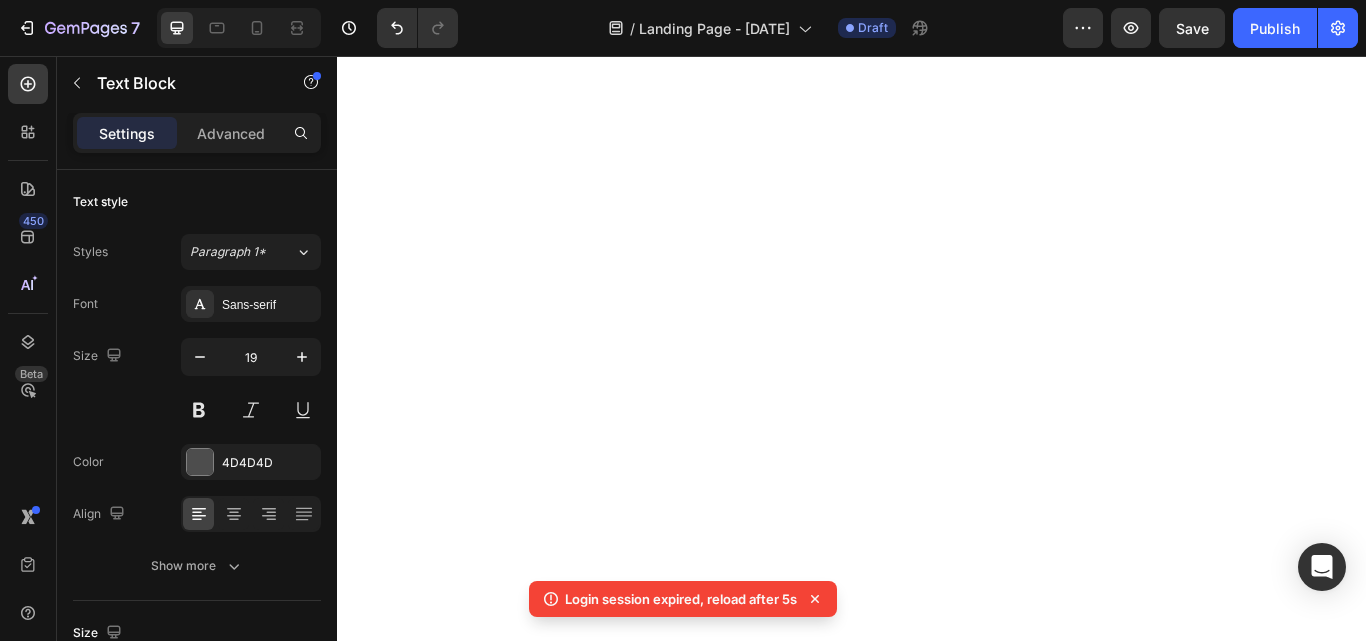 scroll, scrollTop: 0, scrollLeft: 0, axis: both 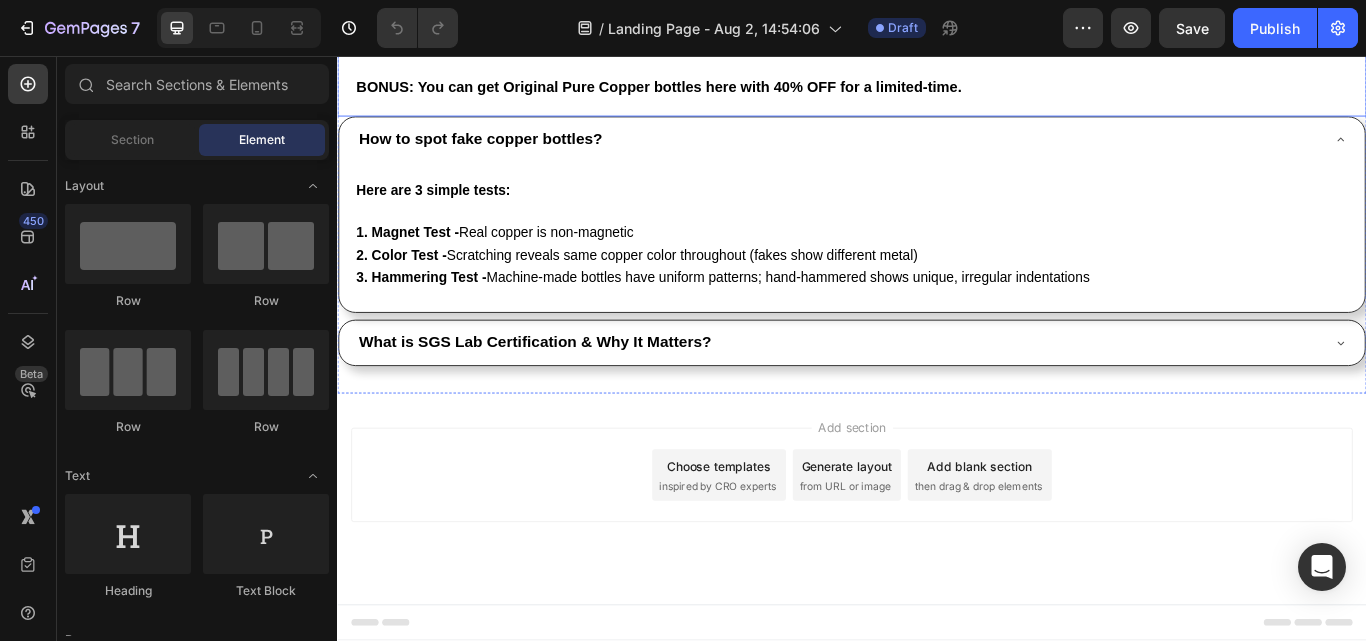 click on "7. The Only Company That Offers Original SGS Lab Certified Pure Copper (Limited Artisan Production) Heading Image 🔴 BEWARE OF SCAMS : Due to our rapid success,  the market is full of fake copper imitations  made from copper-plated aluminum, containing lead, or painted steel - all TOXIC.   House of Ayurveda is the original company that offers only  SGS LAB CERTIFIED  pure medical-grade copper bottles  known for their unbeatable health benefits. We deliberately limit production  - each bottle requires 72 hours of hand-hammering by our 5th generation artisans. We could mass-produce machine-made bottles, but that would compromise the healing properties that only traditional hammering provides.   Unlike any other brand,  only we can guarantee no toxins or chemicals , making them the safest option for your health.  (If it's not House of Ayurveda, it's likely not real copper)   BONUS: You can get Original Pure Copper bottles here with 40% OFF for a limited-time. Text Block Row" at bounding box center (937, -113) 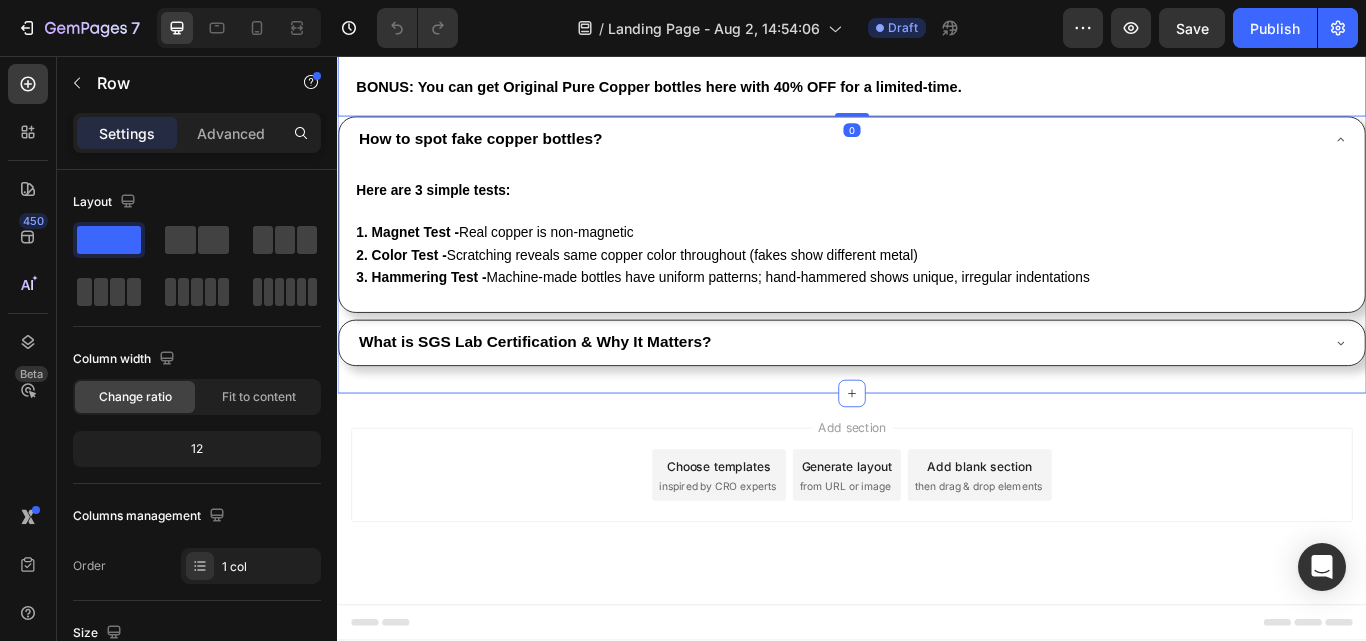 click on "7. The Only Company That Offers Original SGS Lab Certified Pure Copper (Limited Artisan Production) Heading Image 🔴 BEWARE OF SCAMS : Due to our rapid success,  the market is full of fake copper imitations  made from copper-plated aluminum, containing lead, or painted steel - all TOXIC.   House of Ayurveda is the original company that offers only  SGS LAB CERTIFIED  pure medical-grade copper bottles  known for their unbeatable health benefits. We deliberately limit production  - each bottle requires 72 hours of hand-hammering by our 5th generation artisans. We could mass-produce machine-made bottles, but that would compromise the healing properties that only traditional hammering provides.   Unlike any other brand,  only we can guarantee no toxins or chemicals , making them the safest option for your health.  (If it's not House of Ayurveda, it's likely not real copper)   BONUS: You can get Original Pure Copper bottles here with 40% OFF for a limited-time. Text Block Row   0" at bounding box center [937, 32] 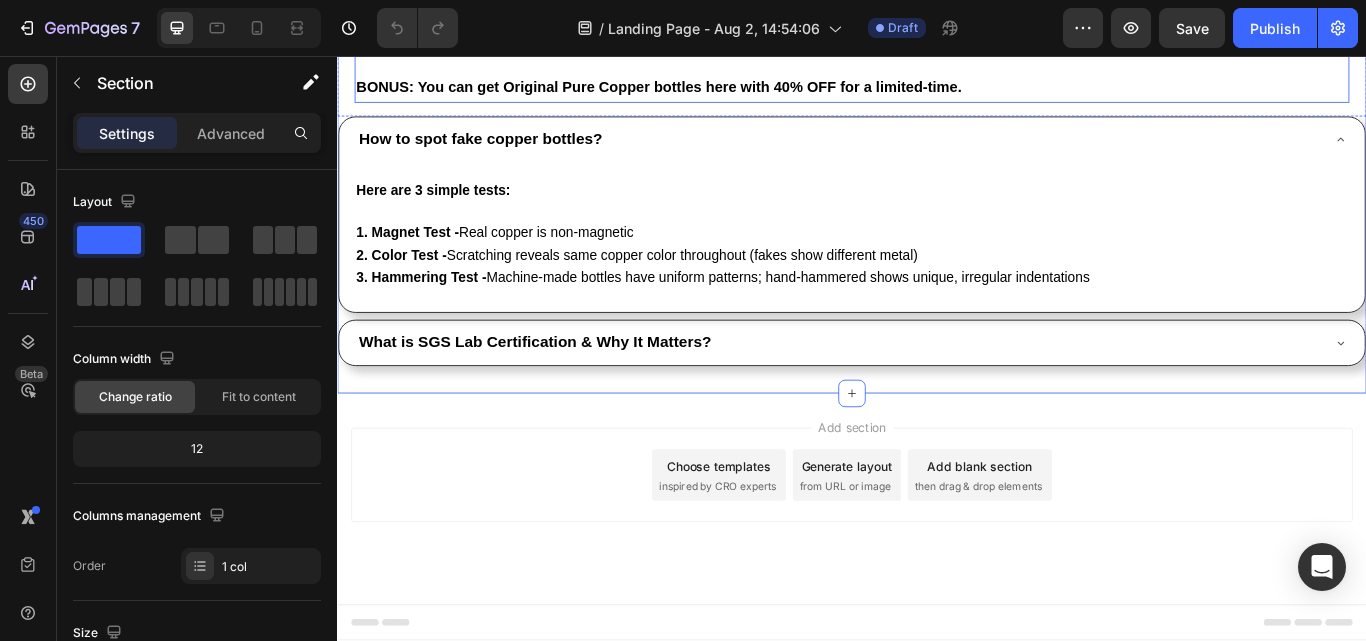 scroll, scrollTop: 11667, scrollLeft: 0, axis: vertical 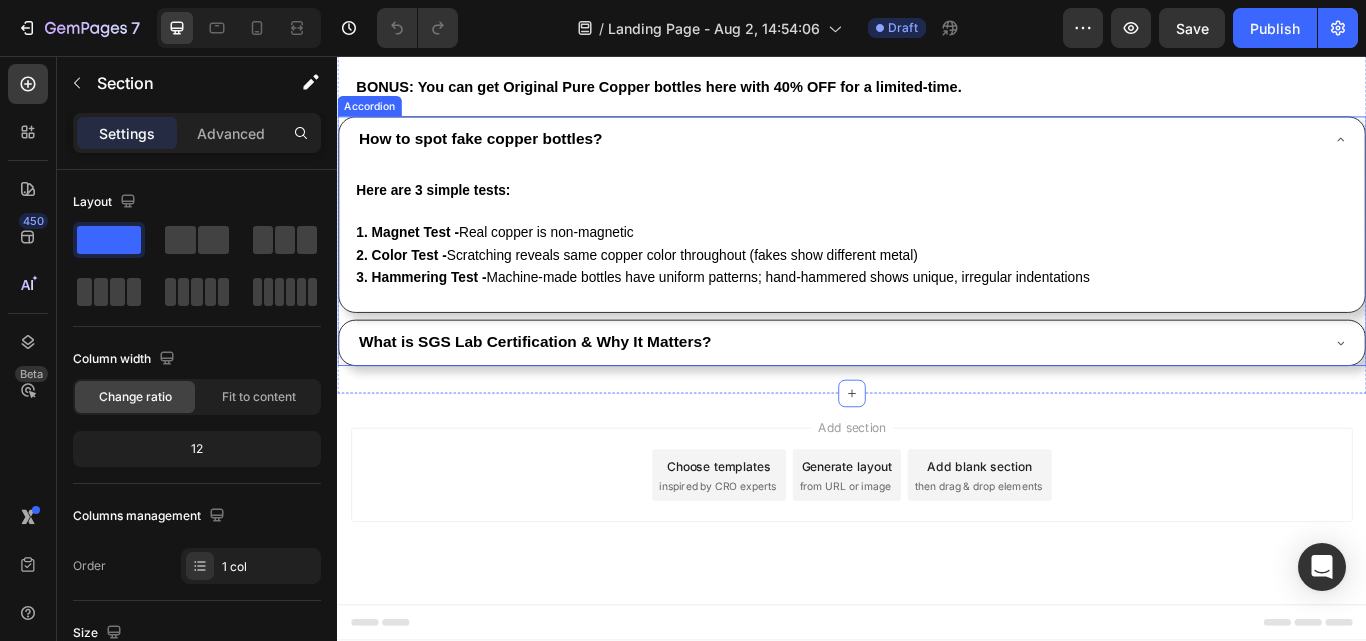 click on "What is SGS Lab Certification & Why It Matters?" at bounding box center (921, 391) 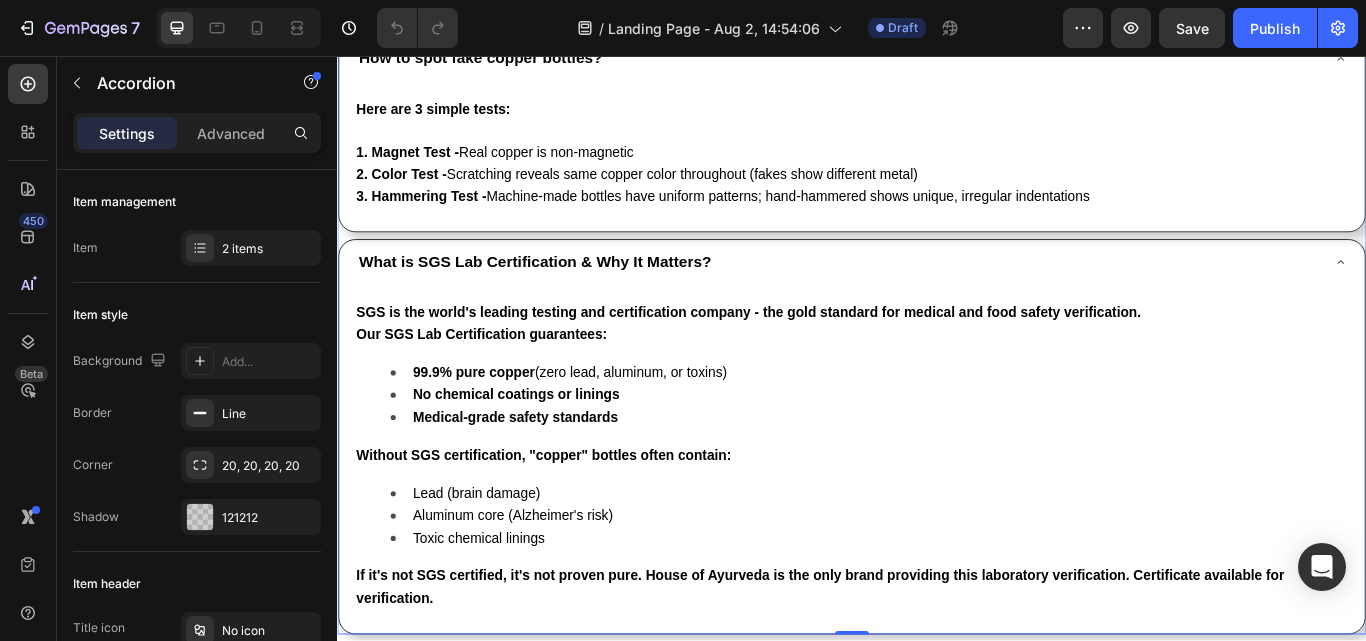 scroll, scrollTop: 10067, scrollLeft: 0, axis: vertical 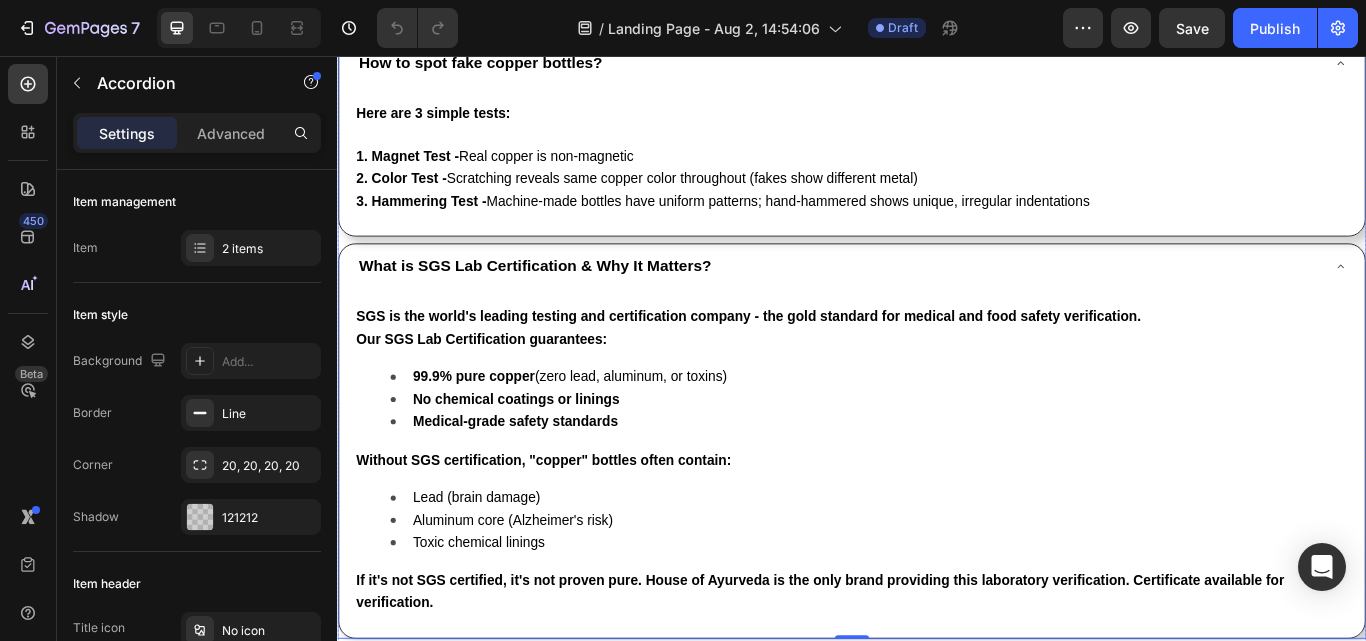 click on "7. The Only Company That Offers Original SGS Lab Certified Pure Copper (Limited Artisan Production) Heading Image 🔴 BEWARE OF SCAMS : Due to our rapid success,  the market is full of fake copper imitations  made from copper-plated aluminum, containing lead, or painted steel - all TOXIC.   House of Ayurveda is the original company that offers only  SGS LAB CERTIFIED  pure medical-grade copper bottles  known for their unbeatable health benefits. We deliberately limit production  - each bottle requires 72 hours of hand-hammering by our 5th generation artisans. We could mass-produce machine-made bottles, but that would compromise the healing properties that only traditional hammering provides.   Unlike any other brand,  only we can guarantee no toxins or chemicals , making them the safest option for your health.  (If it's not House of Ayurveda, it's likely not real copper)   BONUS: You can get Original Pure Copper bottles here with 40% OFF for a limited-time. Text Block Row" at bounding box center [937, -202] 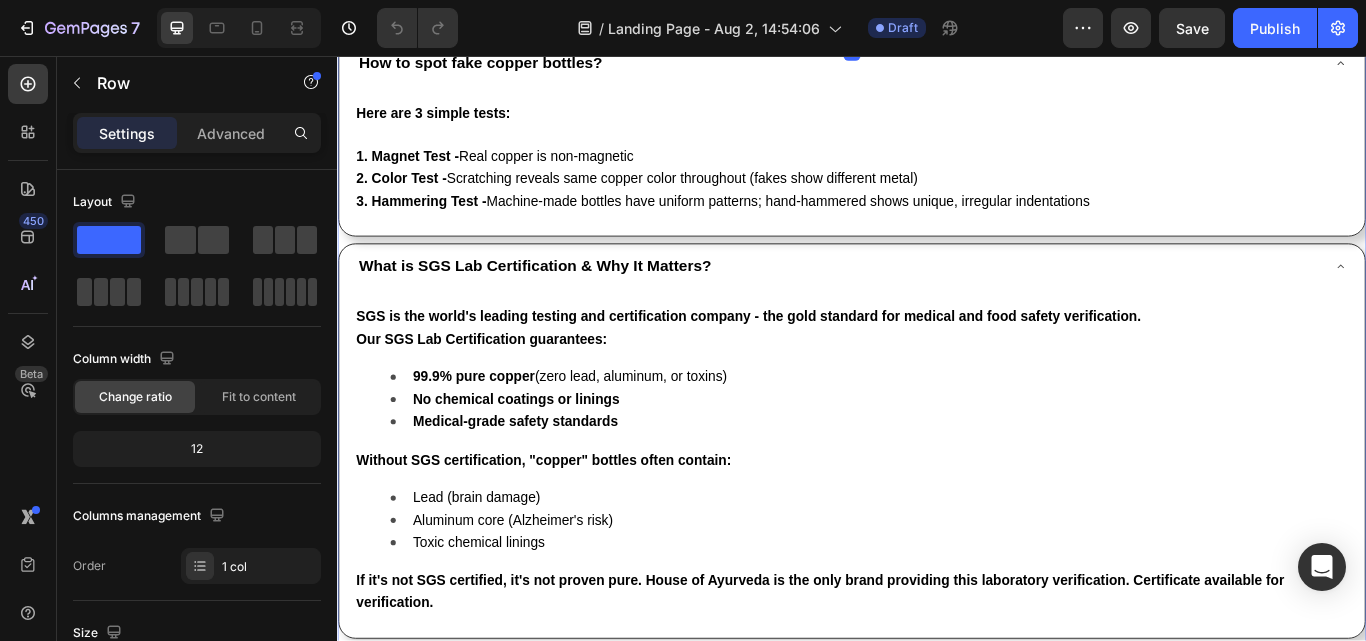 click on "7. The Only Company That Offers Original SGS Lab Certified Pure Copper (Limited Artisan Production) Heading Image 🔴 BEWARE OF SCAMS : Due to our rapid success,  the market is full of fake copper imitations  made from copper-plated aluminum, containing lead, or painted steel - all TOXIC.   House of Ayurveda is the original company that offers only  SGS LAB CERTIFIED  pure medical-grade copper bottles  known for their unbeatable health benefits. We deliberately limit production  - each bottle requires 72 hours of hand-hammering by our 5th generation artisans. We could mass-produce machine-made bottles, but that would compromise the healing properties that only traditional hammering provides.   Unlike any other brand,  only we can guarantee no toxins or chemicals , making them the safest option for your health.  (If it's not House of Ayurveda, it's likely not real copper)   BONUS: You can get Original Pure Copper bottles here with 40% OFF for a limited-time. Text Block Row   0" at bounding box center (937, 146) 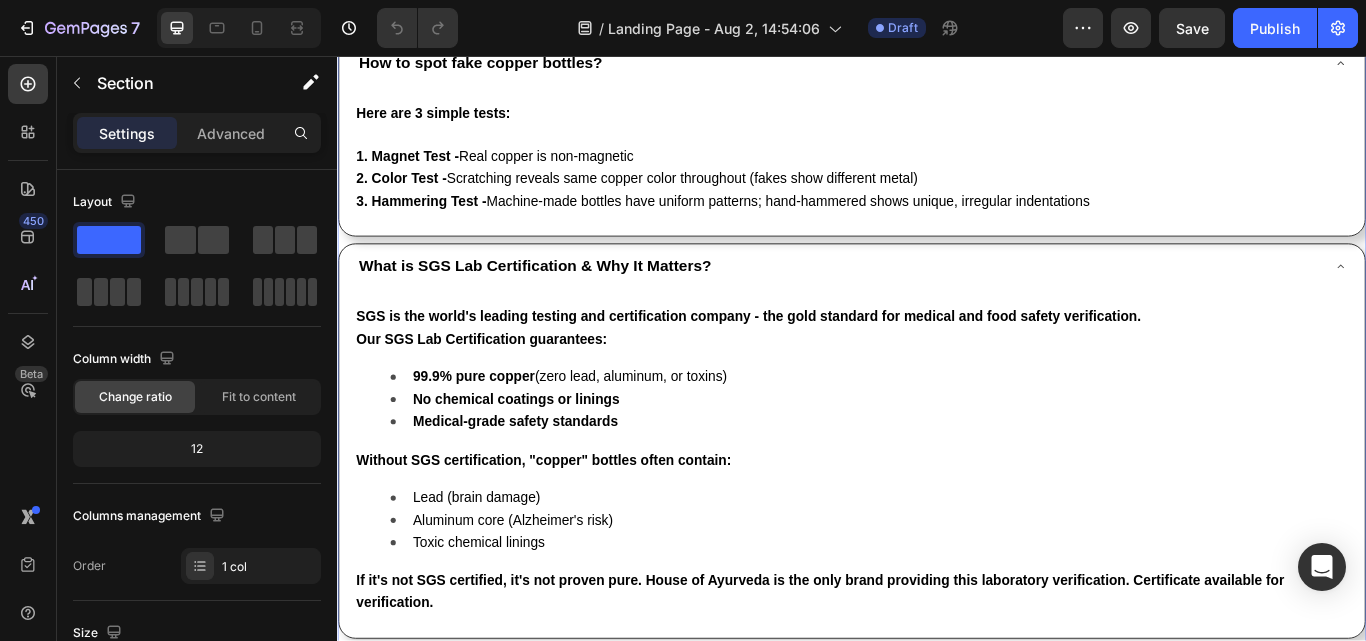 click 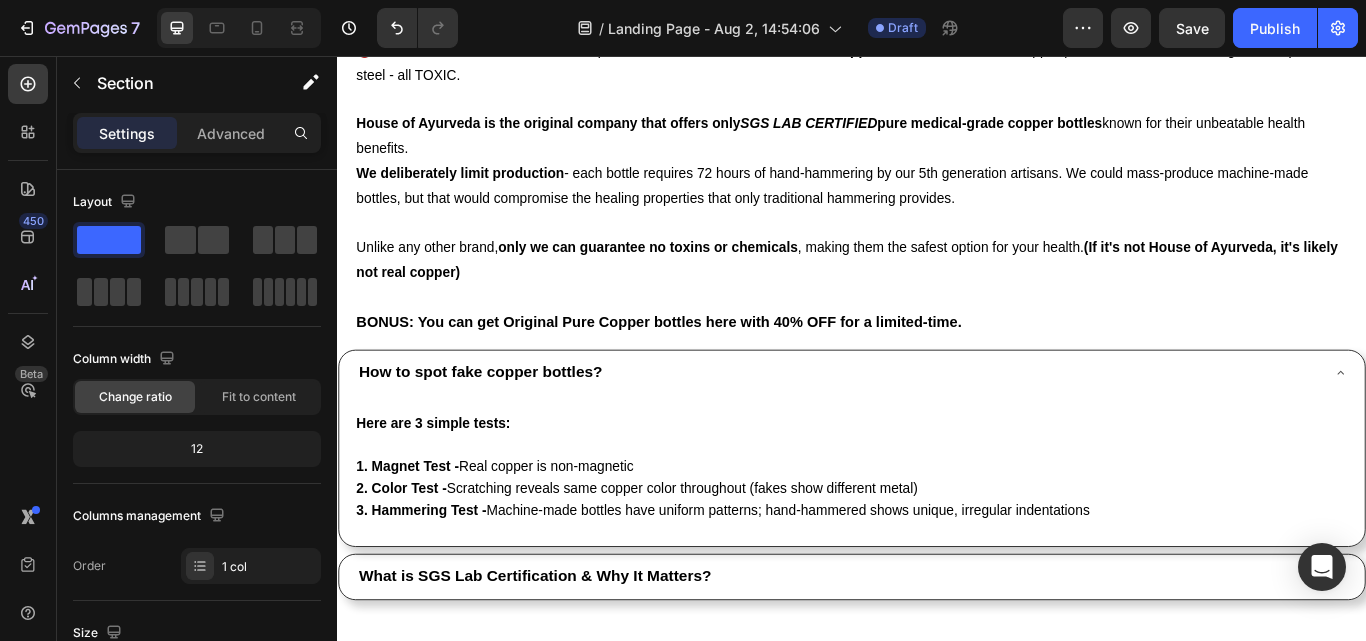 scroll, scrollTop: 12398, scrollLeft: 0, axis: vertical 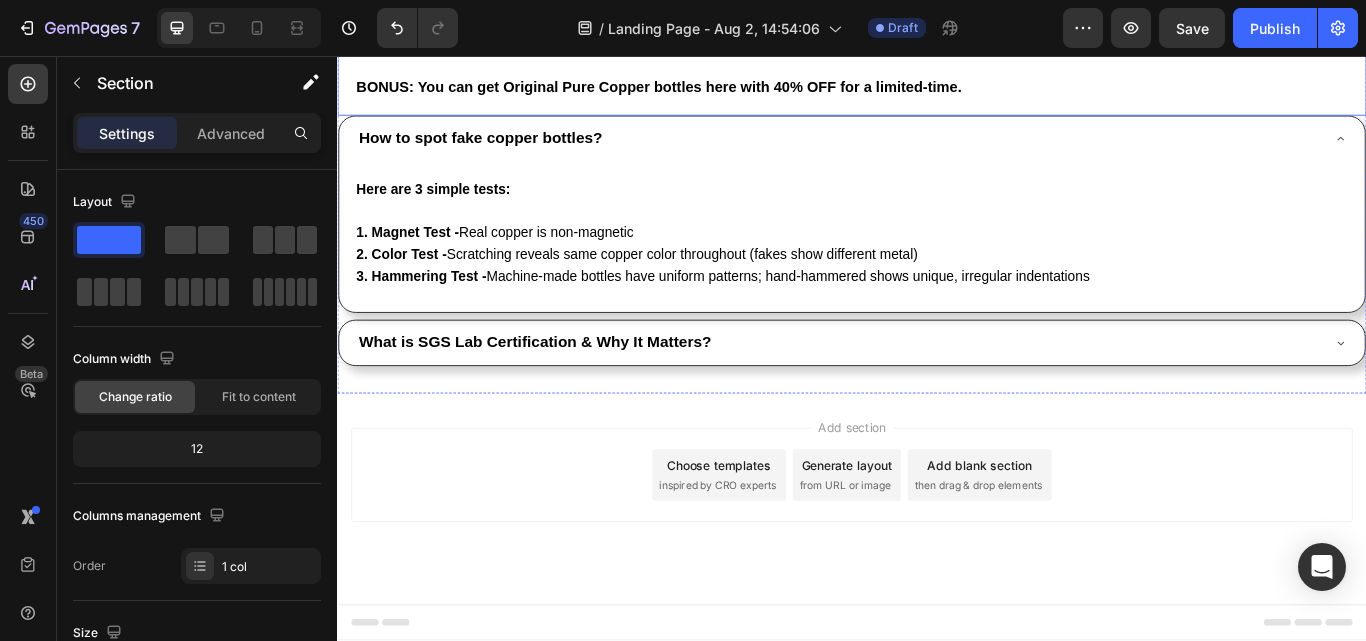 click on "7. The Only Company That Offers Original SGS Lab Certified Pure Copper (Limited Artisan Production) Heading Image 🔴 BEWARE OF SCAMS : Due to our rapid success,  the market is full of fake copper imitations  made from copper-plated aluminum, containing lead, or painted steel - all TOXIC.   House of Ayurveda is the original company that offers only  SGS LAB CERTIFIED  pure medical-grade copper bottles  known for their unbeatable health benefits. We deliberately limit production  - each bottle requires 72 hours of hand-hammering by our 5th generation artisans. We could mass-produce machine-made bottles, but that would compromise the healing properties that only traditional hammering provides.   Unlike any other brand,  only we can guarantee no toxins or chemicals , making them the safest option for your health.  (If it's not House of Ayurveda, it's likely not real copper)   BONUS: You can get Original Pure Copper bottles here with 40% OFF for a limited-time. Text Block Row" at bounding box center [937, -113] 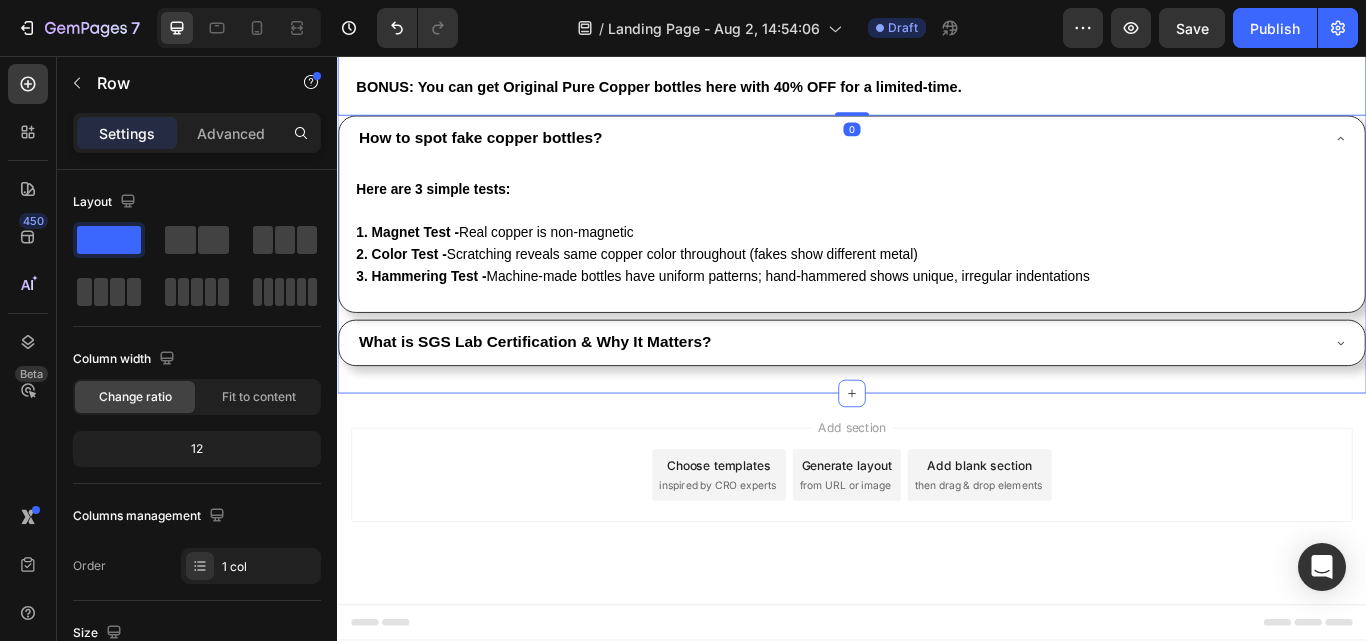 click on "7. The Only Company That Offers Original SGS Lab Certified Pure Copper (Limited Artisan Production) Heading Image 🔴 BEWARE OF SCAMS : Due to our rapid success,  the market is full of fake copper imitations  made from copper-plated aluminum, containing lead, or painted steel - all TOXIC.   House of Ayurveda is the original company that offers only  SGS LAB CERTIFIED  pure medical-grade copper bottles  known for their unbeatable health benefits. We deliberately limit production  - each bottle requires 72 hours of hand-hammering by our 5th generation artisans. We could mass-produce machine-made bottles, but that would compromise the healing properties that only traditional hammering provides.   Unlike any other brand,  only we can guarantee no toxins or chemicals , making them the safest option for your health.  (If it's not House of Ayurveda, it's likely not real copper)   BONUS: You can get Original Pure Copper bottles here with 40% OFF for a limited-time. Text Block Row   0" at bounding box center (937, 32) 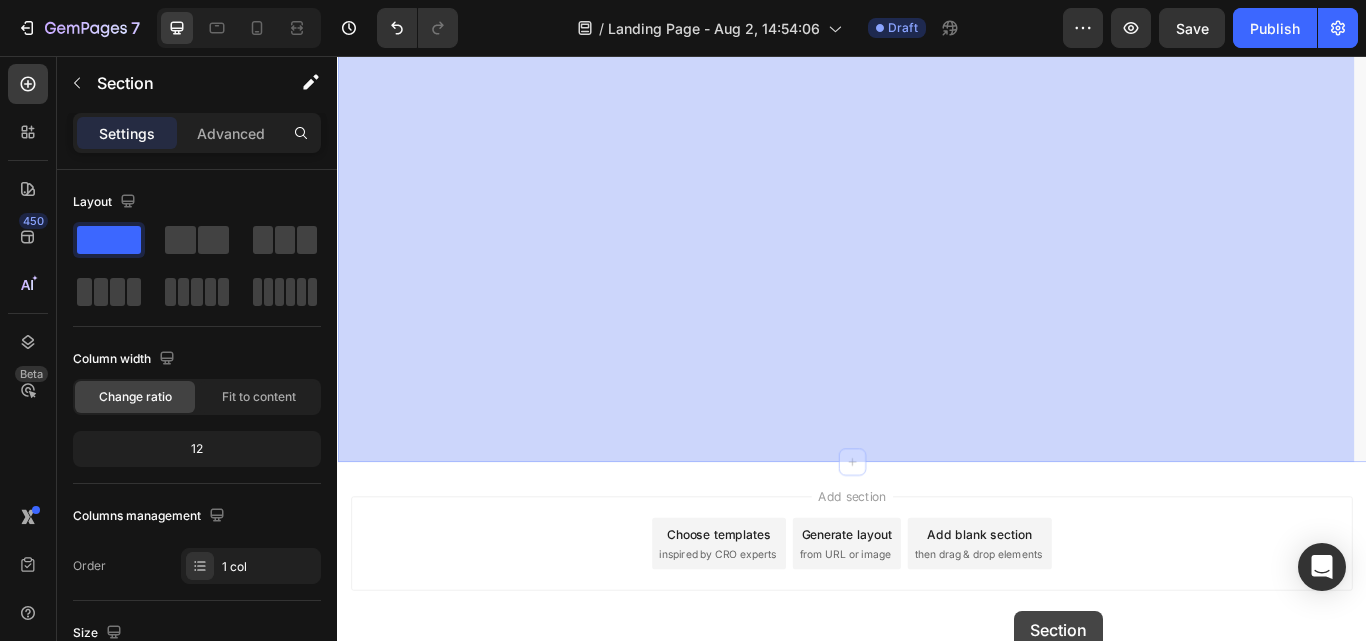 scroll, scrollTop: 13767, scrollLeft: 0, axis: vertical 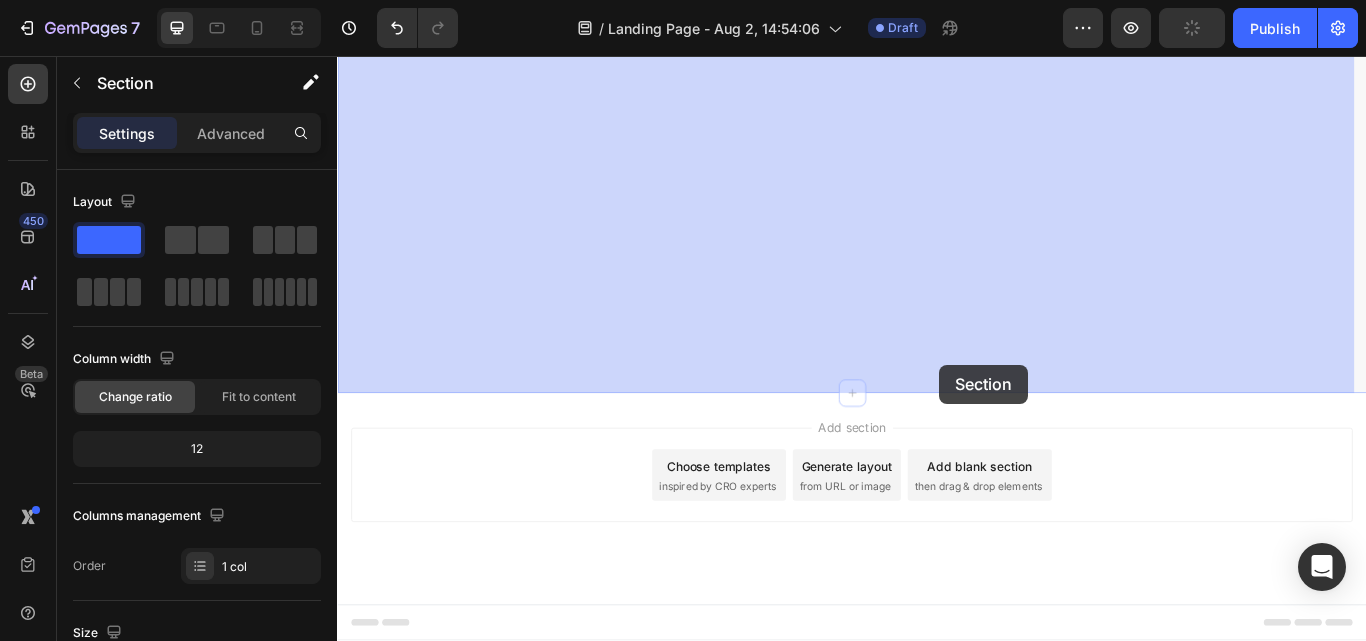 drag, startPoint x: 1124, startPoint y: 109, endPoint x: 1033, endPoint y: 409, distance: 313.49802 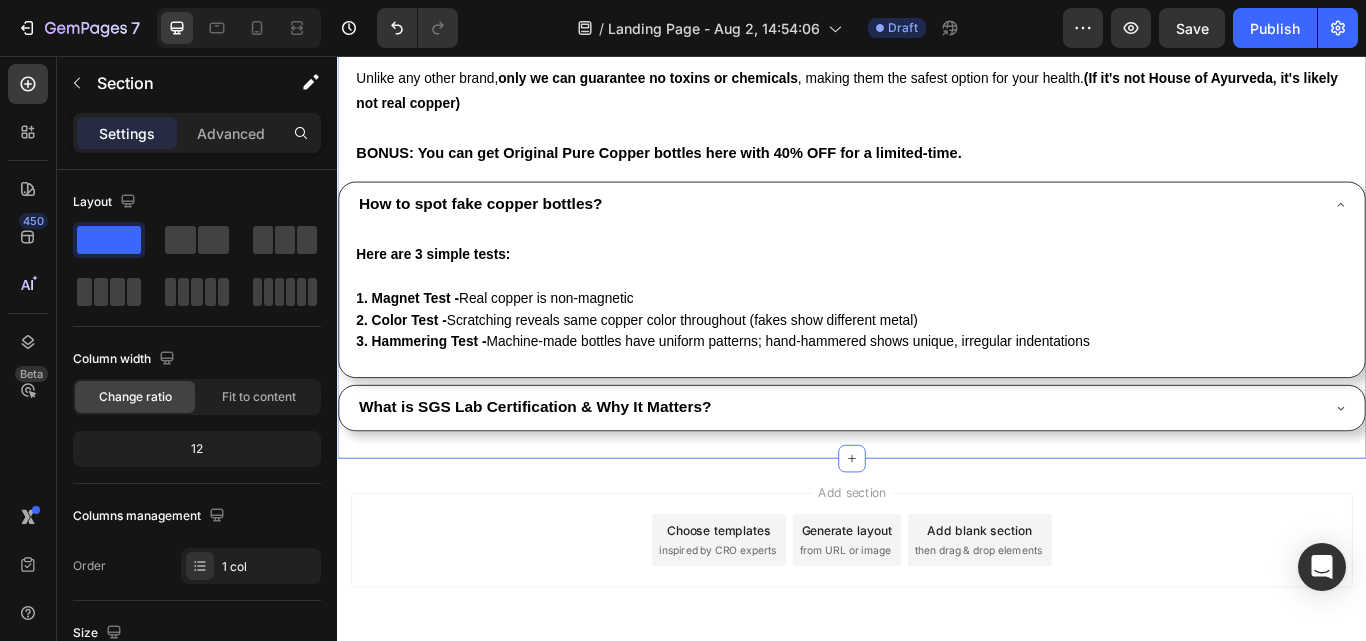 scroll, scrollTop: 11801, scrollLeft: 0, axis: vertical 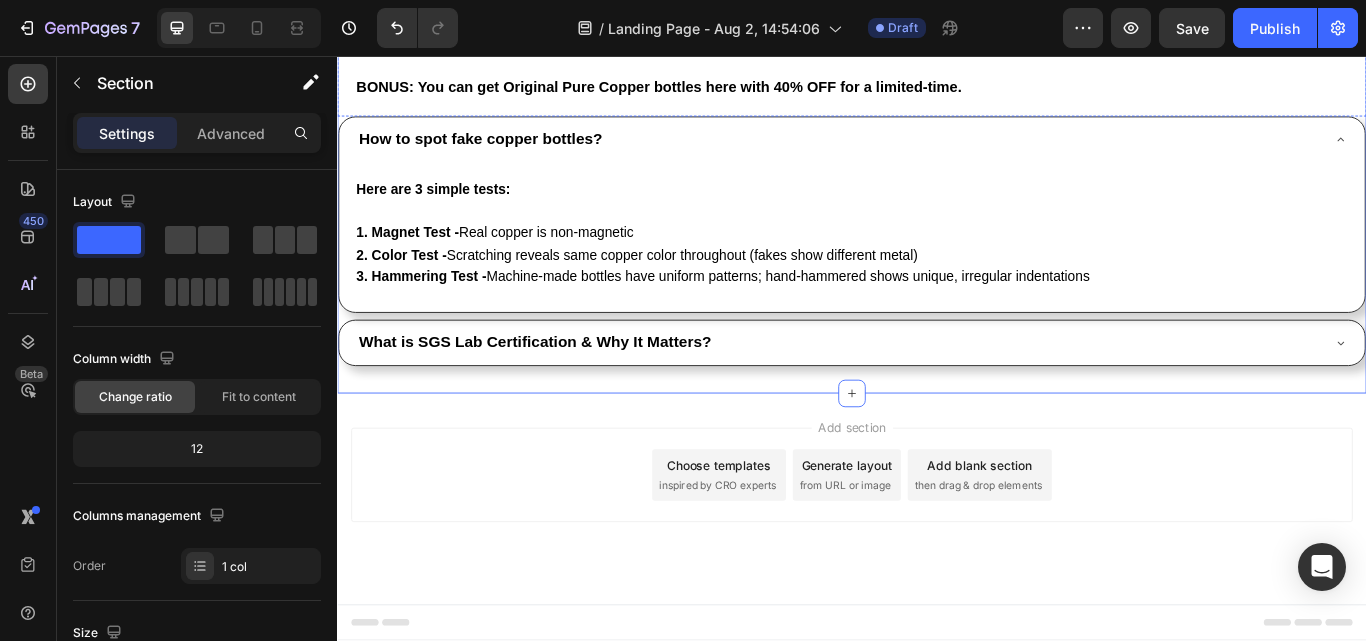 click on "[NUMBER]. The Only Company That Offers Original SGS Lab Certified Pure Copper (Limited Artisan Production)" at bounding box center (910, -304) 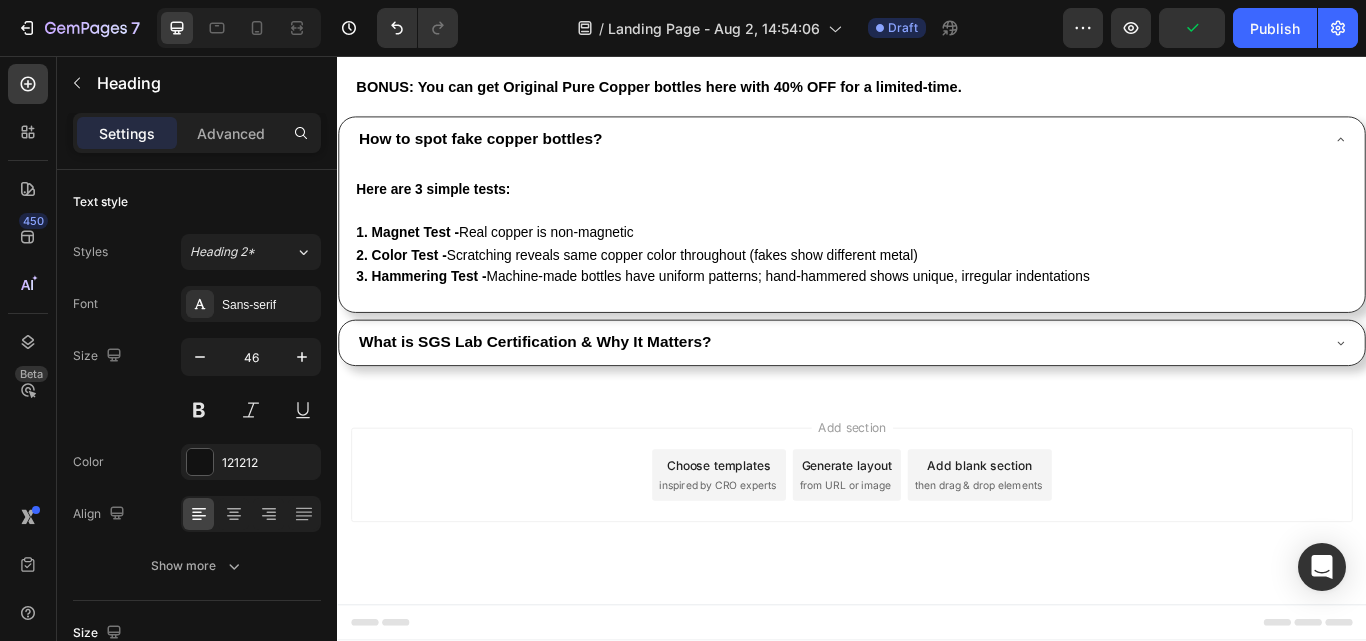 click on "[NUMBER]. The Only Company That Offers Original SGS Lab Certified Pure Copper (Limited Artisan Production)" at bounding box center [910, -304] 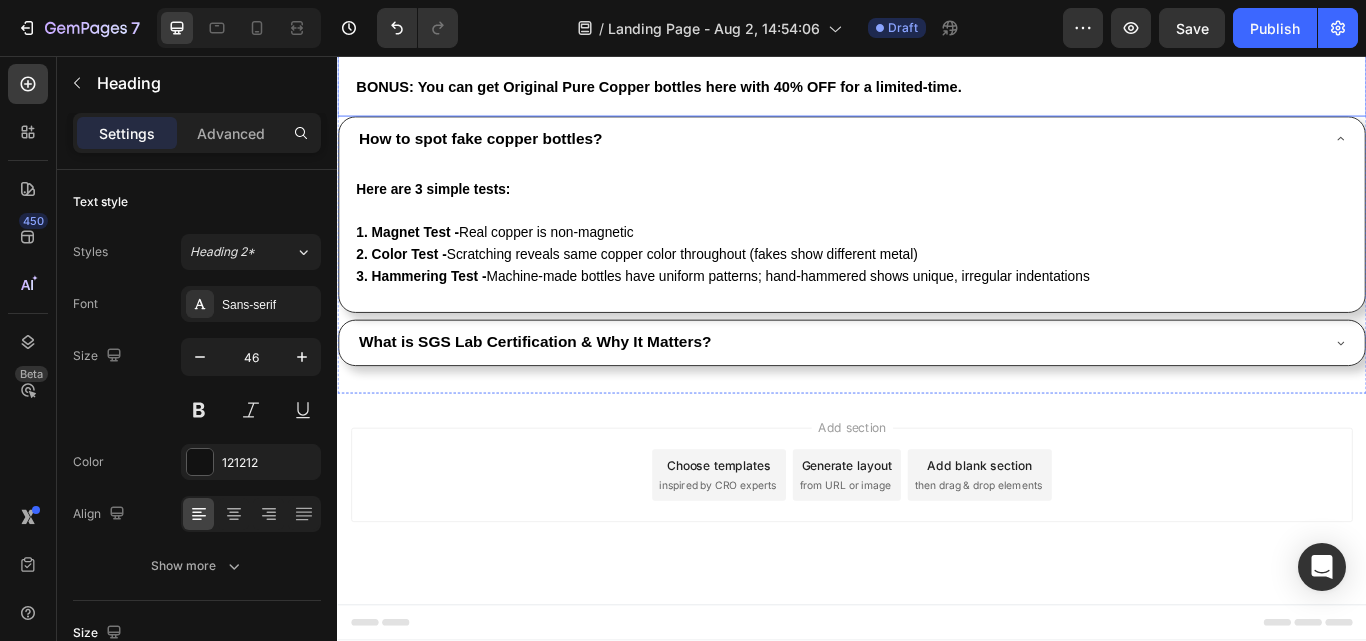 scroll, scrollTop: 12901, scrollLeft: 0, axis: vertical 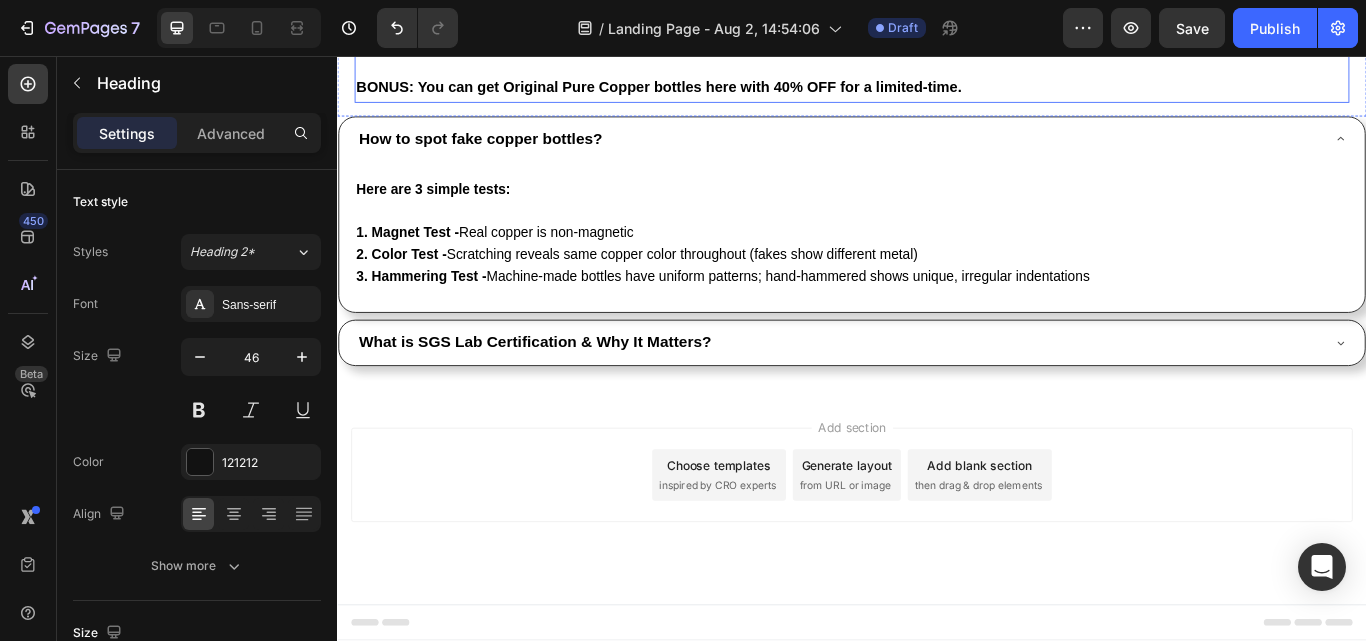 click on "We deliberately limit production  - each bottle requires 72 hours of hand-hammering by our 5th generation artisans. We could mass-produce machine-made bottles, but that would compromise the healing properties that only traditional hammering provides." at bounding box center (914, -65) 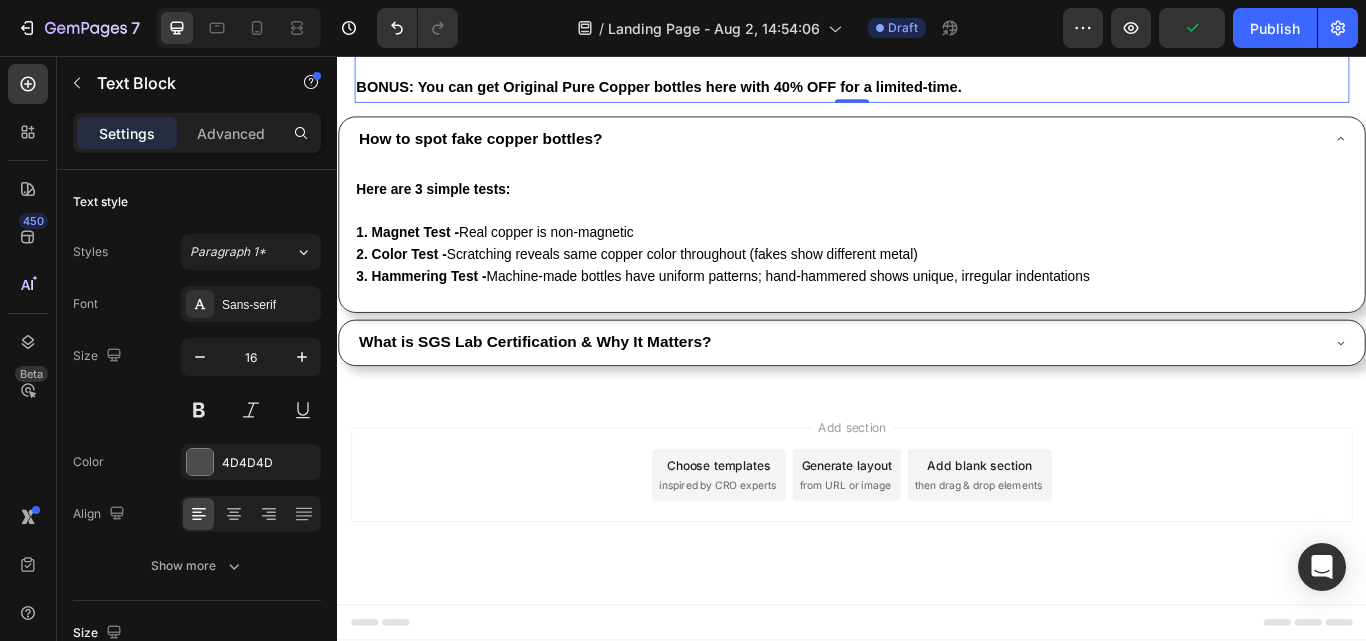 click on "House of Ayurveda is the original company that offers only  SGS LAB CERTIFIED  pure medical-grade copper bottles  known for their unbeatable health benefits." at bounding box center (937, -122) 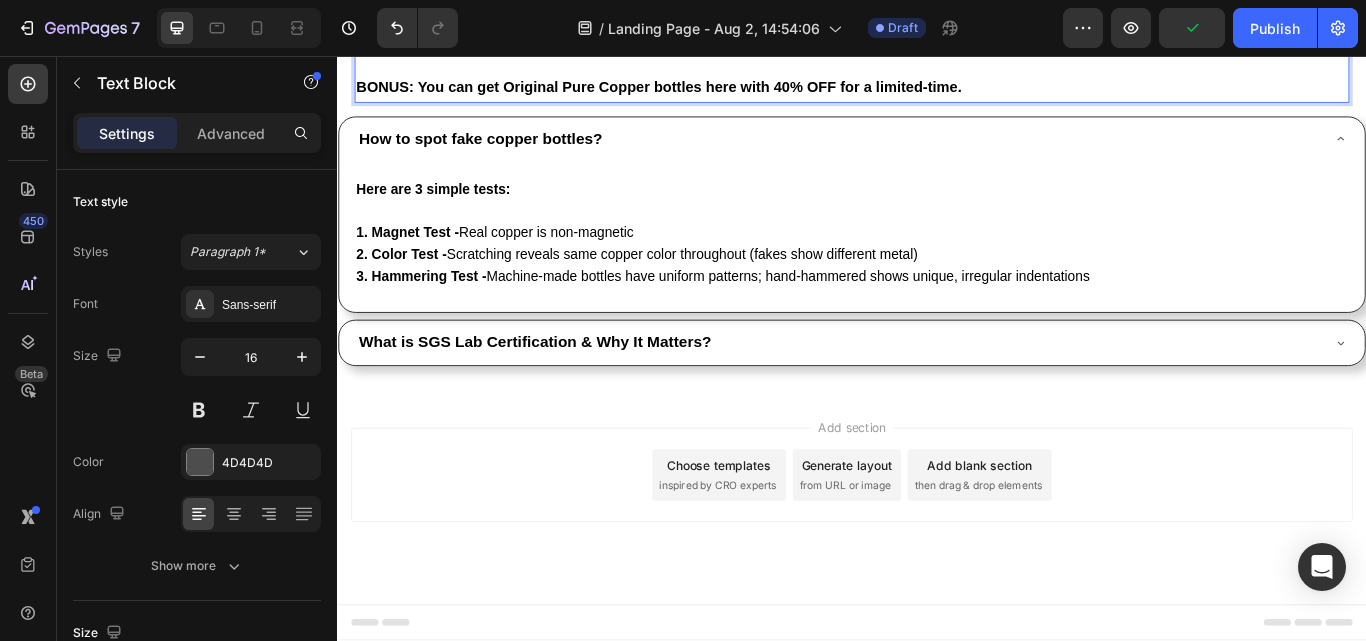 click on "House of Ayurveda is the original company that offers only  SGS LAB CERTIFIED  pure medical-grade copper bottles  known for their unbeatable health benefits." at bounding box center (937, -122) 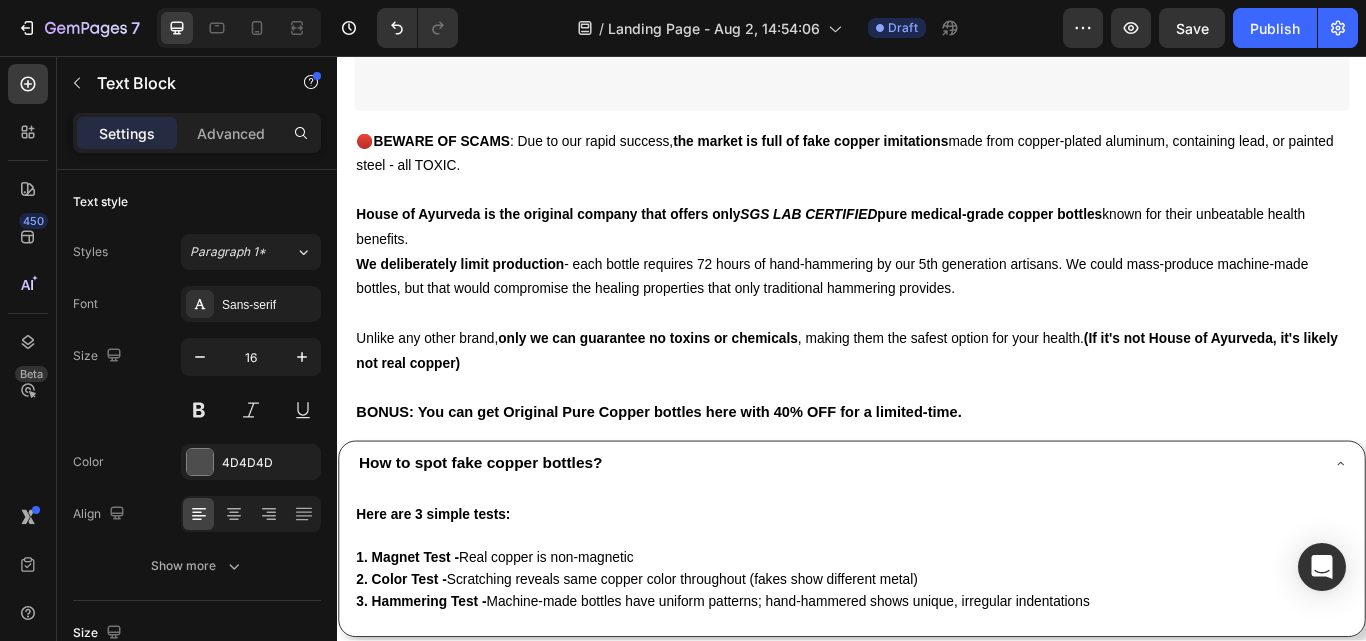 scroll, scrollTop: 11201, scrollLeft: 0, axis: vertical 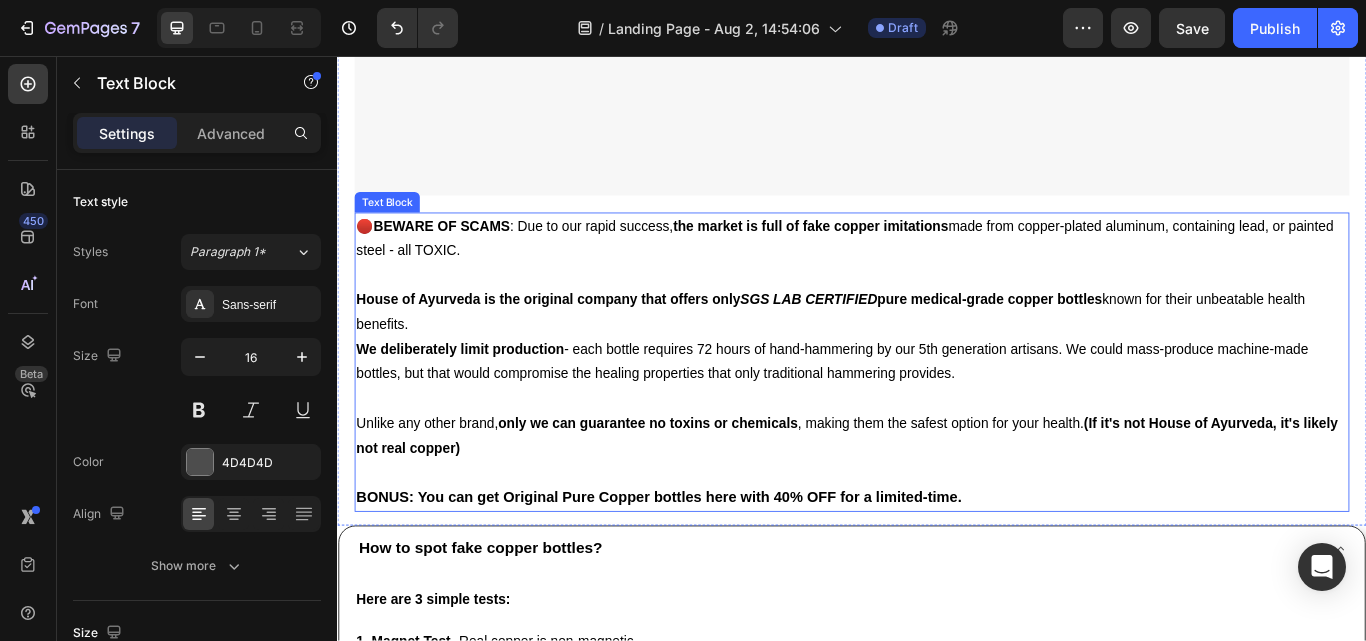 click on "🔴 BEWARE OF SCAMS : Due to our rapid success,  the market is full of fake copper imitations  made from copper-plated aluminum, containing lead, or painted steel - all TOXIC." at bounding box center [929, 269] 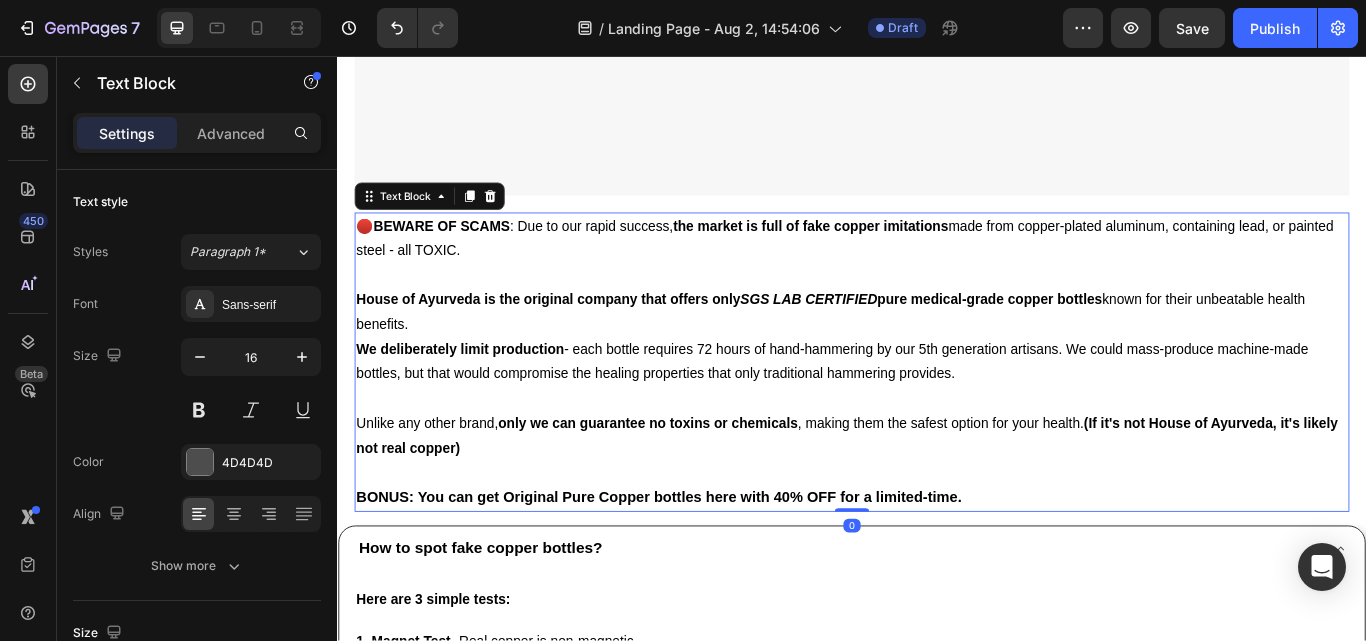 click on "🔴 BEWARE OF SCAMS : Due to our rapid success,  the market is full of fake copper imitations  made from copper-plated aluminum, containing lead, or painted steel - all TOXIC." at bounding box center [929, 269] 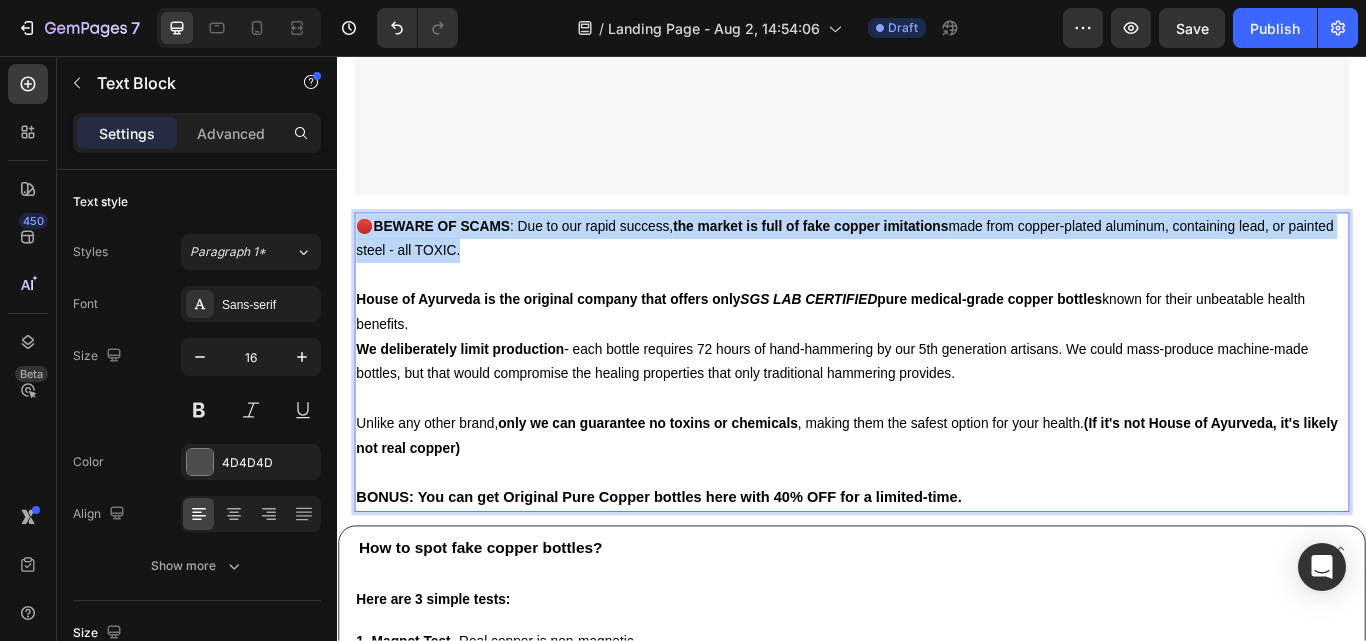 click on "🔴 BEWARE OF SCAMS : Due to our rapid success,  the market is full of fake copper imitations  made from copper-plated aluminum, containing lead, or painted steel - all TOXIC." at bounding box center [929, 269] 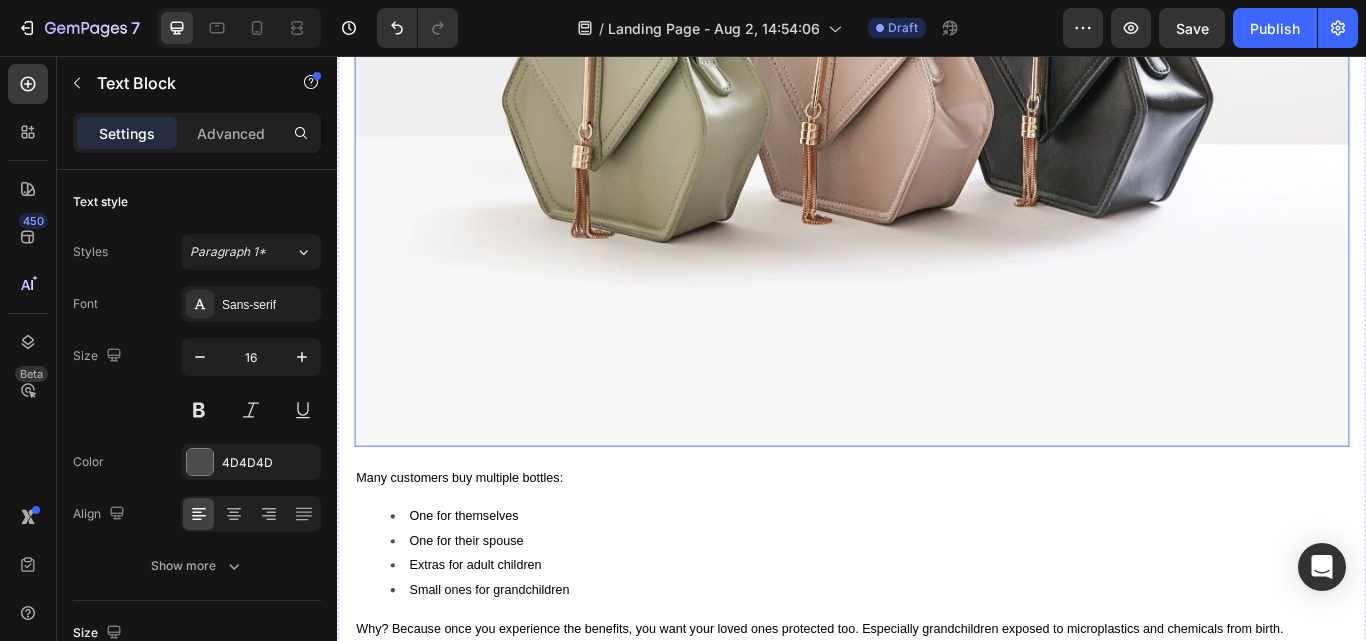scroll, scrollTop: 12901, scrollLeft: 0, axis: vertical 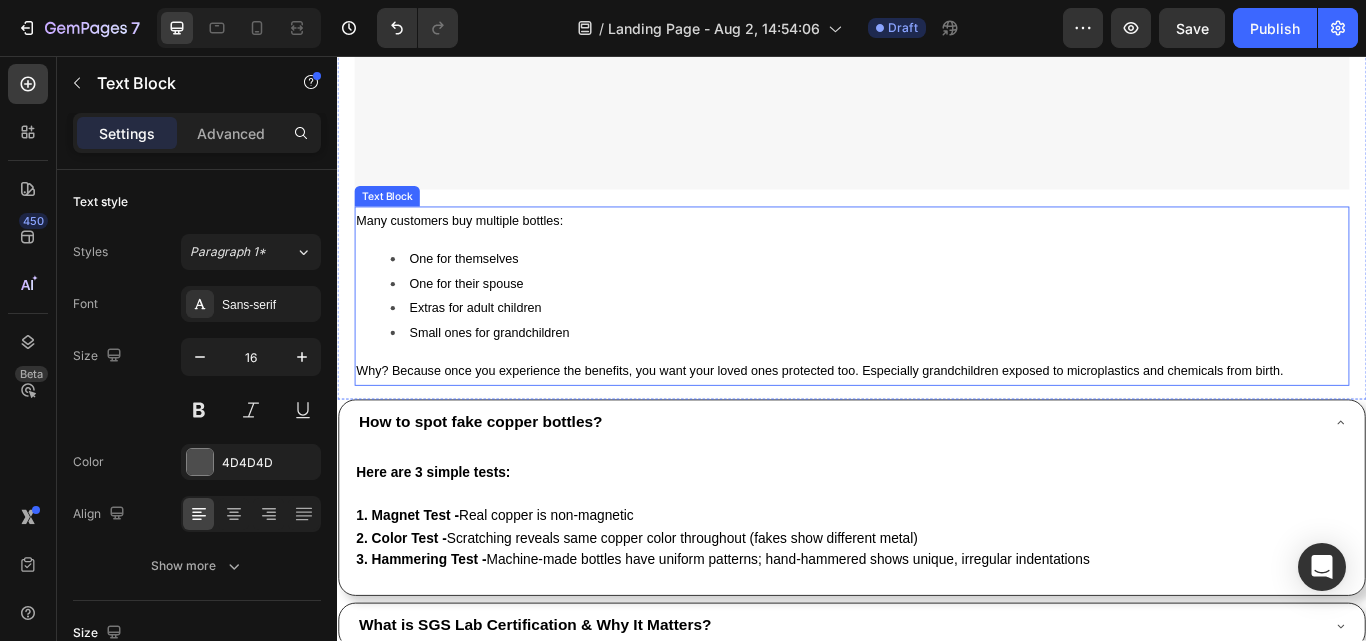 click on "One for their spouse" at bounding box center [487, 322] 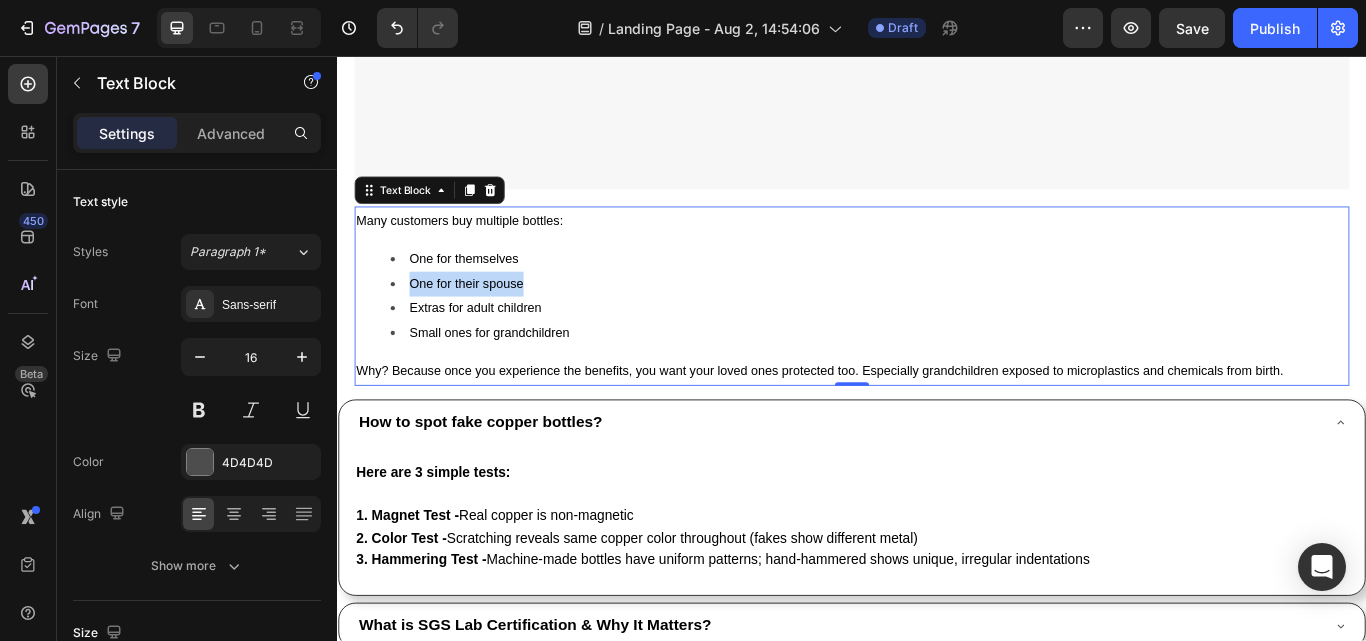 click on "One for their spouse" at bounding box center [487, 322] 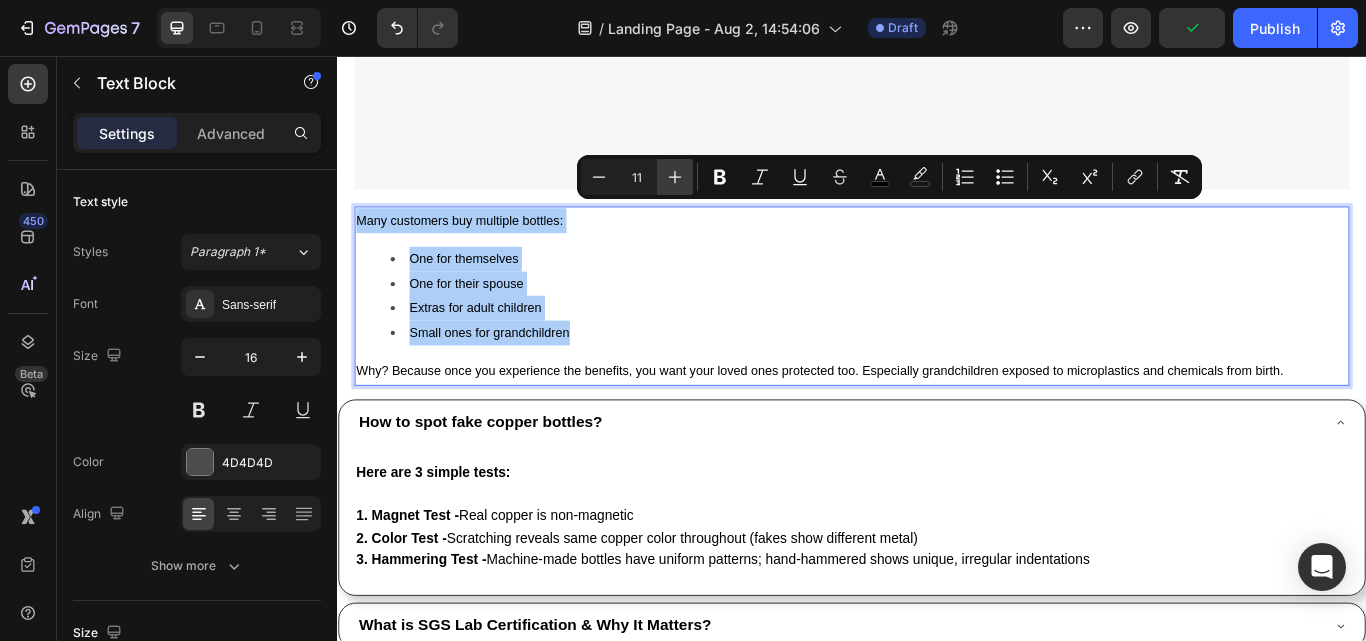 click 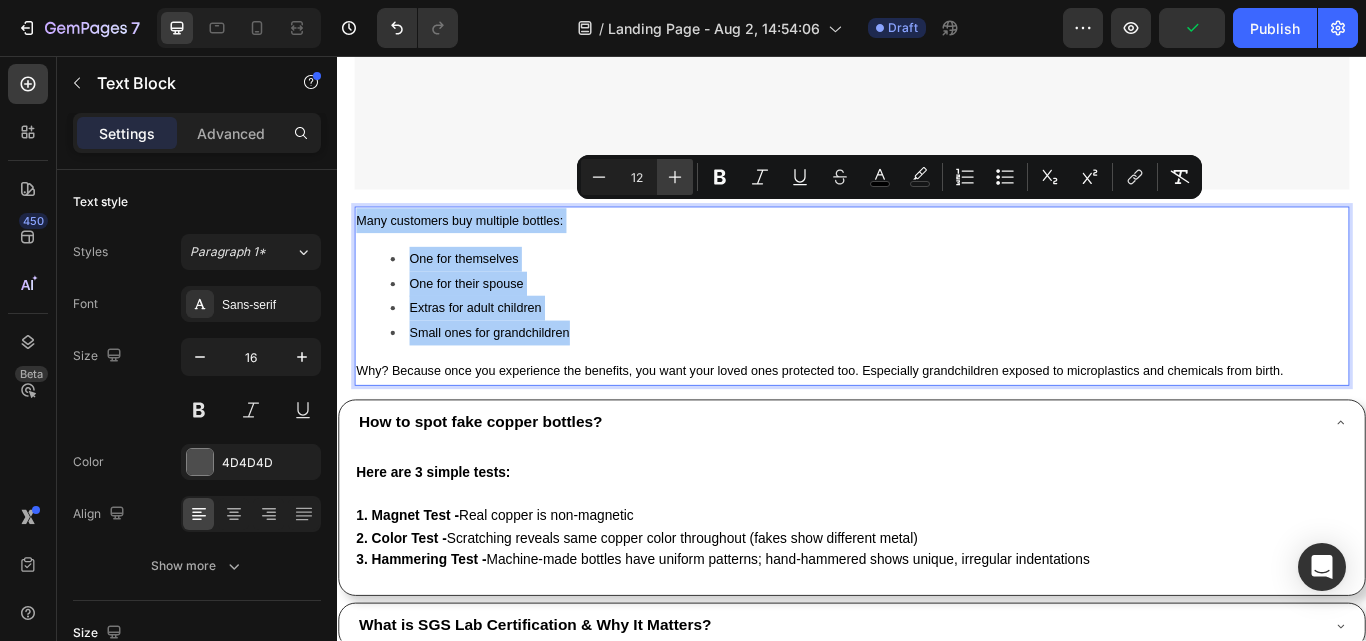 click 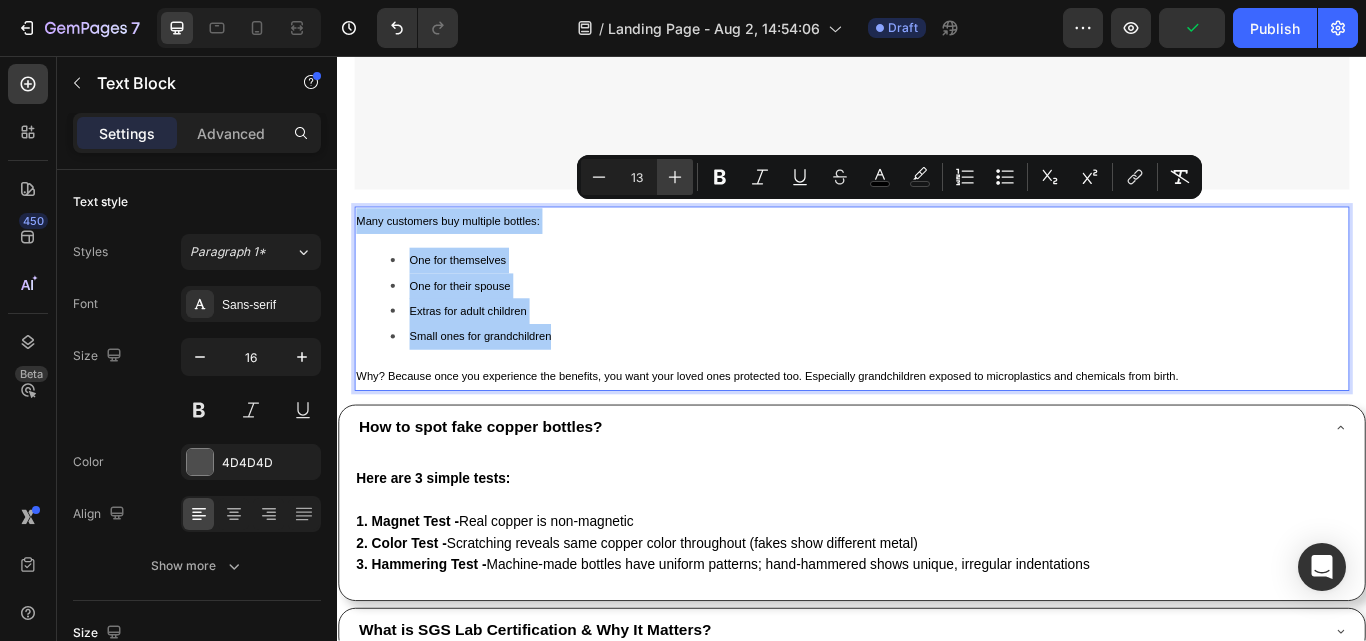 click 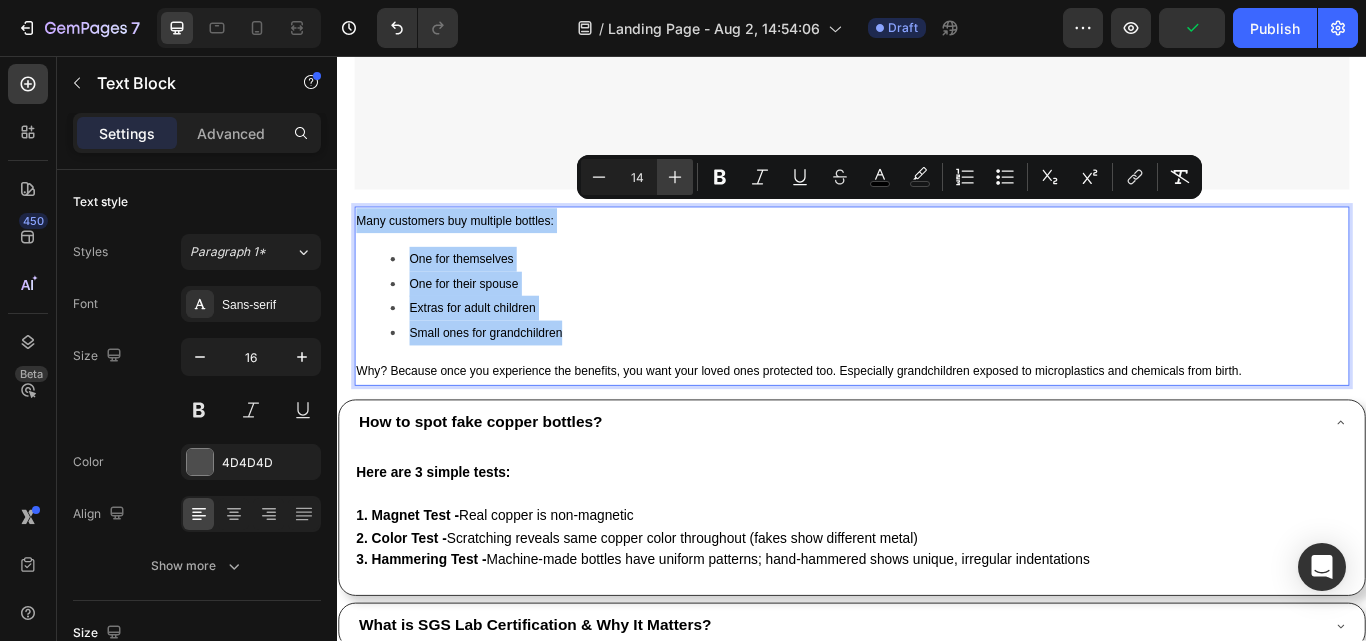click 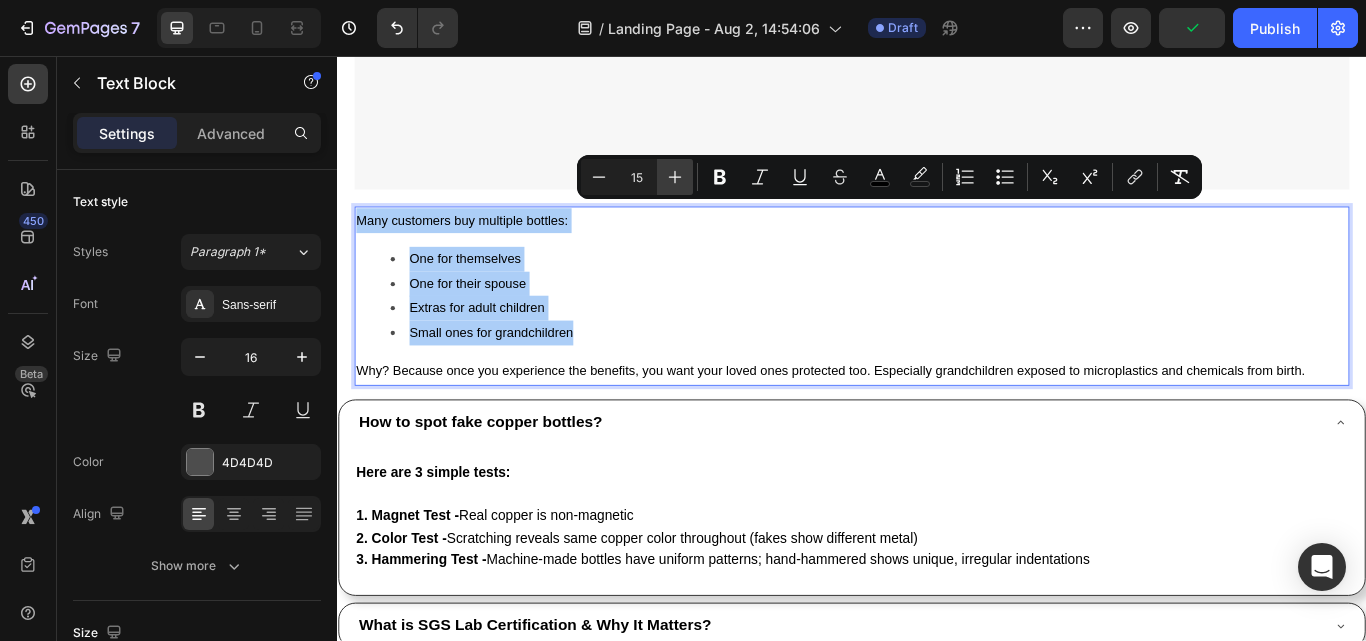 click 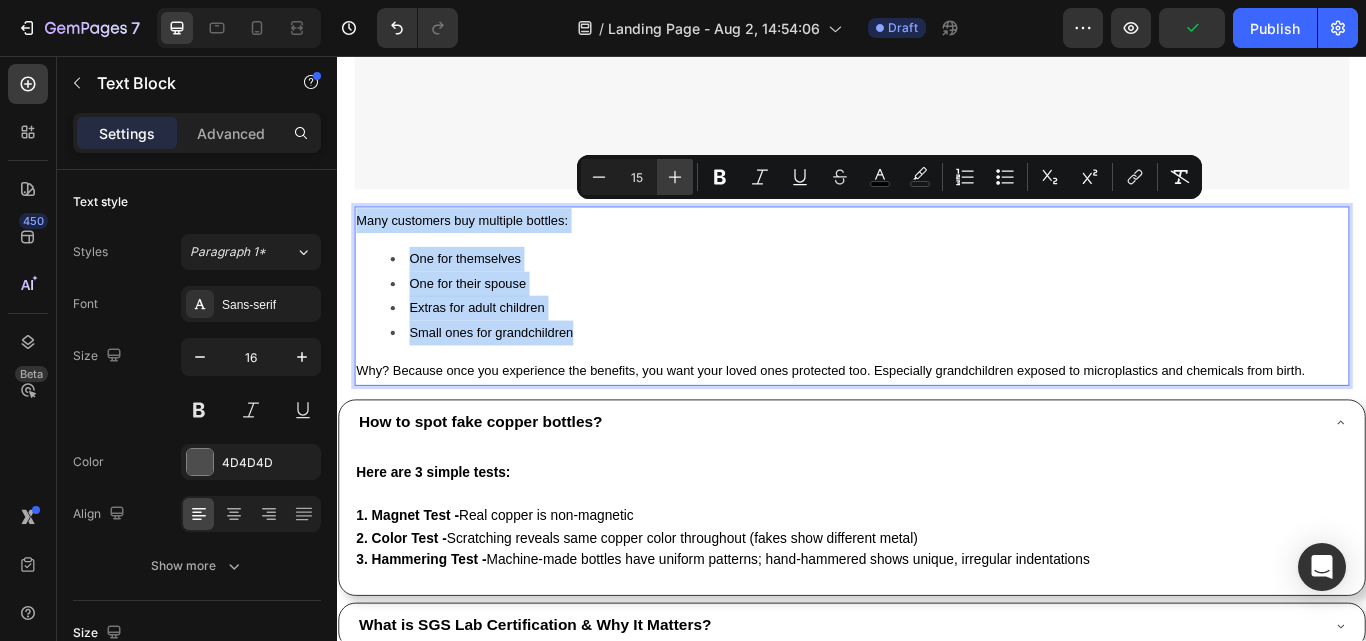 type on "16" 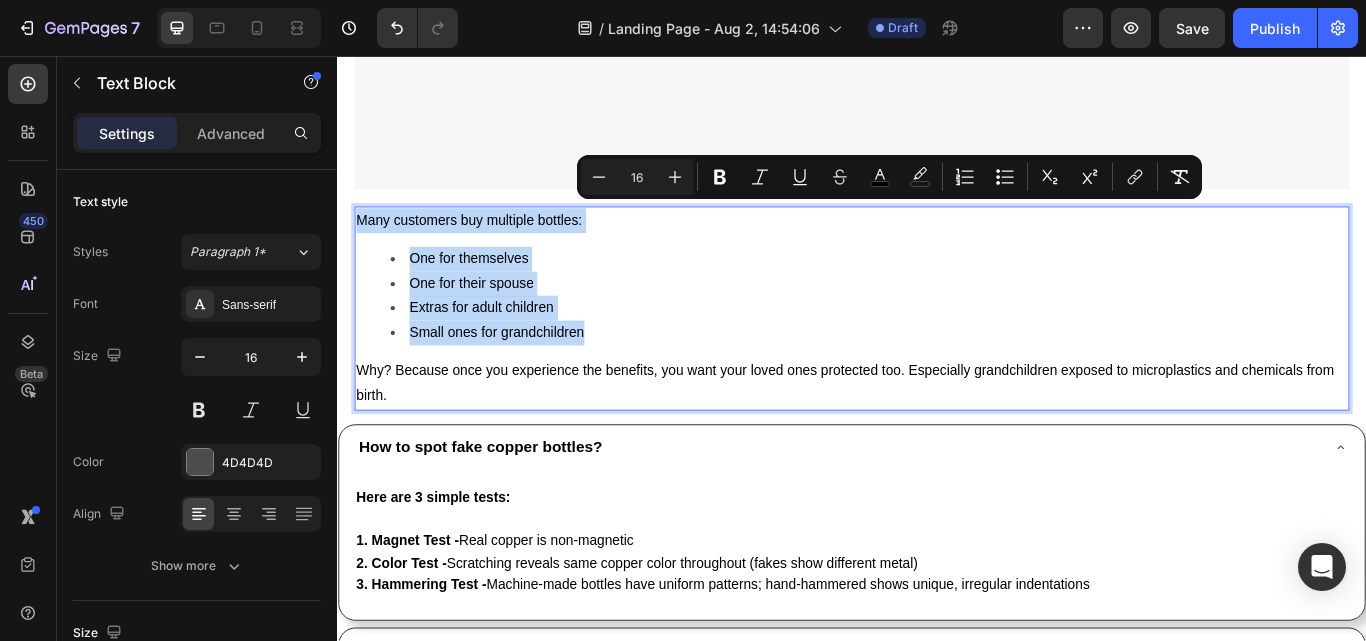 click on "Small ones for grandchildren" at bounding box center (957, 379) 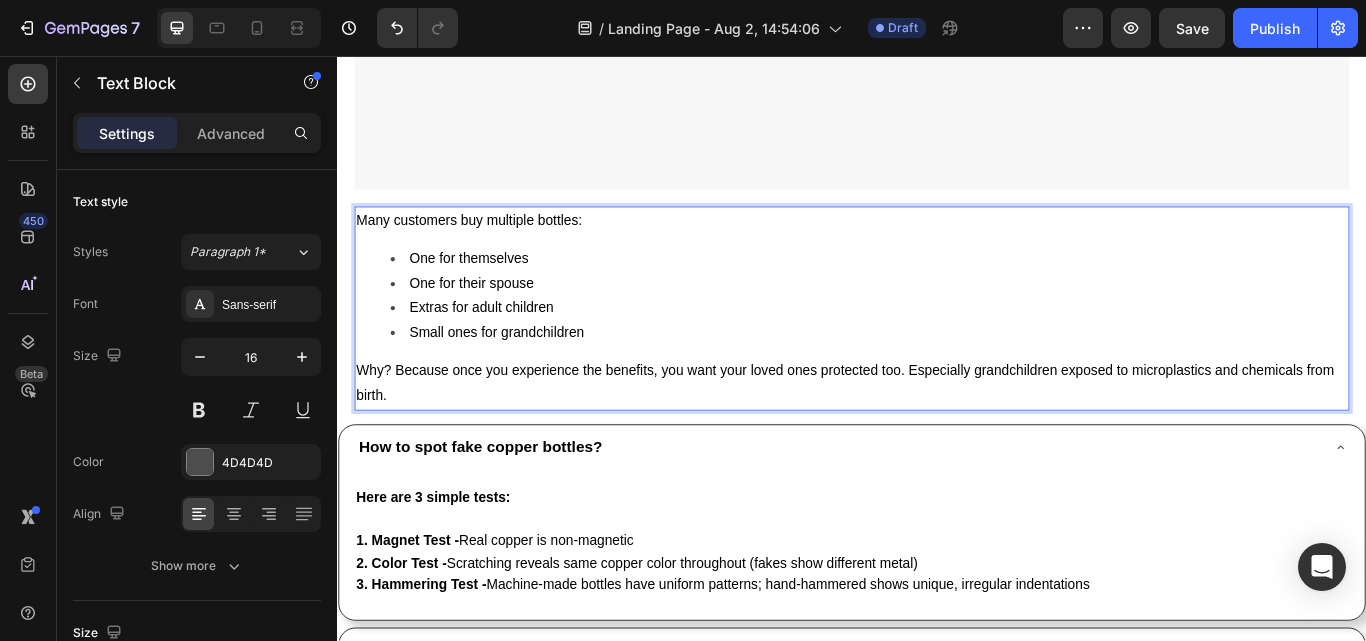 click on "Many customers buy multiple bottles:" at bounding box center (937, 248) 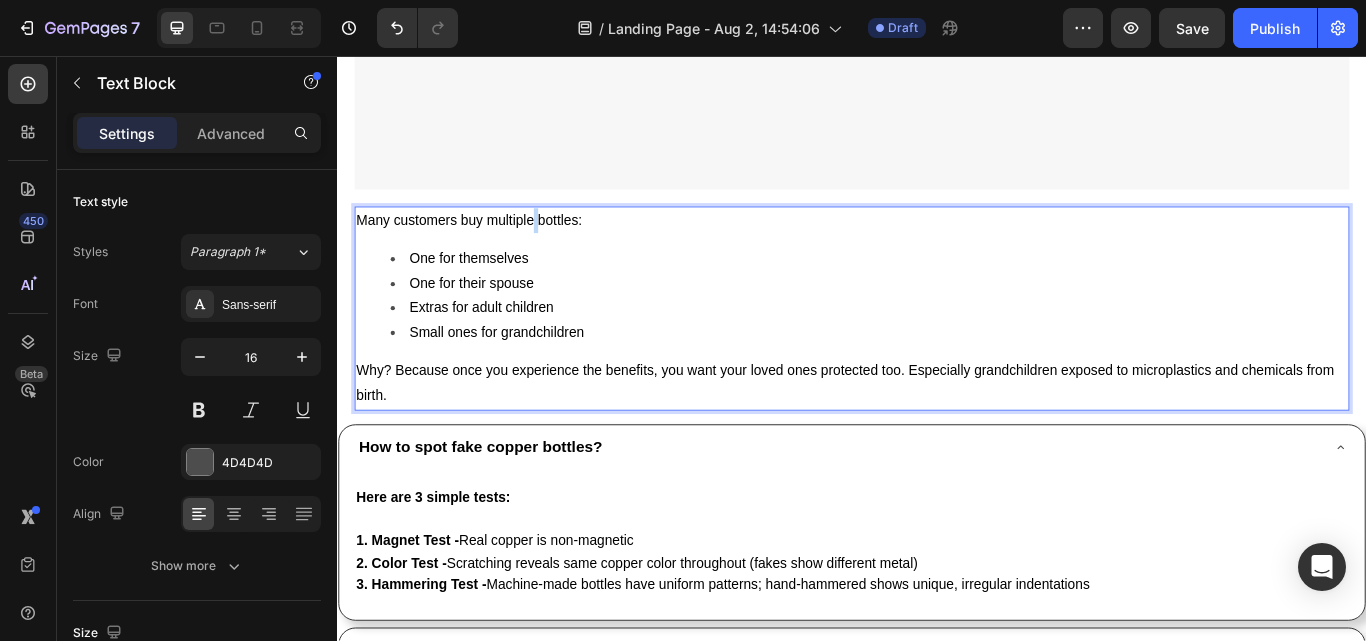 click on "Many customers buy multiple bottles:" at bounding box center (937, 248) 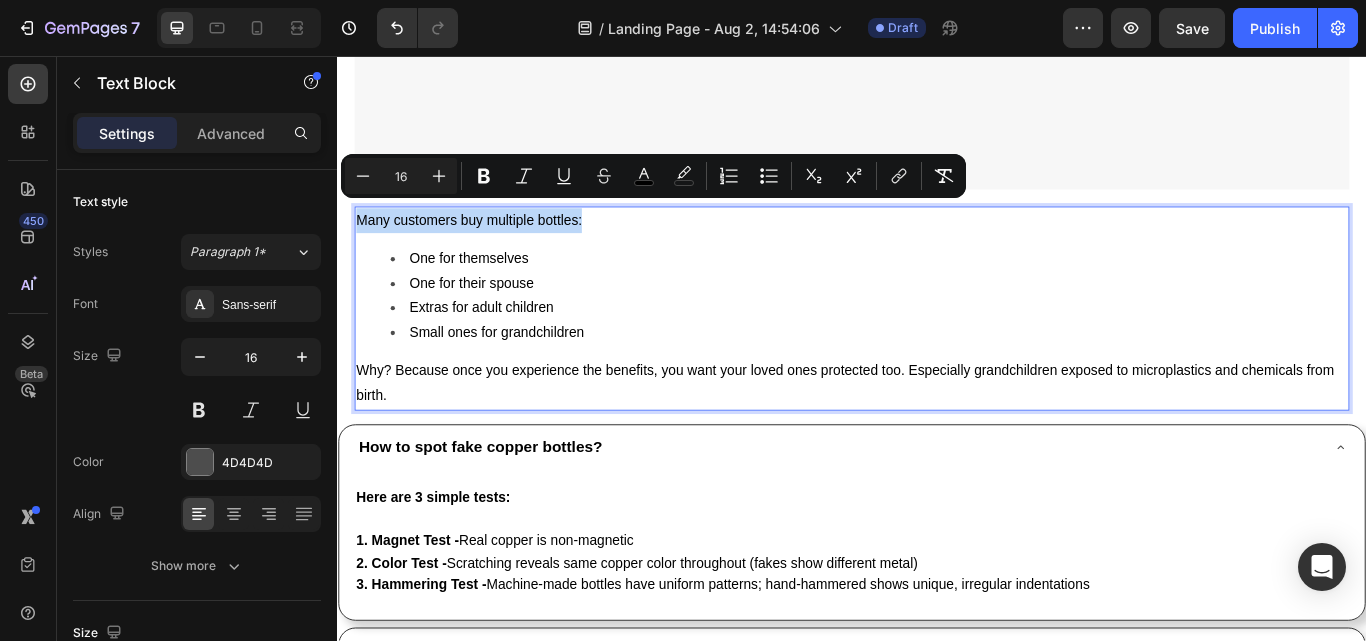 click on "Many customers buy multiple bottles:" at bounding box center [937, 248] 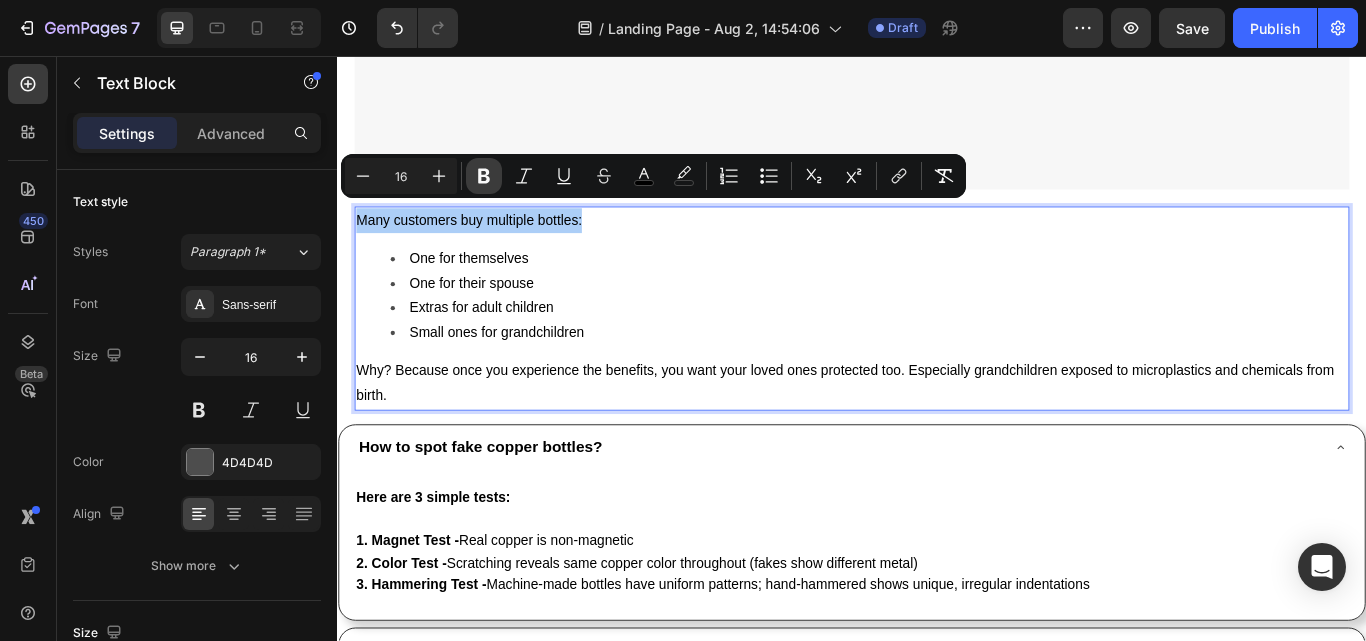 click 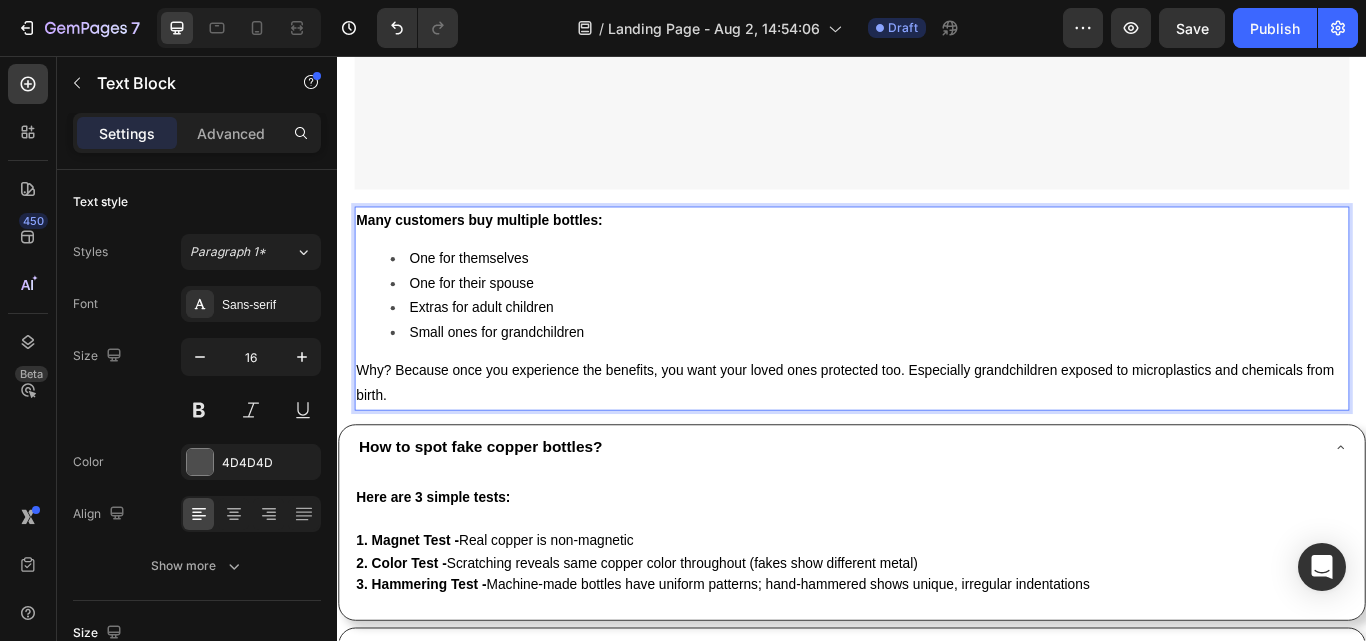 click on "Many customers buy multiple bottles: One for themselves One for their spouse Extras for adult children Small ones for grandchildren Why? Because once you experience the benefits, you want your loved ones protected too. Especially grandchildren exposed to microplastics and chemicals from birth." at bounding box center (937, 351) 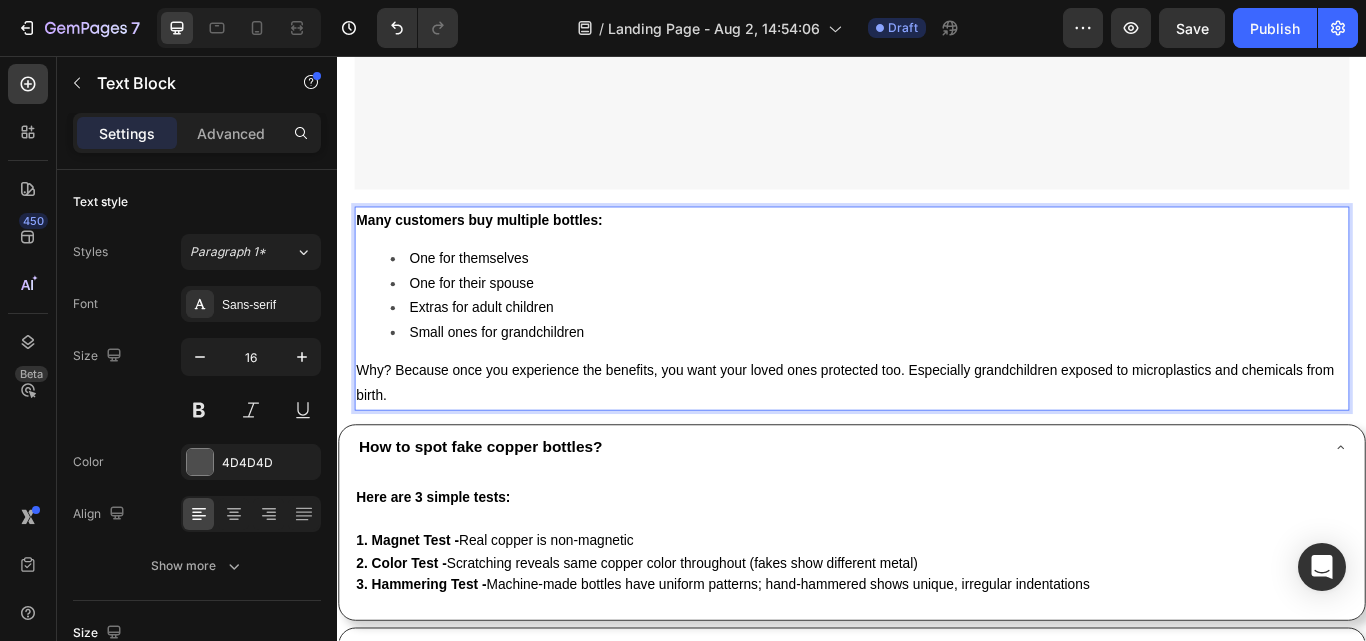 click on "Why? Because once you experience the benefits, you want your loved ones protected too. Especially grandchildren exposed to microplastics and chemicals from birth." at bounding box center [929, 438] 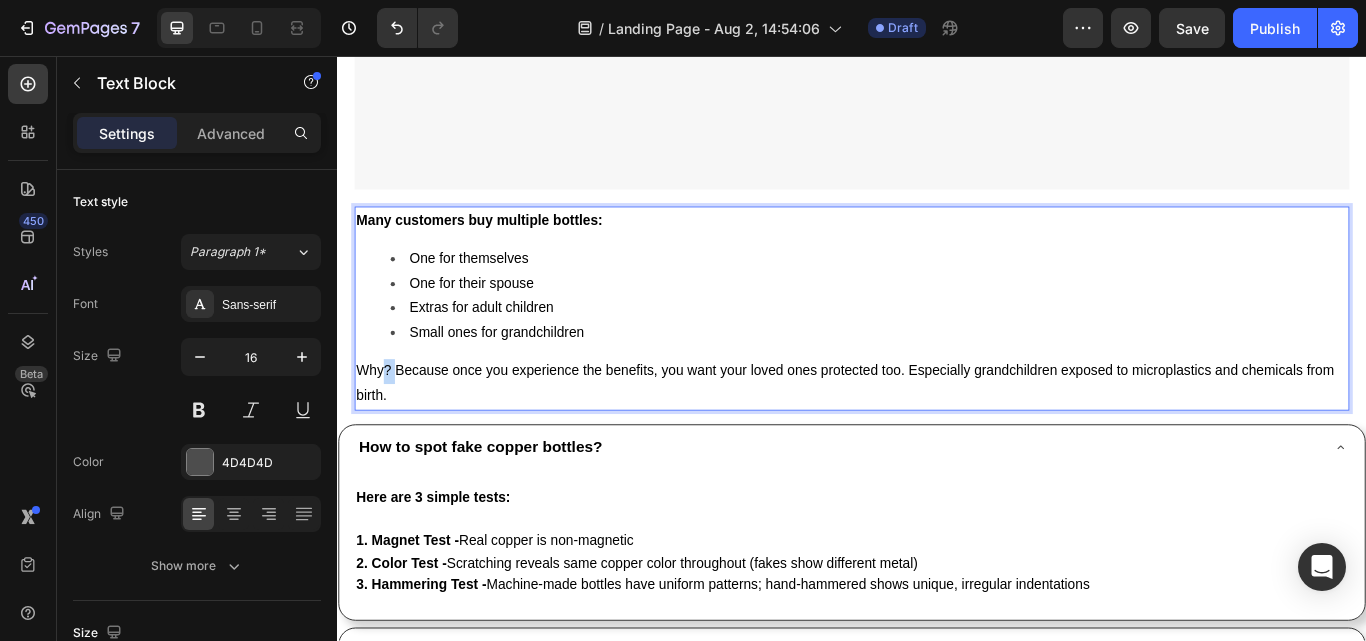 click on "Why? Because once you experience the benefits, you want your loved ones protected too. Especially grandchildren exposed to microplastics and chemicals from birth." at bounding box center [929, 438] 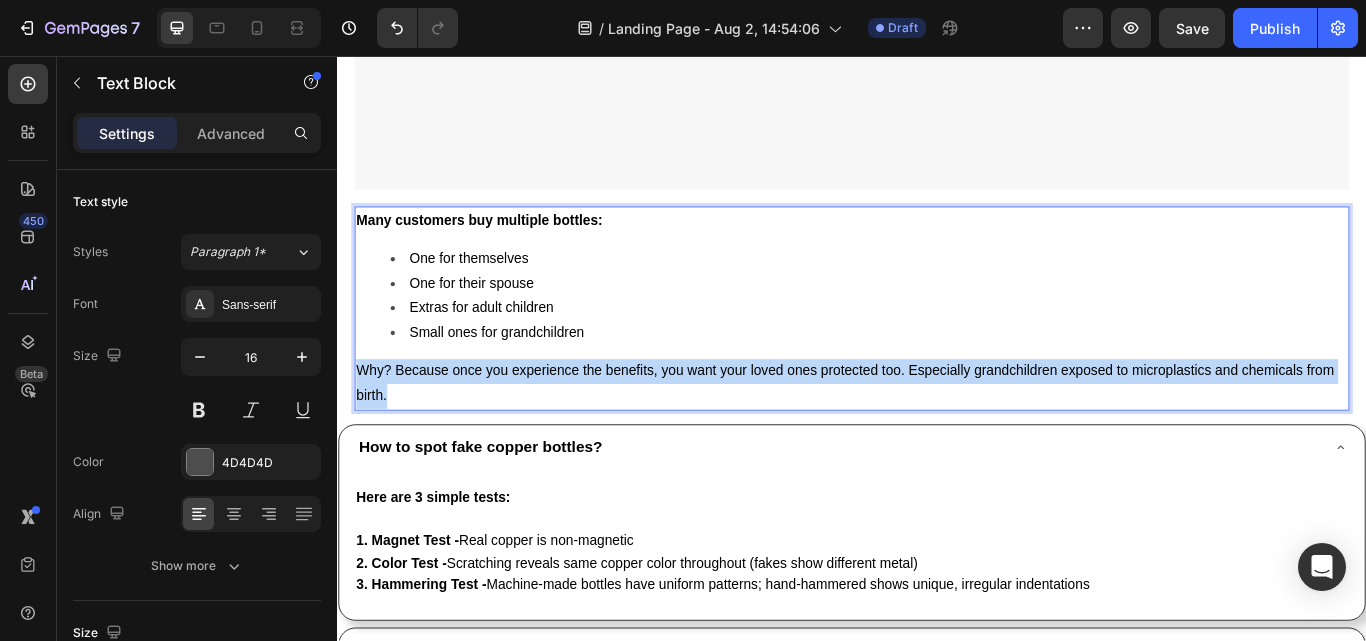 click on "Why? Because once you experience the benefits, you want your loved ones protected too. Especially grandchildren exposed to microplastics and chemicals from birth." at bounding box center [929, 438] 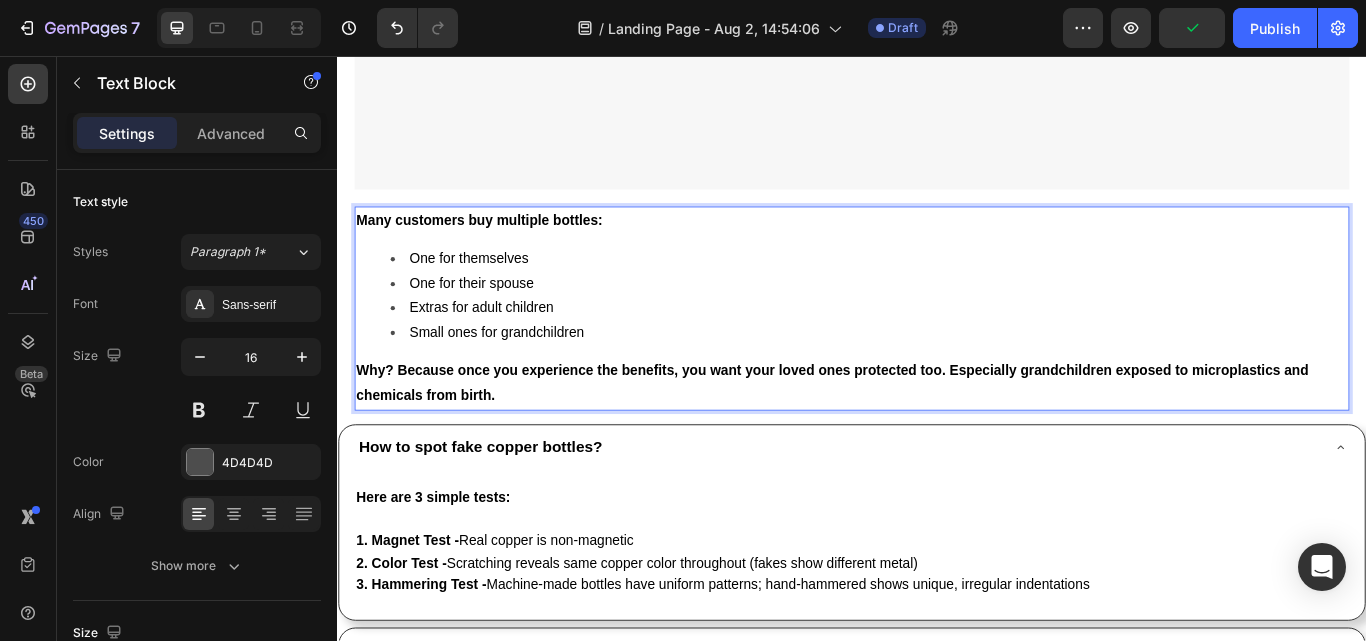 click on "One for their spouse" at bounding box center [957, 322] 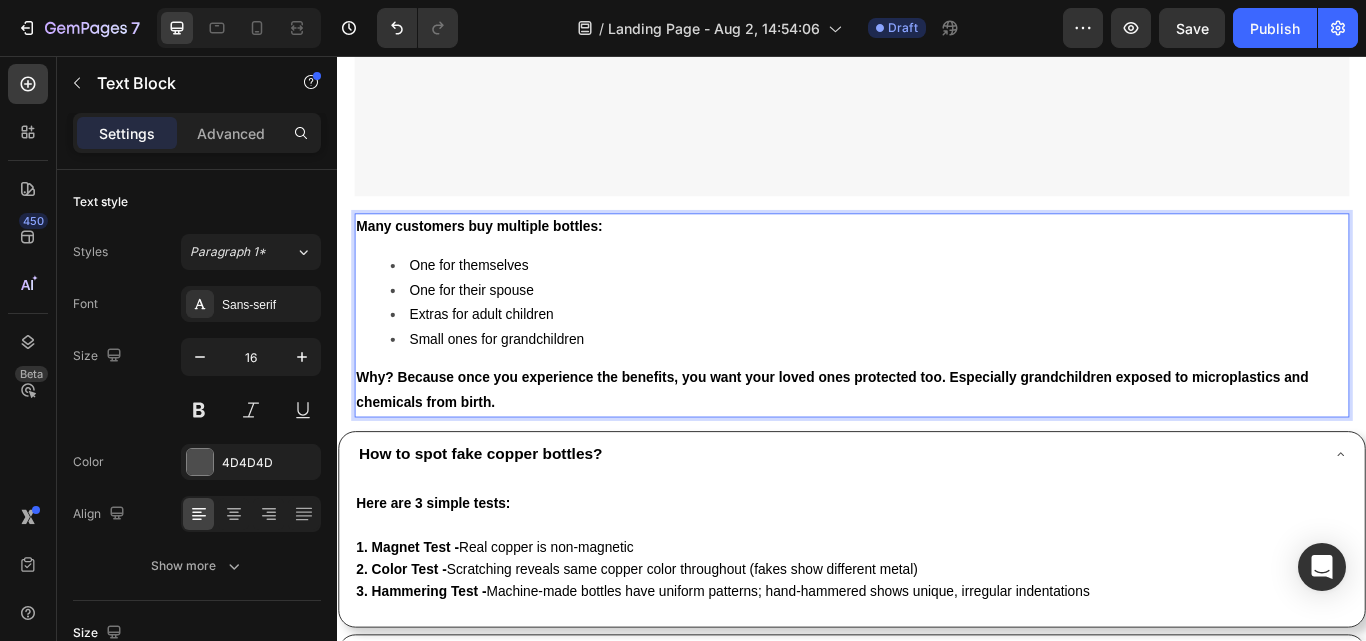scroll, scrollTop: 13001, scrollLeft: 0, axis: vertical 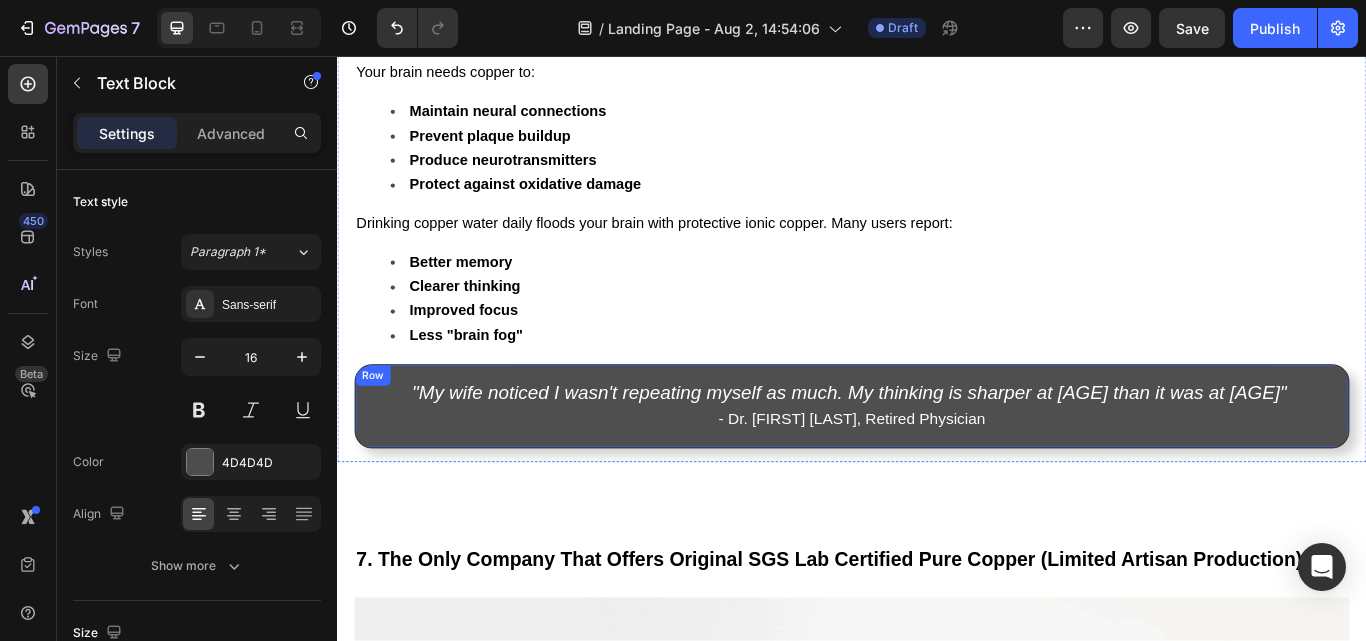 click on ""My wife noticed I wasn't repeating myself as much. My thinking is sharper at 69 than it was at 59."   - Dr. James L., Retired Physician Text Block Row" at bounding box center (937, 465) 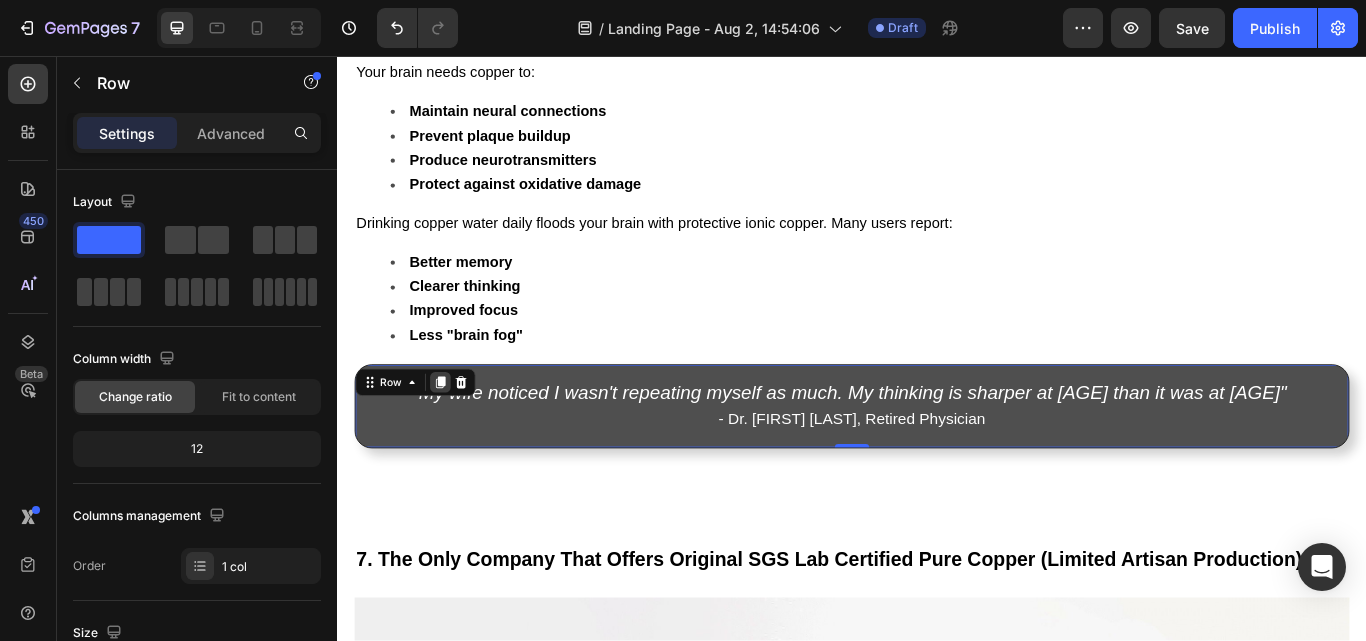 click 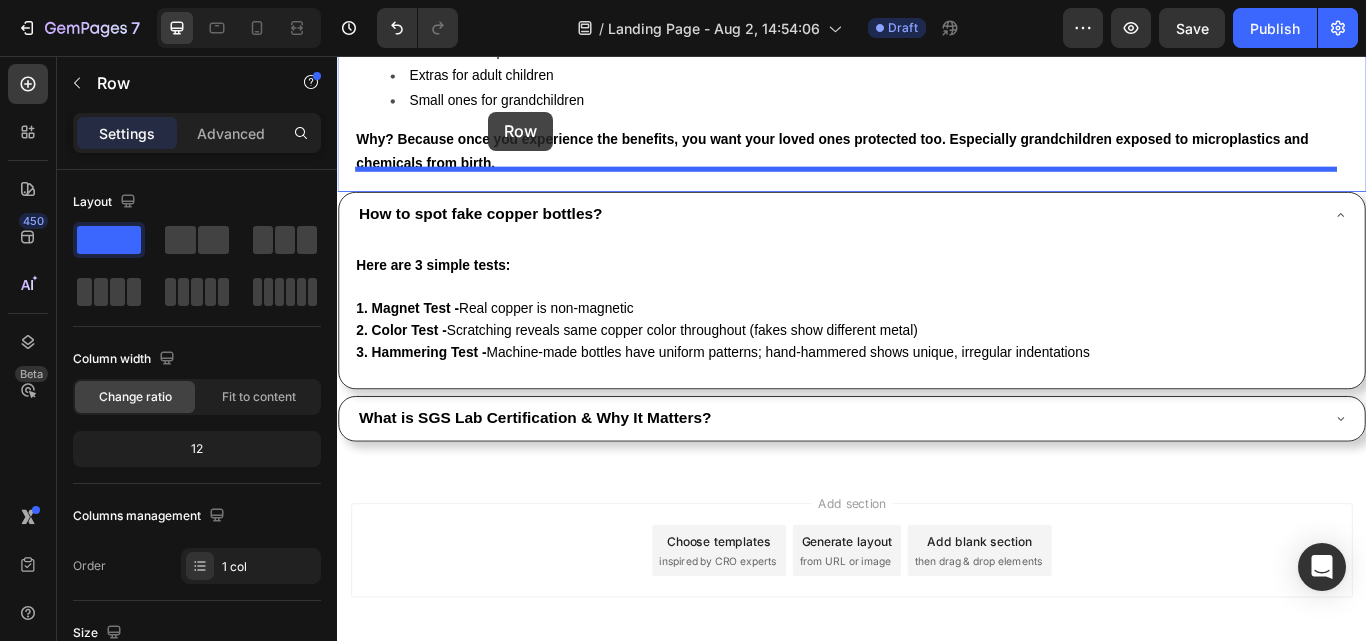 scroll, scrollTop: 13240, scrollLeft: 0, axis: vertical 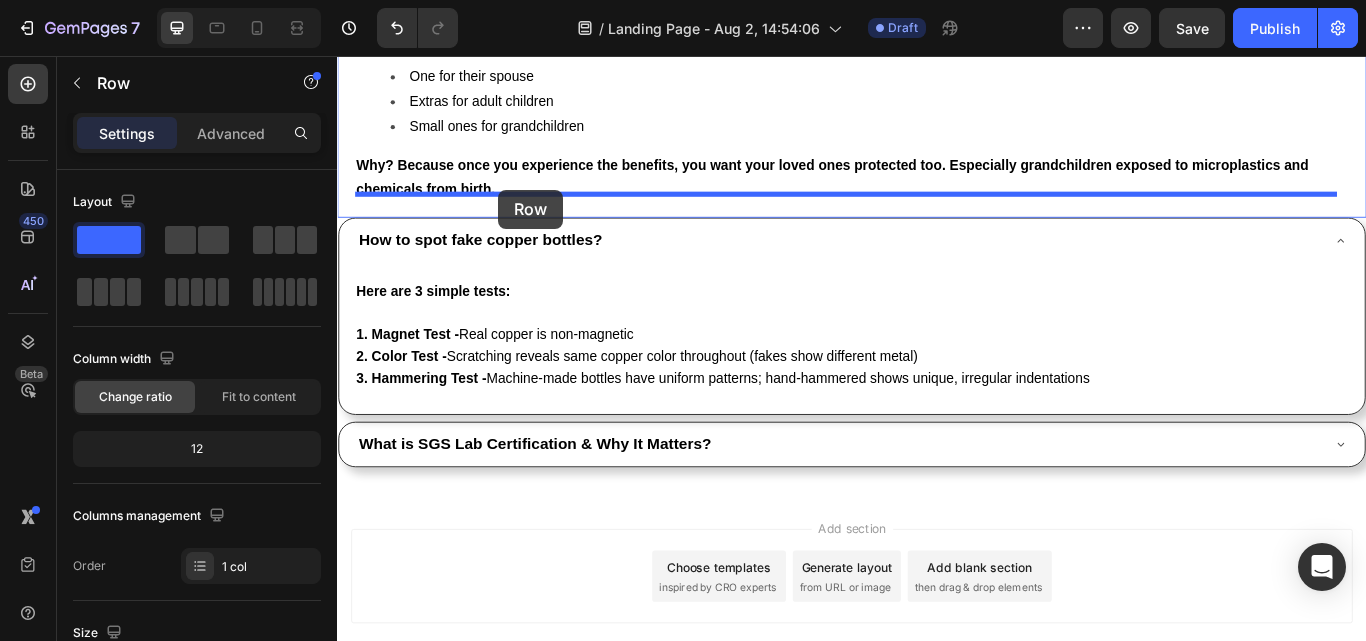 drag, startPoint x: 383, startPoint y: 492, endPoint x: 523, endPoint y: 213, distance: 312.1554 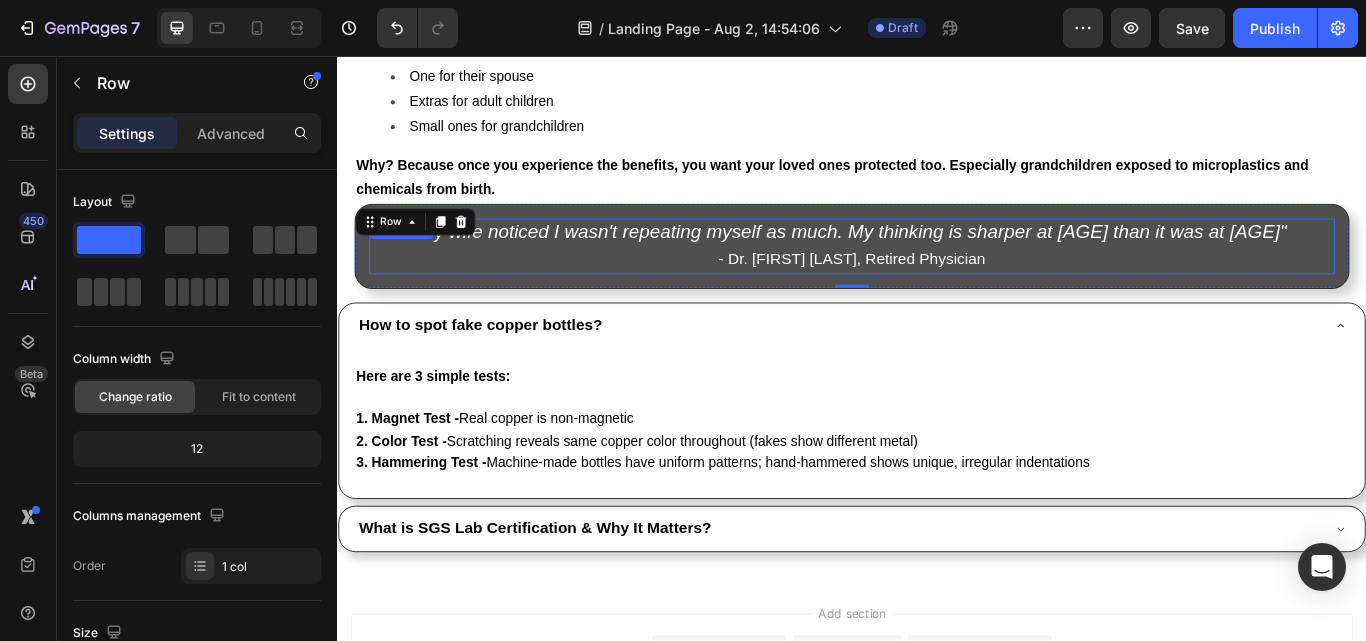click on ""My wife noticed I wasn't repeating myself as much. My thinking is sharper at 69 than it was at 59."" at bounding box center [934, 261] 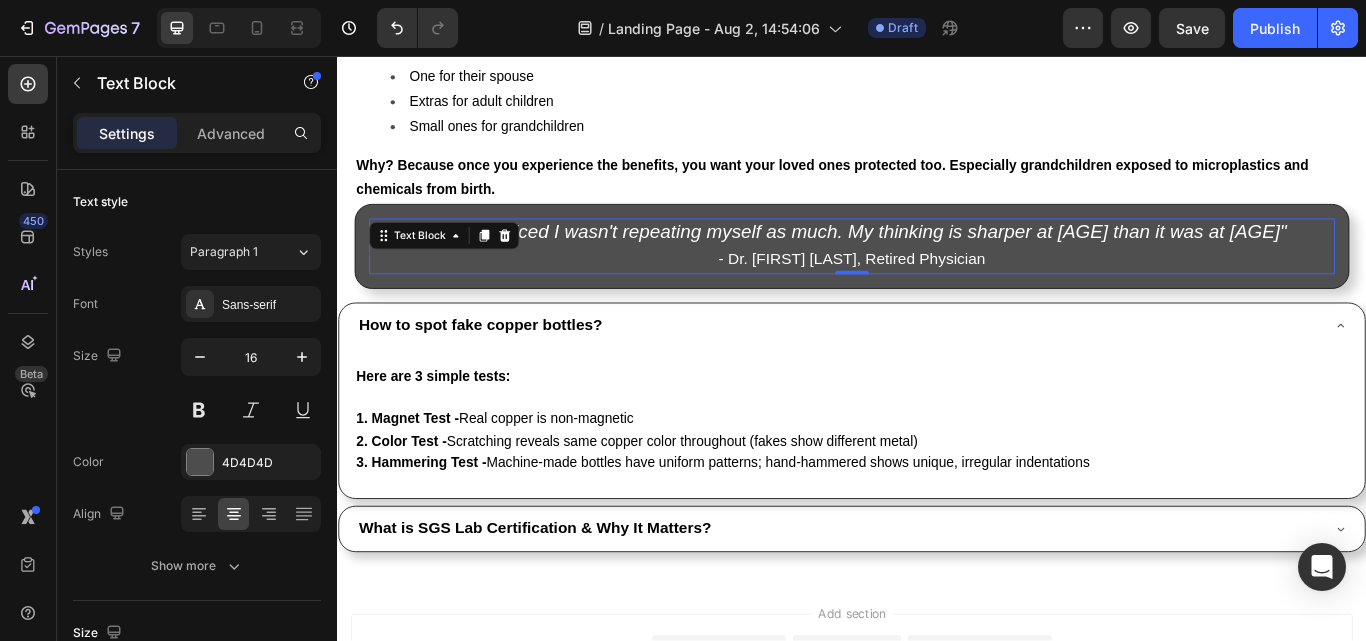 click on ""My wife noticed I wasn't repeating myself as much. My thinking is sharper at 69 than it was at 59."" at bounding box center [934, 261] 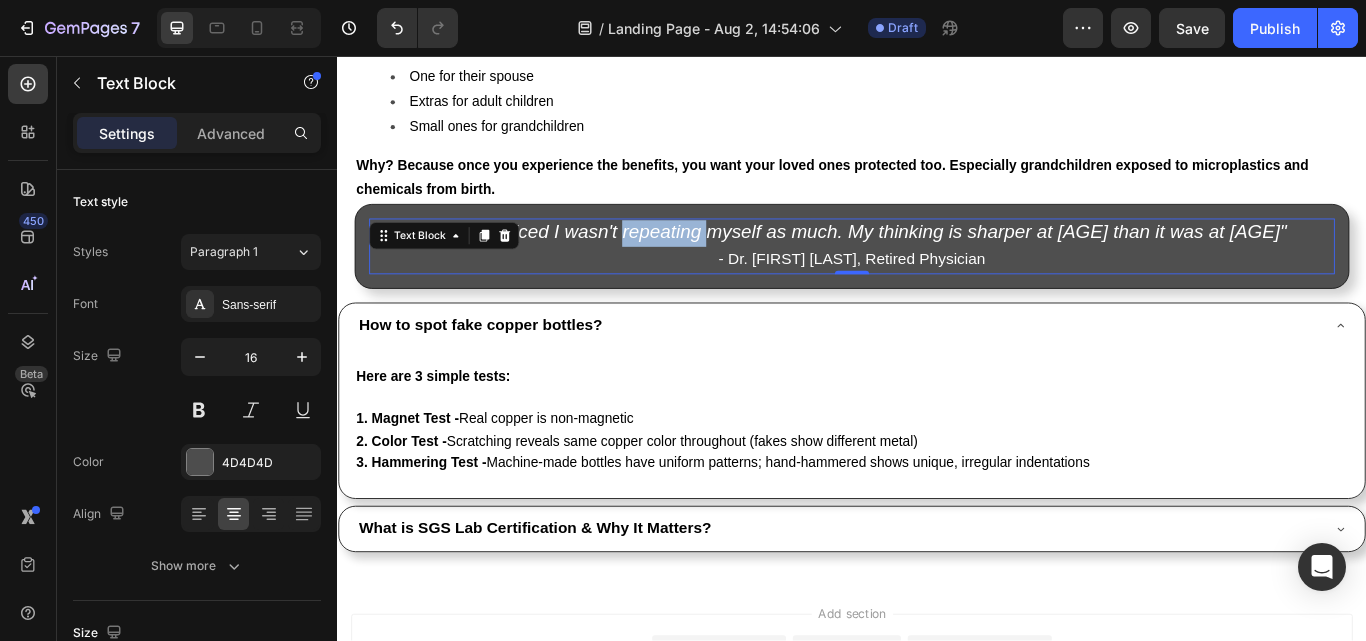 click on ""My wife noticed I wasn't repeating myself as much. My thinking is sharper at 69 than it was at 59."" at bounding box center [934, 261] 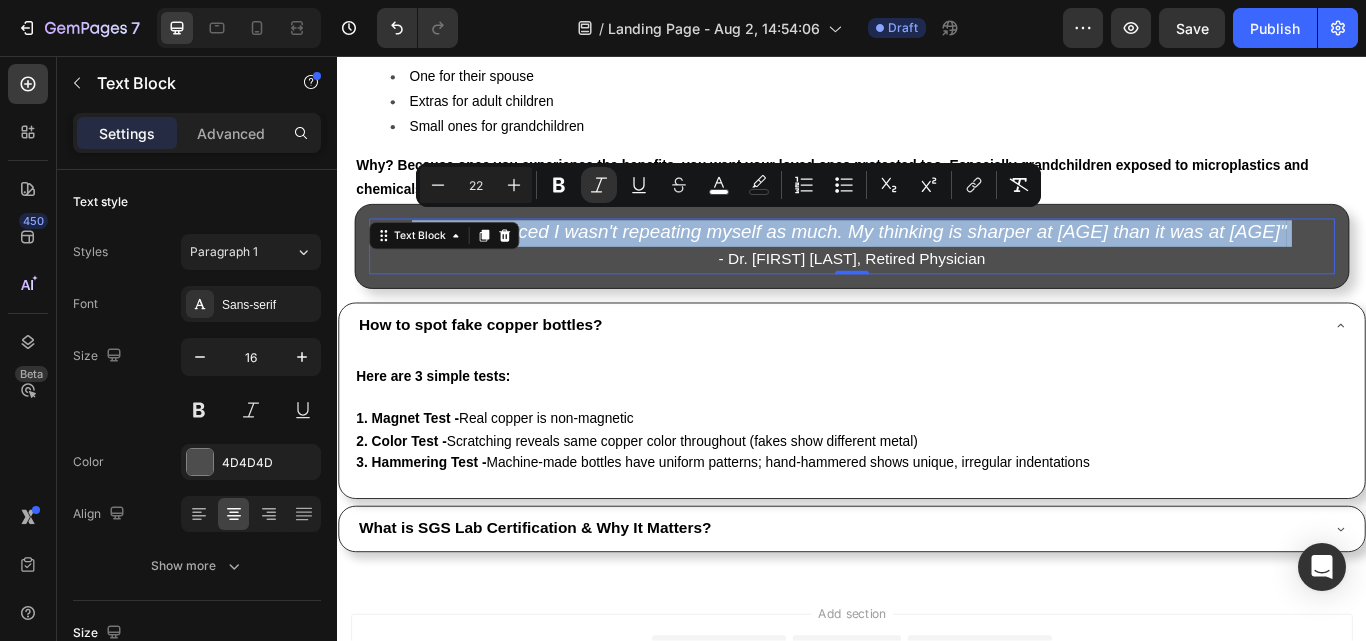 click on ""My wife noticed I wasn't repeating myself as much. My thinking is sharper at 69 than it was at 59."" at bounding box center (934, 261) 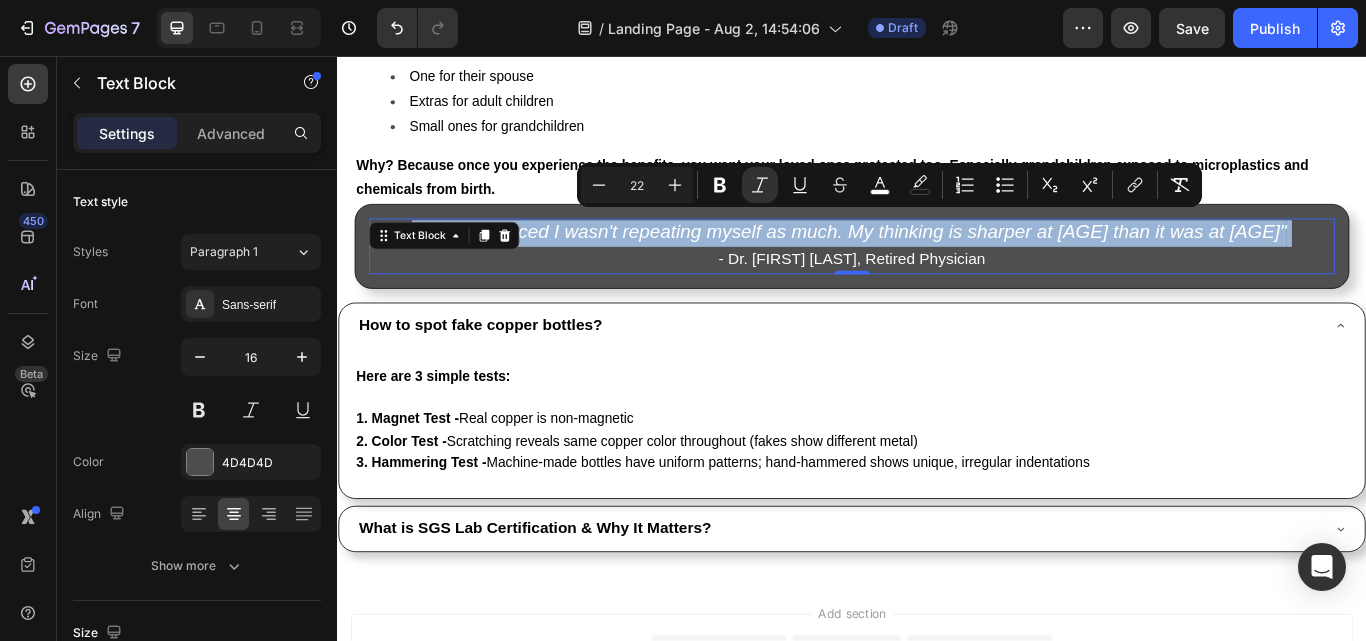click on ""My wife noticed I wasn't repeating myself as much. My thinking is sharper at 69 than it was at 59."" at bounding box center (934, 261) 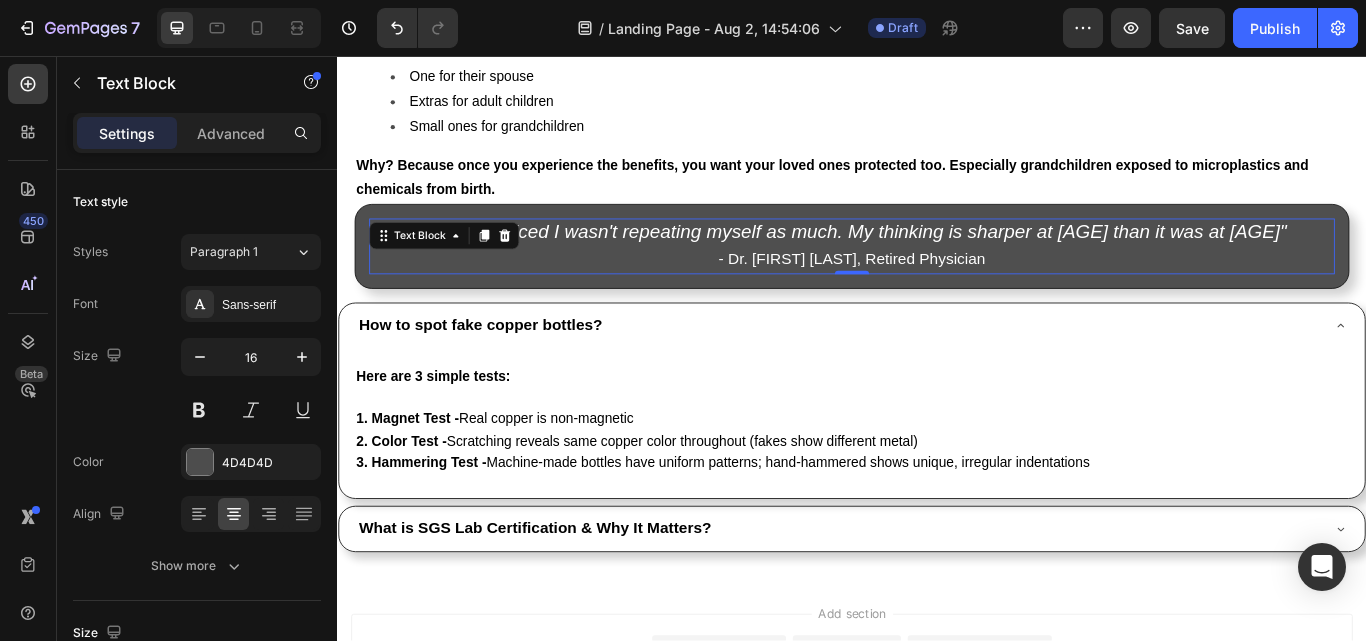 click on ""My wife noticed I wasn't repeating myself as much. My thinking is sharper at 69 than it was at 59."" at bounding box center [934, 261] 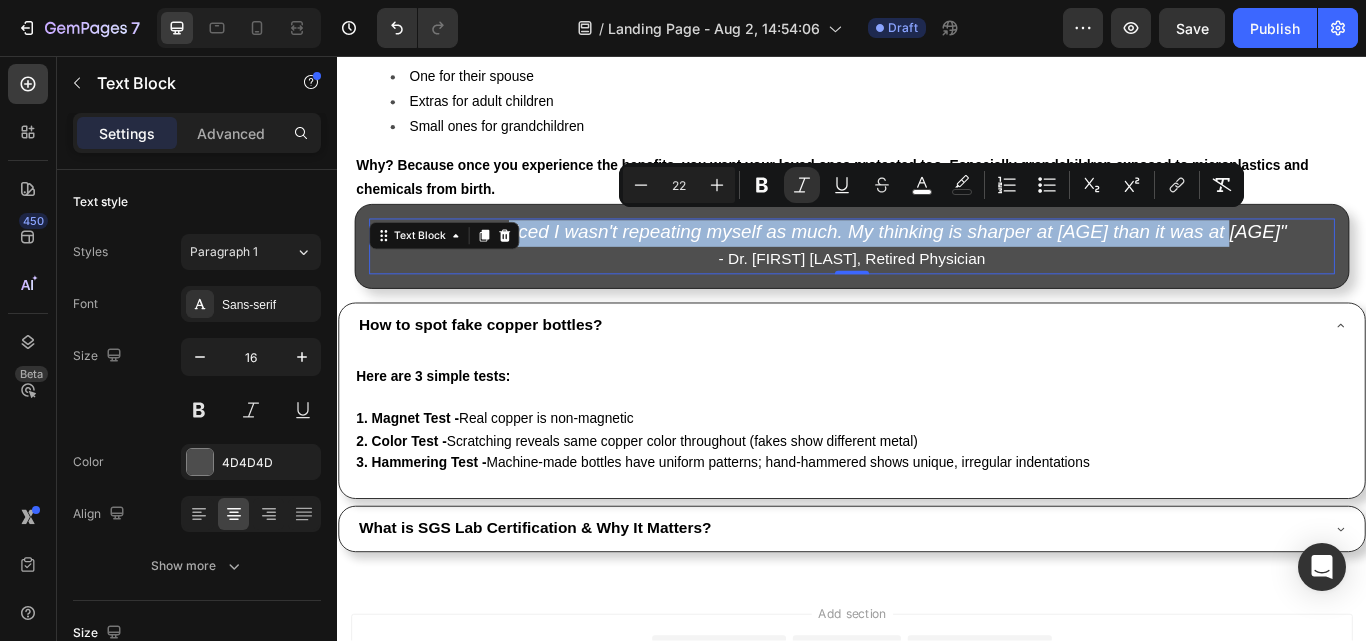 drag, startPoint x: 1399, startPoint y: 250, endPoint x: 560, endPoint y: 255, distance: 839.0149 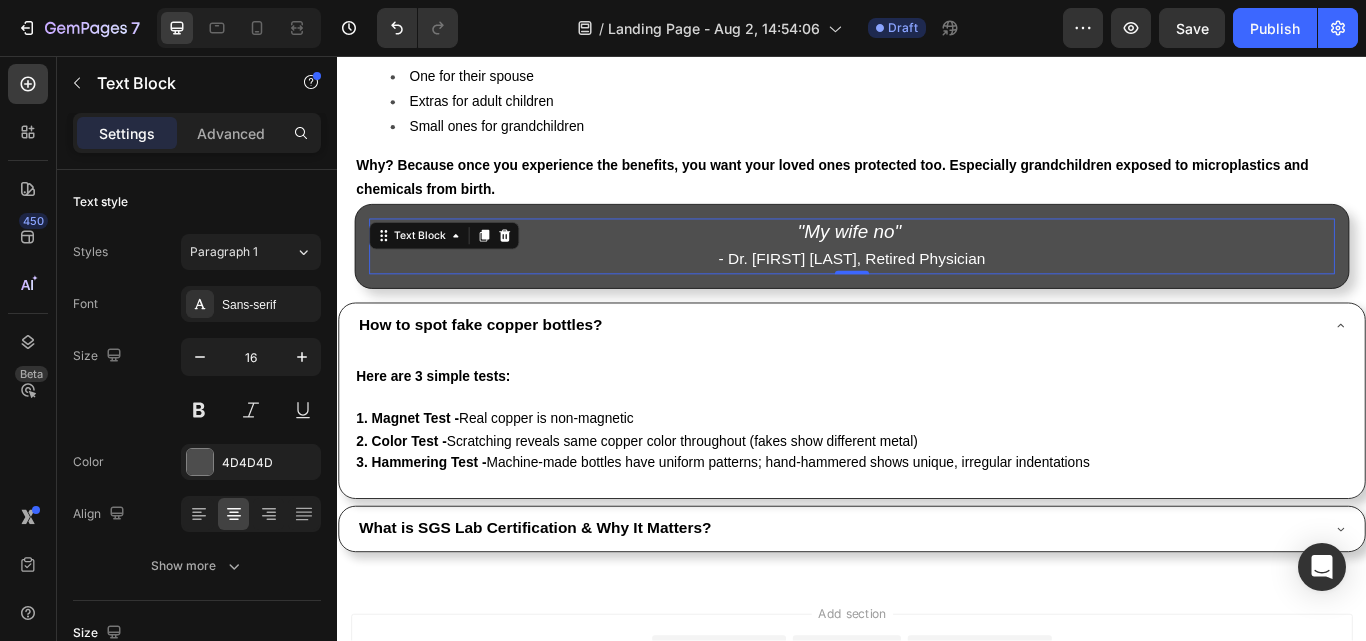 click on ""My wife no"" at bounding box center [934, 261] 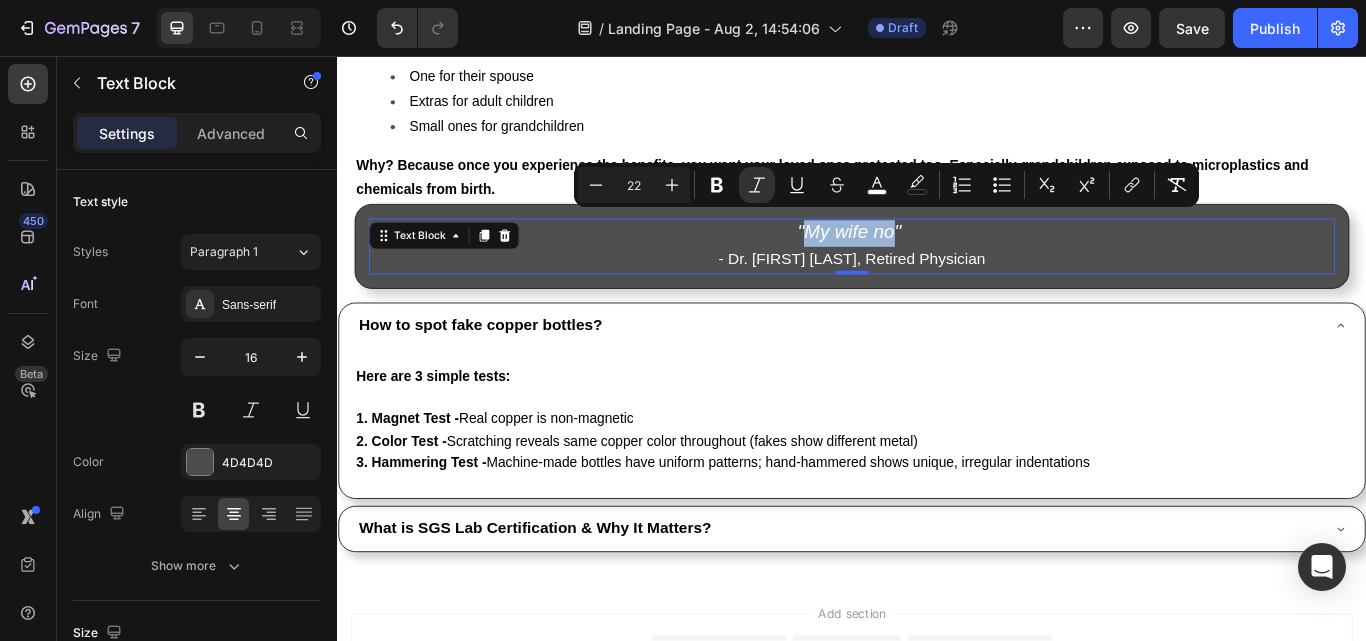 drag, startPoint x: 876, startPoint y: 249, endPoint x: 980, endPoint y: 253, distance: 104.0769 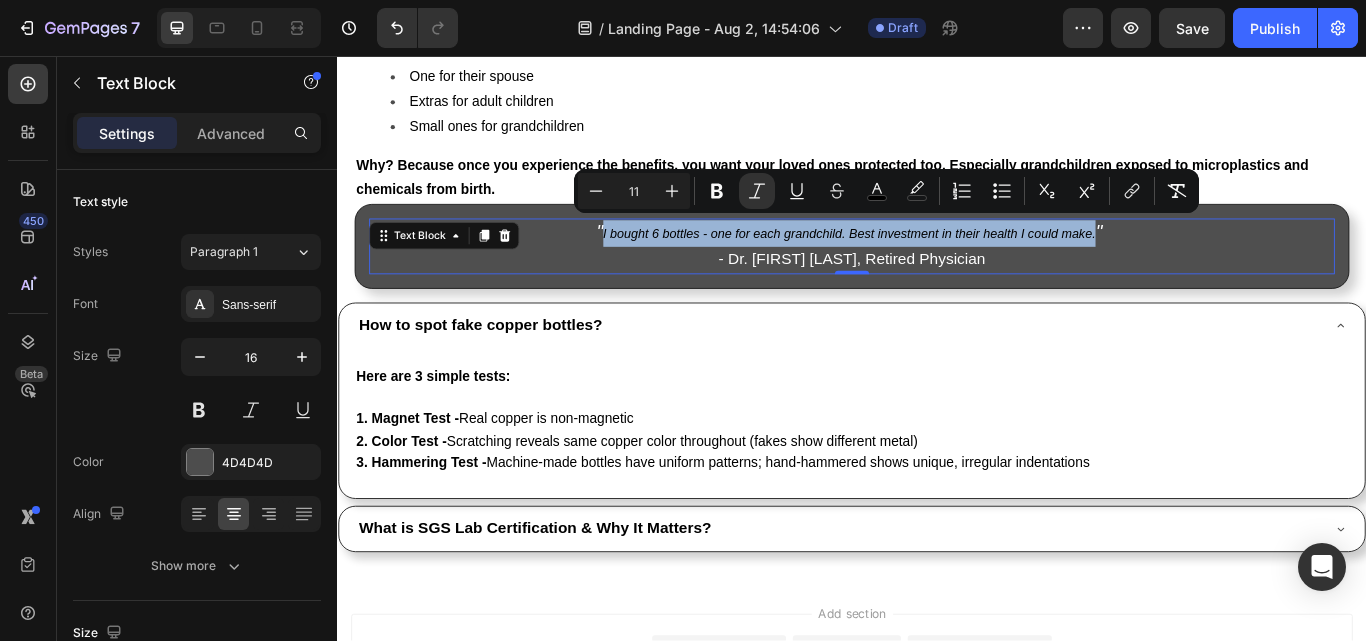drag, startPoint x: 639, startPoint y: 251, endPoint x: 1212, endPoint y: 254, distance: 573.0079 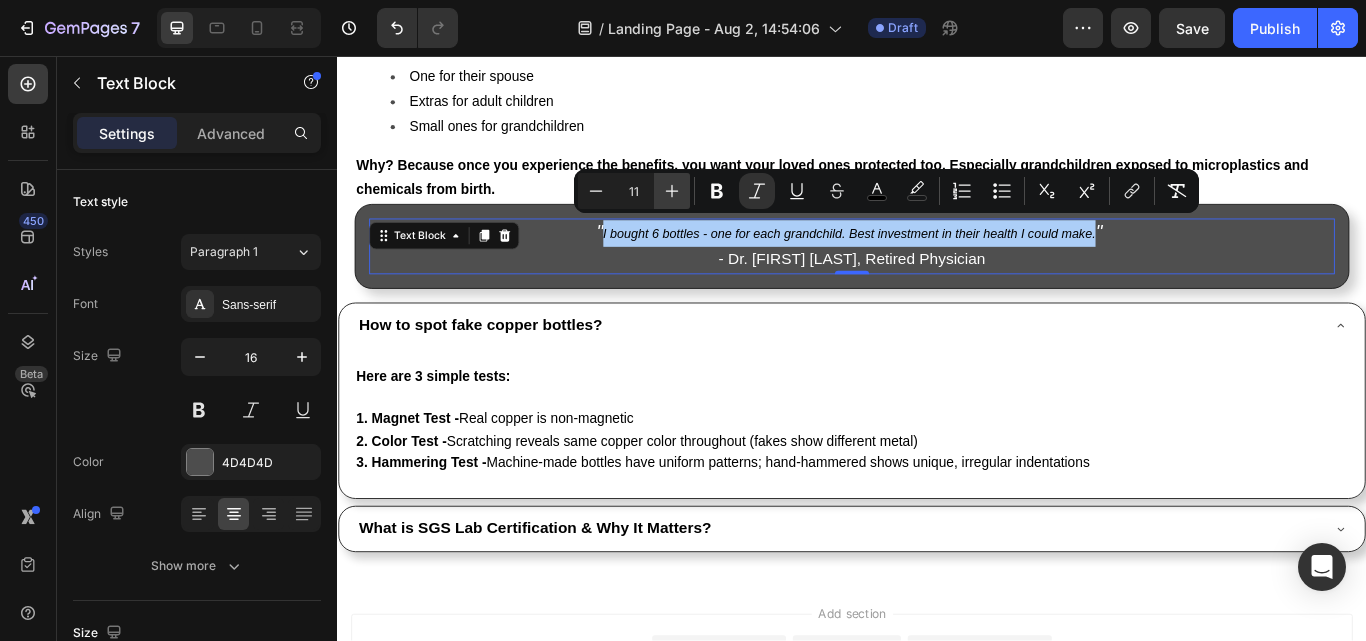 click 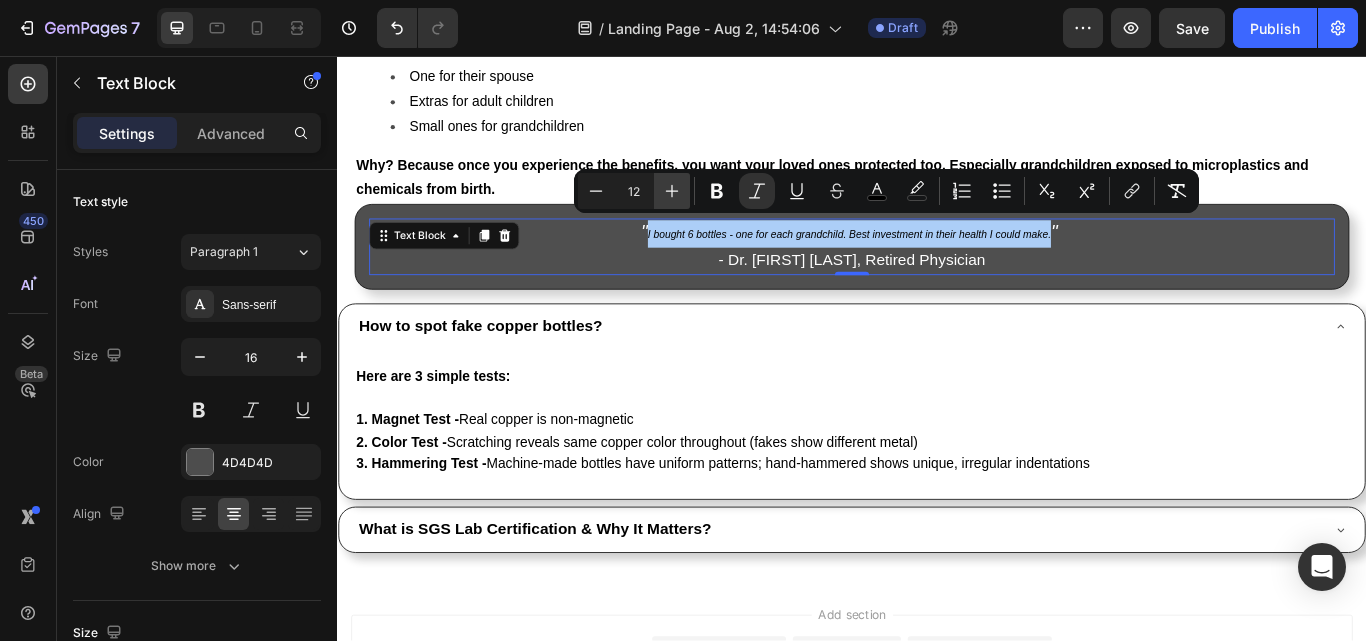 click 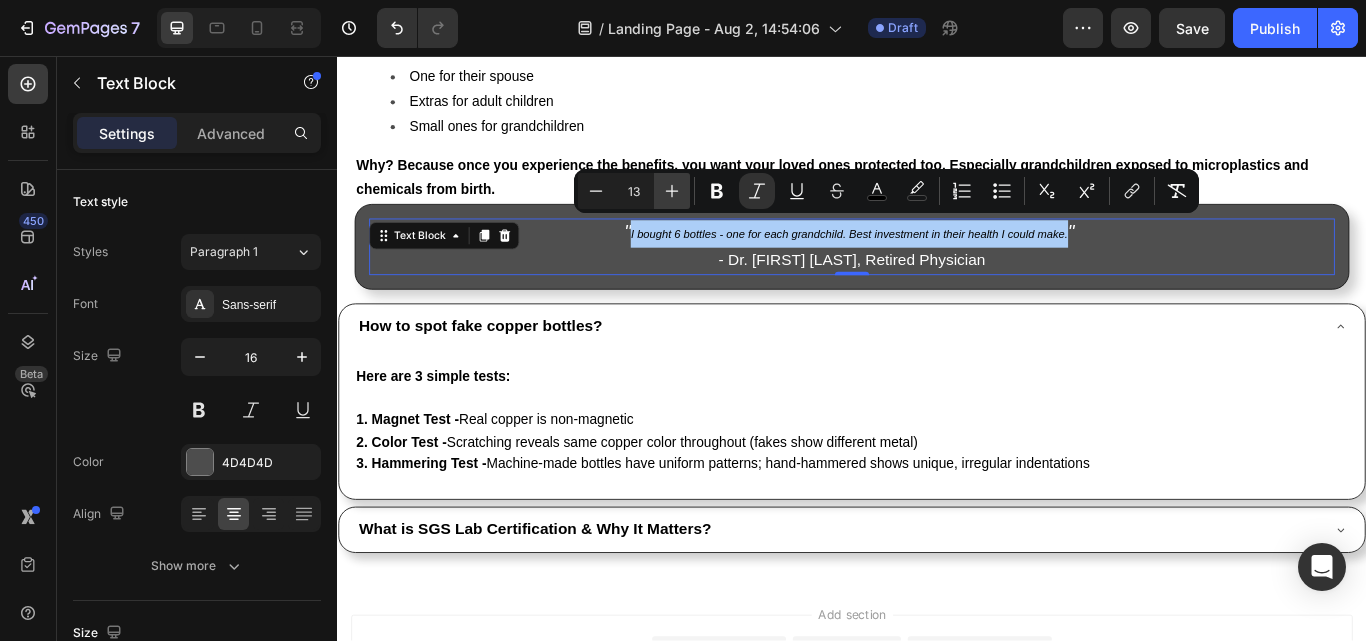 click 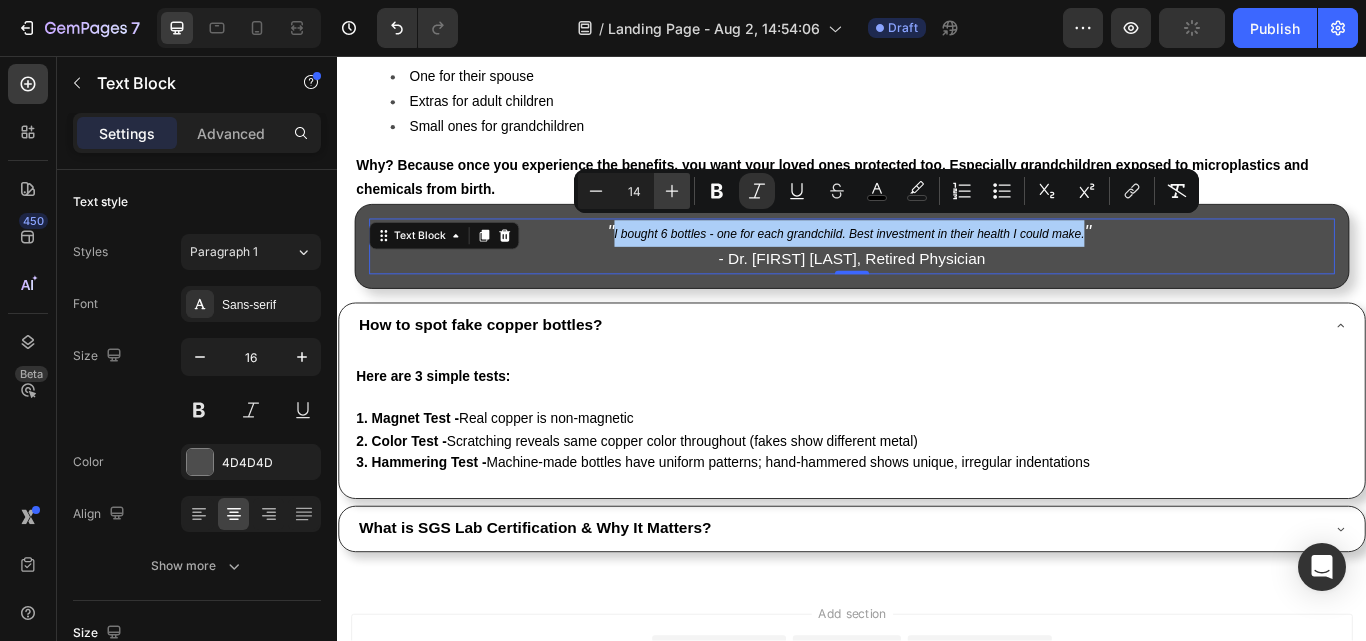 click 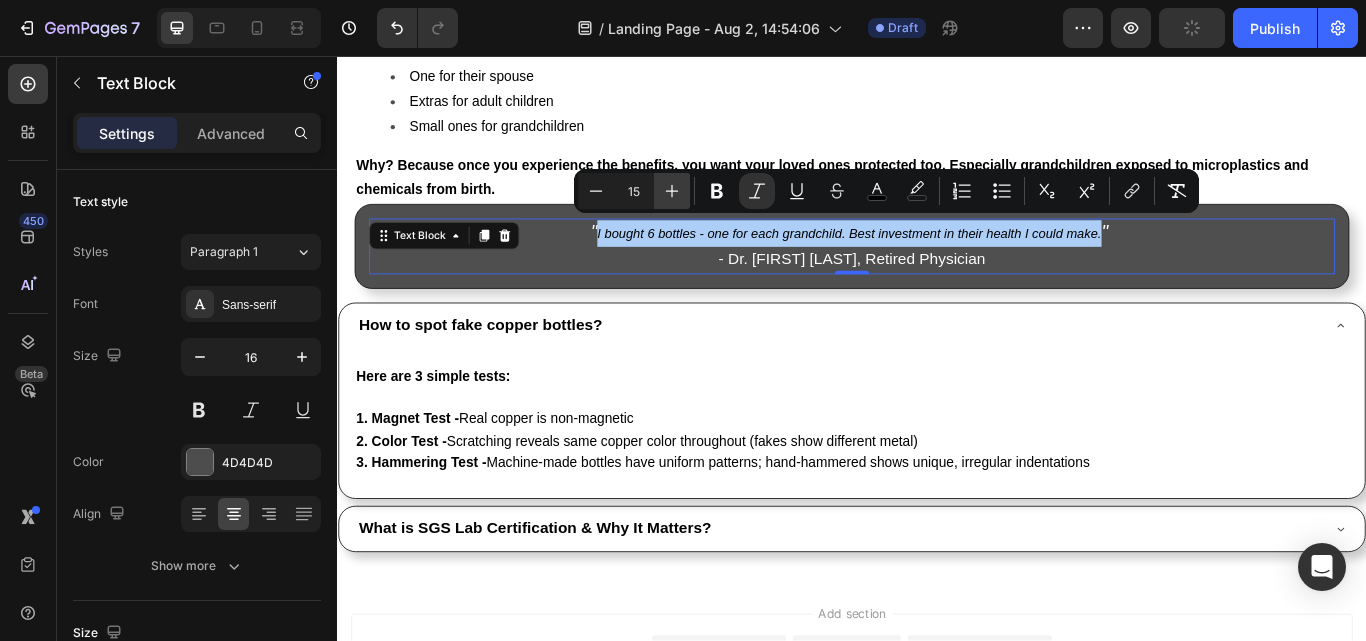click 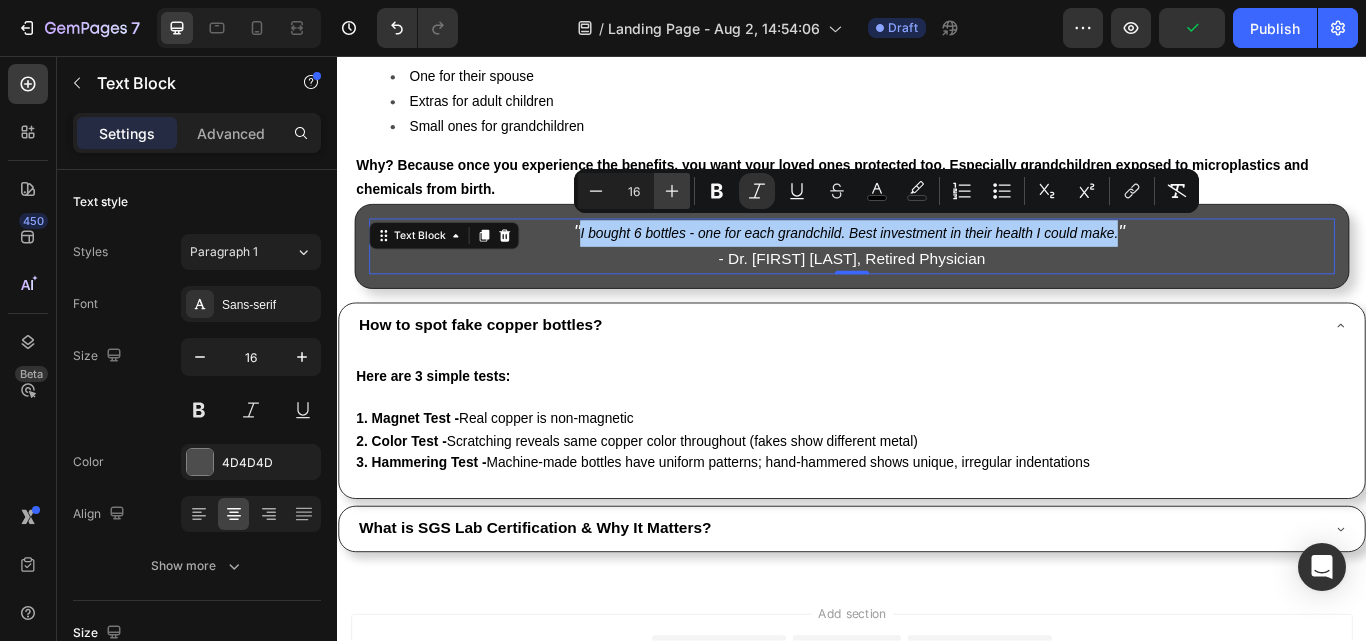 click 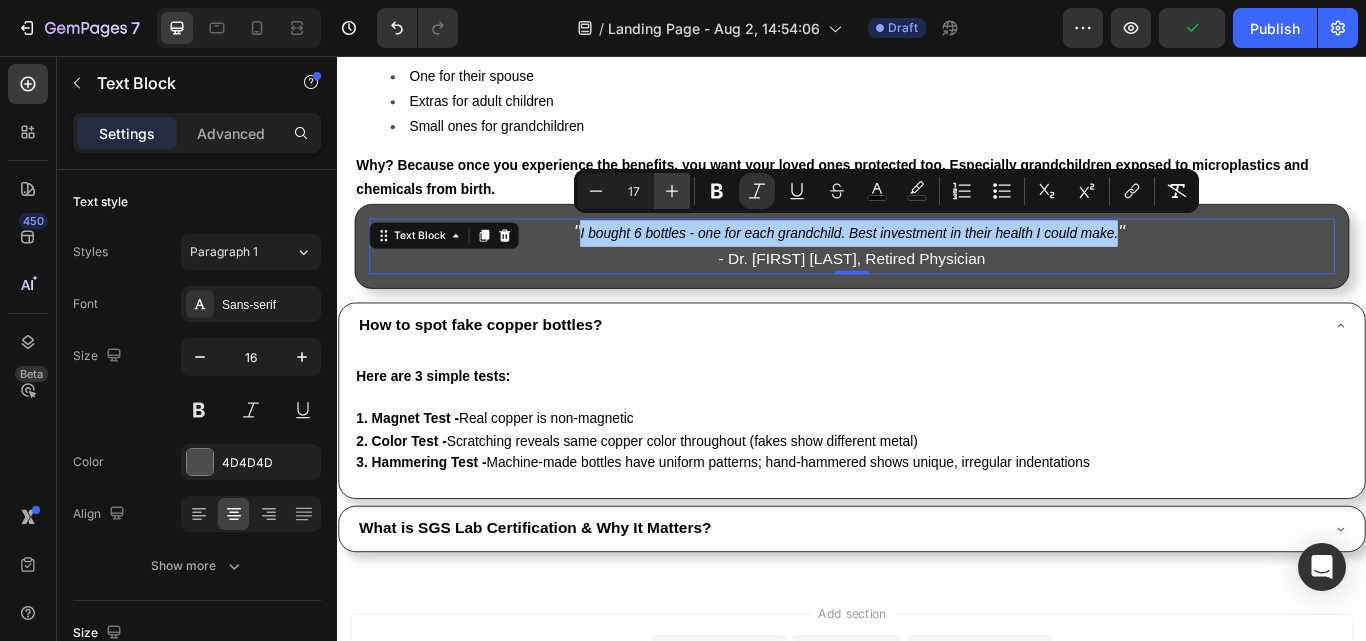 click 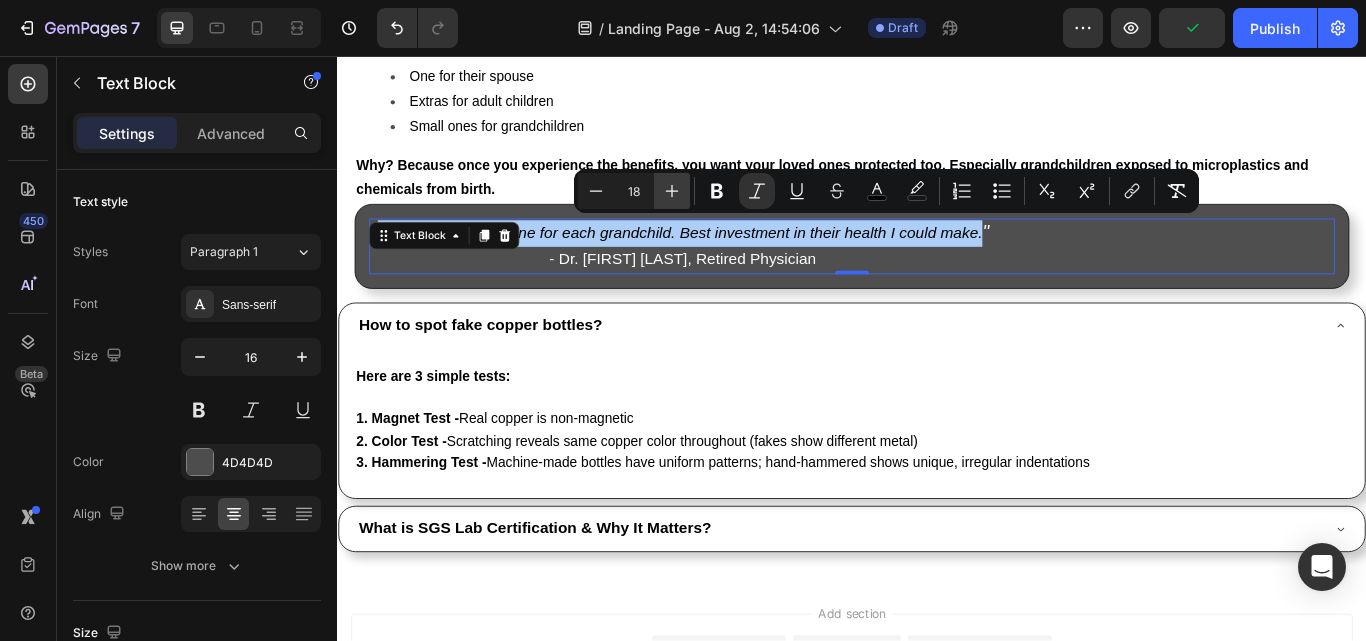 click 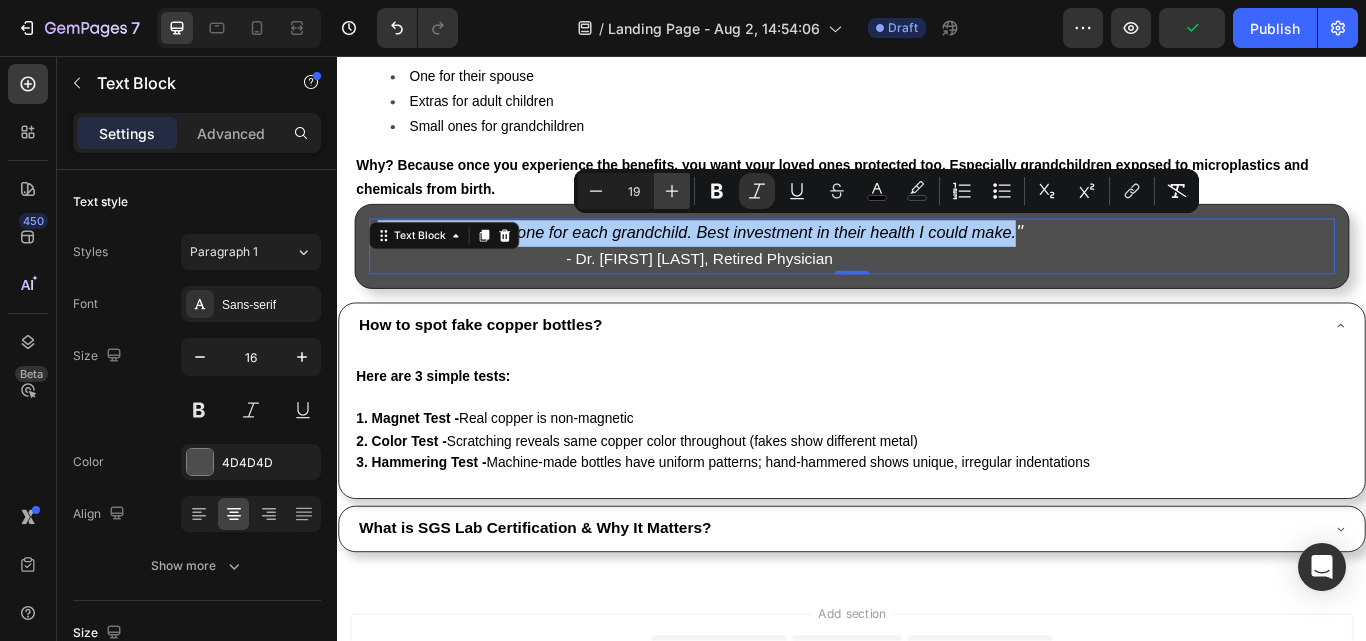 click 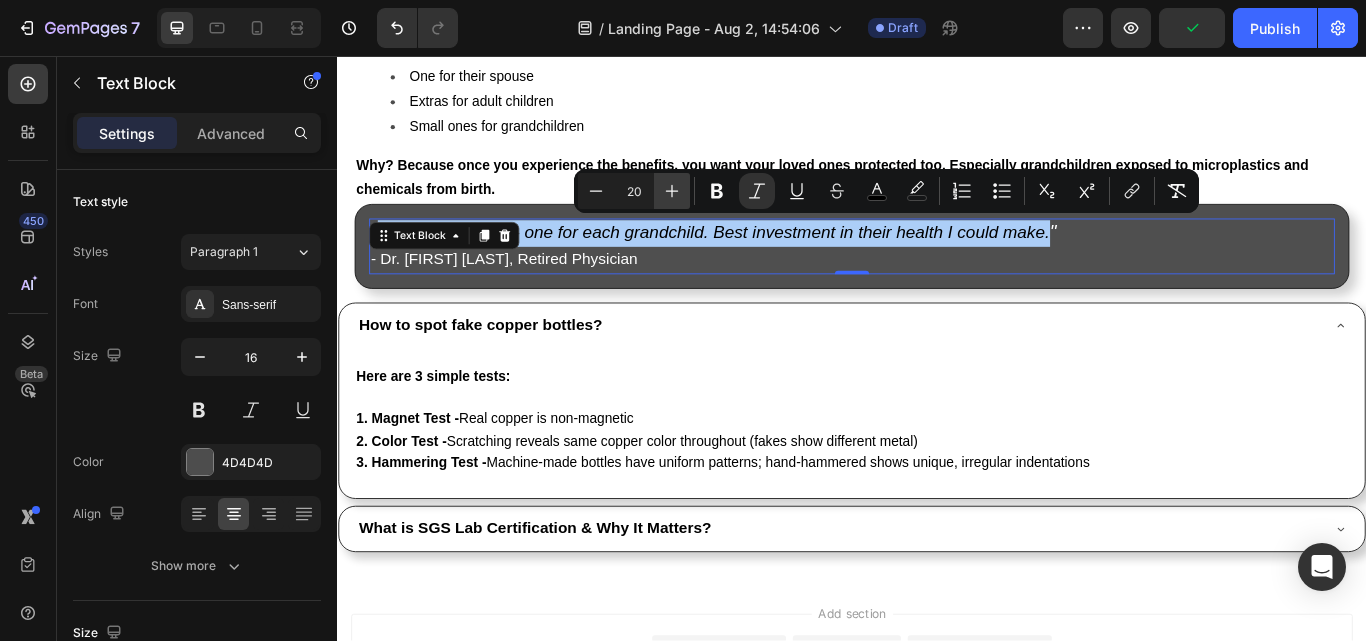 click 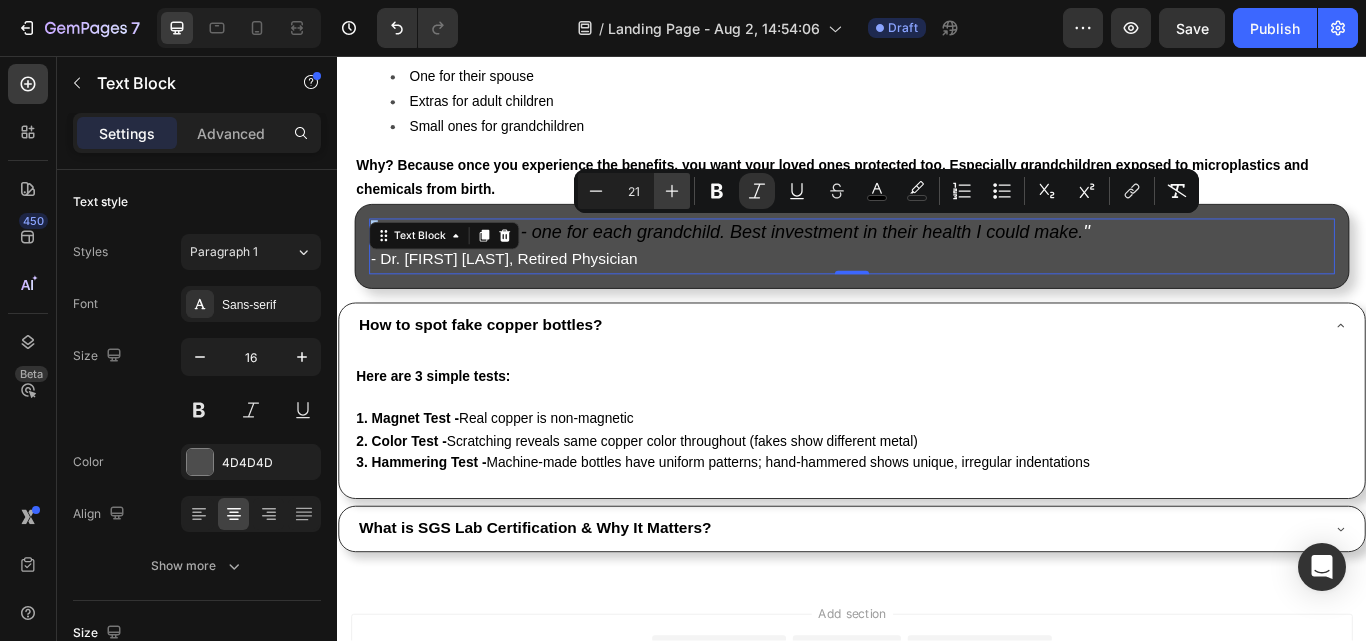 click 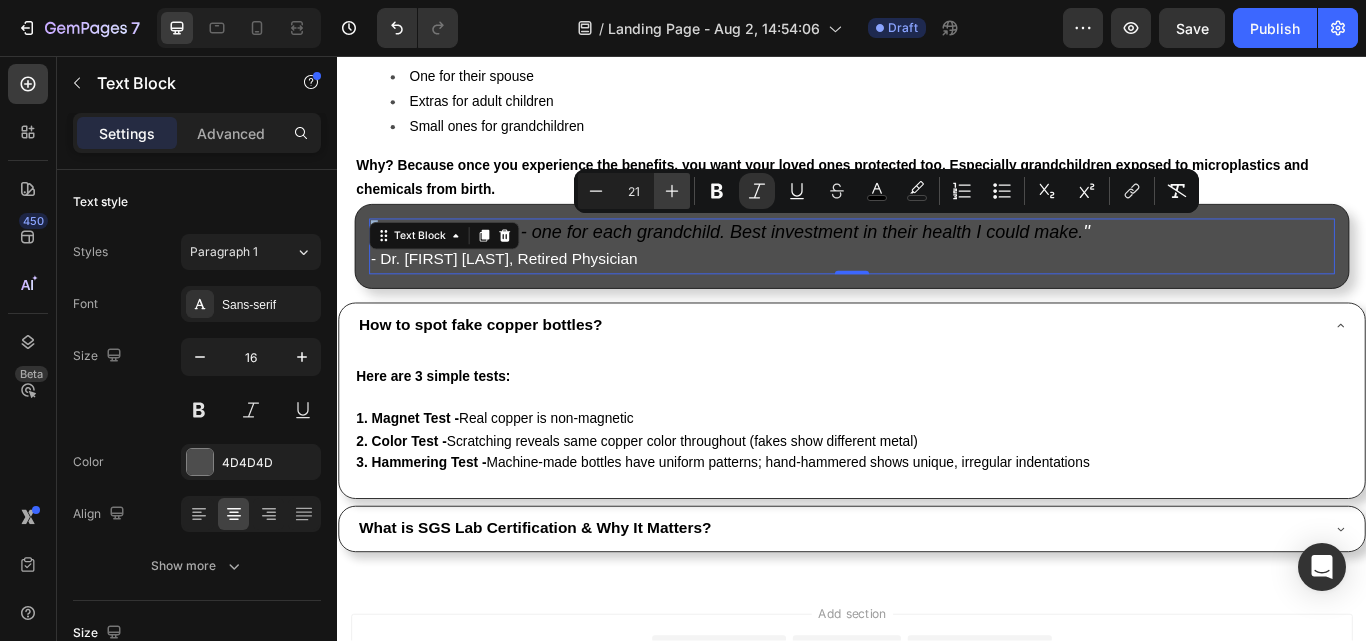 type on "22" 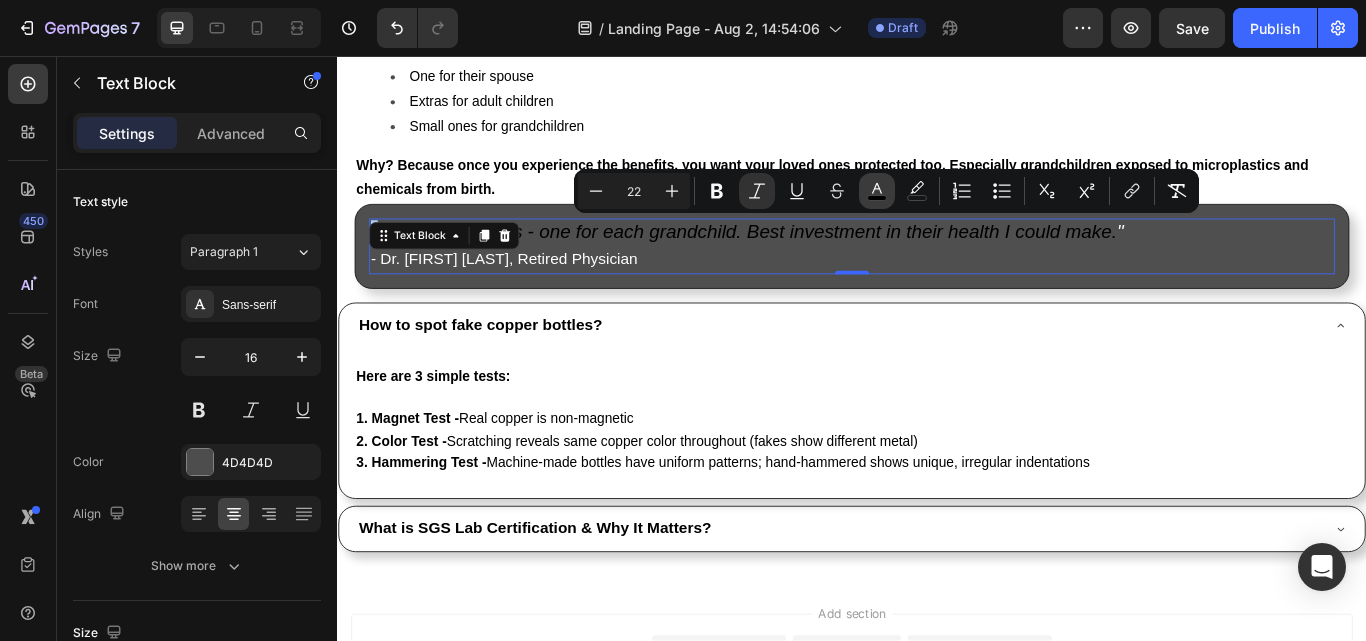 click 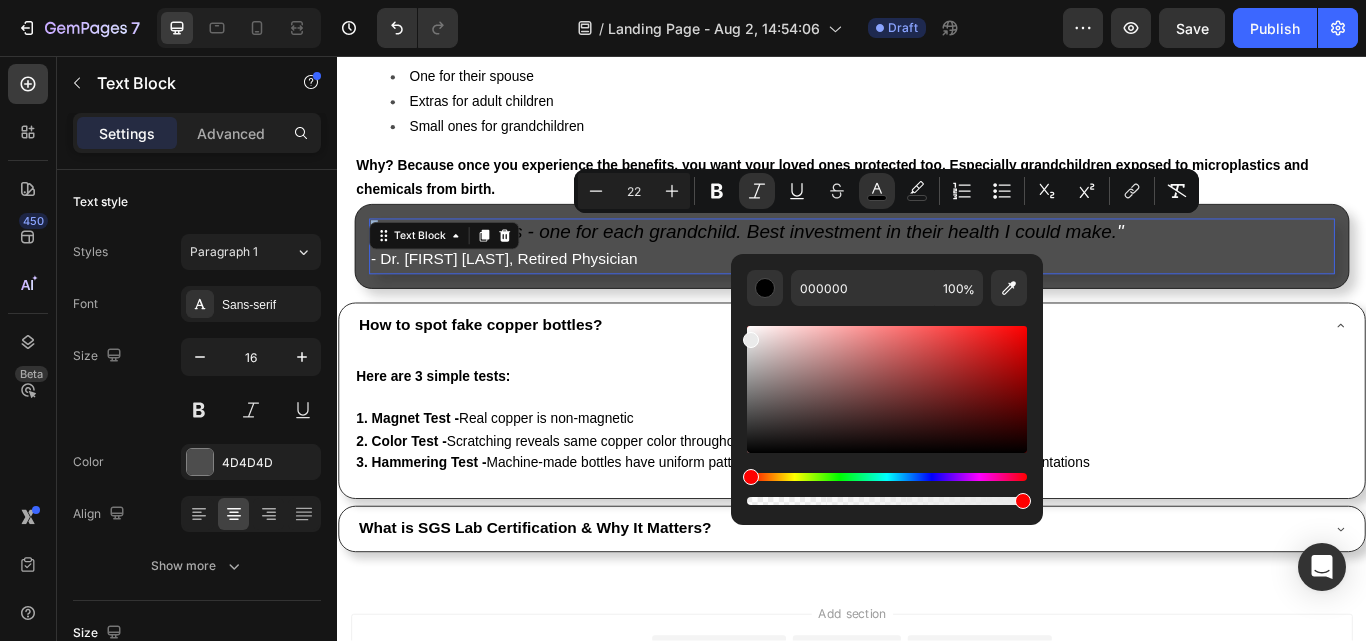 type on "EAEAEA" 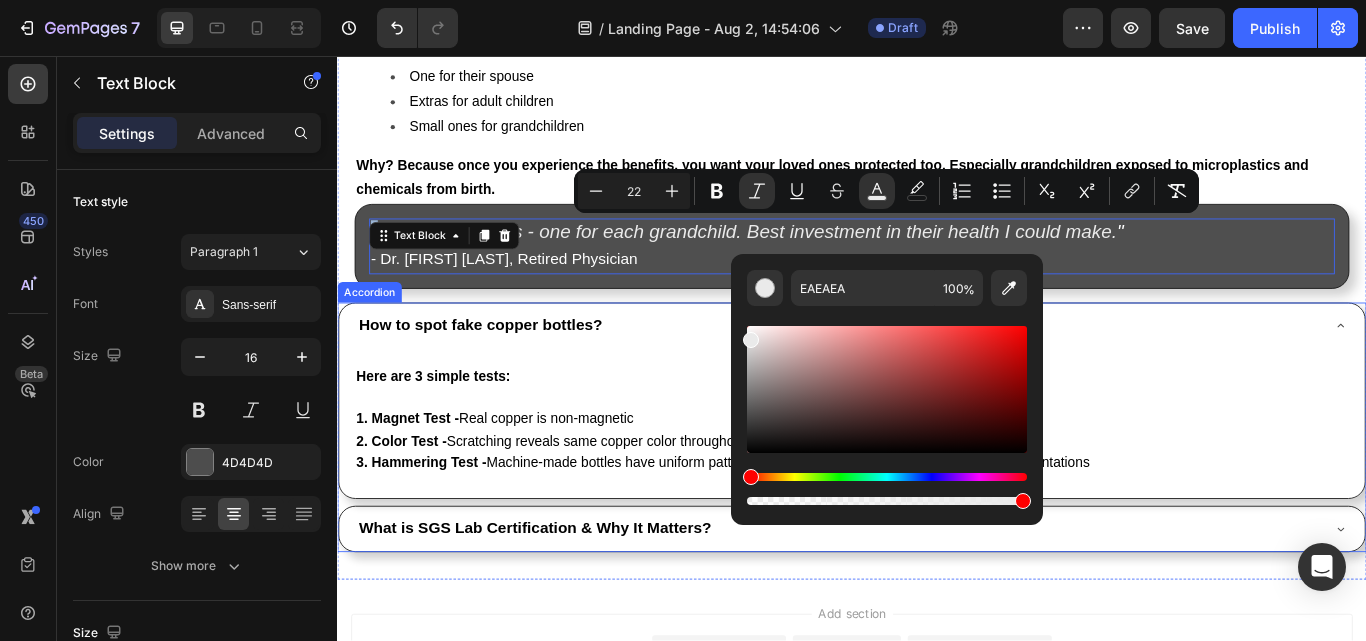 drag, startPoint x: 1109, startPoint y: 422, endPoint x: 756, endPoint y: 340, distance: 362.39896 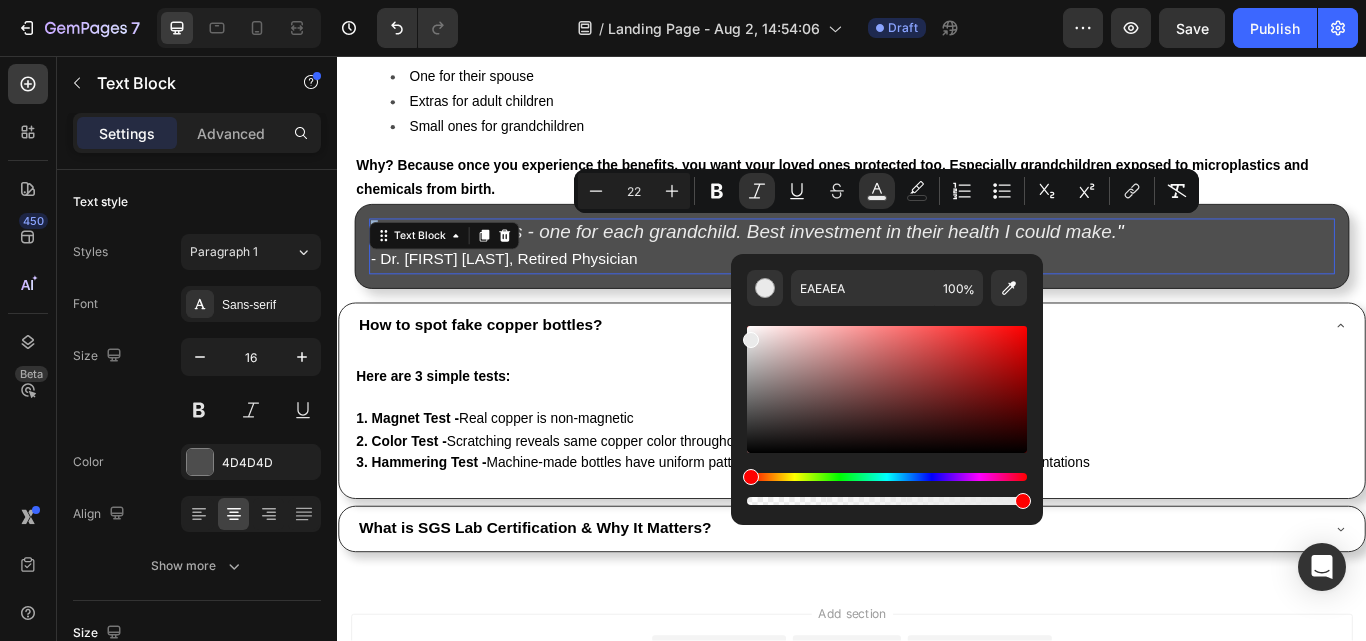 click on "" I bought 6 bottles - one for each grandchild. Best investment in their health I could make. "" at bounding box center [818, 263] 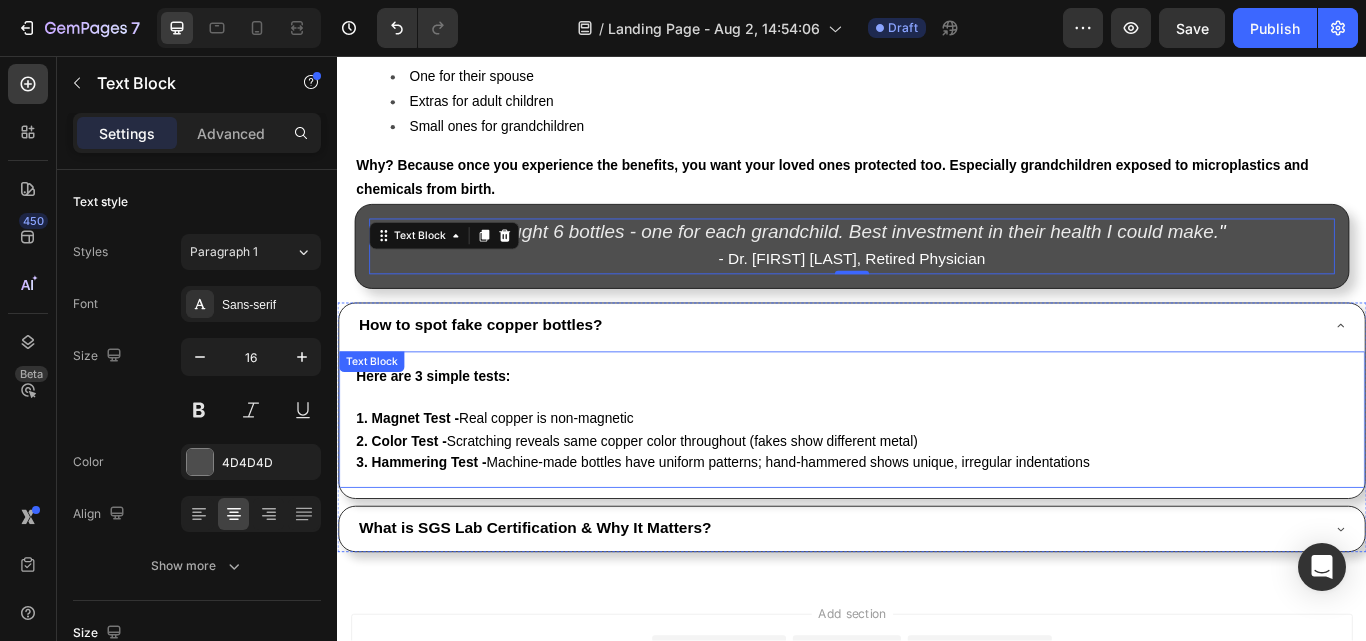 click on "Here are 3 simple tests:   1. Magnet Test -  Real copper is non-magnetic   2. Color Test -  Scratching reveals same copper color throughout (fakes show different metal)   3. Hammering Test -  Machine-made bottles have uniform patterns; hand-hammered shows unique, irregular indentations" at bounding box center (937, 481) 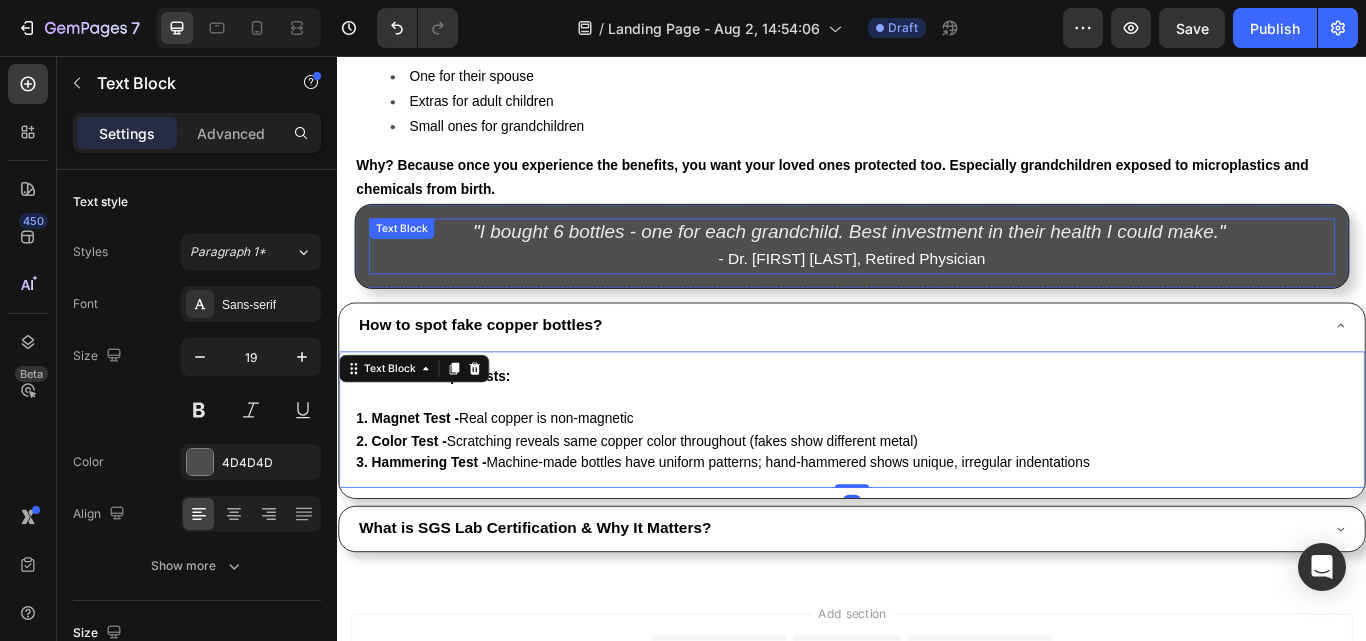 click on "- Dr. James L., Retired Physician" at bounding box center [936, 293] 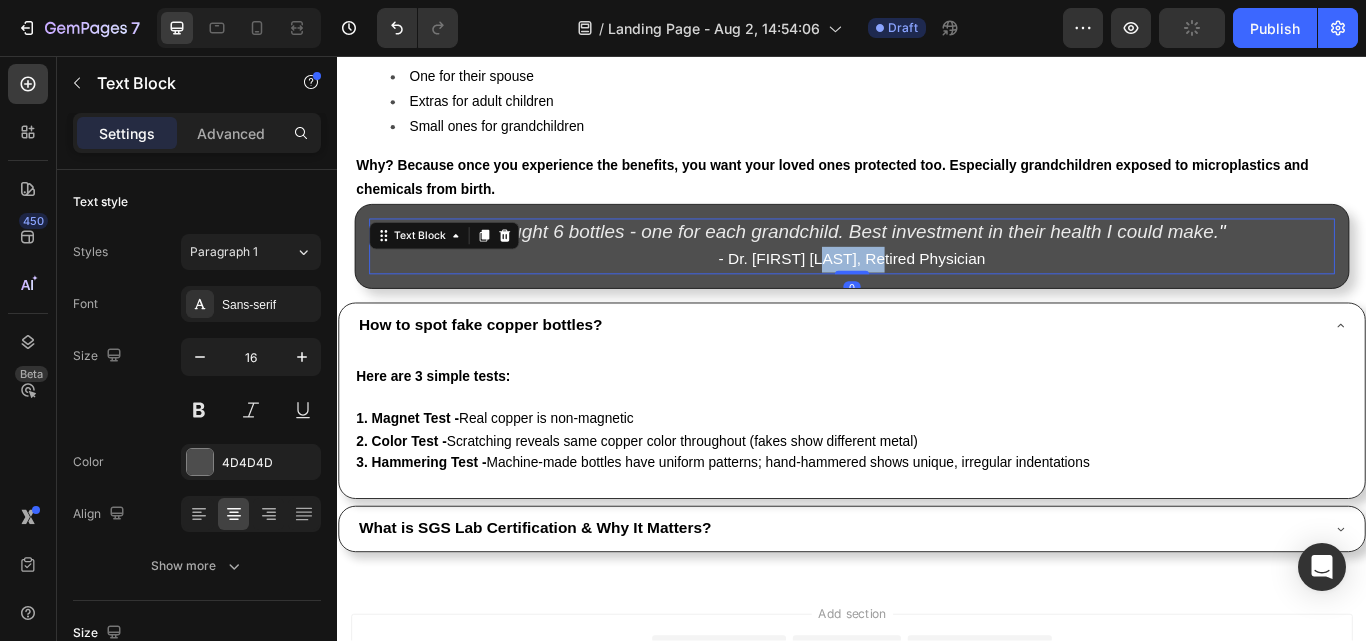 click on "- Dr. James L., Retired Physician" at bounding box center (936, 293) 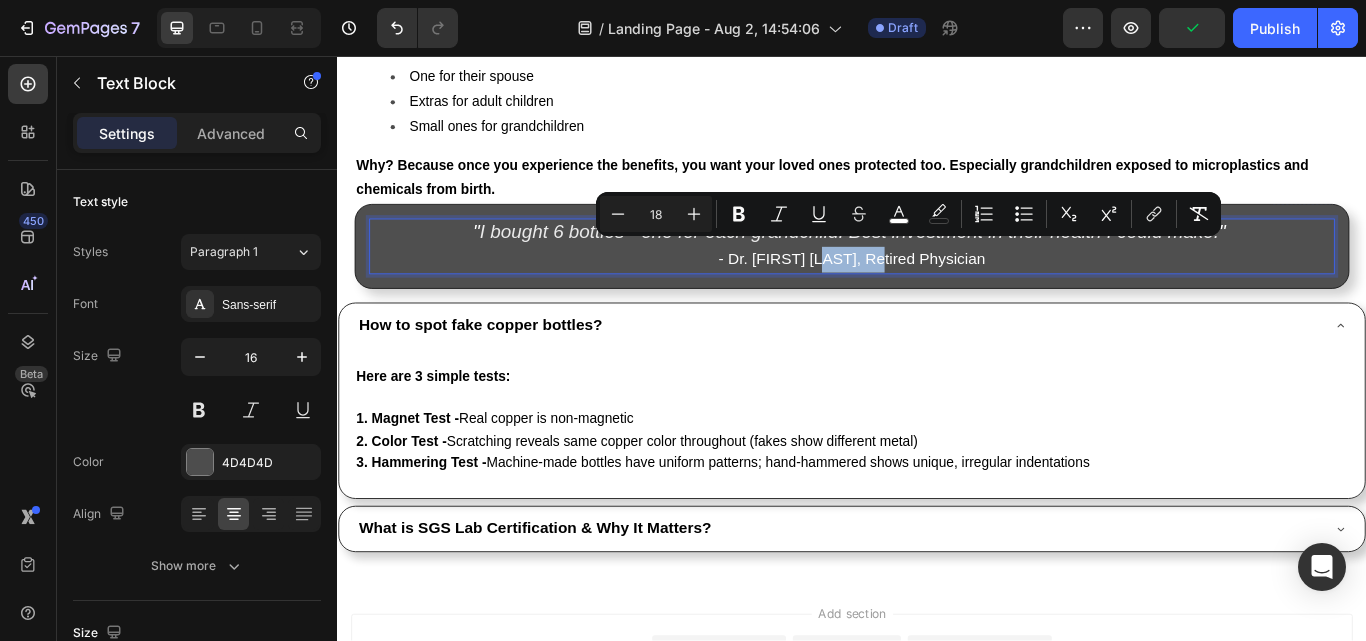 click on "- Dr. James L., Retired Physician" at bounding box center [936, 293] 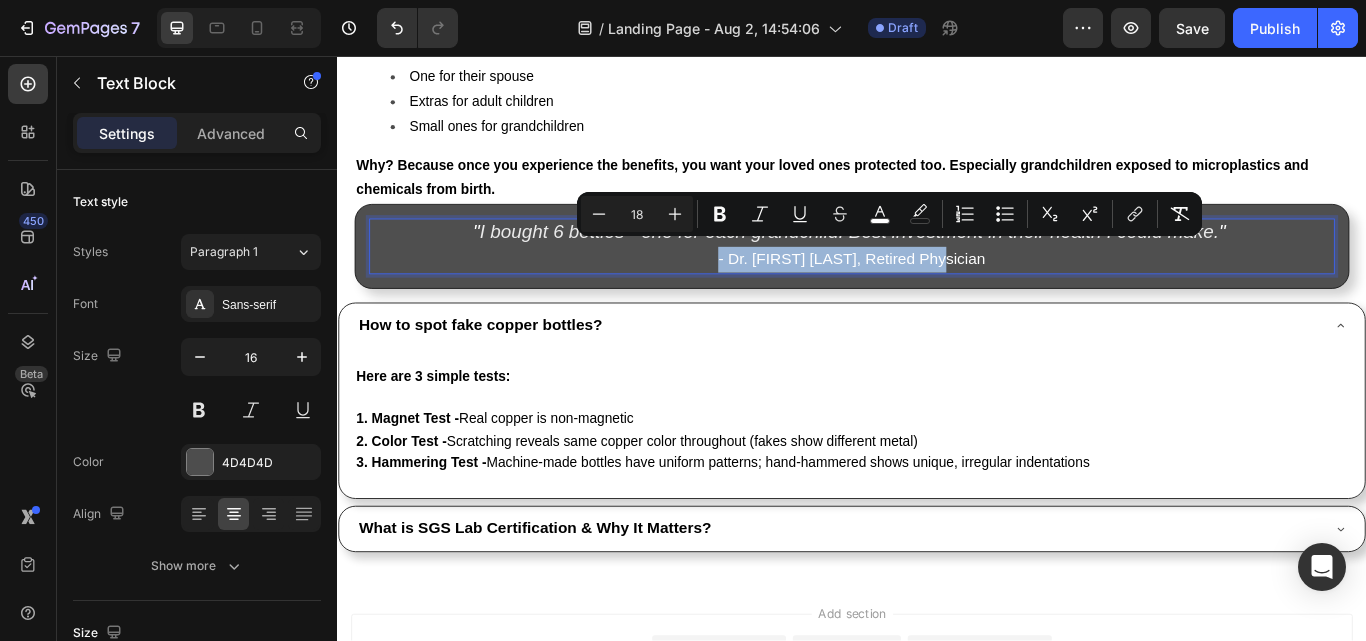 click on "- Dr. James L., Retired Physician" at bounding box center [936, 293] 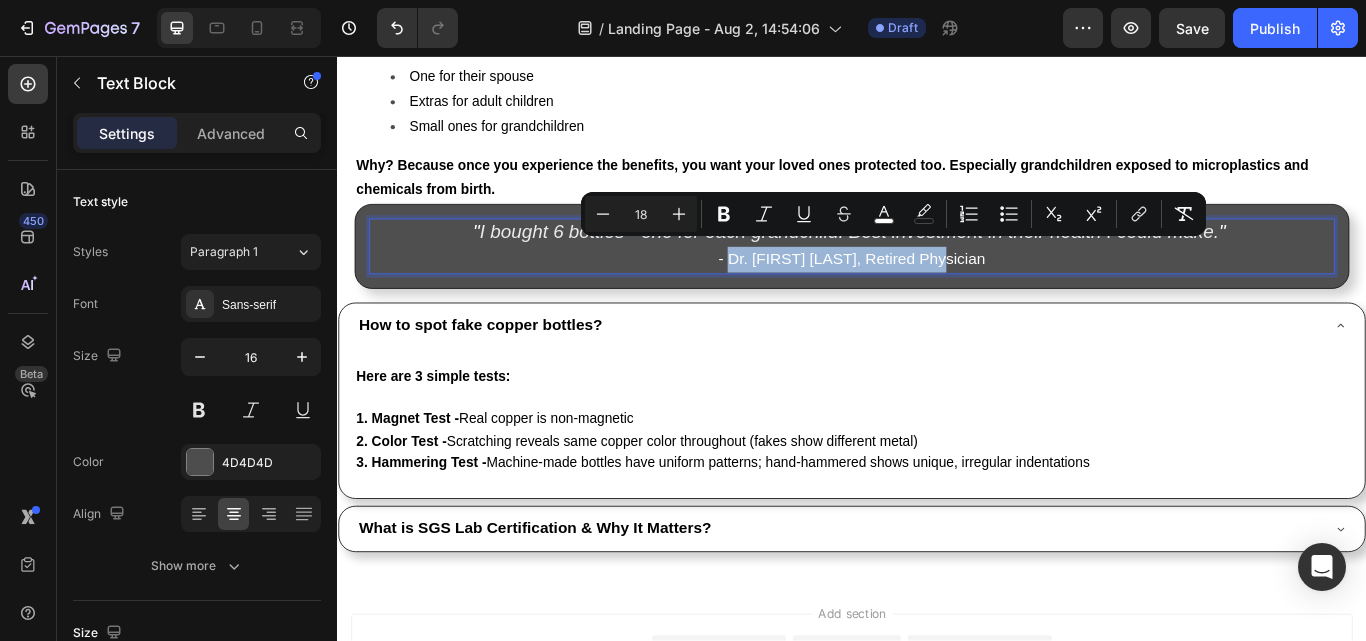 drag, startPoint x: 811, startPoint y: 284, endPoint x: 1067, endPoint y: 297, distance: 256.32986 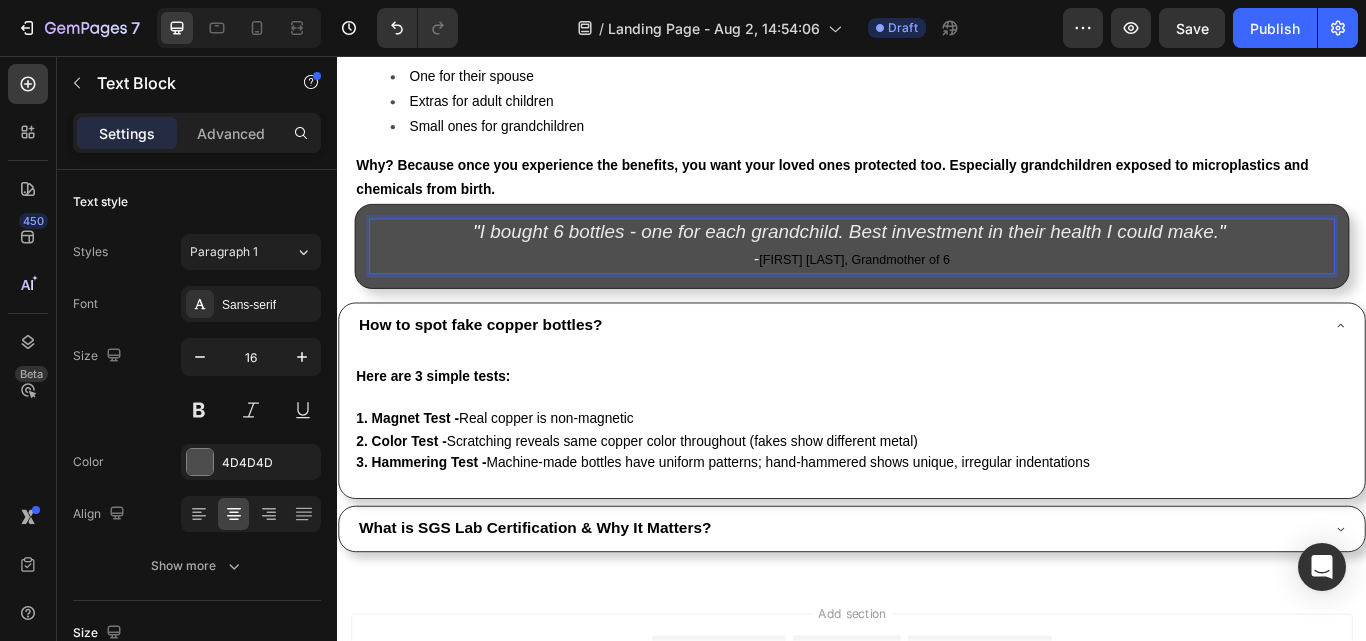 click on "[FIRST] [LAST], Grandmother of [NUMBER]" at bounding box center [940, 294] 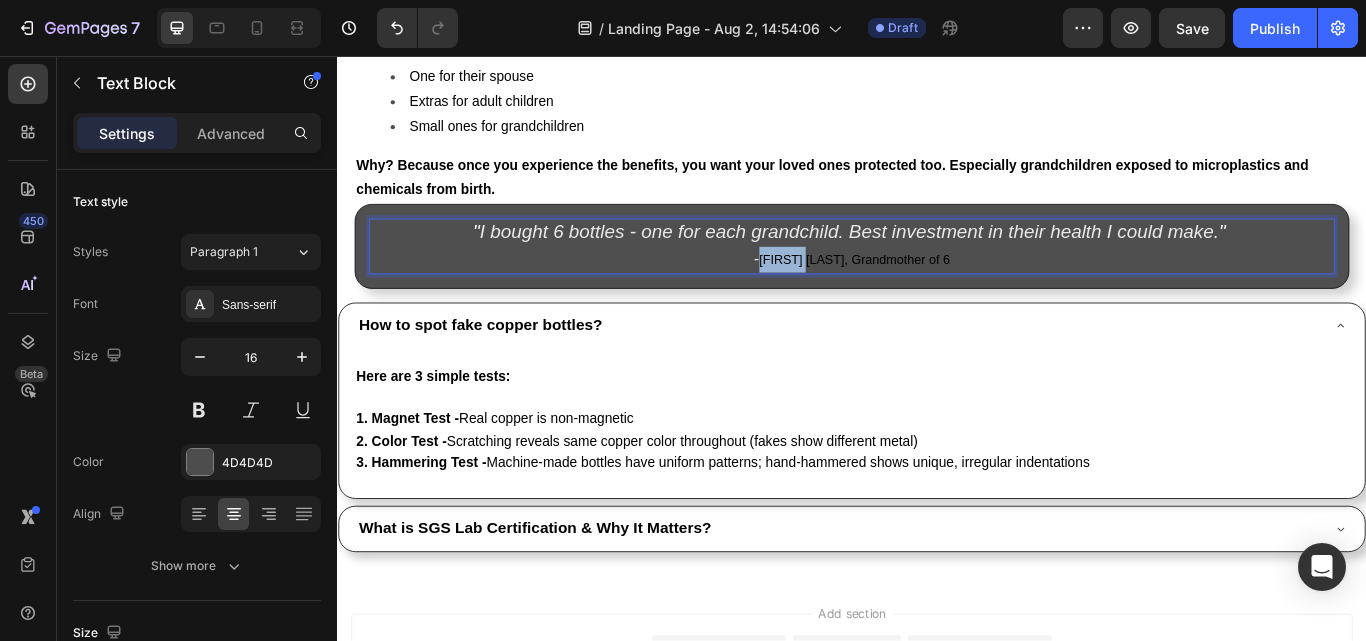 click on "[FIRST] [LAST], Grandmother of [NUMBER]" at bounding box center [940, 294] 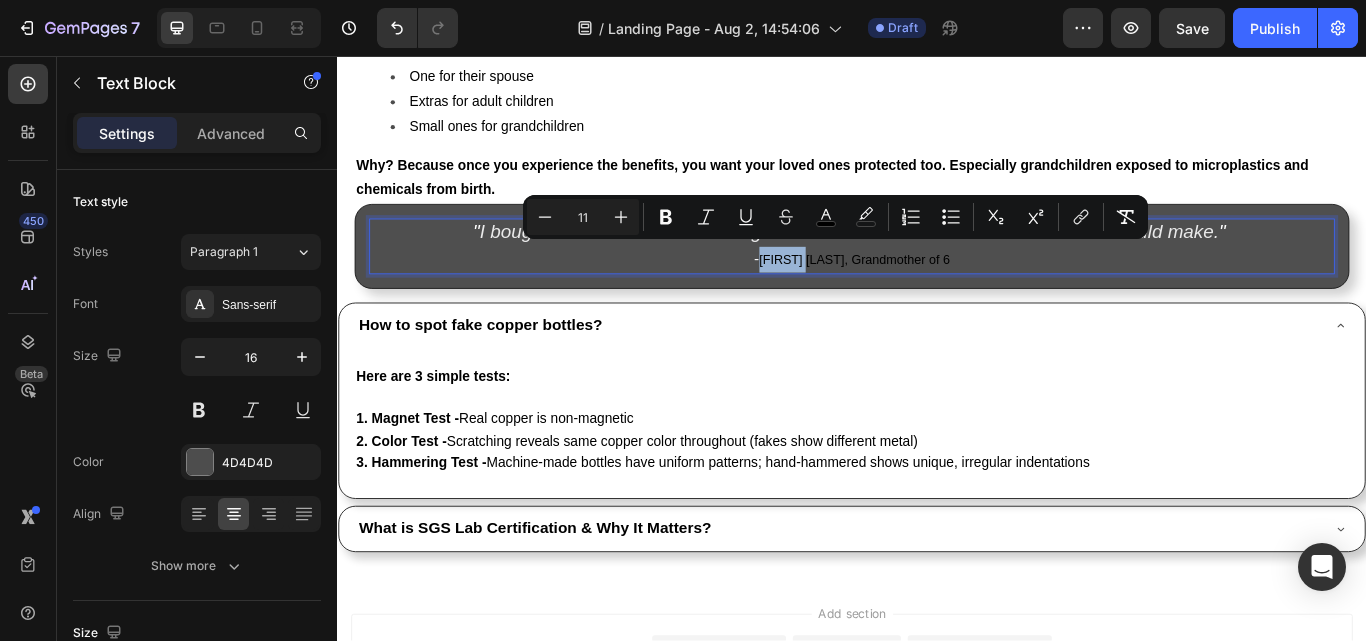 click on "[FIRST] [LAST], Grandmother of [NUMBER]" at bounding box center (940, 294) 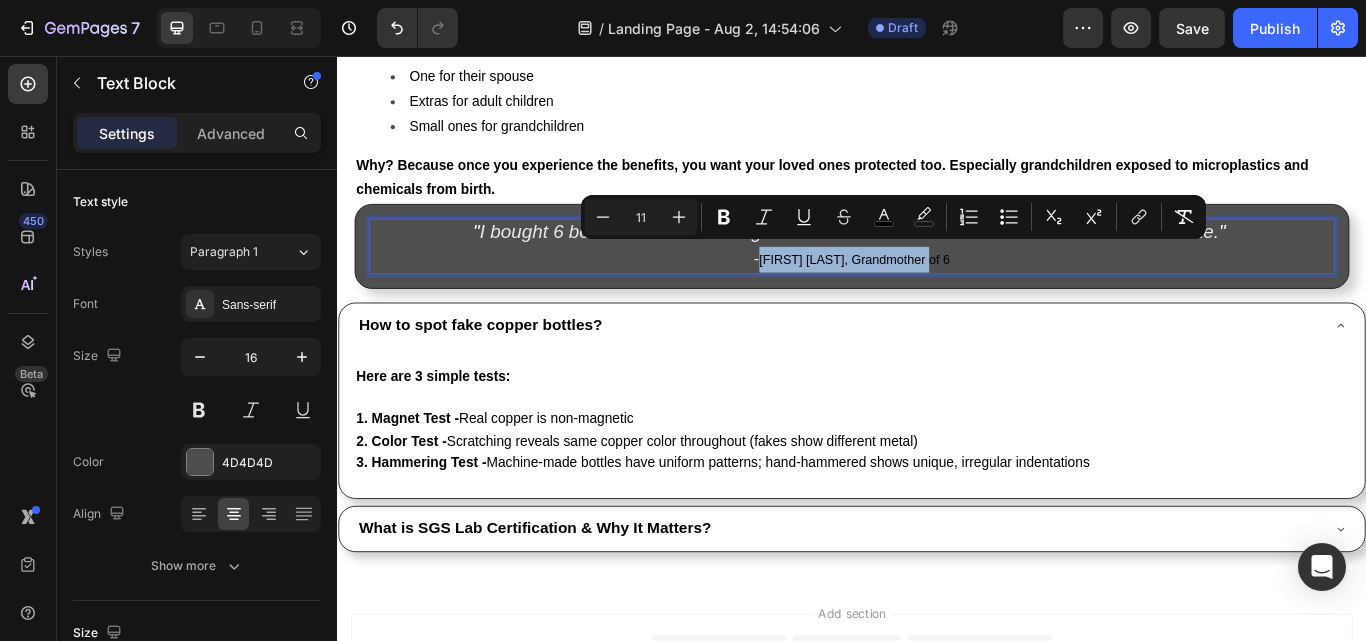 drag, startPoint x: 843, startPoint y: 282, endPoint x: 1048, endPoint y: 282, distance: 205 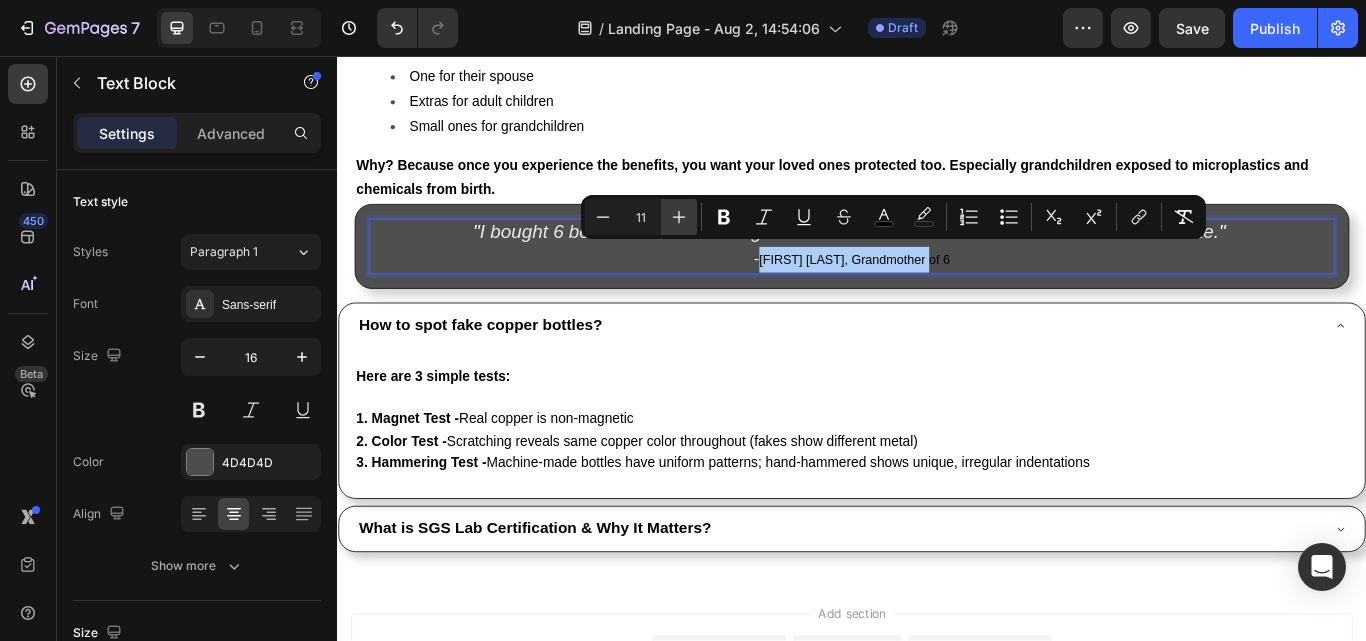 click 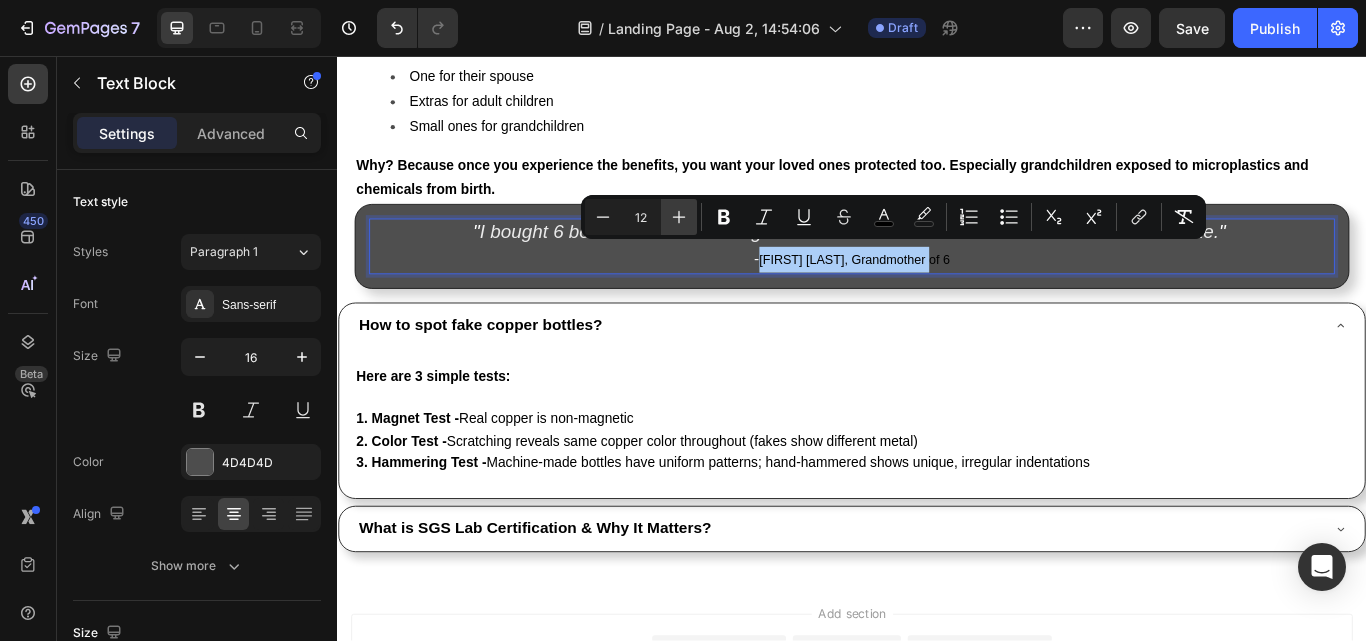 click 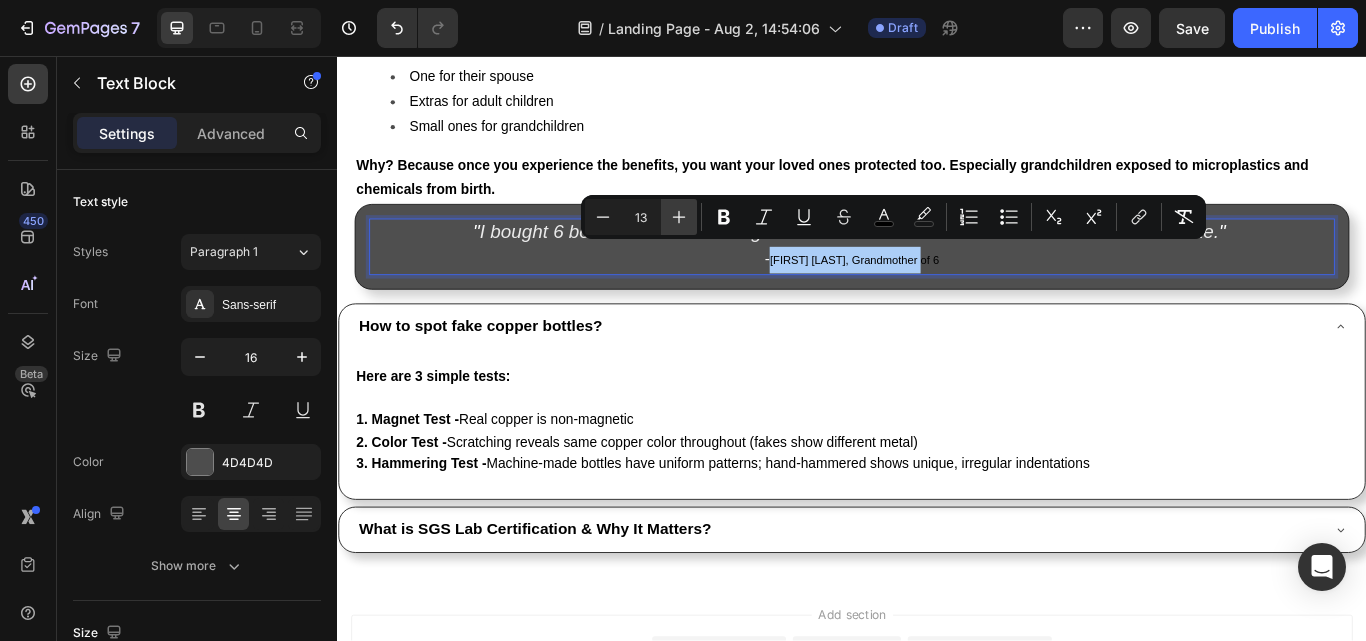 click 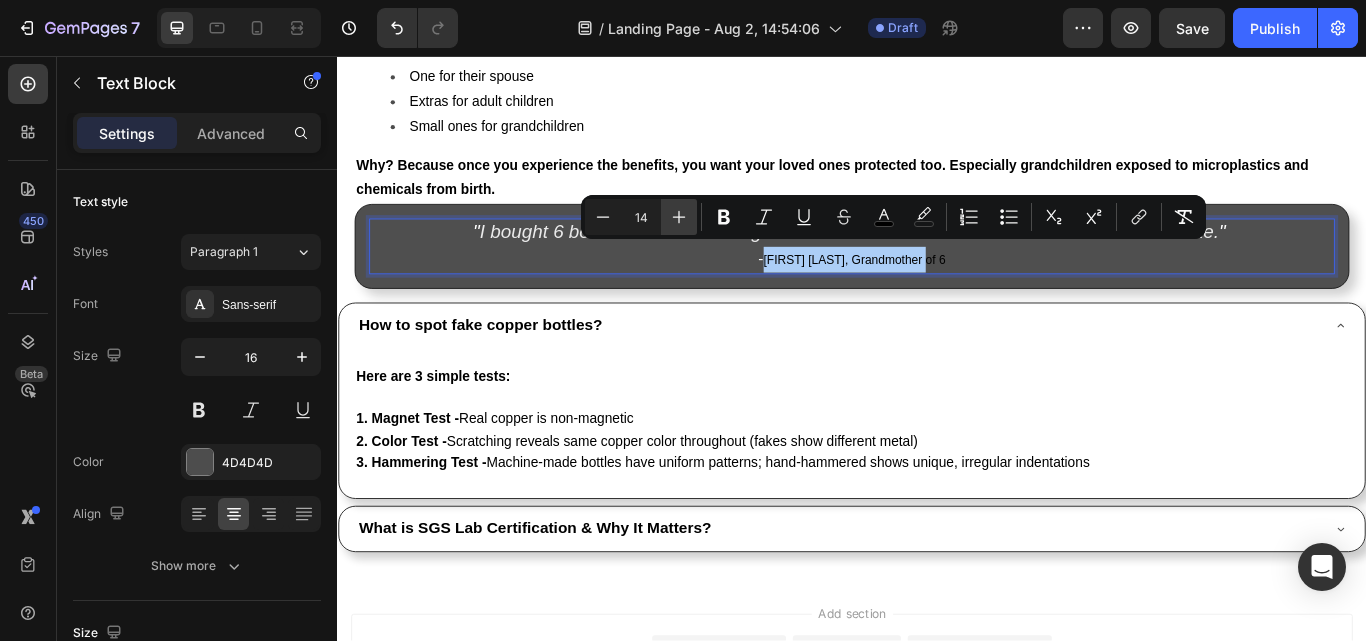 click 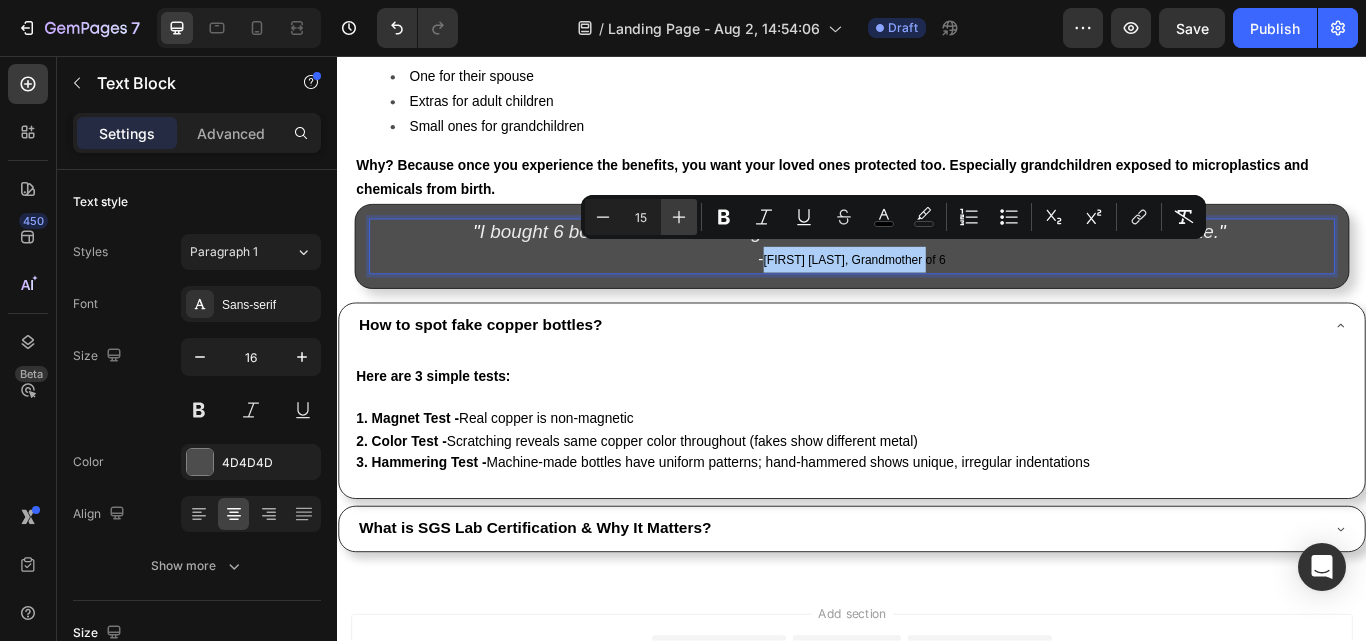 click 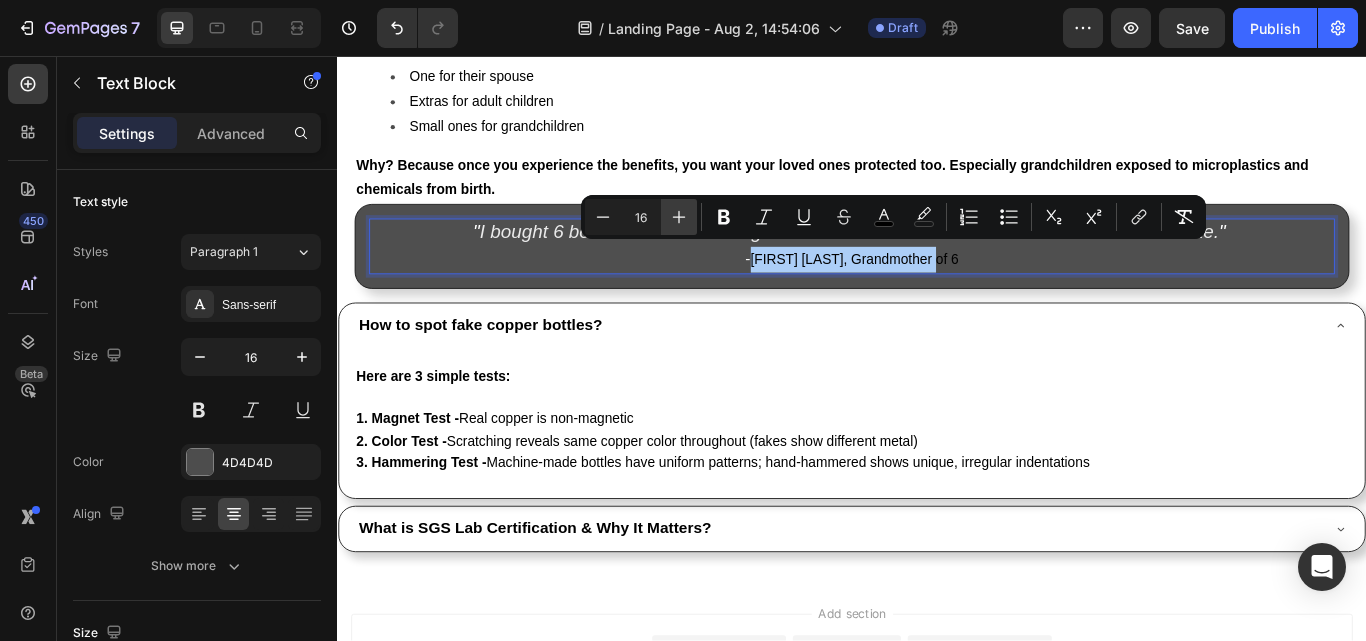 click 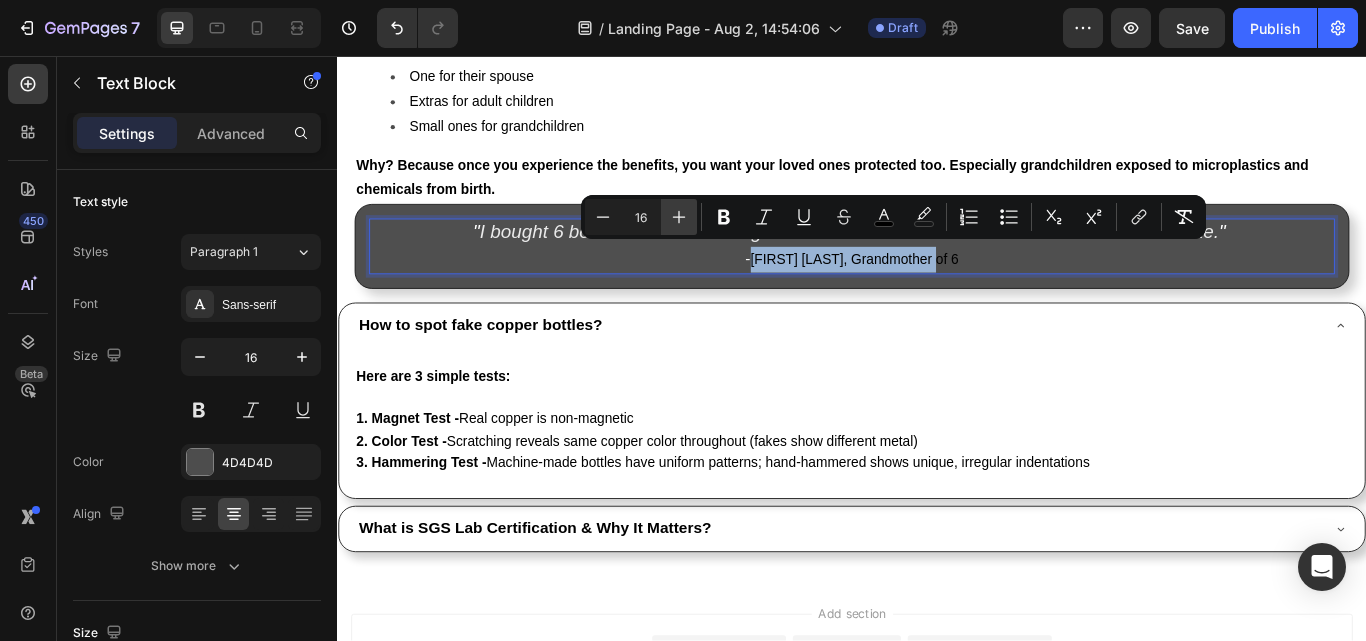 type on "17" 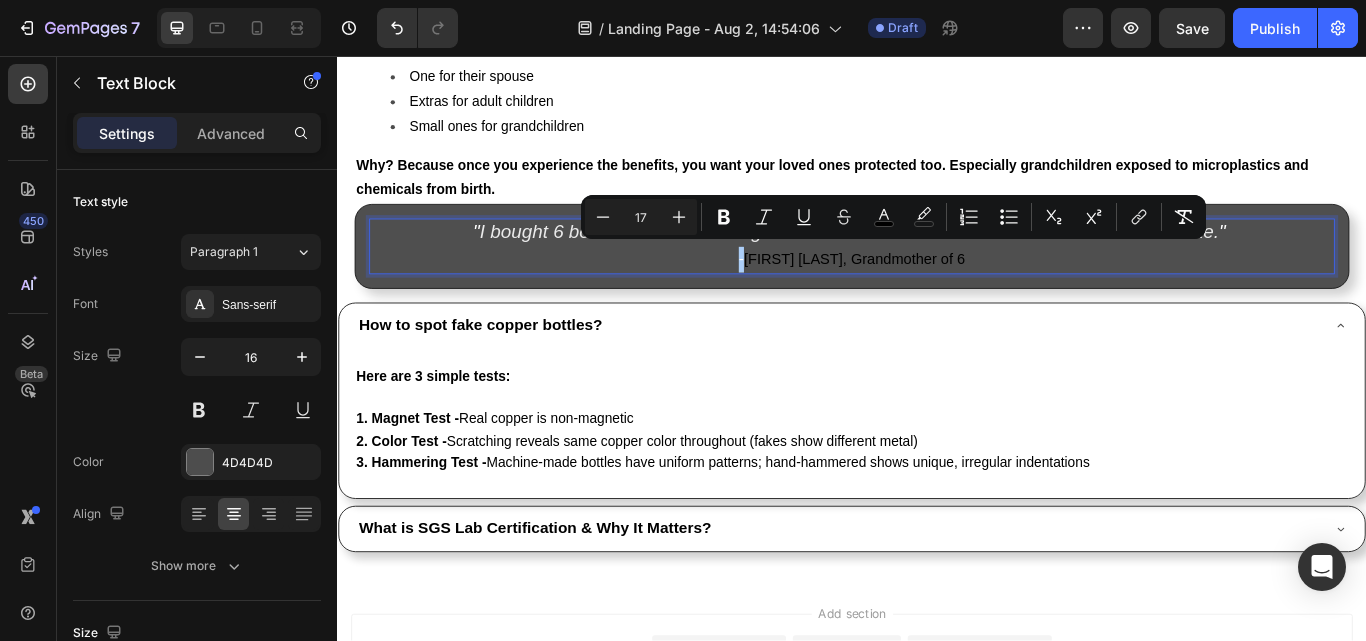 click on "Minus 17 Plus Bold Italic Underline       Strikethrough
color
color Numbered List Bulleted List Subscript Superscript       link Remove Format" at bounding box center [893, 217] 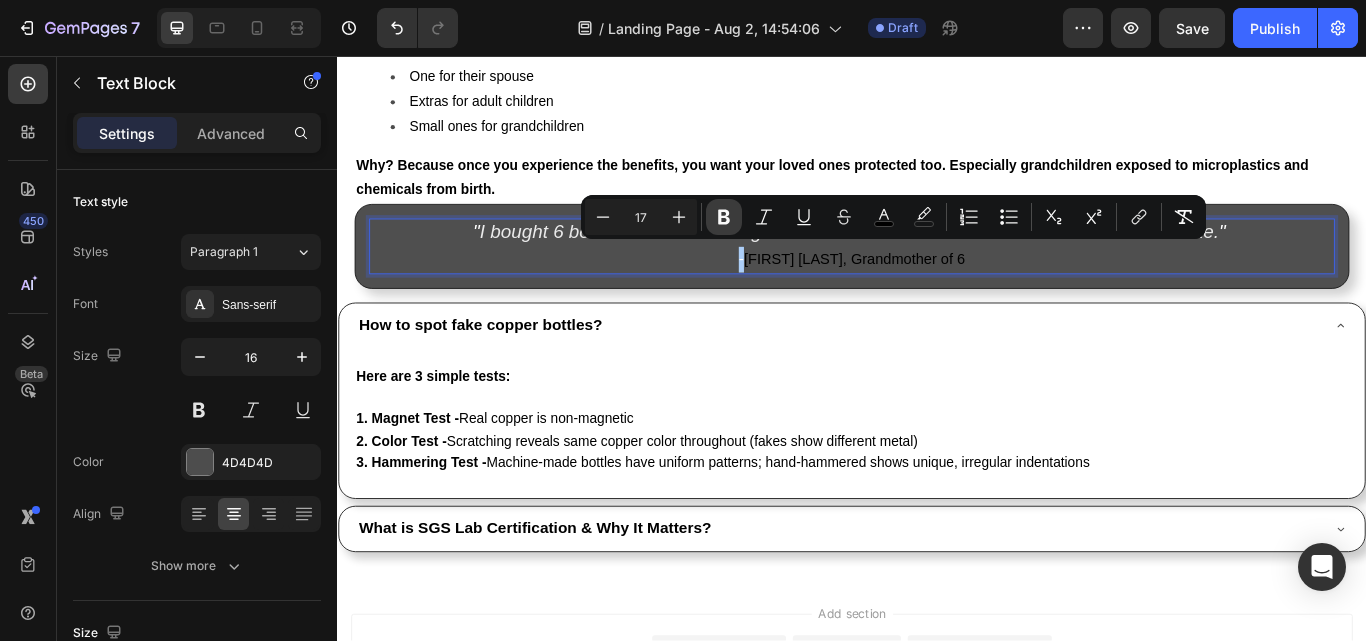 click 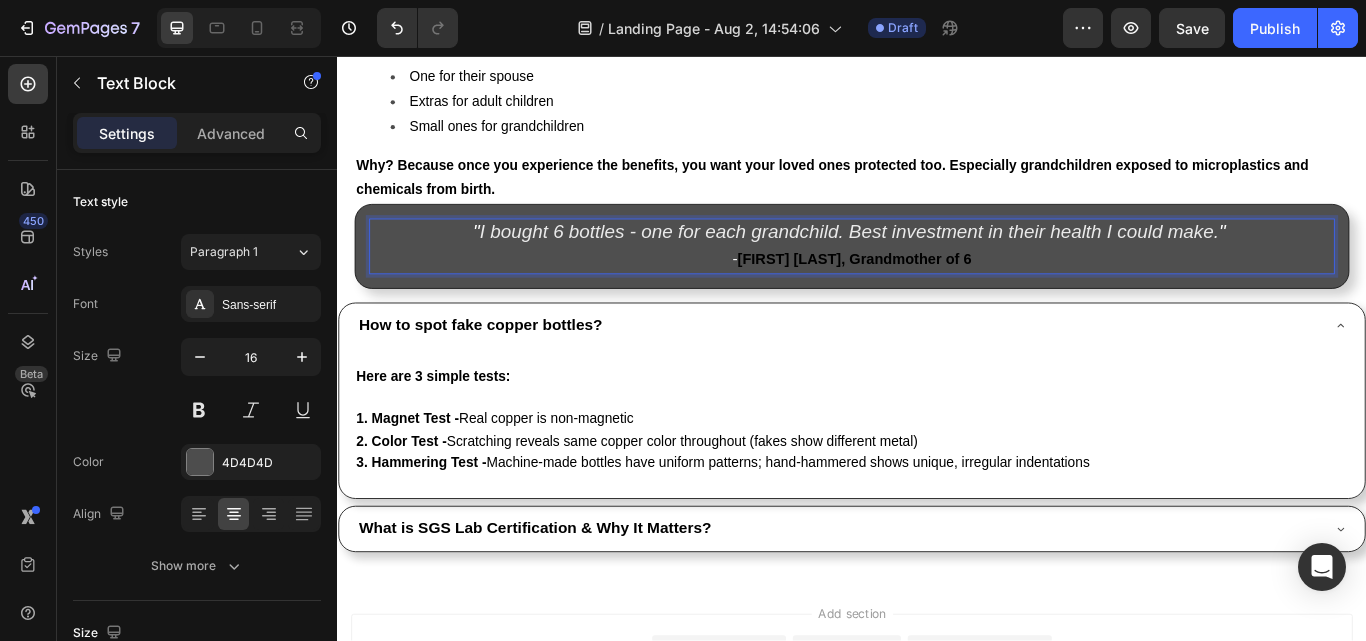 click on "[FIRST] [LAST], Grandmother of [NUMBER]" at bounding box center [940, 293] 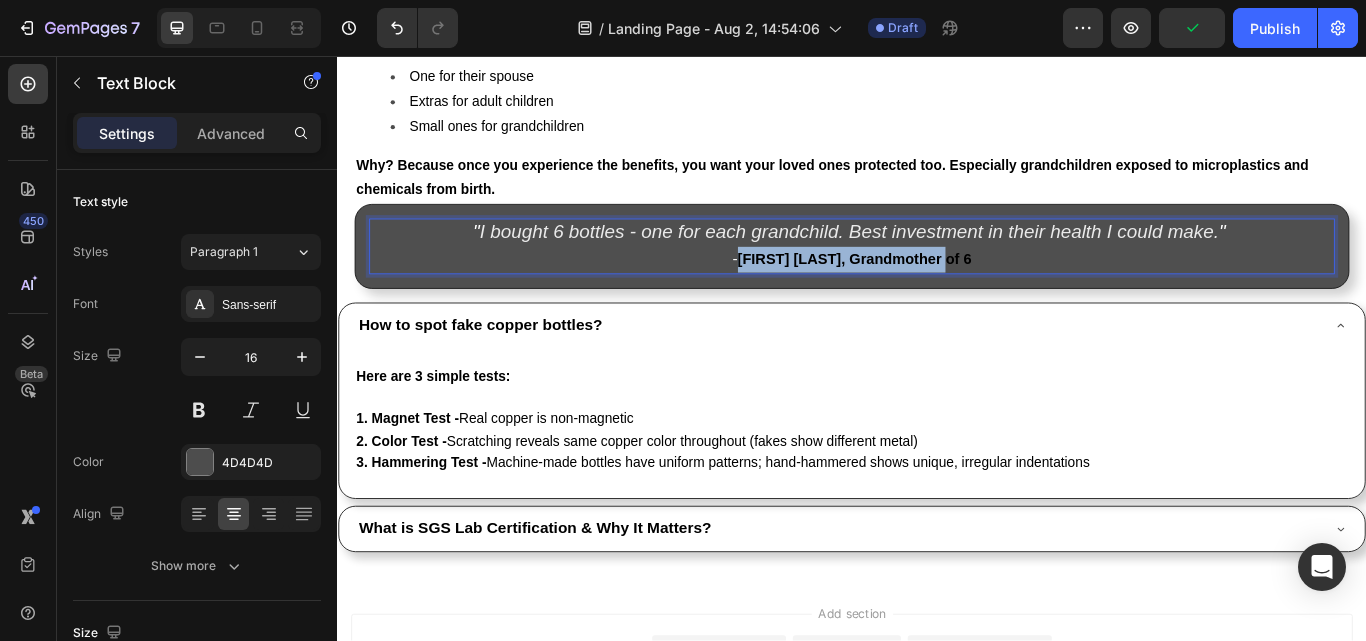 drag, startPoint x: 818, startPoint y: 277, endPoint x: 1064, endPoint y: 279, distance: 246.00813 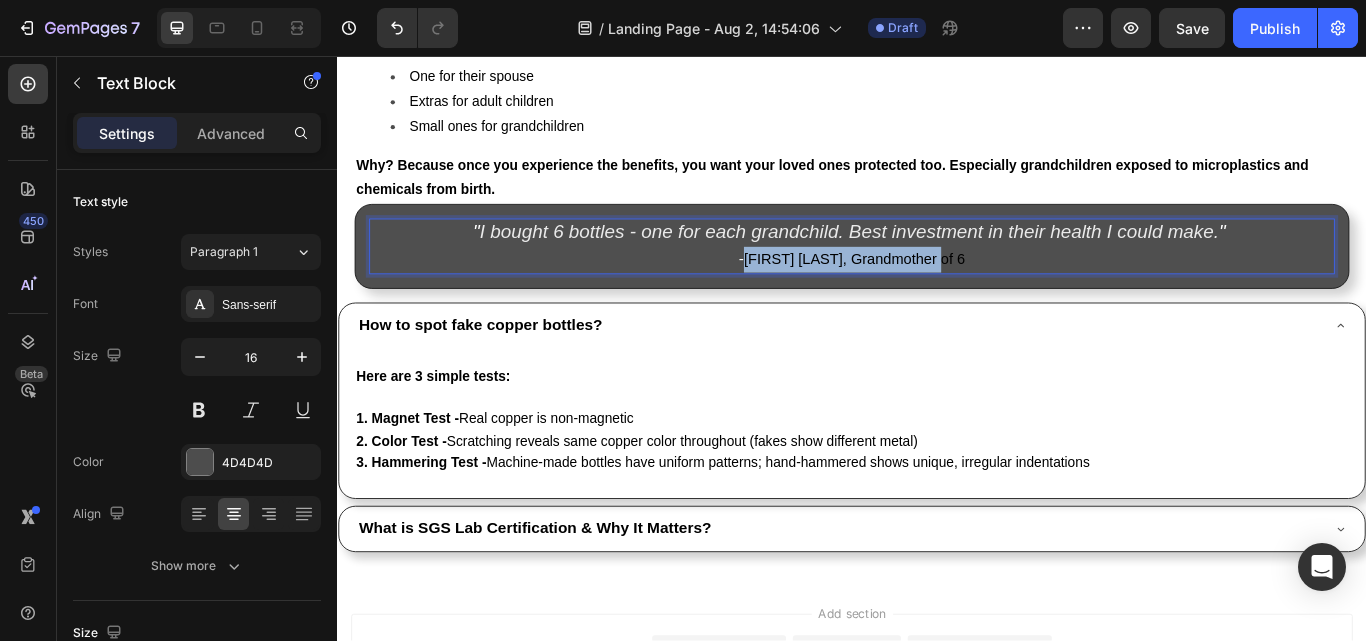 drag, startPoint x: 823, startPoint y: 281, endPoint x: 1050, endPoint y: 281, distance: 227 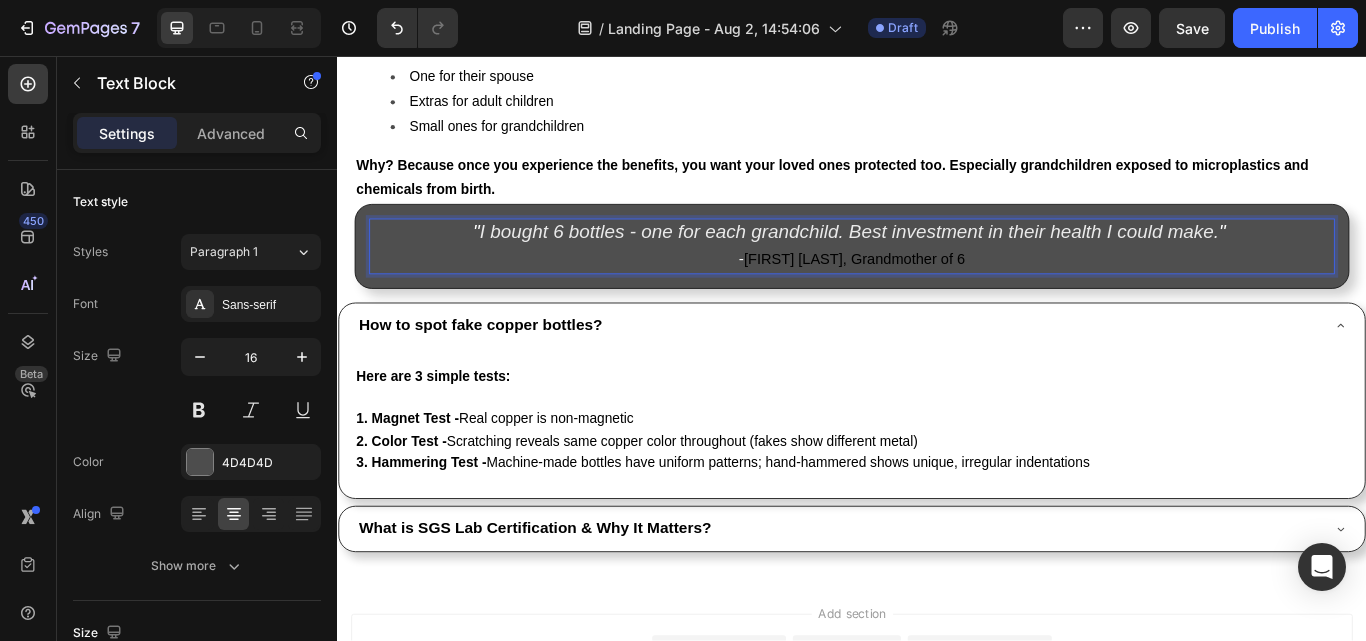 click on "I bought [NUMBER] bottles - one for each grandchild. Best investment in their health I could make." at bounding box center (934, 261) 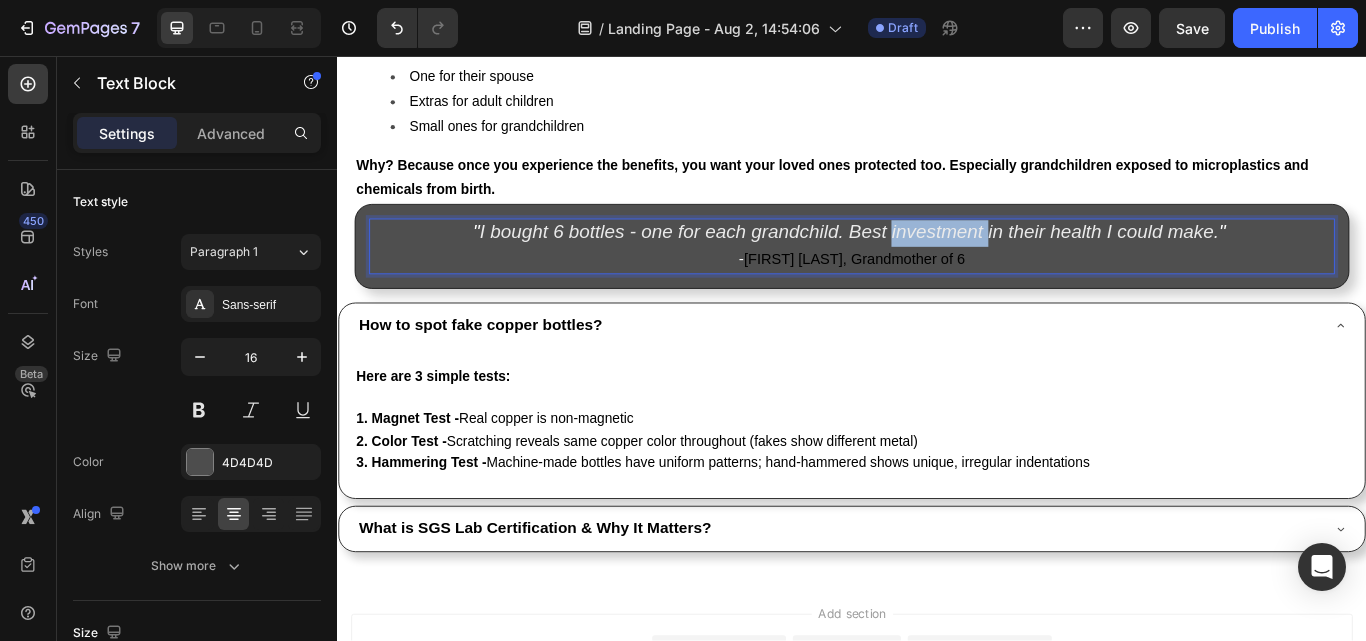 click on "I bought [NUMBER] bottles - one for each grandchild. Best investment in their health I could make." at bounding box center [934, 261] 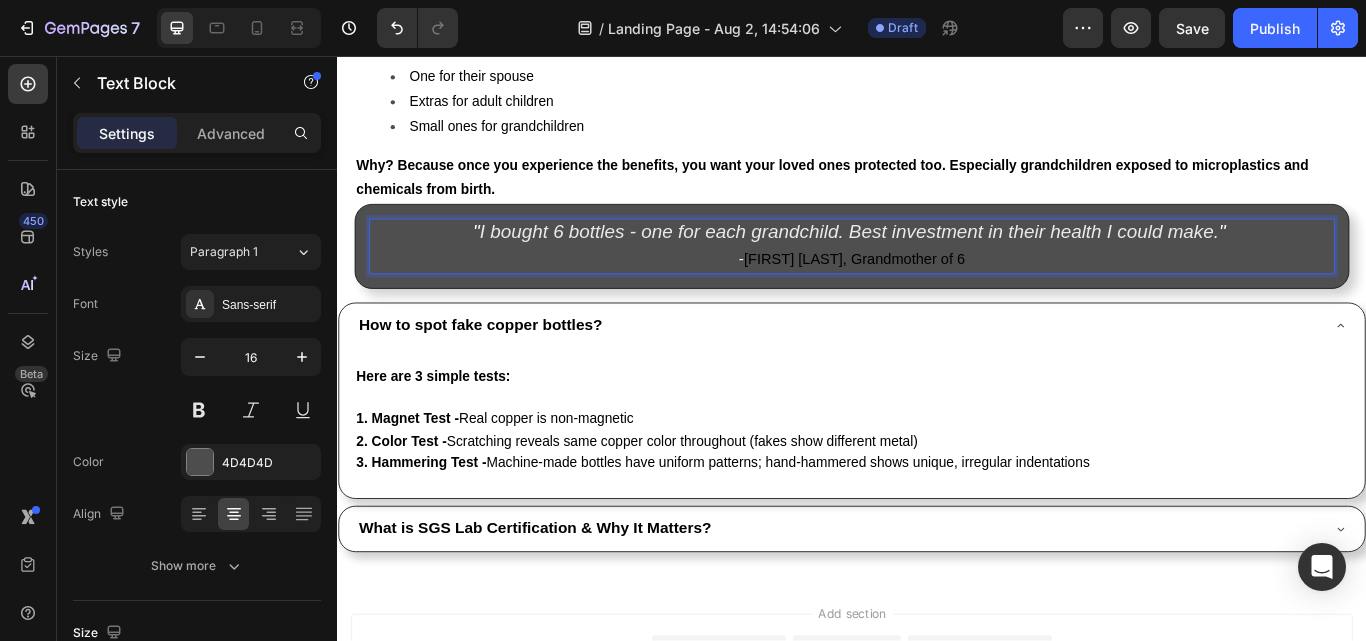 click on "[FIRST] [LAST], Grandmother of [NUMBER]" at bounding box center (940, 293) 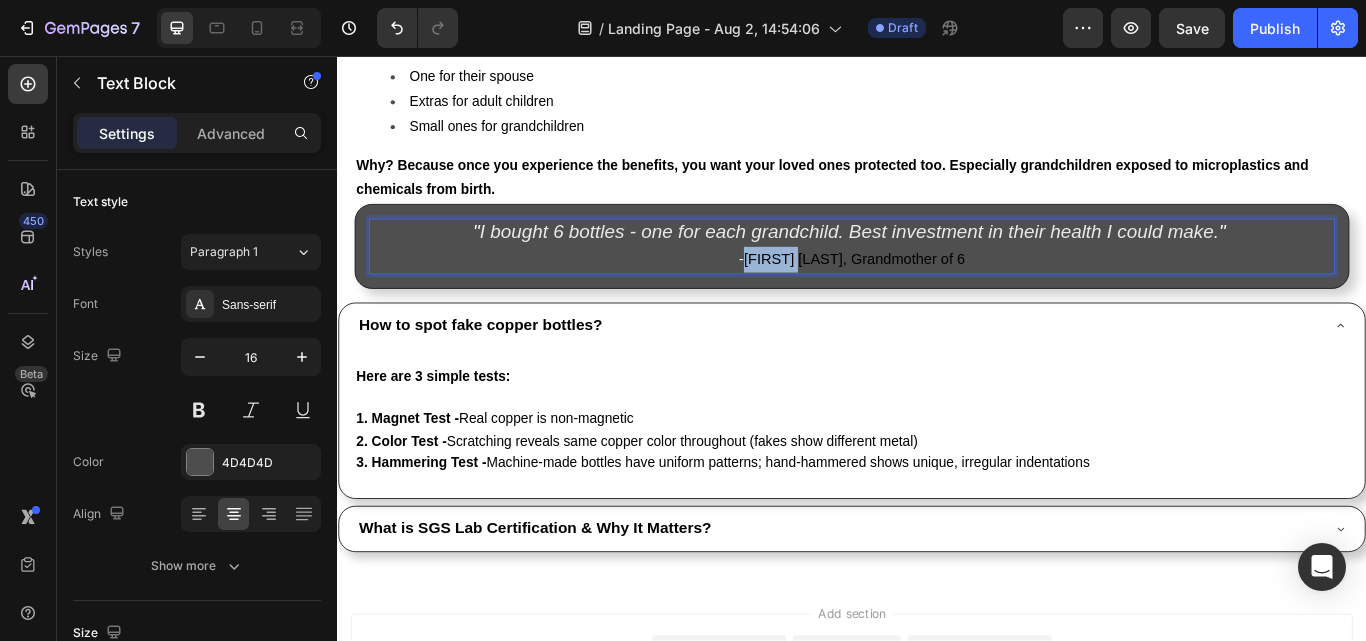 click on "[FIRST] [LAST], Grandmother of [NUMBER]" at bounding box center (940, 293) 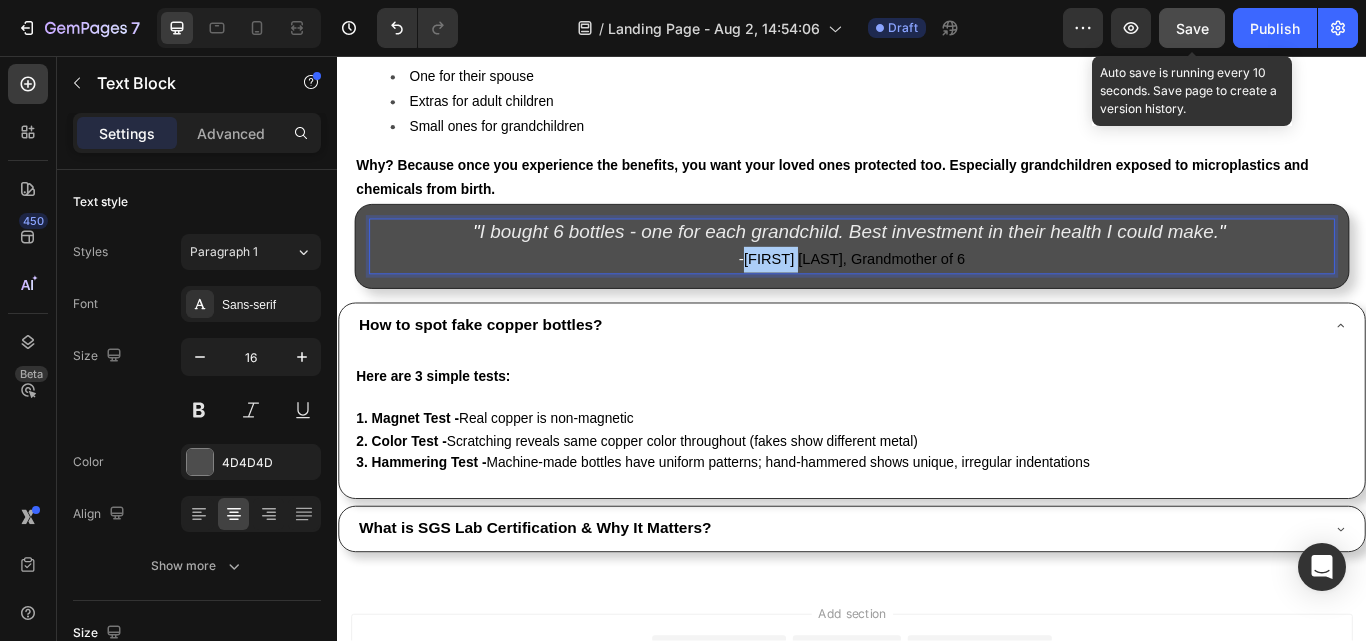 click on "Save" at bounding box center (1192, 28) 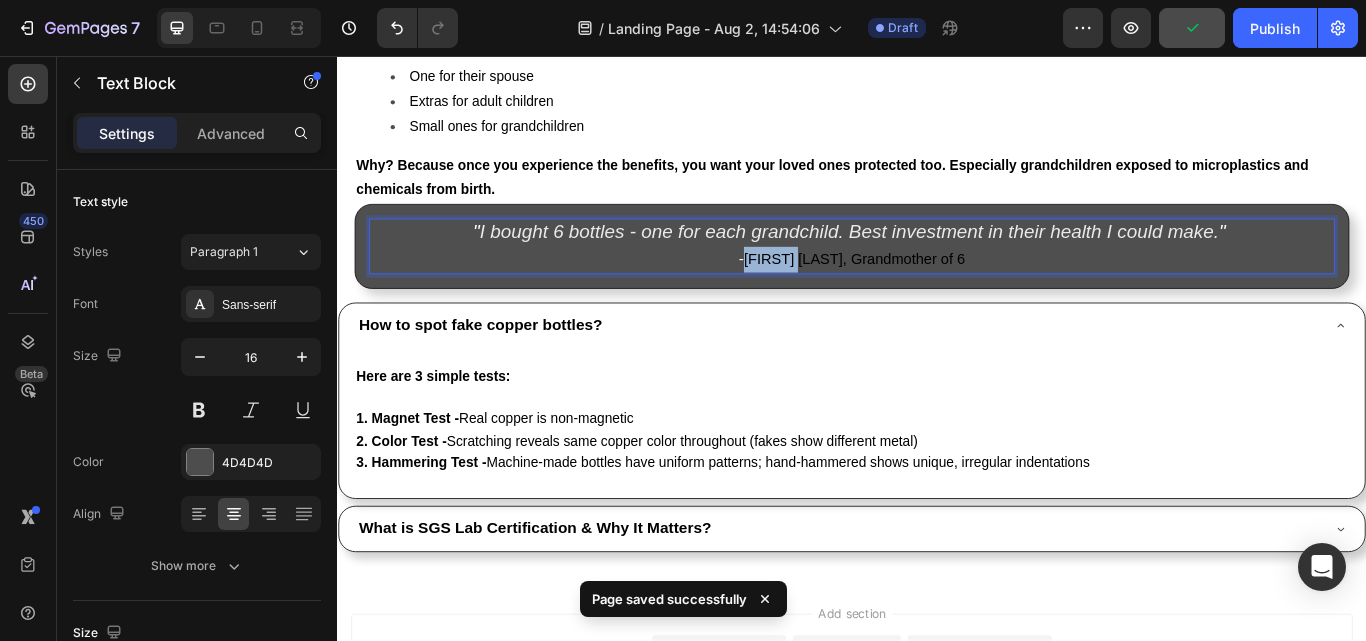 click on "[FIRST] [LAST], Grandmother of [NUMBER]" at bounding box center (940, 293) 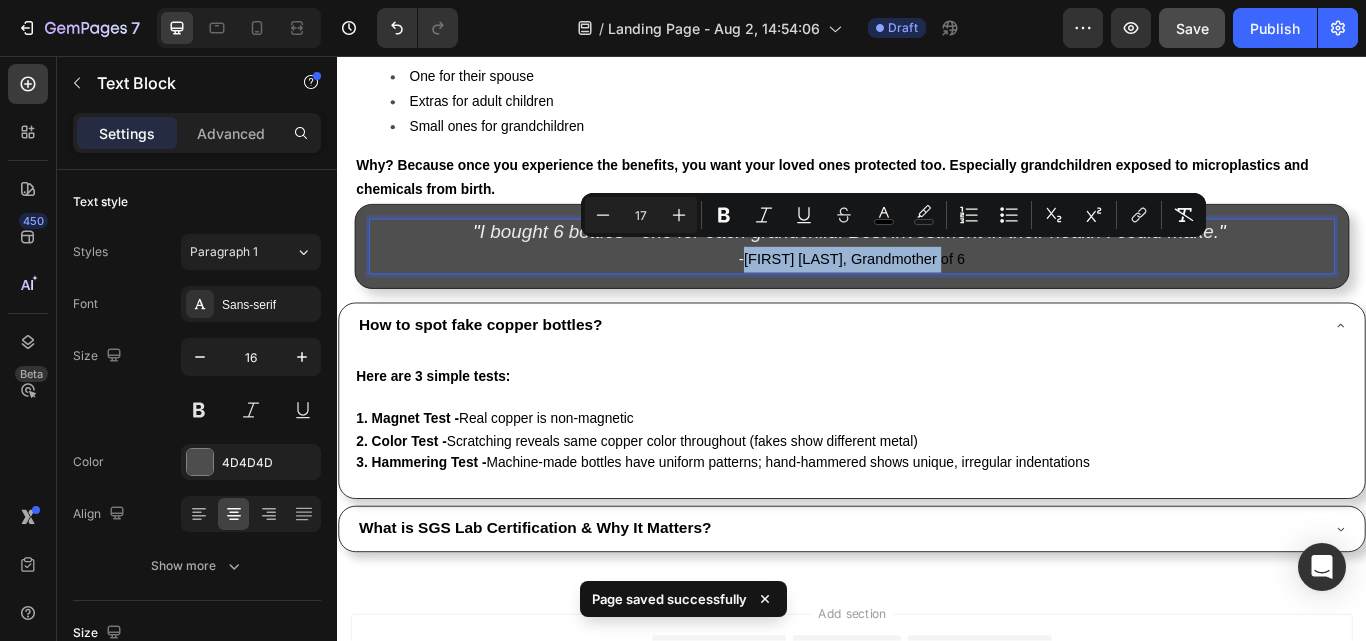 drag, startPoint x: 824, startPoint y: 283, endPoint x: 1084, endPoint y: 281, distance: 260.0077 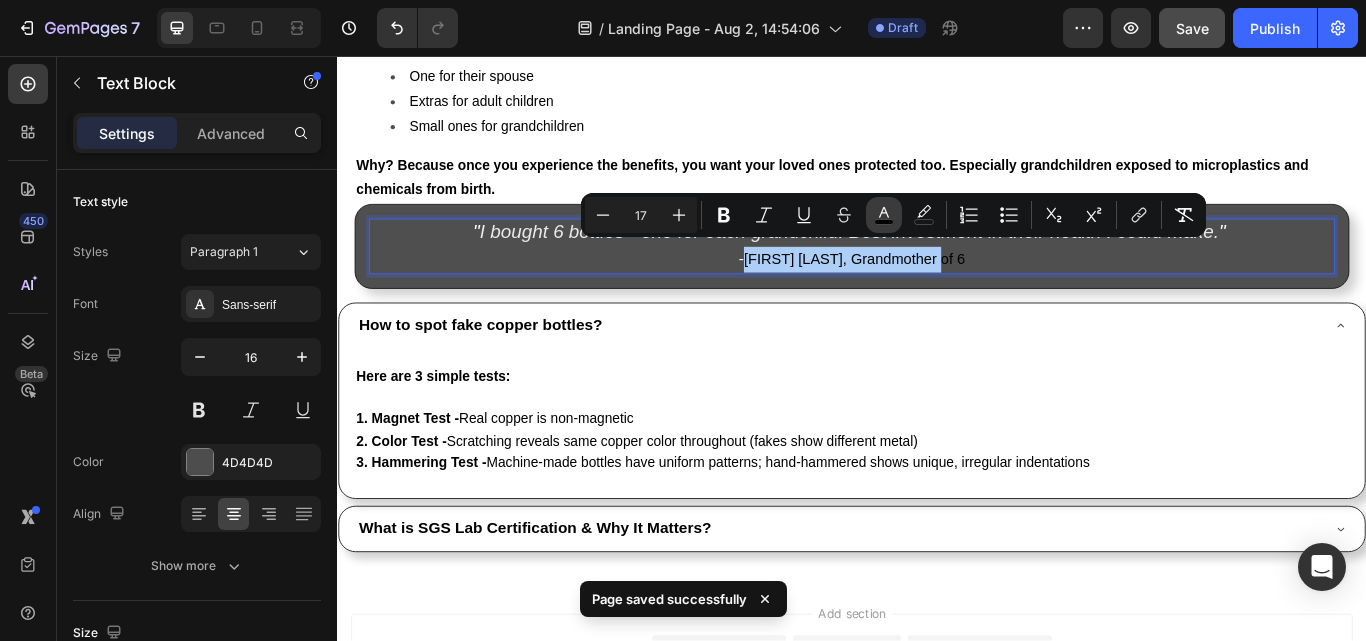 click 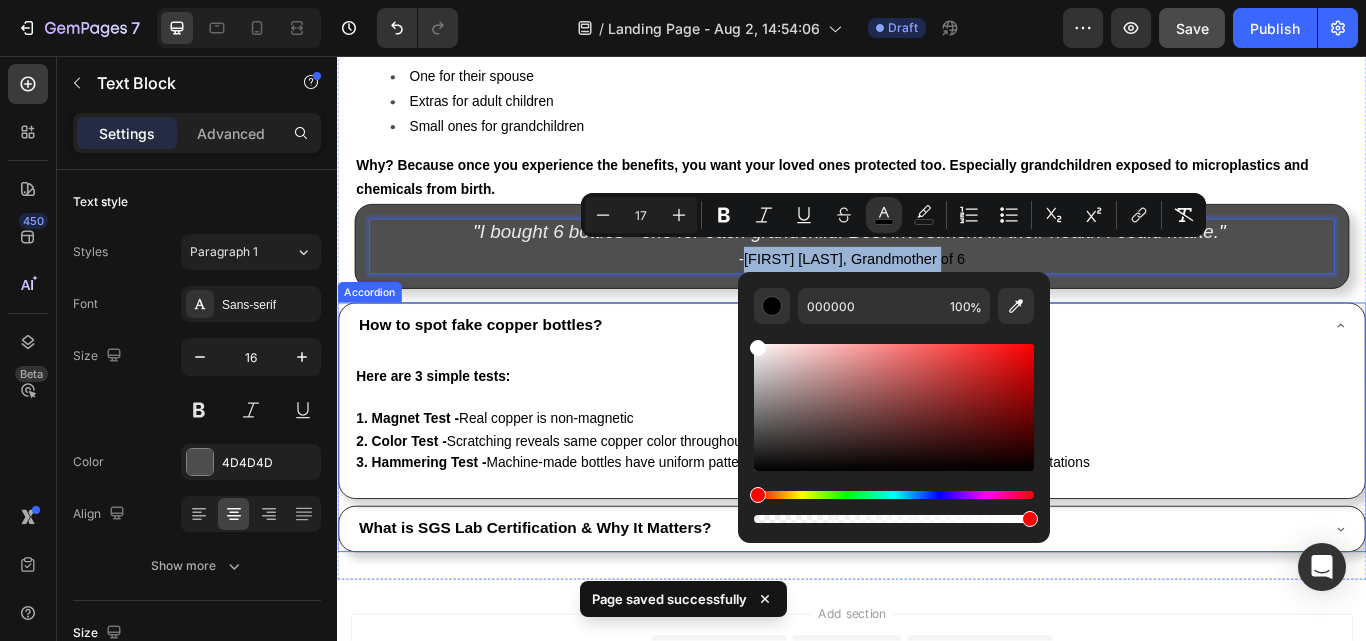 type on "FFFFFF" 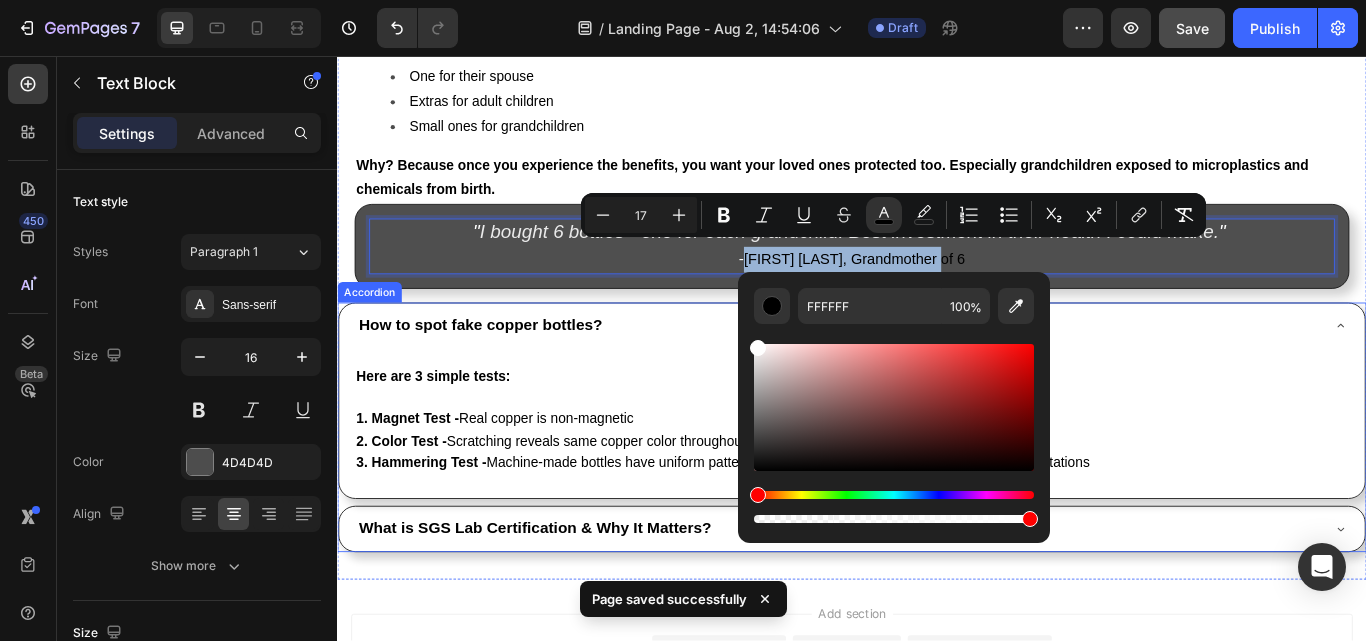 drag, startPoint x: 1093, startPoint y: 401, endPoint x: 748, endPoint y: 354, distance: 348.18674 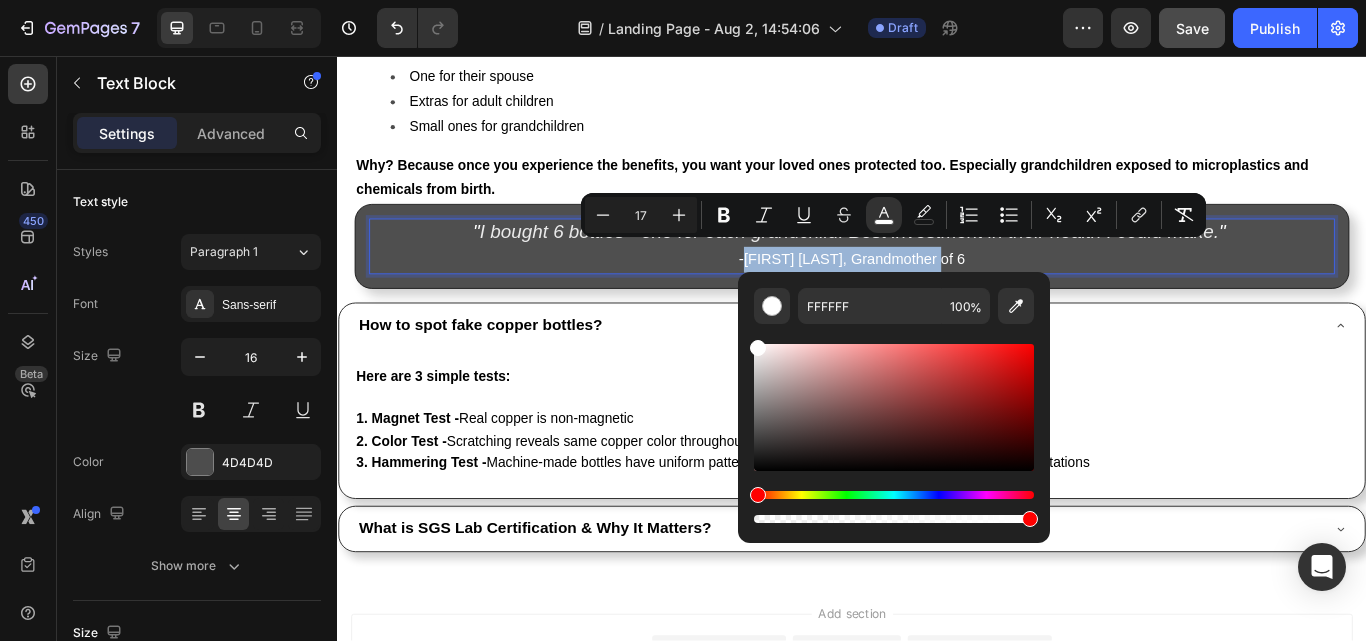 click on "-  Barbara S., Grandmother of 6" at bounding box center (937, 294) 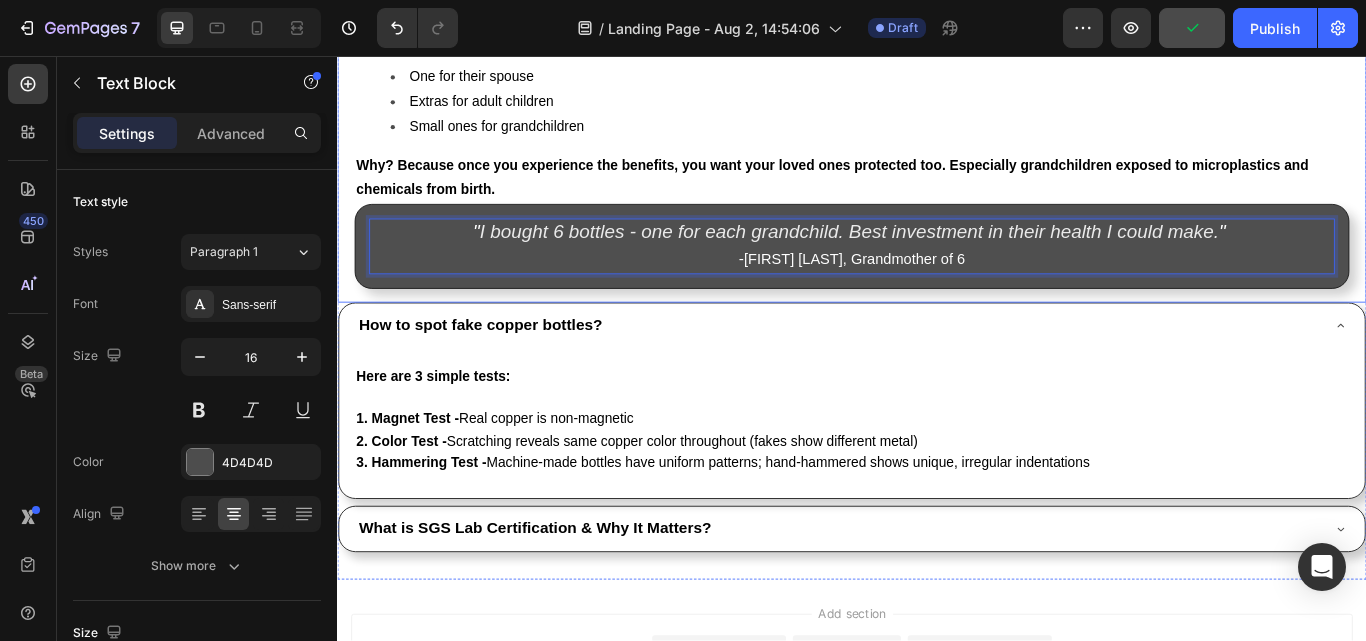 click on "8. Perfect For Your Entire Family (Especially Grandchildren) Heading Image Many customers buy multiple bottles: One for themselves One for their spouse Extras for adult children Small ones for grandchildren Why? Because once you experience the benefits, you want your loved ones protected too. Especially grandchildren exposed to microplastics and chemicals from birth. Text Block " I bought 6 bottles - one for each grandchild. Best investment in their health I could make. "   -  Barbara S., Grandmother of 6 Text Block   0 Row Row" at bounding box center (937, -324) 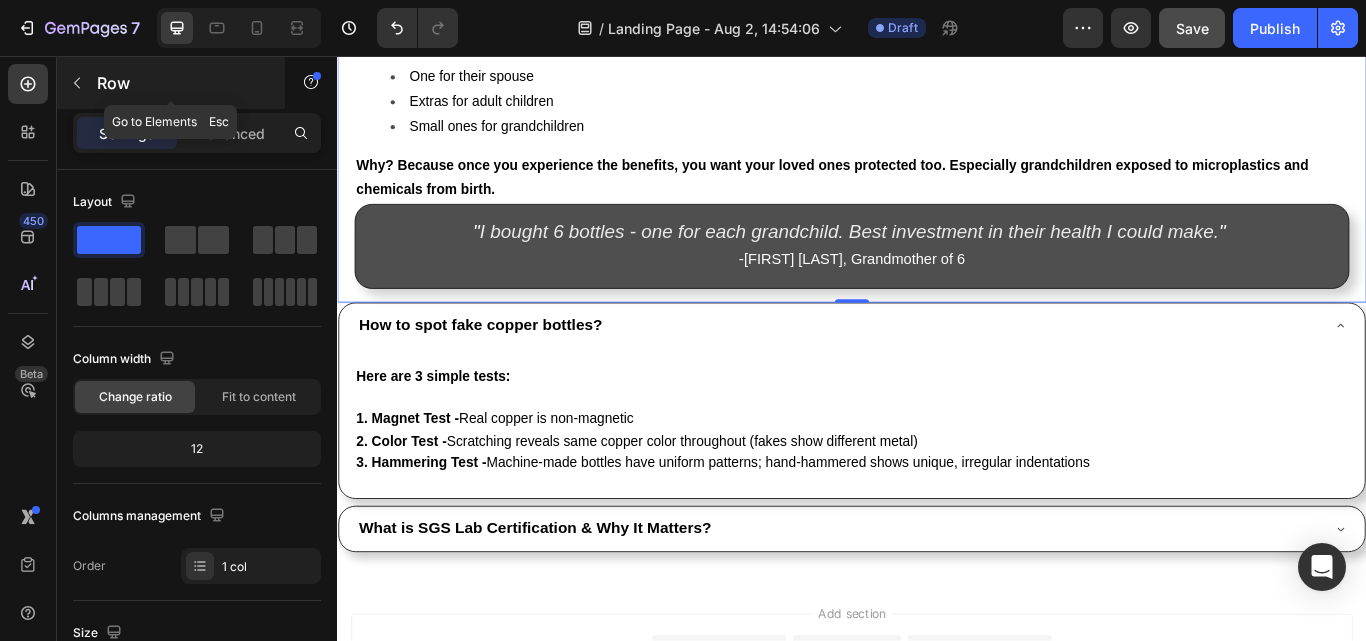 click at bounding box center (77, 83) 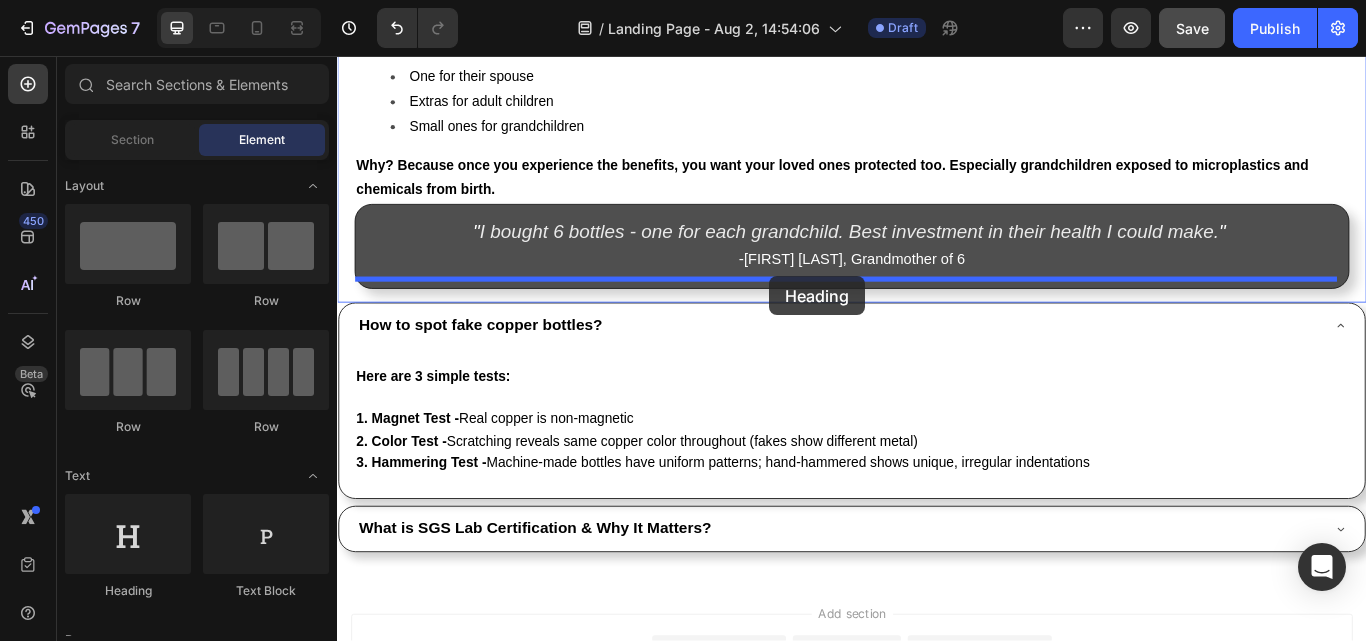 drag, startPoint x: 497, startPoint y: 598, endPoint x: 841, endPoint y: 313, distance: 446.7225 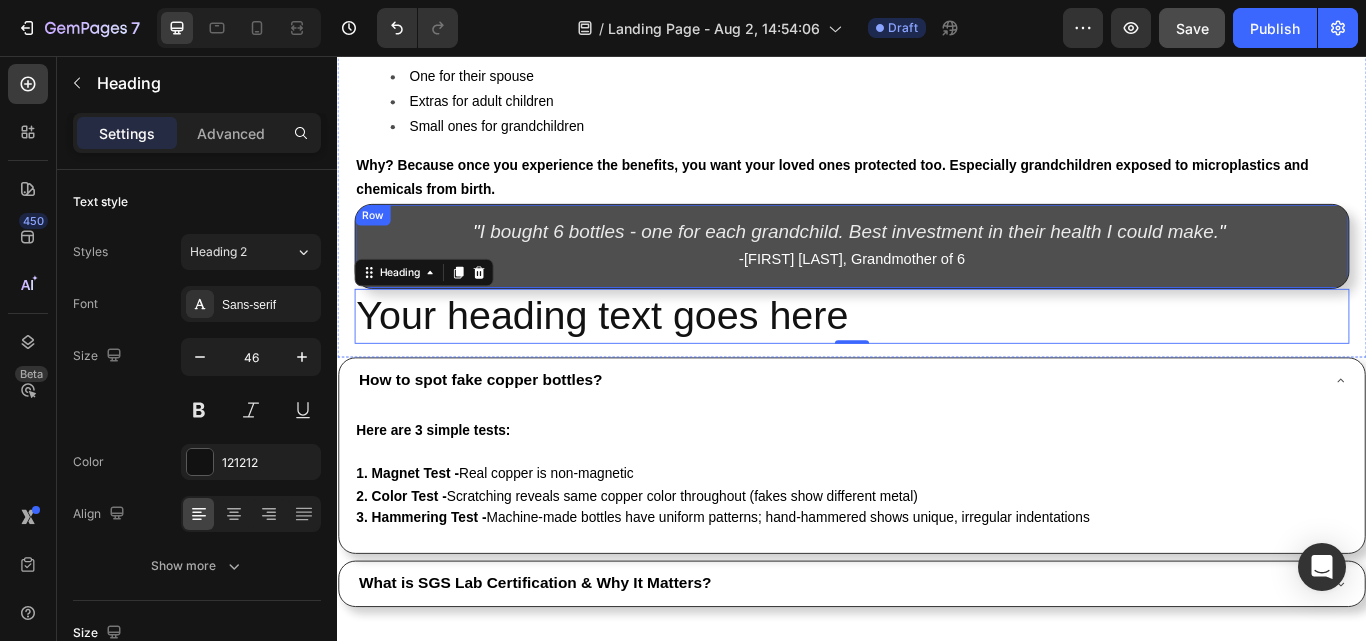 click on "" I bought 6 bottles - one for each grandchild. Best investment in their health I could make. "   -  Barbara S., Grandmother of 6 Text Block Row" at bounding box center (937, 278) 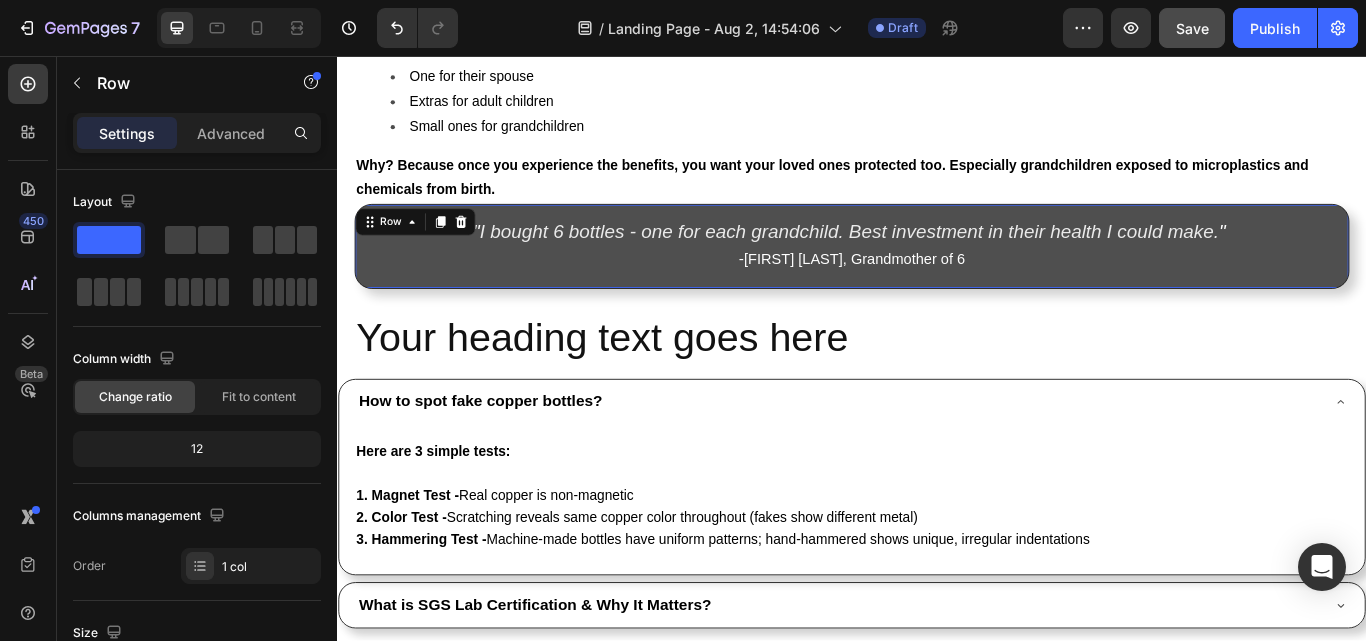 drag, startPoint x: 920, startPoint y: 312, endPoint x: 920, endPoint y: 337, distance: 25 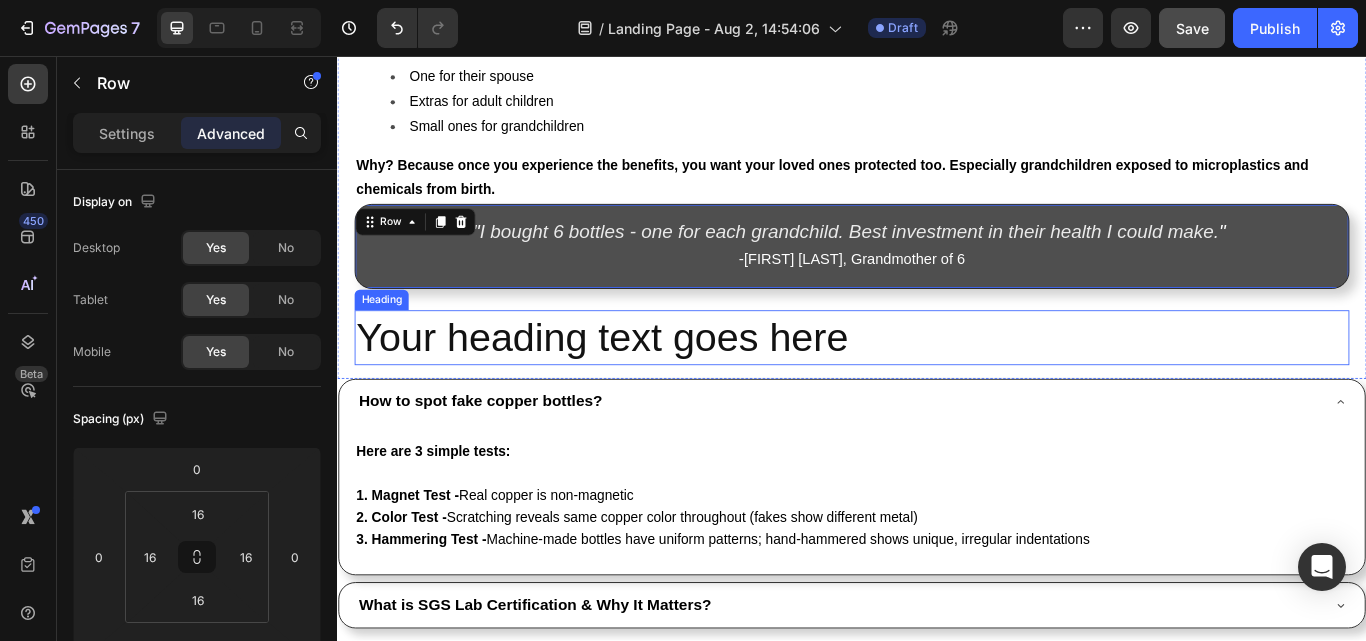 click on "Your heading text goes here" at bounding box center [937, 385] 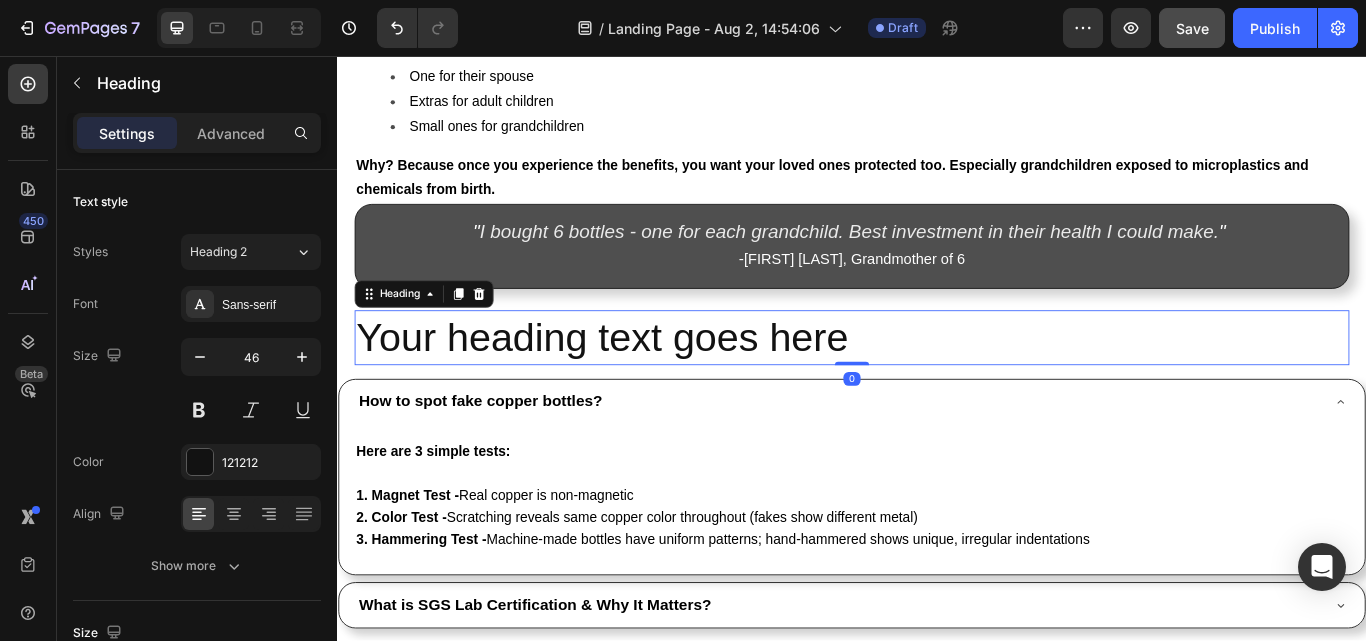 click on "Your heading text goes here" at bounding box center [937, 385] 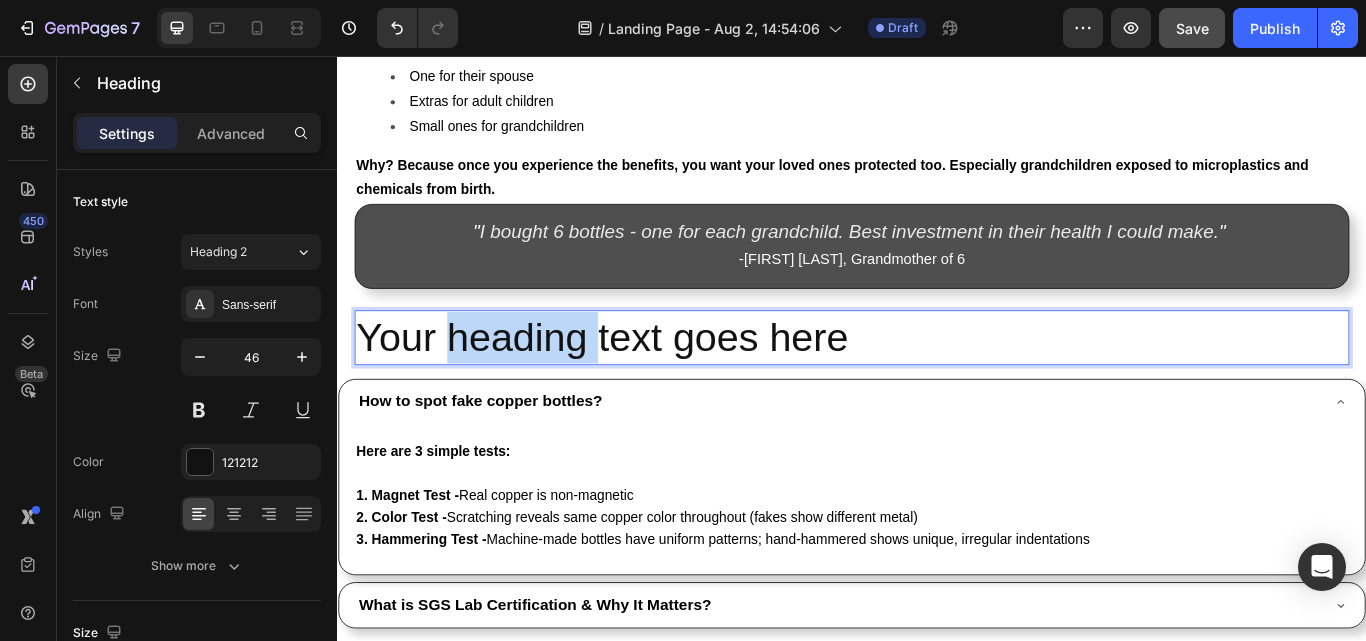 click on "Your heading text goes here" at bounding box center (937, 385) 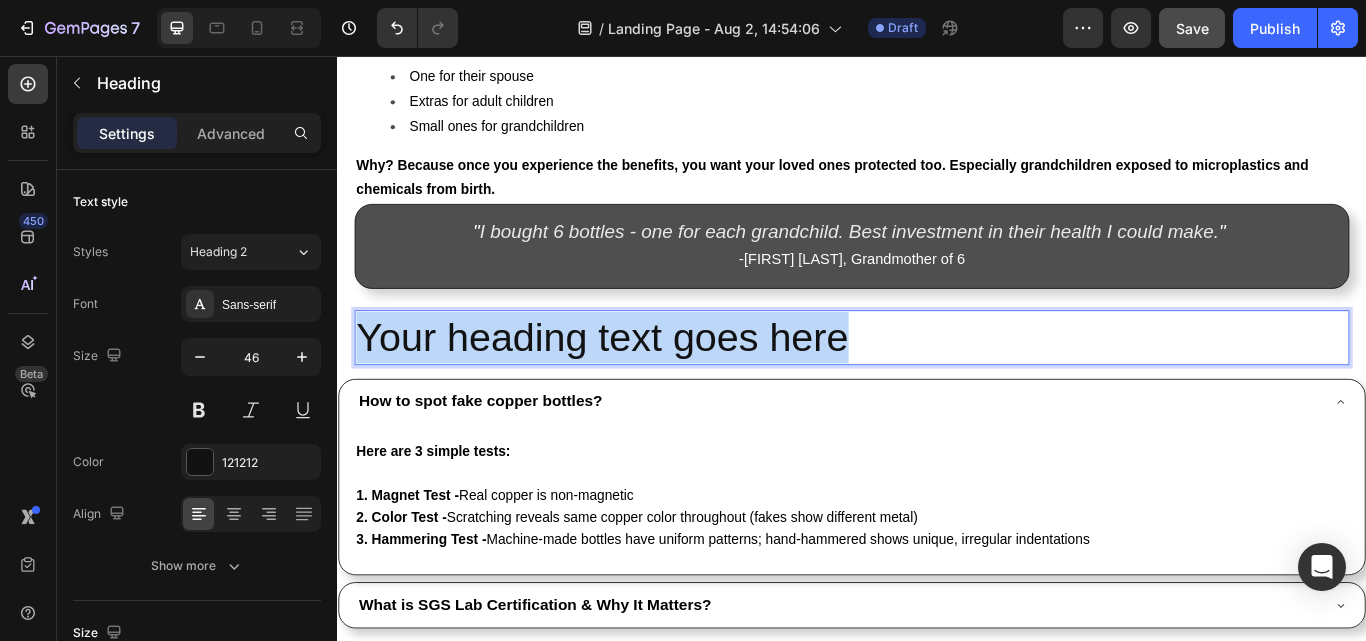 click on "Your heading text goes here" at bounding box center [937, 385] 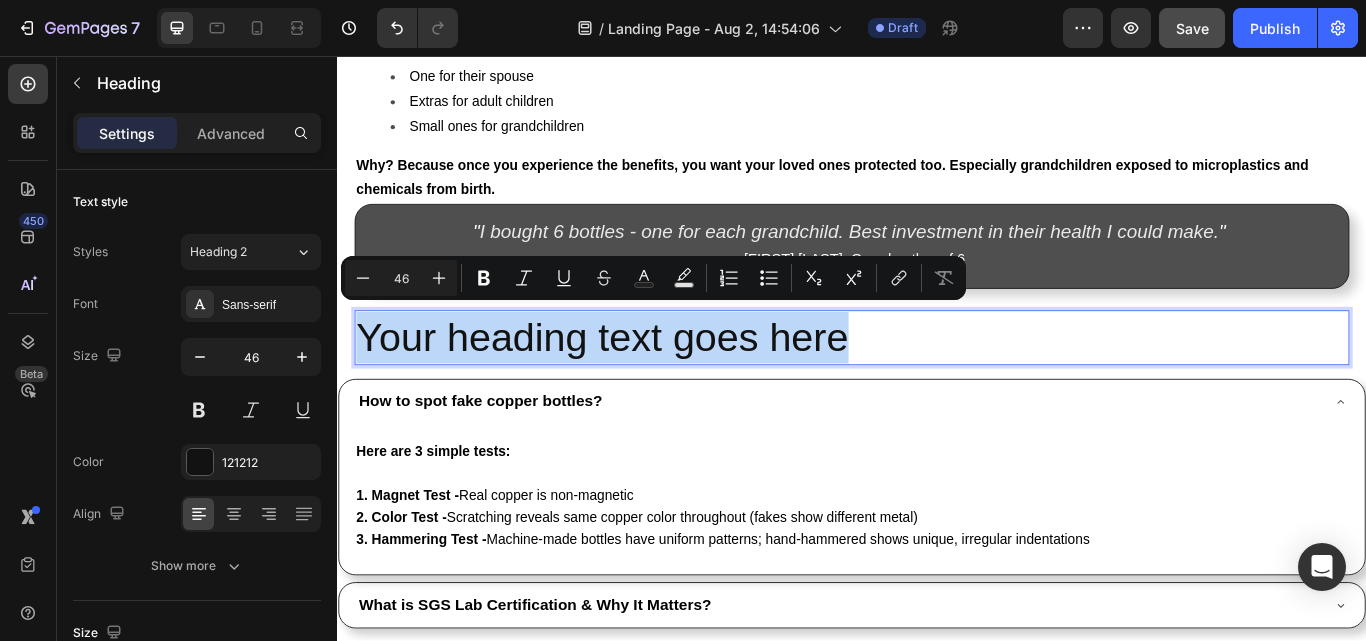 type on "11" 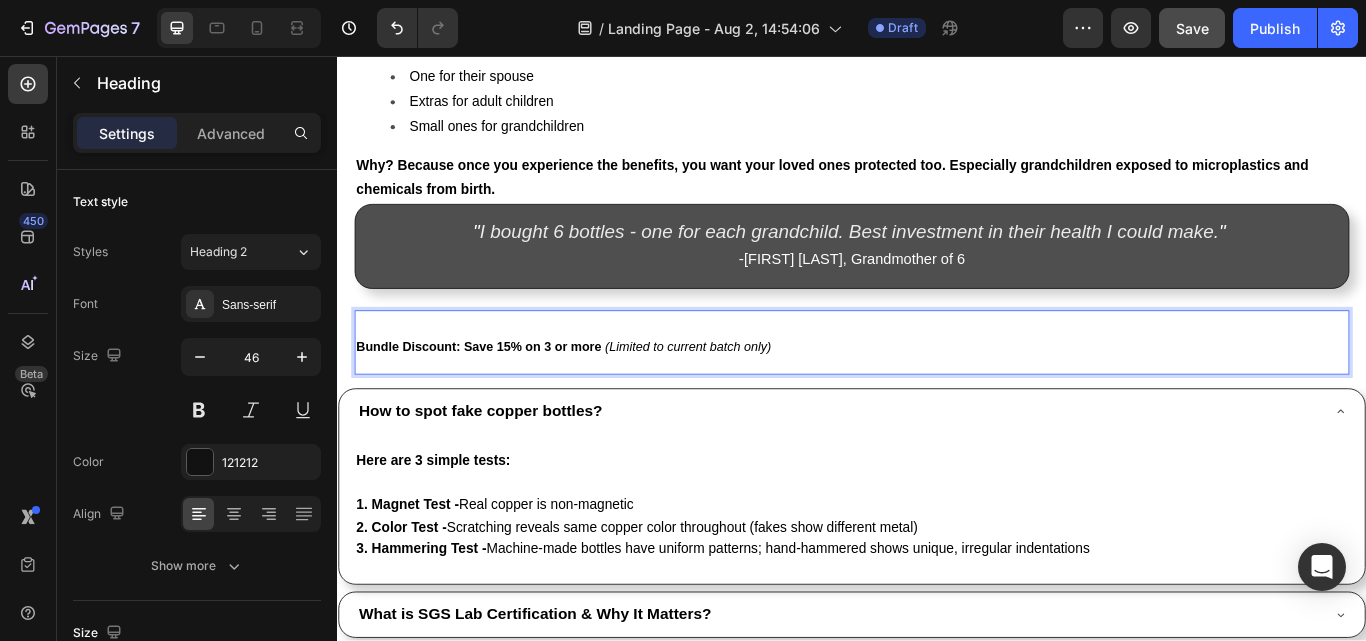 click on "Bundle Discount: Save [PERCENT]% on [NUMBER] or more" at bounding box center [502, 395] 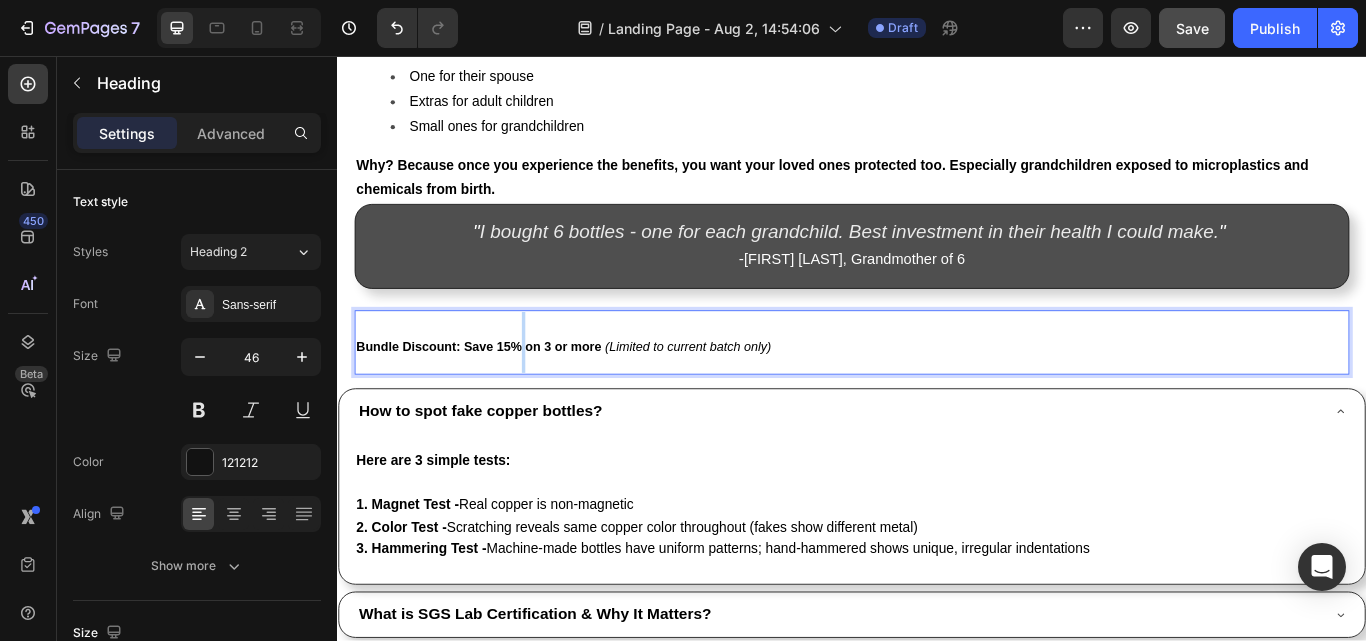 click on "Bundle Discount: Save [PERCENT]% on [NUMBER] or more" at bounding box center [502, 395] 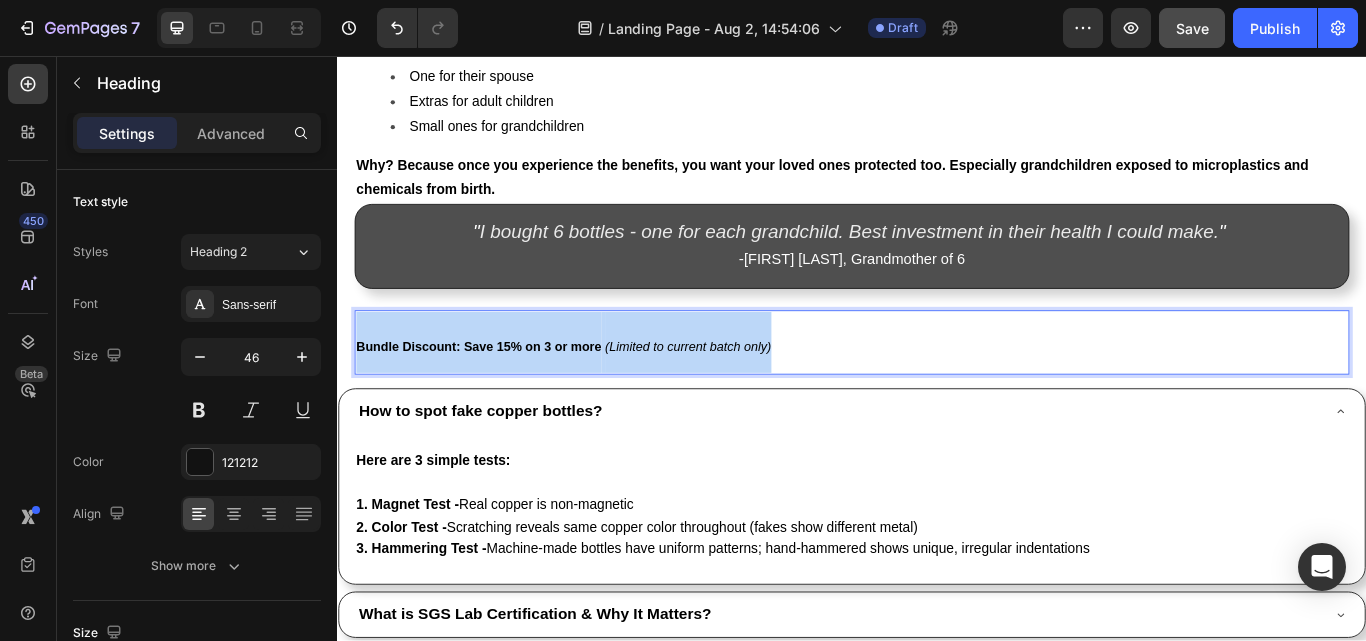 click on "Bundle Discount: Save [PERCENT]% on [NUMBER] or more" at bounding box center (502, 395) 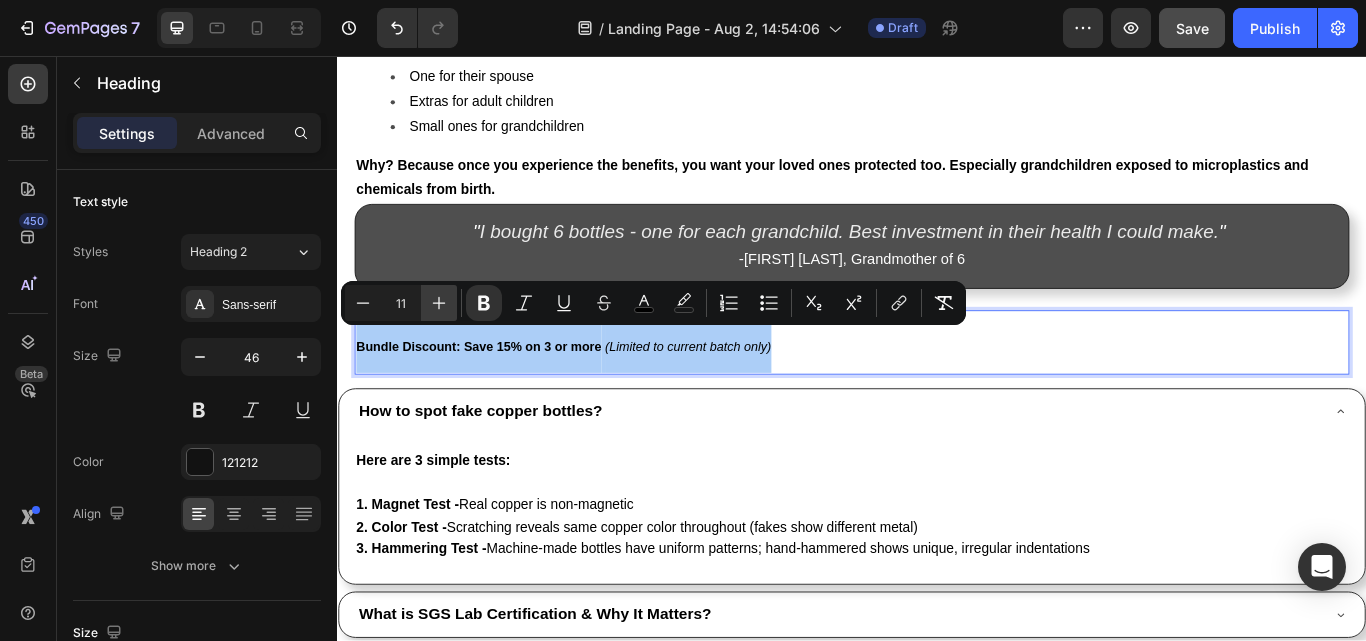 click 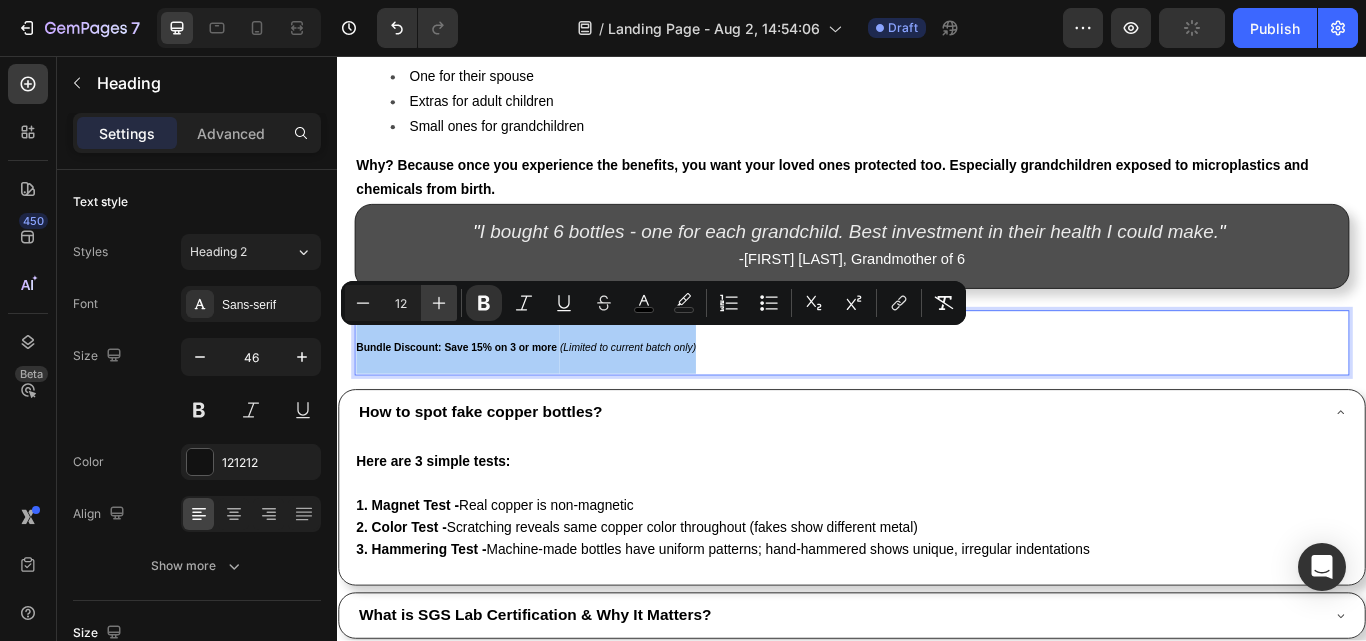 click 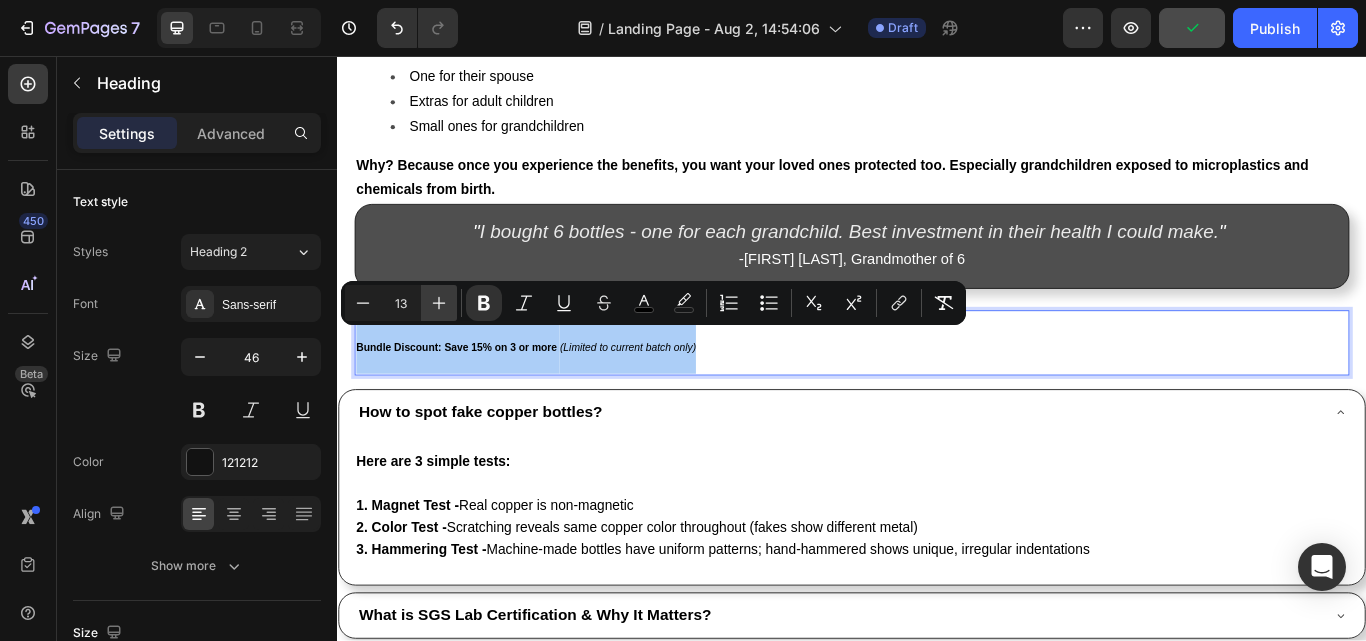 click 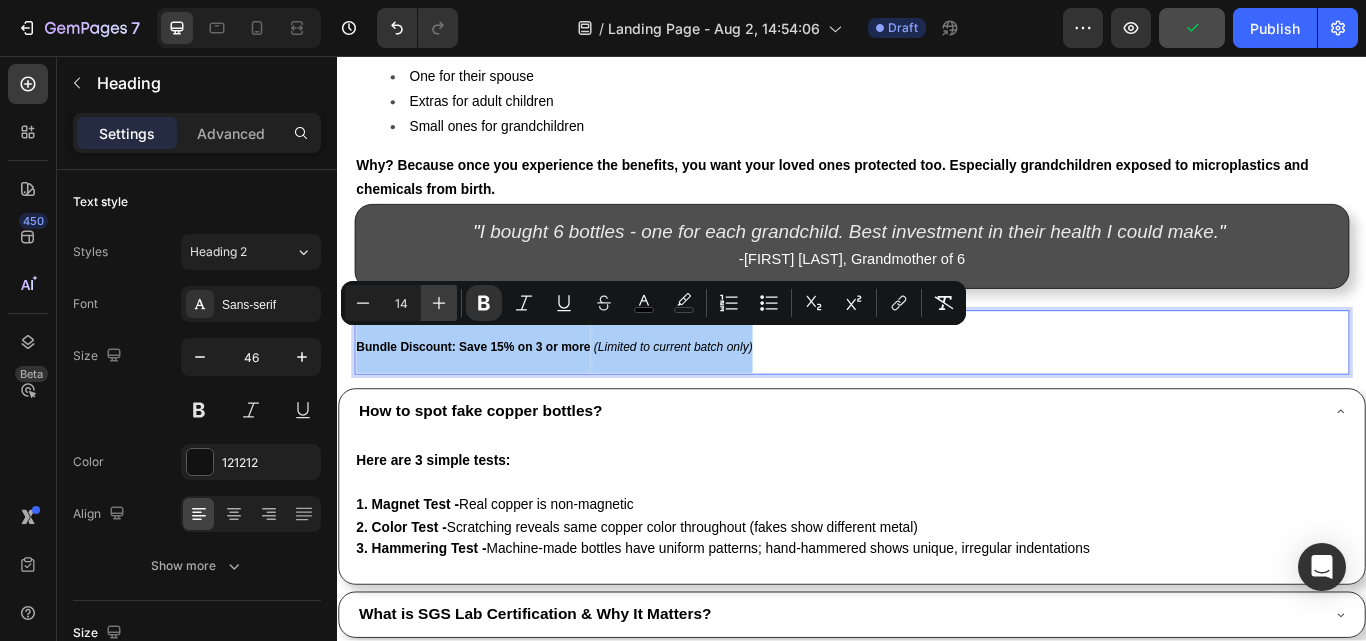 click 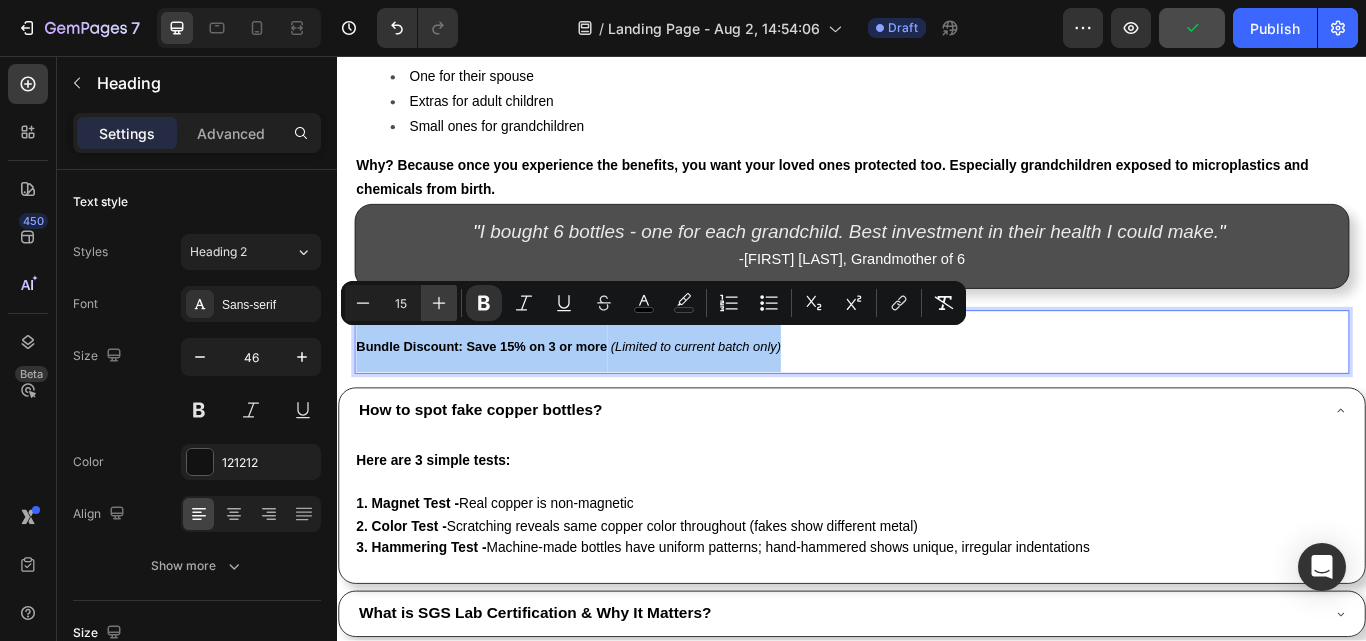 click 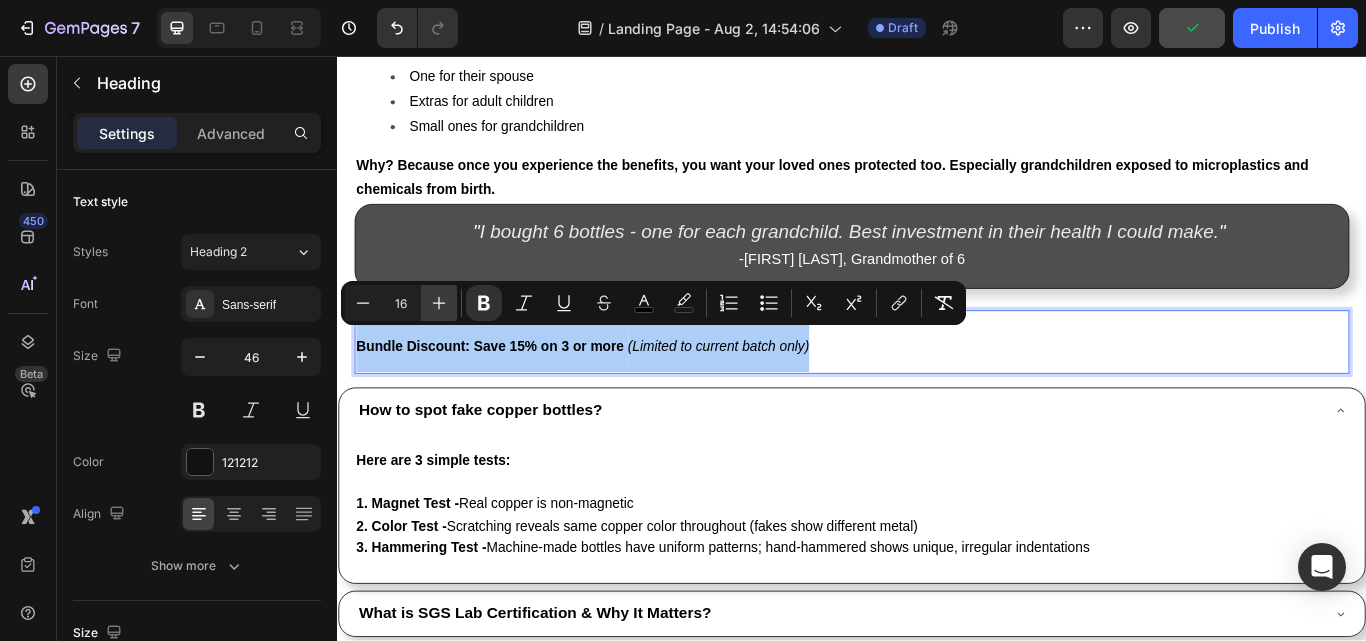 click 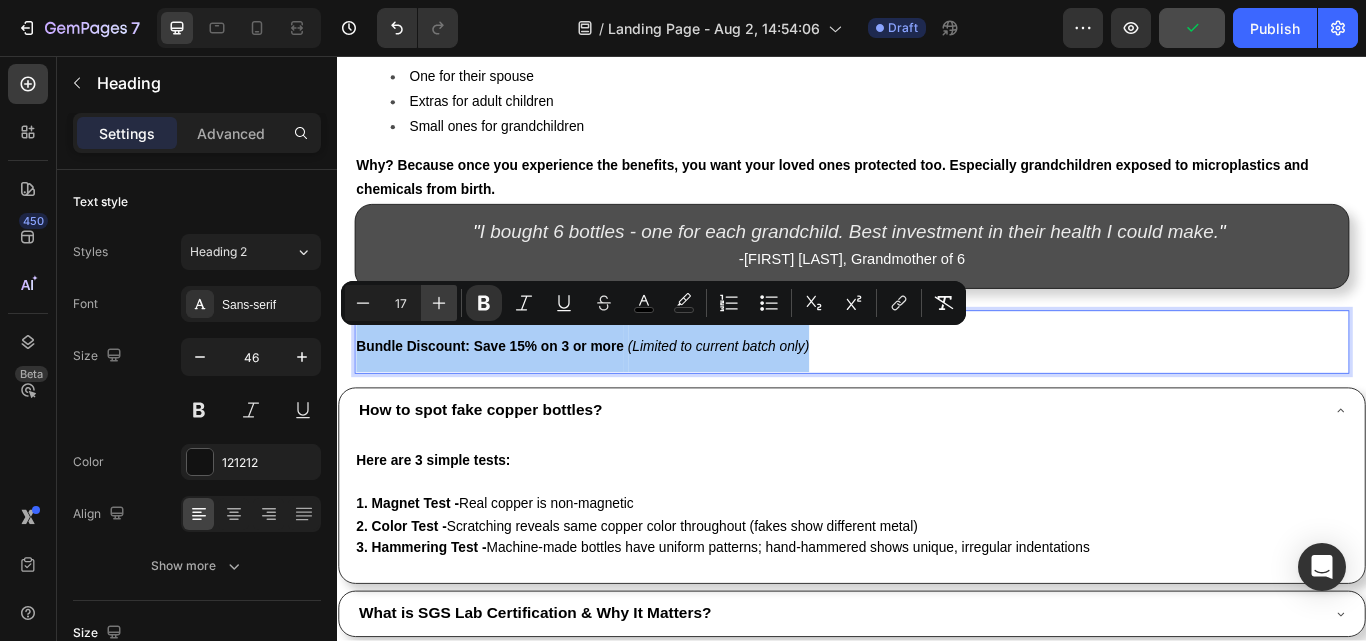 click 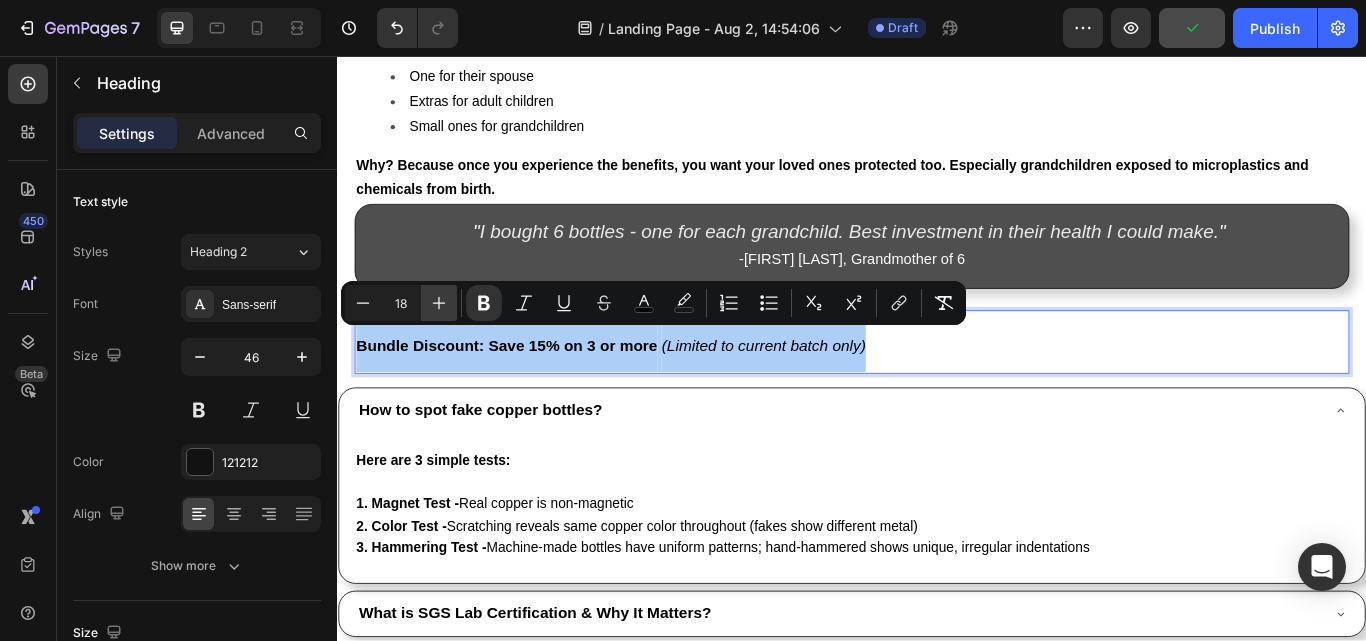 click 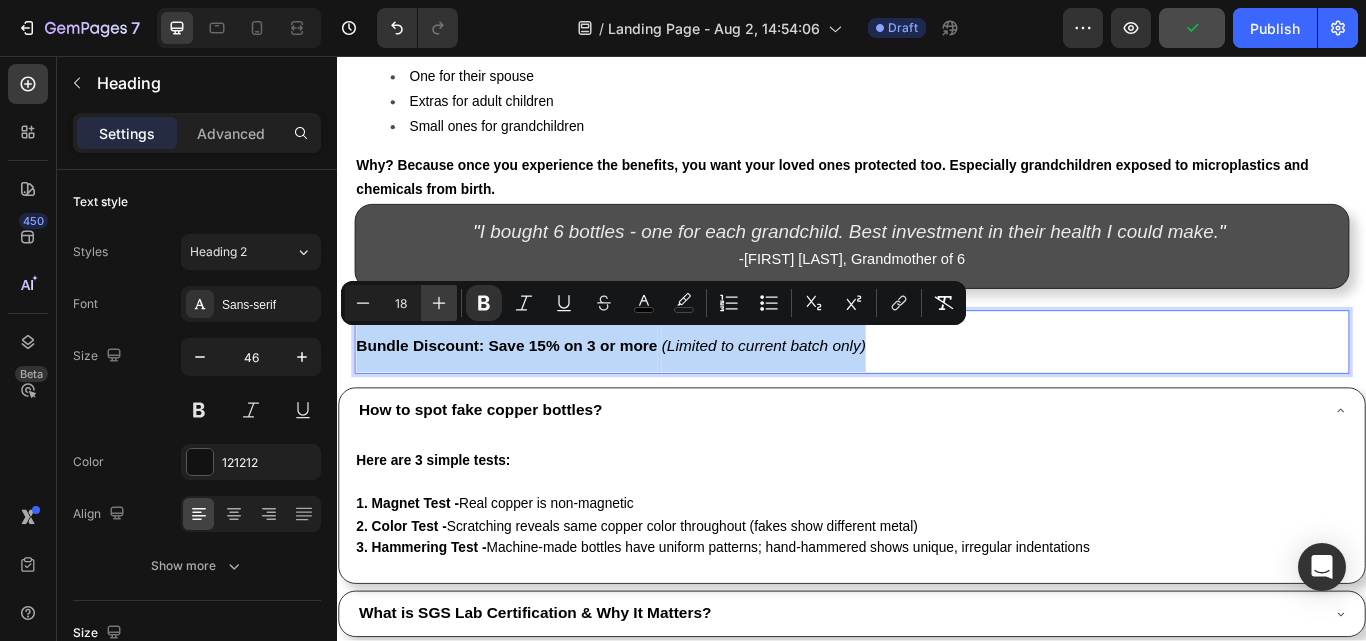 type on "19" 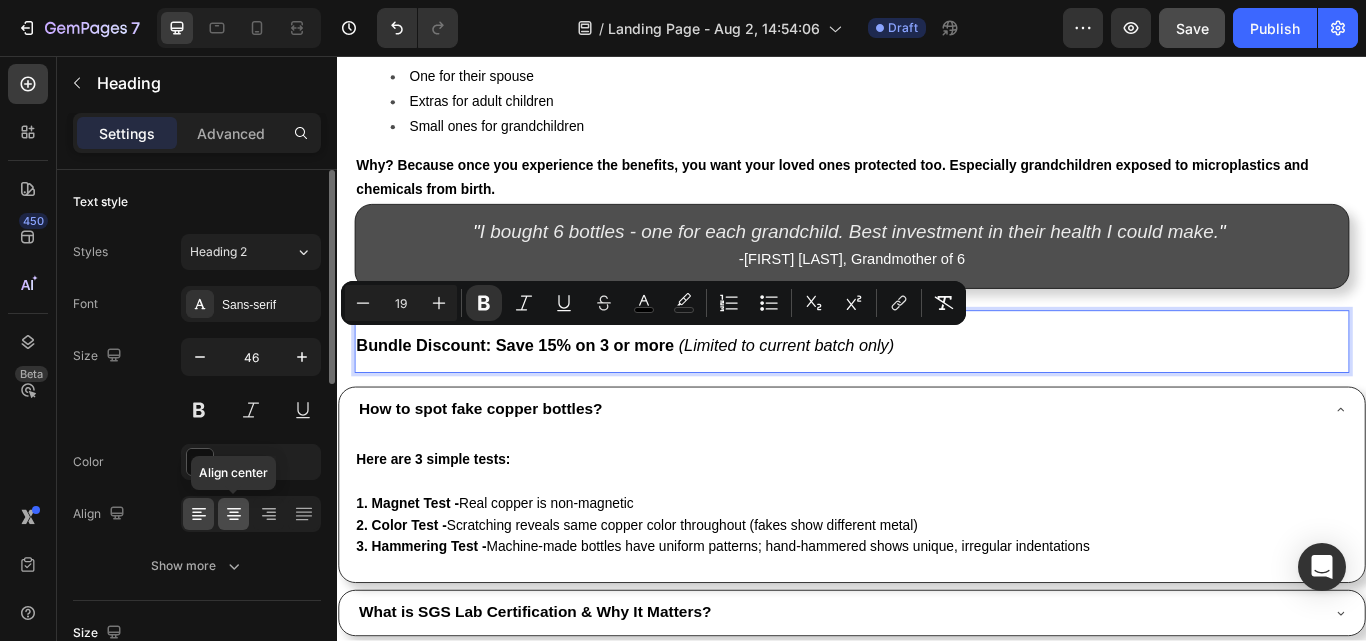 click 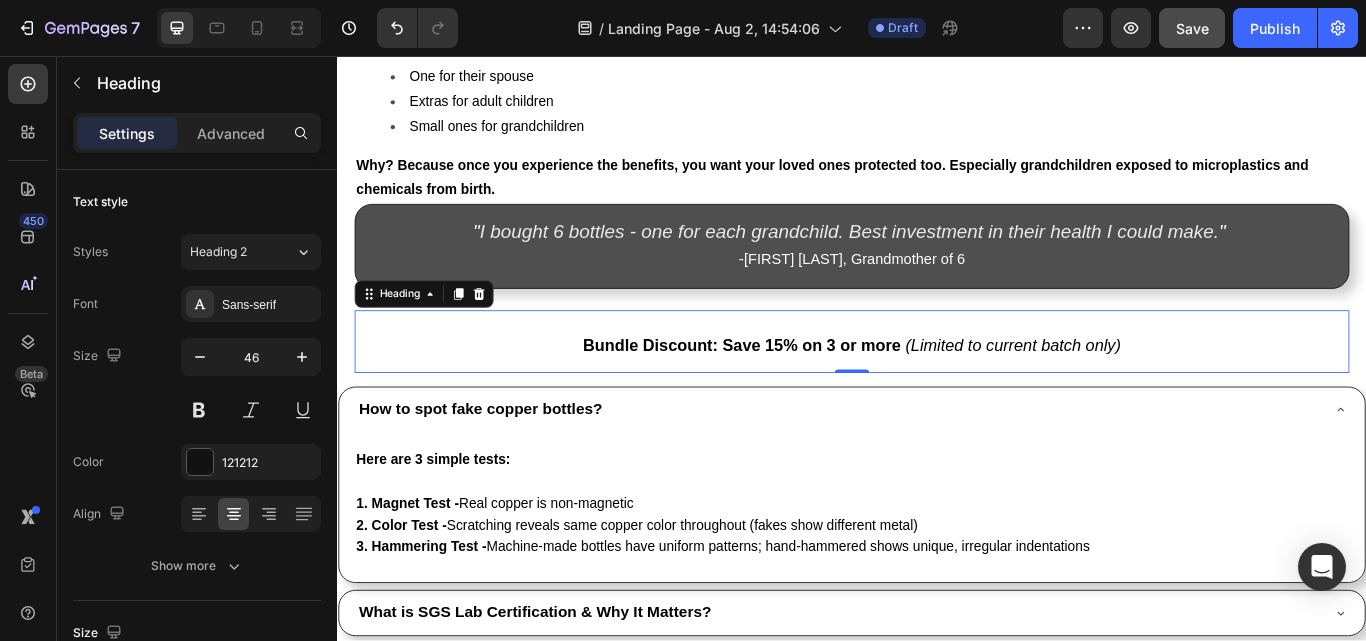 click on "Bundle Discount: Save 15% on 3 or more   (Limited to current batch only)" at bounding box center [937, 389] 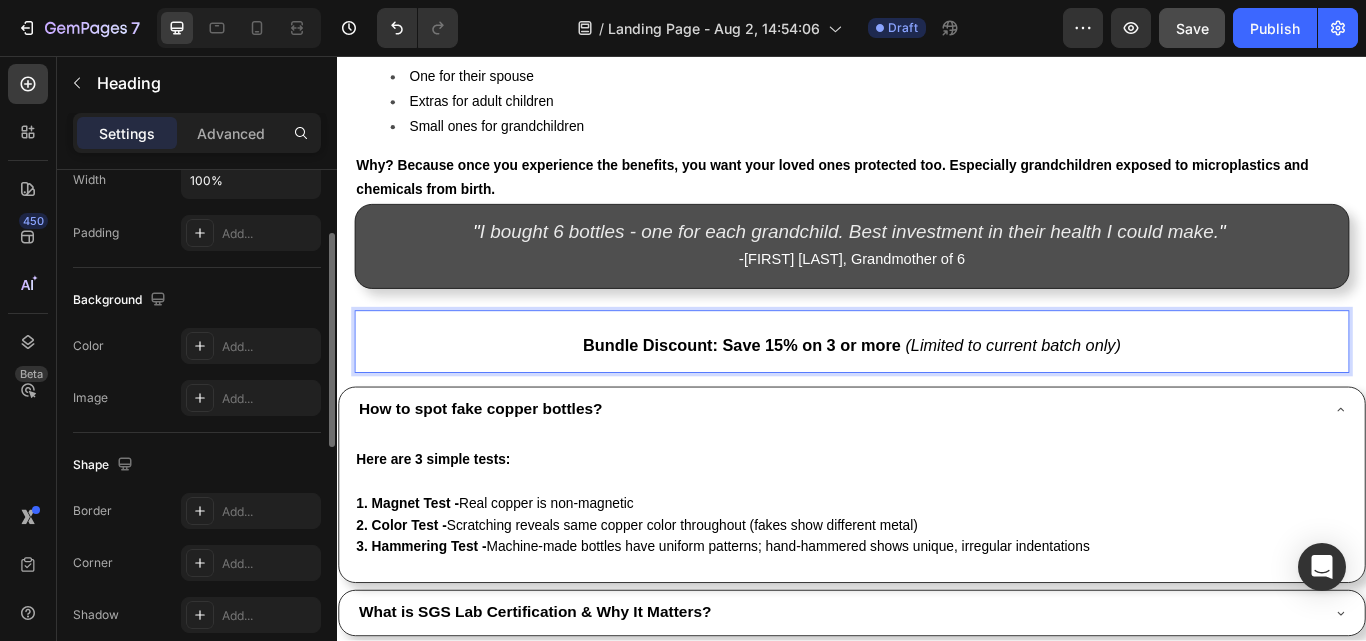 scroll, scrollTop: 400, scrollLeft: 0, axis: vertical 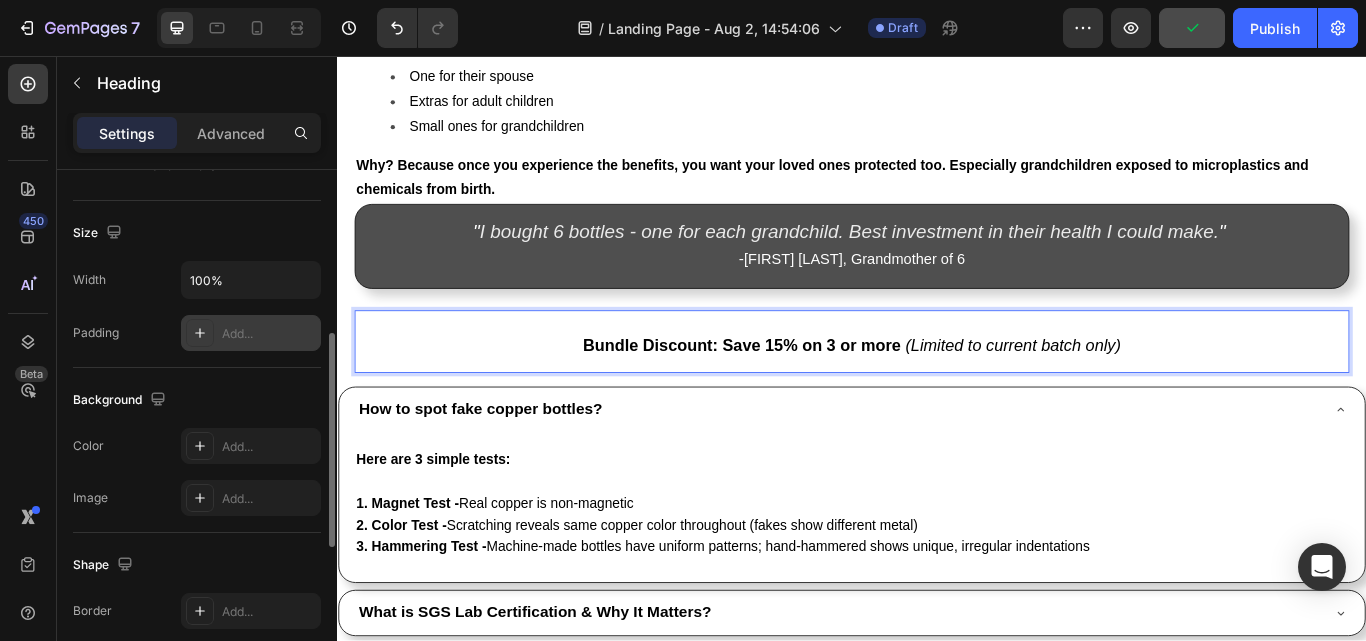 click on "Add..." at bounding box center [251, 333] 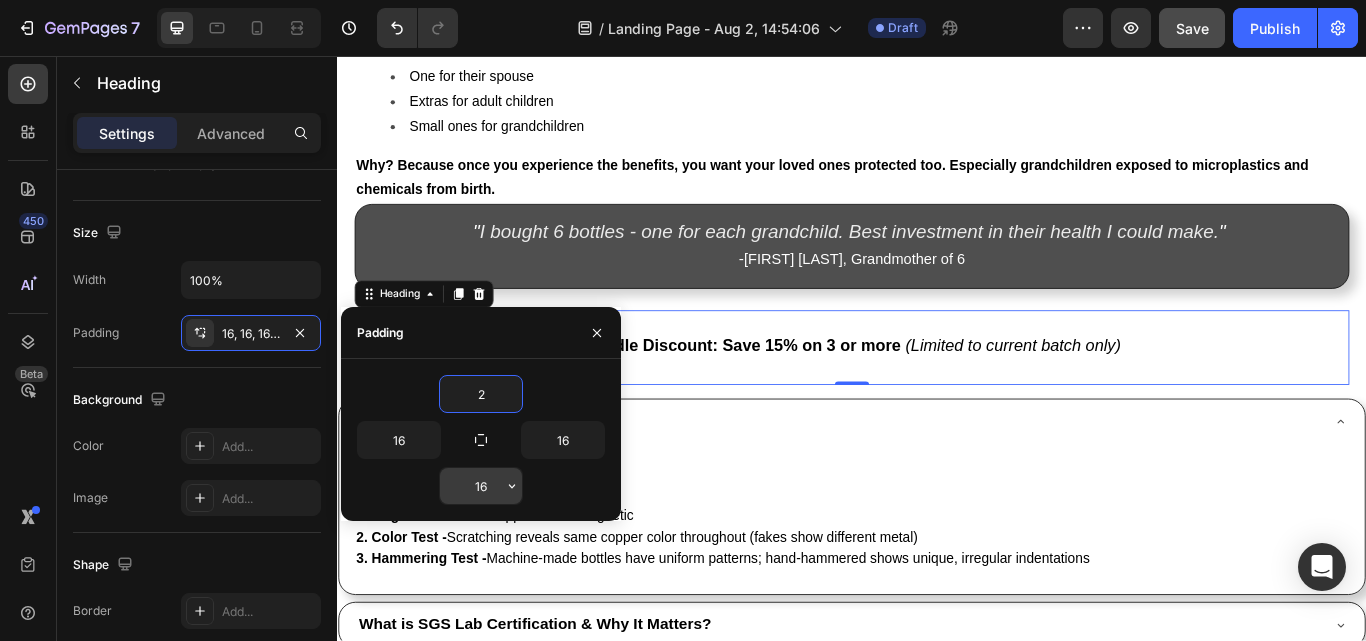 type on "2" 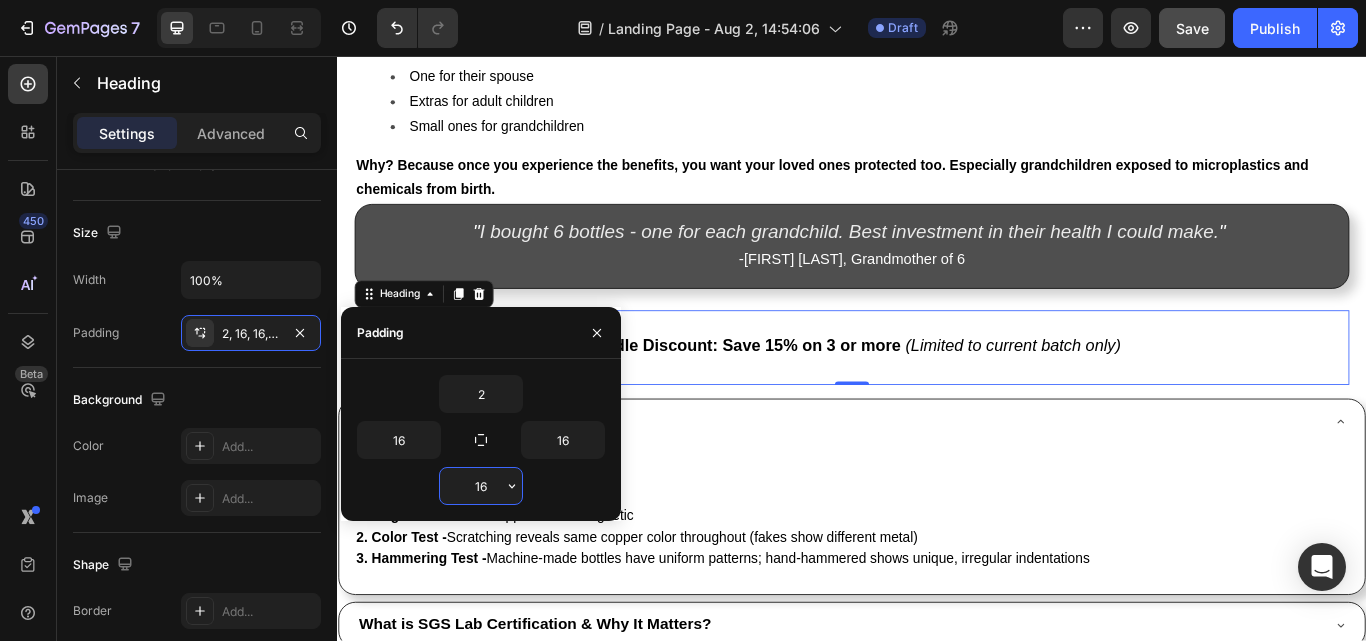 type on "2" 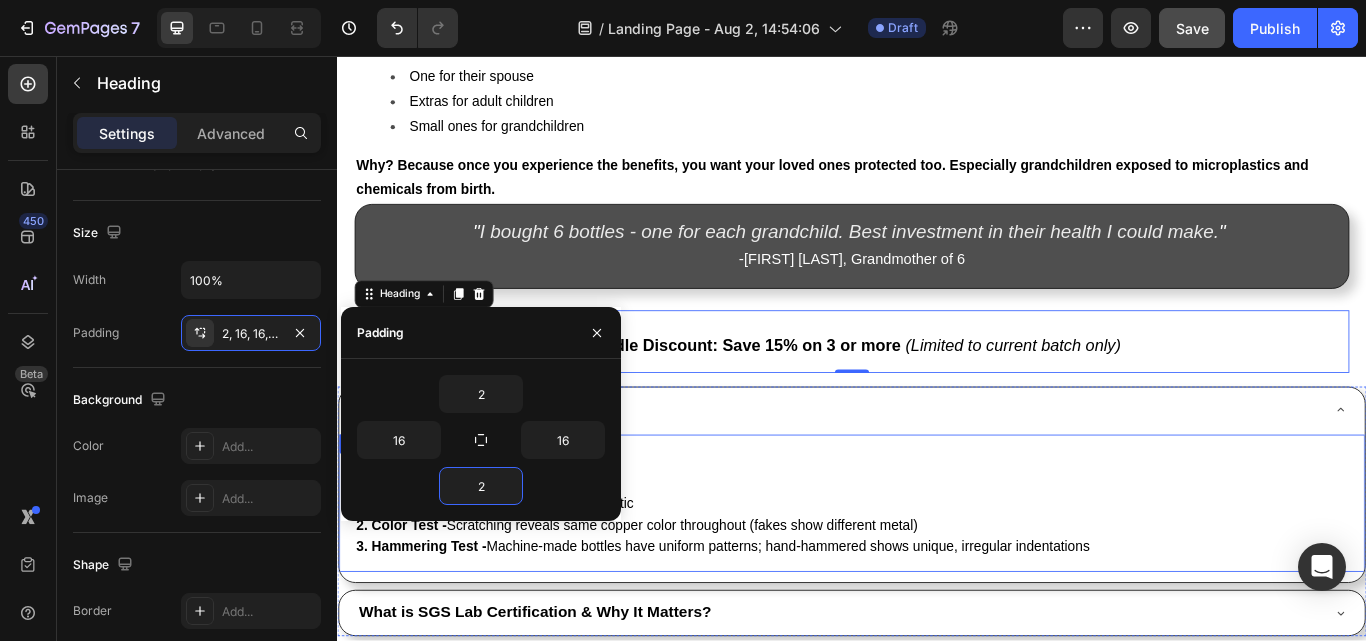 click on "Here are 3 simple tests:   1. Magnet Test -  Real copper is non-magnetic   2. Color Test -  Scratching reveals same copper color throughout (fakes show different metal)   3. Hammering Test -  Machine-made bottles have uniform patterns; hand-hammered shows unique, irregular indentations Text Block" at bounding box center (937, 582) 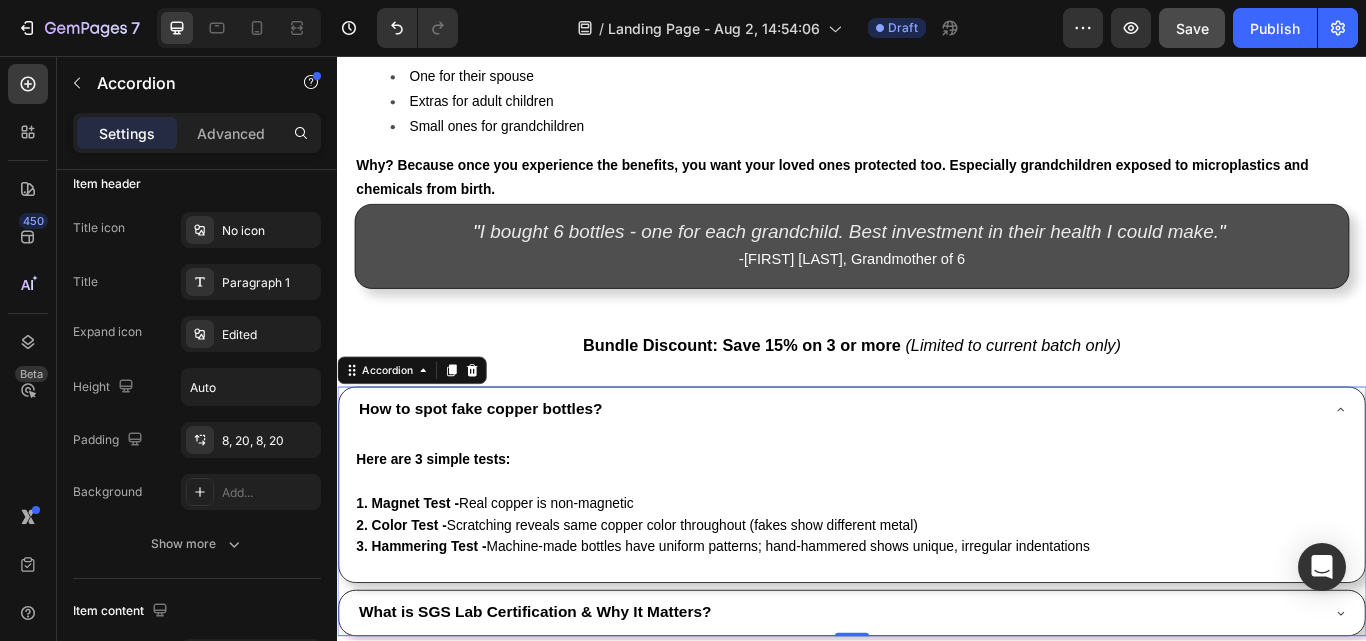scroll, scrollTop: 0, scrollLeft: 0, axis: both 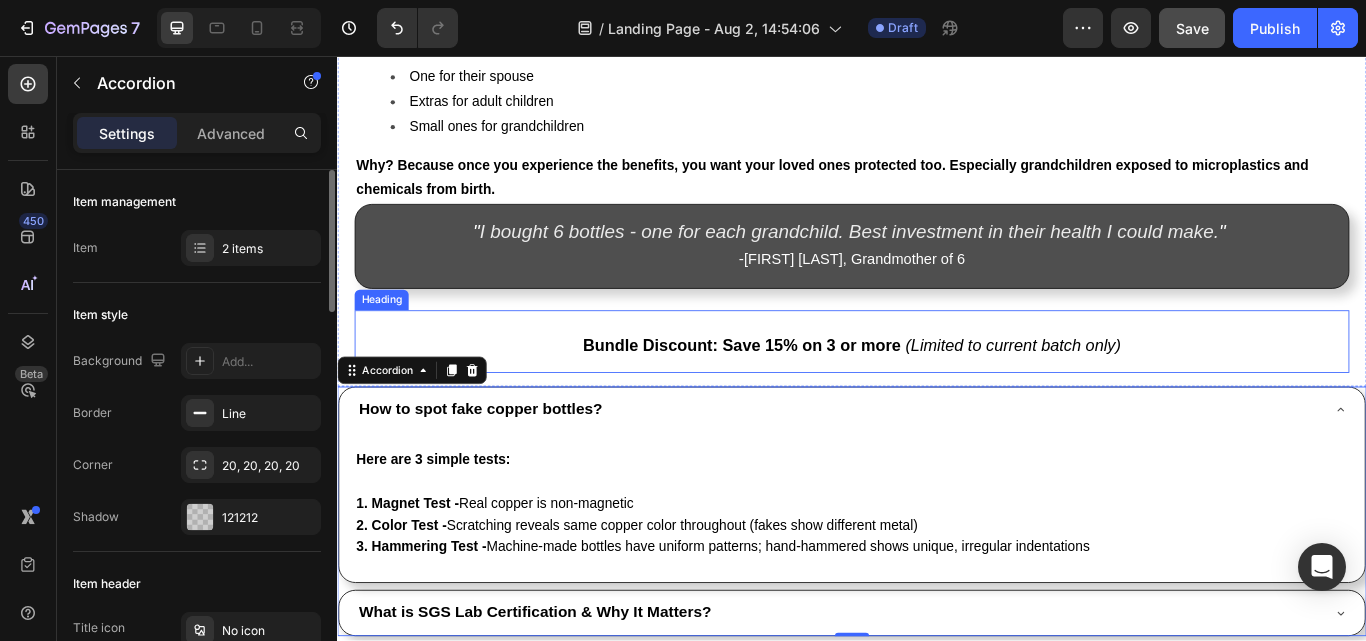click on "Bundle Discount: Save [PERCENT]% on [NUMBER] or more" at bounding box center (808, 393) 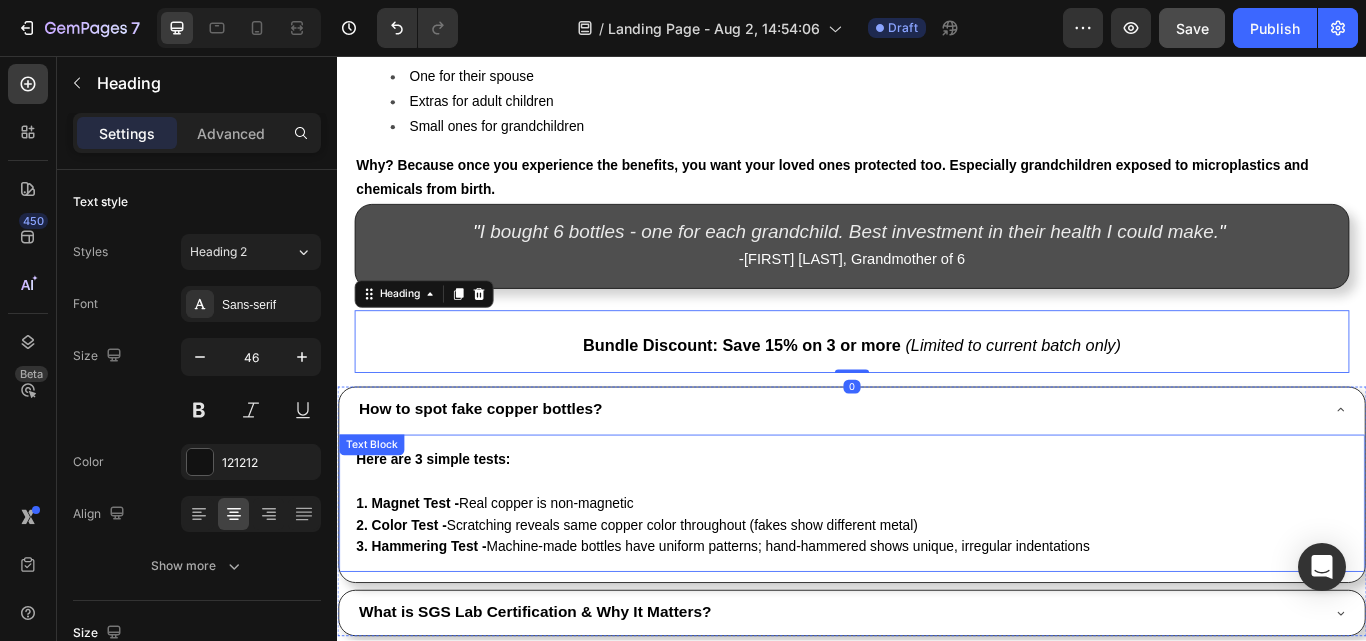 click on "Here are 3 simple tests:" at bounding box center (937, 527) 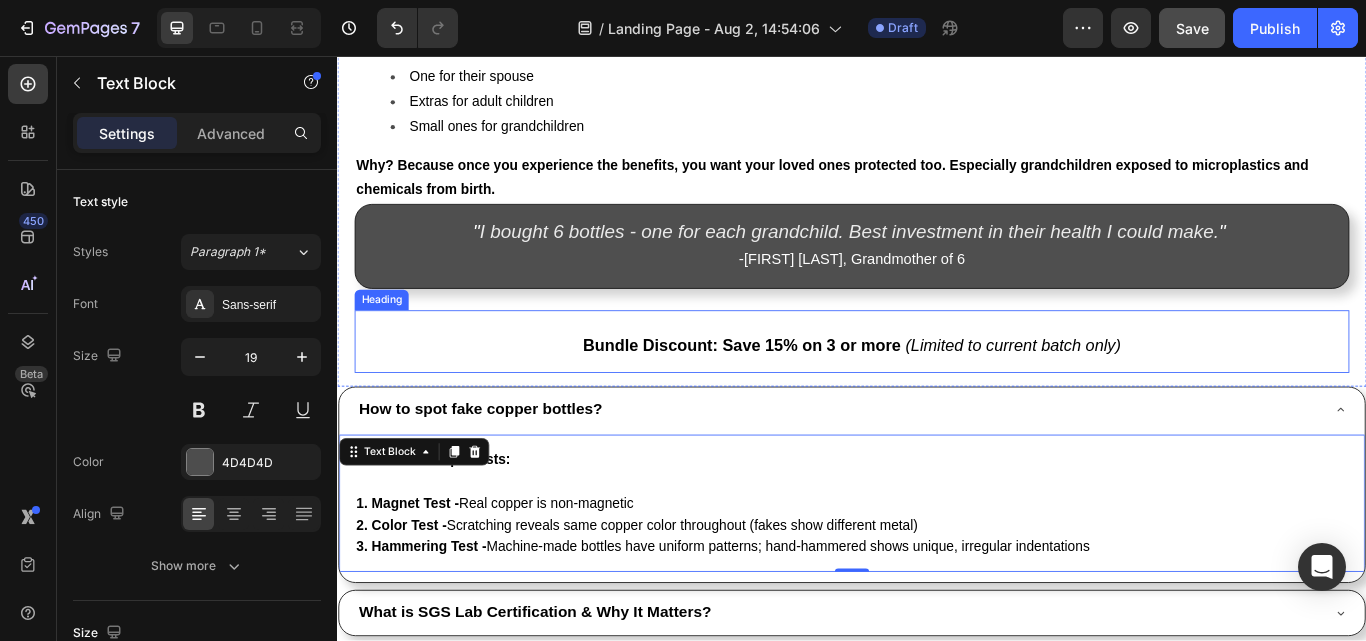 click on "Bundle Discount: Save [PERCENT]% on [NUMBER] or more" at bounding box center (808, 393) 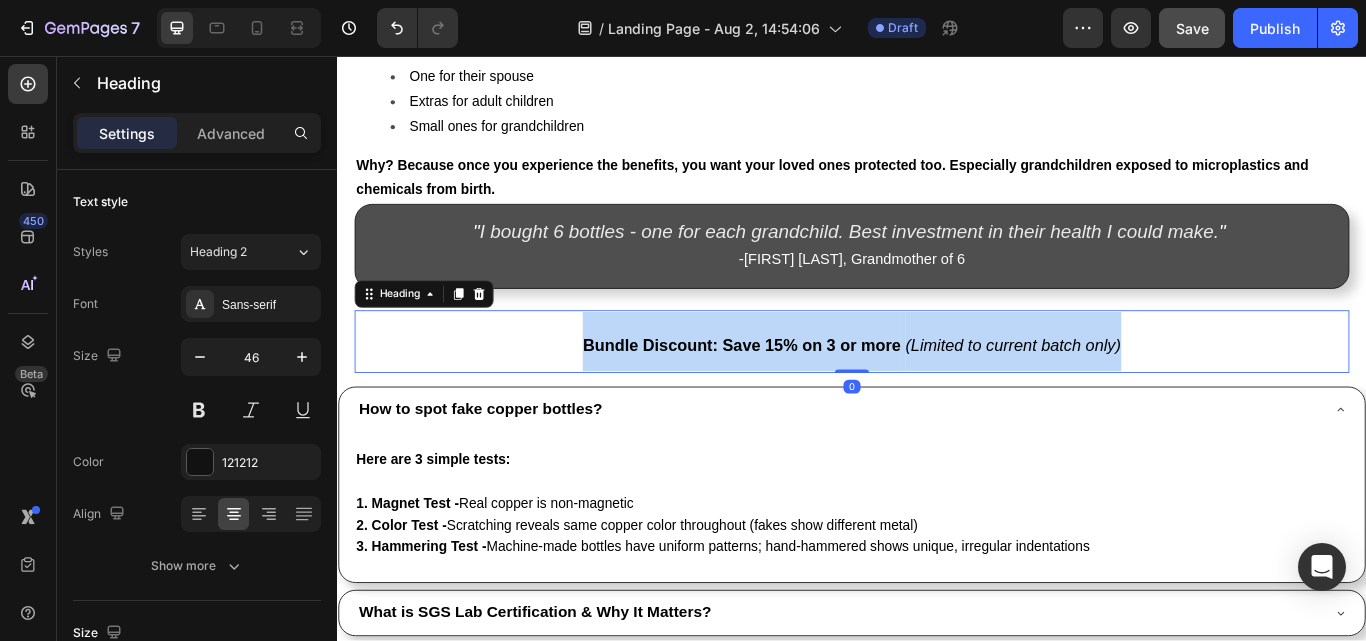 click on "Bundle Discount: Save [PERCENT]% on [NUMBER] or more" at bounding box center (808, 393) 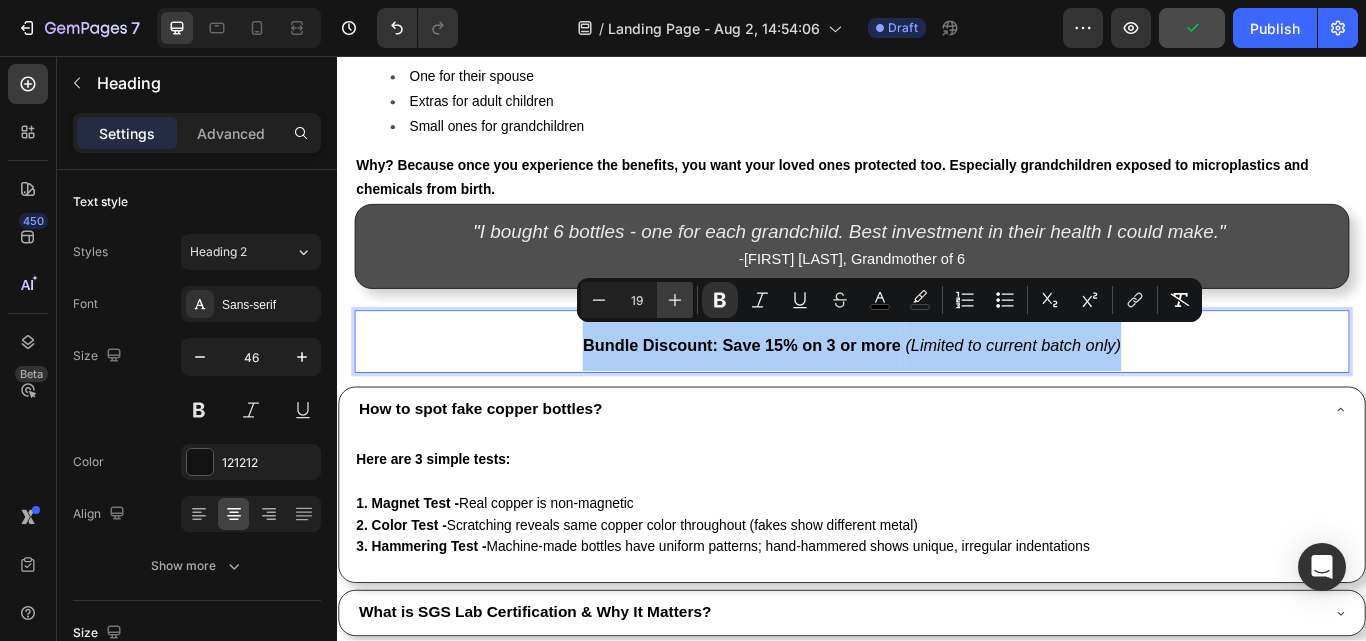 click 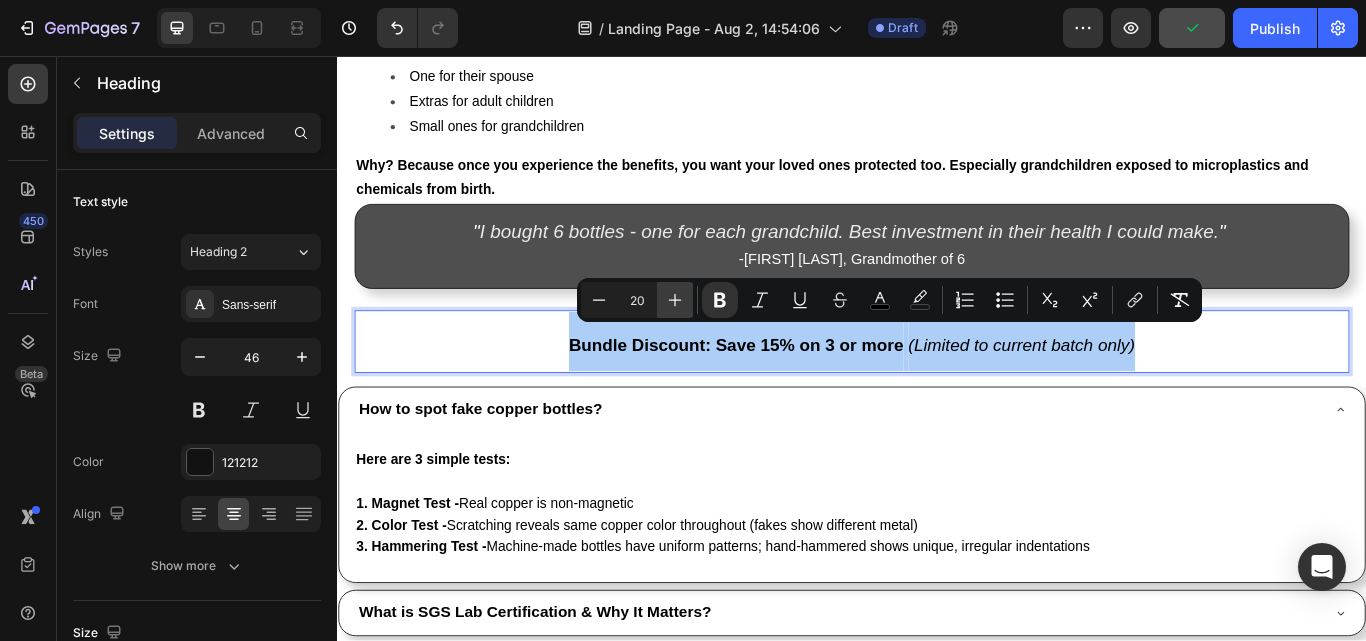 click 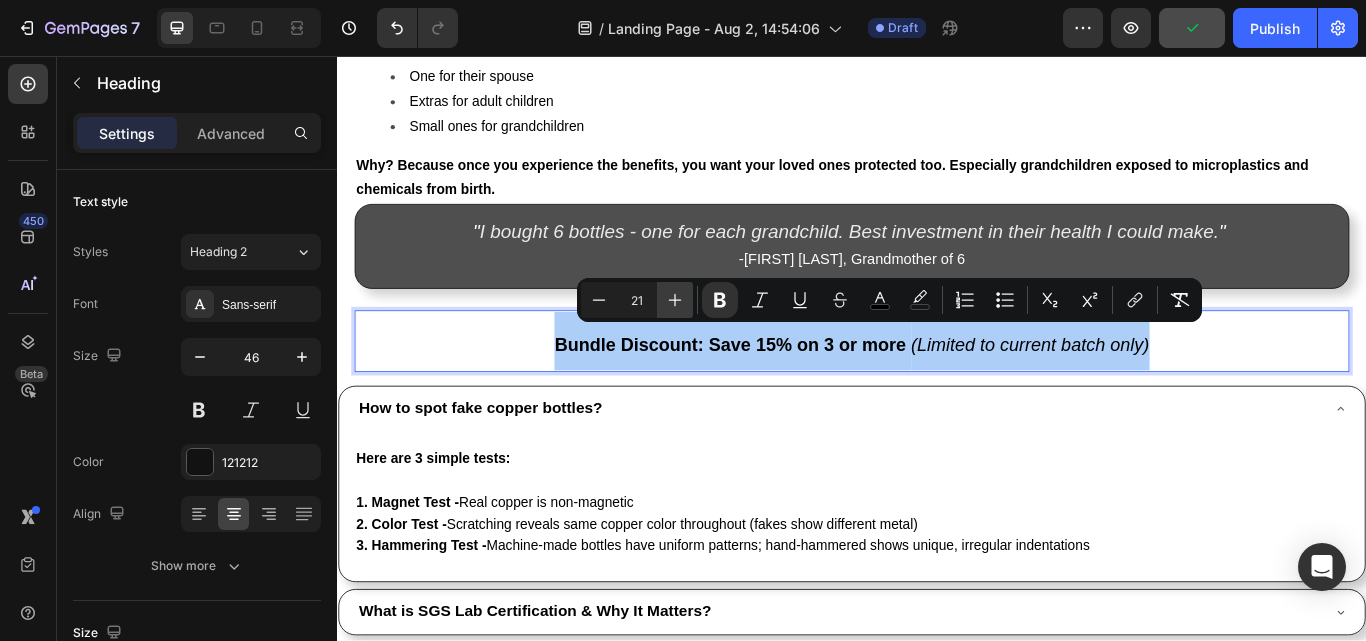 click 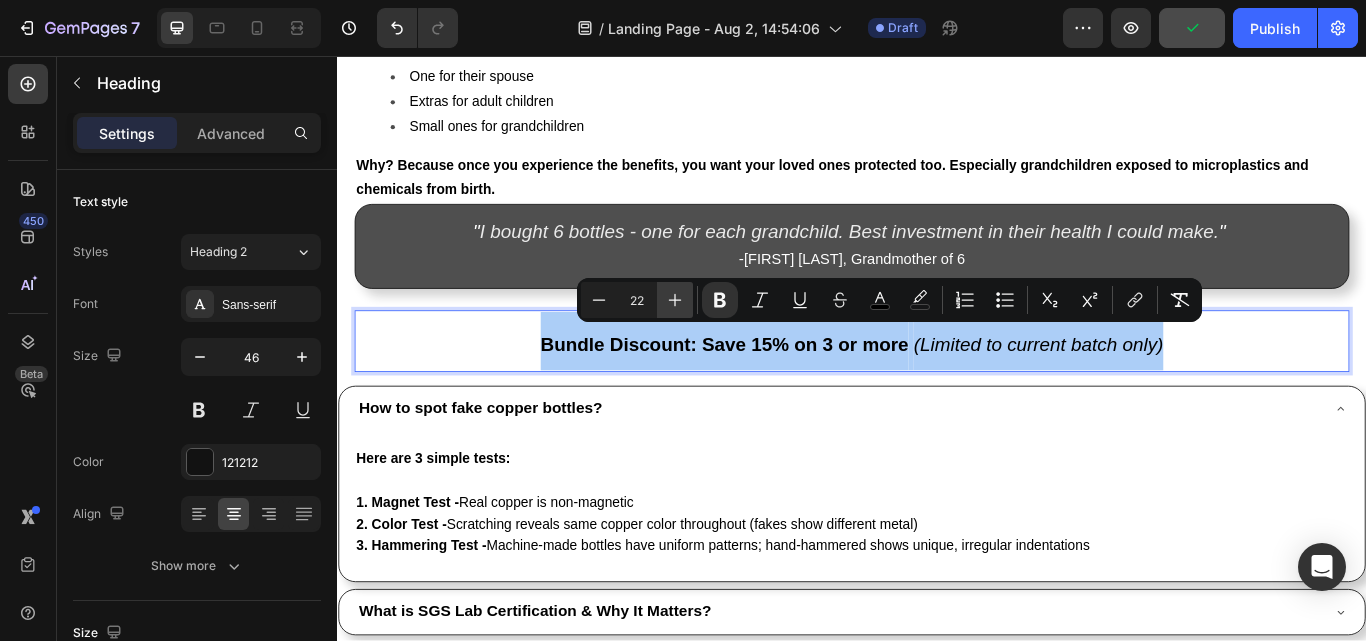 click 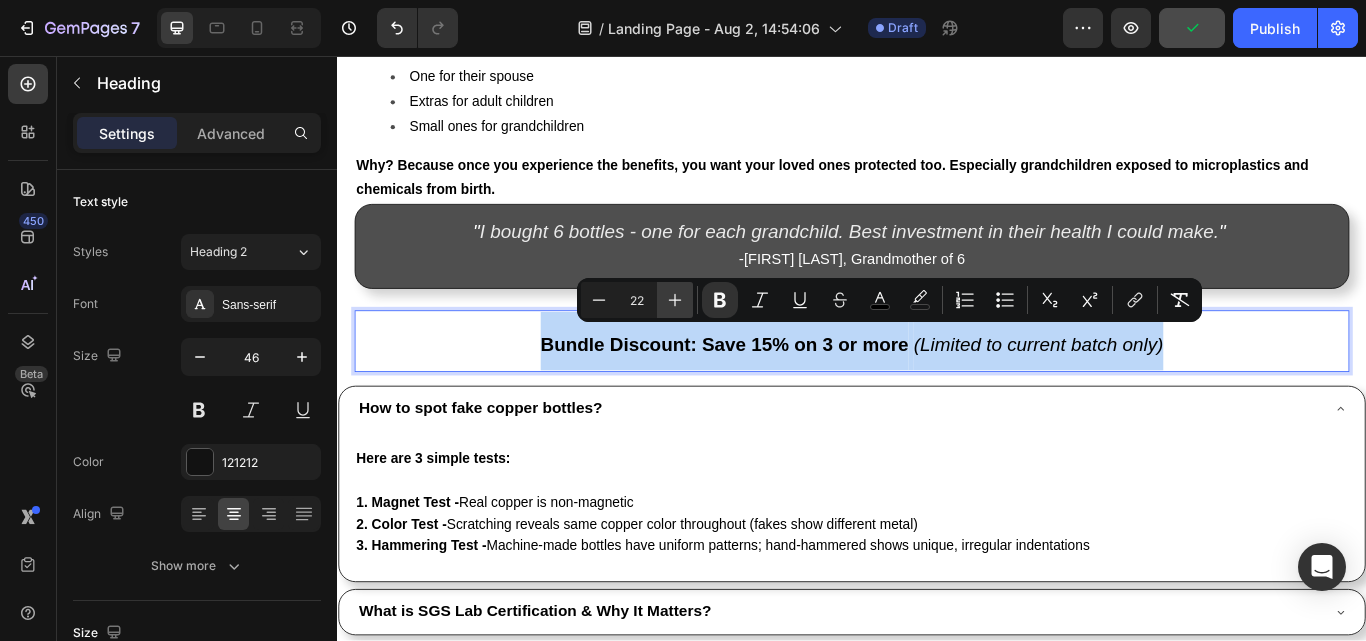 type on "23" 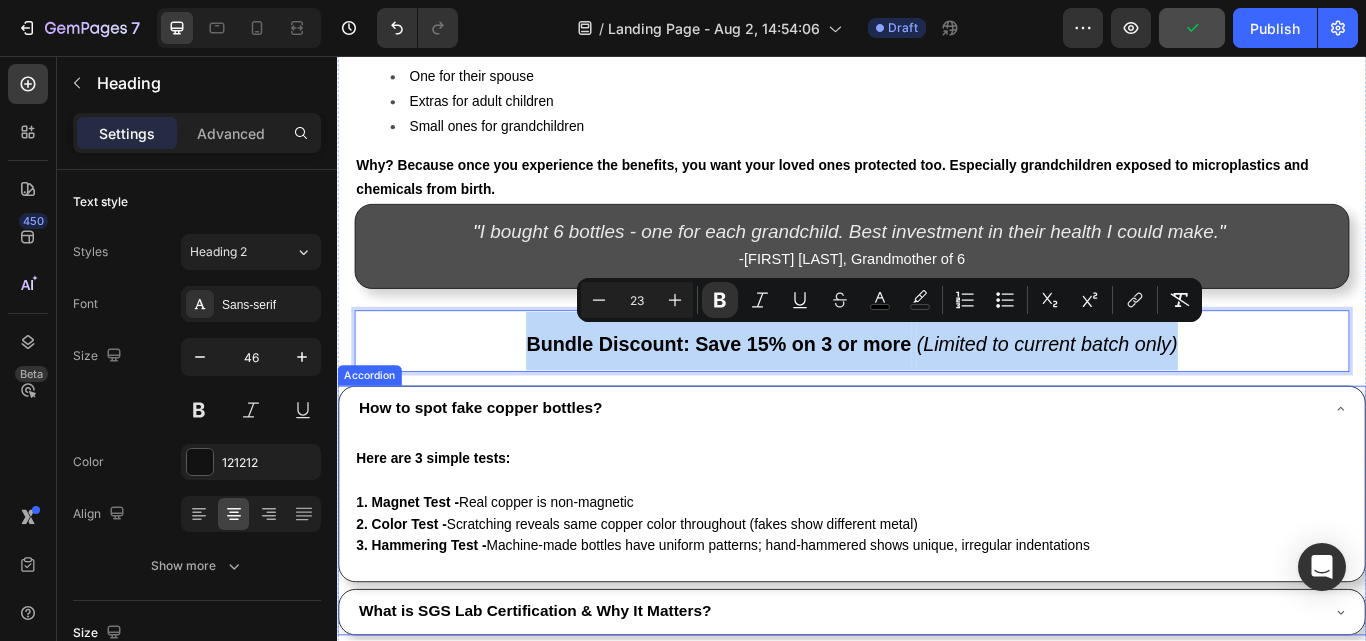 click on "How to spot fake copper bottles?" at bounding box center (921, 468) 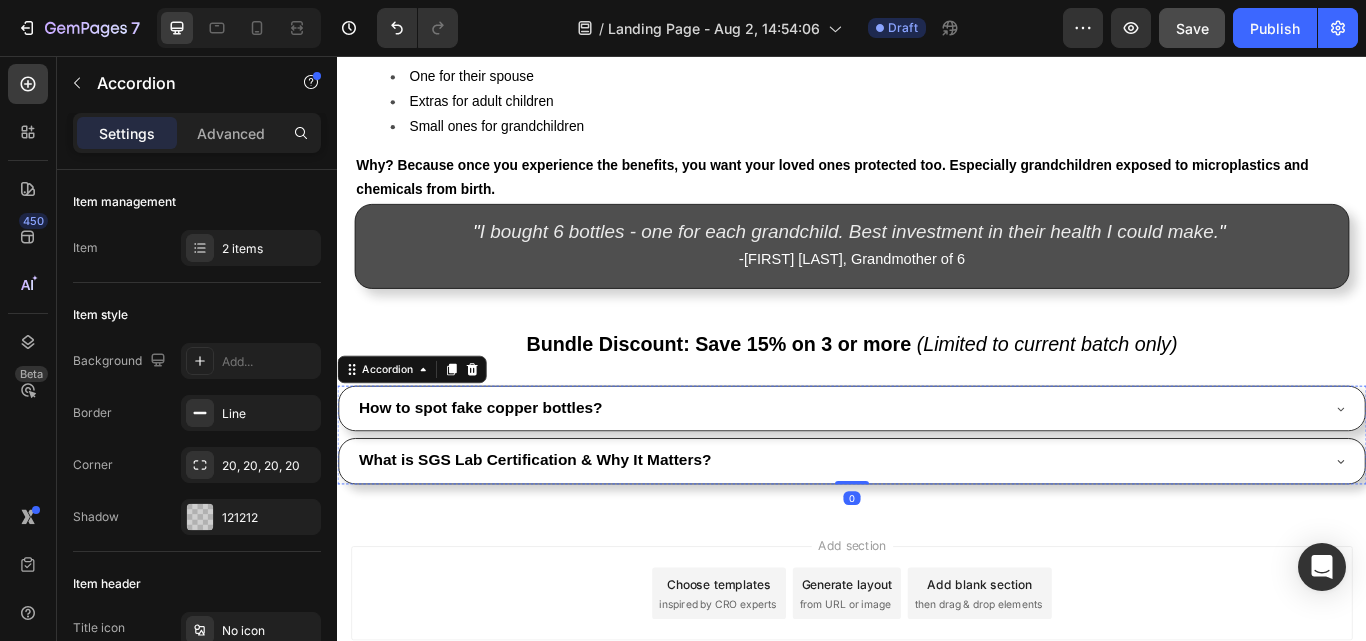 click at bounding box center (937, 547) 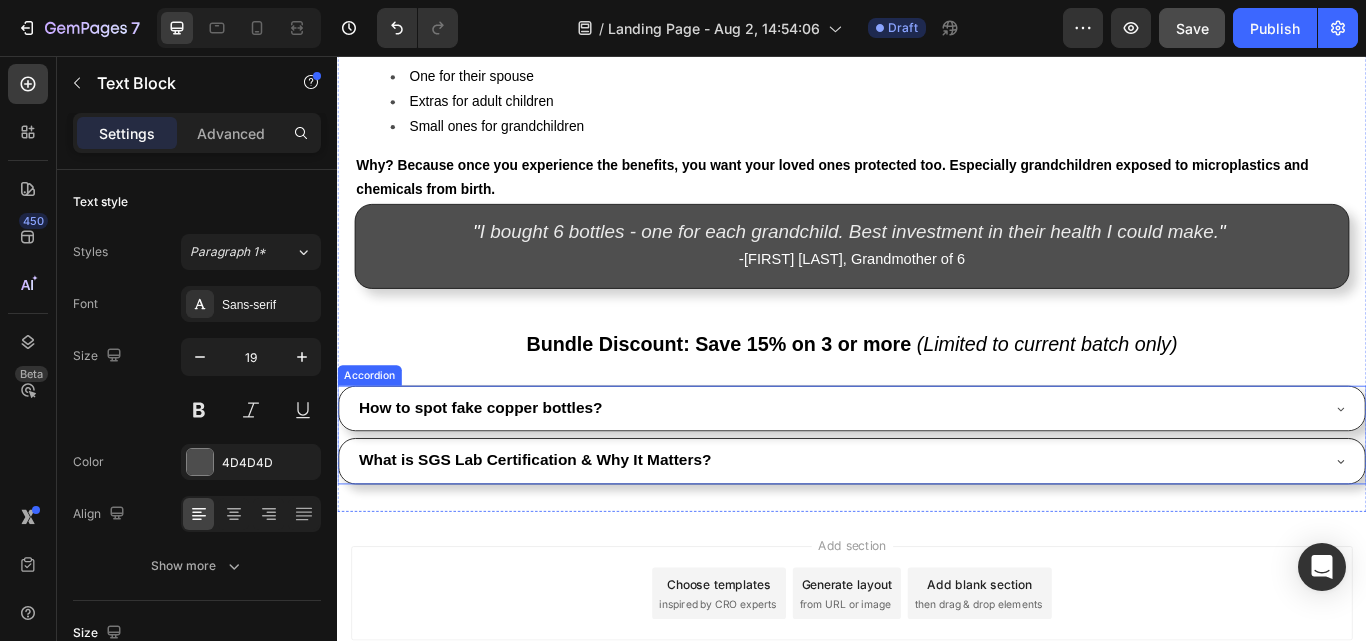 click on "Accordion" at bounding box center (374, 429) 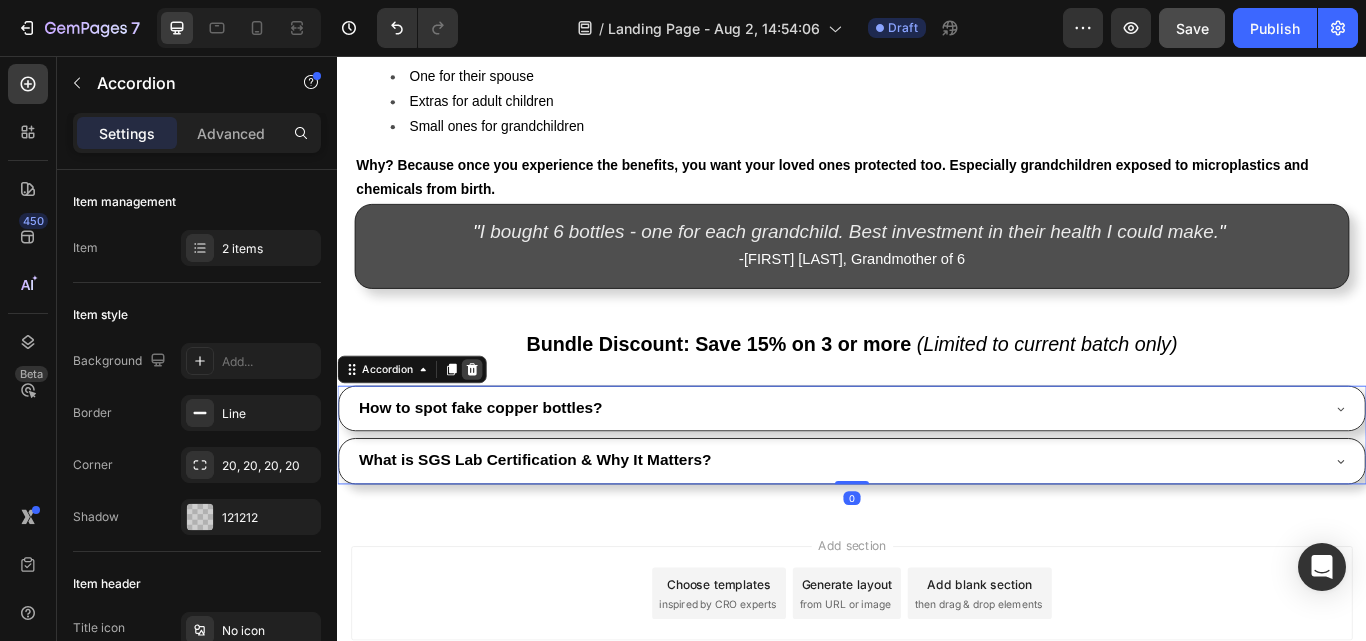 click 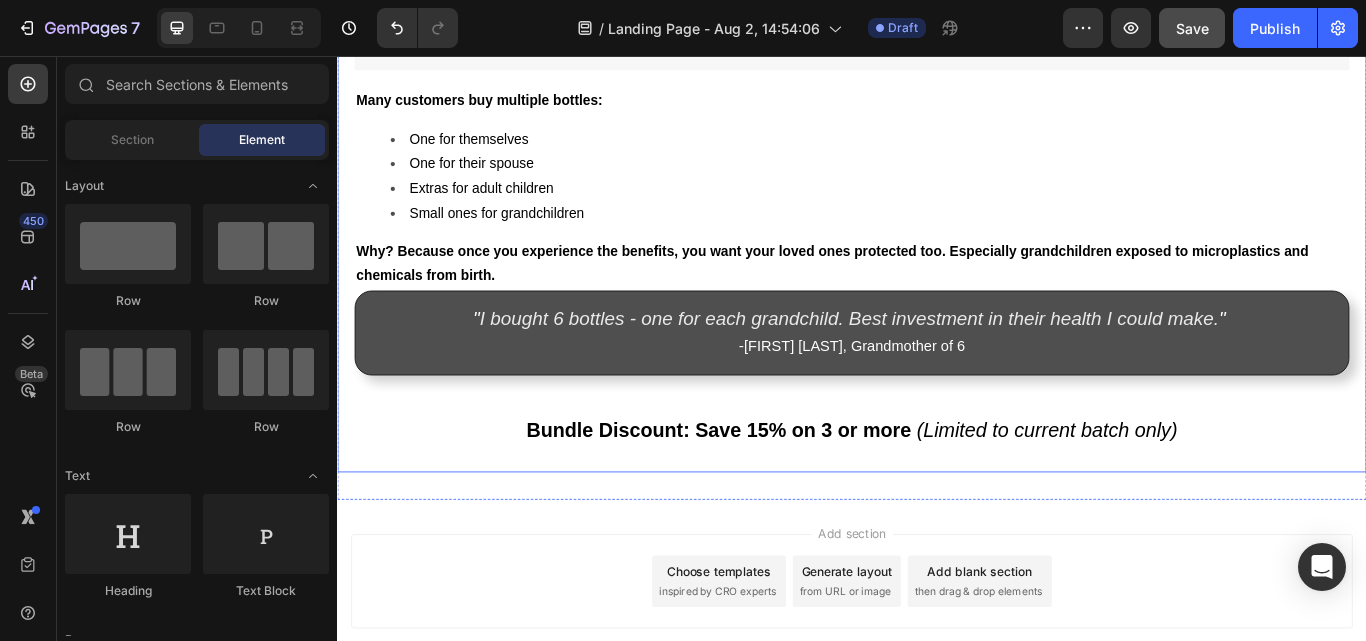 scroll, scrollTop: 13140, scrollLeft: 0, axis: vertical 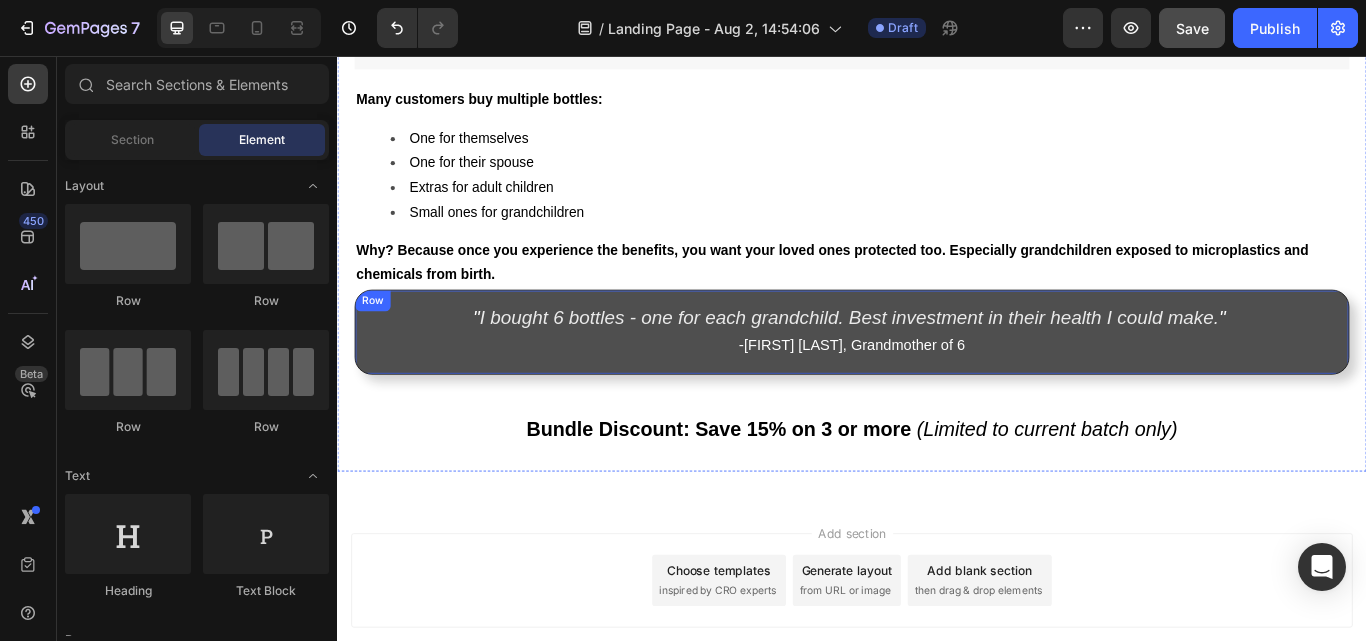 click on "" I bought 6 bottles - one for each grandchild. Best investment in their health I could make. "   -  Barbara S., Grandmother of 6 Text Block Row" at bounding box center [937, 378] 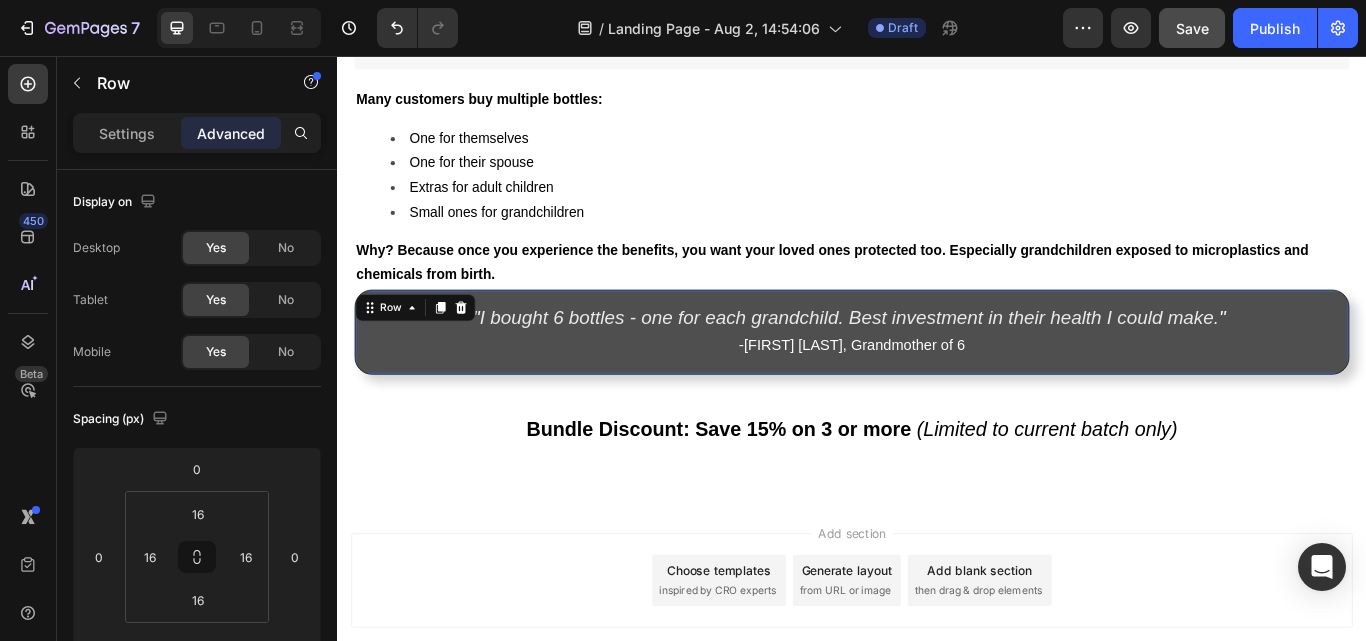 click on "" I bought 6 bottles - one for each grandchild. Best investment in their health I could make. "   -  Barbara S., Grandmother of 6 Text Block Row   25" at bounding box center (937, 378) 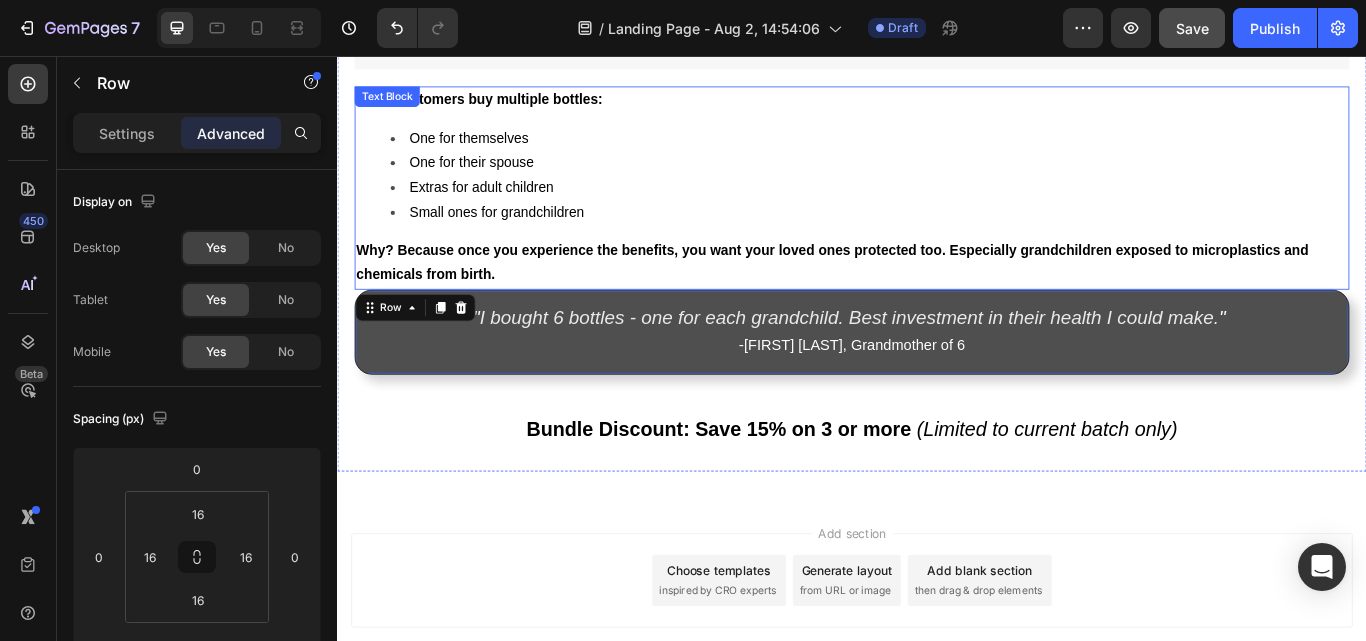 click on "Why? Because once you experience the benefits, you want your loved ones protected too. Especially grandchildren exposed to microplastics and chemicals from birth." at bounding box center [937, 299] 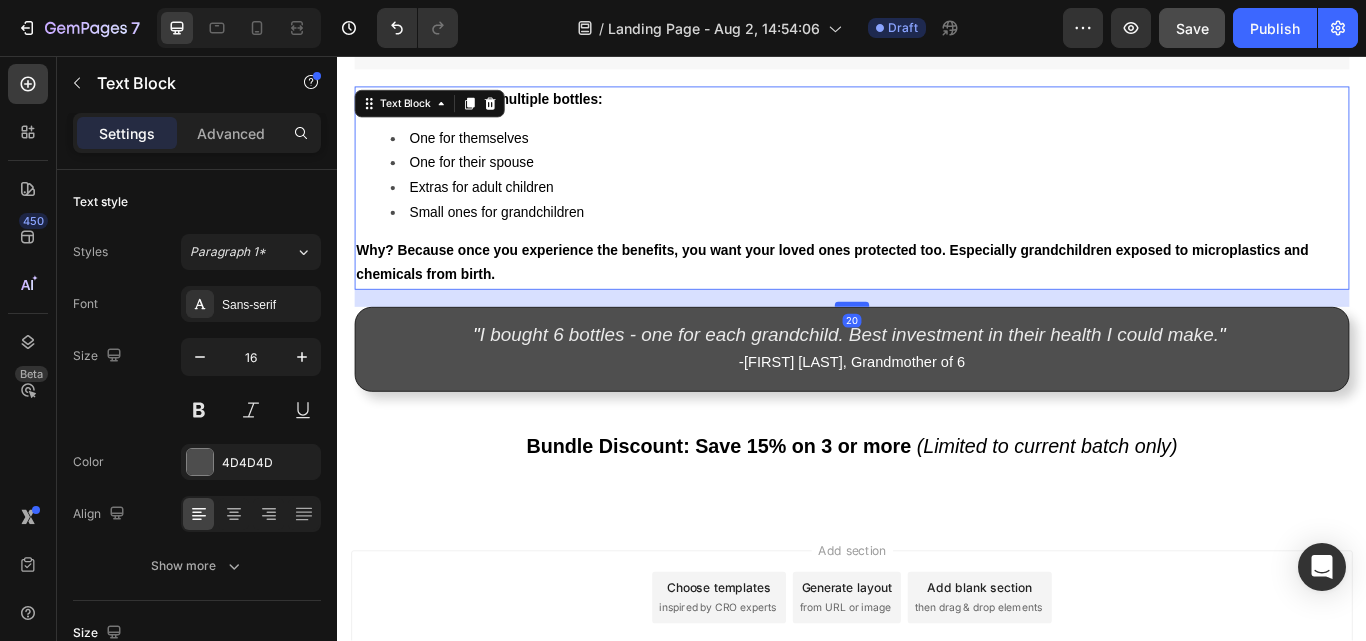 drag, startPoint x: 937, startPoint y: 313, endPoint x: 937, endPoint y: 333, distance: 20 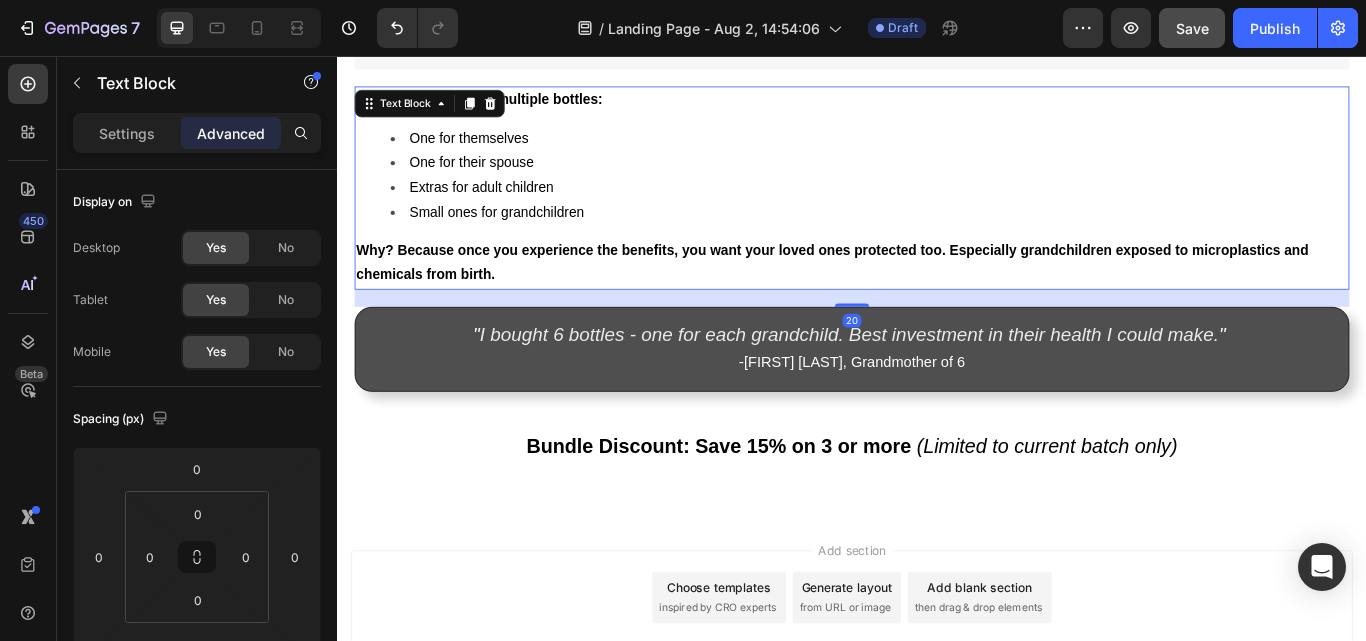 click on "Many customers buy multiple bottles: One for themselves One for their spouse Extras for adult children Small ones for grandchildren Why? Because once you experience the benefits, you want your loved ones protected too. Especially grandchildren exposed to microplastics and chemicals from birth." at bounding box center [937, 211] 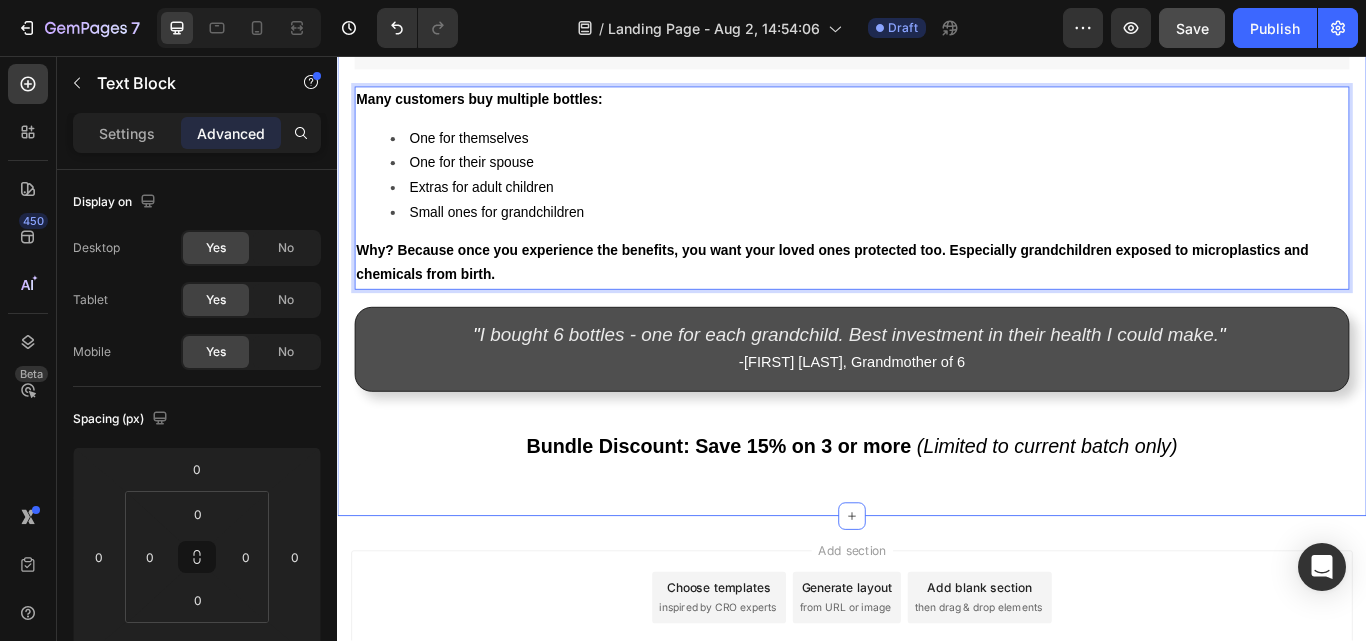 click on "8. Perfect For Your Entire Family (Especially Grandchildren) Heading Image Many customers buy multiple bottles: One for themselves One for their spouse Extras for adult children Small ones for grandchildren Why? Because once you experience the benefits, you want your loved ones protected too. Especially grandchildren exposed to microplastics and chemicals from birth. Text Block   20 " I bought 6 bottles - one for each grandchild. Best investment in their health I could make. "   -  Barbara S., Grandmother of 6 Text Block Row ⁠⁠⁠⁠⁠⁠⁠ Bundle Discount: Save 15% on 3 or more   (Limited to current batch only) Heading Row Section 15" at bounding box center [937, -166] 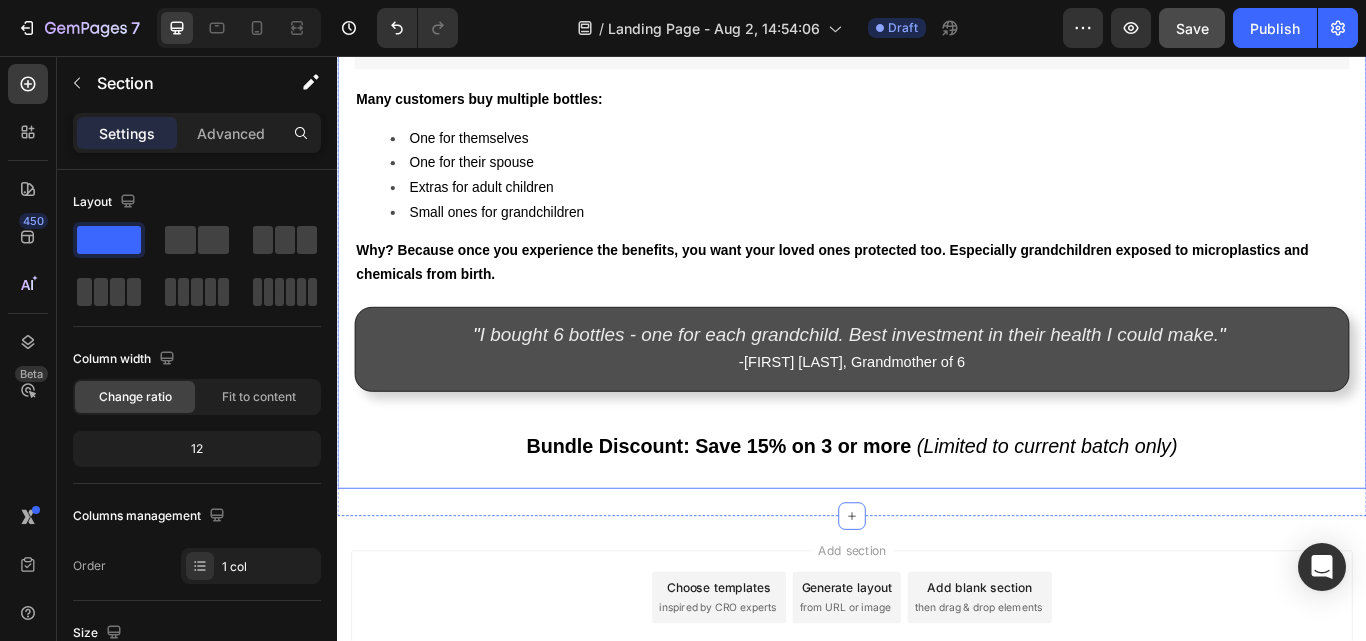 click on "8. Perfect For Your Entire Family (Especially Grandchildren) Heading Image Many customers buy multiple bottles: One for themselves One for their spouse Extras for adult children Small ones for grandchildren Why? Because once you experience the benefits, you want your loved ones protected too. Especially grandchildren exposed to microplastics and chemicals from birth. Text Block " I bought 6 bottles - one for each grandchild. Best investment in their health I could make. "   -  Barbara S., Grandmother of 6 Text Block Row ⁠⁠⁠⁠⁠⁠⁠ Bundle Discount: Save 15% on 3 or more   (Limited to current batch only) Heading Row" at bounding box center [937, -166] 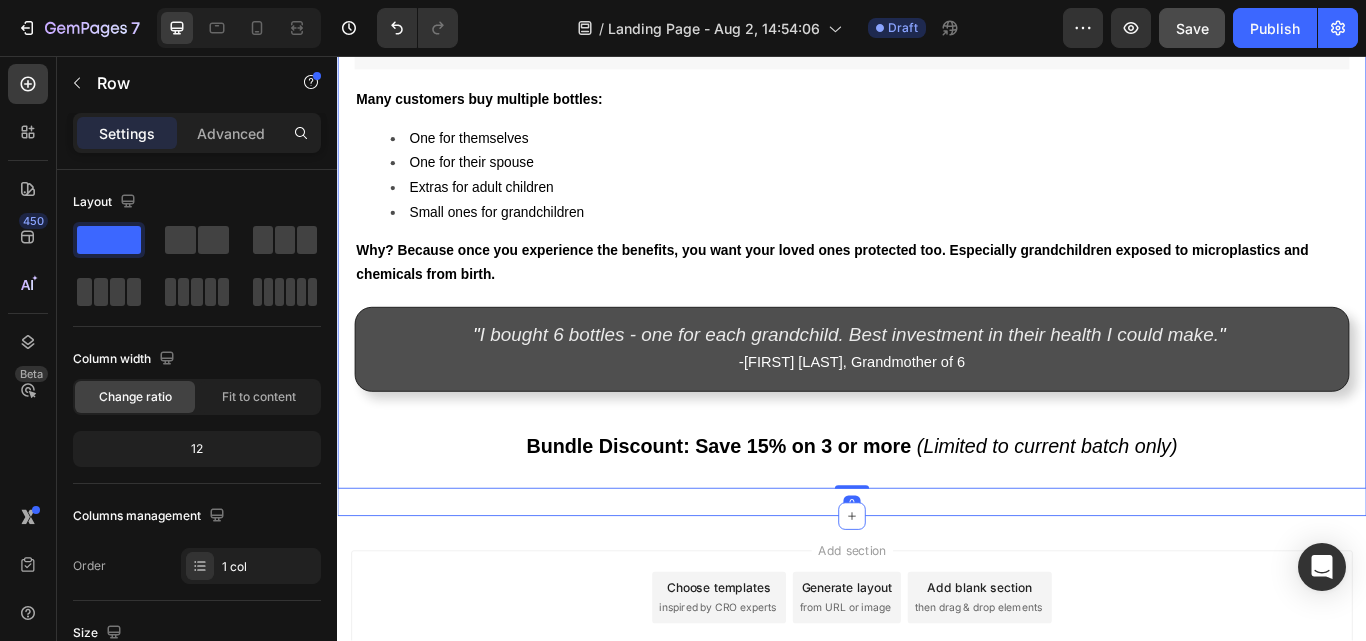 click on "8. Perfect For Your Entire Family (Especially Grandchildren) Heading Image Many customers buy multiple bottles: One for themselves One for their spouse Extras for adult children Small ones for grandchildren Why? Because once you experience the benefits, you want your loved ones protected too. Especially grandchildren exposed to microplastics and chemicals from birth. Text Block " I bought 6 bottles - one for each grandchild. Best investment in their health I could make. "   -  Barbara S., Grandmother of 6 Text Block Row ⁠⁠⁠⁠⁠⁠⁠ Bundle Discount: Save 15% on 3 or more   (Limited to current batch only) Heading Row   0 Section 15" at bounding box center (937, -166) 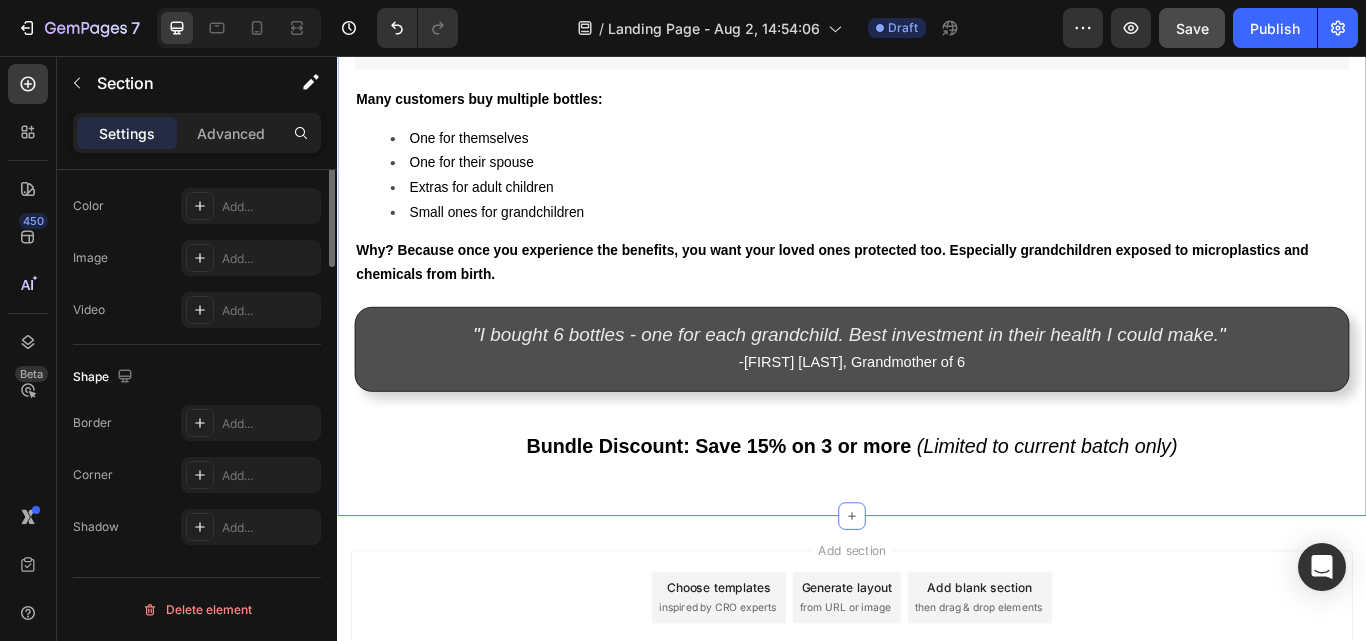 scroll, scrollTop: 392, scrollLeft: 0, axis: vertical 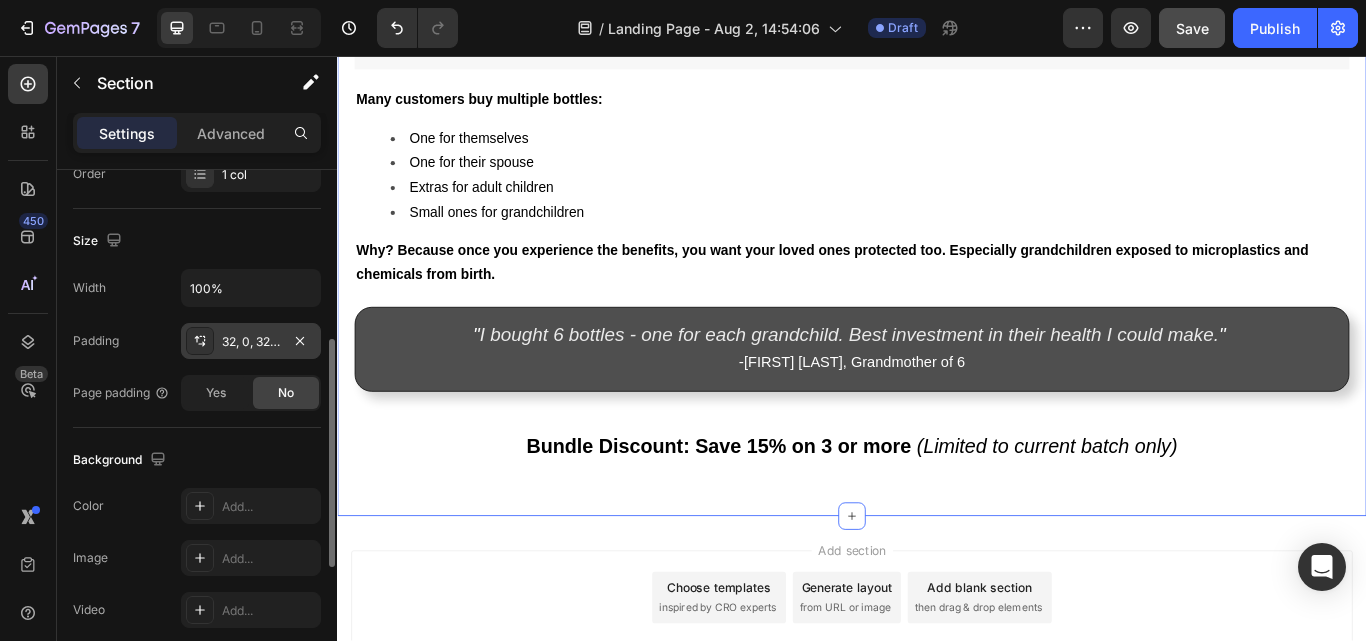 click on "32, 0, 32, 0" at bounding box center (251, 342) 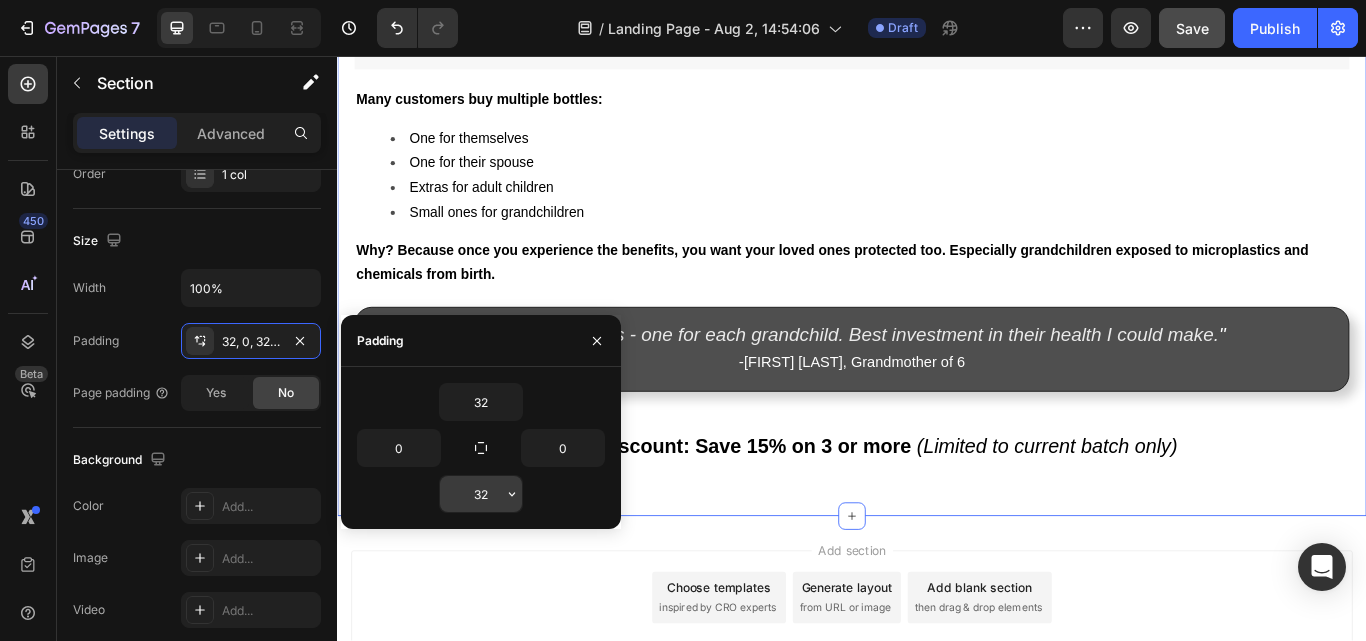 click on "32" at bounding box center (481, 494) 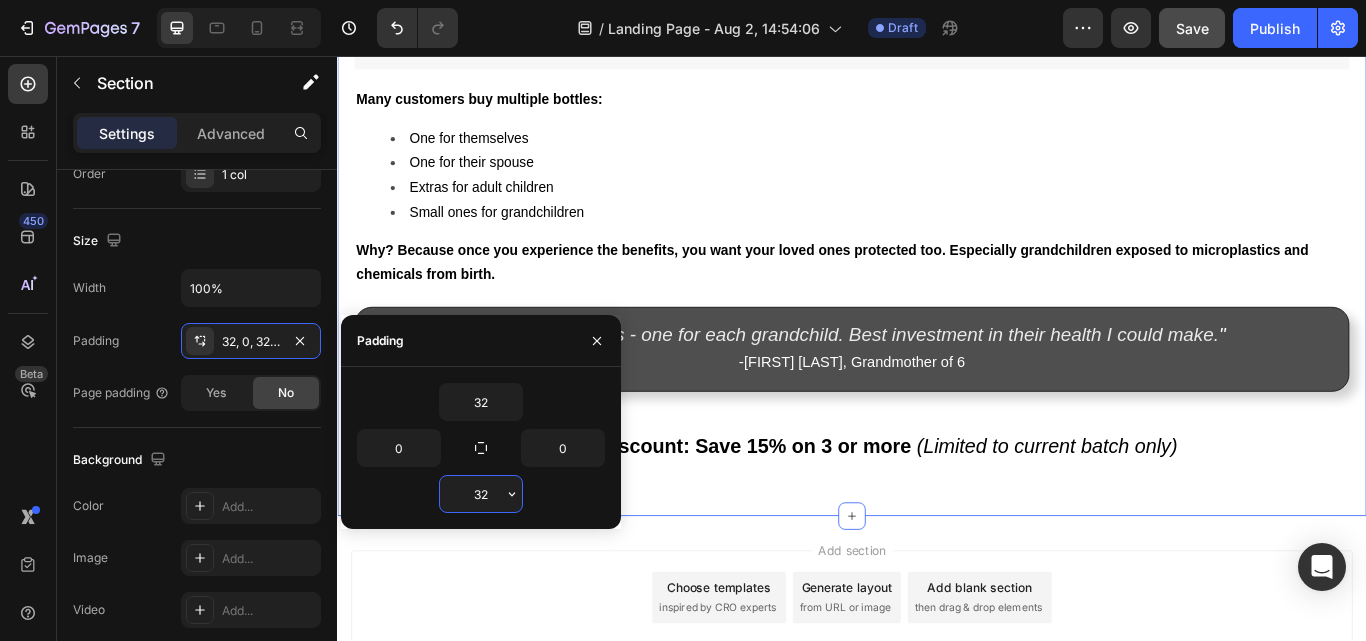 type on "0" 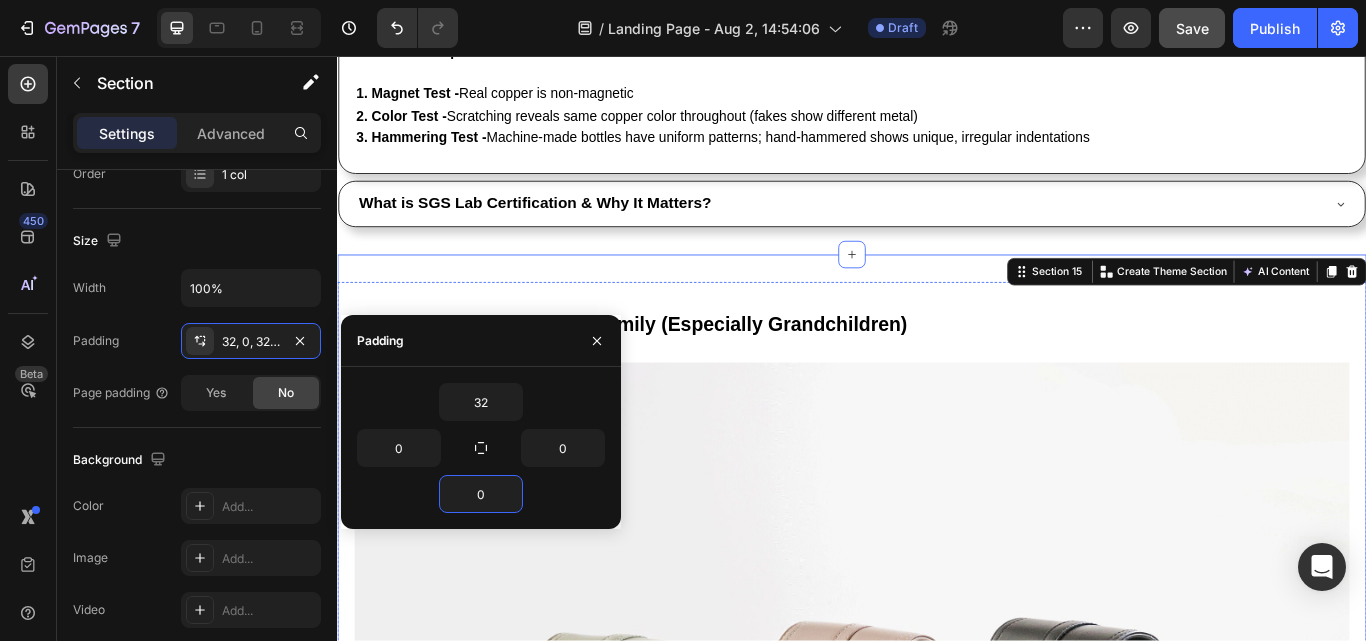 scroll, scrollTop: 11940, scrollLeft: 0, axis: vertical 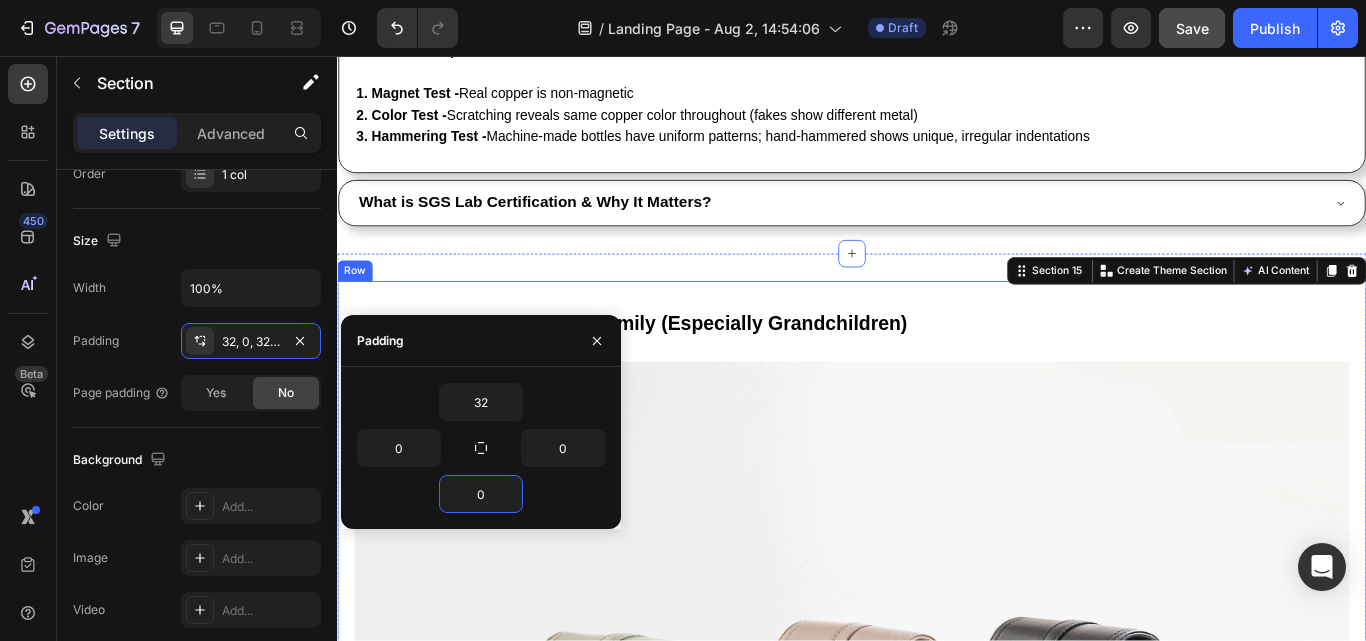 click on "8. Perfect For Your Entire Family (Especially Grandchildren) Heading Image Many customers buy multiple bottles: One for themselves One for their spouse Extras for adult children Small ones for grandchildren Why? Because once you experience the benefits, you want your loved ones protected too. Especially grandchildren exposed to microplastics and chemicals from birth. Text Block " I bought 6 bottles - one for each grandchild. Best investment in their health I could make. "   -  Barbara S., Grandmother of 6 Text Block Row ⁠⁠⁠⁠⁠⁠⁠ Bundle Discount: Save 15% on 3 or more   (Limited to current batch only) Heading Row" at bounding box center (937, 1045) 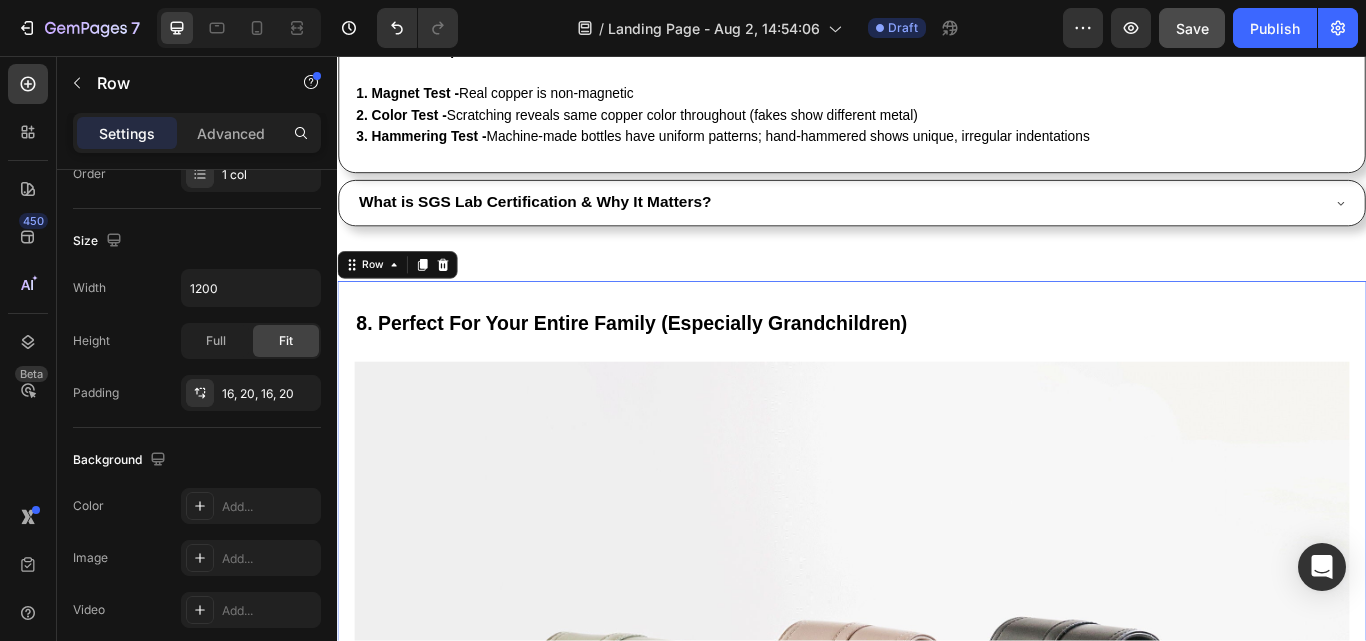scroll, scrollTop: 0, scrollLeft: 0, axis: both 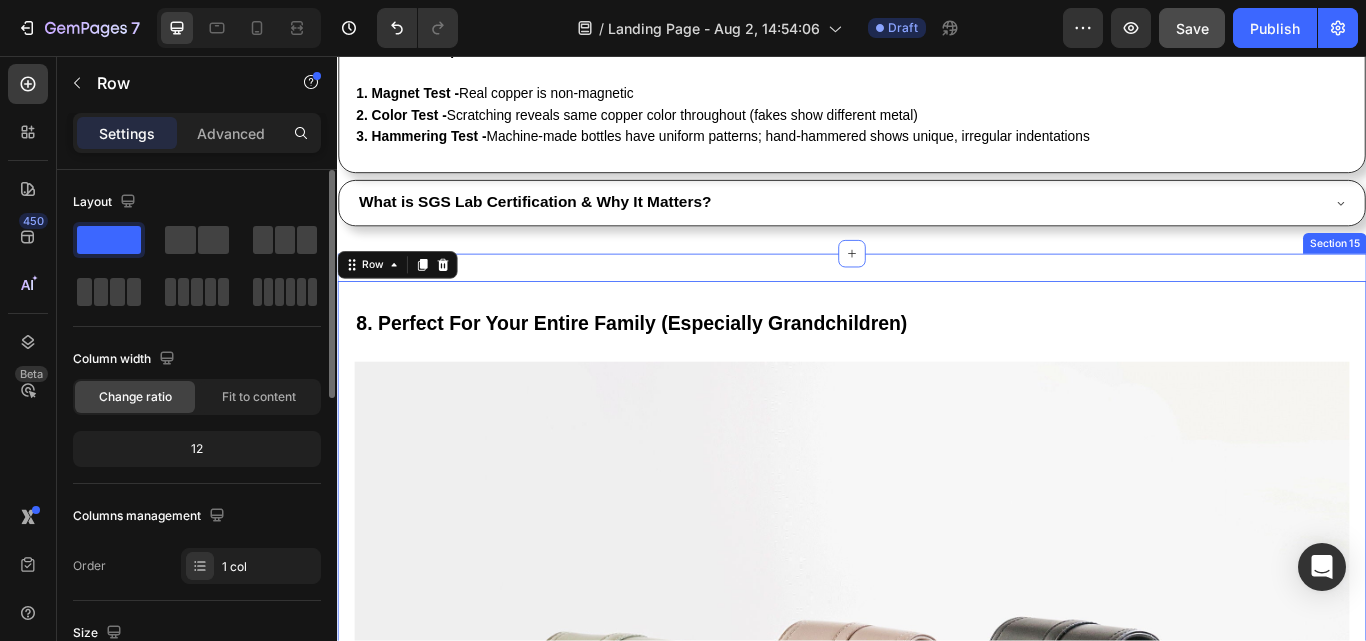 click on "8. Perfect For Your Entire Family (Especially Grandchildren) Heading Image Many customers buy multiple bottles: One for themselves One for their spouse Extras for adult children Small ones for grandchildren Why? Because once you experience the benefits, you want your loved ones protected too. Especially grandchildren exposed to microplastics and chemicals from birth. Text Block " I bought 6 bottles - one for each grandchild. Best investment in their health I could make. "   -  Barbara S., Grandmother of 6 Text Block Row ⁠⁠⁠⁠⁠⁠⁠ Bundle Discount: Save 15% on 3 or more   (Limited to current batch only) Heading Row   0 Section 15" at bounding box center (937, 1029) 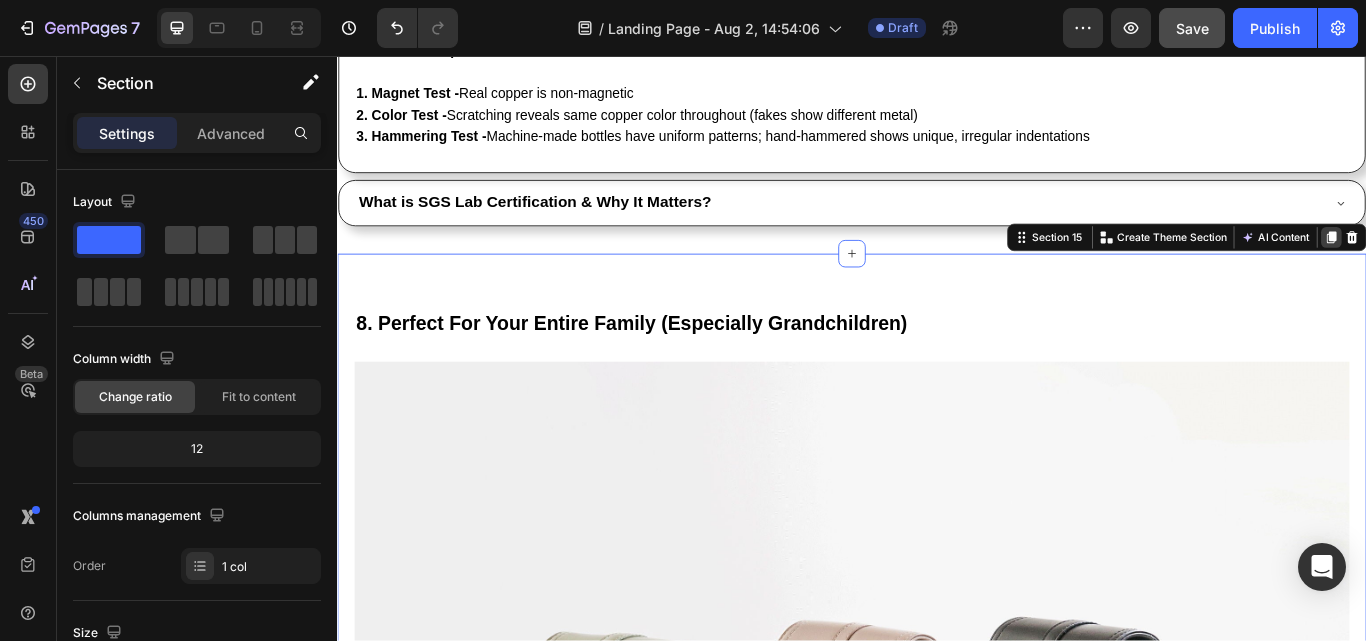 click 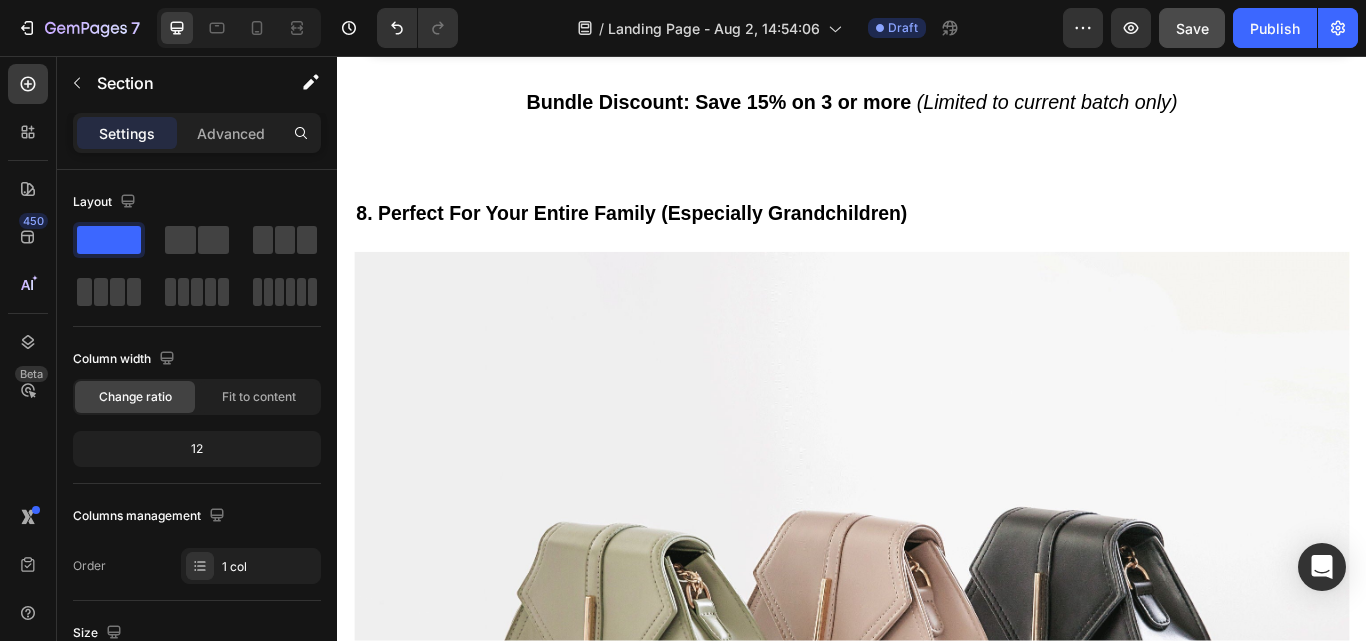 scroll, scrollTop: 13564, scrollLeft: 0, axis: vertical 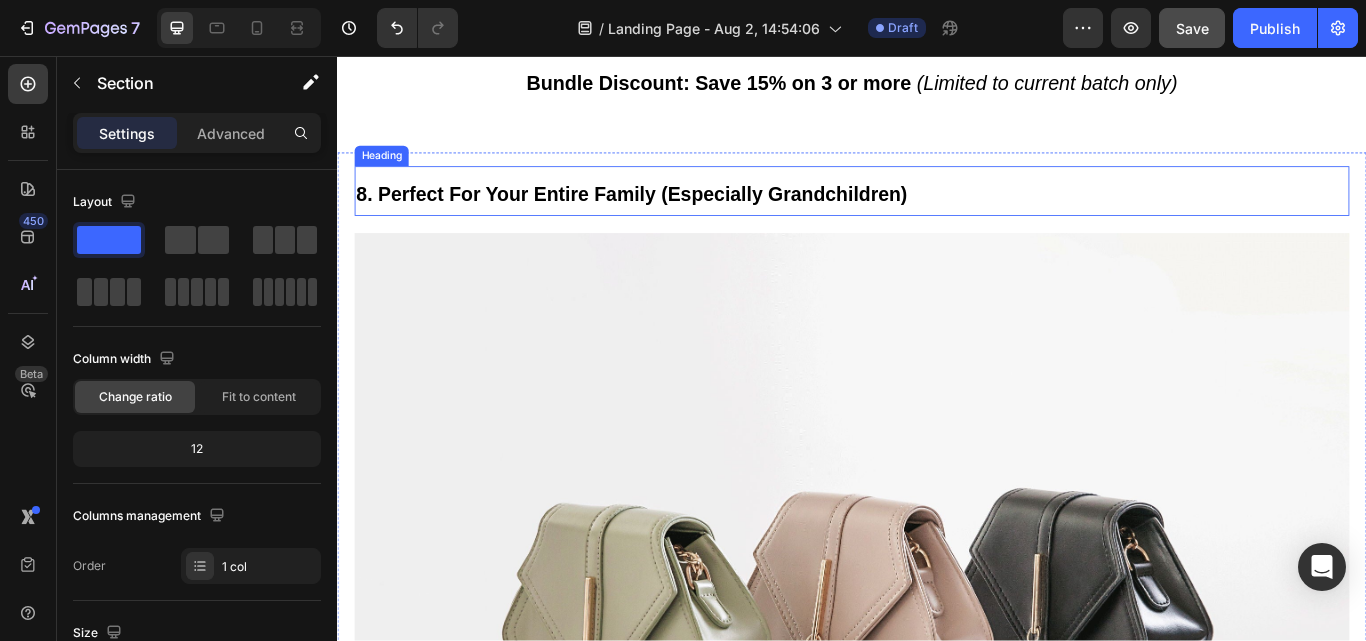 click on "[NUMBER]. Perfect For Your Entire Family (Especially Grandchildren)" at bounding box center [680, 218] 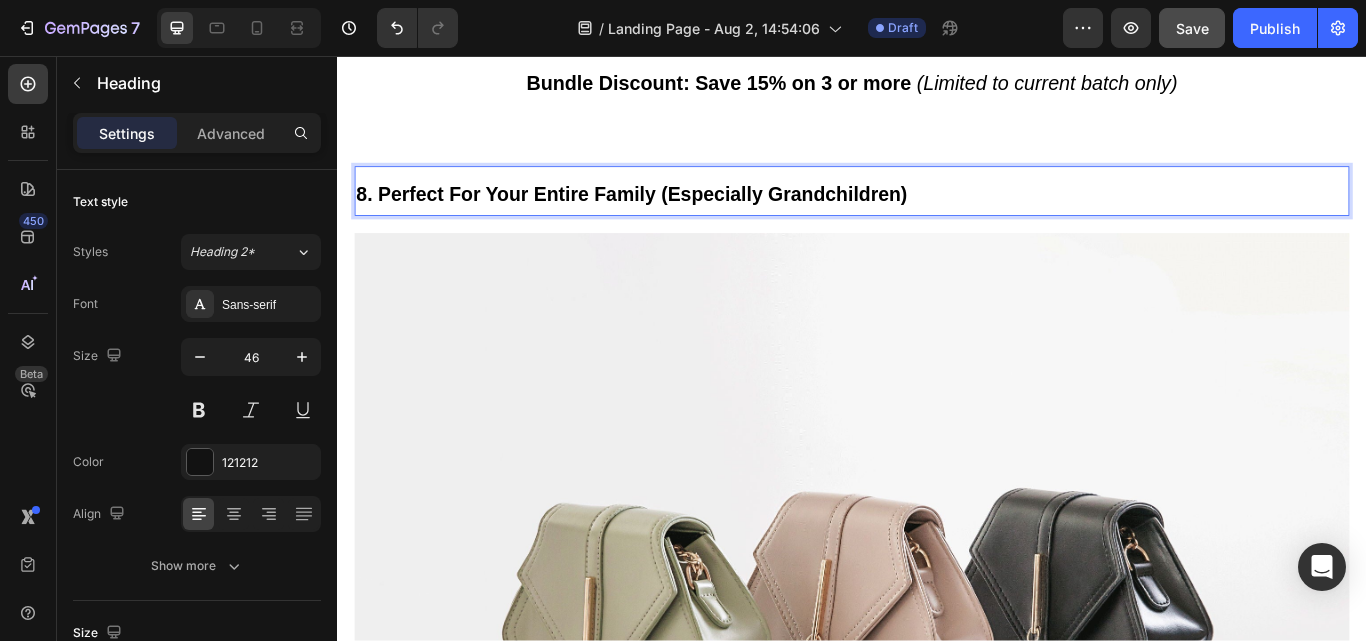 click on "[NUMBER]. Perfect For Your Entire Family (Especially Grandchildren)" at bounding box center [680, 218] 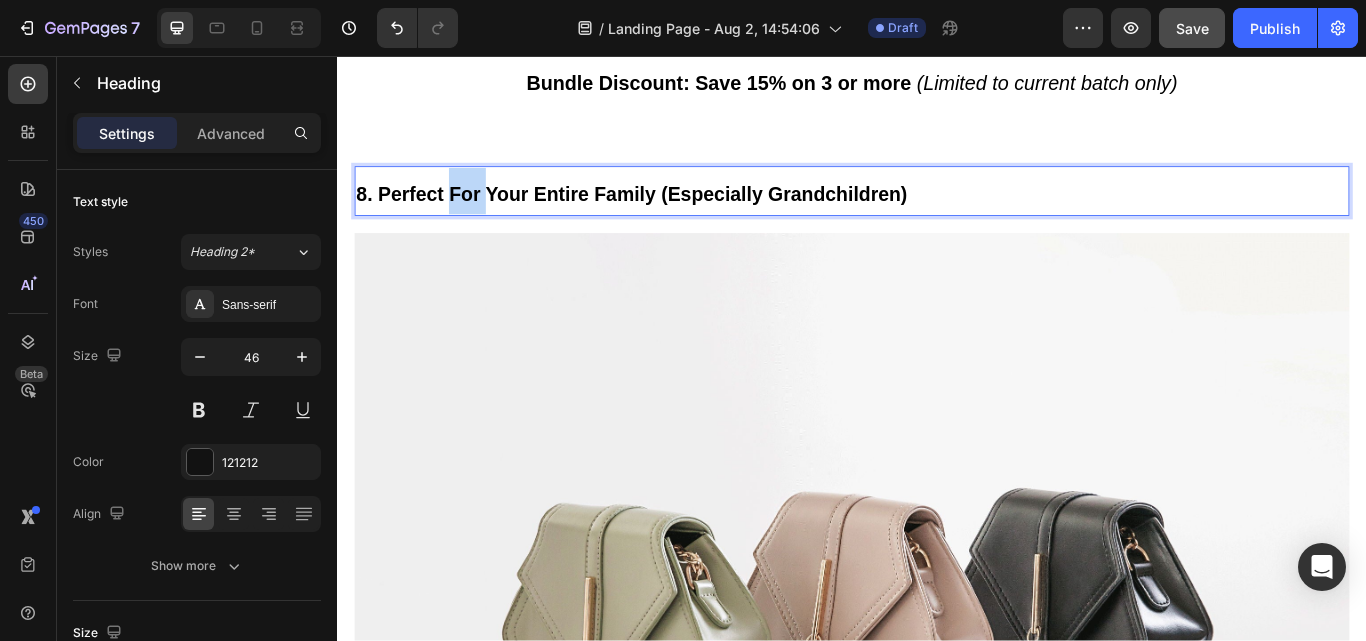 click on "[NUMBER]. Perfect For Your Entire Family (Especially Grandchildren)" at bounding box center (680, 218) 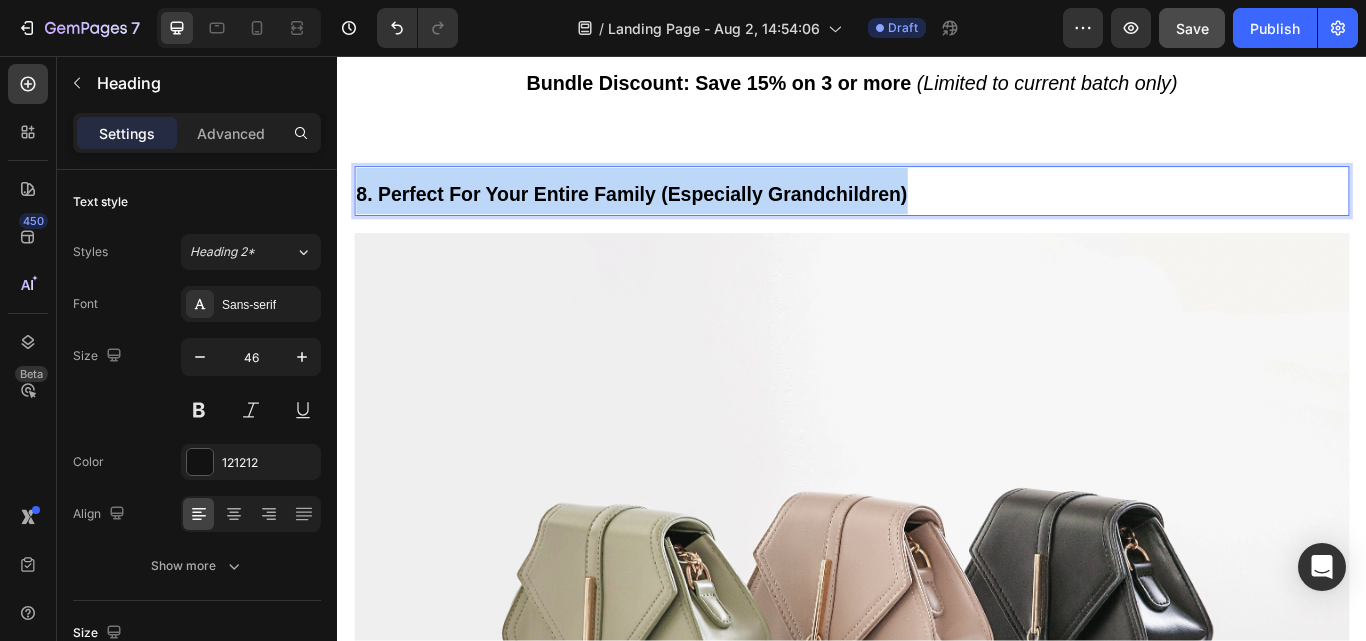click on "[NUMBER]. Perfect For Your Entire Family (Especially Grandchildren)" at bounding box center [680, 218] 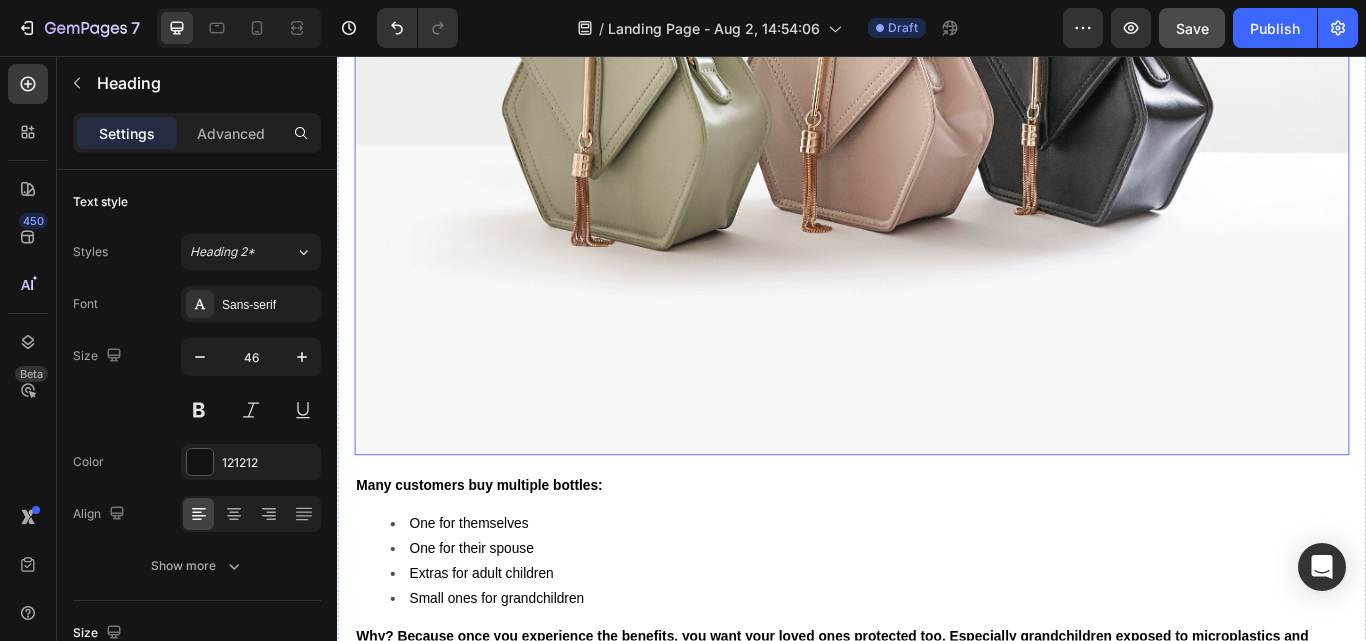 scroll, scrollTop: 14464, scrollLeft: 0, axis: vertical 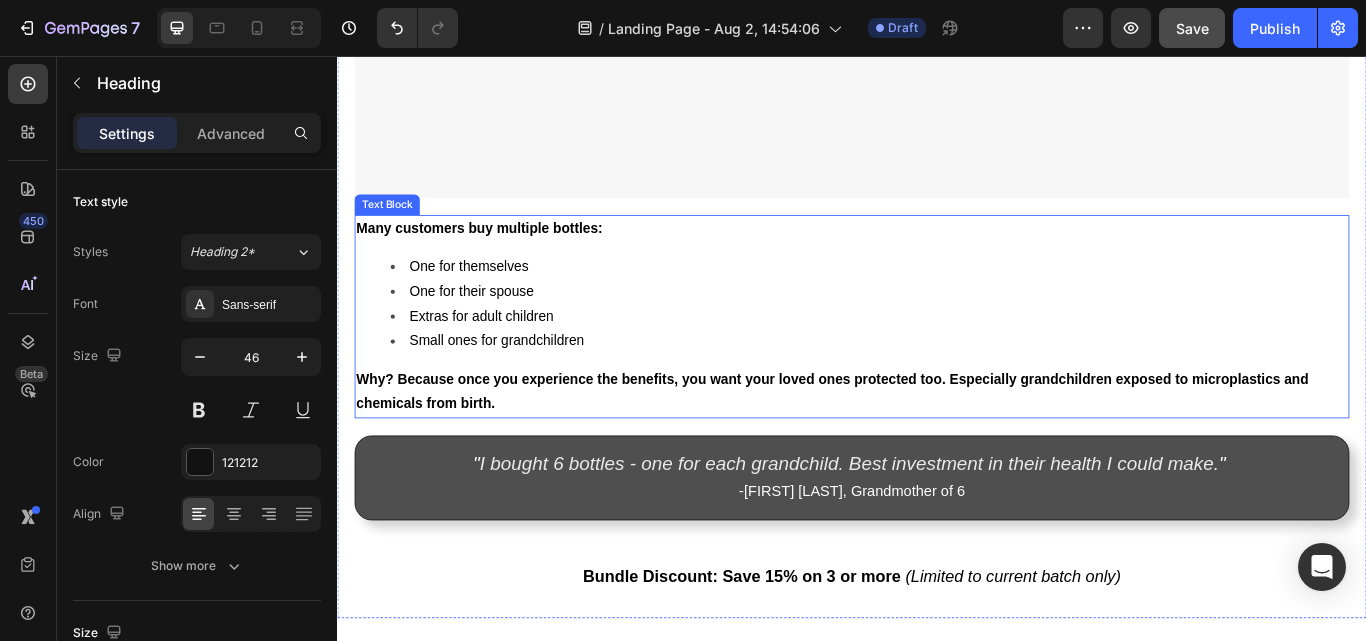 click on "One for themselves" at bounding box center [957, 302] 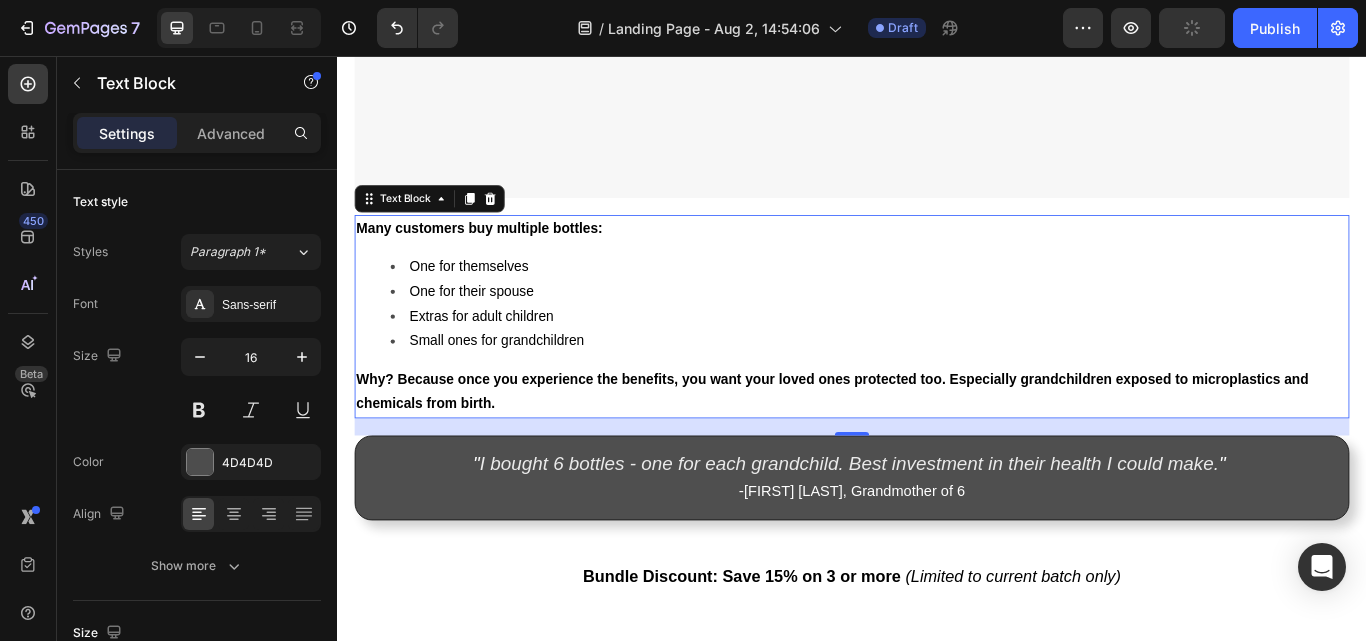 click on "One for their spouse" at bounding box center [957, 331] 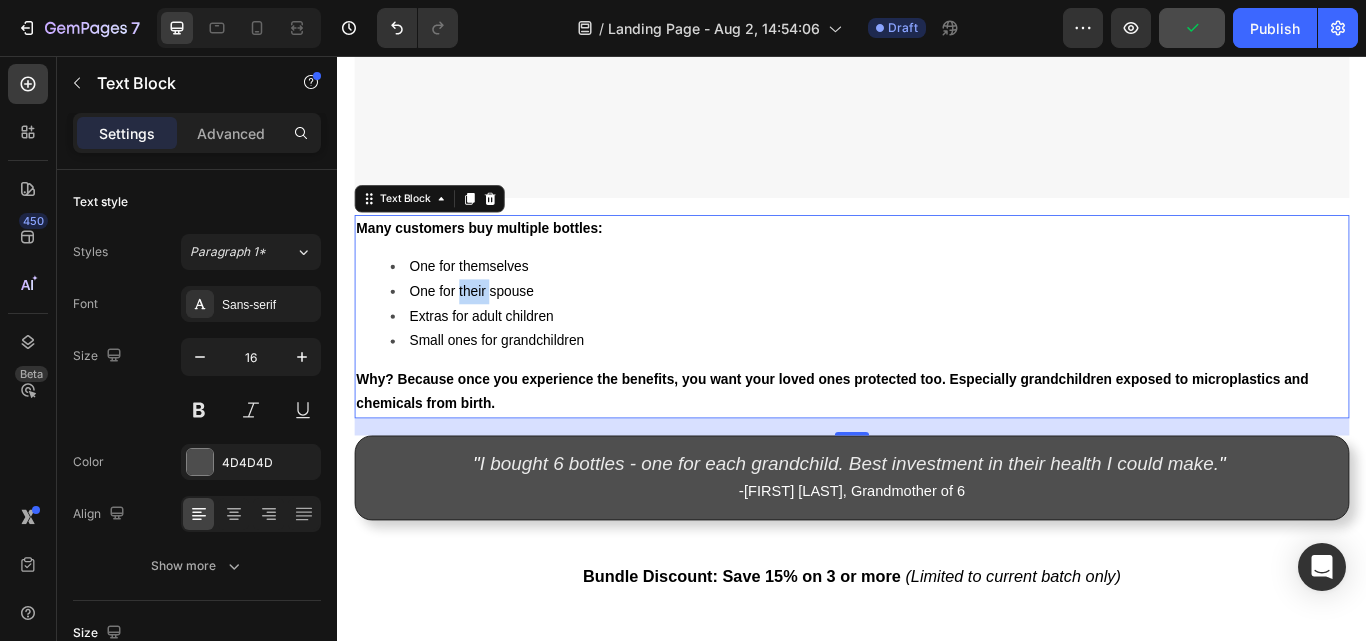 click on "One for their spouse" at bounding box center (957, 331) 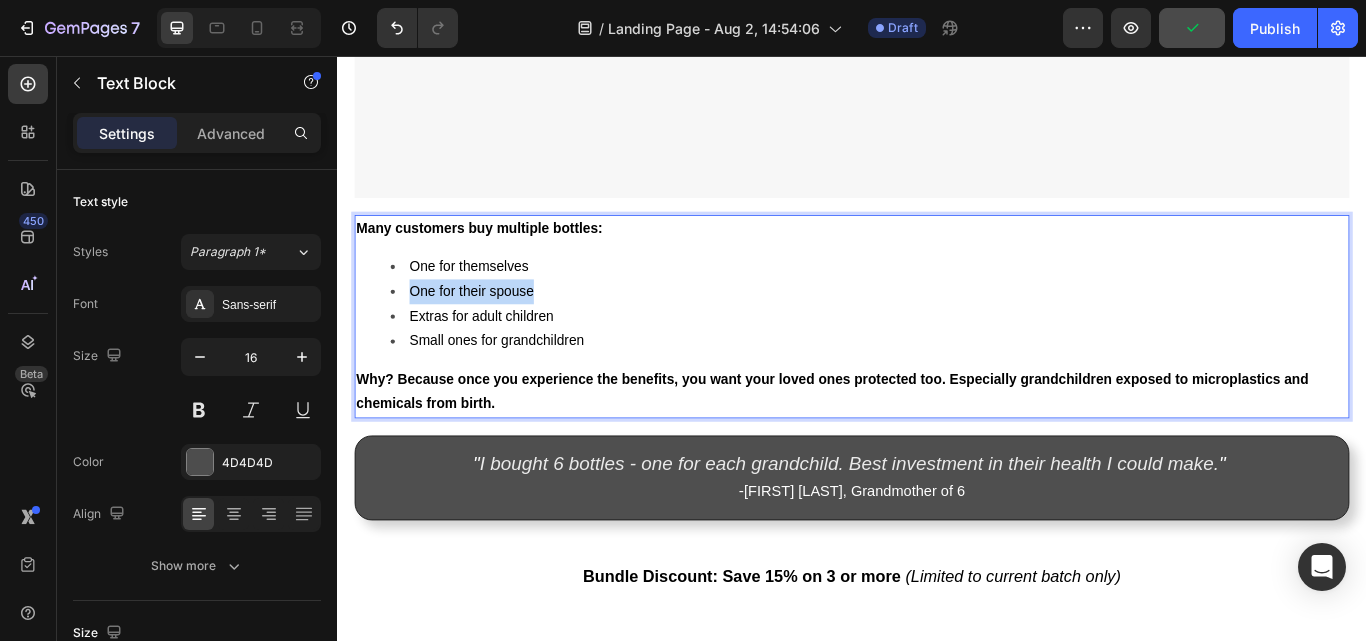 click on "One for their spouse" at bounding box center [957, 331] 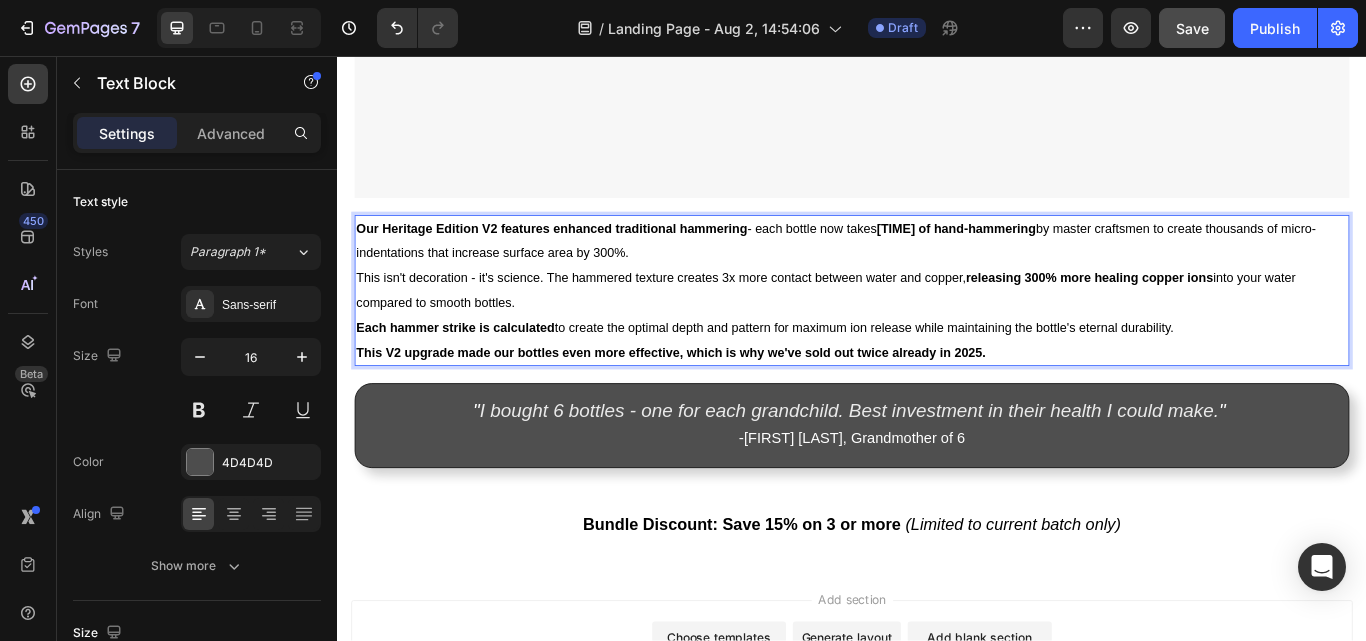 click on "This isn't decoration - it's science. The hammered texture creates 3x more contact between water and copper,  releasing 300% more healing copper ions  into your water compared to smooth bottles." at bounding box center (906, 329) 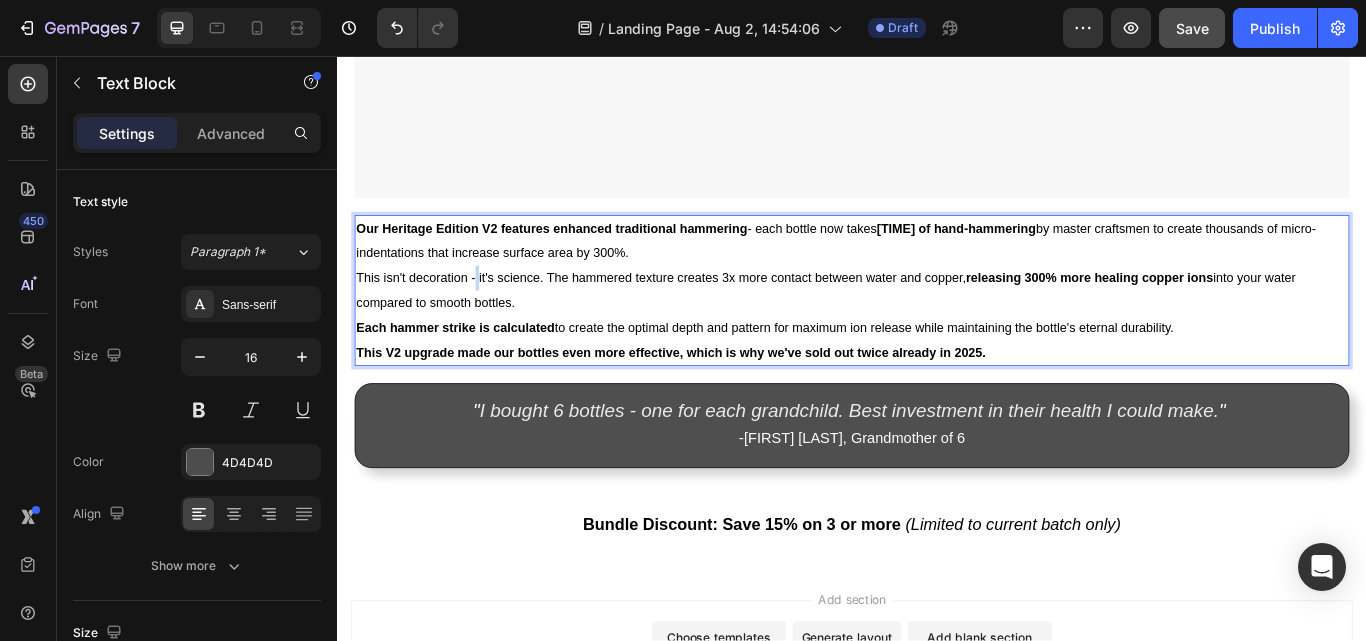 click on "This isn't decoration - it's science. The hammered texture creates 3x more contact between water and copper,  releasing 300% more healing copper ions  into your water compared to smooth bottles." at bounding box center [906, 329] 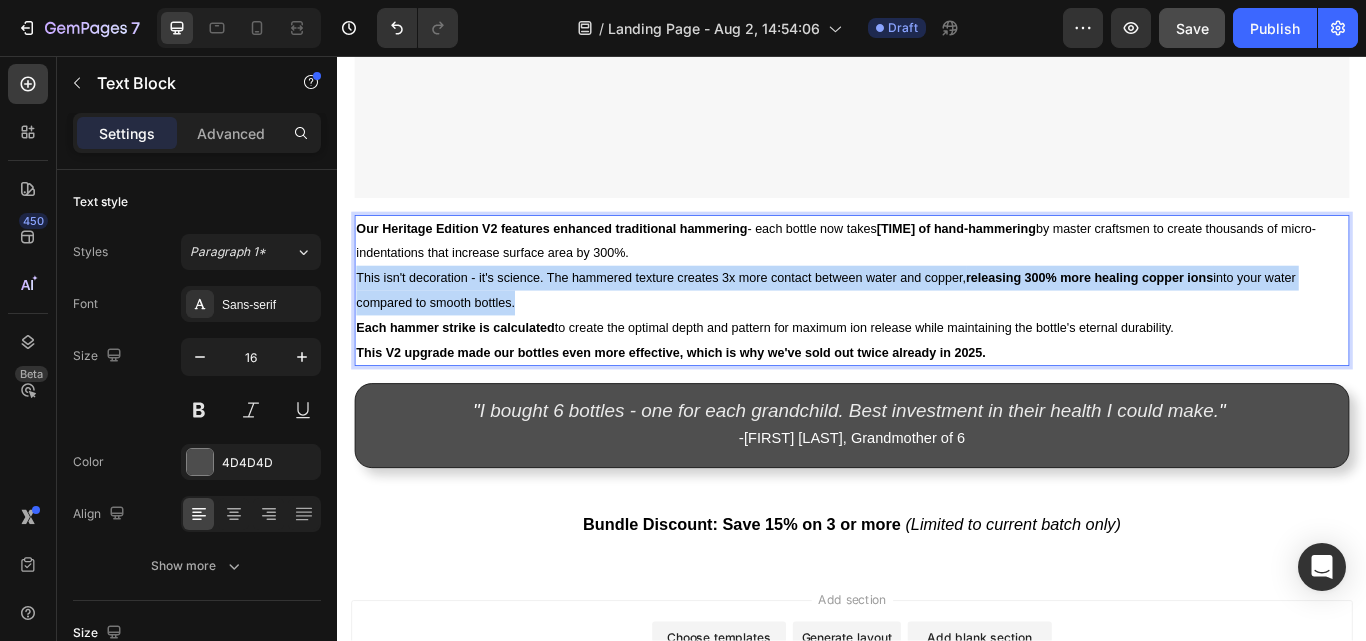 click on "This isn't decoration - it's science. The hammered texture creates 3x more contact between water and copper,  releasing 300% more healing copper ions  into your water compared to smooth bottles." at bounding box center [906, 329] 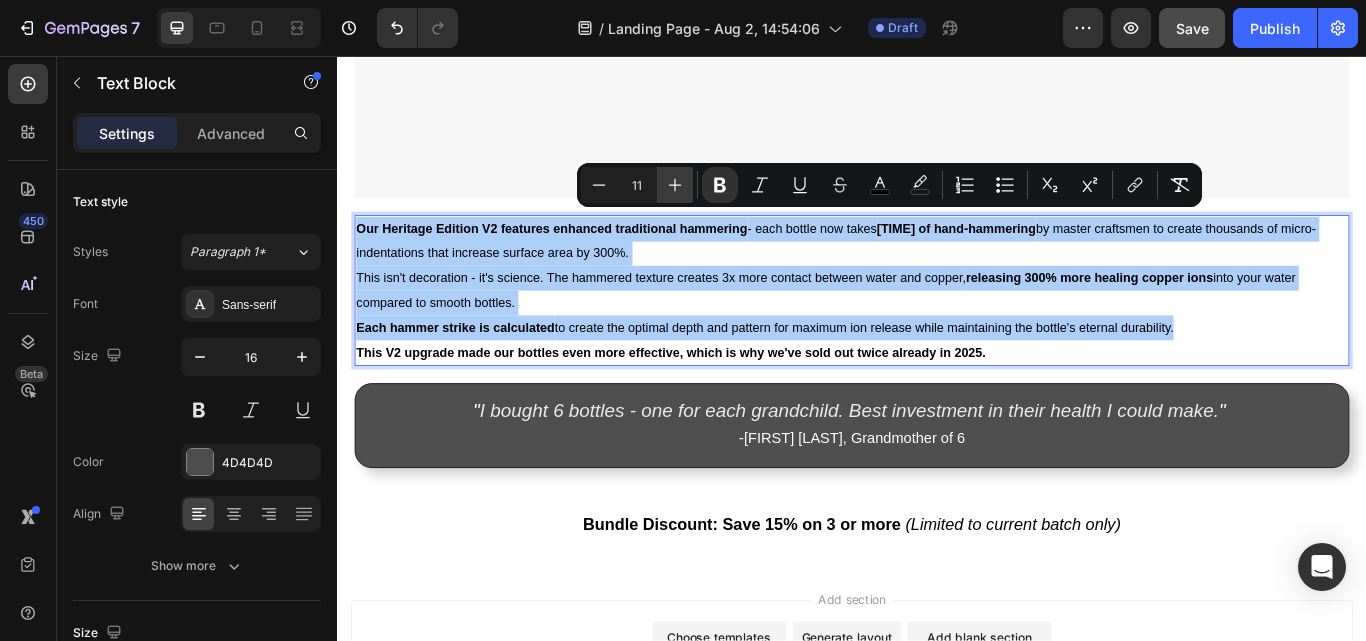 click 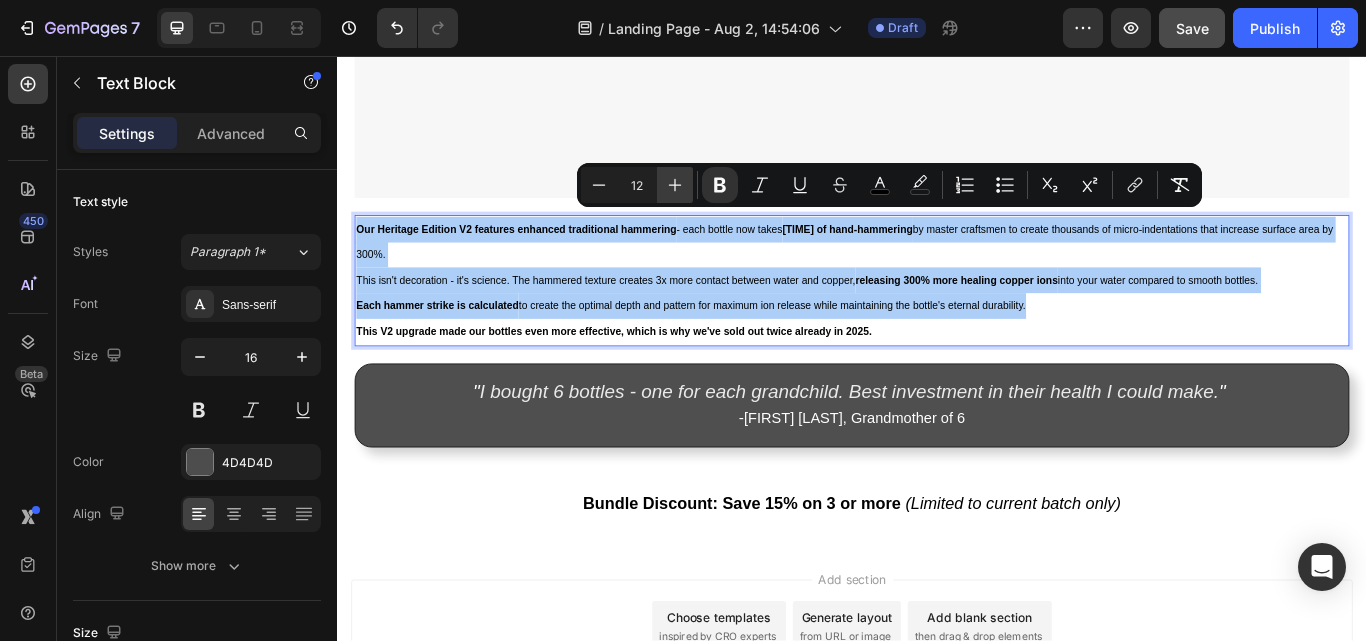 click 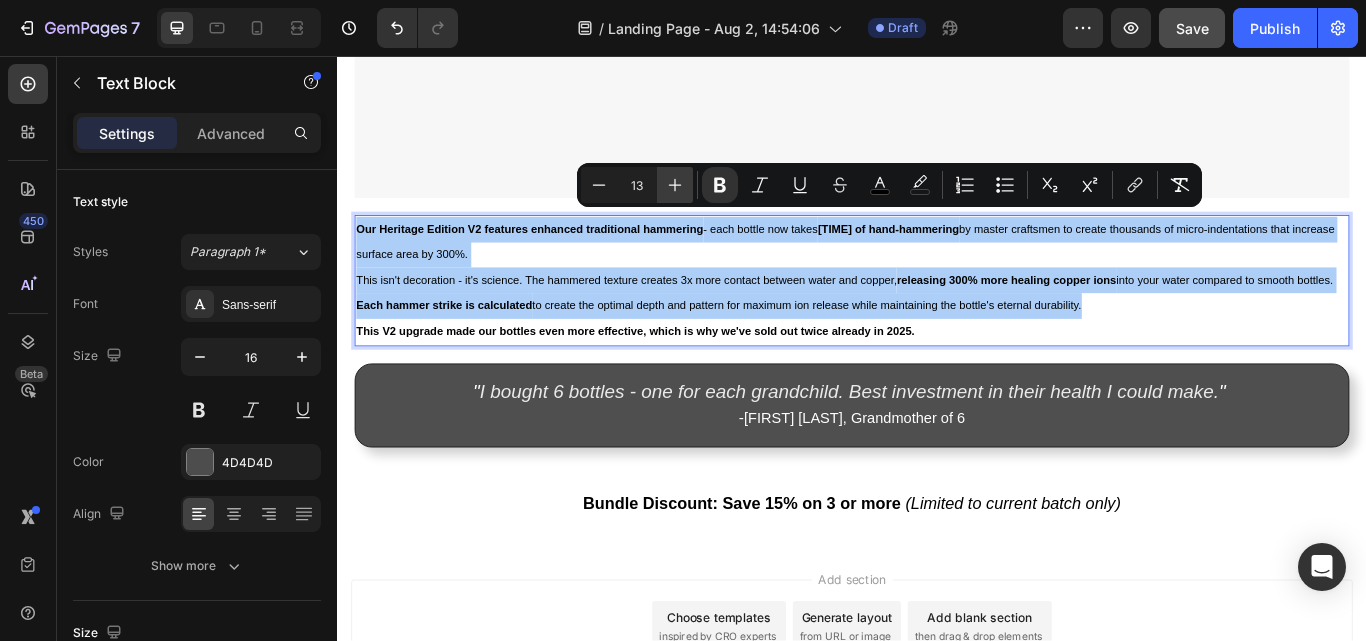 click 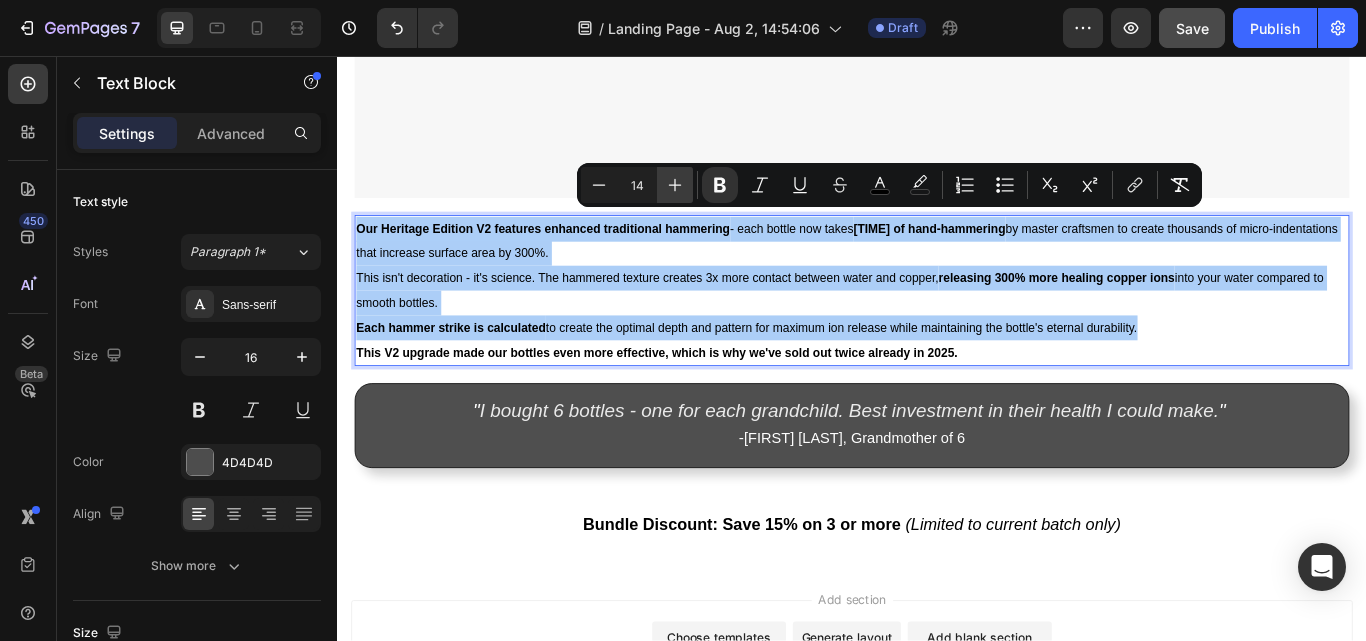 click 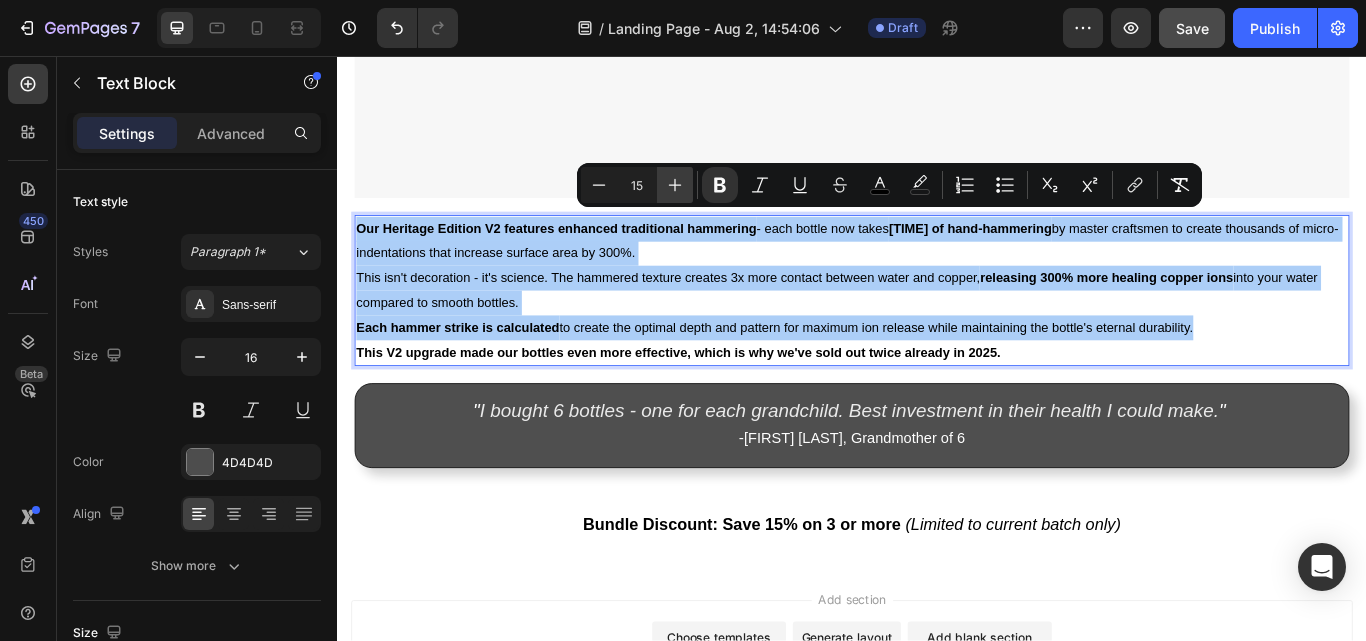 click 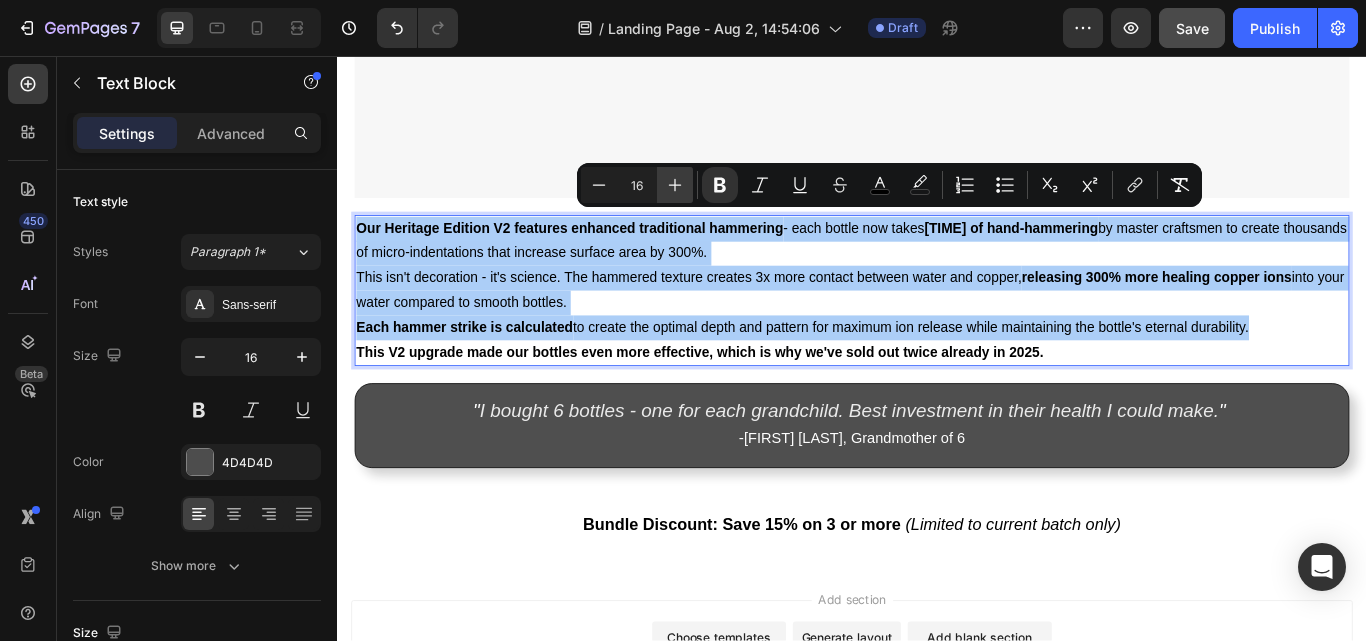 click 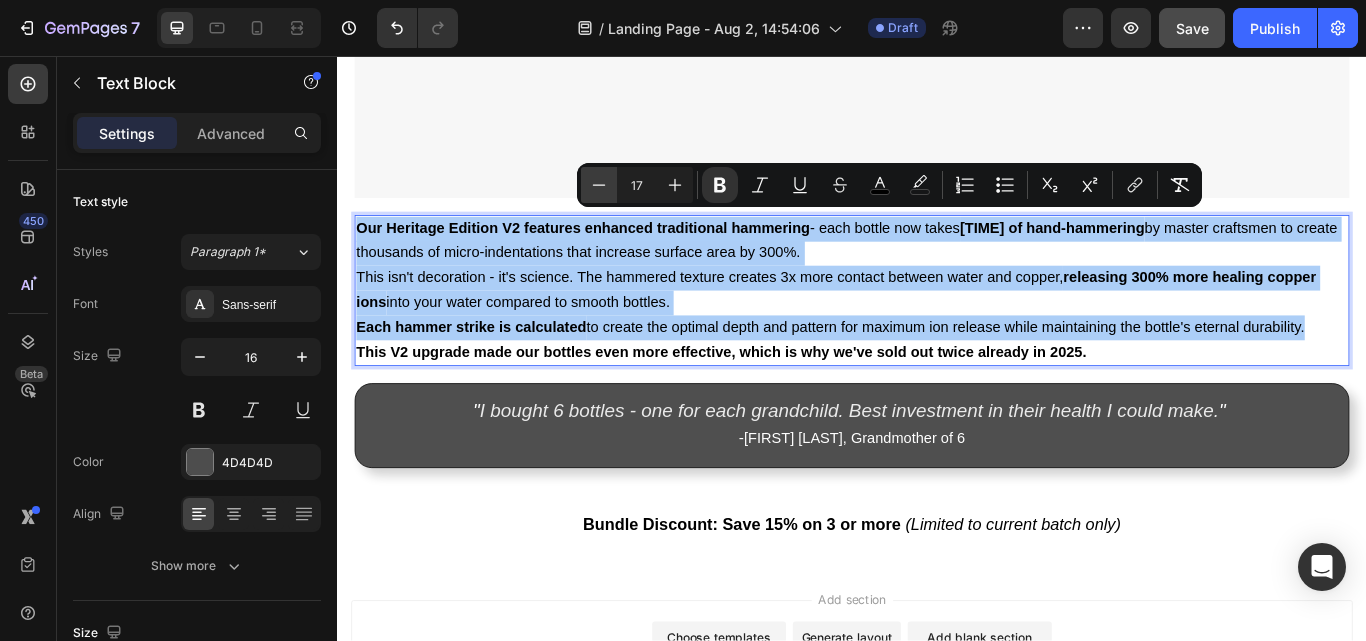 click on "Minus" at bounding box center (599, 185) 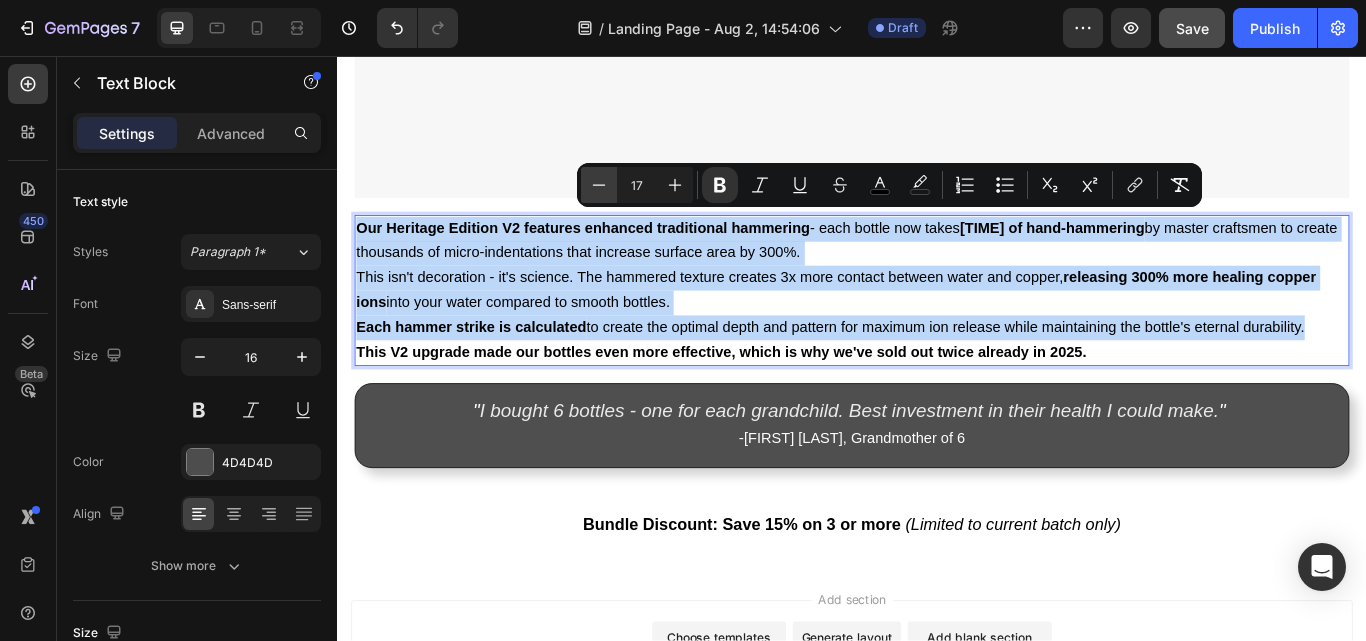 type on "16" 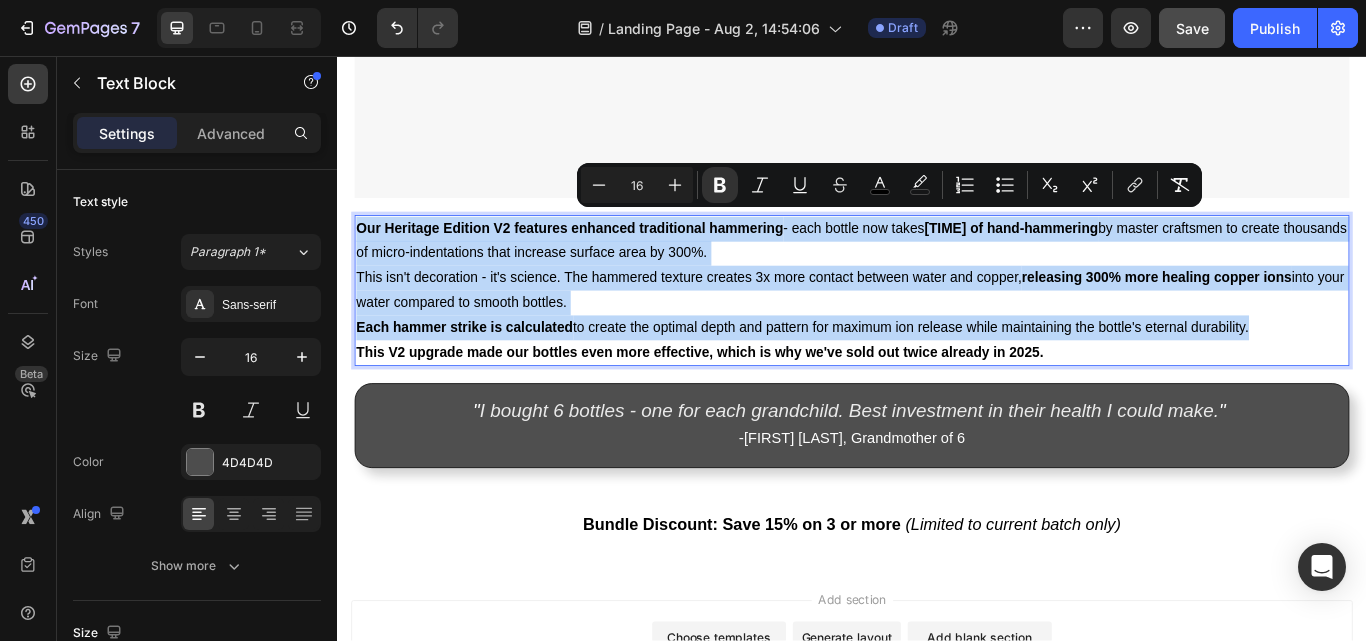 click on "Our Heritage Edition V2 features enhanced traditional hammering  - each bottle now takes  72 hours of hand-hammering  by master craftsmen to create thousands of micro-indentations that increase surface area by 300%." at bounding box center [937, 273] 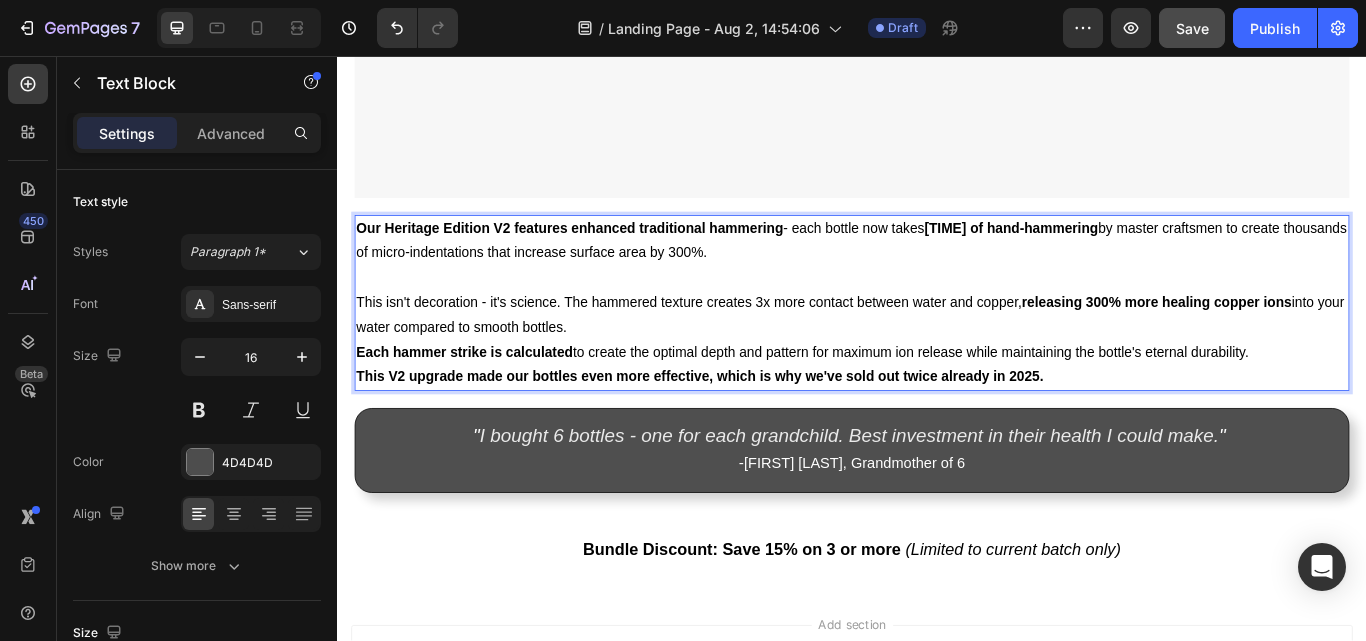 click on "This isn't decoration - it's science. The hammered texture creates 3x more contact between water and copper,  releasing 300% more healing copper ions  into your water compared to smooth bottles." at bounding box center (937, 359) 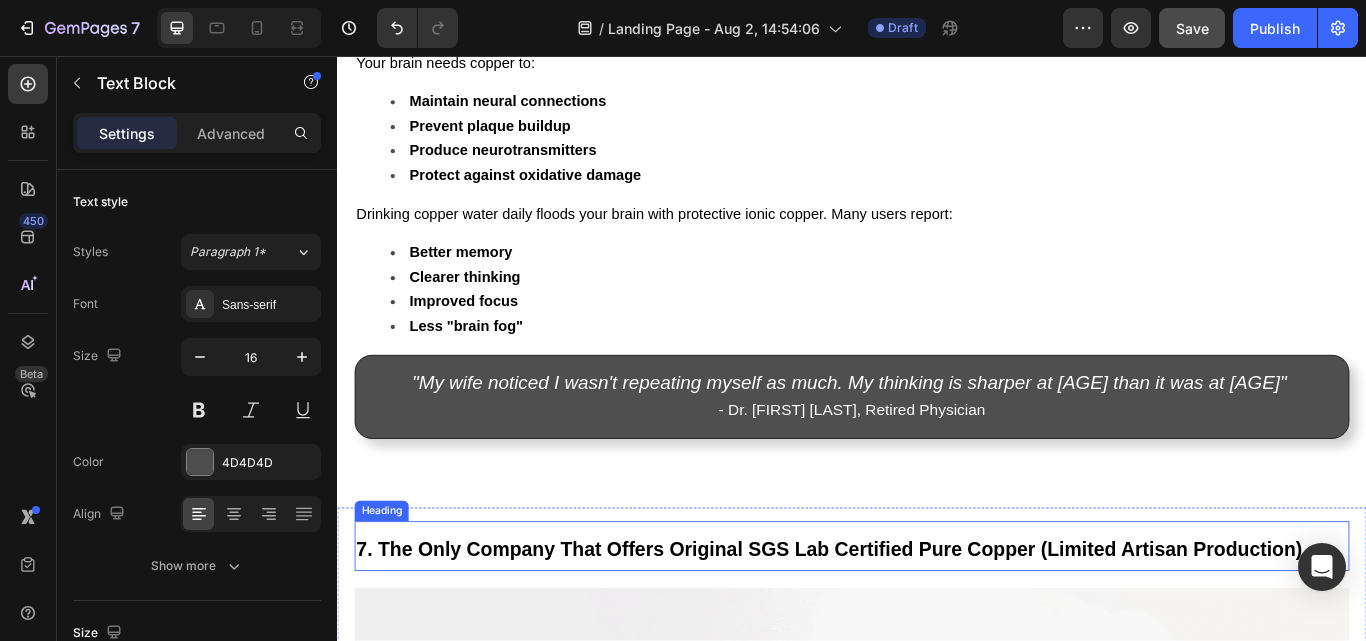 scroll, scrollTop: 9664, scrollLeft: 0, axis: vertical 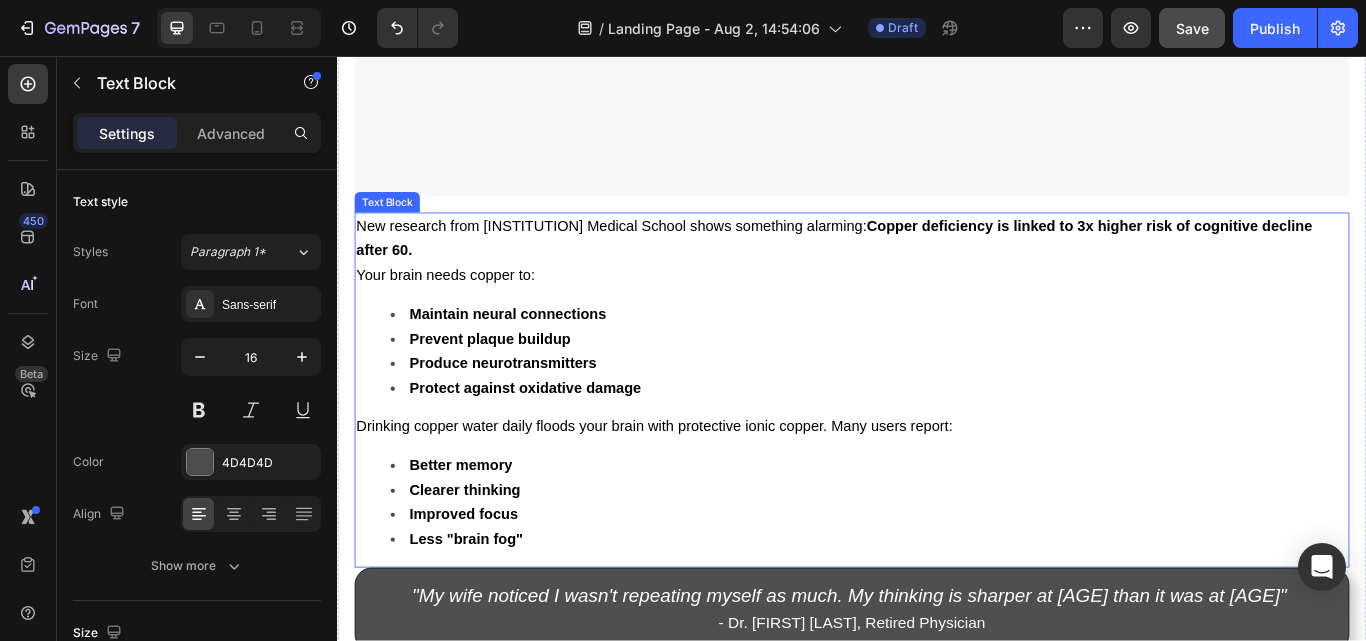 click on "Your brain needs copper to:" at bounding box center [937, 313] 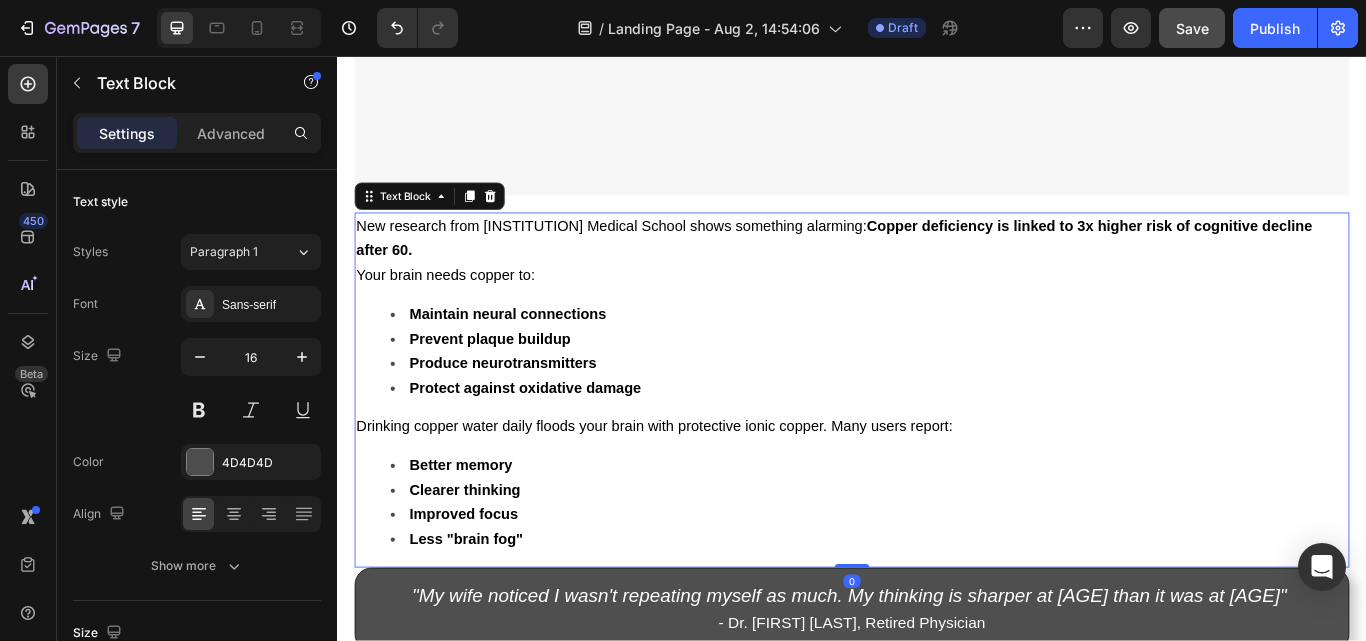 click on "Copper deficiency is linked to 3x higher risk of cognitive decline after 60." at bounding box center [916, 269] 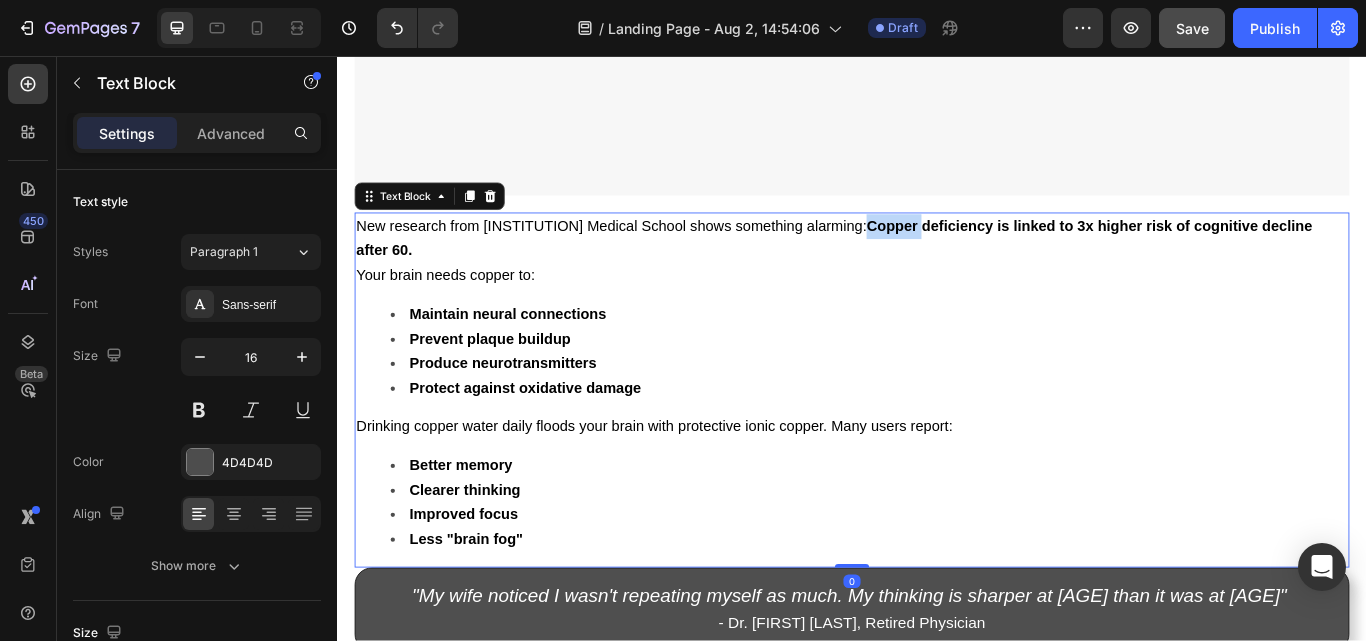 click on "Copper deficiency is linked to 3x higher risk of cognitive decline after 60." at bounding box center (916, 269) 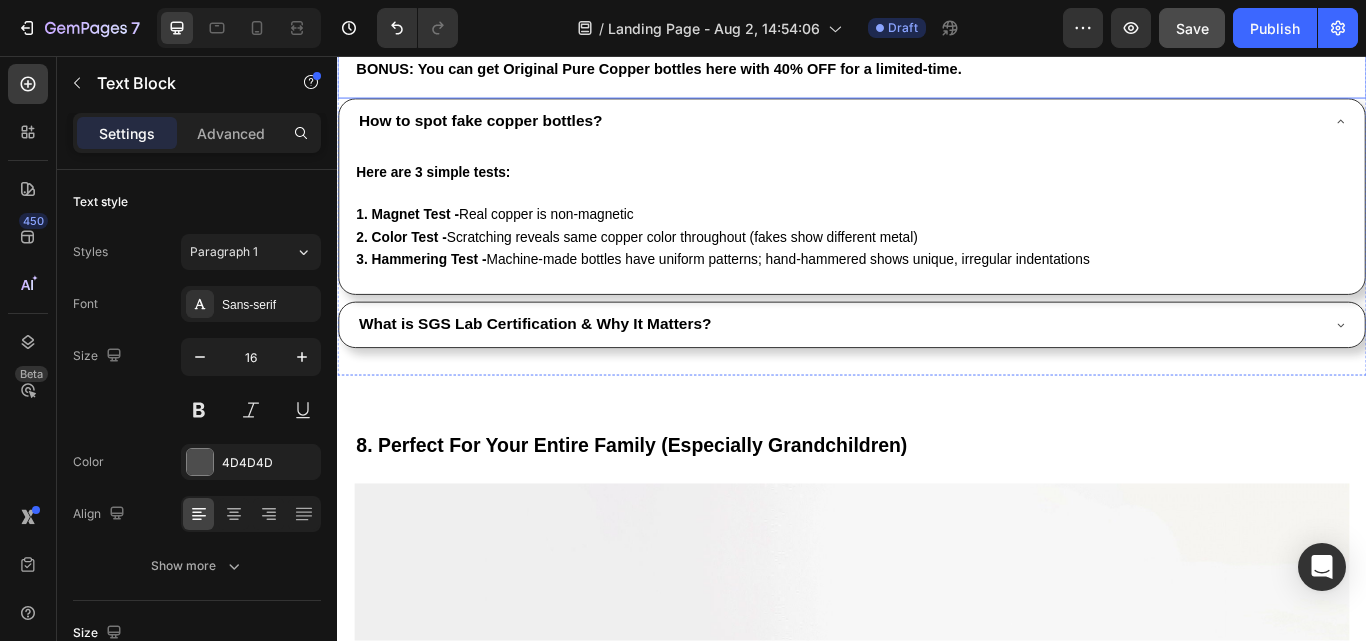 scroll, scrollTop: 11464, scrollLeft: 0, axis: vertical 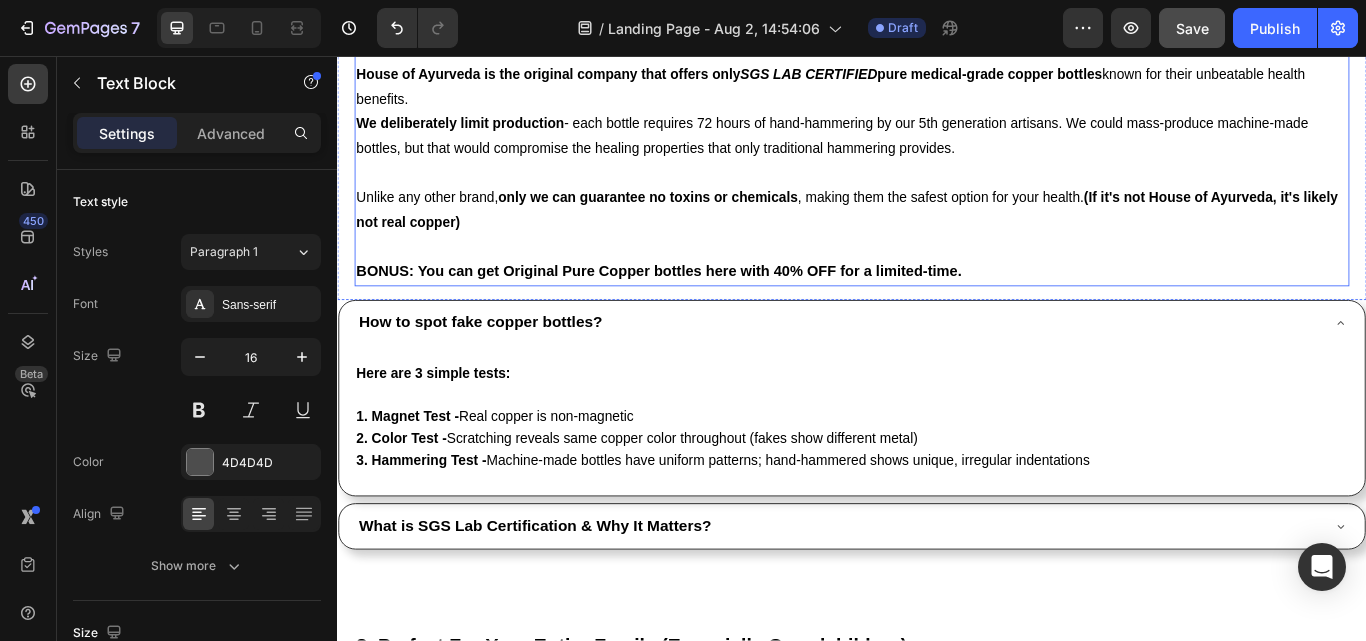 click on "We deliberately limit production  - each bottle requires 72 hours of hand-hammering by our 5th generation artisans. We could mass-produce machine-made bottles, but that would compromise the healing properties that only traditional hammering provides." at bounding box center [937, 151] 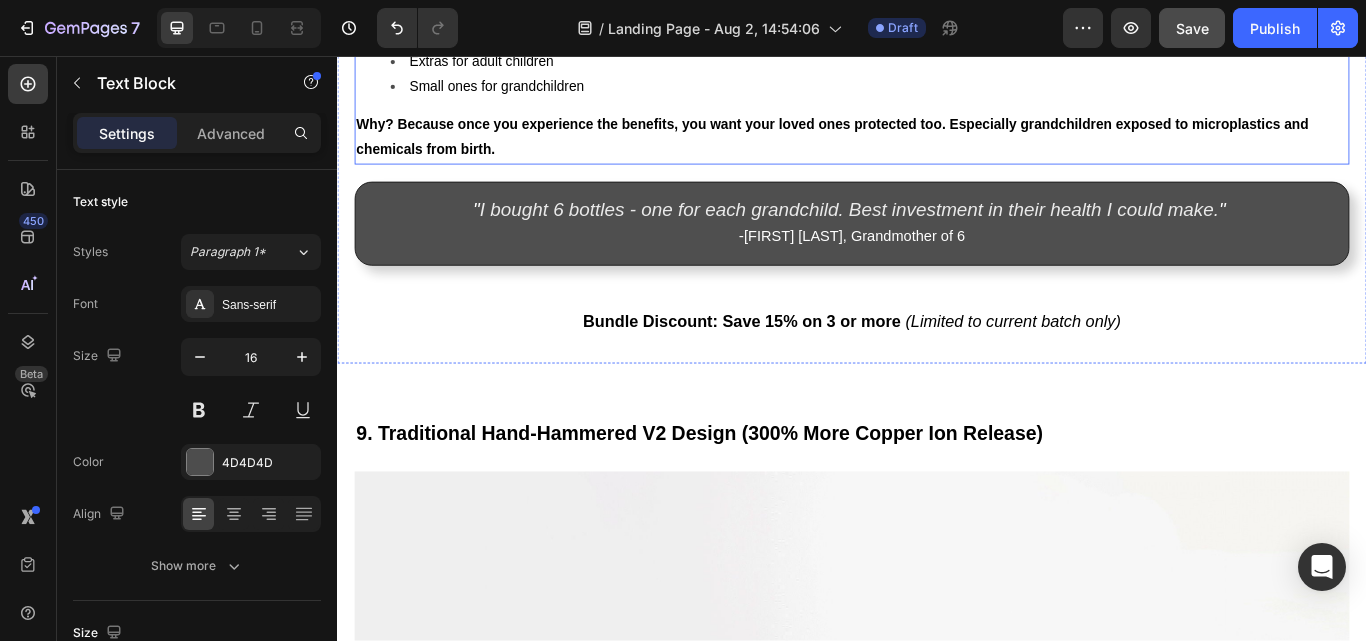 scroll, scrollTop: 12964, scrollLeft: 0, axis: vertical 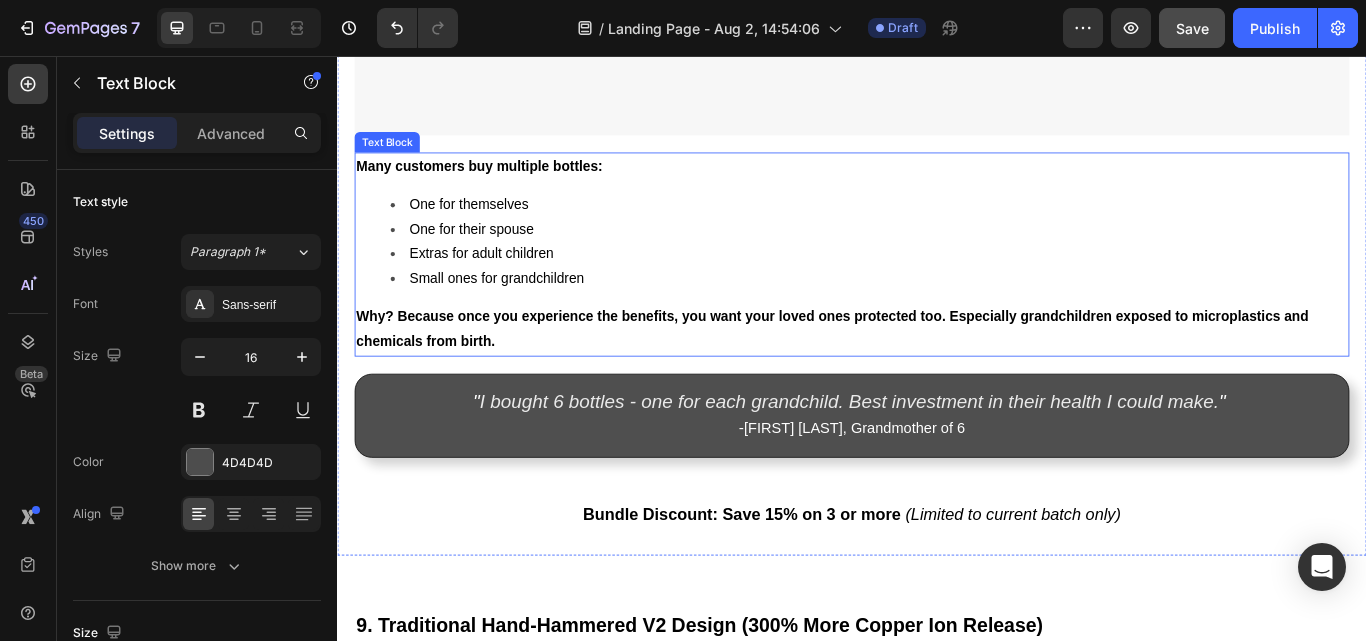 click on "One for themselves" at bounding box center [490, 229] 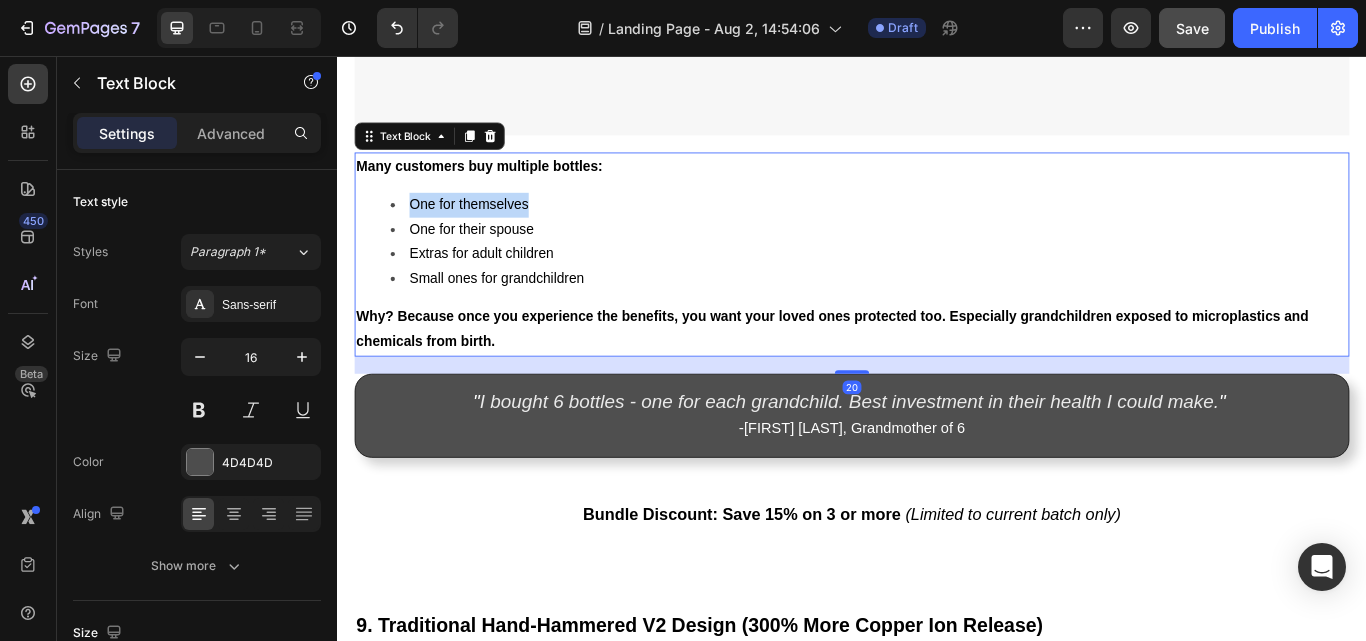 click on "One for themselves" at bounding box center (490, 229) 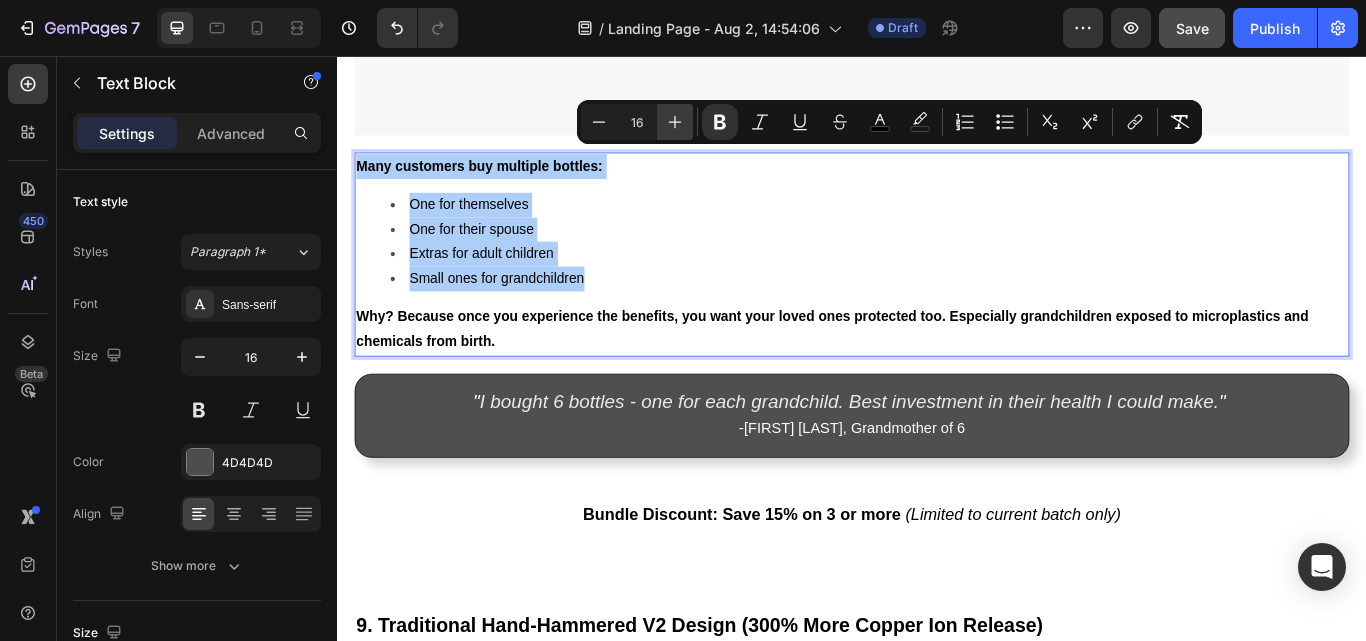 click on "Plus" at bounding box center [675, 122] 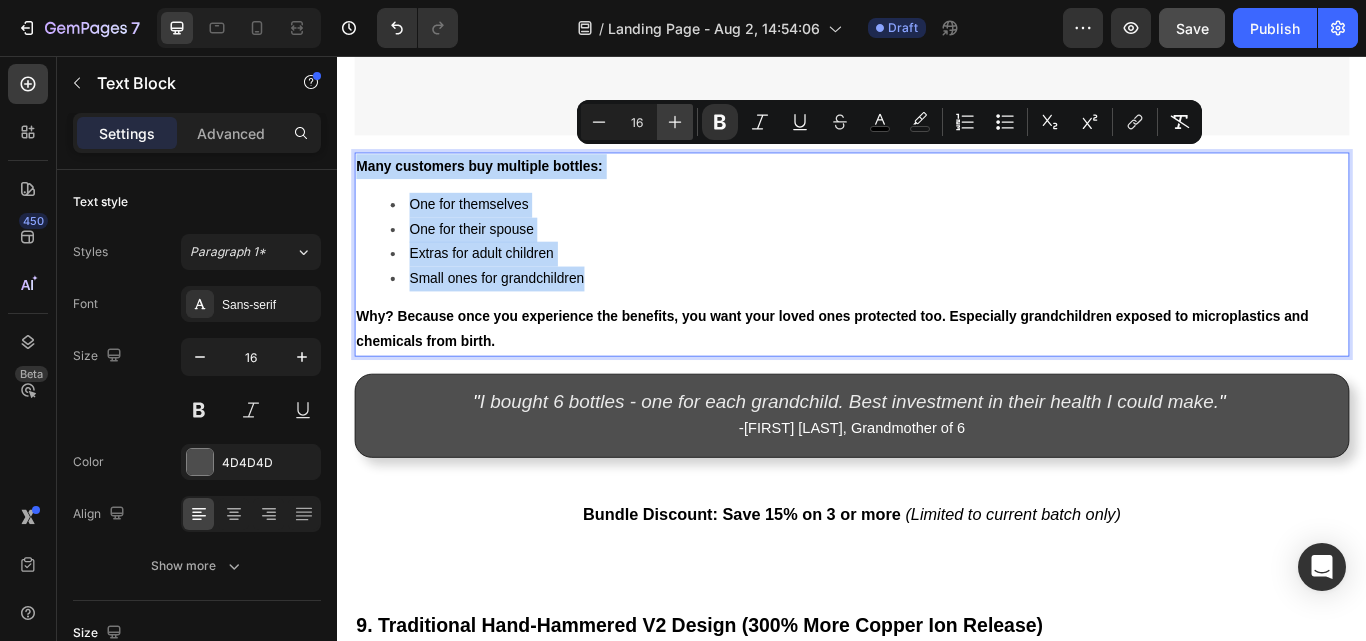 type on "17" 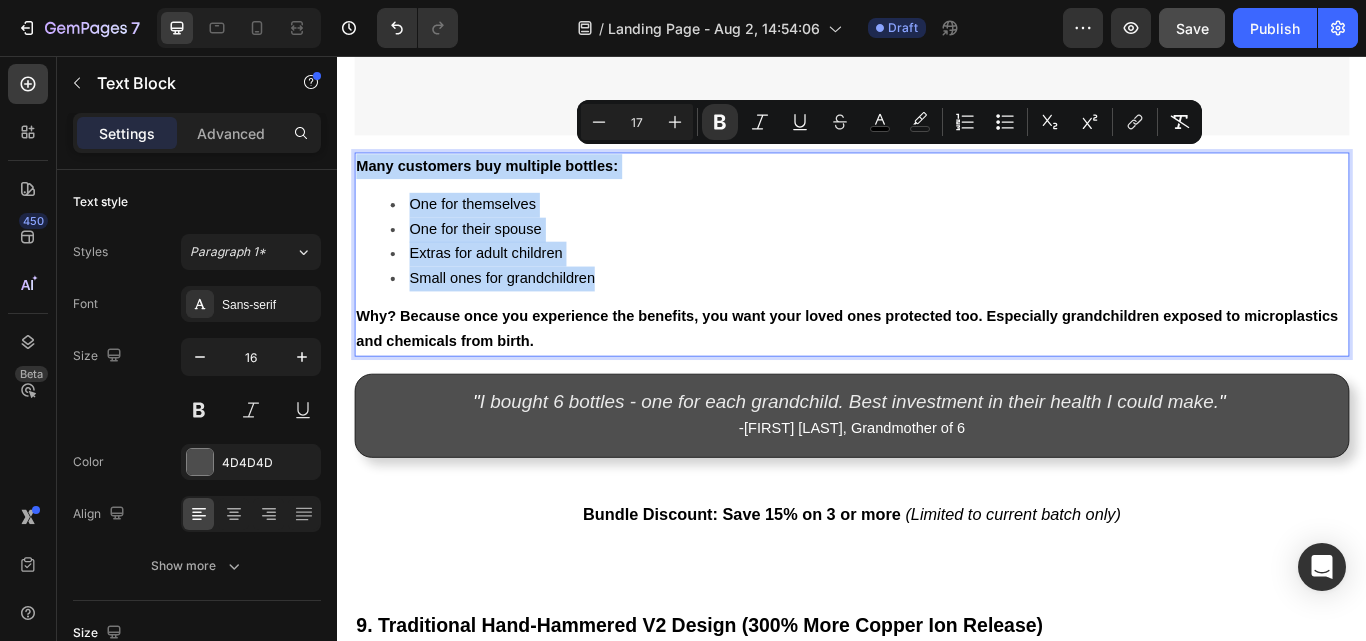 click on "One for their spouse" at bounding box center [957, 259] 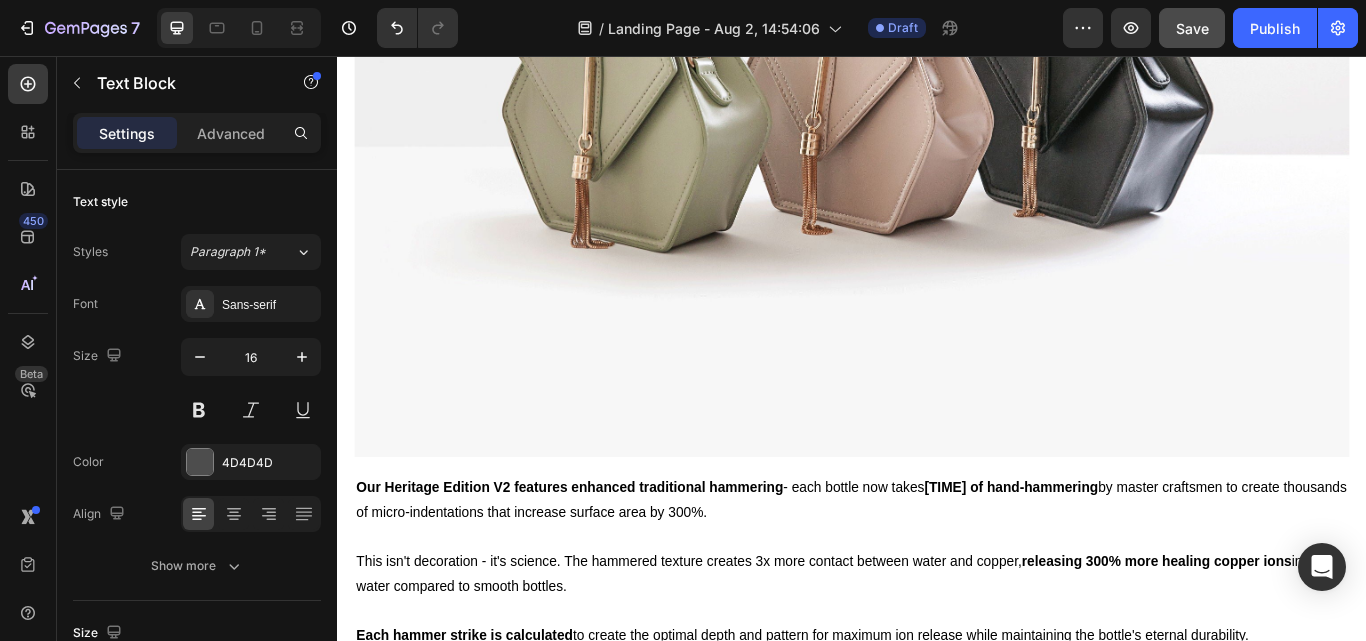 scroll, scrollTop: 14364, scrollLeft: 0, axis: vertical 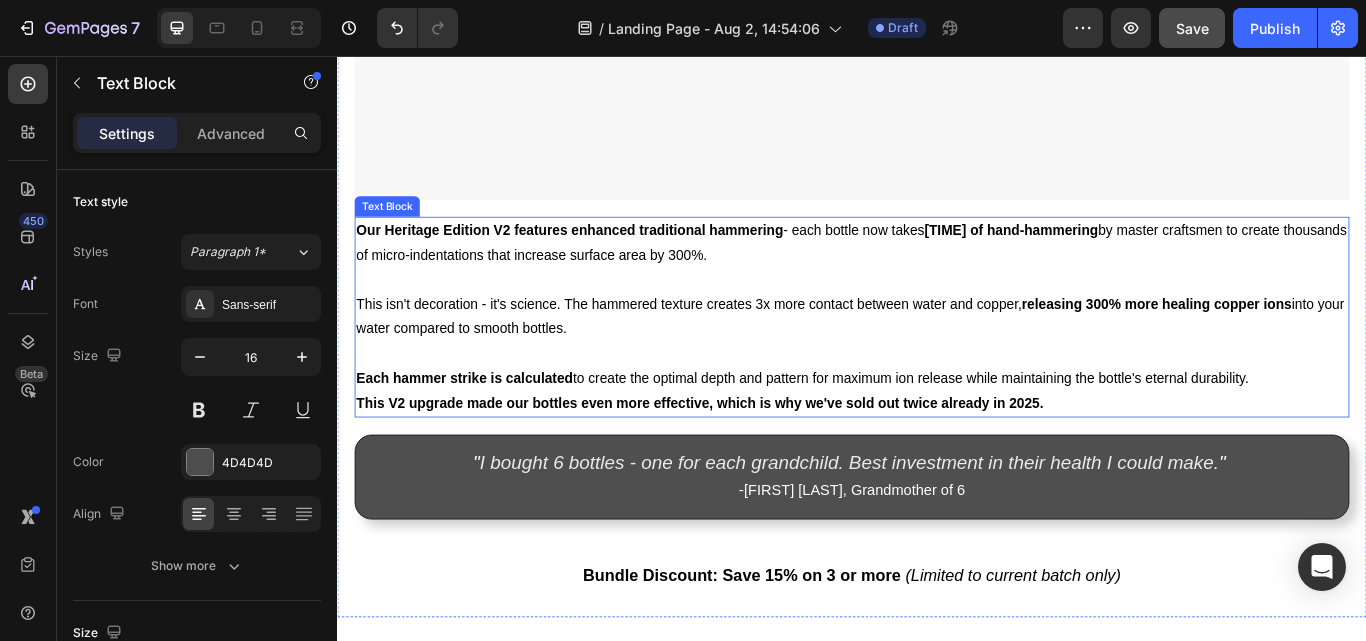 click on "This isn't decoration - it's science. The hammered texture creates 3x more contact between water and copper,  releasing 300% more healing copper ions  into your water compared to smooth bottles." at bounding box center [935, 360] 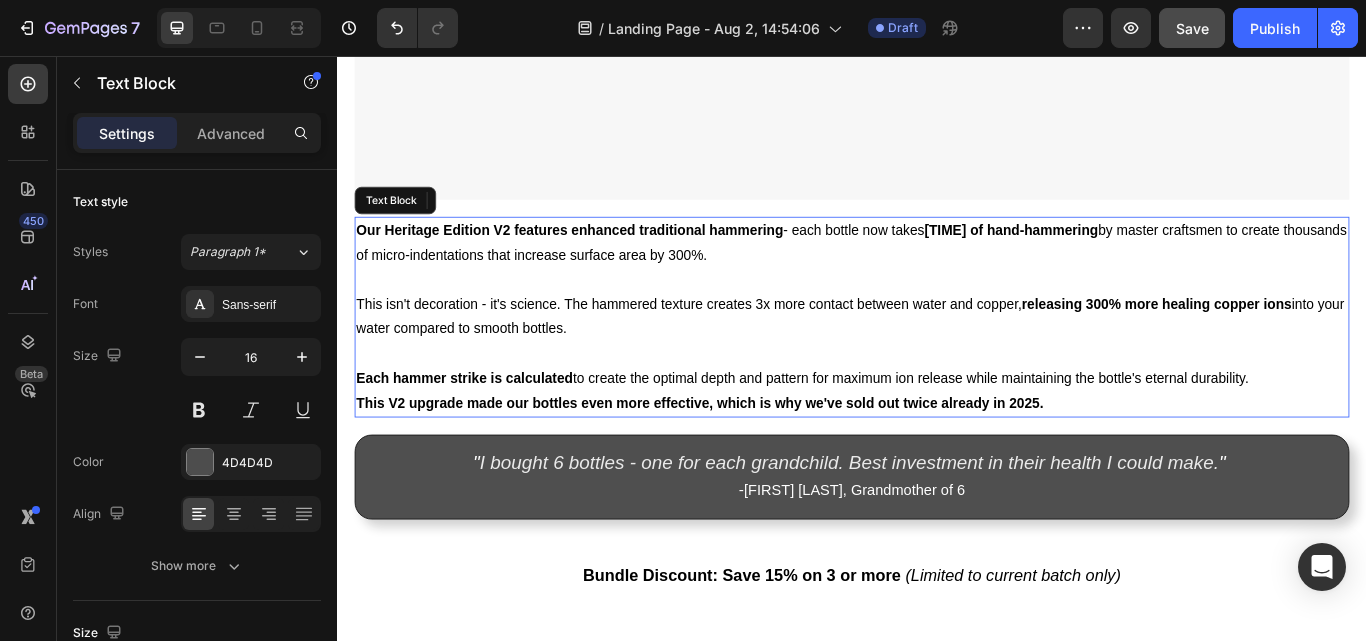 click on "This isn't decoration - it's science. The hammered texture creates 3x more contact between water and copper,  releasing 300% more healing copper ions  into your water compared to smooth bottles." at bounding box center [935, 360] 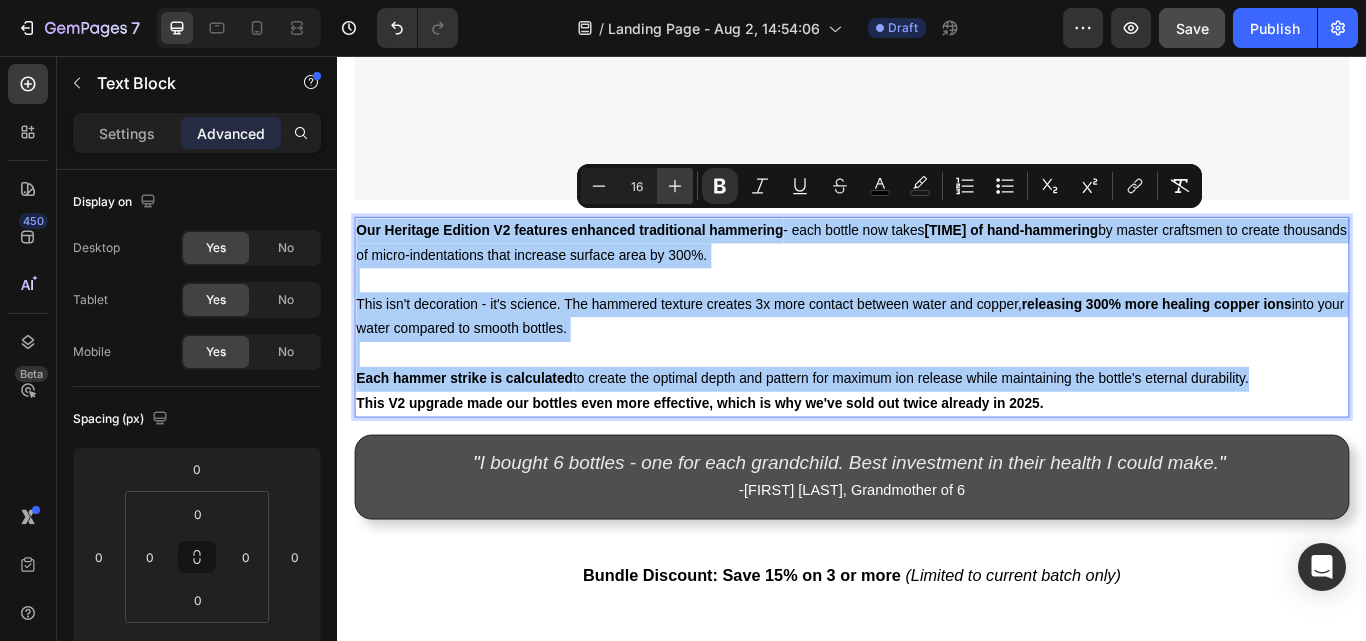 click 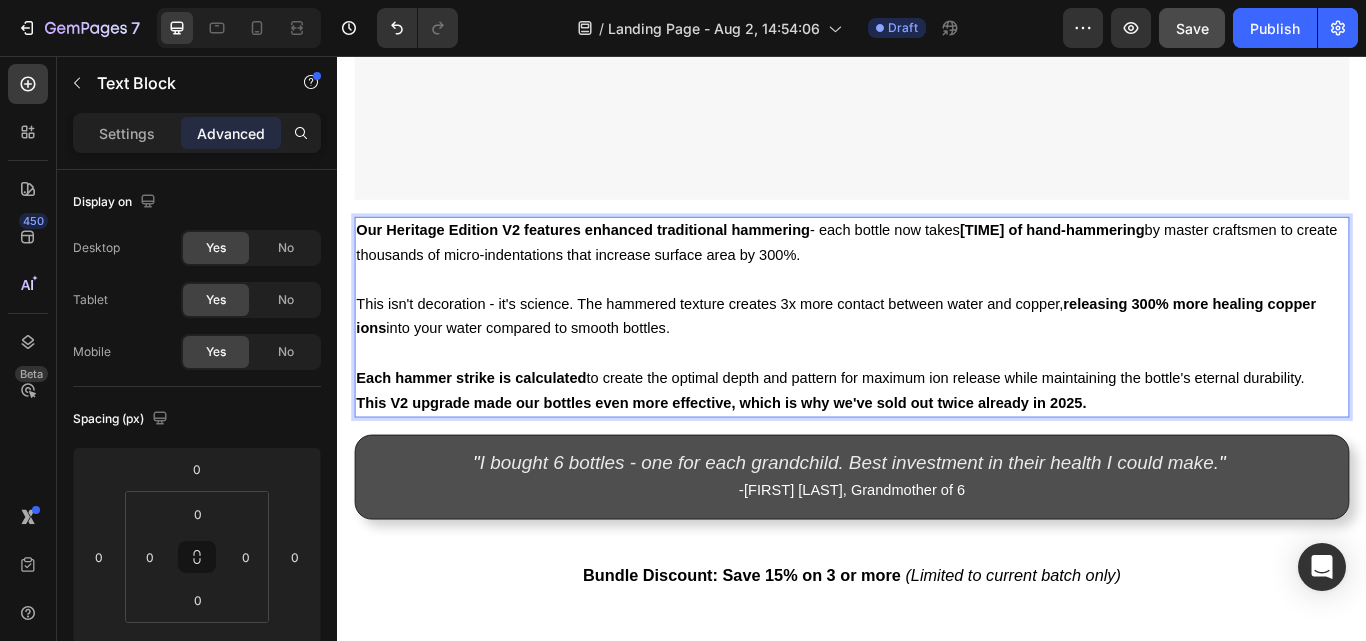 click on "This isn't decoration - it's science. The hammered texture creates 3x more contact between water and copper,  releasing 300% more healing copper ions  into your water compared to smooth bottles." at bounding box center (918, 360) 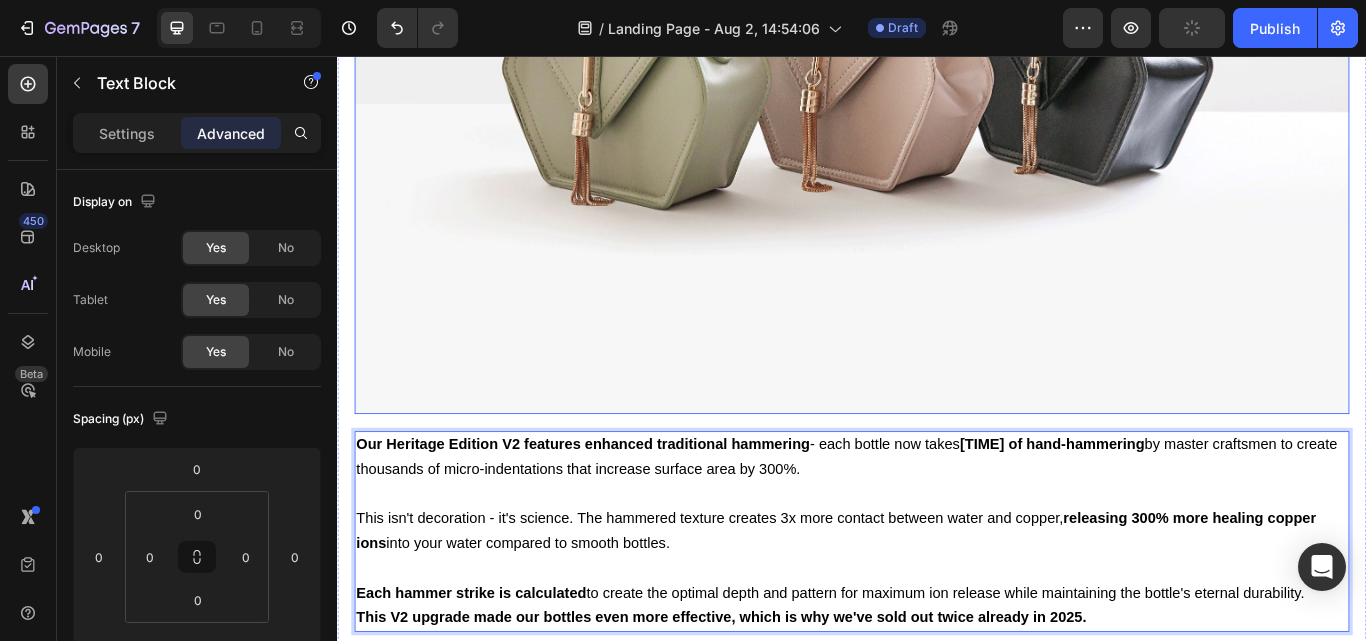 scroll, scrollTop: 14414, scrollLeft: 0, axis: vertical 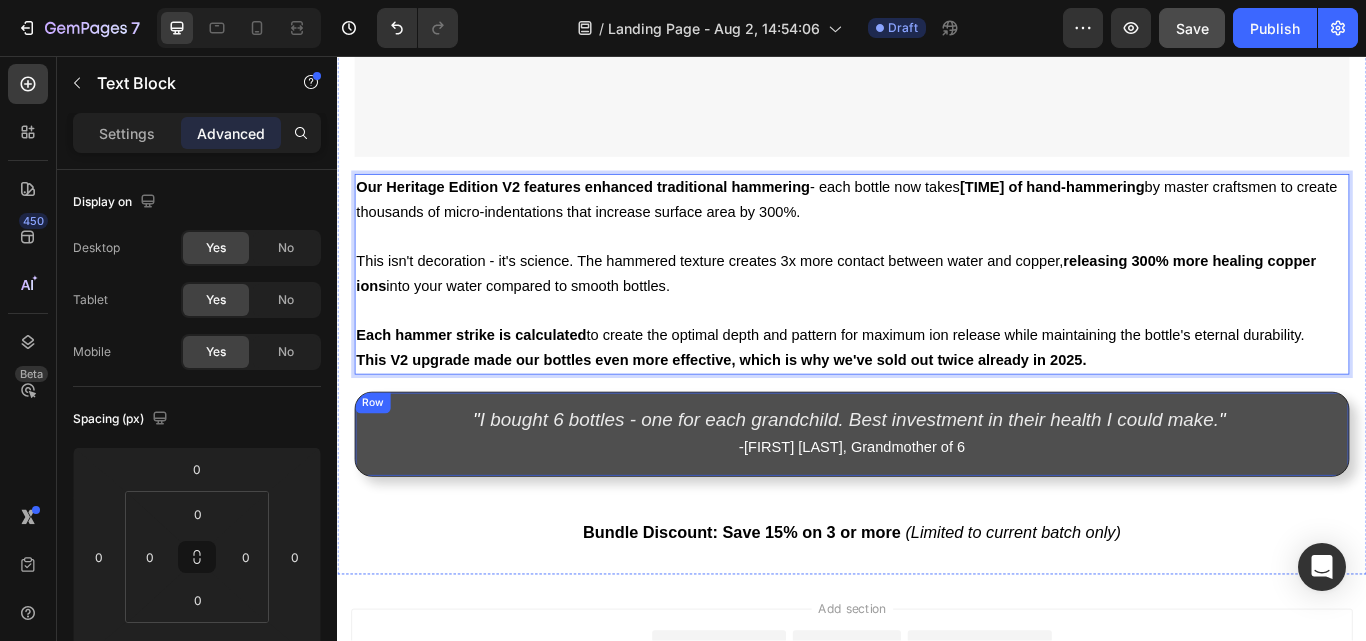 click on "Row" at bounding box center [378, 461] 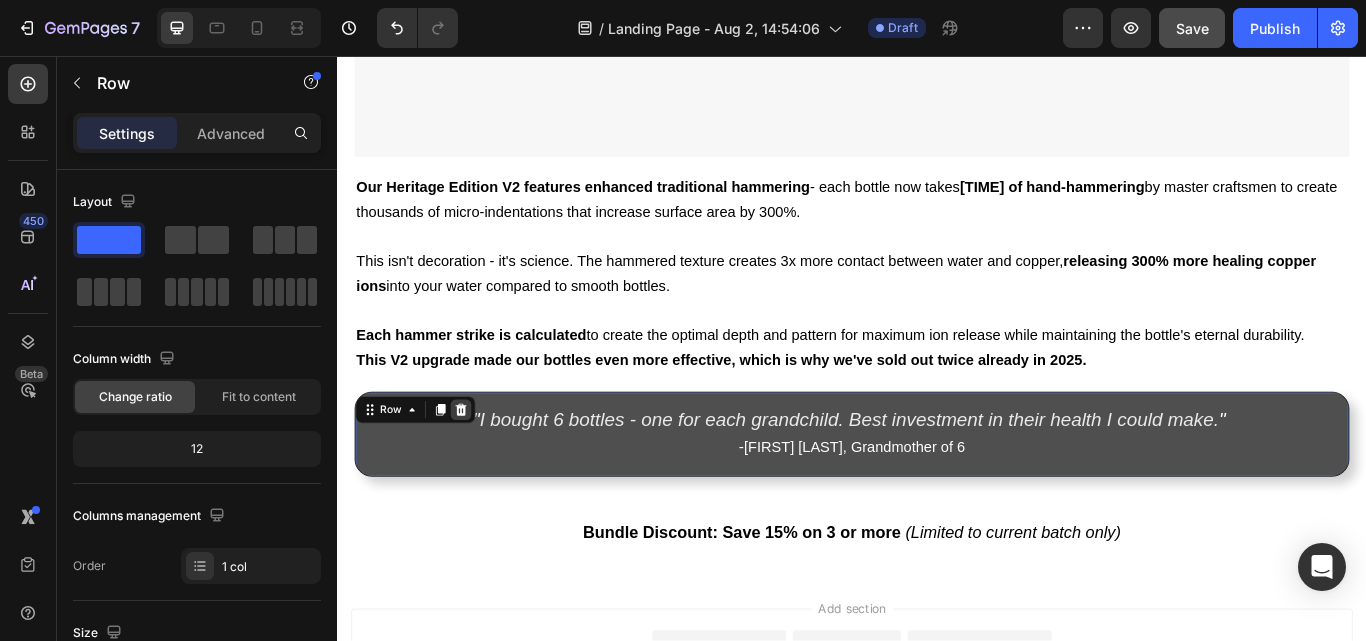 click 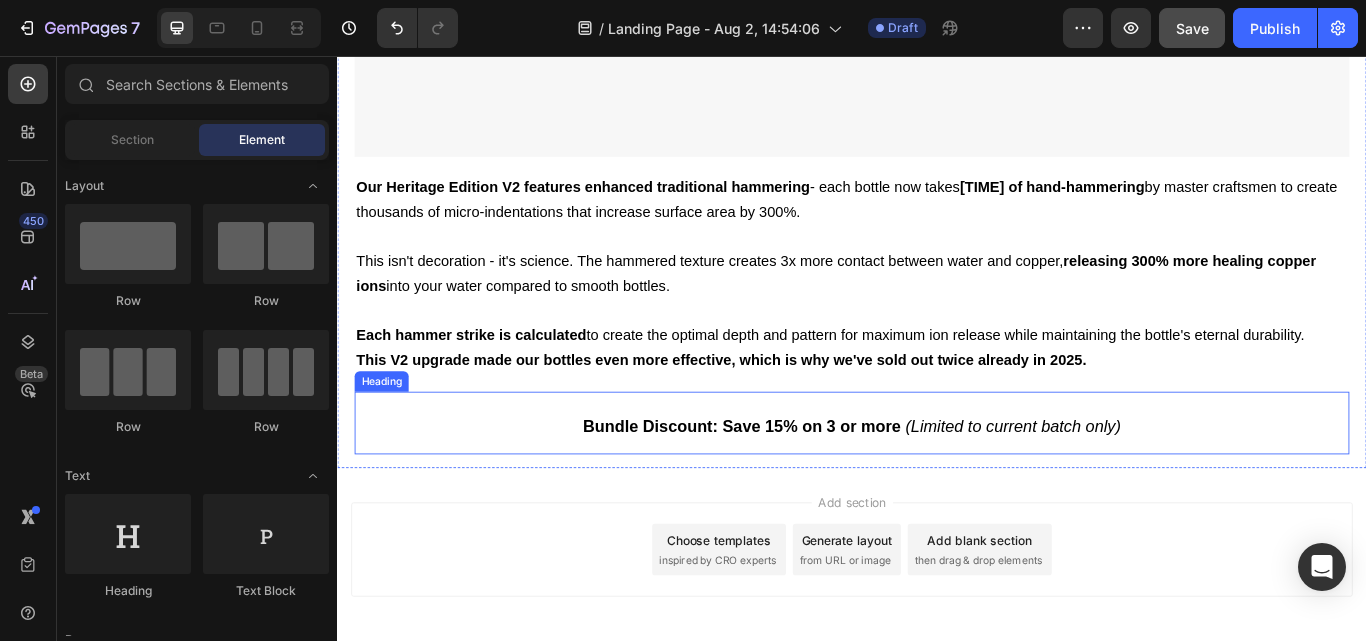 click on "Bundle Discount: Save 15% on 3 or more   (Limited to current batch only)" at bounding box center (937, 484) 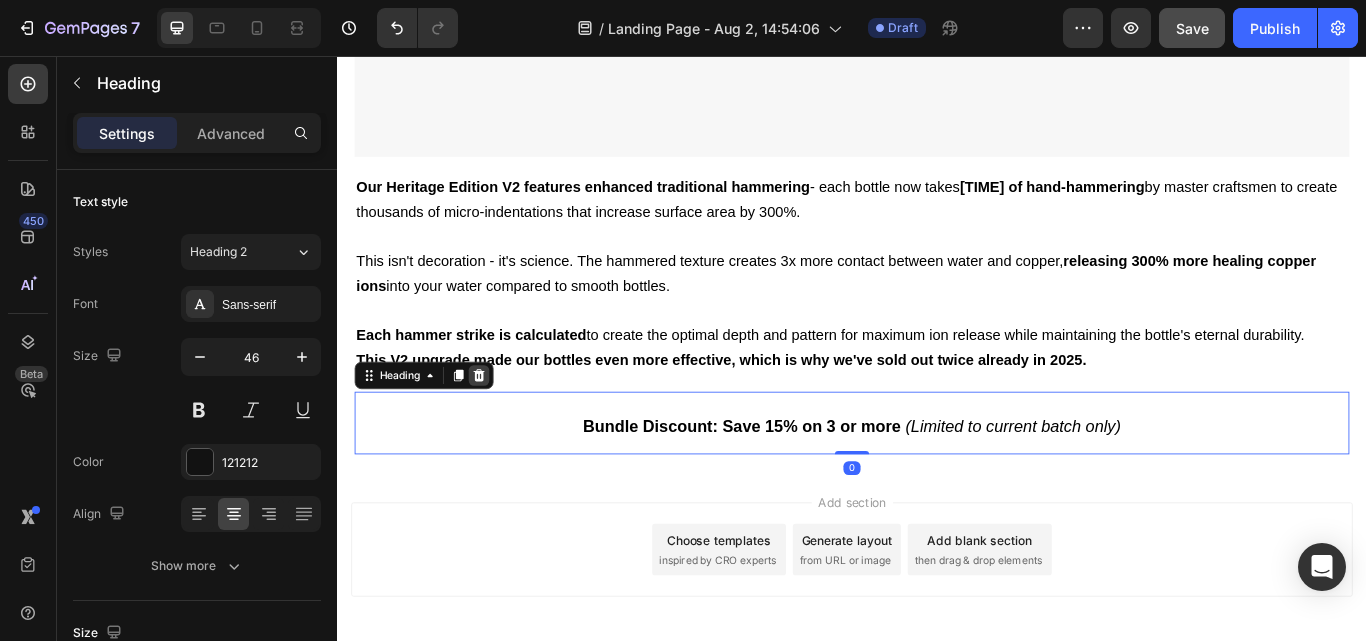 click 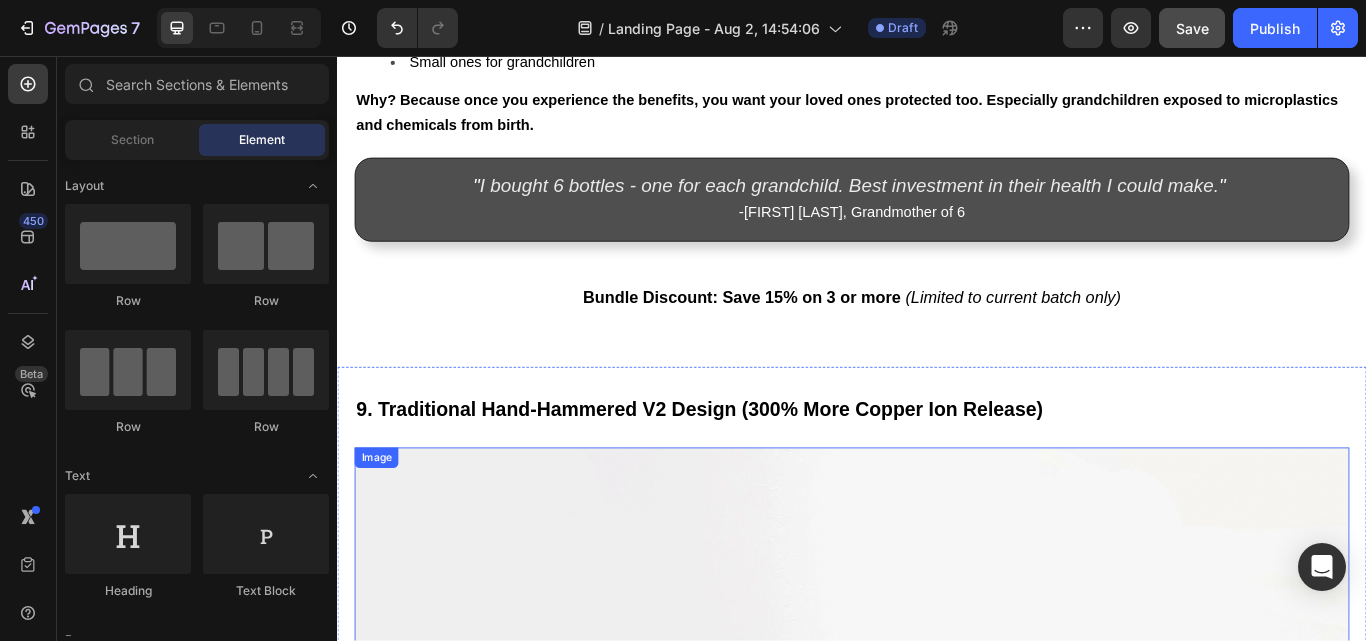 scroll, scrollTop: 13214, scrollLeft: 0, axis: vertical 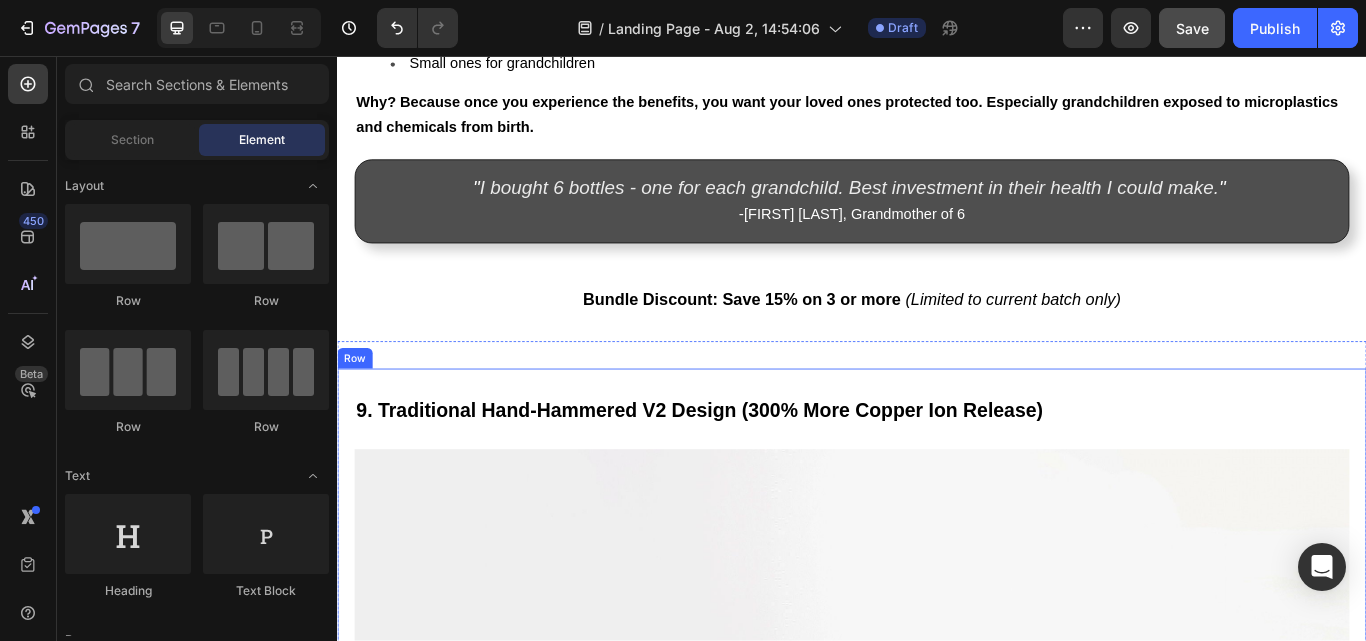 click on "9. Traditional Hand-Hammered V2 Design (300% More Copper Ion Release) Heading Image Our Heritage Edition V2 features enhanced traditional hammering  - each bottle now takes  72 hours of hand-hammering  by master craftsmen to create thousands of micro-indentations that increase surface area by 300%. This isn't decoration - it's science. The hammered texture creates 3x more contact between water and copper,  releasing 300% more healing copper ions  into your water compared to smooth bottles. Each hammer strike is calculated  to create the optimal depth and pattern for maximum ion release while maintaining the bottle's eternal durability. This V2 upgrade made our bottles even more effective, which is why we've sold out twice already in 2025. Text Block Row" at bounding box center (937, 1048) 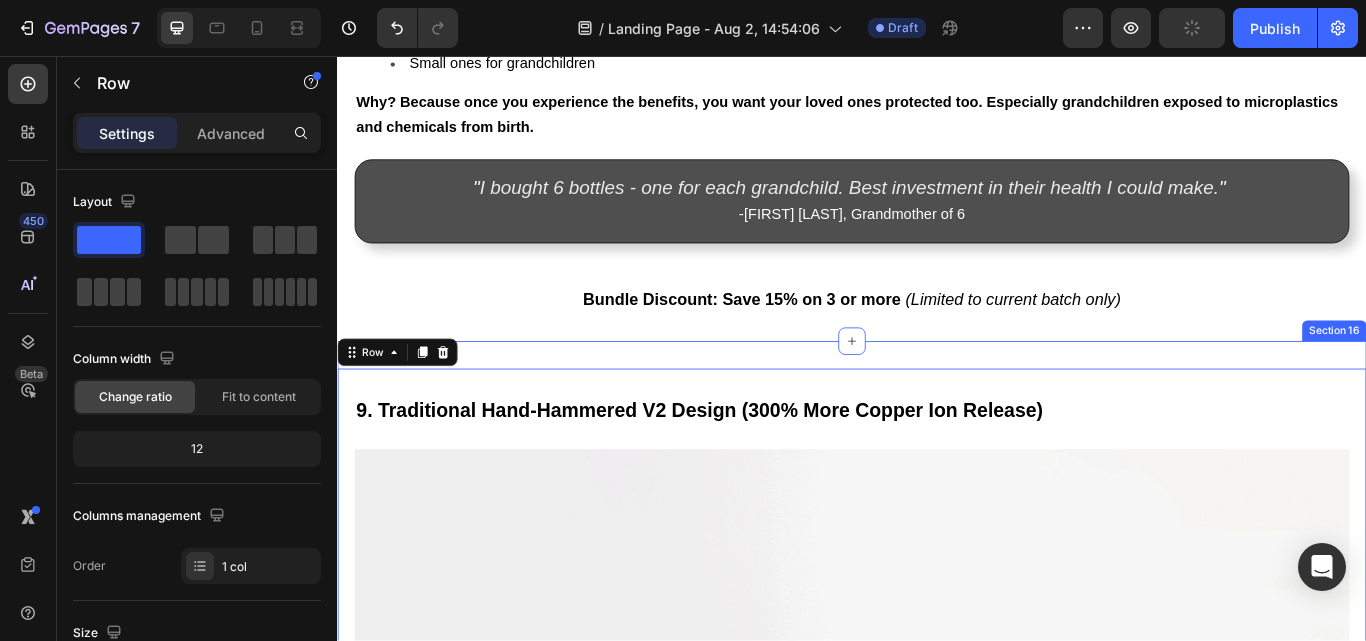 click on "9. Traditional Hand-Hammered V2 Design (300% More Copper Ion Release) Heading Image Our Heritage Edition V2 features enhanced traditional hammering  - each bottle now takes  72 hours of hand-hammering  by master craftsmen to create thousands of micro-indentations that increase surface area by 300%. This isn't decoration - it's science. The hammered texture creates 3x more contact between water and copper,  releasing 300% more healing copper ions  into your water compared to smooth bottles. Each hammer strike is calculated  to create the optimal depth and pattern for maximum ion release while maintaining the bottle's eternal durability. This V2 upgrade made our bottles even more effective, which is why we've sold out twice already in 2025. Text Block Row   0 Section 16" at bounding box center [937, 1032] 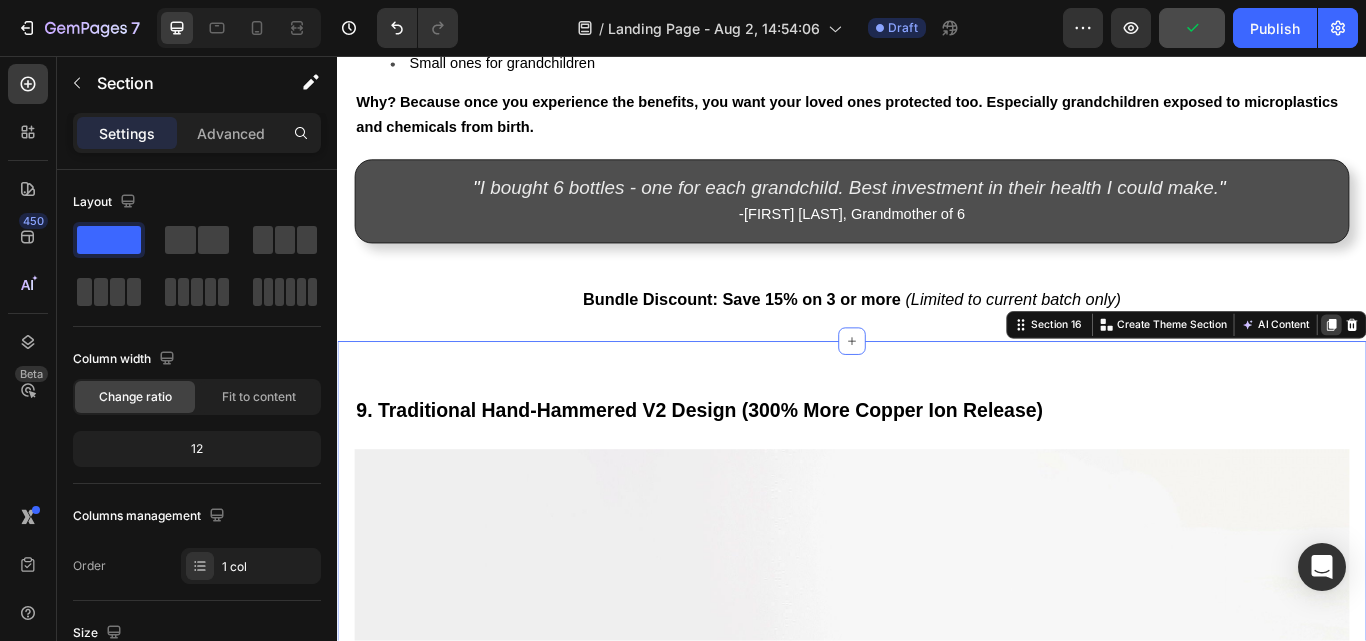 click 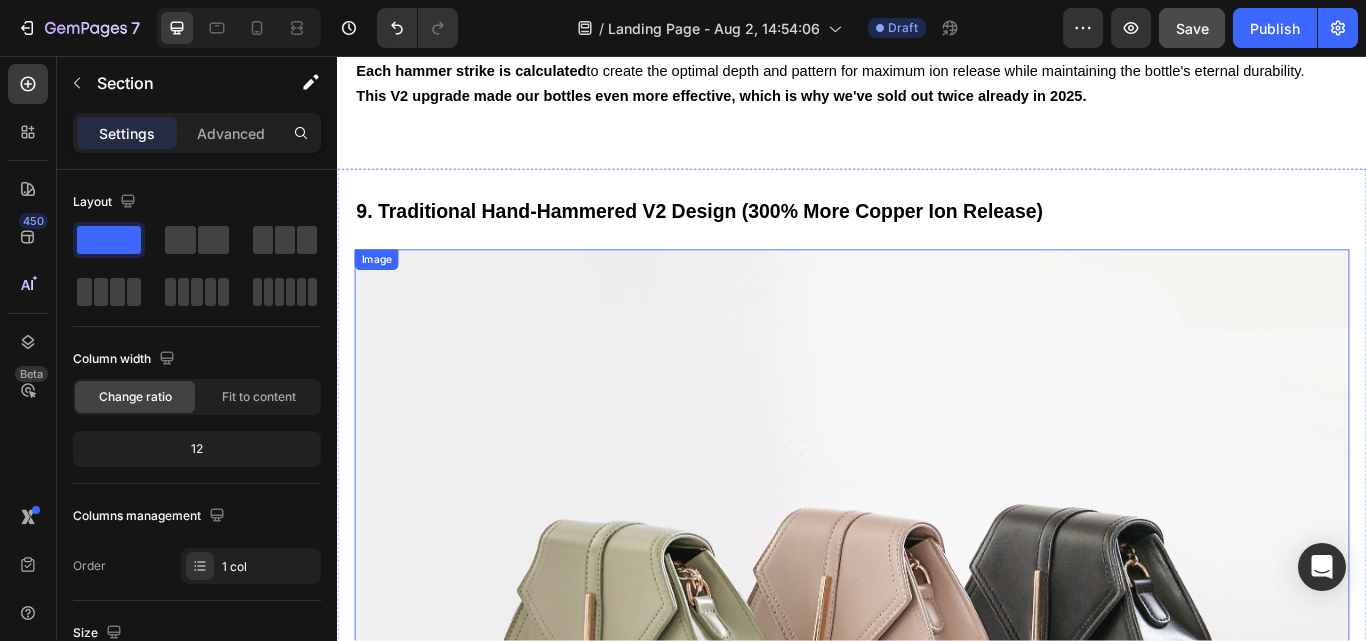 scroll, scrollTop: 14492, scrollLeft: 0, axis: vertical 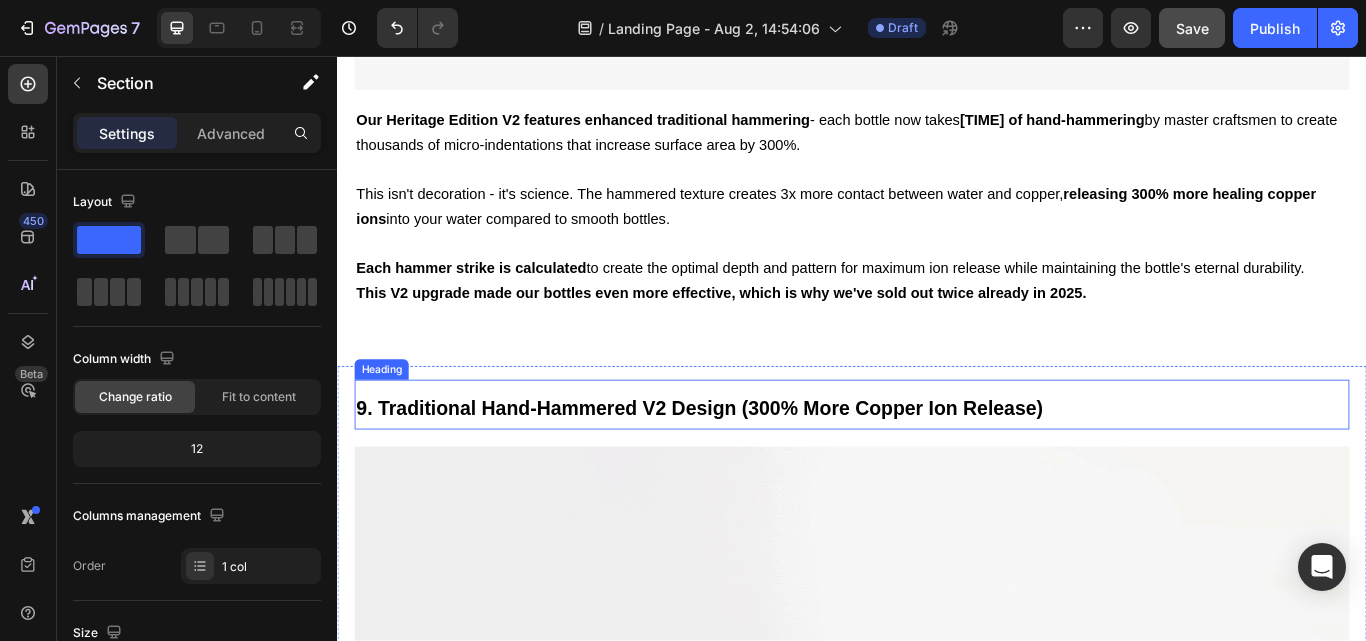 click on "9. Traditional Hand-Hammered V2 Design (300% More Copper Ion Release)" at bounding box center (759, 467) 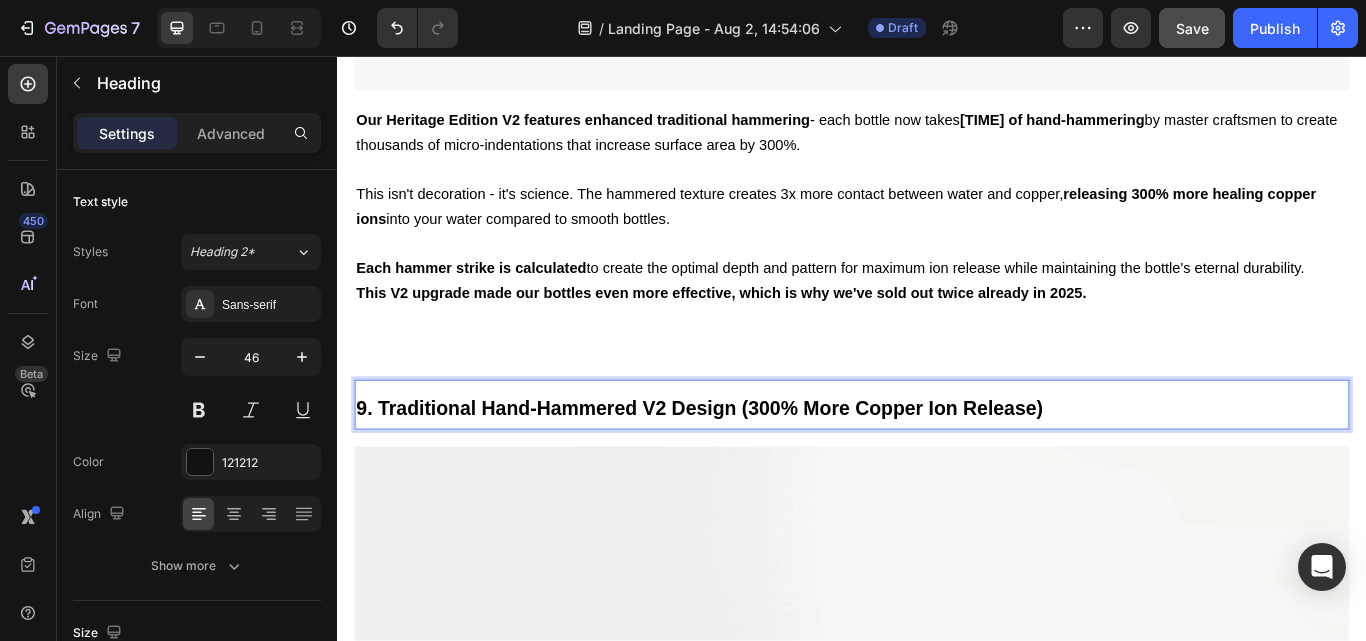 click on "9. Traditional Hand-Hammered V2 Design (300% More Copper Ion Release)" at bounding box center (759, 467) 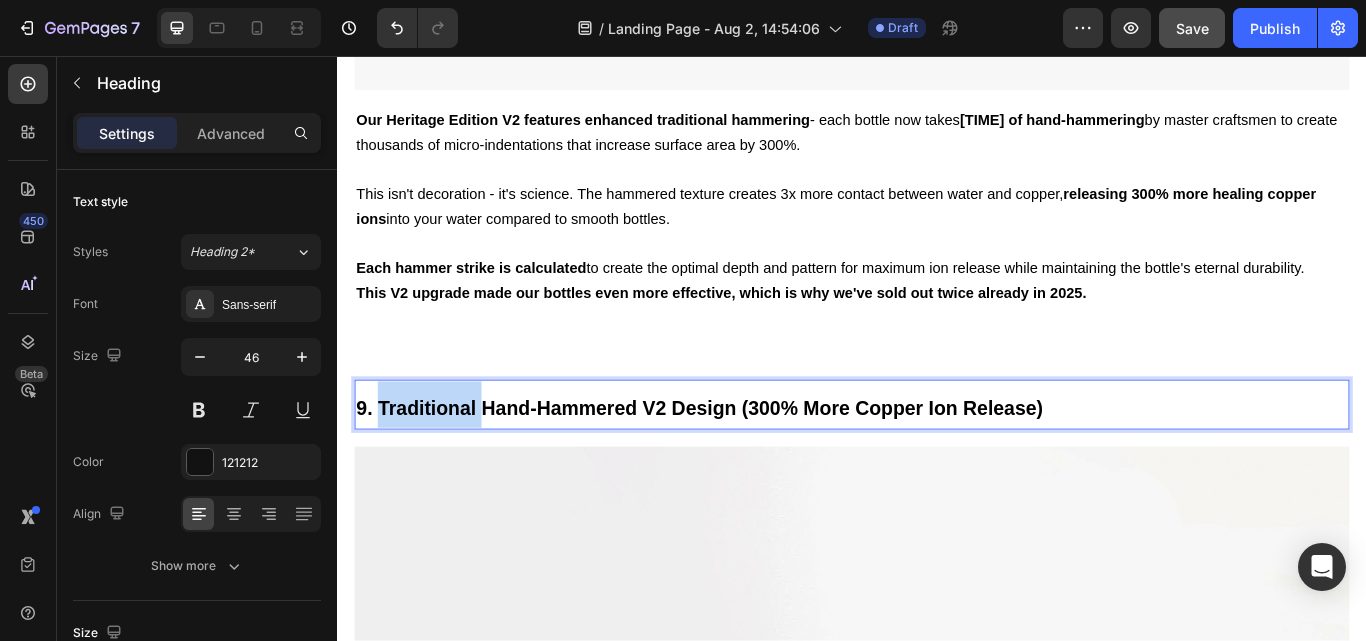 click on "9. Traditional Hand-Hammered V2 Design (300% More Copper Ion Release)" at bounding box center (759, 467) 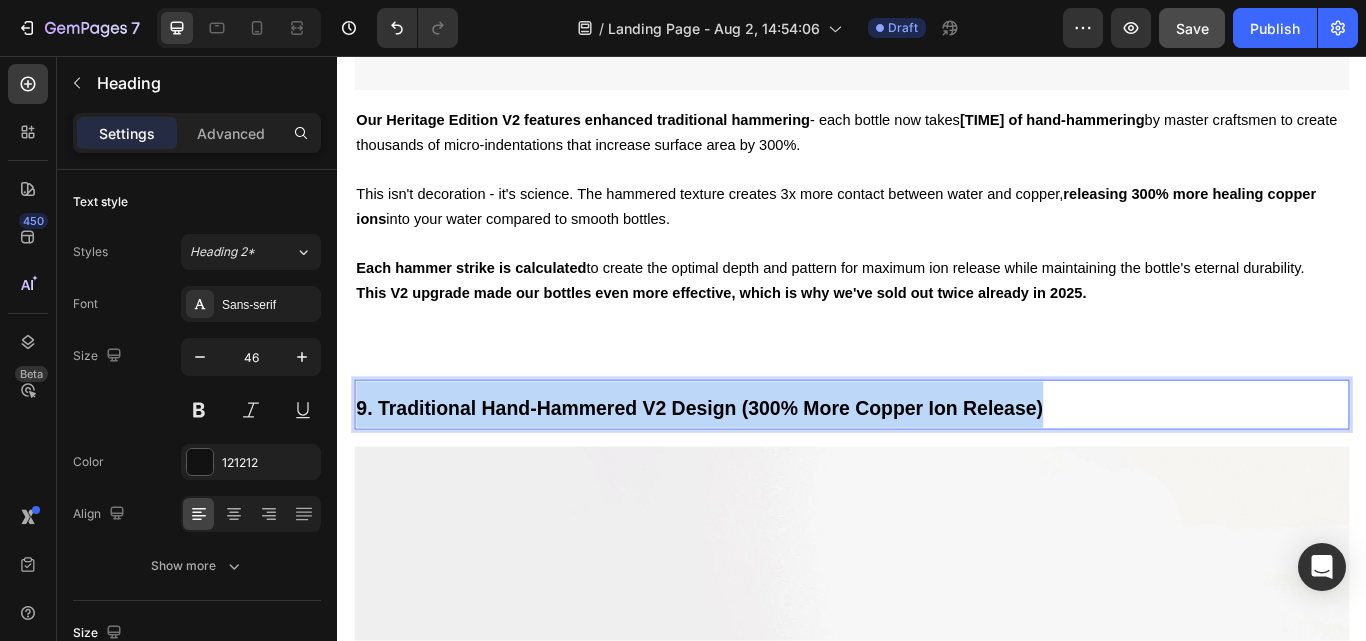 click on "9. Traditional Hand-Hammered V2 Design (300% More Copper Ion Release)" at bounding box center [759, 467] 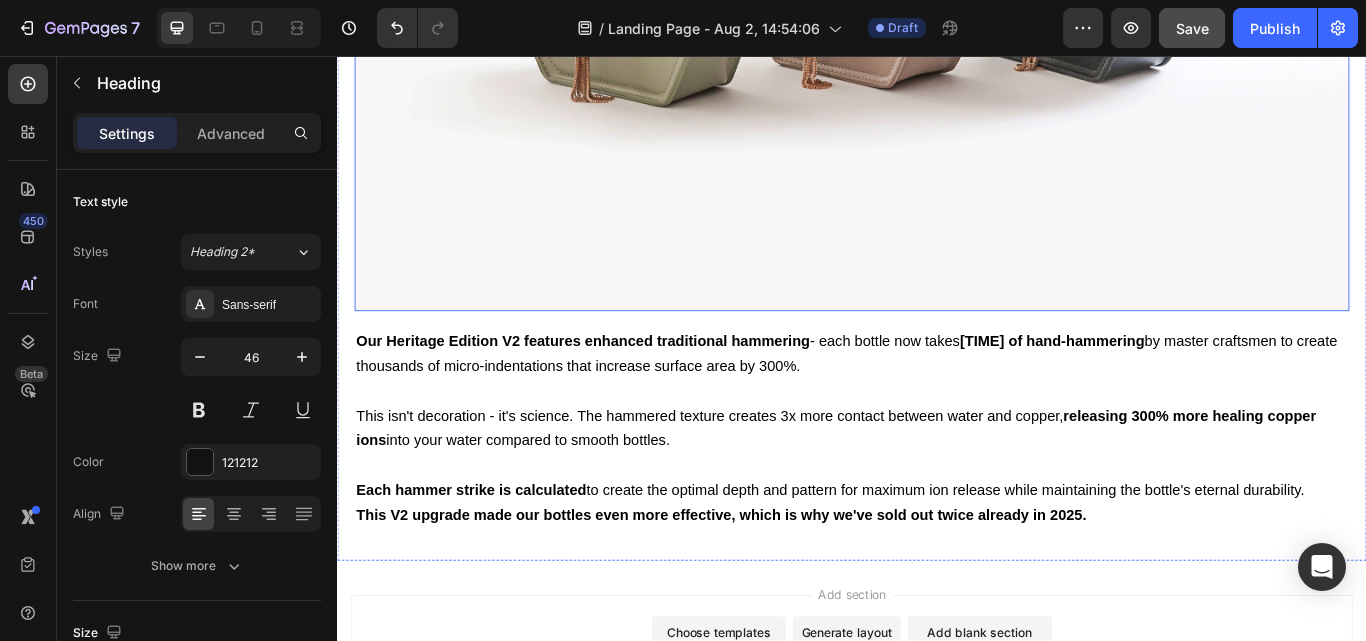 scroll, scrollTop: 15592, scrollLeft: 0, axis: vertical 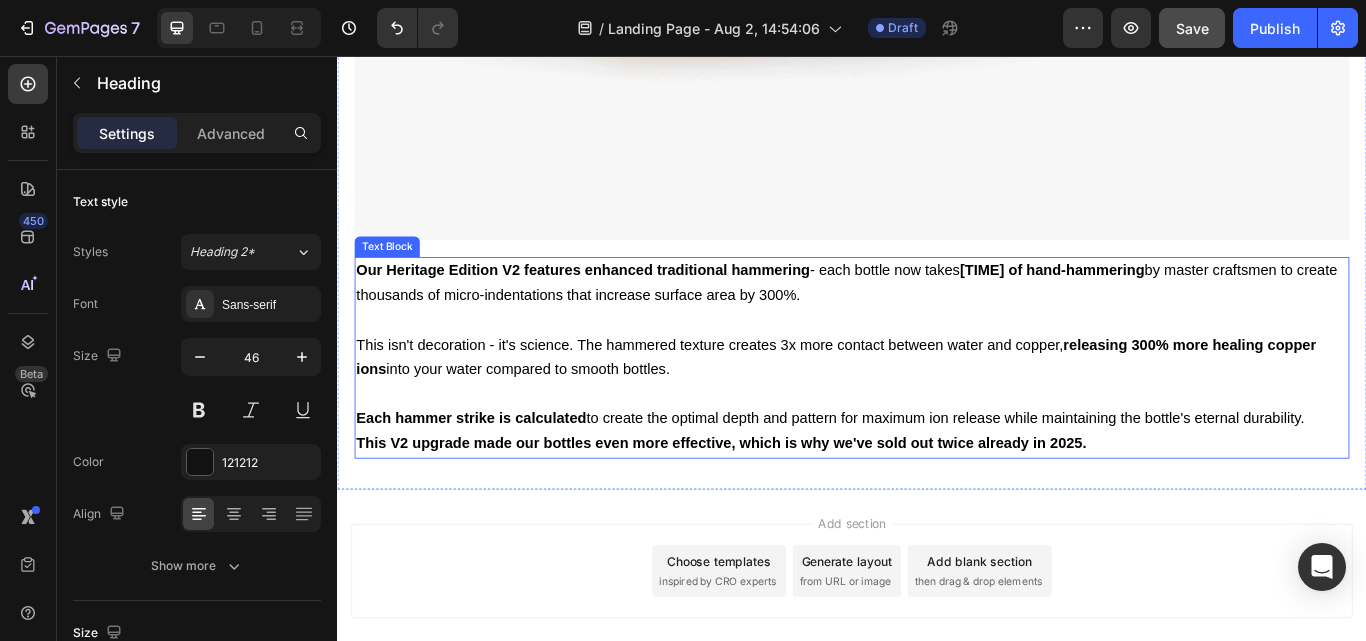 click on "This isn't decoration - it's science. The hammered texture creates 3x more contact between water and copper,  releasing 300% more healing copper ions  into your water compared to smooth bottles." at bounding box center (918, 408) 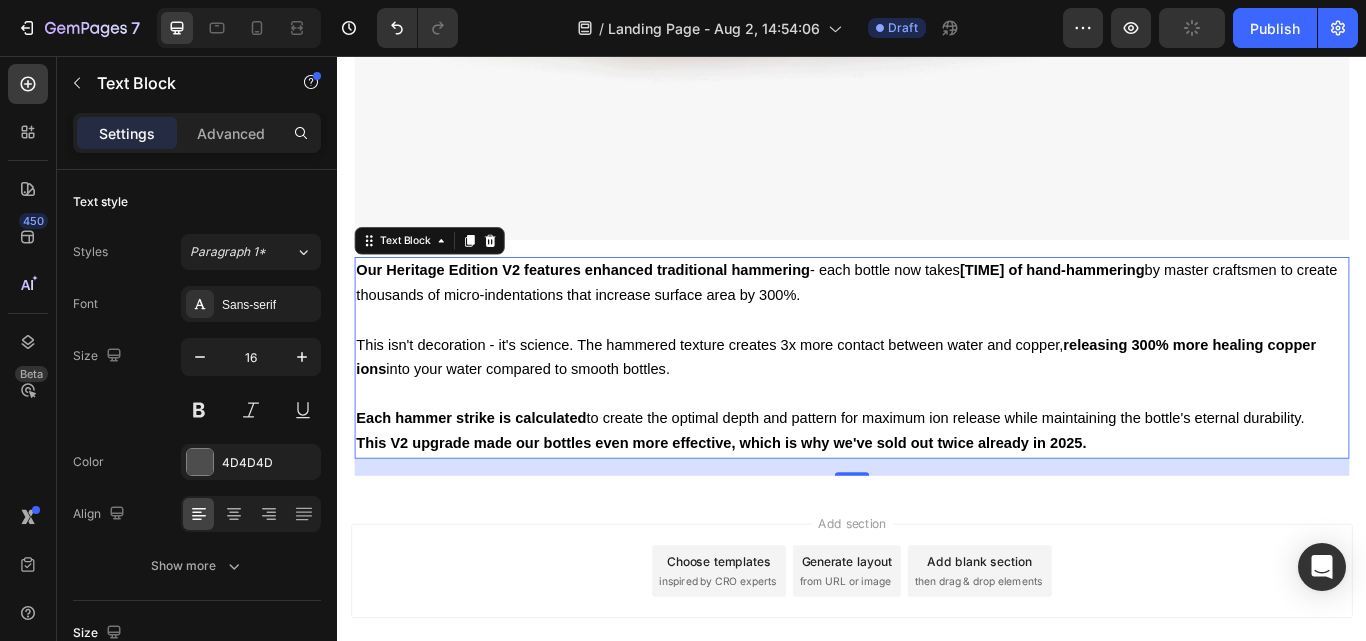 click at bounding box center (937, 365) 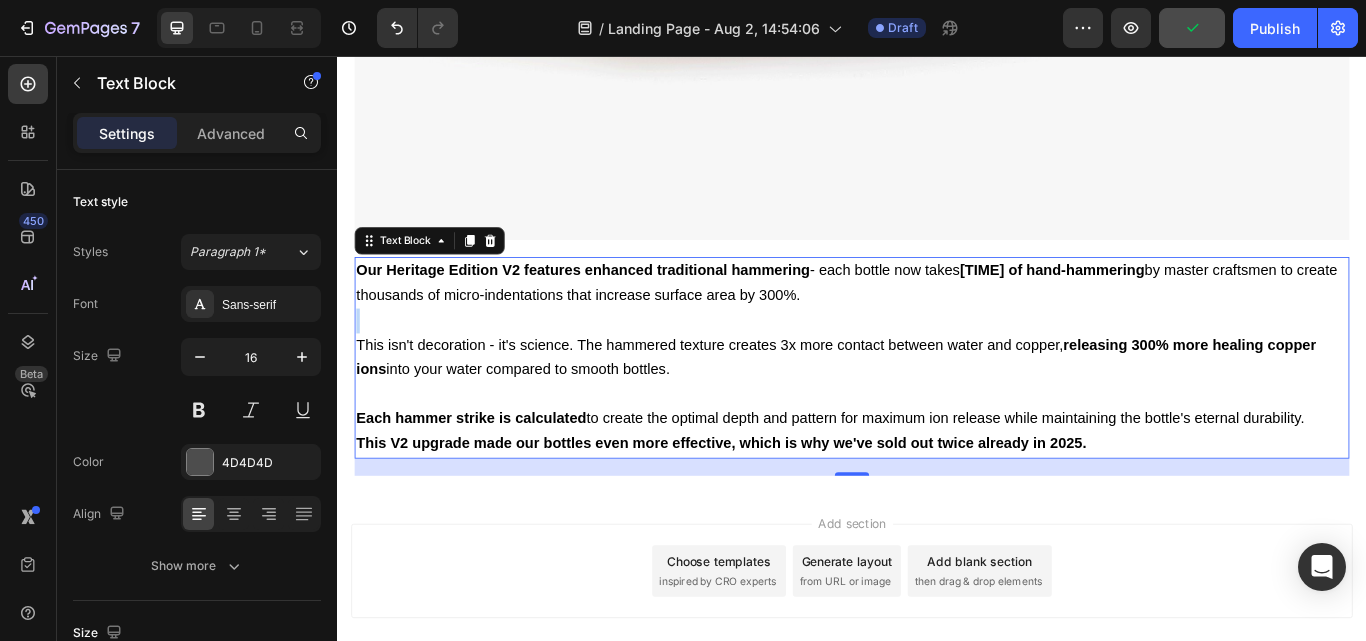 click at bounding box center (937, 365) 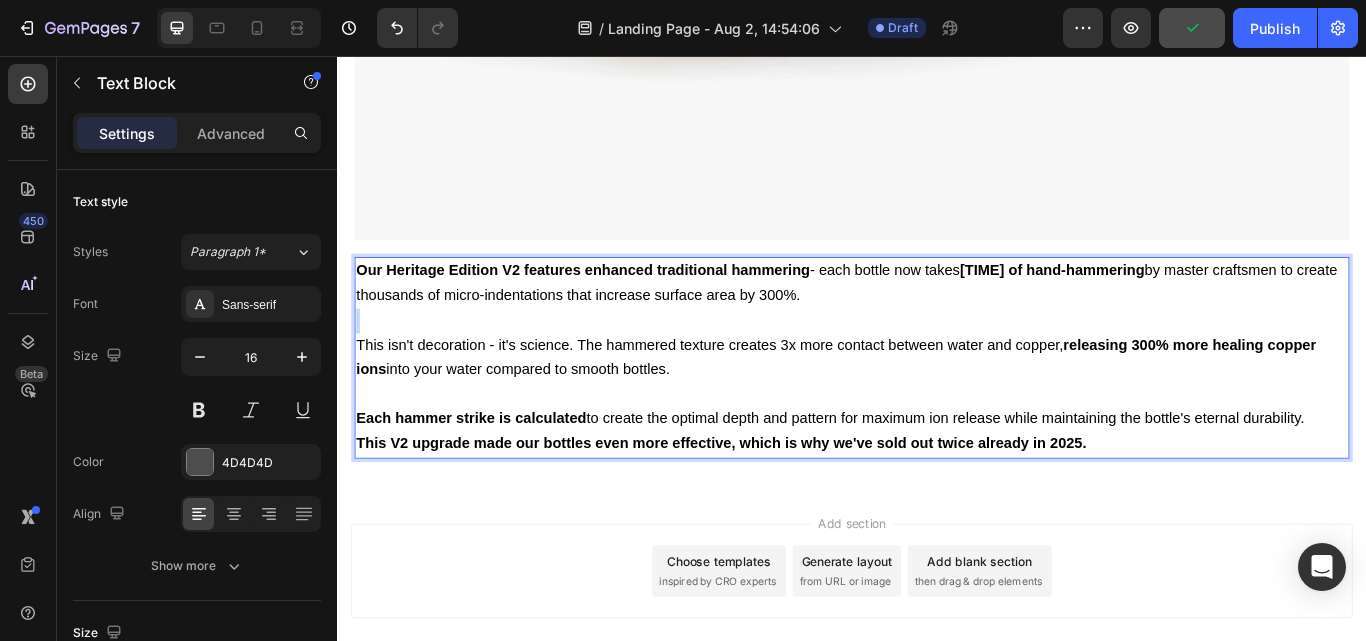 click at bounding box center (937, 365) 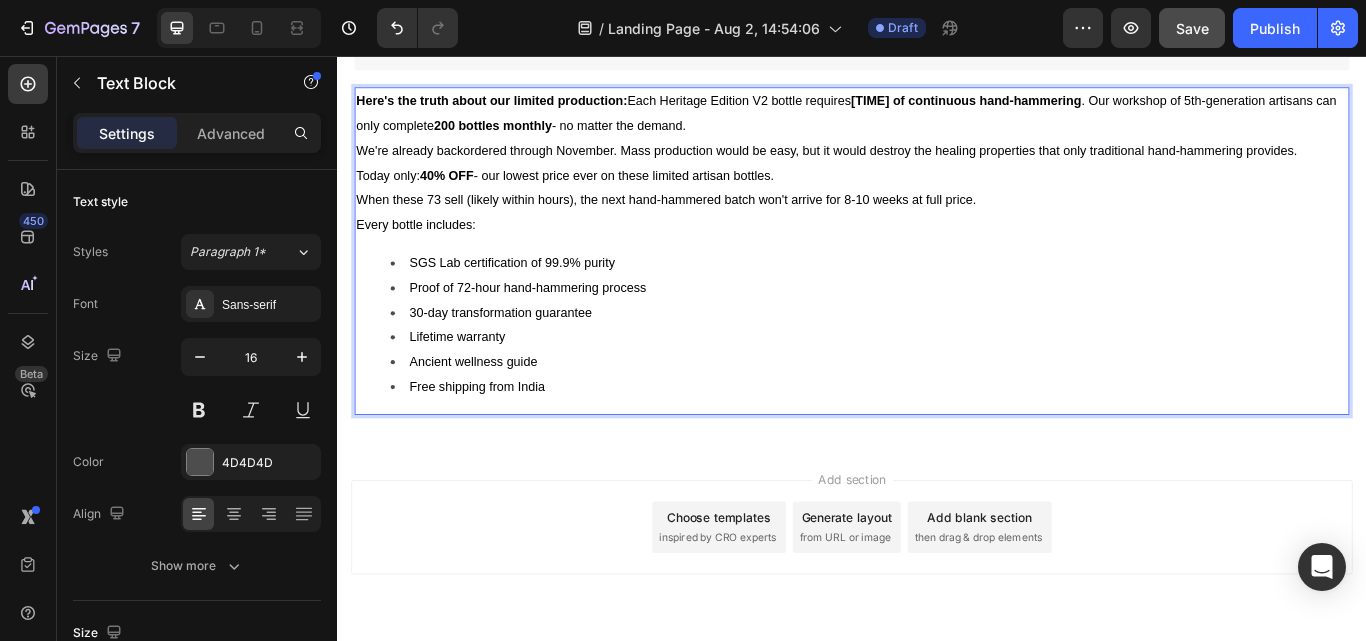 scroll, scrollTop: 15792, scrollLeft: 0, axis: vertical 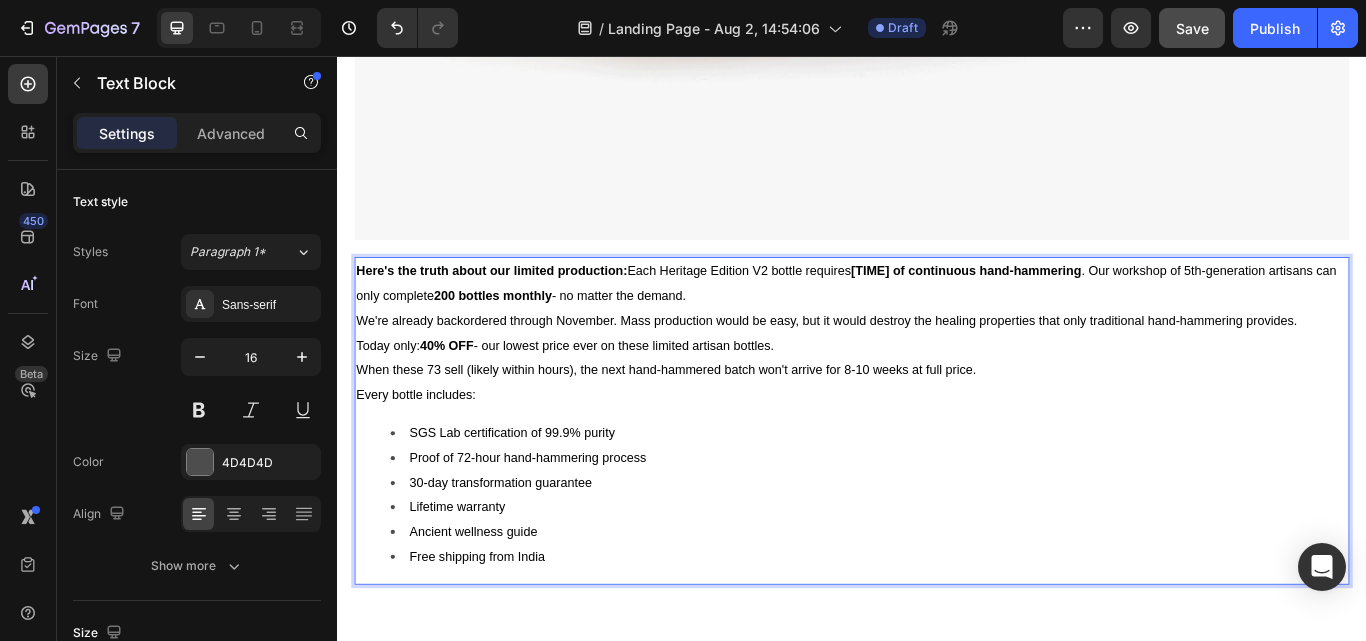 click on "We're already backordered through [MONTH]. Mass production would be easy, but it would destroy the healing properties that only traditional hand-hammering provides." at bounding box center (937, 365) 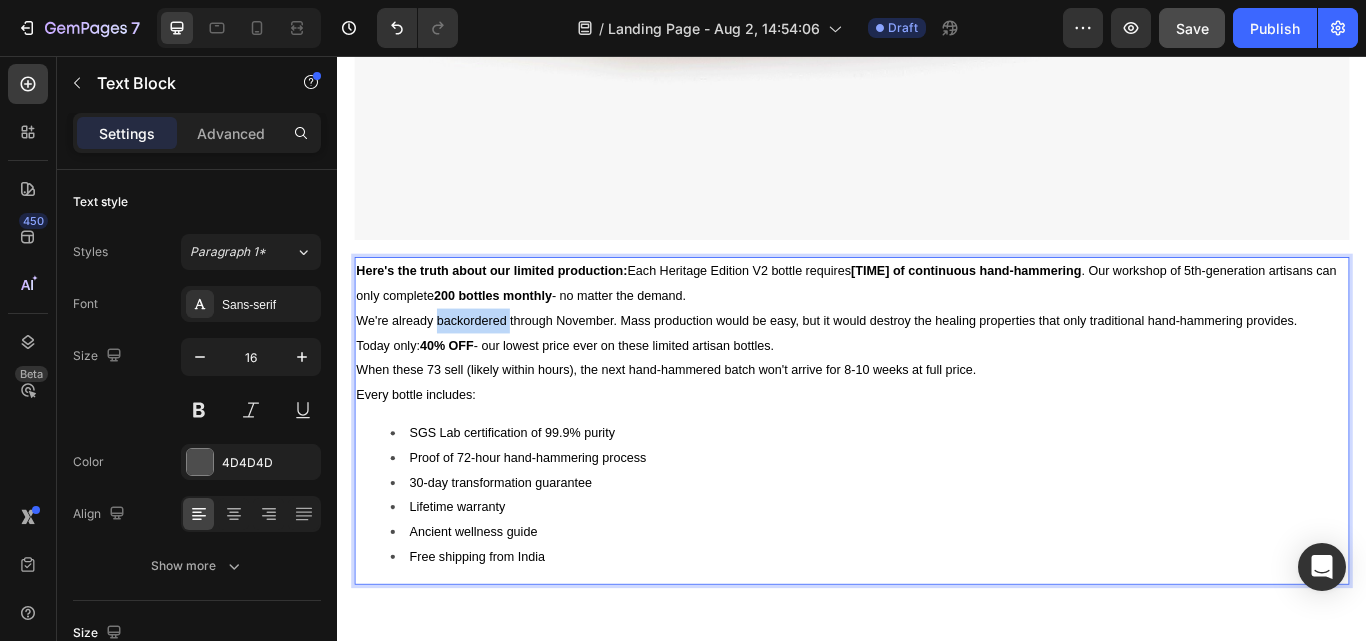 click on "We're already backordered through [MONTH]. Mass production would be easy, but it would destroy the healing properties that only traditional hand-hammering provides." at bounding box center (937, 365) 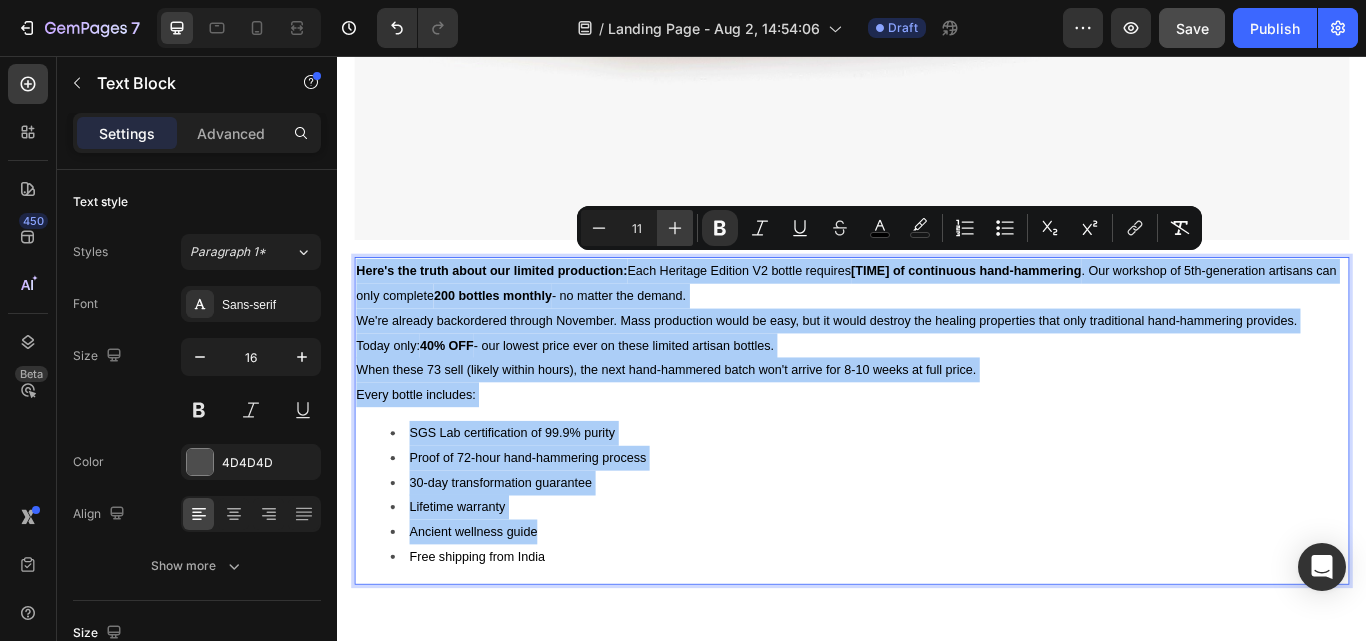 click 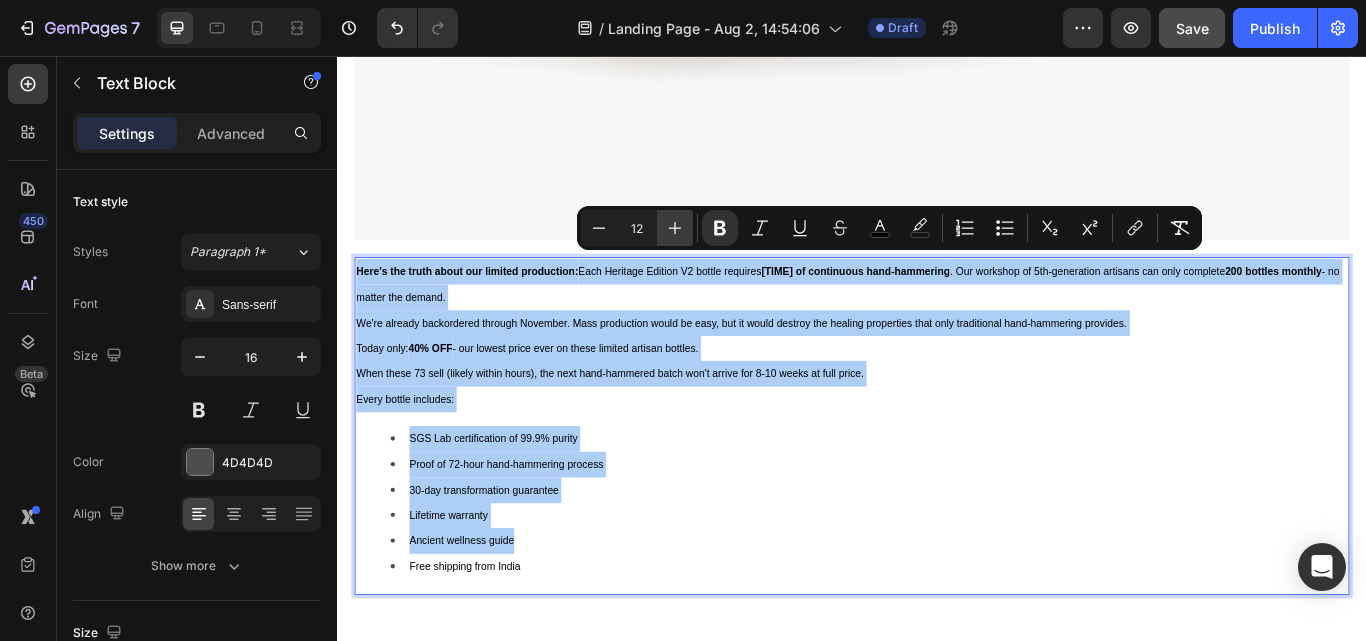 click 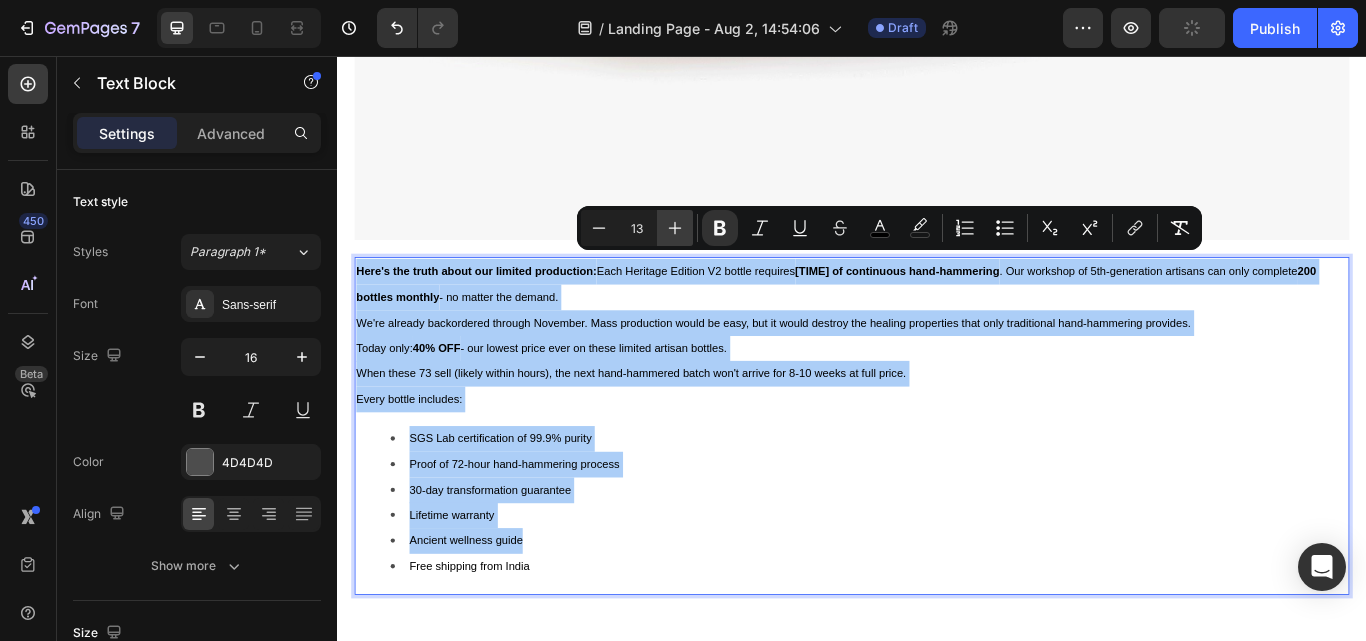click 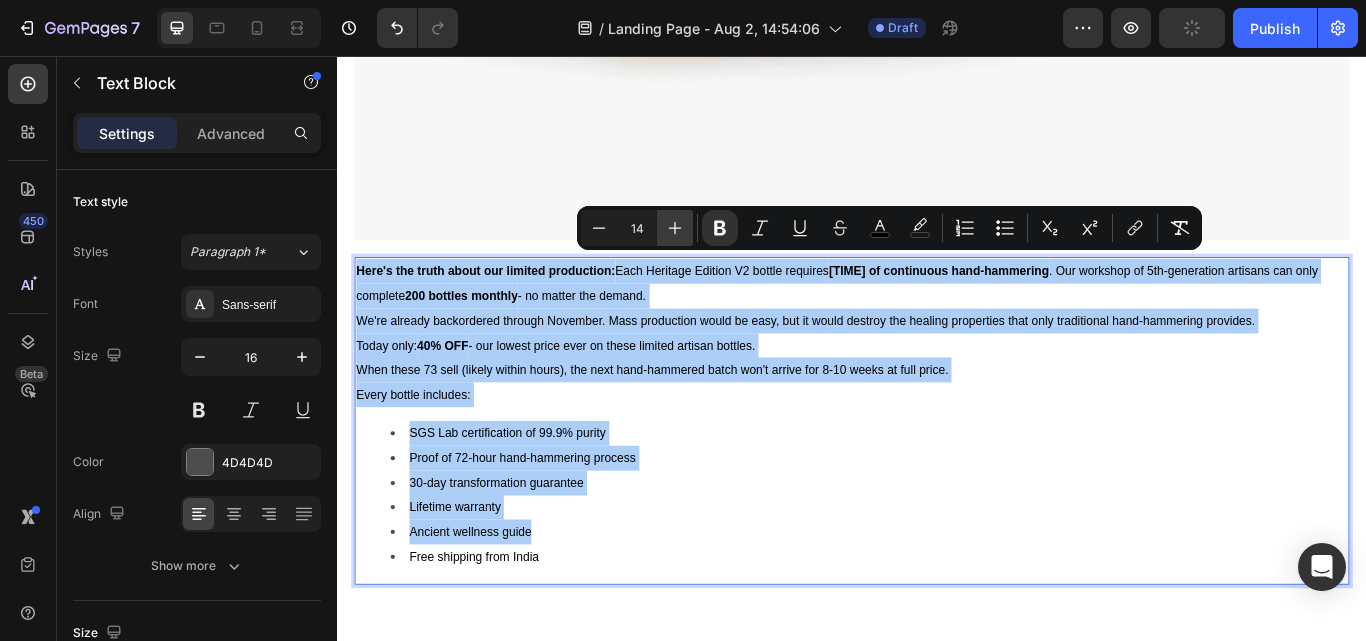 click 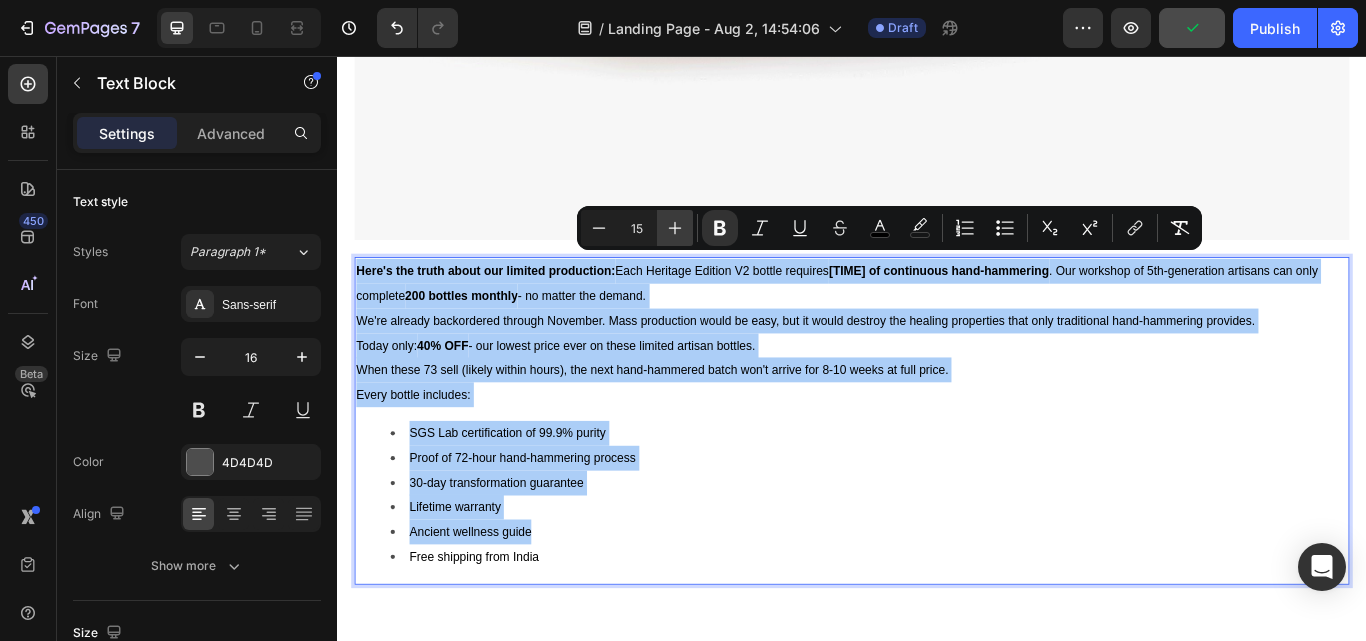 click 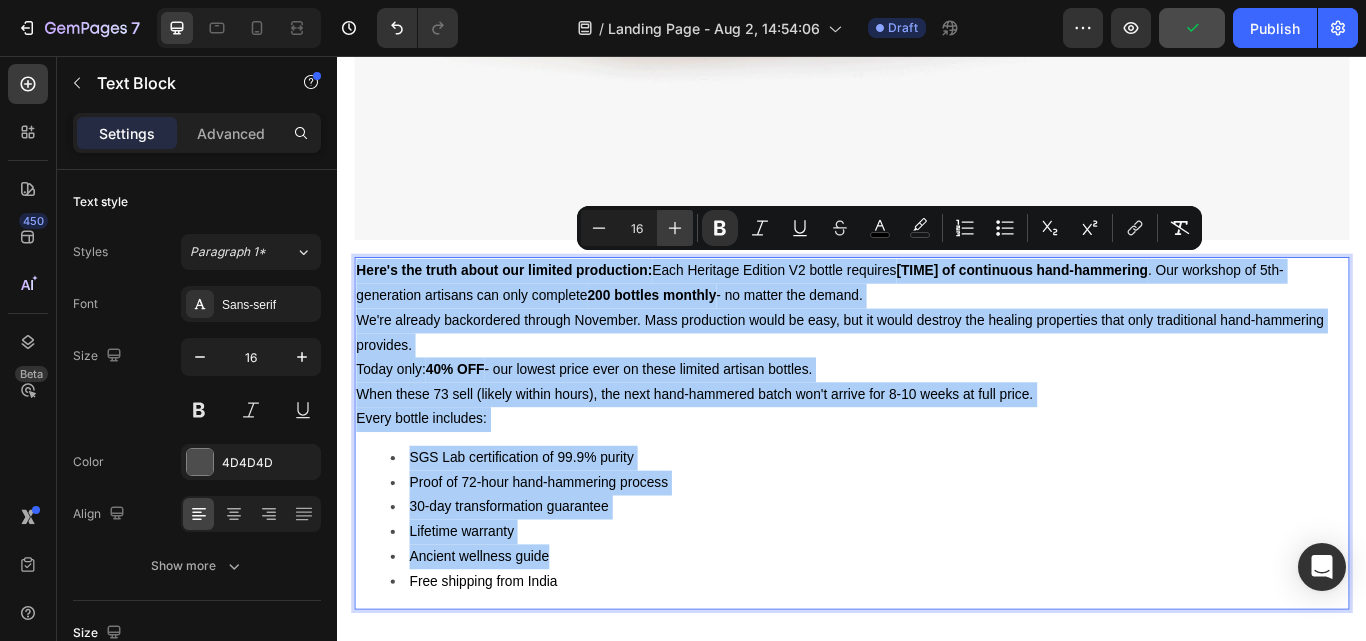 click 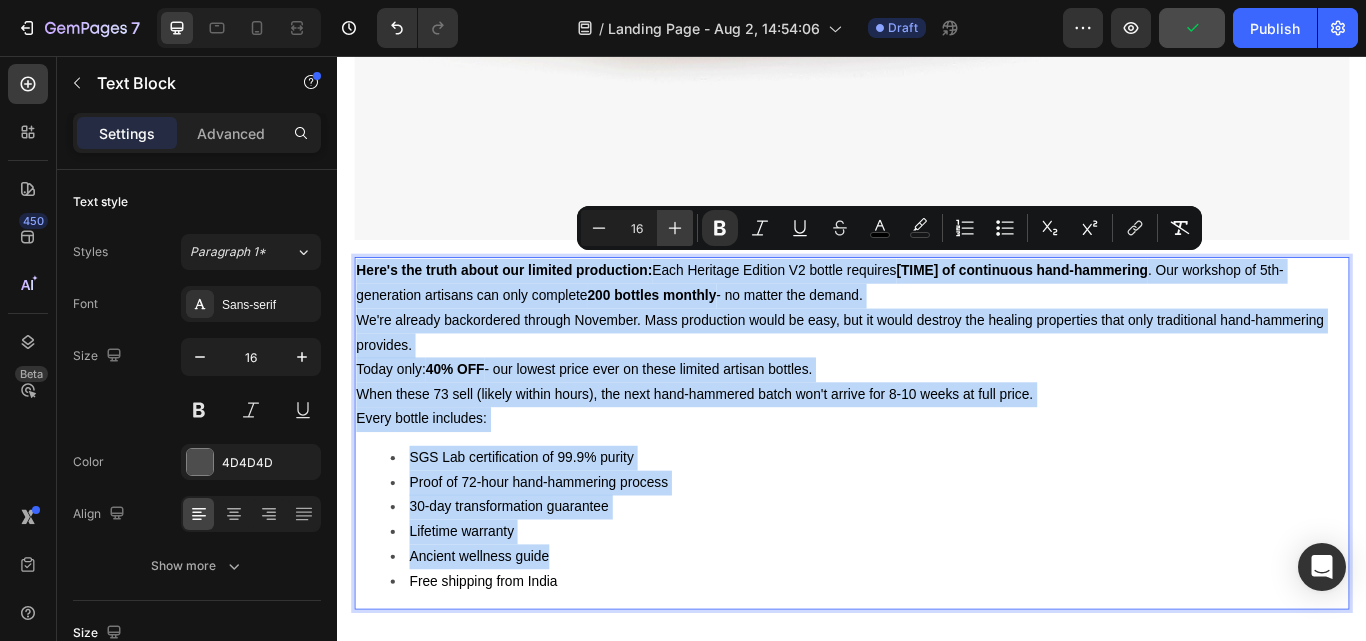 type on "17" 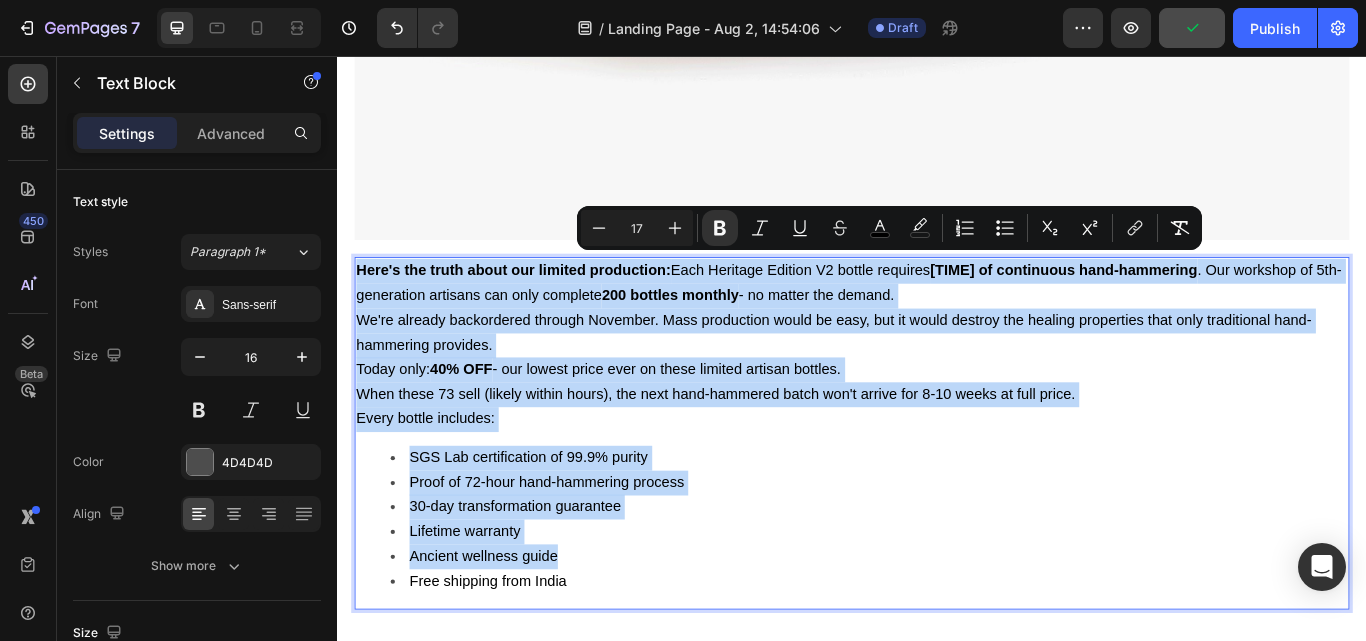 click on "Every bottle includes:" at bounding box center (937, 480) 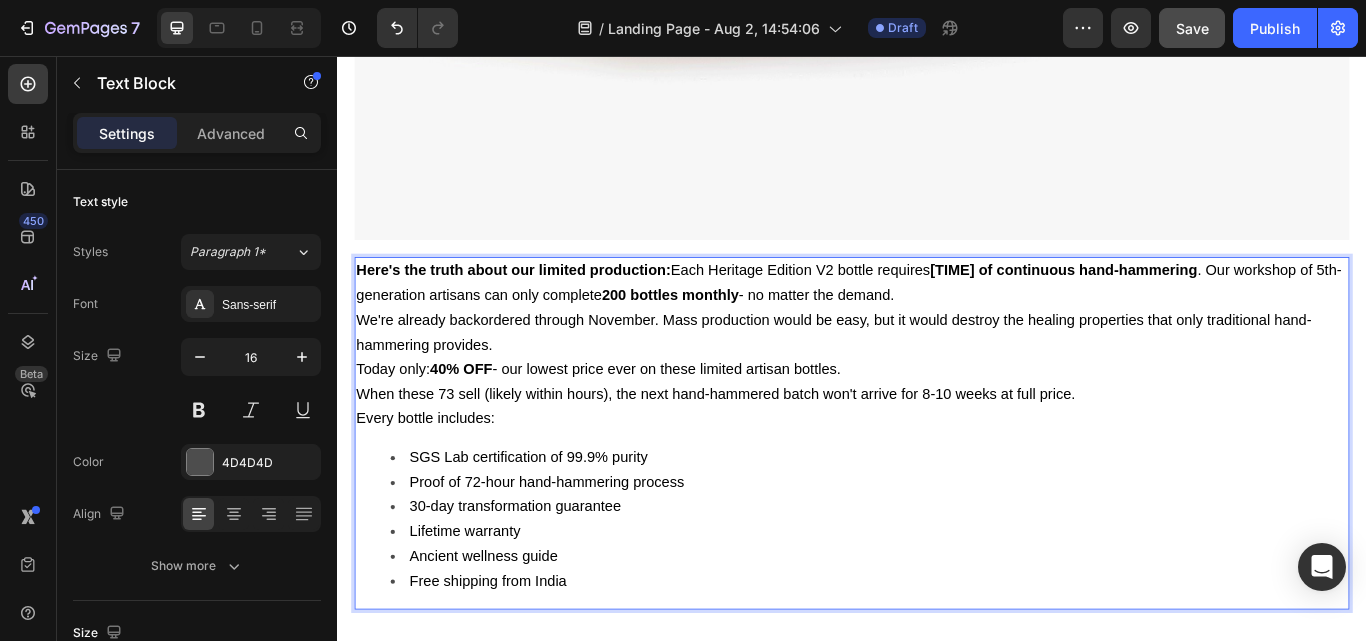 click on "Here's the truth about our limited production:  Each Heritage Edition V2 bottle requires  72 hours of continuous hand-hammering . Our workshop of 5th-generation artisans can only complete  200 bottles monthly  - no matter the demand." at bounding box center [937, 322] 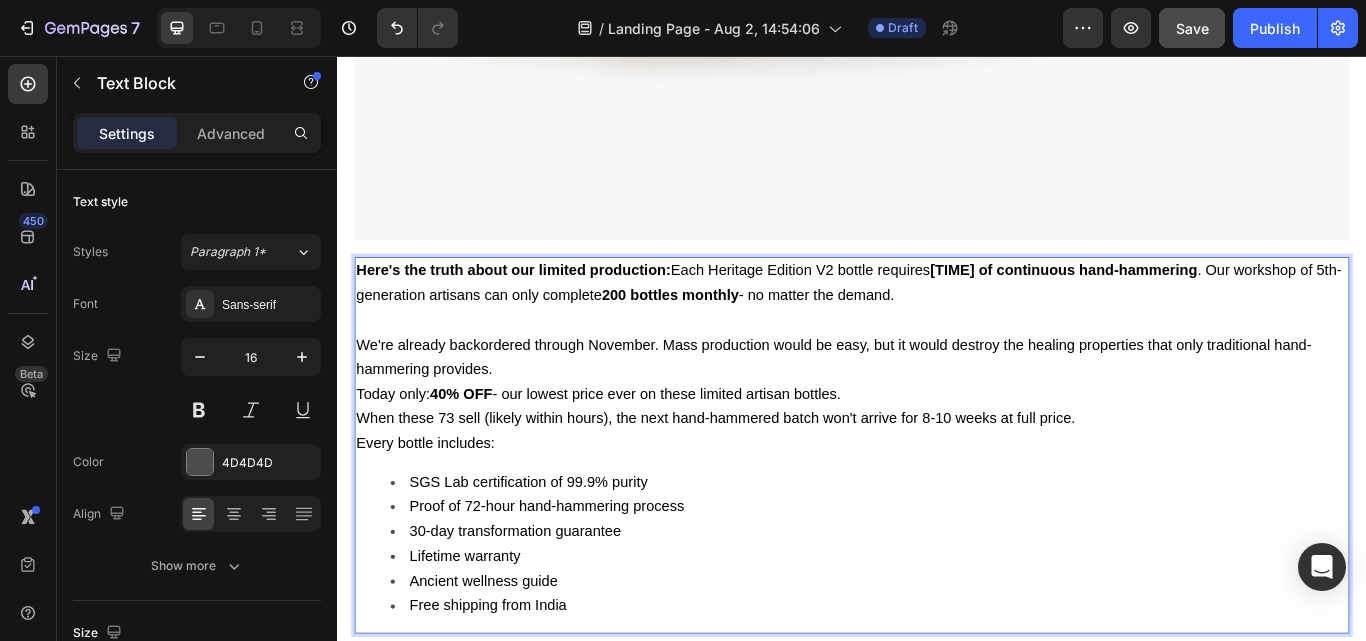 click on "We're already backordered through [MONTH]. Mass production would be easy, but it would destroy the healing properties that only traditional hand-hammering provides." at bounding box center [937, 409] 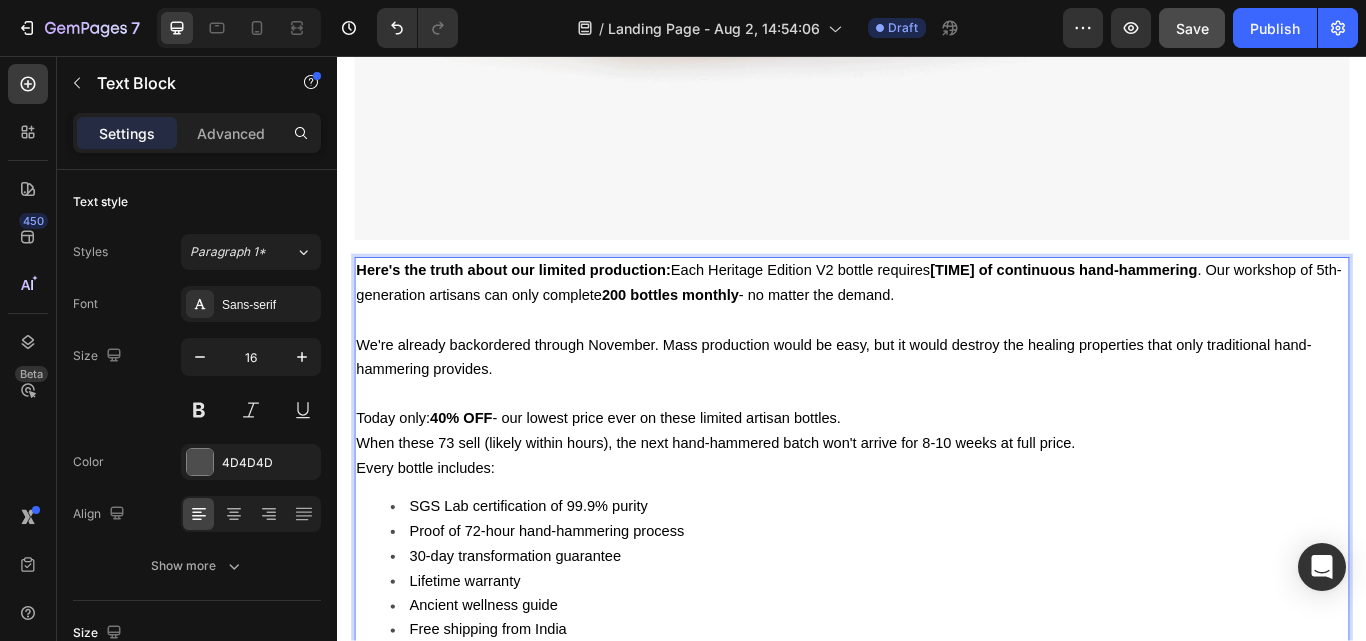 click on "When these [NUMBER] sell (likely within hours), the next hand-hammered batch won't arrive for [NUMBER]-[NUMBER] weeks at full price." at bounding box center [937, 509] 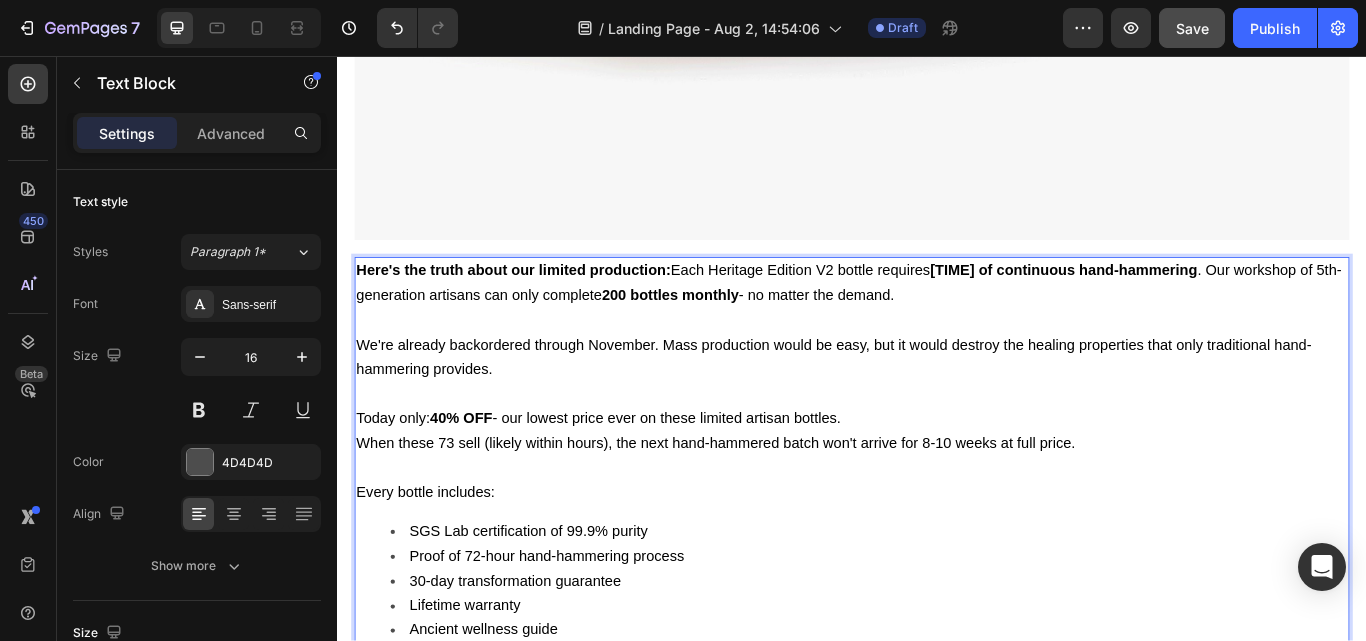 scroll, scrollTop: 15792, scrollLeft: 0, axis: vertical 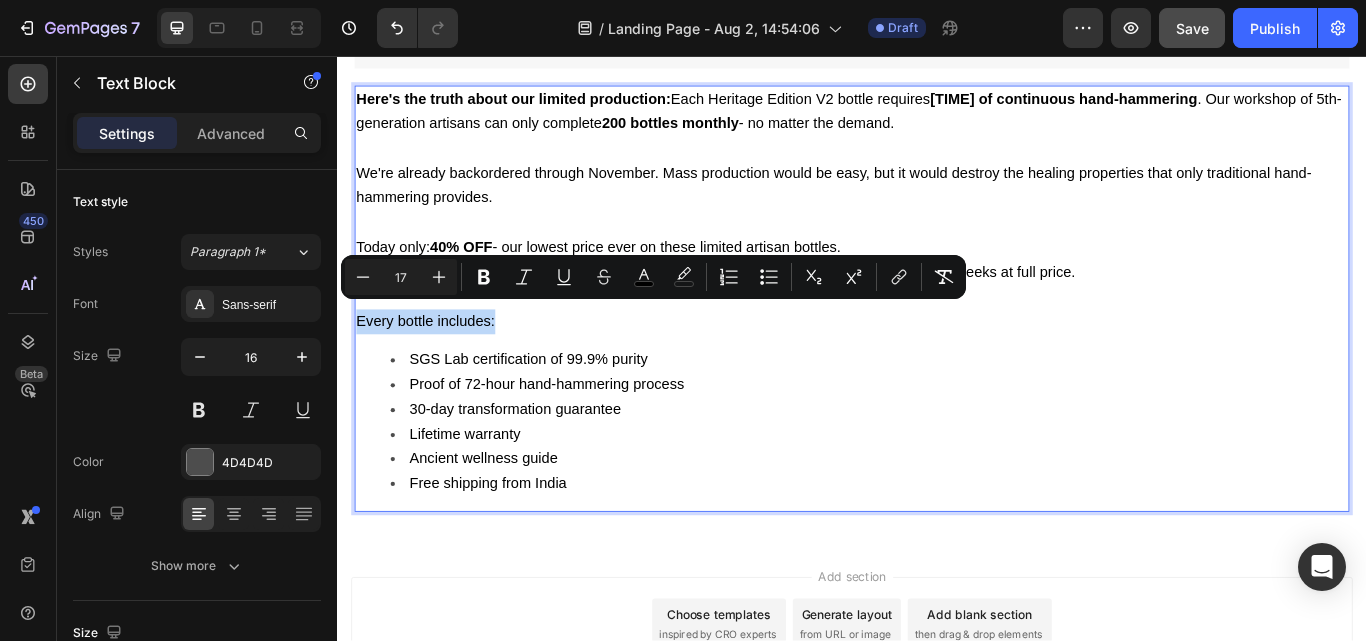 drag, startPoint x: 564, startPoint y: 347, endPoint x: 283, endPoint y: 342, distance: 281.0445 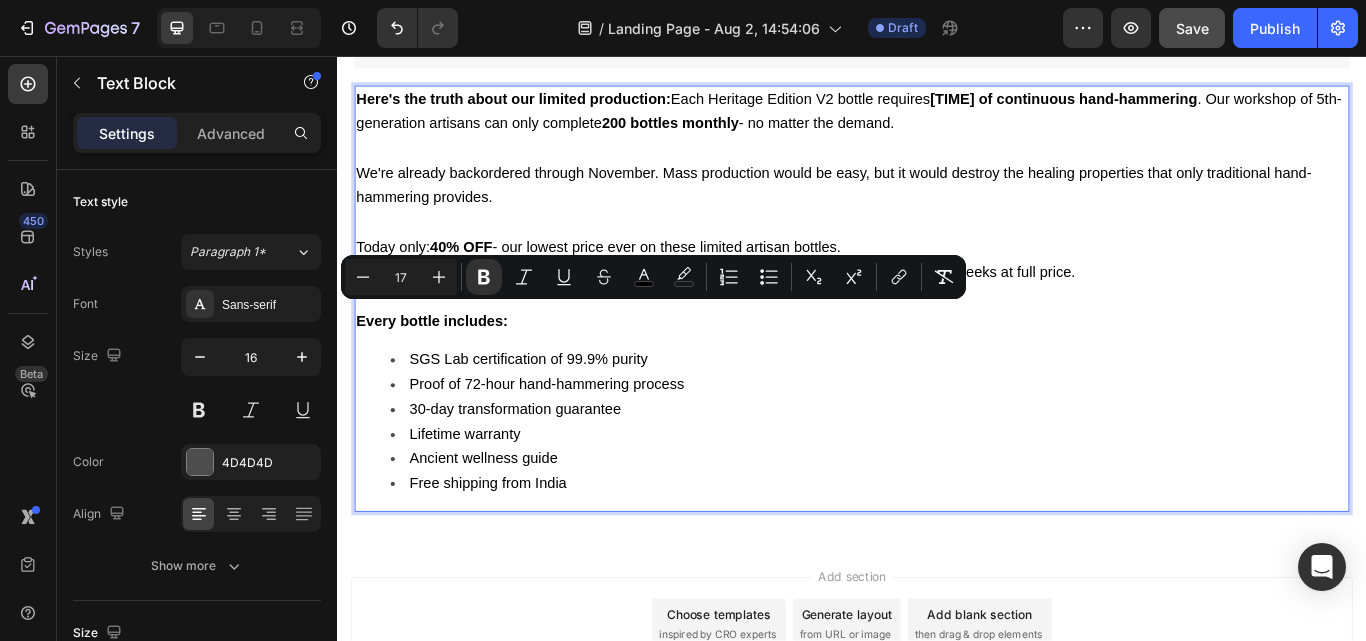 click on "Here's the truth about our limited production:  Each Heritage Edition V2 bottle requires  72 hours of continuous hand-hammering . Our workshop of 5th-generation artisans can only complete  200 bottles monthly  - no matter the demand. We're already backordered through November. Mass production would be easy, but it would destroy the healing properties that only traditional hand-hammering provides. Today only:  40% OFF  - our lowest price ever on these limited artisan bottles. When these 73 sell (likely within hours), the next hand-hammered batch won't arrive for 8-10 weeks at full price. Every bottle includes: SGS Lab certification of 99.9% purity Proof of 72-hour hand-hammering process 30-day transformation guarantee Lifetime warranty Ancient wellness guide Free shipping from India" at bounding box center [937, 339] 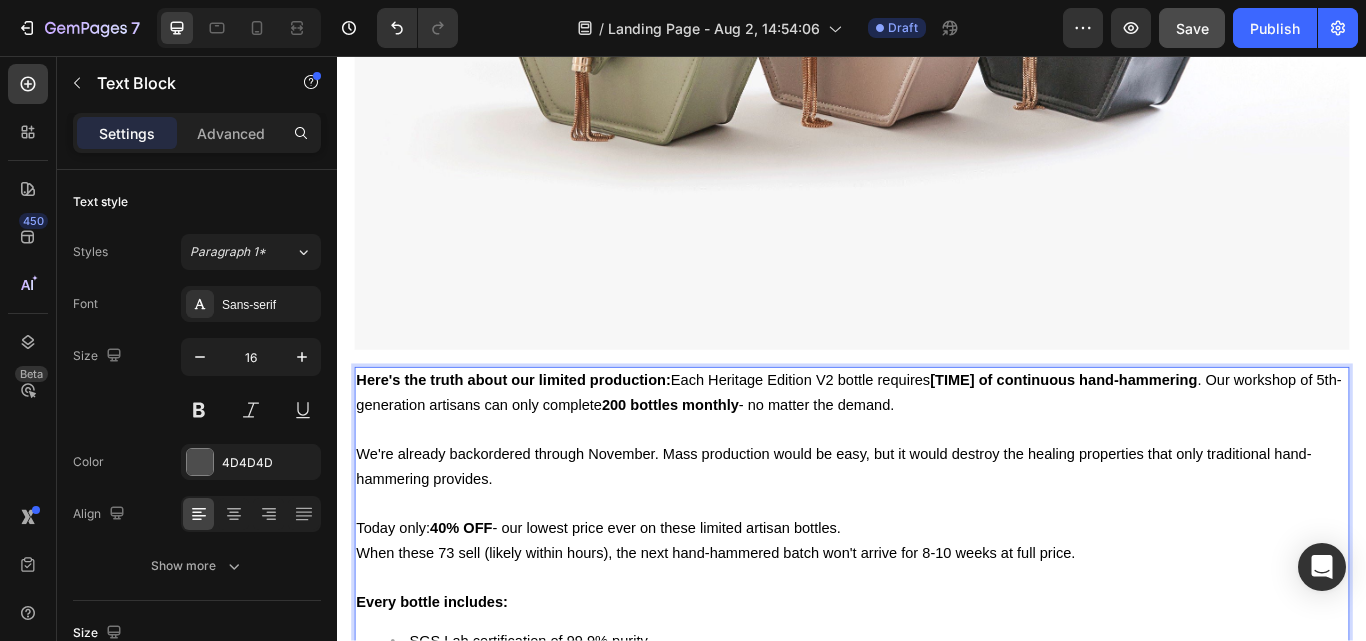 scroll, scrollTop: 15455, scrollLeft: 0, axis: vertical 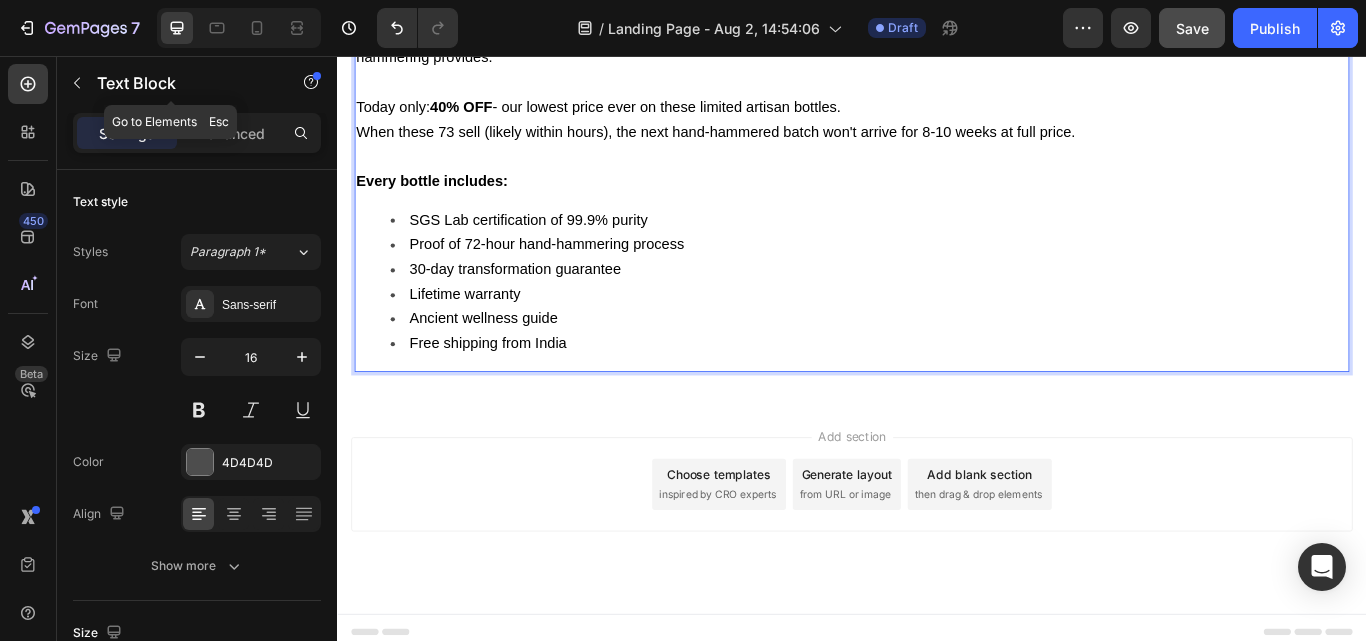 click at bounding box center [77, 83] 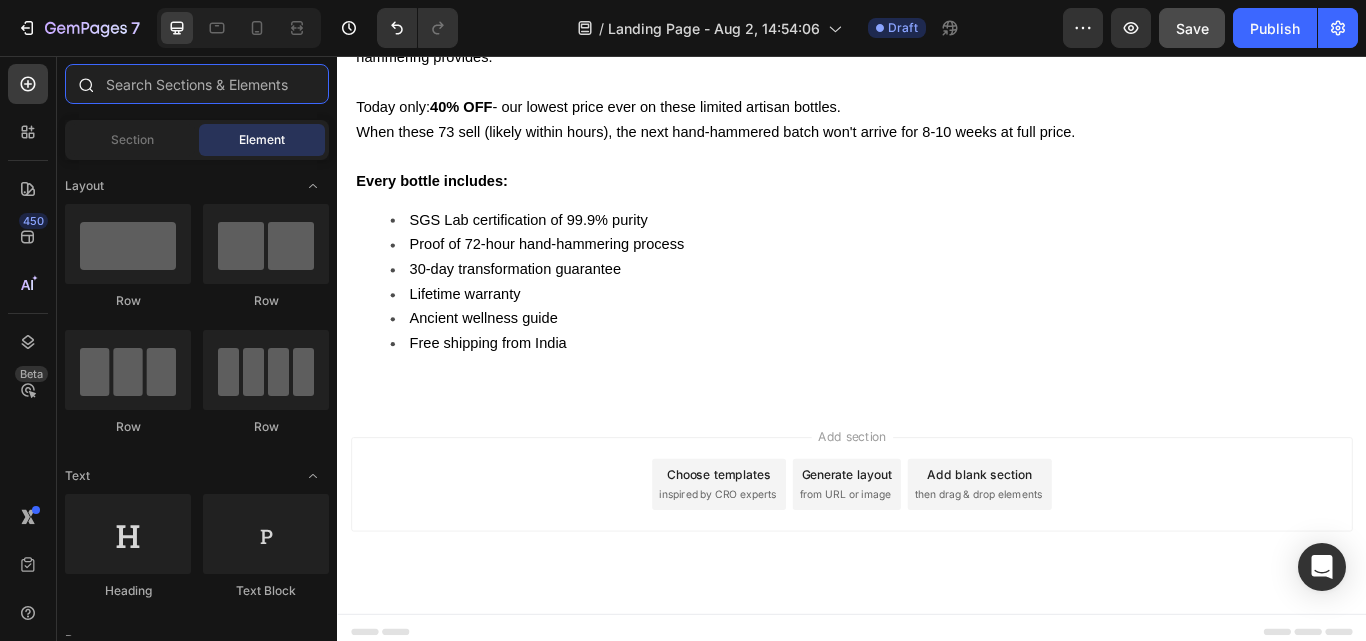 click at bounding box center [197, 84] 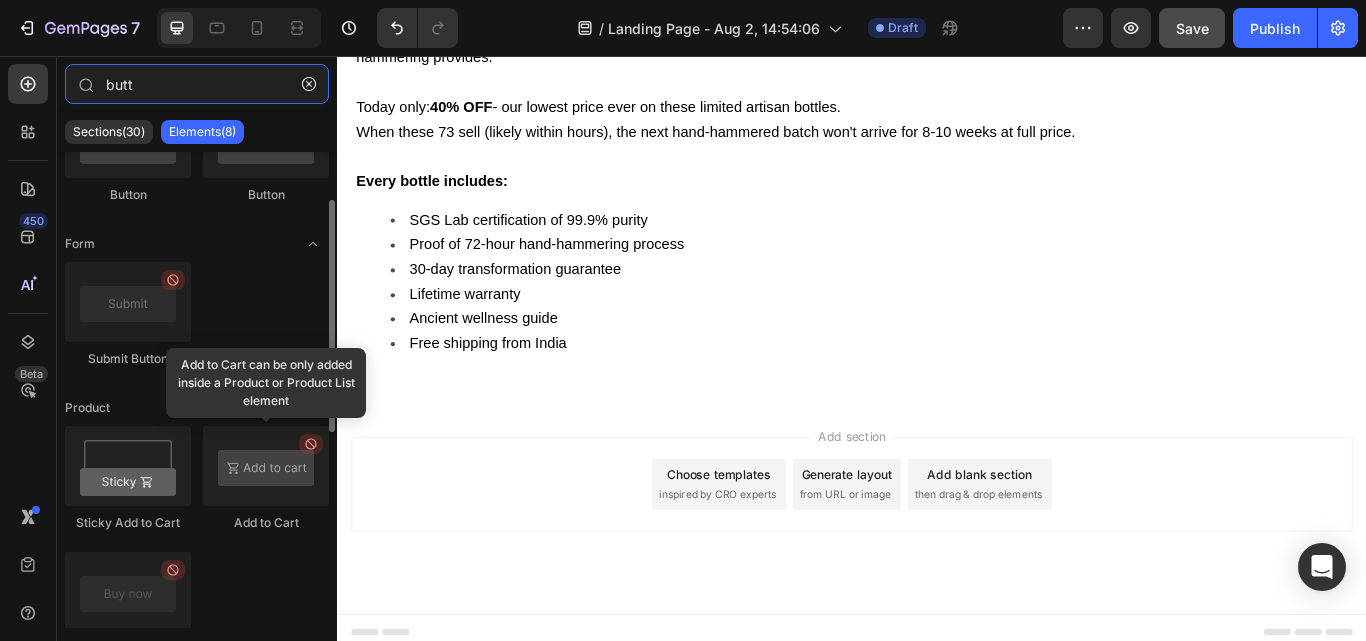 scroll, scrollTop: 0, scrollLeft: 0, axis: both 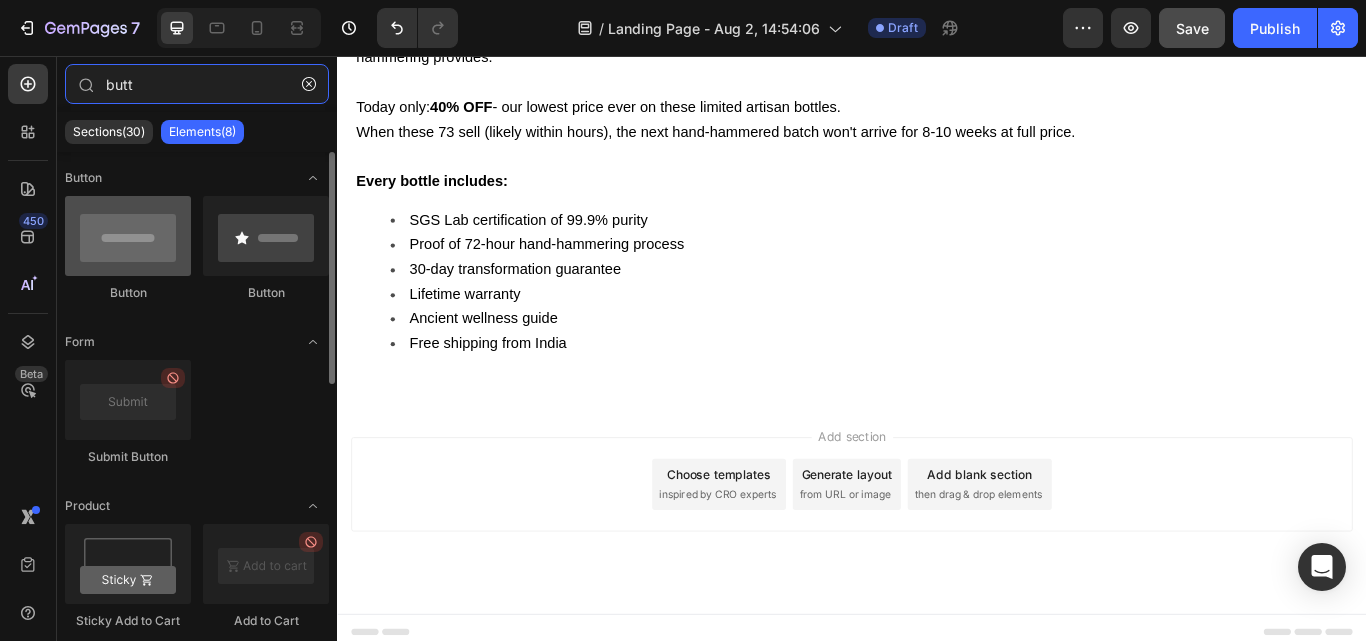 type on "butt" 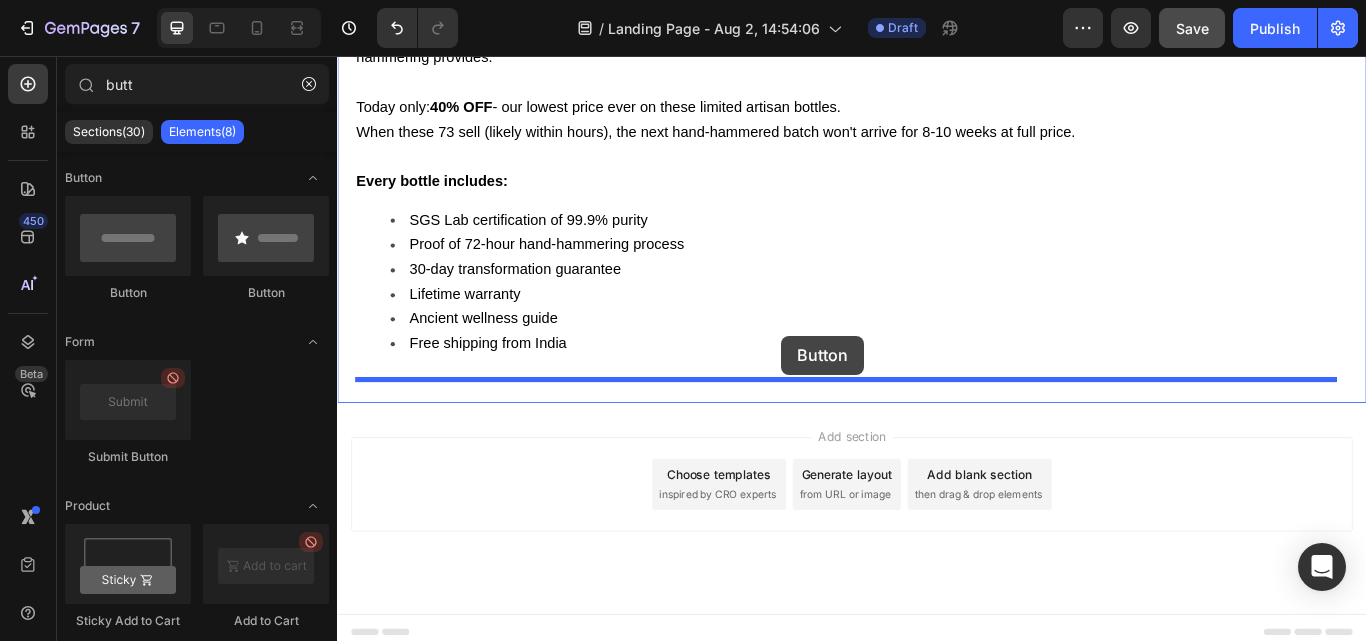 drag, startPoint x: 460, startPoint y: 301, endPoint x: 855, endPoint y: 382, distance: 403.21954 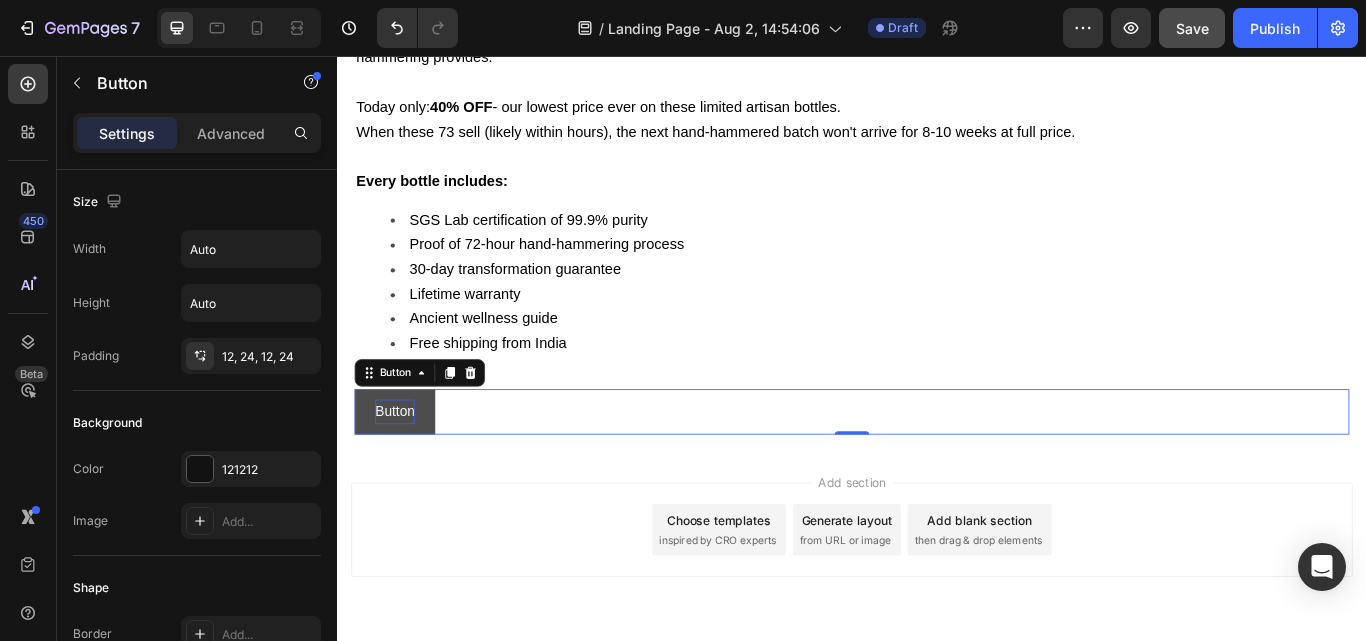 click on "Button" at bounding box center [404, 471] 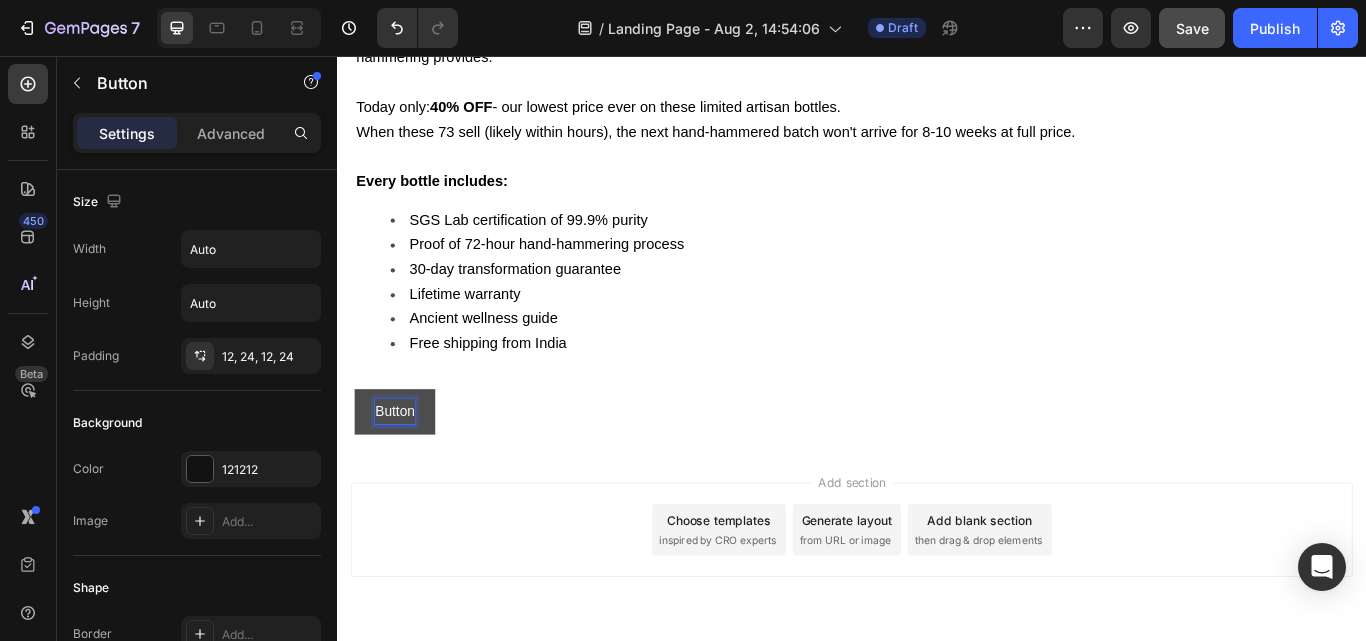 click on "Button" at bounding box center [404, 471] 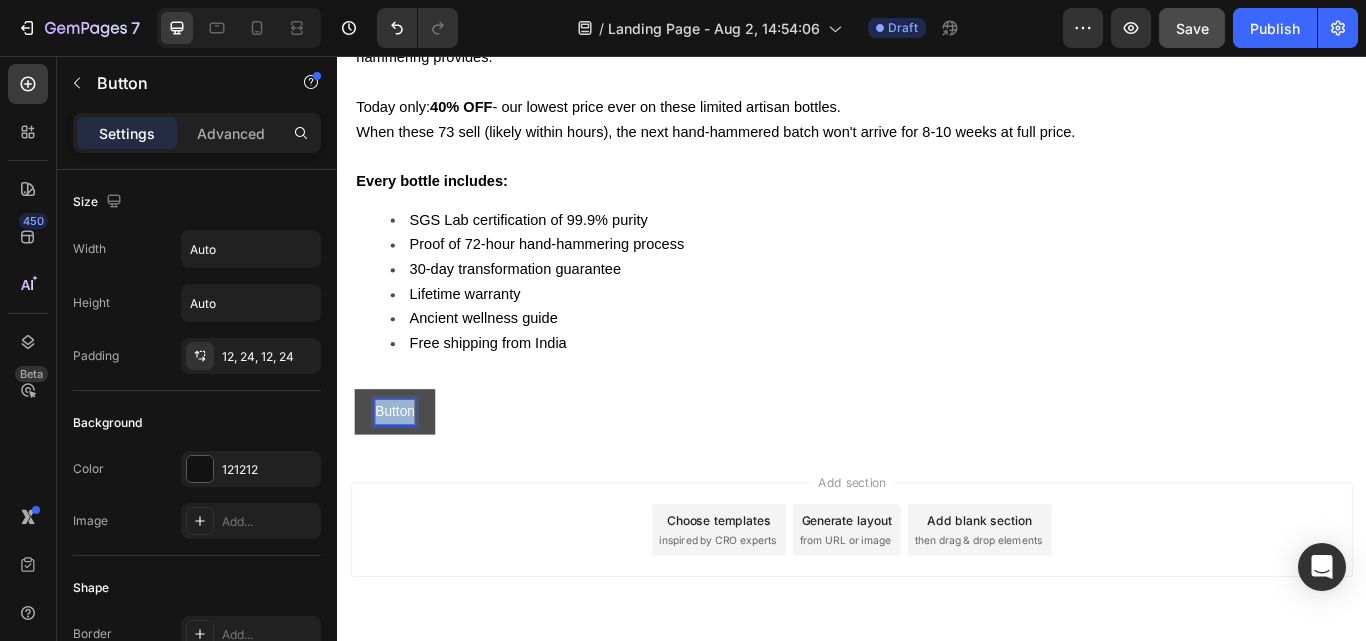 click on "Button" at bounding box center [404, 471] 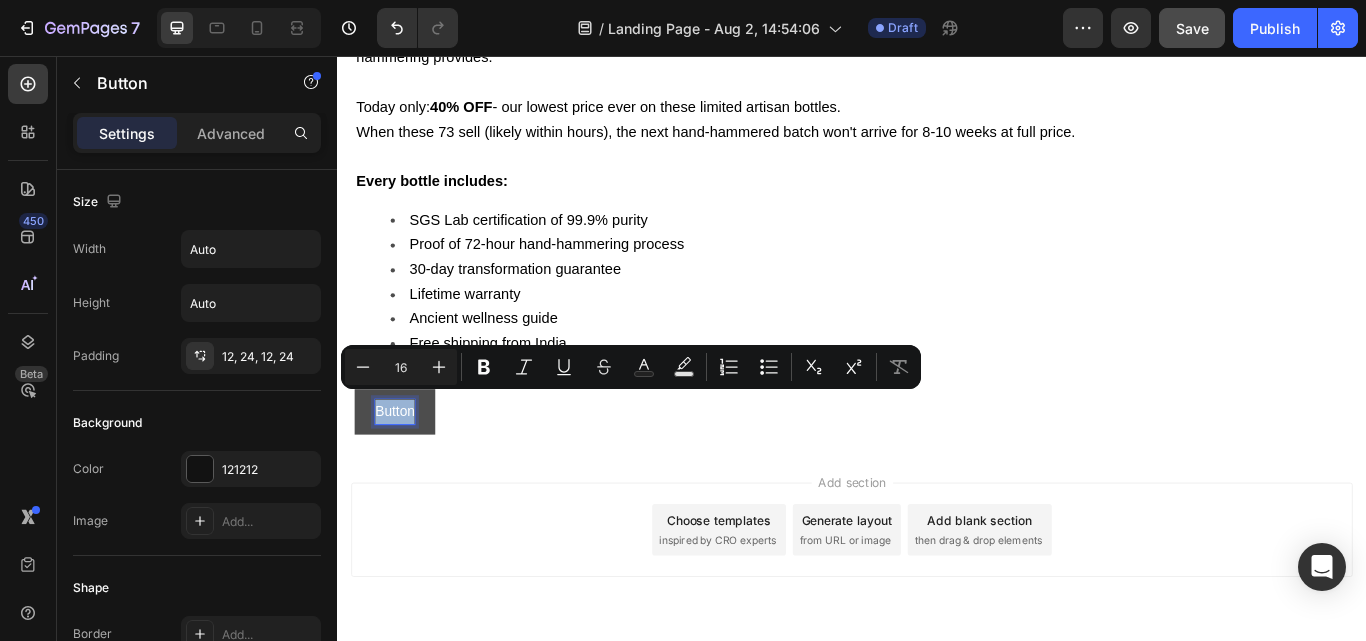 type on "11" 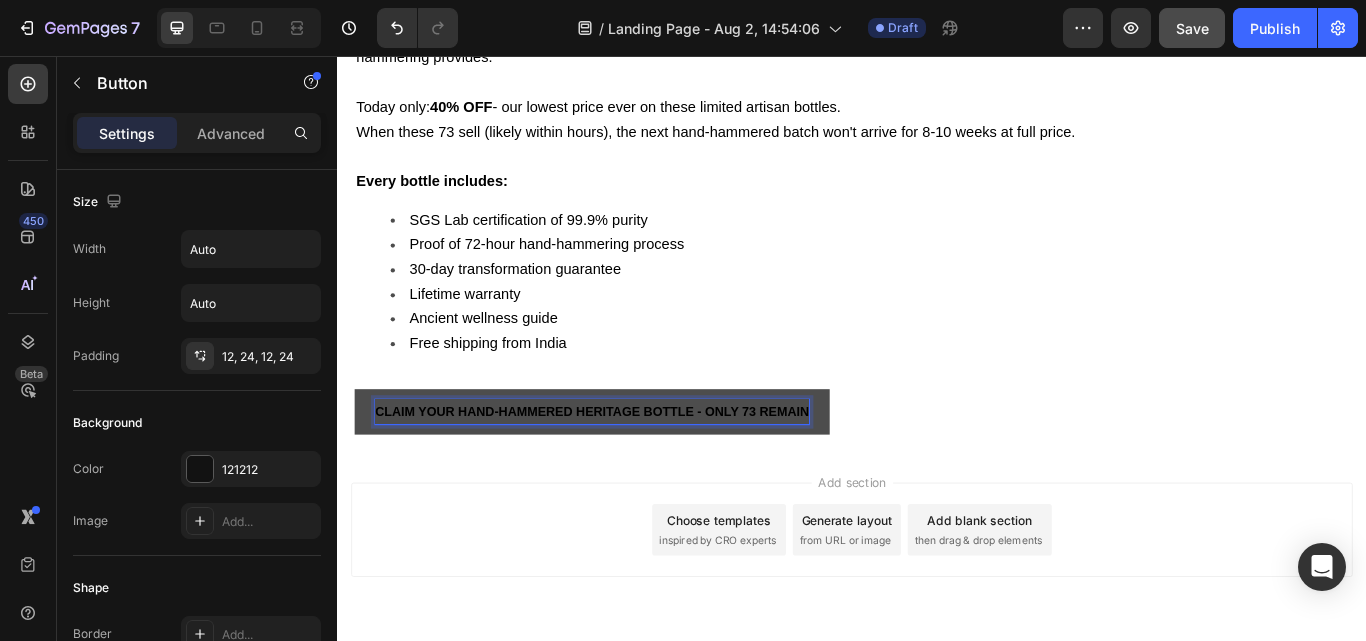 click on "CLAIM YOUR HAND-HAMMERED HERITAGE BOTTLE - ONLY 73 REMAIN" at bounding box center (634, 471) 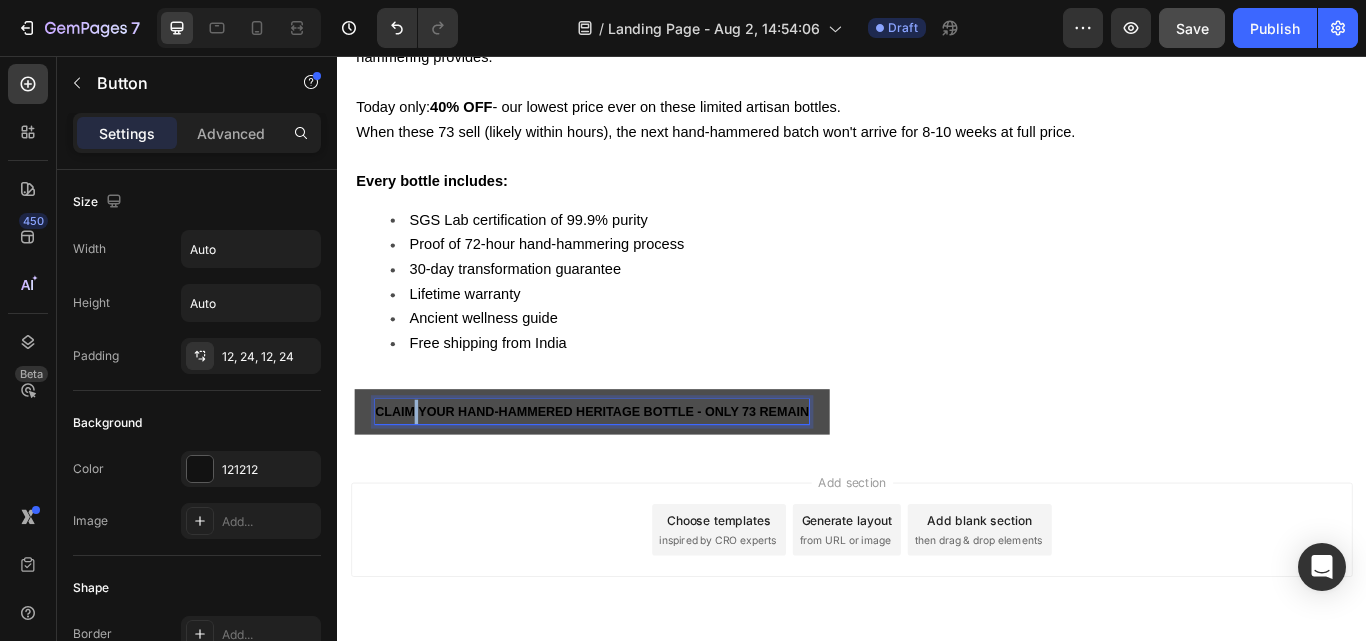 click on "CLAIM YOUR HAND-HAMMERED HERITAGE BOTTLE - ONLY 73 REMAIN" at bounding box center [634, 471] 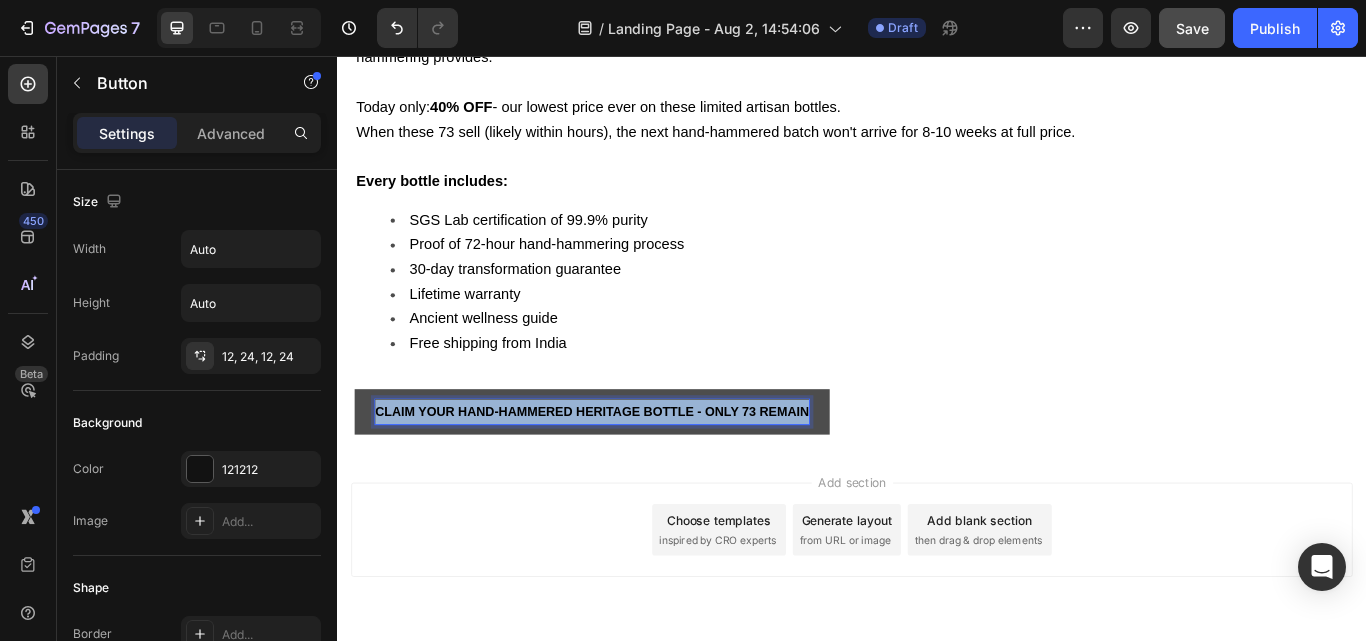 click on "CLAIM YOUR HAND-HAMMERED HERITAGE BOTTLE - ONLY 73 REMAIN" at bounding box center (634, 471) 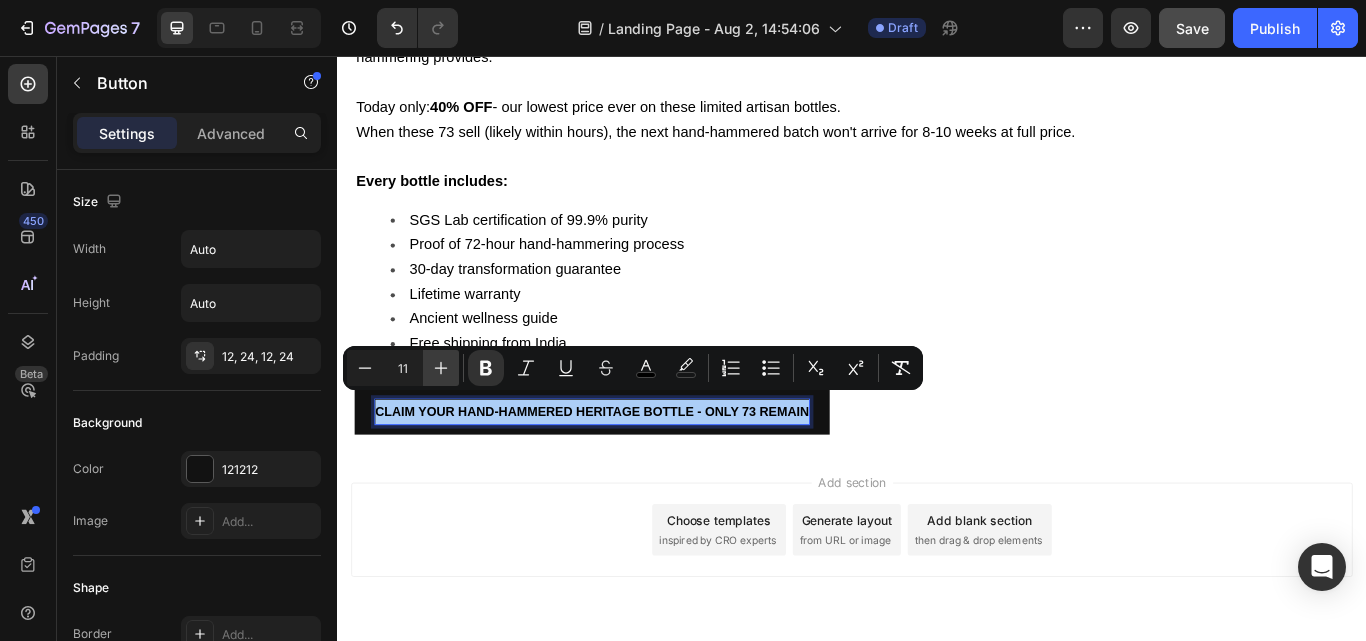 click 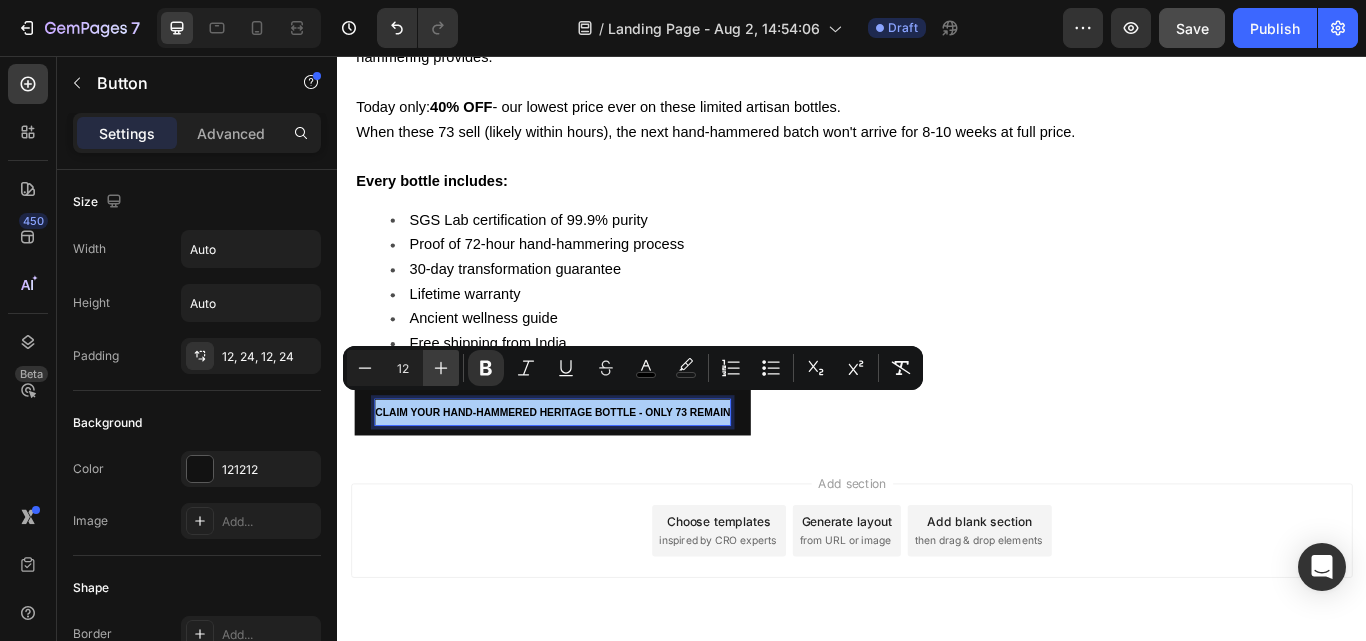 click 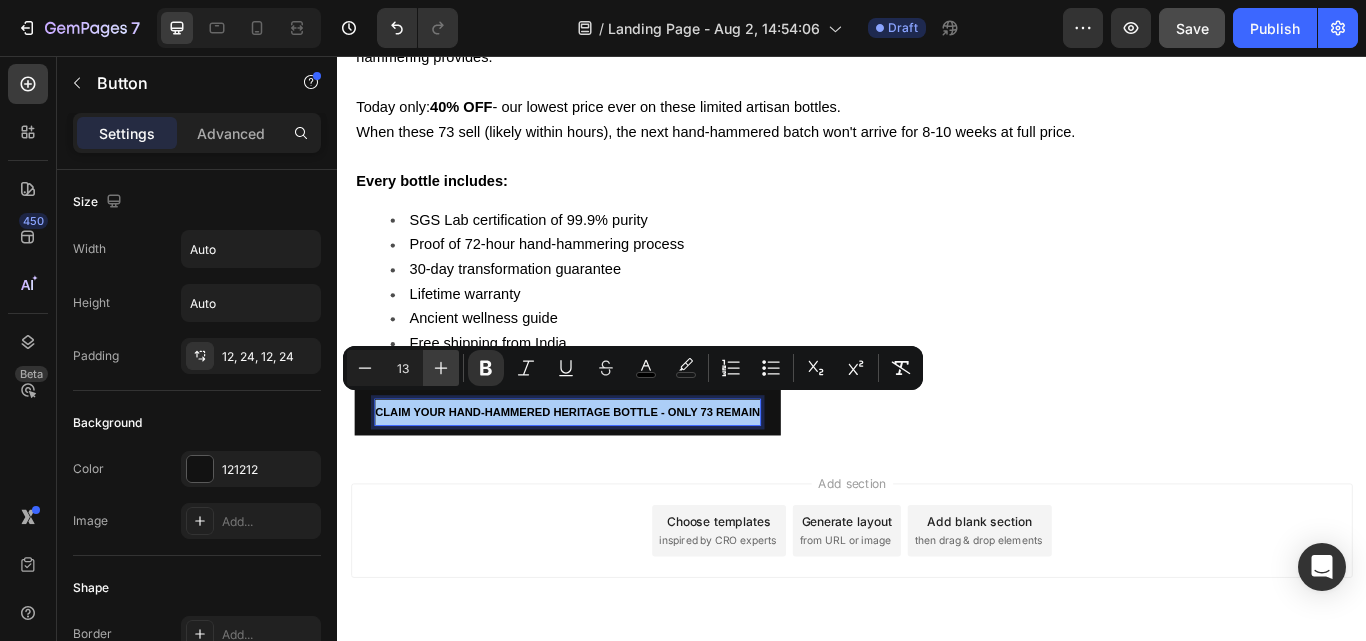 click 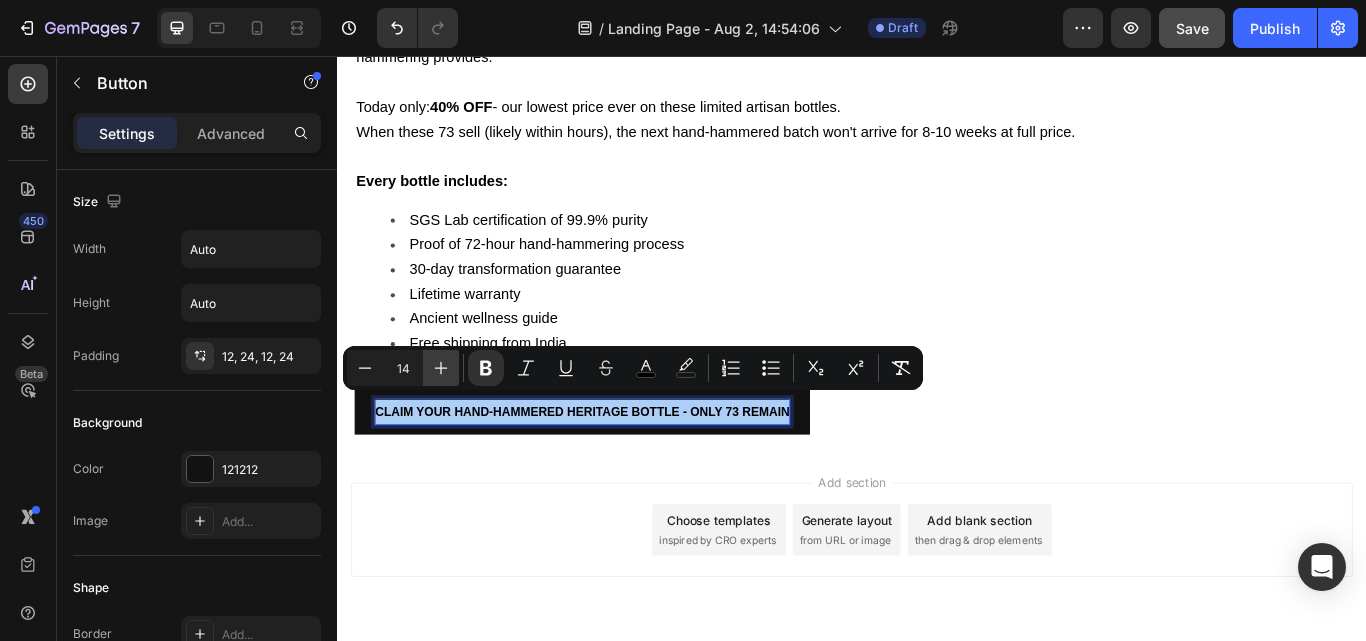 click 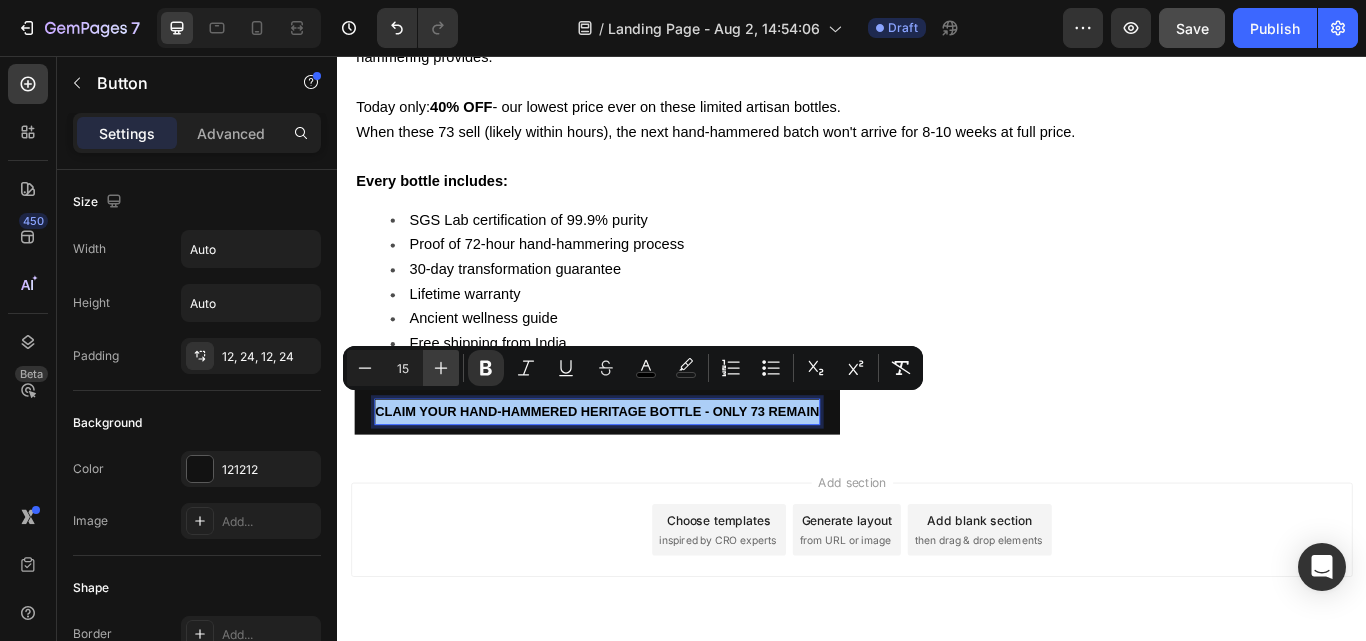 click 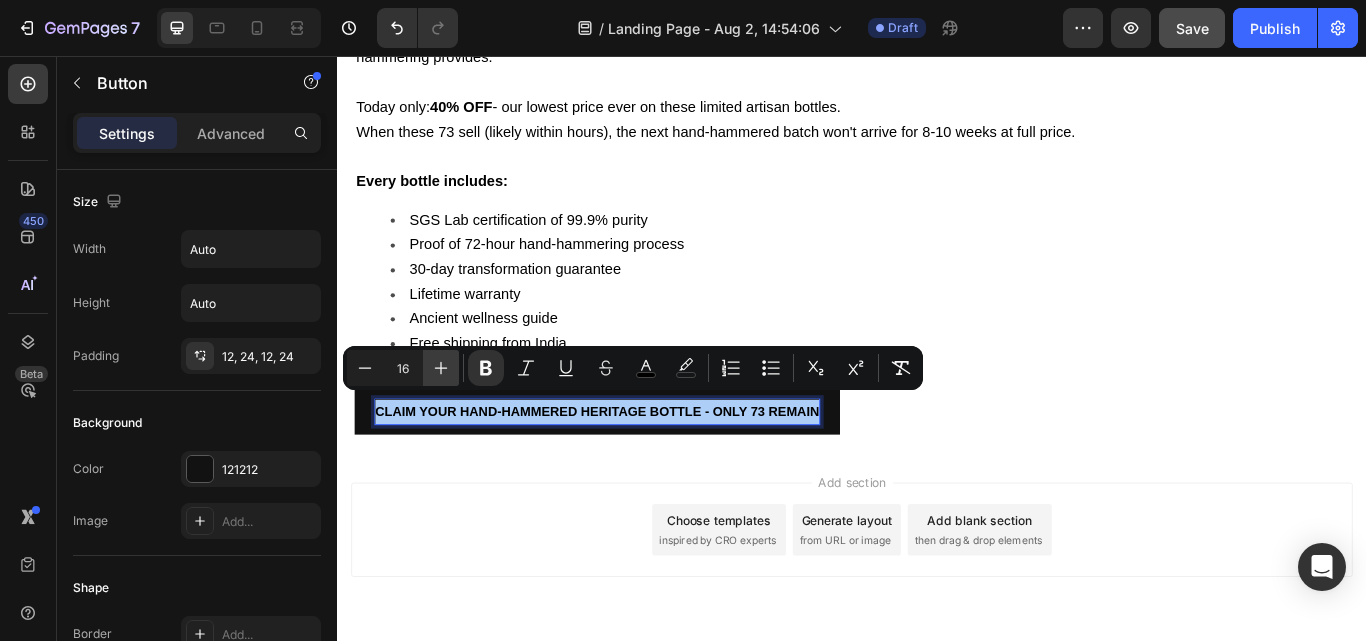 click 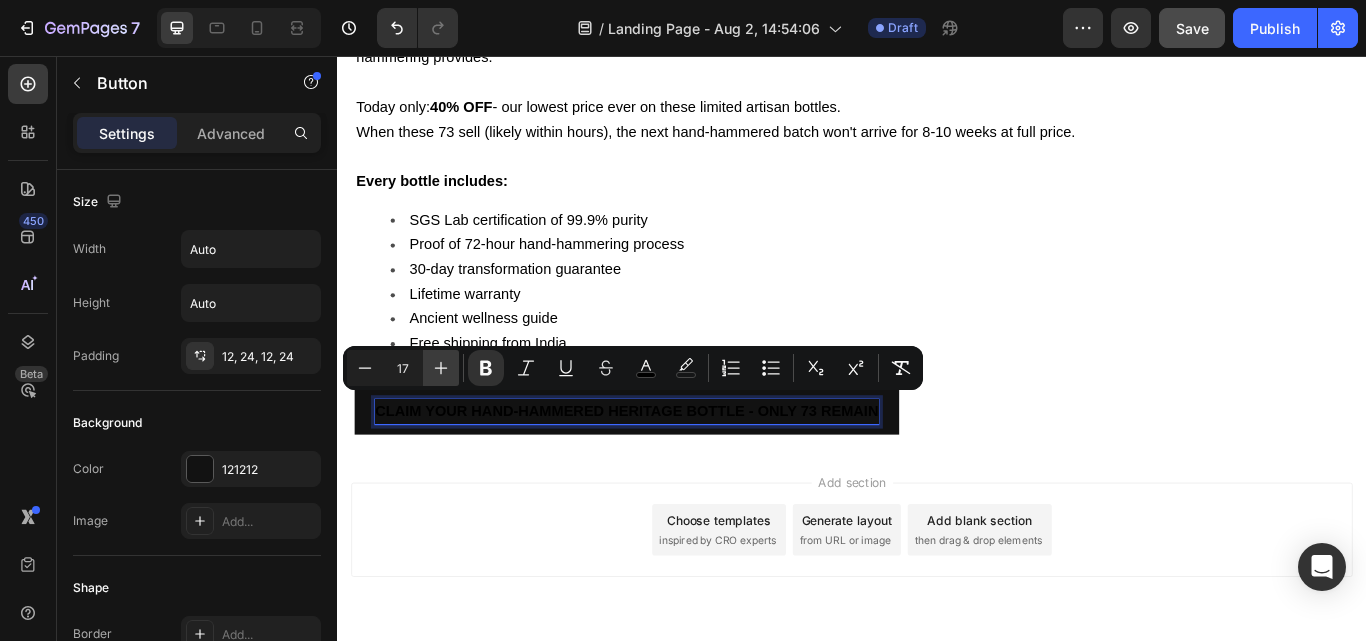 click 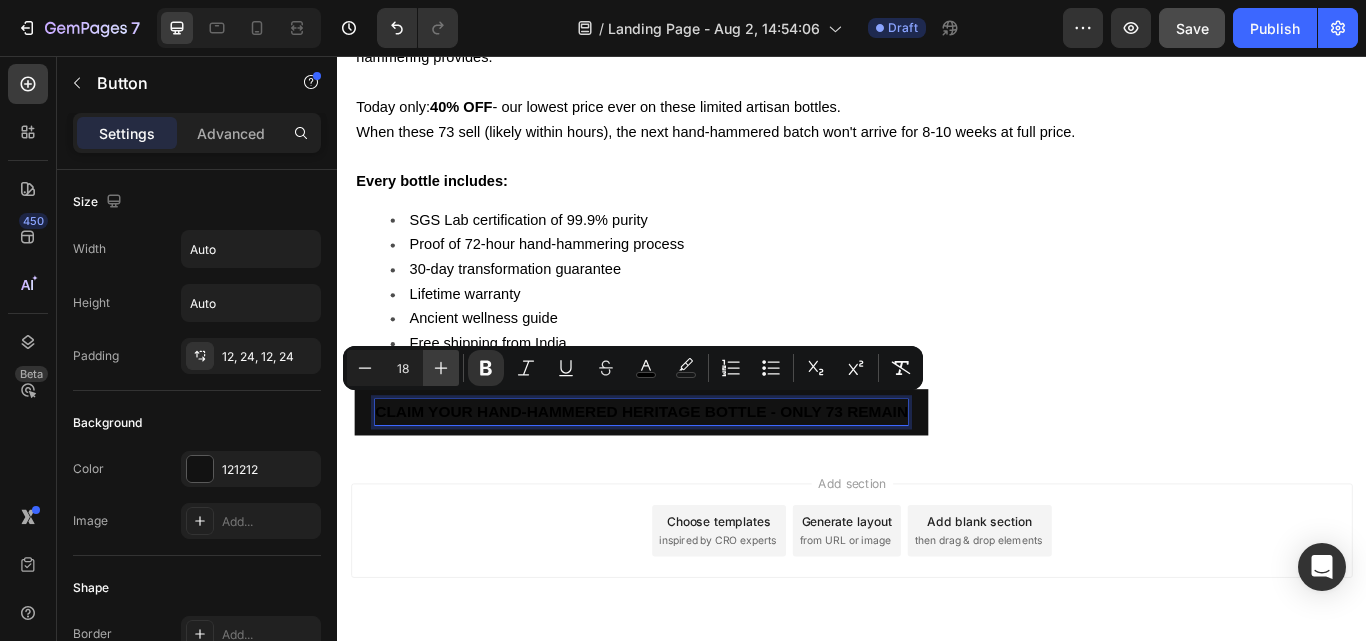 click 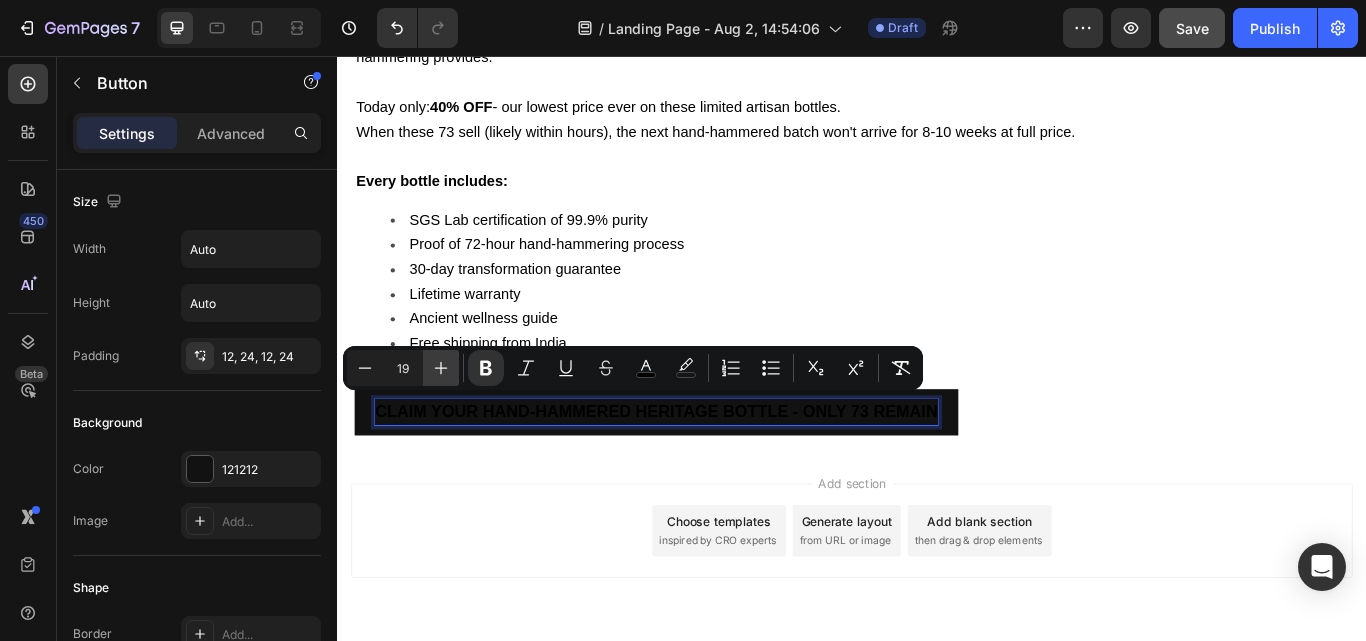 click 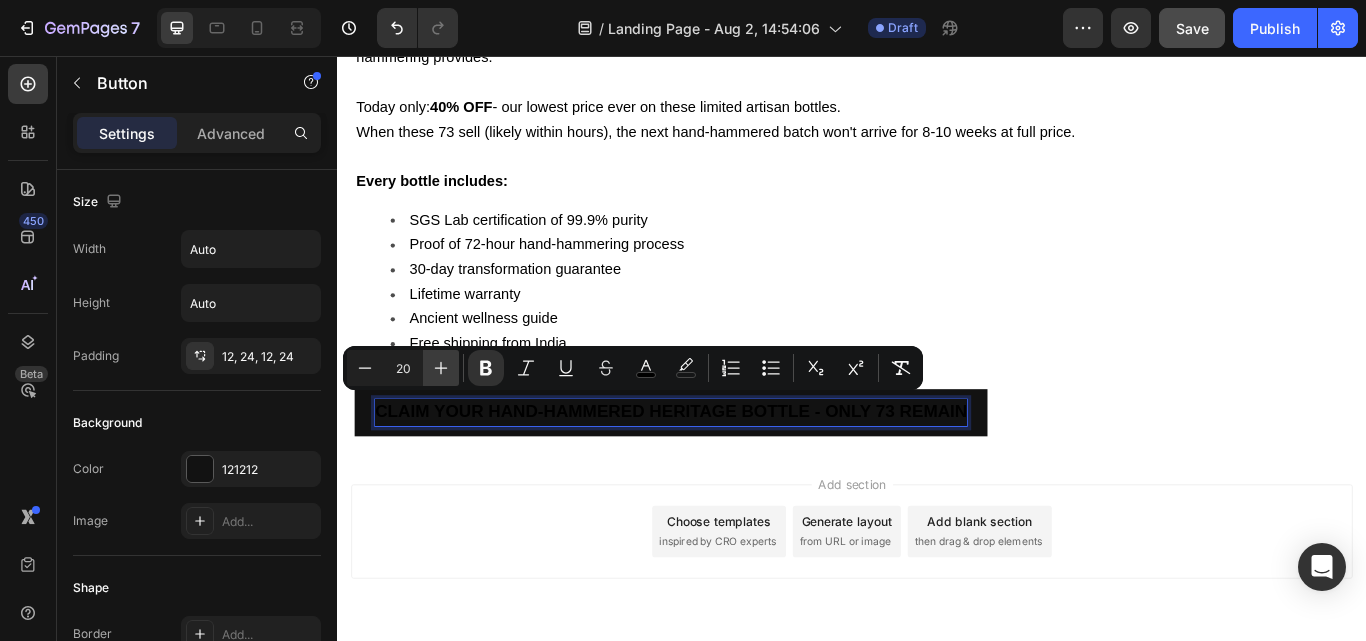 click 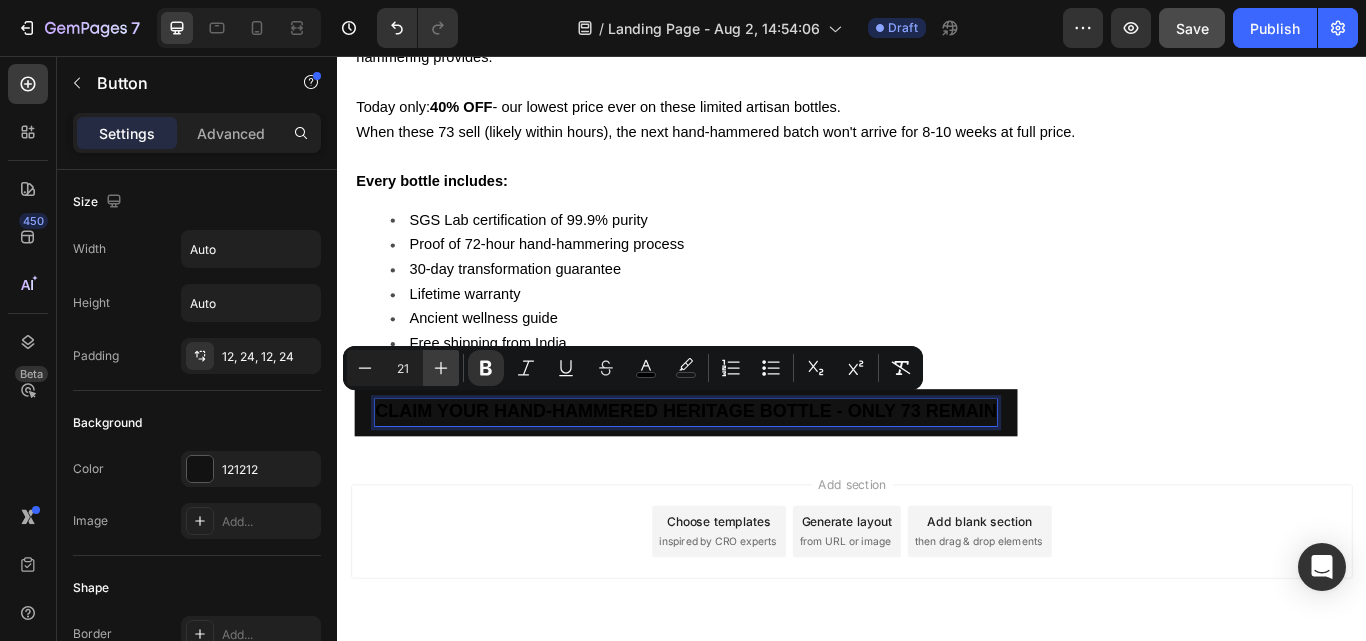 click 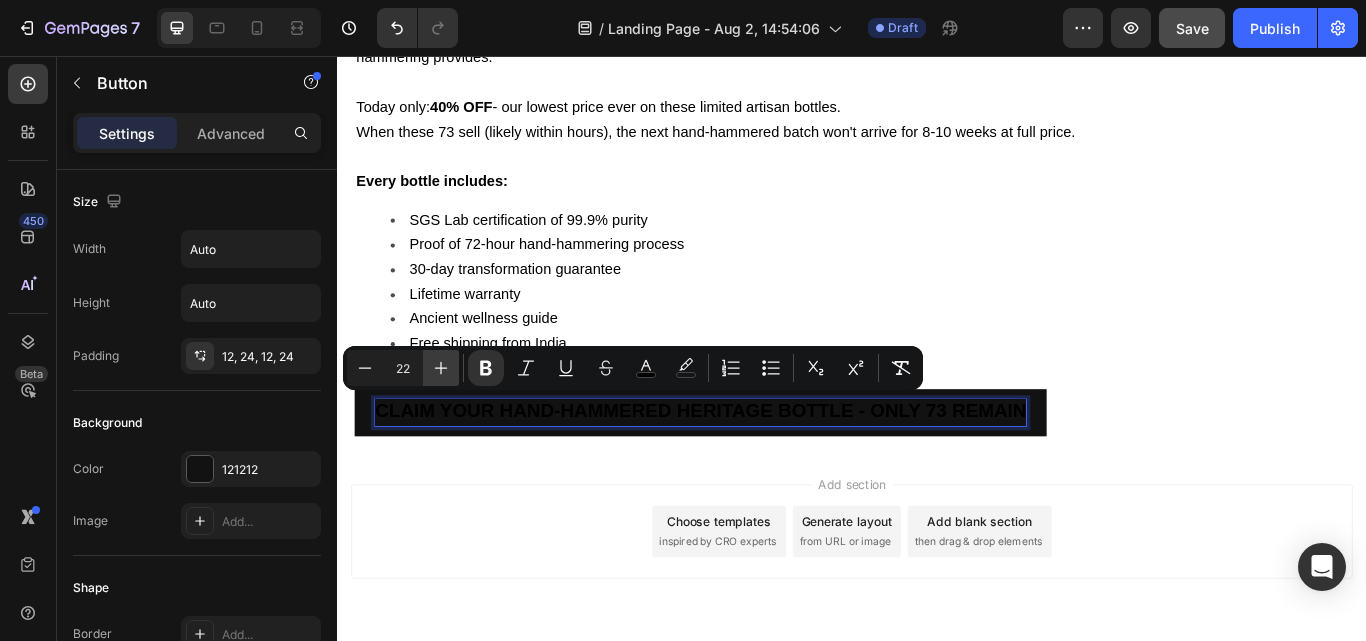 click 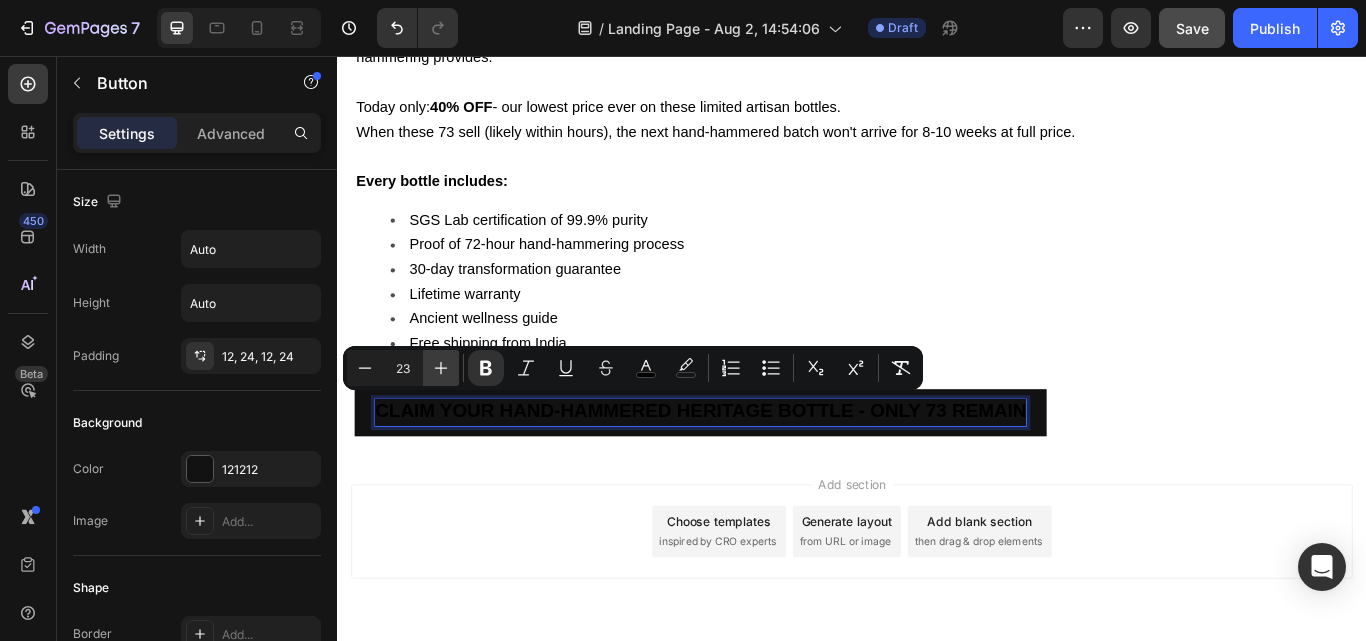 click 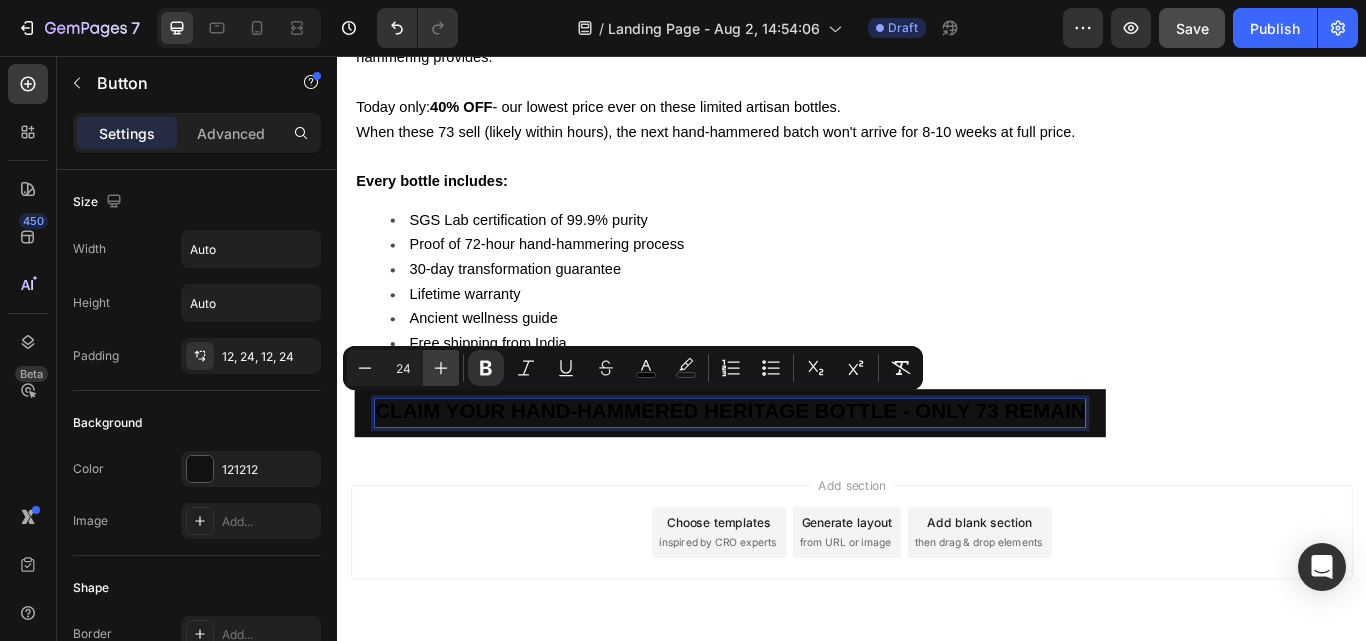 click 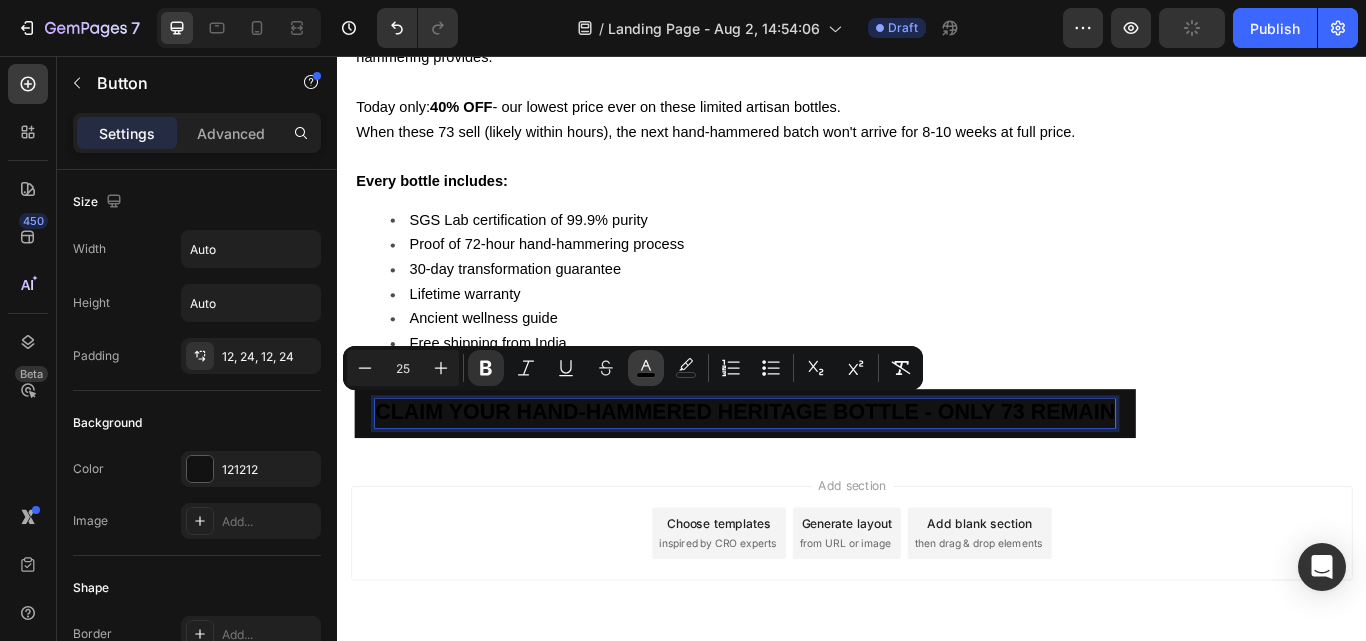 click 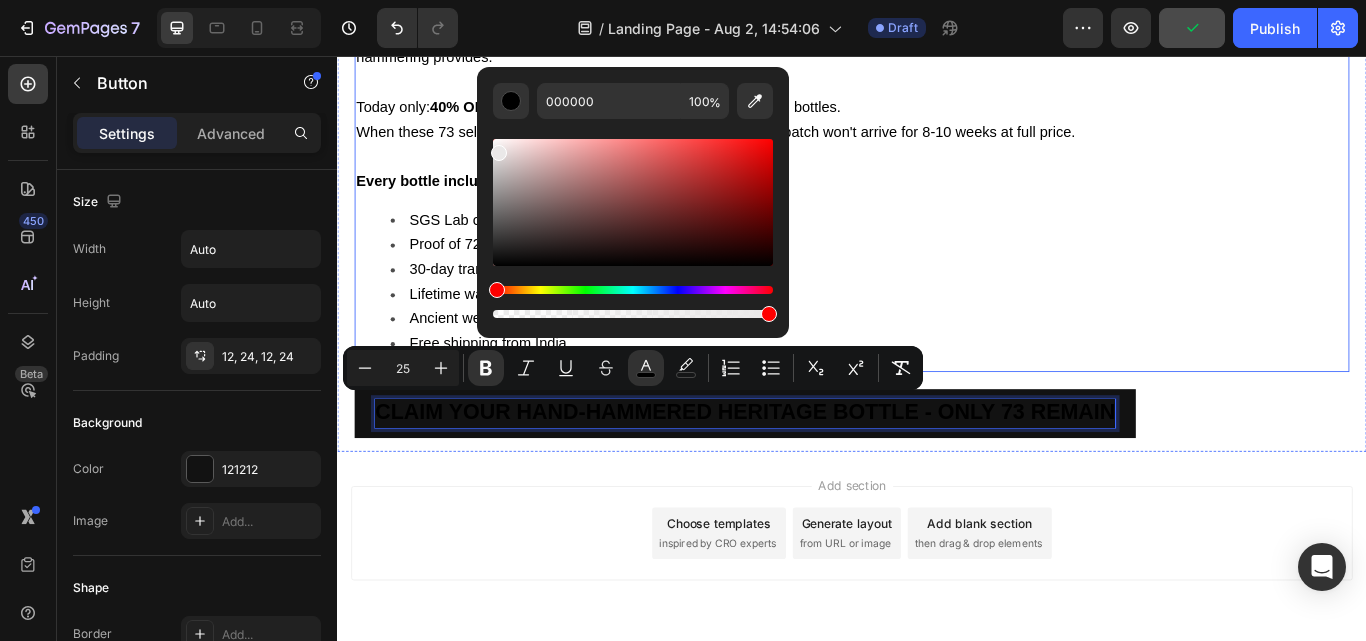 type on "FFFFFF" 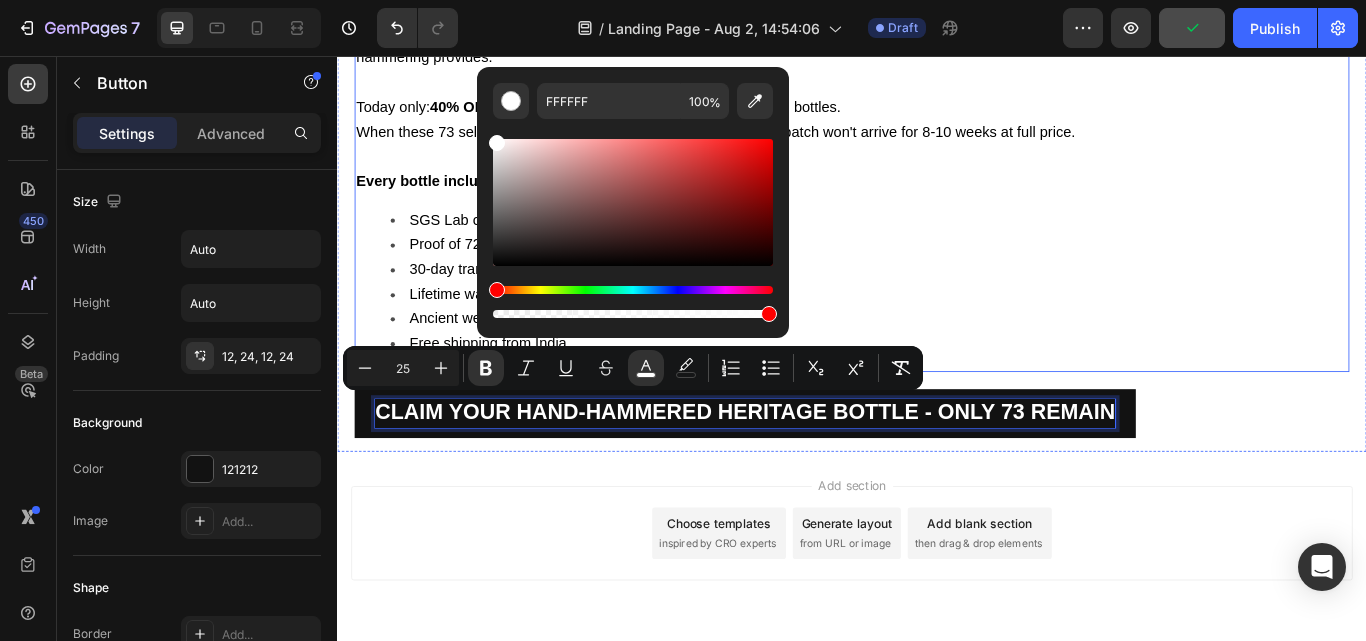 drag, startPoint x: 844, startPoint y: 215, endPoint x: 483, endPoint y: 124, distance: 372.2929 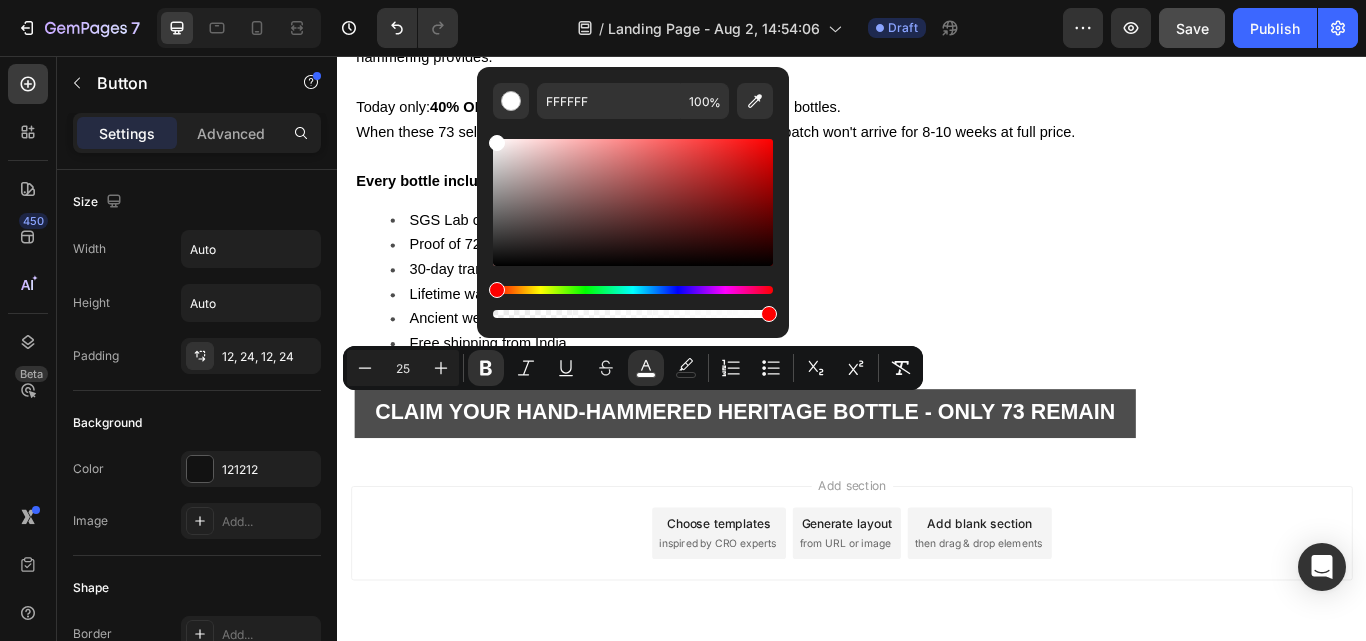 click on "CLAIM YOUR HAND-HAMMERED HERITAGE BOTTLE - ONLY 73 REMAIN" at bounding box center [812, 473] 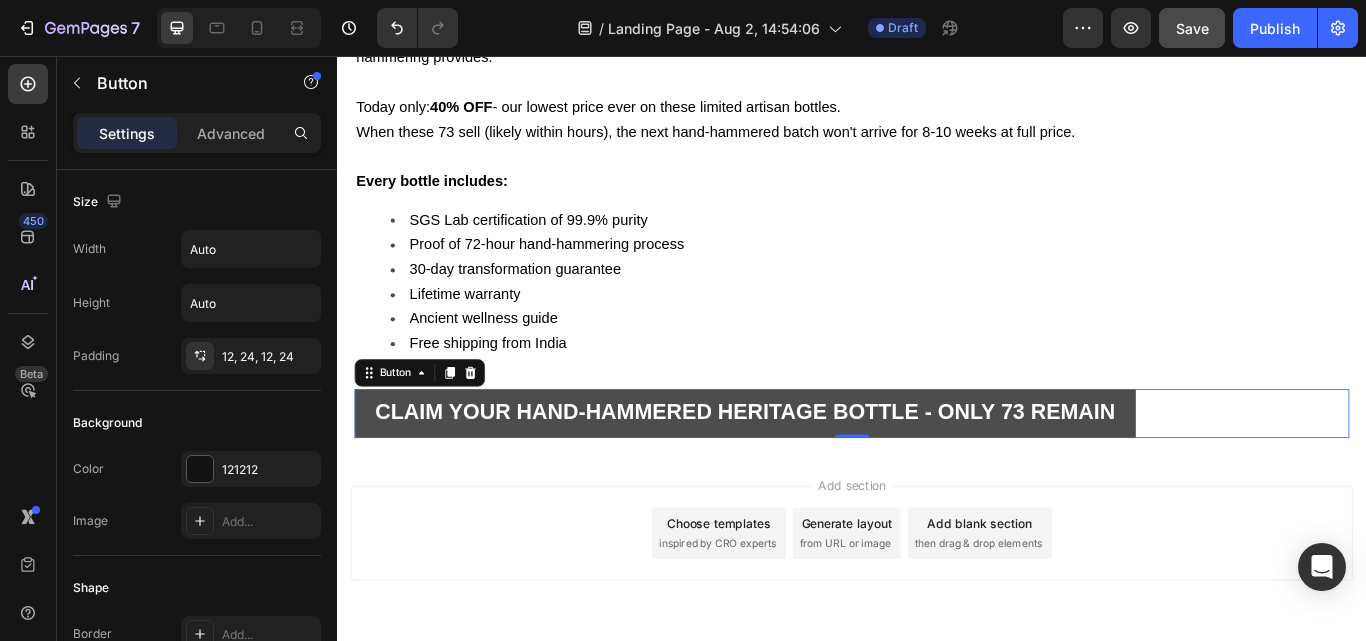 click on "CLAIM YOUR HAND-HAMMERED HERITAGE BOTTLE - ONLY 73 REMAIN" at bounding box center (812, 473) 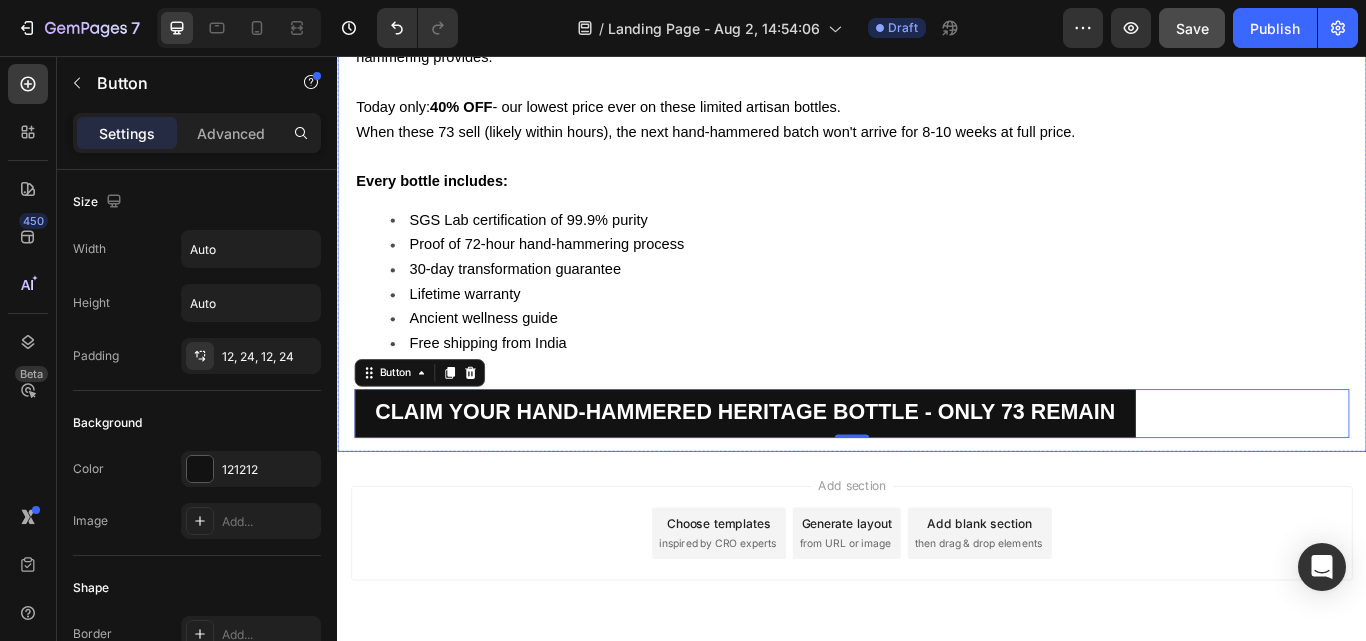 click on "Lifetime warranty" at bounding box center (957, 335) 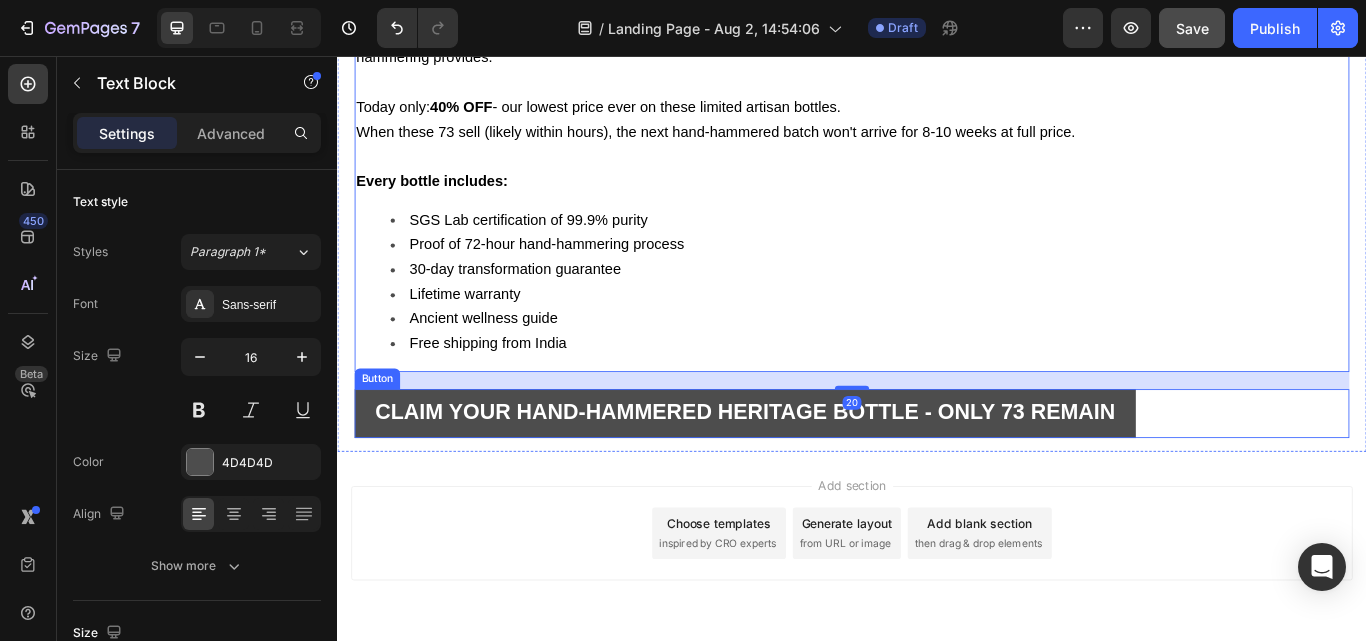 click on "CLAIM YOUR HAND-HAMMERED HERITAGE BOTTLE - ONLY 73 REMAIN" at bounding box center [812, 473] 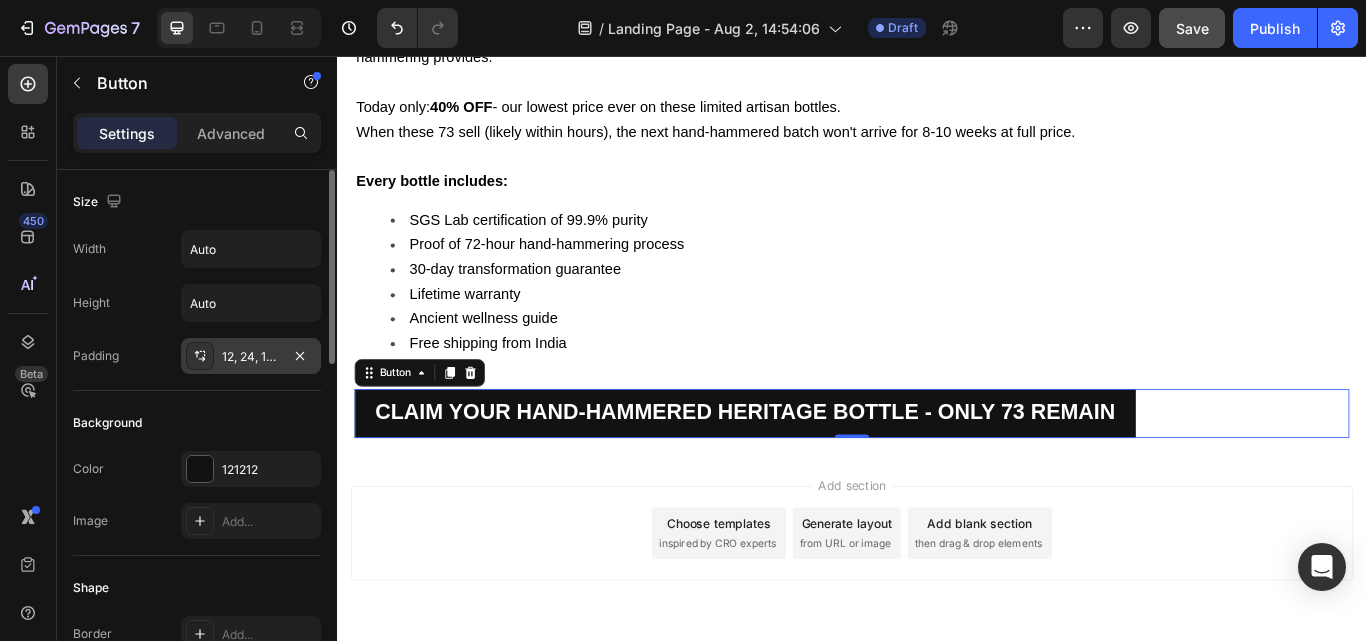 click on "12, 24, 12, 24" at bounding box center [251, 357] 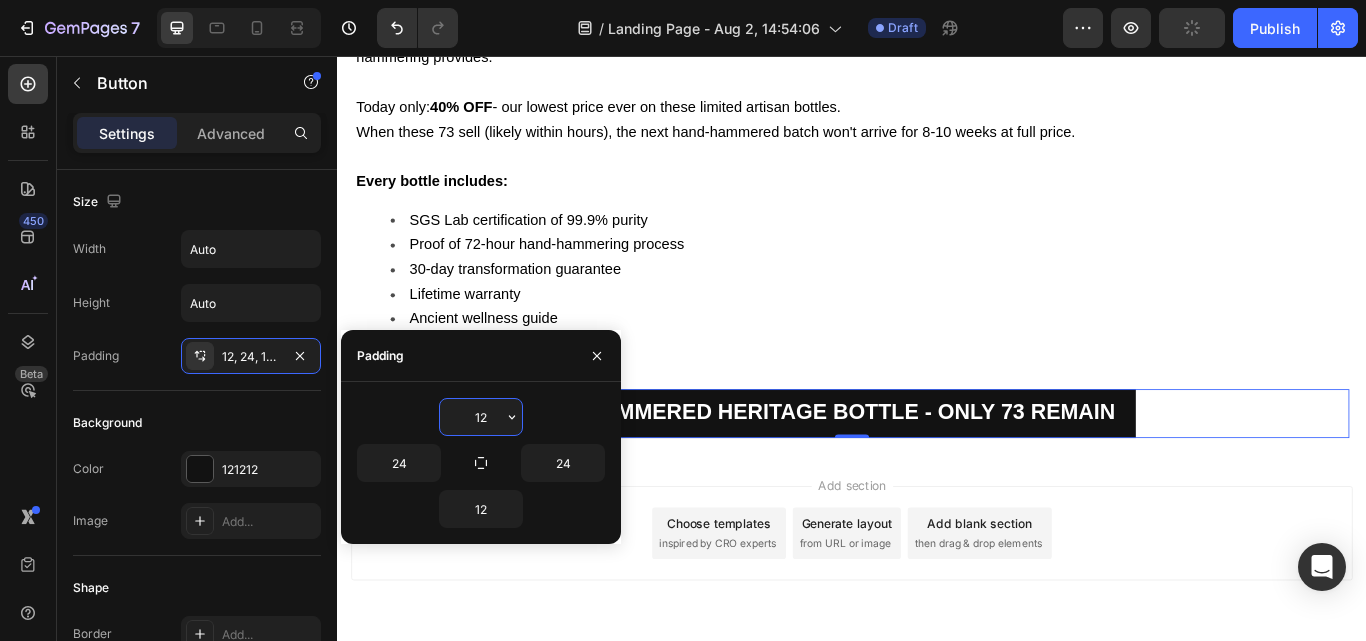 click on "12" at bounding box center [481, 417] 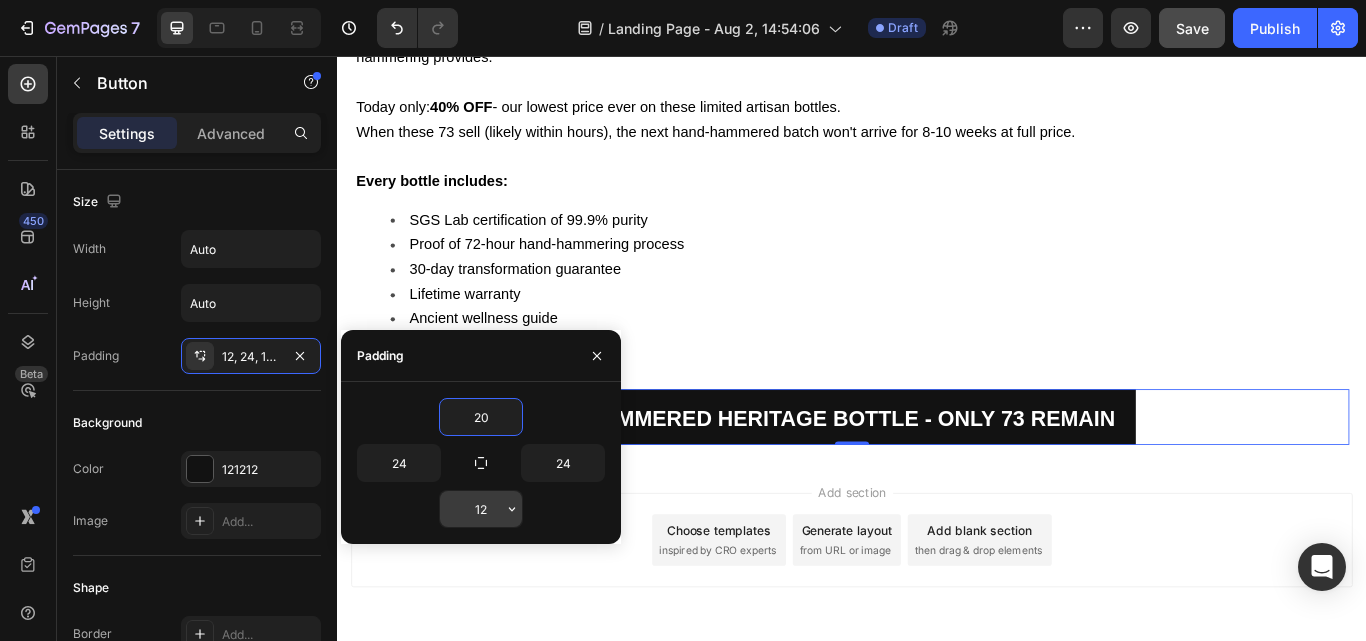 type on "20" 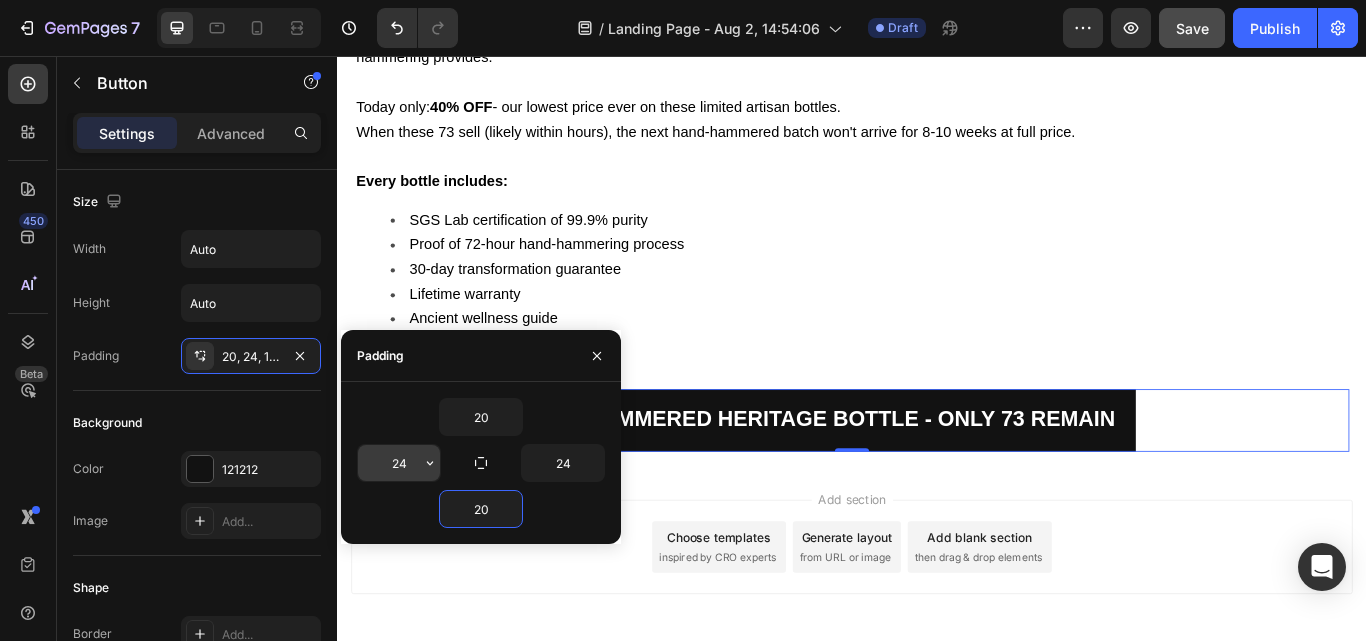 type on "20" 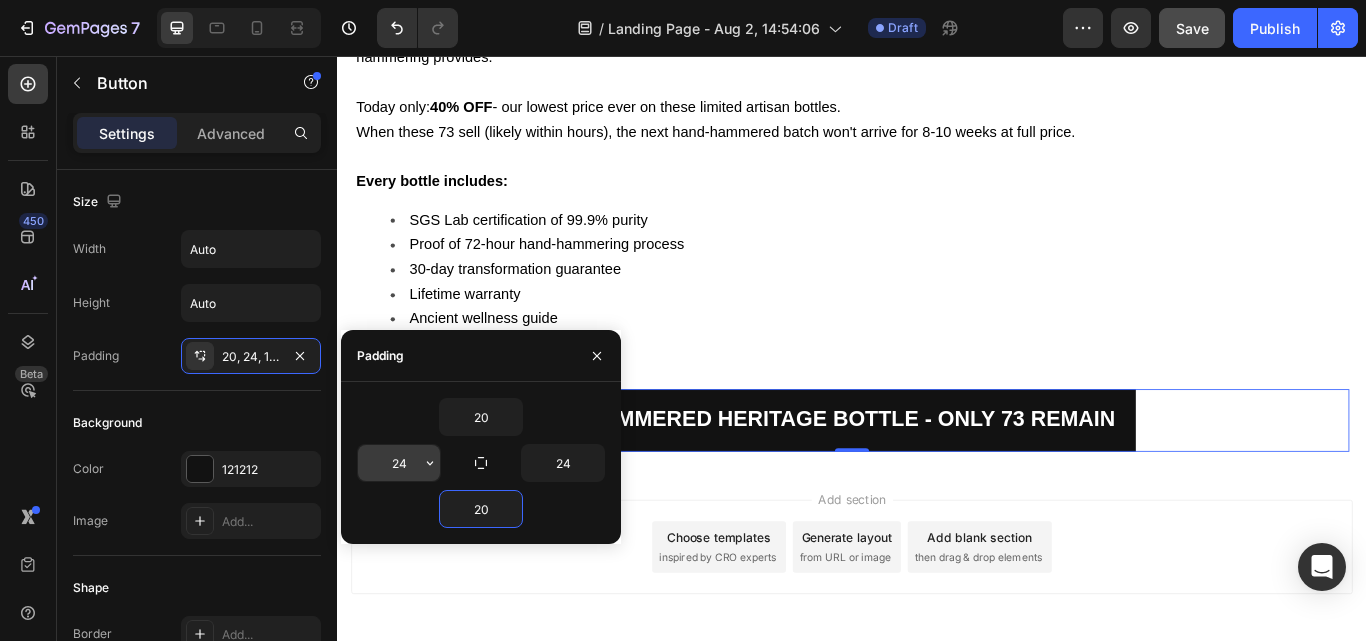 click on "24" at bounding box center (399, 463) 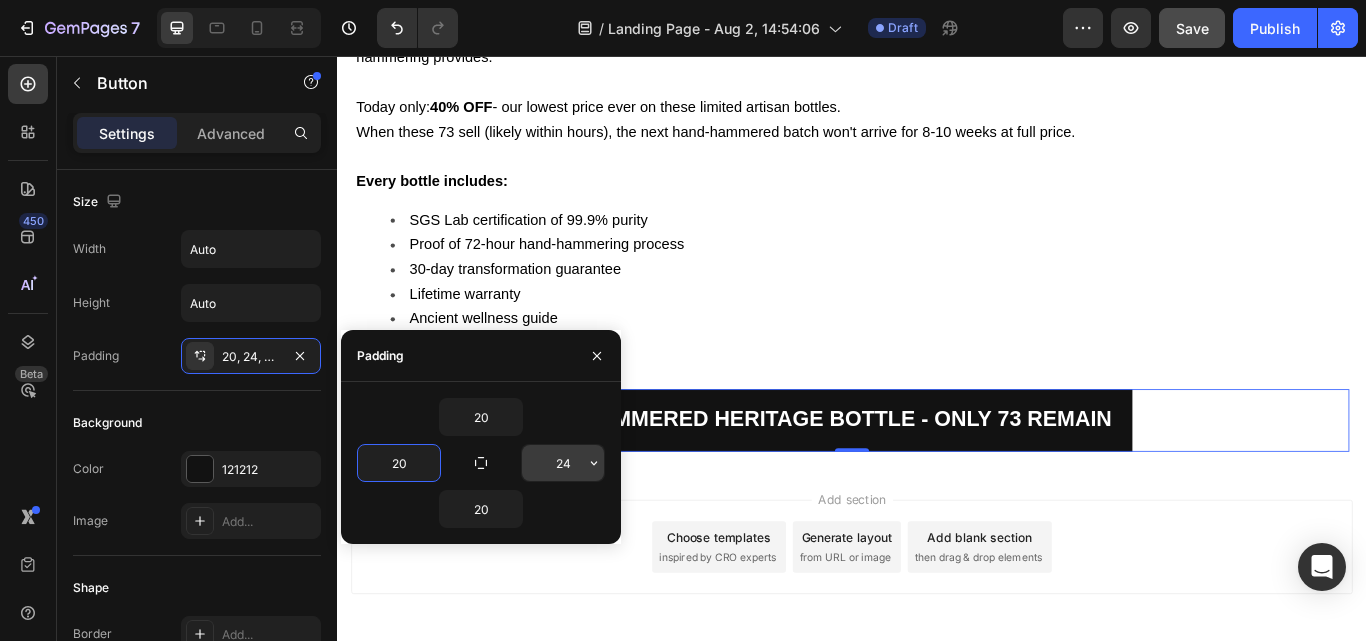 type on "20" 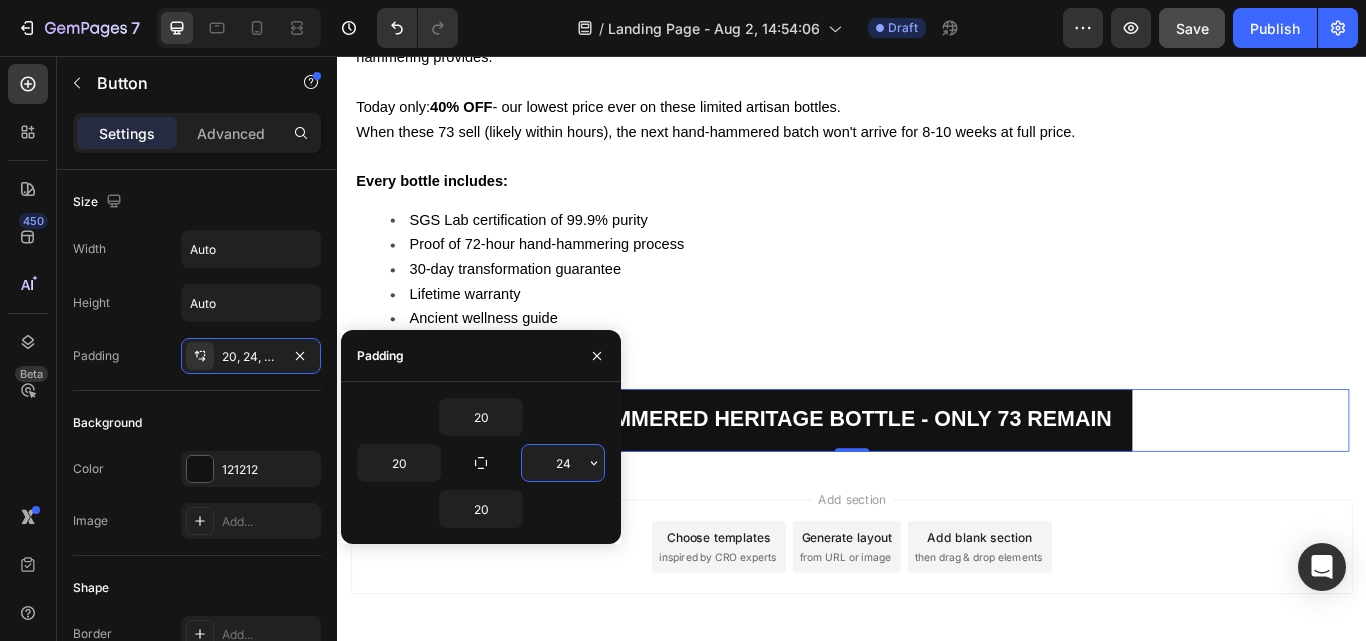click on "24" at bounding box center (563, 463) 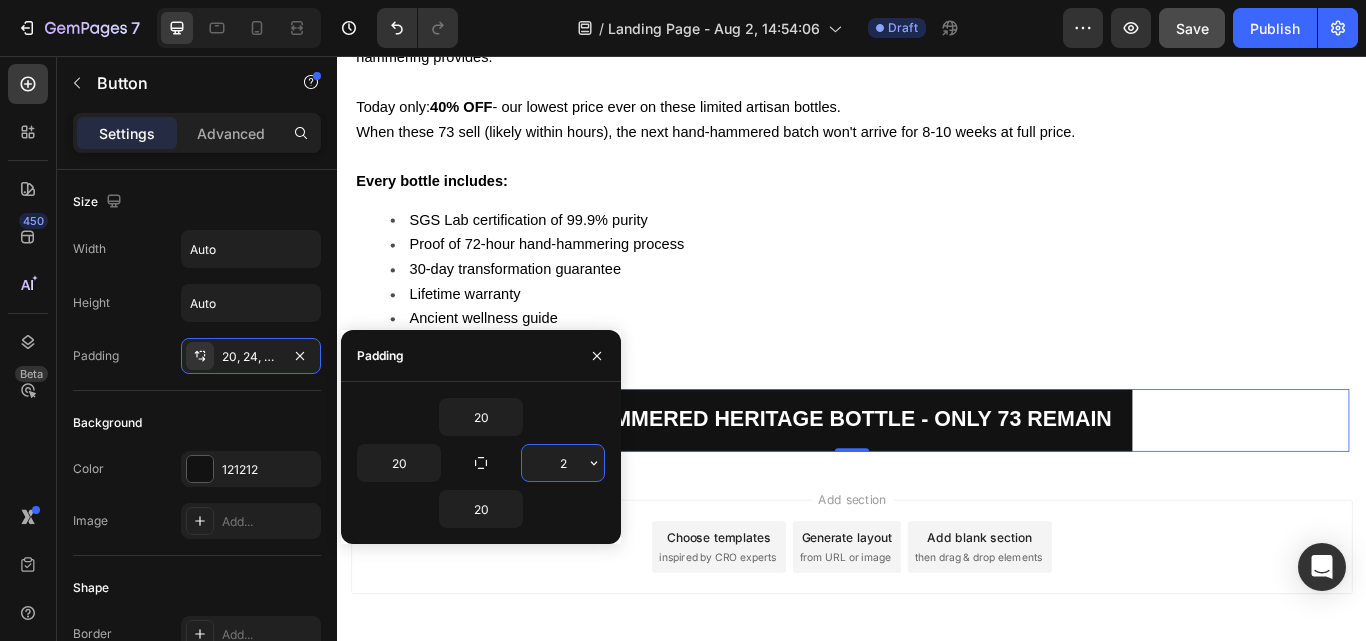 type on "20" 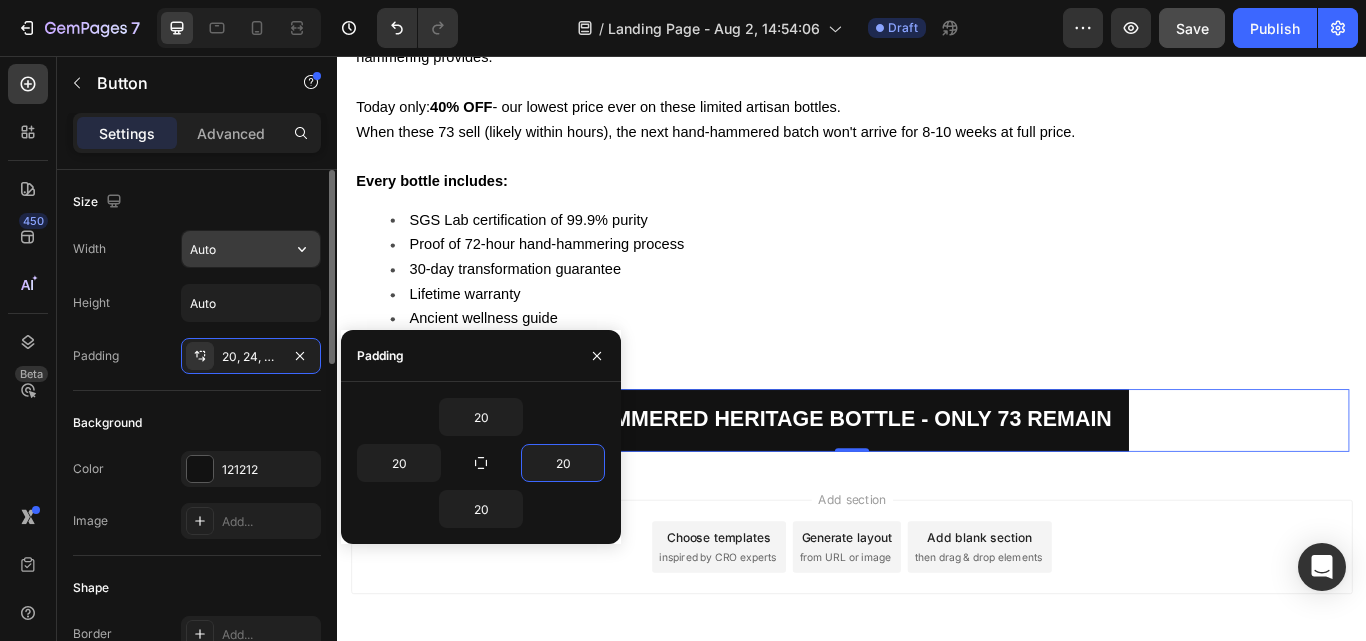click on "Auto" at bounding box center (251, 249) 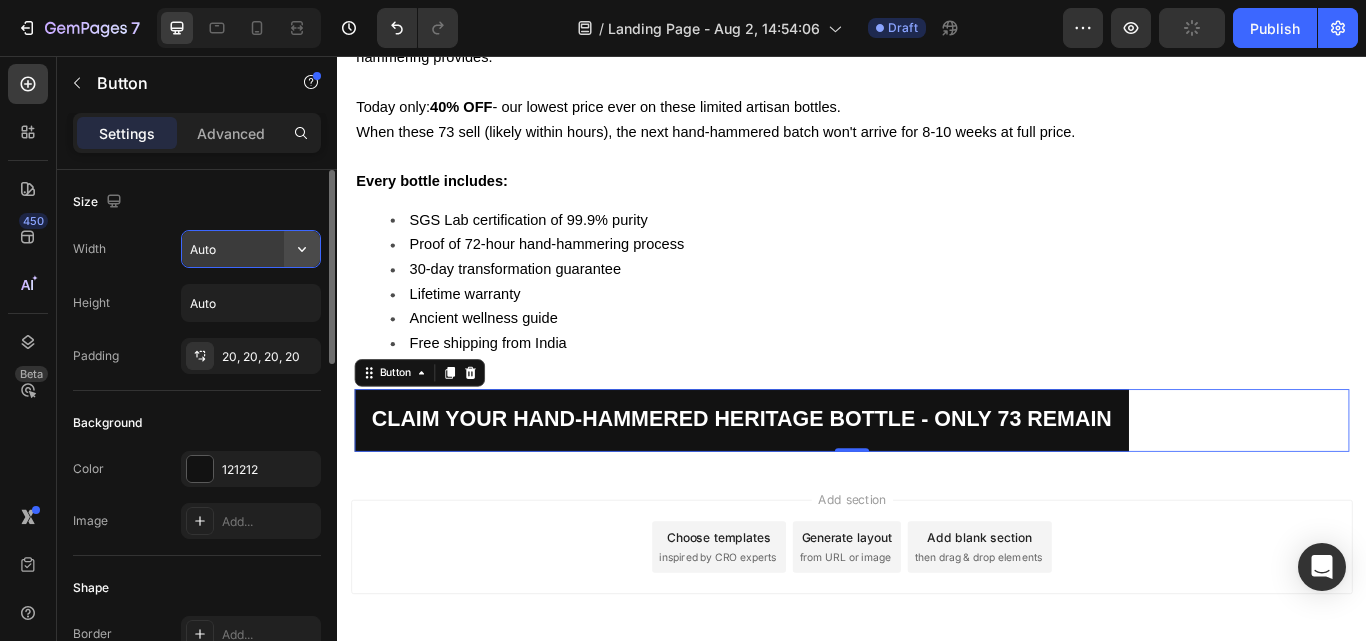 click 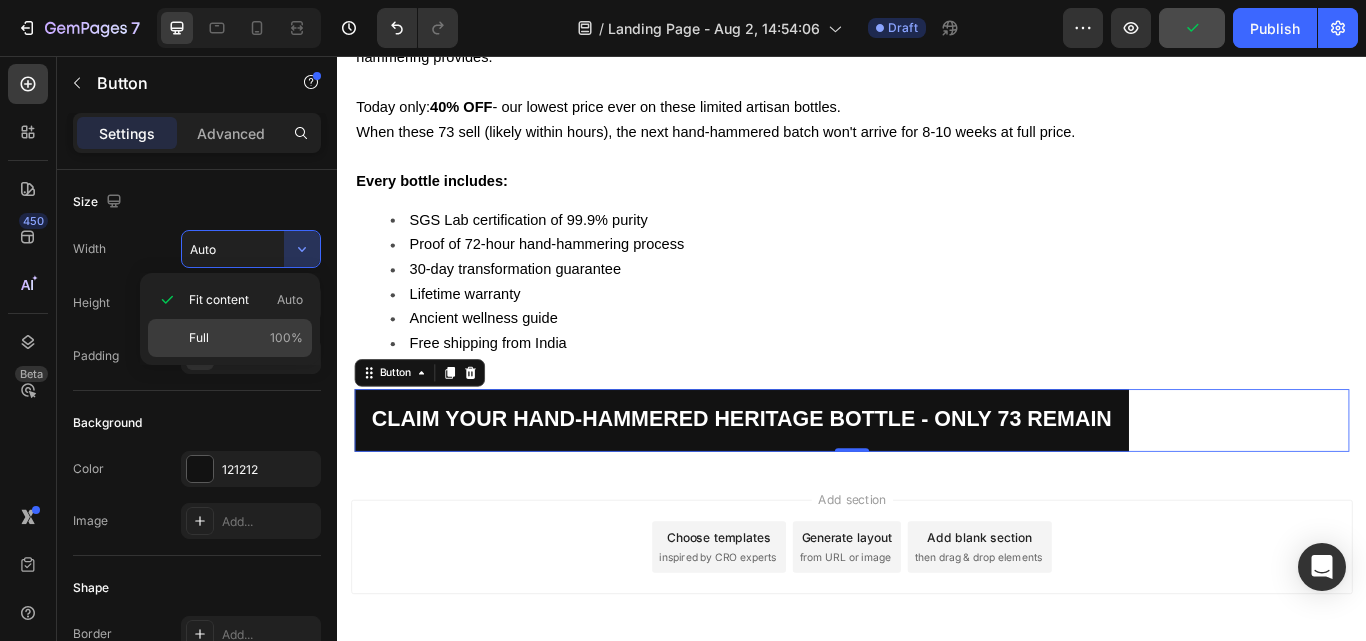 click on "Full 100%" at bounding box center [246, 338] 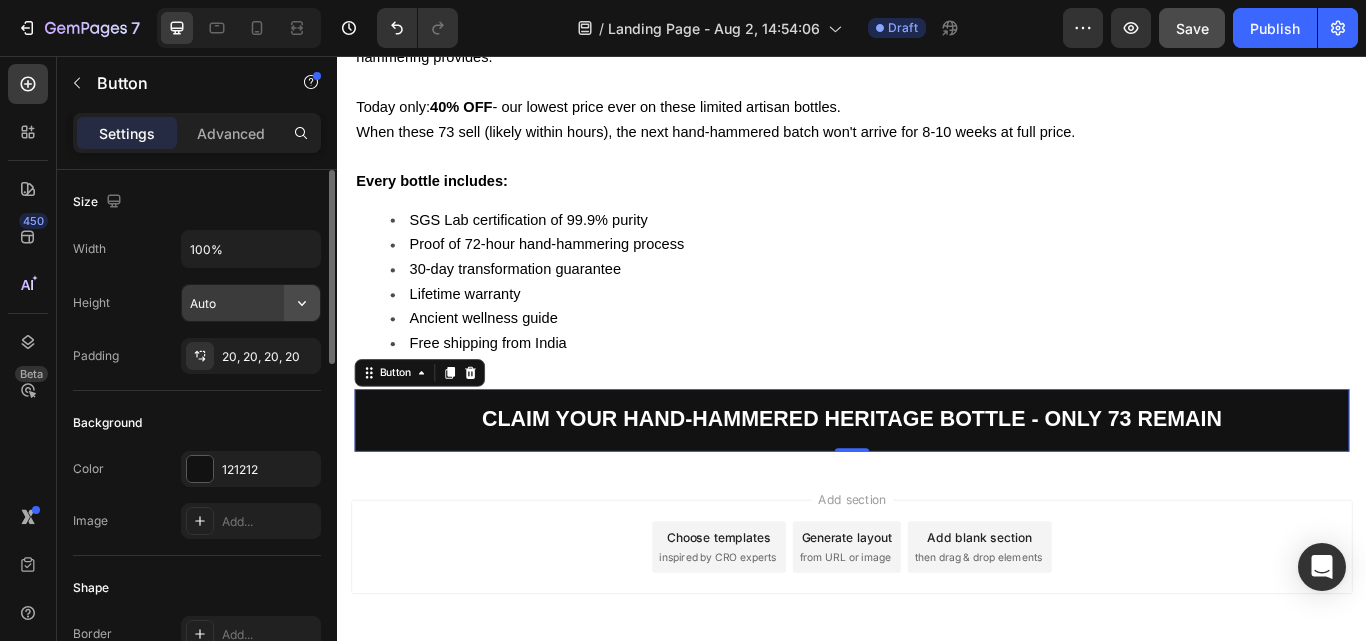 click 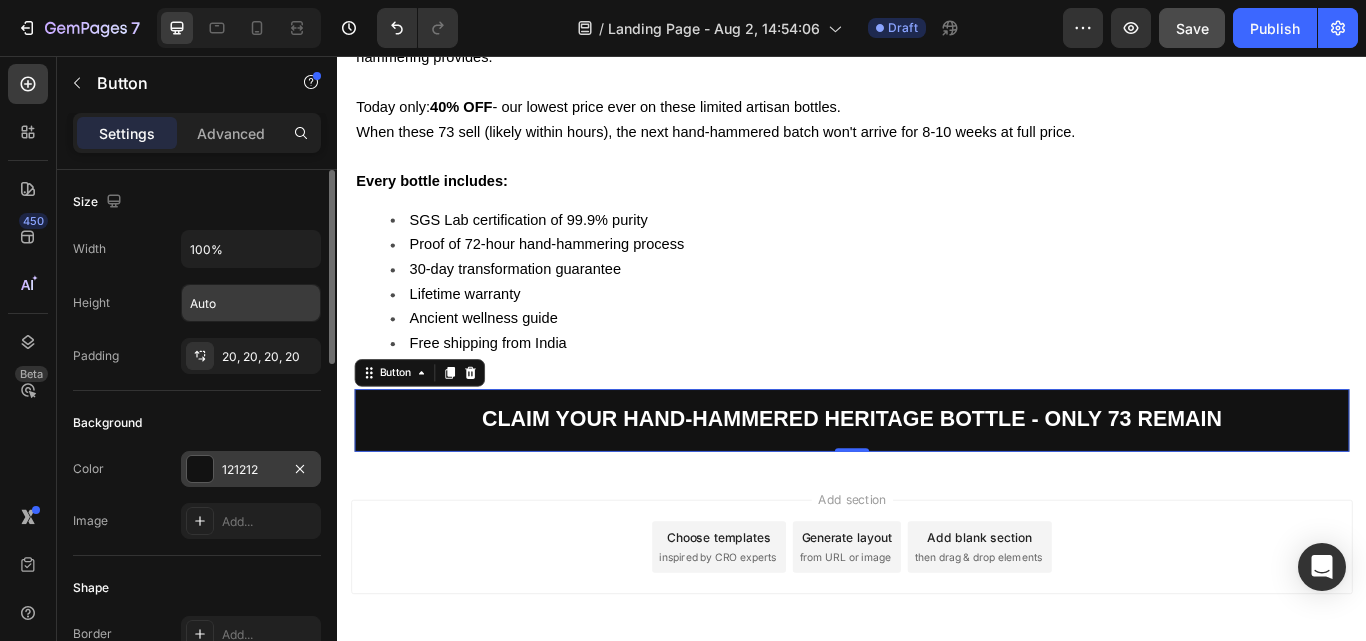 click at bounding box center (200, 469) 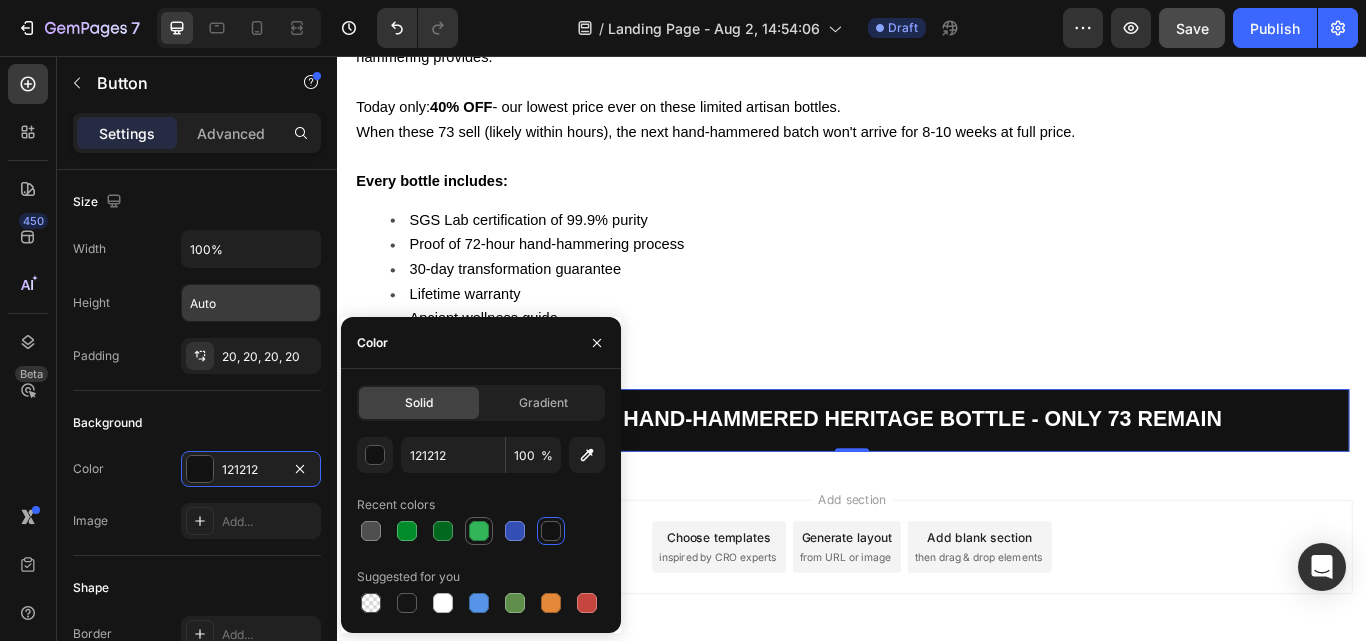 click at bounding box center [479, 531] 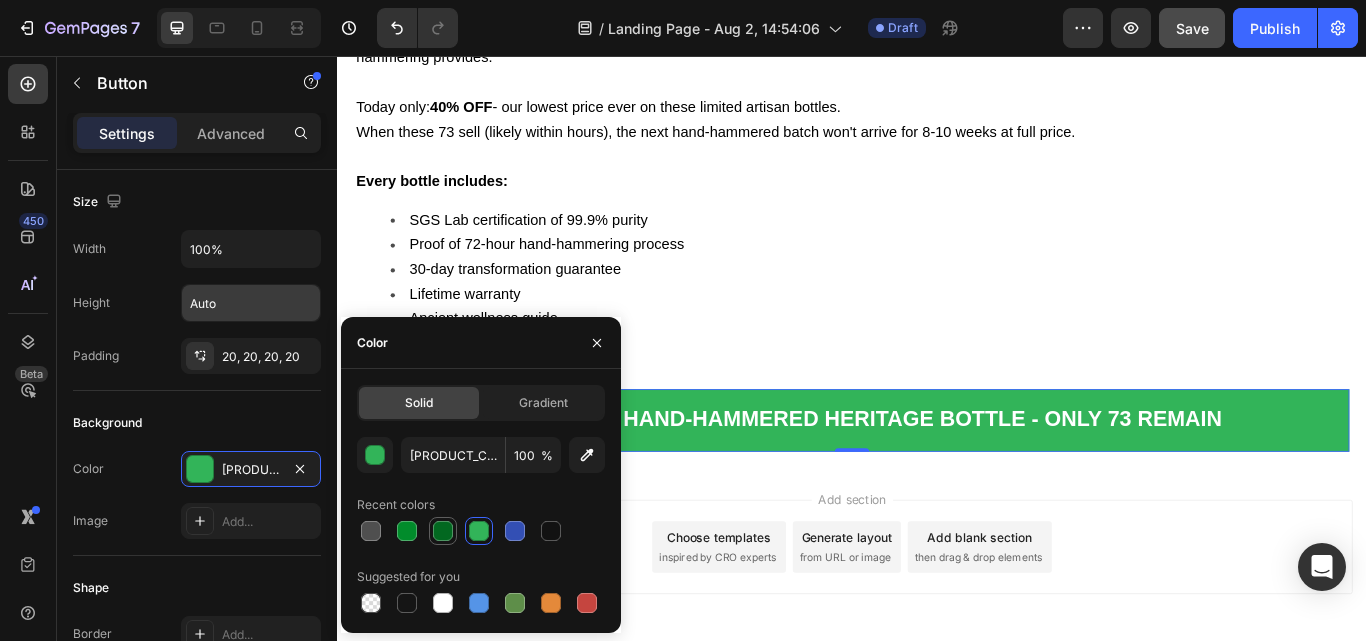 click at bounding box center (443, 531) 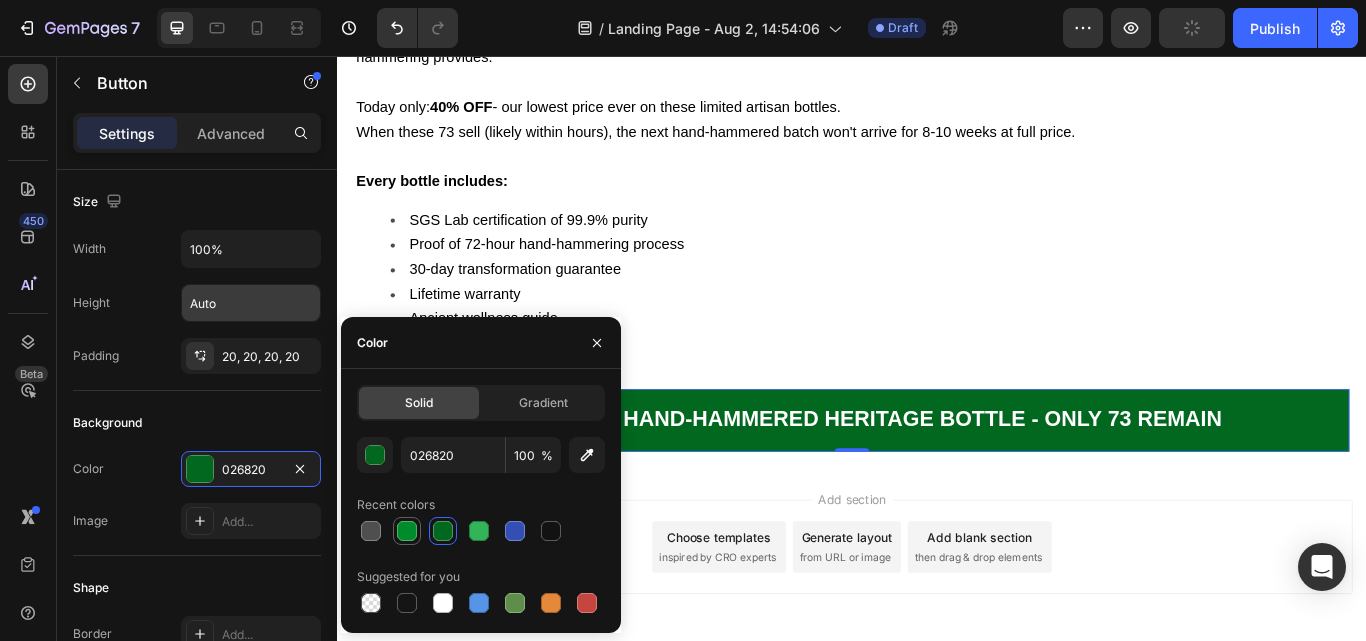 click at bounding box center (407, 531) 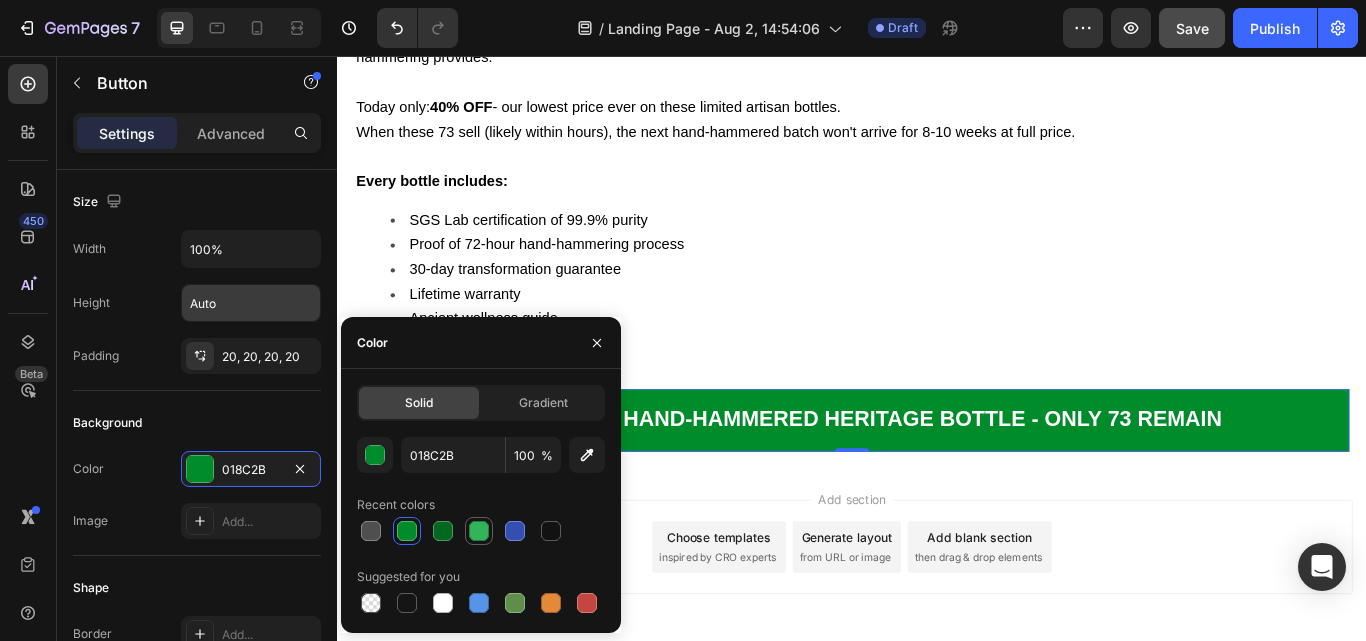 click at bounding box center [479, 531] 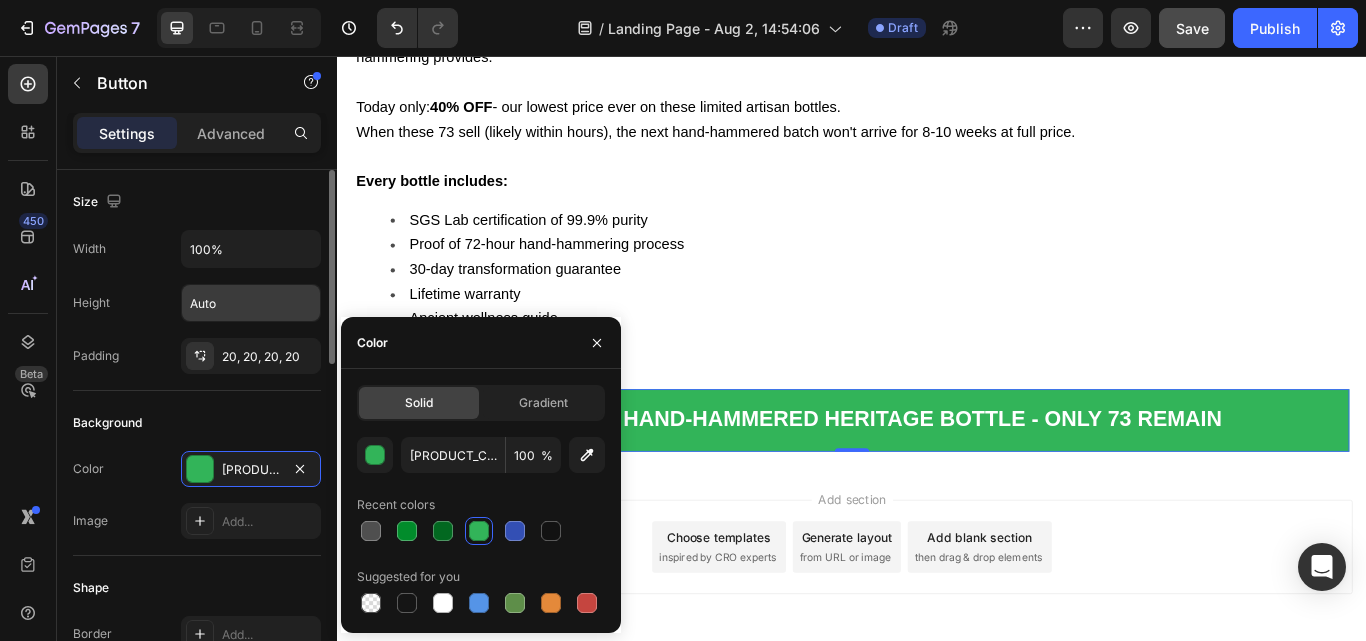 click on "Color 32B459 Image Add..." at bounding box center (197, 495) 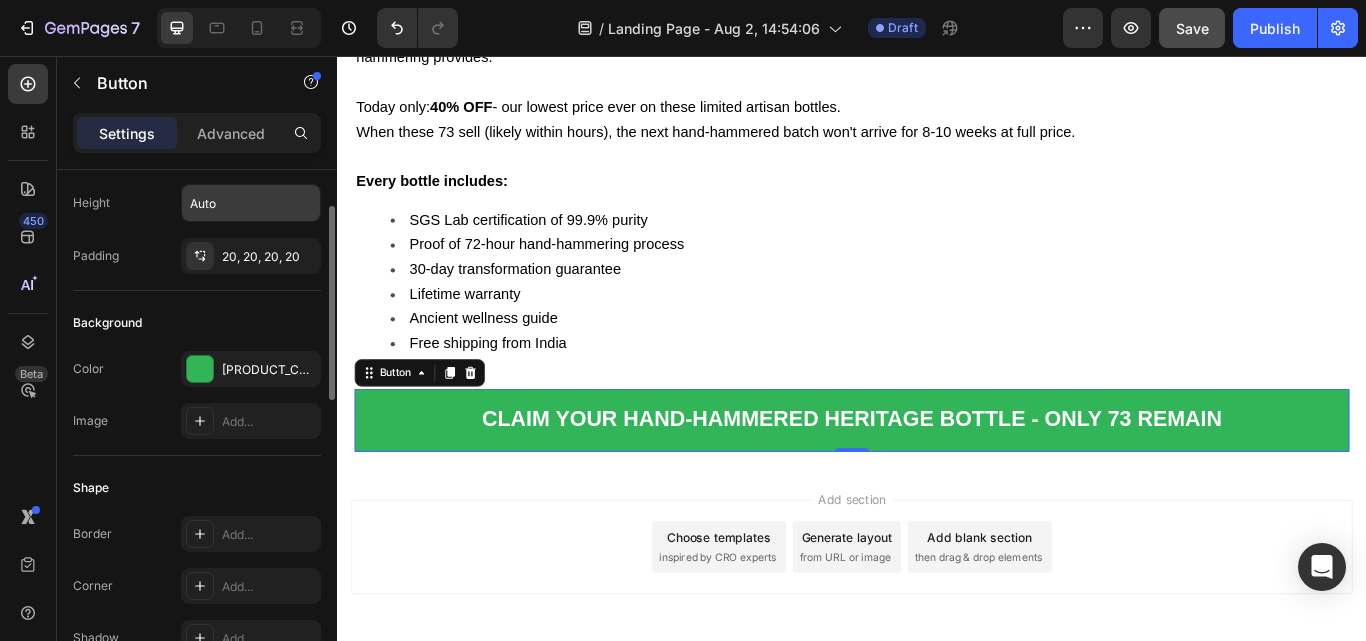 scroll, scrollTop: 200, scrollLeft: 0, axis: vertical 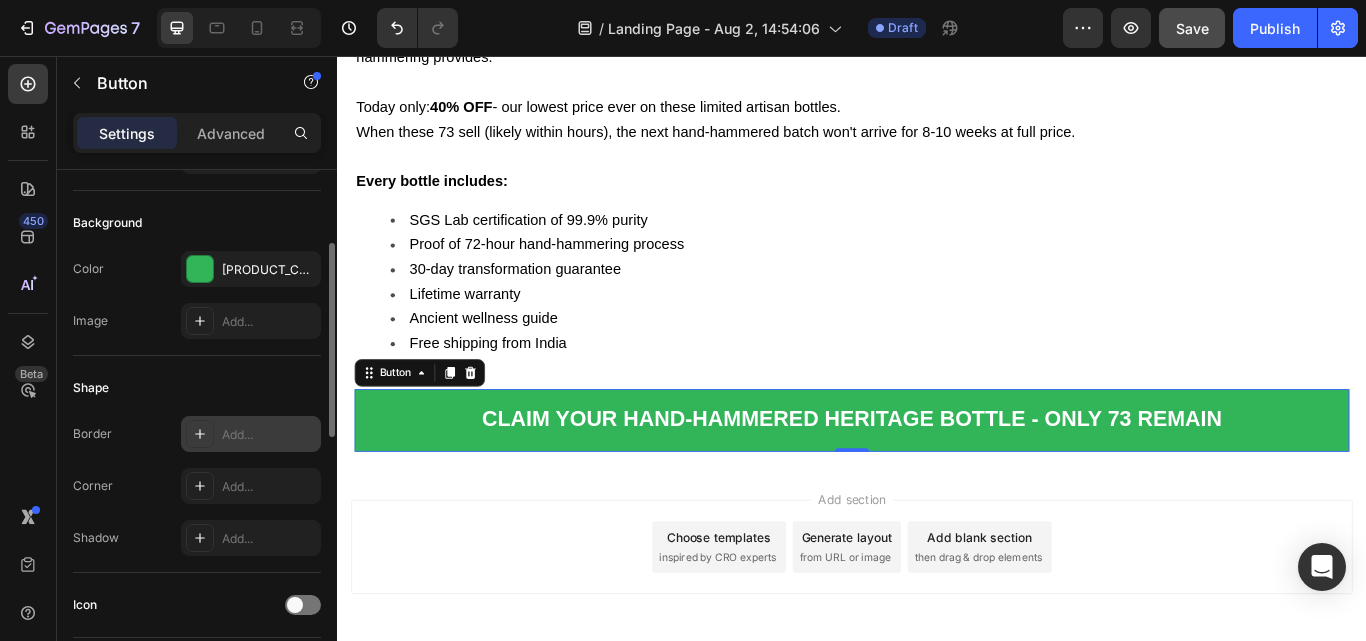 click on "Add..." at bounding box center [269, 435] 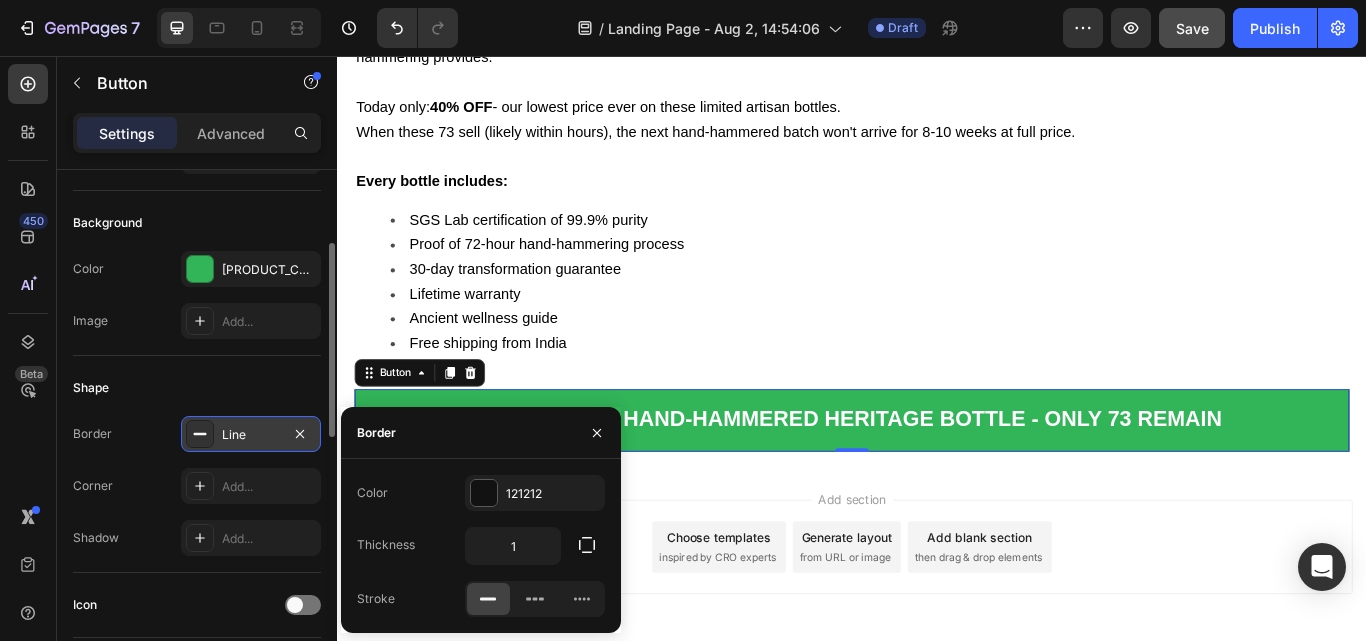 click on "Shape" at bounding box center (197, 388) 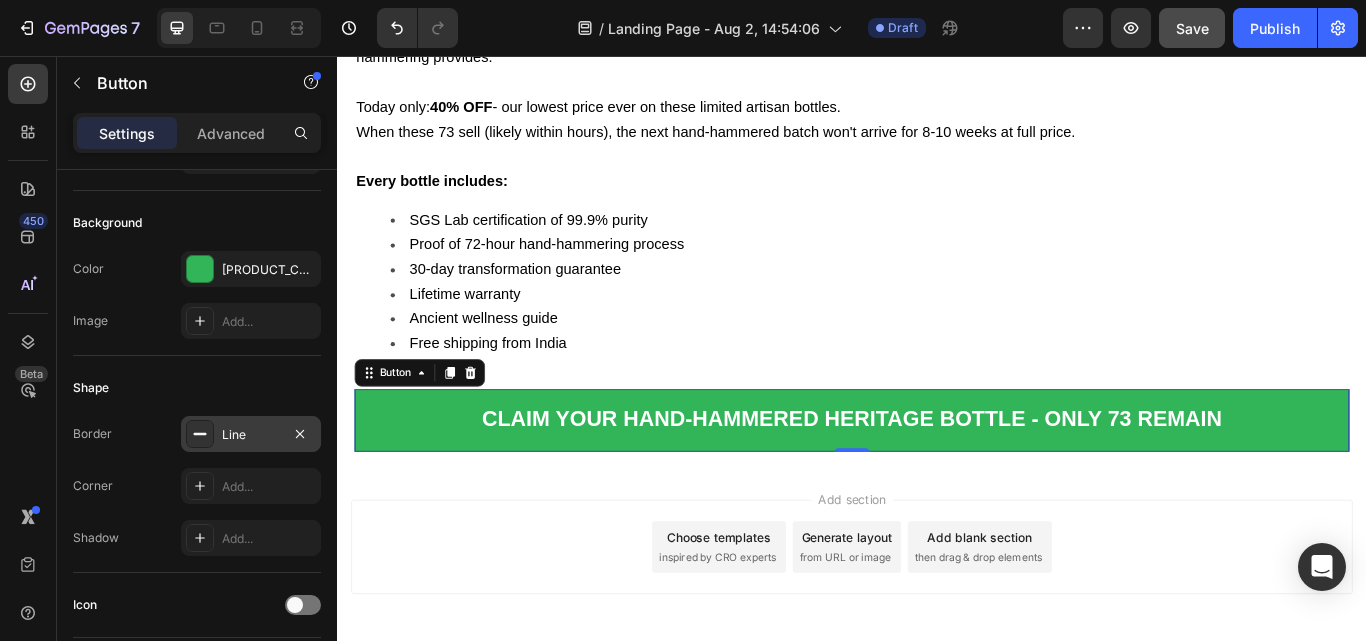 click on "Line" at bounding box center (251, 435) 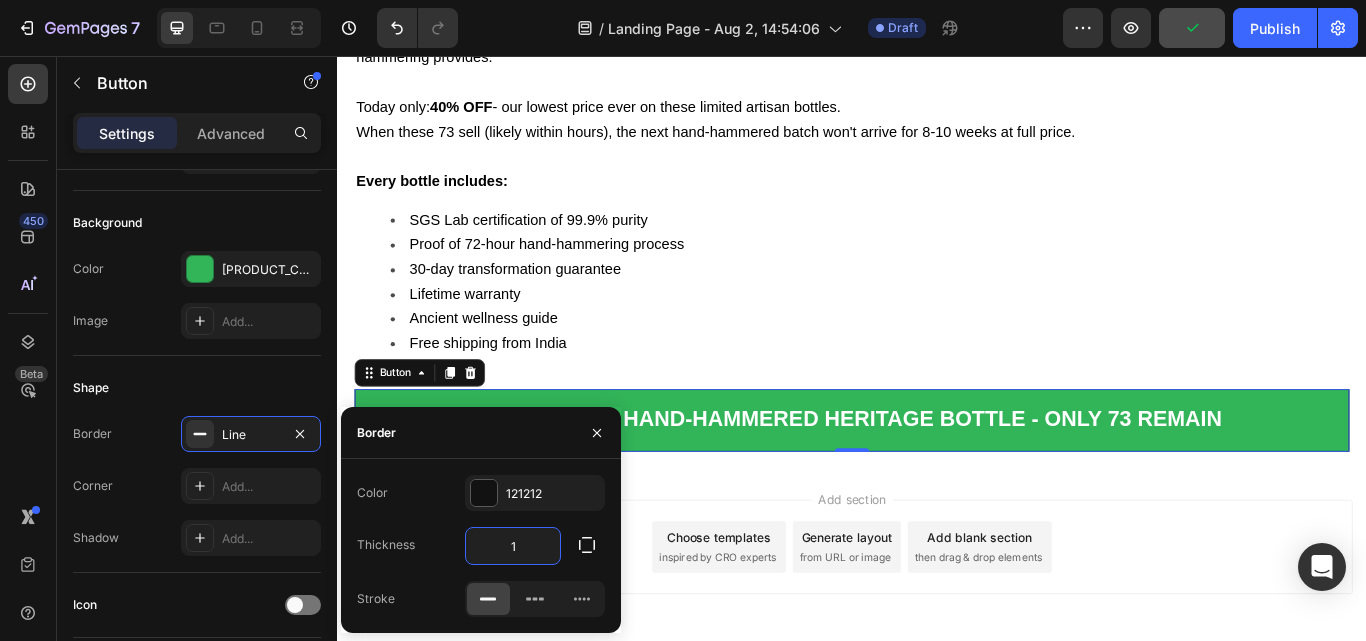 type on "0" 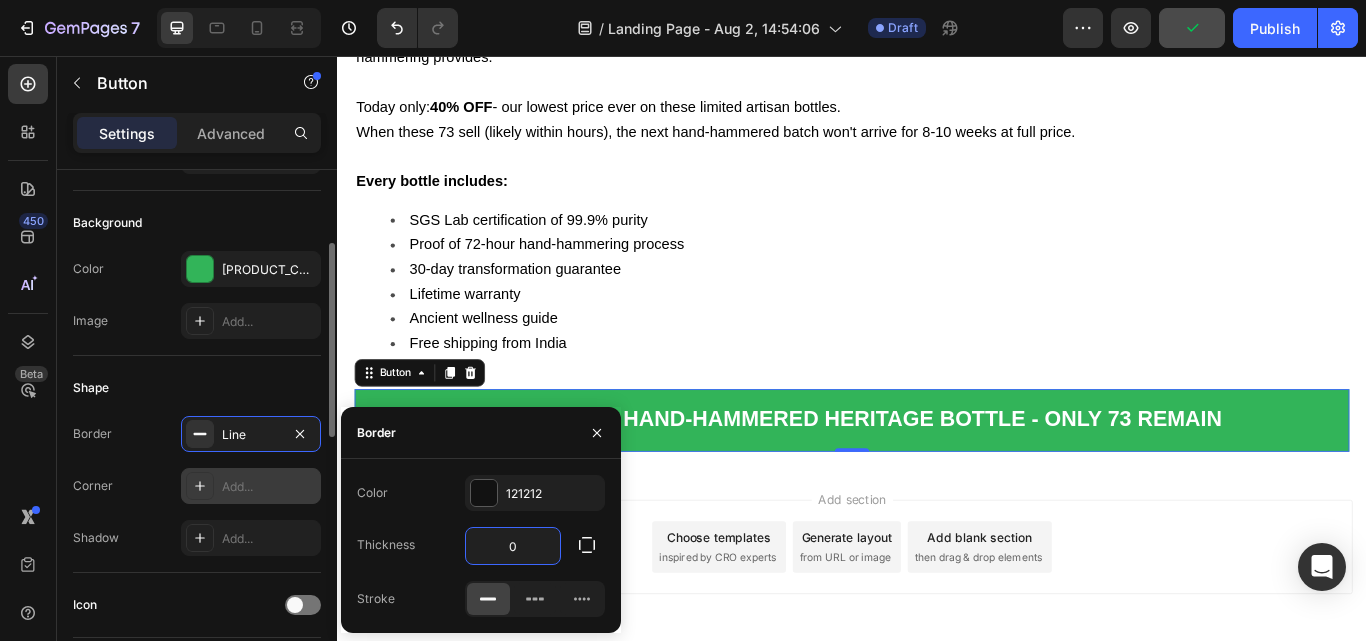 click at bounding box center [200, 486] 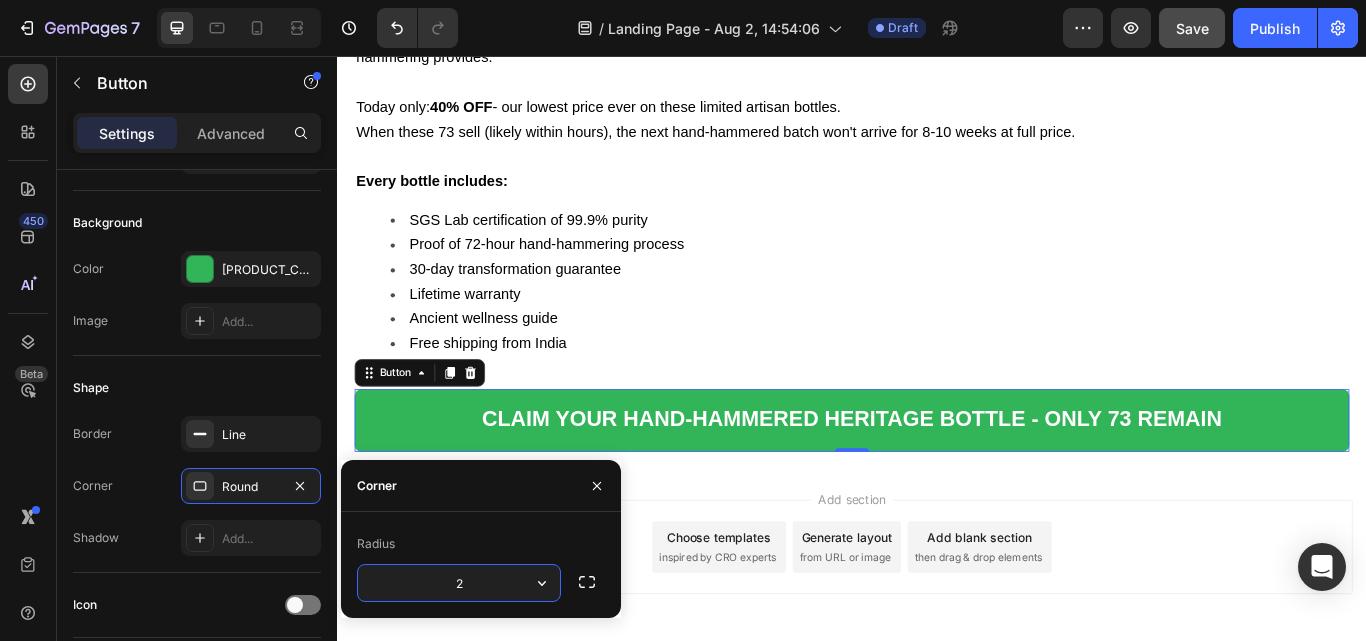type on "20" 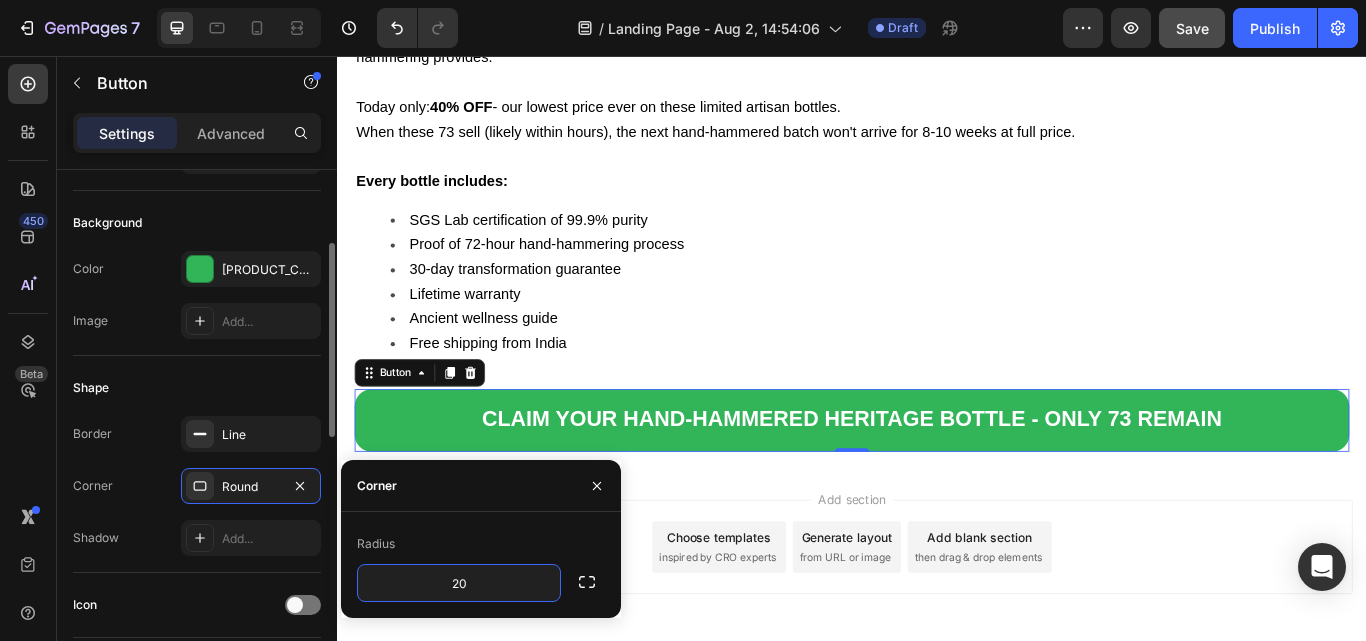 click on "Border Line" at bounding box center [197, 434] 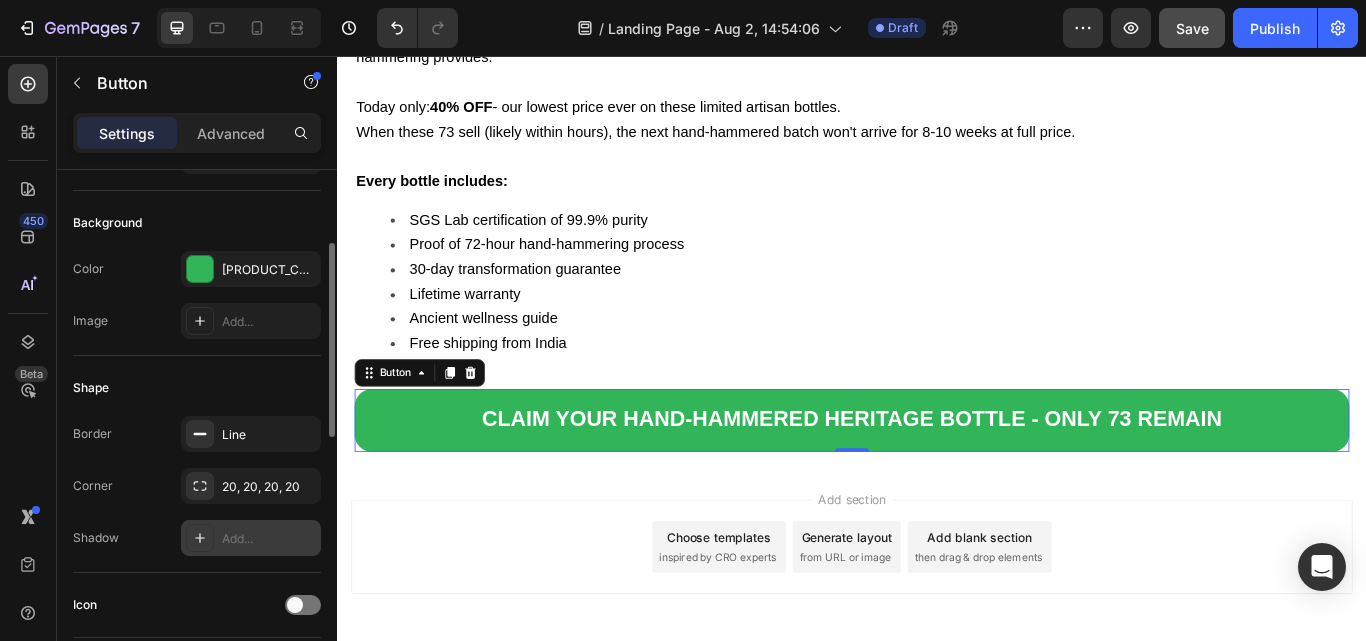 click on "Add..." at bounding box center [269, 539] 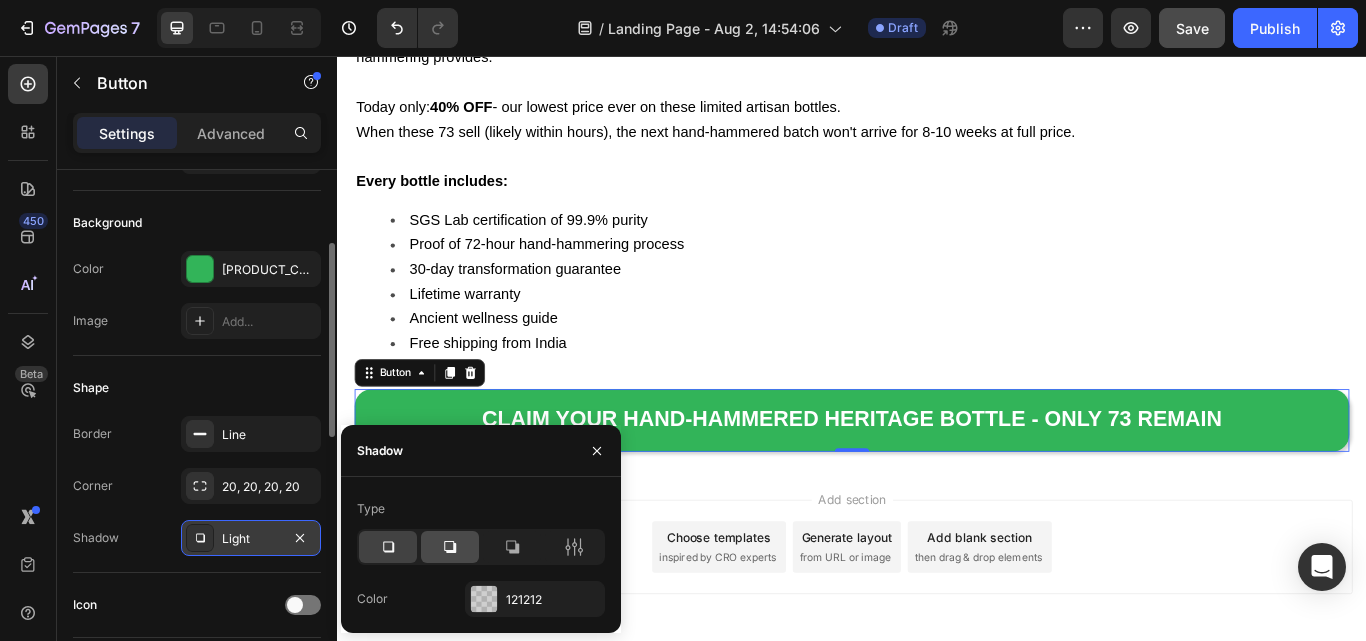 click 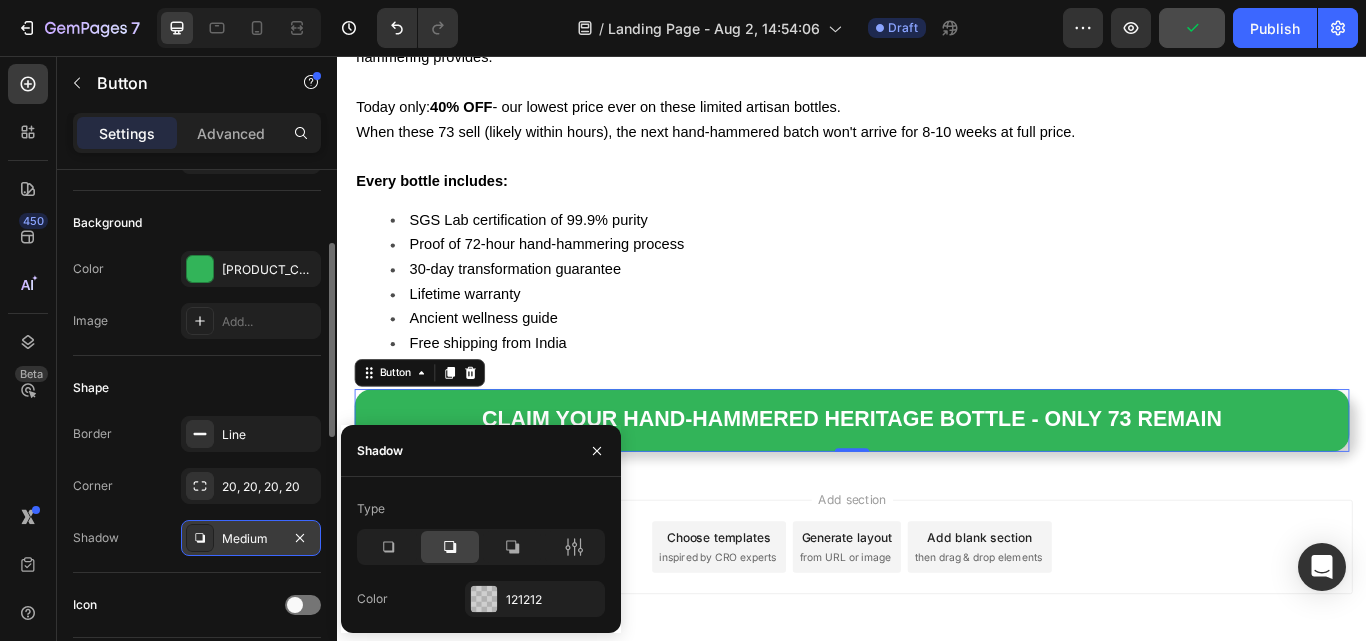click on "Border Line" at bounding box center [197, 434] 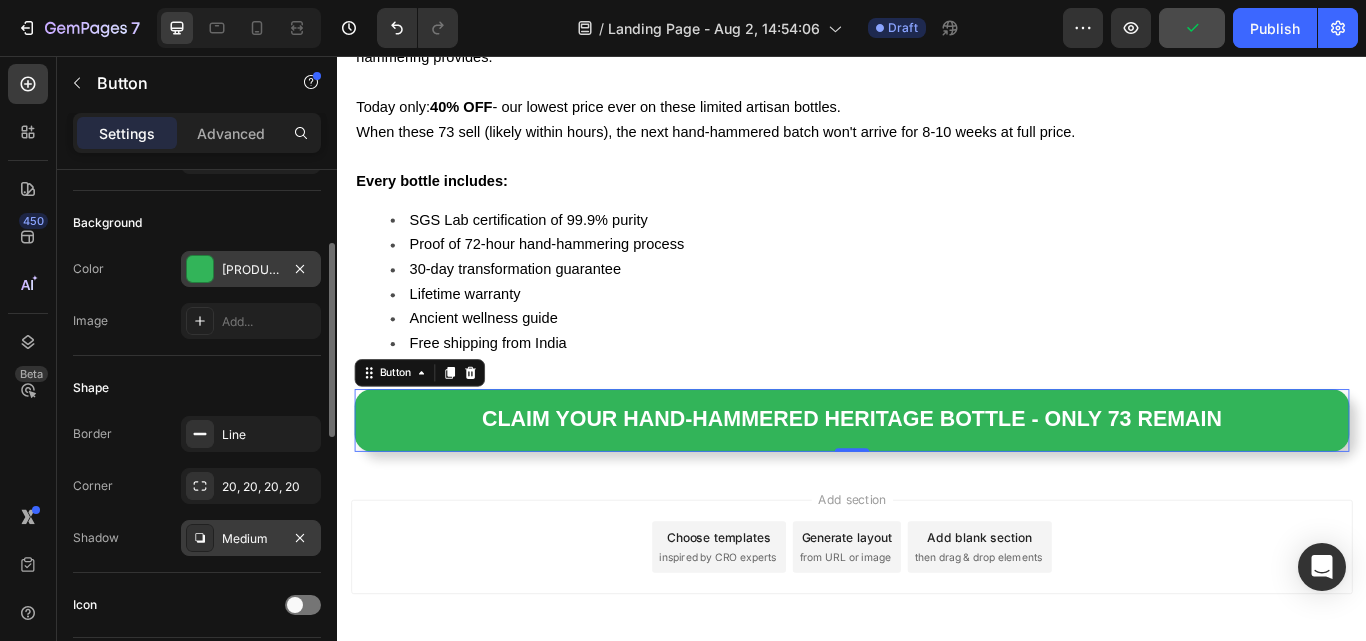 click at bounding box center [200, 269] 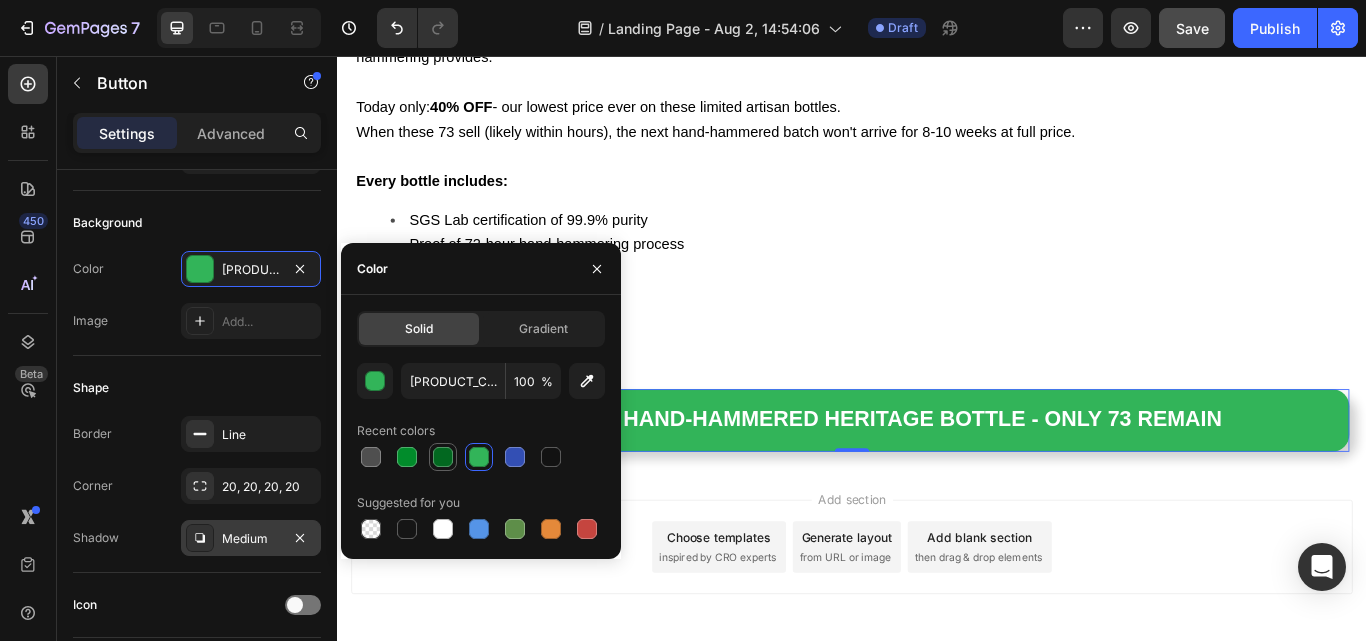 click at bounding box center [443, 457] 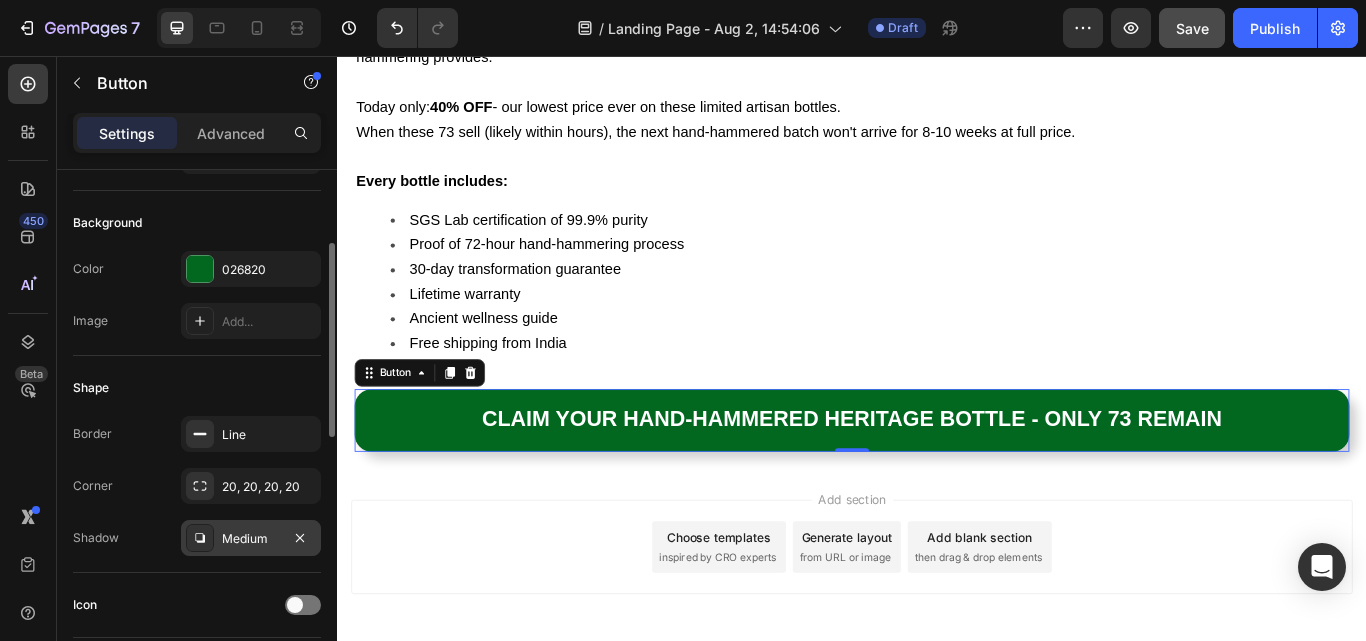 click on "Shape Border Line Corner 20, 20, 20, 20 Shadow Medium" 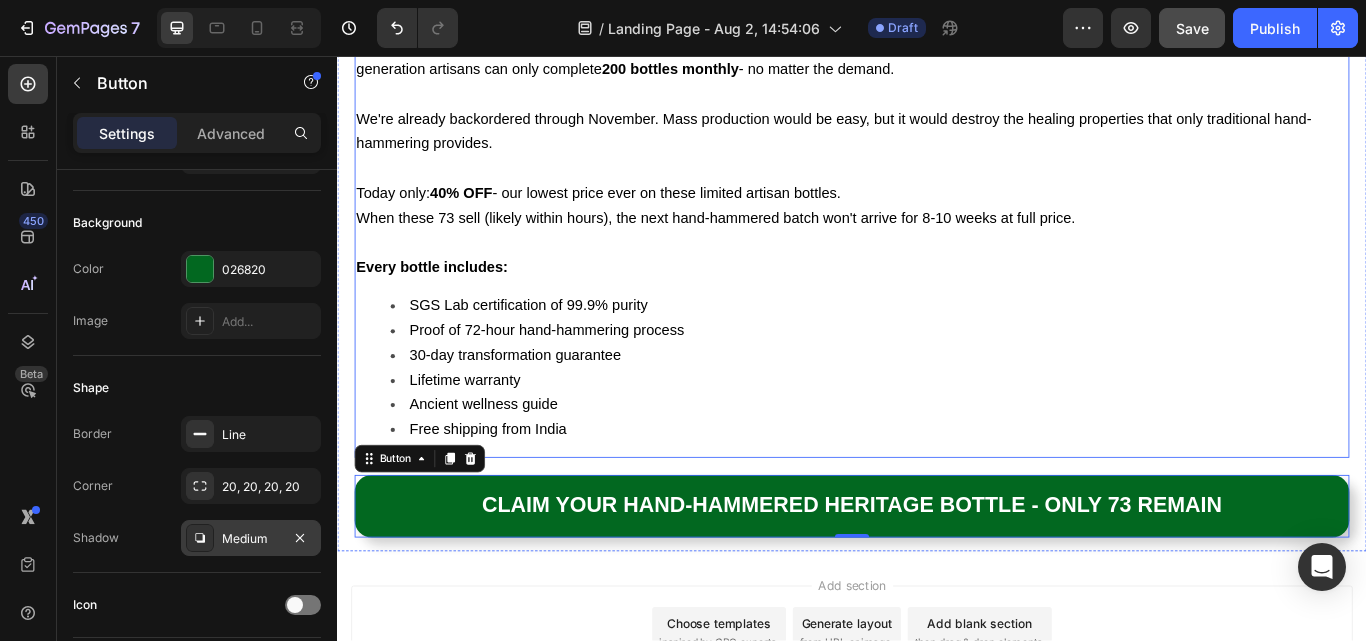 scroll, scrollTop: 16028, scrollLeft: 0, axis: vertical 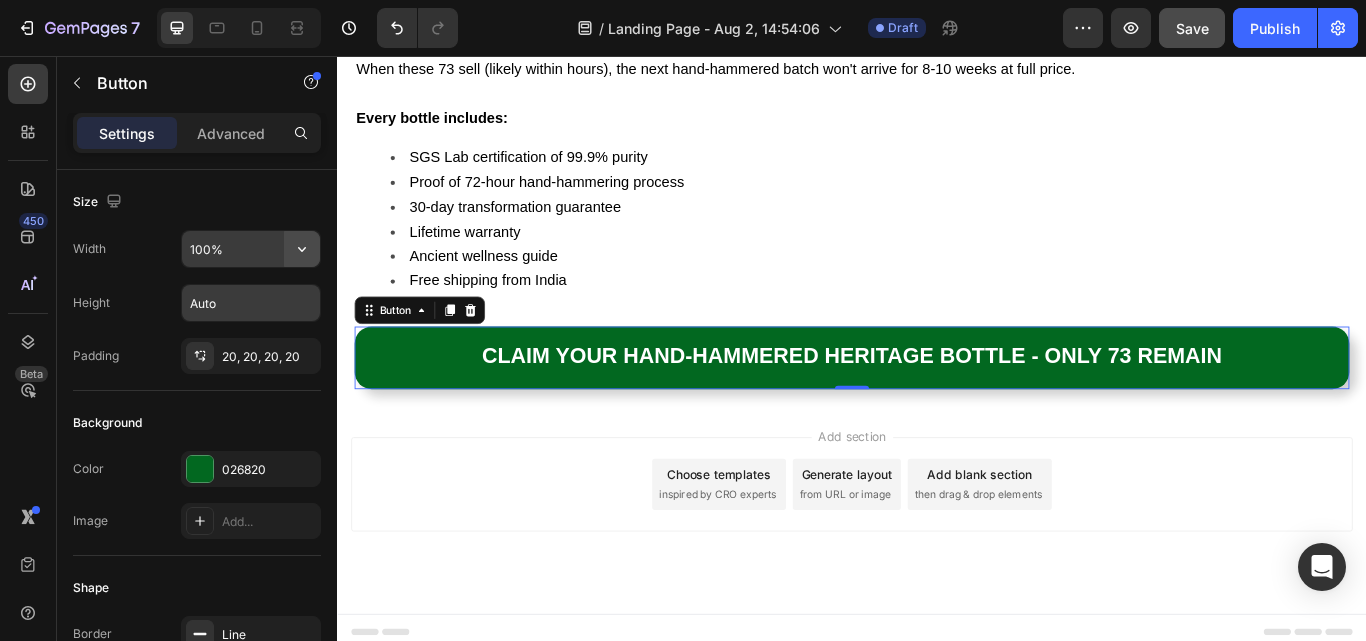 click 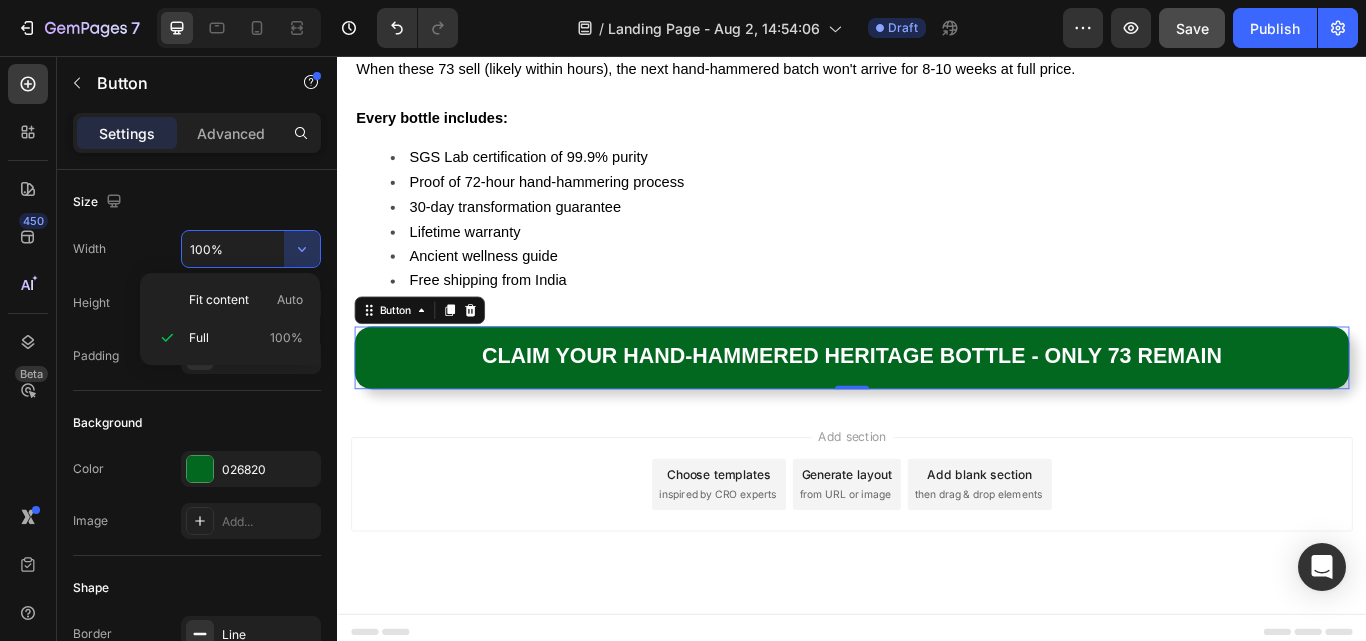 click on "Width 100%" at bounding box center (197, 249) 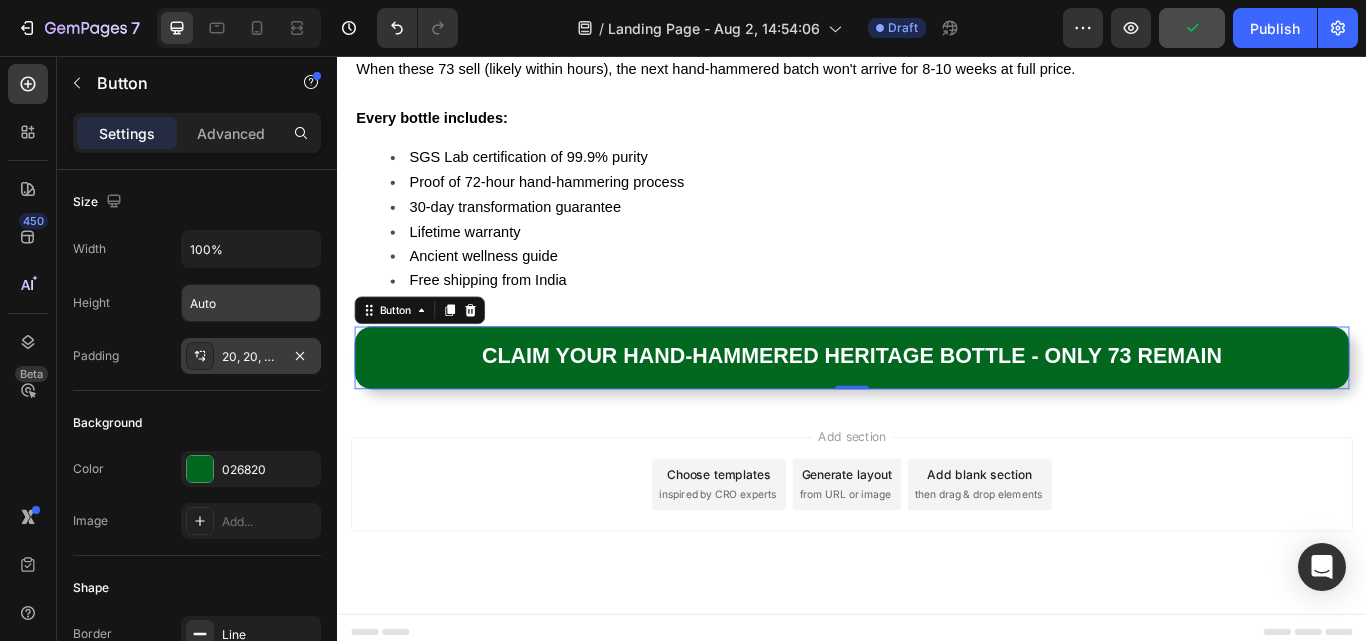 click on "20, 20, 20, 20" at bounding box center [251, 357] 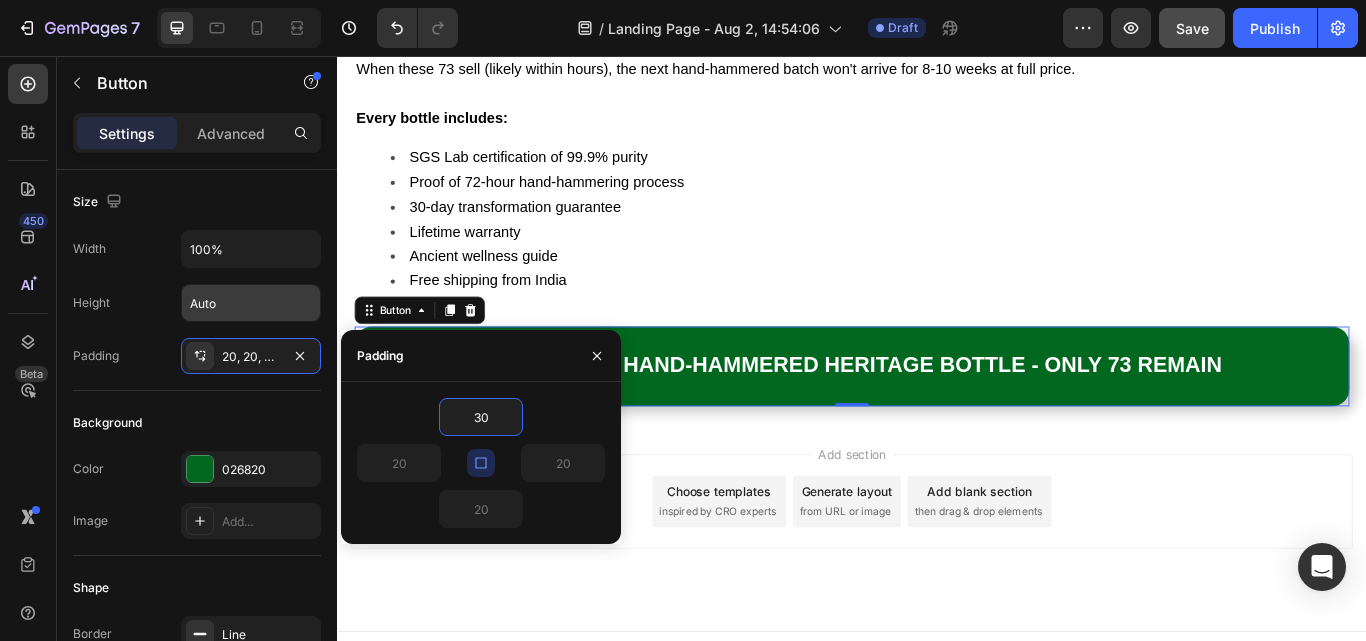 type on "30" 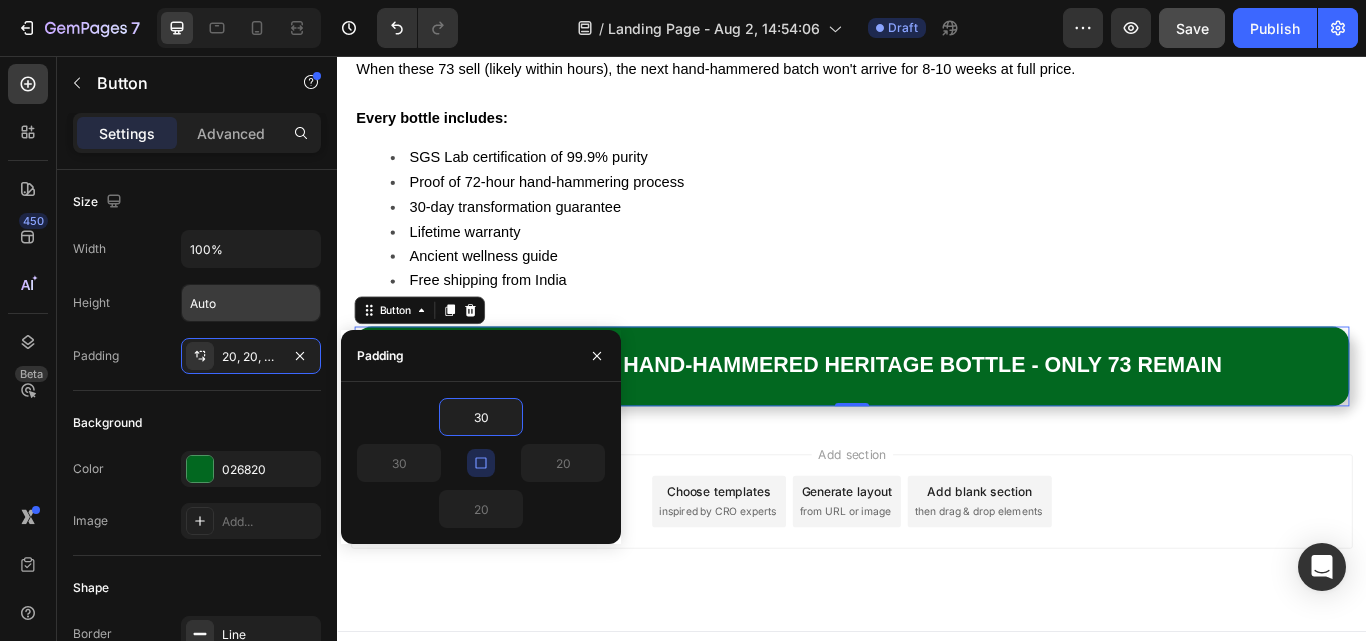type on "30" 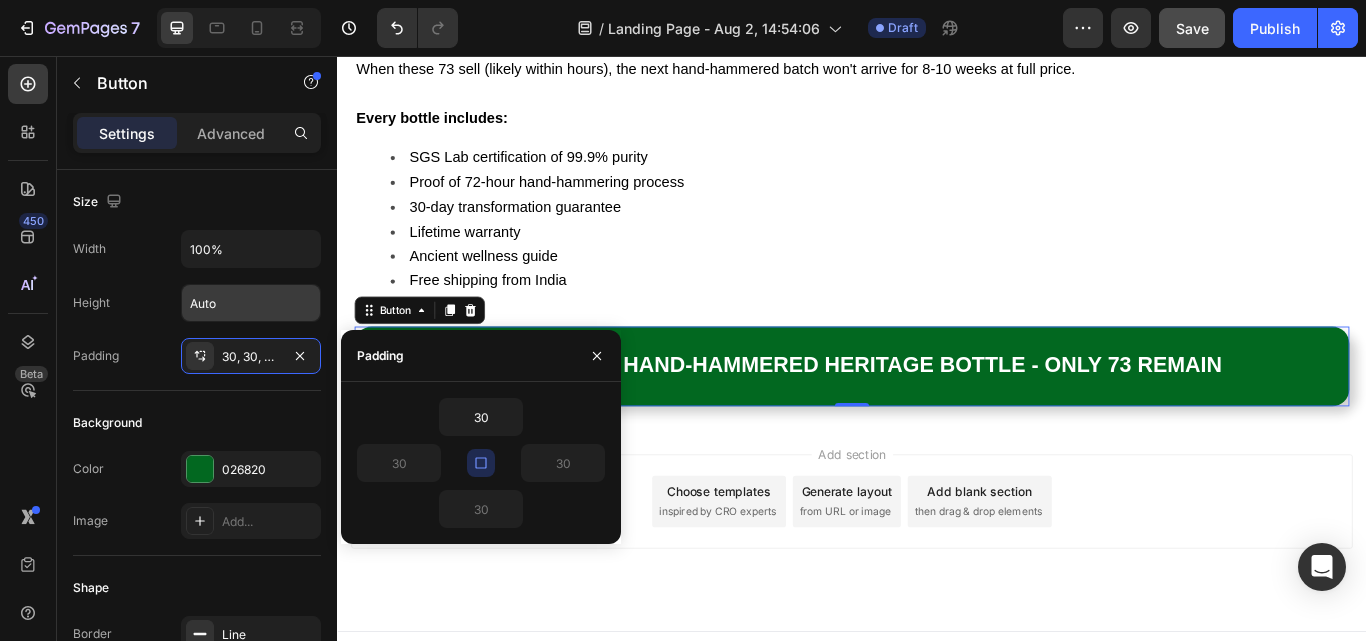 click on "30 30 30 30" at bounding box center (481, 463) 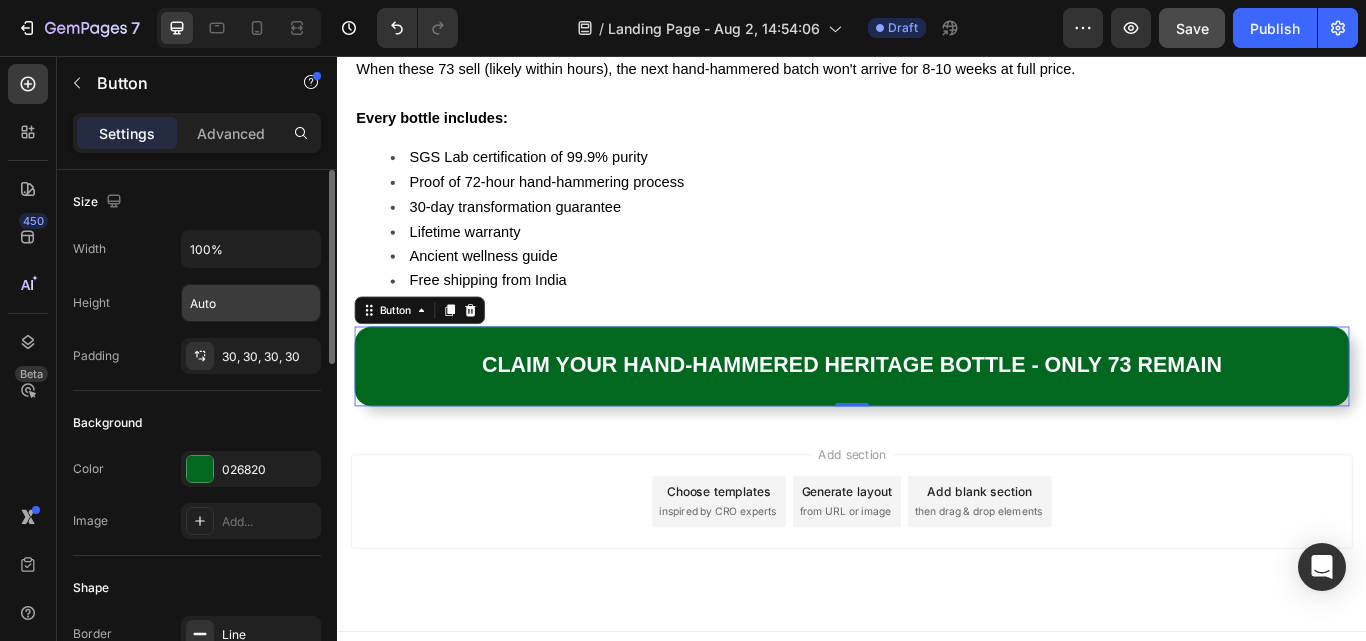 click on "Background Color 026820 Image Add..." 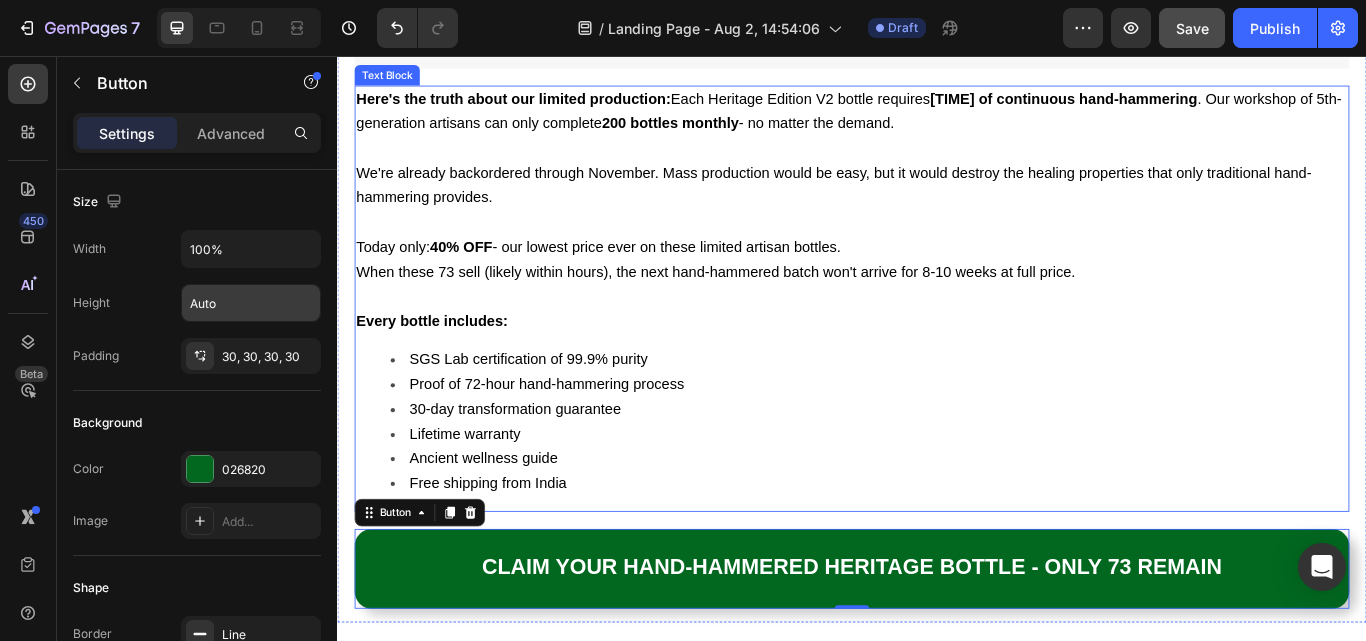 scroll, scrollTop: 15828, scrollLeft: 0, axis: vertical 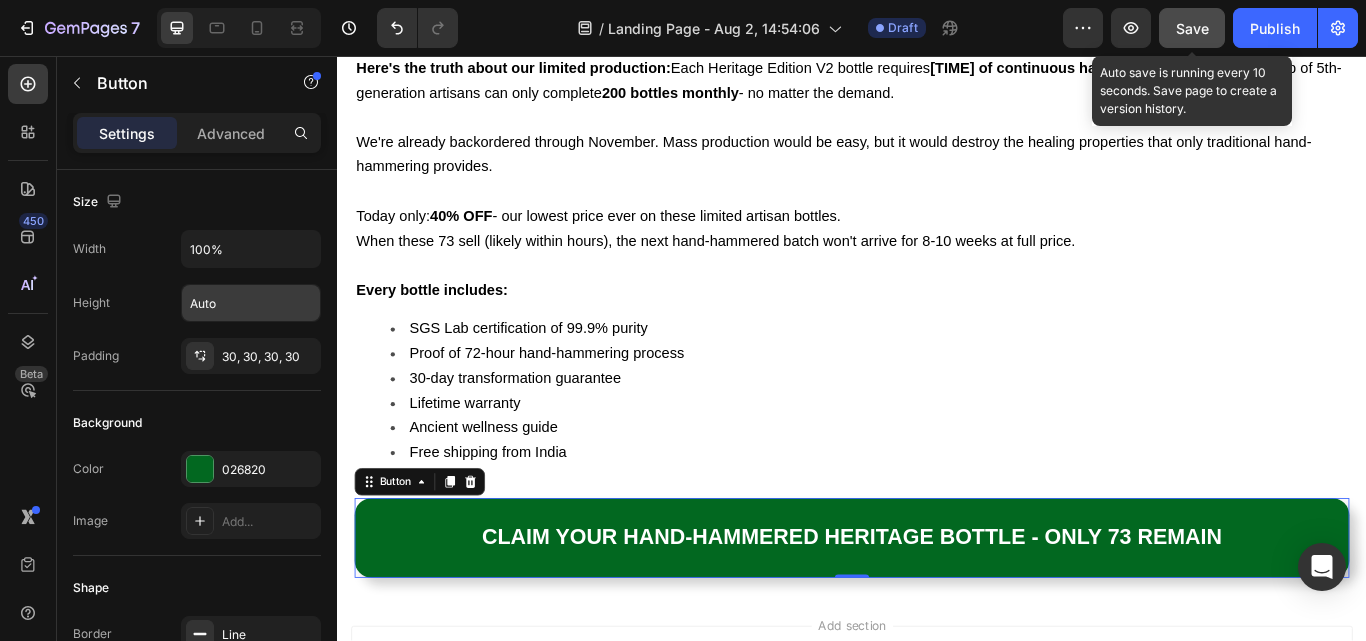 drag, startPoint x: 1192, startPoint y: 30, endPoint x: 1177, endPoint y: 46, distance: 21.931713 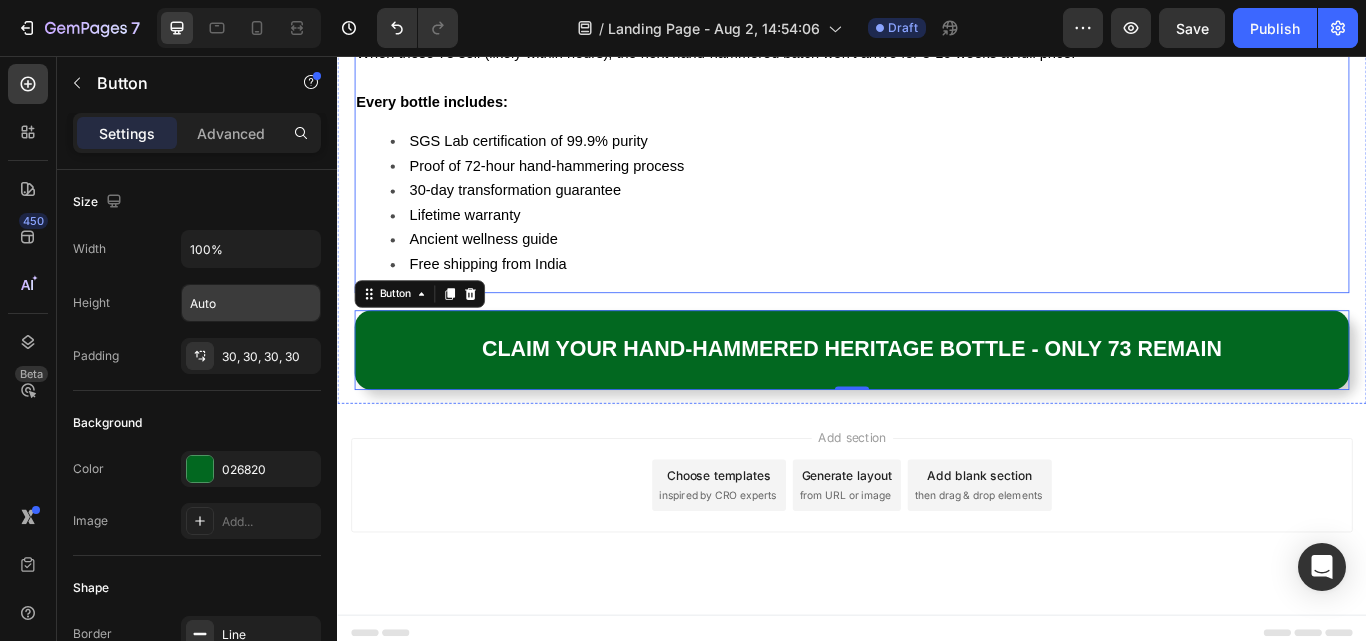 scroll, scrollTop: 16048, scrollLeft: 0, axis: vertical 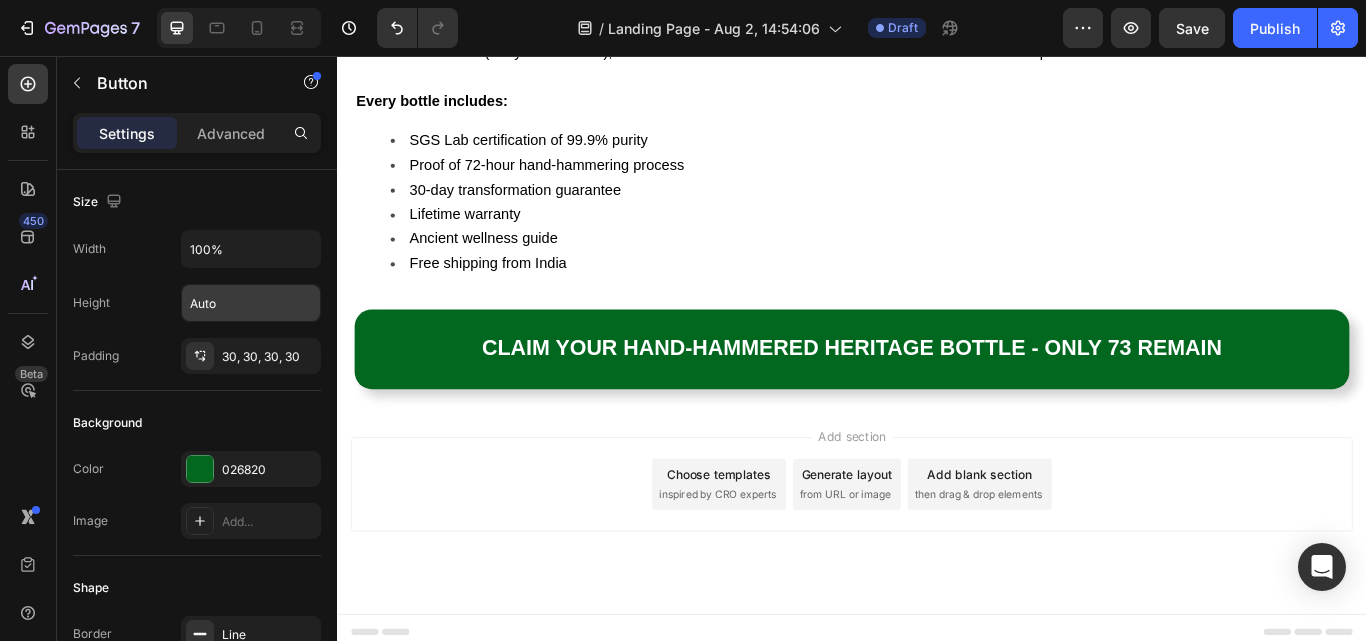 click on "Add blank section" at bounding box center [1086, 544] 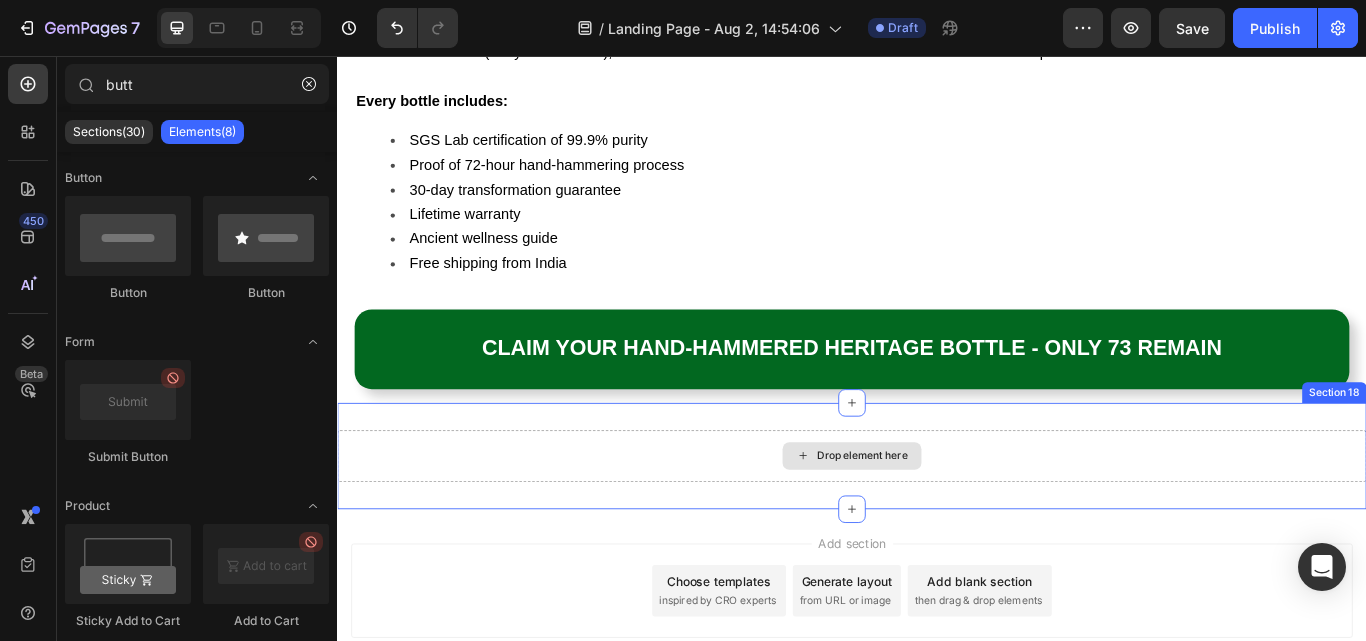 click on "Drop element here" at bounding box center [949, 523] 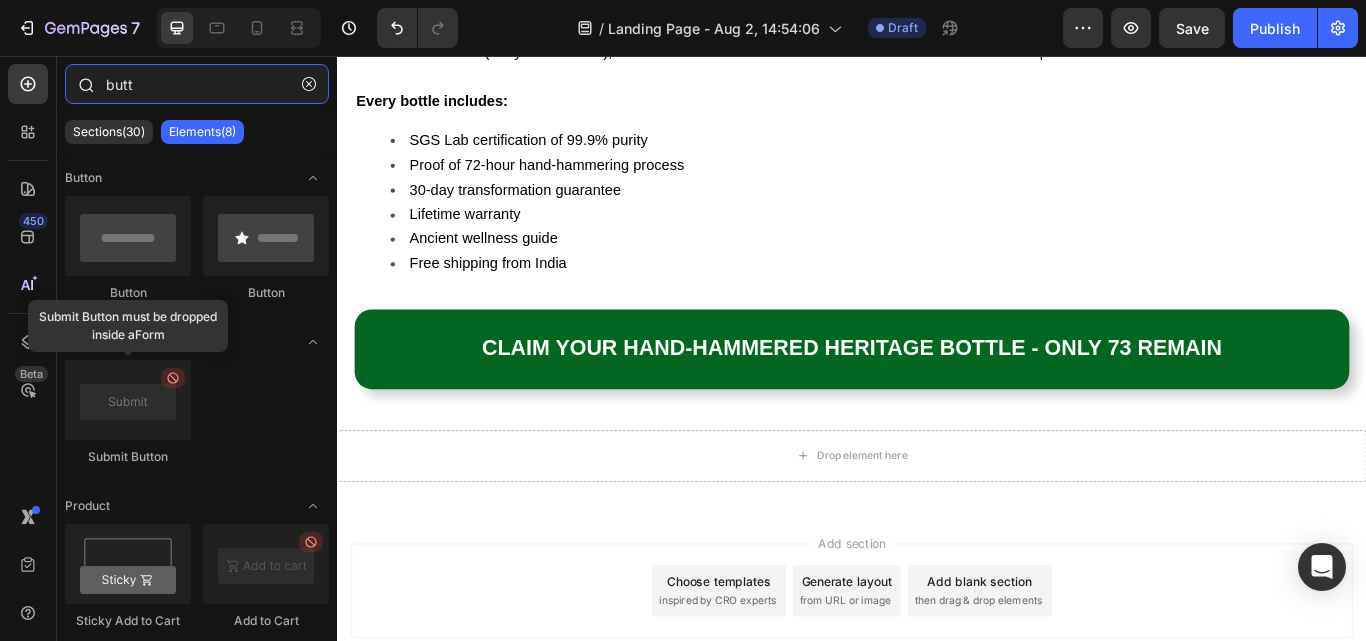 drag, startPoint x: 157, startPoint y: 82, endPoint x: 88, endPoint y: 76, distance: 69.260376 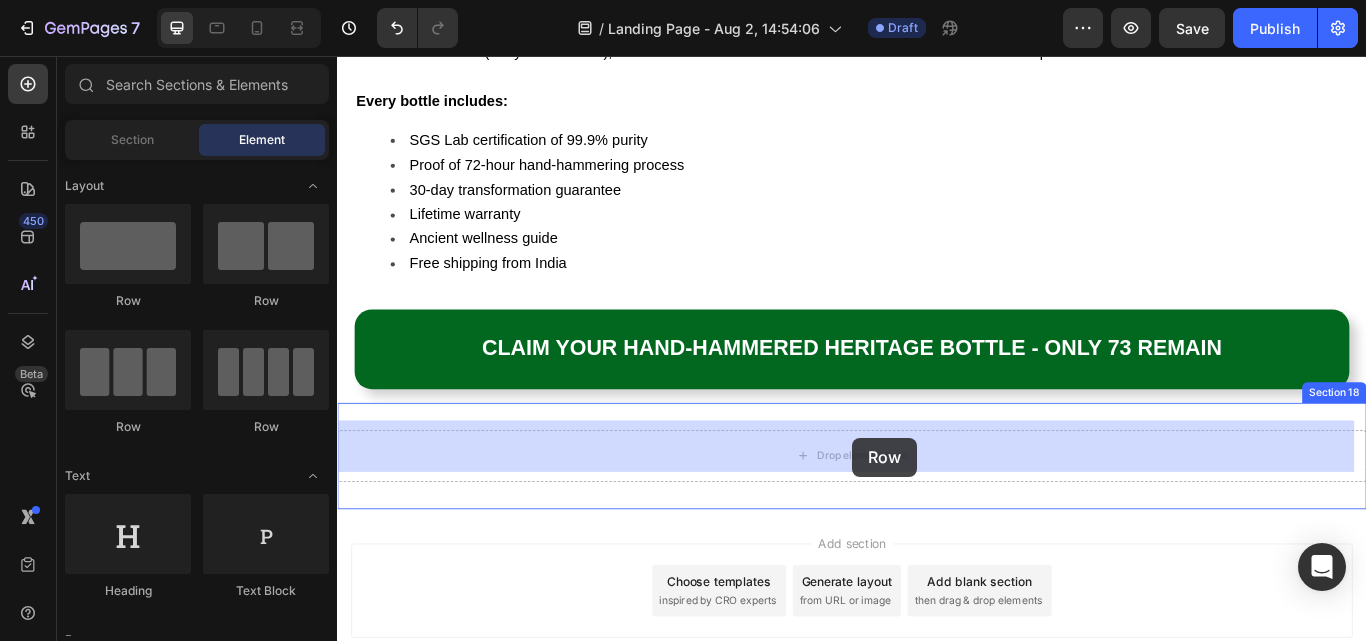 drag, startPoint x: 594, startPoint y: 326, endPoint x: 938, endPoint y: 502, distance: 386.40912 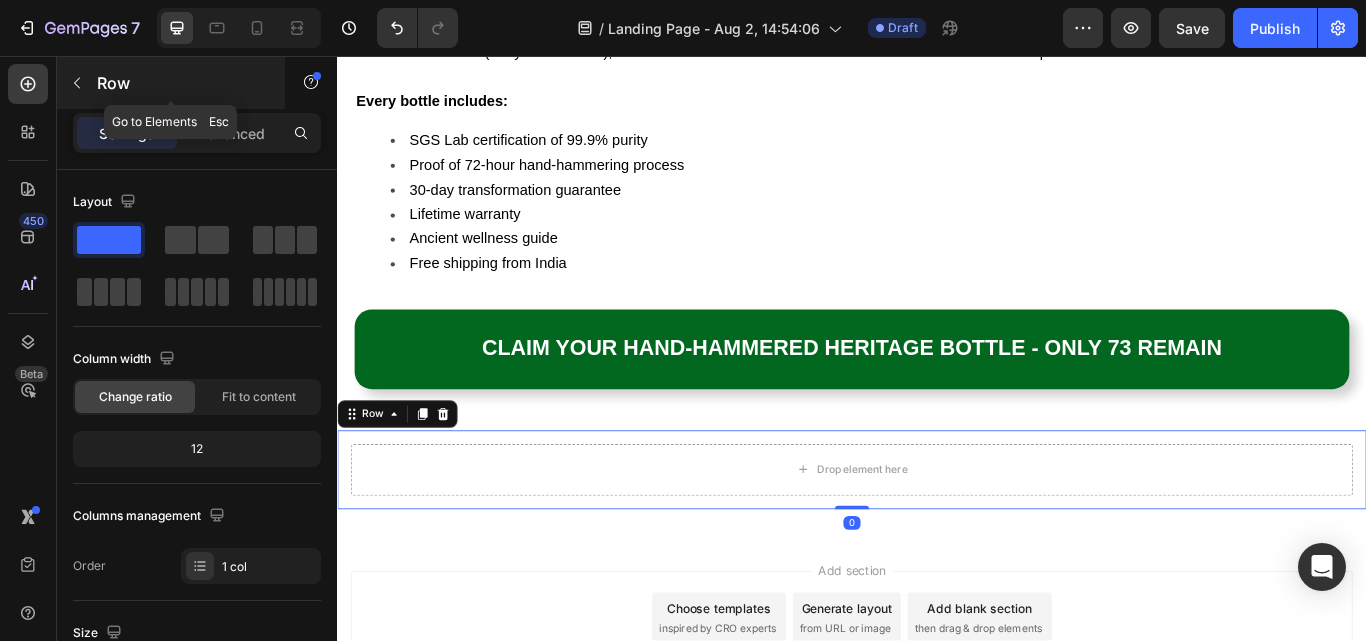 click 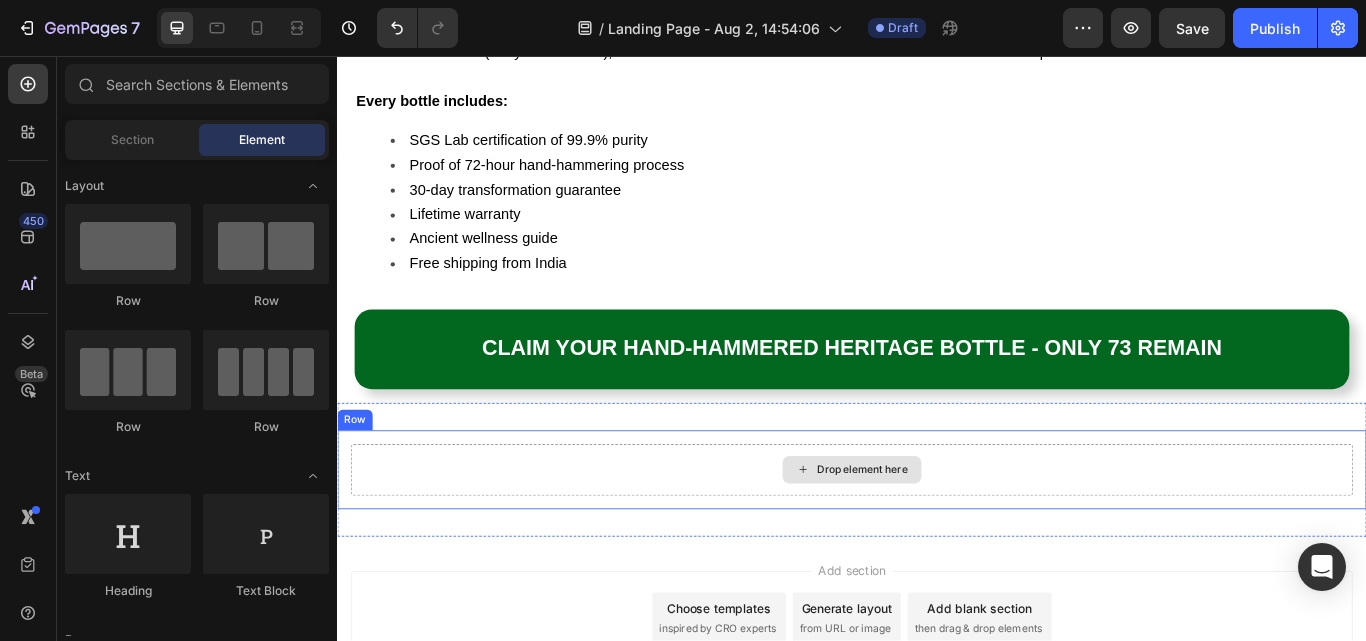 click on "Drop element here" at bounding box center (949, 539) 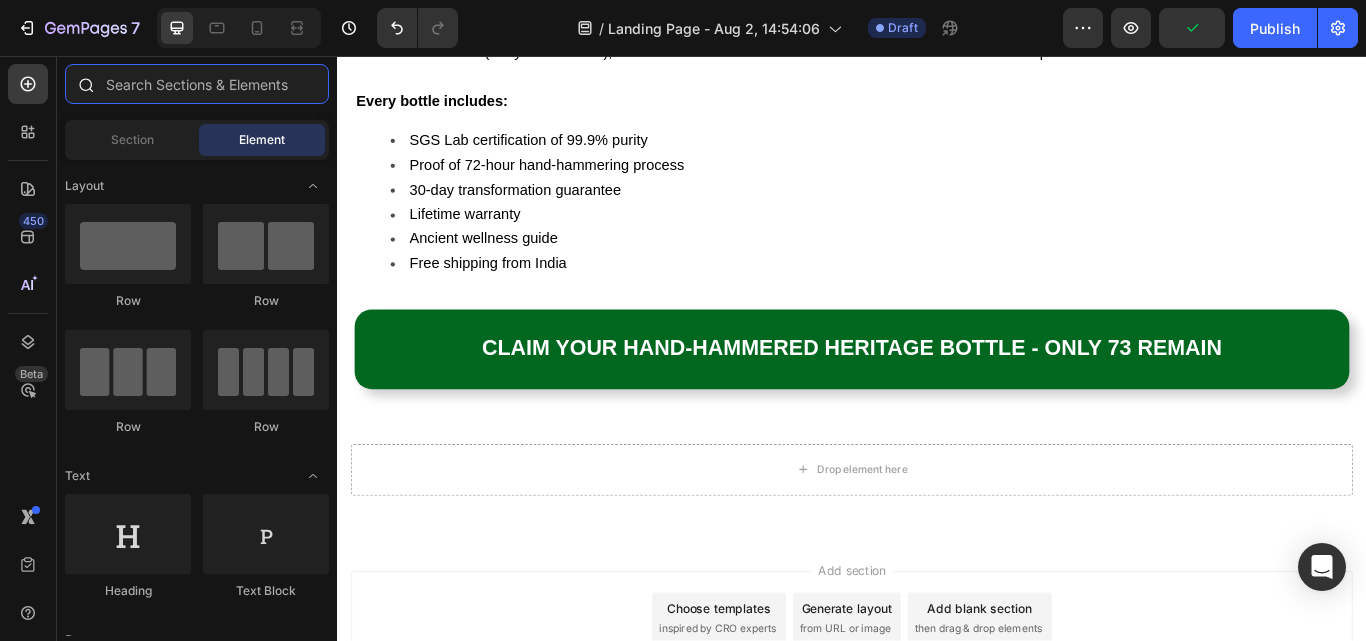 click at bounding box center (197, 84) 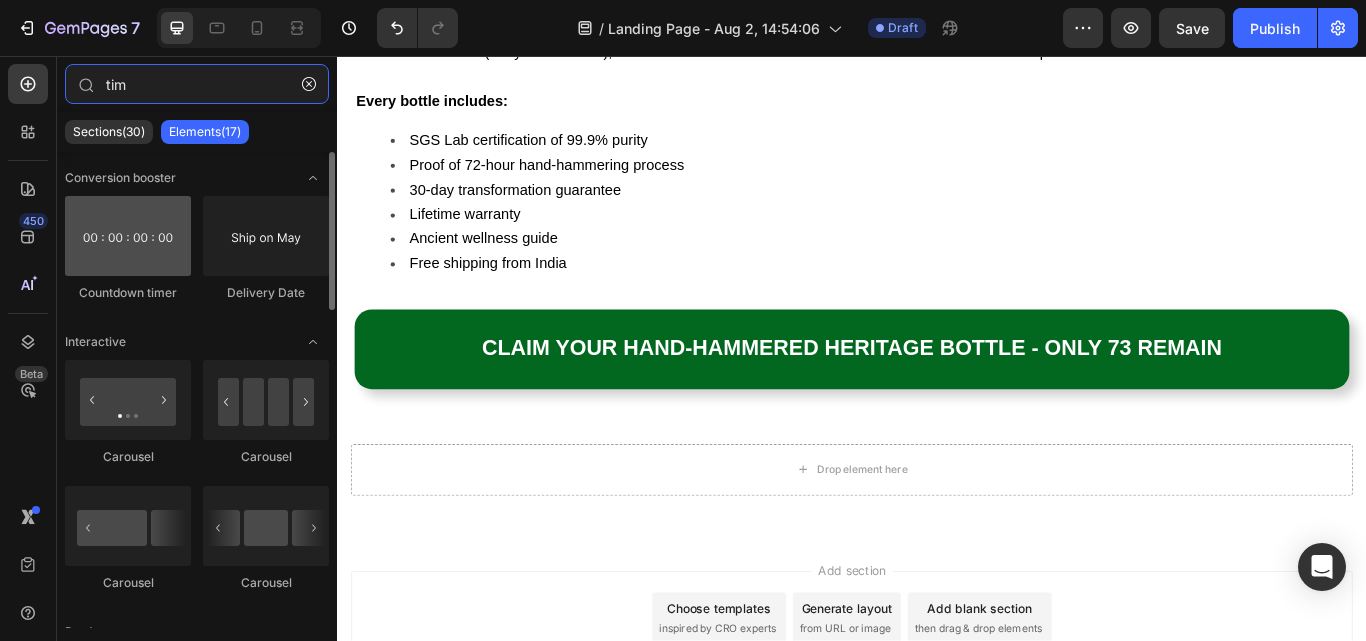 type on "tim" 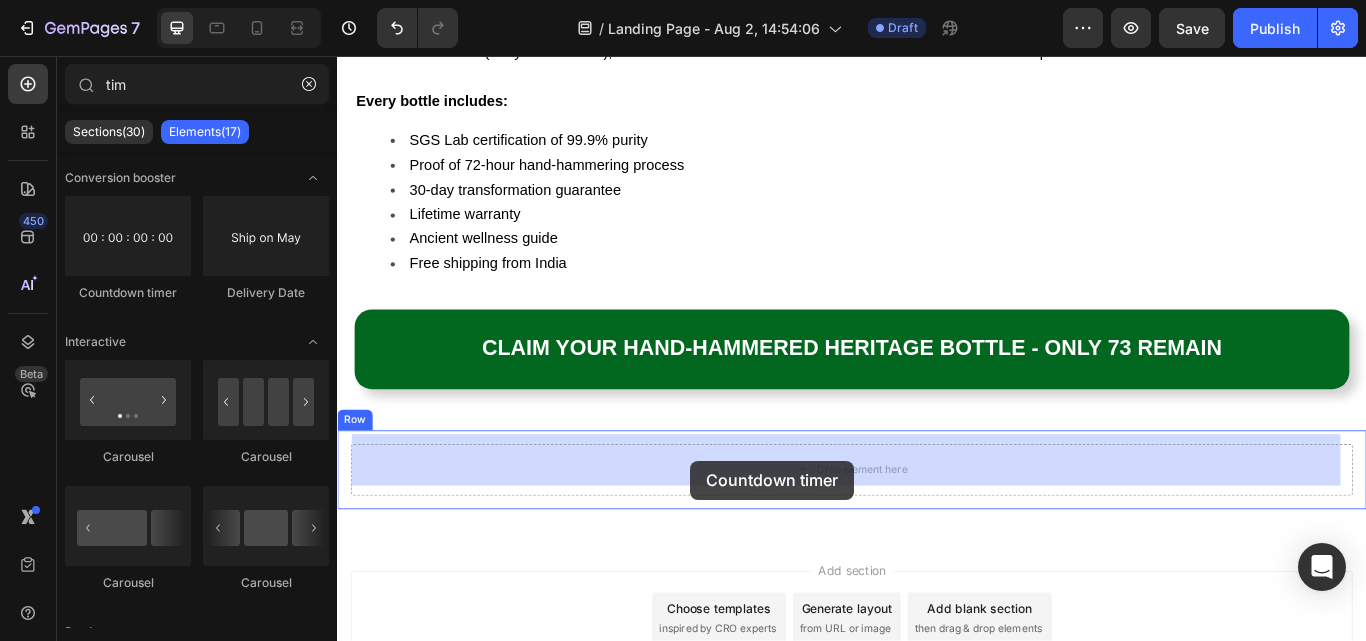 drag, startPoint x: 472, startPoint y: 306, endPoint x: 749, endPoint y: 528, distance: 354.9831 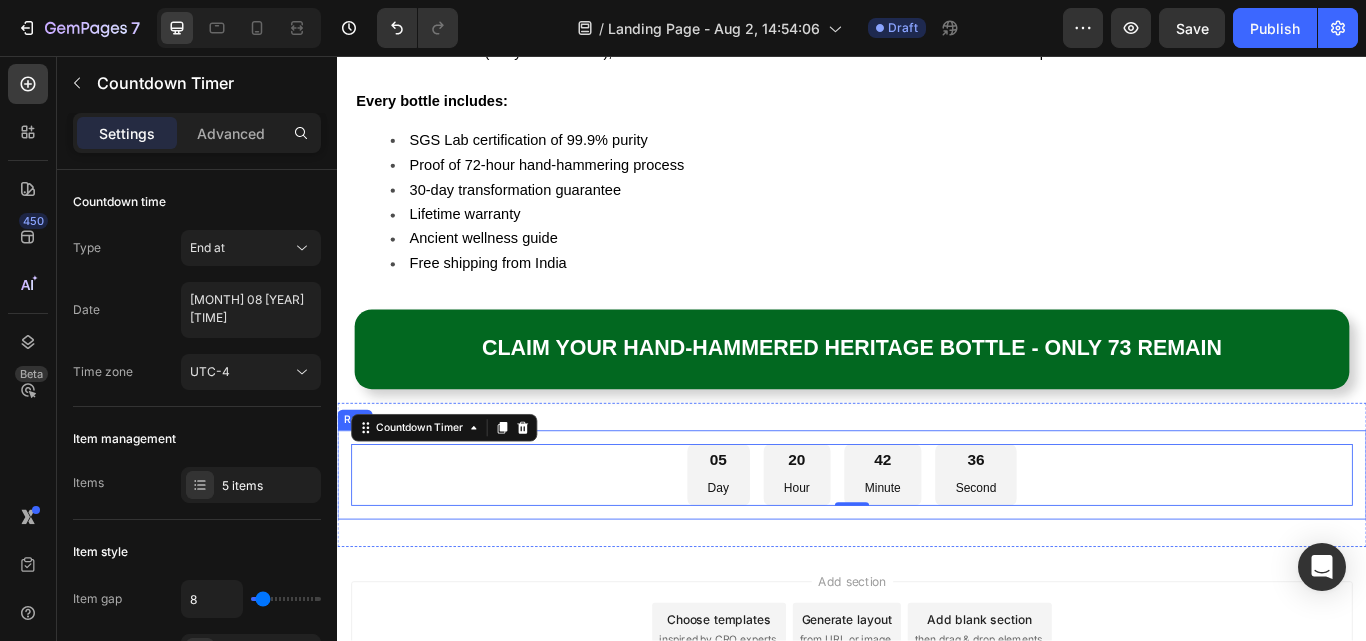 click on "05 Day 20 Hour 42 Minute 36 Second Countdown Timer   0 Row" at bounding box center (937, 545) 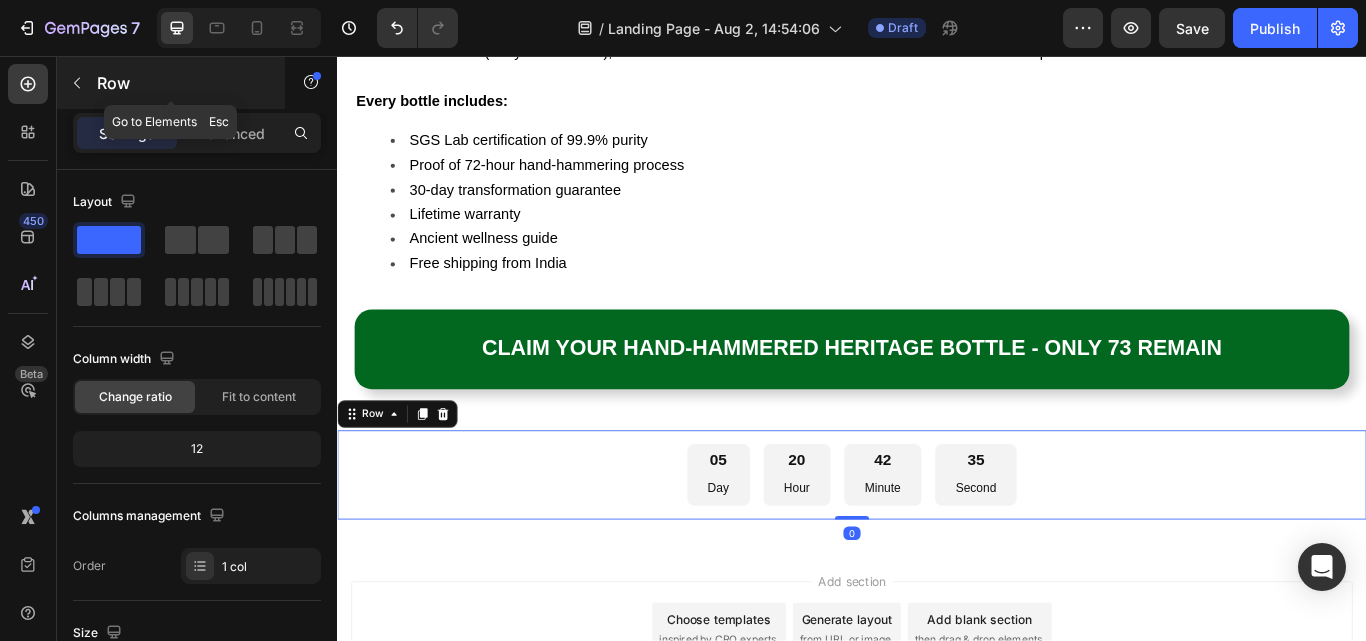click 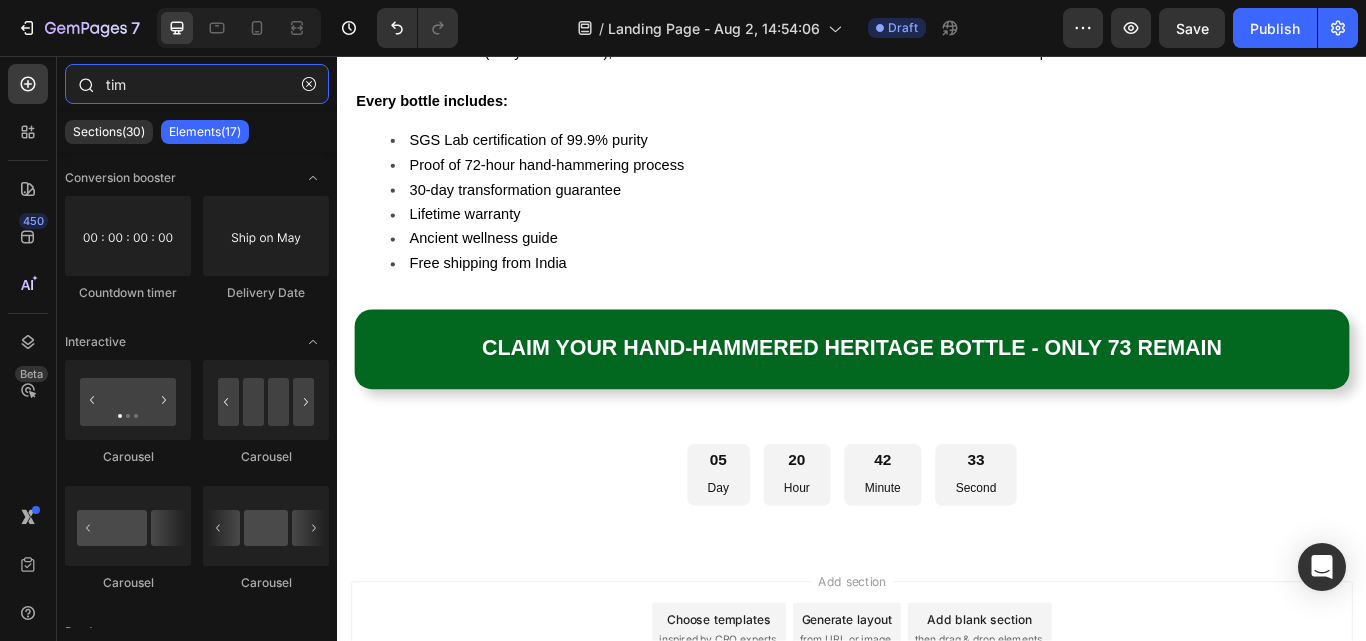 drag, startPoint x: 156, startPoint y: 86, endPoint x: 103, endPoint y: 74, distance: 54.34151 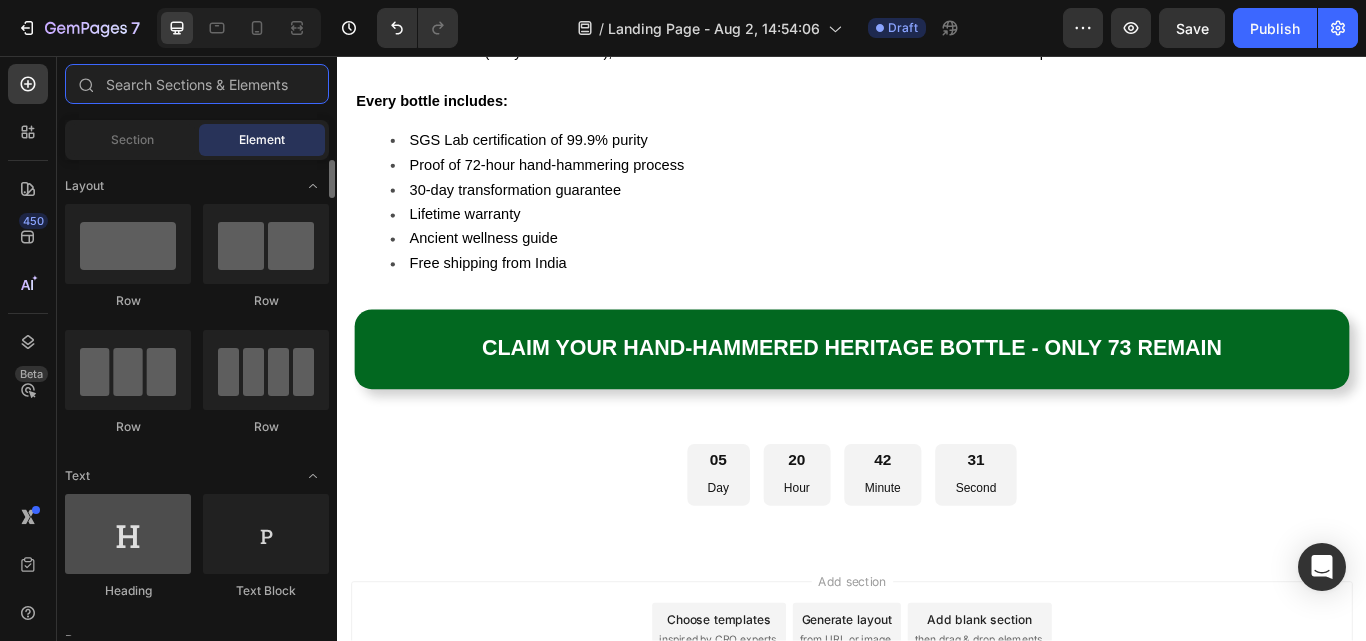 type 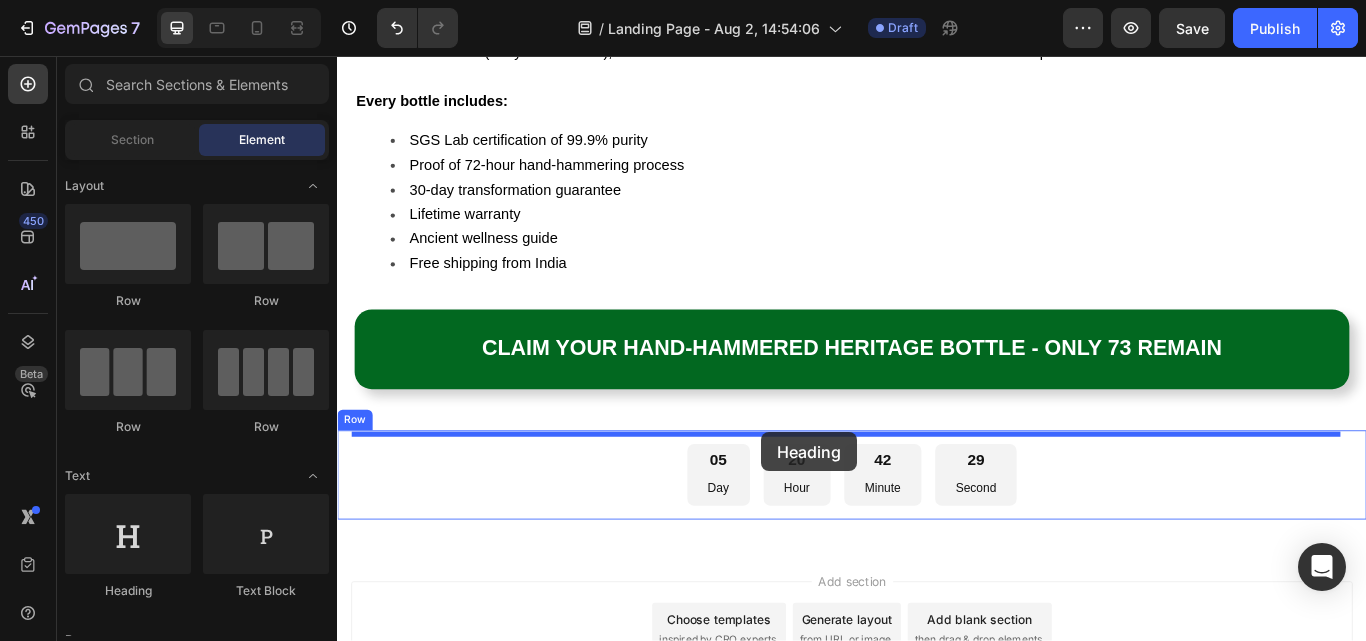drag, startPoint x: 493, startPoint y: 590, endPoint x: 832, endPoint y: 495, distance: 352.05966 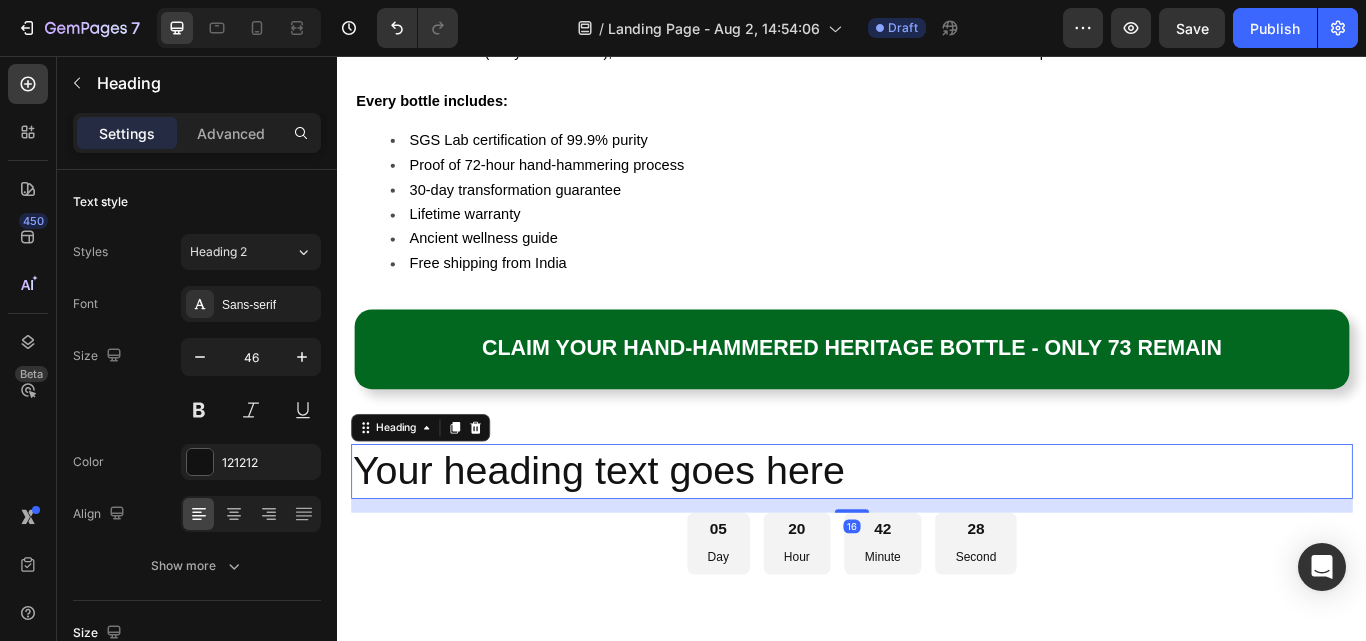 click on "Your heading text goes here" at bounding box center [937, 541] 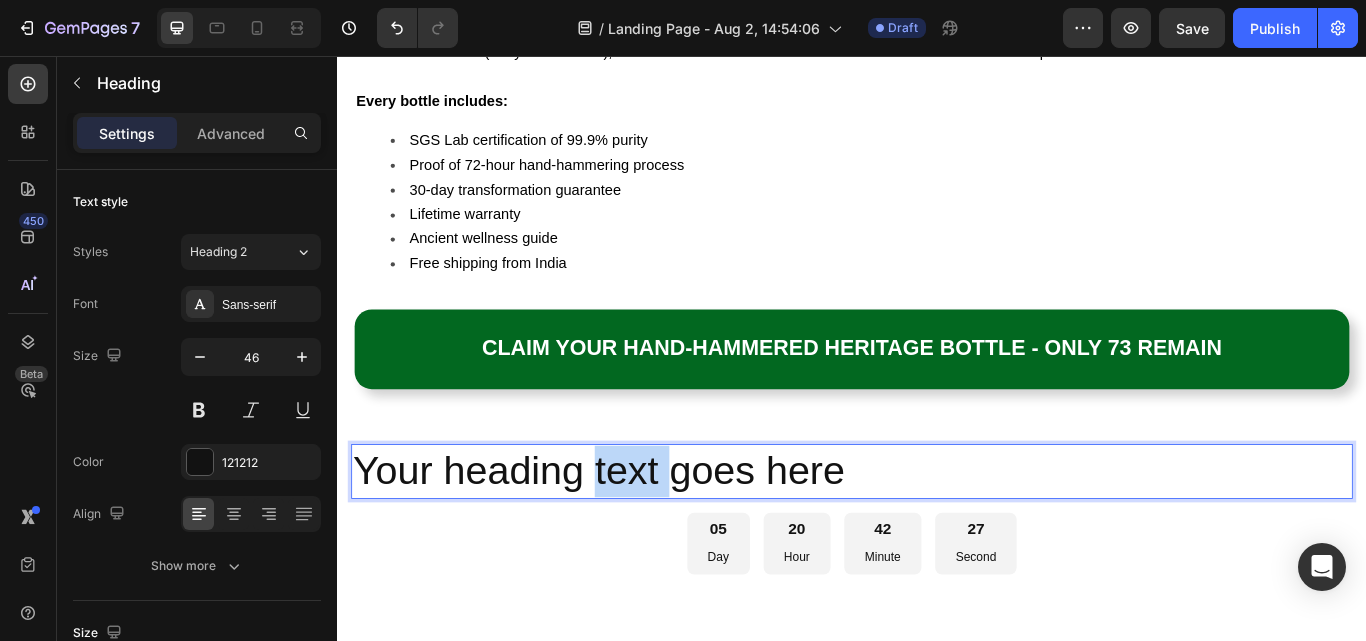 click on "Your heading text goes here" at bounding box center (937, 541) 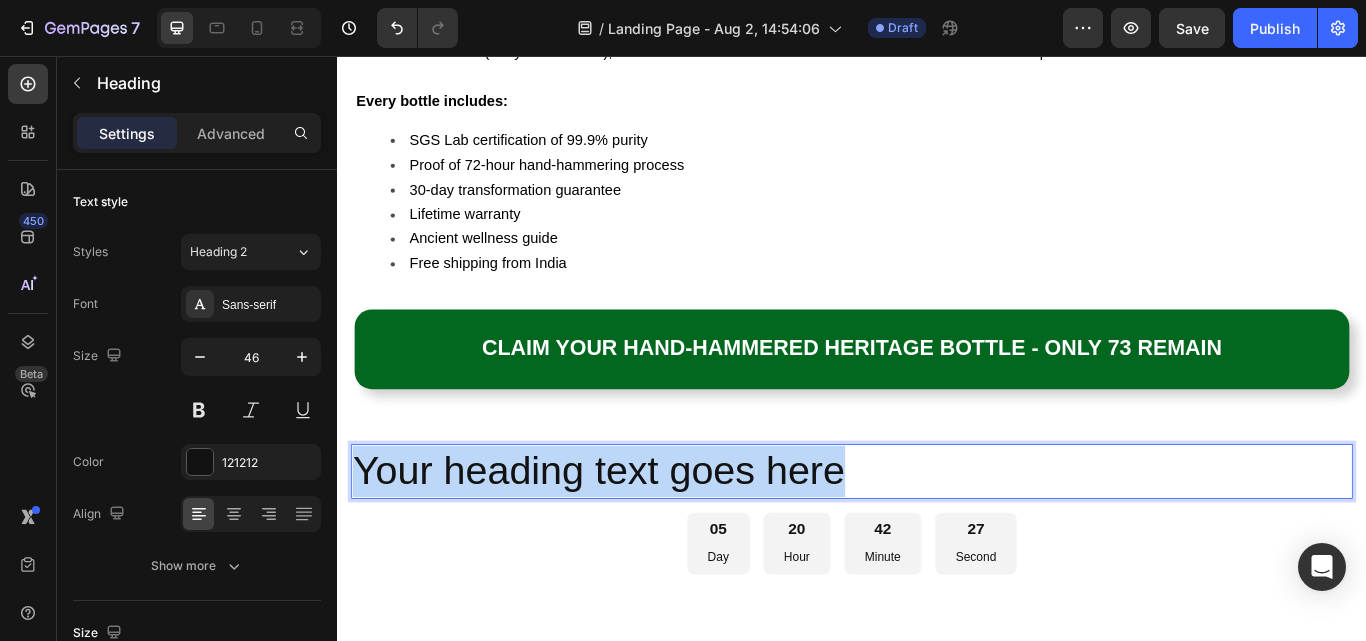 click on "Your heading text goes here" at bounding box center (937, 541) 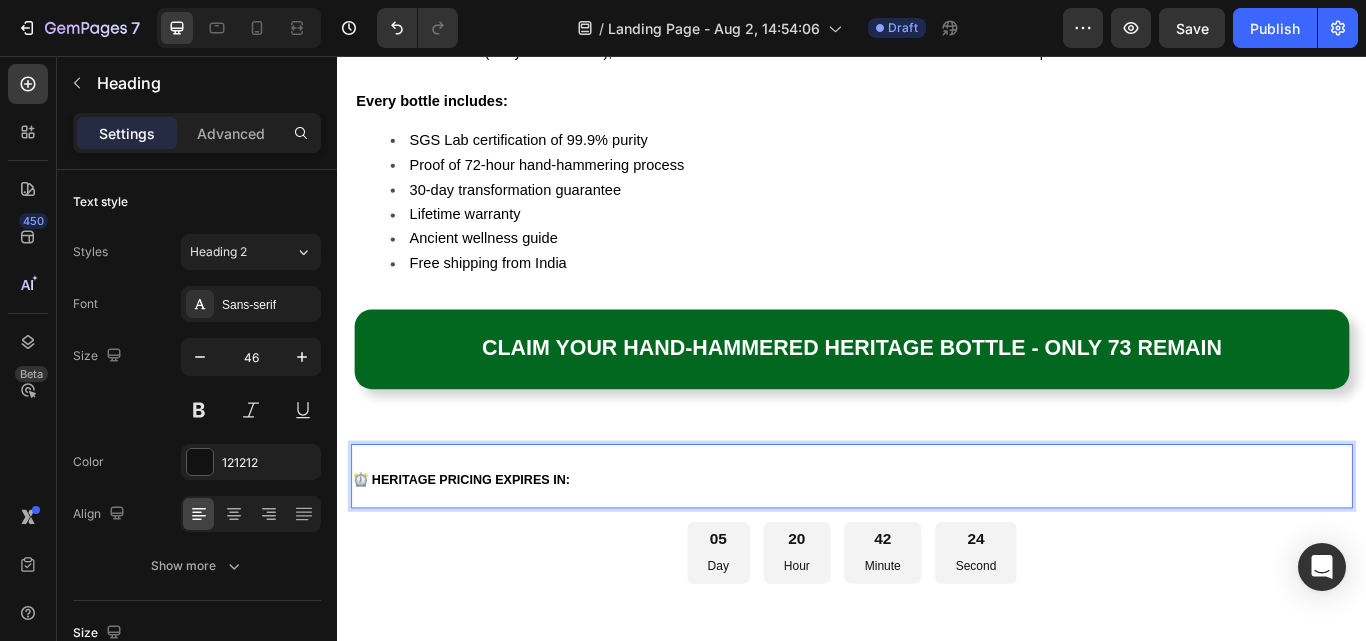 click on "⏰ HERITAGE PRICING EXPIRES IN:" at bounding box center [937, 546] 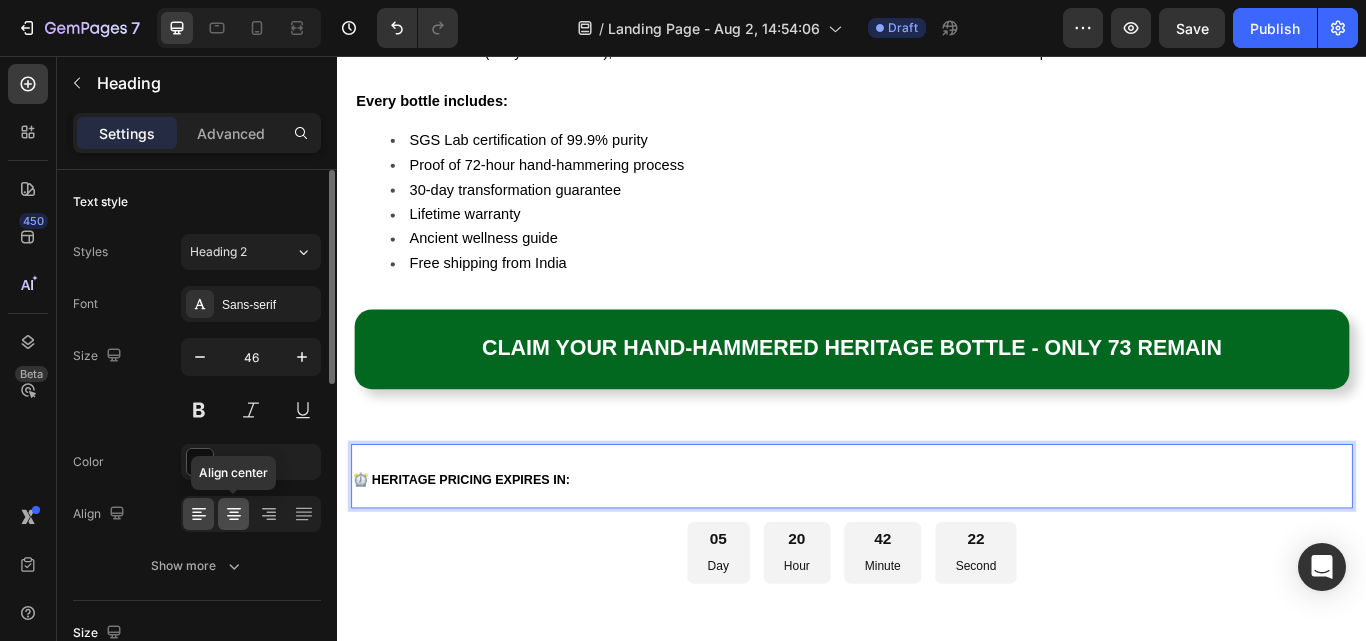 click 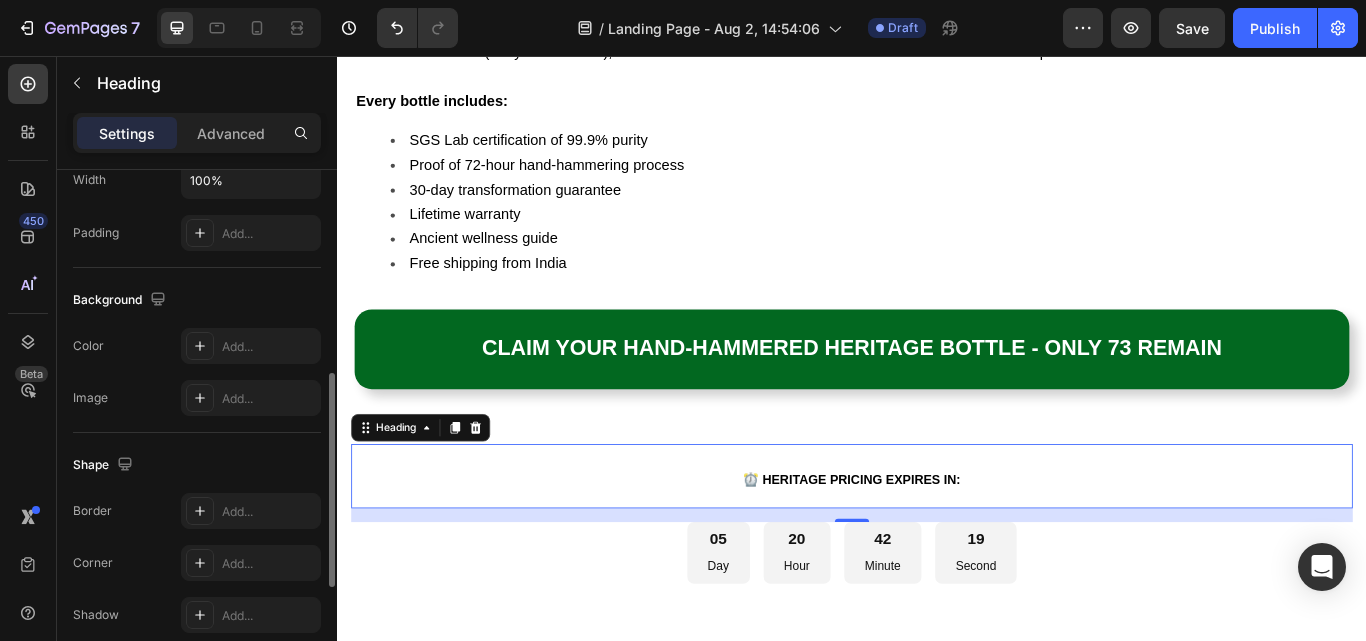 scroll, scrollTop: 400, scrollLeft: 0, axis: vertical 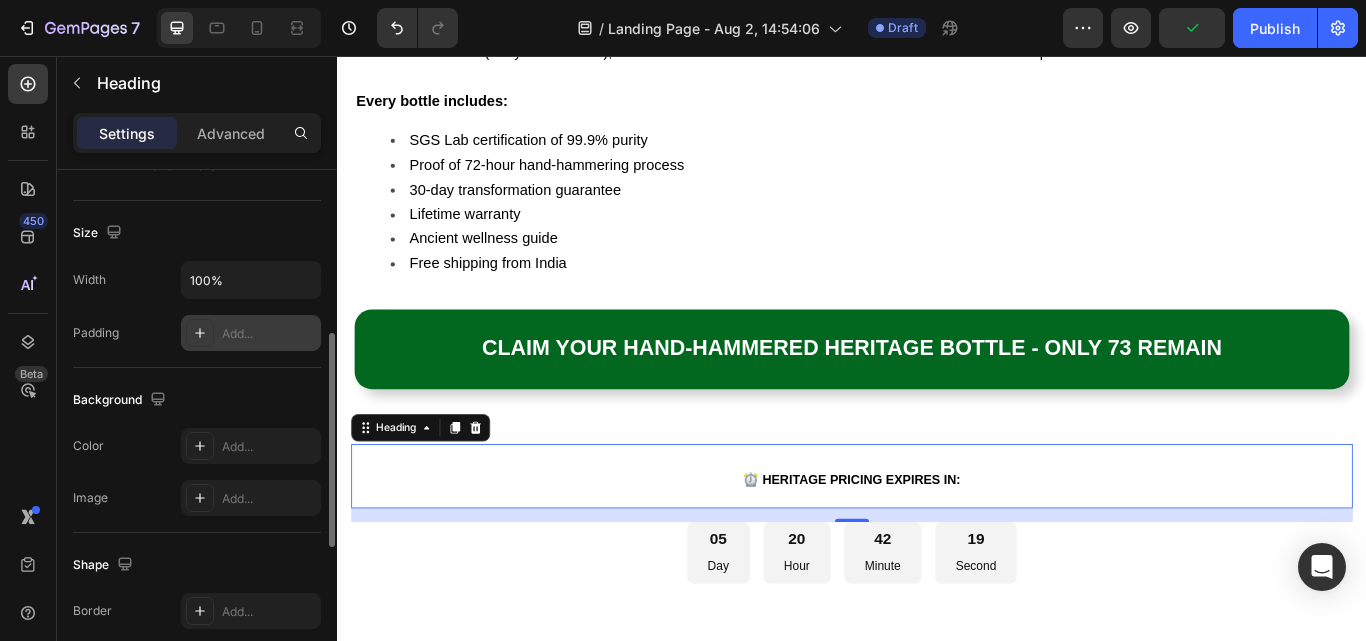 click on "Add..." at bounding box center [251, 333] 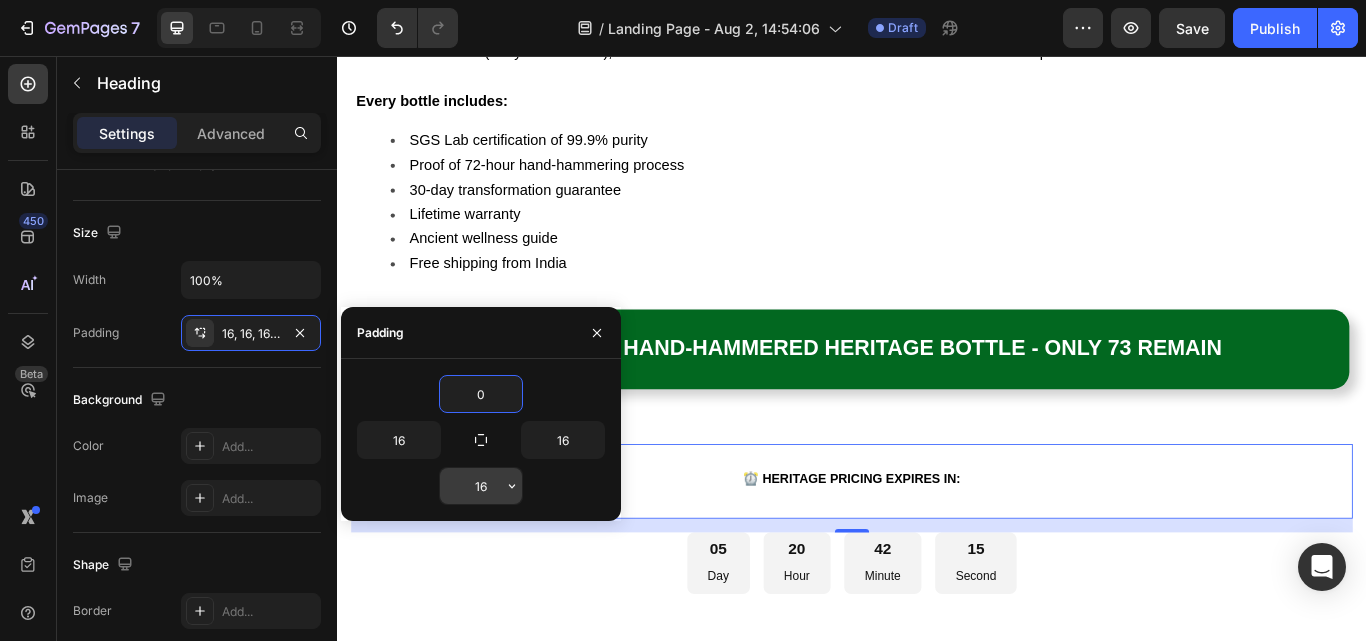 type on "0" 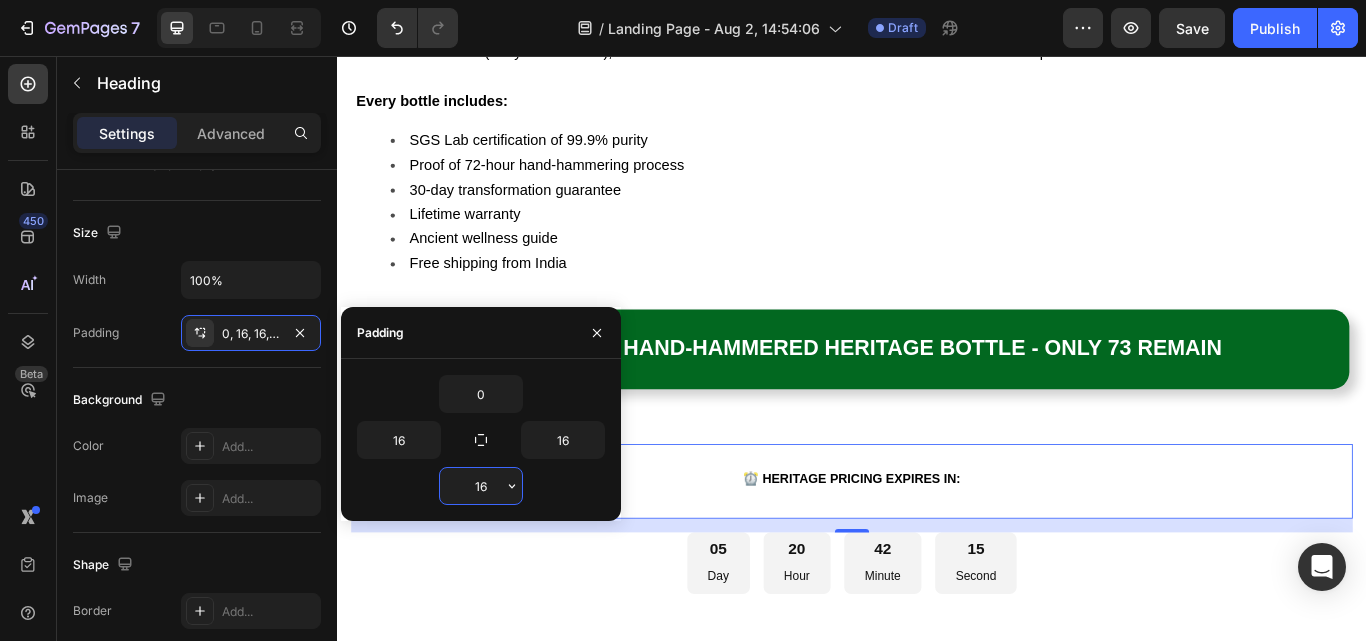 type on "0" 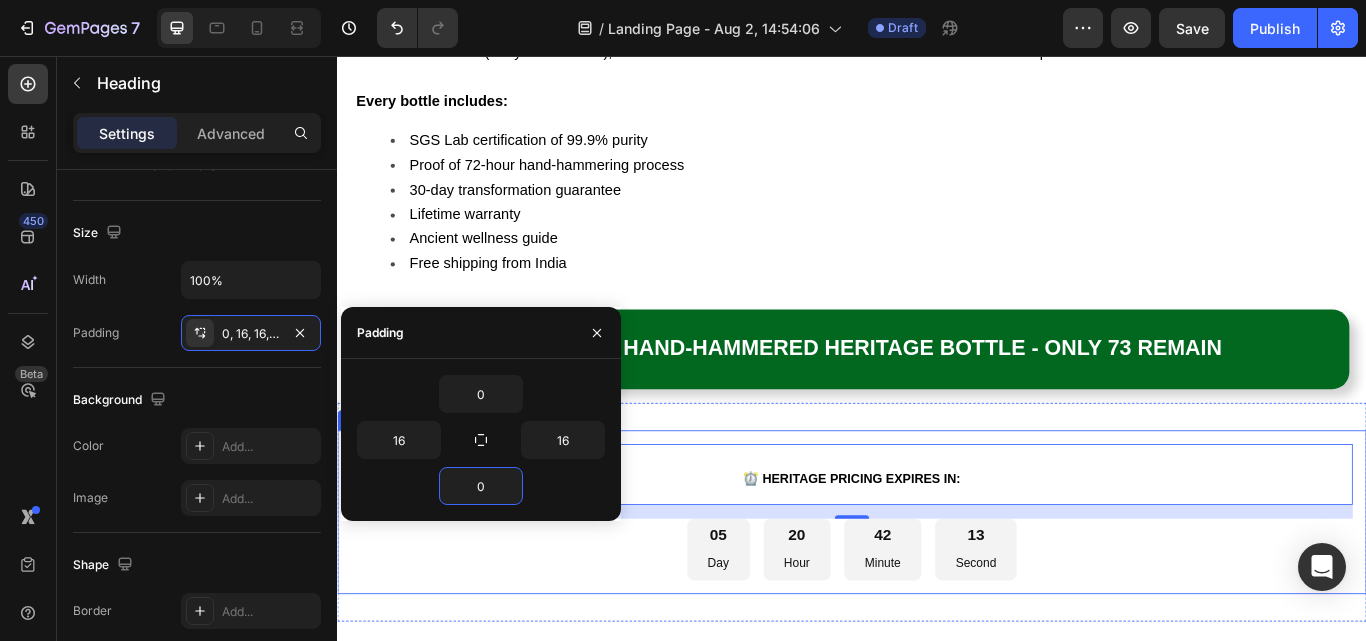 click on "⁠⁠⁠⁠⁠⁠⁠ ⏰ HERITAGE PRICING EXPIRES IN: Heading   16 05 Day 20 Hour 42 Minute 13 Second Countdown Timer Row" at bounding box center (937, 588) 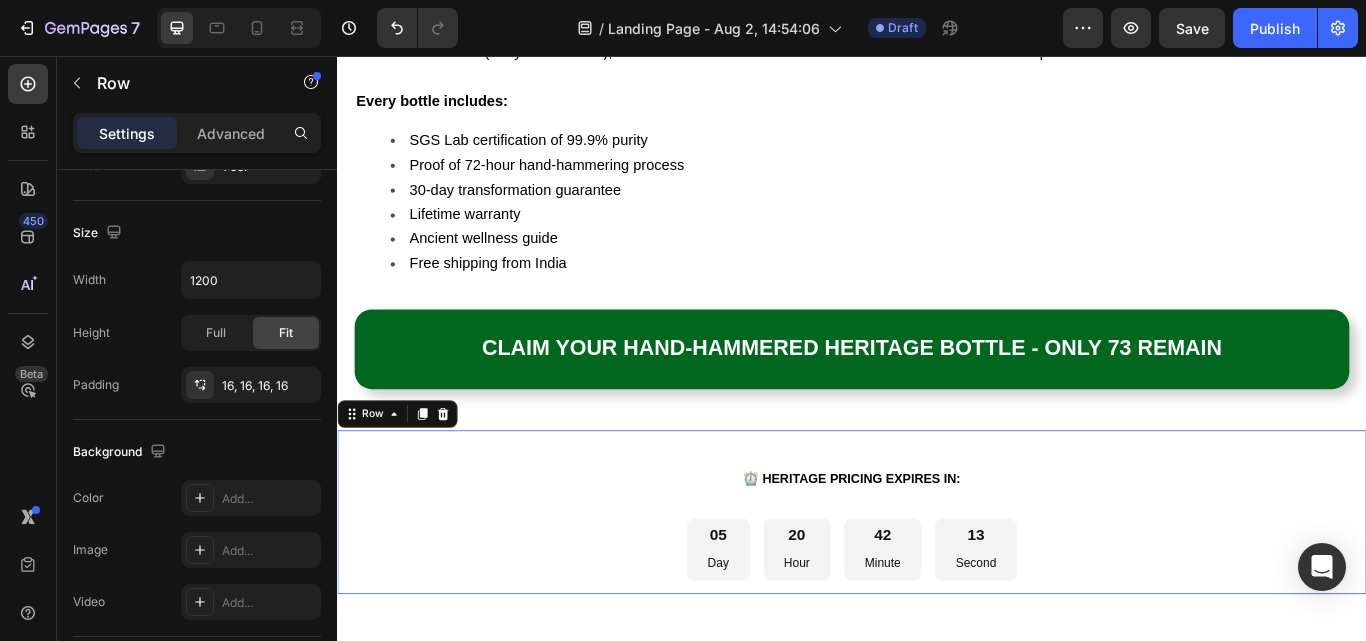 scroll, scrollTop: 0, scrollLeft: 0, axis: both 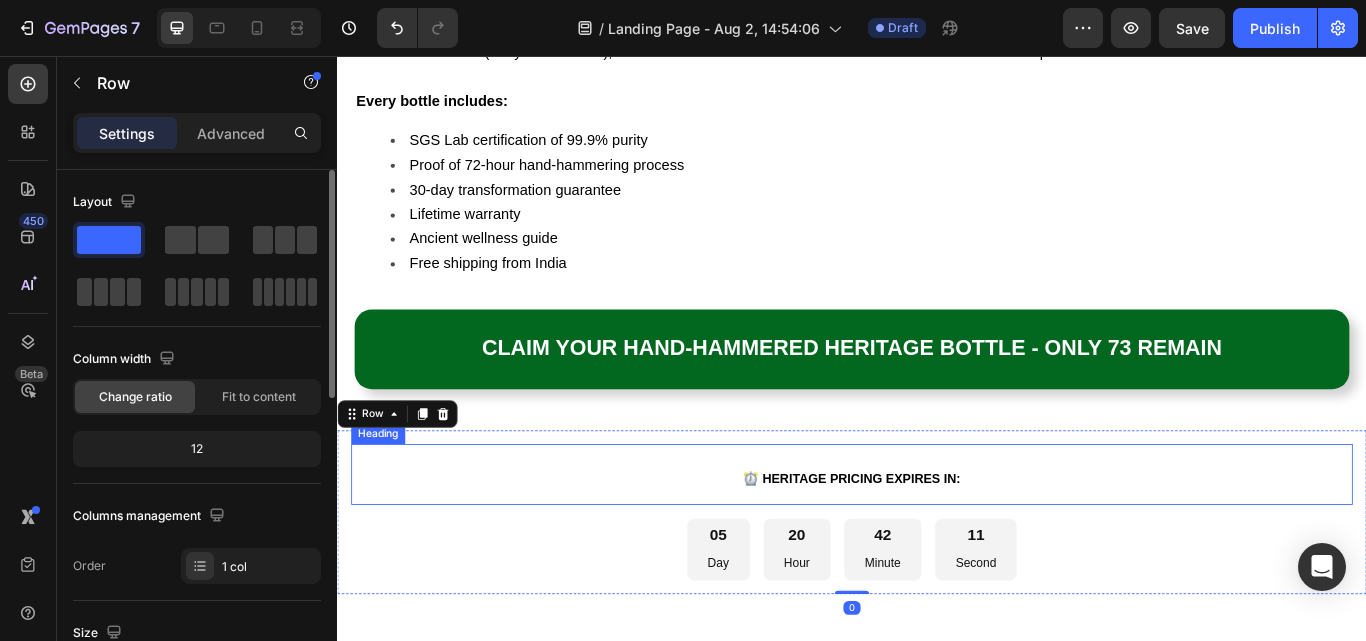 click on "⏰ HERITAGE PRICING EXPIRES IN:" at bounding box center [936, 549] 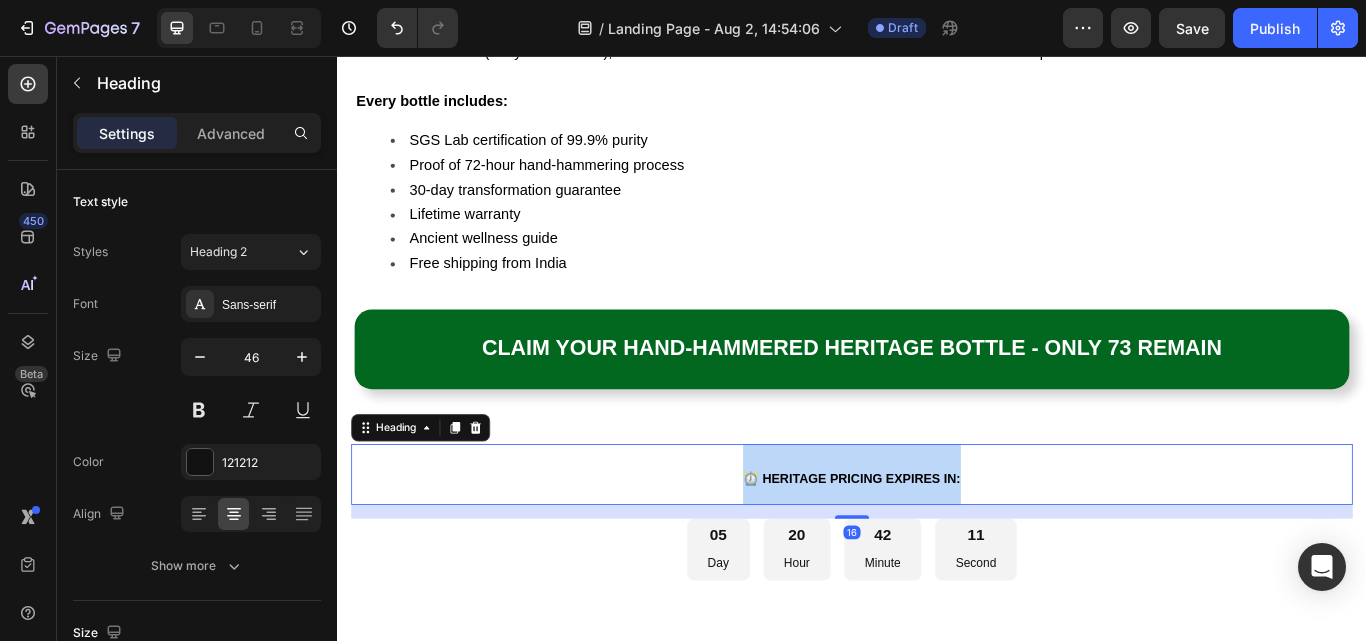 click on "⏰ HERITAGE PRICING EXPIRES IN:" at bounding box center (936, 549) 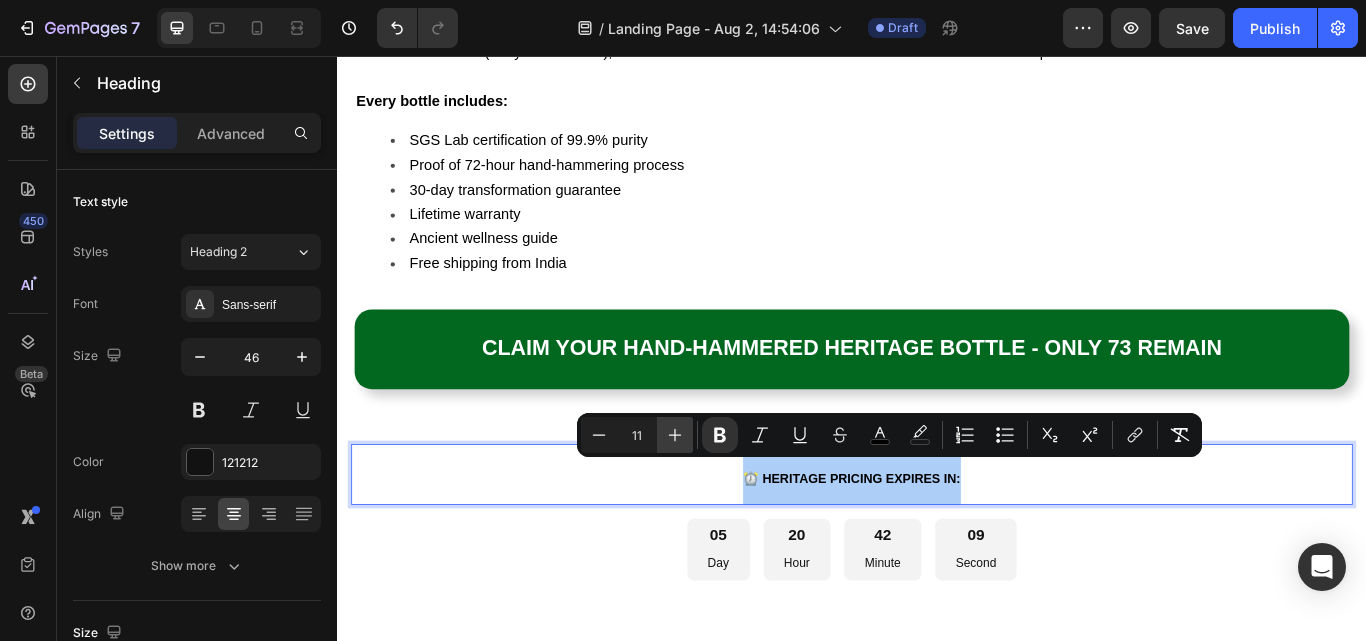 click 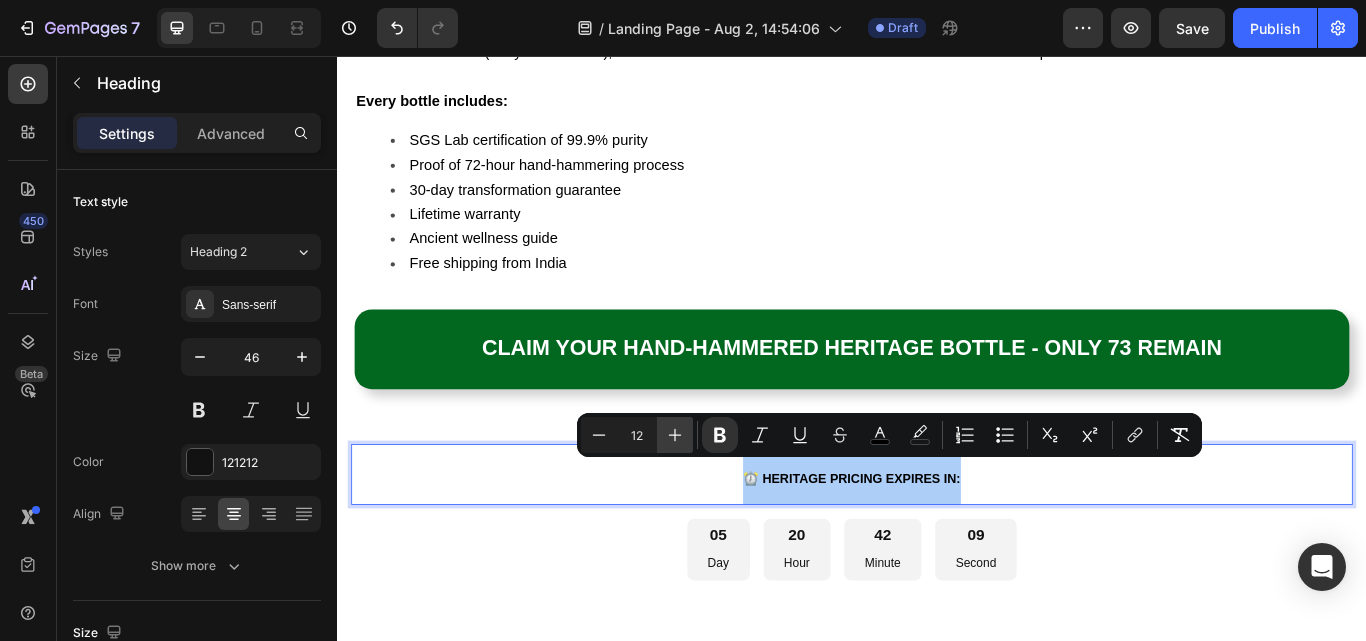 click 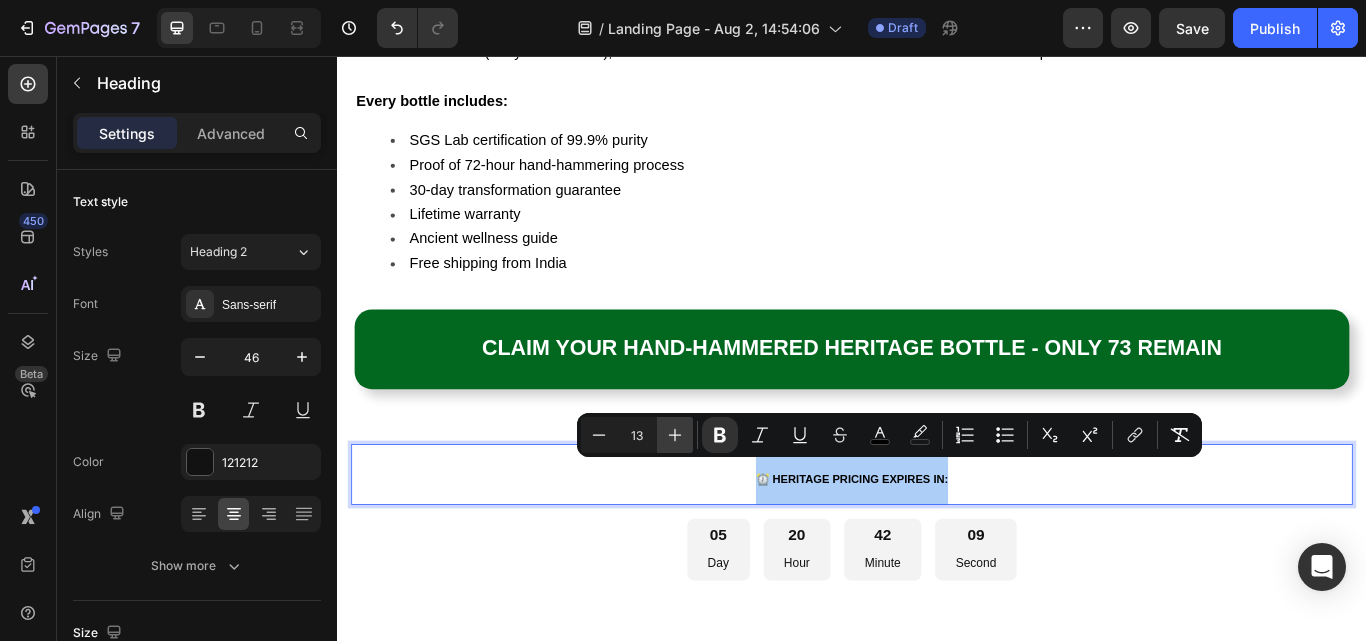 click 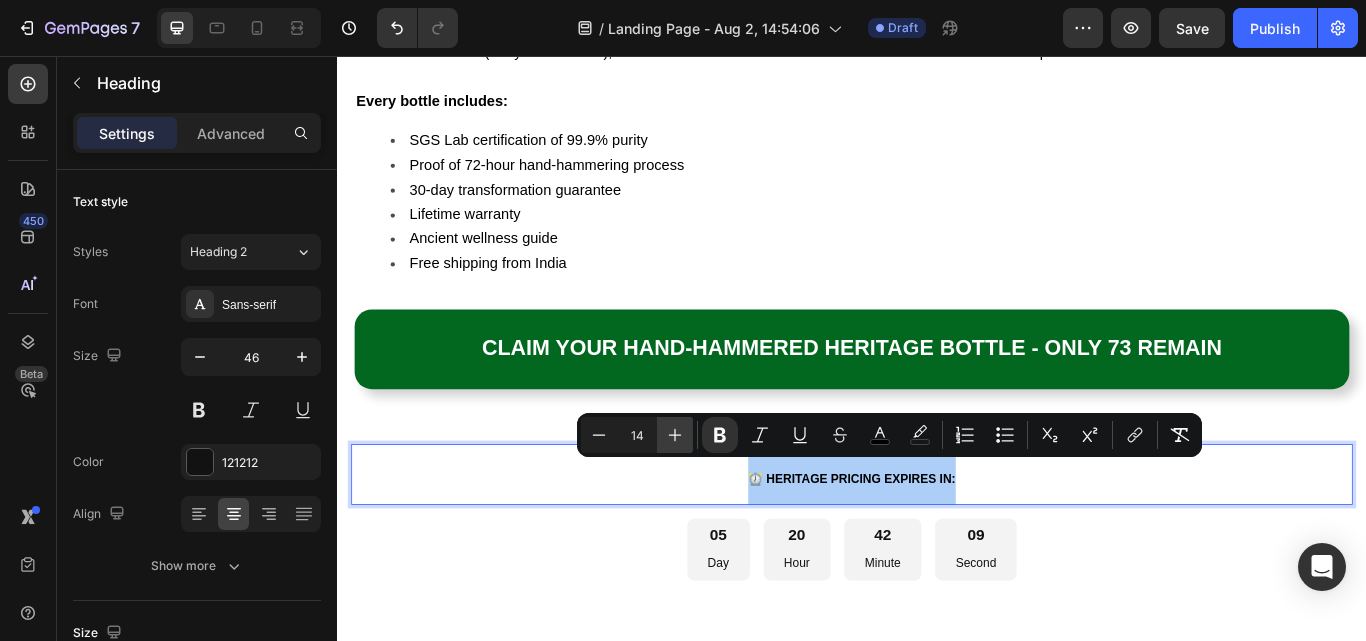 click 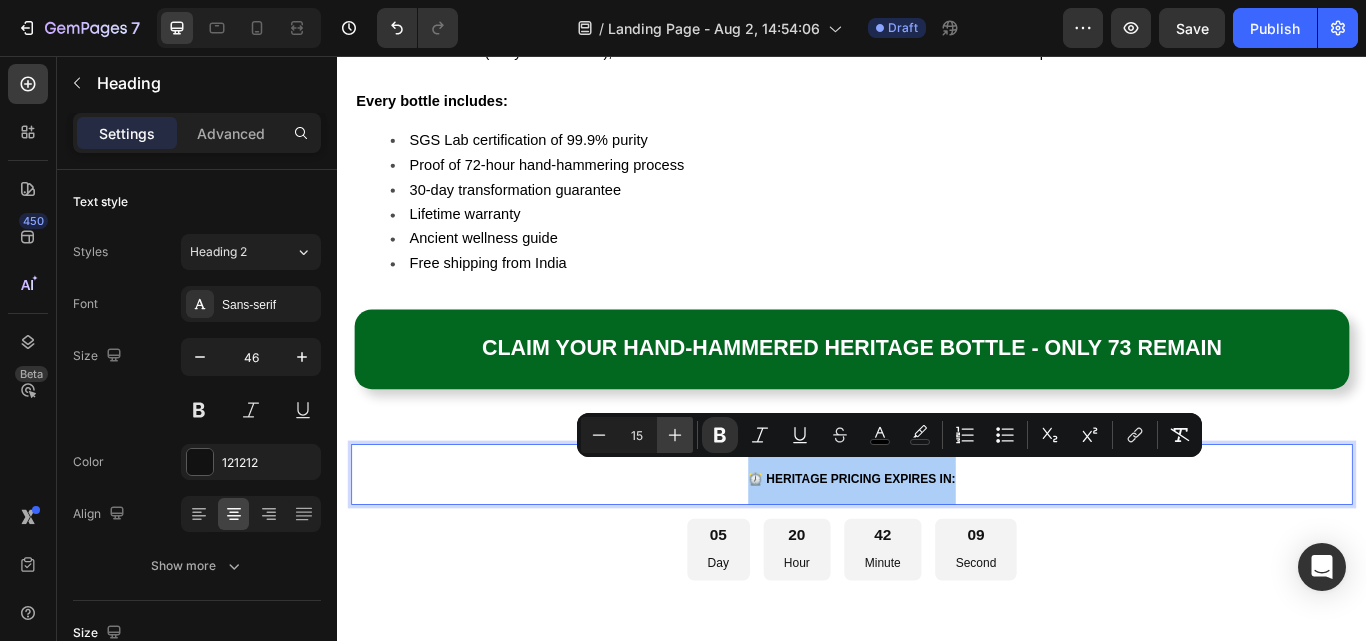 click 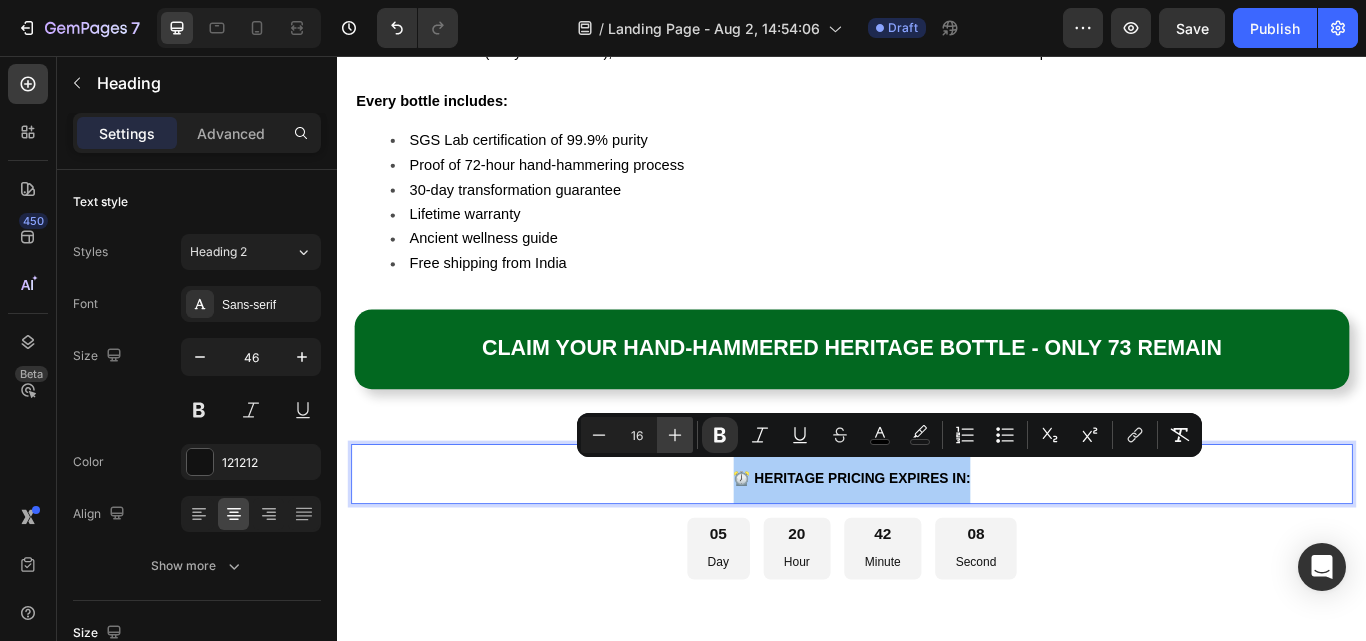 click 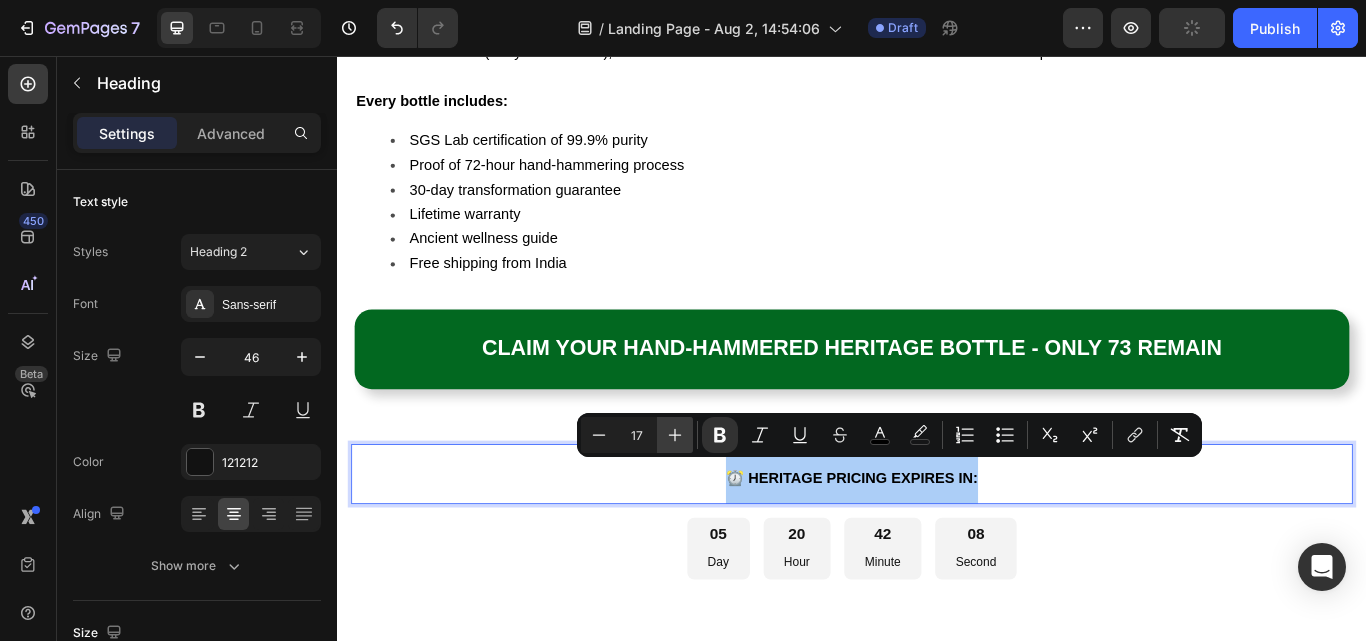 click 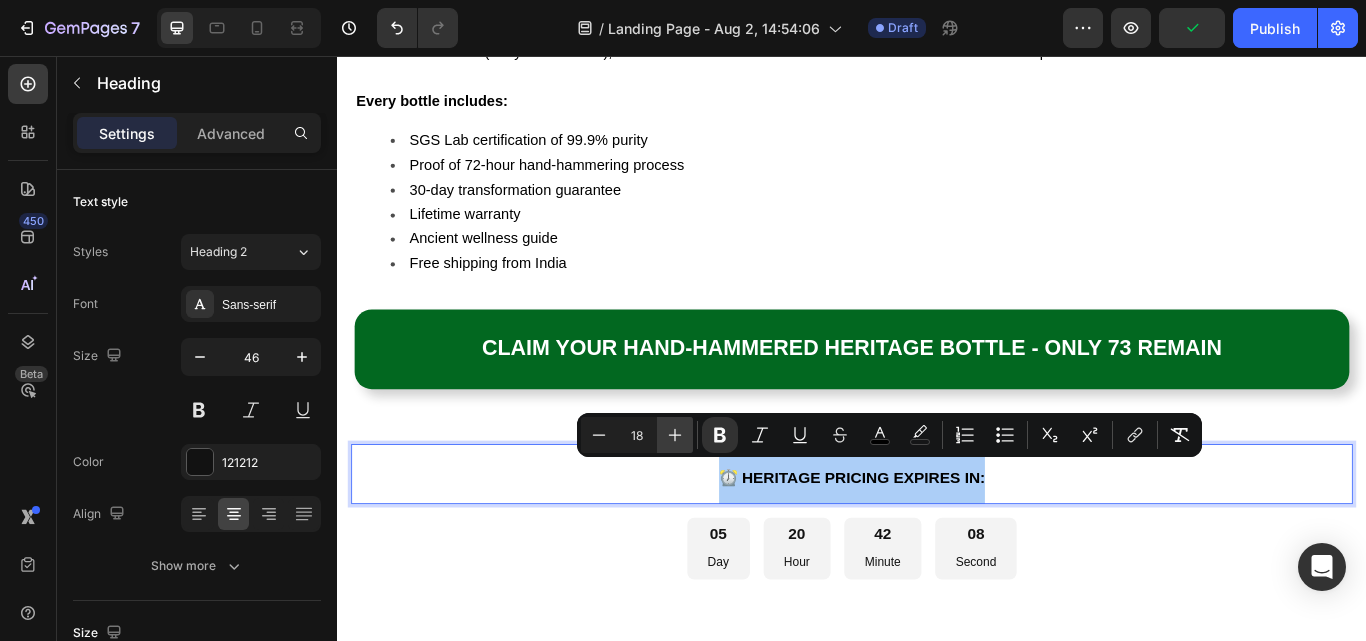 click 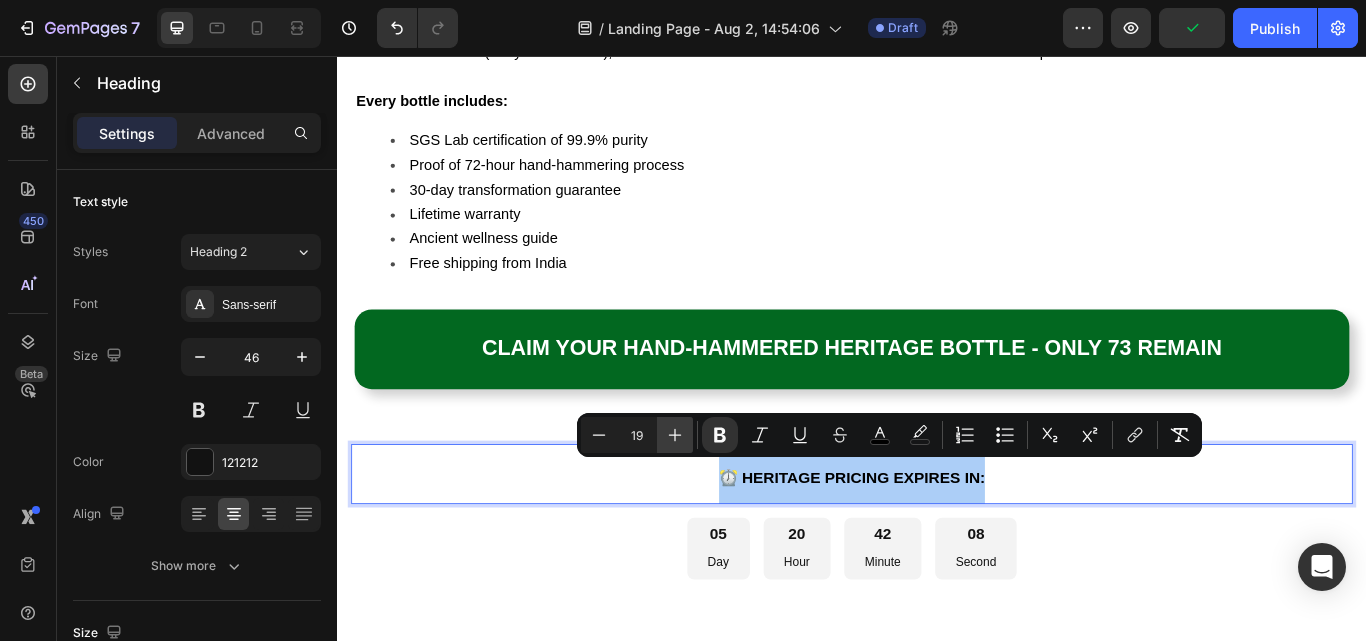 click 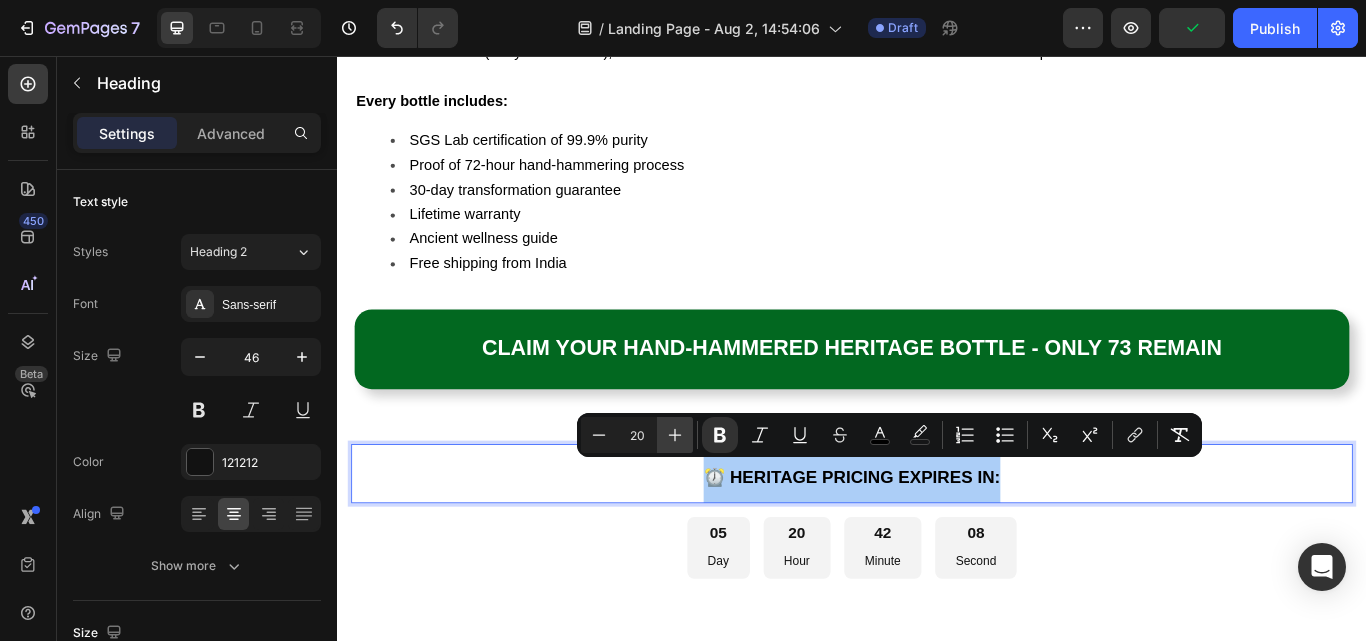 click 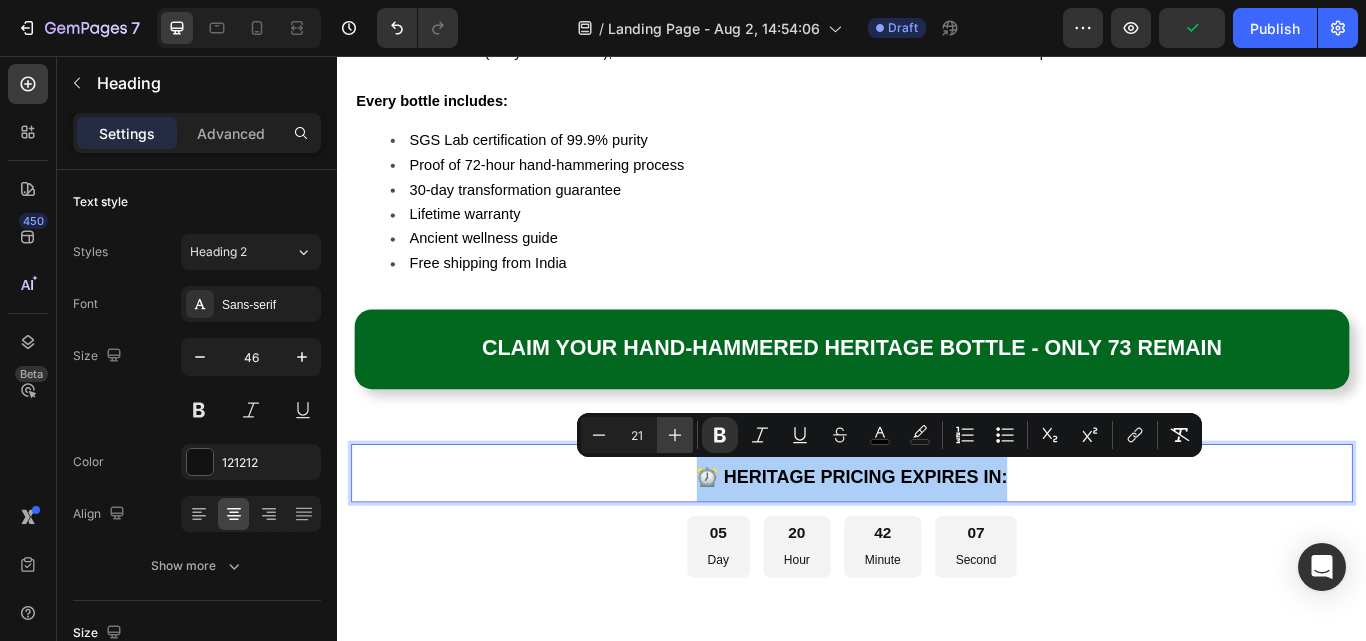 click 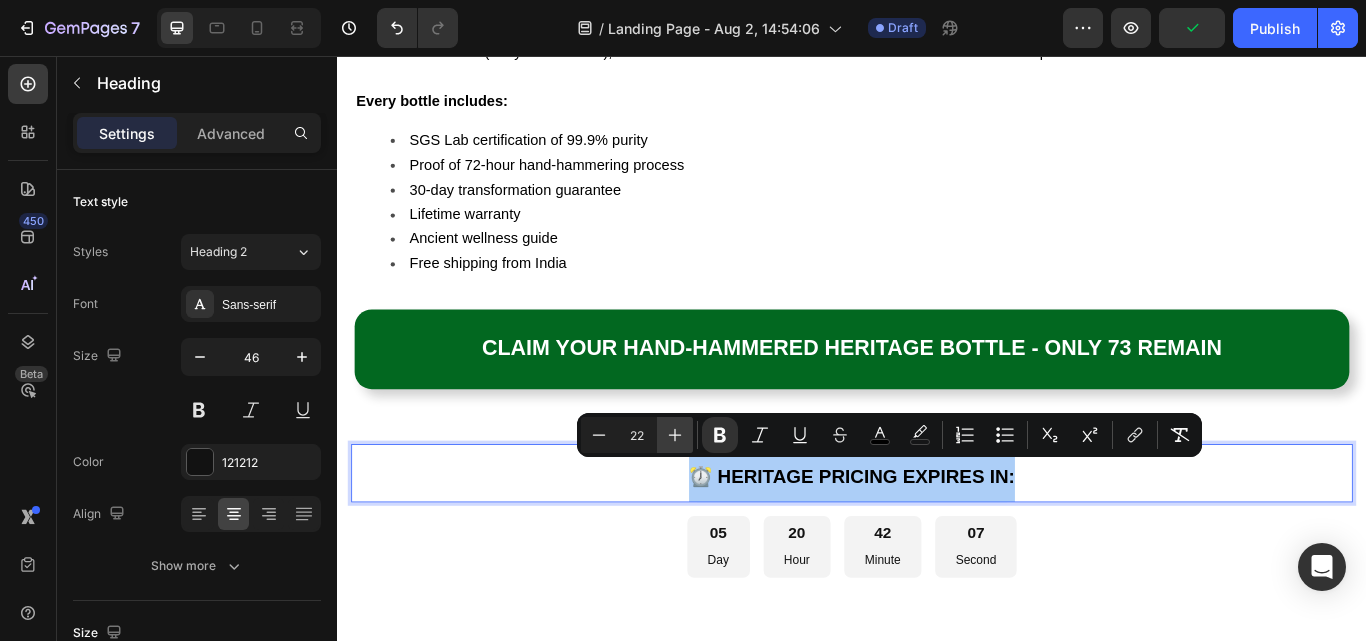 click 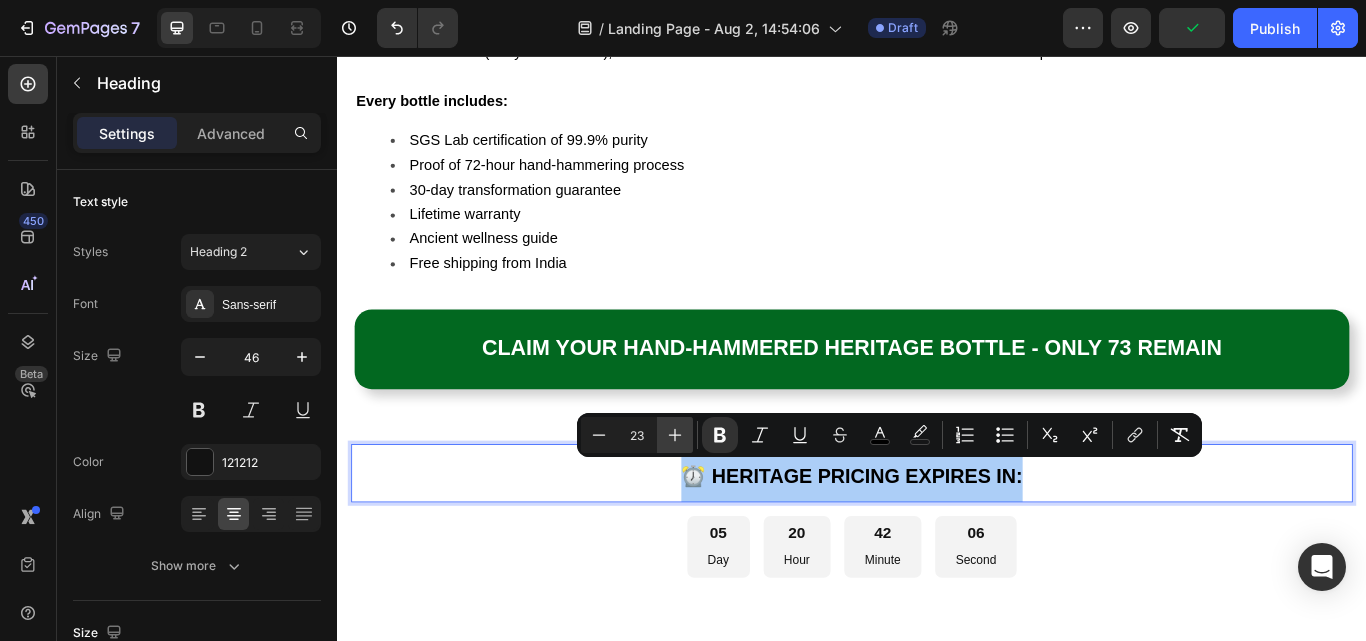 click 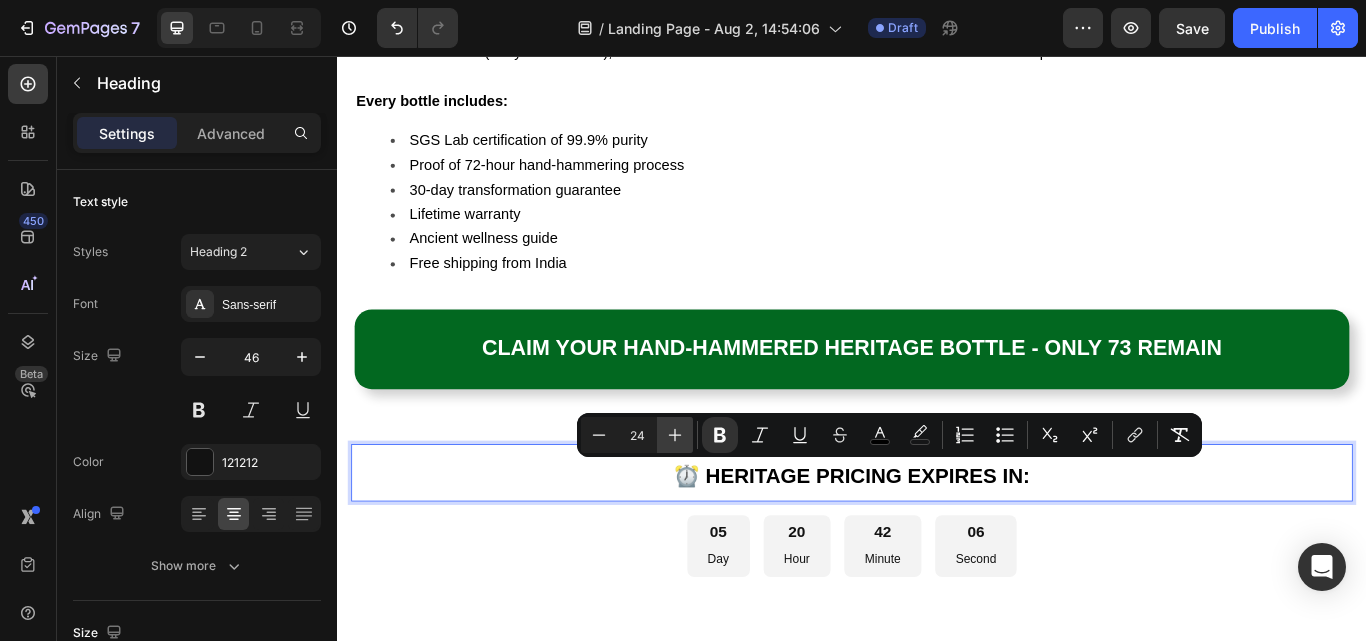 click 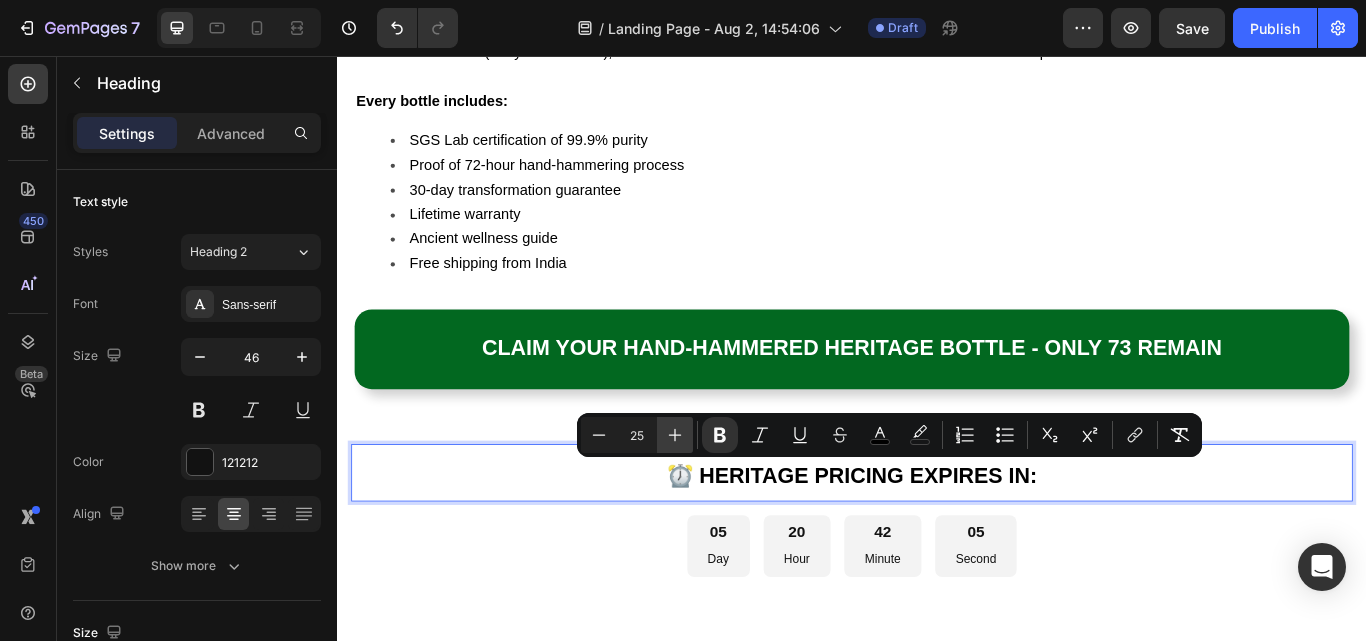 click on "Plus" at bounding box center (675, 435) 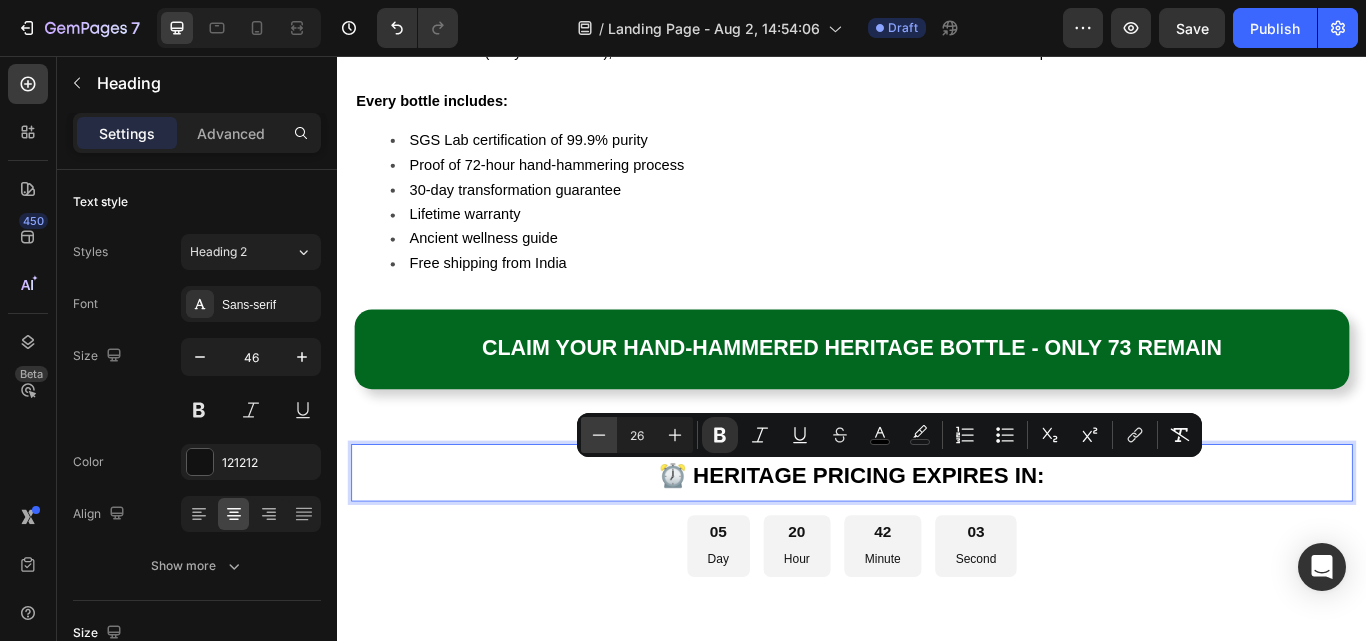 click 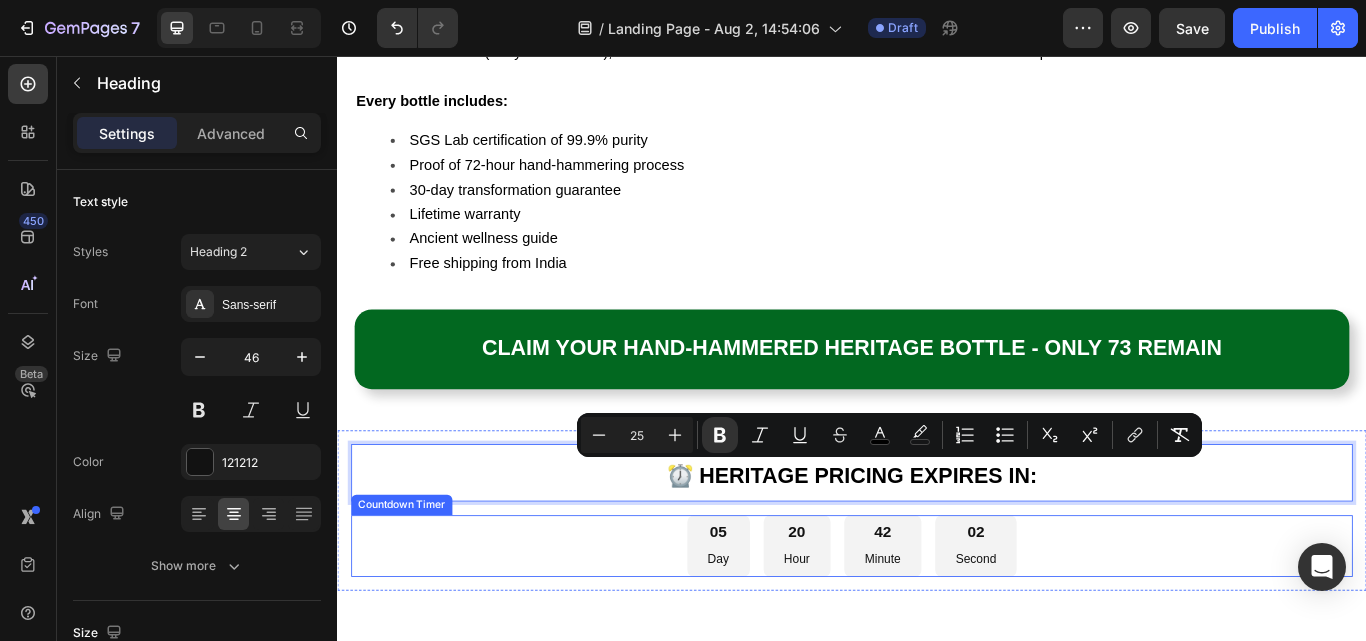 click on "05 Day 20 Hour 42 Minute 02 Second" at bounding box center [937, 628] 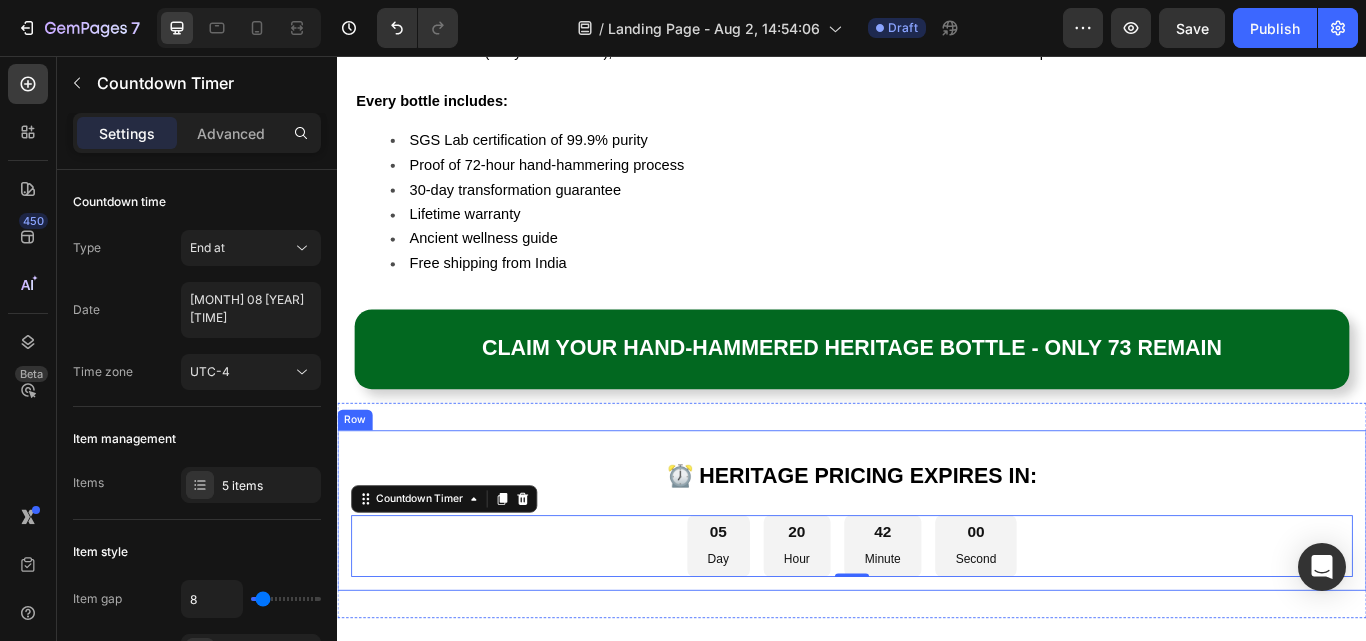 click on "⁠⁠⁠⁠⁠⁠⁠ ⏰ HERITAGE PRICING EXPIRES IN: Heading 05 Day 20 Hour 42 Minute 00 Second Countdown Timer   0 Row" at bounding box center [937, 586] 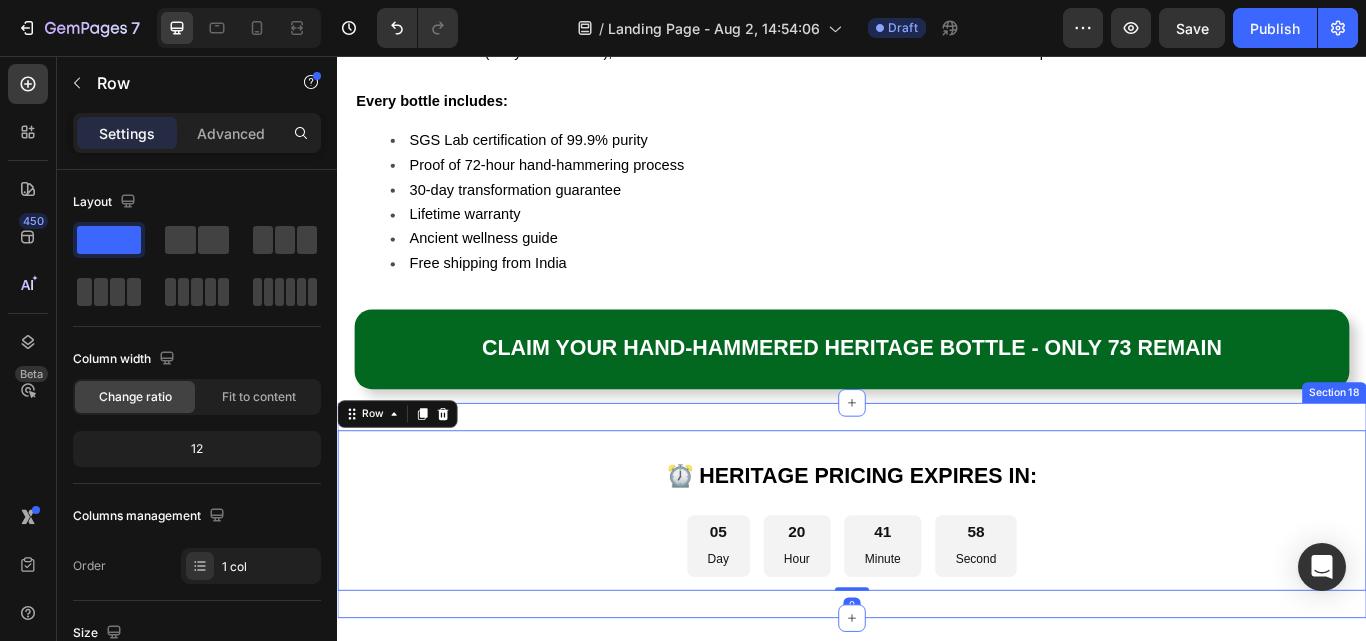 click on "⁠⁠⁠⁠⁠⁠⁠ ⏰ HERITAGE PRICING EXPIRES IN: Heading 05 Day 20 Hour 41 Minute 58 Second Countdown Timer Row   0 Section 18" at bounding box center (937, 586) 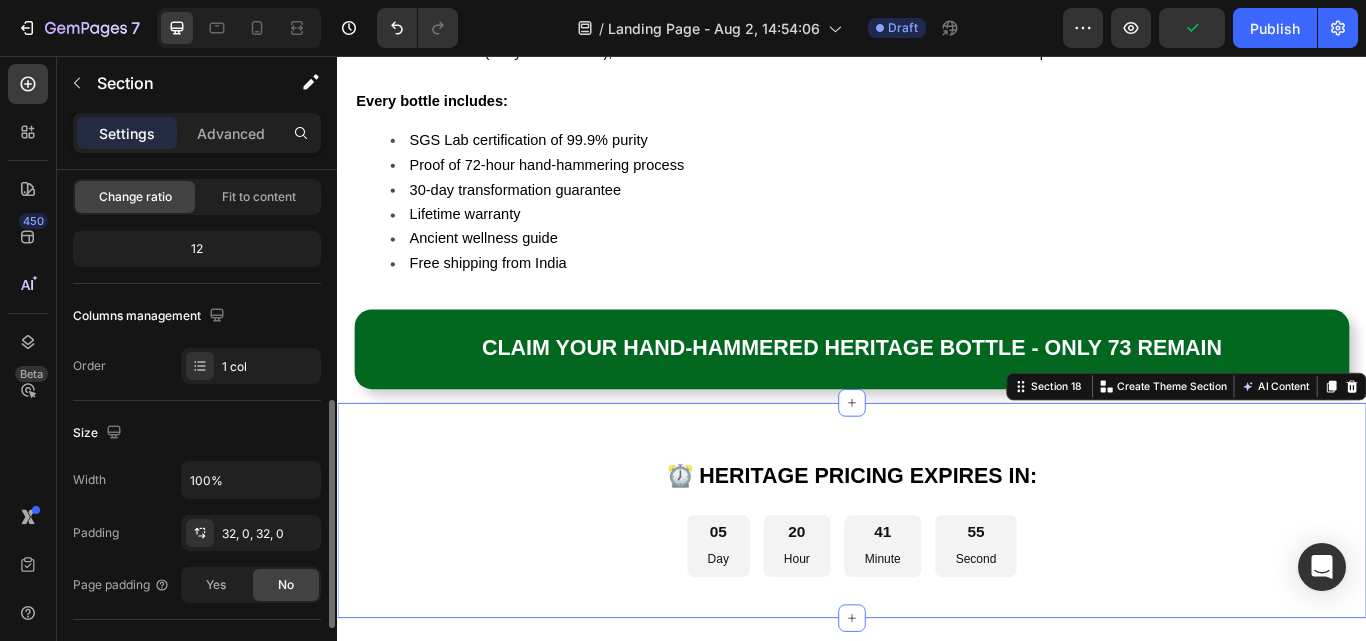 scroll, scrollTop: 400, scrollLeft: 0, axis: vertical 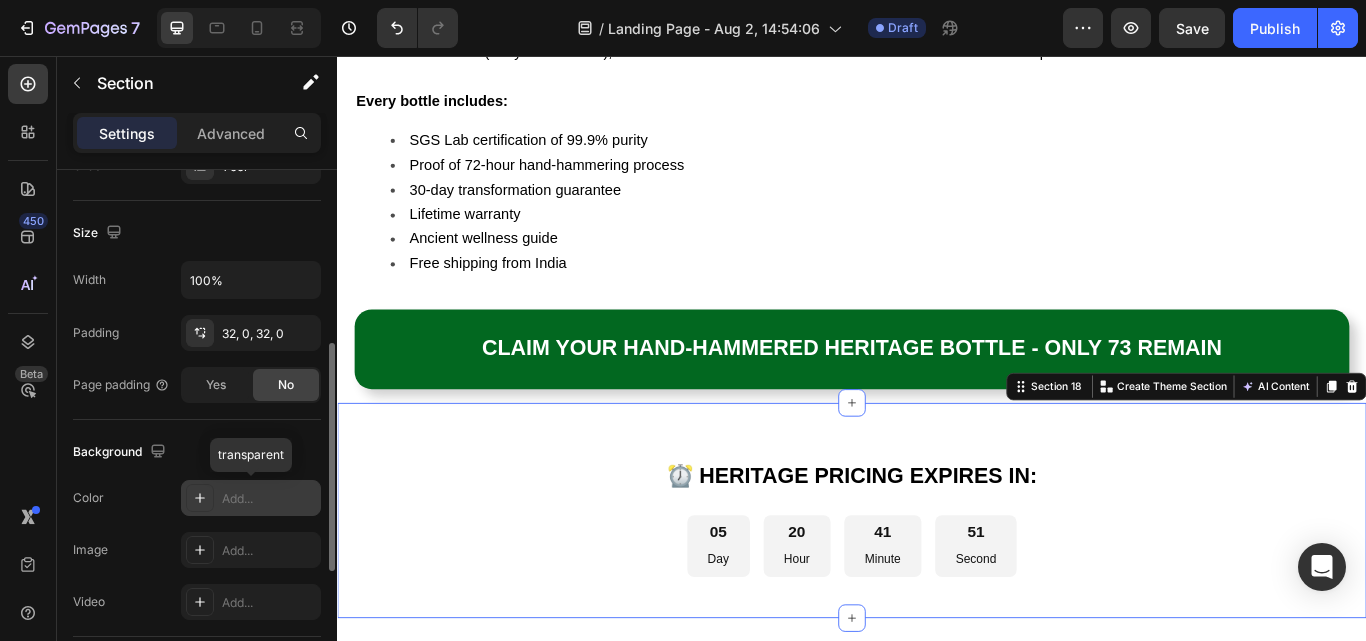 click on "Add..." at bounding box center [269, 499] 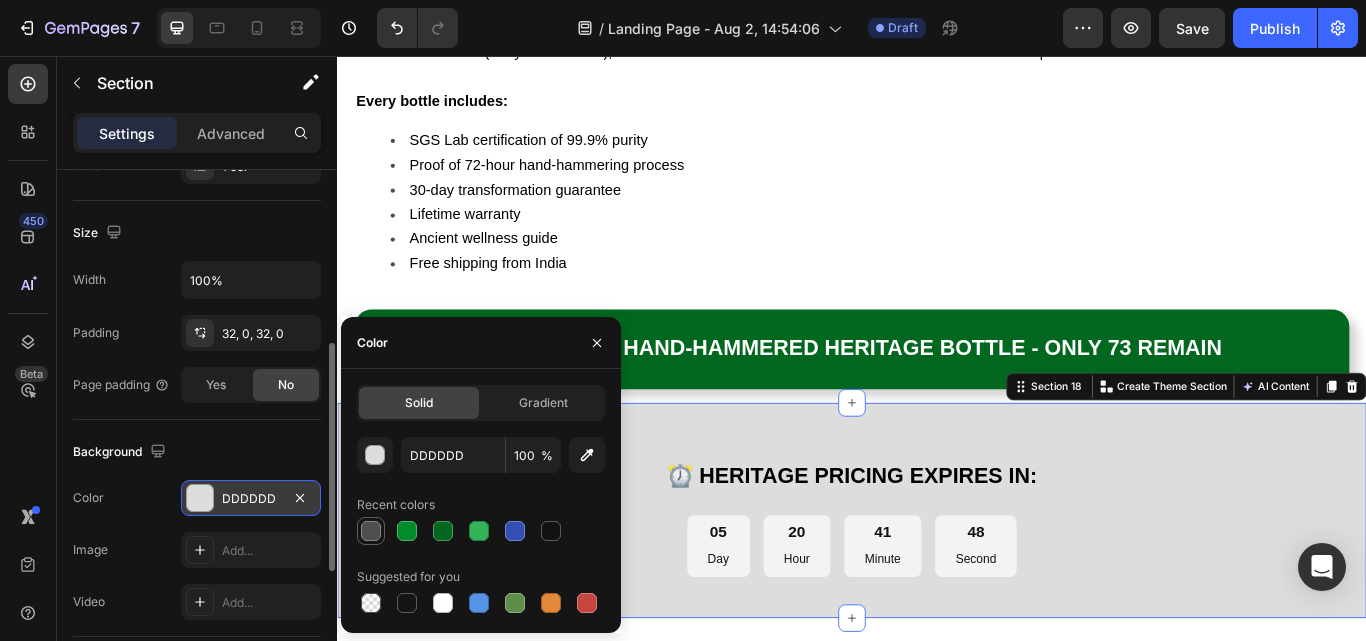 click at bounding box center (371, 531) 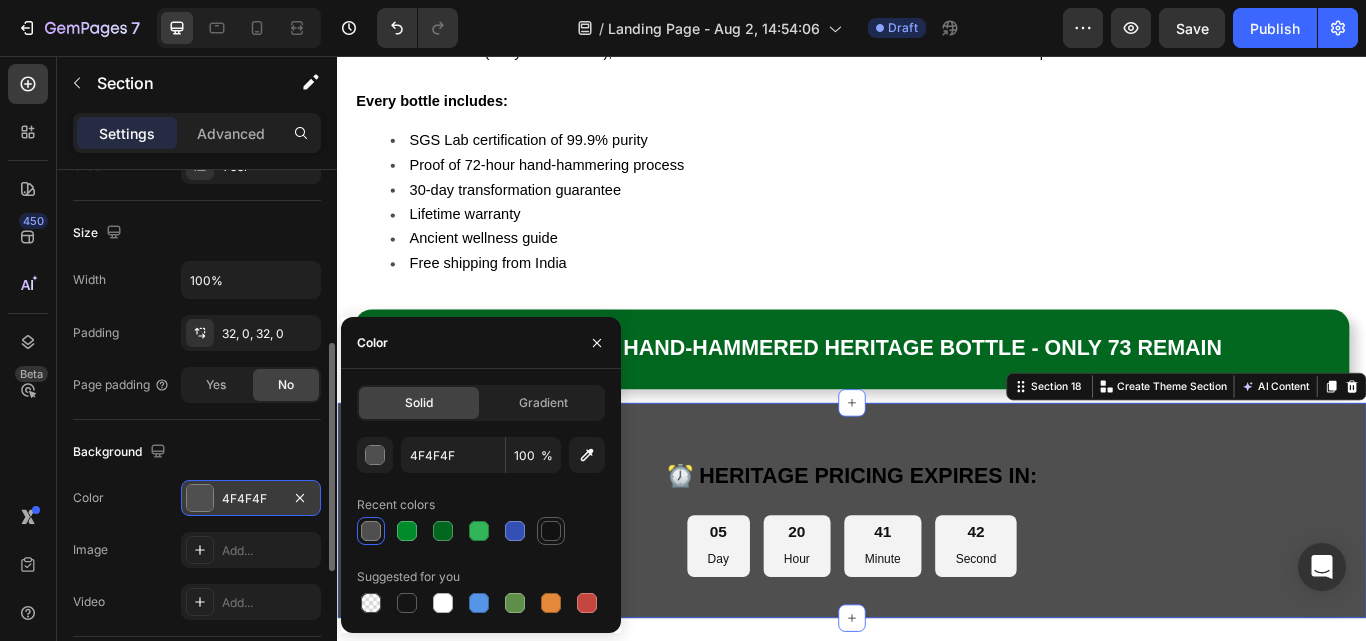 click at bounding box center [551, 531] 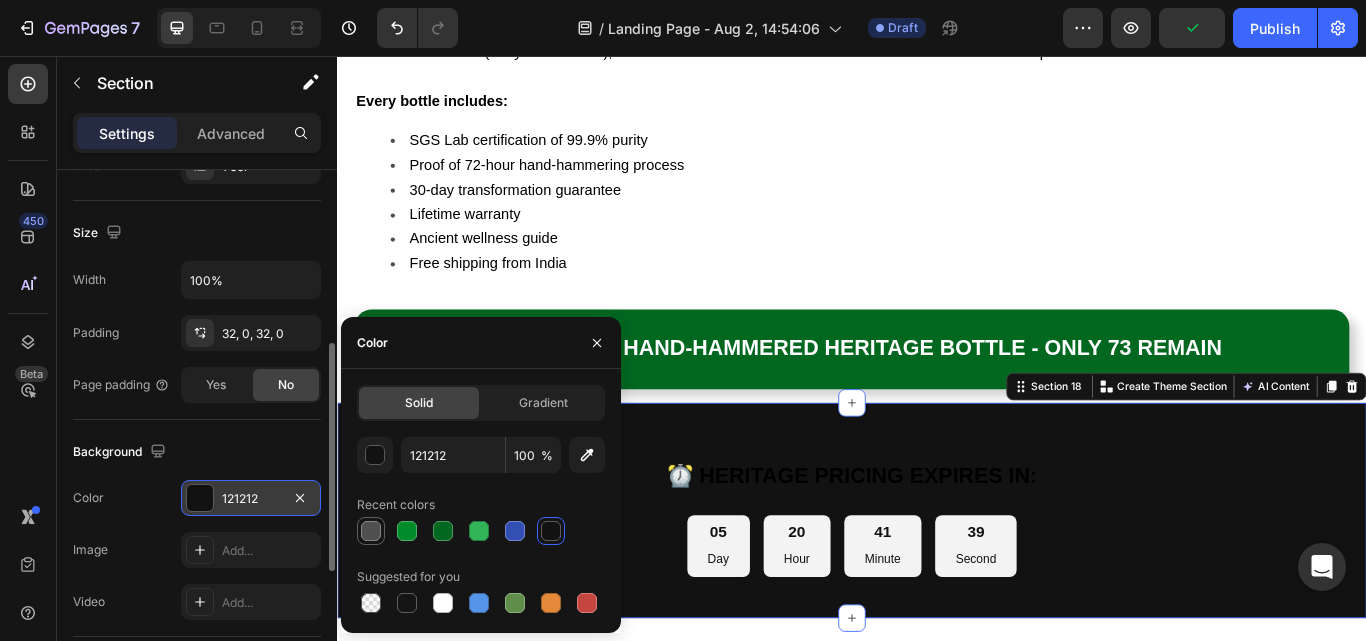 click at bounding box center [371, 531] 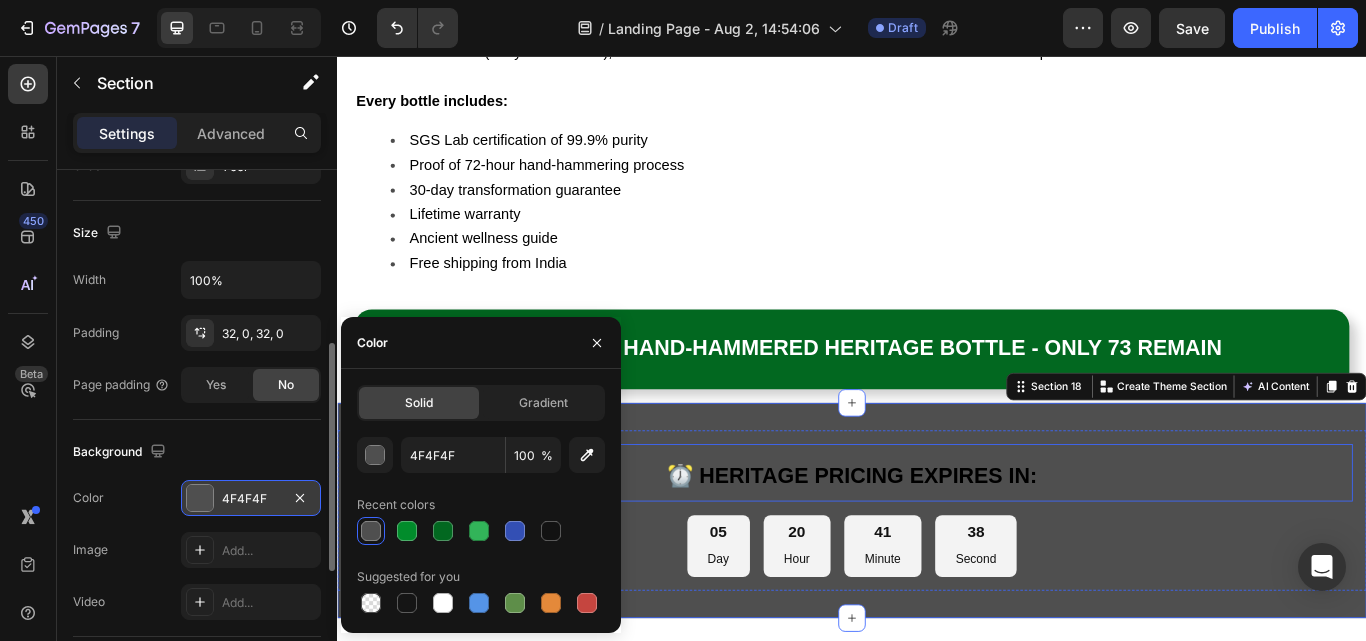 click on "⁠⁠⁠⁠⁠⁠⁠ ⏰ HERITAGE PRICING EXPIRES IN:" at bounding box center (937, 542) 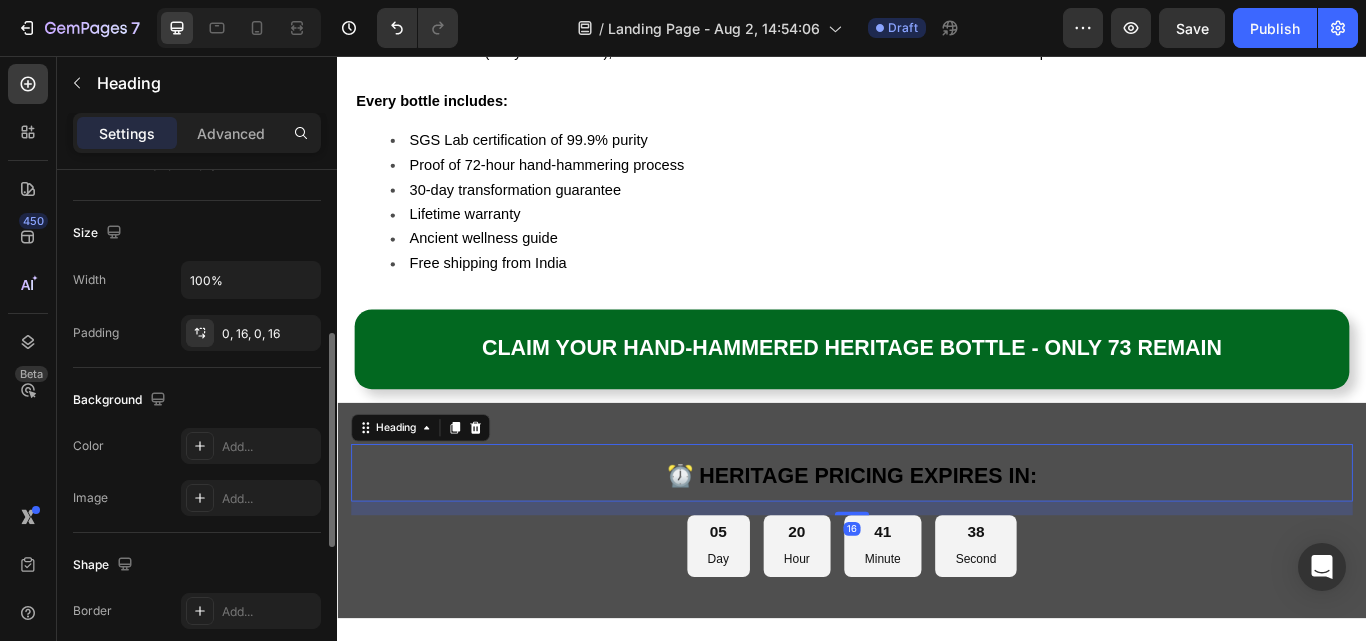 scroll, scrollTop: 0, scrollLeft: 0, axis: both 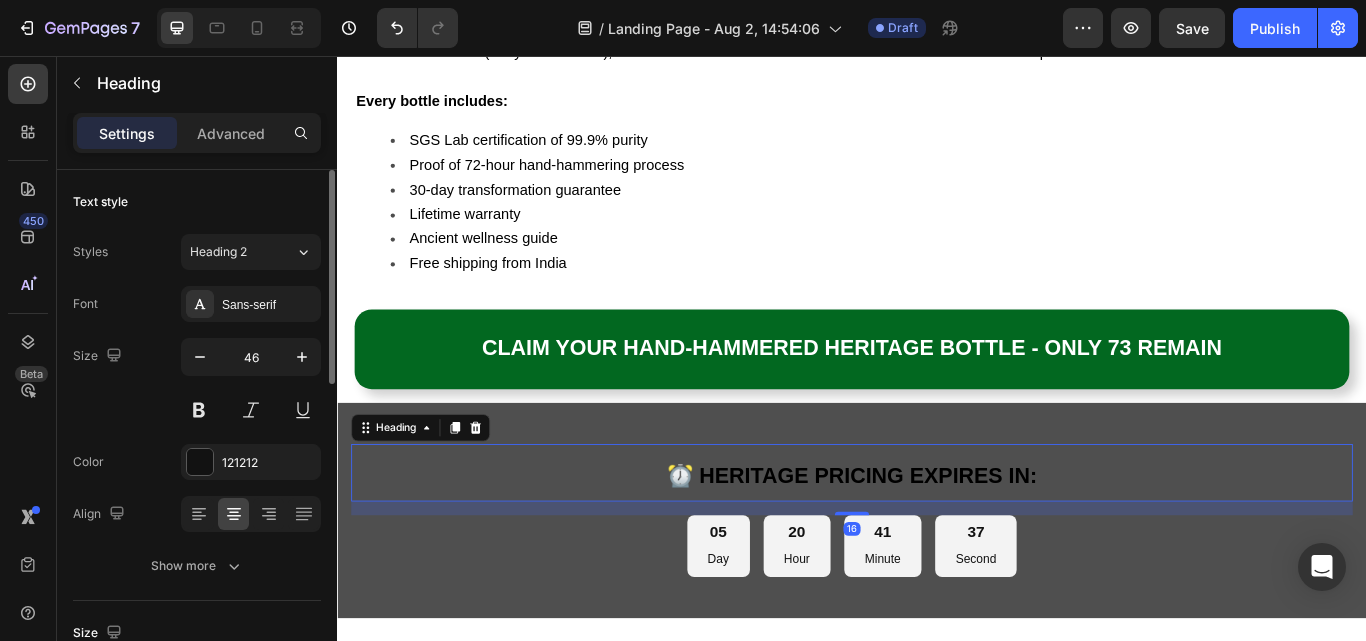 click on "⏰ HERITAGE PRICING EXPIRES IN:" at bounding box center [937, 545] 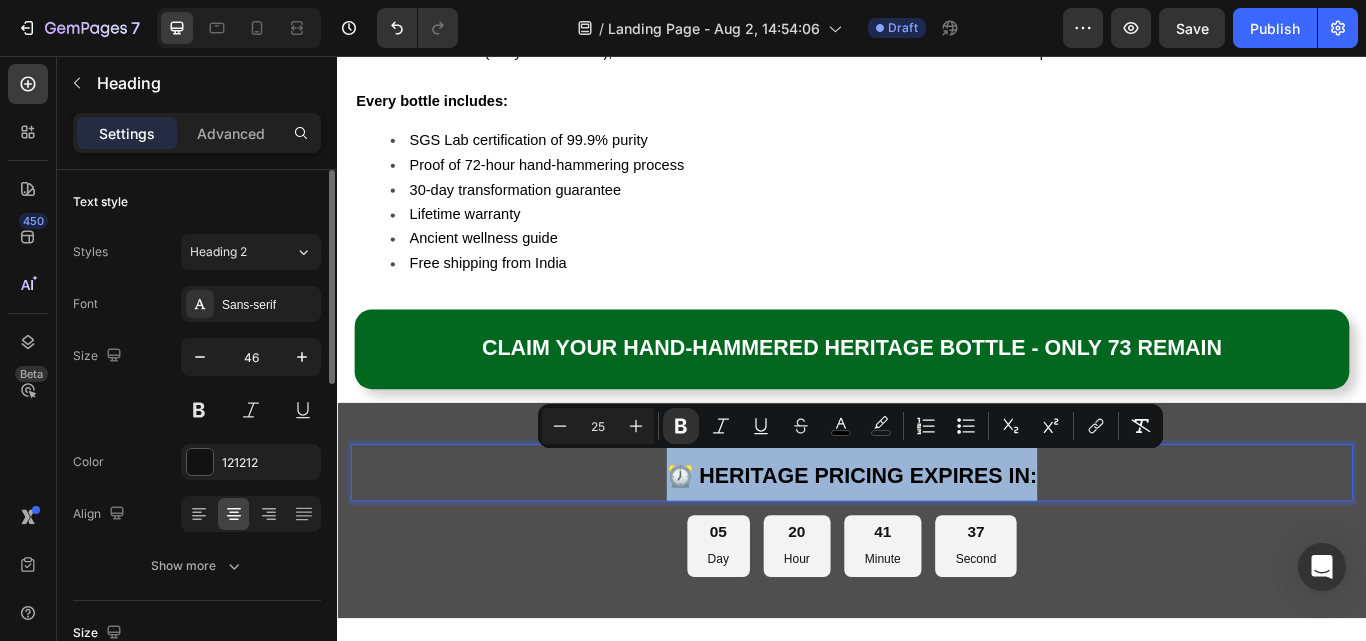 click on "⏰ HERITAGE PRICING EXPIRES IN:" at bounding box center [937, 545] 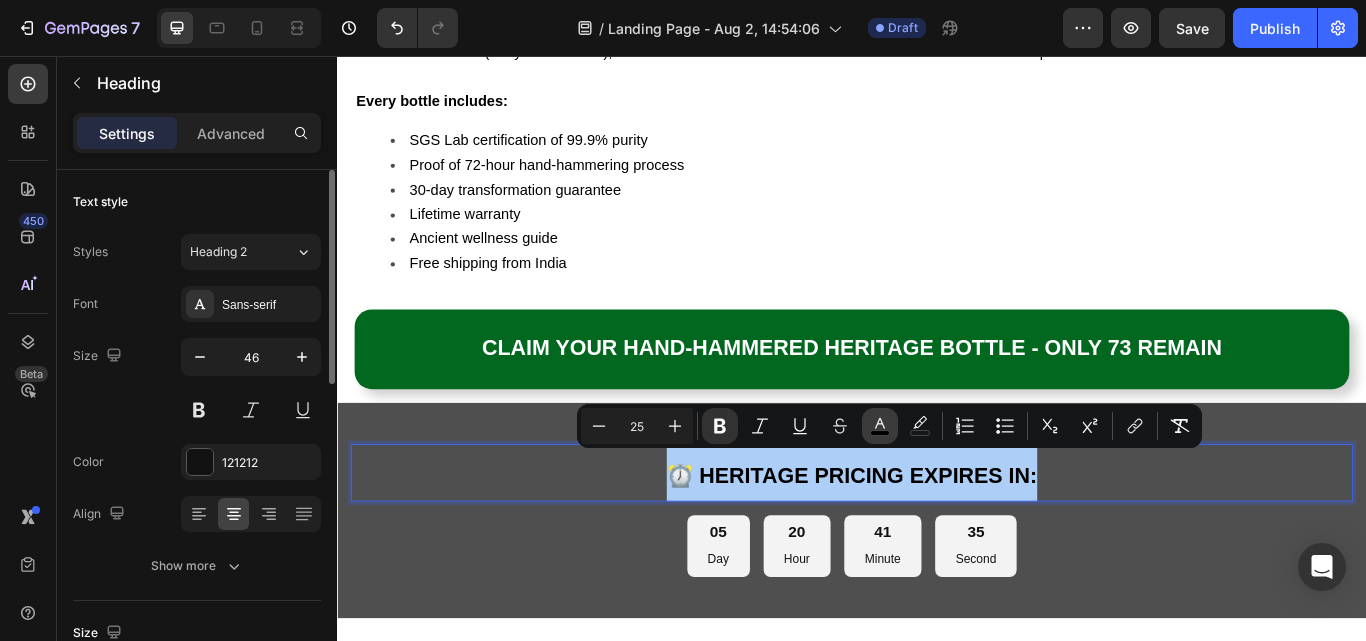 click 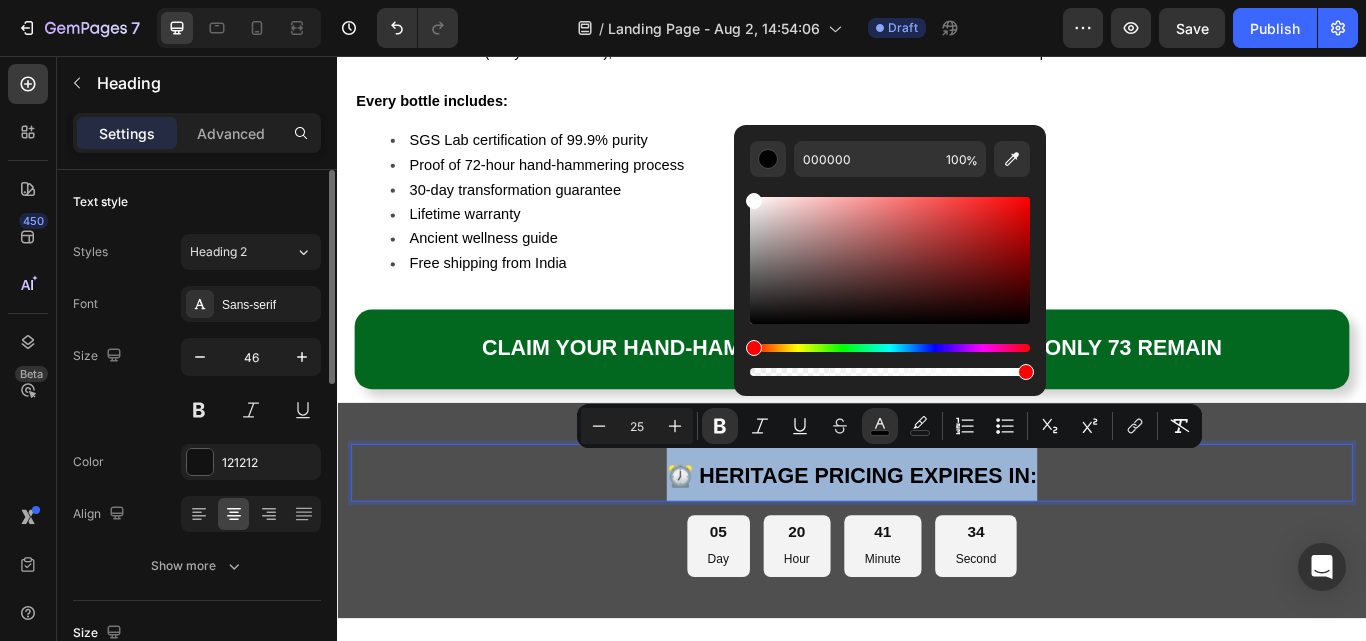 type on "FFFFFF" 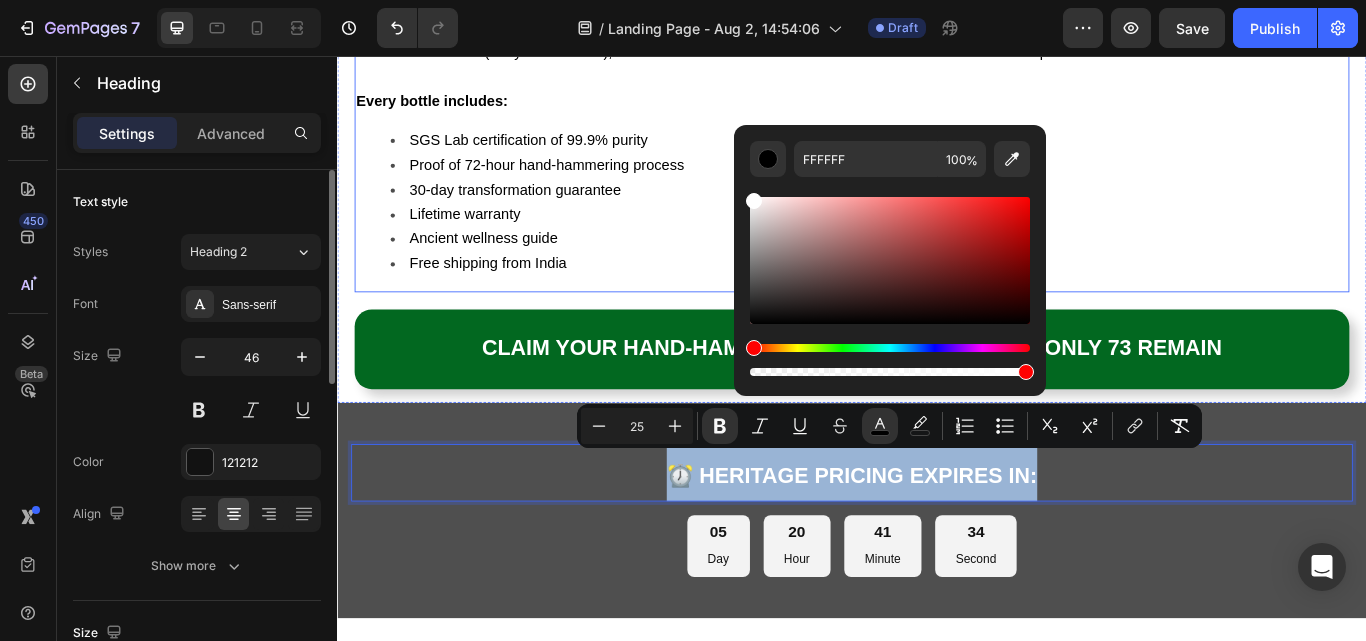 drag, startPoint x: 1124, startPoint y: 304, endPoint x: 763, endPoint y: 155, distance: 390.54065 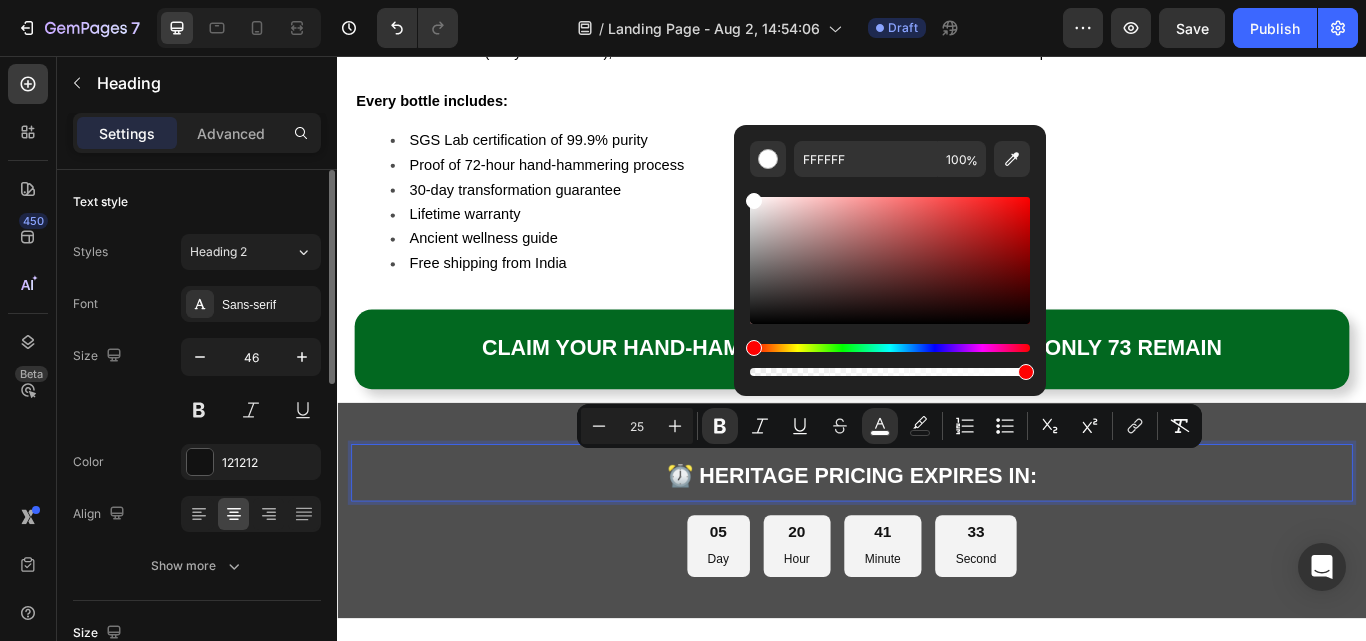 click on "⏰ HERITAGE PRICING EXPIRES IN: Heading   16 05 Day 20 Hour 41 Minute 33 Second Countdown Timer Row Section 18" at bounding box center [937, 586] 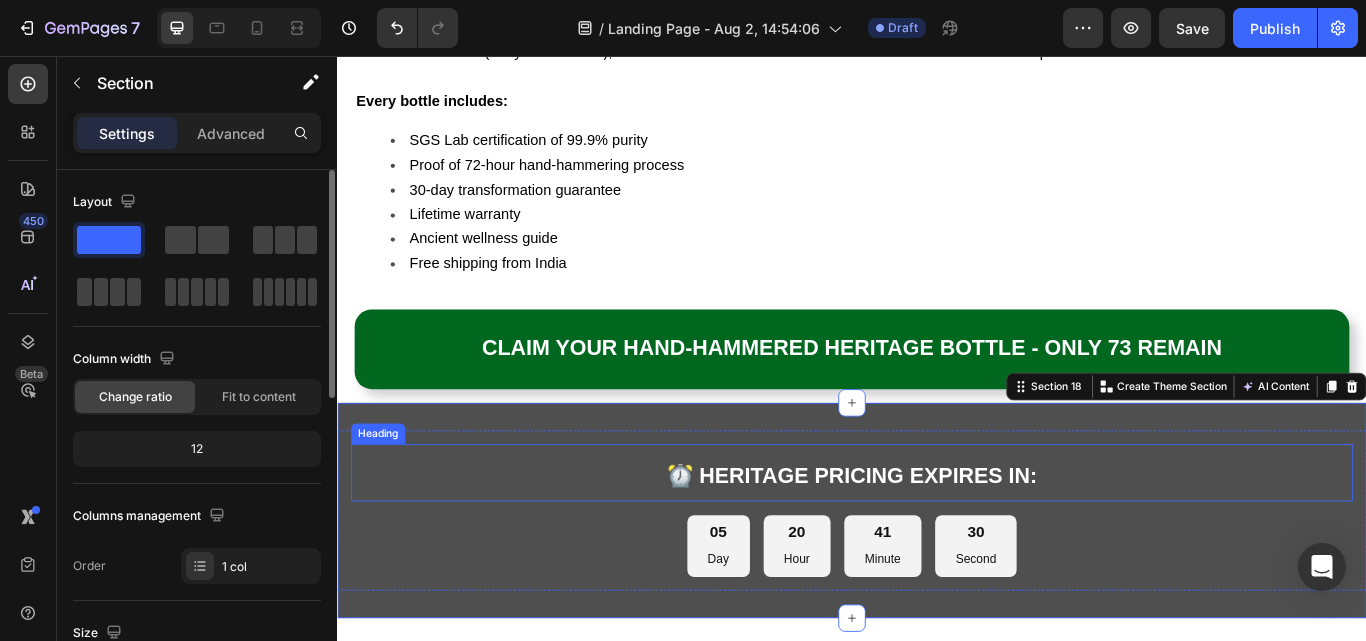 click on "⏰ HERITAGE PRICING EXPIRES IN:" at bounding box center [937, 545] 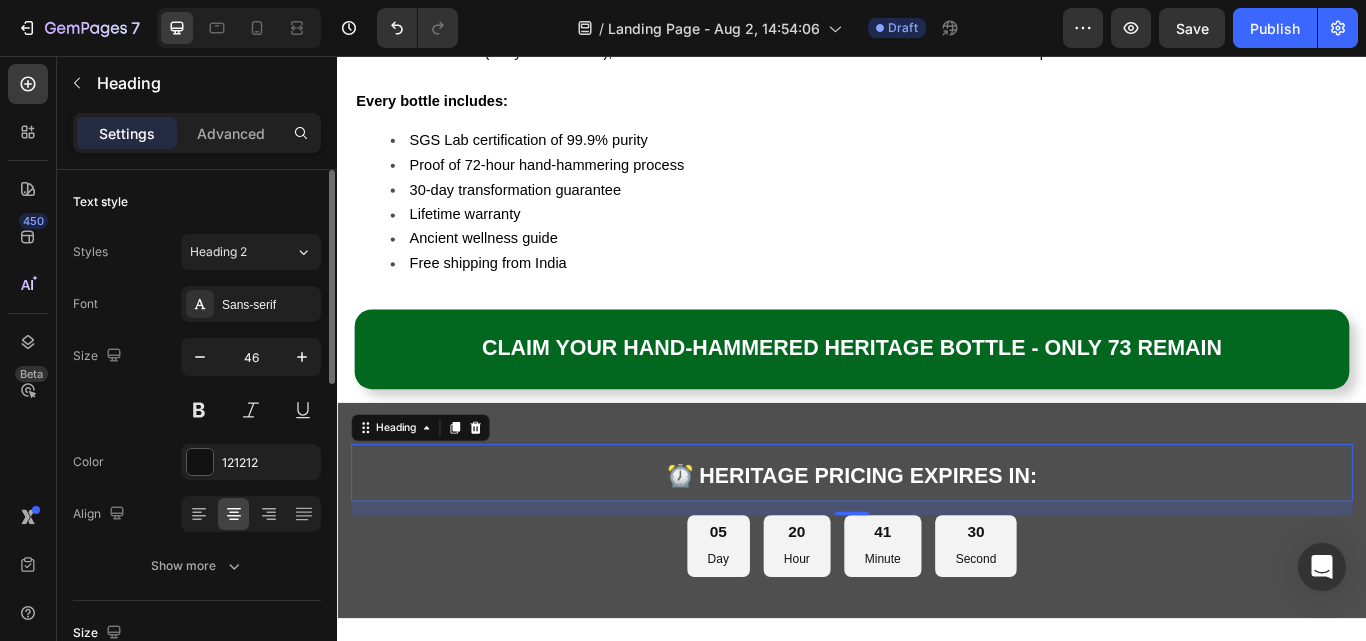 click on "⏰ HERITAGE PRICING EXPIRES IN:" at bounding box center (937, 545) 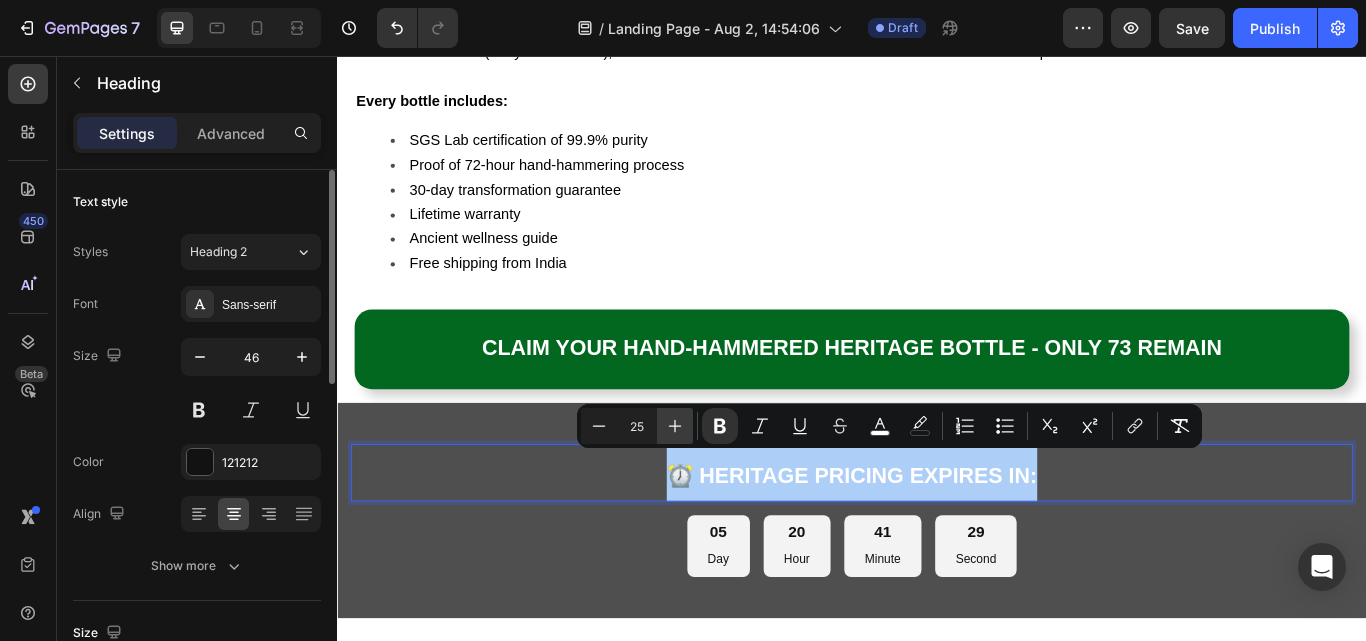 click 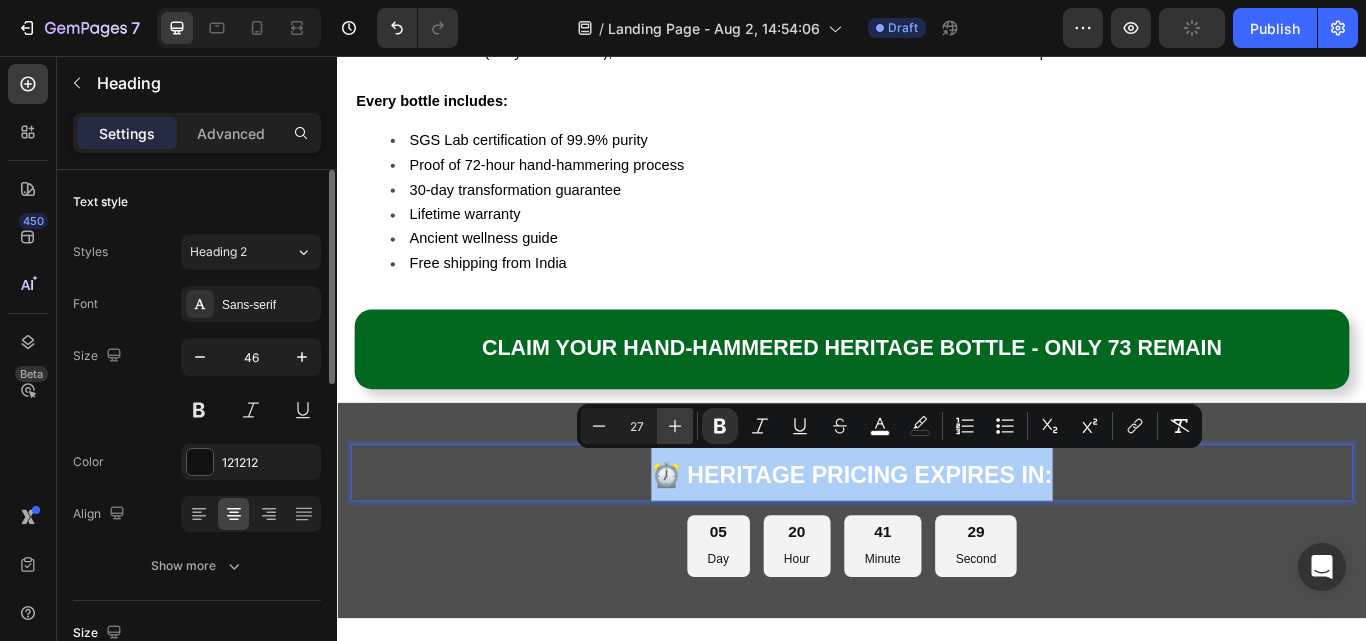 click 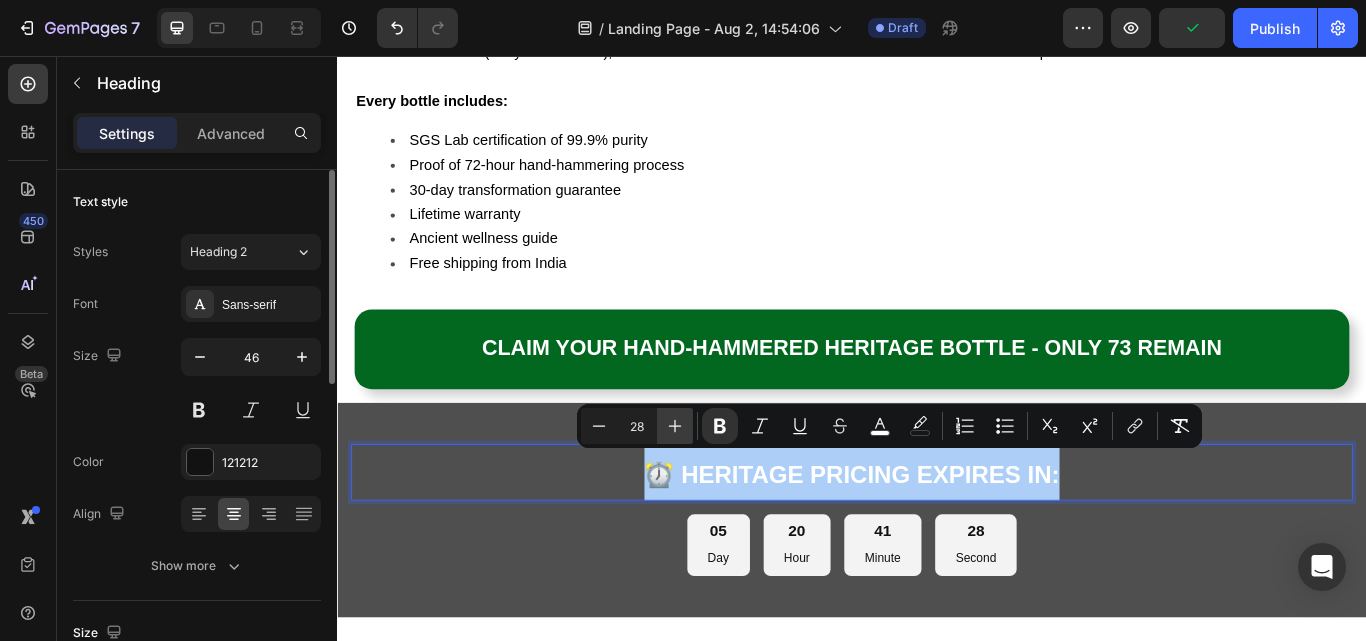 click 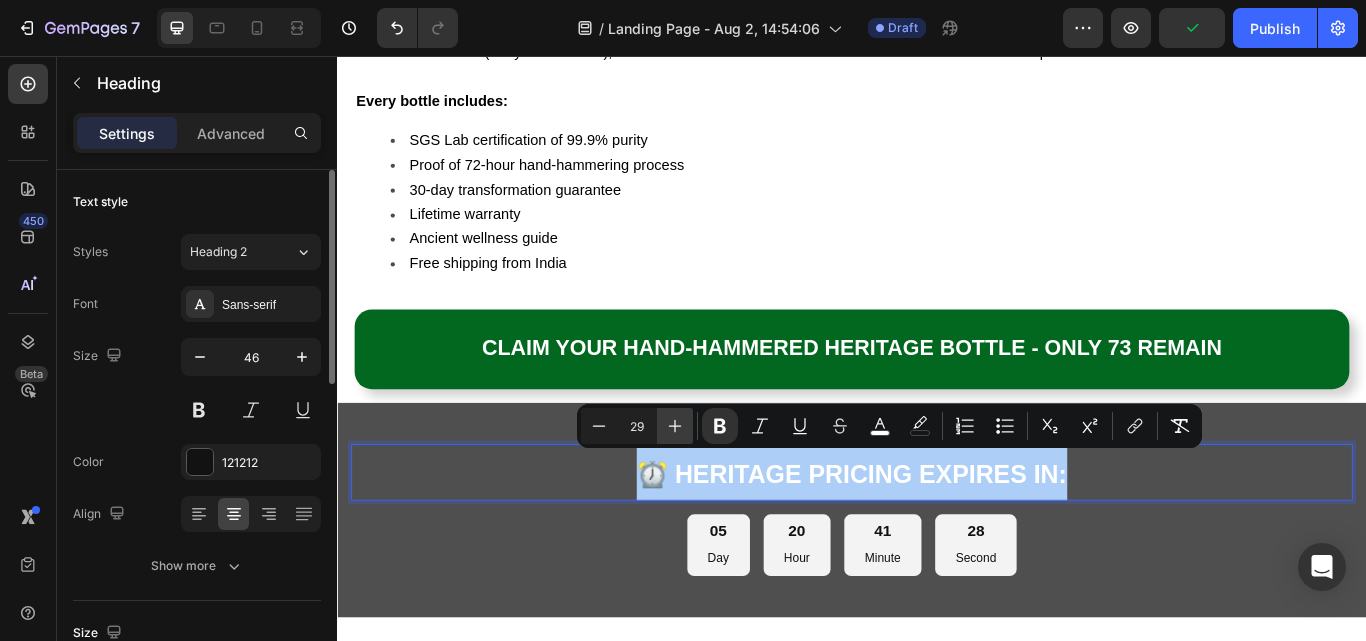 click 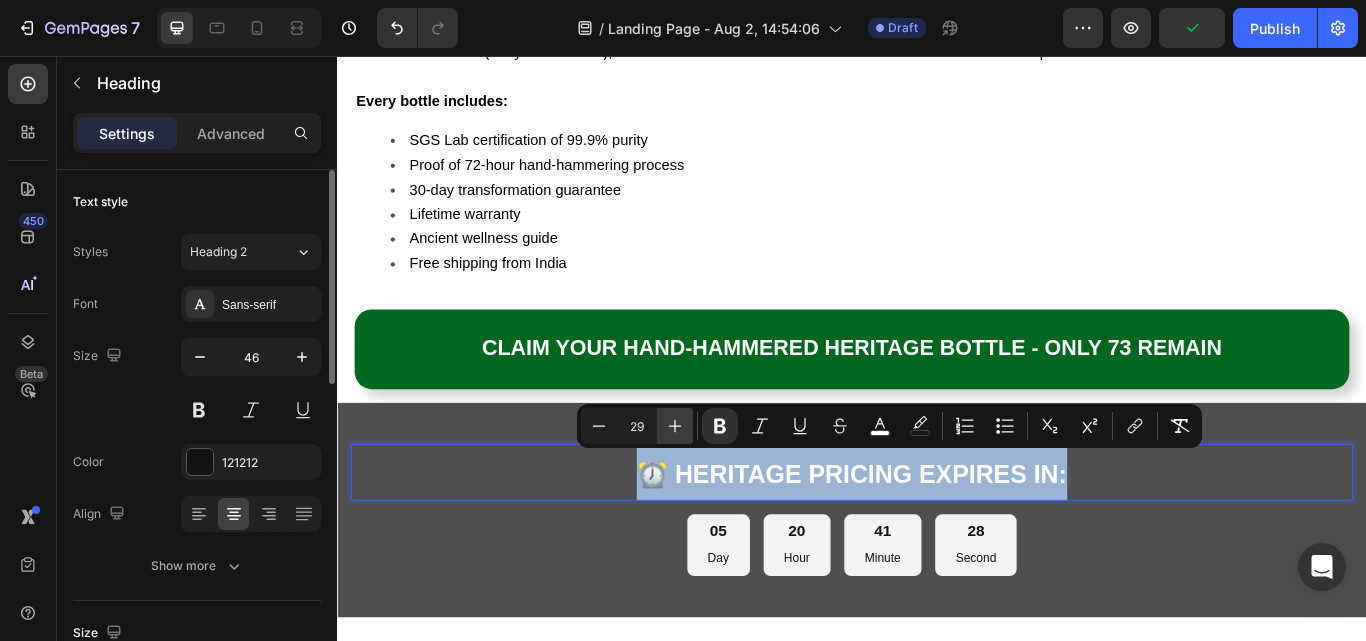 type on "30" 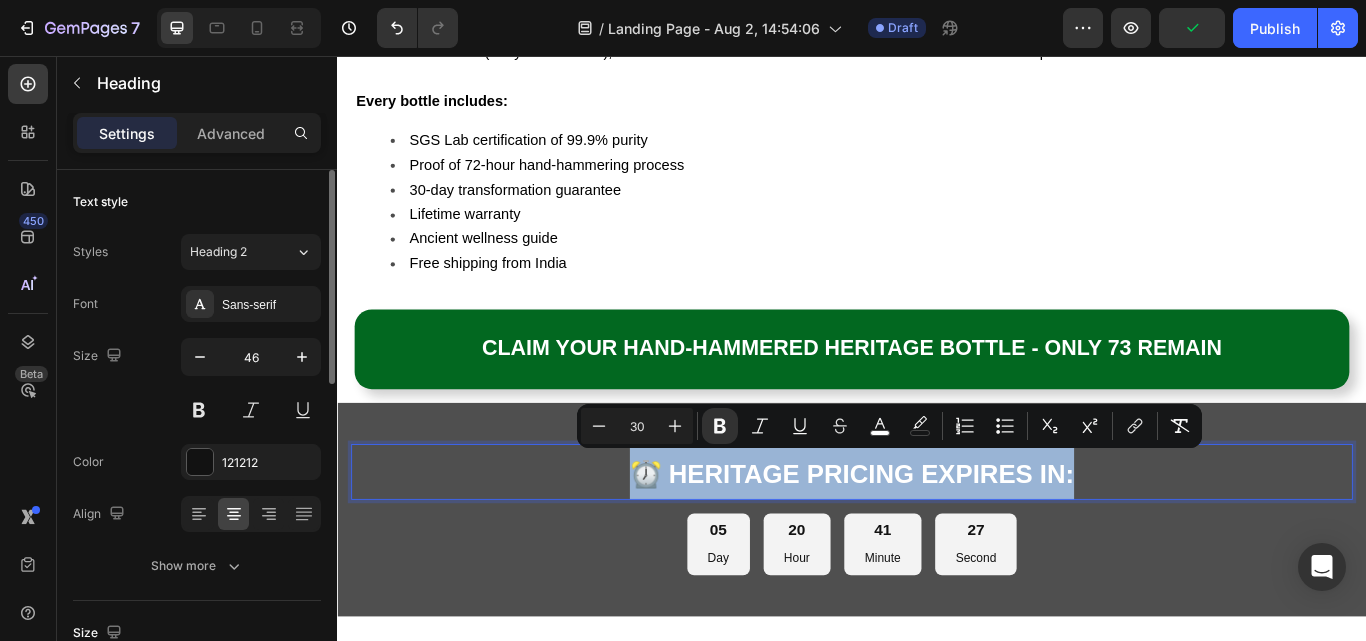 click on "⏰ HERITAGE PRICING EXPIRES IN:" at bounding box center (937, 541) 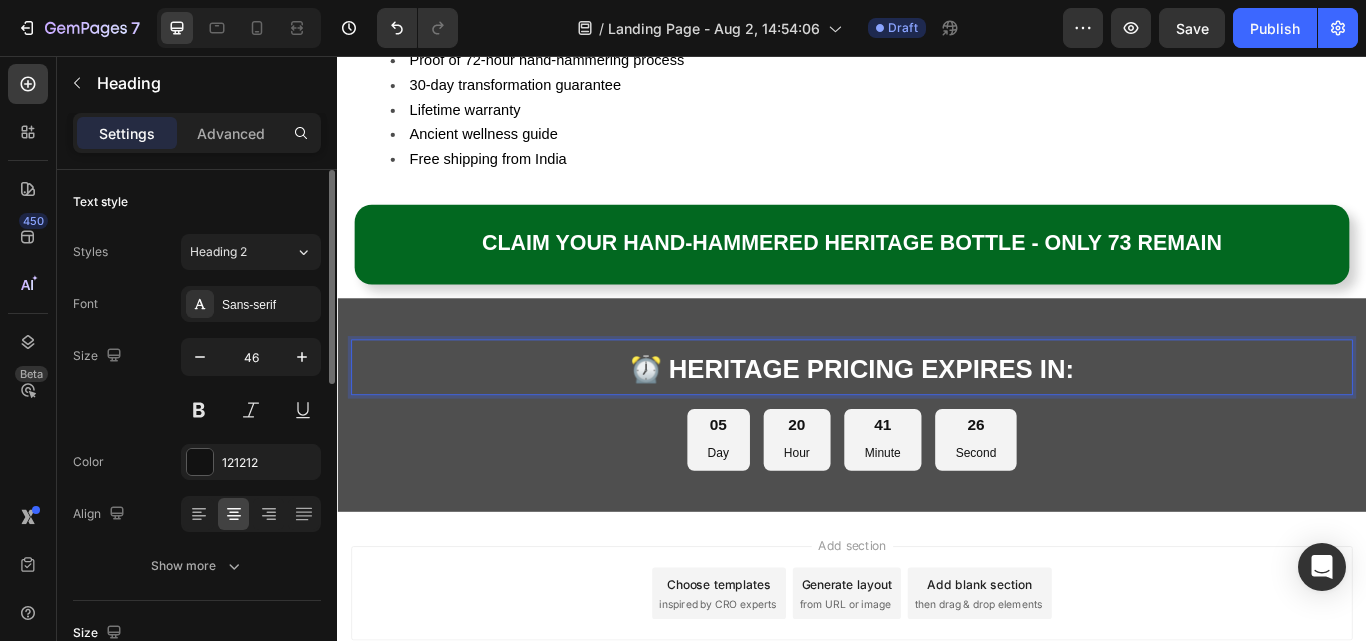 scroll, scrollTop: 16248, scrollLeft: 0, axis: vertical 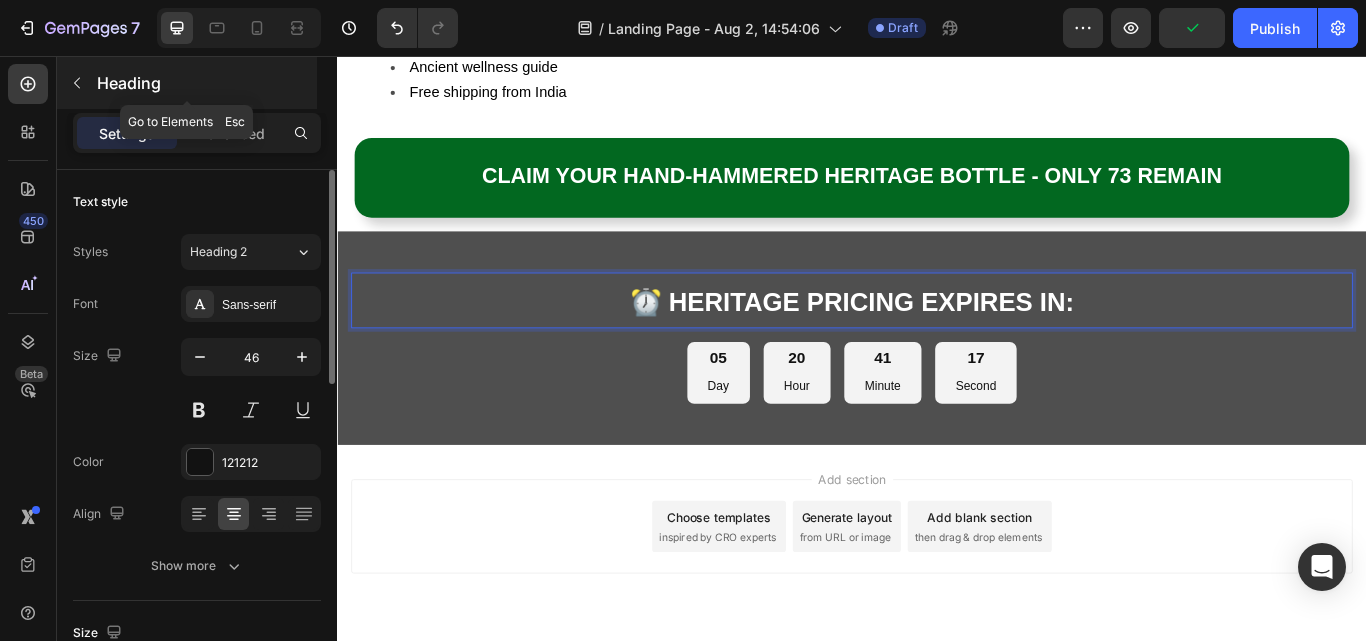 click 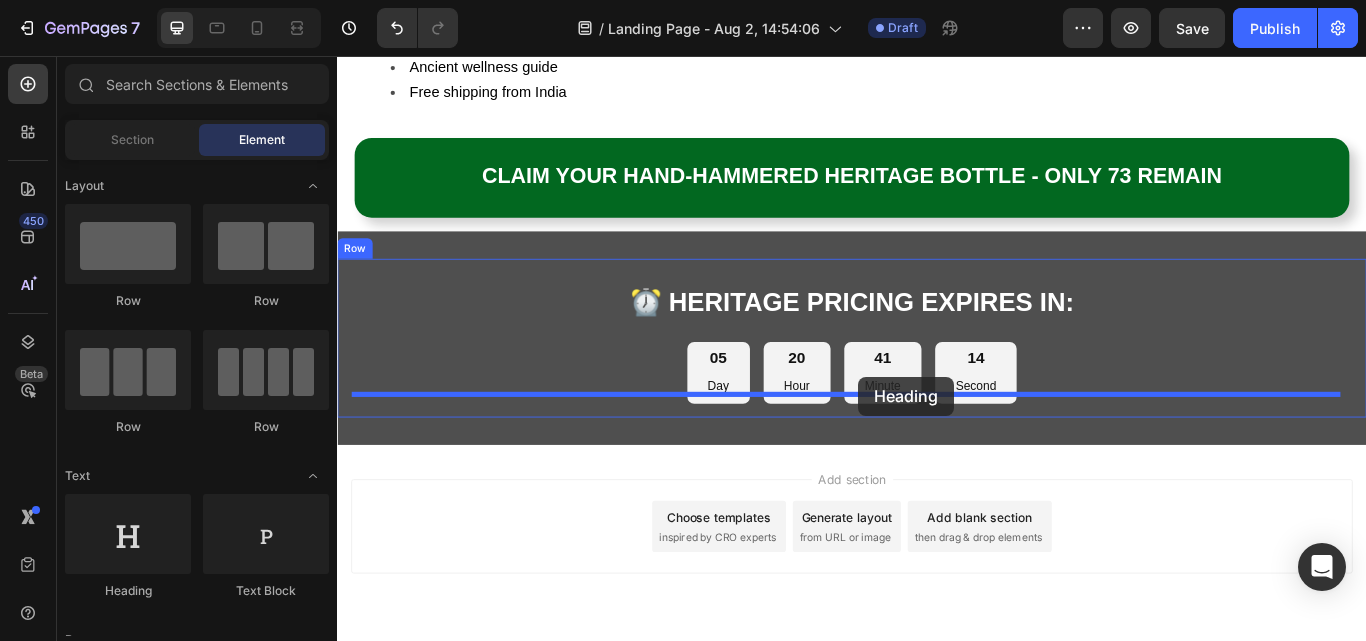 drag, startPoint x: 507, startPoint y: 588, endPoint x: 944, endPoint y: 430, distance: 464.6859 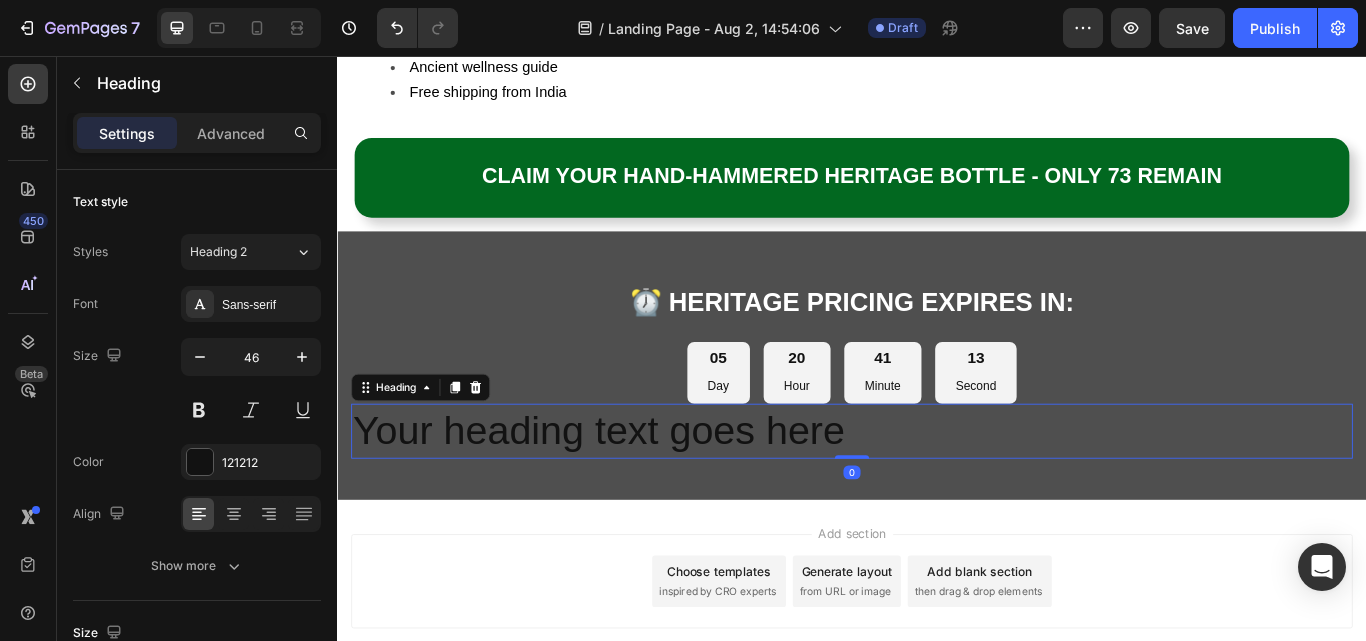 click on "Your heading text goes here" at bounding box center [937, 494] 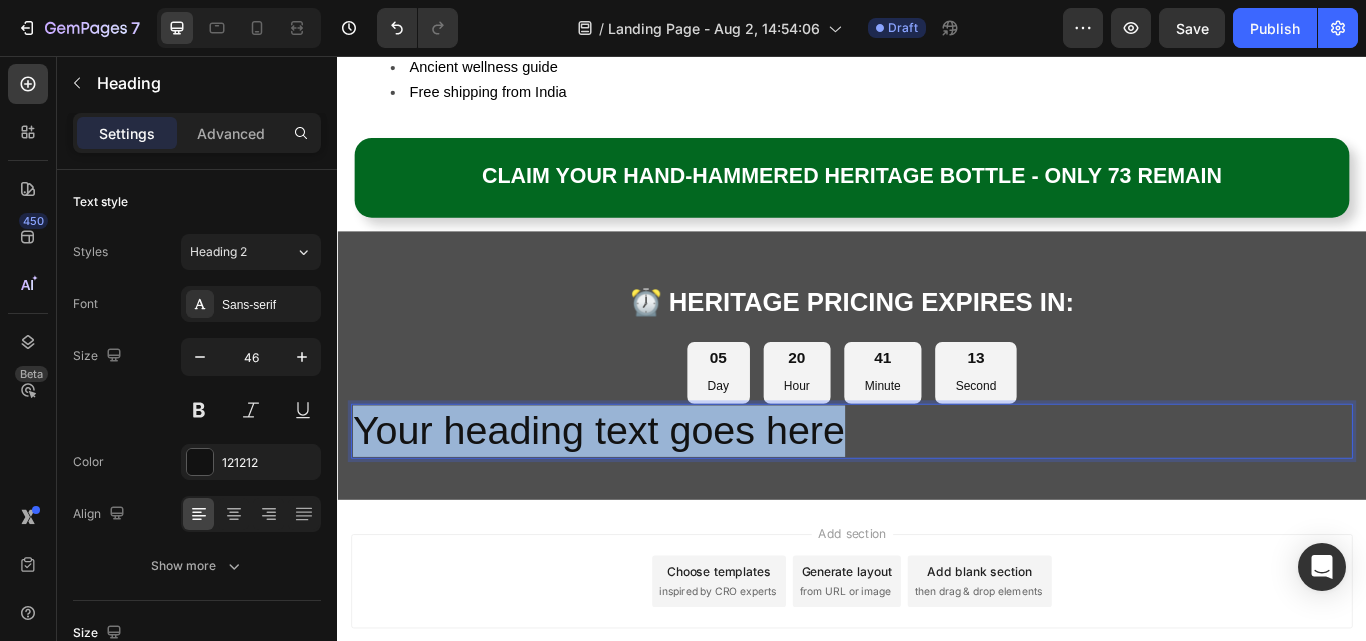 click on "Your heading text goes here" at bounding box center [937, 494] 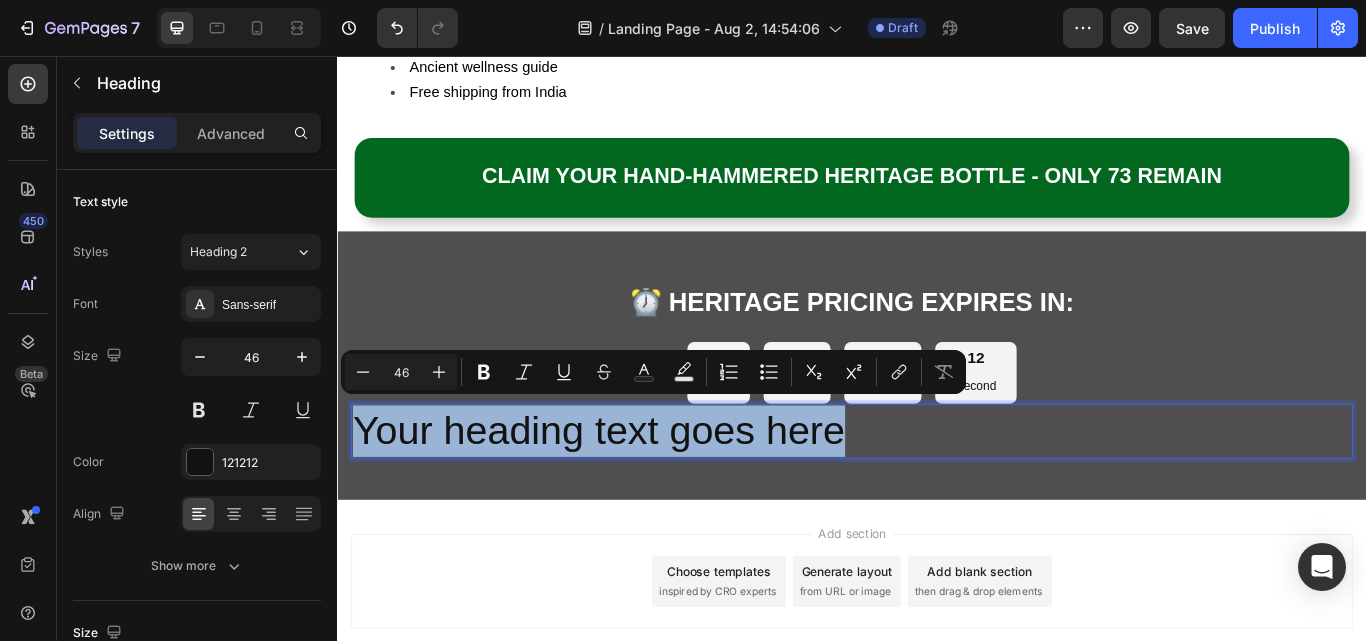 type on "11" 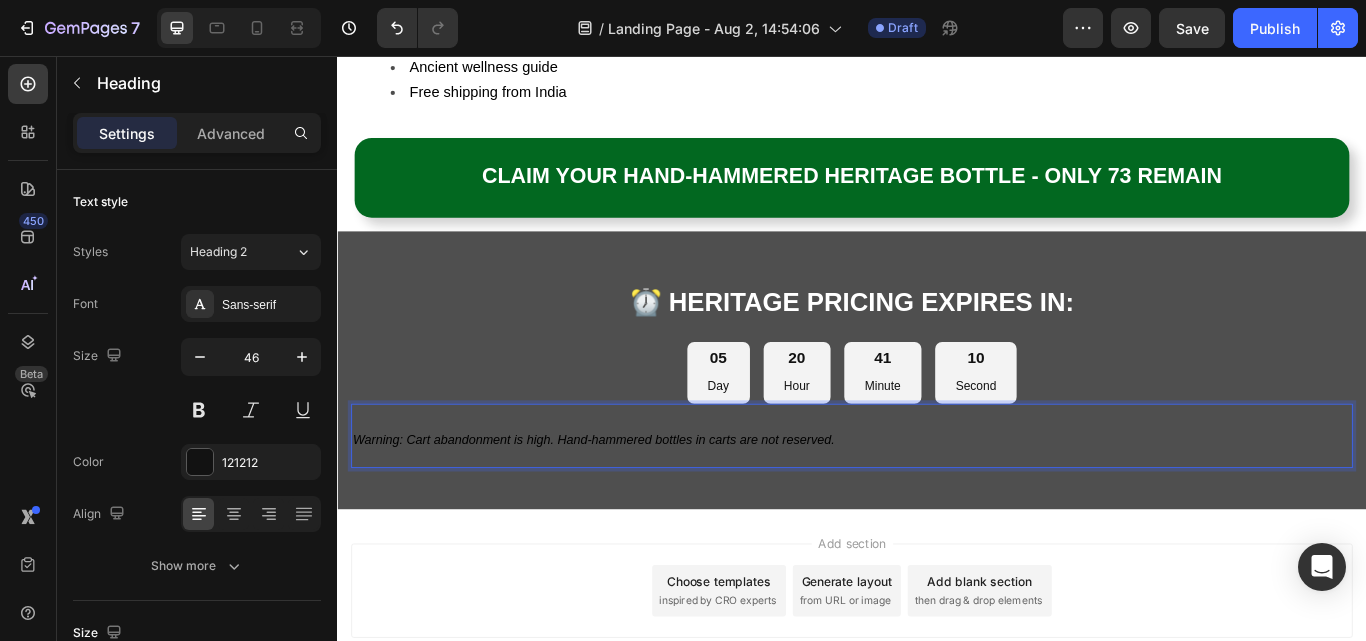 click on "Warning: Cart abandonment is high. Hand-hammered bottles in carts are not reserved." at bounding box center [636, 504] 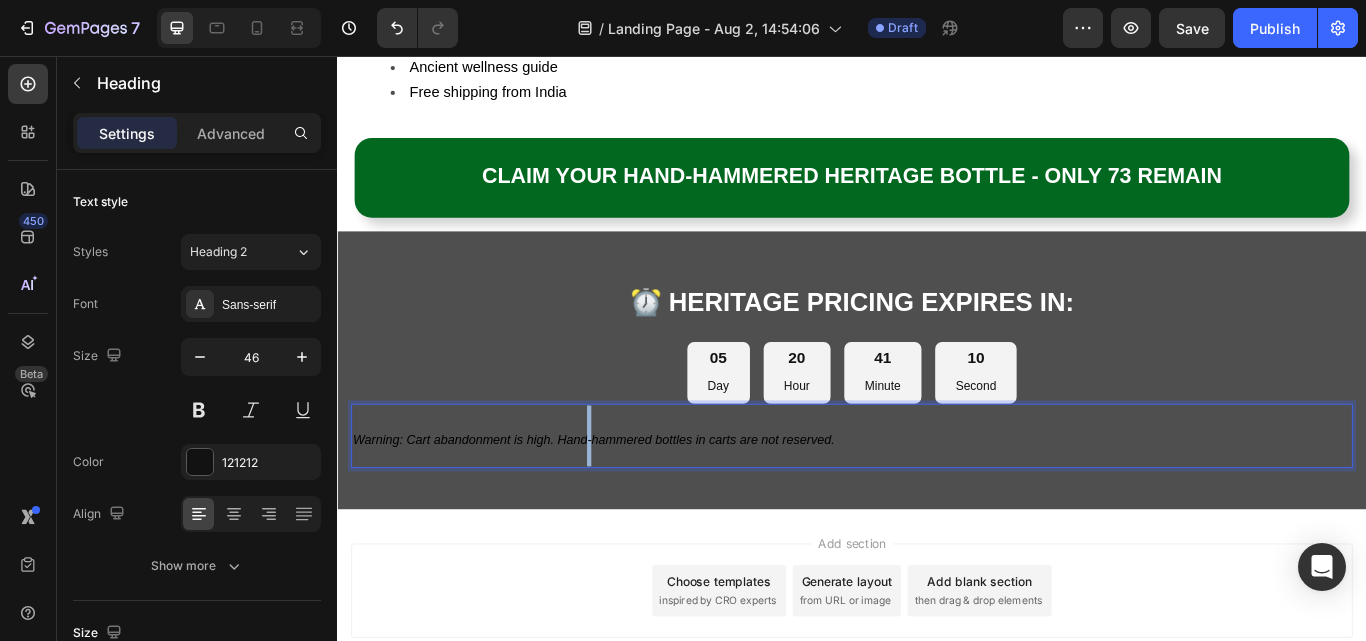 click on "Warning: Cart abandonment is high. Hand-hammered bottles in carts are not reserved." at bounding box center (636, 504) 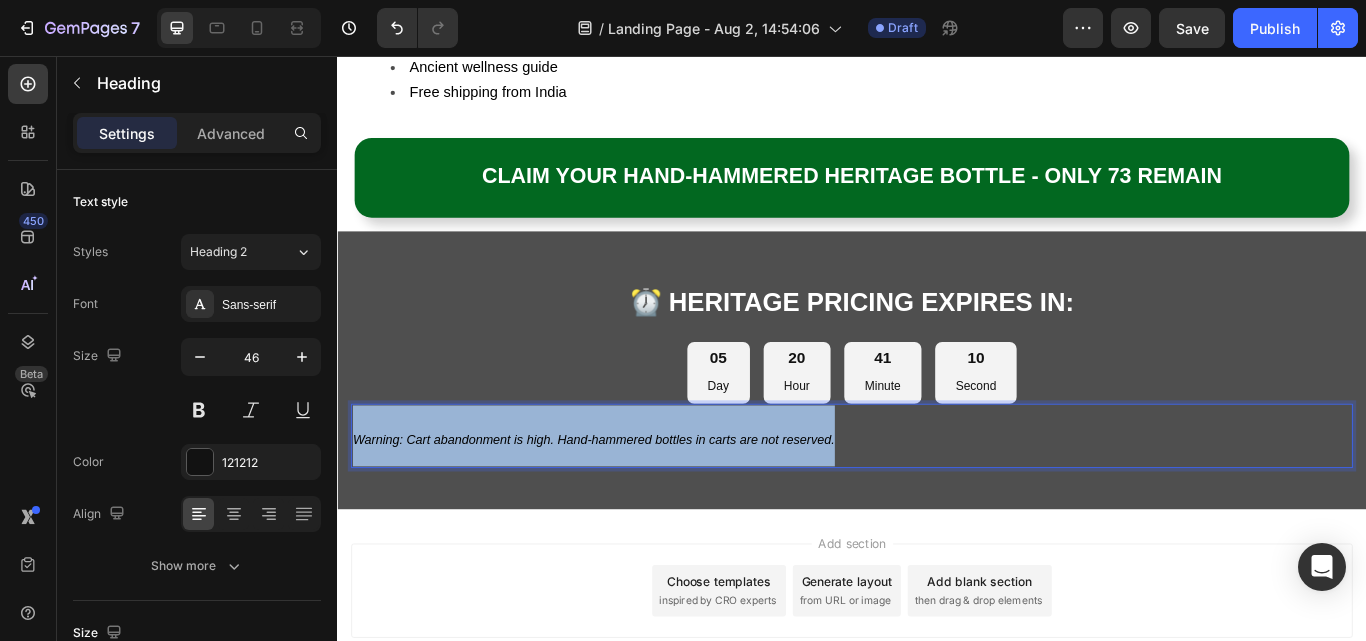 click on "Warning: Cart abandonment is high. Hand-hammered bottles in carts are not reserved." at bounding box center (636, 504) 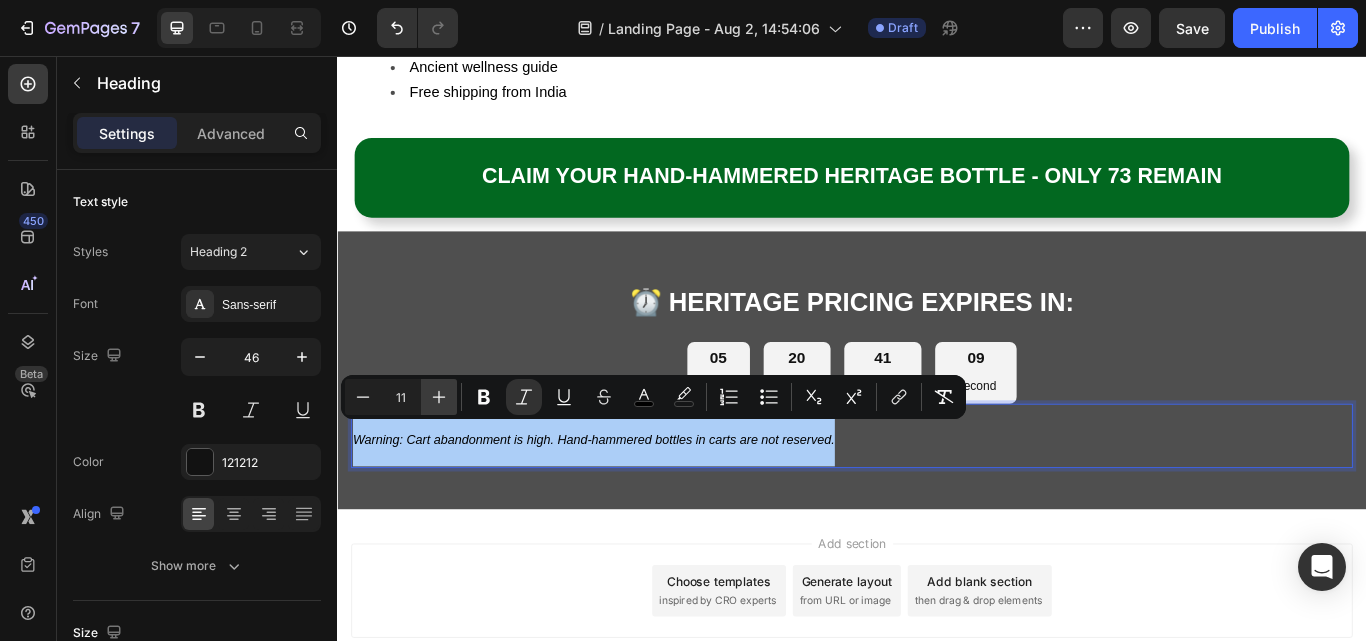 click 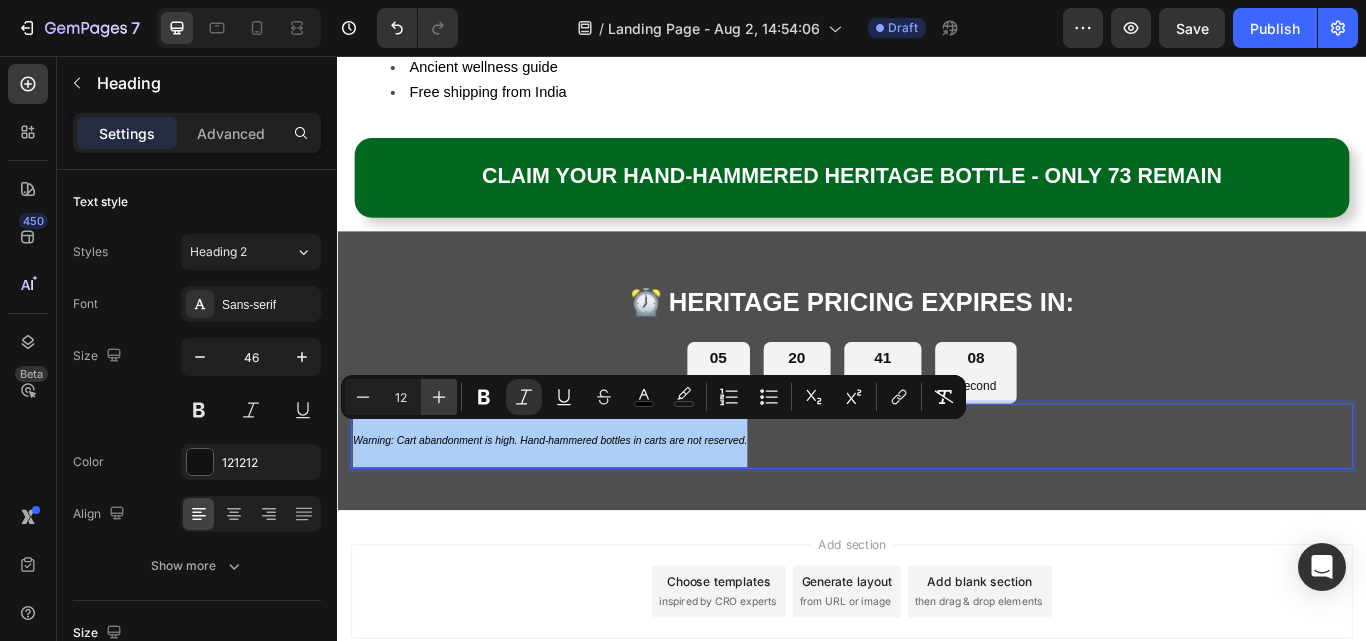 click 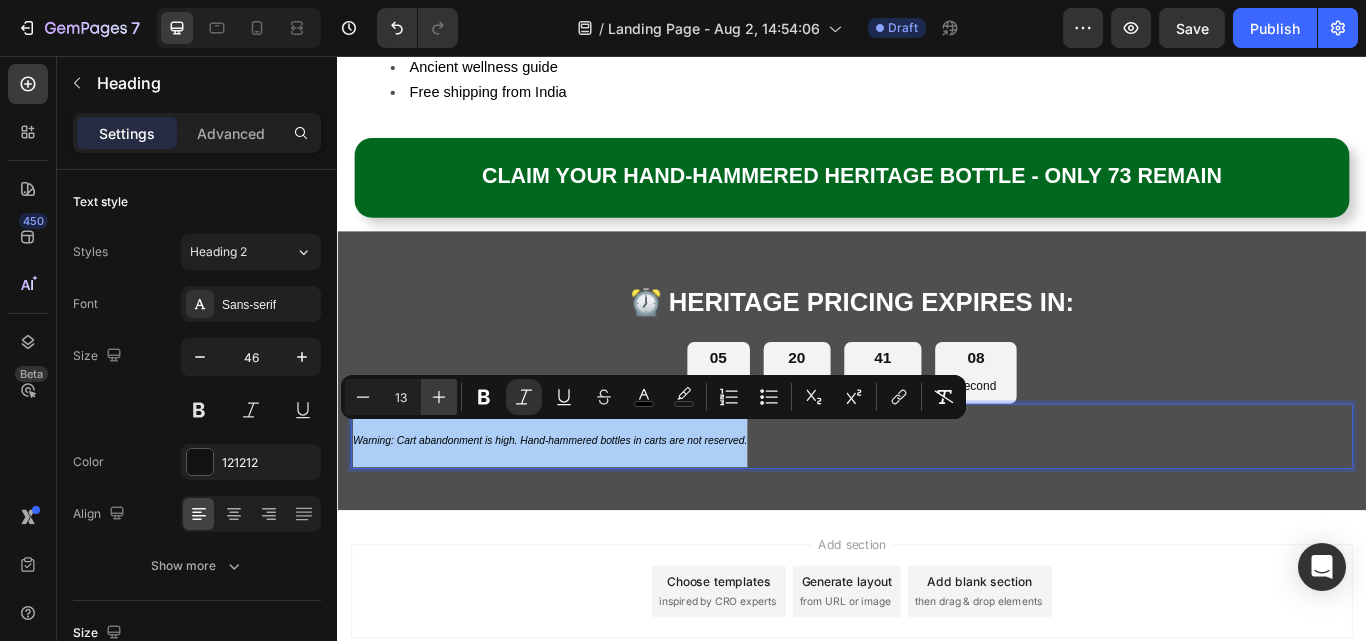 click 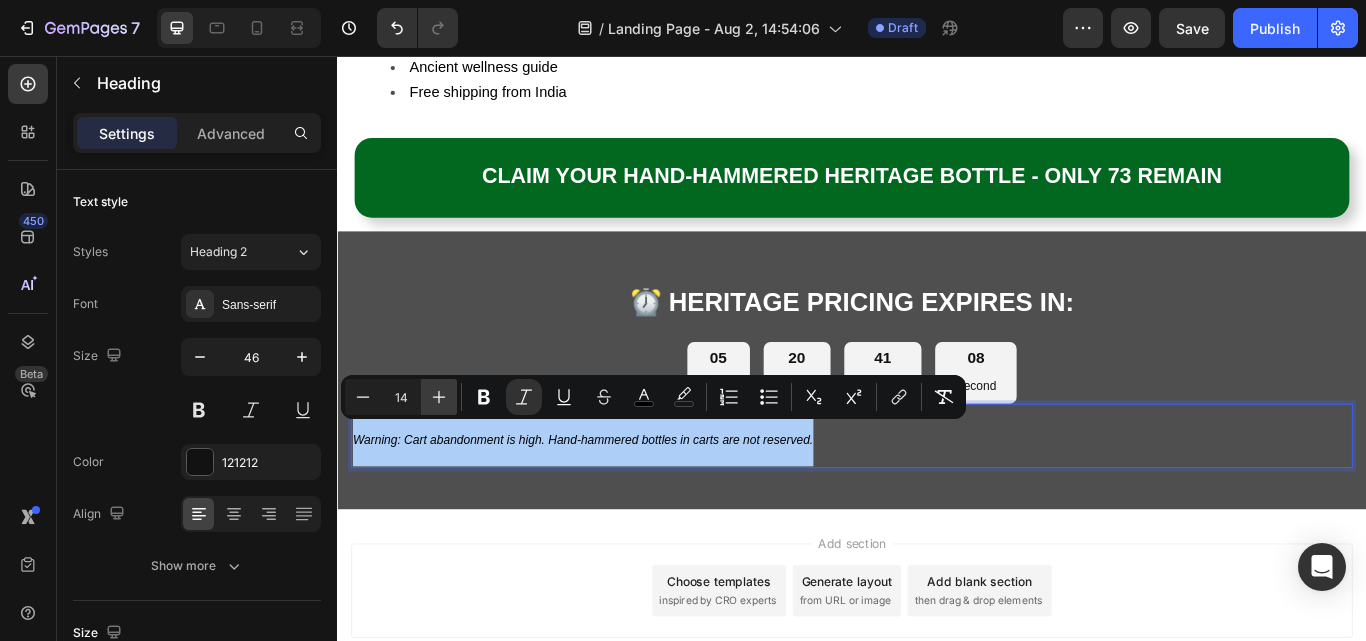 click 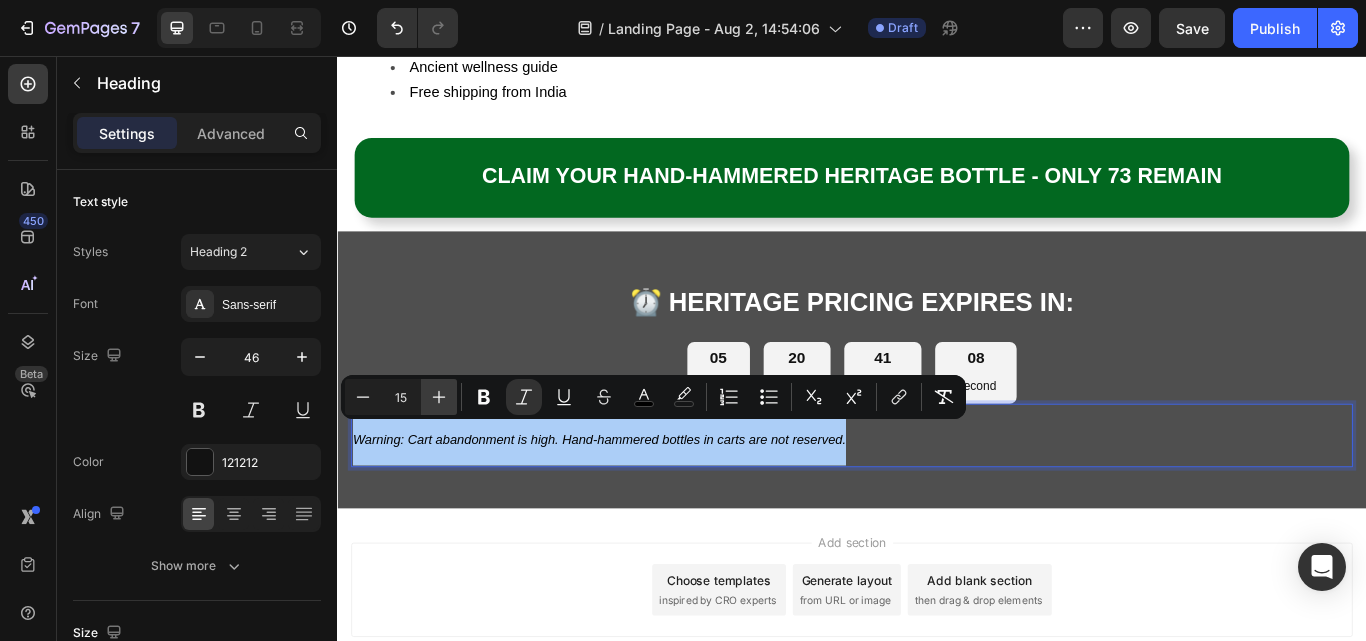 click 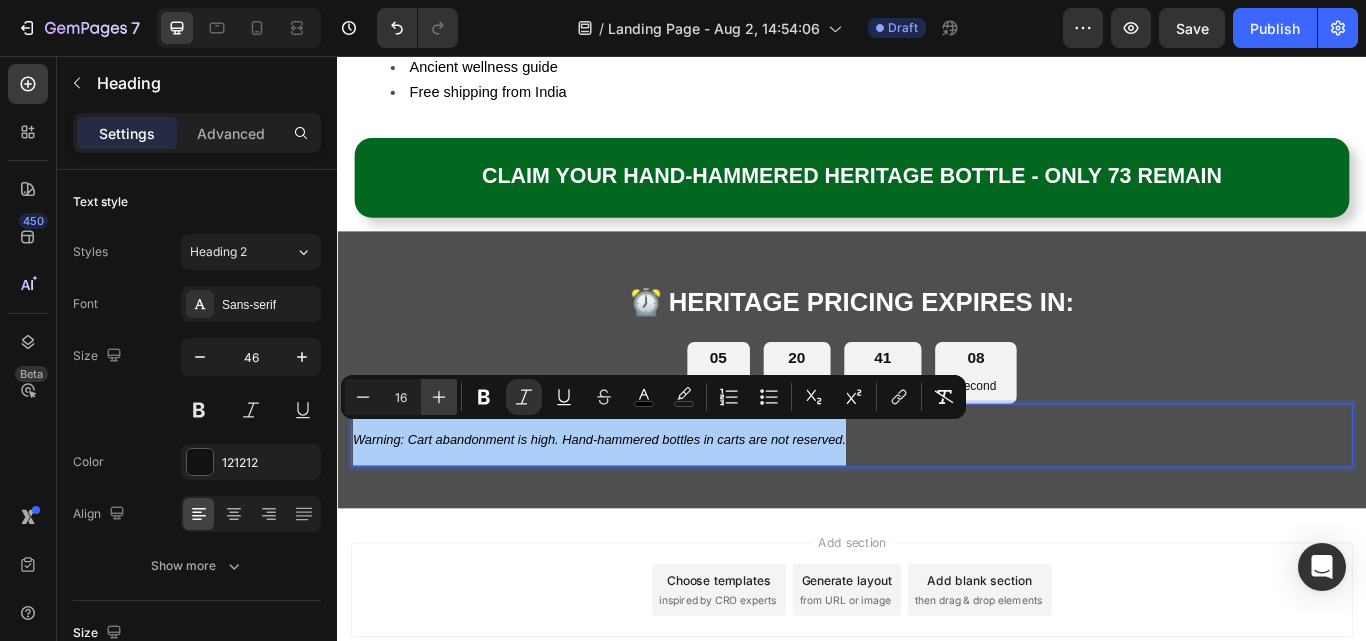 click 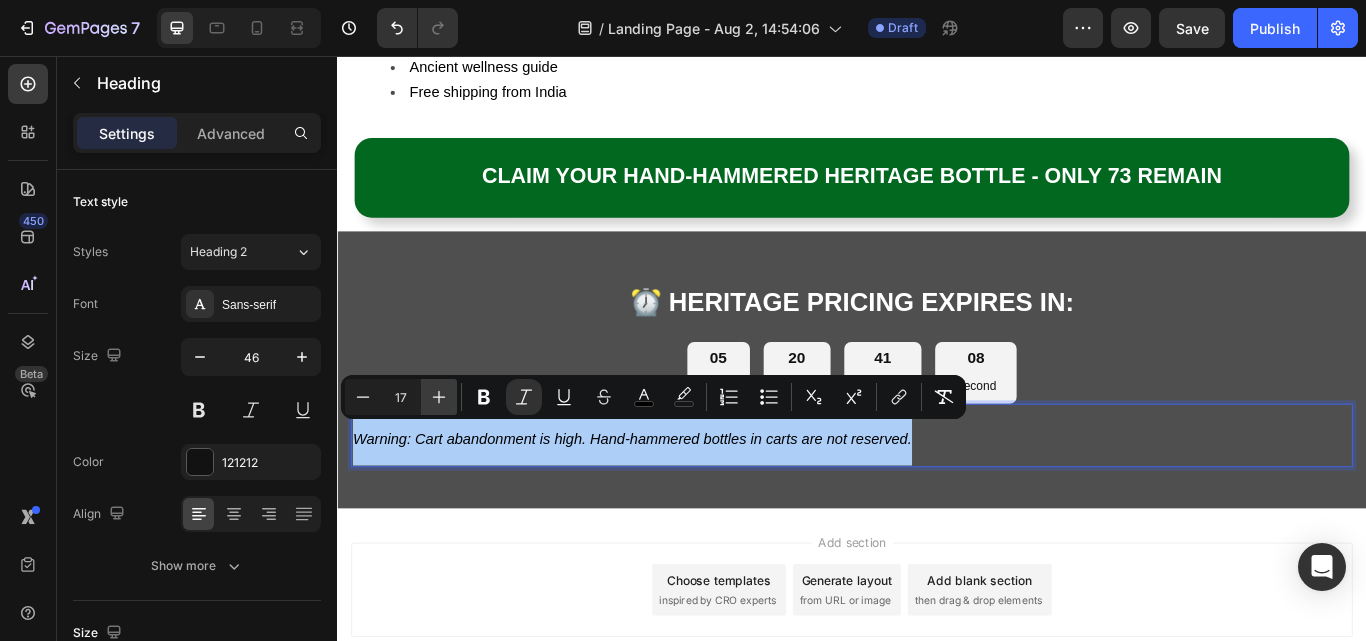 click 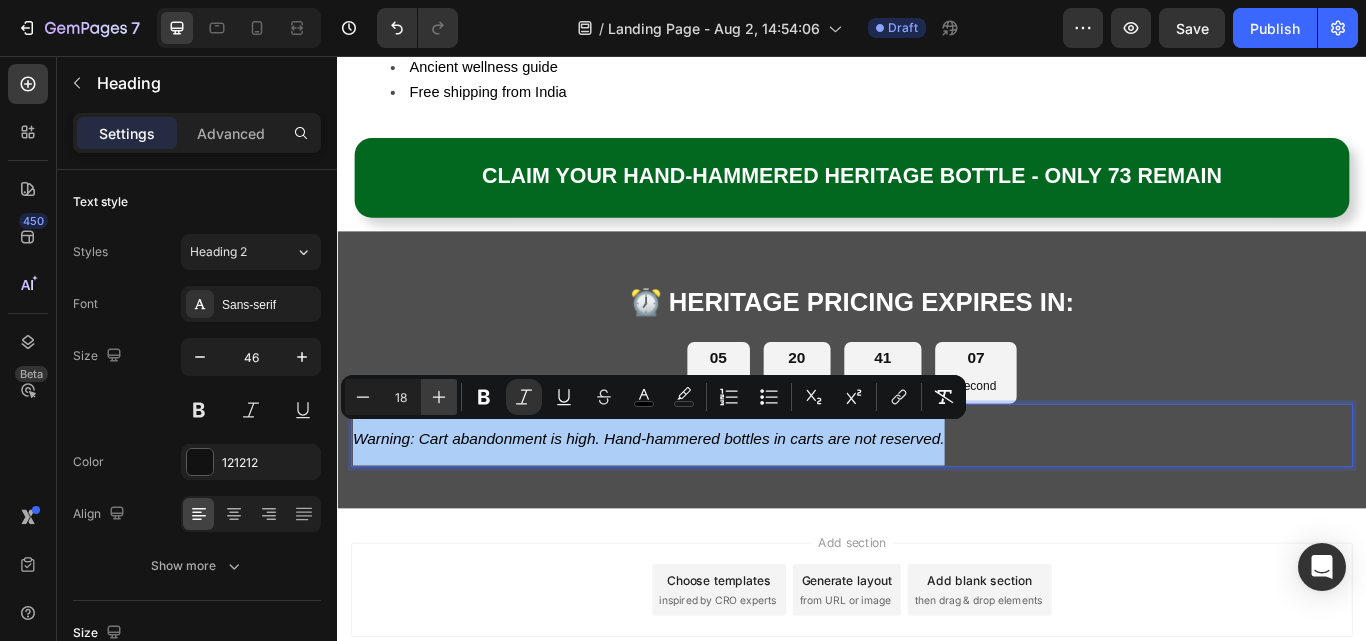 click 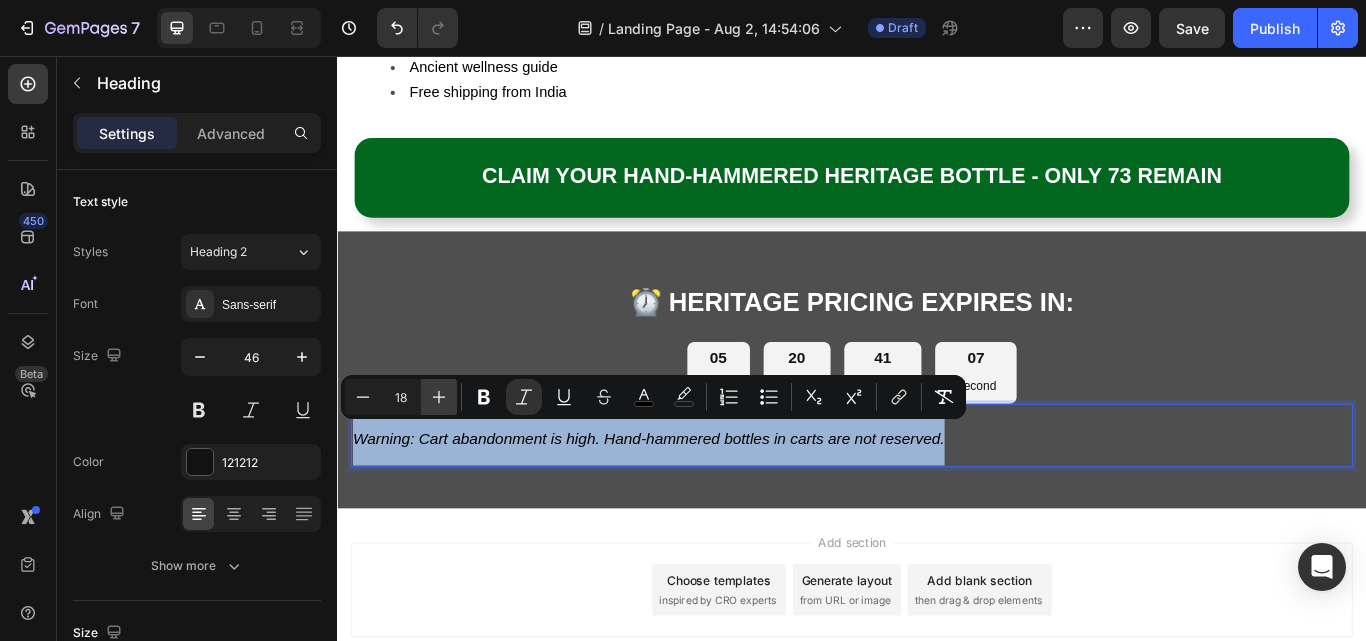 type on "19" 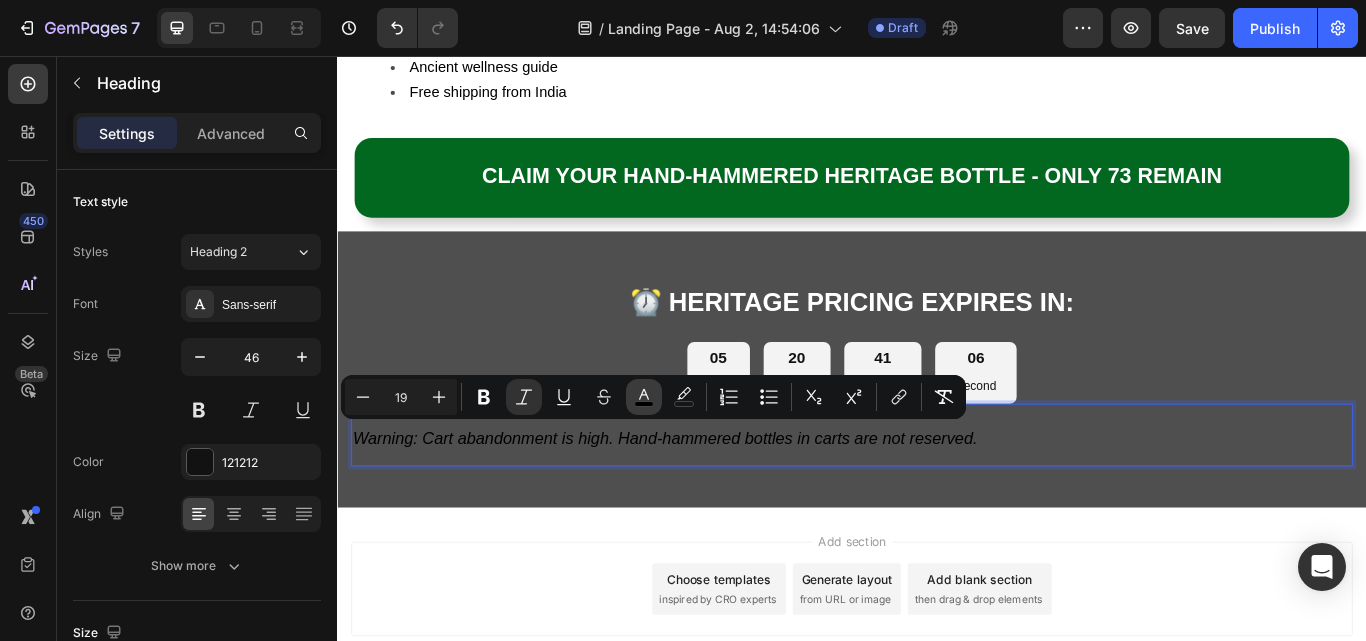 click 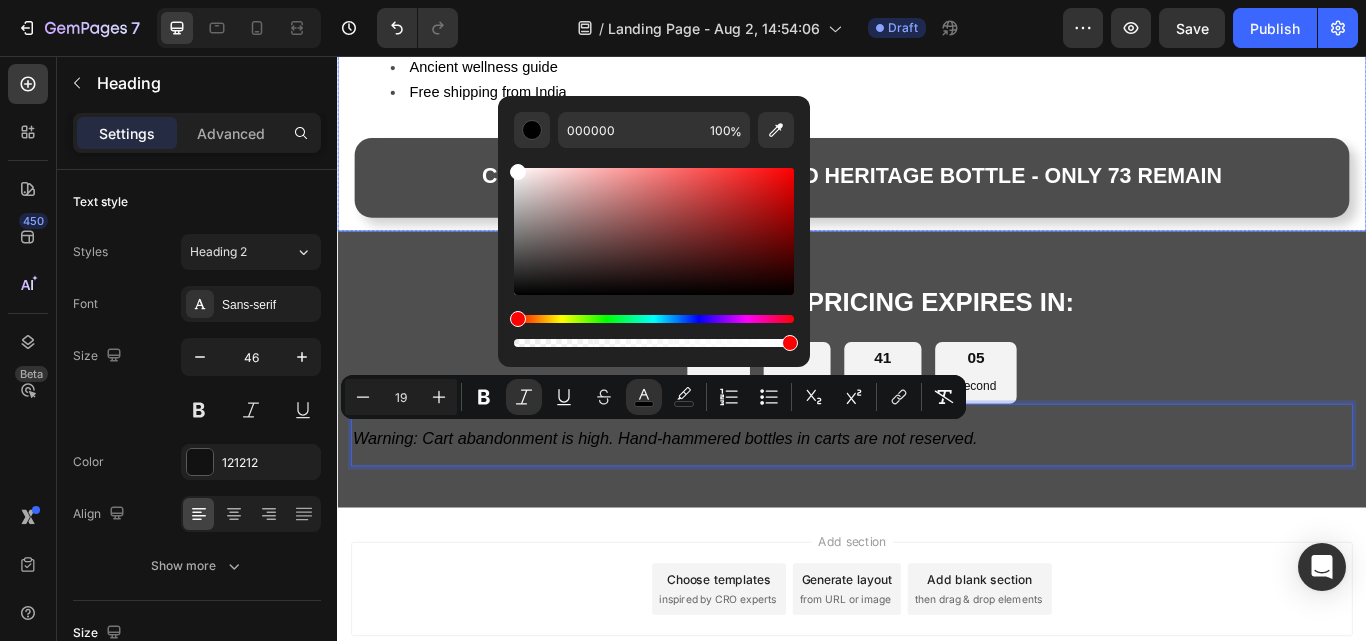 drag, startPoint x: 865, startPoint y: 227, endPoint x: 455, endPoint y: 179, distance: 412.8002 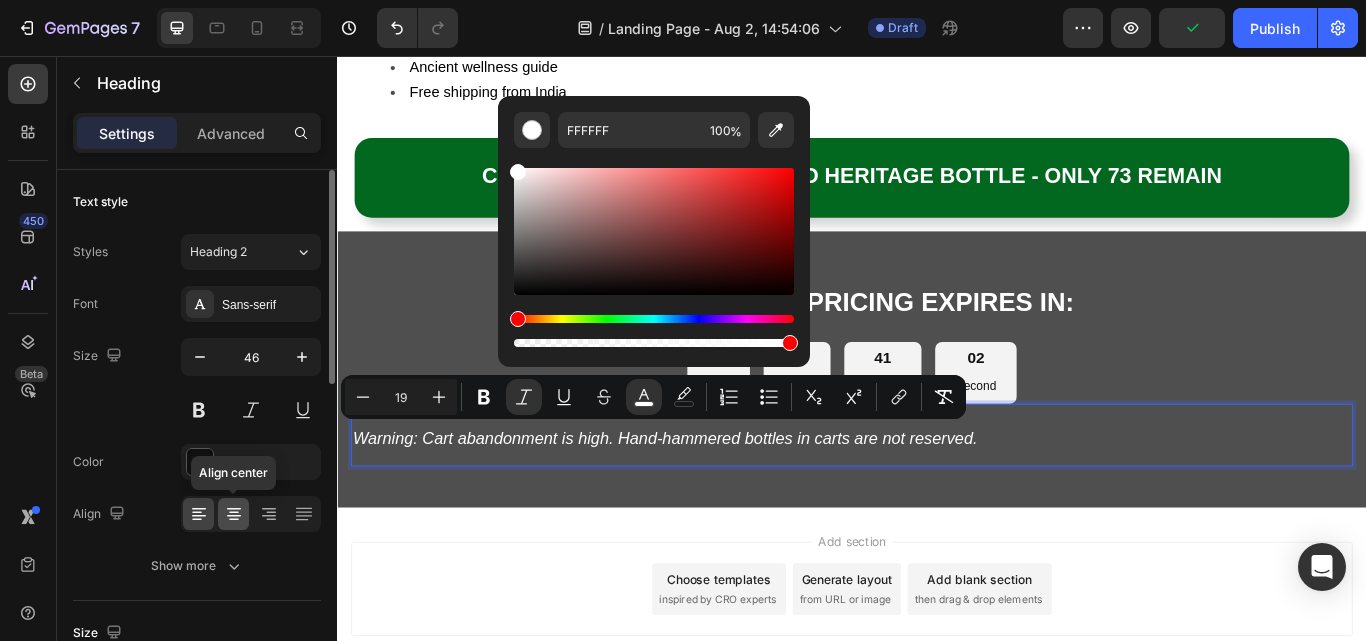 click 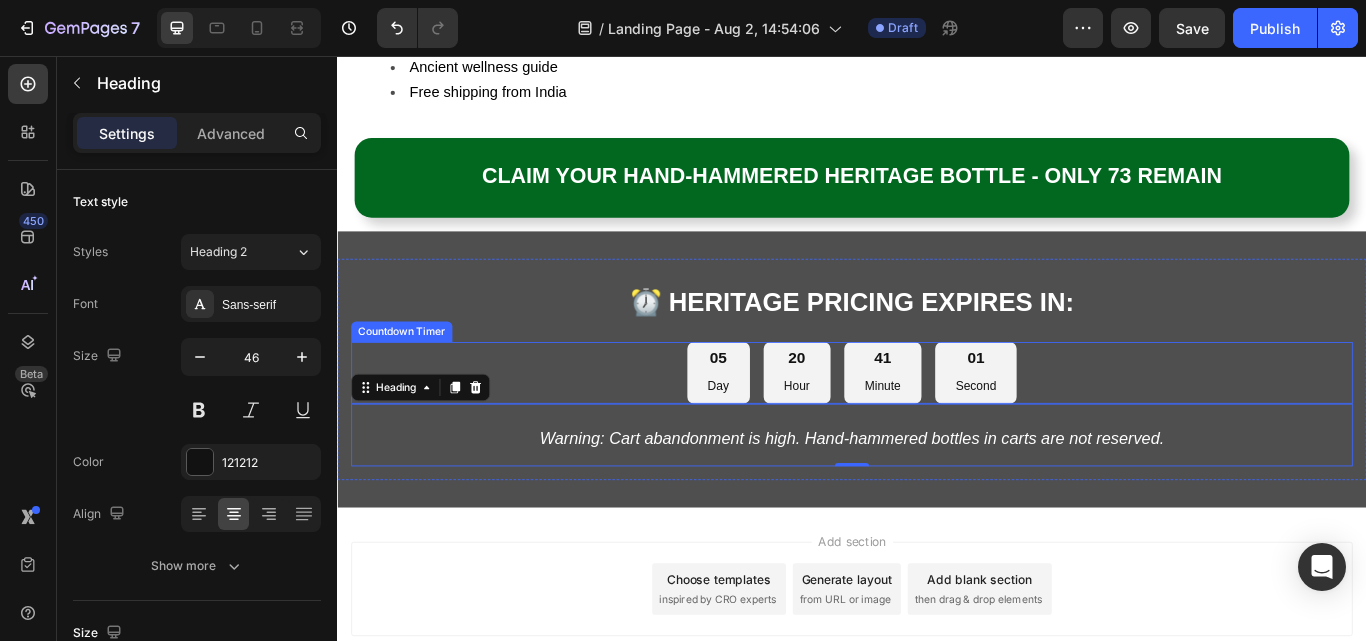 click on "05 Day 20 Hour 41 Minute 01 Second" at bounding box center (937, 426) 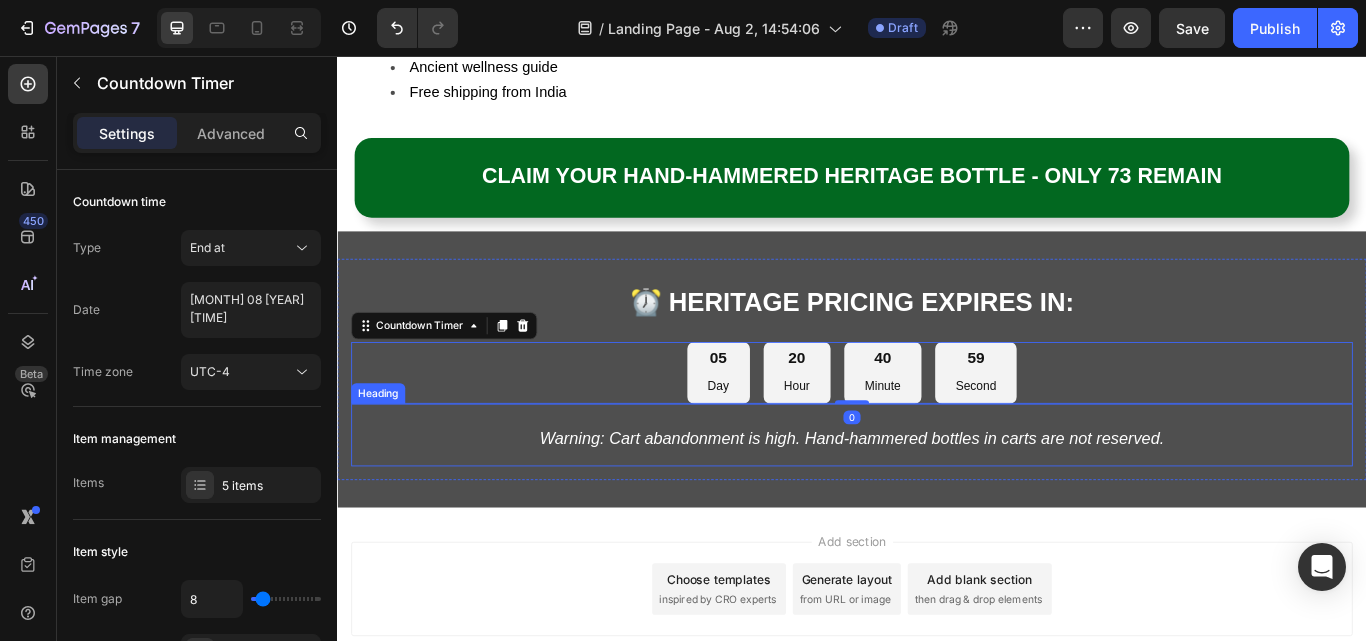 click on "Warning: Cart abandonment is high. Hand-hammered bottles in carts are not reserved." at bounding box center (937, 502) 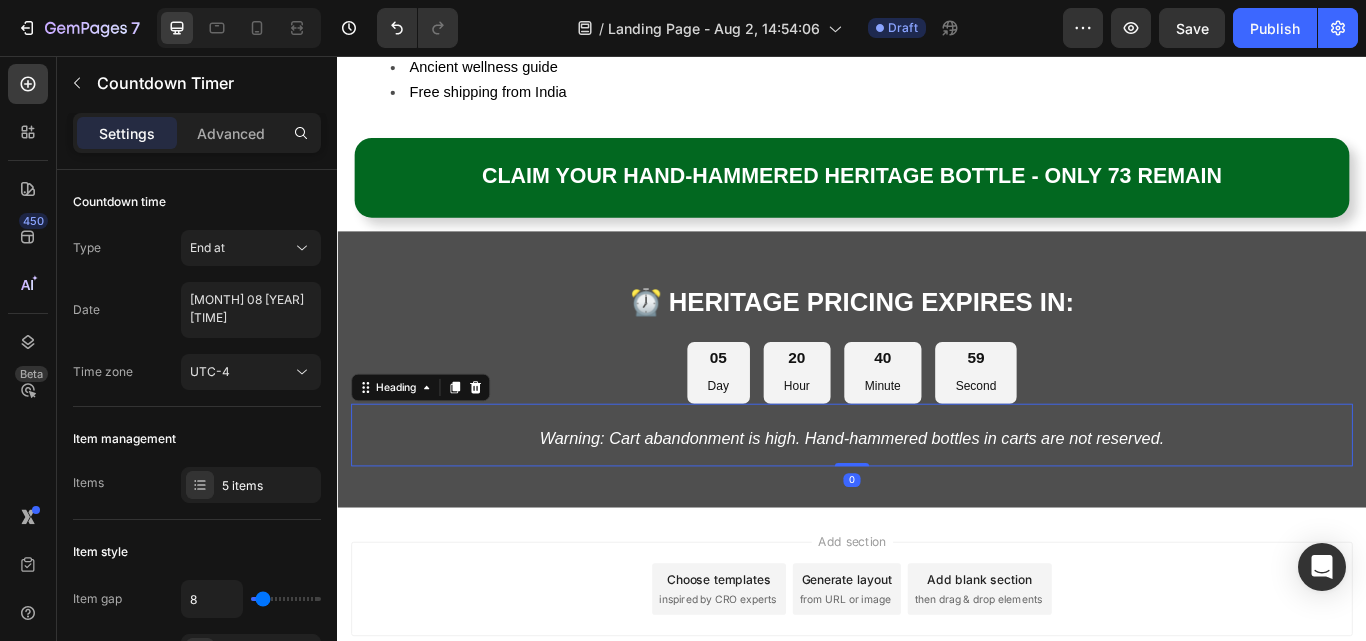 click on "Warning: Cart abandonment is high. Hand-hammered bottles in carts are not reserved." at bounding box center [937, 502] 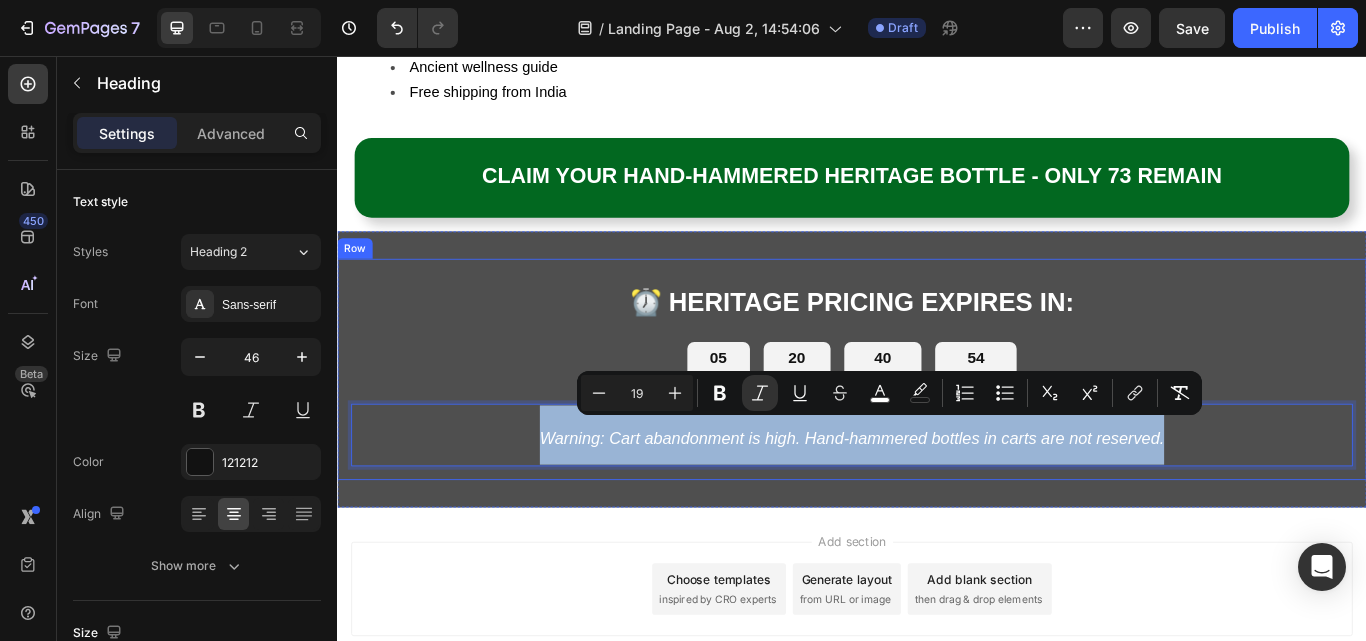 click on "⁠⁠⁠⁠⁠⁠⁠ ⏰ HERITAGE PRICING EXPIRES IN:" at bounding box center [937, 341] 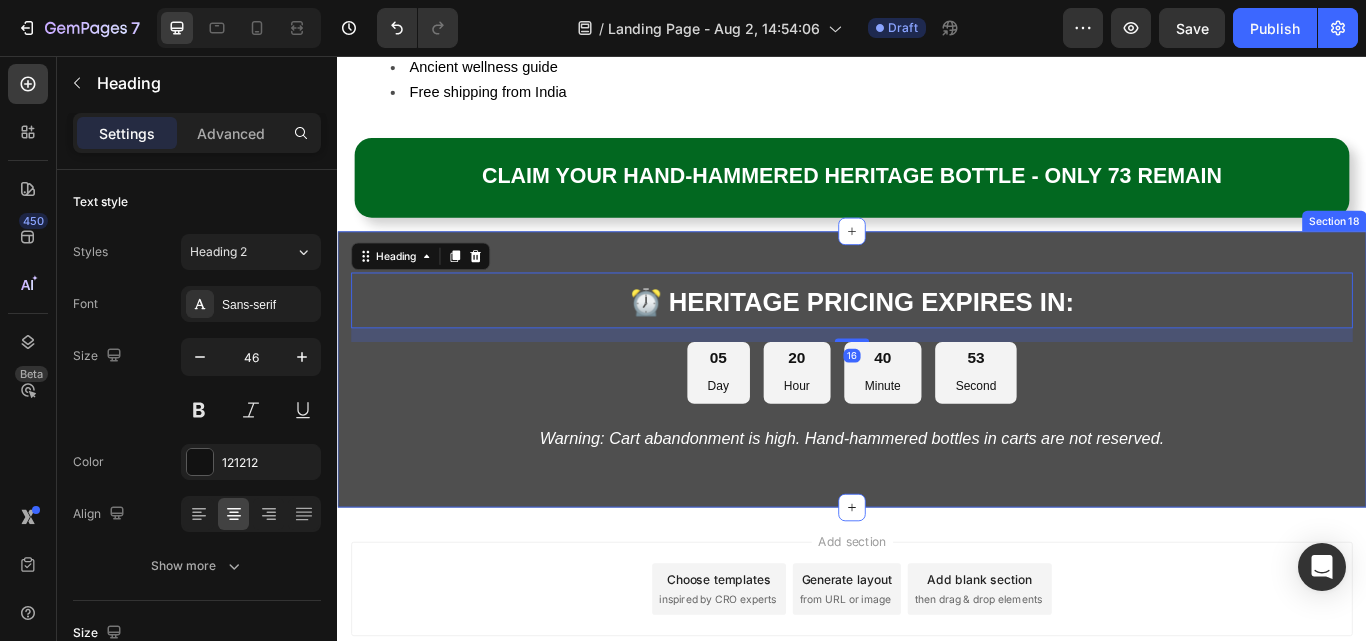 click on "⁠⁠⁠⁠⁠⁠⁠ ⏰ HERITAGE PRICING EXPIRES IN: Heading   16 05 Day 20 Hour 40 Minute 53 Second Countdown Timer ⁠⁠⁠⁠⁠⁠⁠ Warning: Cart abandonment is high. Hand-hammered bottles in carts are not reserved. Heading Row Section 18" at bounding box center [937, 422] 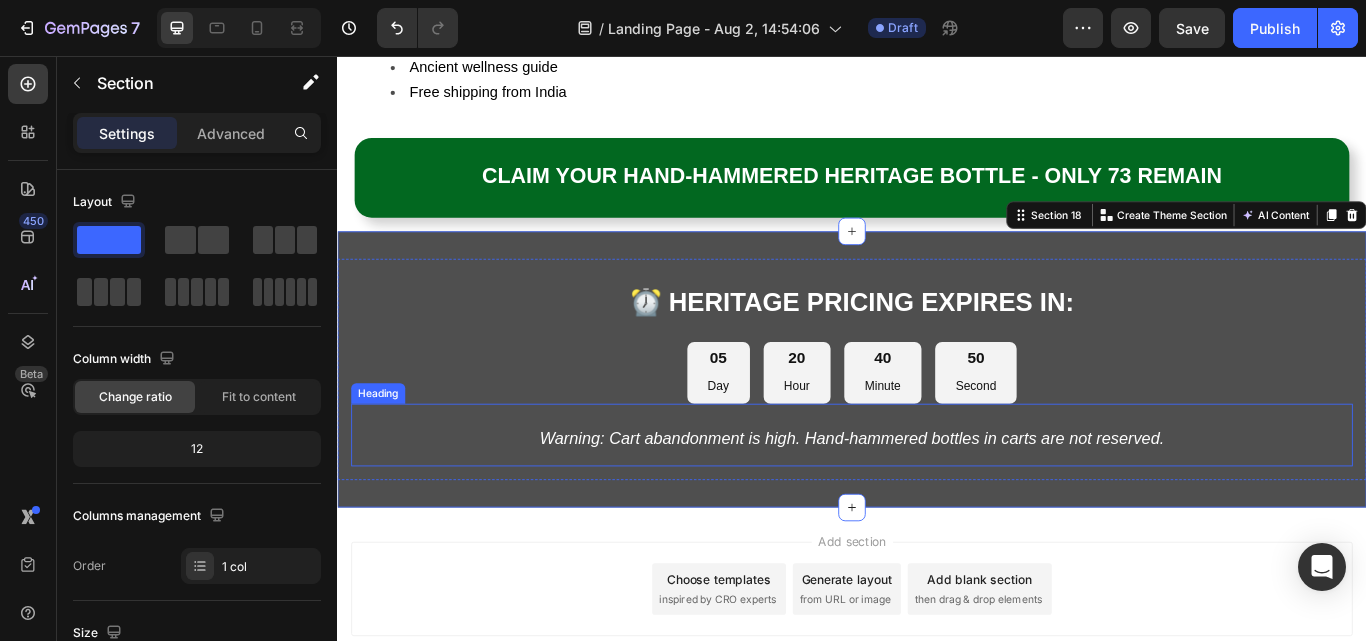 click on "⁠⁠⁠⁠⁠⁠⁠ Warning: Cart abandonment is high. Hand-hammered bottles in carts are not reserved." at bounding box center [937, 498] 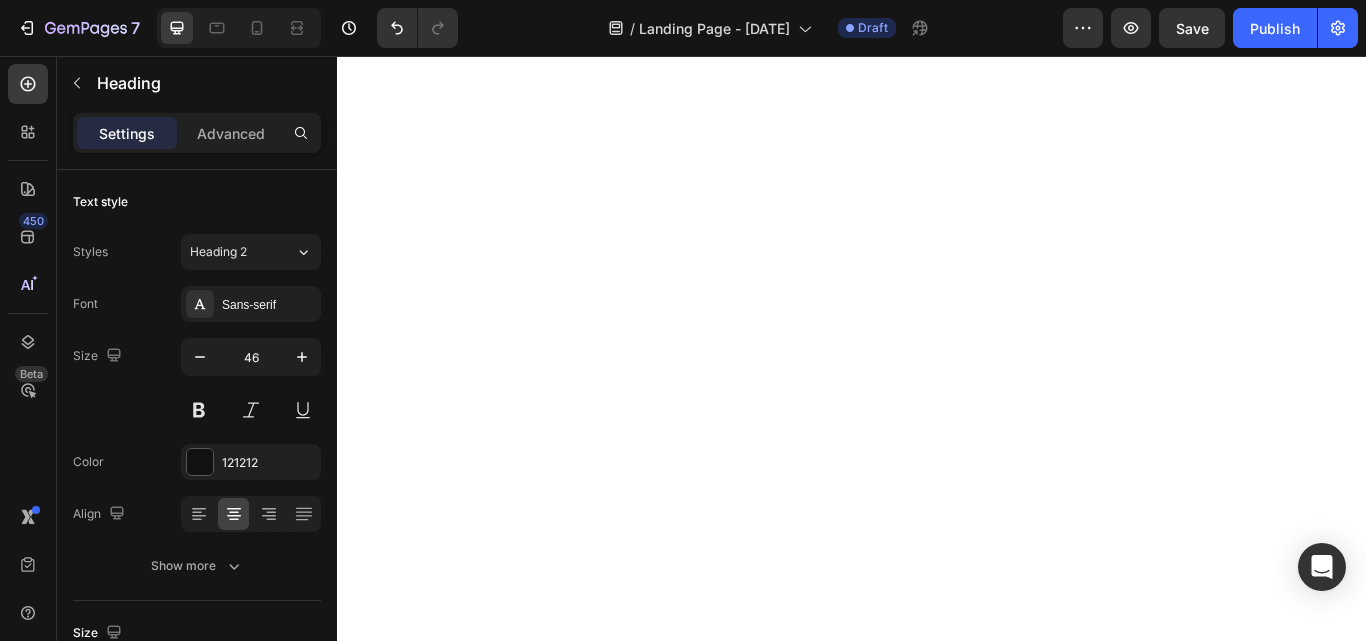 scroll, scrollTop: 0, scrollLeft: 0, axis: both 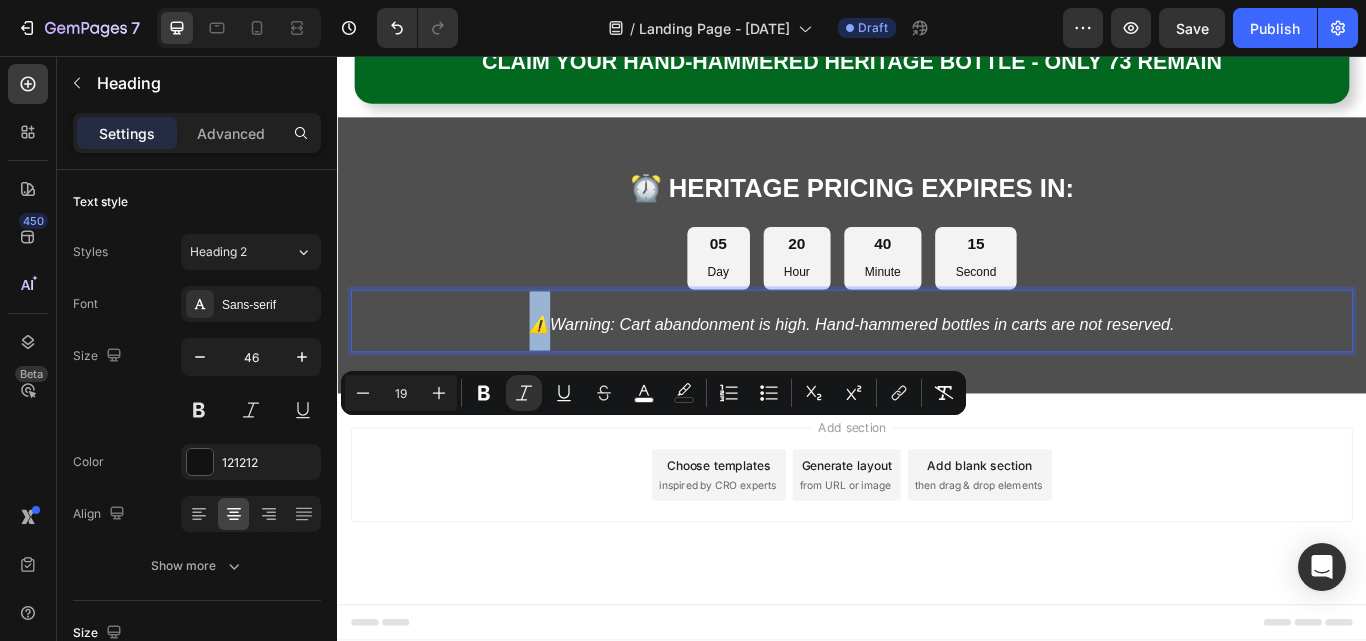 drag, startPoint x: 556, startPoint y: 492, endPoint x: 577, endPoint y: 494, distance: 21.095022 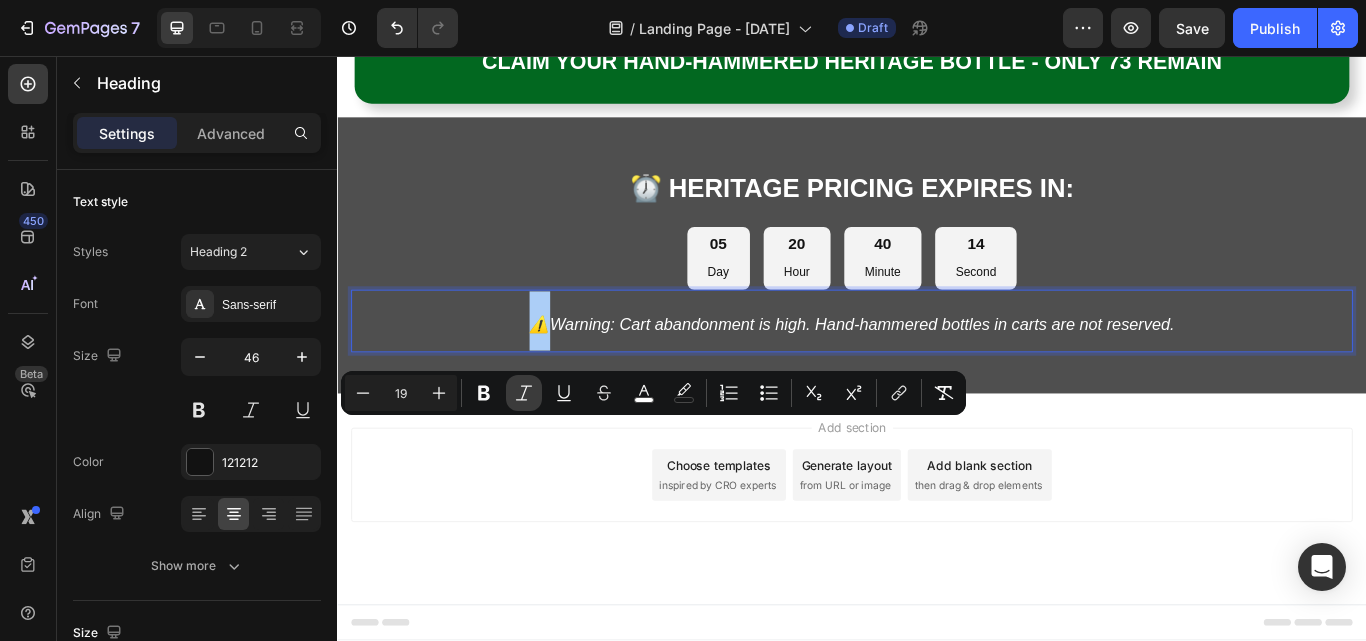 click 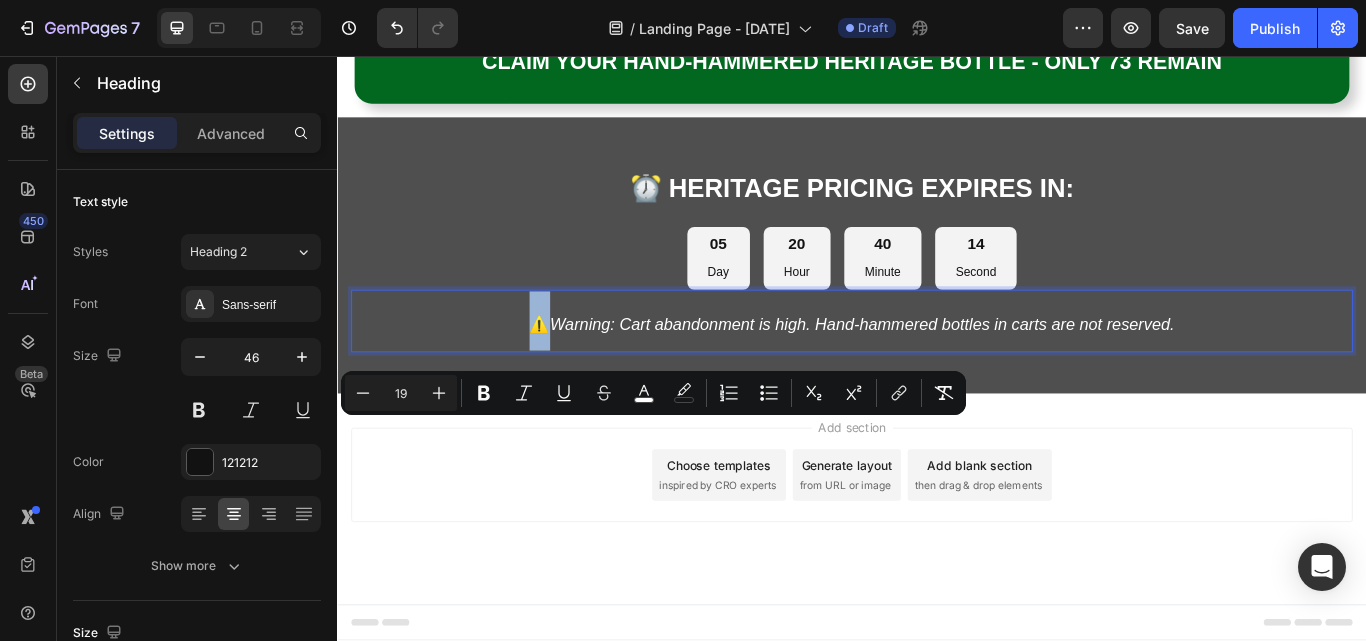 click on "⚠️ Warning: Cart abandonment is high. Hand-hammered bottles in carts are not reserved." at bounding box center (937, 365) 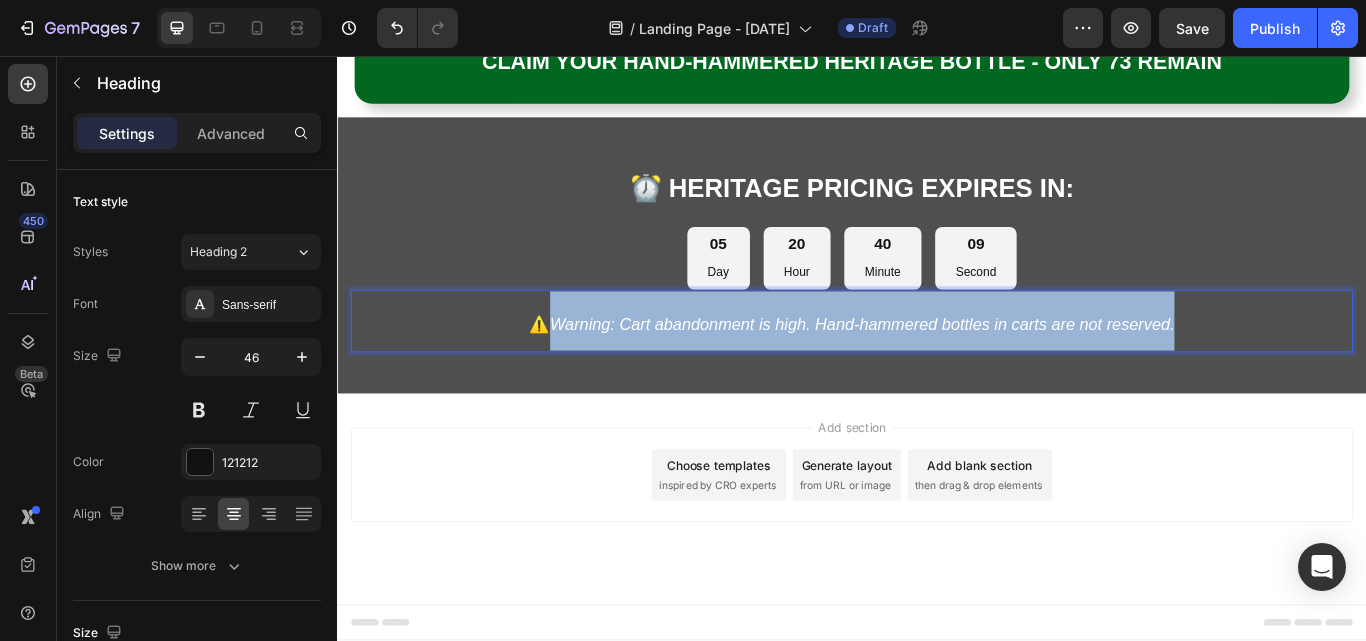 drag, startPoint x: 580, startPoint y: 489, endPoint x: 1349, endPoint y: 489, distance: 769 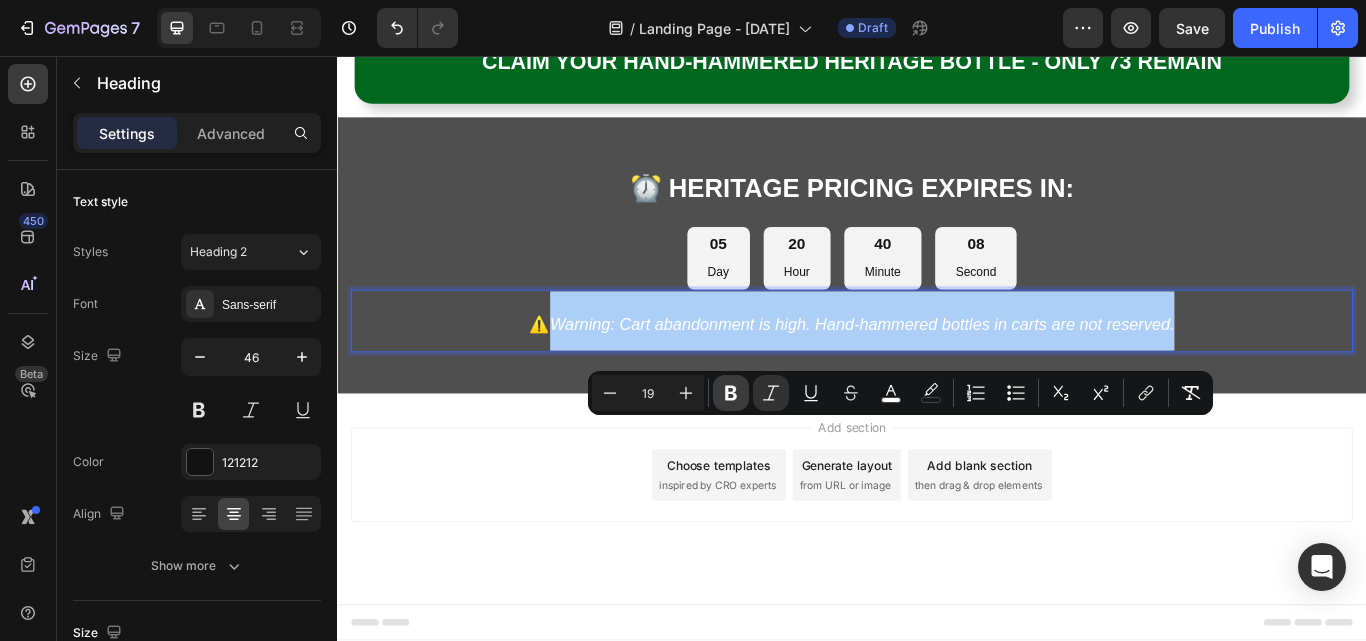 click 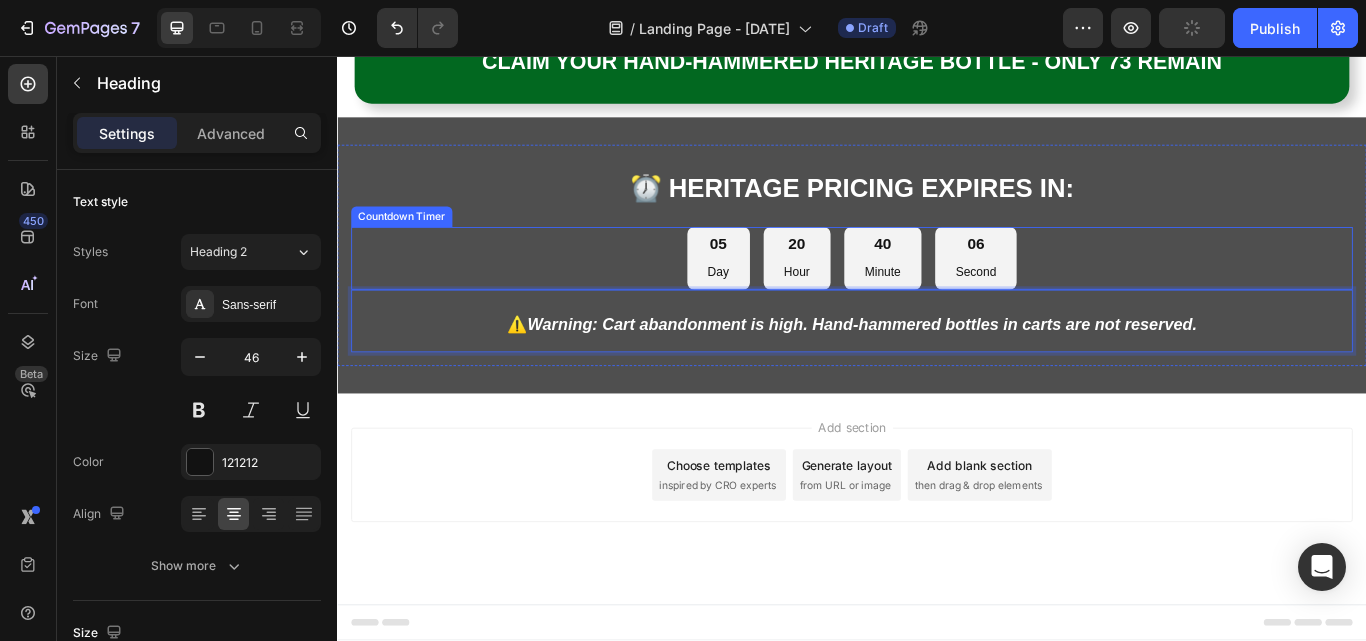 click on "05 Day 20 Hour 40 Minute 06 Second" at bounding box center (937, 292) 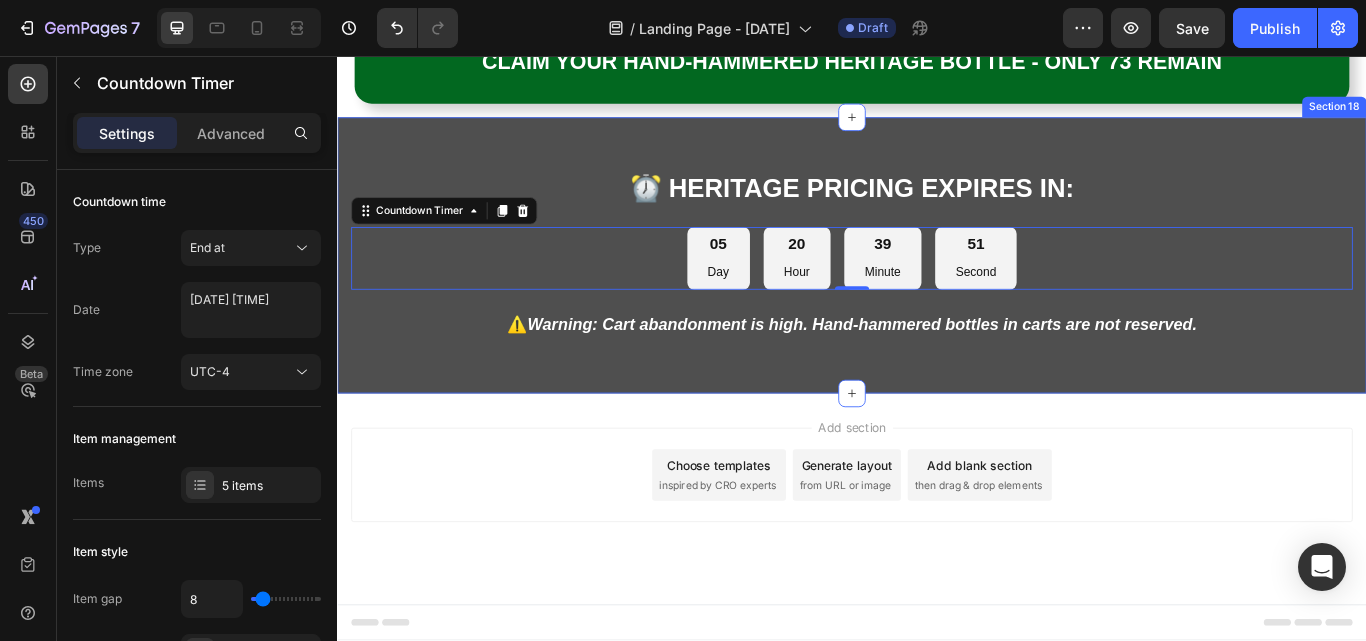 click on "⁠⁠⁠⁠⁠⁠⁠ ⏰ HERITAGE PRICING EXPIRES IN: Heading 05 Day 20 Hour 39 Minute 51 Second Countdown Timer   0 ⁠⁠⁠⁠⁠⁠⁠ ⚠️ Warning: Cart abandonment is high. Hand-hammered bottles in carts are not reserved. Heading Row Section 18" at bounding box center [937, 289] 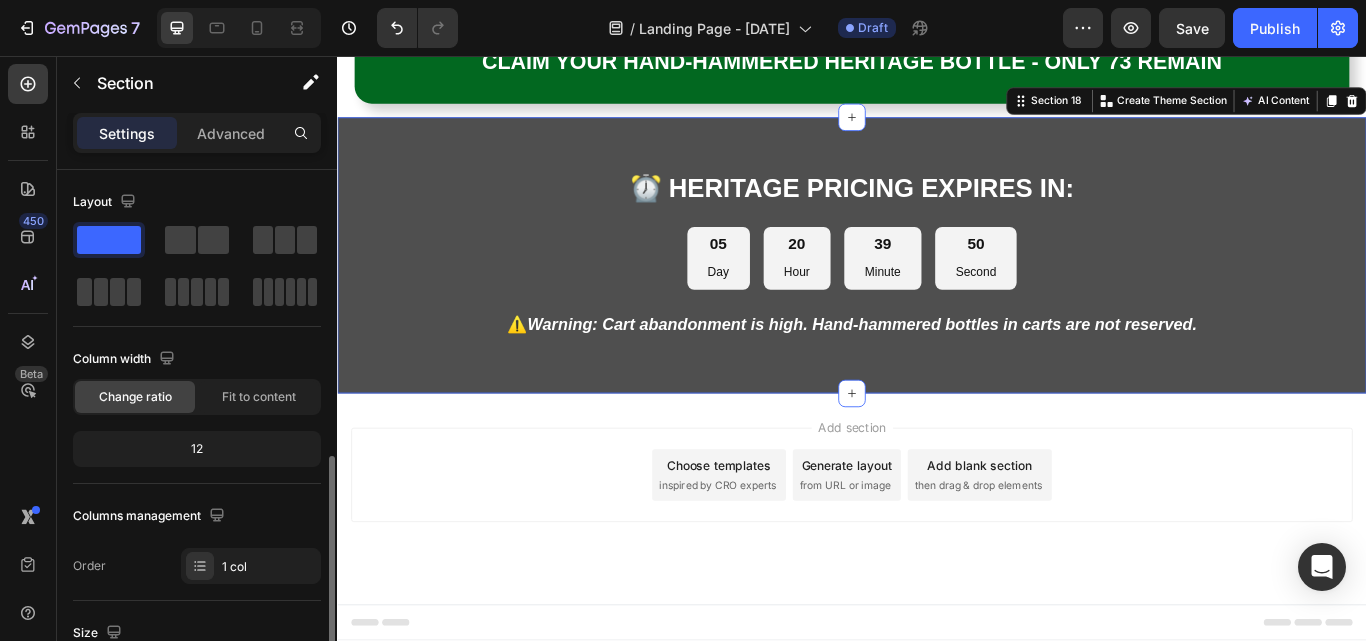 scroll, scrollTop: 300, scrollLeft: 0, axis: vertical 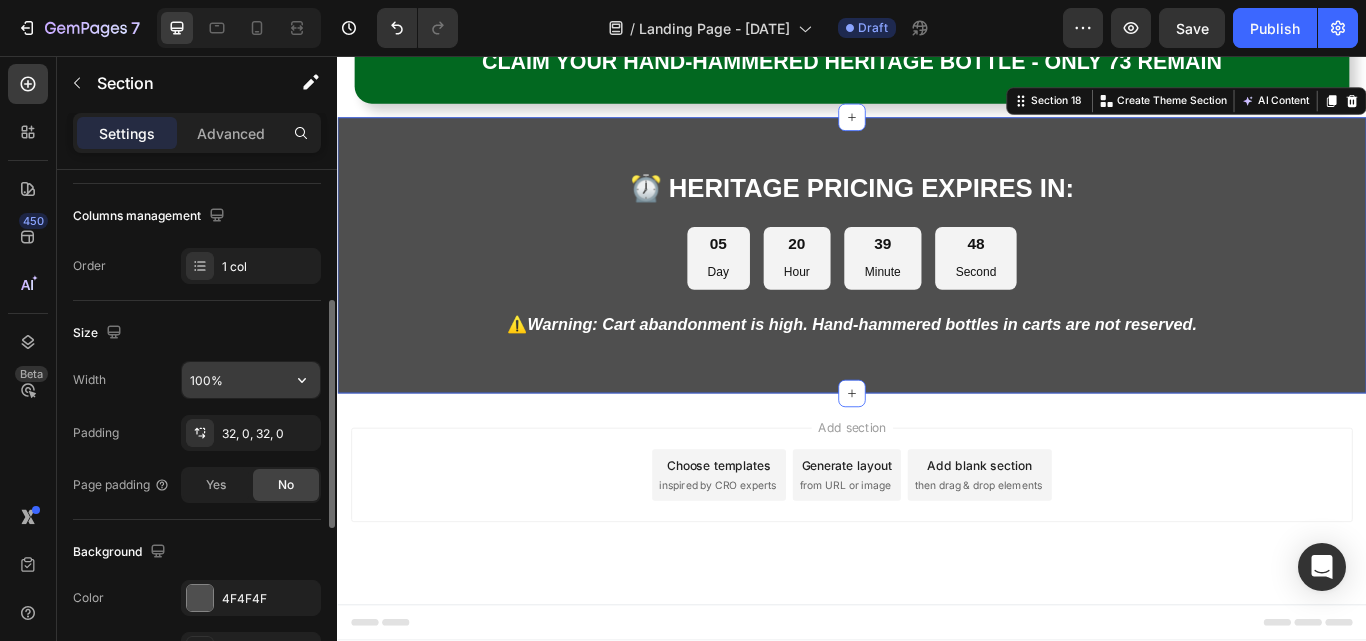 click on "100%" at bounding box center [251, 380] 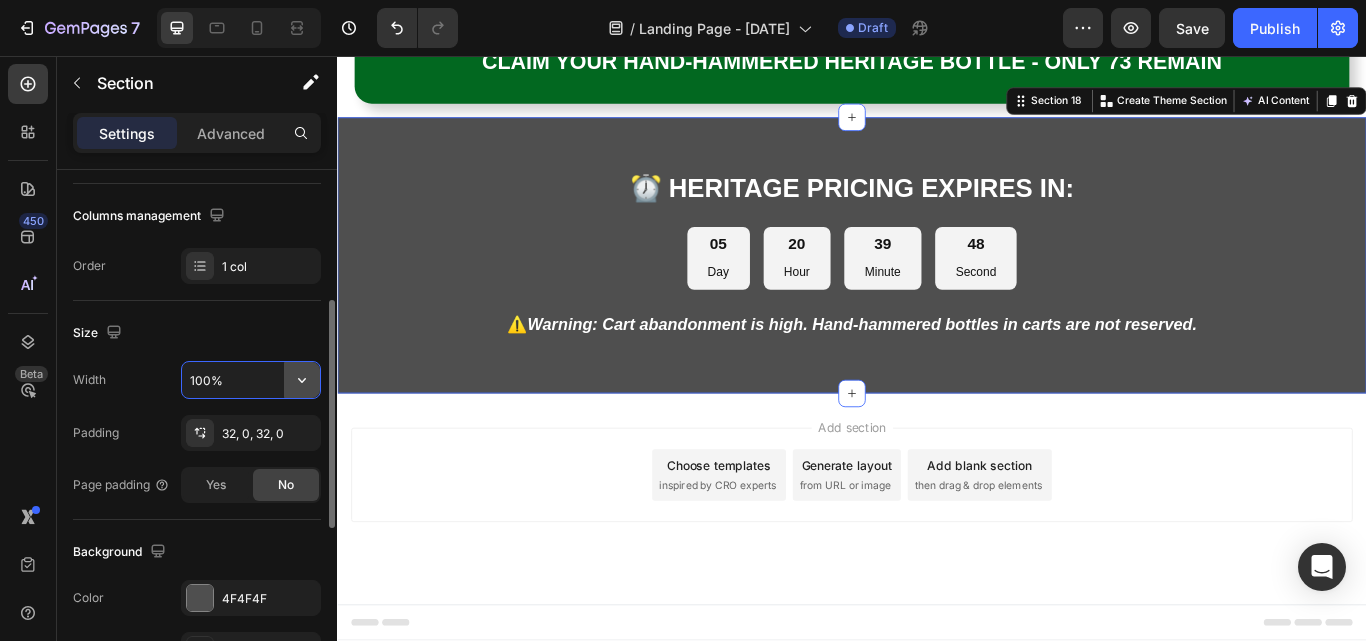 click 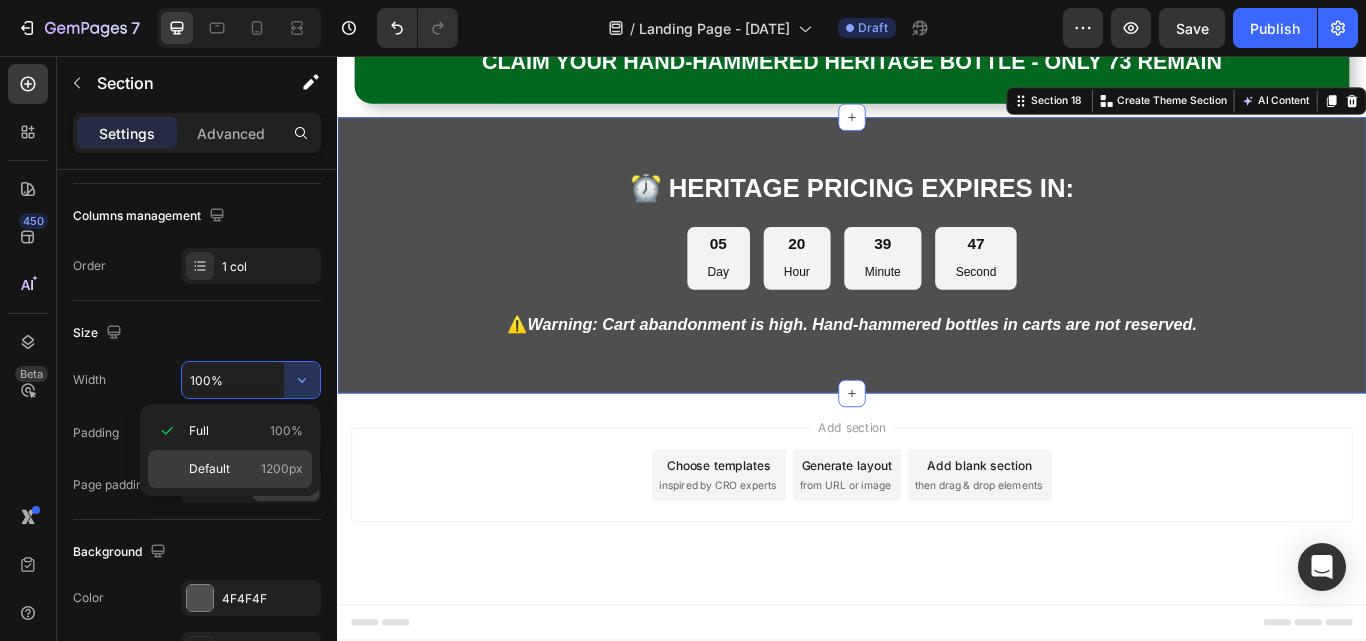 click on "Default 1200px" at bounding box center [246, 469] 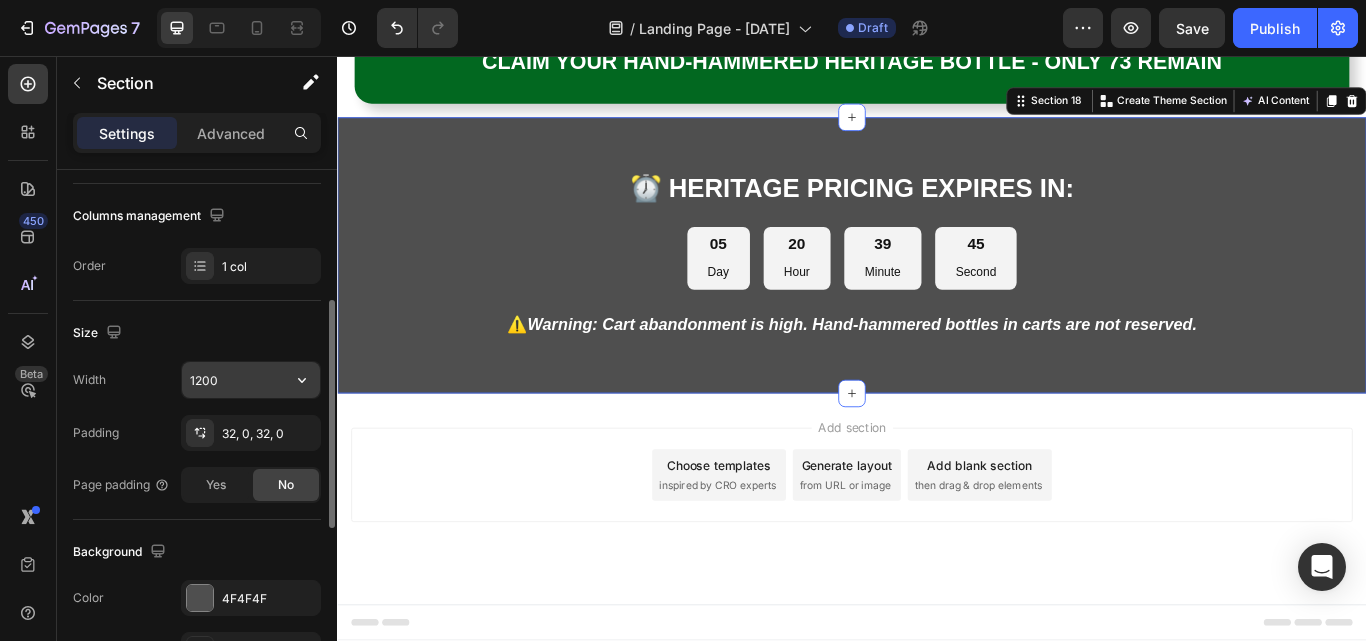 click on "1200" at bounding box center (251, 380) 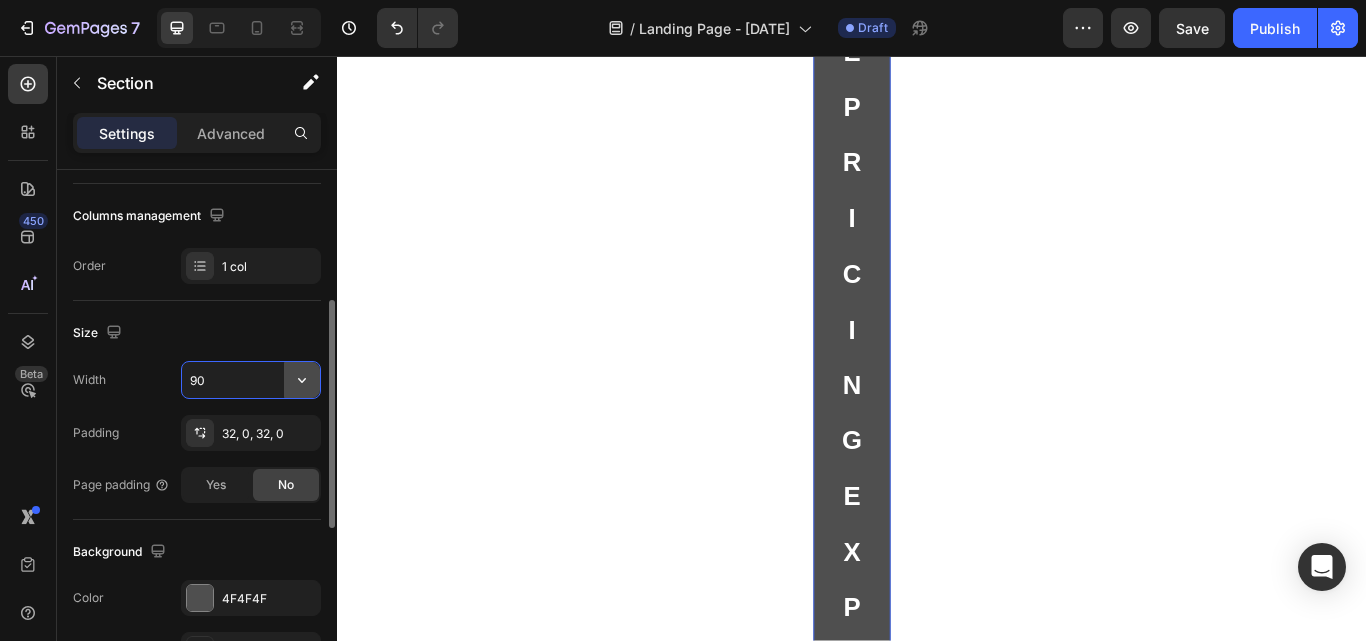 click 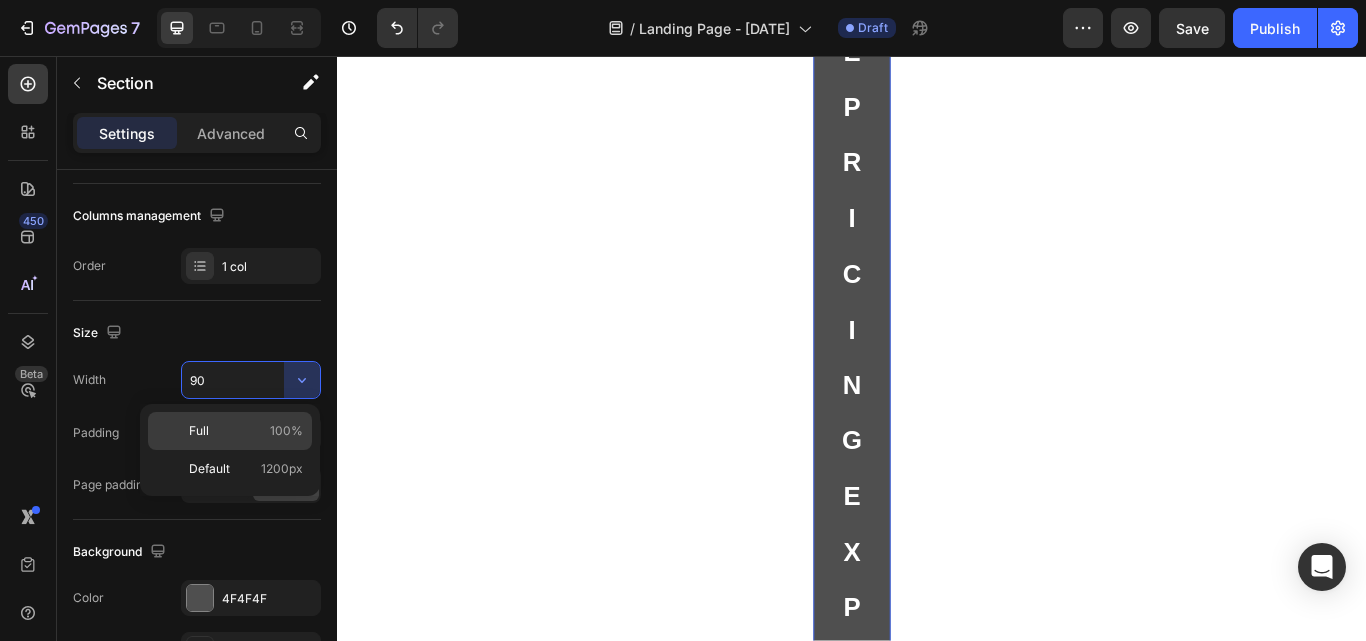 click on "100%" at bounding box center (286, 431) 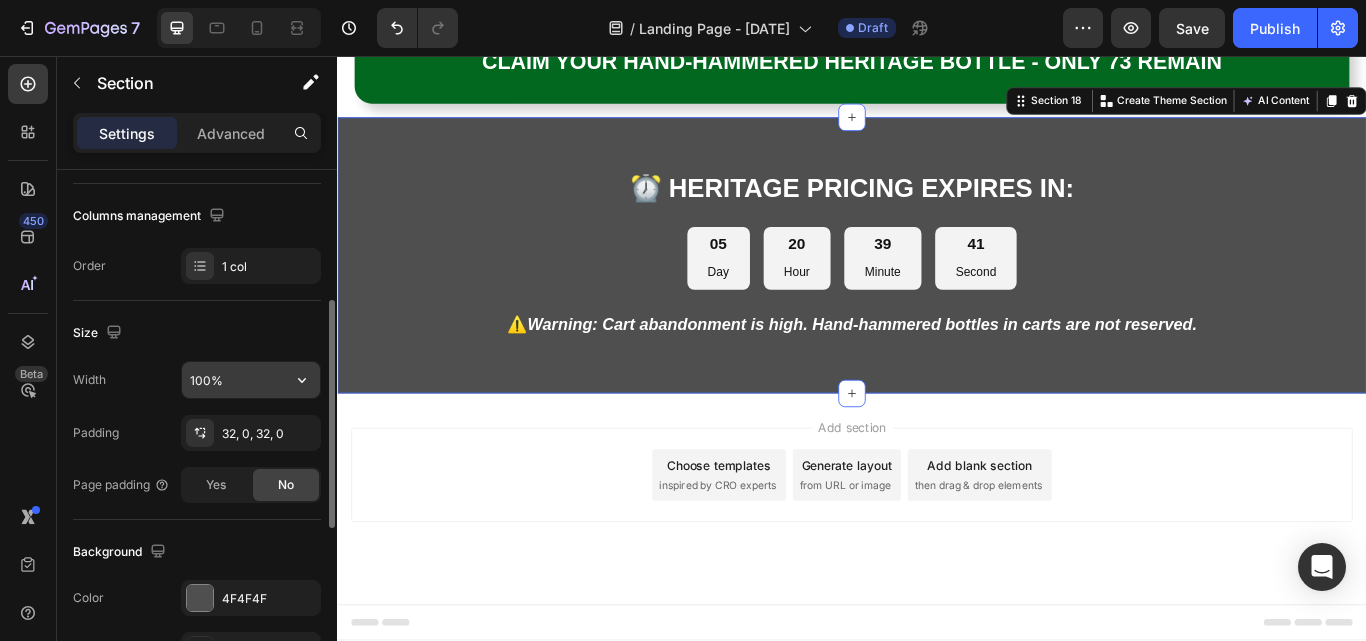 click on "100%" at bounding box center (251, 380) 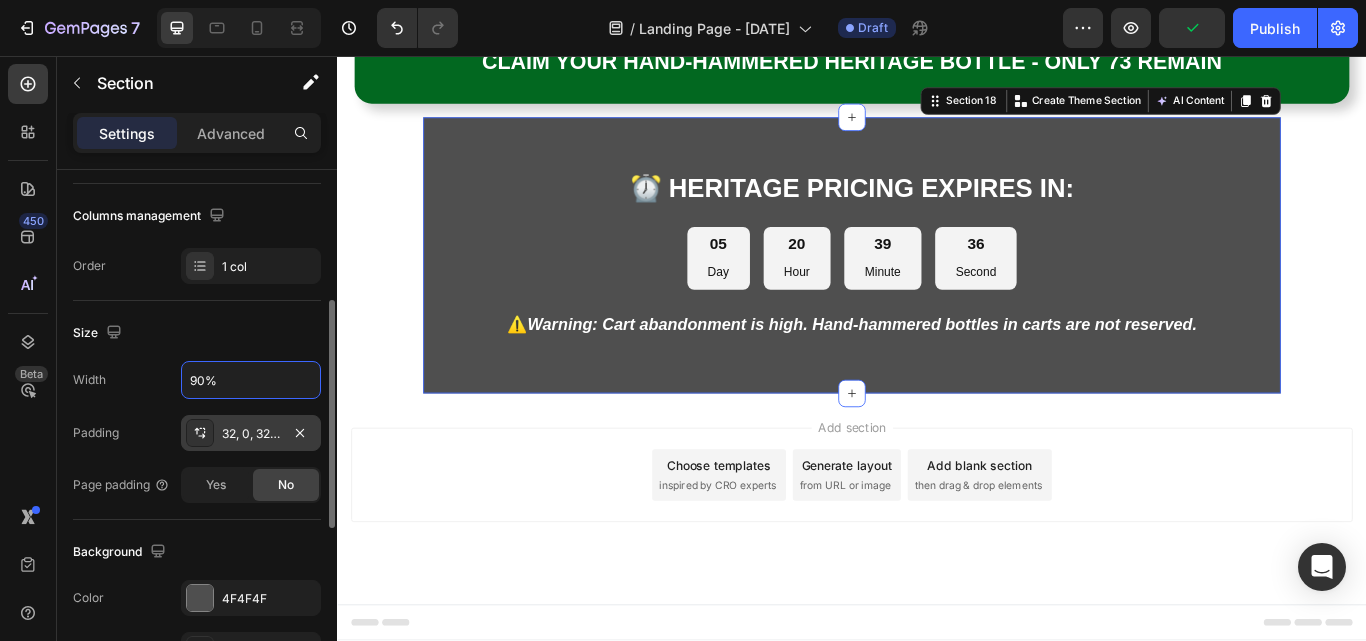 type on "90%" 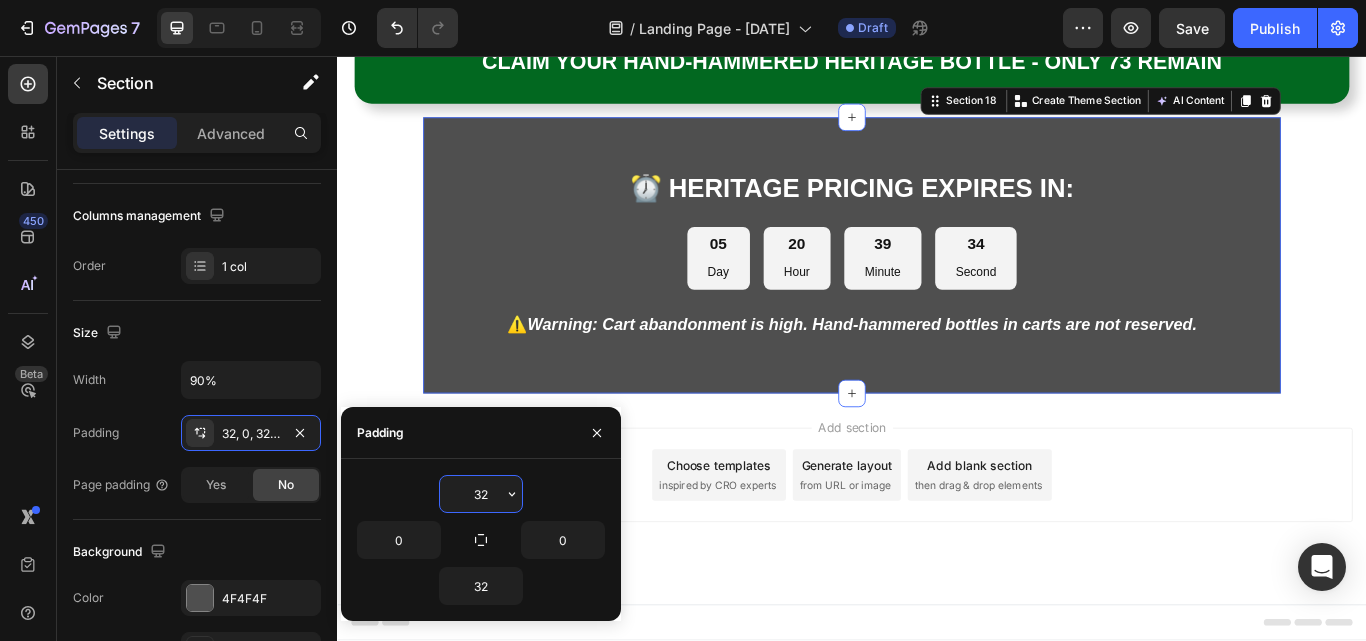 click on "32" at bounding box center [481, 494] 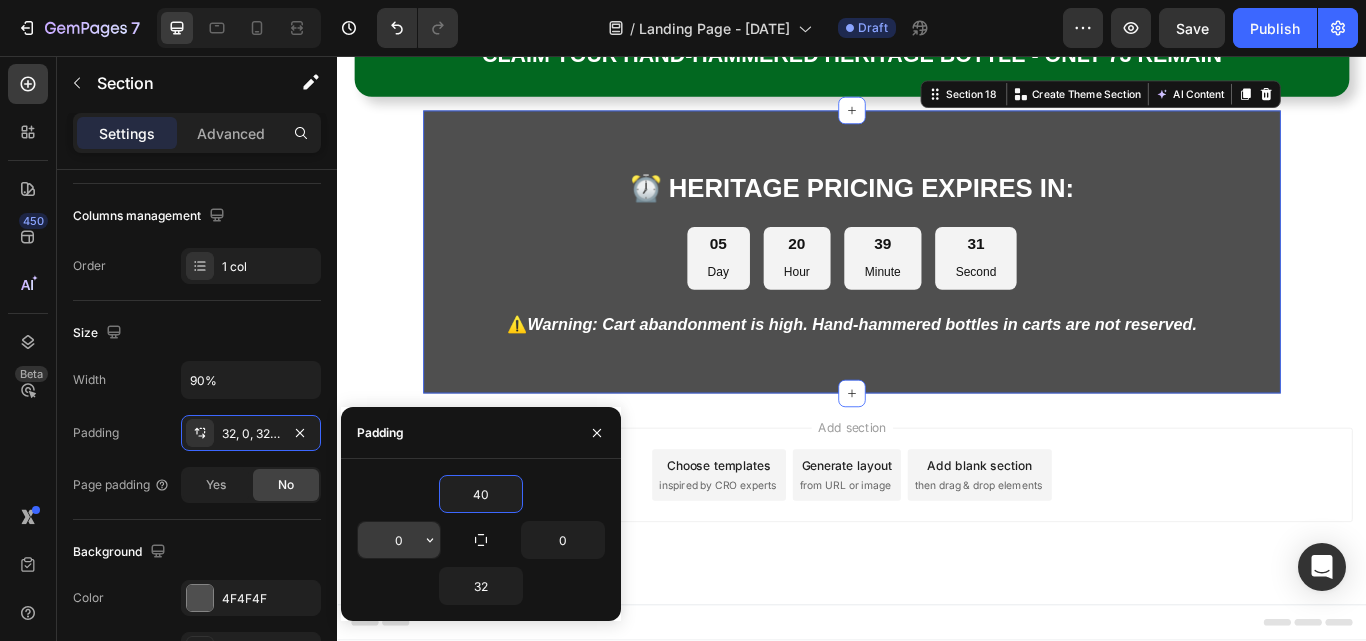 type on "40" 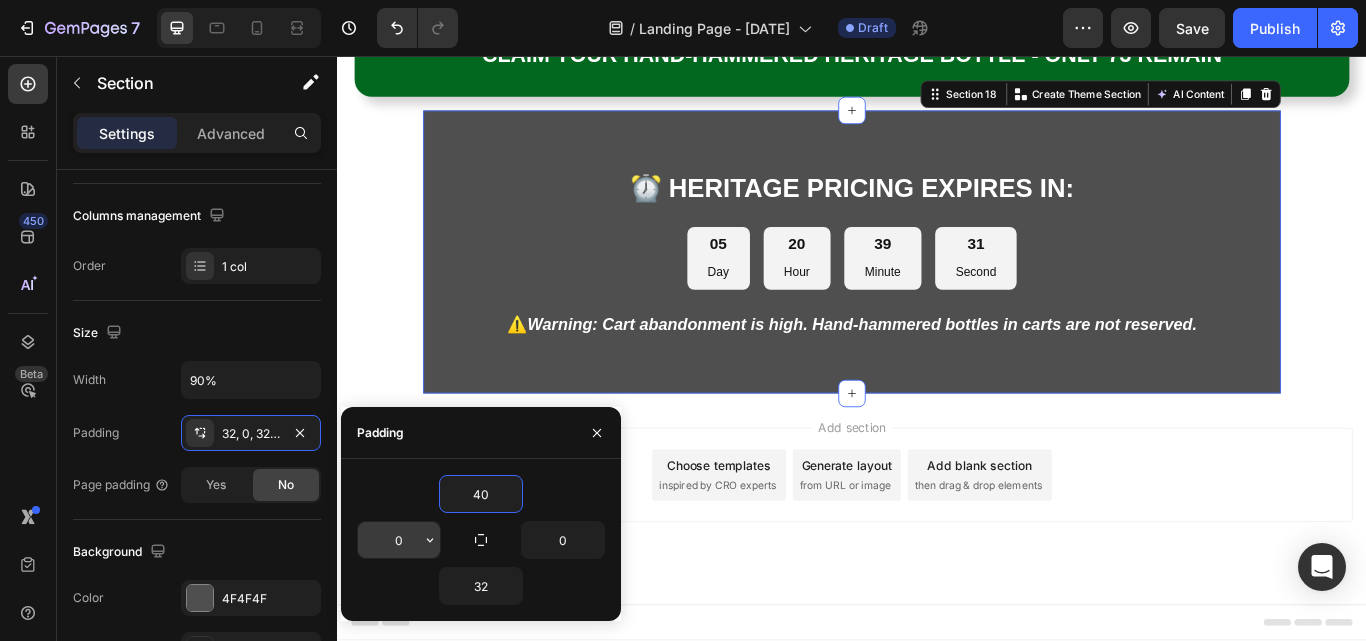 click on "0" at bounding box center [399, 540] 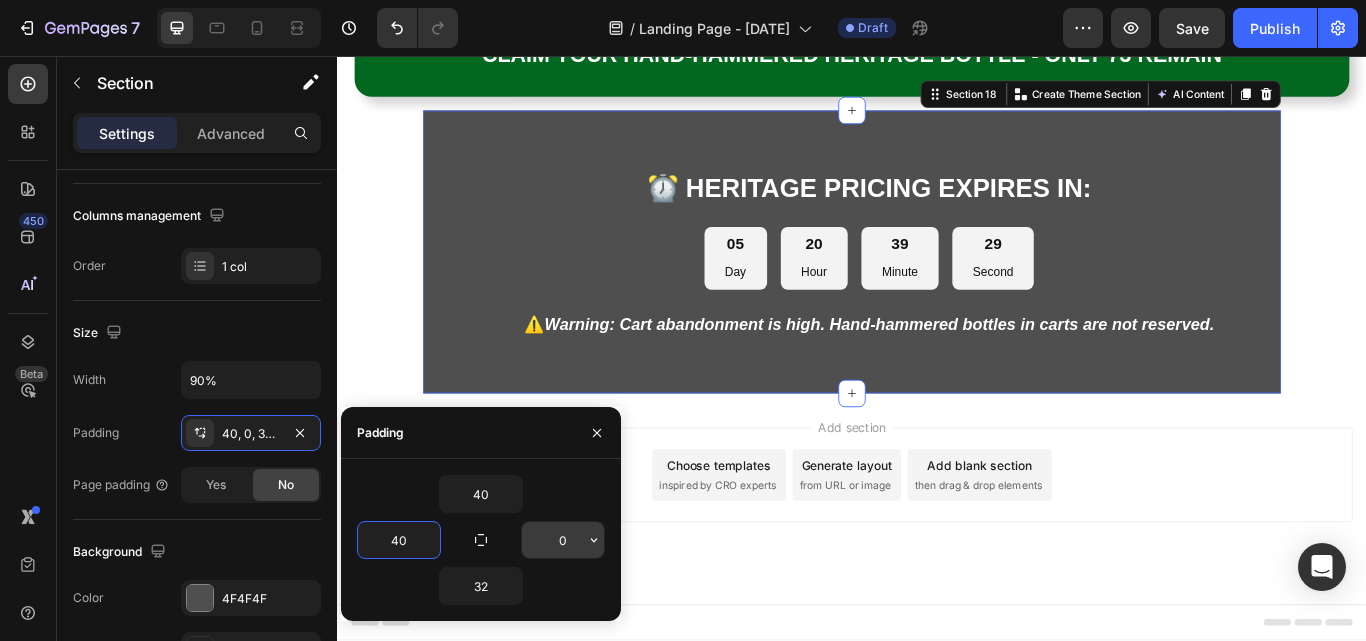 type on "40" 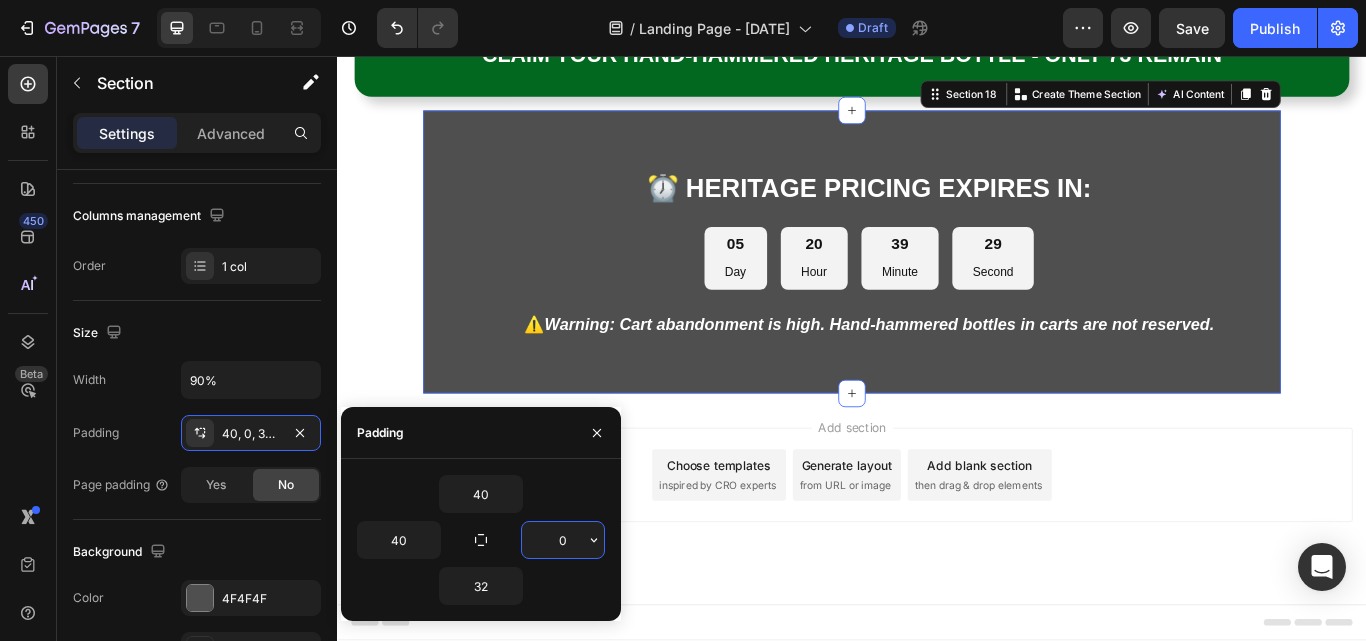 click on "0" at bounding box center (563, 540) 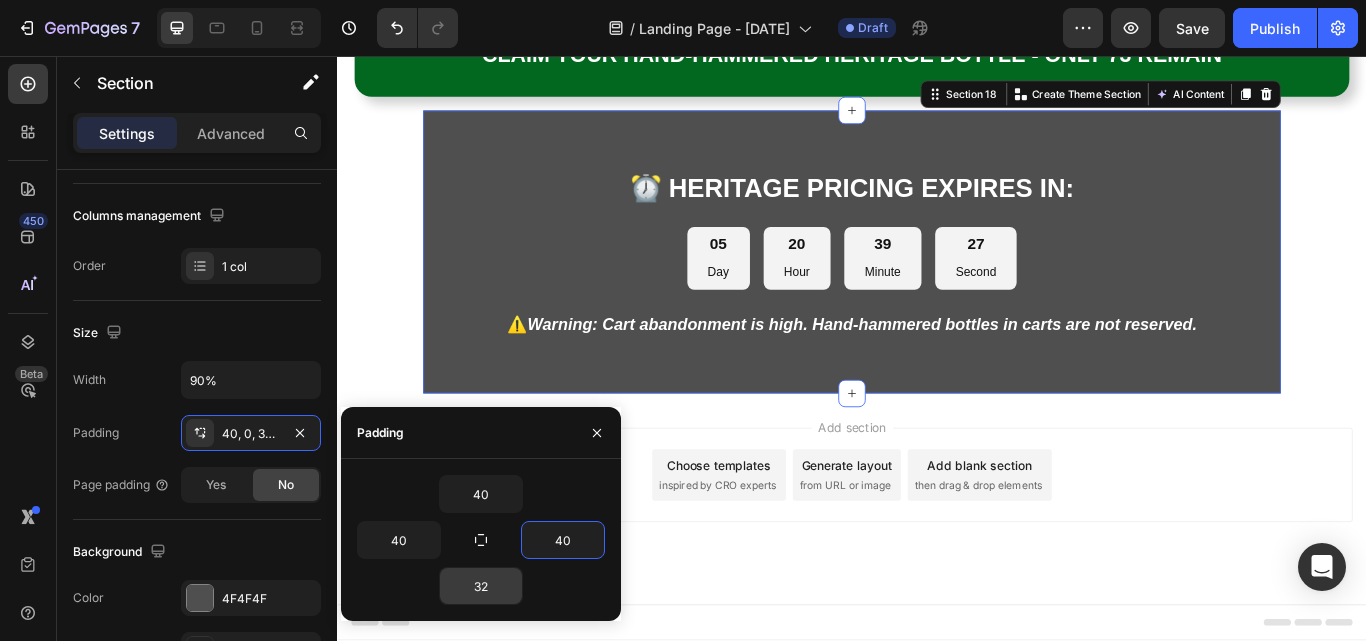 type on "40" 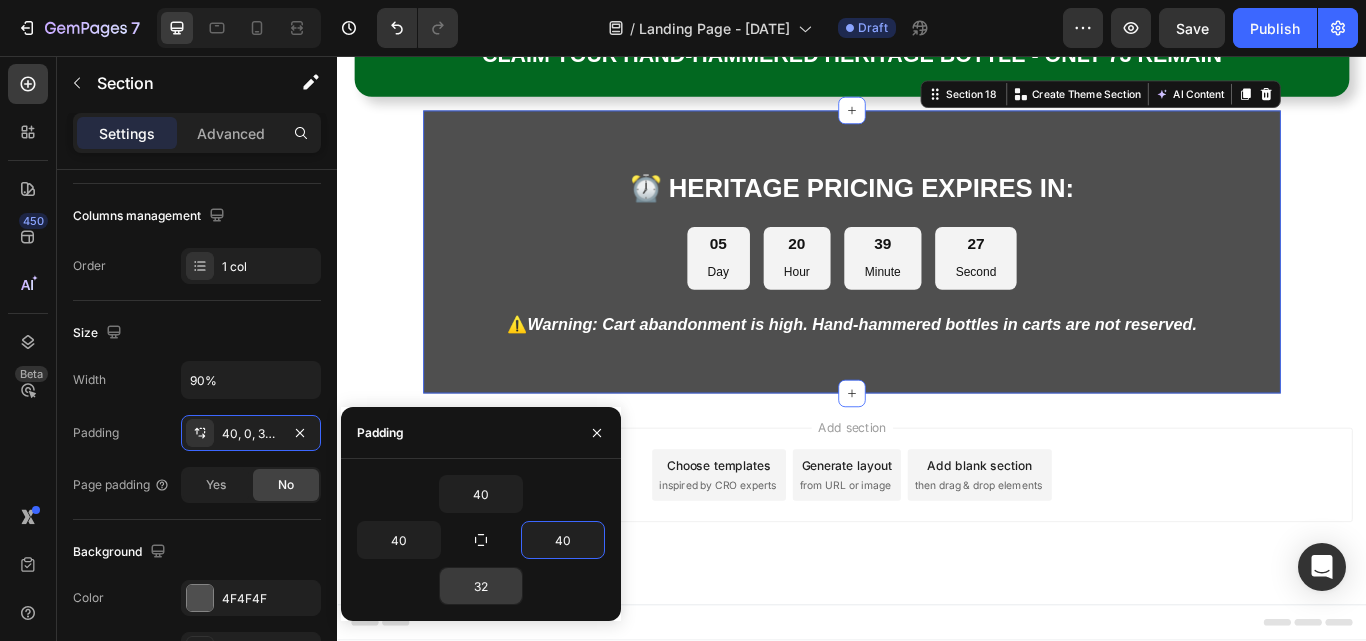click on "32" at bounding box center [481, 586] 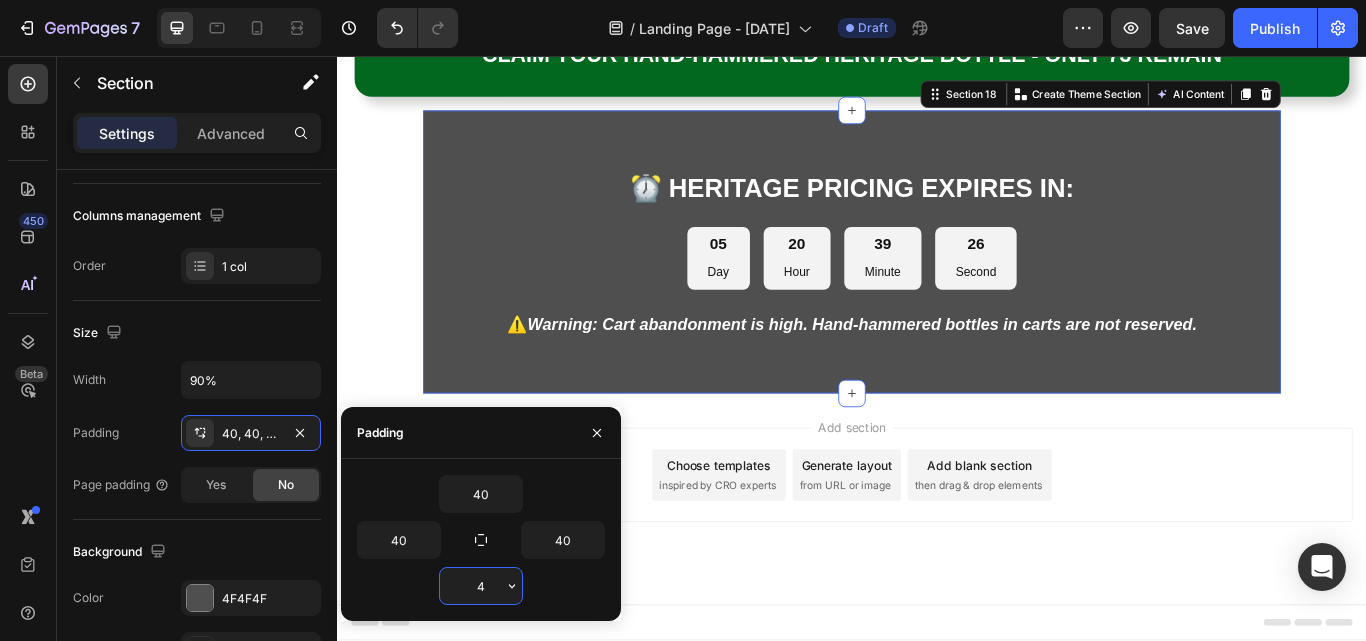 type on "40" 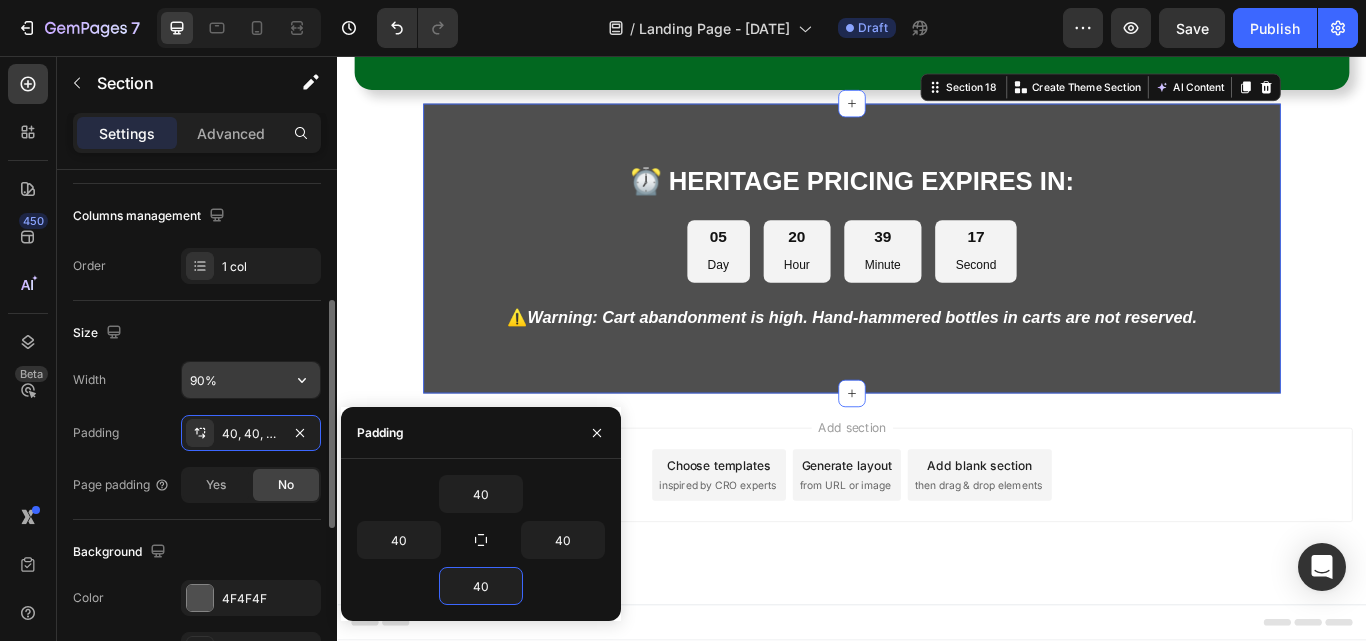 click on "90%" at bounding box center [251, 380] 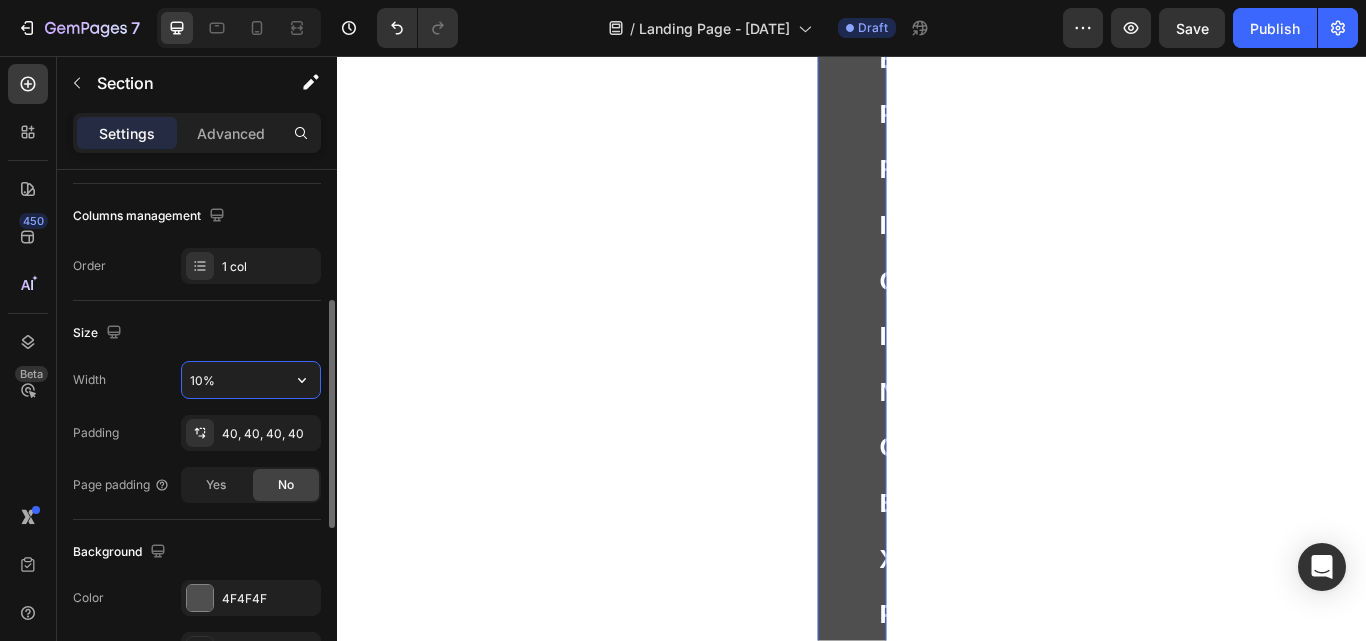 type on "100%" 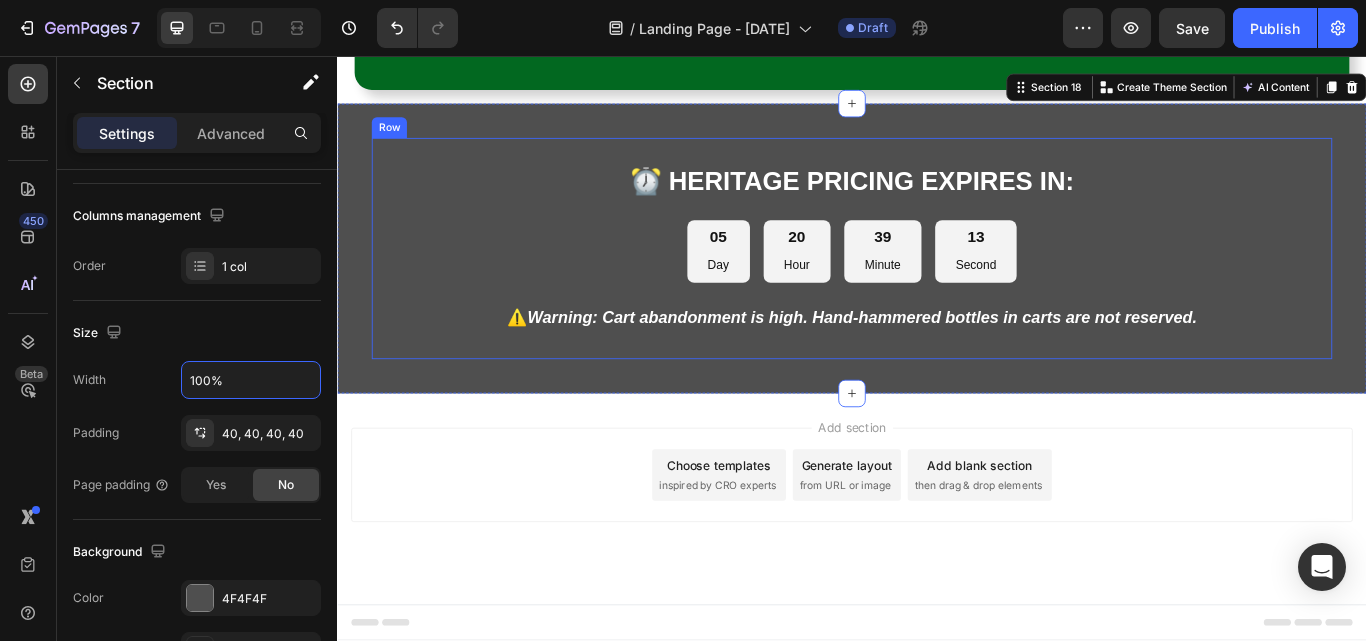 click on "⁠⁠⁠⁠⁠⁠⁠ ⏰ HERITAGE PRICING EXPIRES IN: Heading 05 Day 20 Hour 39 Minute 13 Second Countdown Timer ⁠⁠⁠⁠⁠⁠⁠ ⚠️ Warning: Cart abandonment is high. Hand-hammered bottles in carts are not reserved. Heading Row" at bounding box center (937, 281) 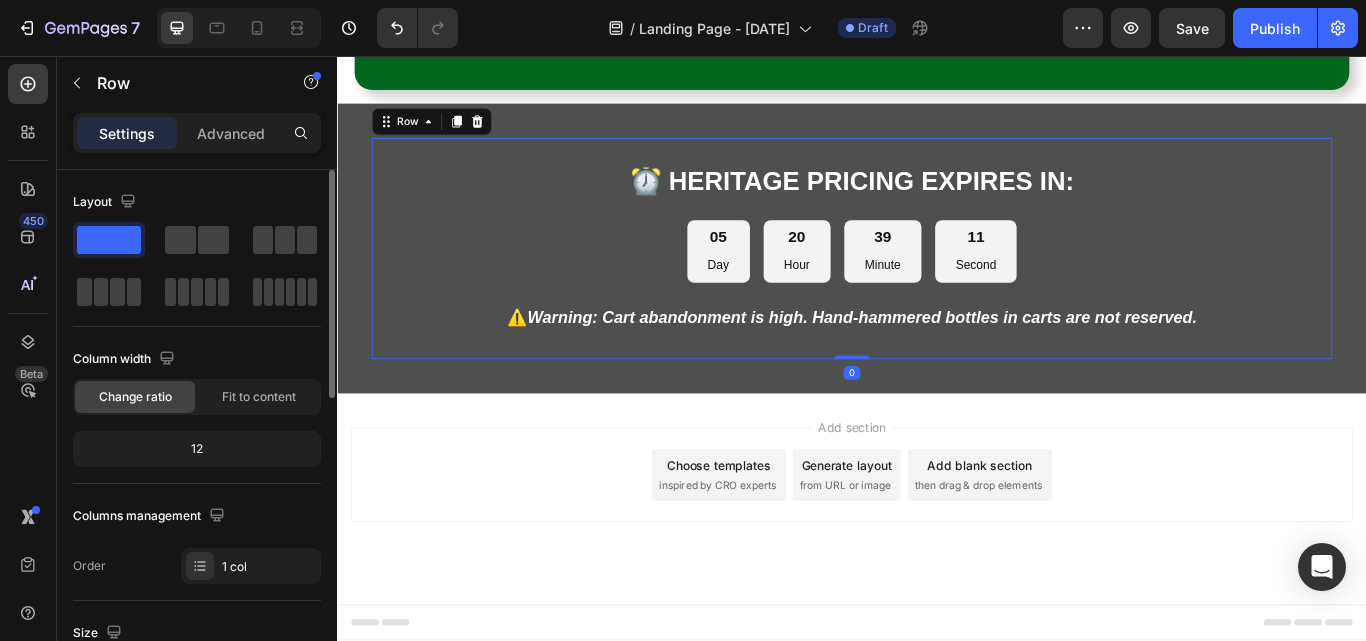 scroll, scrollTop: 400, scrollLeft: 0, axis: vertical 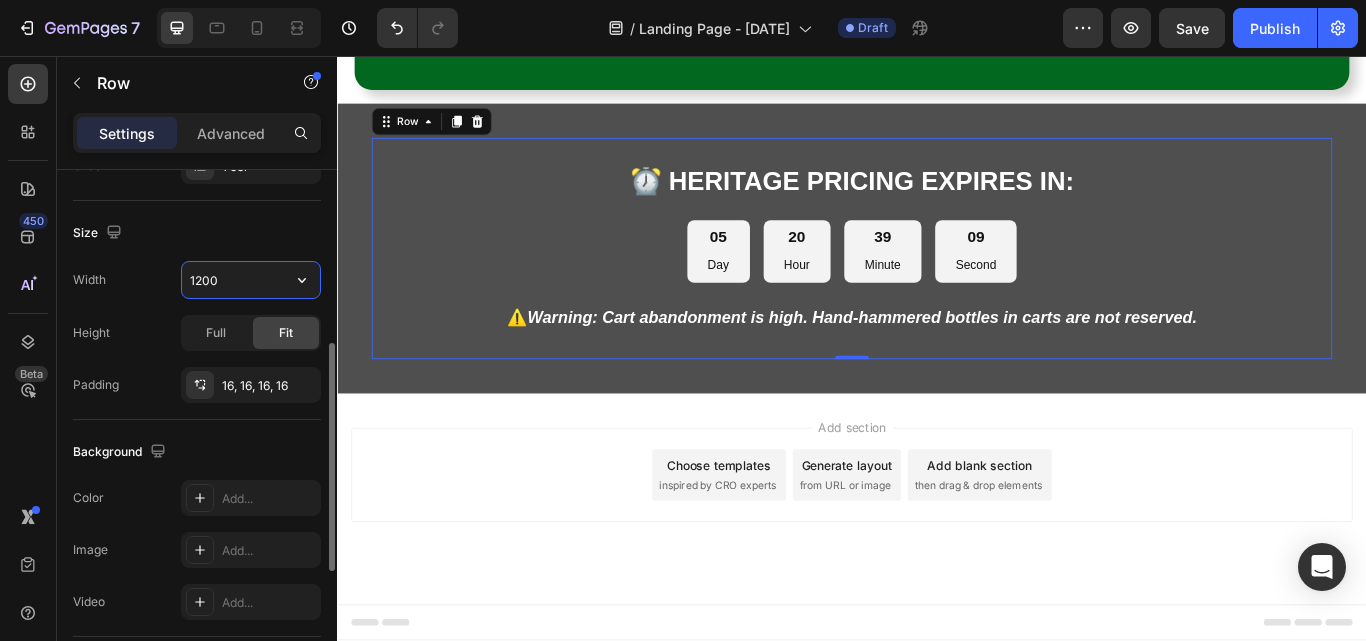 click on "1200" at bounding box center (251, 280) 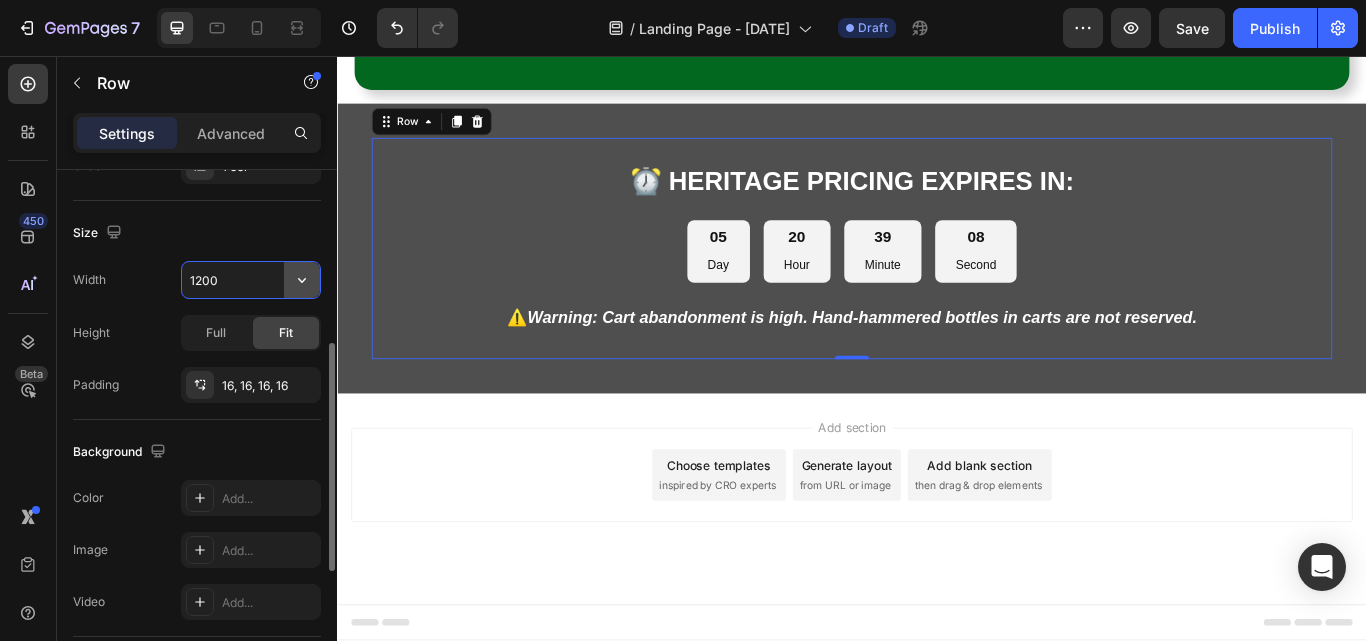click 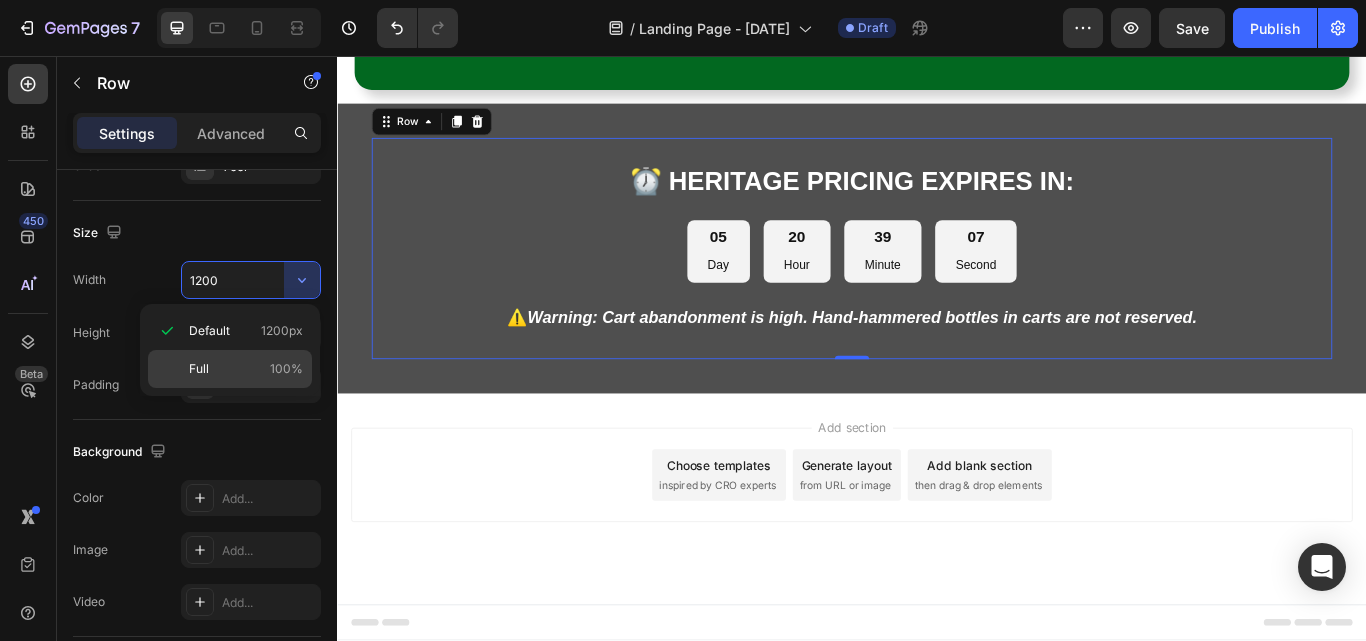 click on "Full 100%" at bounding box center [246, 369] 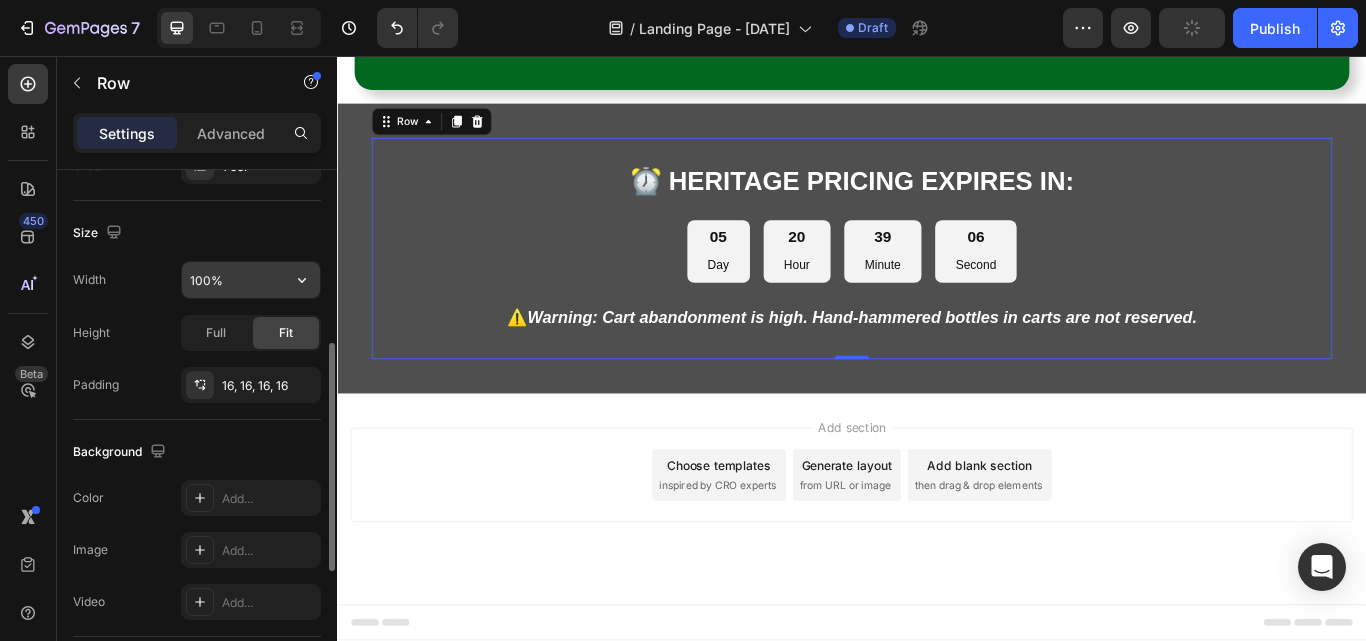 click on "100%" at bounding box center [251, 280] 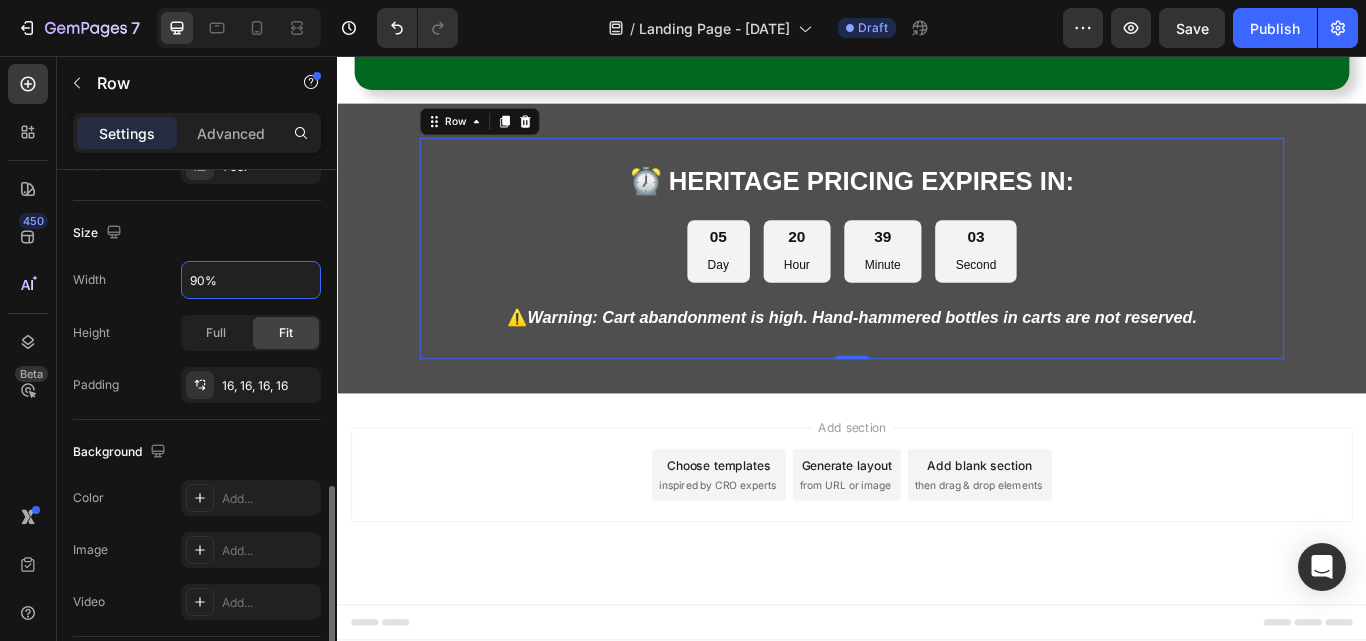 scroll, scrollTop: 600, scrollLeft: 0, axis: vertical 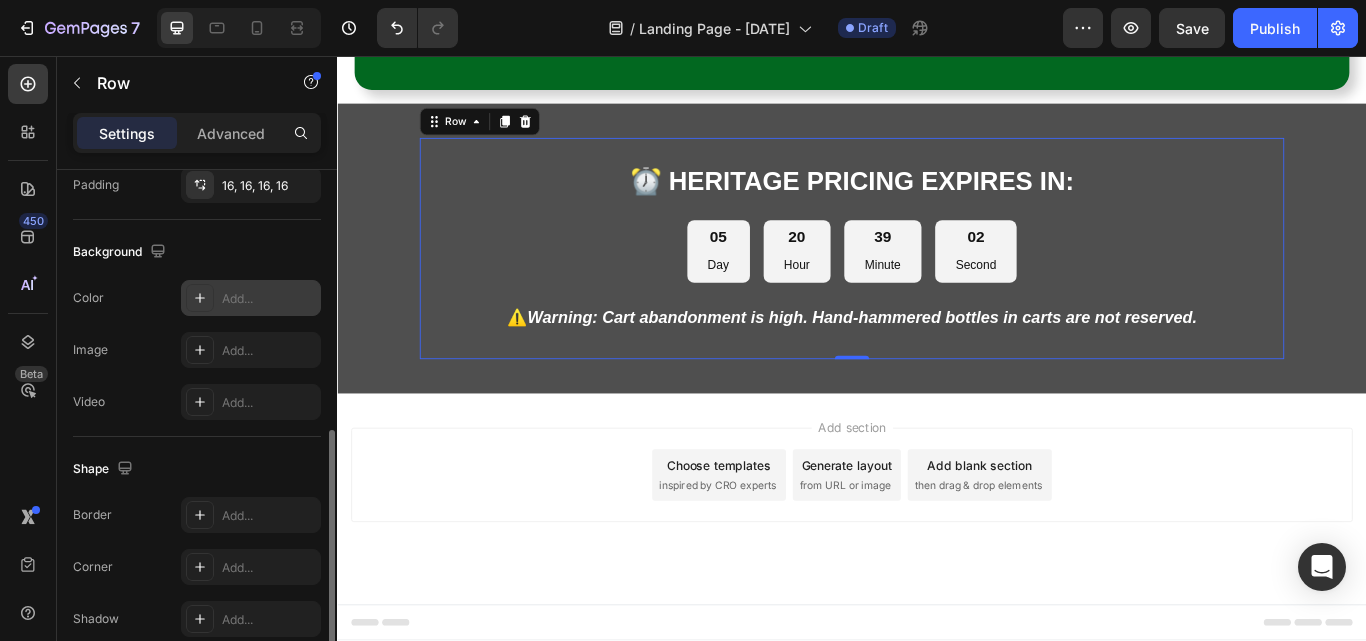 type on "90%" 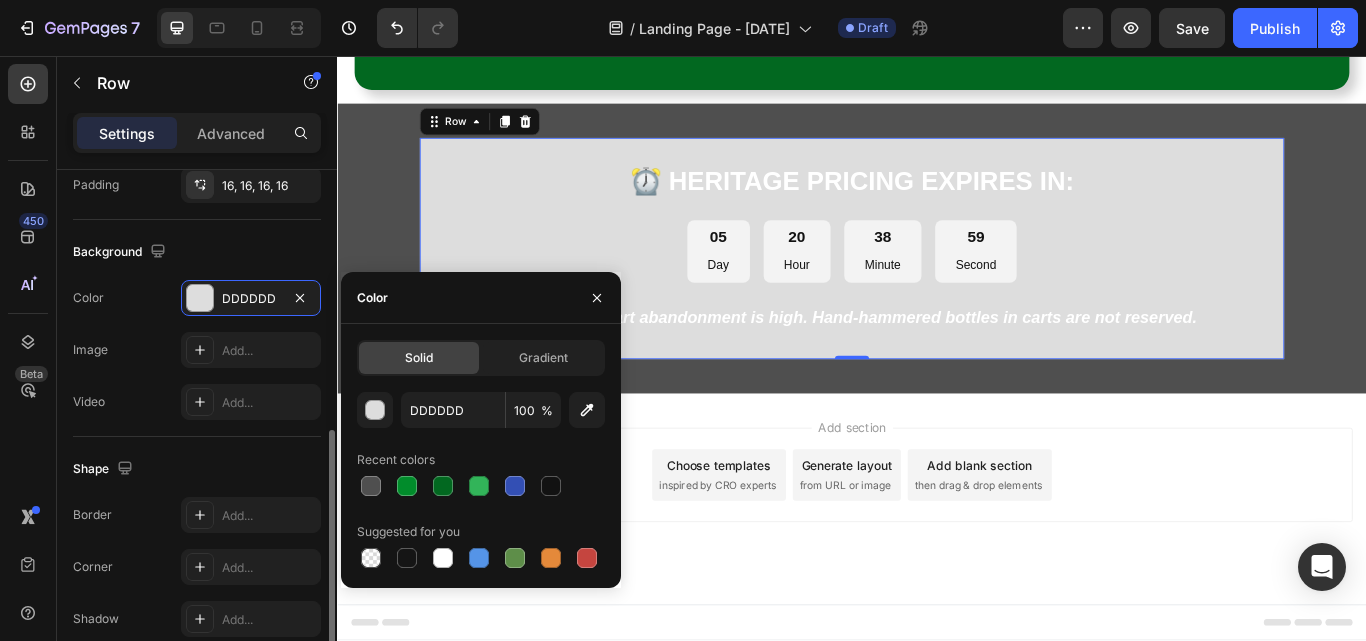 click on "Background" at bounding box center [197, 252] 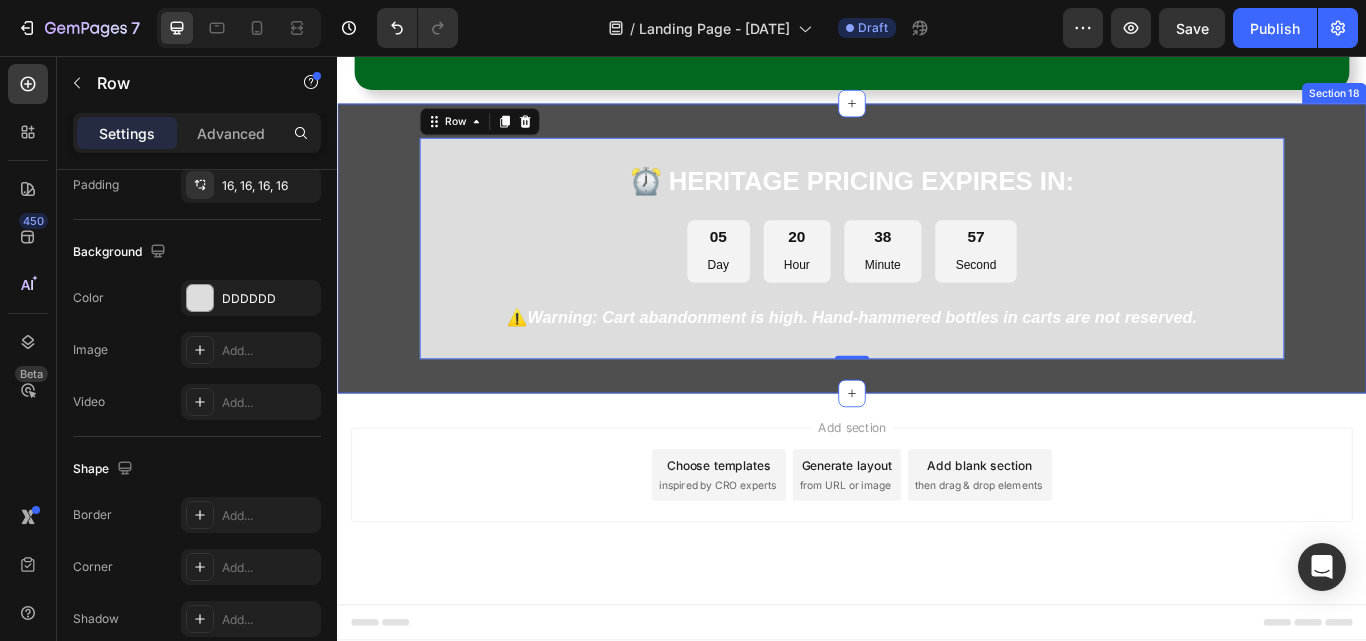 click on "⁠⁠⁠⁠⁠⁠⁠ ⏰ HERITAGE PRICING EXPIRES IN: Heading 05 Day 20 Hour 38 Minute 57 Second Countdown Timer ⁠⁠⁠⁠⁠⁠⁠ ⚠️ Warning: Cart abandonment is high. Hand-hammered bottles in carts are not reserved. Heading Row   0 Section 18" at bounding box center [937, 281] 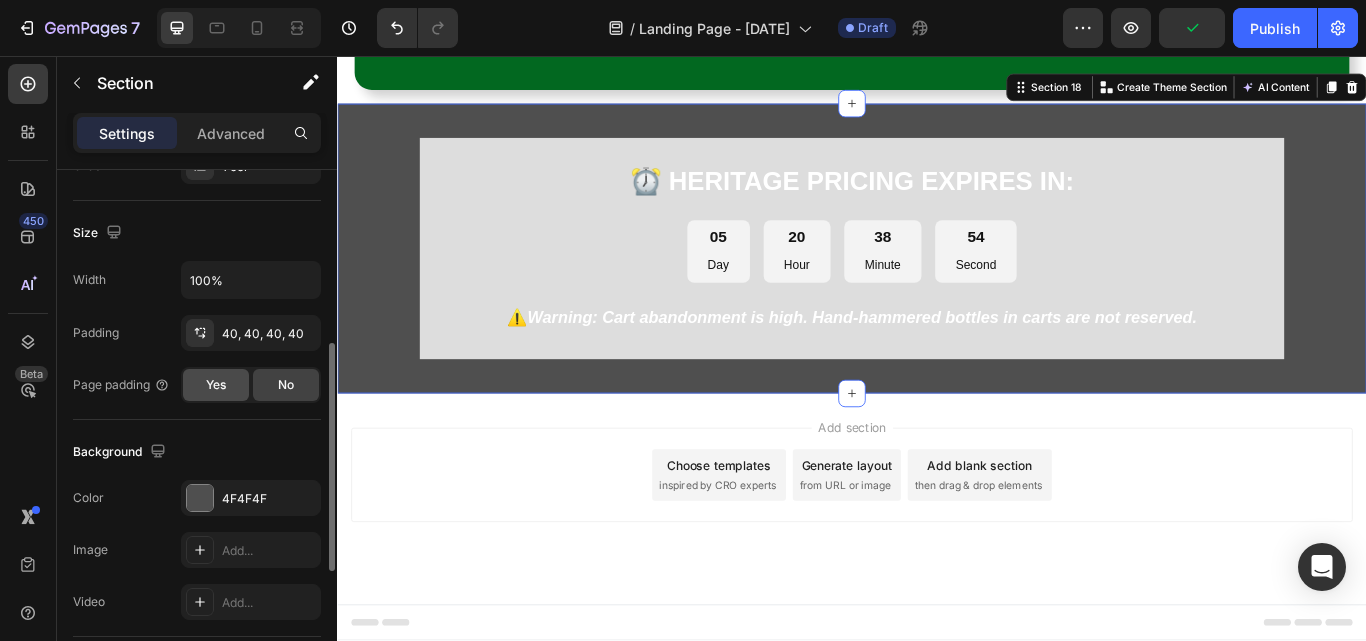 scroll, scrollTop: 500, scrollLeft: 0, axis: vertical 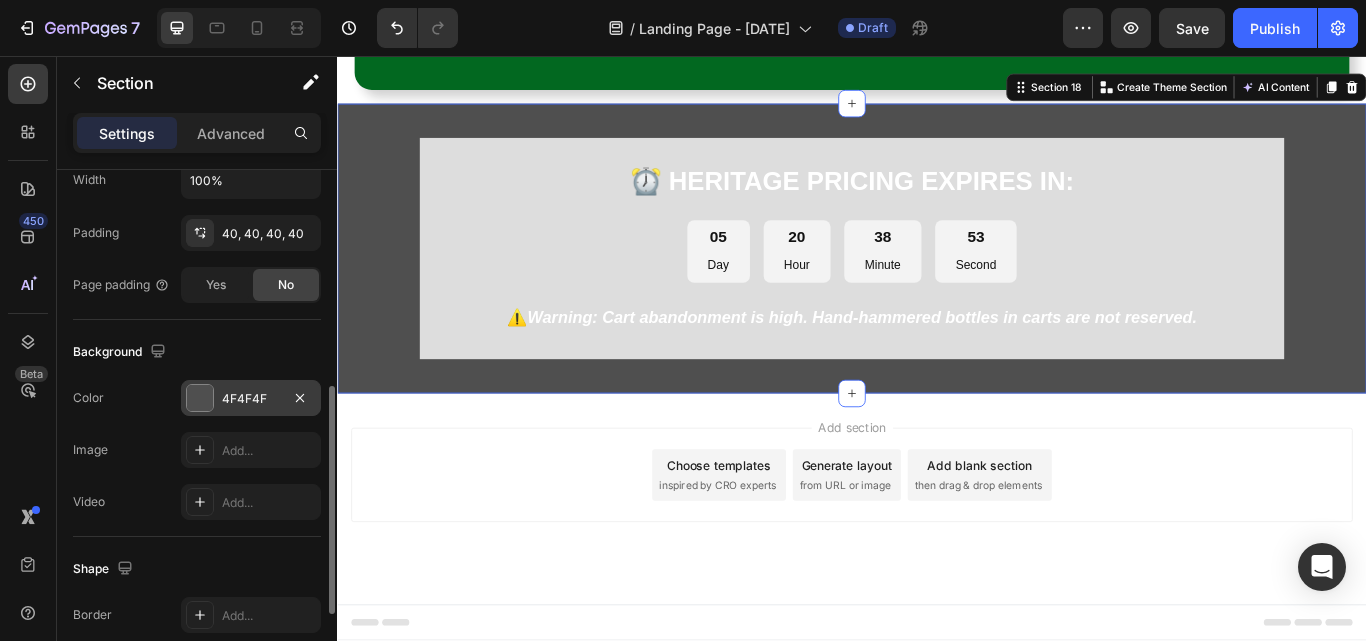 click at bounding box center [200, 398] 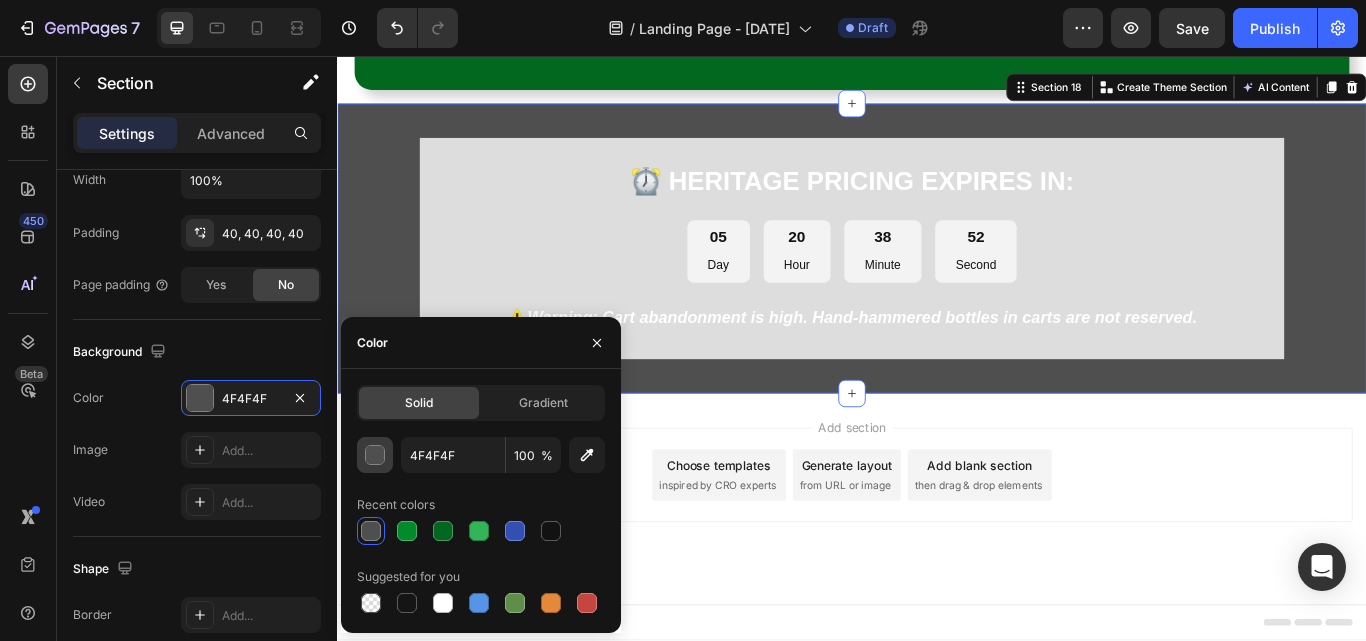 click at bounding box center [376, 456] 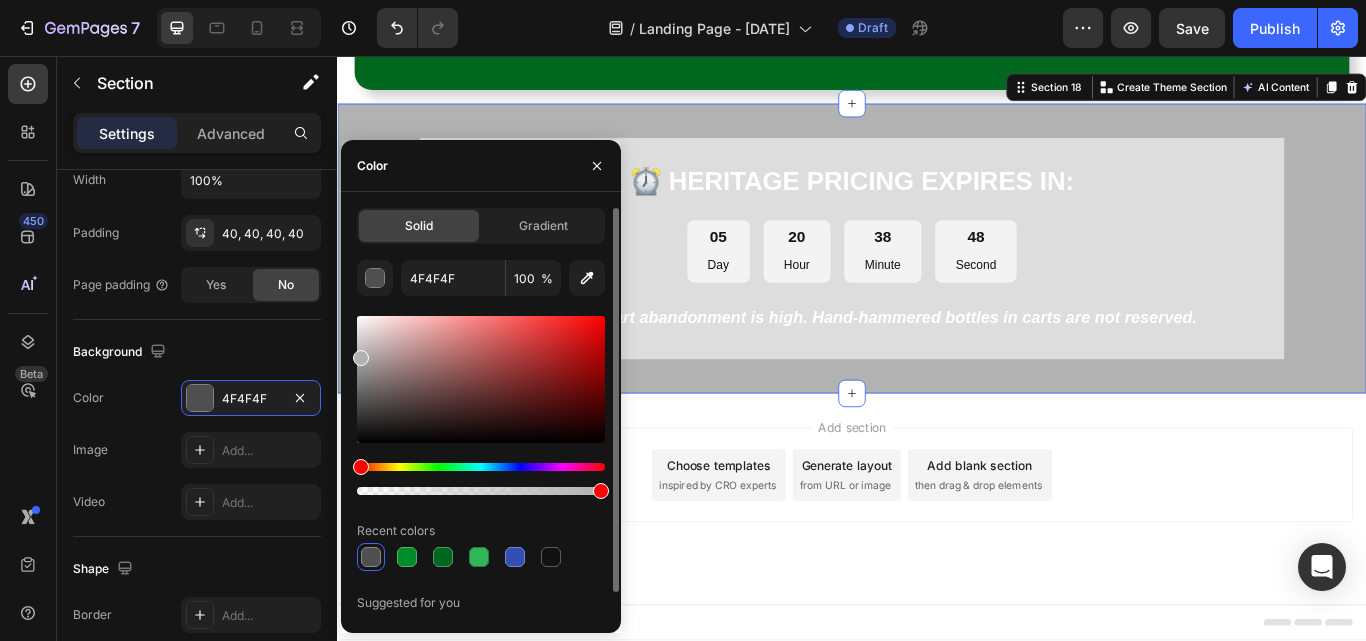 drag, startPoint x: 356, startPoint y: 409, endPoint x: 345, endPoint y: 354, distance: 56.089214 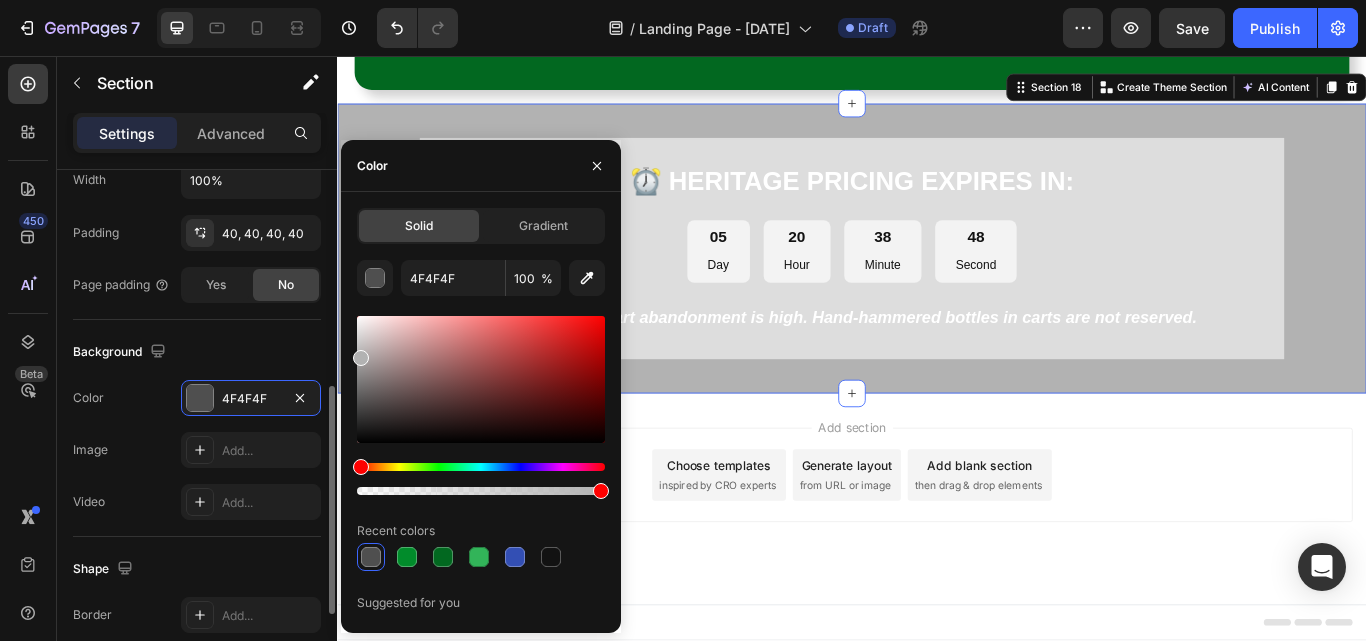 type on "B2B2B2" 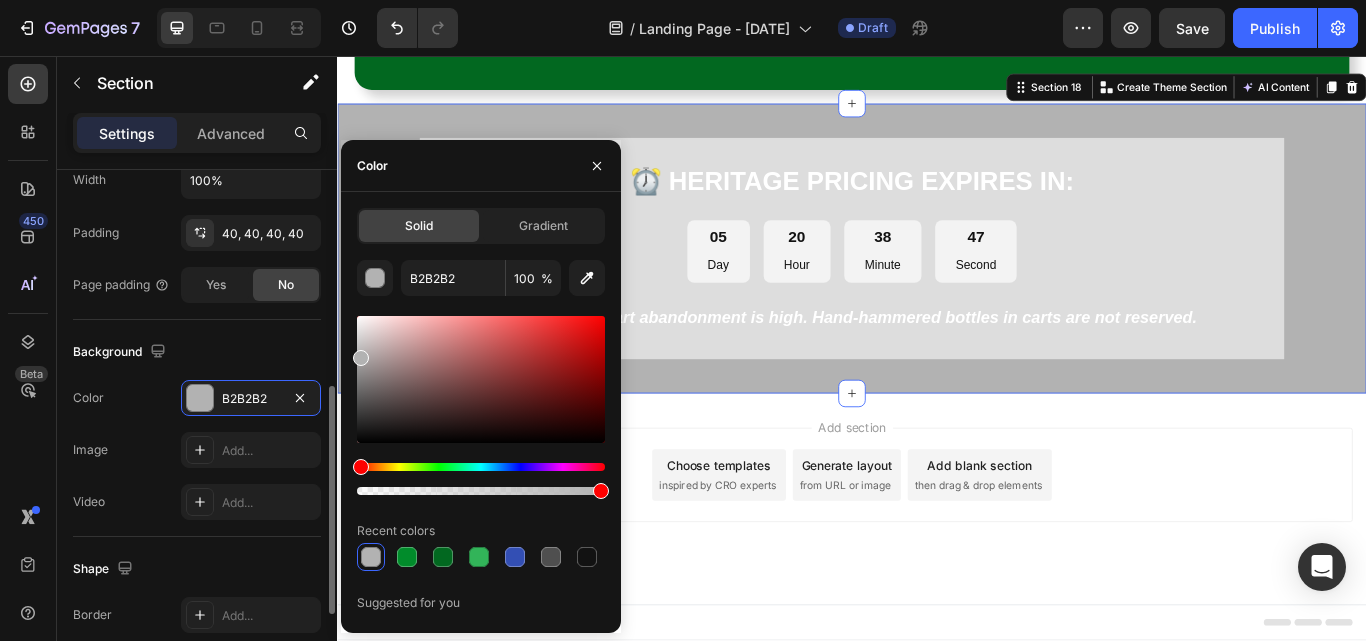 click on "Background" at bounding box center (197, 352) 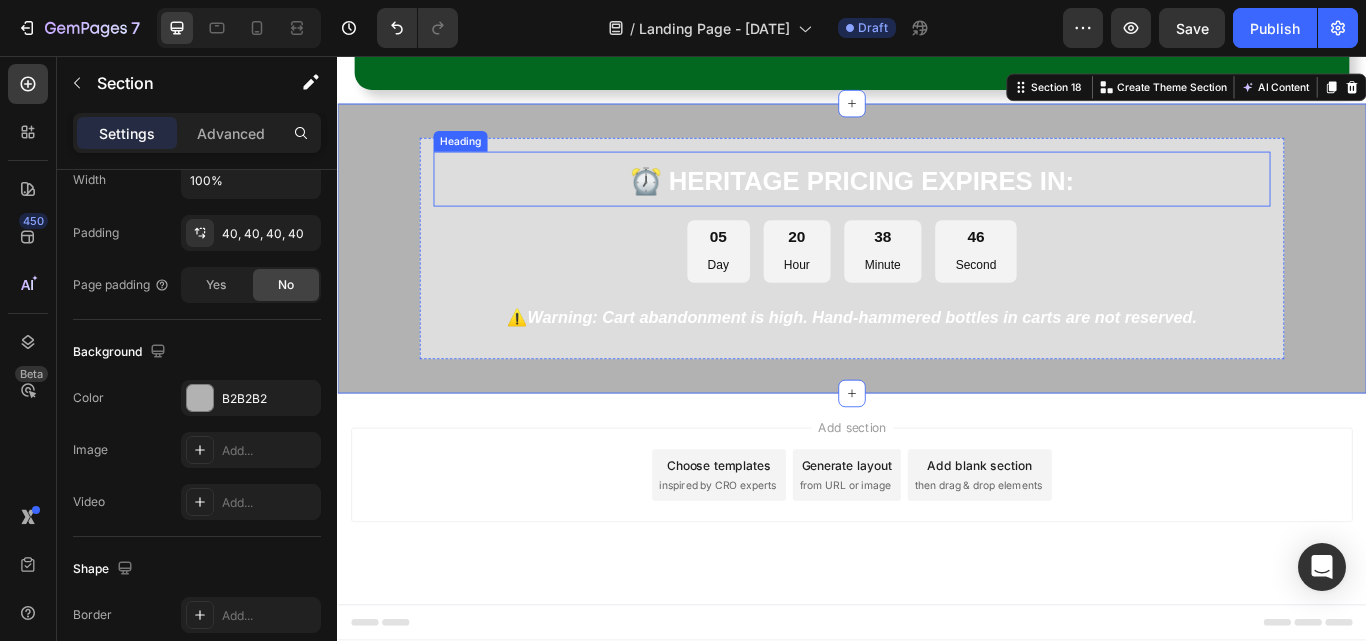 click on "⁠⁠⁠⁠⁠⁠⁠ ⏰ HERITAGE PRICING EXPIRES IN:" at bounding box center [937, 200] 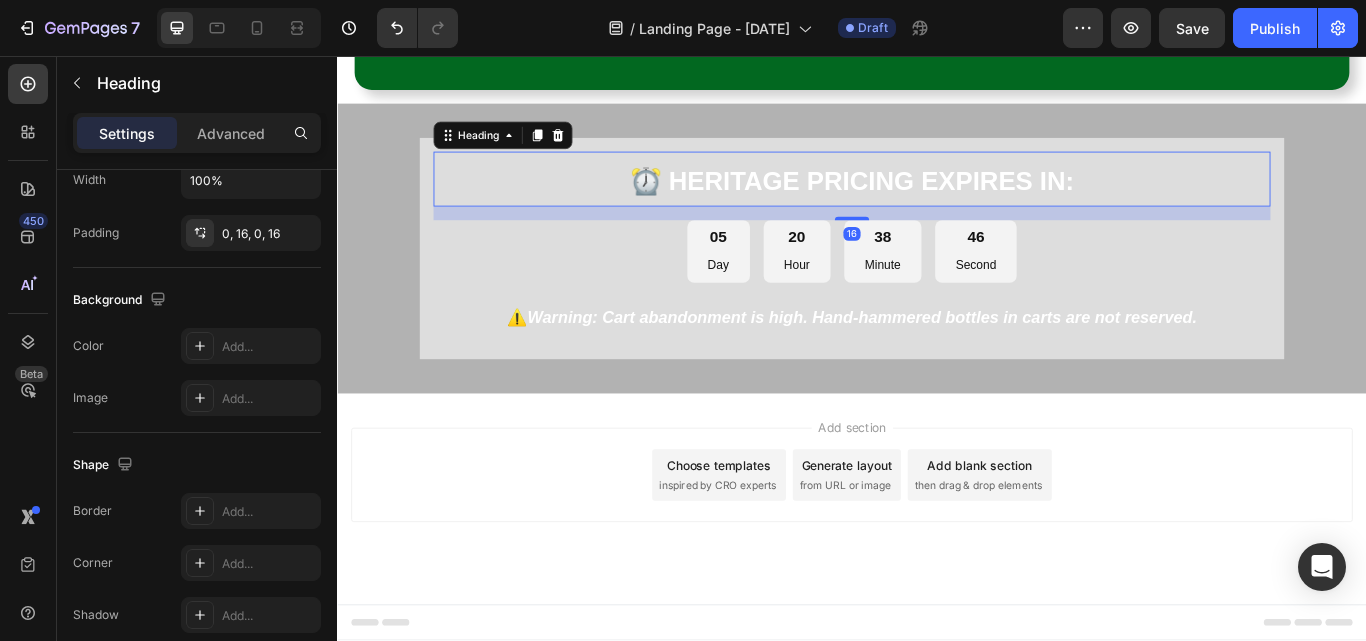 scroll, scrollTop: 0, scrollLeft: 0, axis: both 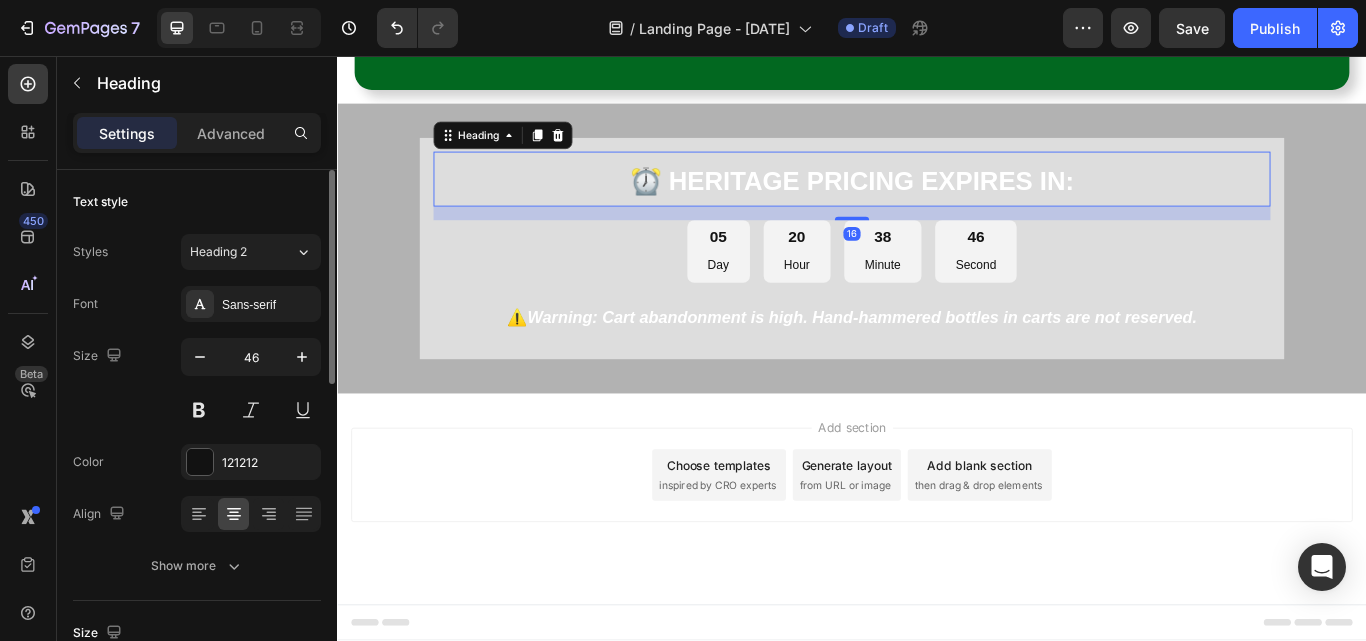 click on "16" at bounding box center [937, 240] 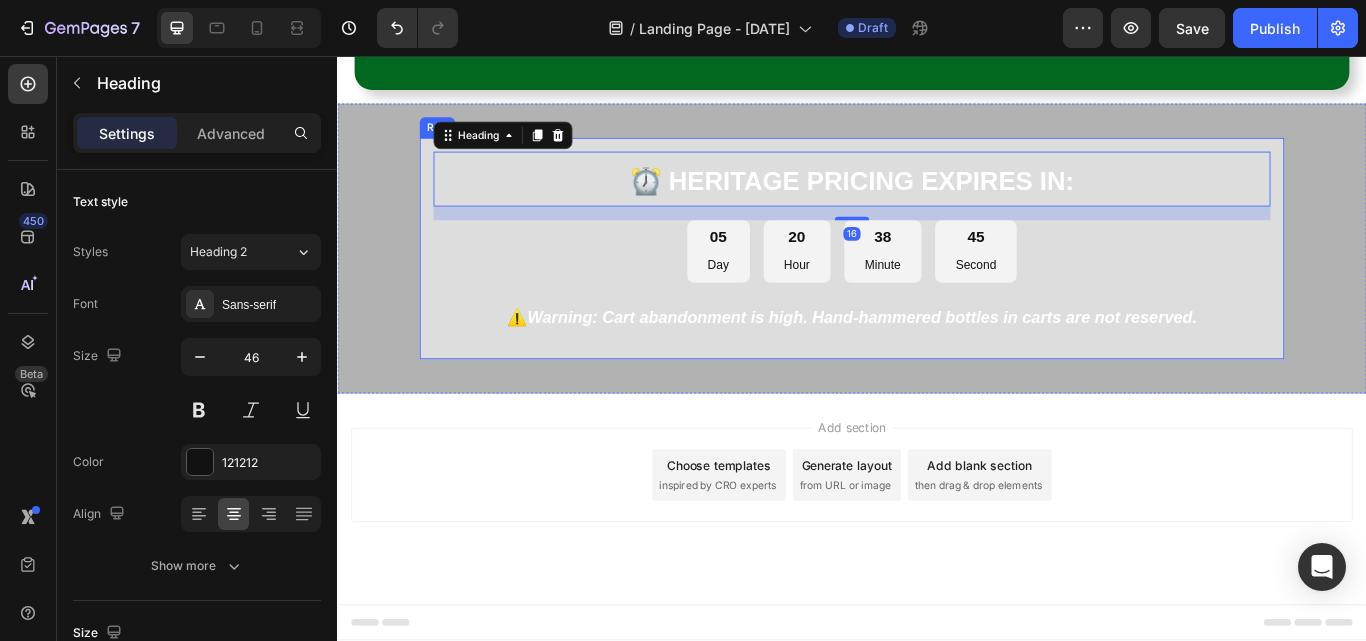 click on "⁠⁠⁠⁠⁠⁠⁠ ⏰ HERITAGE PRICING EXPIRES IN: Heading   16 05 Day 20 Hour 38 Minute 45 Second Countdown Timer ⁠⁠⁠⁠⁠⁠⁠ ⚠️ Warning: Cart abandonment is high. Hand-hammered bottles in carts are not reserved. Heading Row" at bounding box center [937, 281] 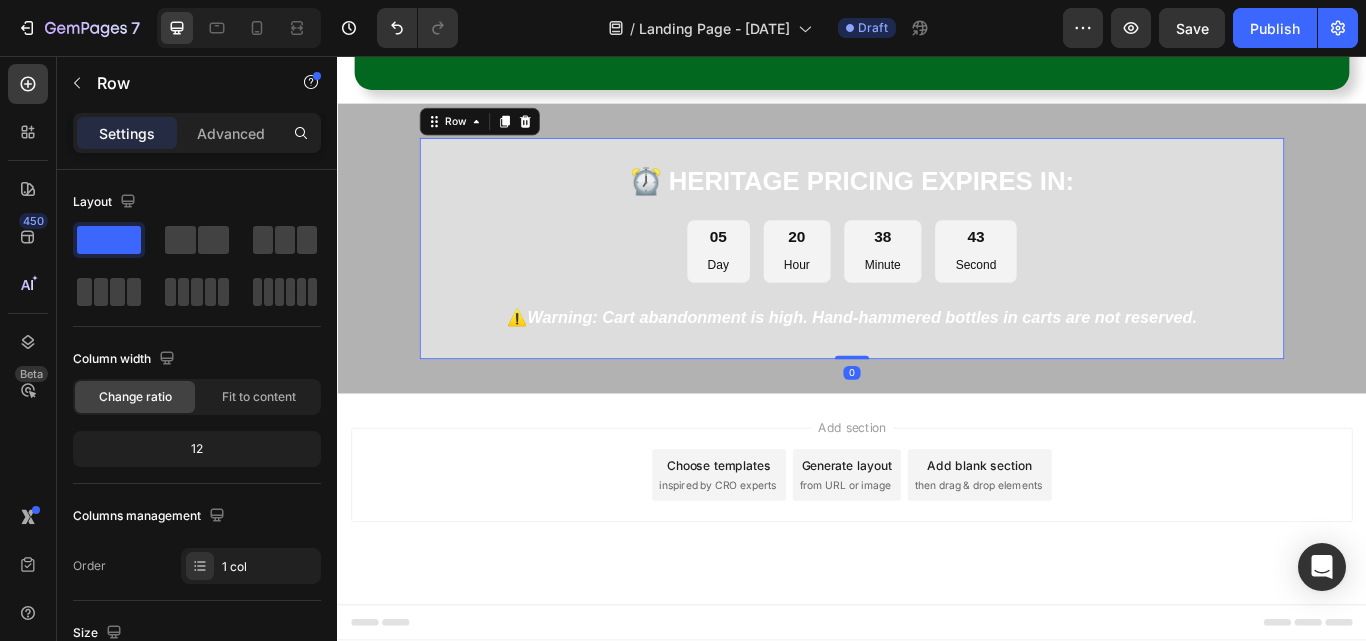 scroll, scrollTop: 400, scrollLeft: 0, axis: vertical 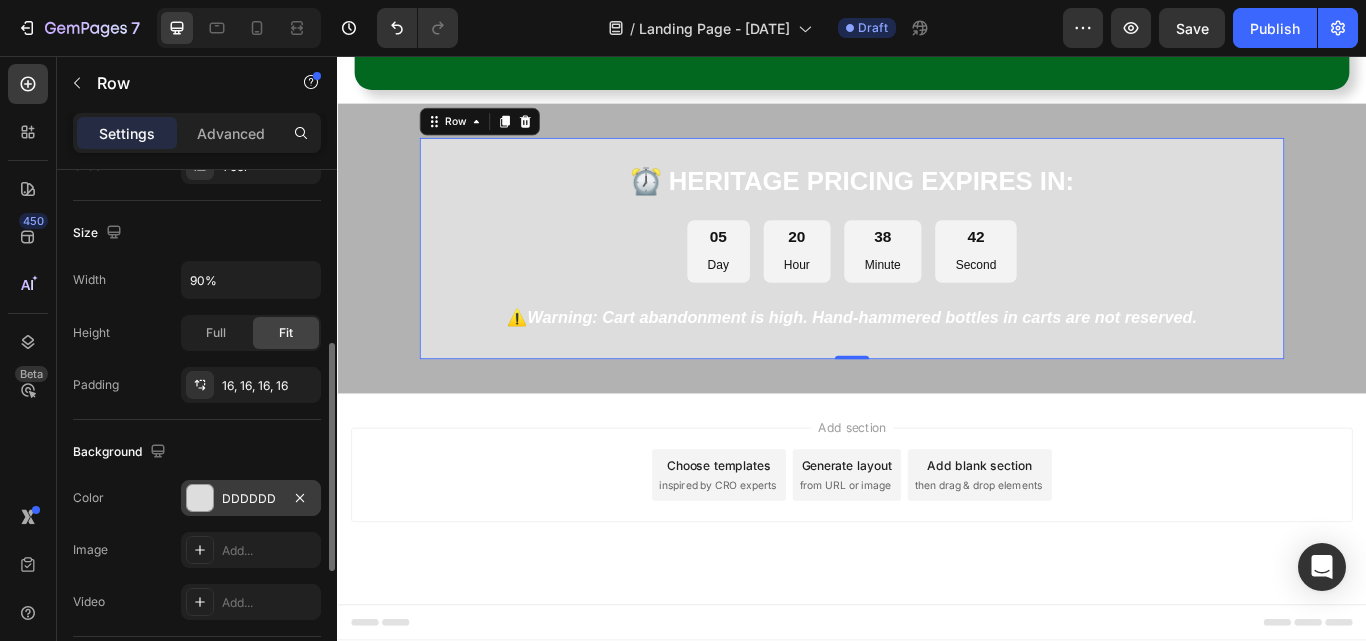 click at bounding box center (200, 498) 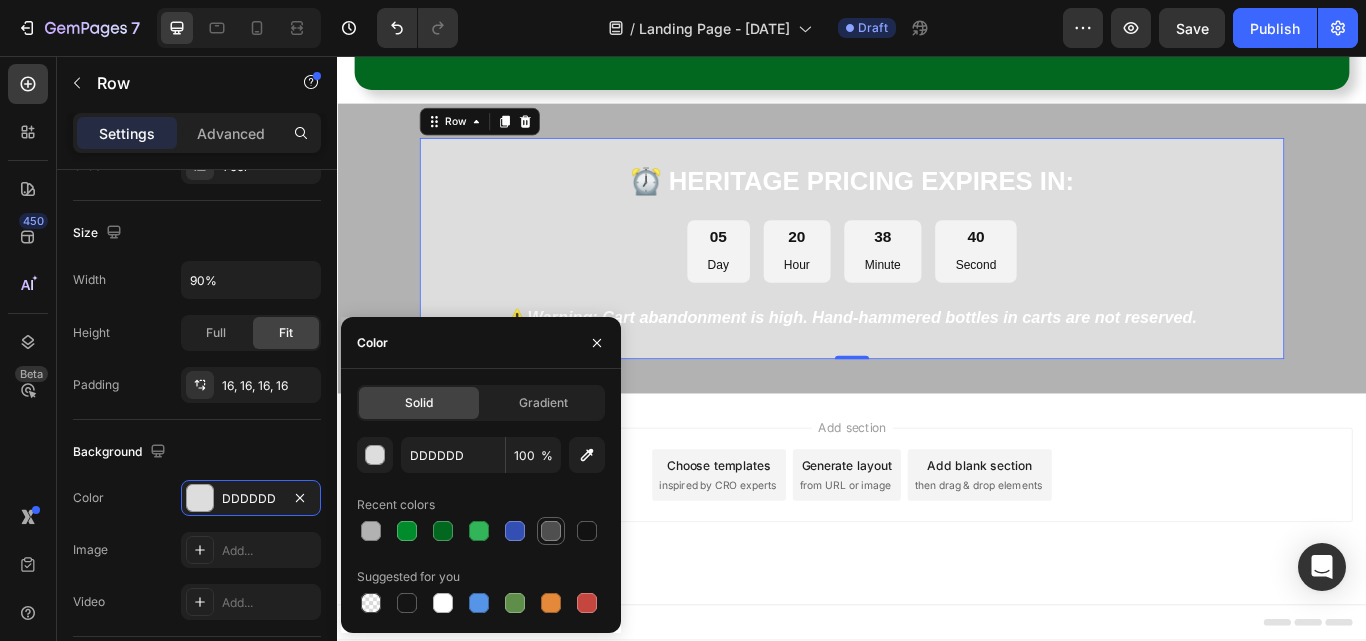 click at bounding box center [551, 531] 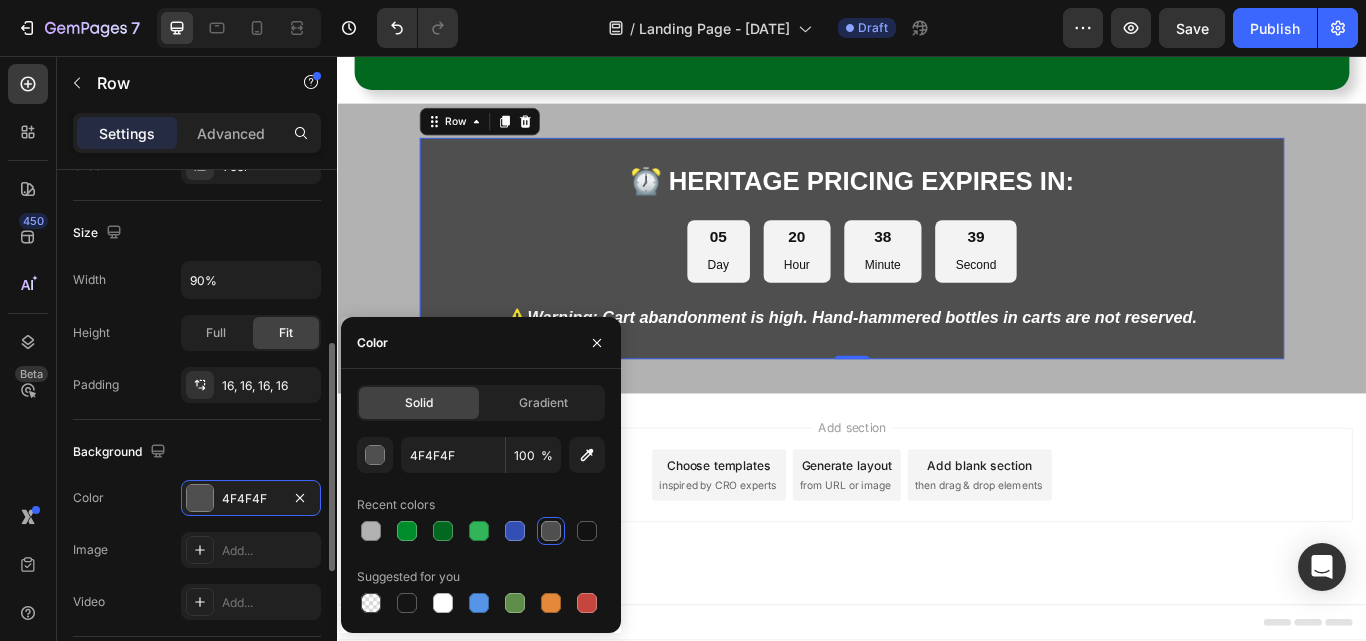 click on "Height Full Fit" at bounding box center [197, 333] 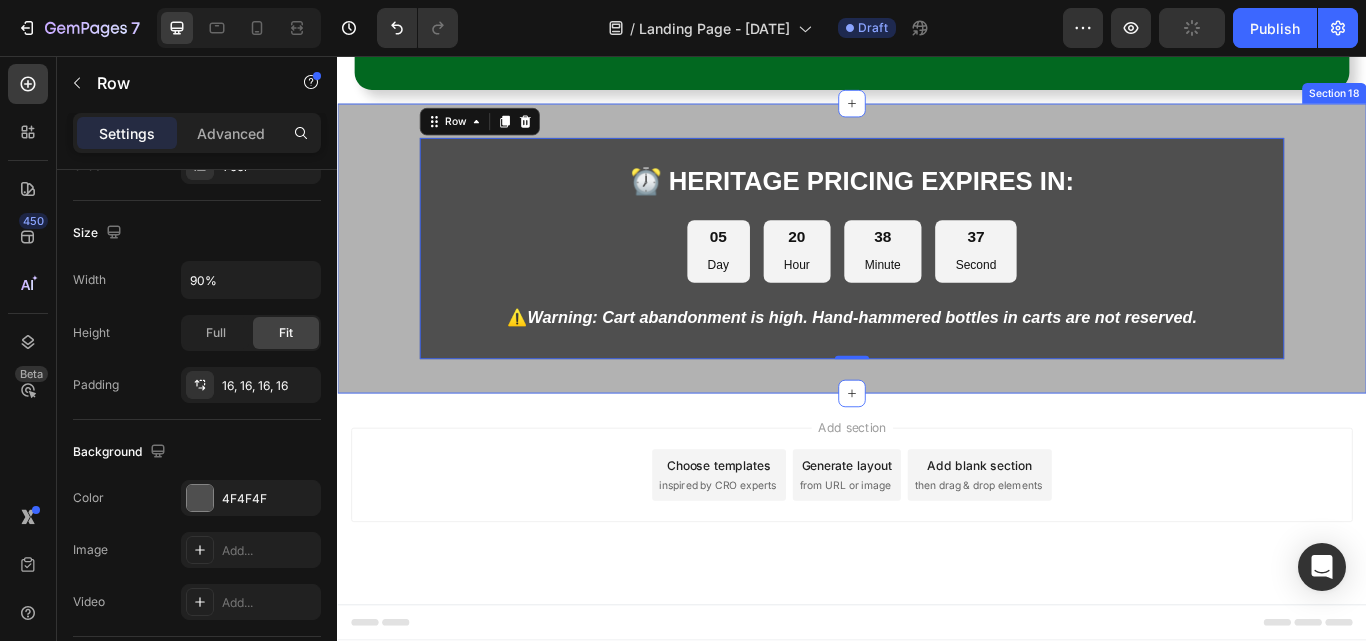click on "⁠⁠⁠⁠⁠⁠⁠ ⏰ HERITAGE PRICING EXPIRES IN: Heading 05 Day 20 Hour 38 Minute 37 Second Countdown Timer ⁠⁠⁠⁠⁠⁠⁠ ⚠️ Warning: Cart abandonment is high. Hand-hammered bottles in carts are not reserved. Heading Row   0 Section 18" at bounding box center (937, 281) 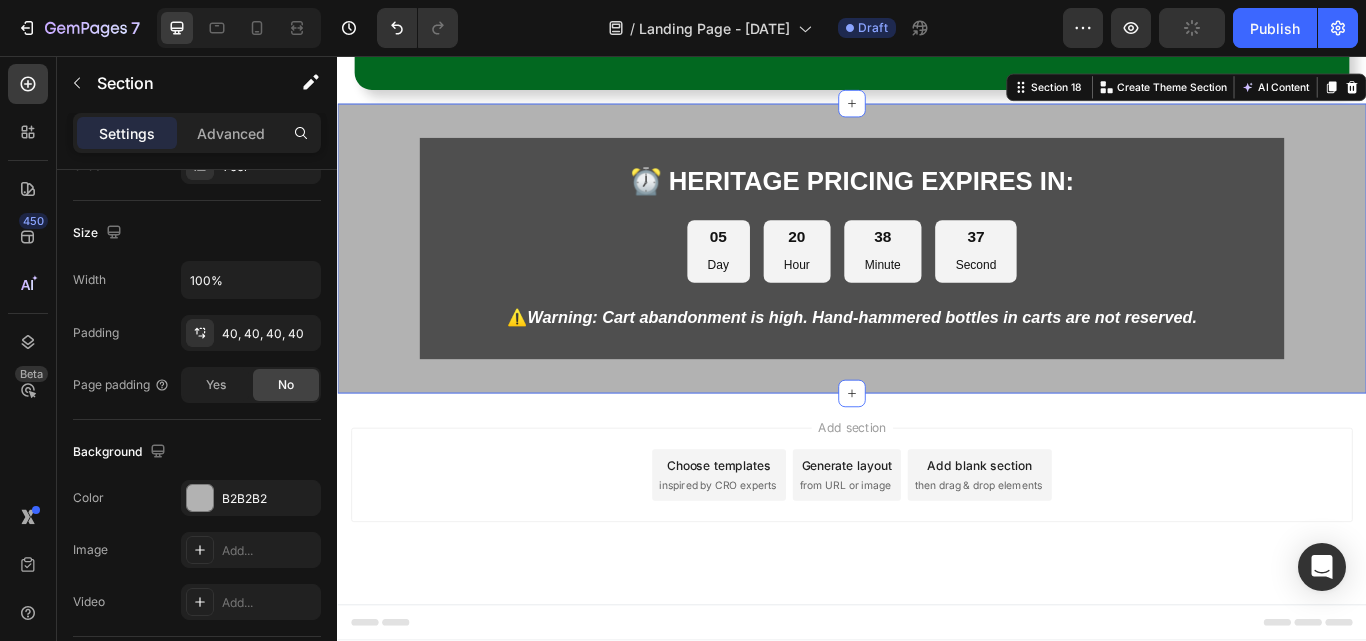 scroll, scrollTop: 0, scrollLeft: 0, axis: both 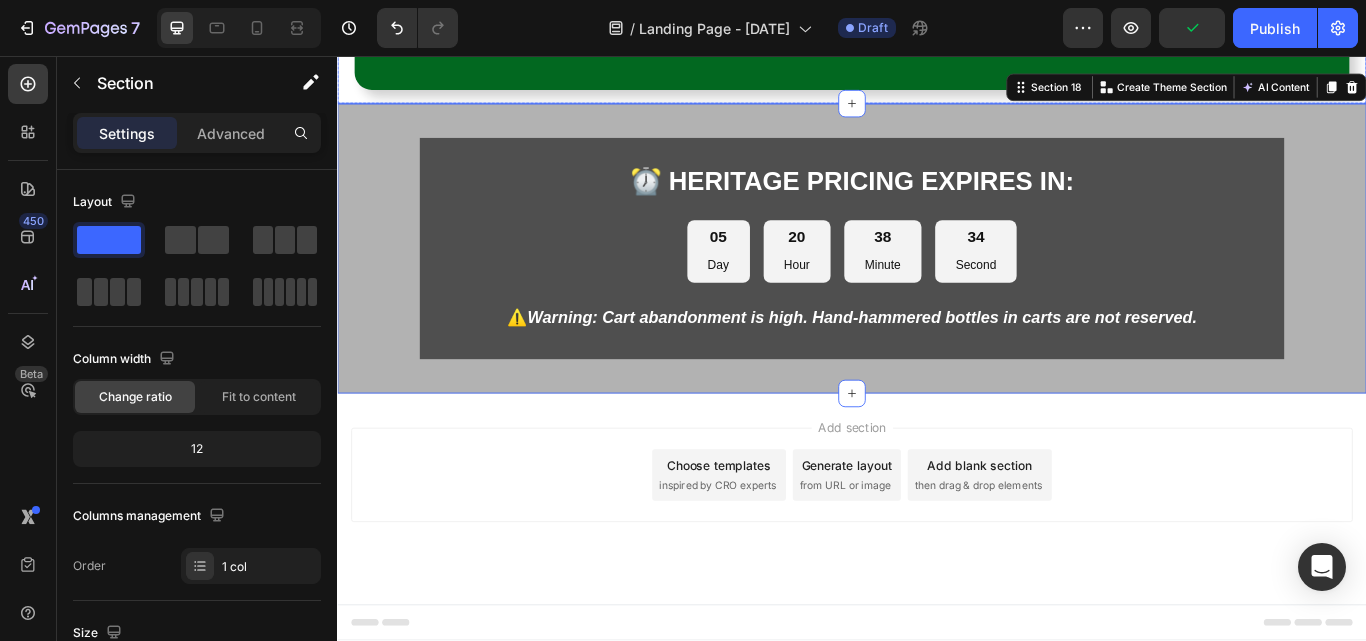 click on "⁠⁠⁠⁠⁠⁠⁠ 10. Only 73 Hand-Hammered Bottles Remain At Our Lowest Price Ever Heading Image Here's the truth about our limited production:  Each Heritage Edition V2 bottle requires  72 hours of continuous hand-hammering . Our workshop of 5th-generation artisans can only complete  200 bottles monthly  - no matter the demand. We're already backordered through November. Mass production would be easy, but it would destroy the healing properties that only traditional hand-hammering provides. Today only:  40% OFF  - our lowest price ever on these limited artisan bottles. When these 73 sell (likely within hours), the next hand-hammered batch won't arrive for 8-10 weeks at full price. Every bottle includes: SGS Lab certification of 99.9% purity Proof of 72-hour hand-hammering process 30-day transformation guarantee Lifetime warranty Ancient wellness guide Free shipping from India Text Block CLAIM YOUR HAND-HAMMERED HERITAGE BOTTLE - ONLY 73 REMAIN Button Row" at bounding box center [937, -258] 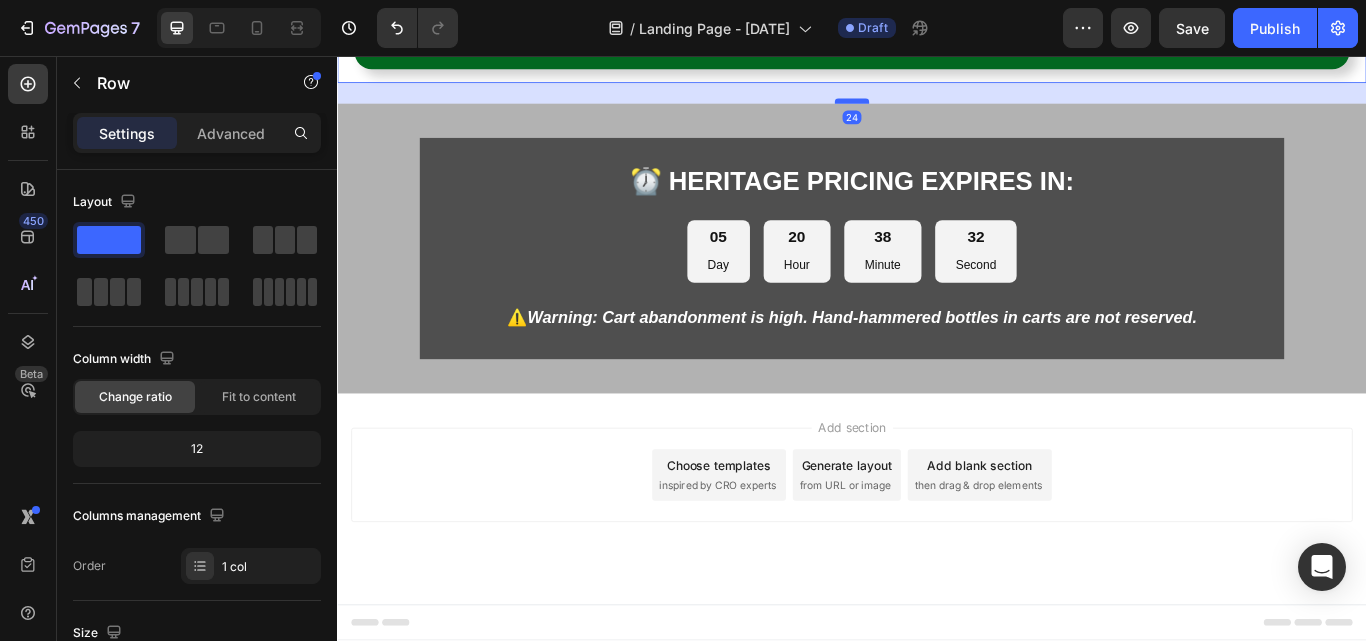 drag, startPoint x: 945, startPoint y: 247, endPoint x: 943, endPoint y: 271, distance: 24.083189 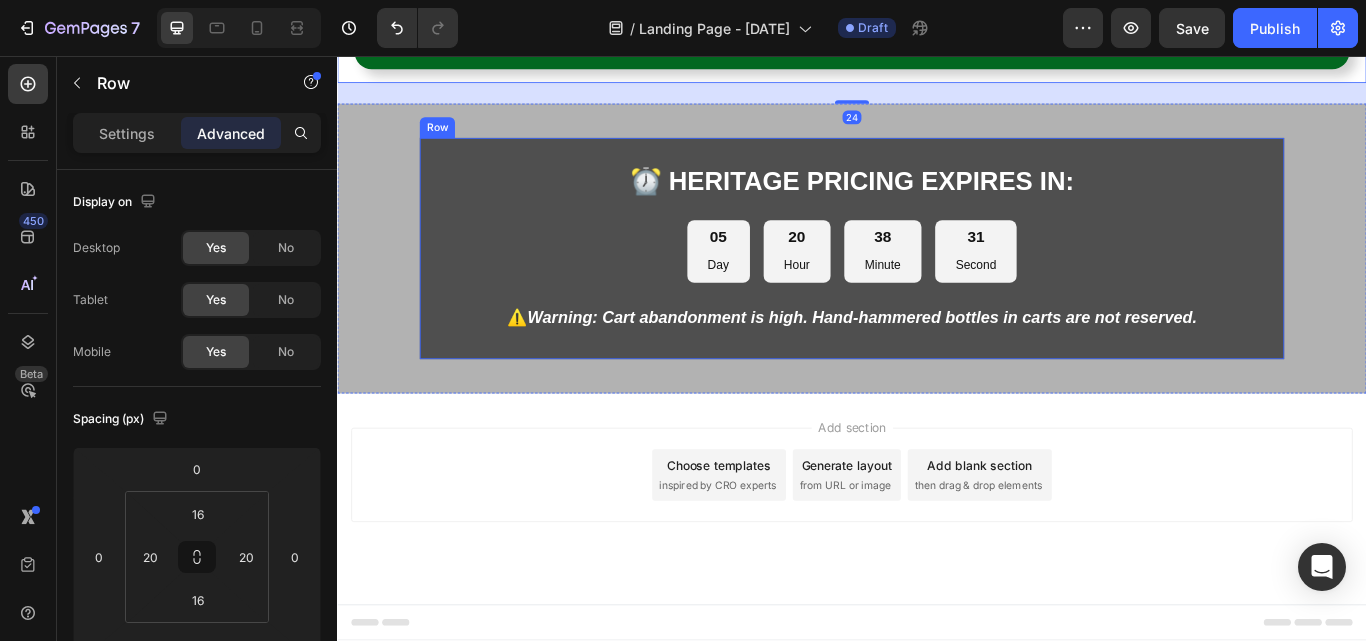 scroll, scrollTop: 16410, scrollLeft: 0, axis: vertical 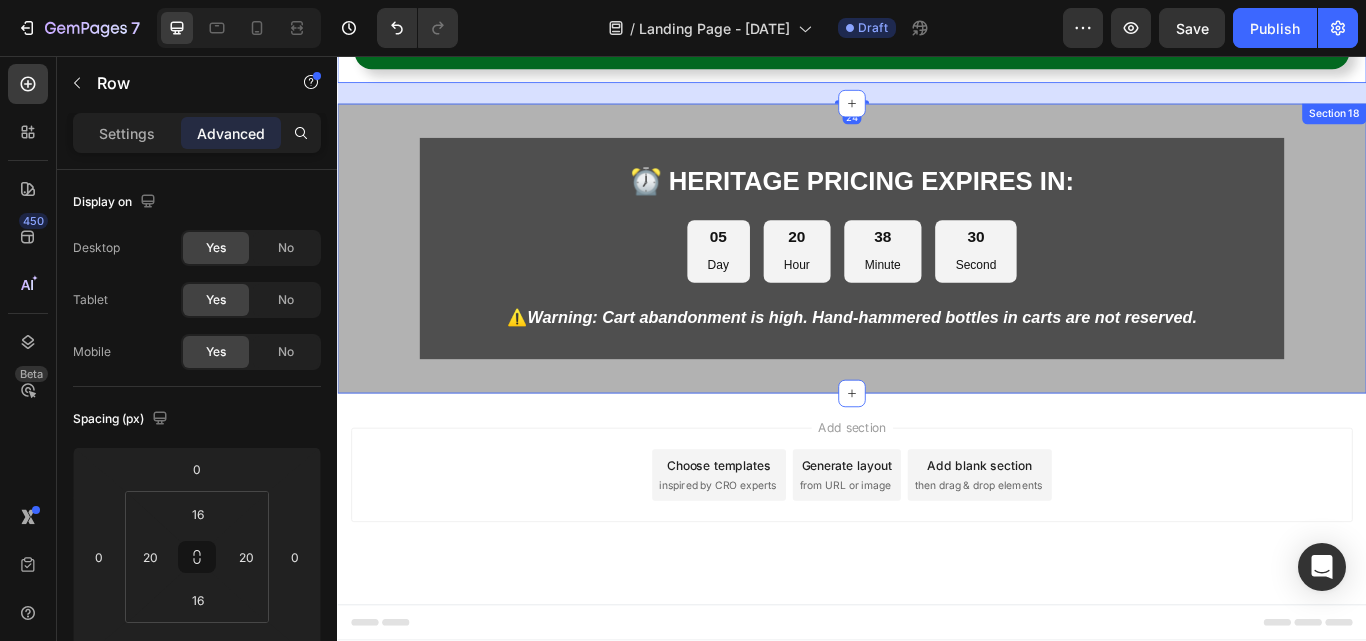 click on "⁠⁠⁠⁠⁠⁠⁠ ⏰ HERITAGE PRICING EXPIRES IN: Heading 05 Day 20 Hour 38 Minute 30 Second Countdown Timer ⁠⁠⁠⁠⁠⁠⁠ ⚠️ Warning: Cart abandonment is high. Hand-hammered bottles in carts are not reserved. Heading Row Section 18" at bounding box center [937, 281] 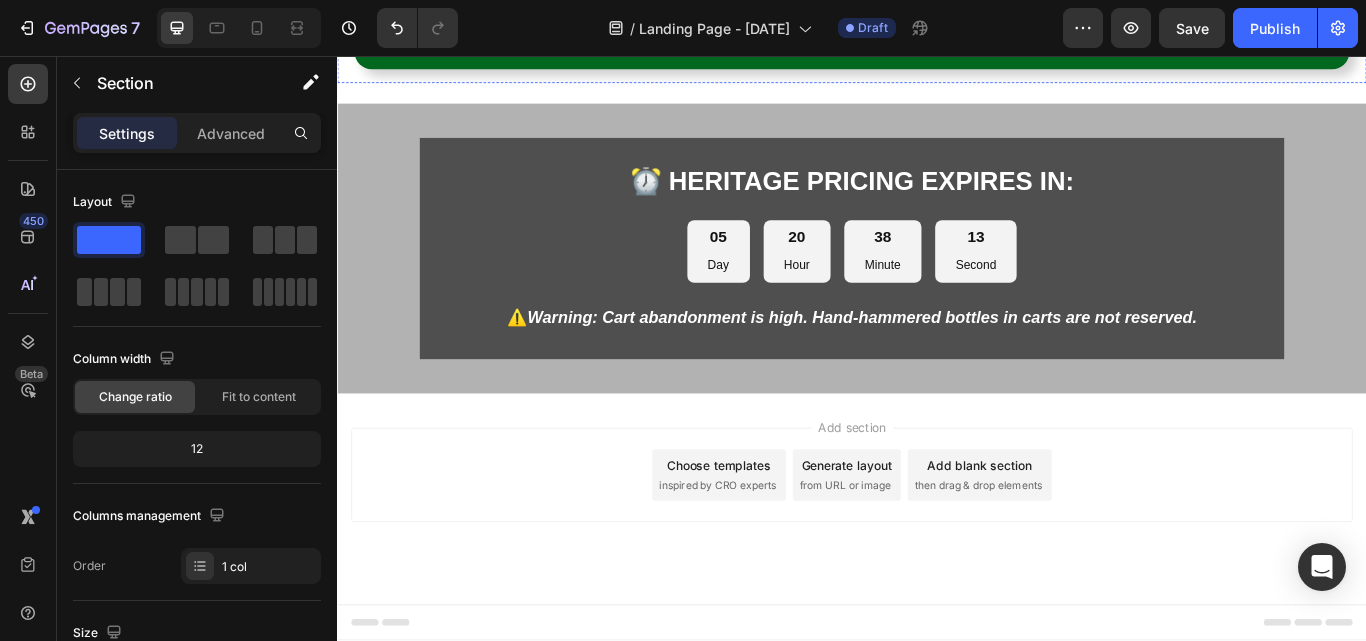 scroll, scrollTop: 16310, scrollLeft: 0, axis: vertical 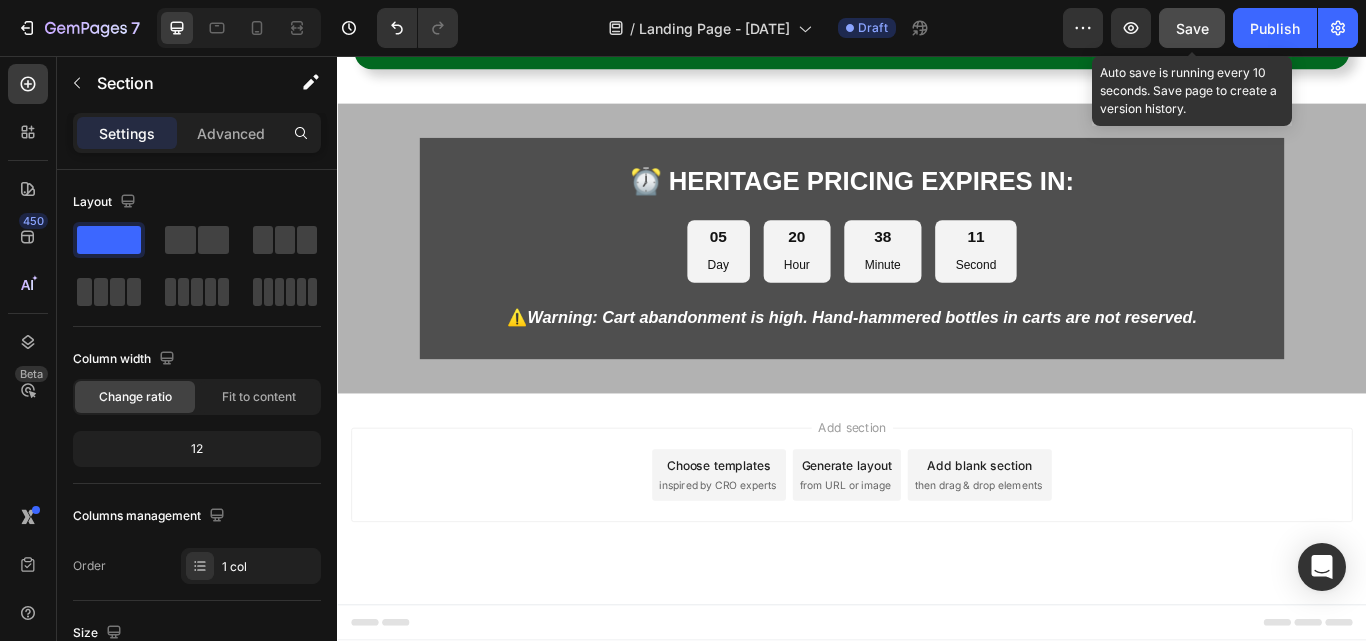 click on "Save" 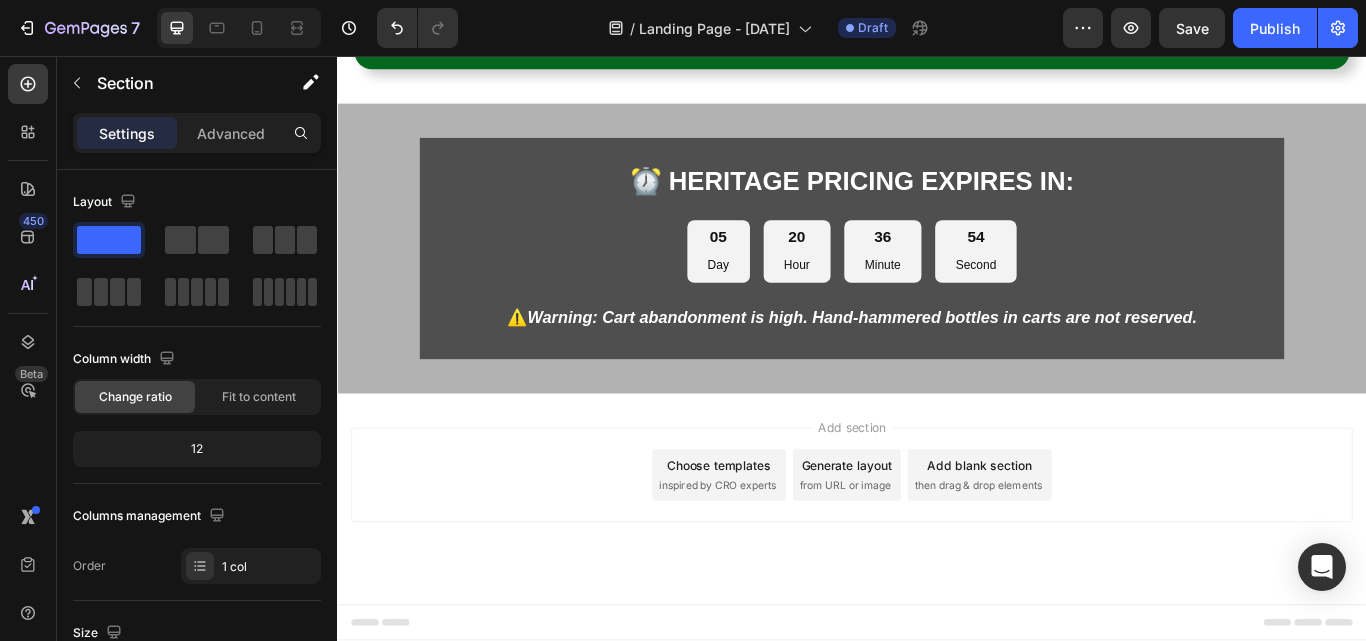 click on "Add blank section" at bounding box center [1086, 533] 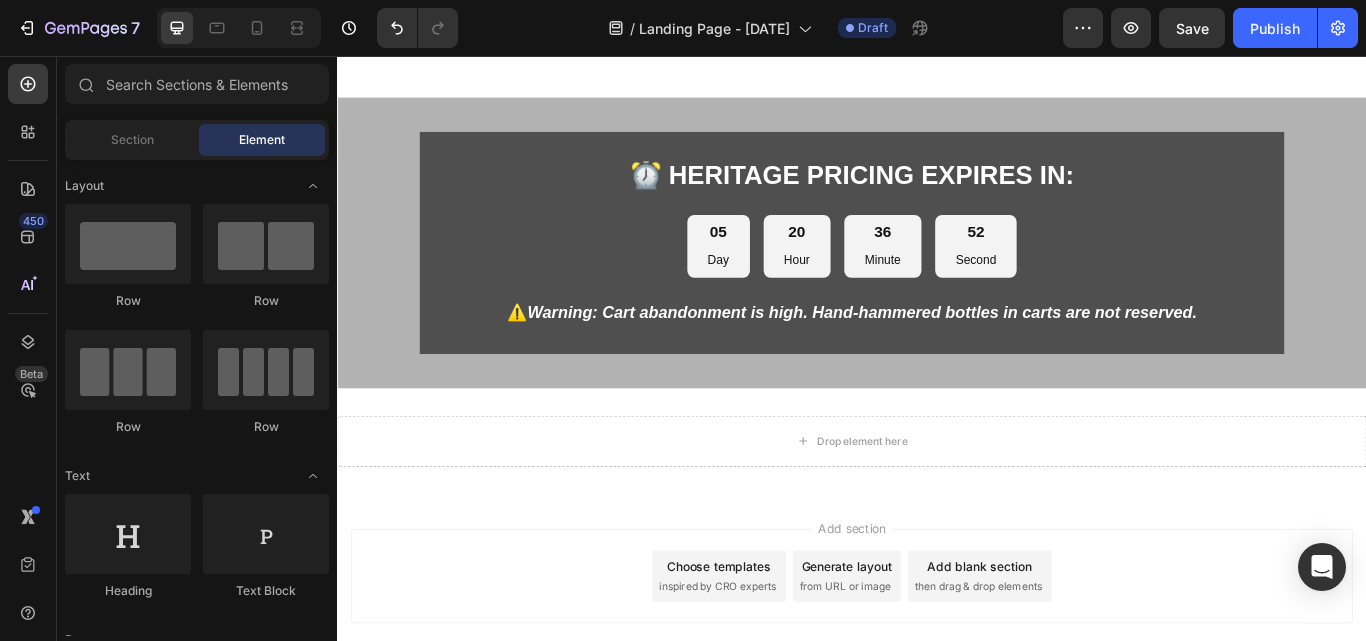 scroll, scrollTop: 16510, scrollLeft: 0, axis: vertical 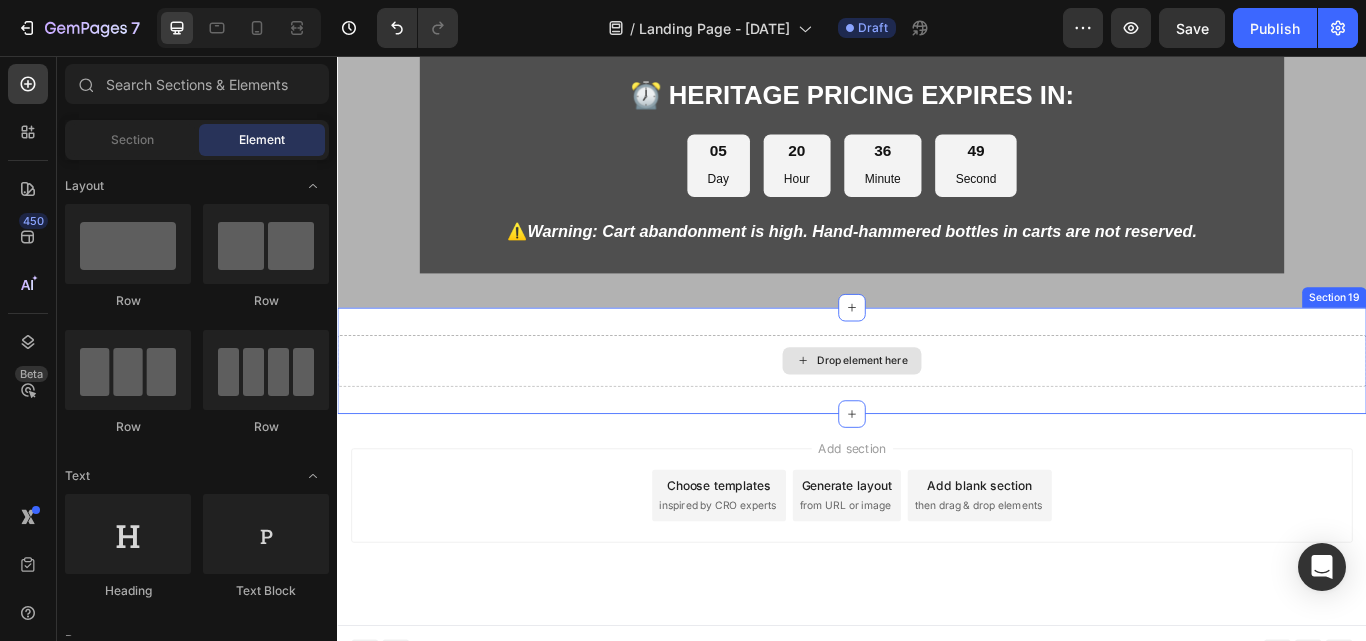 click 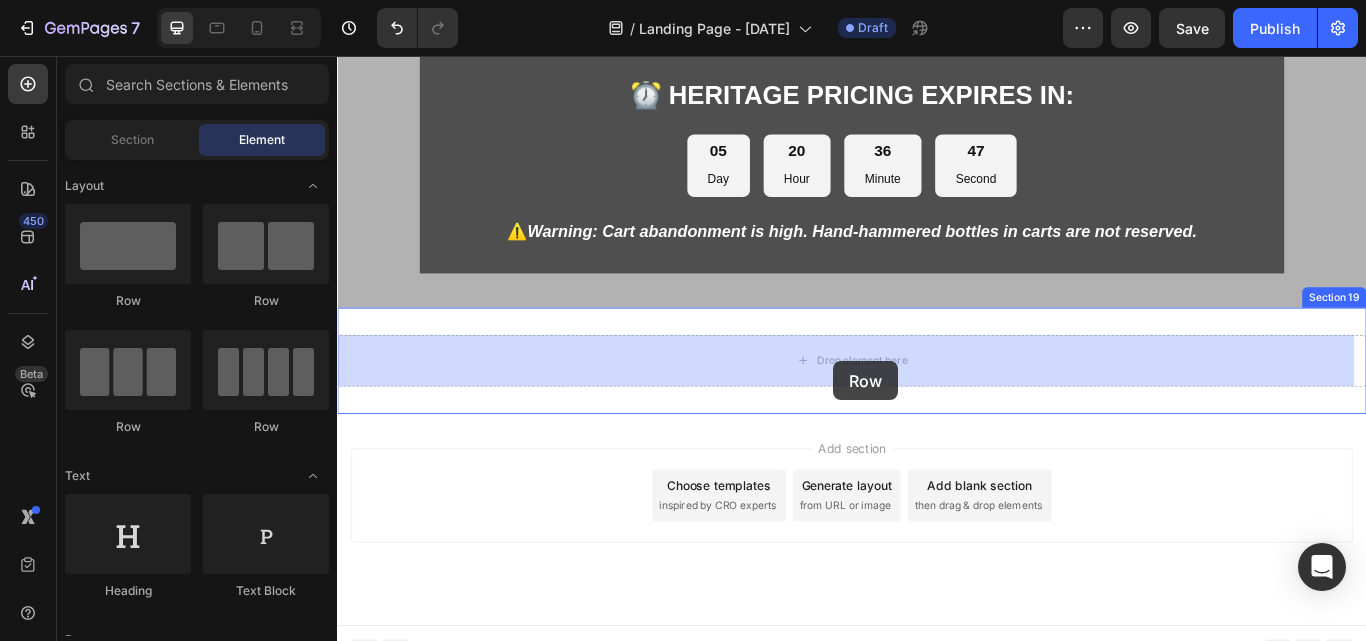 drag, startPoint x: 606, startPoint y: 343, endPoint x: 825, endPoint y: 402, distance: 226.80829 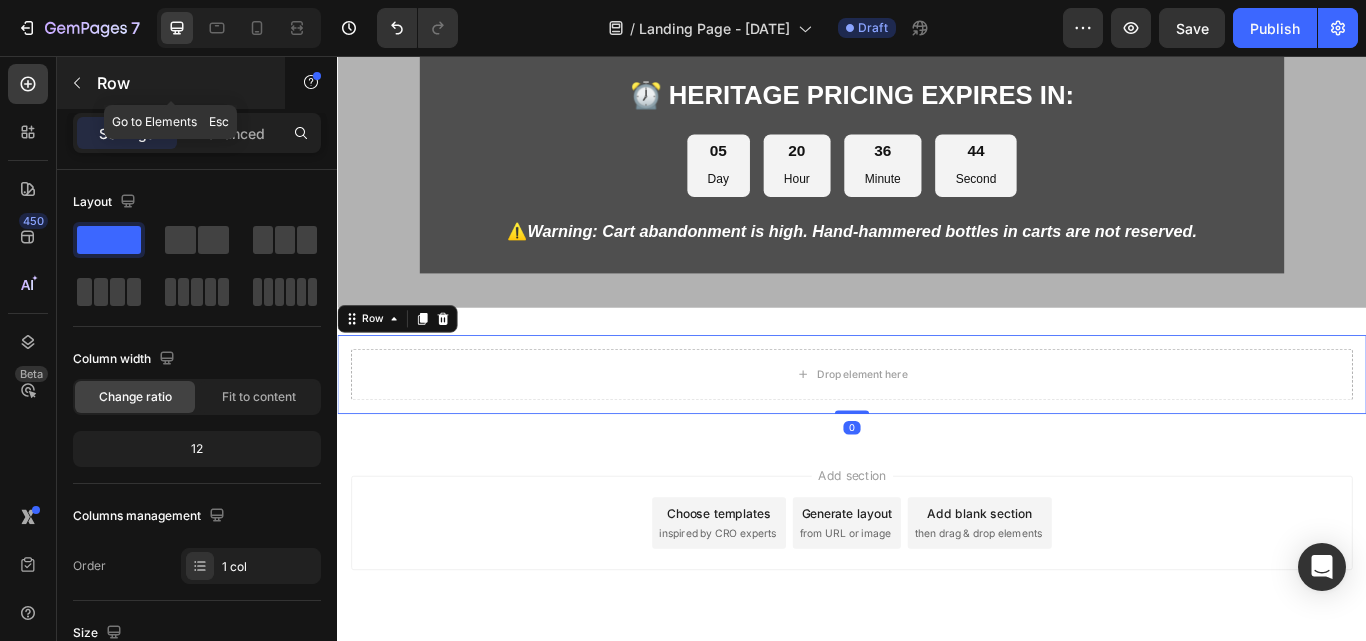 click 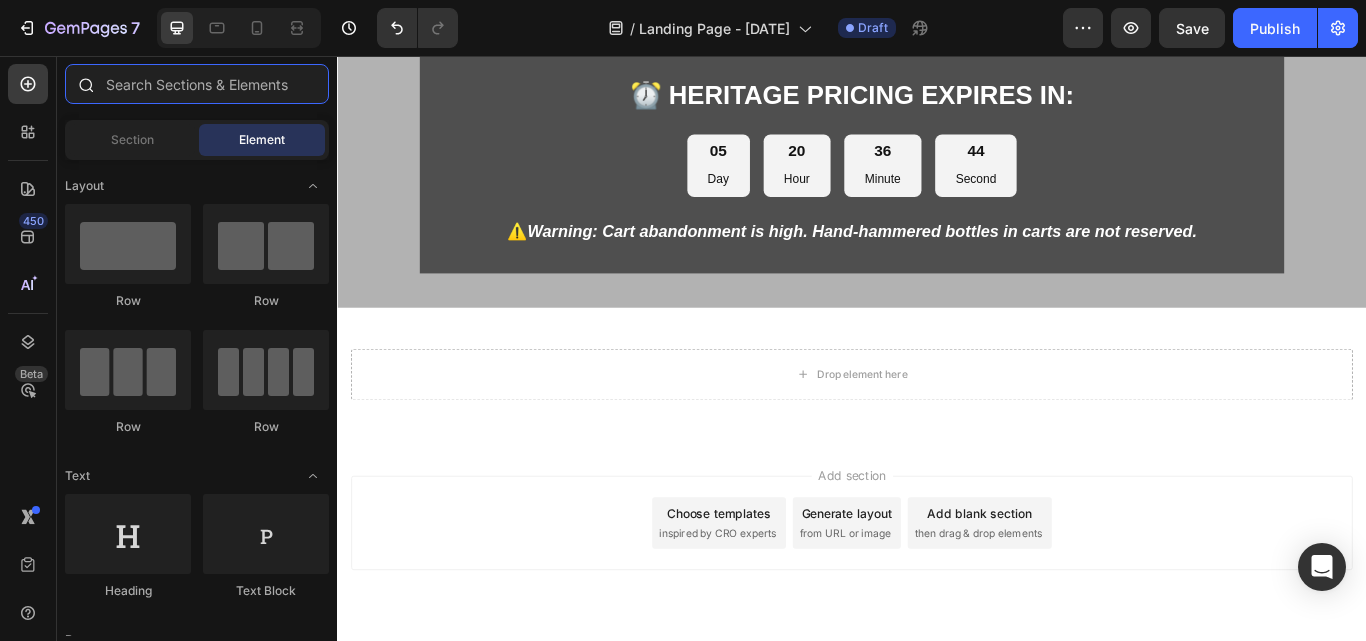click at bounding box center (197, 84) 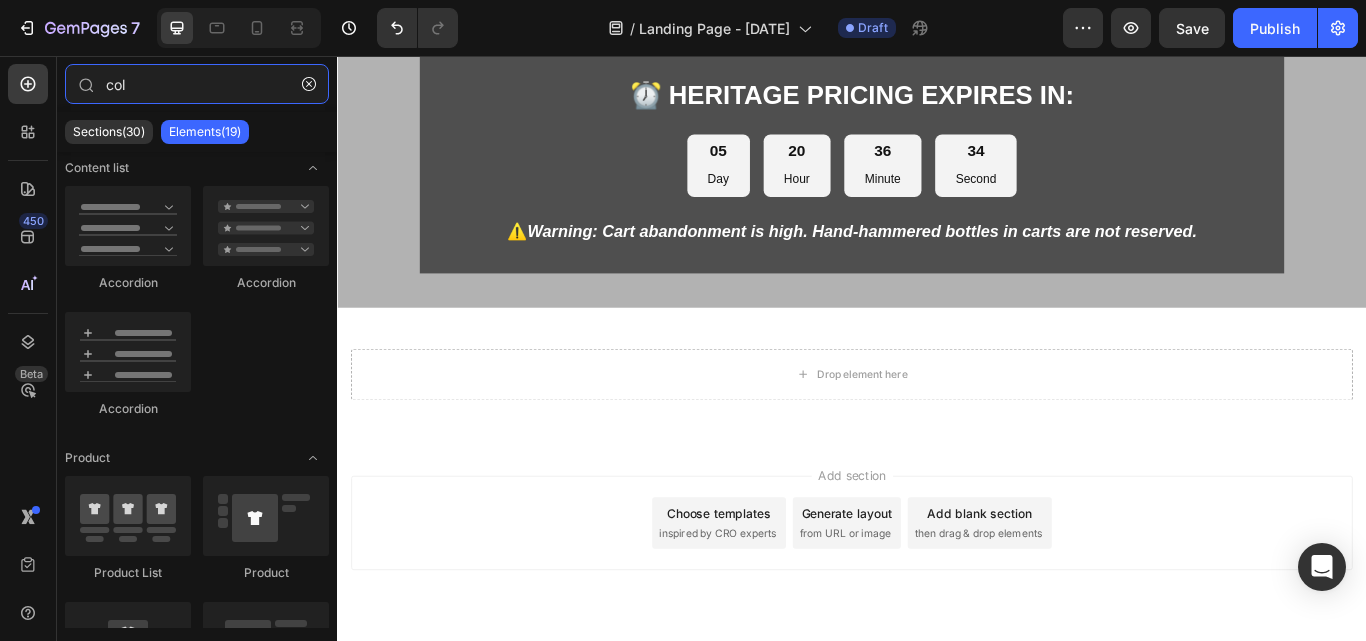 scroll, scrollTop: 0, scrollLeft: 0, axis: both 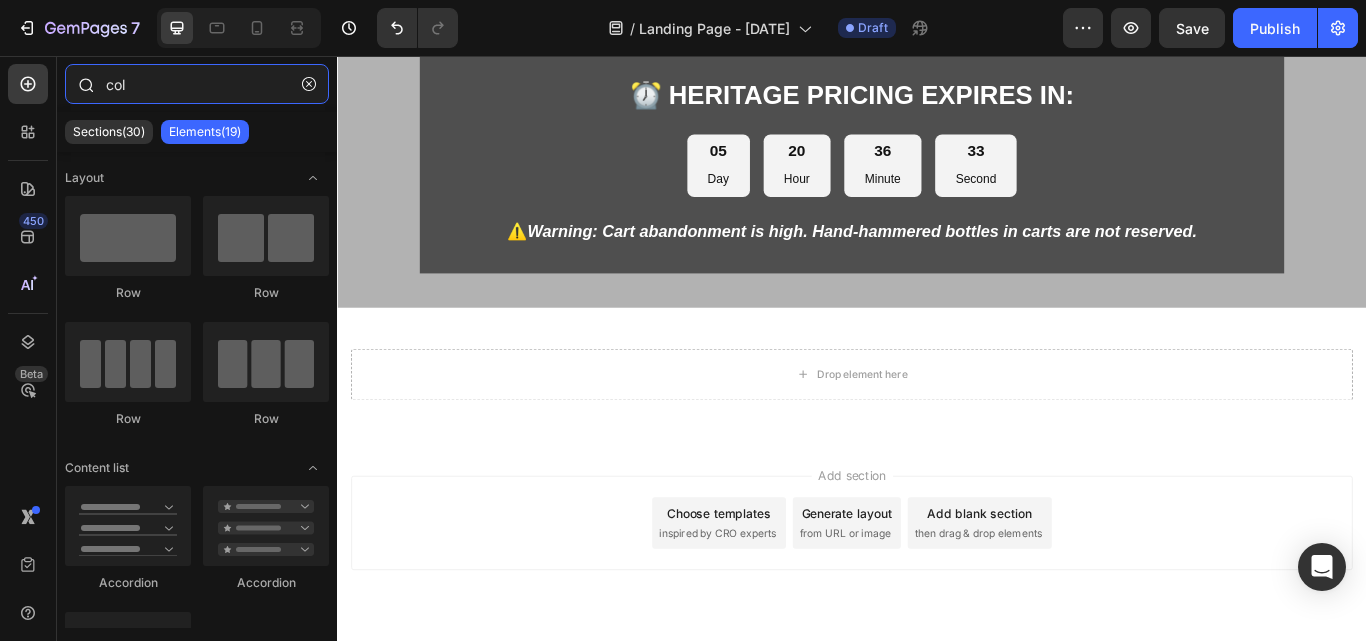 drag, startPoint x: 122, startPoint y: 83, endPoint x: 90, endPoint y: 75, distance: 32.984844 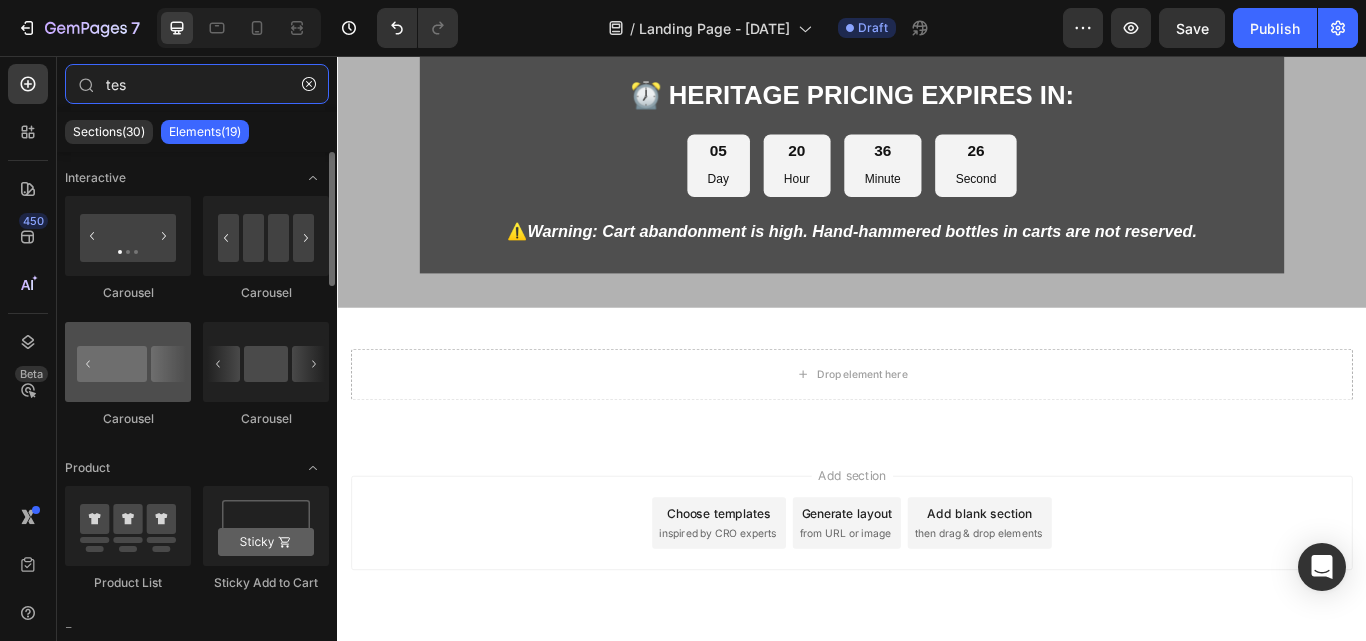 type on "tes" 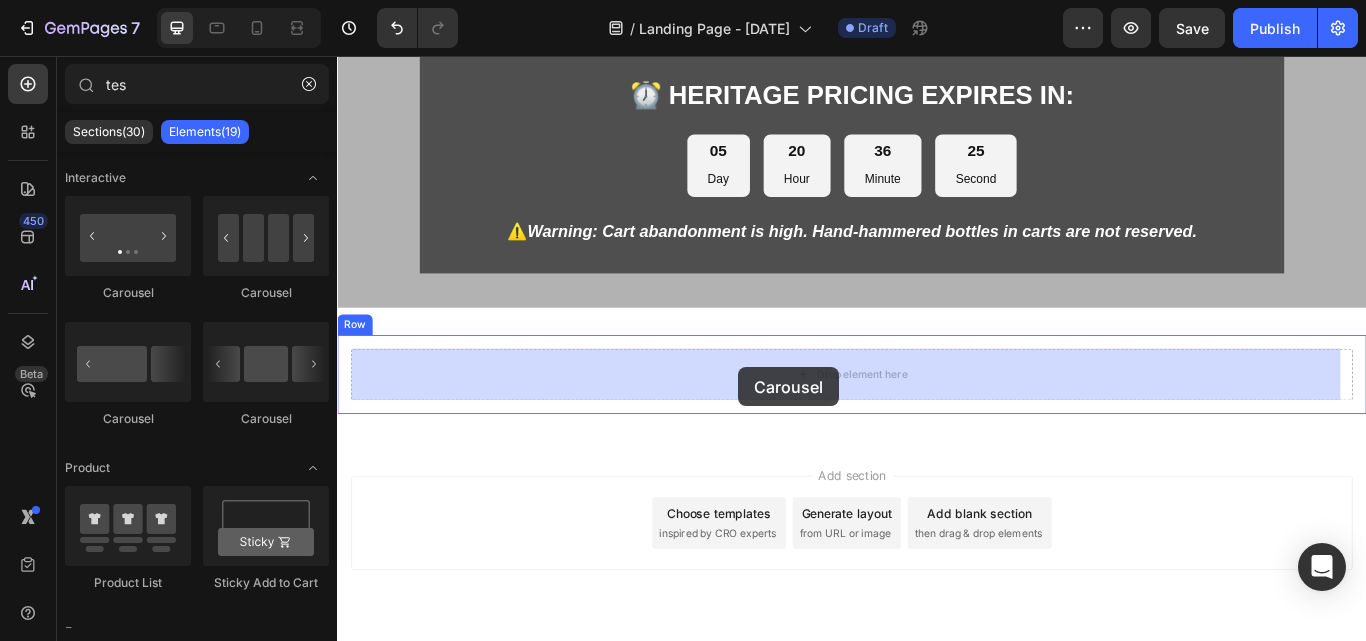 drag, startPoint x: 468, startPoint y: 430, endPoint x: 805, endPoint y: 419, distance: 337.17947 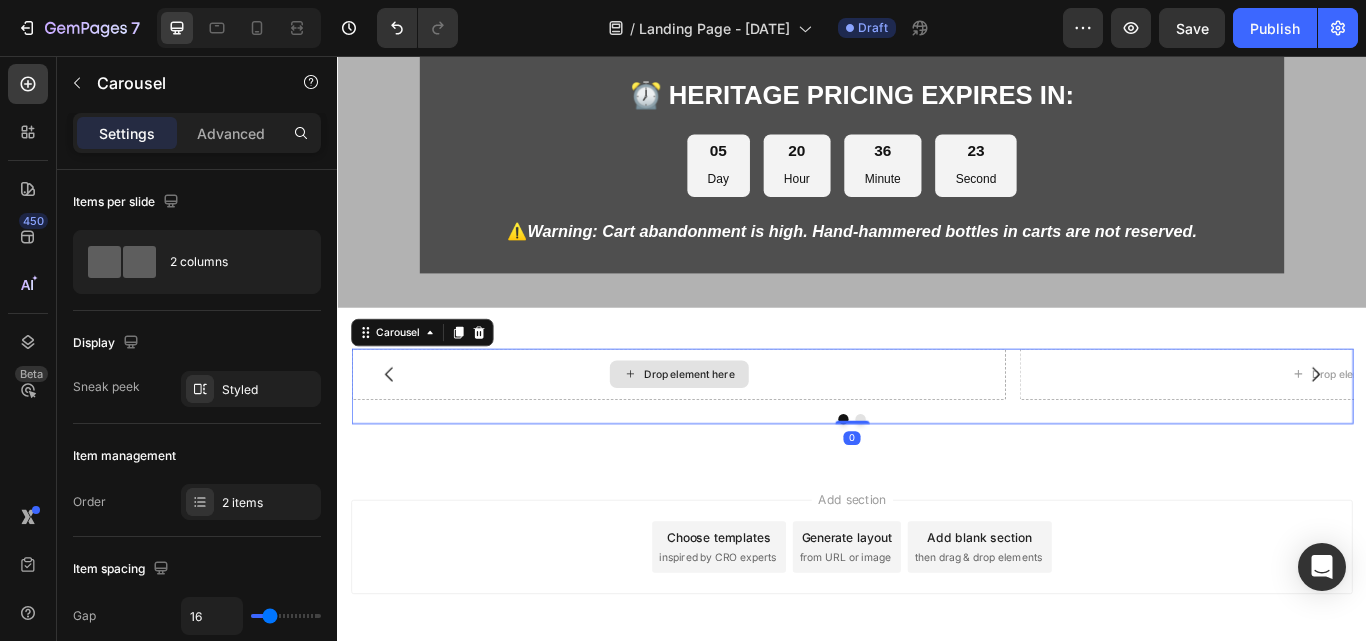 click on "Drop element here" at bounding box center (747, 428) 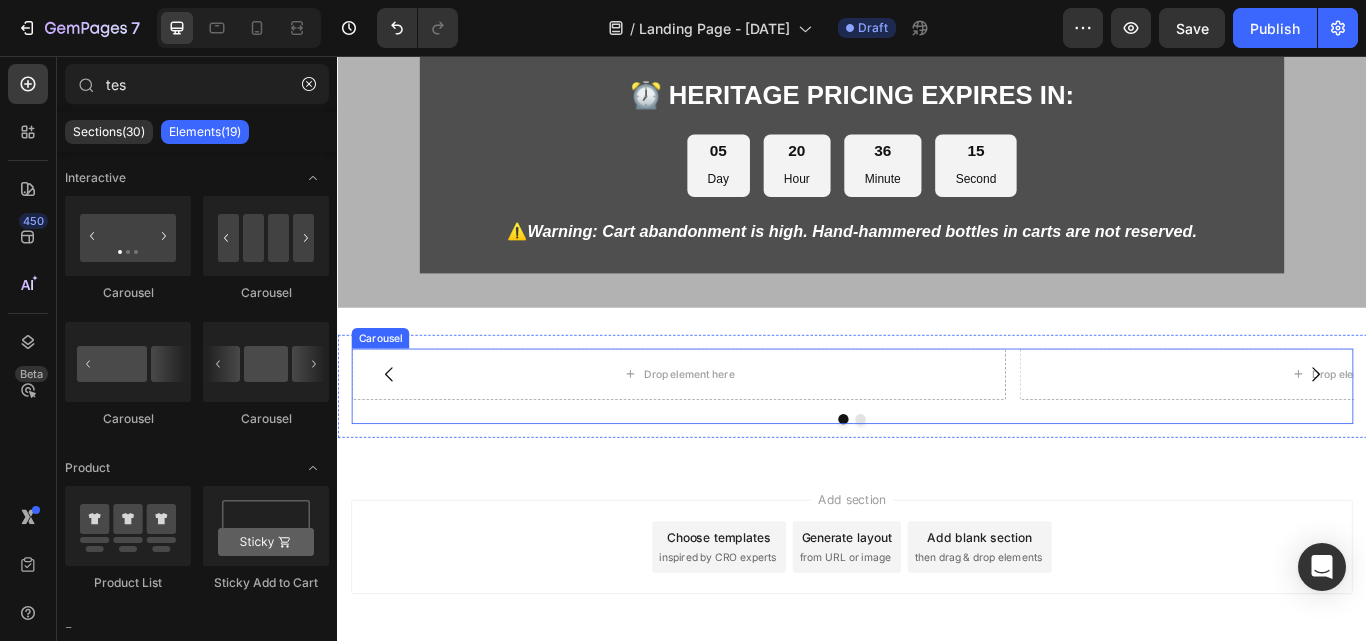 click at bounding box center [397, 428] 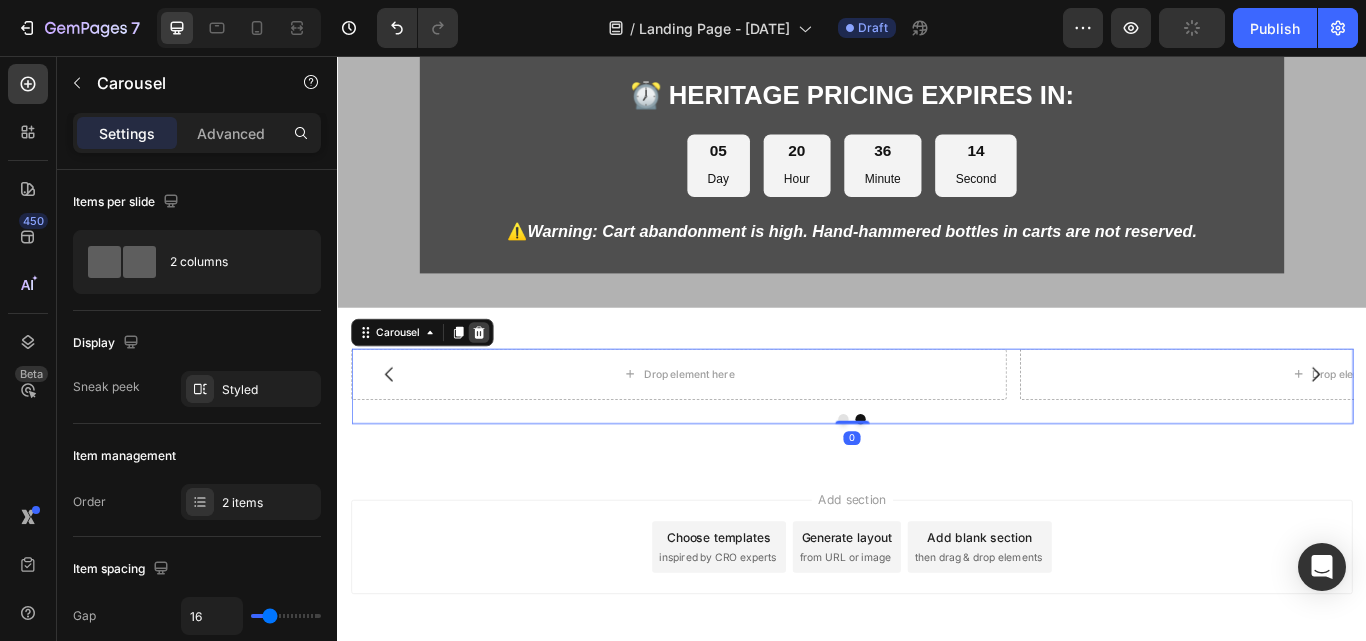 click 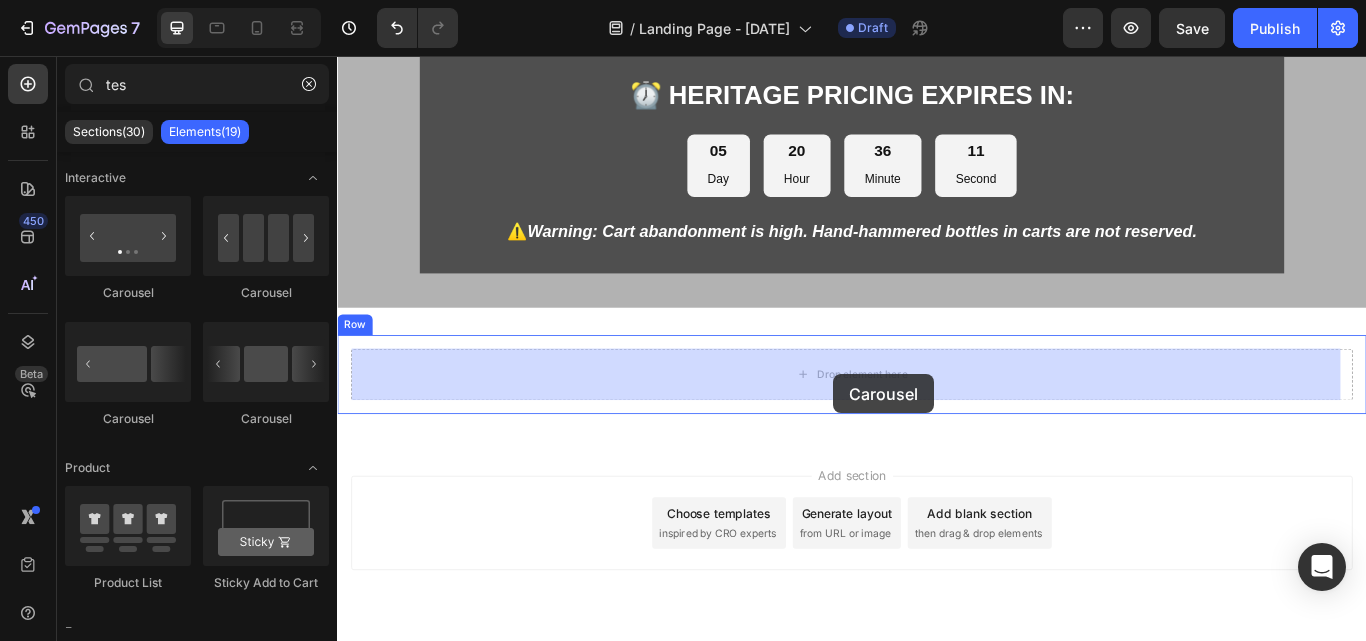 drag, startPoint x: 456, startPoint y: 300, endPoint x: 915, endPoint y: 427, distance: 476.24573 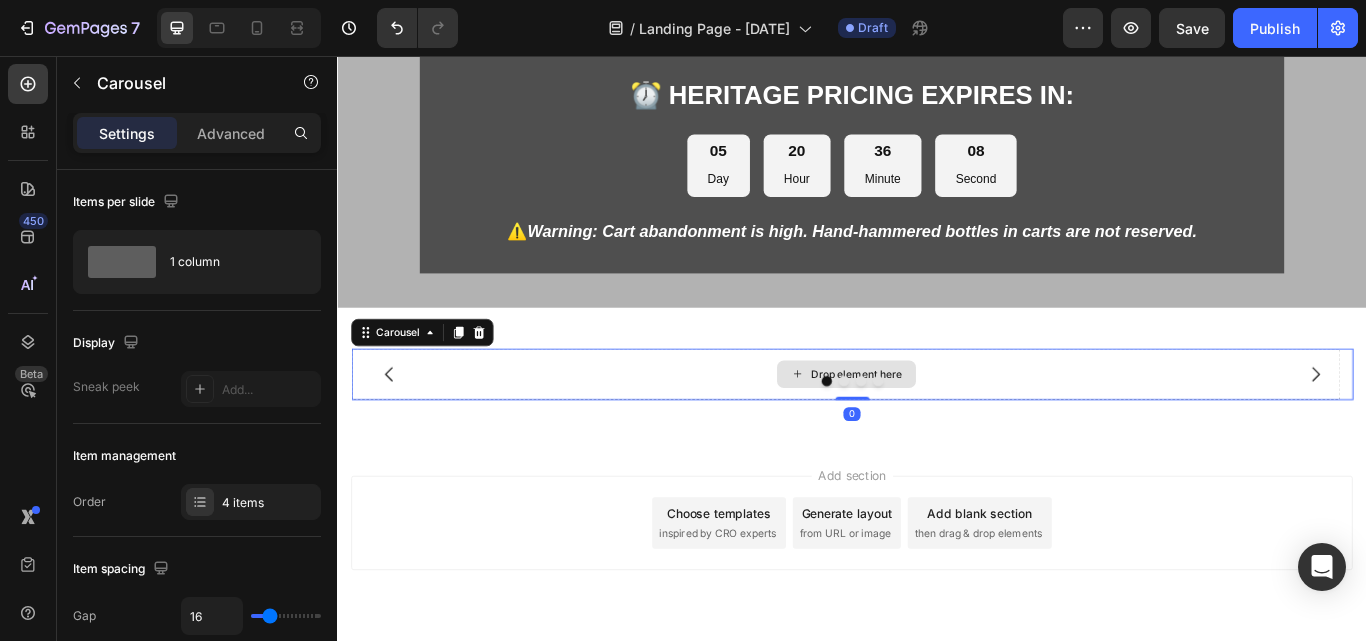 click on "Drop element here" at bounding box center [930, 428] 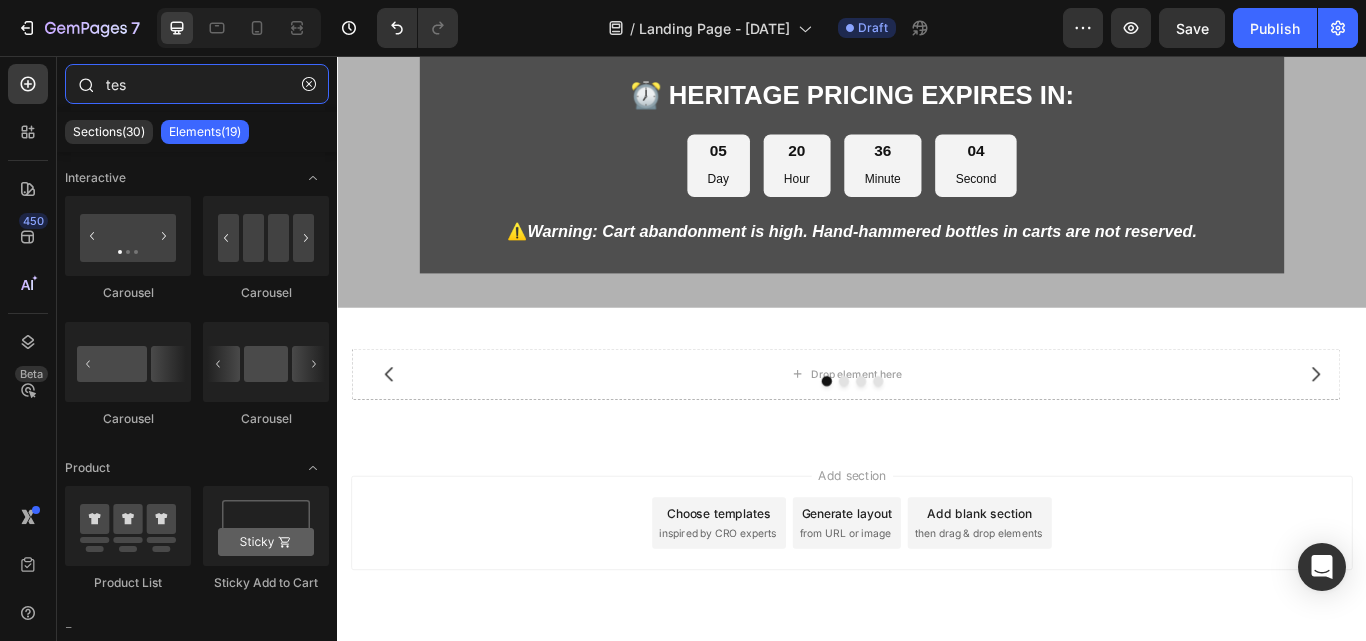 drag, startPoint x: 136, startPoint y: 82, endPoint x: 101, endPoint y: 80, distance: 35.057095 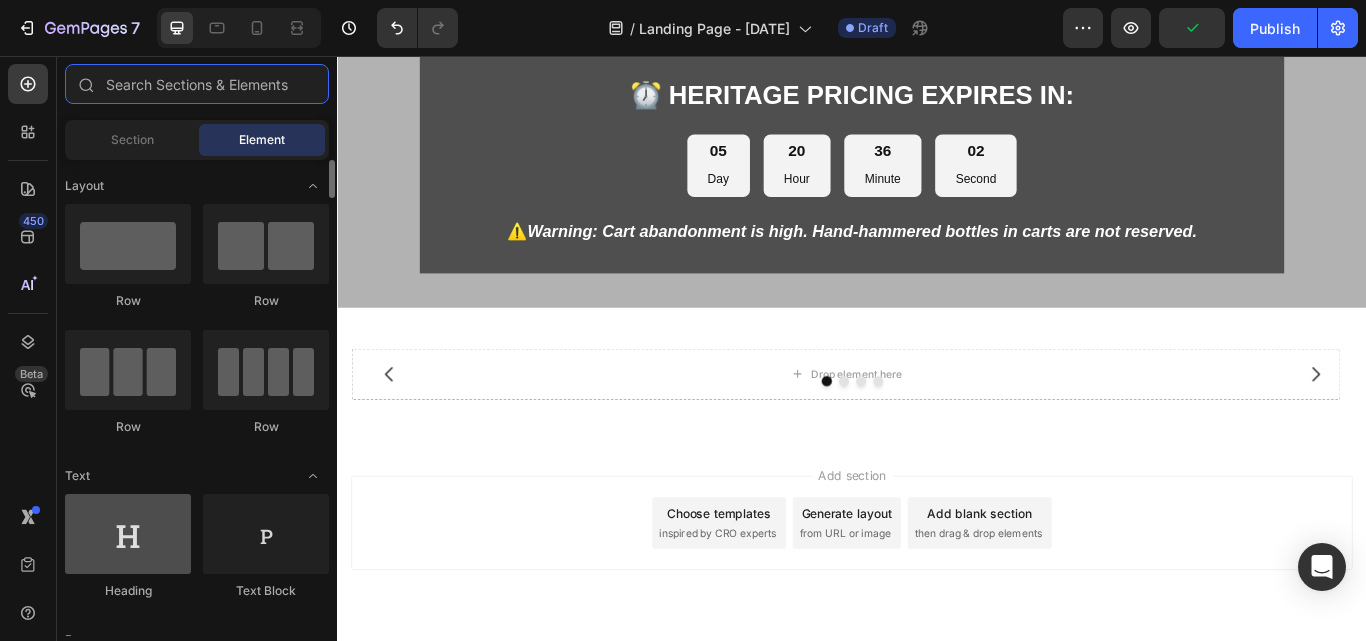 type 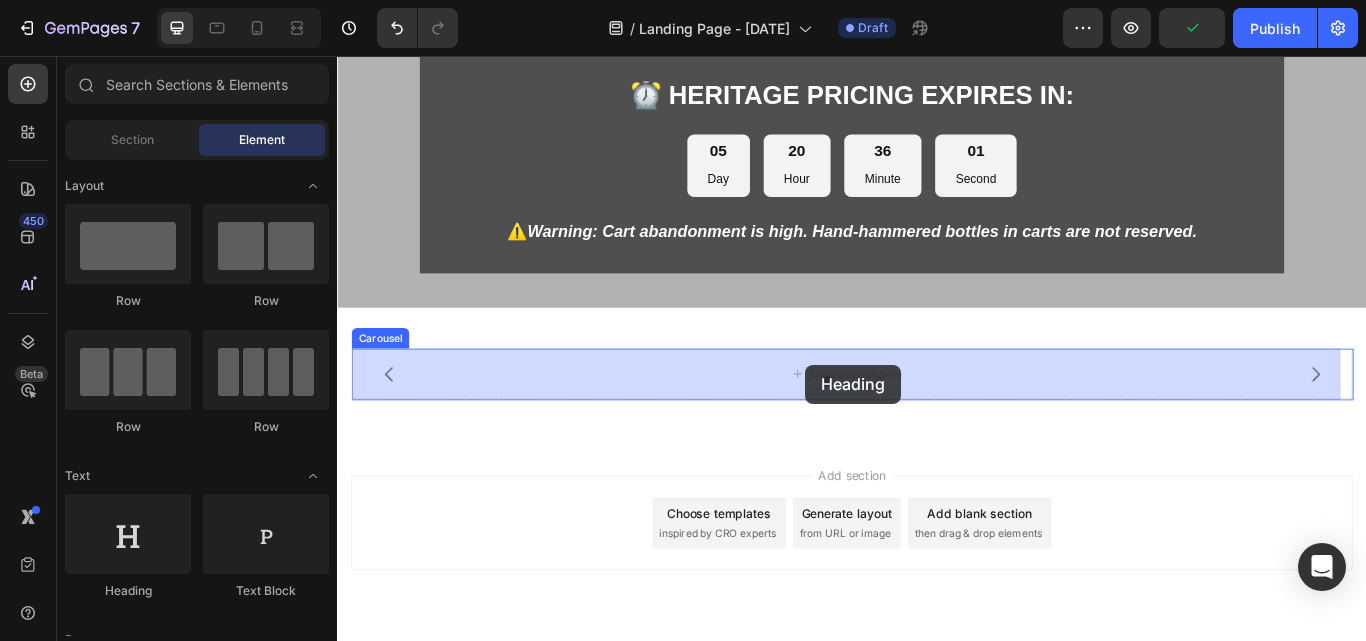 drag, startPoint x: 475, startPoint y: 611, endPoint x: 883, endPoint y: 416, distance: 452.2046 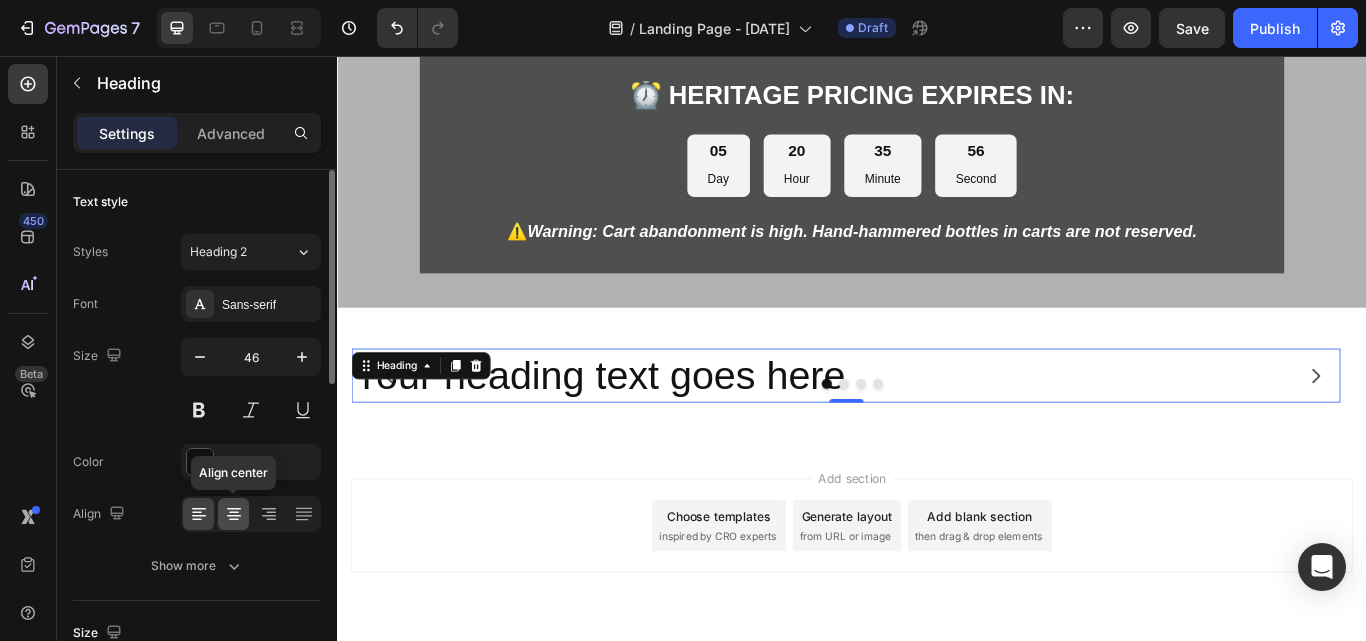 click 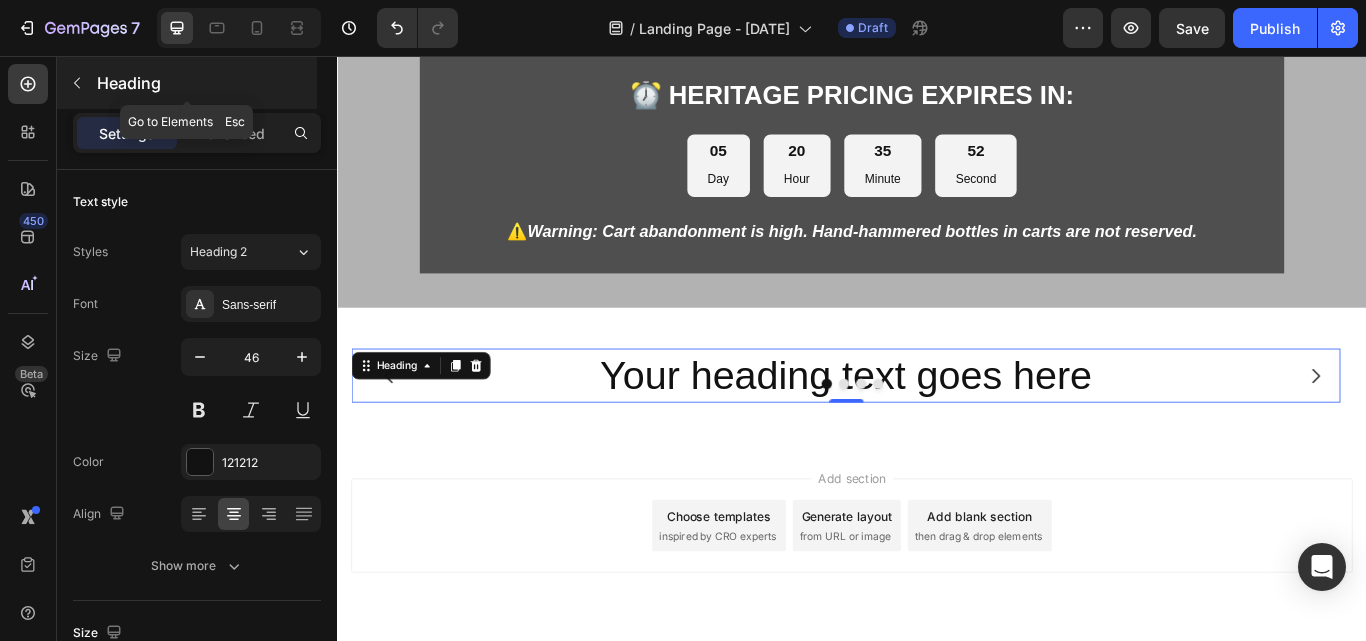 click 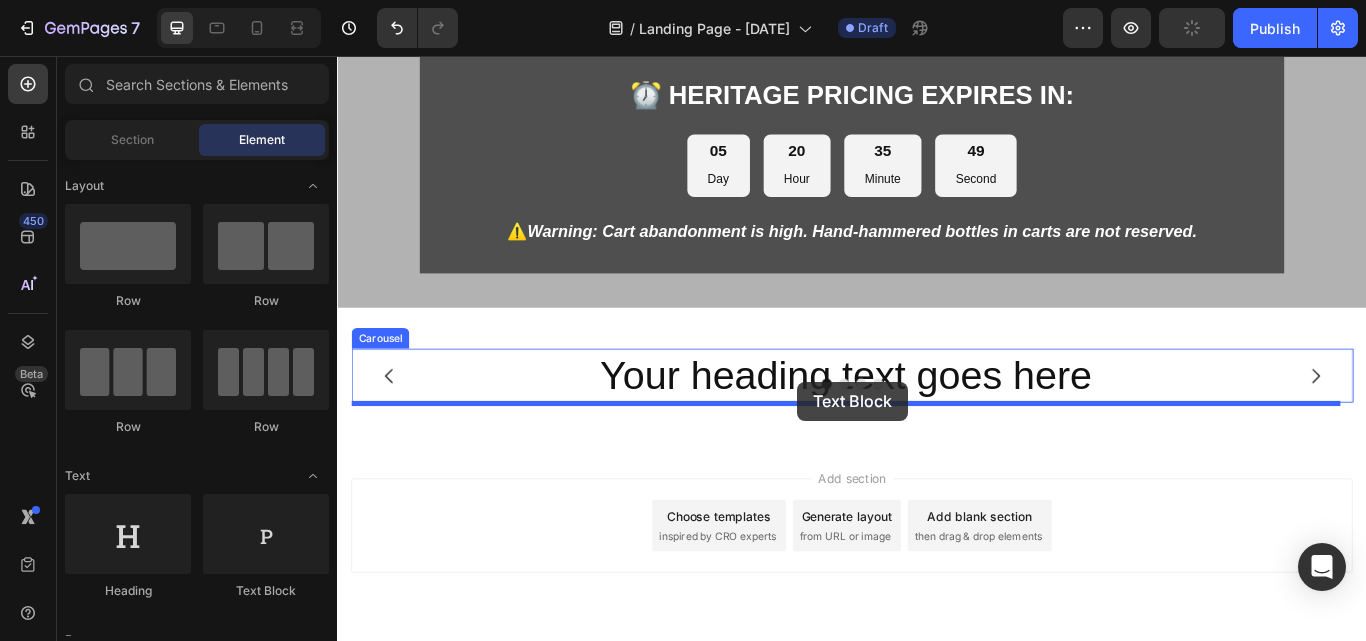 drag, startPoint x: 603, startPoint y: 615, endPoint x: 873, endPoint y: 436, distance: 323.94598 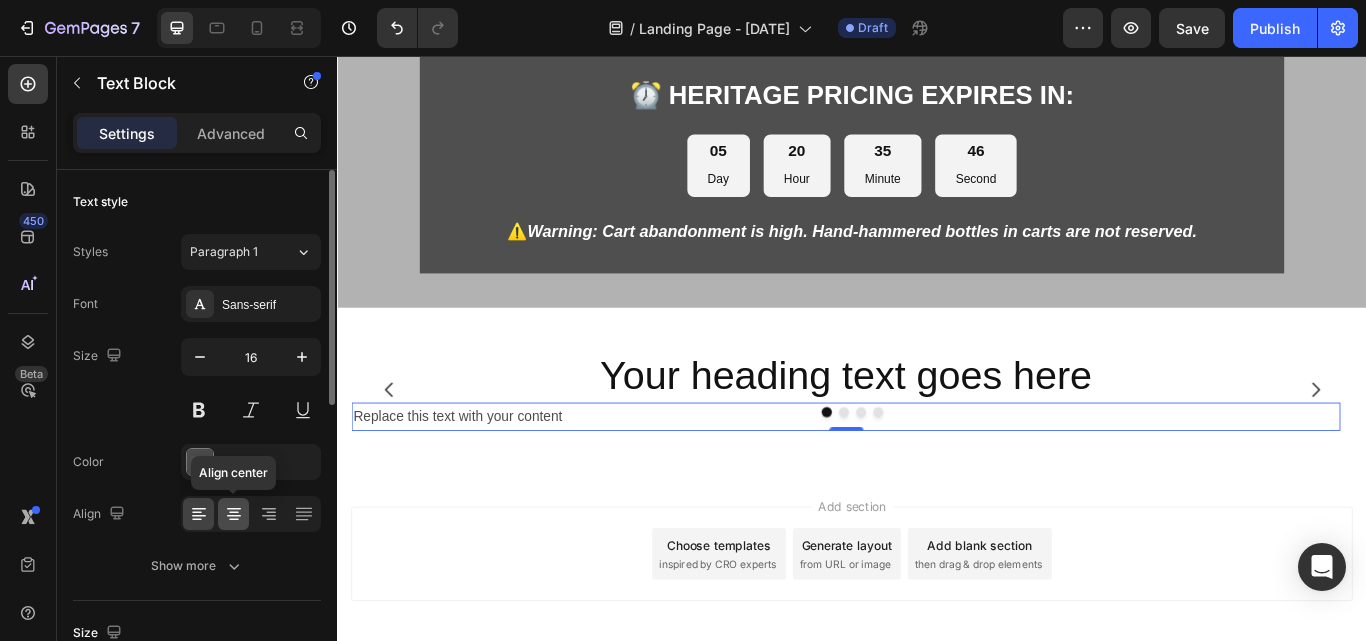 click 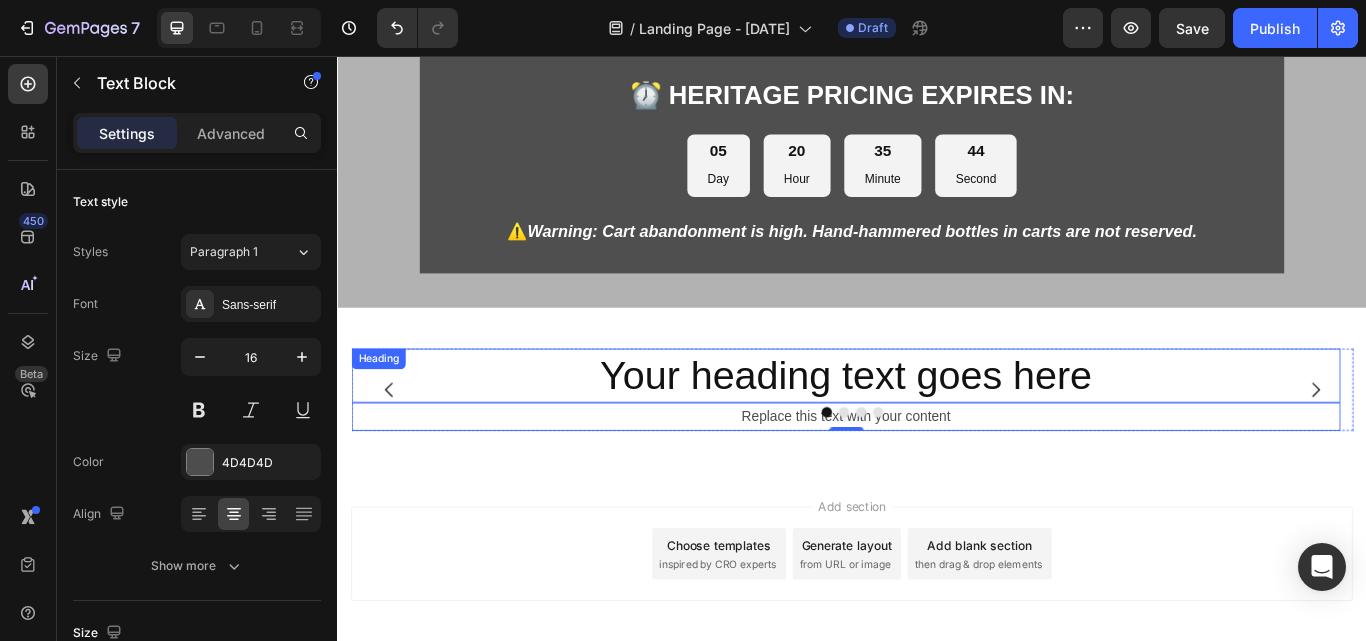 click on "Your heading text goes here" at bounding box center (929, 430) 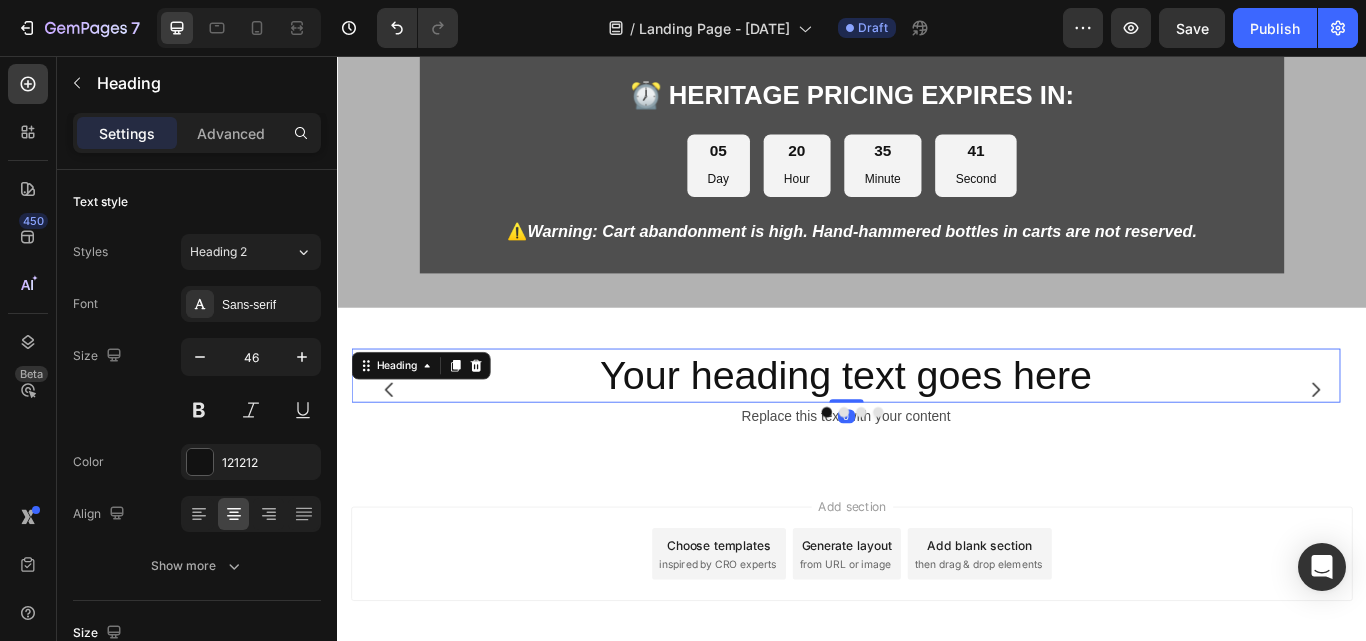 click on "Your heading text goes here Heading   0" at bounding box center [929, 430] 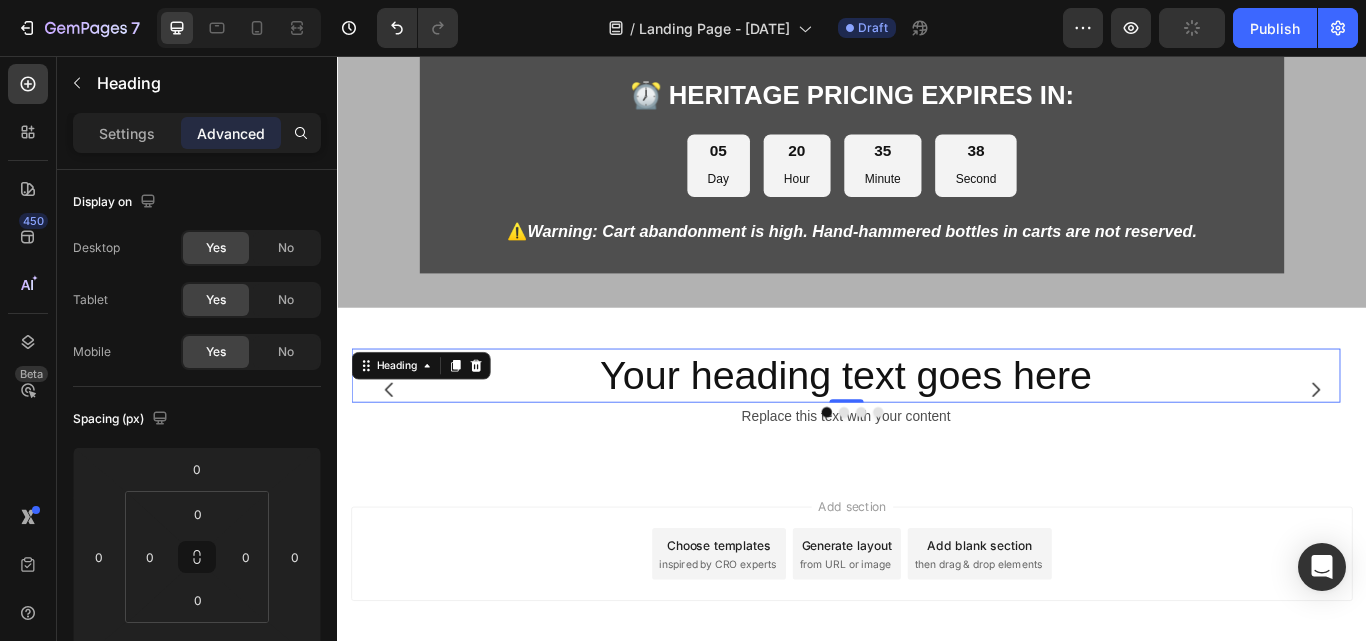 click 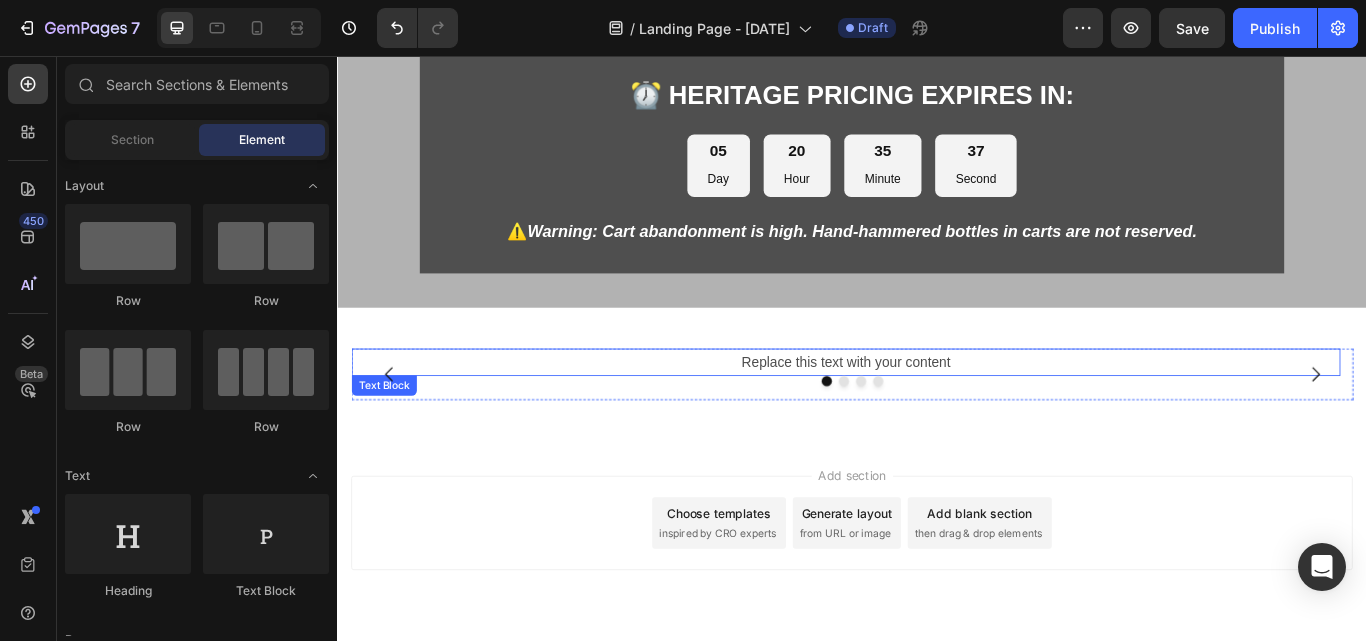 click on "Replace this text with your content" at bounding box center (929, 414) 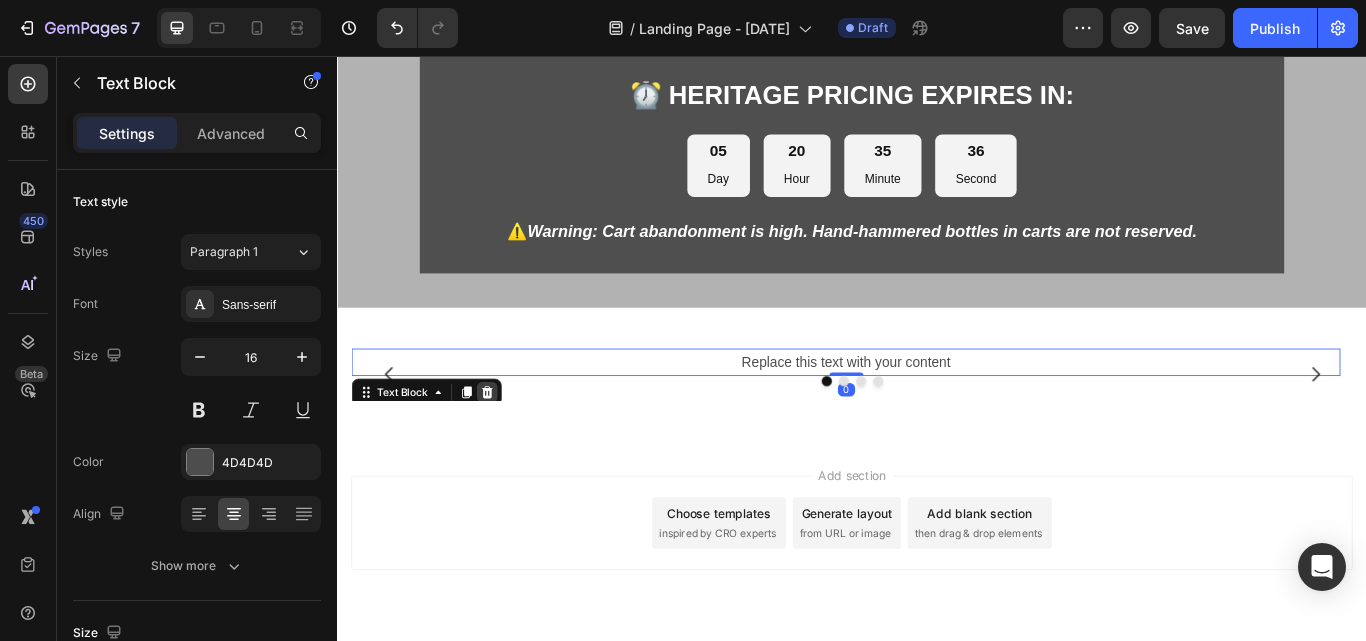 click 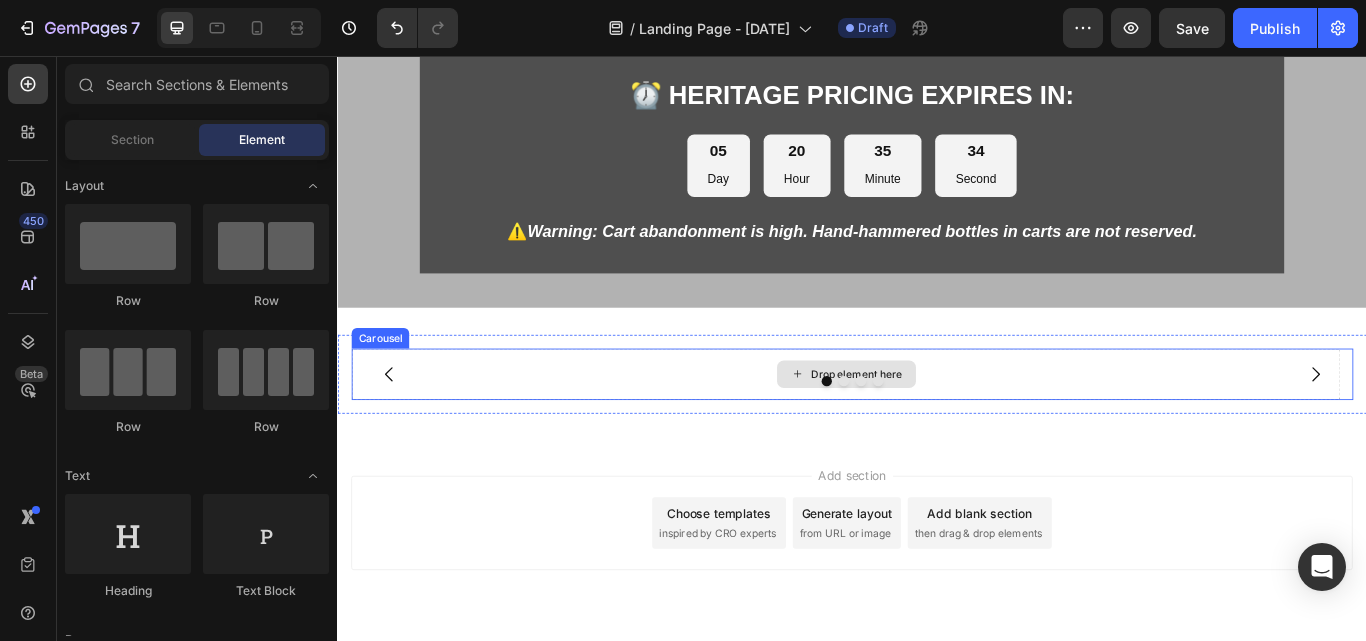 click on "Drop element here" at bounding box center [942, 428] 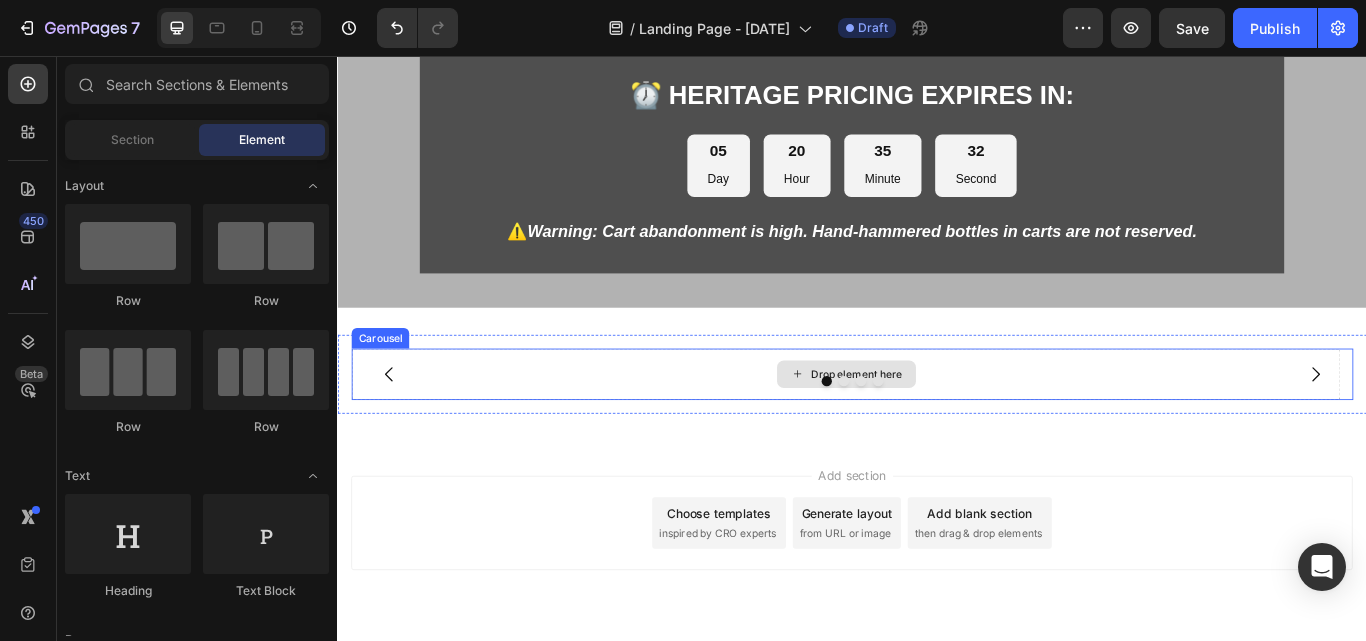 click on "Drop element here" at bounding box center [930, 428] 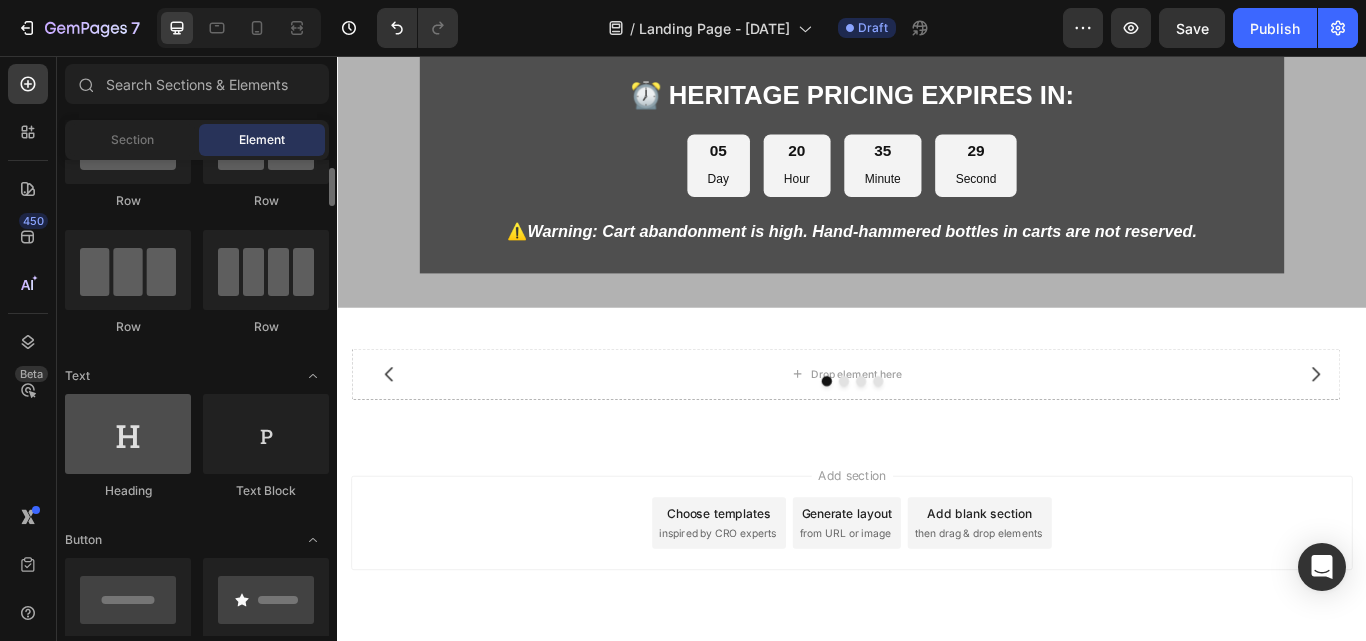 scroll, scrollTop: 200, scrollLeft: 0, axis: vertical 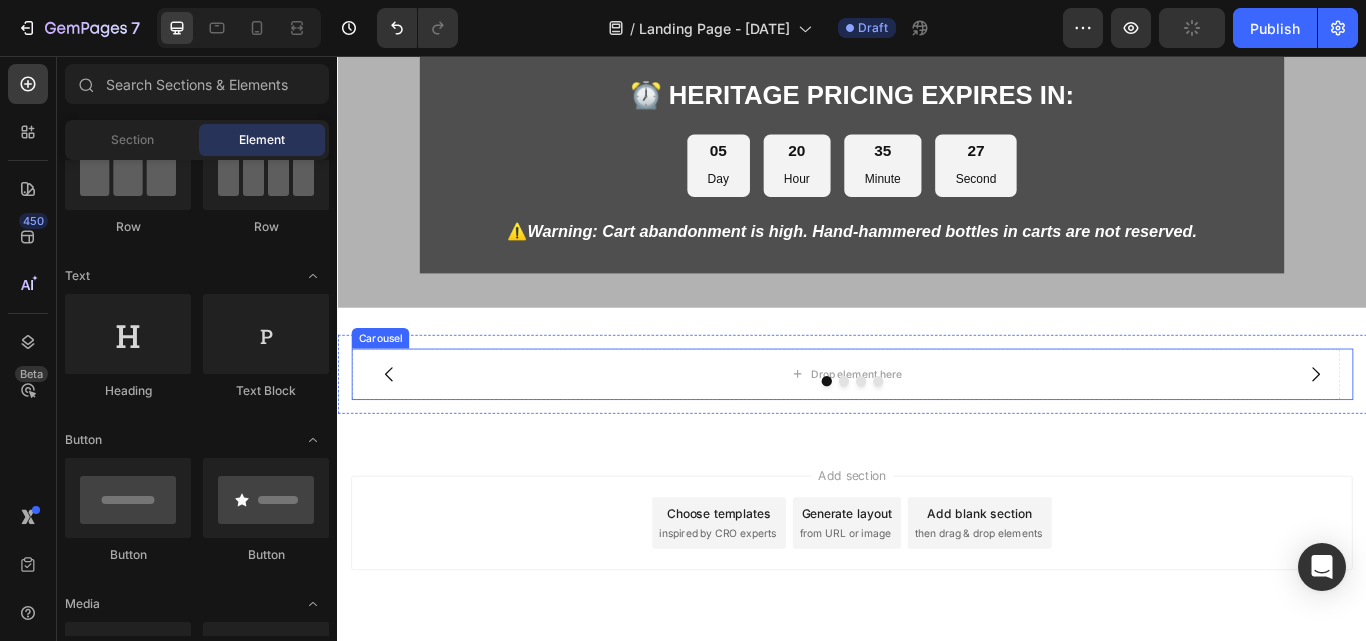 click at bounding box center (397, 428) 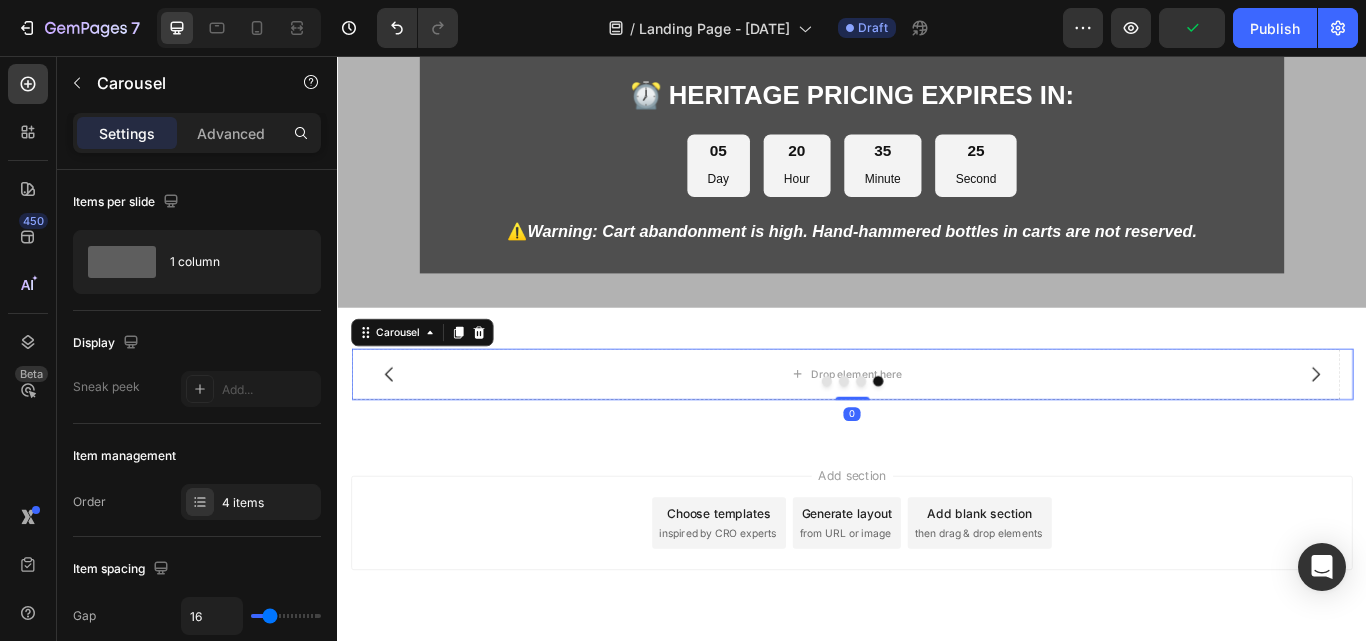 click 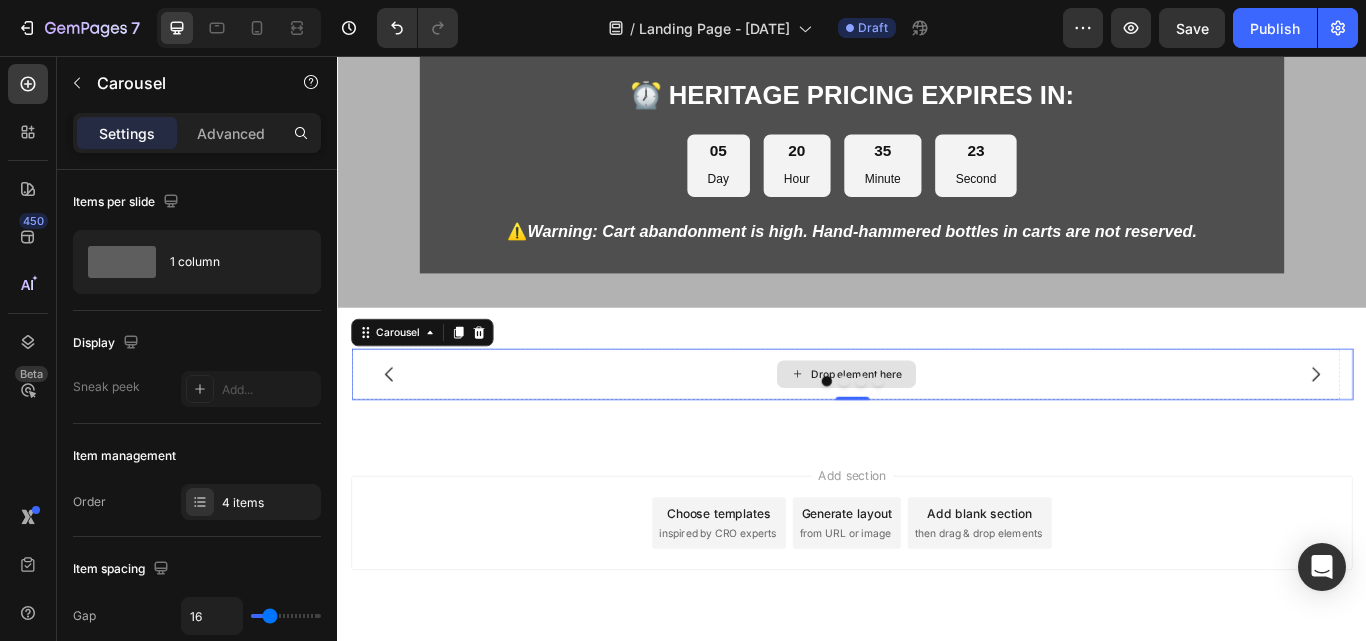 click 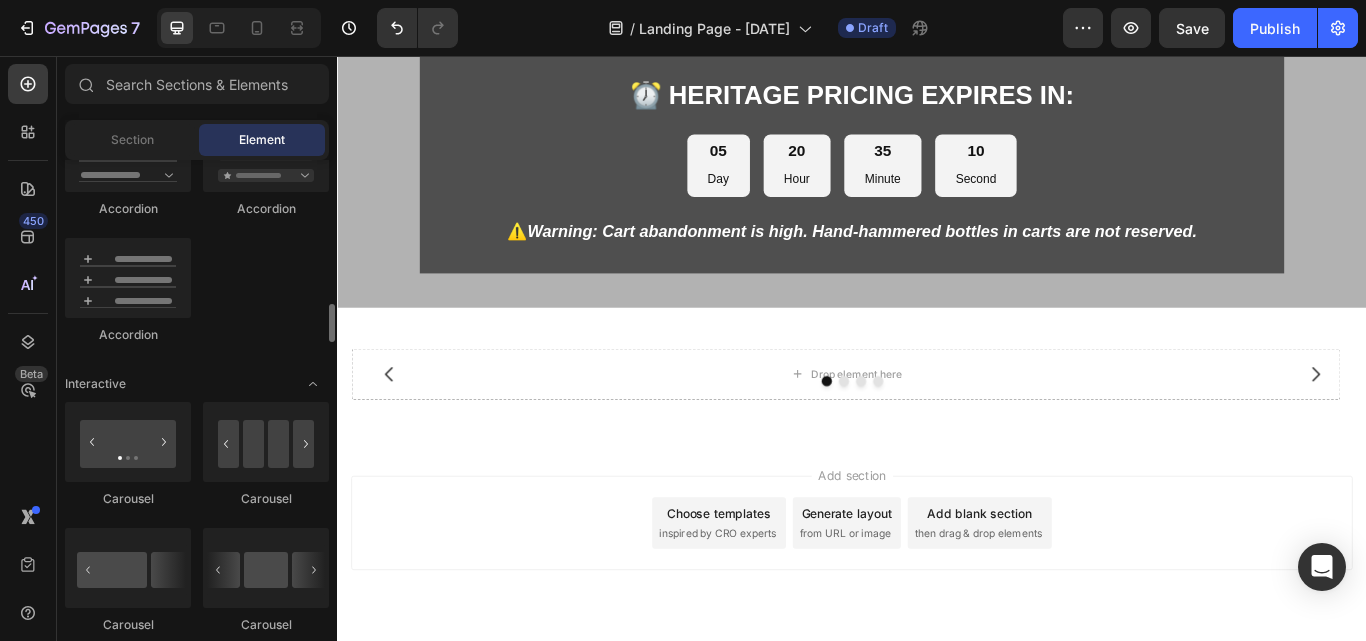 scroll, scrollTop: 1900, scrollLeft: 0, axis: vertical 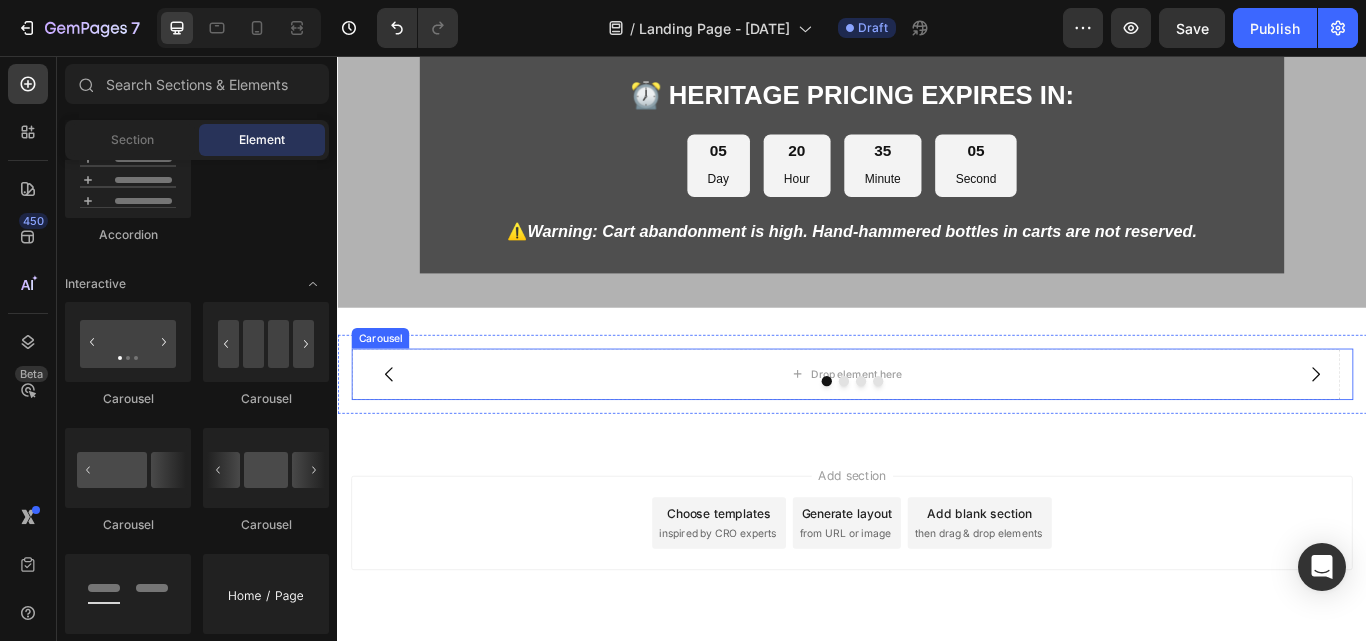 click at bounding box center [397, 428] 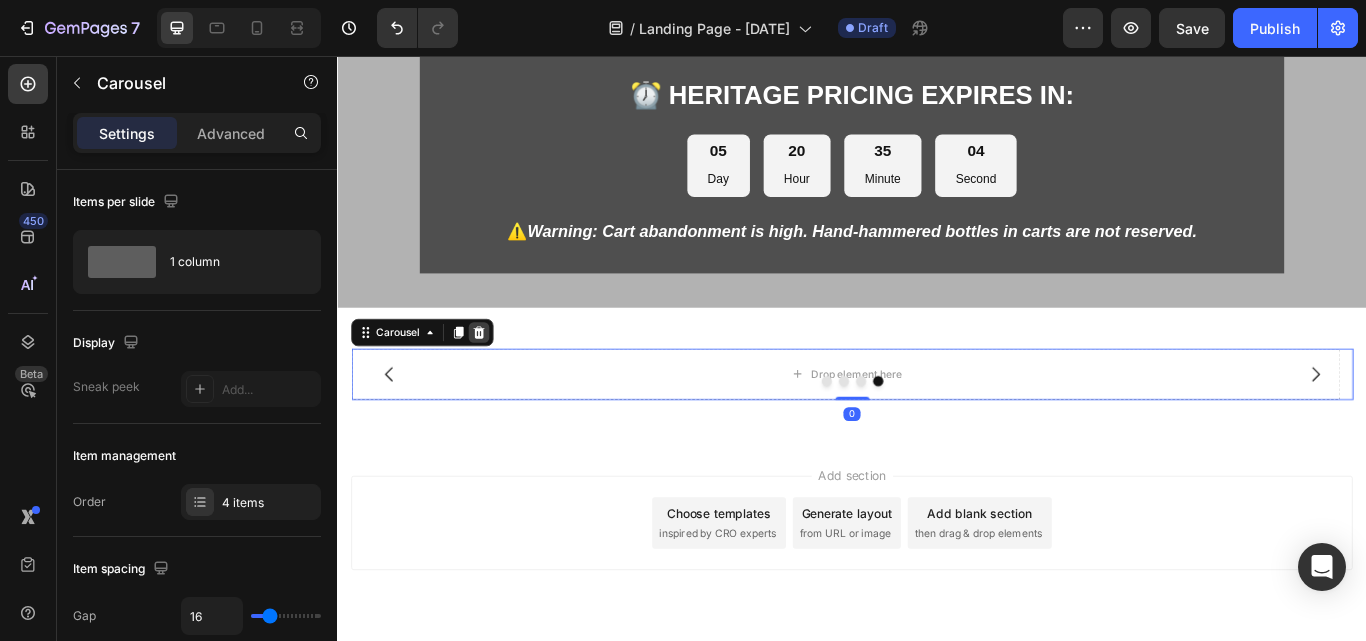 click 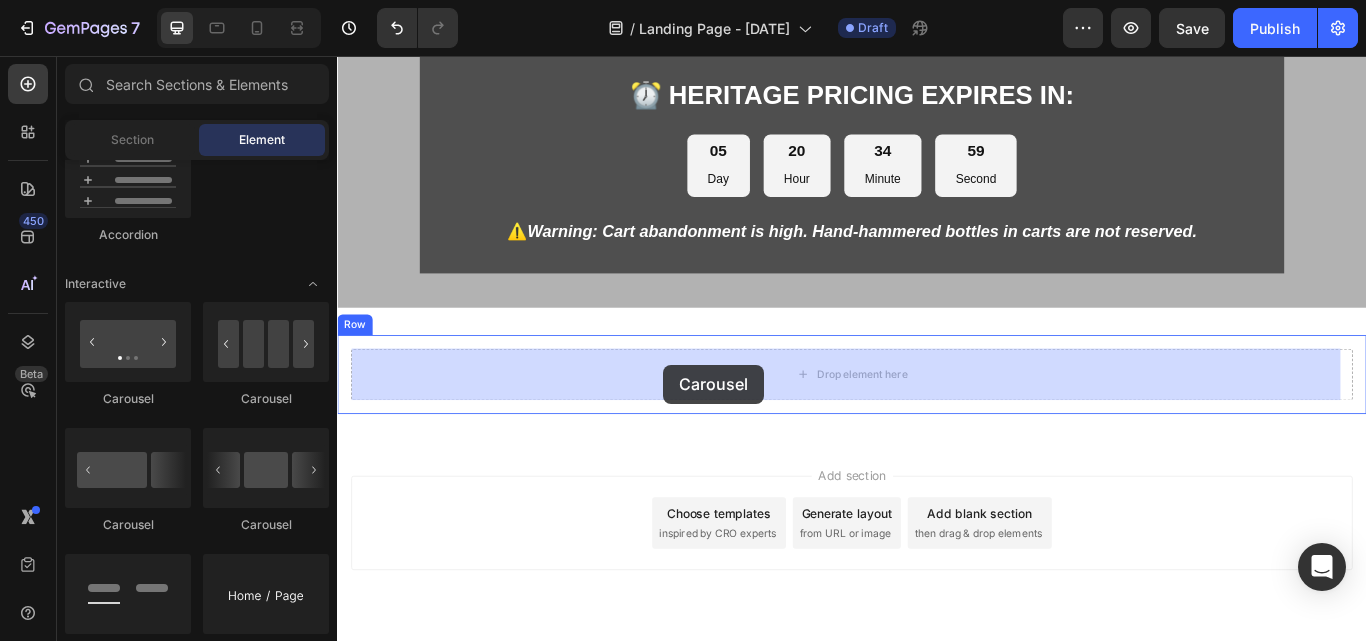drag, startPoint x: 473, startPoint y: 539, endPoint x: 717, endPoint y: 416, distance: 273.24896 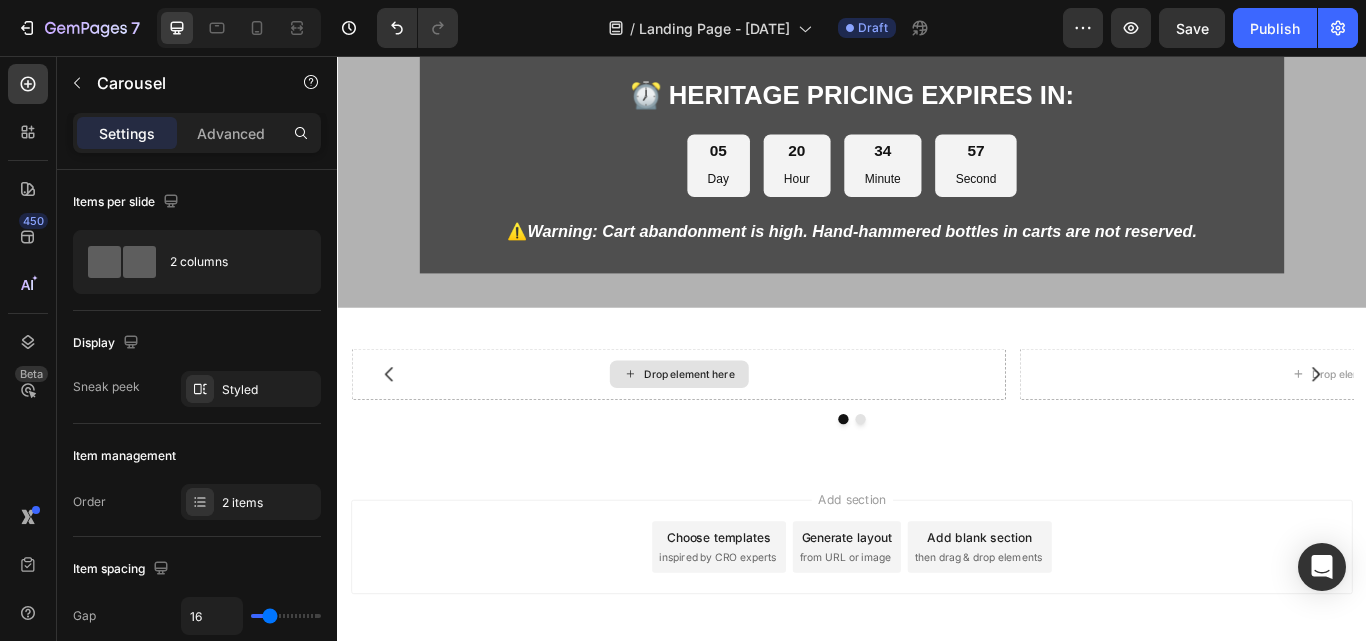 click on "Drop element here" at bounding box center [747, 428] 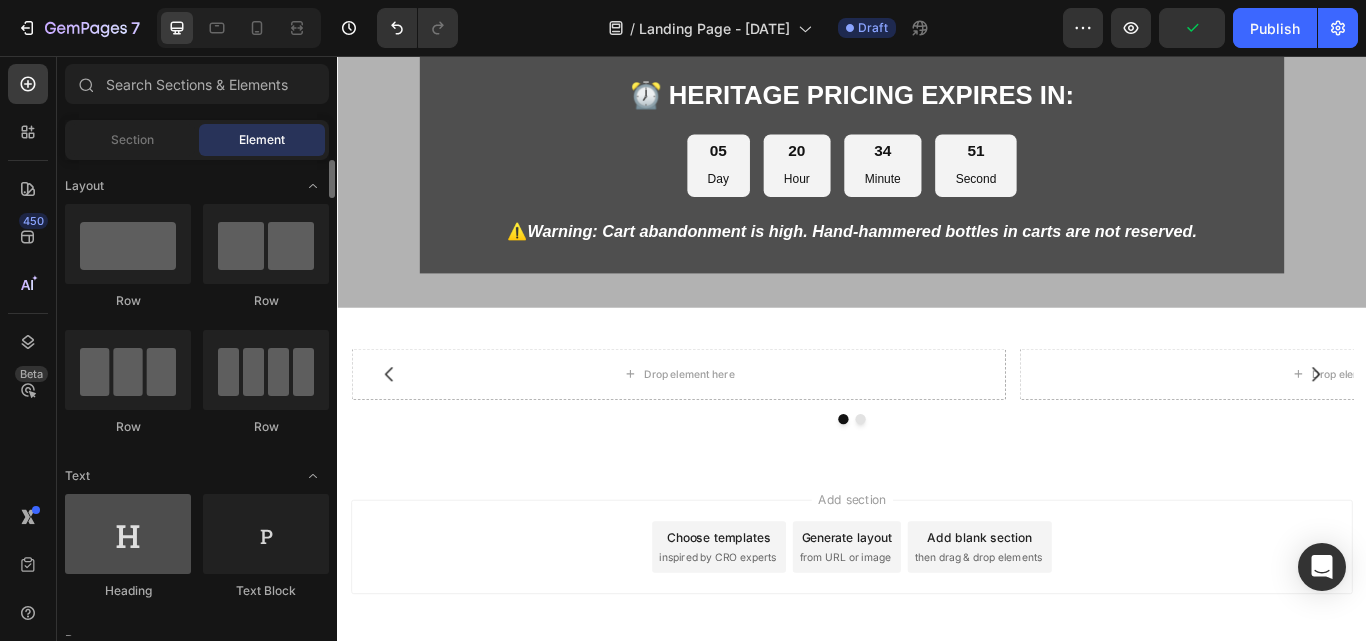 scroll, scrollTop: 200, scrollLeft: 0, axis: vertical 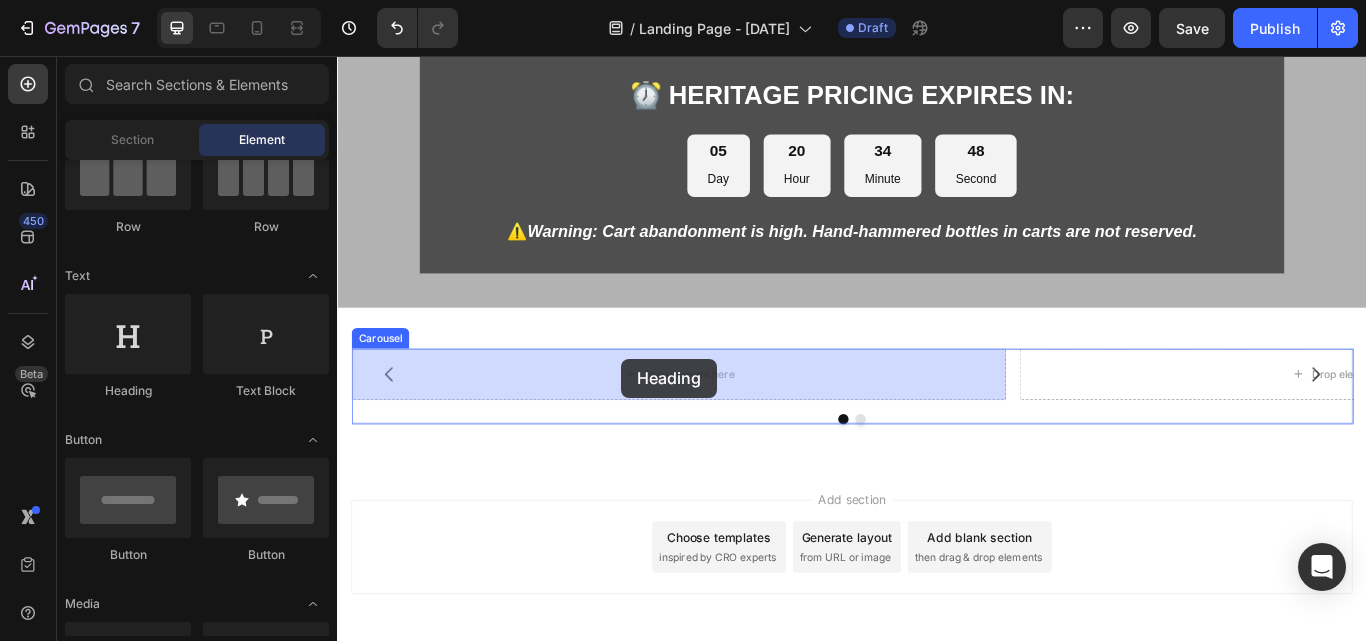 drag, startPoint x: 456, startPoint y: 396, endPoint x: 668, endPoint y: 409, distance: 212.39821 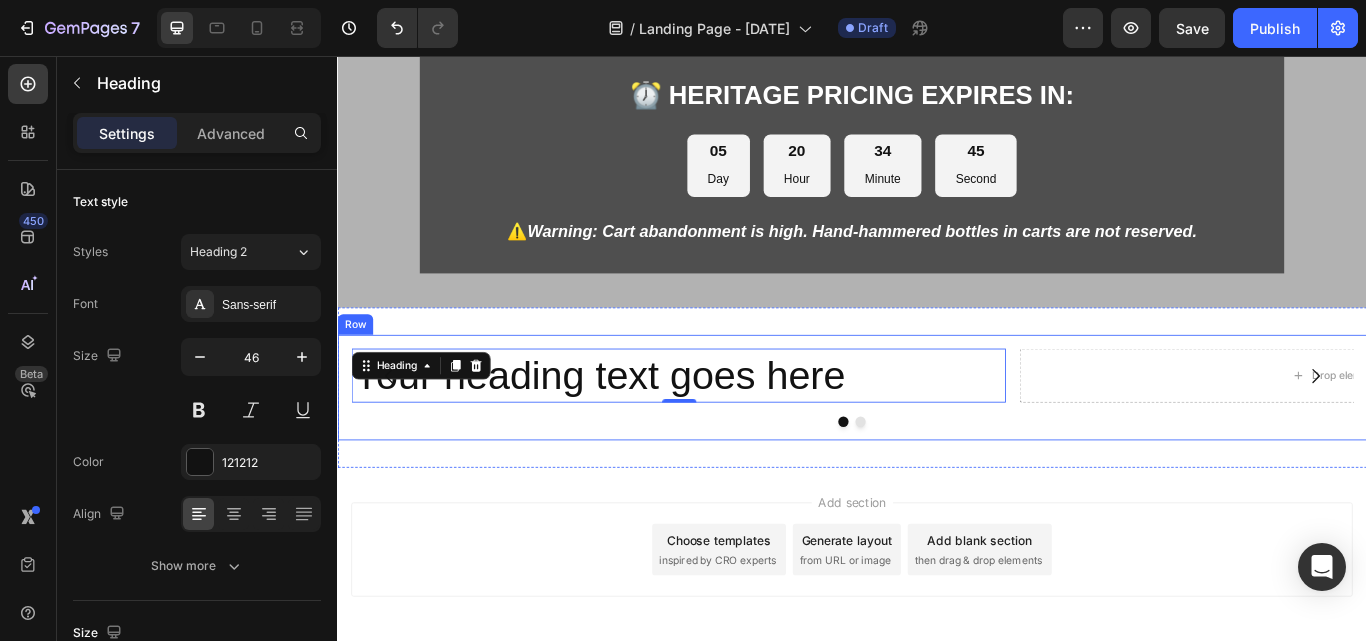 click on "Your heading text goes here Heading   0
Drop element here
Carousel Row" at bounding box center [937, 444] 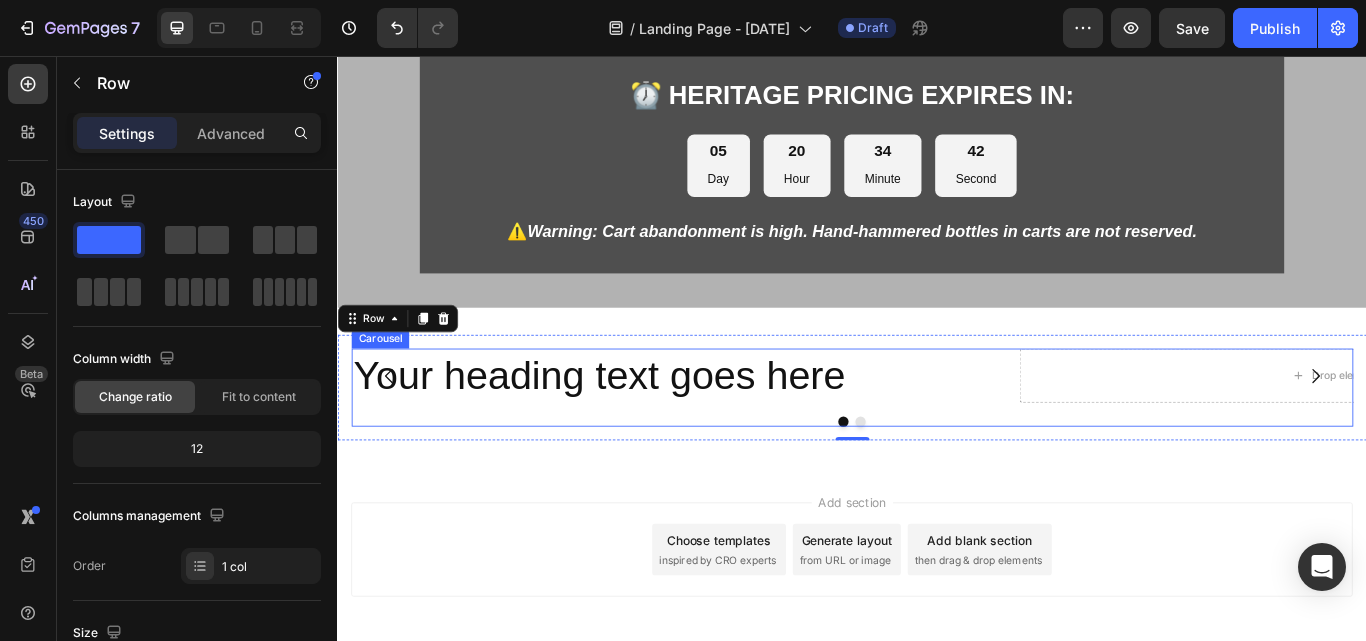 click on "Your heading text goes here Heading
Drop element here
Carousel" at bounding box center (937, 444) 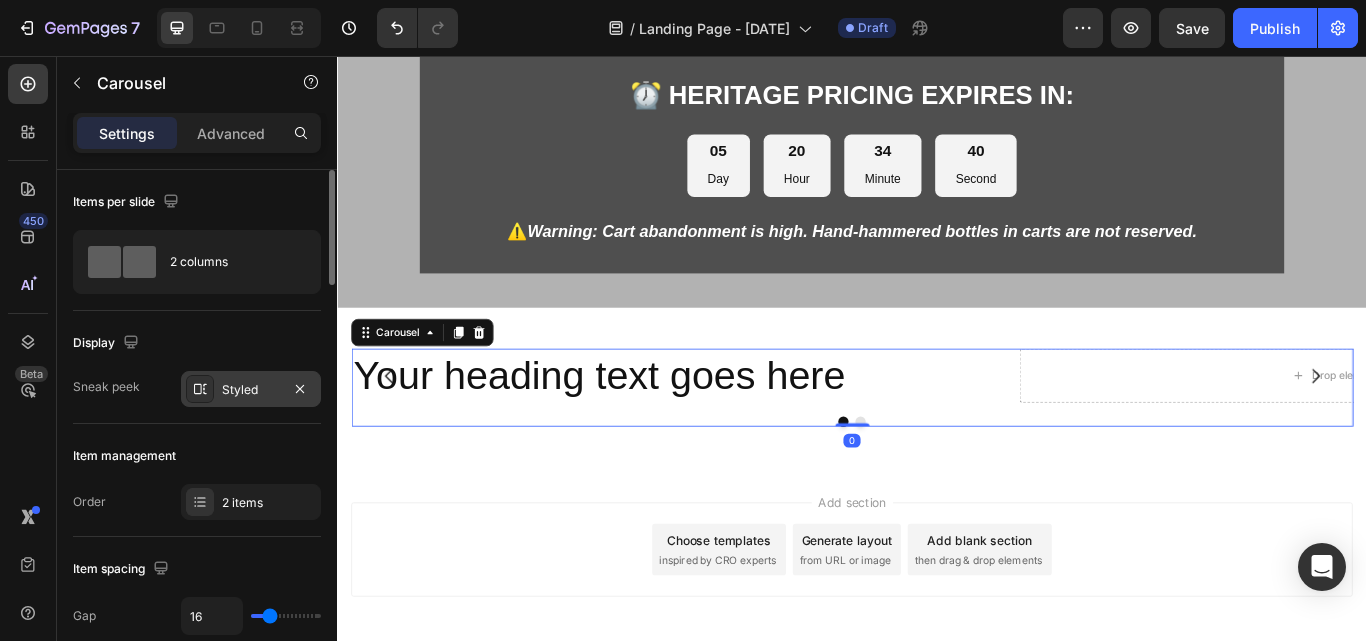 click on "Styled" at bounding box center [251, 390] 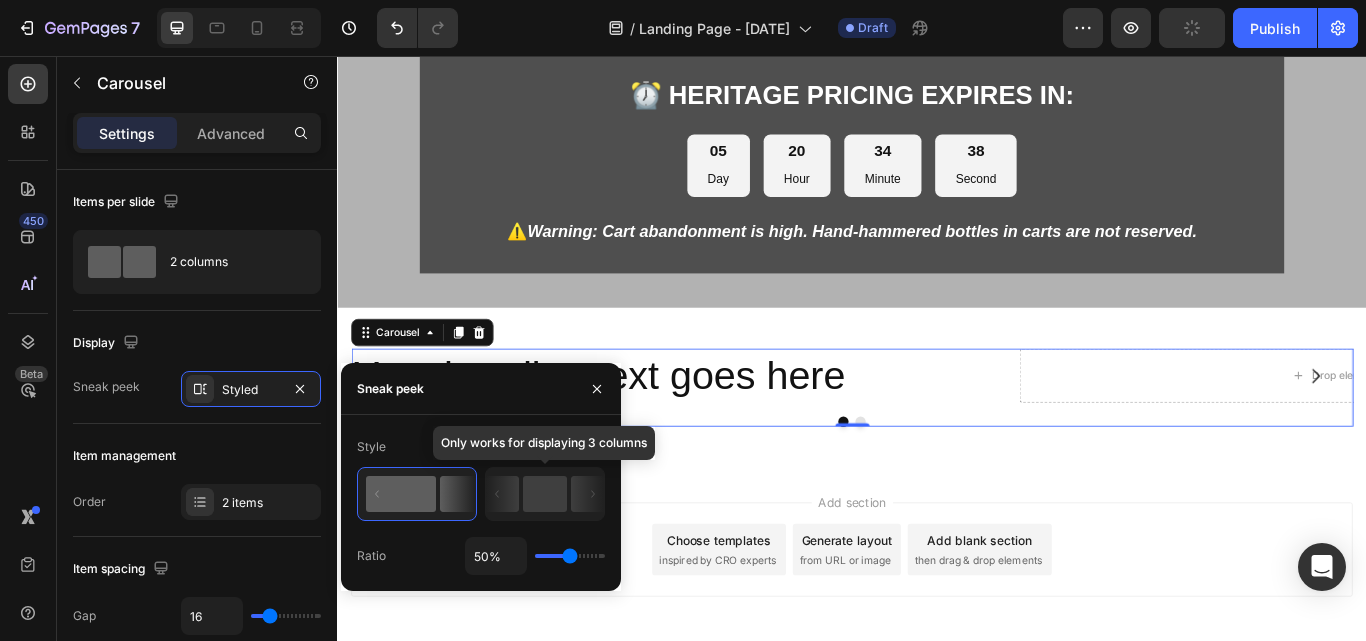 click 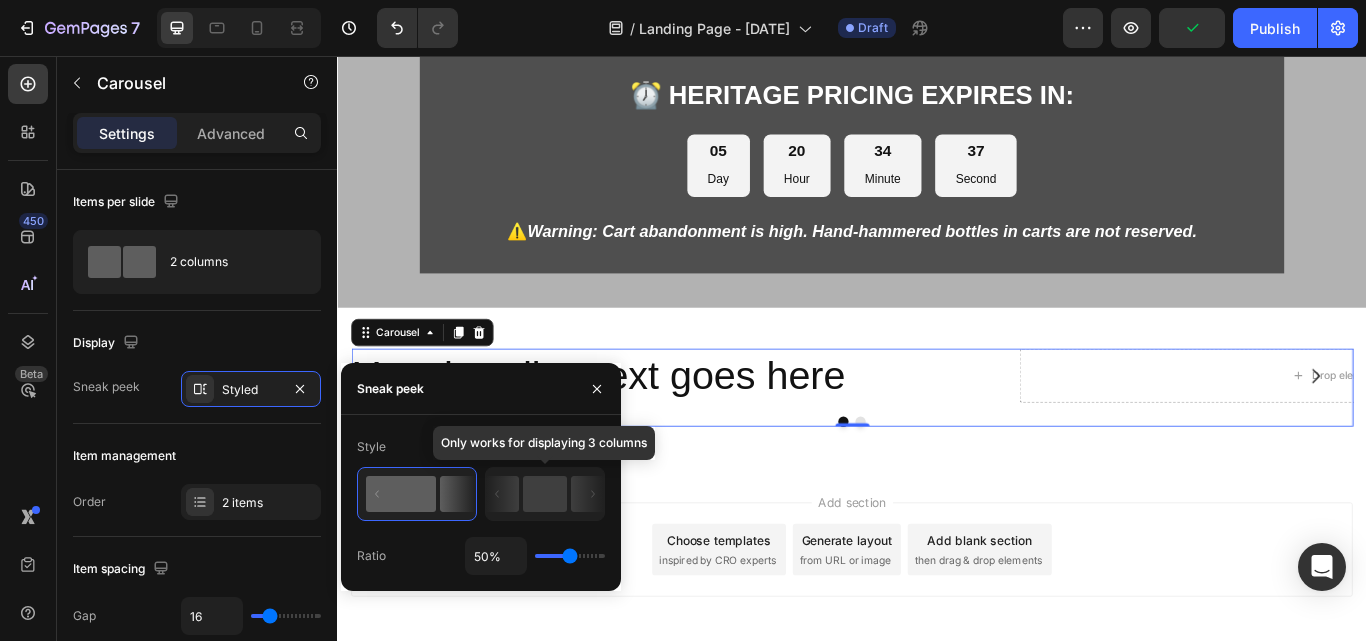 click 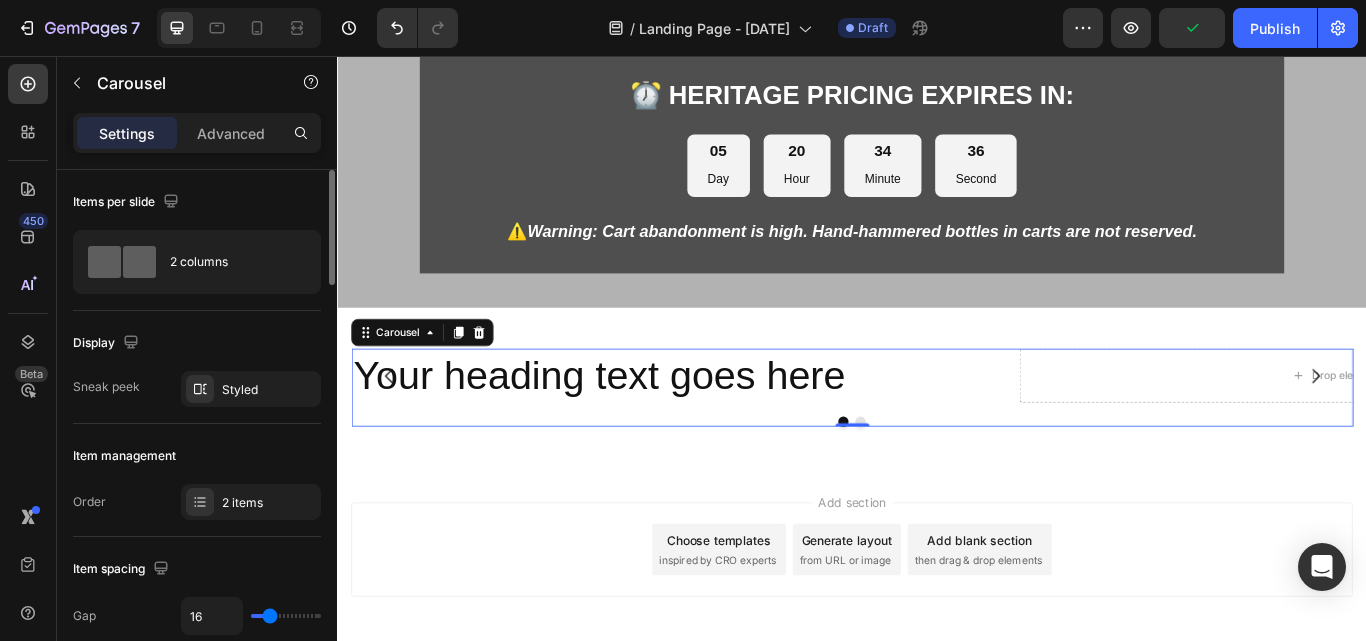 click on "Item management" at bounding box center [197, 456] 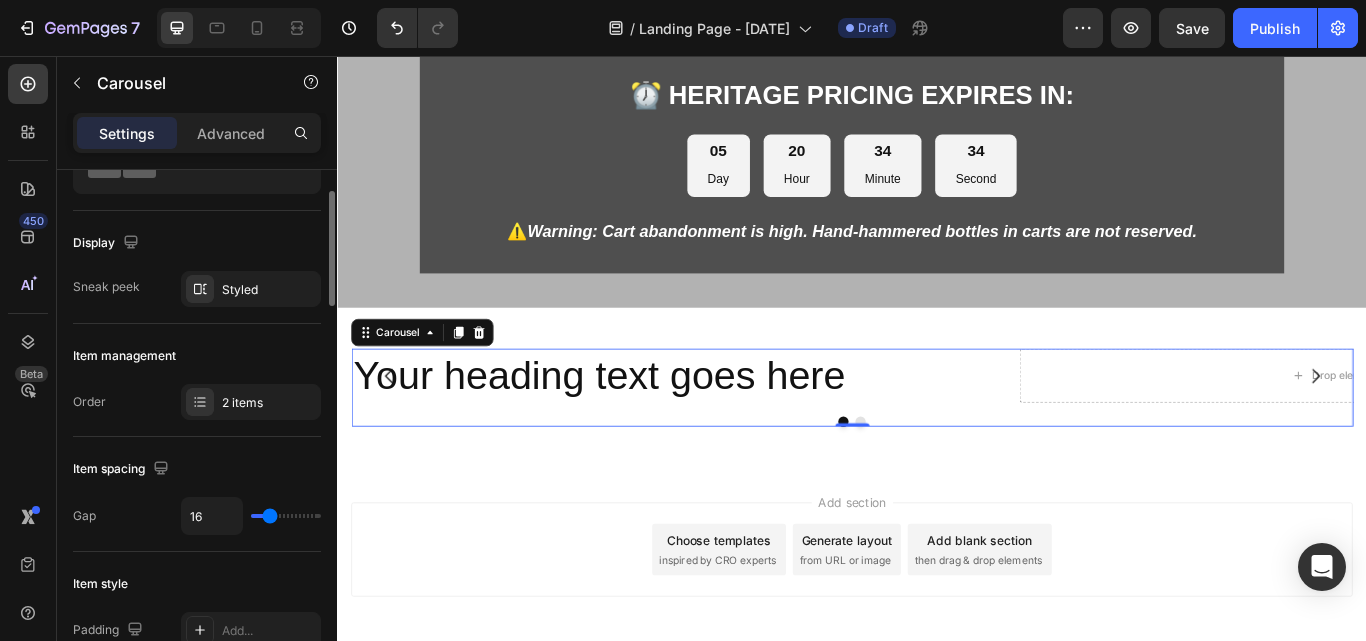 scroll, scrollTop: 300, scrollLeft: 0, axis: vertical 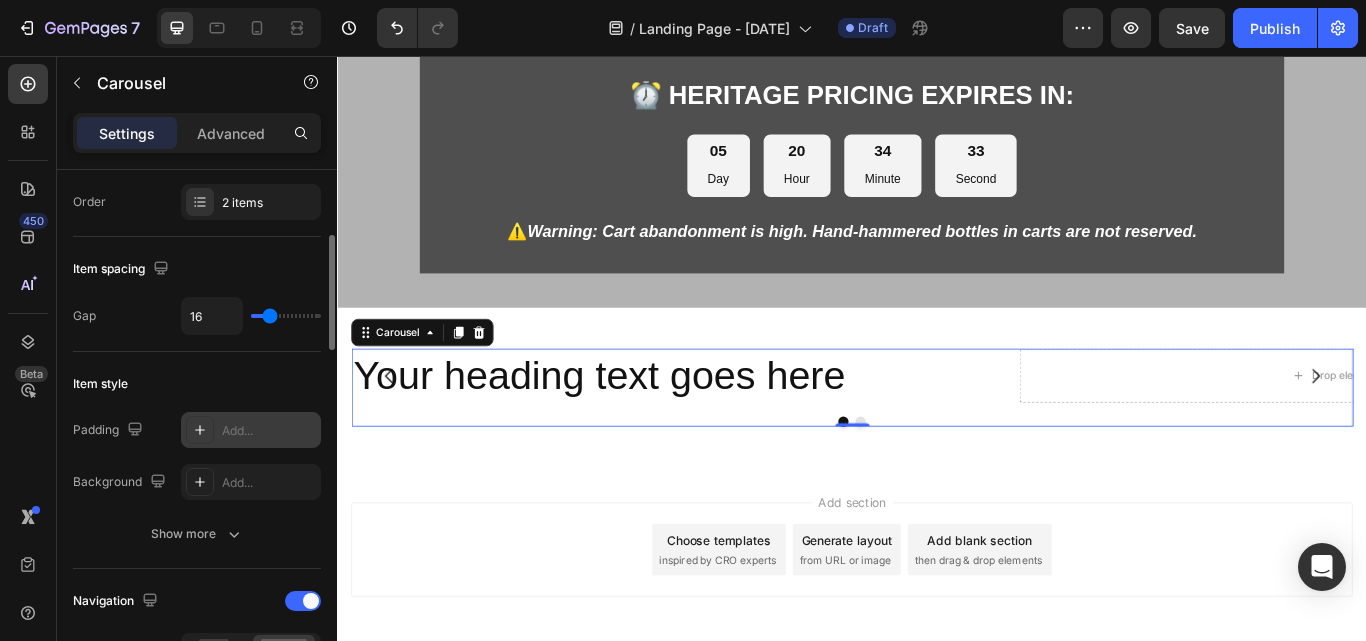 click on "Add..." at bounding box center [251, 430] 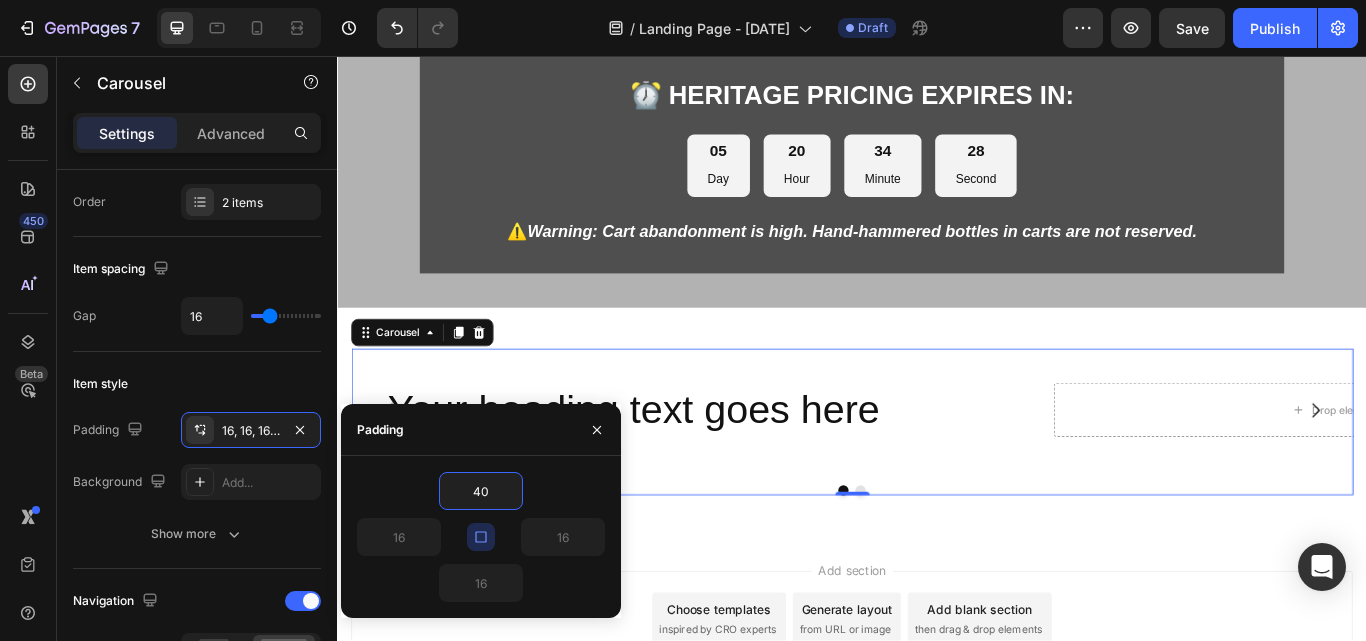 type on "40" 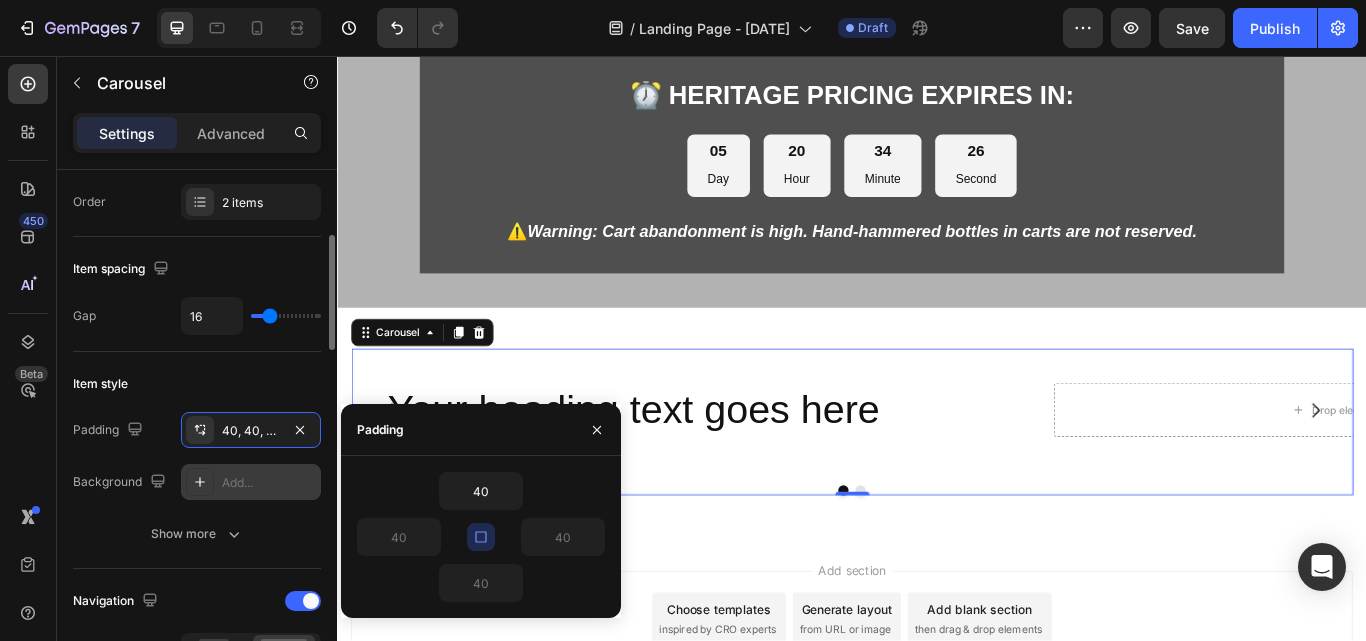 click on "Add..." at bounding box center (269, 483) 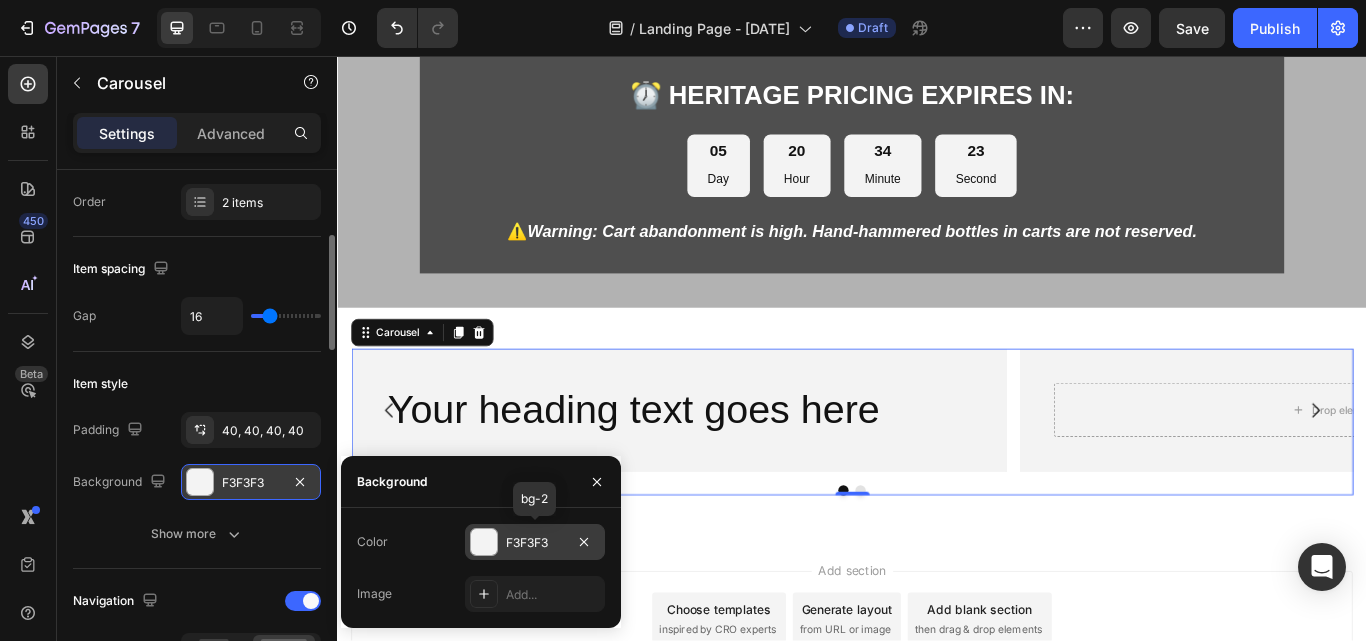 click at bounding box center (484, 542) 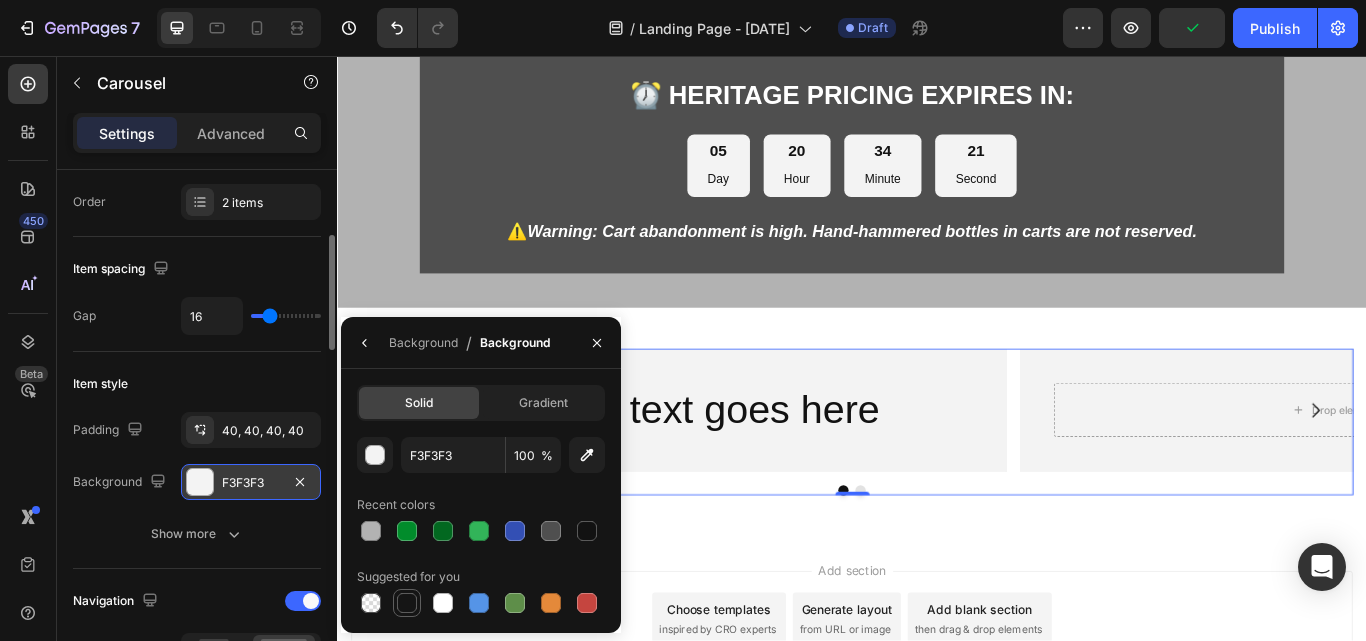 click at bounding box center (407, 603) 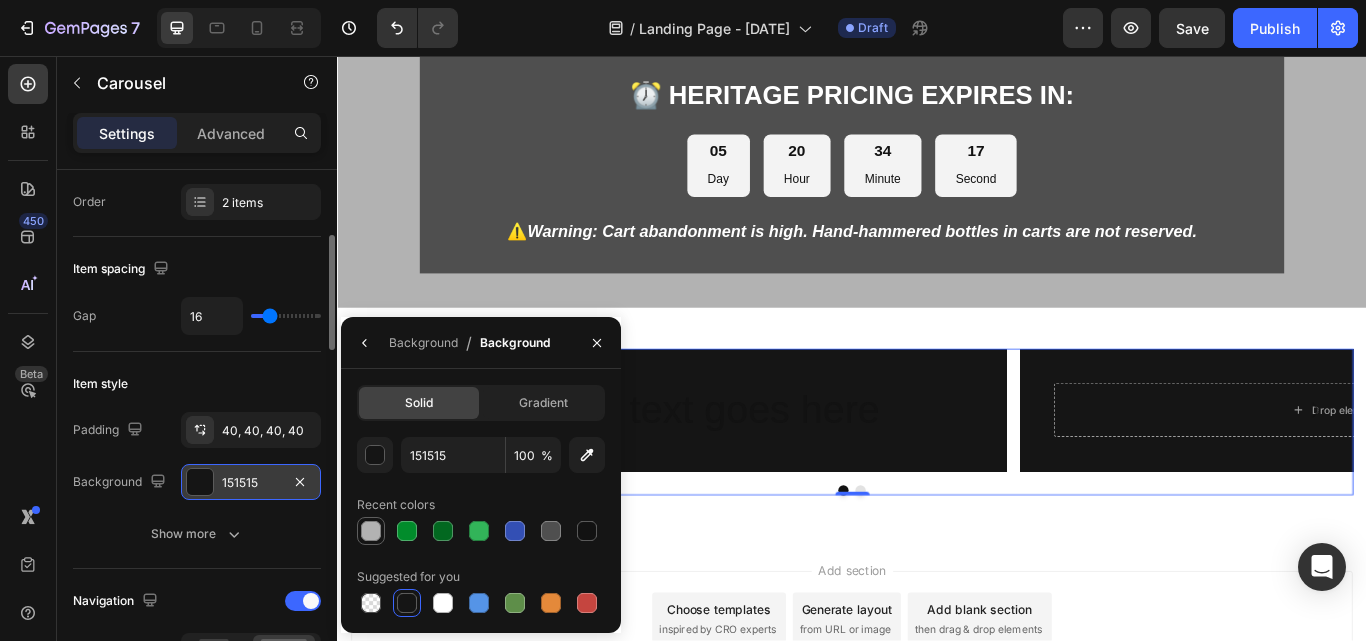 click at bounding box center [371, 531] 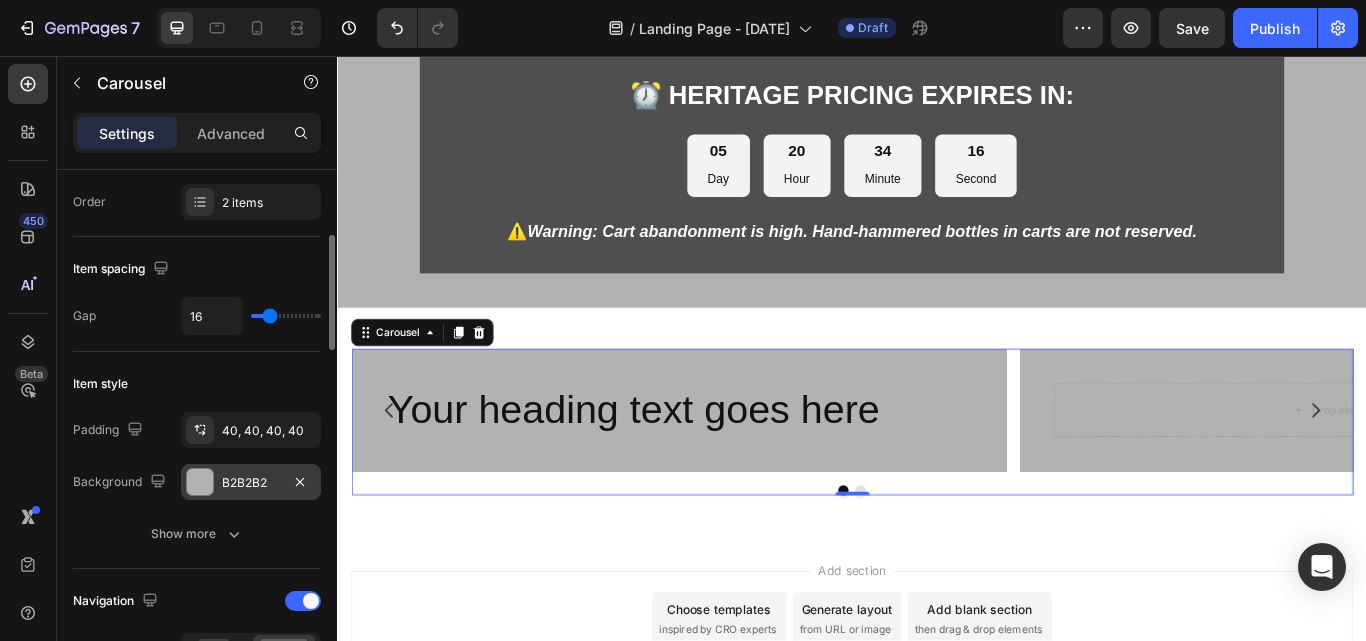 click on "Item style" at bounding box center [197, 384] 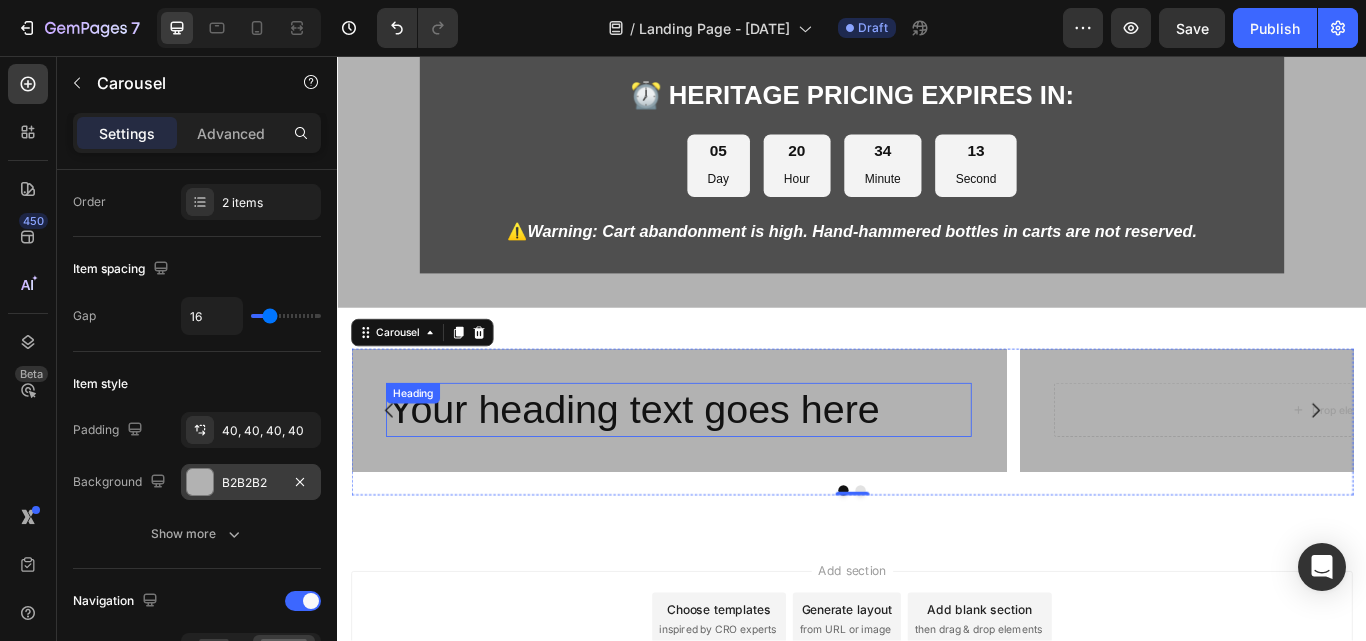 click on "Your heading text goes here" at bounding box center [734, 470] 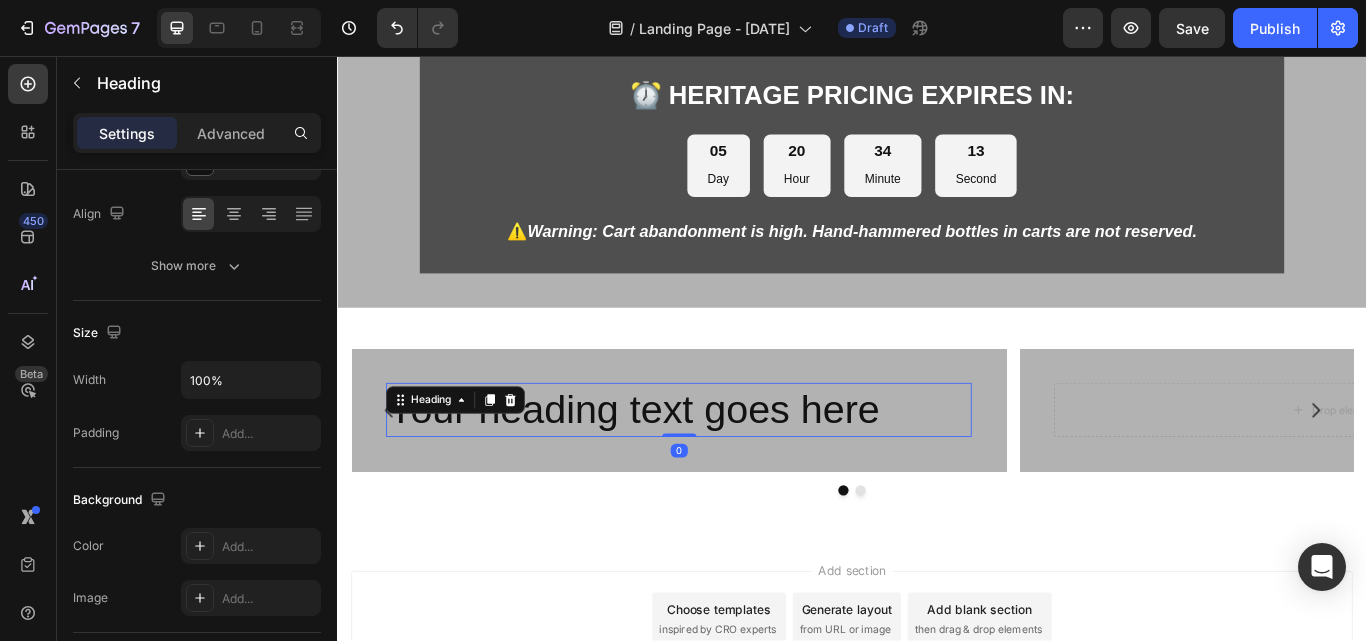 scroll, scrollTop: 0, scrollLeft: 0, axis: both 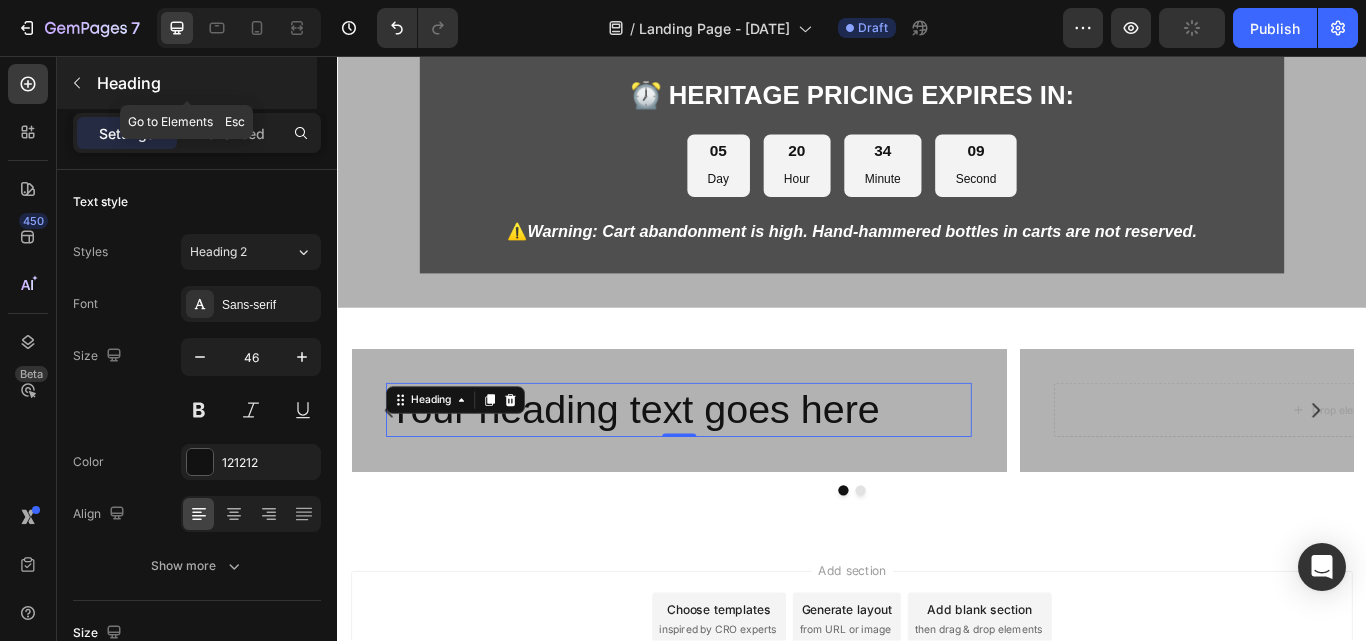 click at bounding box center (77, 83) 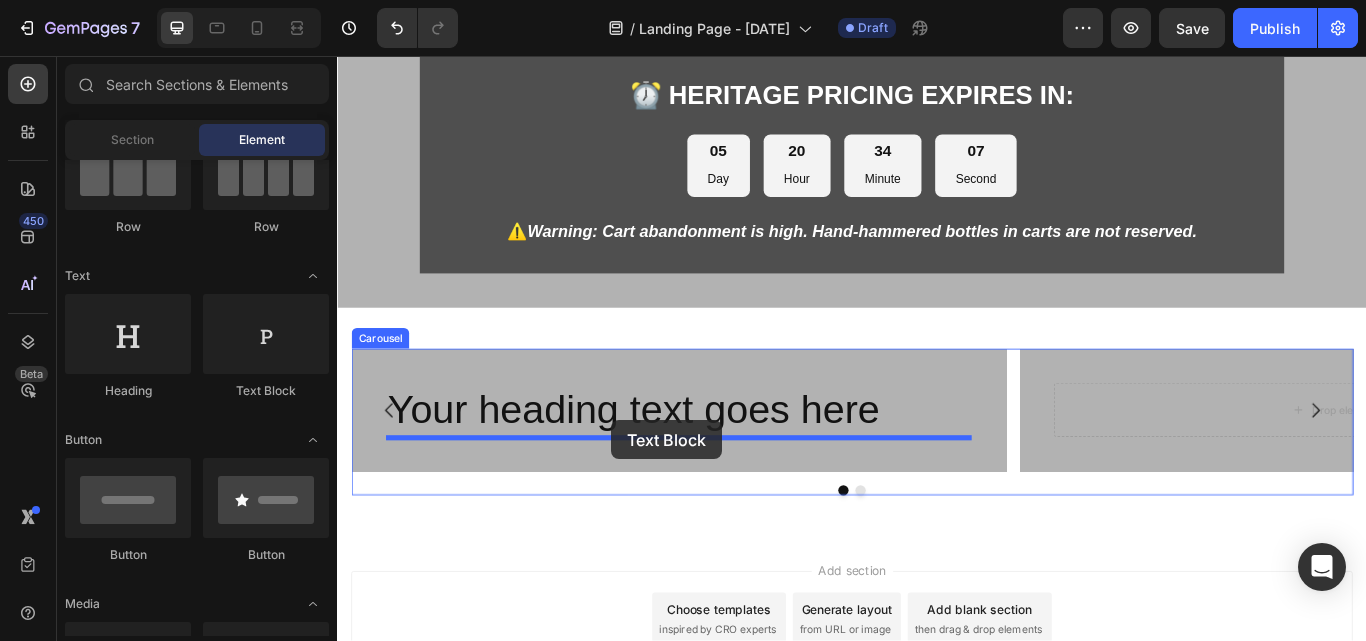 drag, startPoint x: 585, startPoint y: 393, endPoint x: 656, endPoint y: 481, distance: 113.07078 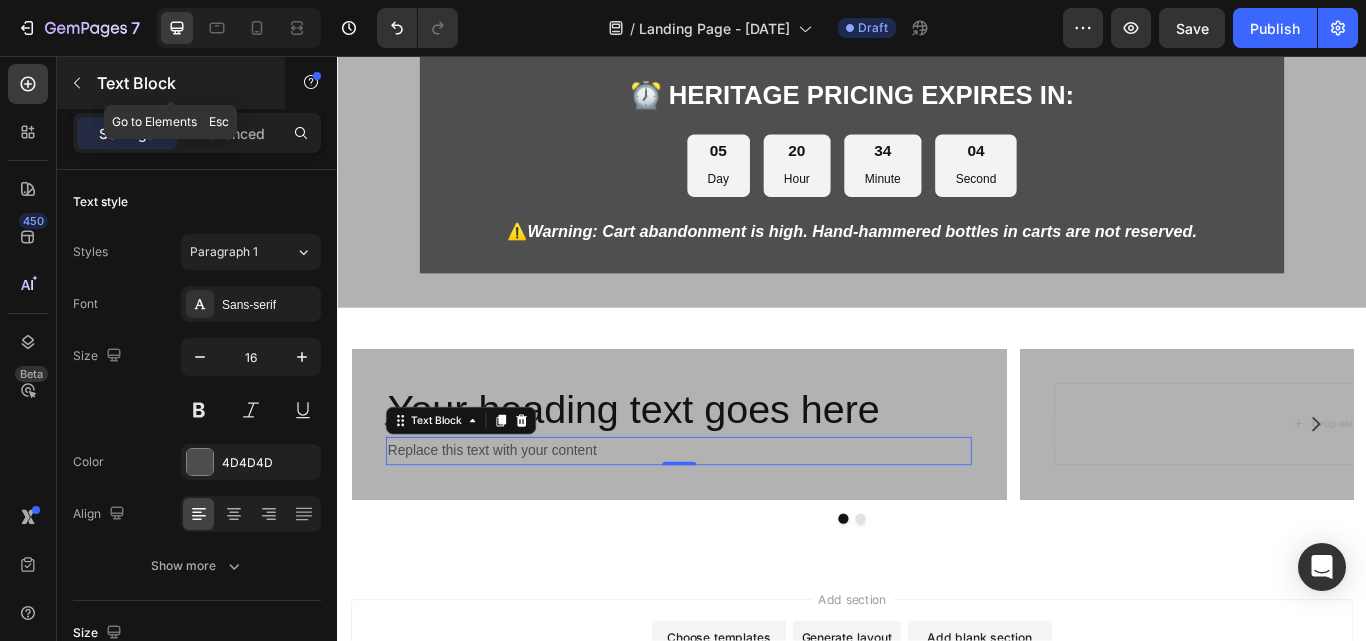 click 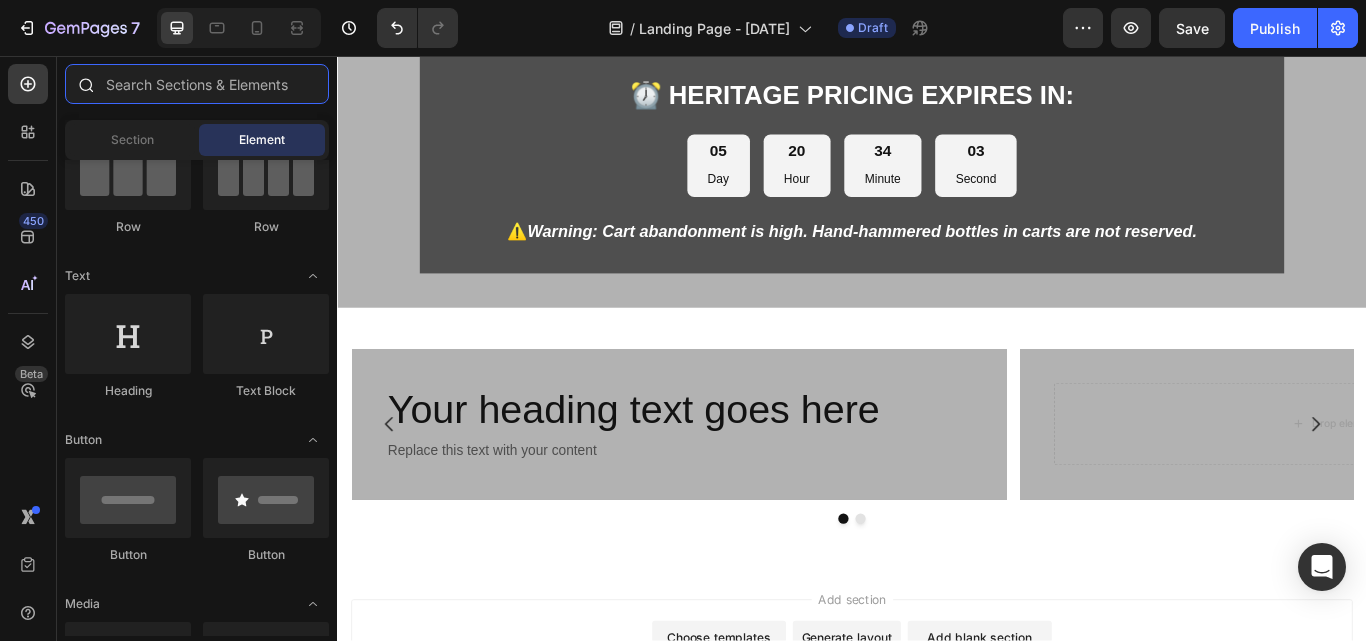 click at bounding box center [197, 84] 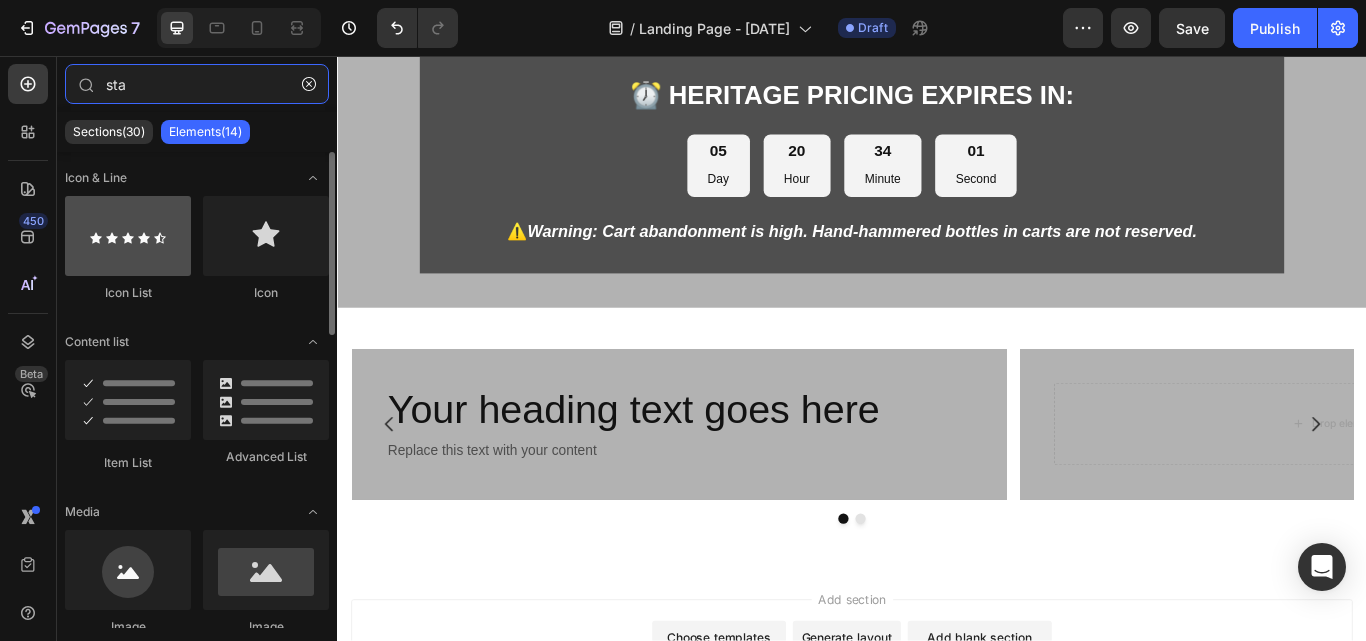 type on "sta" 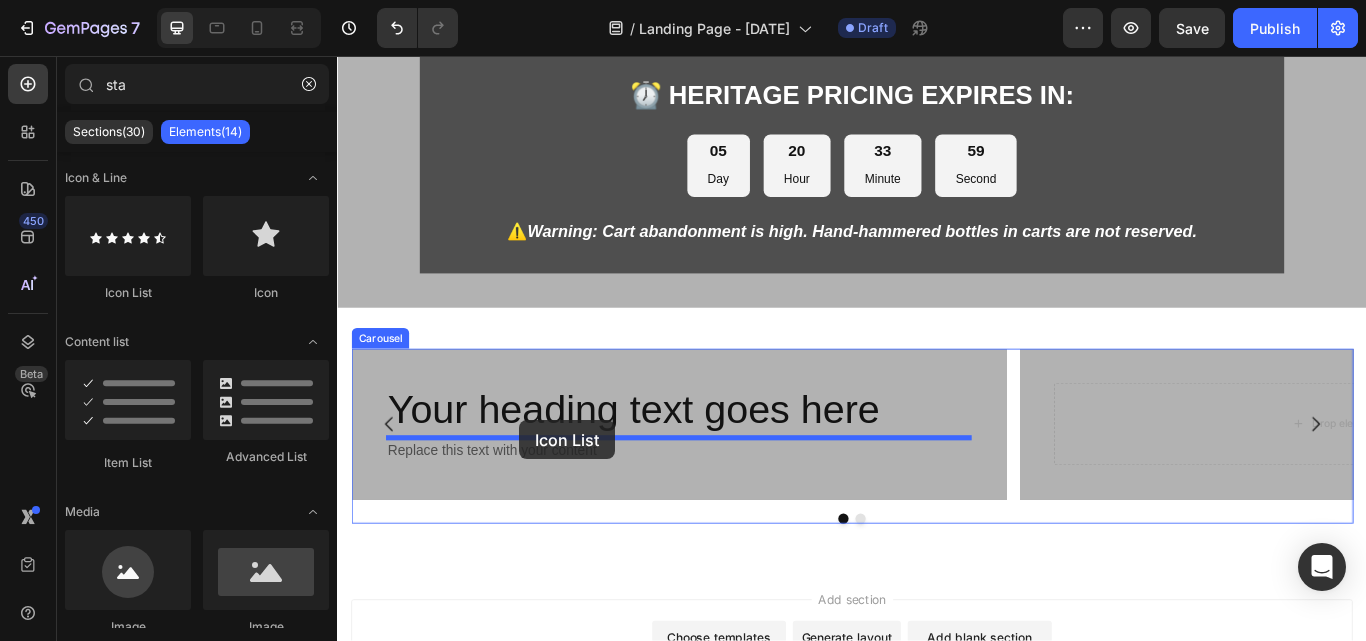 drag, startPoint x: 475, startPoint y: 307, endPoint x: 549, endPoint y: 481, distance: 189.08199 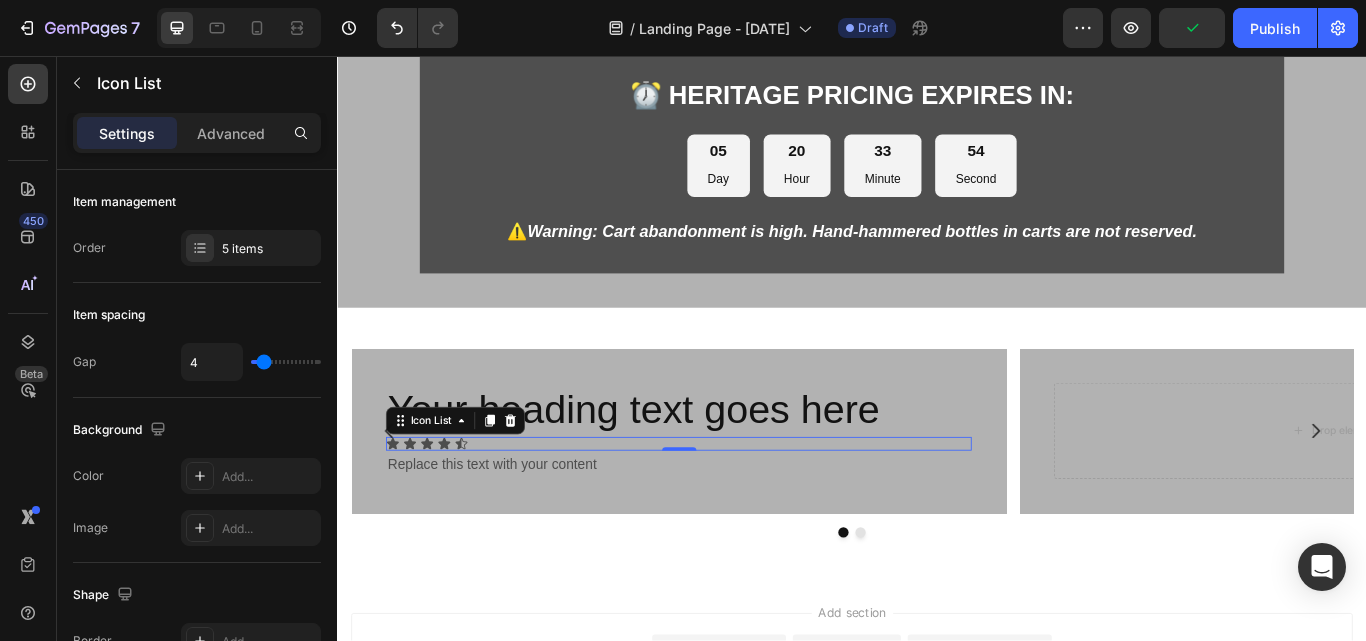 click on "Icon Icon Icon Icon Icon" at bounding box center (734, 509) 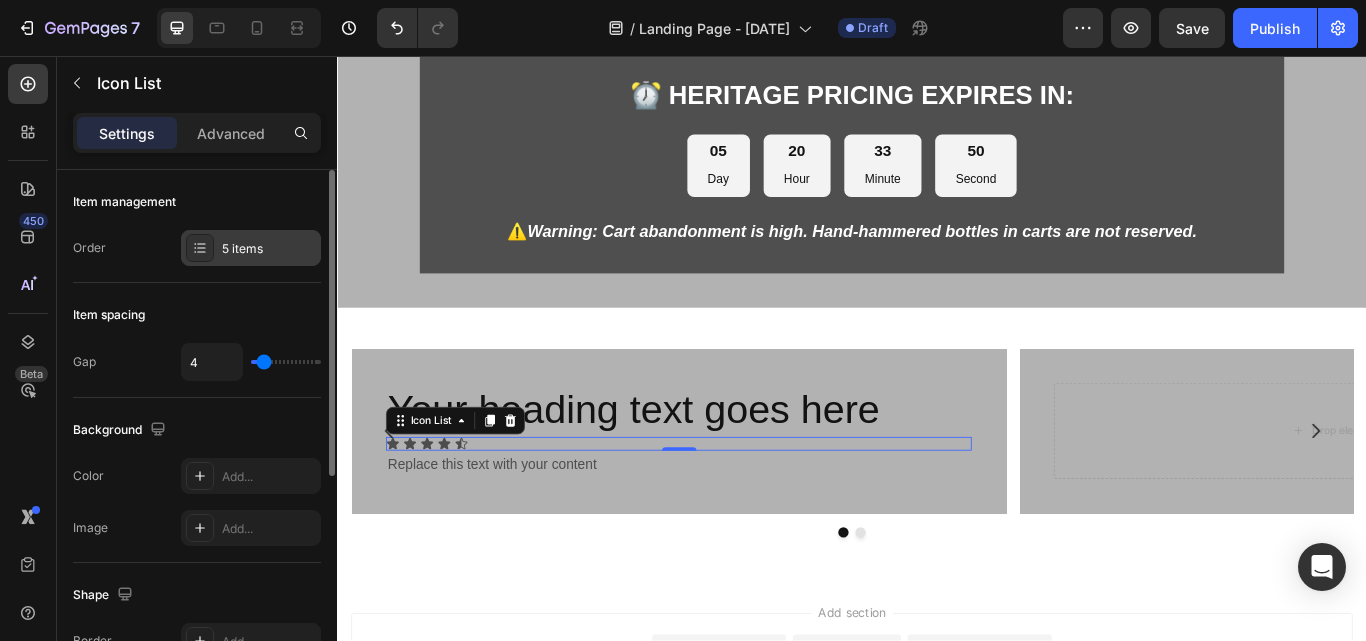 click on "5 items" at bounding box center [269, 249] 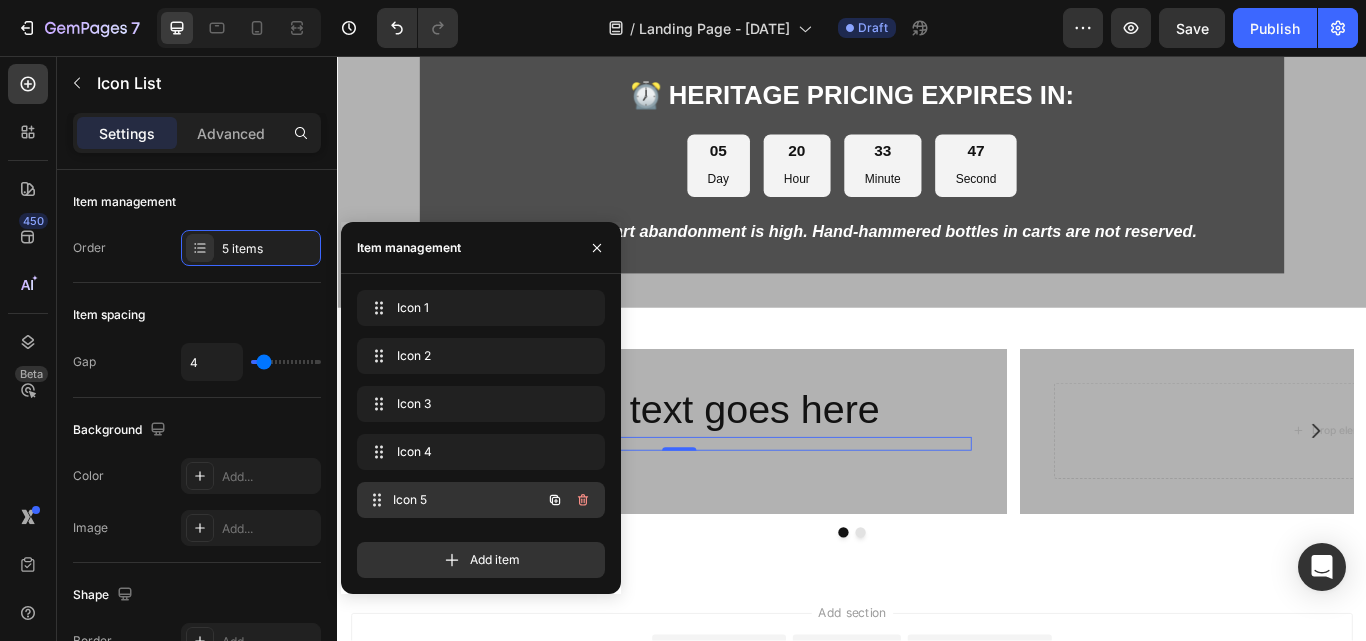click on "Icon 5" at bounding box center (467, 500) 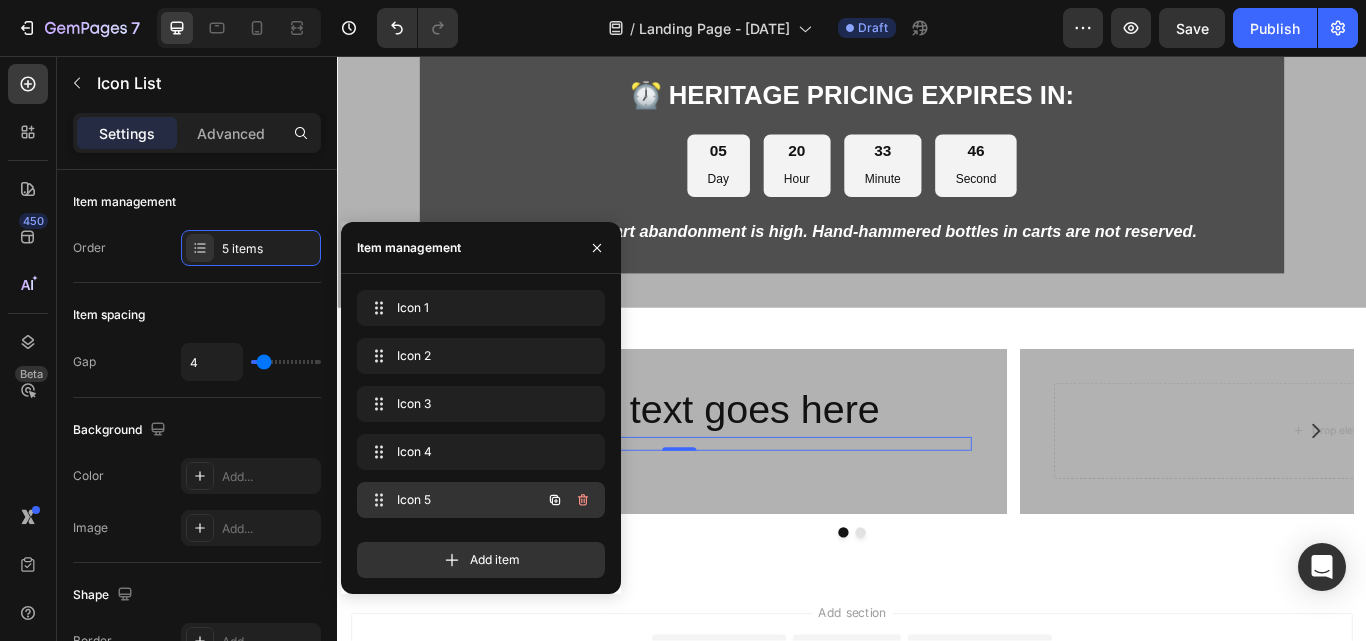 click on "Icon 5" at bounding box center [453, 500] 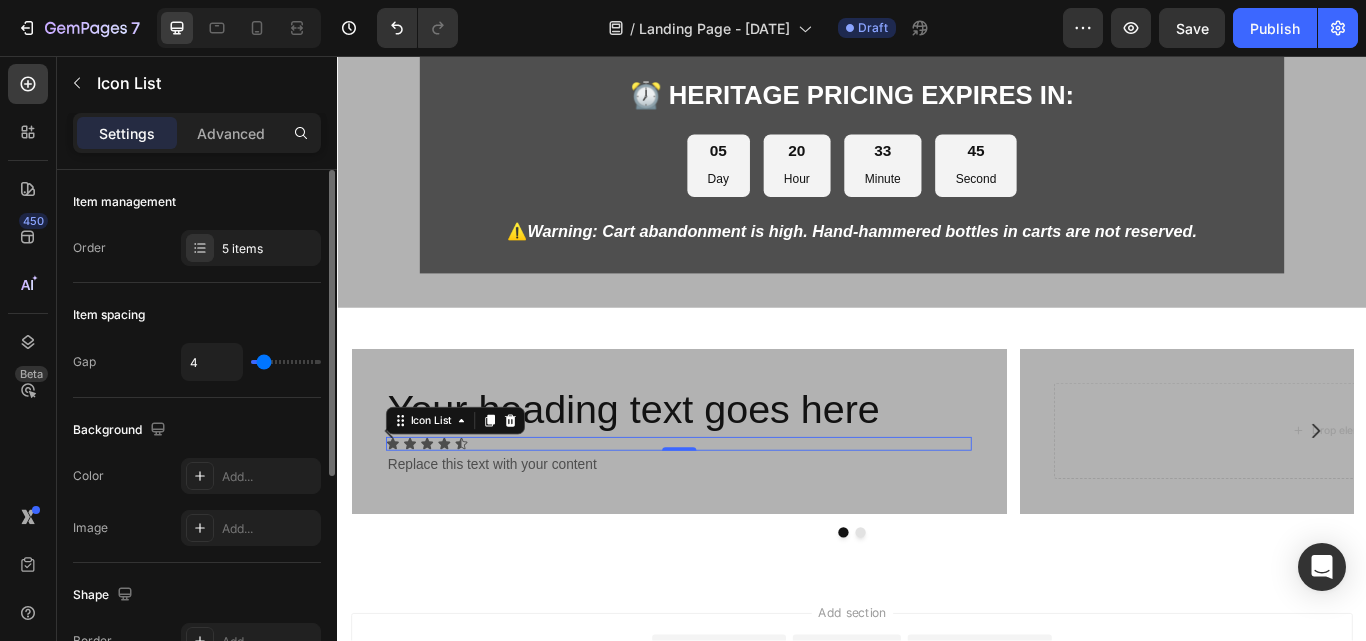 click on "Item spacing" at bounding box center (197, 315) 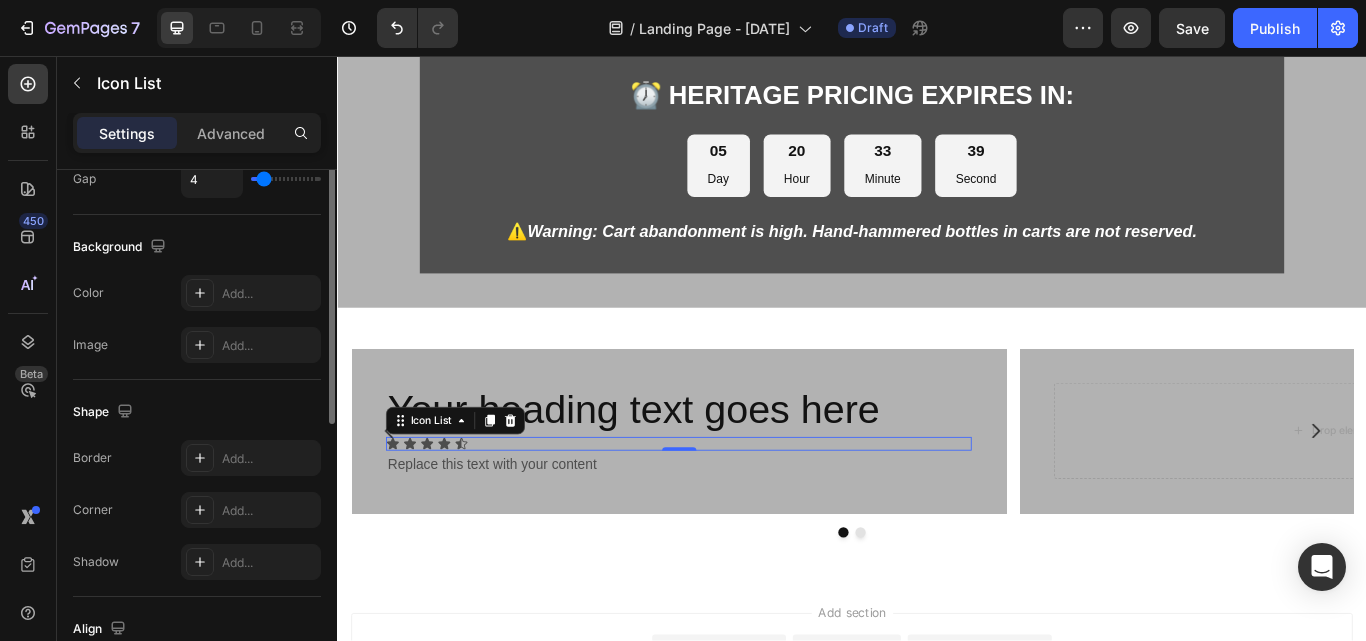 scroll, scrollTop: 0, scrollLeft: 0, axis: both 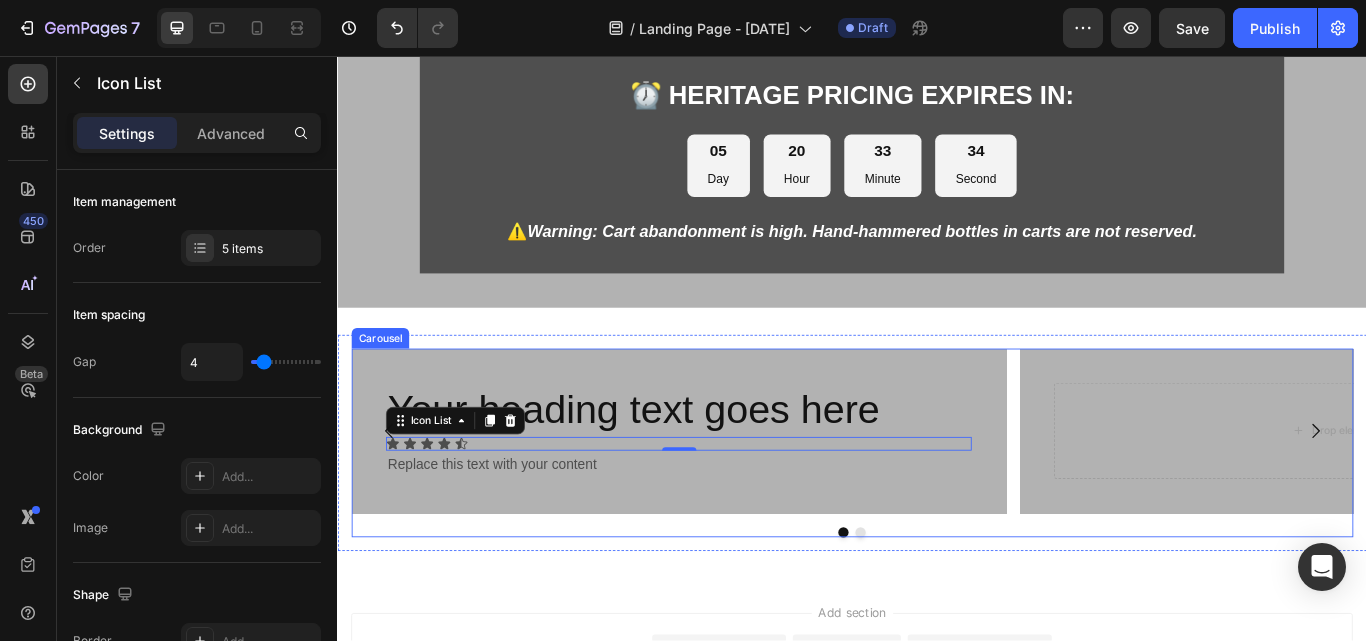 click on "Your heading text goes here Heading Icon Icon Icon Icon Icon Icon List   0 Replace this text with your content Text Block" at bounding box center [734, 494] 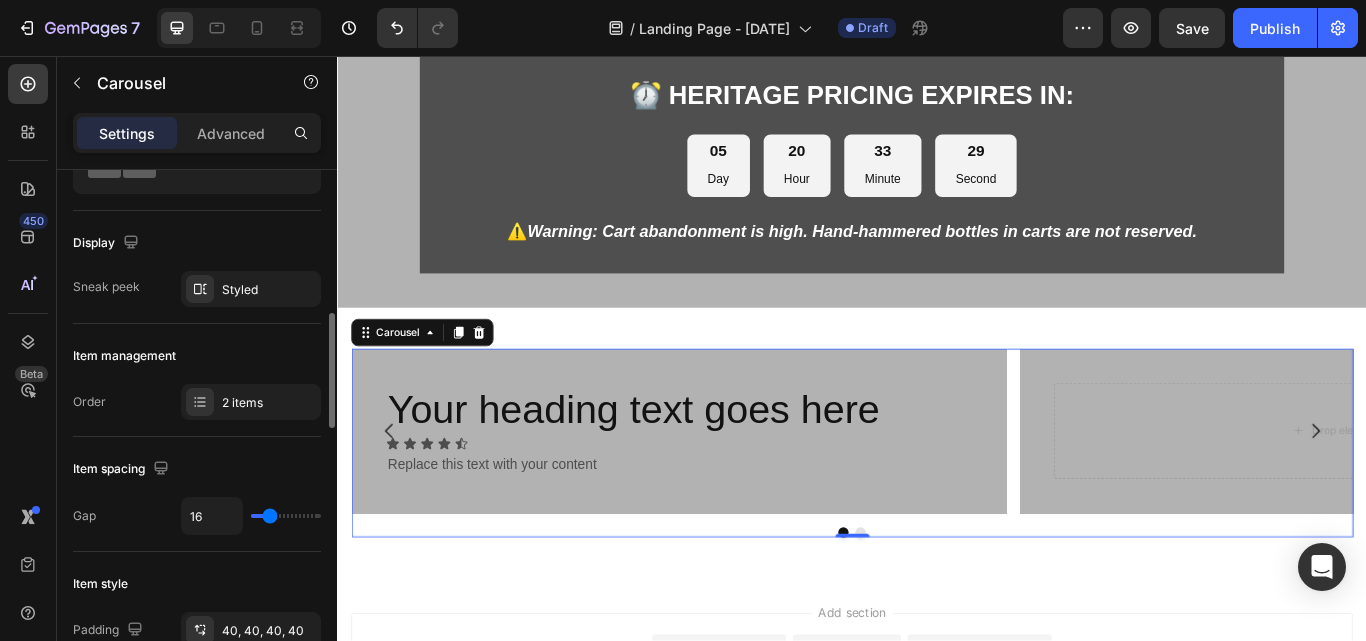 scroll, scrollTop: 200, scrollLeft: 0, axis: vertical 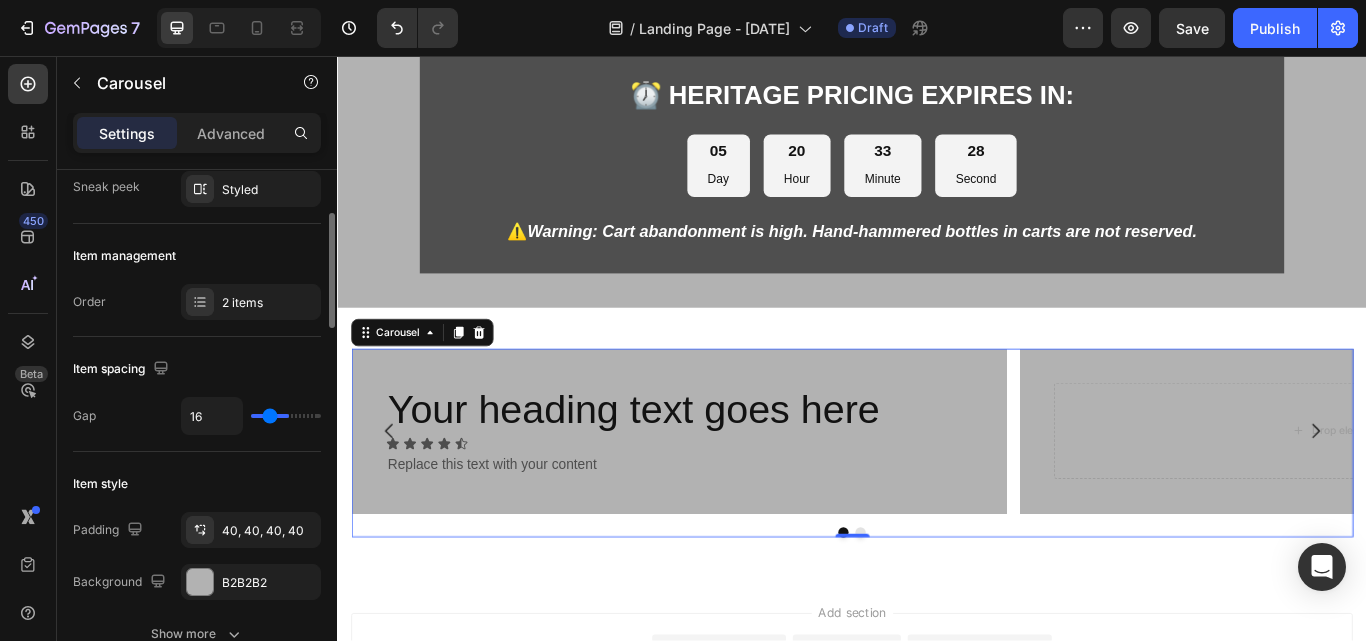 type on "39" 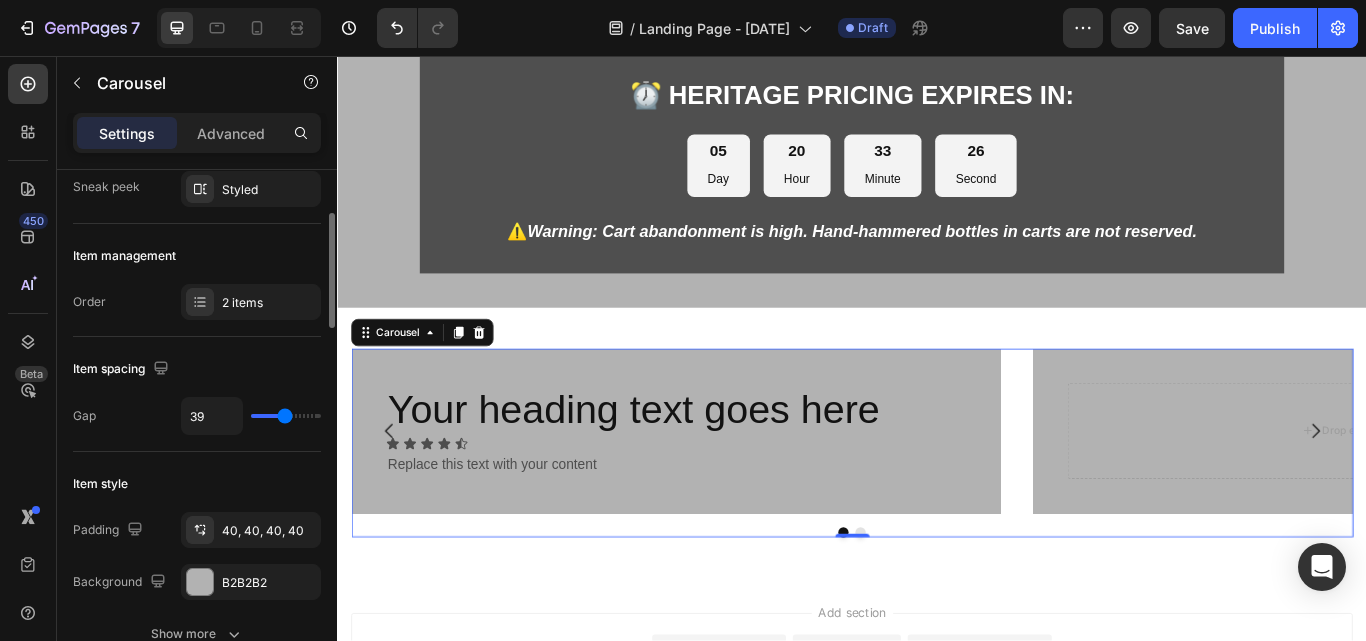 type on "39" 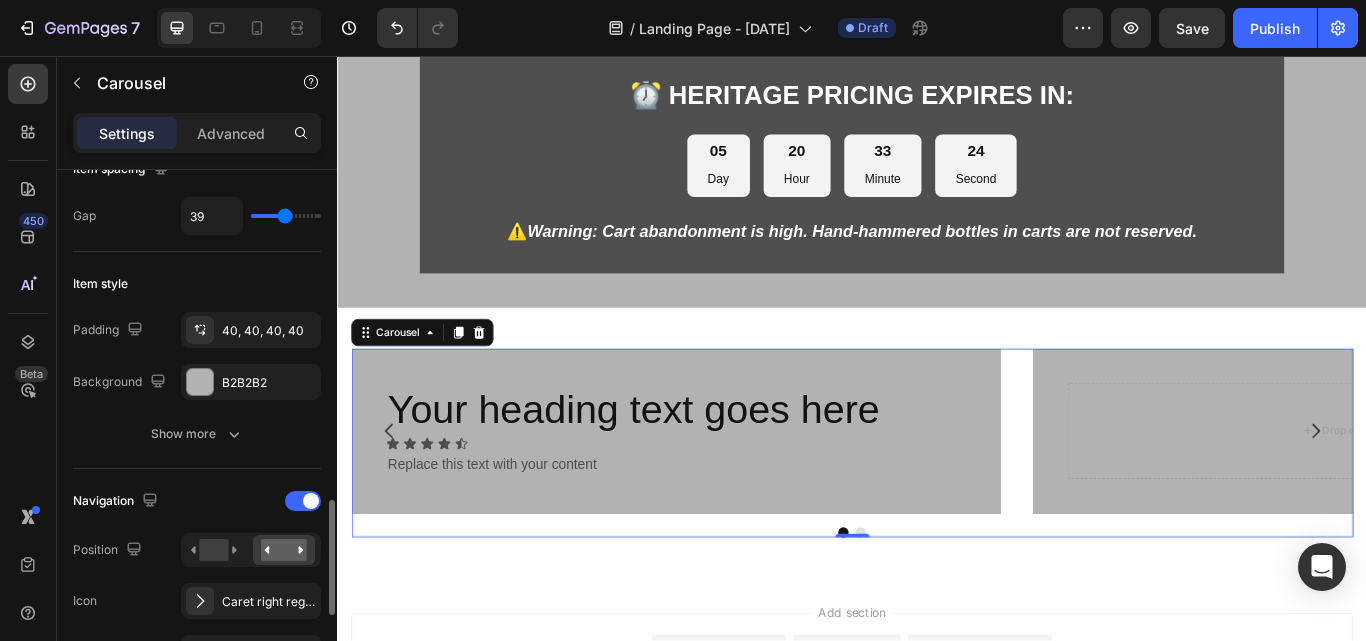 scroll, scrollTop: 600, scrollLeft: 0, axis: vertical 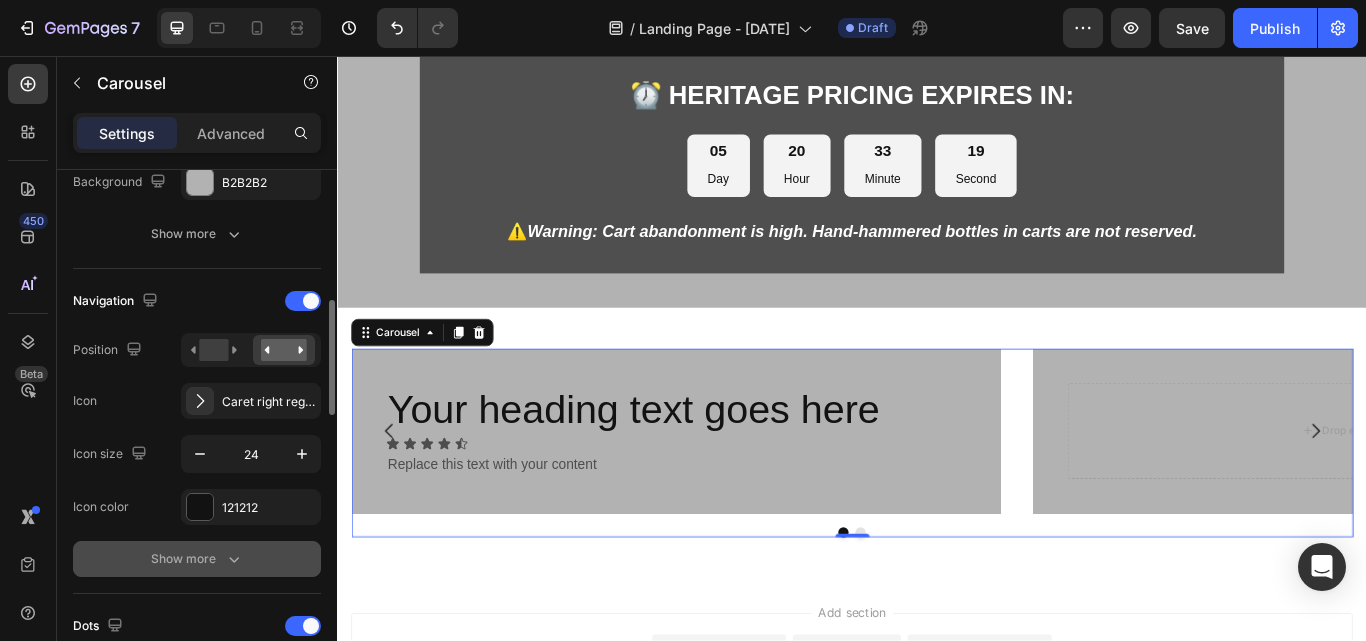 click 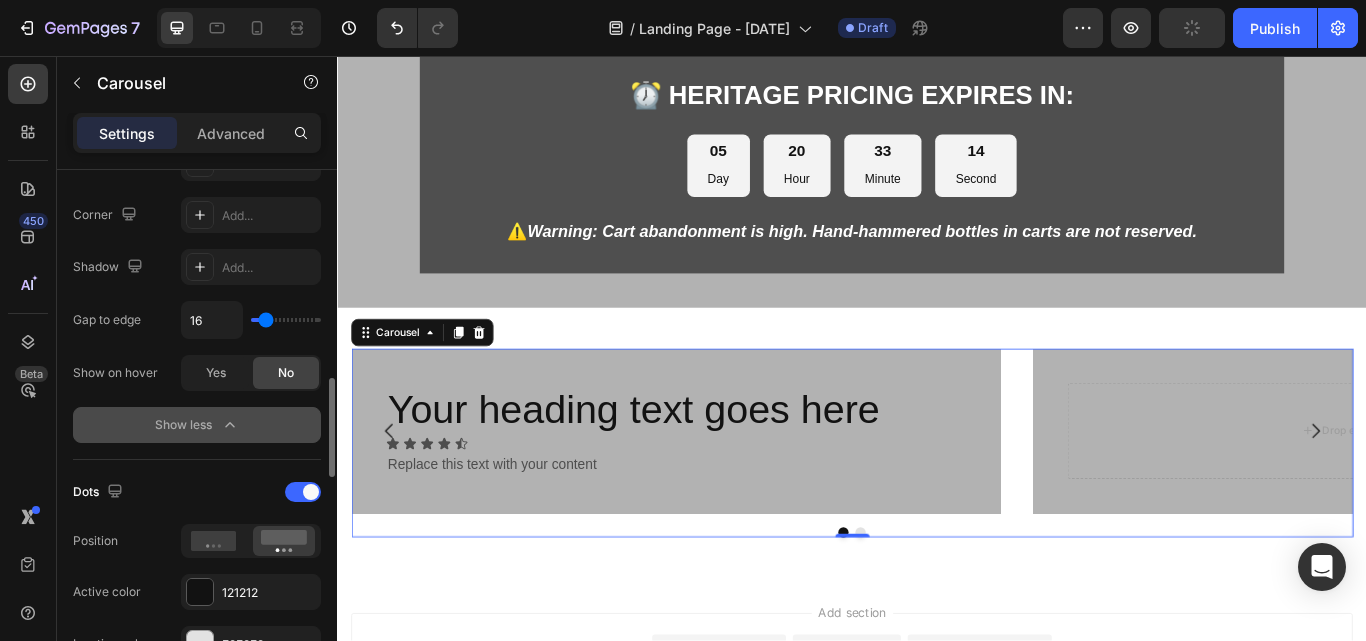 scroll, scrollTop: 1200, scrollLeft: 0, axis: vertical 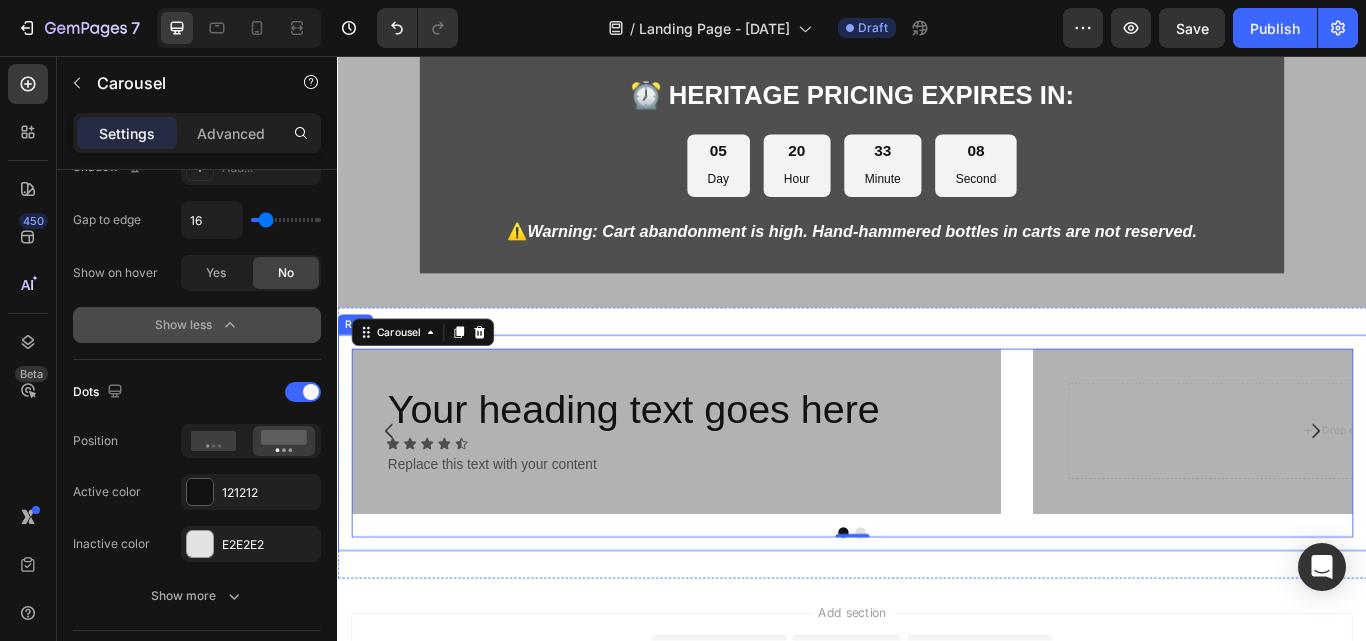 click on "Your heading text goes here Heading Icon Icon Icon Icon Icon Icon List Replace this text with your content Text Block
Drop element here
Carousel   0 Row" at bounding box center [937, 508] 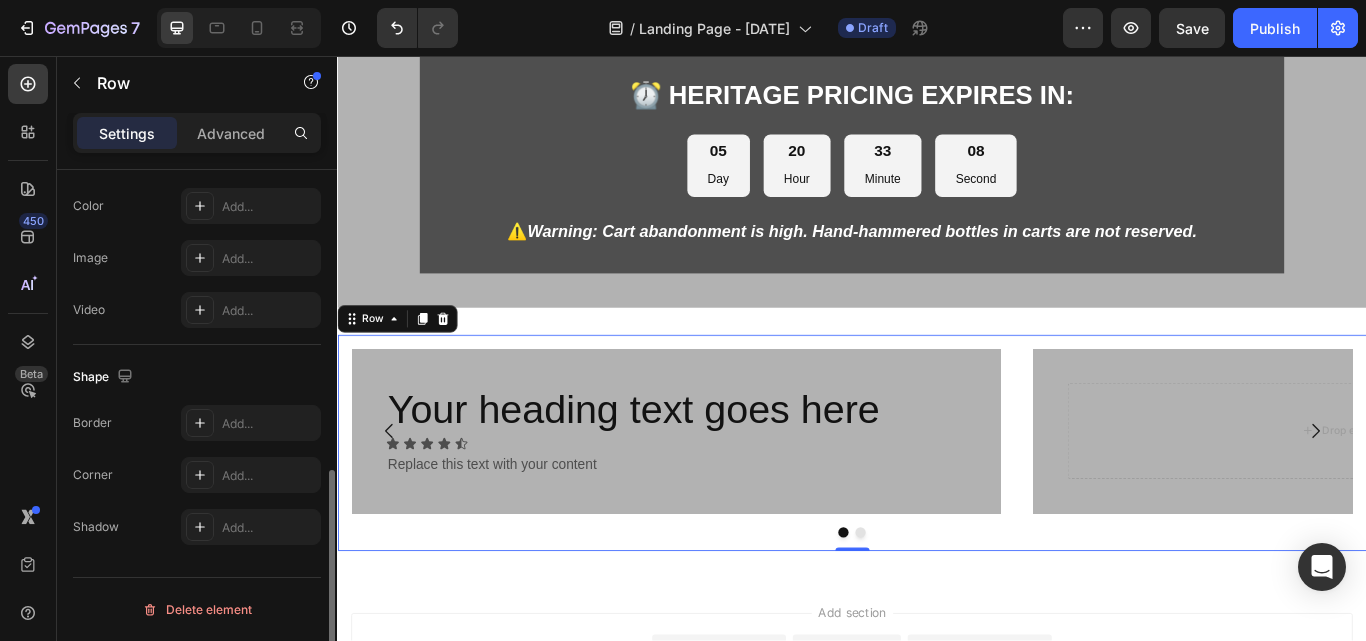 scroll, scrollTop: 0, scrollLeft: 0, axis: both 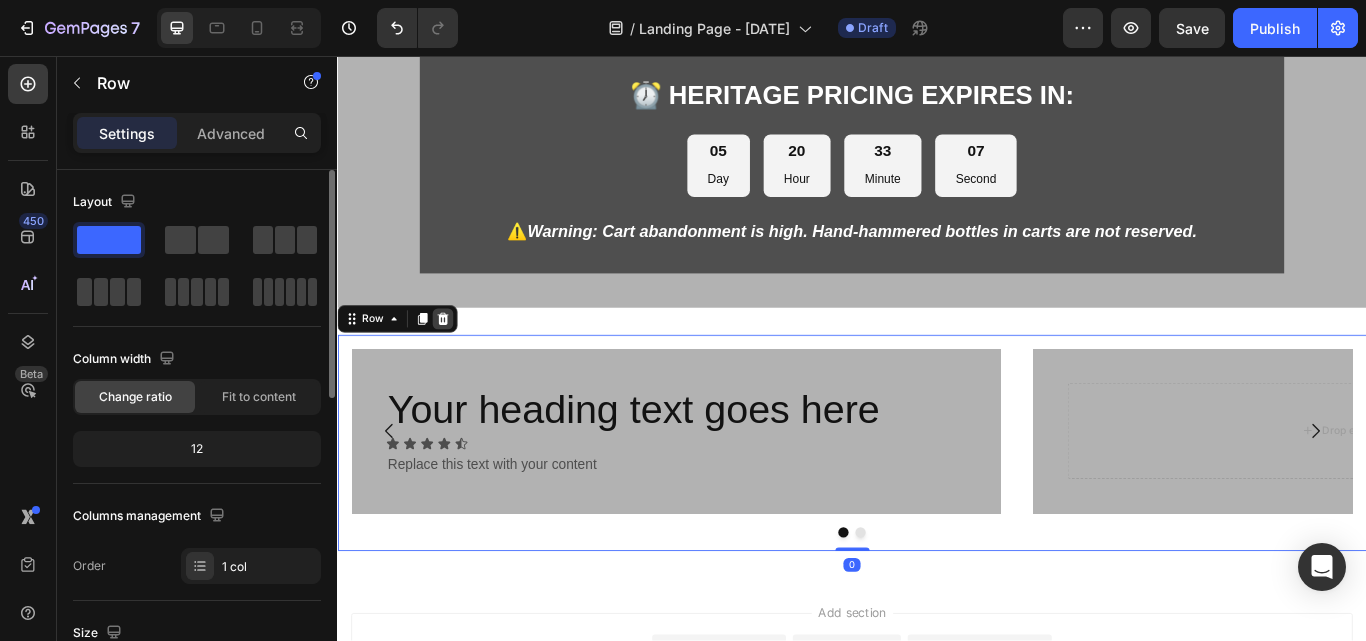 click 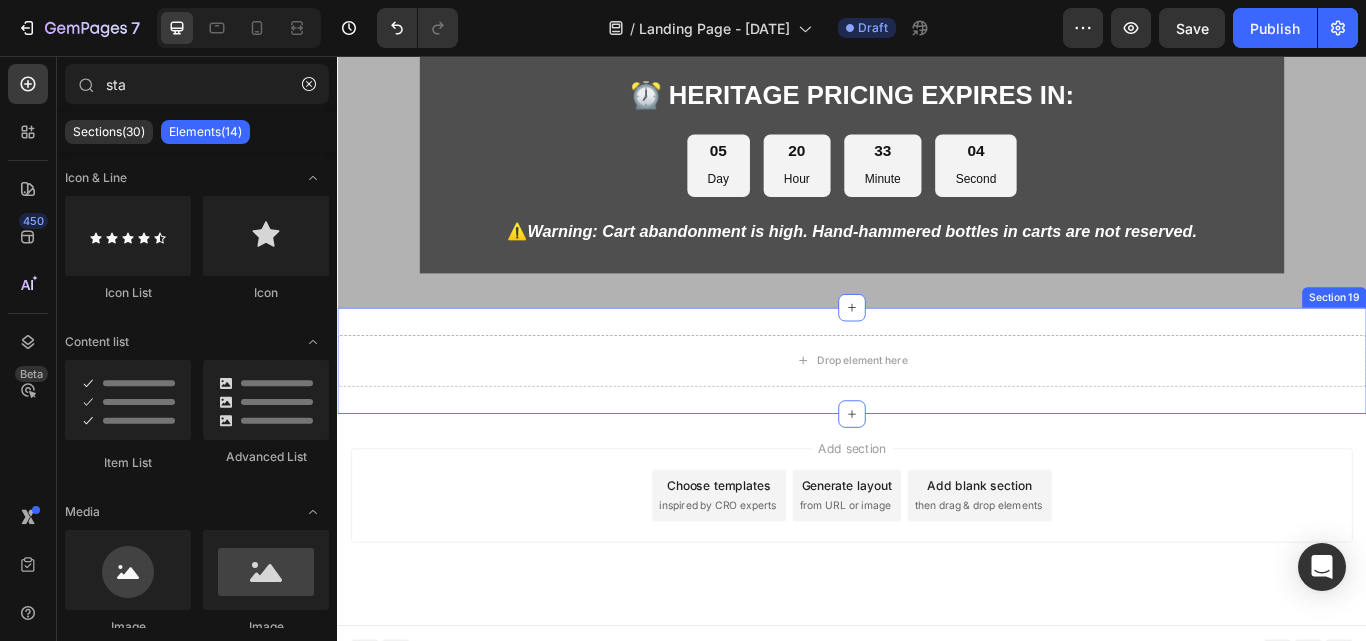 click on "Drop element here Section 19" at bounding box center [937, 412] 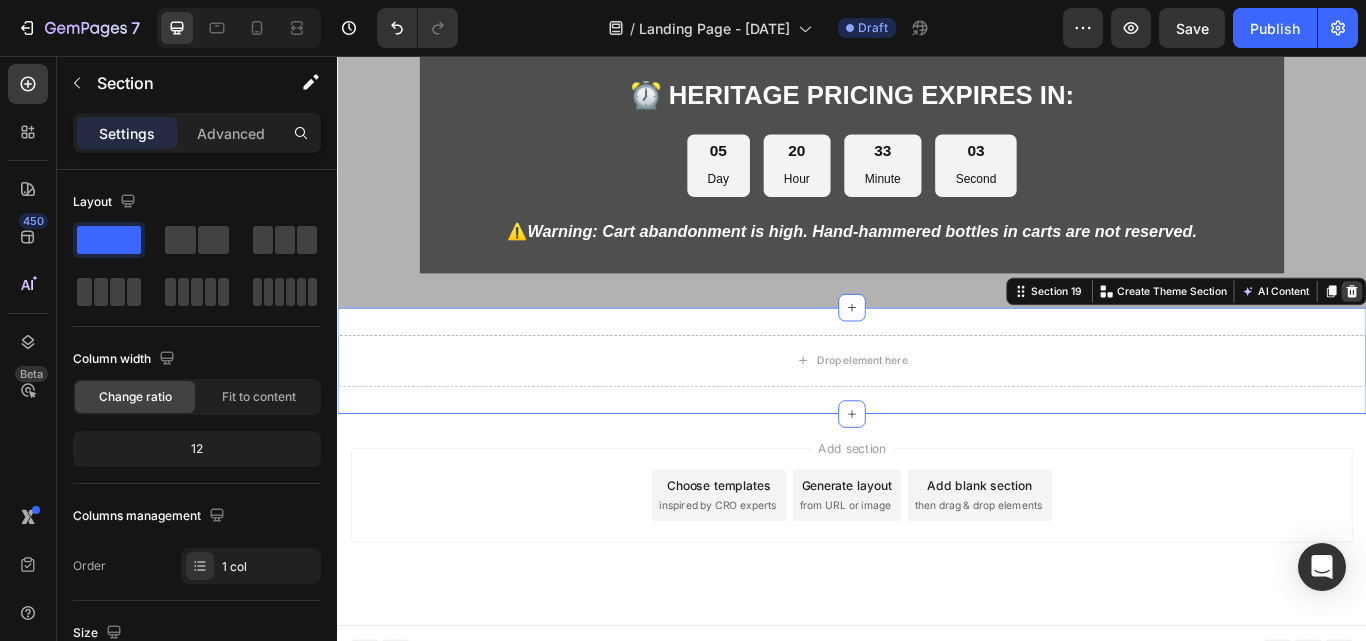 click 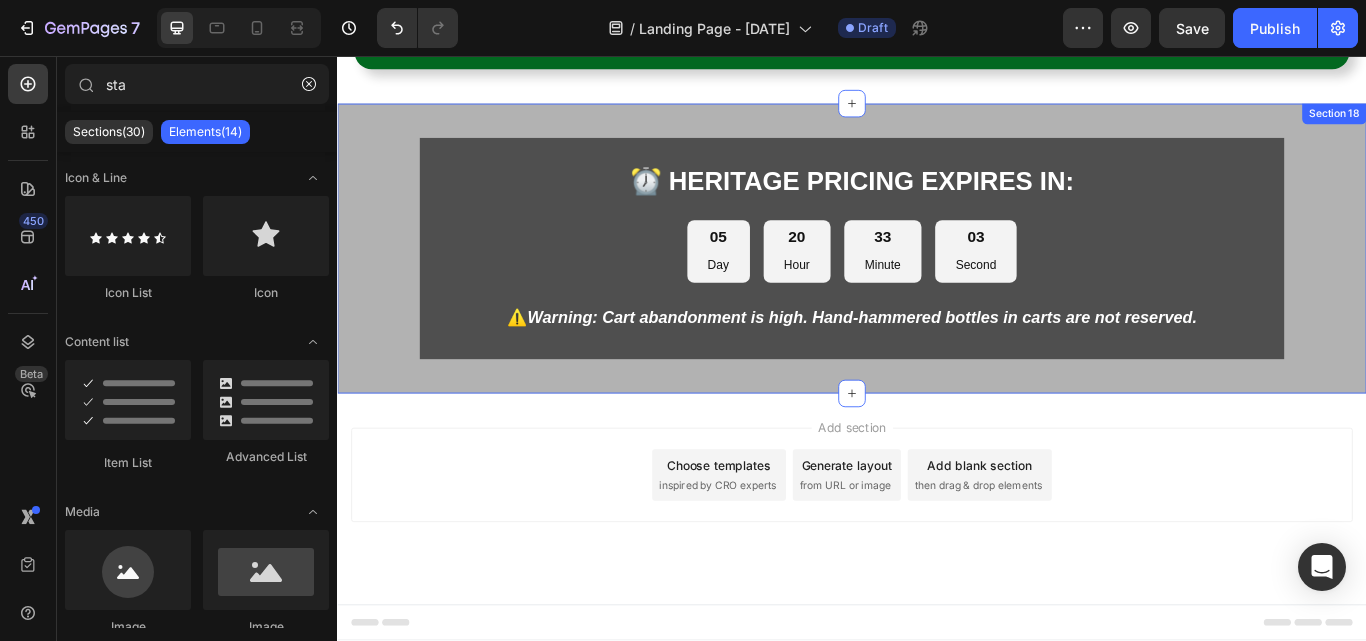 scroll, scrollTop: 16410, scrollLeft: 0, axis: vertical 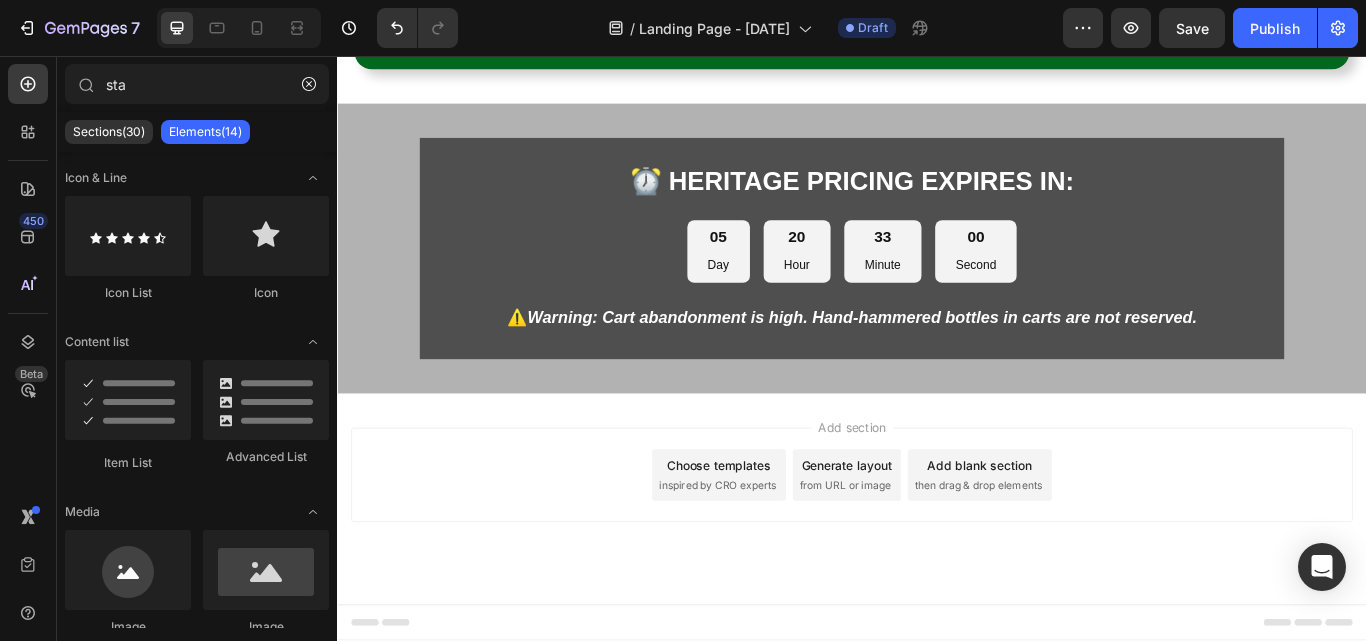 click on "Add blank section" at bounding box center [1086, 533] 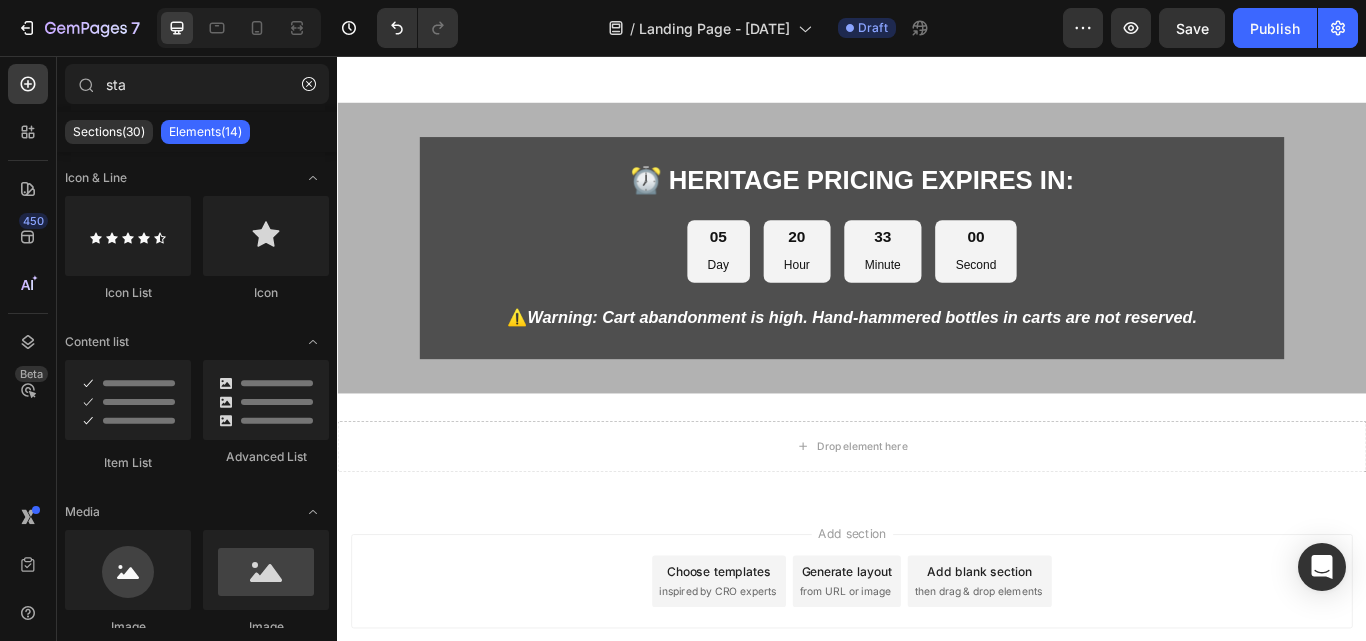 scroll, scrollTop: 16510, scrollLeft: 0, axis: vertical 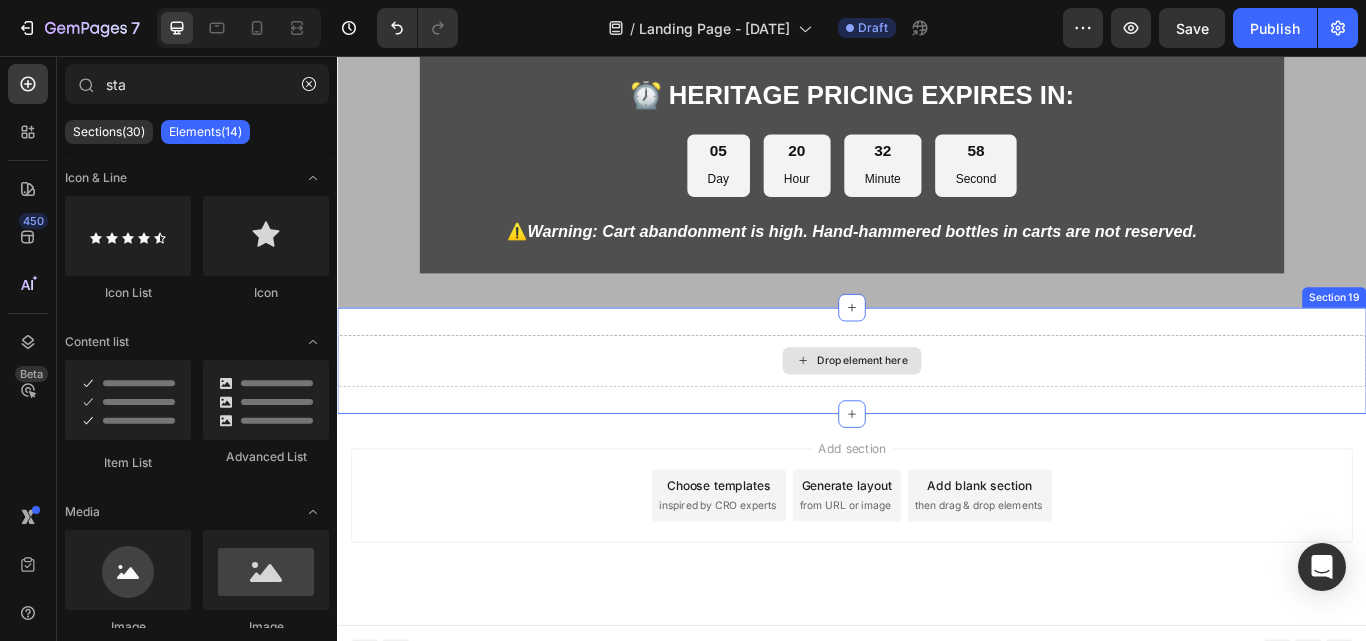 click on "Drop element here" at bounding box center [949, 412] 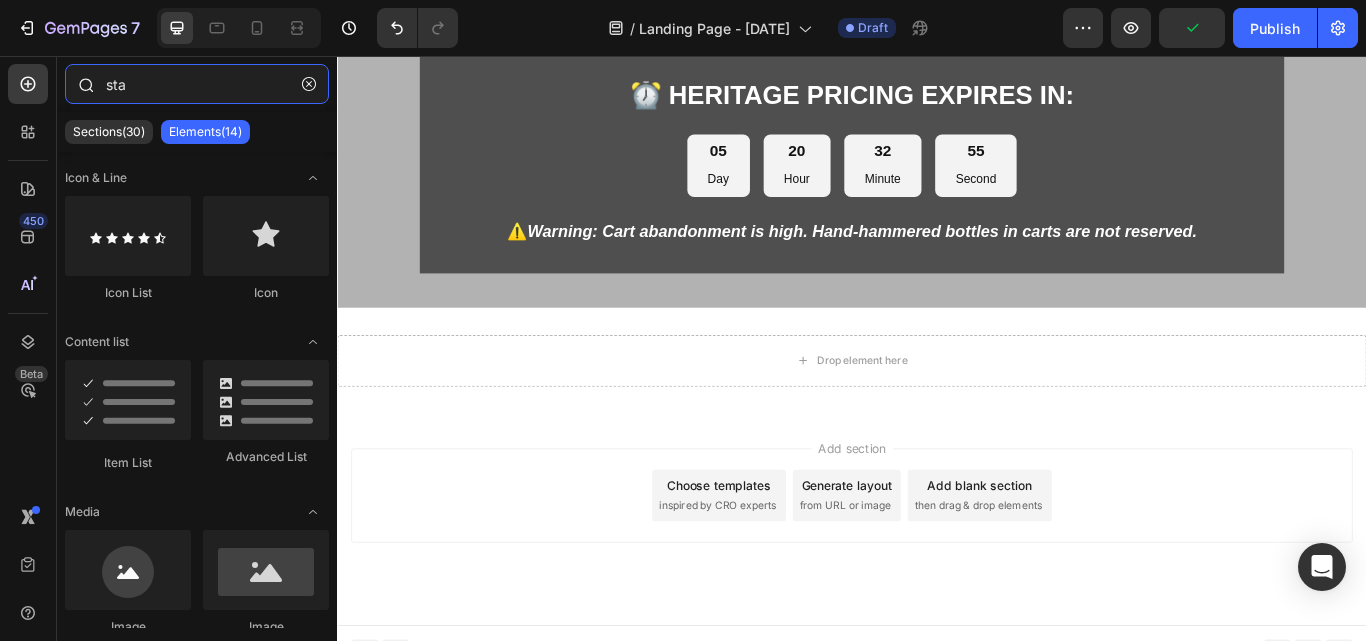click on "sta" 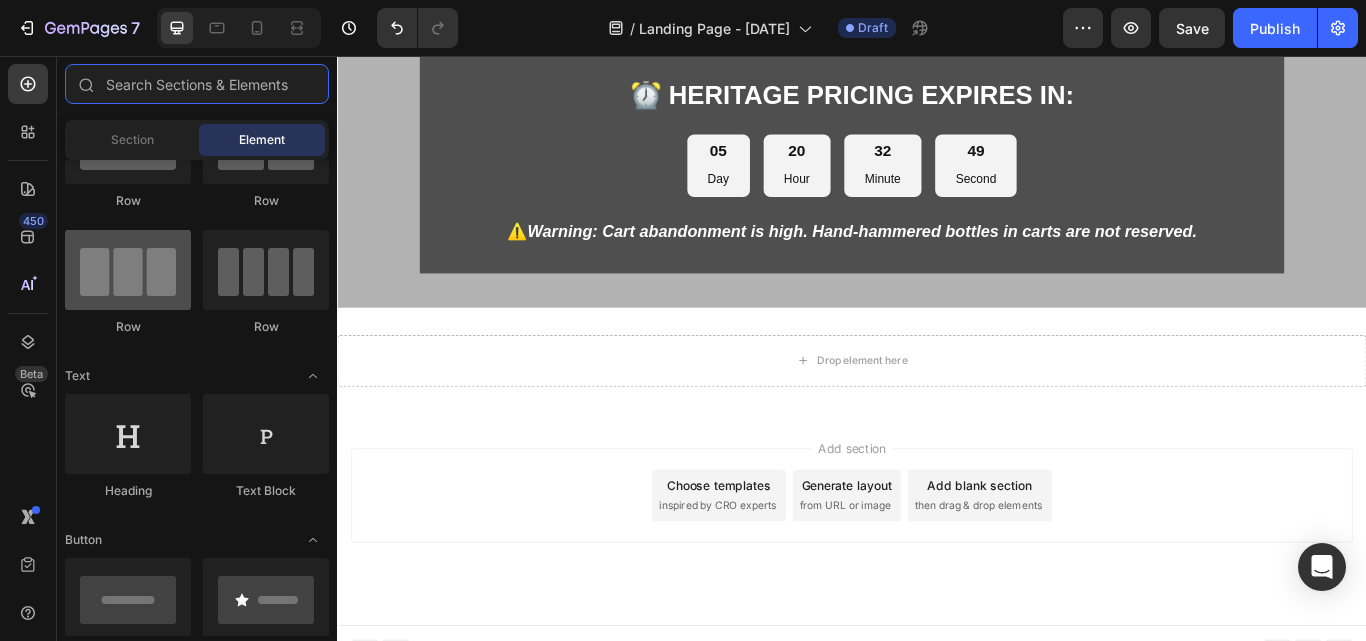 scroll, scrollTop: 0, scrollLeft: 0, axis: both 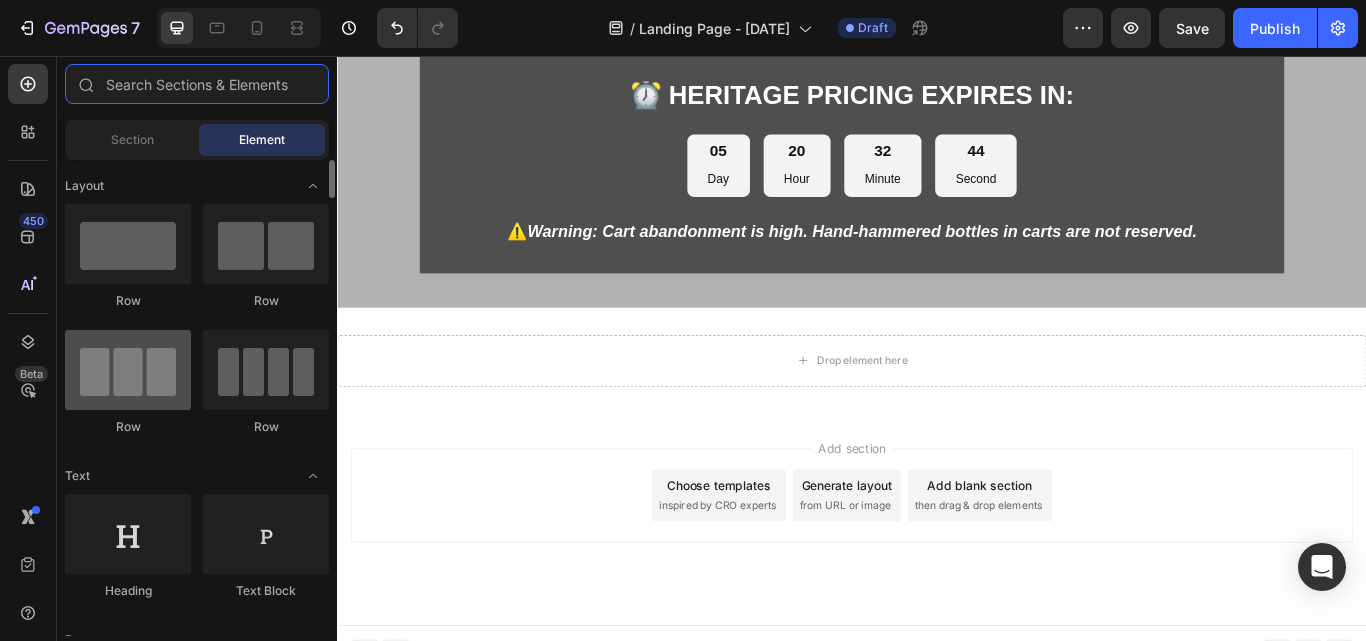 type 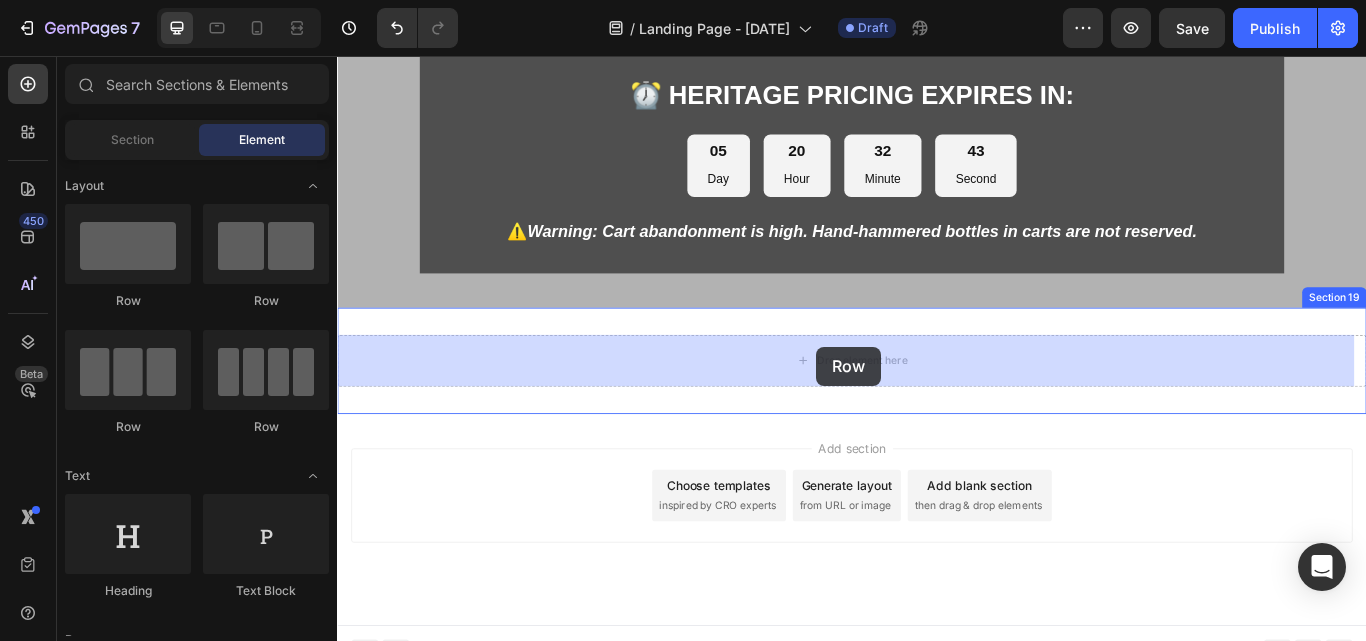 drag, startPoint x: 477, startPoint y: 432, endPoint x: 896, endPoint y: 395, distance: 420.6305 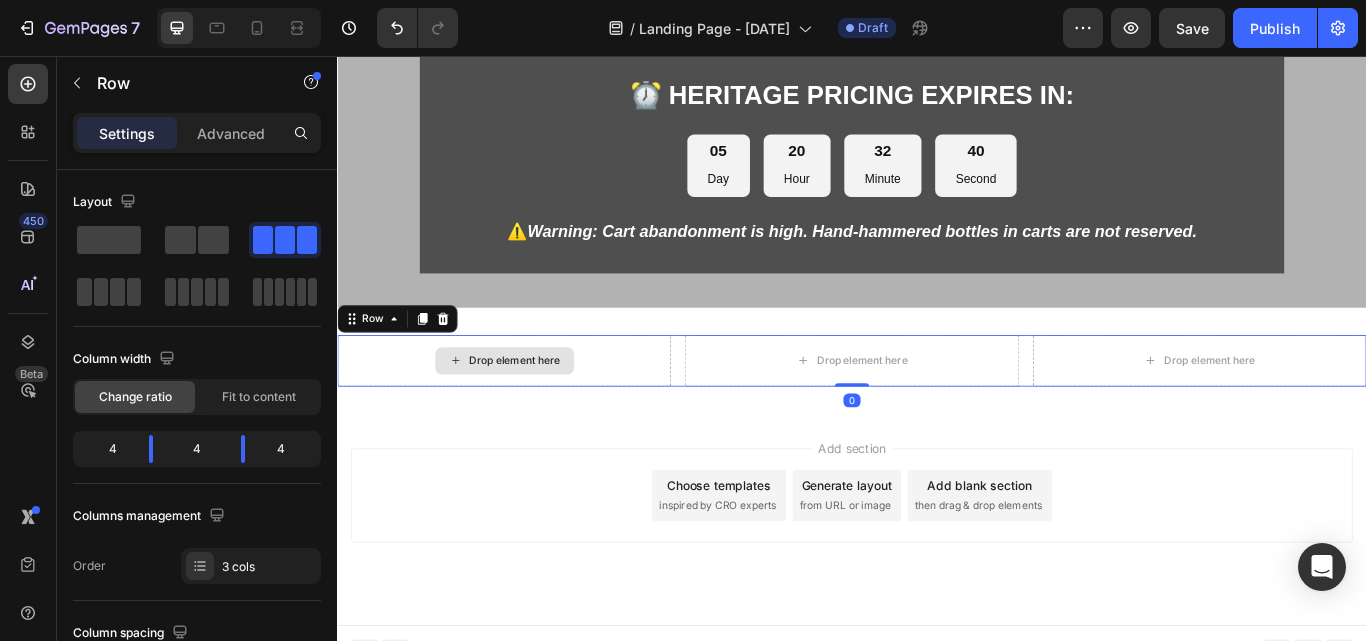 click on "Drop element here" at bounding box center [544, 412] 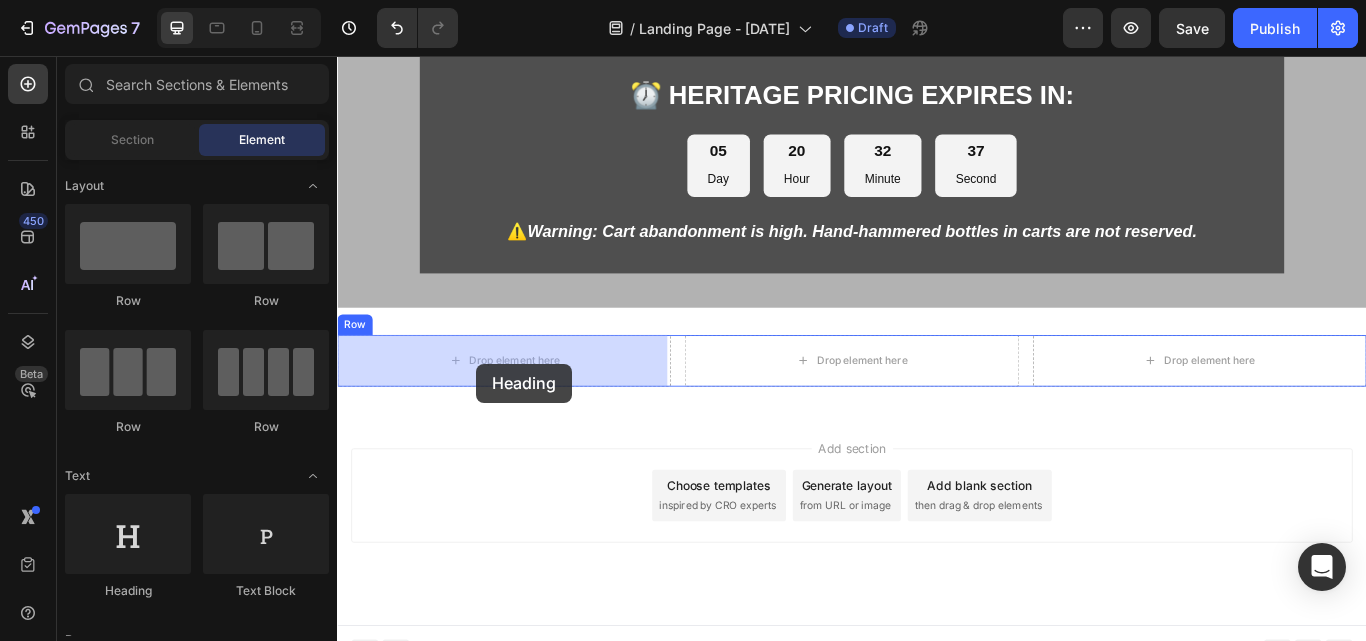 drag, startPoint x: 522, startPoint y: 566, endPoint x: 499, endPoint y: 415, distance: 152.74161 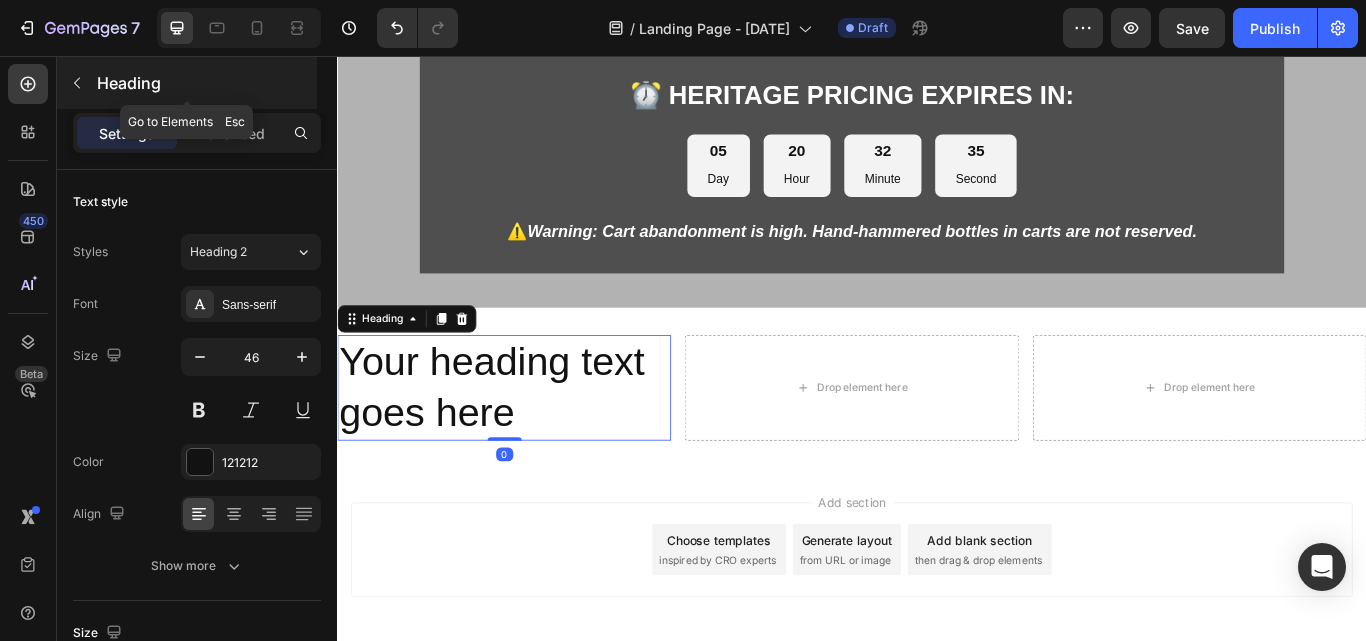 click 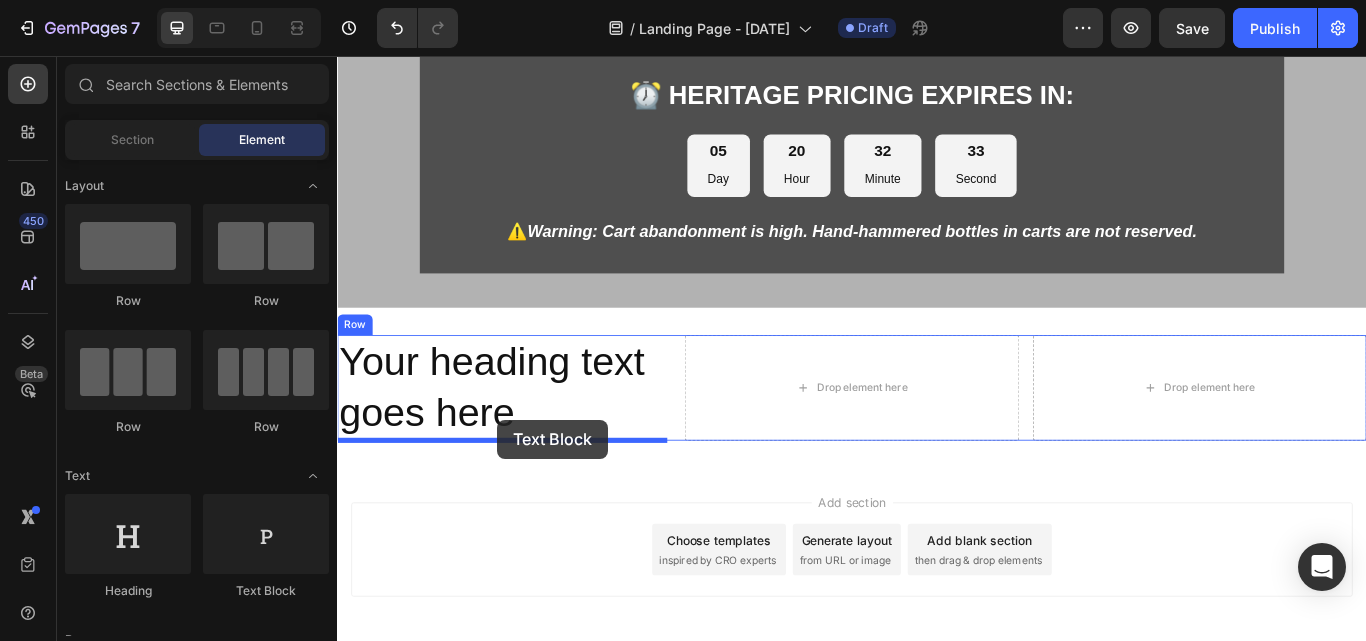 drag, startPoint x: 659, startPoint y: 567, endPoint x: 524, endPoint y: 480, distance: 160.6051 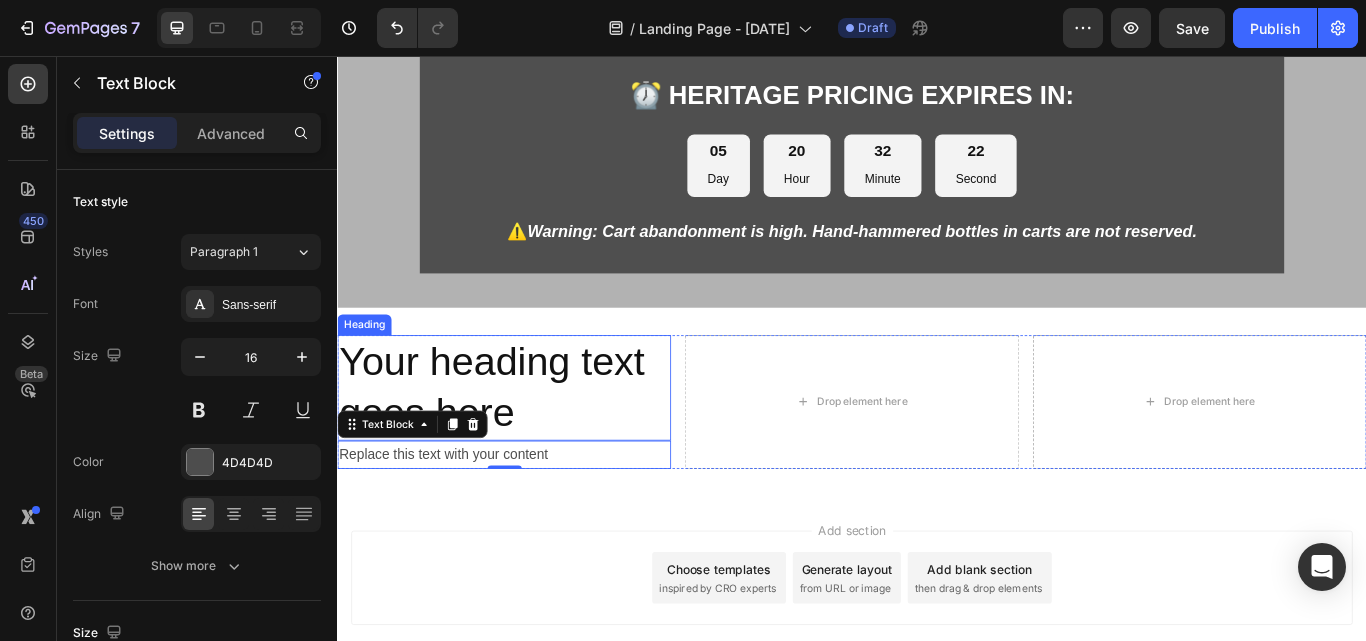 click on "Your heading text goes here" at bounding box center (531, 444) 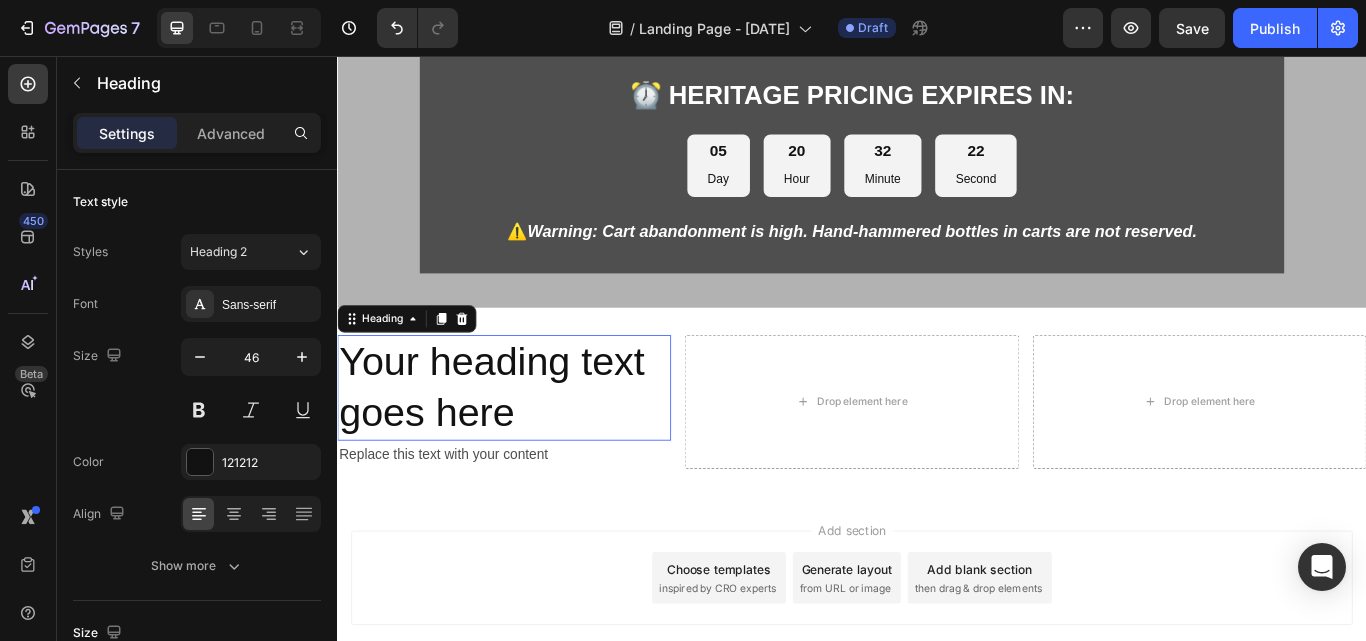click on "Your heading text goes here" at bounding box center [531, 444] 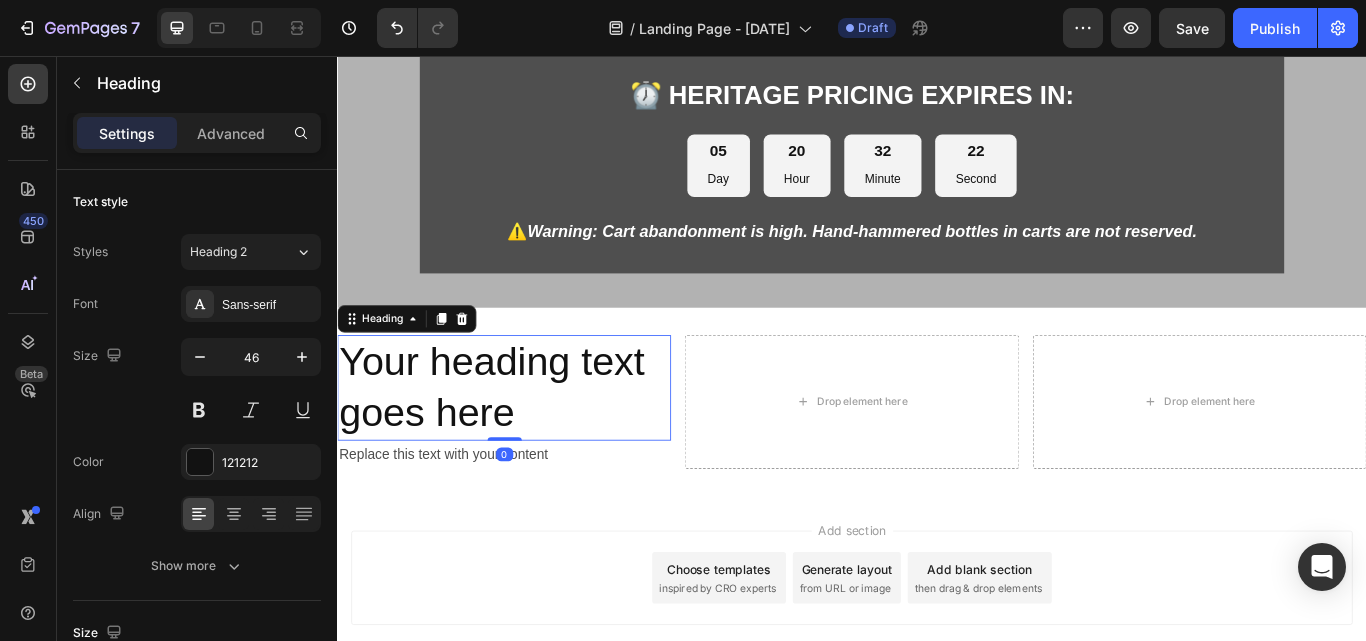 click on "Your heading text goes here" at bounding box center (531, 444) 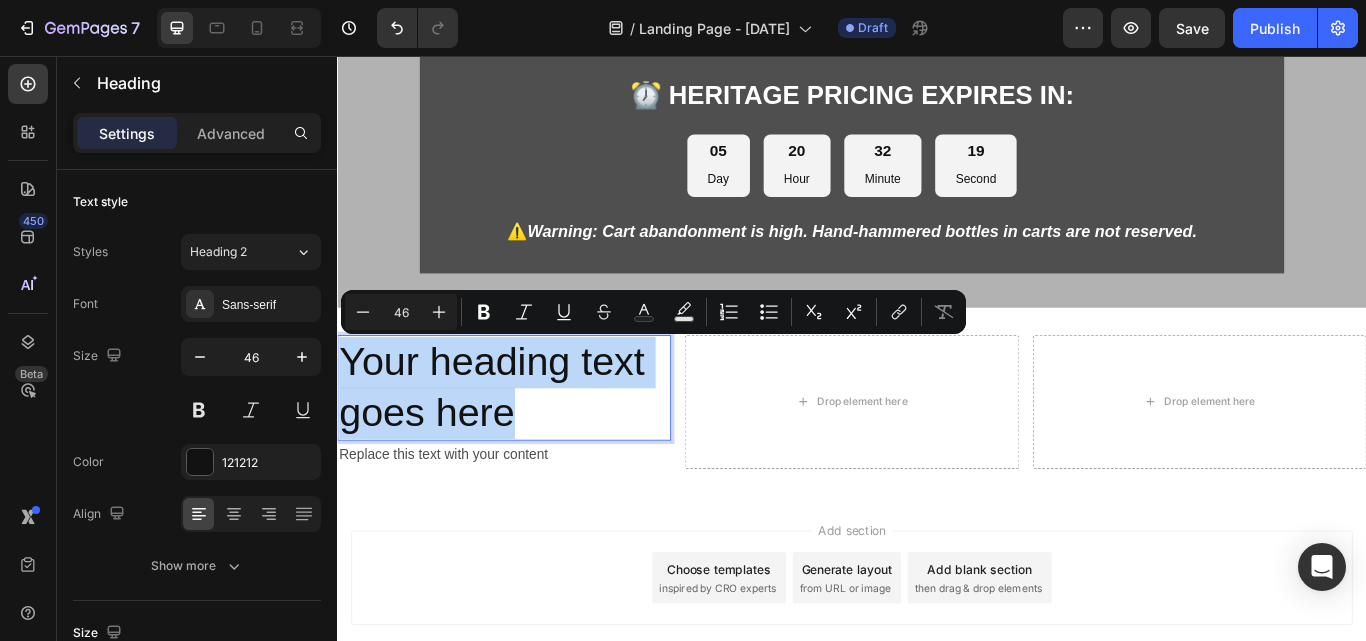 type on "11" 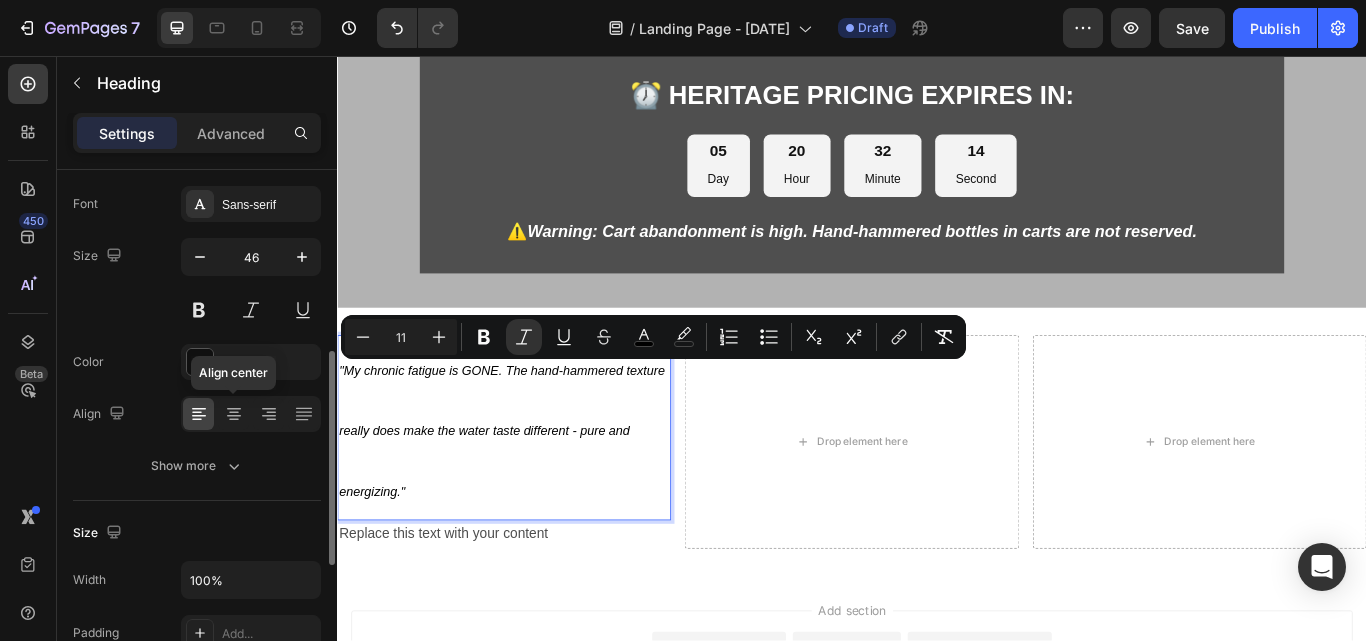 scroll, scrollTop: 300, scrollLeft: 0, axis: vertical 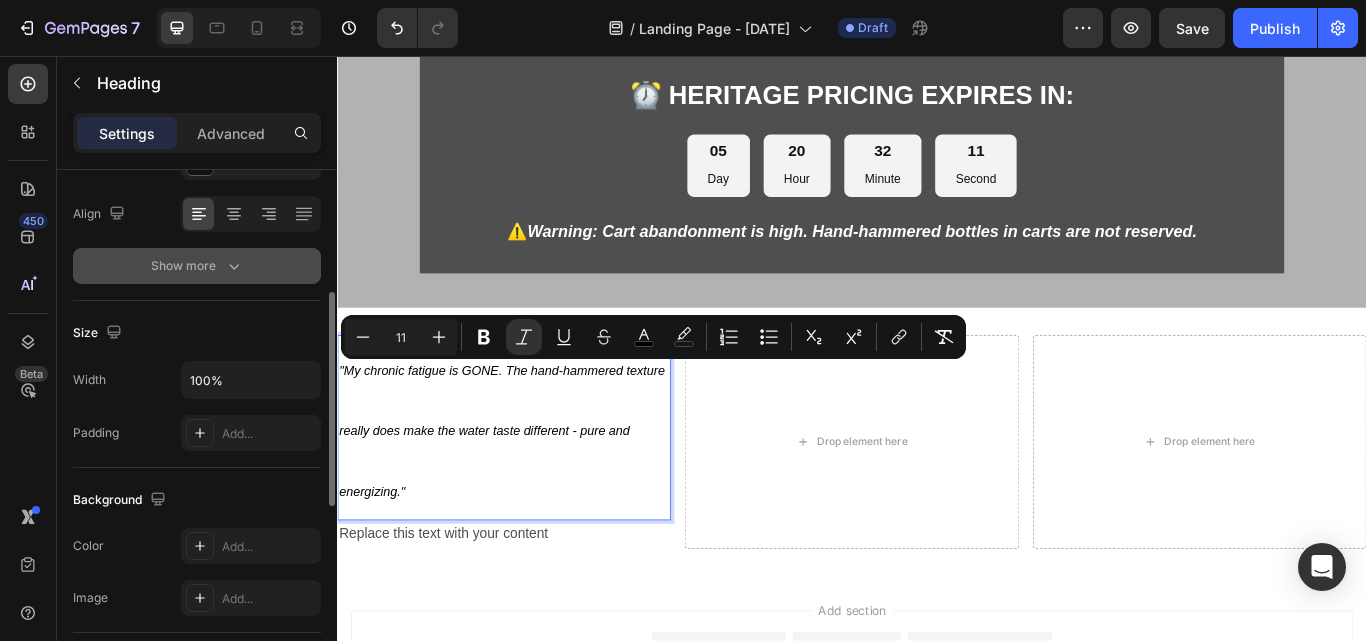 click on "Show more" at bounding box center (197, 266) 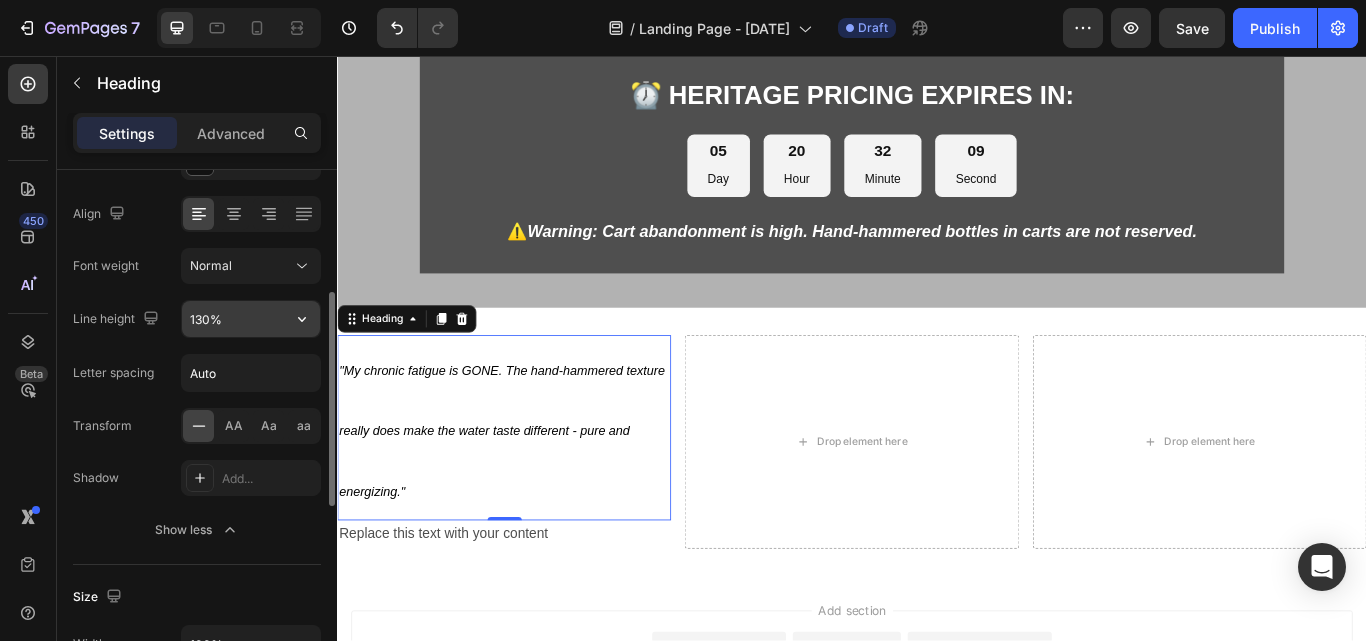 click on "130%" at bounding box center (251, 319) 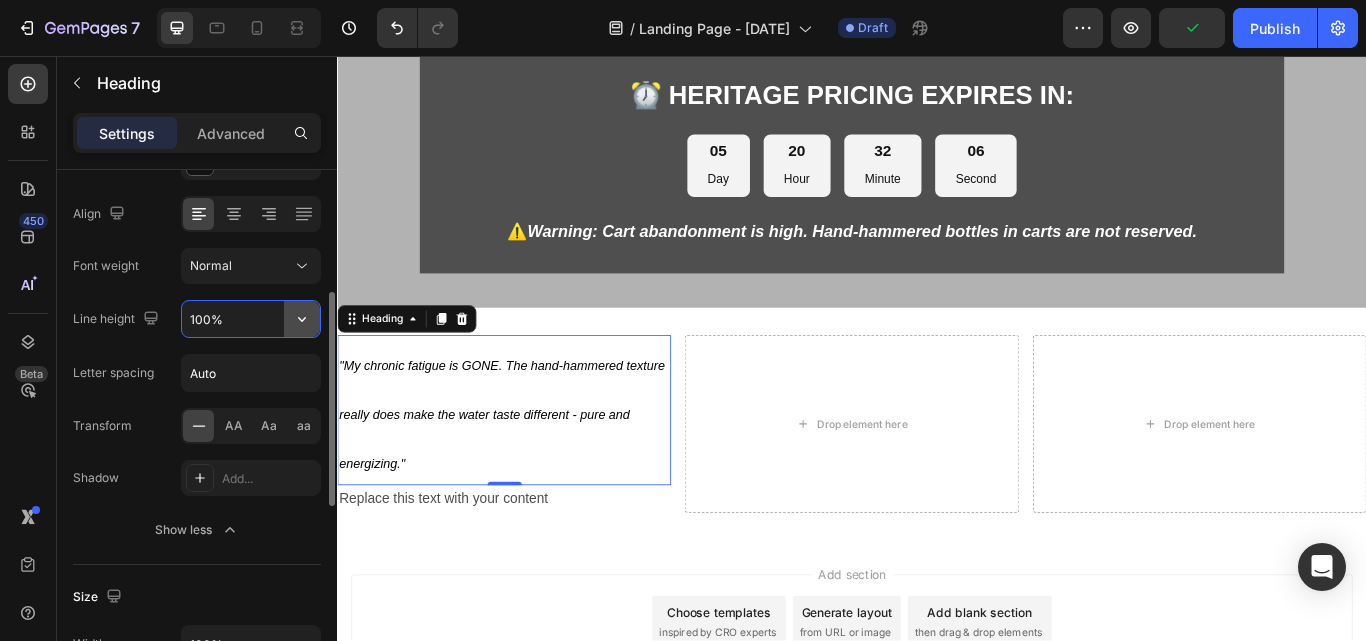 click 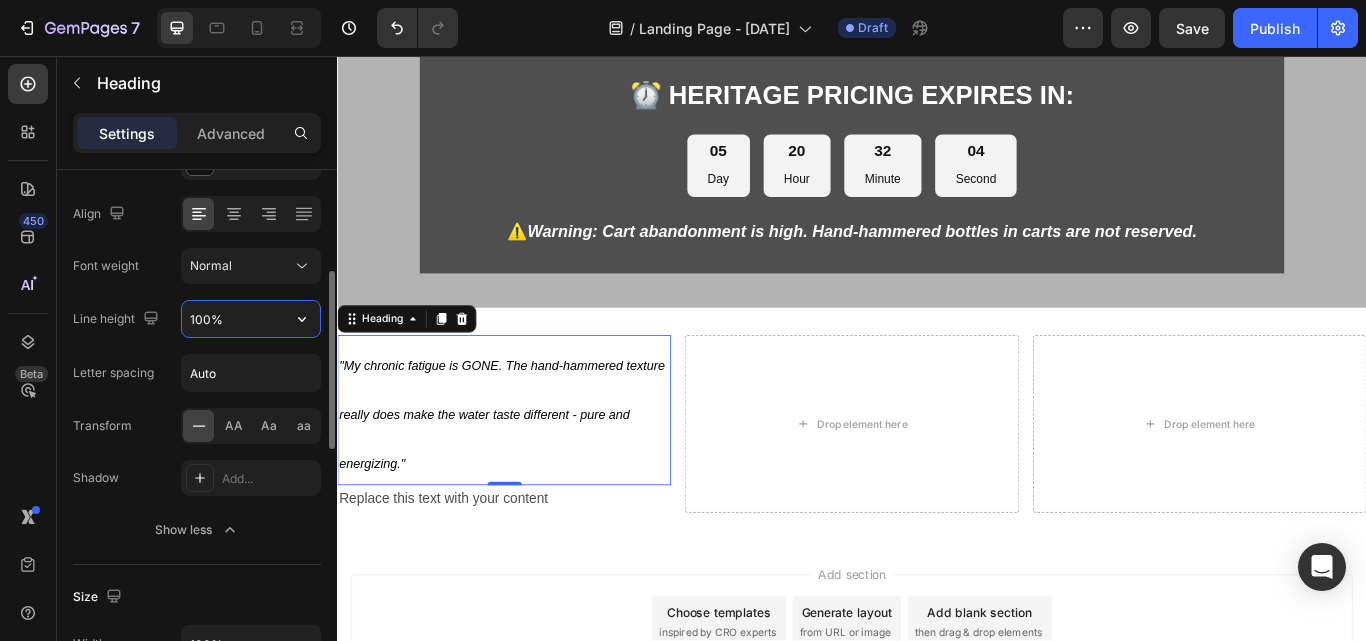 click on "100%" at bounding box center (251, 319) 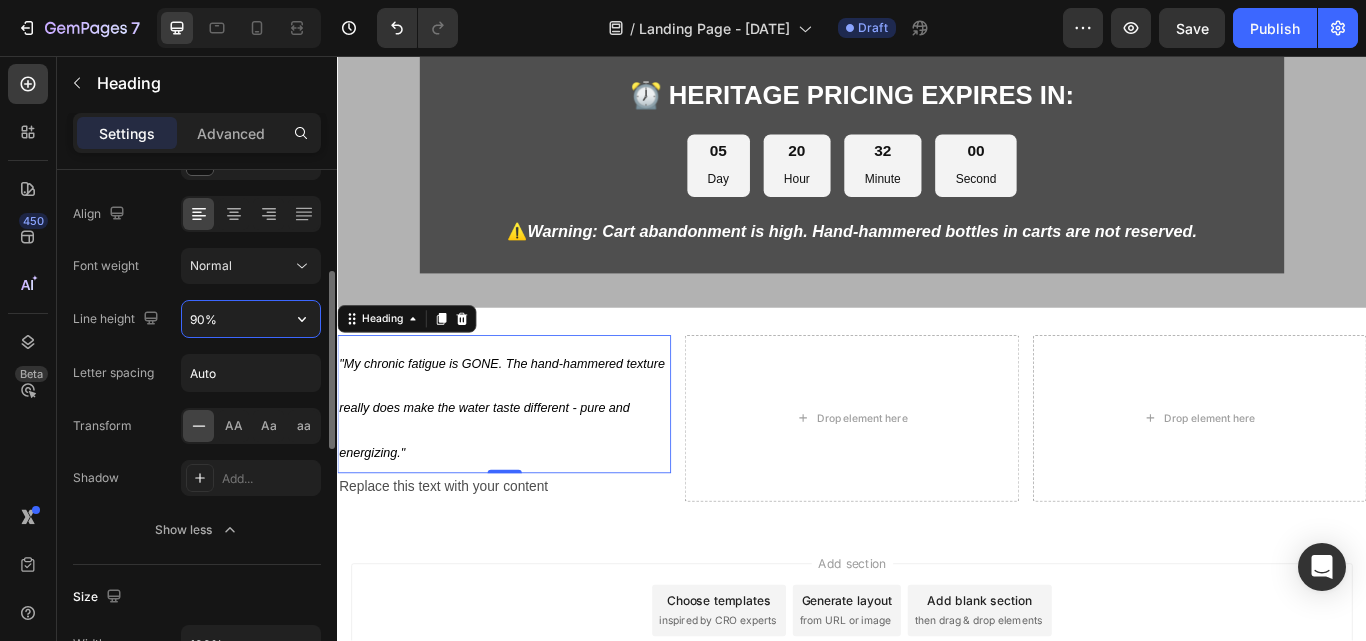 drag, startPoint x: 231, startPoint y: 321, endPoint x: 186, endPoint y: 321, distance: 45 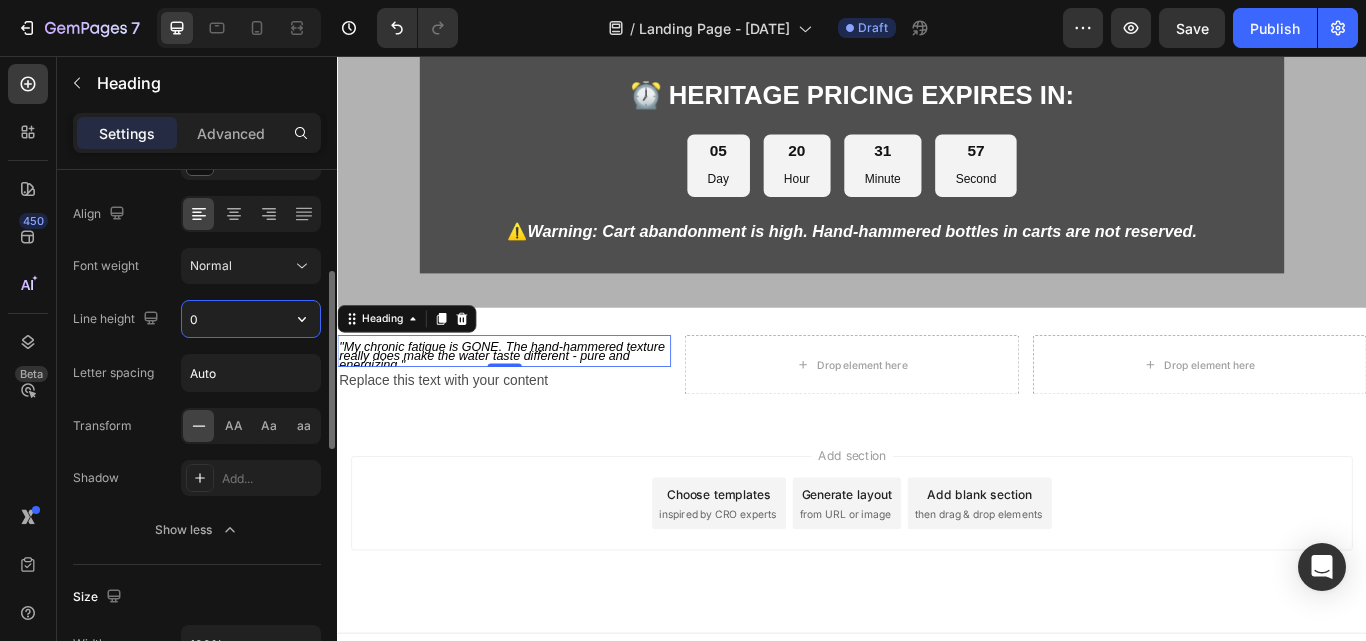 drag, startPoint x: 193, startPoint y: 320, endPoint x: 206, endPoint y: 320, distance: 13 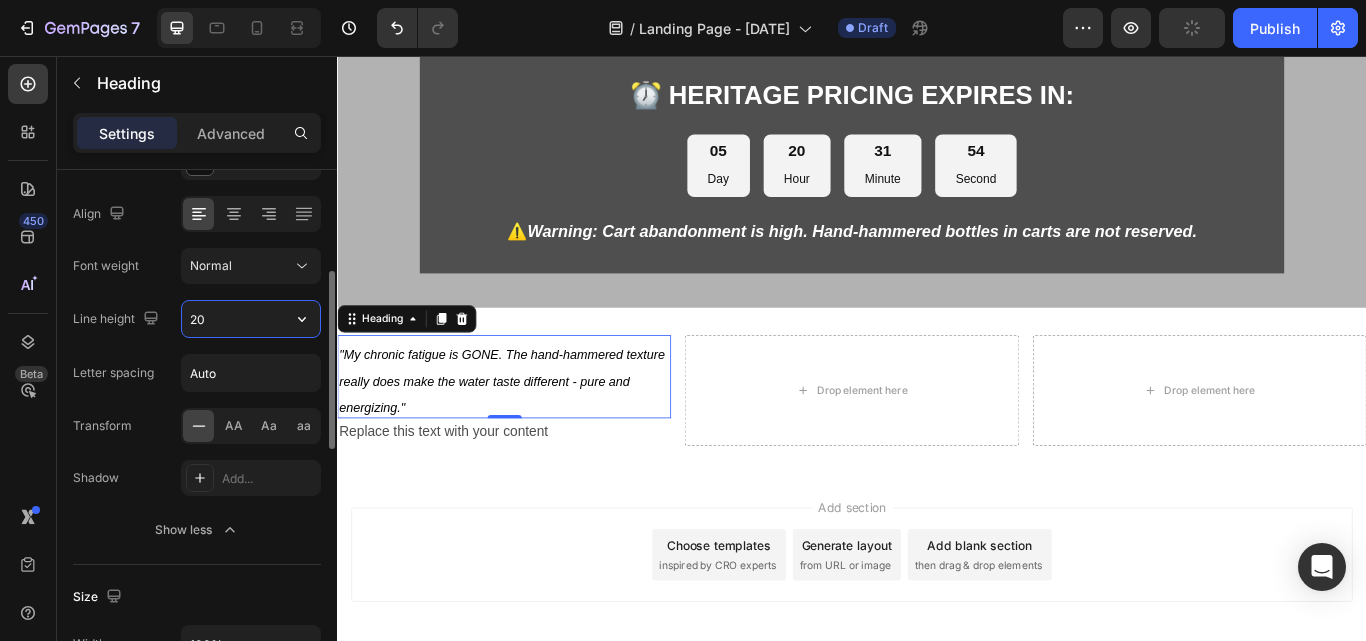 drag, startPoint x: 206, startPoint y: 320, endPoint x: 185, endPoint y: 320, distance: 21 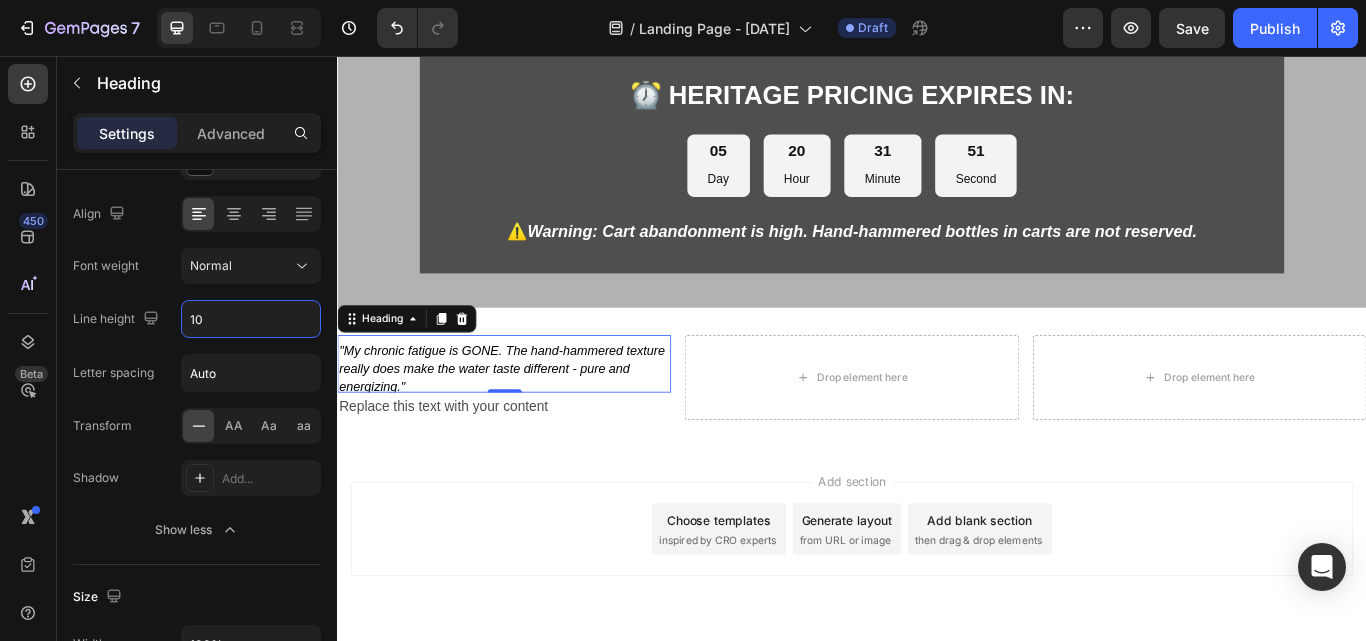type on "10" 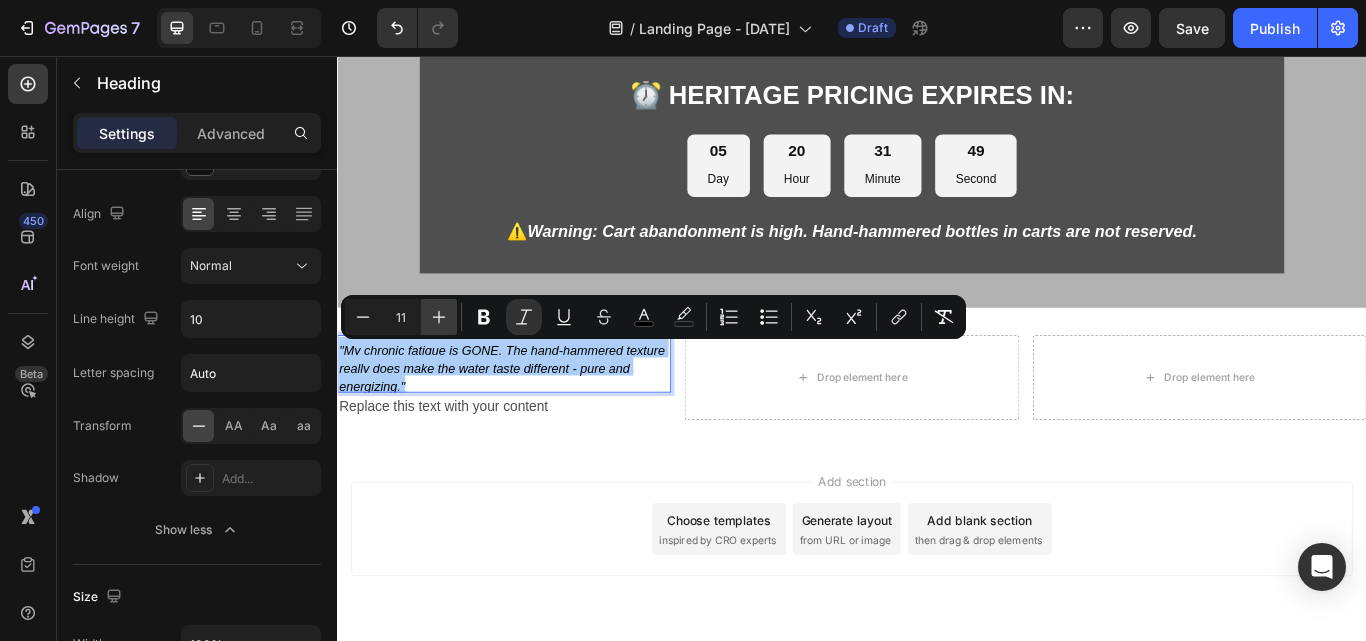 click 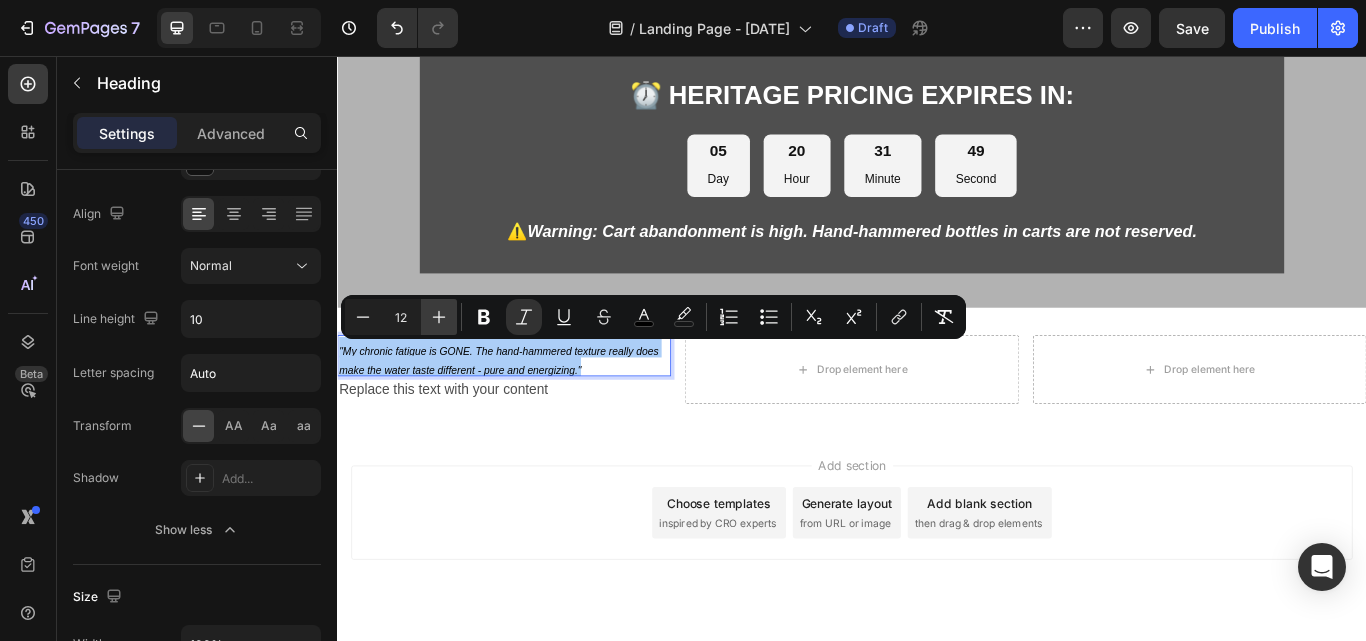 click 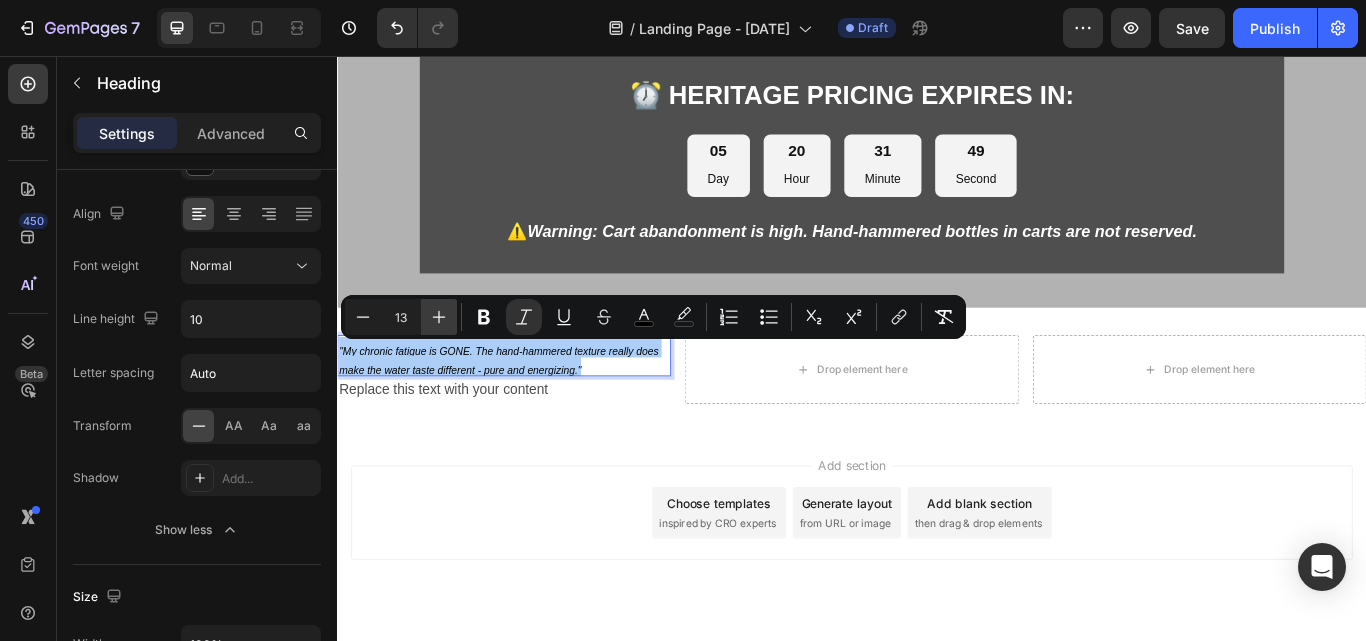click 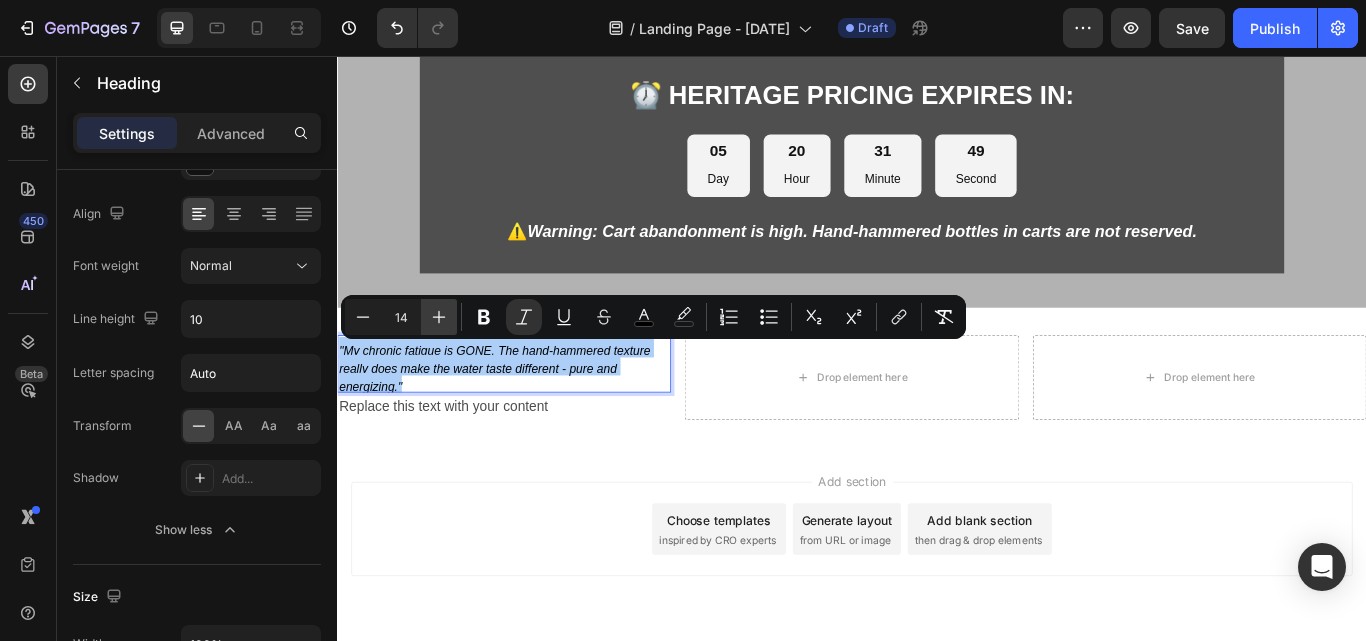 click 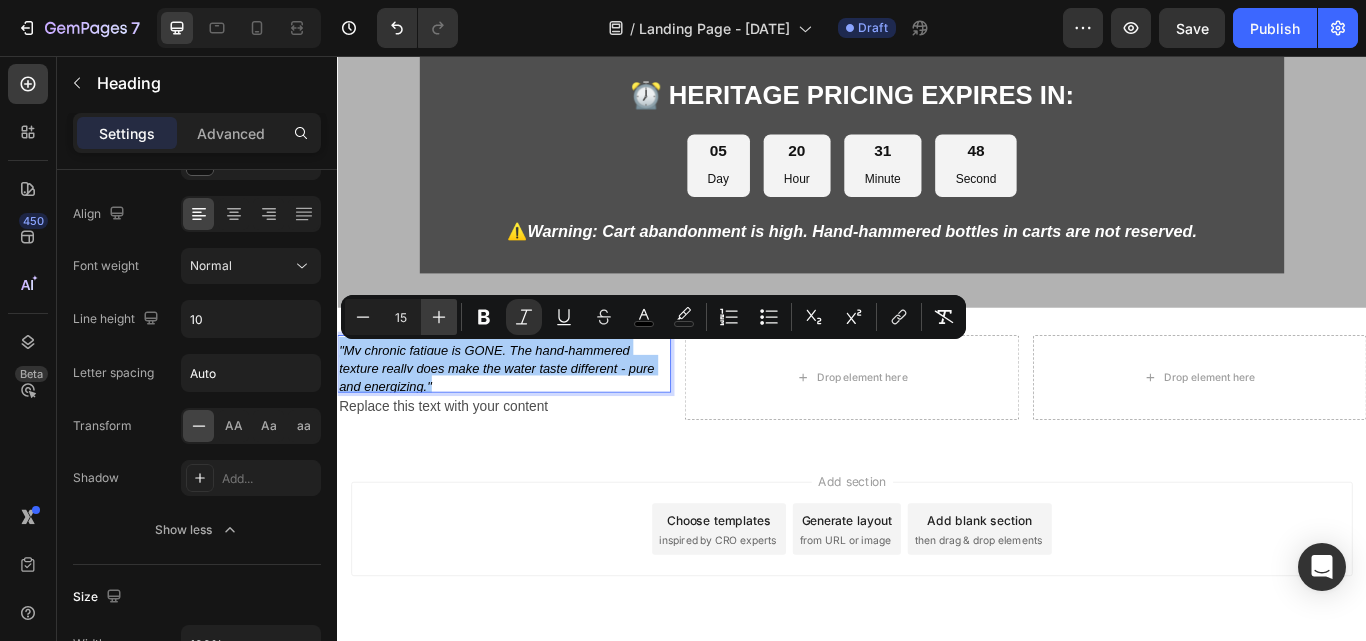 click 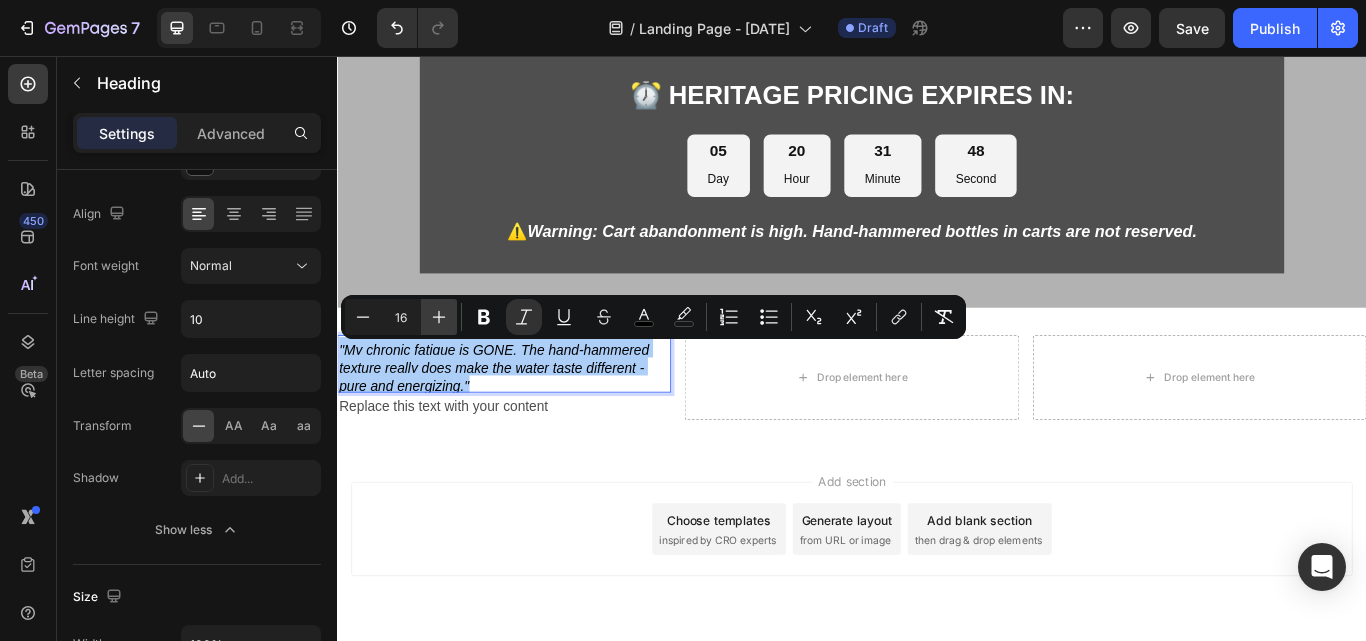 click 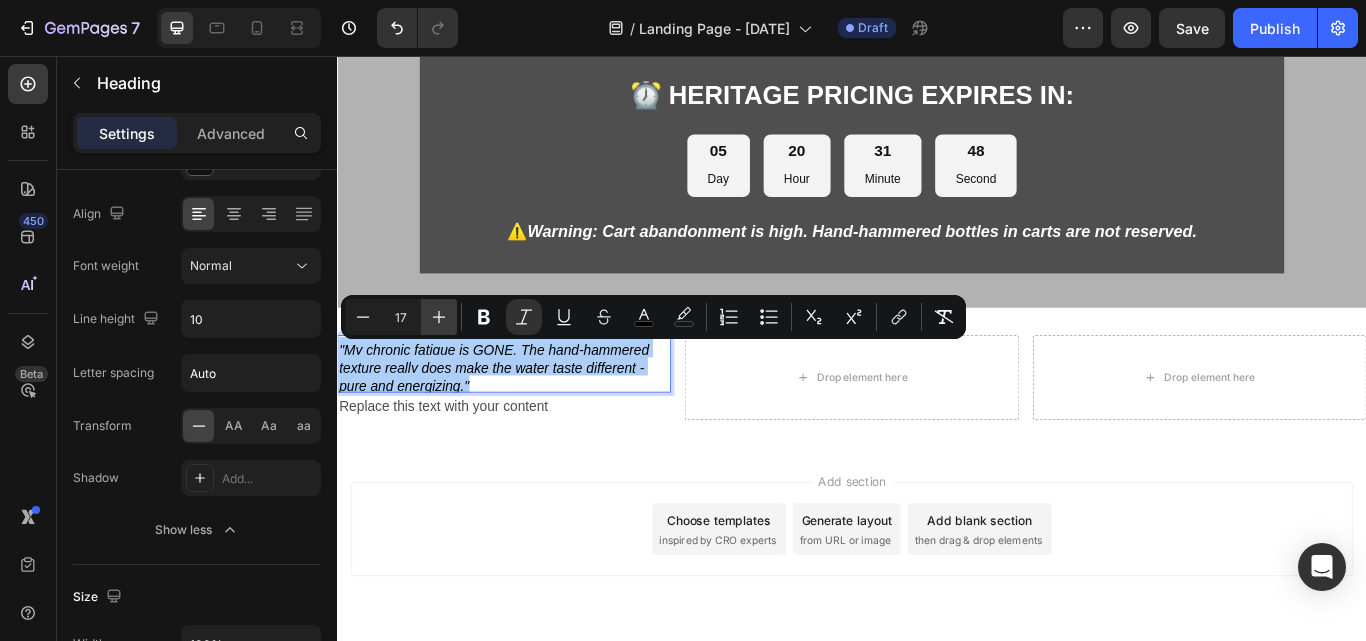 click 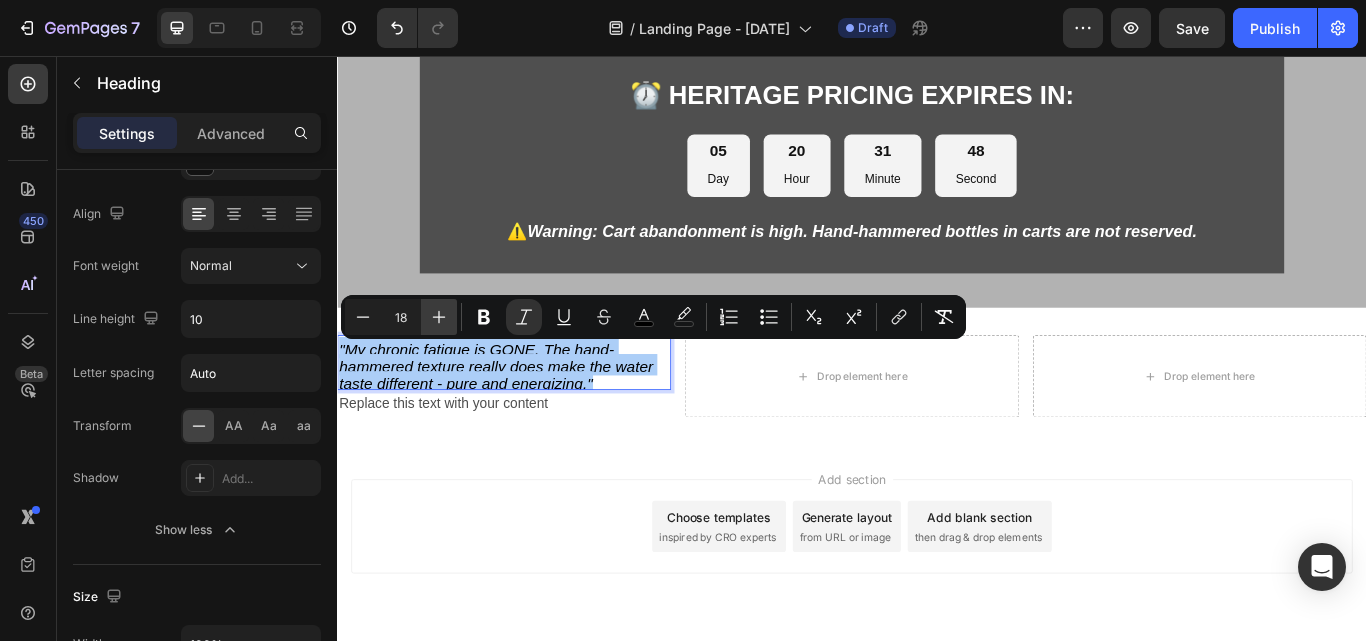 click 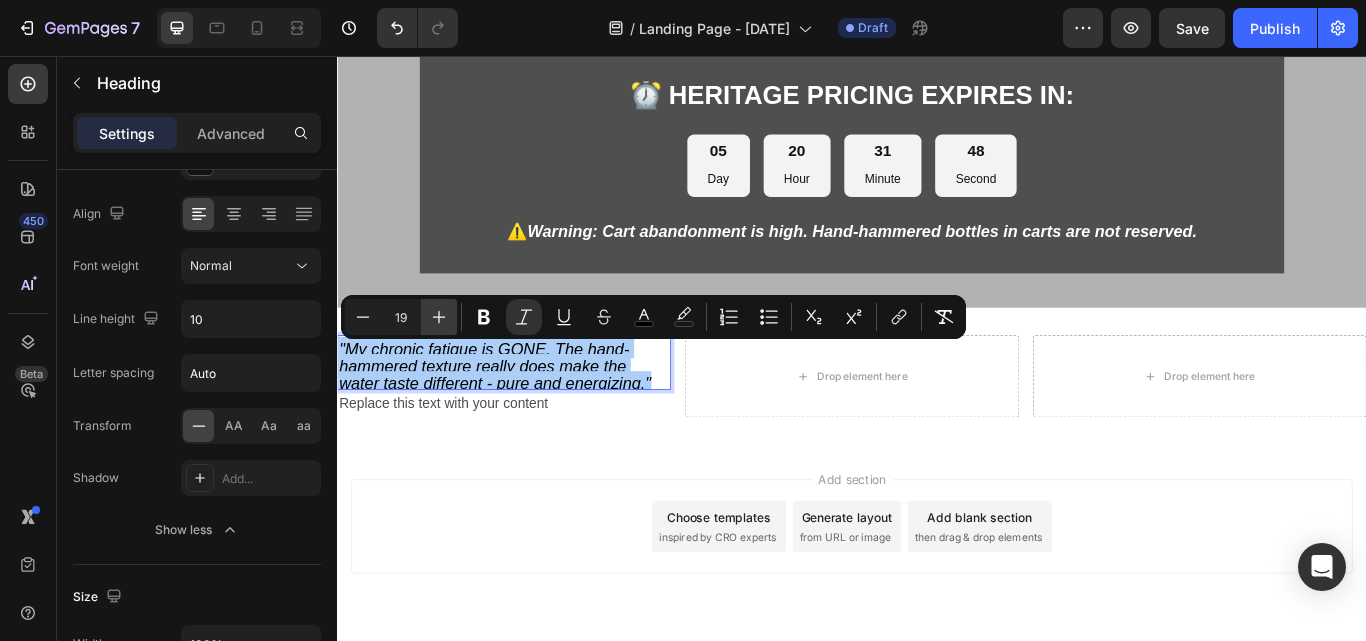 click 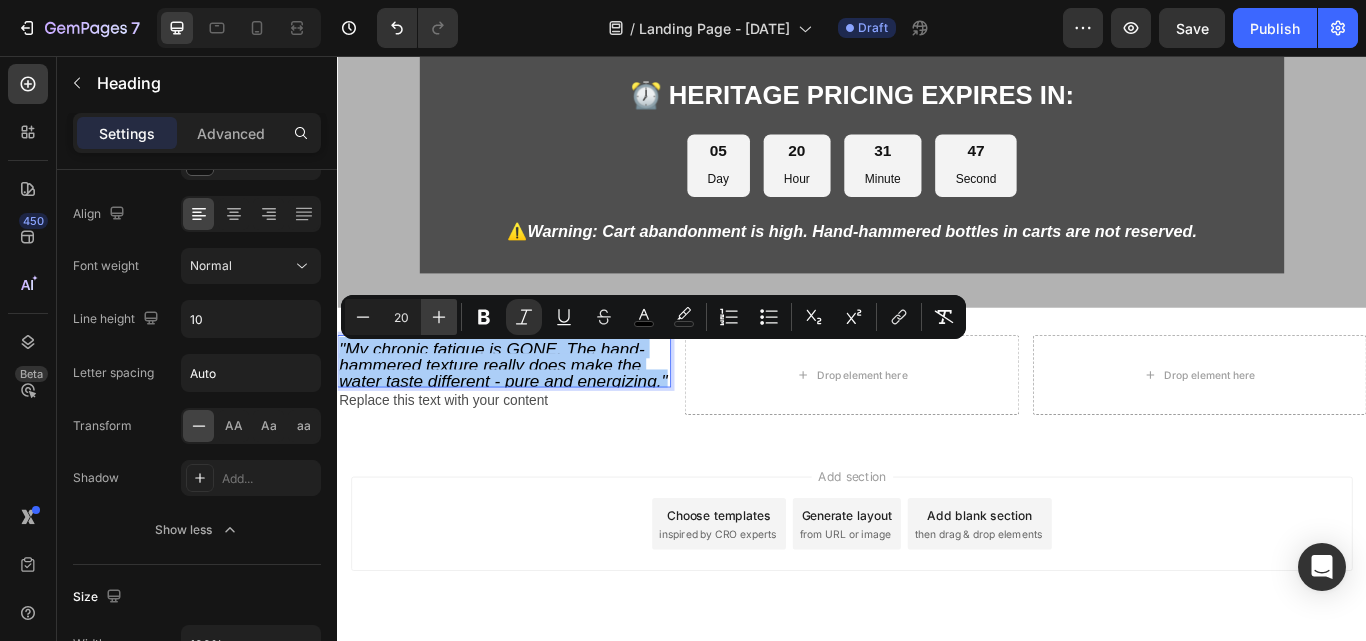click 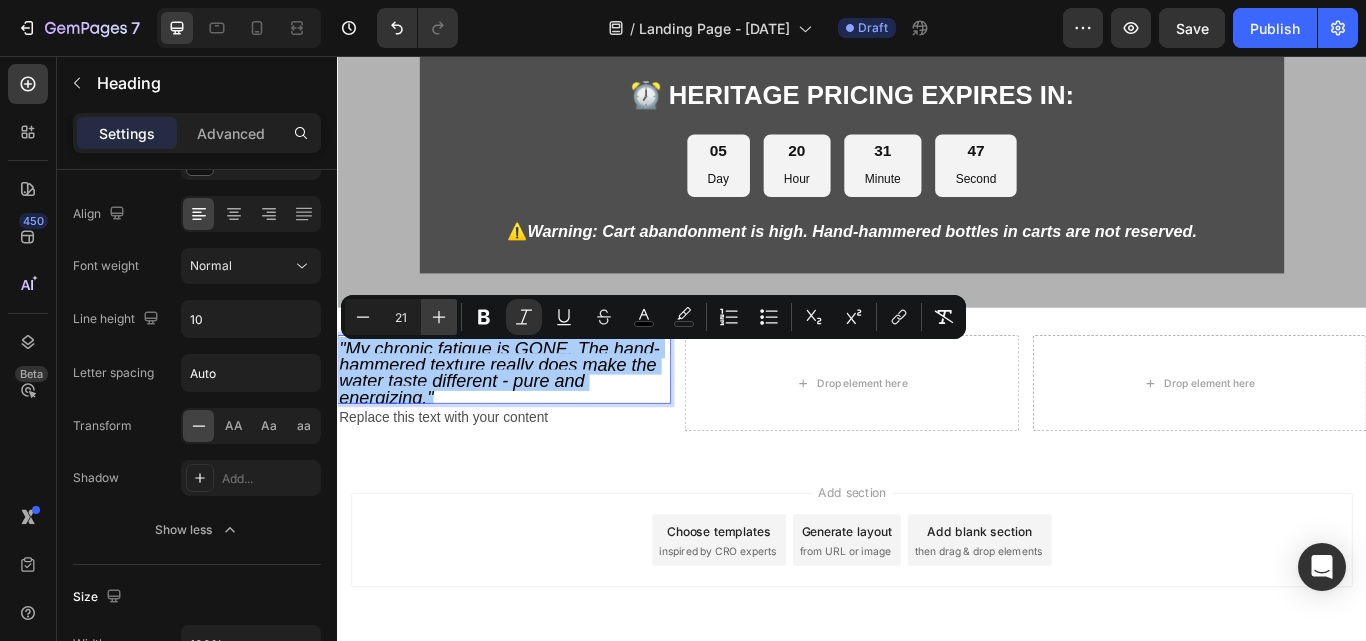 click 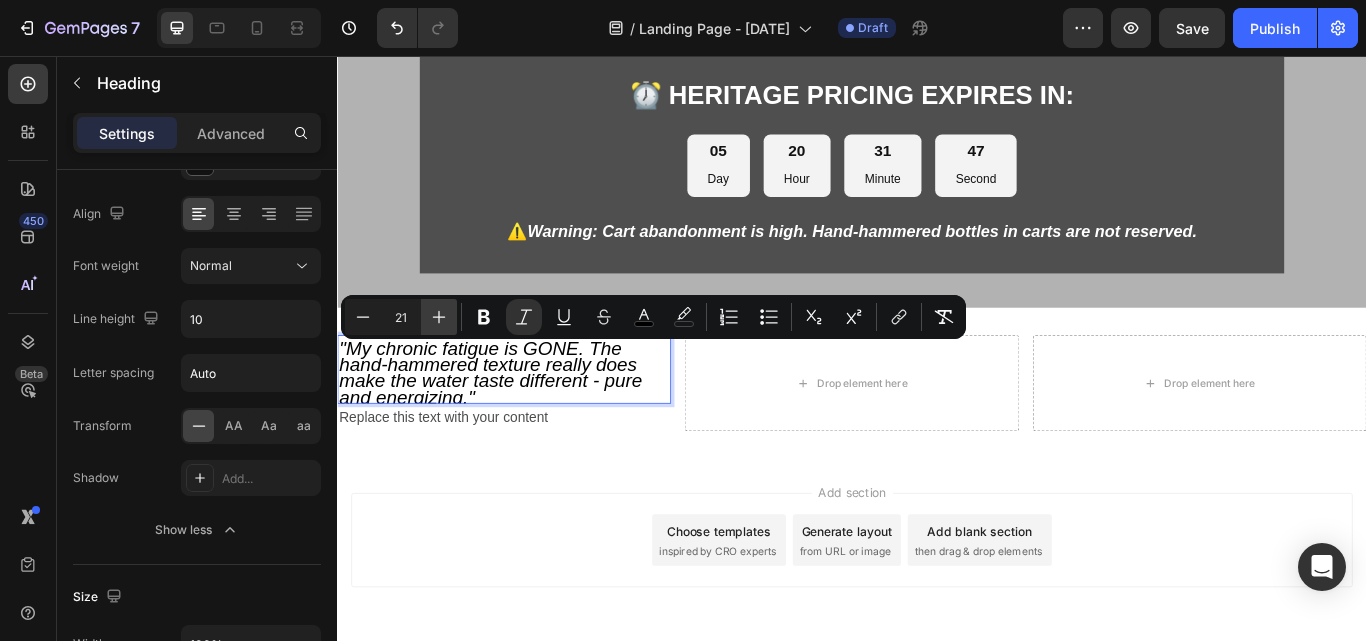 type on "22" 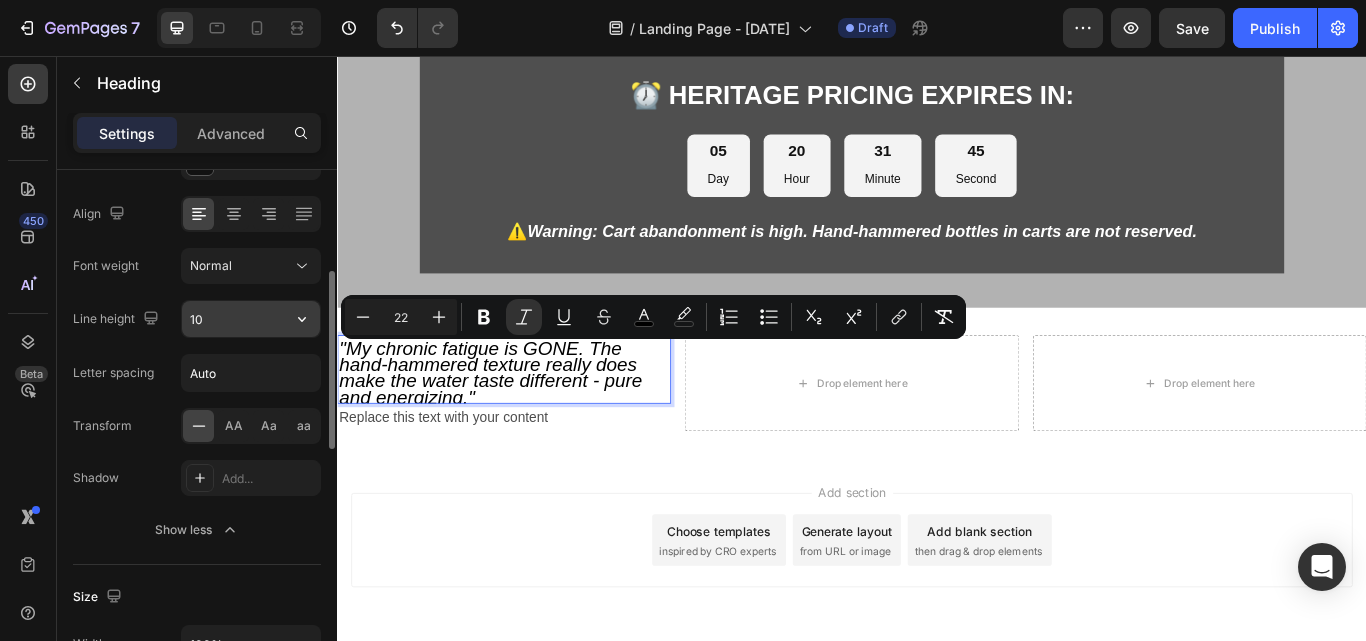 click on "10" at bounding box center [251, 319] 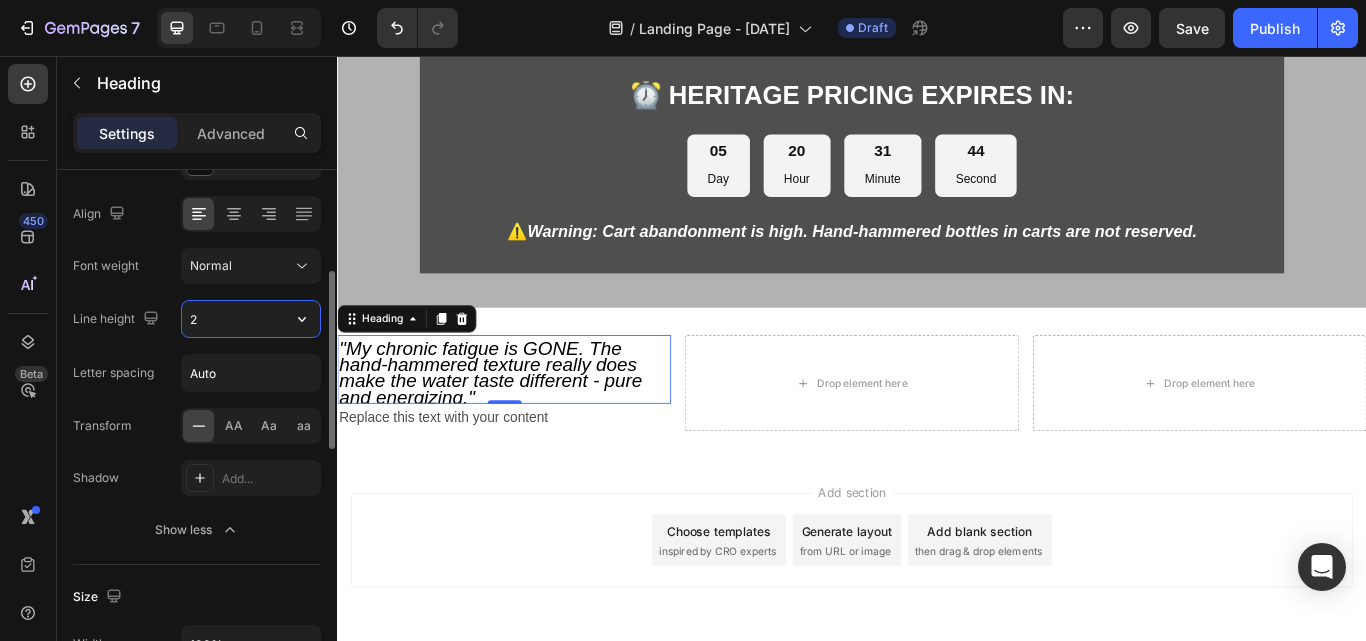 type on "20" 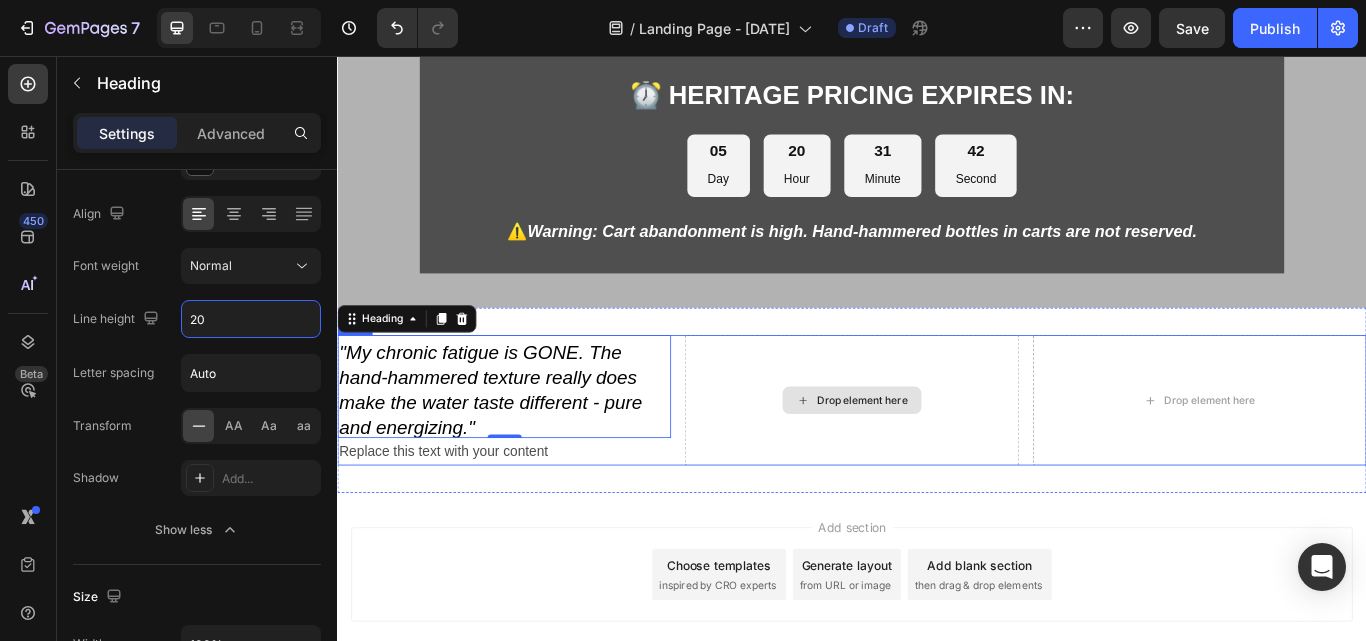 click on "Drop element here" at bounding box center (936, 458) 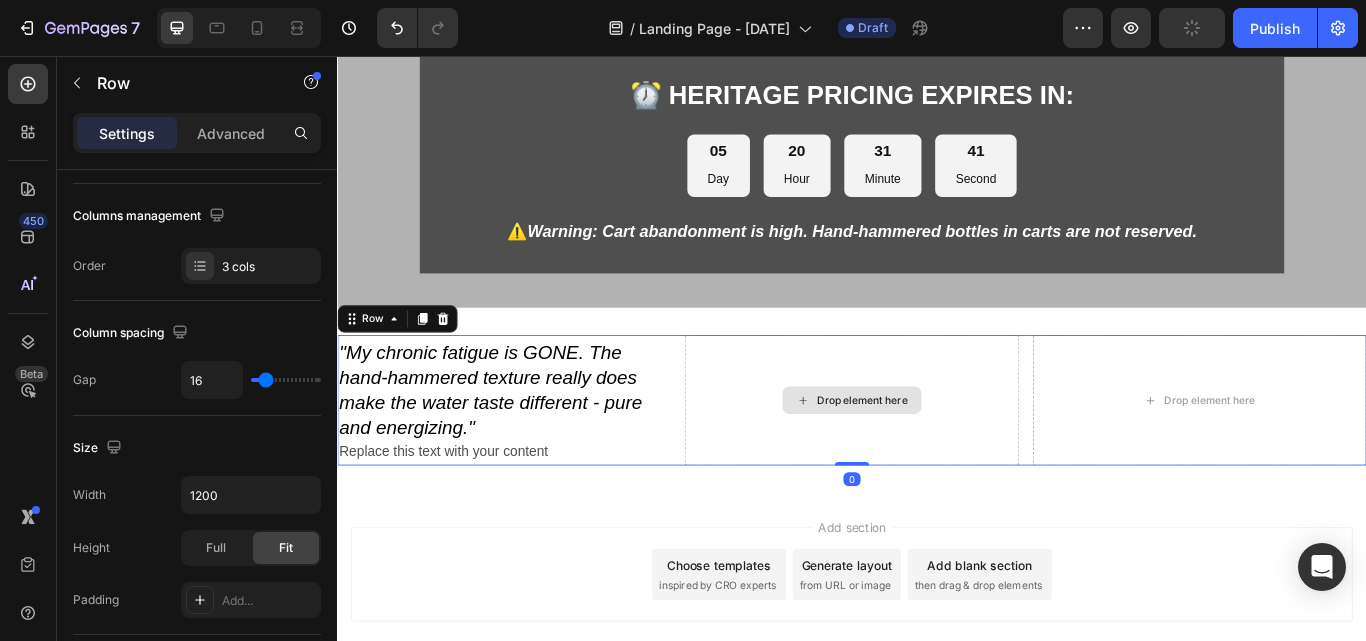 scroll, scrollTop: 0, scrollLeft: 0, axis: both 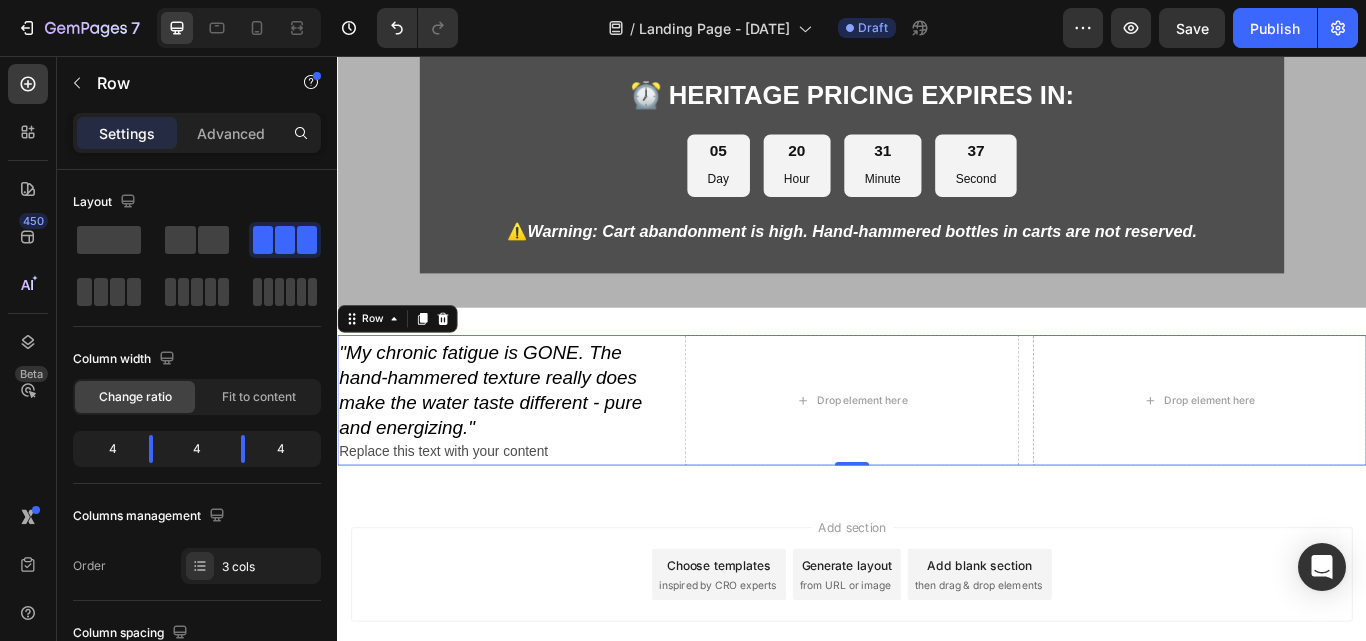 click on "⁠⁠⁠⁠⁠⁠⁠ "My chronic fatigue is GONE. The hand-hammered texture really does make the water taste different - pure and energizing." Heading Replace this text with your content Text Block
Drop element here
Drop element here Row   0" at bounding box center [937, 458] 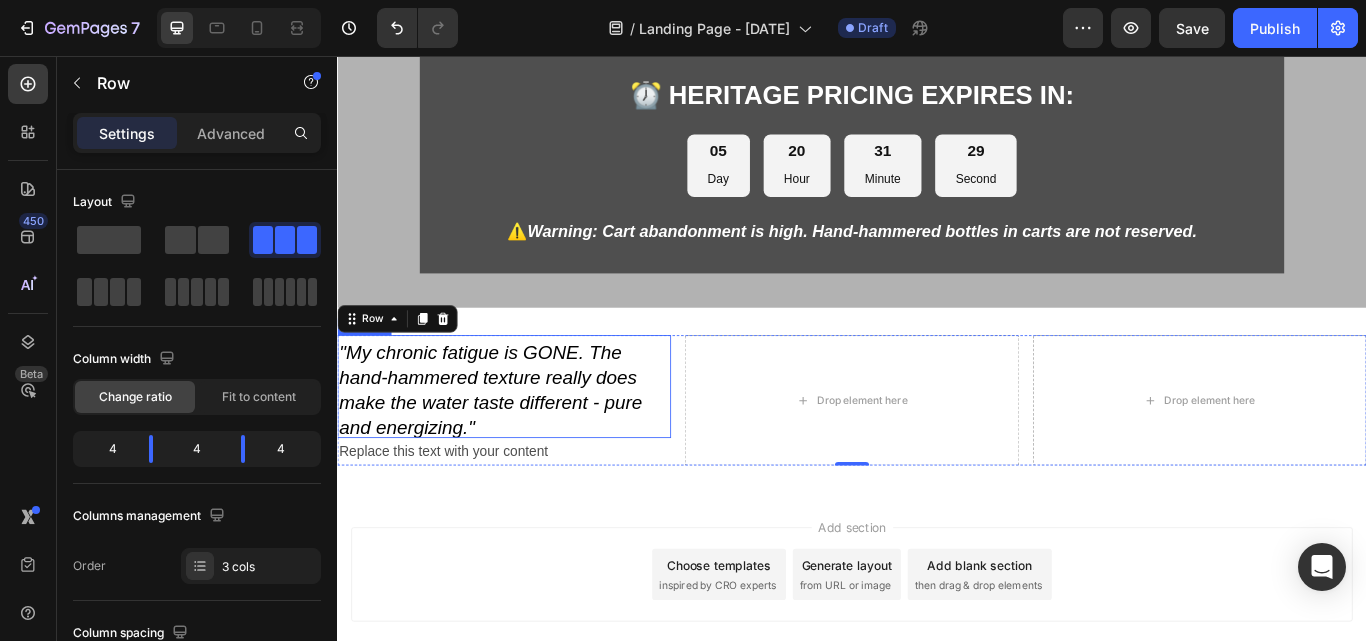 click on "⁠⁠⁠⁠⁠⁠⁠ "My chronic fatigue is GONE. The hand-hammered texture really does make the water taste different - pure and energizing."" at bounding box center [531, 442] 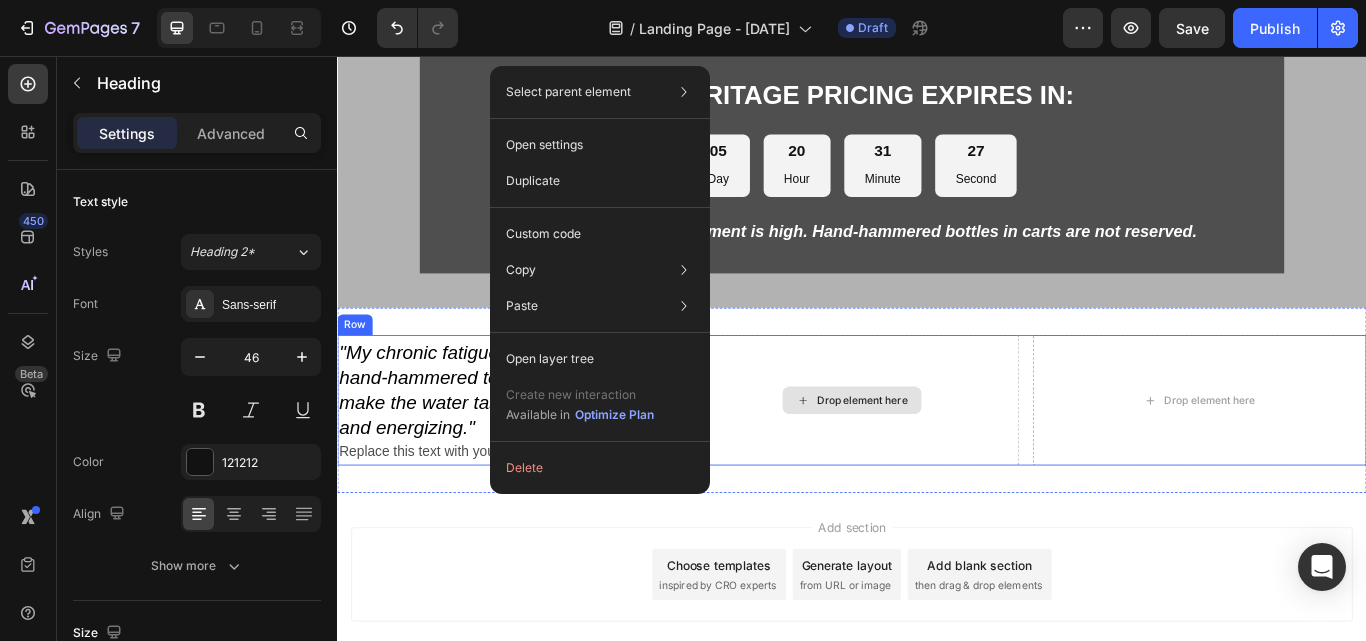 click on "Drop element here" at bounding box center [949, 458] 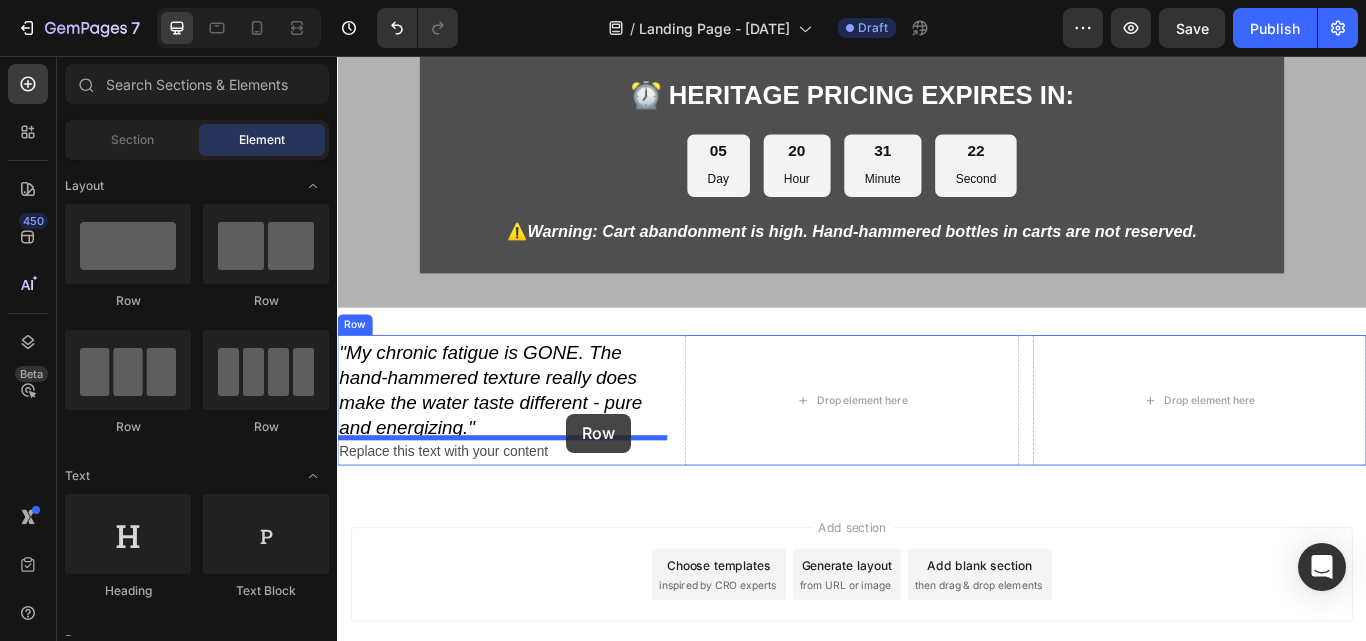 drag, startPoint x: 457, startPoint y: 305, endPoint x: 600, endPoint y: 473, distance: 220.61958 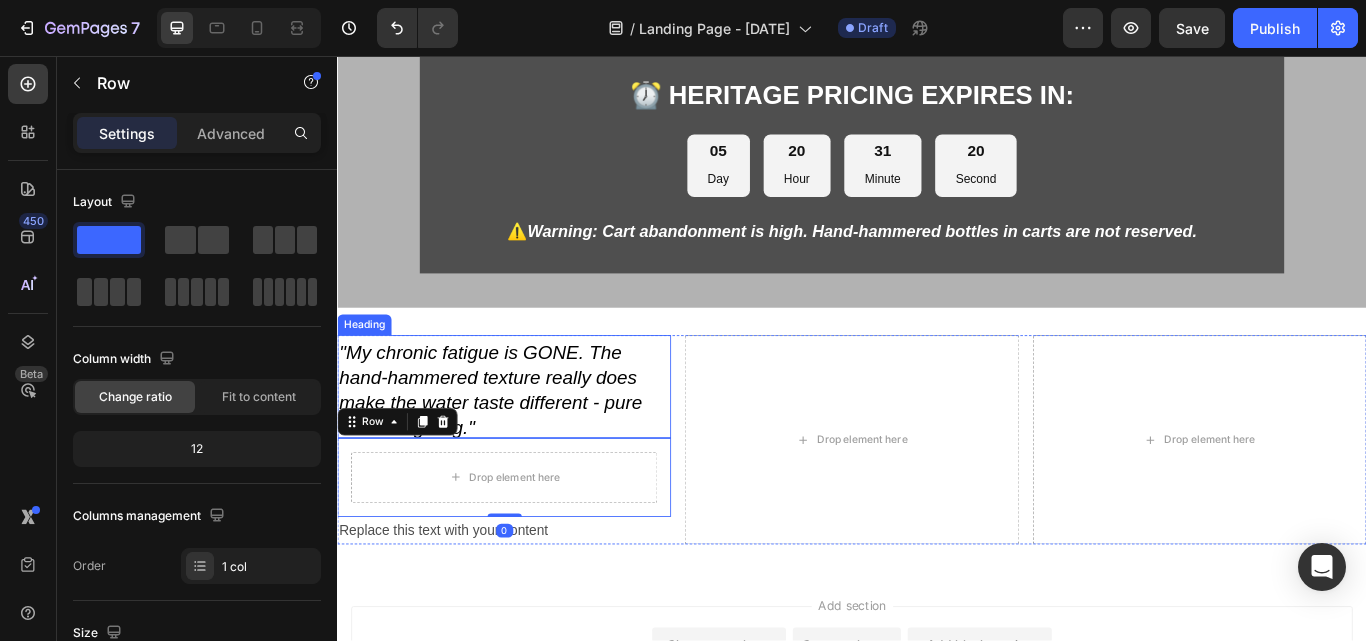 click on ""My chronic fatigue is GONE. The hand-hammered texture really does make the water taste different - pure and energizing."" at bounding box center (515, 446) 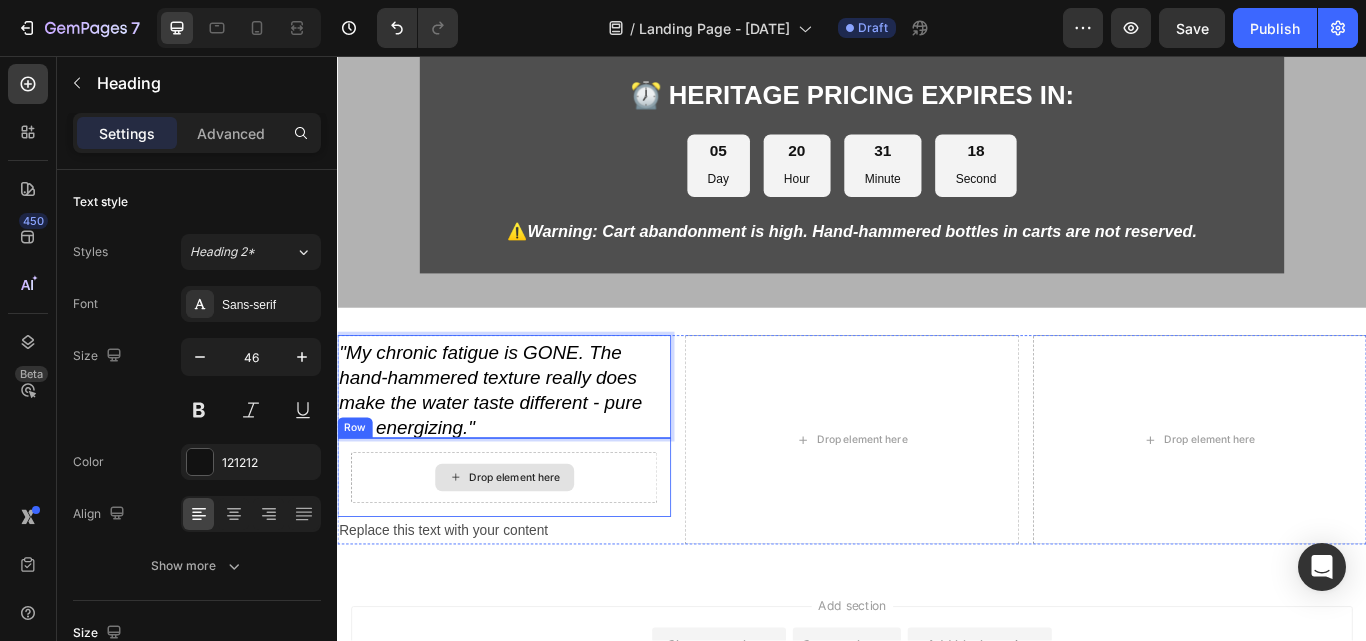 drag, startPoint x: 553, startPoint y: 430, endPoint x: 562, endPoint y: 555, distance: 125.32358 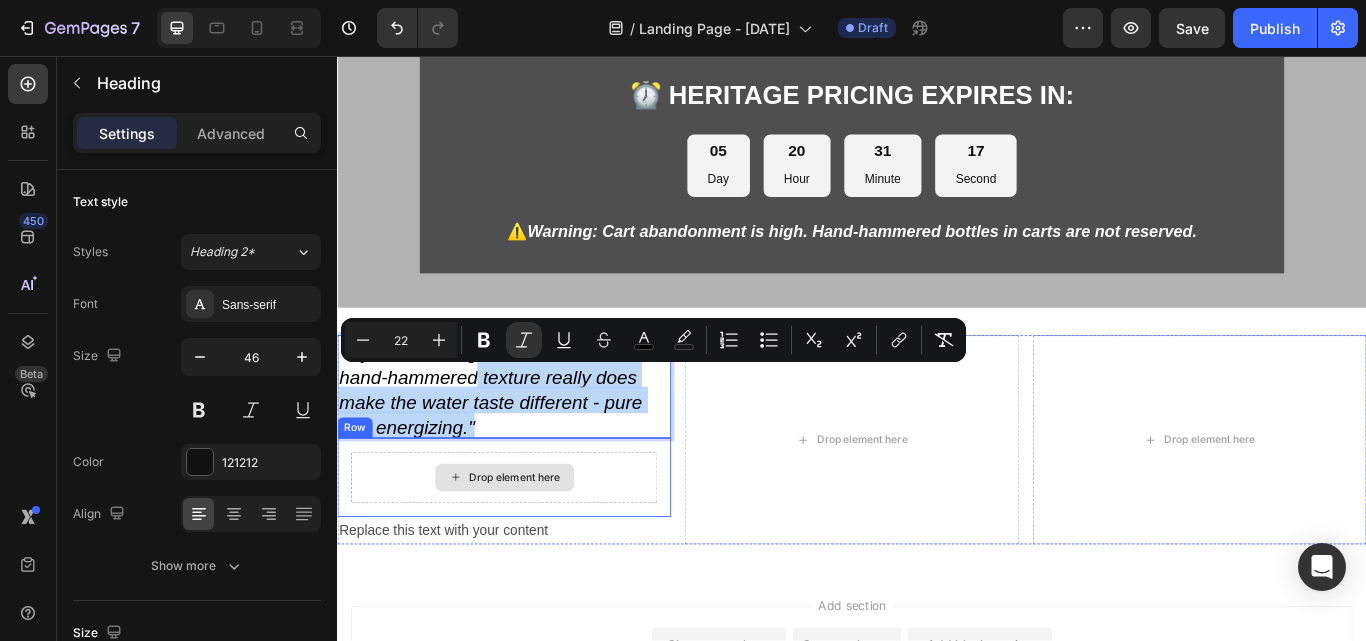 drag, startPoint x: 503, startPoint y: 425, endPoint x: 578, endPoint y: 543, distance: 139.81773 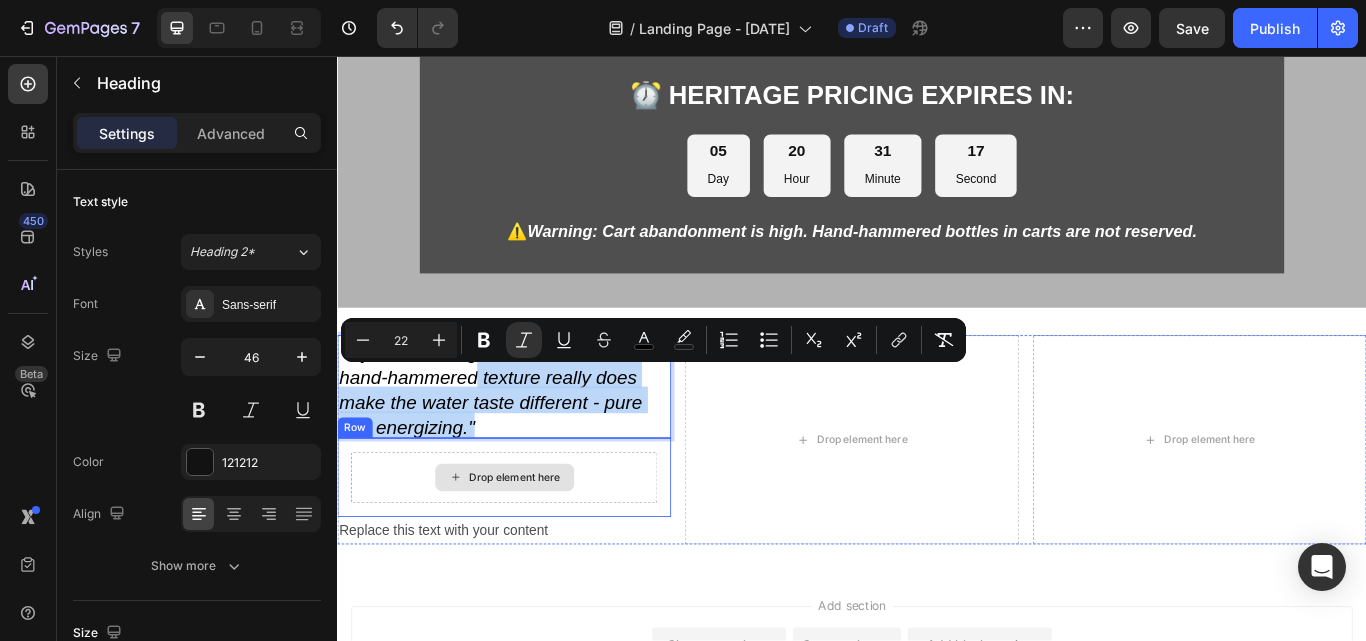 click on ""My chronic fatigue is GONE. The hand-hammered texture really does make the water taste different - pure and energizing." Heading   0
Drop element here Row Replace this text with your content Text Block" at bounding box center [531, 504] 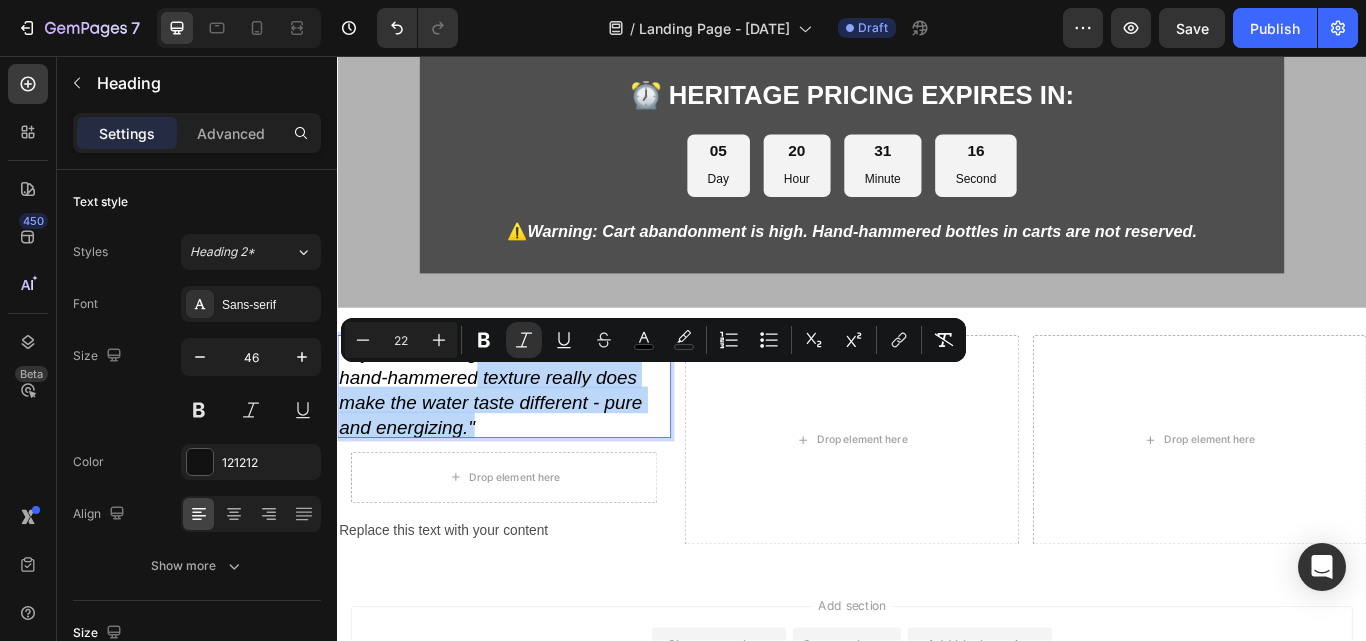 click on ""My chronic fatigue is GONE. The hand-hammered texture really does make the water taste different - pure and energizing."" at bounding box center [515, 446] 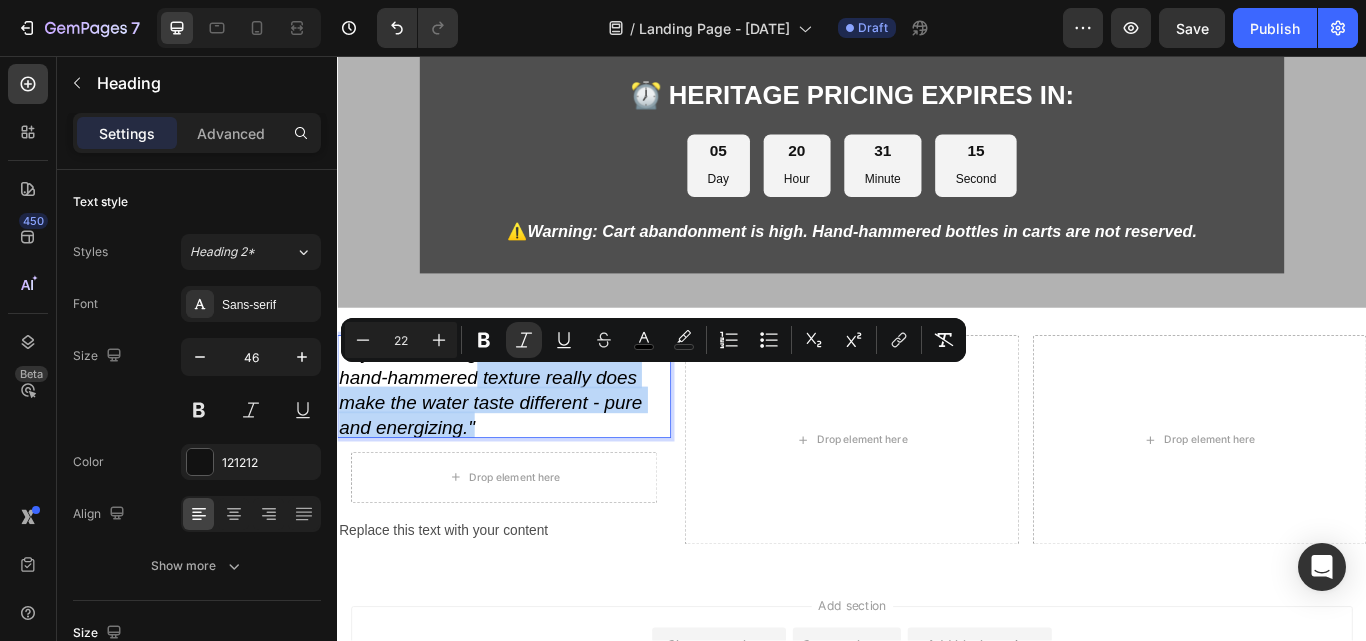 click on "Drop element here" at bounding box center [936, 504] 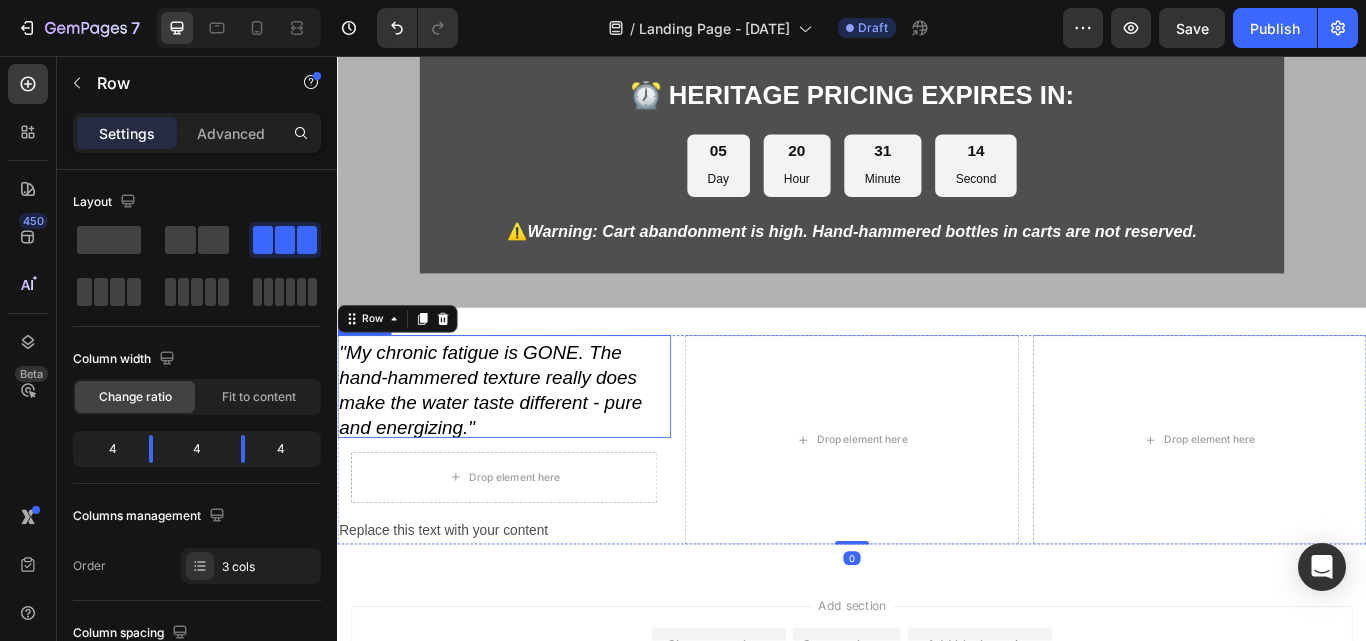 click on "⁠⁠⁠⁠⁠⁠⁠ "My chronic fatigue is GONE. The hand-hammered texture really does make the water taste different - pure and energizing."" at bounding box center (531, 442) 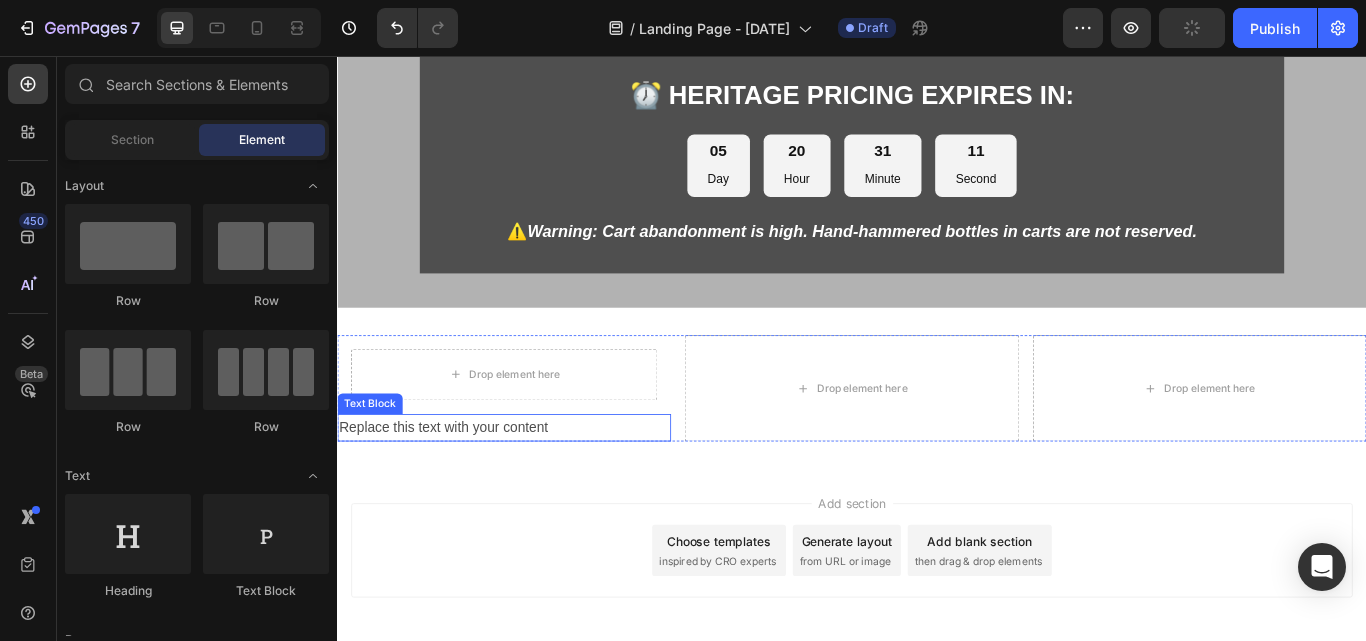 click on "Replace this text with your content" at bounding box center (531, 490) 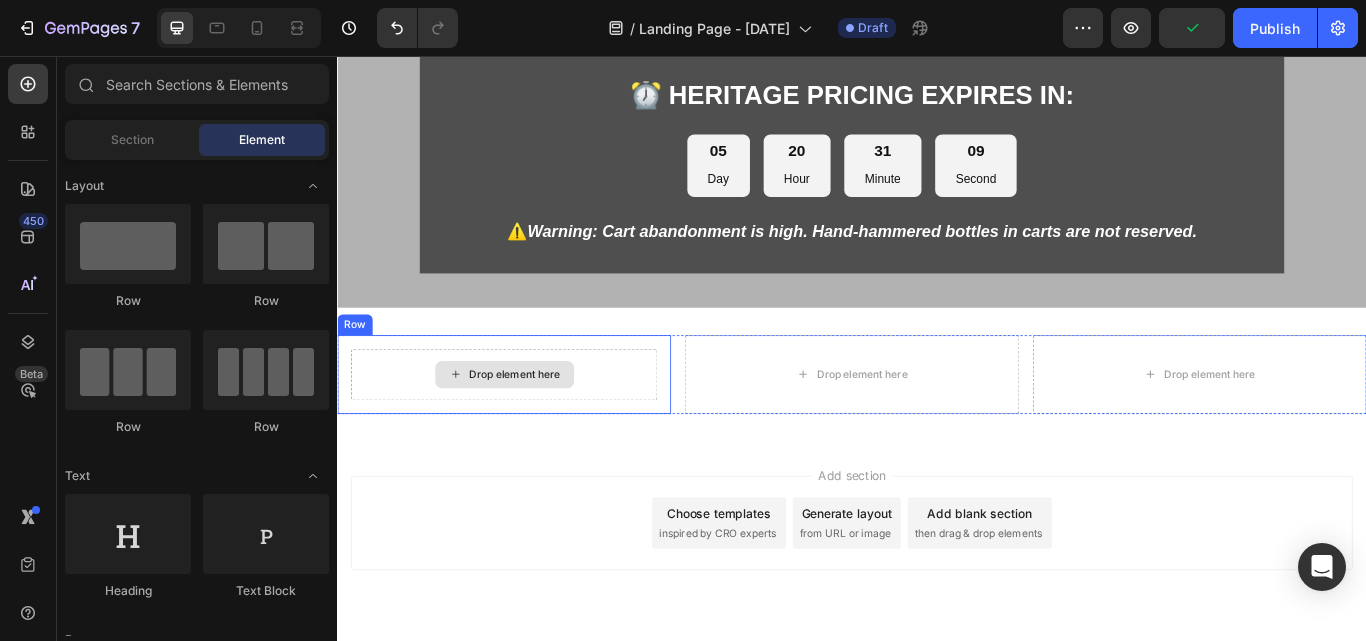 click on "Drop element here" at bounding box center [544, 428] 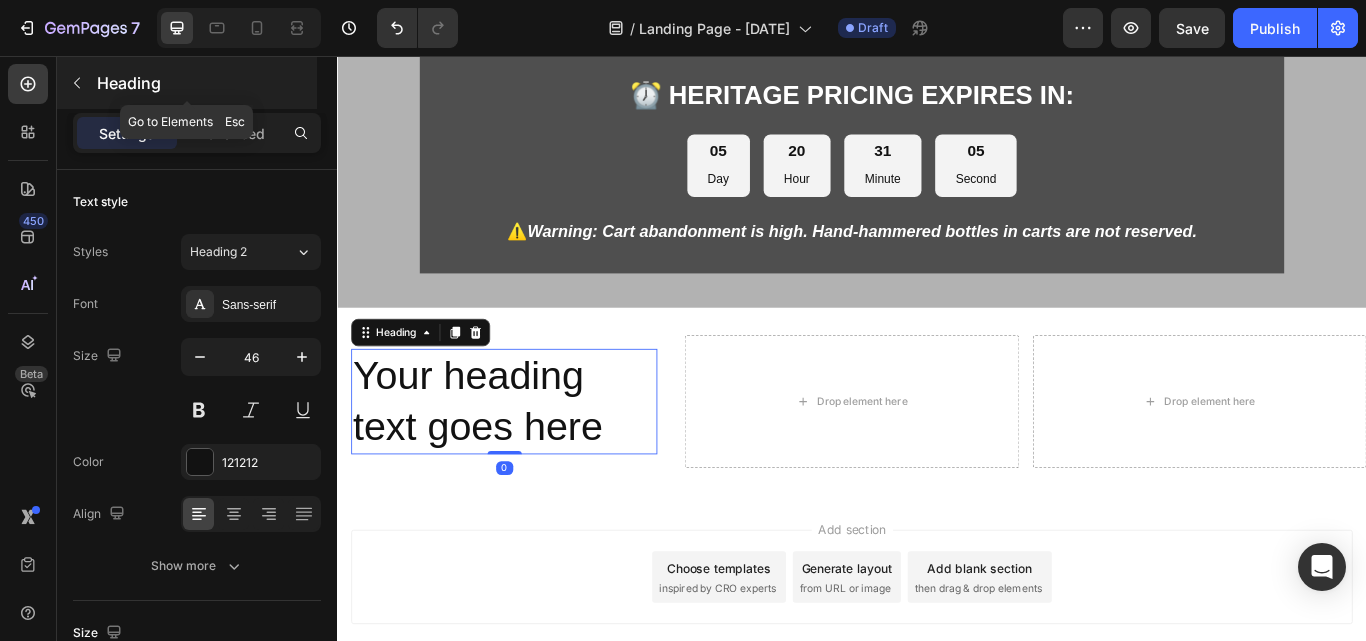 click at bounding box center (77, 83) 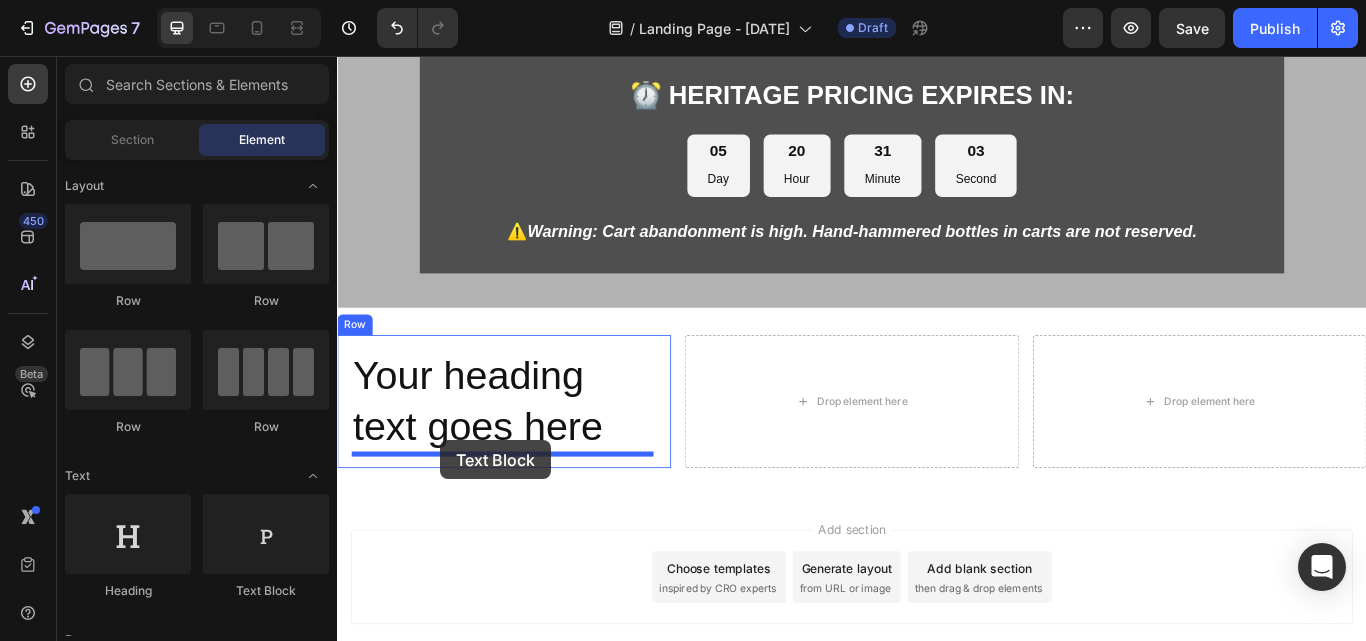 drag, startPoint x: 595, startPoint y: 610, endPoint x: 457, endPoint y: 504, distance: 174.01149 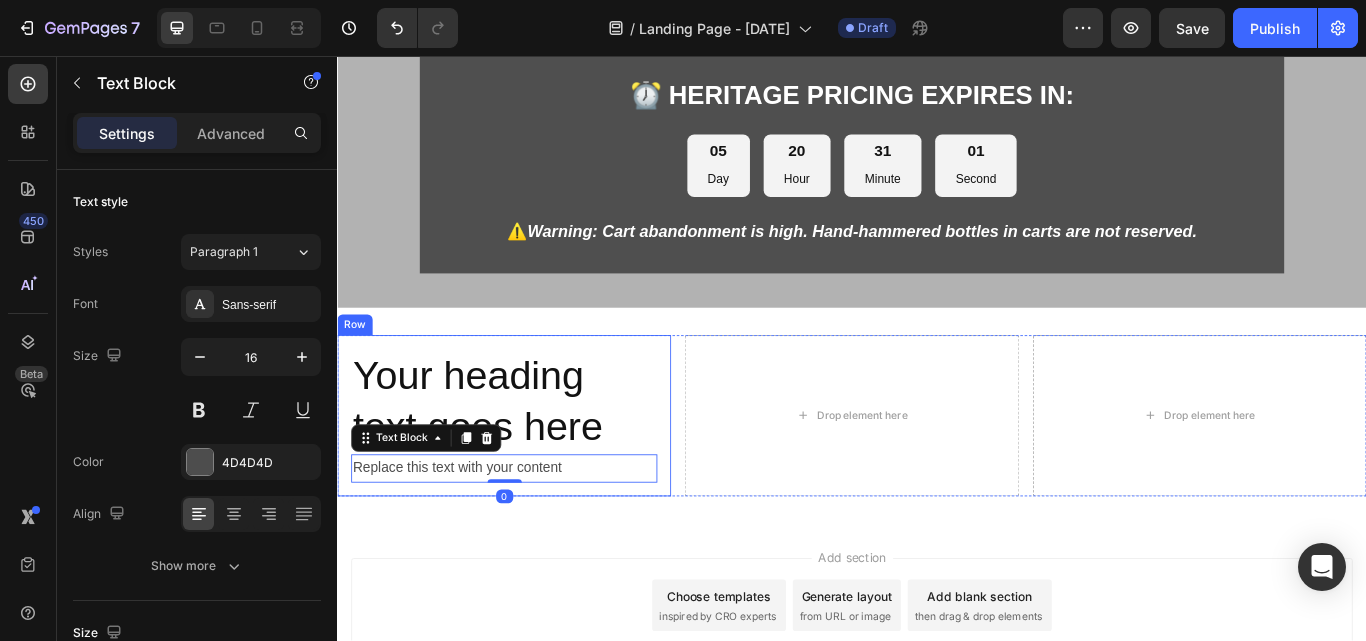 click on "Your heading text goes here Heading Replace this text with your content Text Block   0 Row" at bounding box center [531, 476] 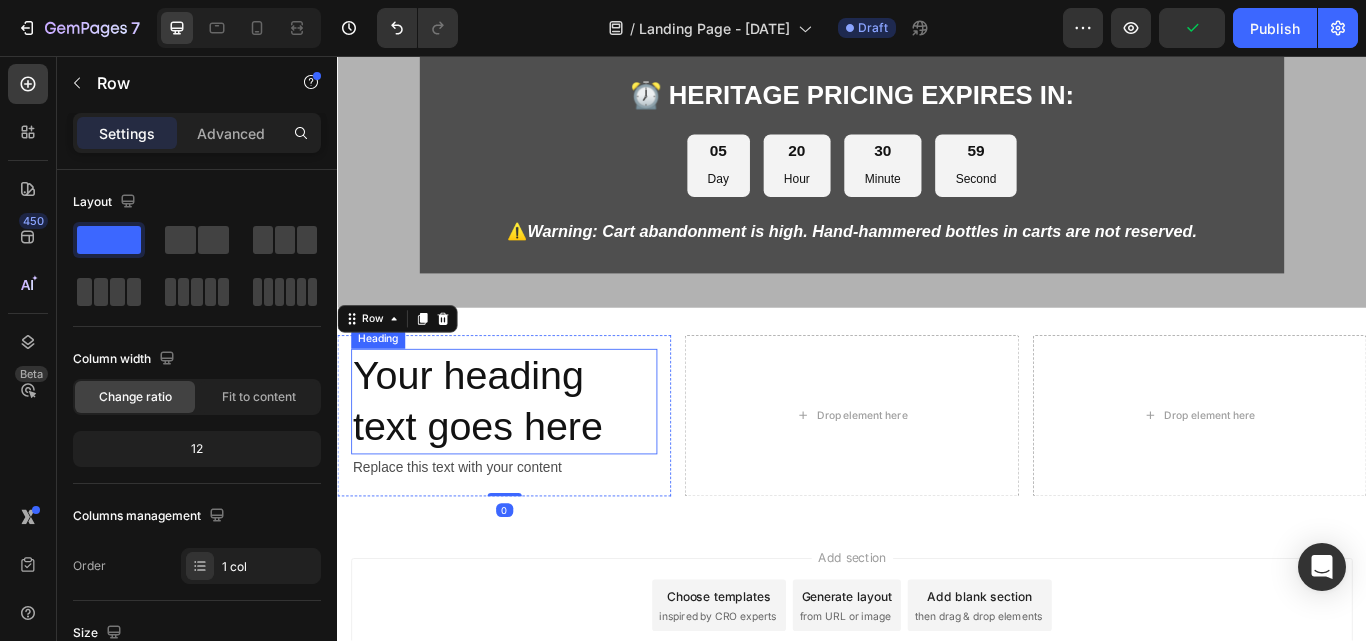 click on "Your heading text goes here" at bounding box center [531, 460] 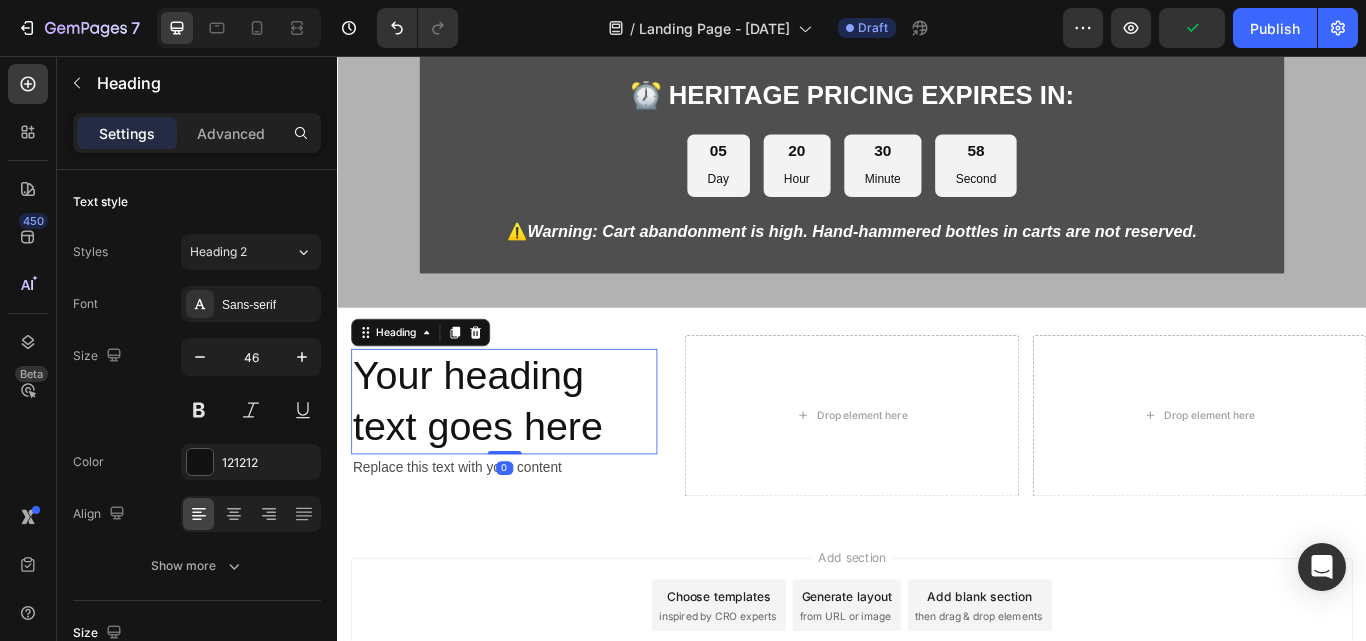 click on "Your heading text goes here" at bounding box center (531, 460) 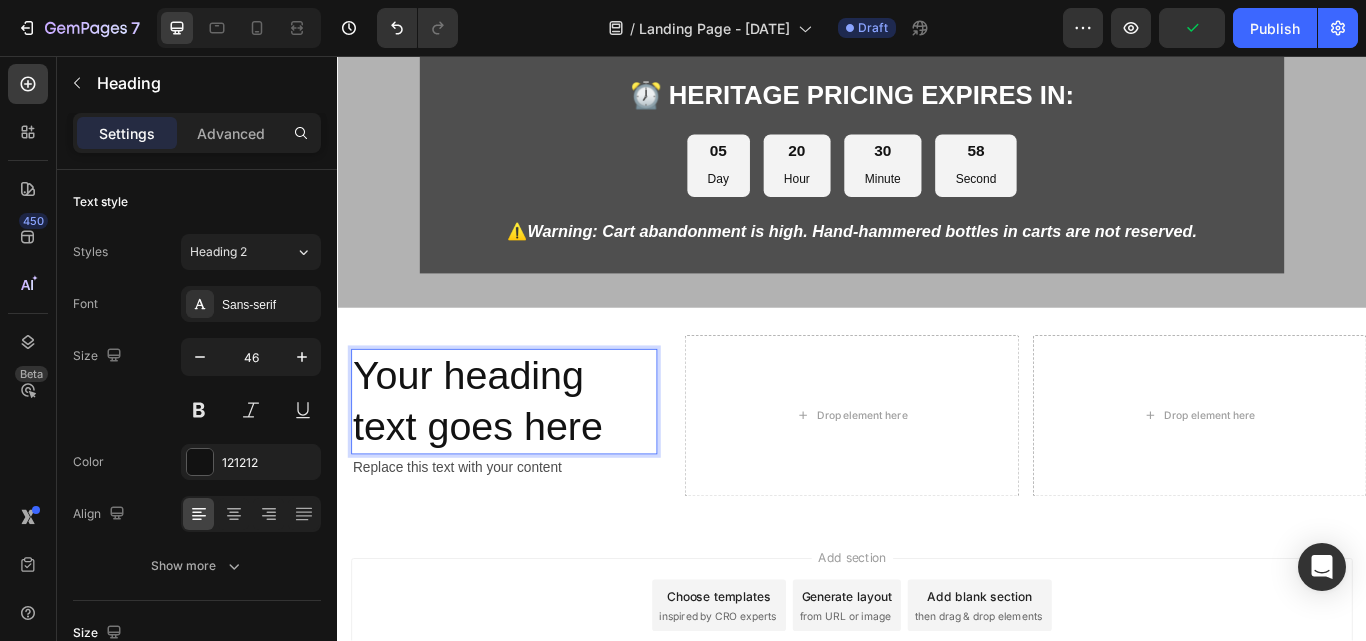 click on "Your heading text goes here" at bounding box center (531, 460) 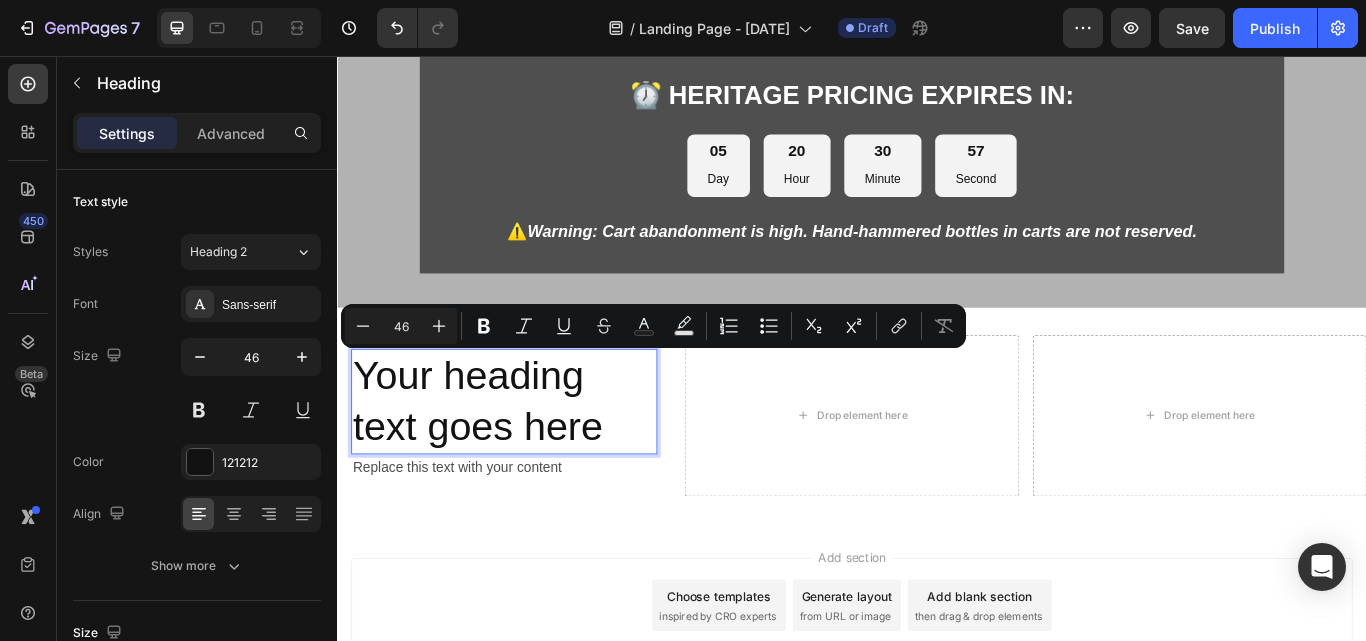 click on "Your heading text goes here" at bounding box center (531, 460) 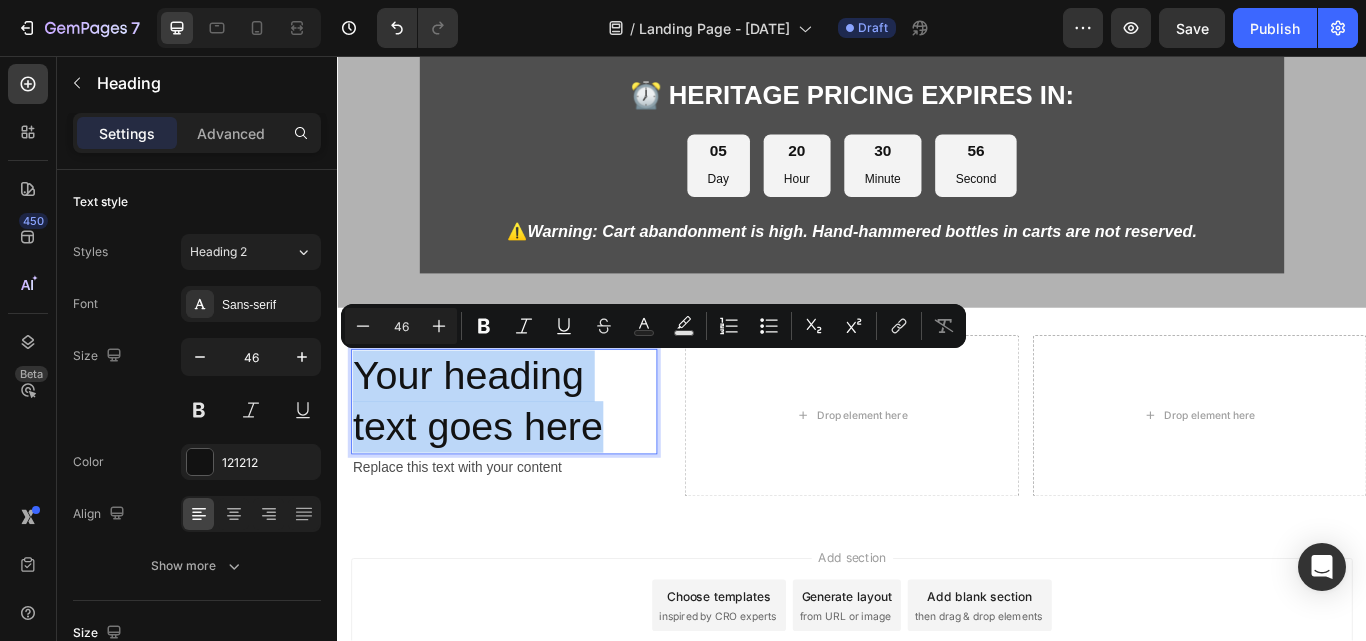 type on "11" 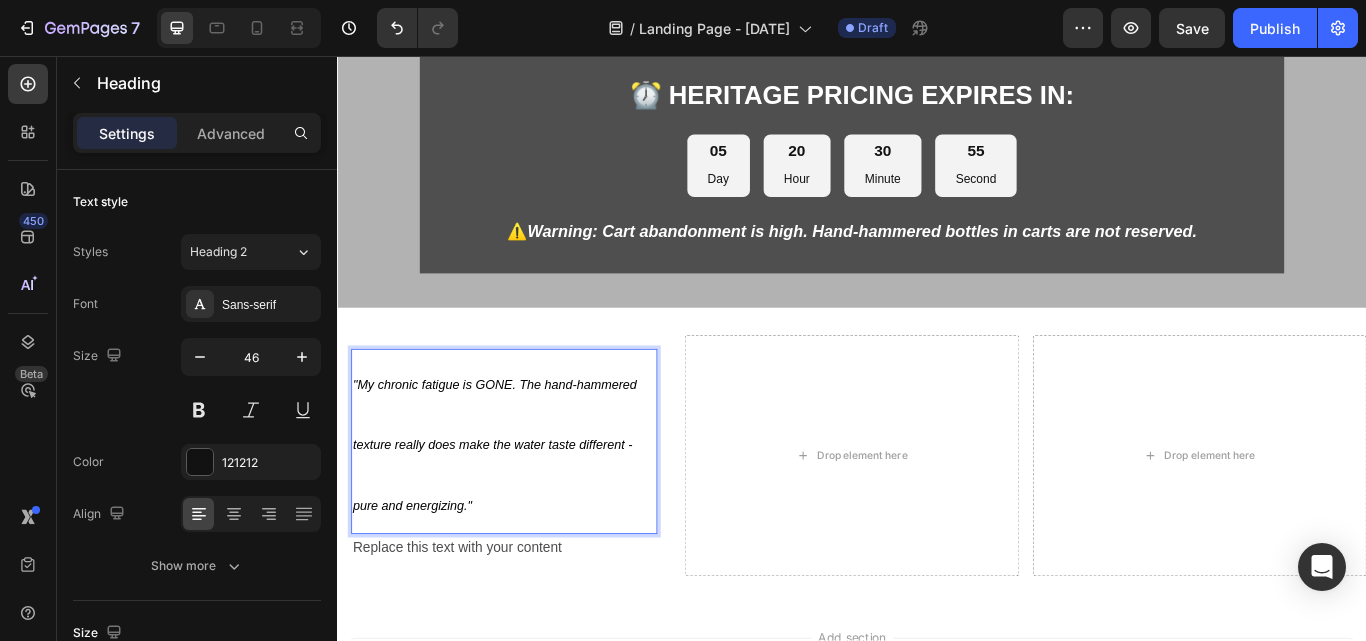 click on ""My chronic fatigue is GONE. The hand-hammered texture really does make the water taste different - pure and energizing."" at bounding box center (531, 506) 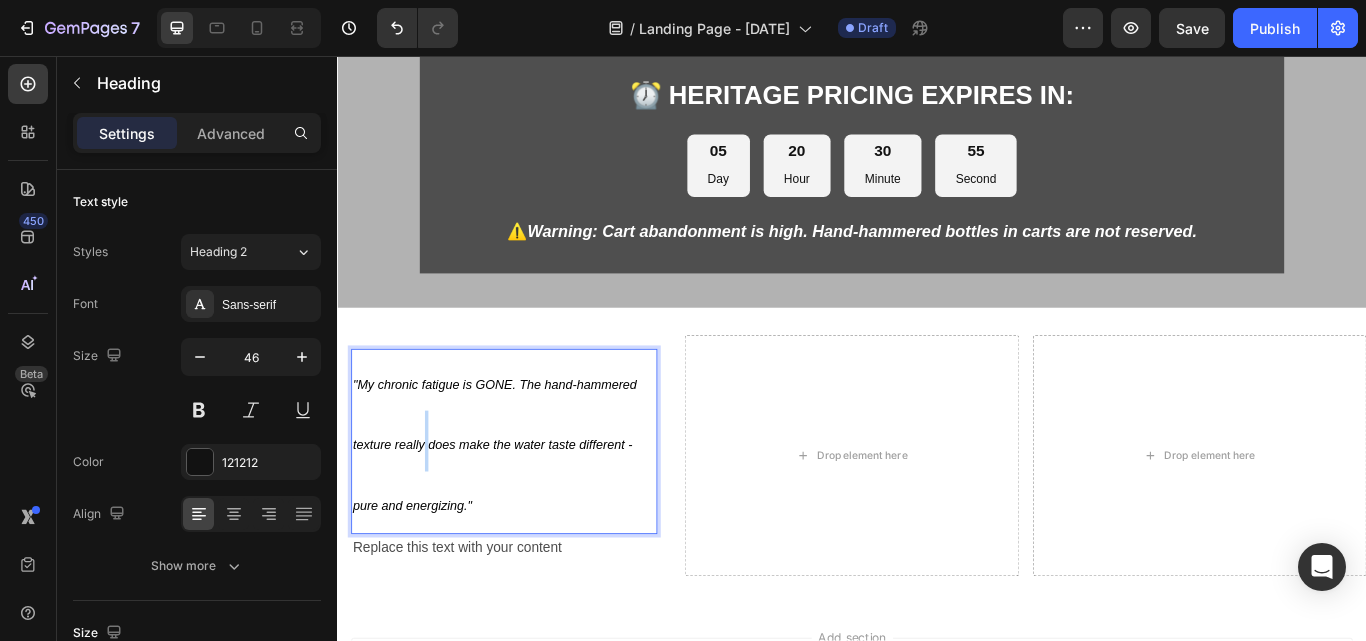click on ""My chronic fatigue is GONE. The hand-hammered texture really does make the water taste different - pure and energizing."" at bounding box center (531, 506) 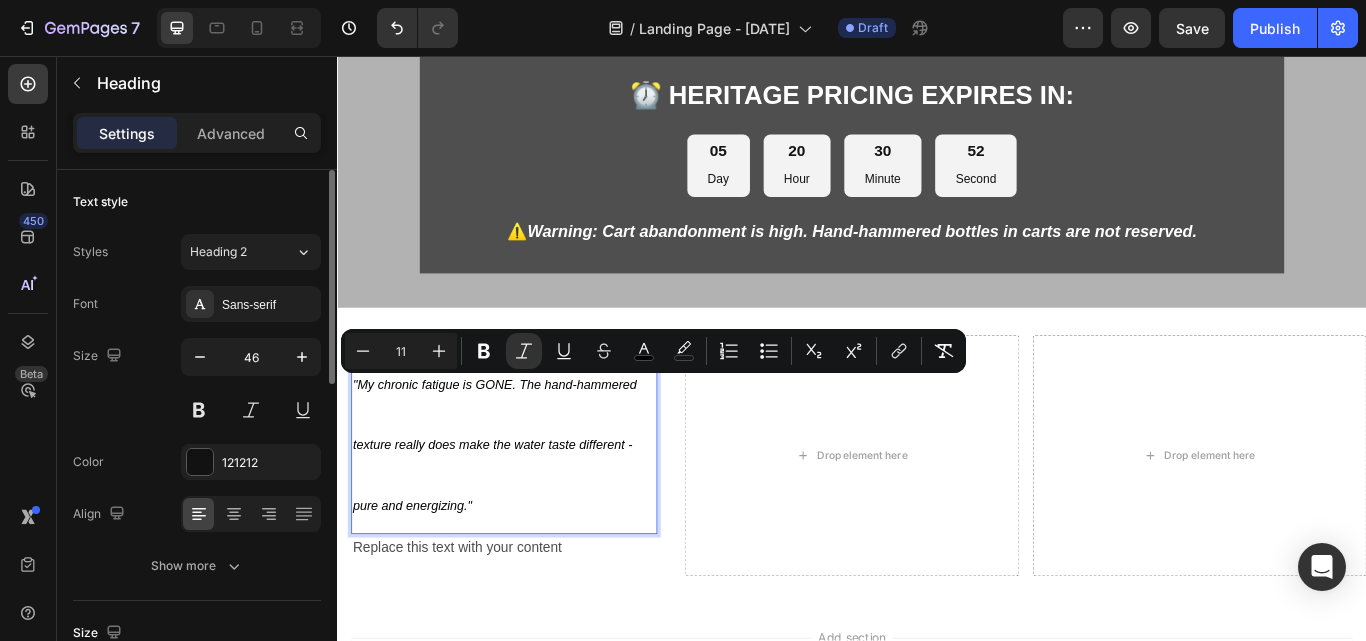 scroll, scrollTop: 100, scrollLeft: 0, axis: vertical 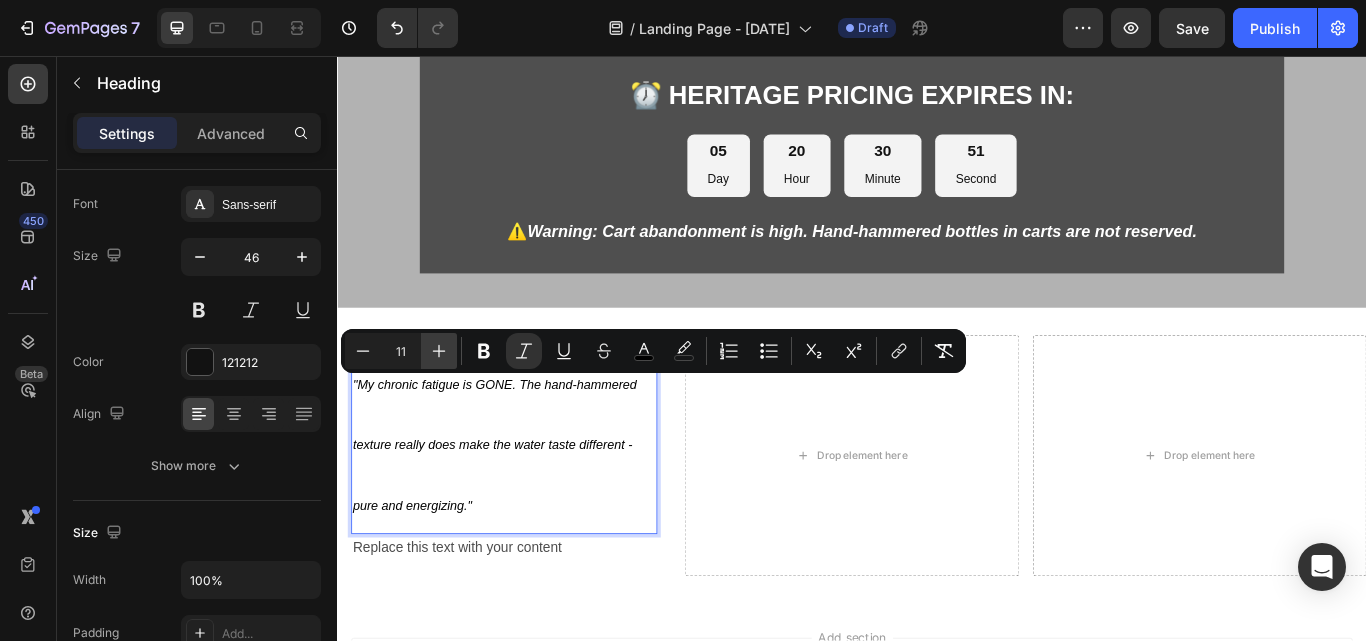 click 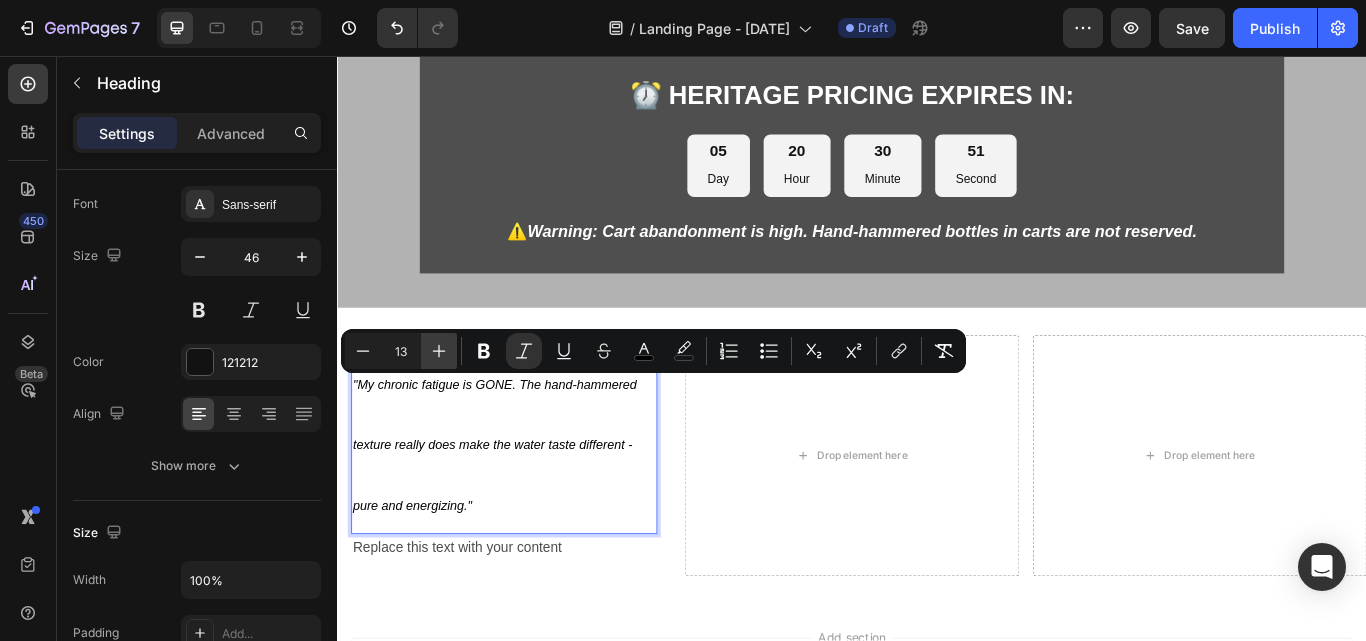click 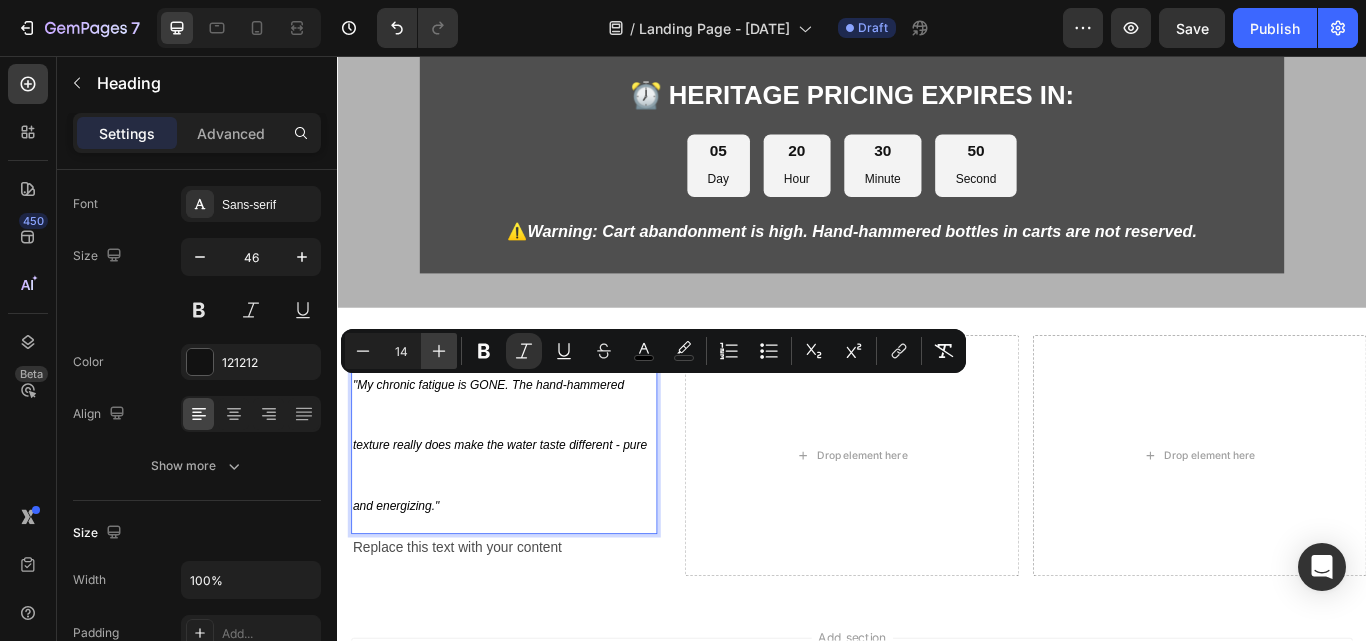click 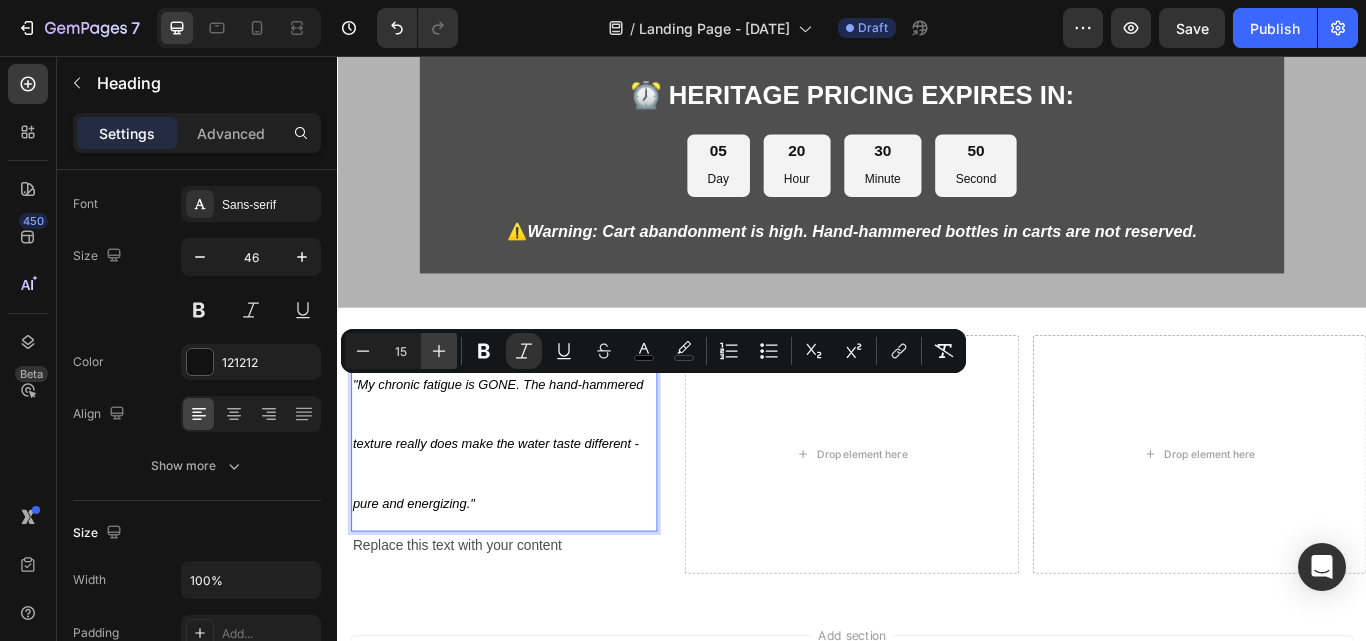 click 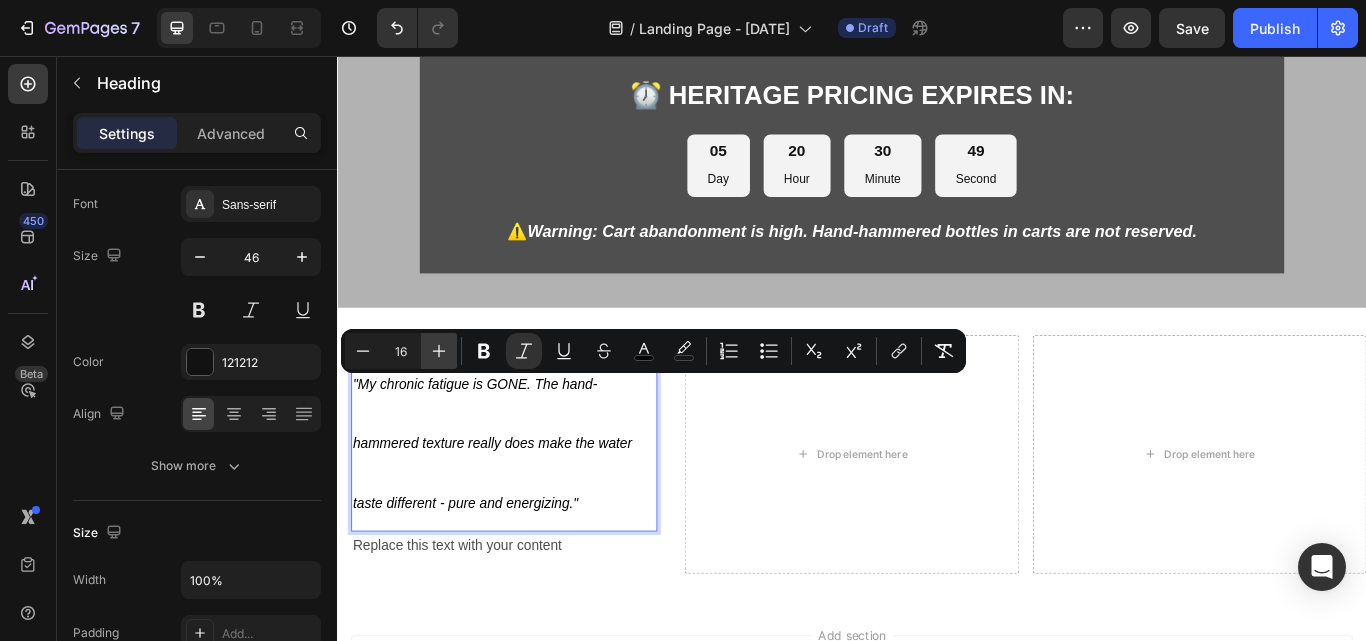click 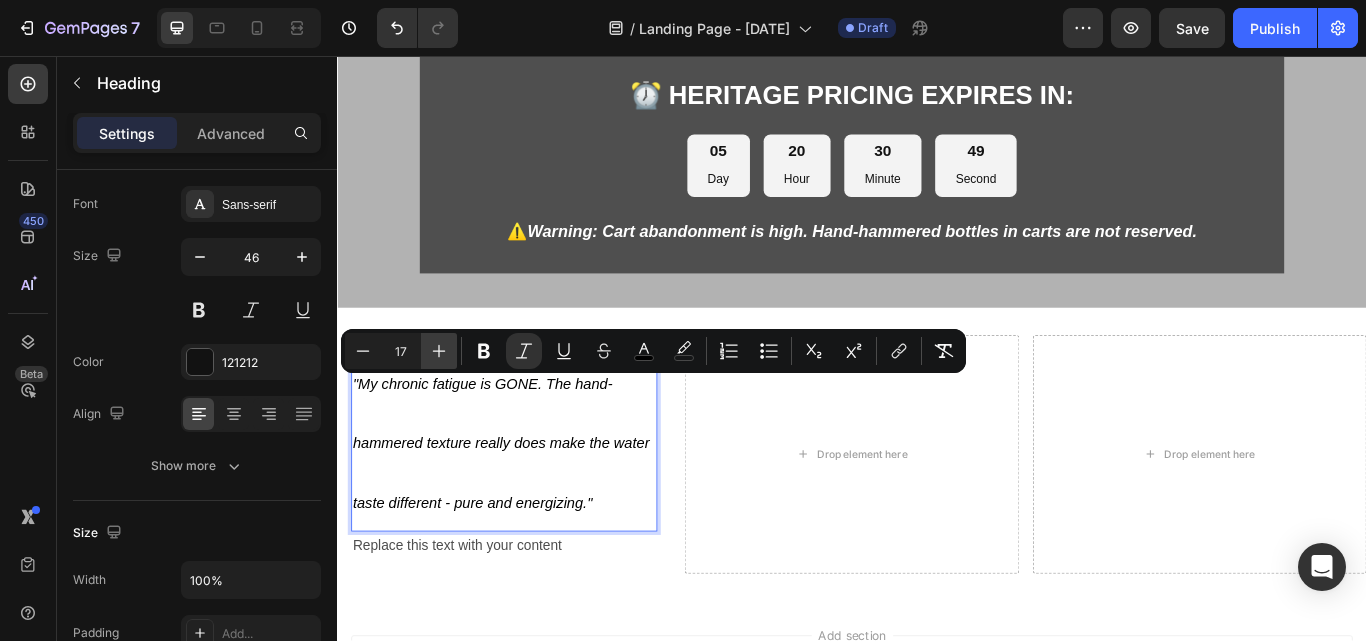 click 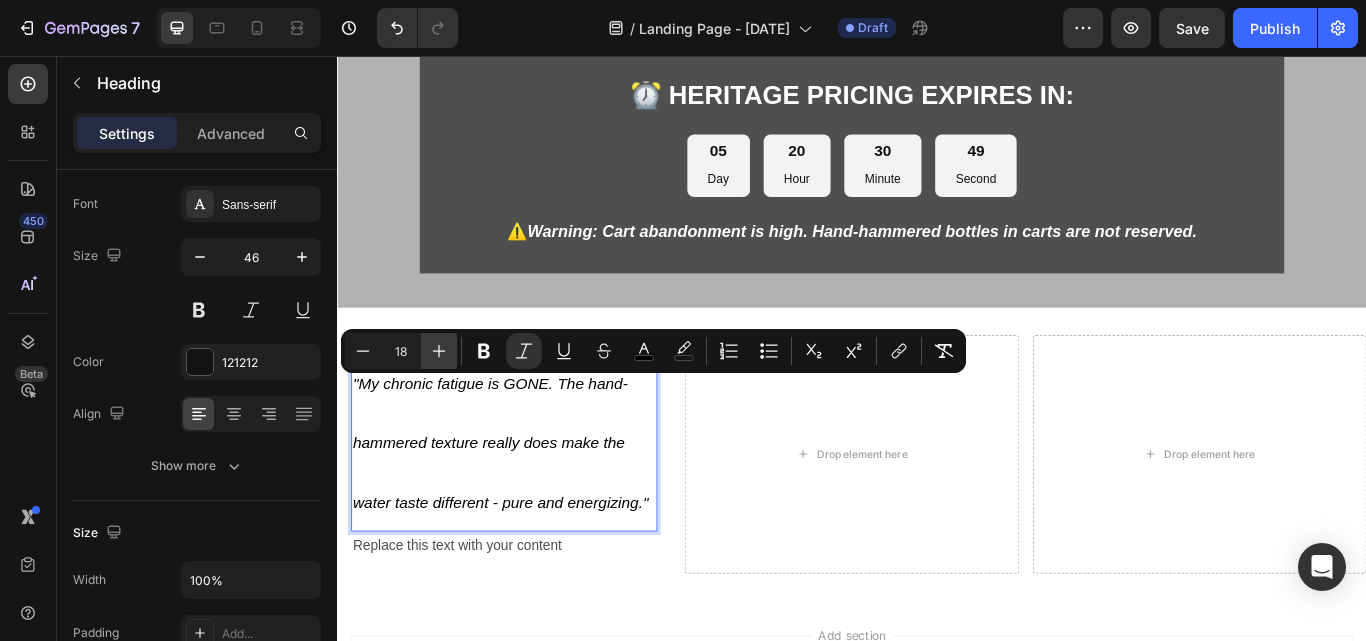 click 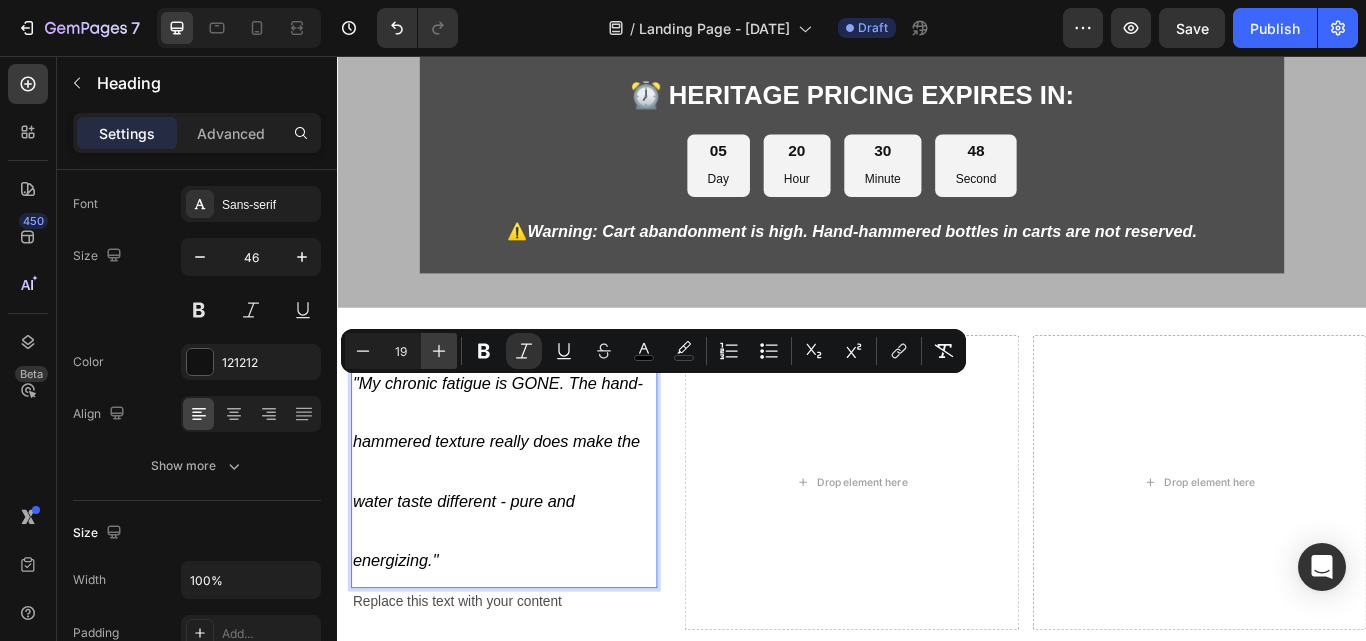 click 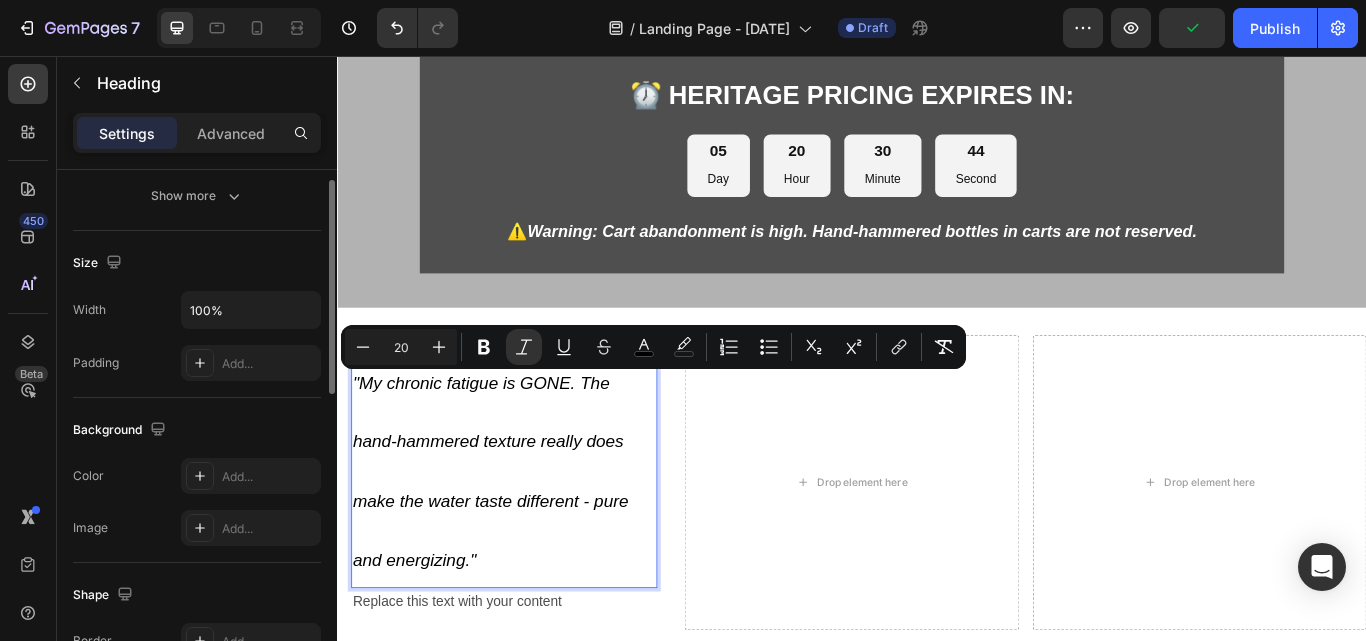 scroll, scrollTop: 270, scrollLeft: 0, axis: vertical 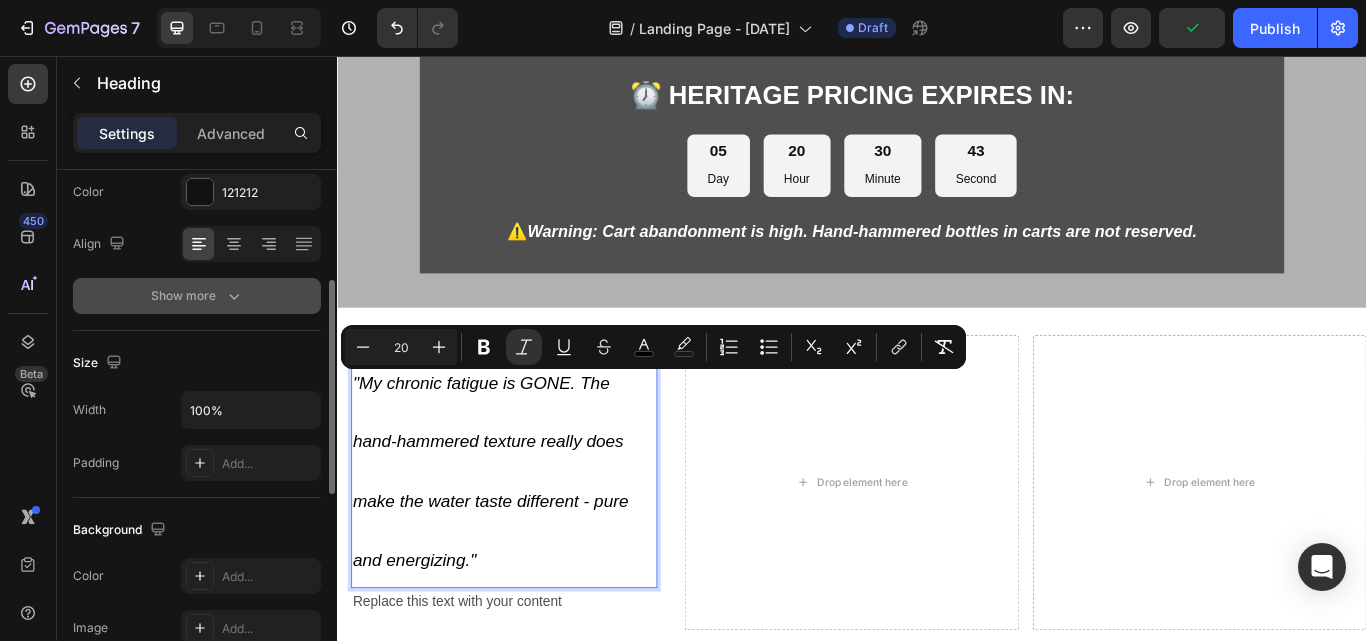 click 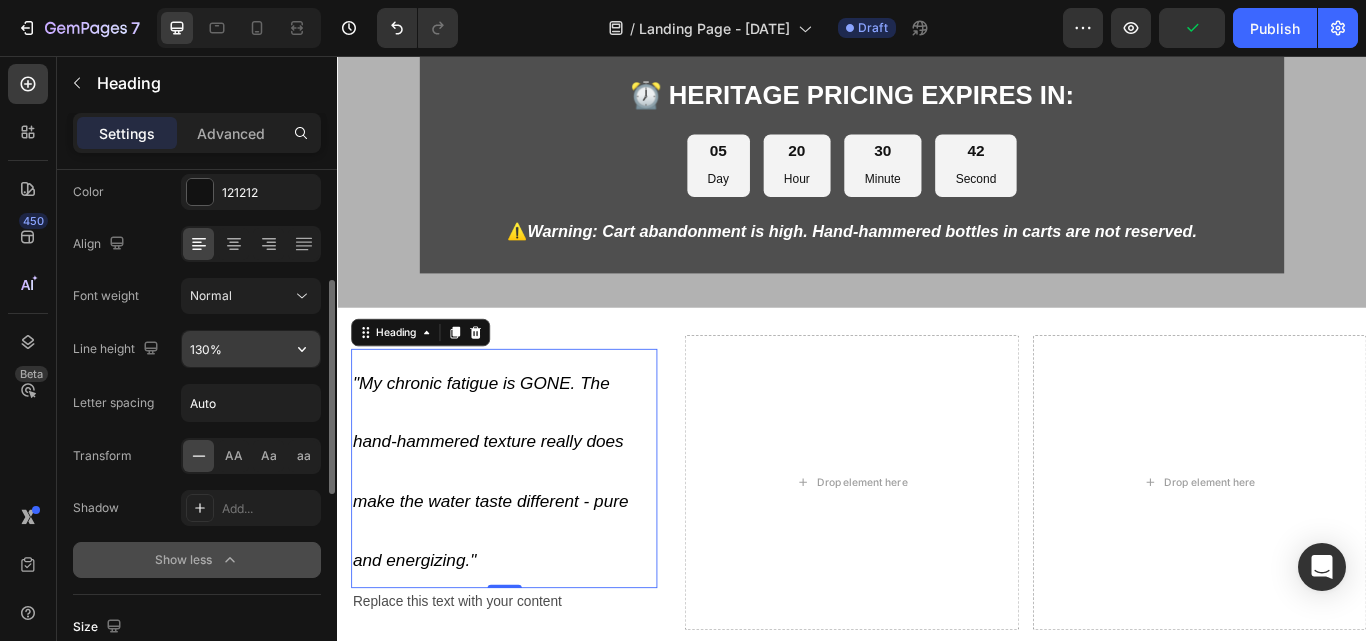 click on "130%" at bounding box center (251, 349) 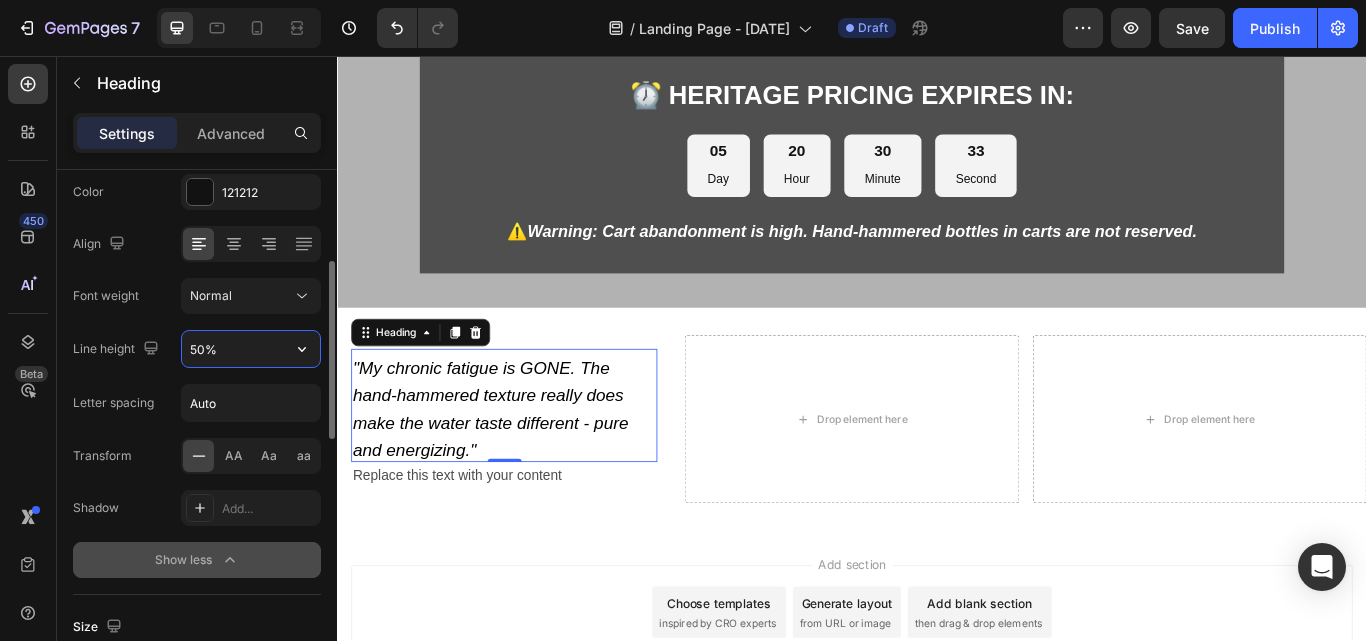 drag, startPoint x: 209, startPoint y: 343, endPoint x: 182, endPoint y: 346, distance: 27.166155 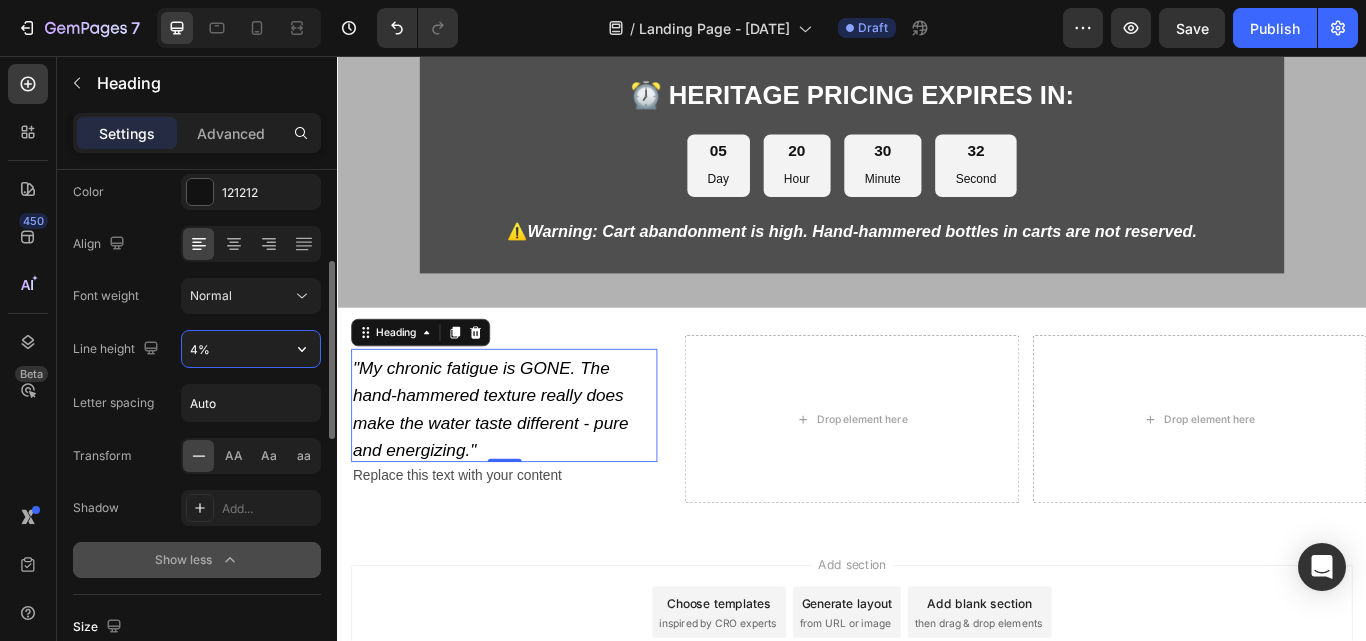 type on "40%" 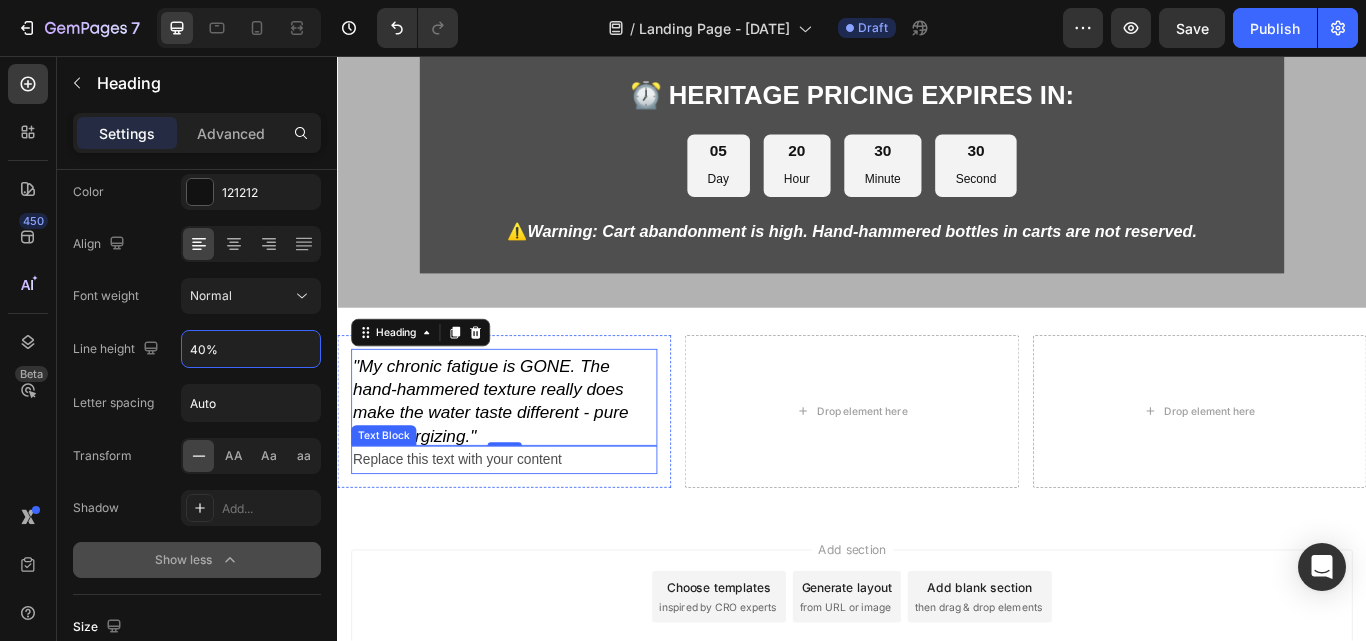 click on "Replace this text with your content" at bounding box center [531, 527] 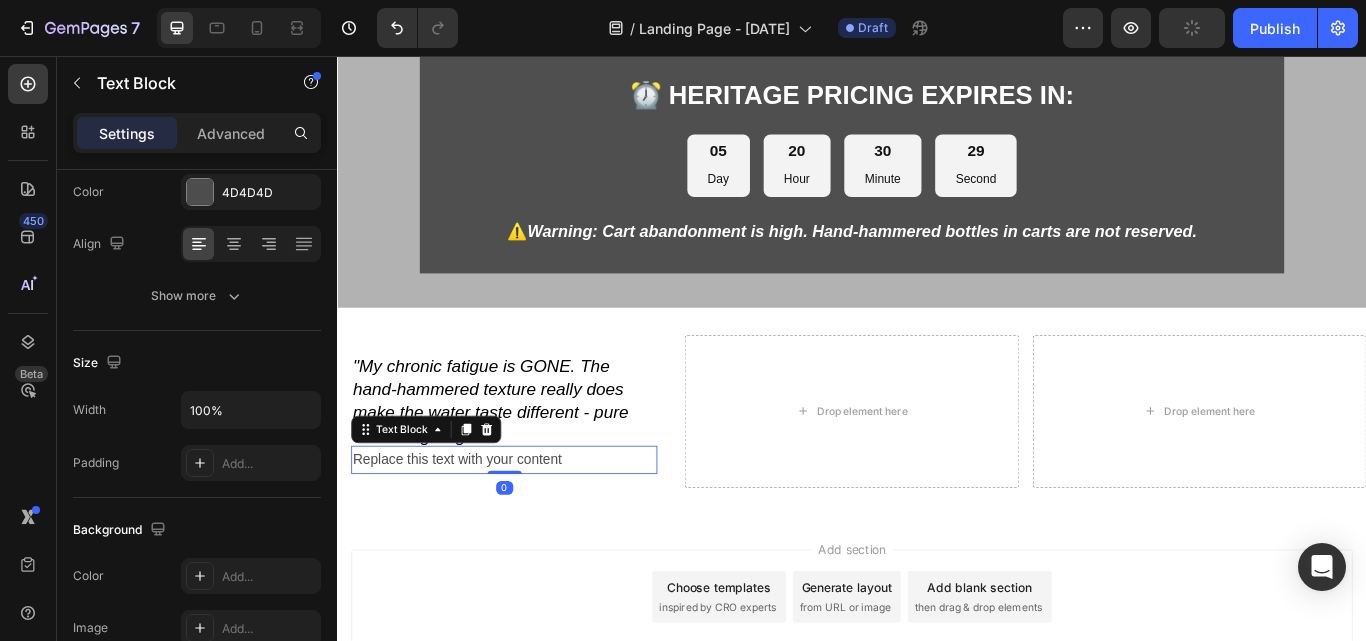 scroll, scrollTop: 0, scrollLeft: 0, axis: both 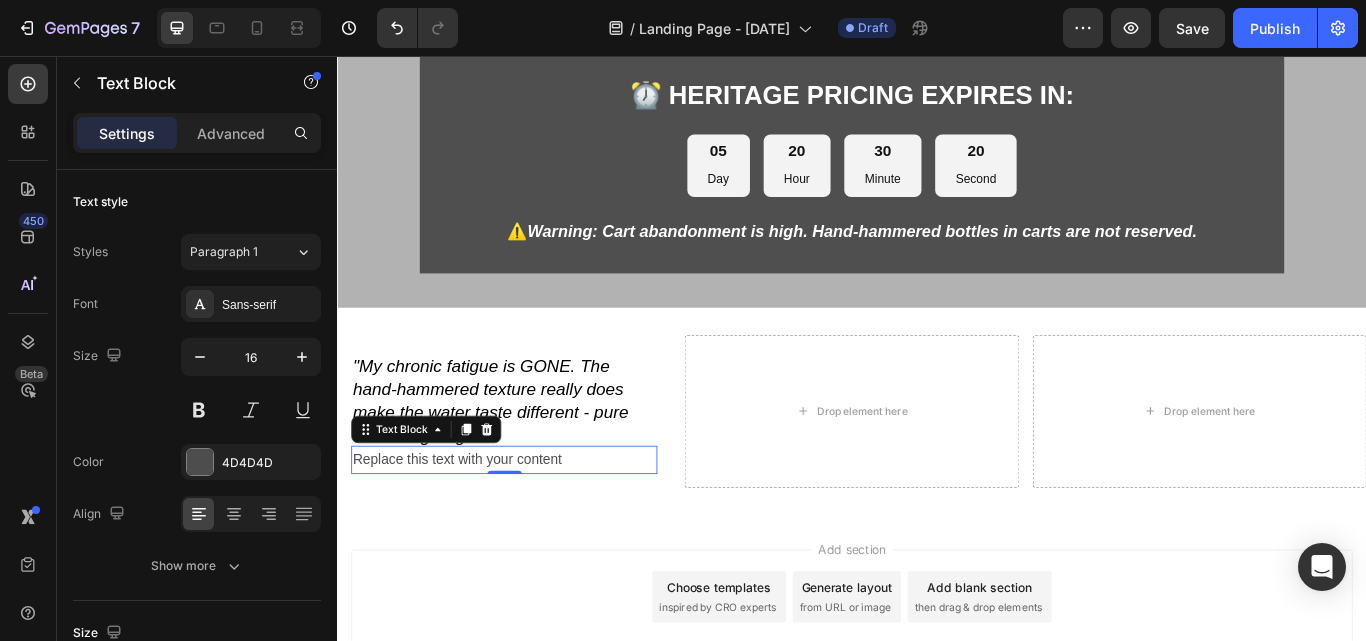 click on "Replace this text with your content" at bounding box center (531, 527) 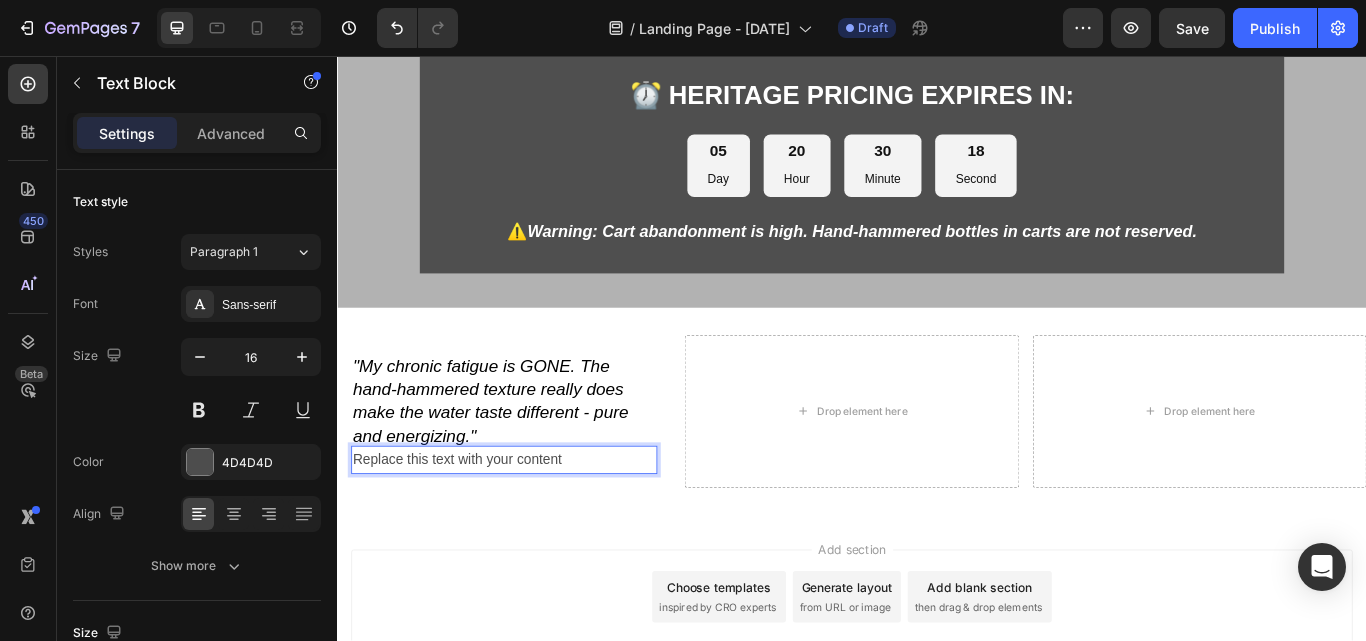 click on "⁠⁠⁠⁠⁠⁠⁠ "My chronic fatigue is GONE. The hand-hammered texture really does make the water taste different - pure and energizing."" at bounding box center [531, 455] 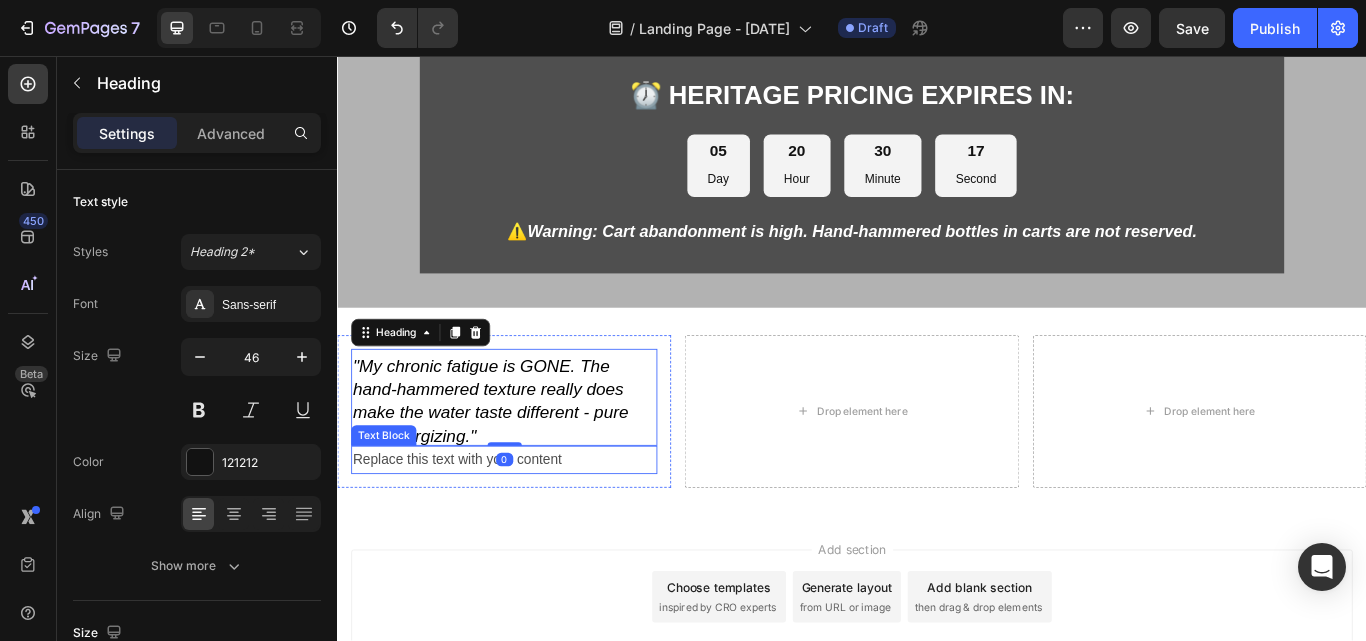 click on "Replace this text with your content" at bounding box center (531, 527) 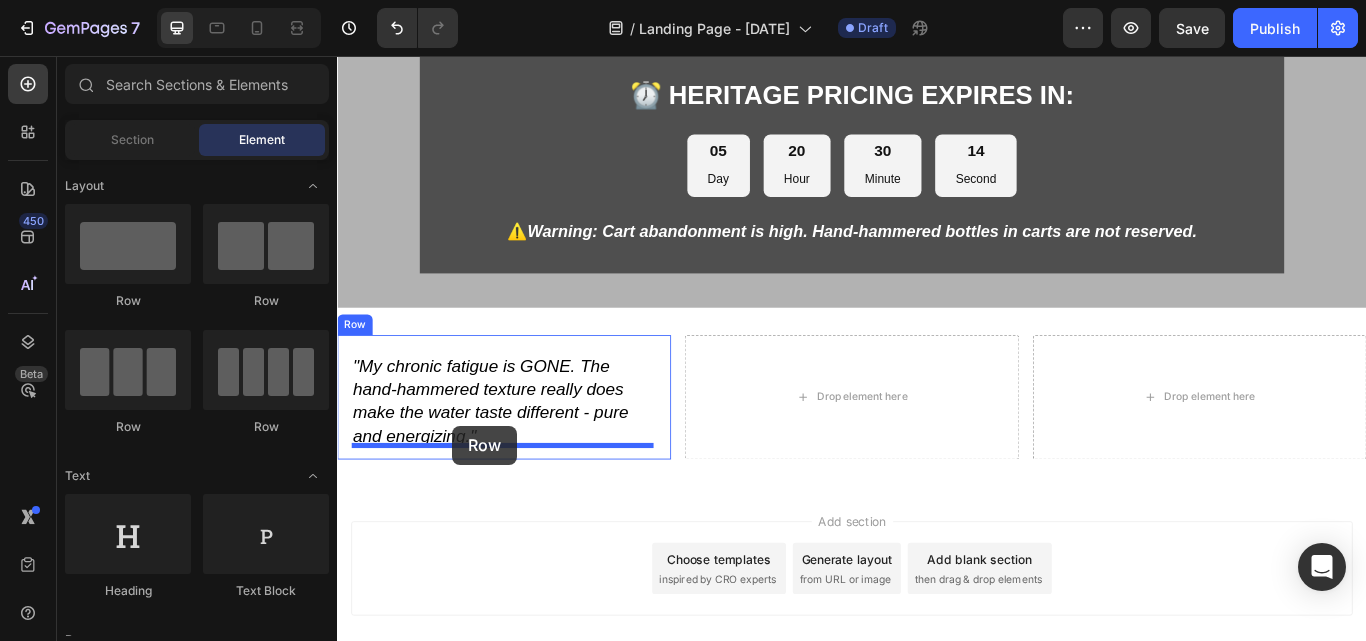 drag, startPoint x: 608, startPoint y: 313, endPoint x: 471, endPoint y: 487, distance: 221.46106 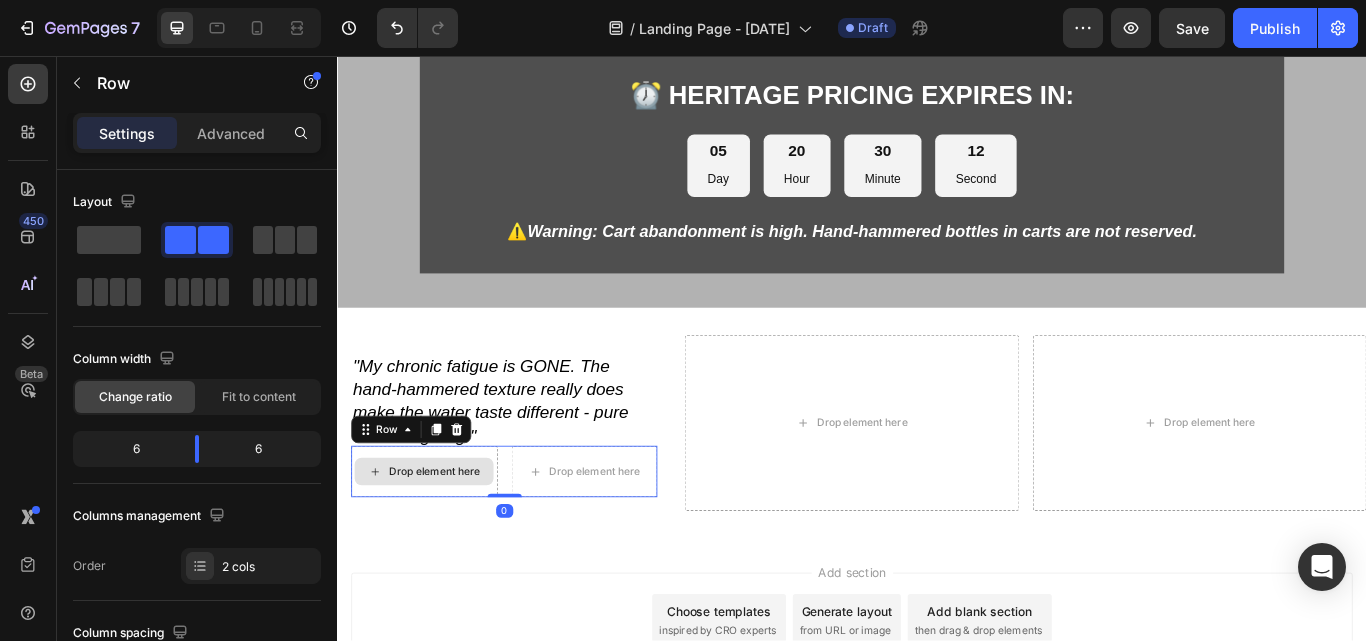 click on "Drop element here" at bounding box center [450, 541] 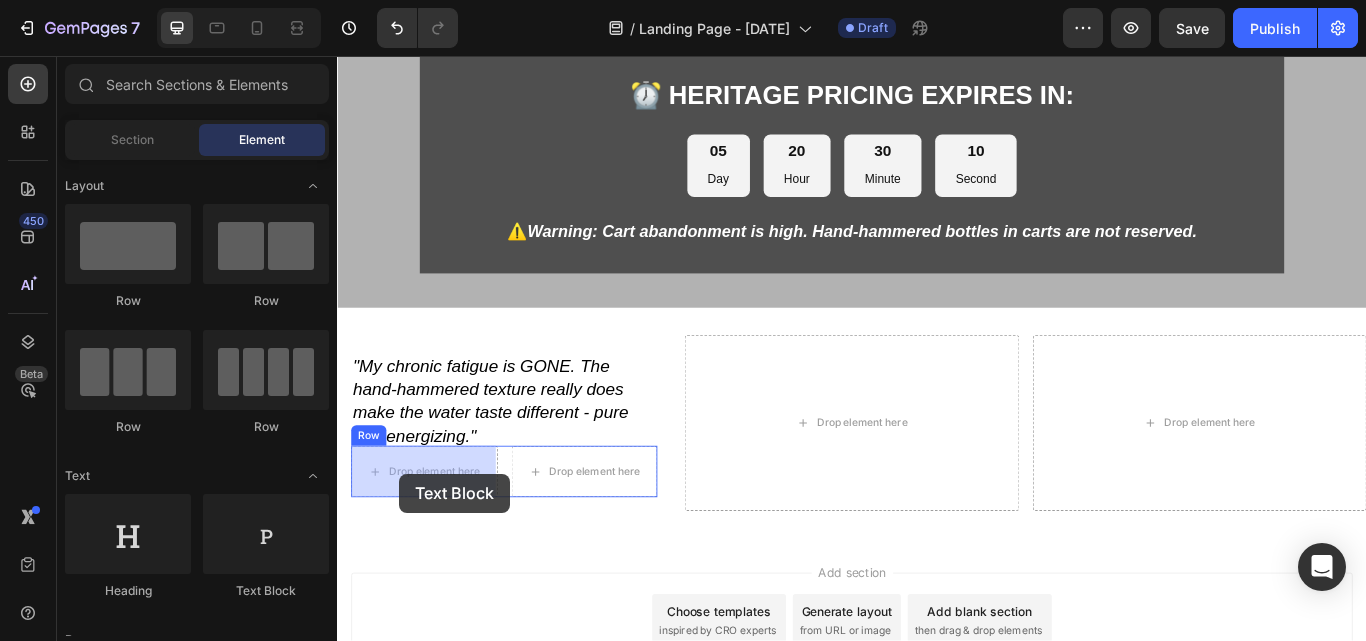 drag, startPoint x: 578, startPoint y: 586, endPoint x: 409, endPoint y: 543, distance: 174.38463 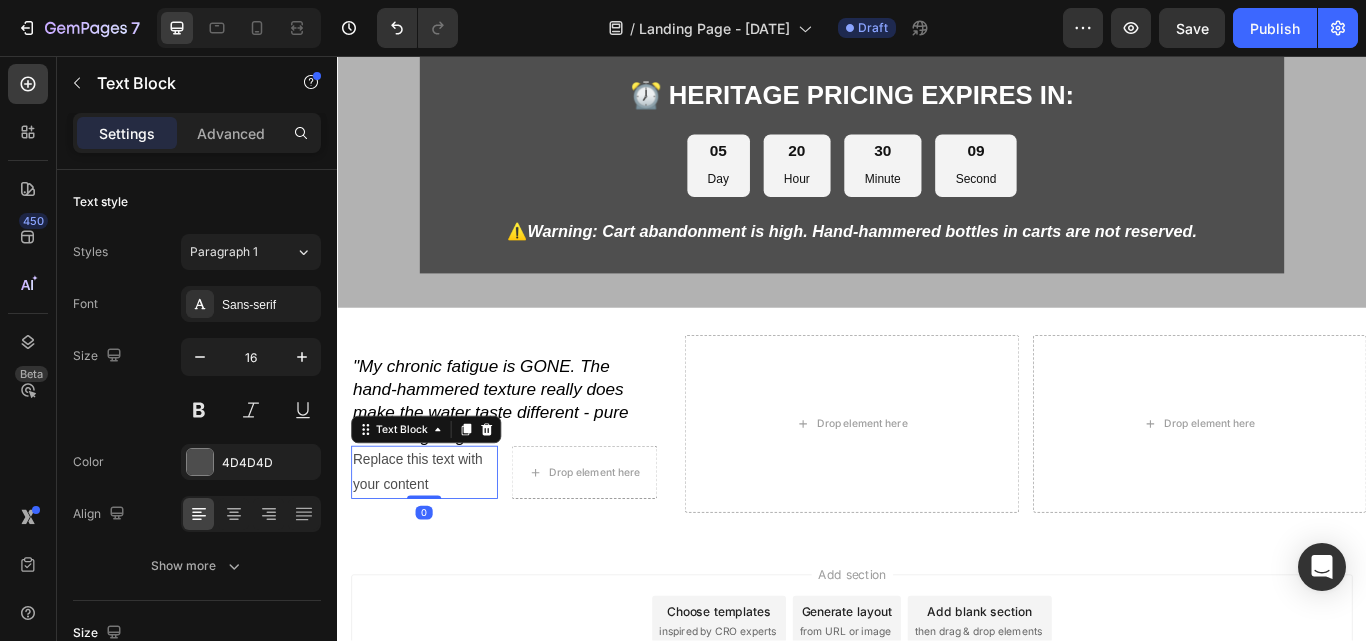 click on "Replace this text with your content" at bounding box center (438, 542) 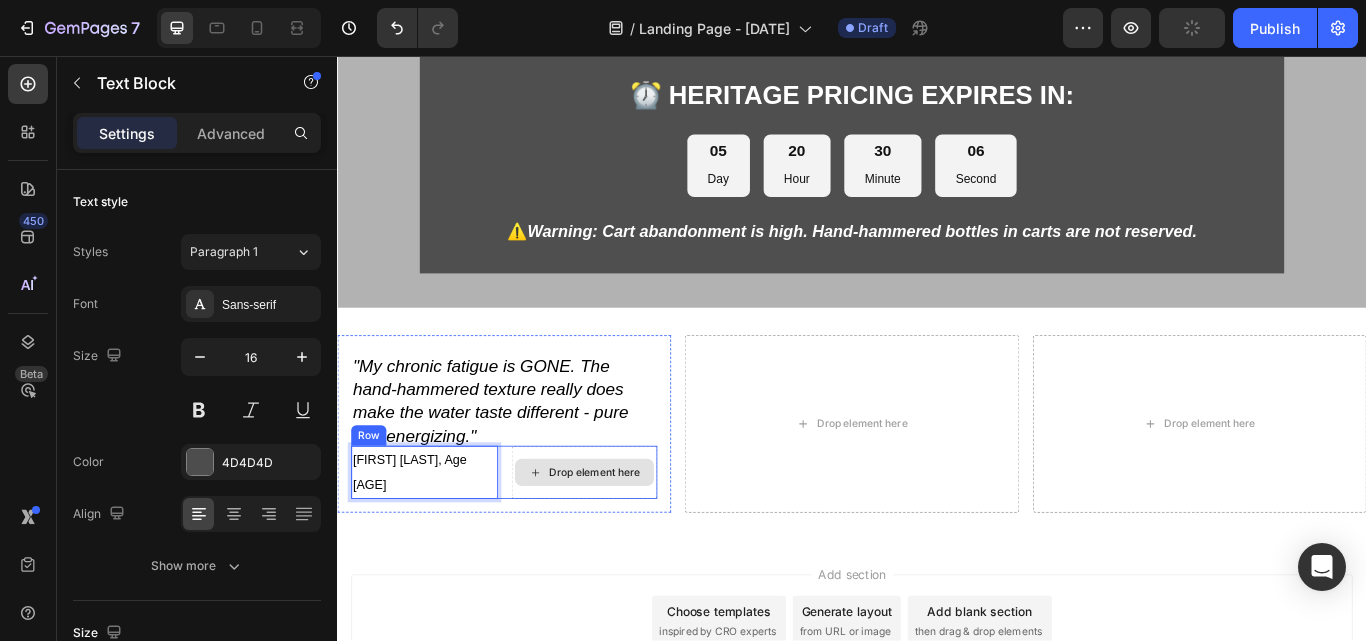click on "Drop element here" at bounding box center [637, 542] 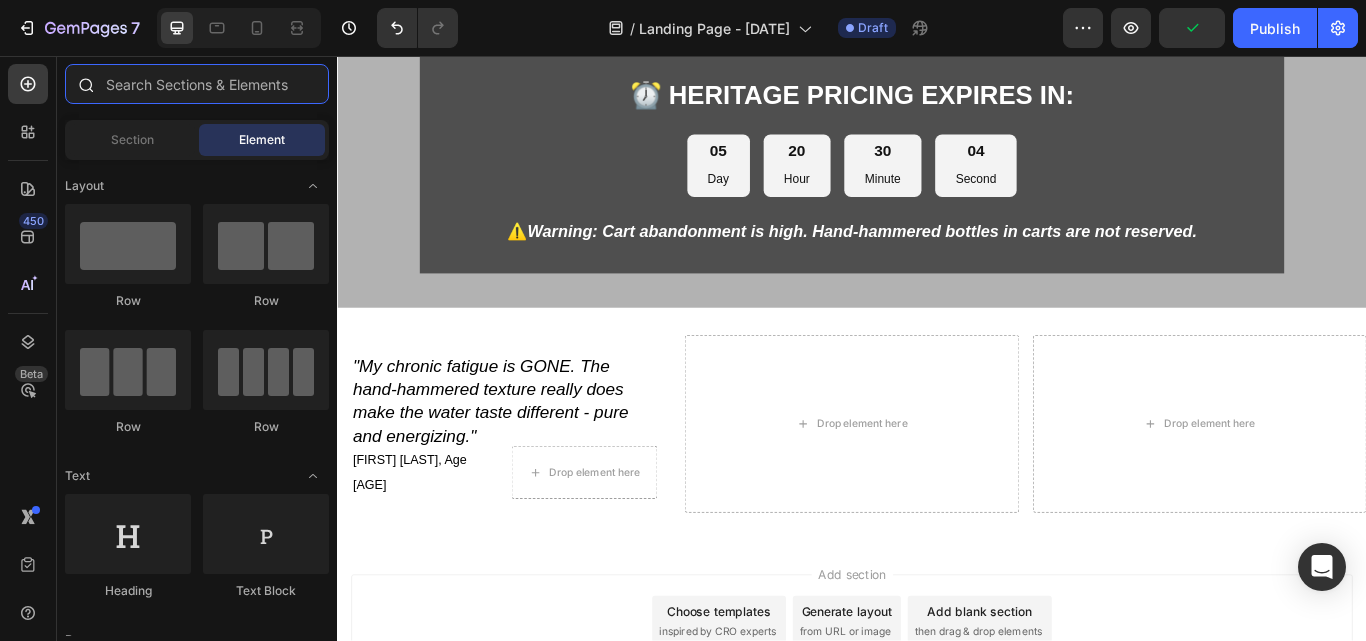 click at bounding box center [197, 84] 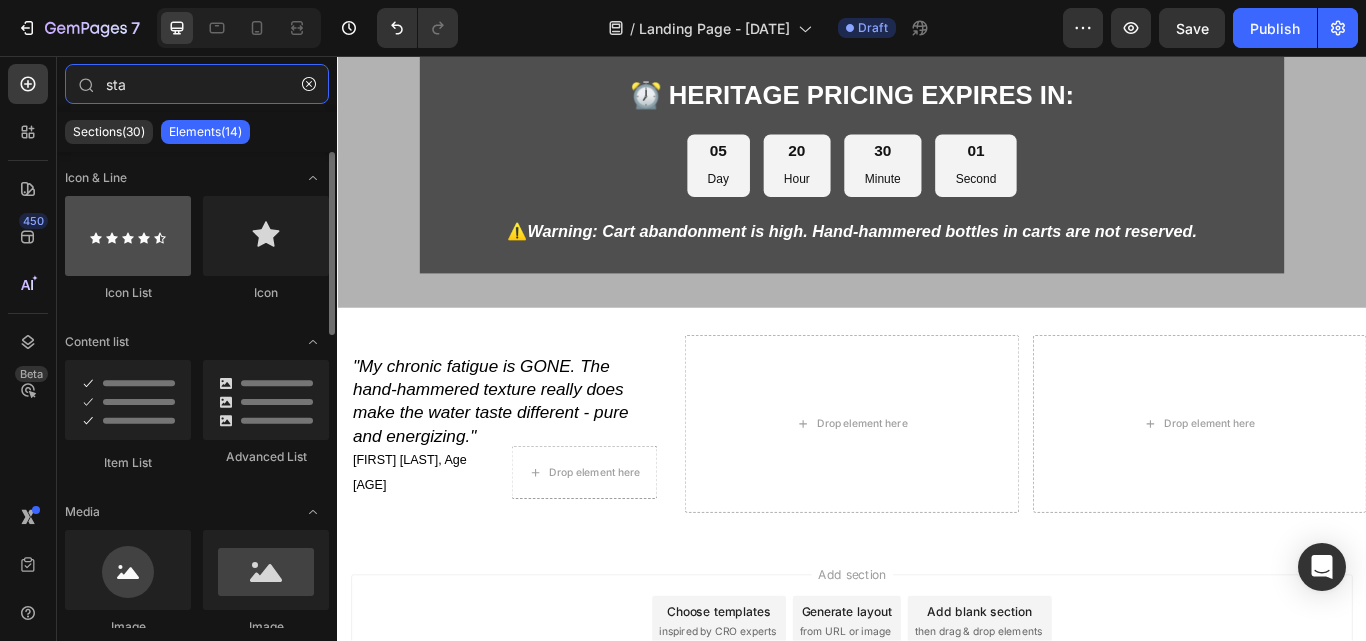 type on "sta" 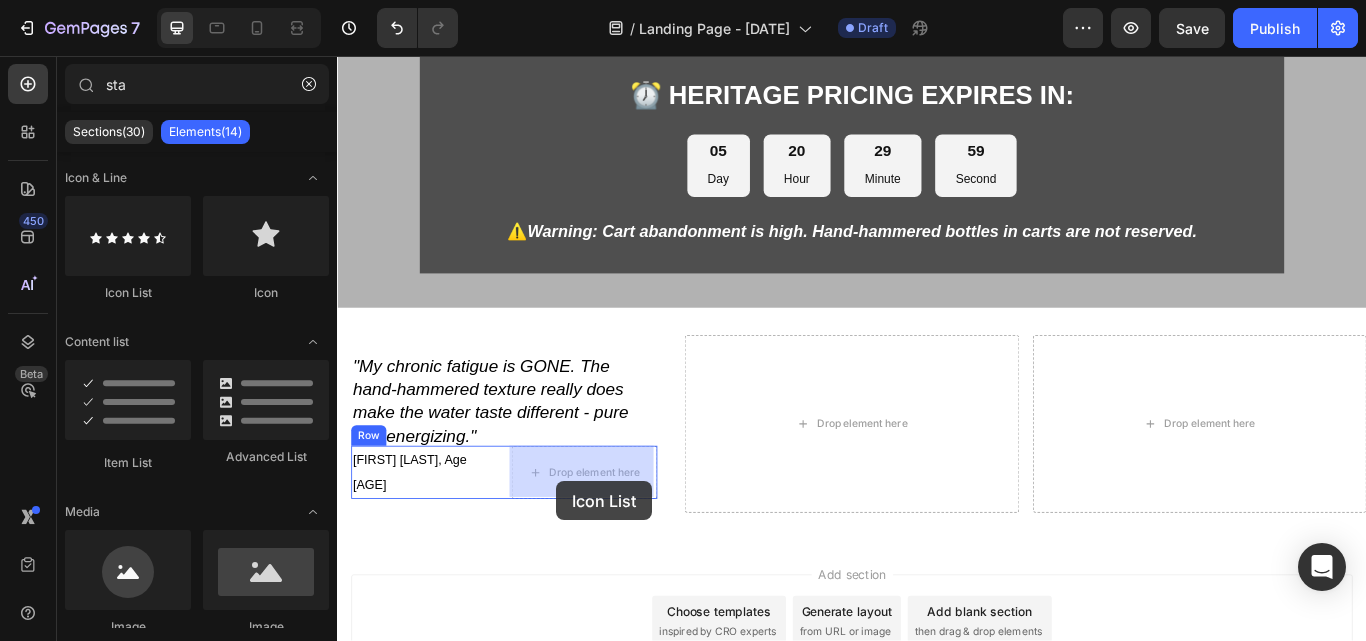 drag, startPoint x: 464, startPoint y: 305, endPoint x: 592, endPoint y: 552, distance: 278.19598 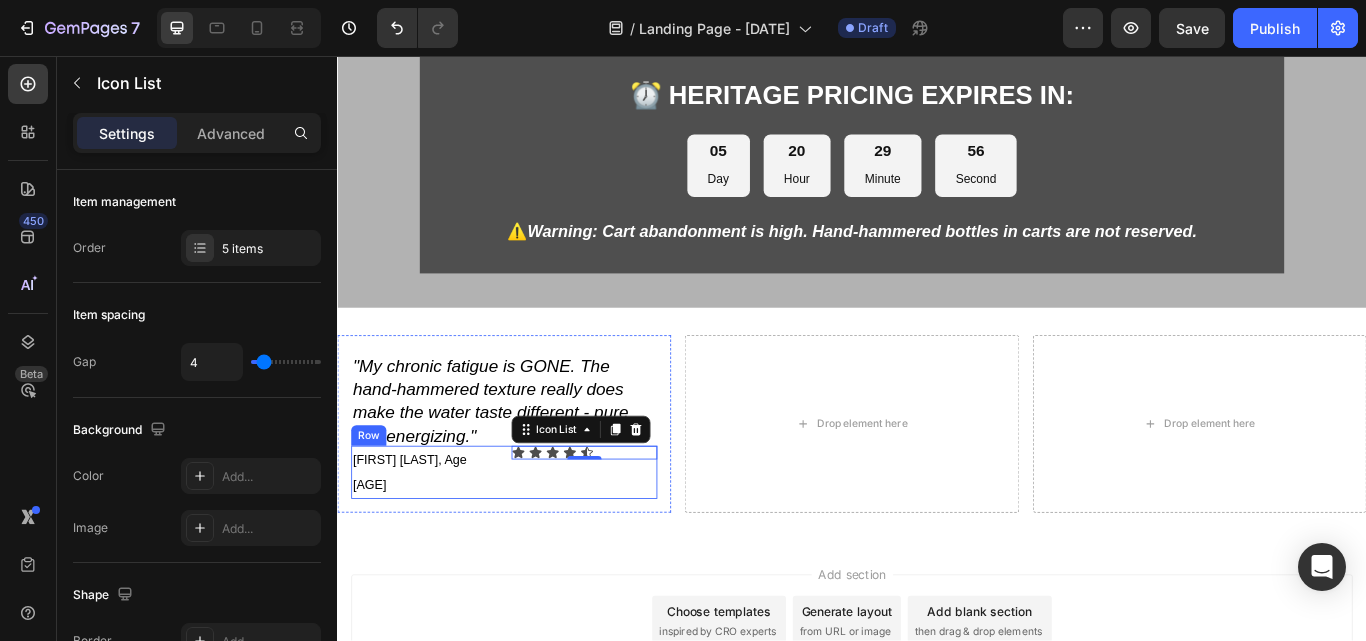 click on "Amanda K., Age 67 Text Block Icon Icon Icon Icon Icon Icon List   0 Row" at bounding box center [531, 542] 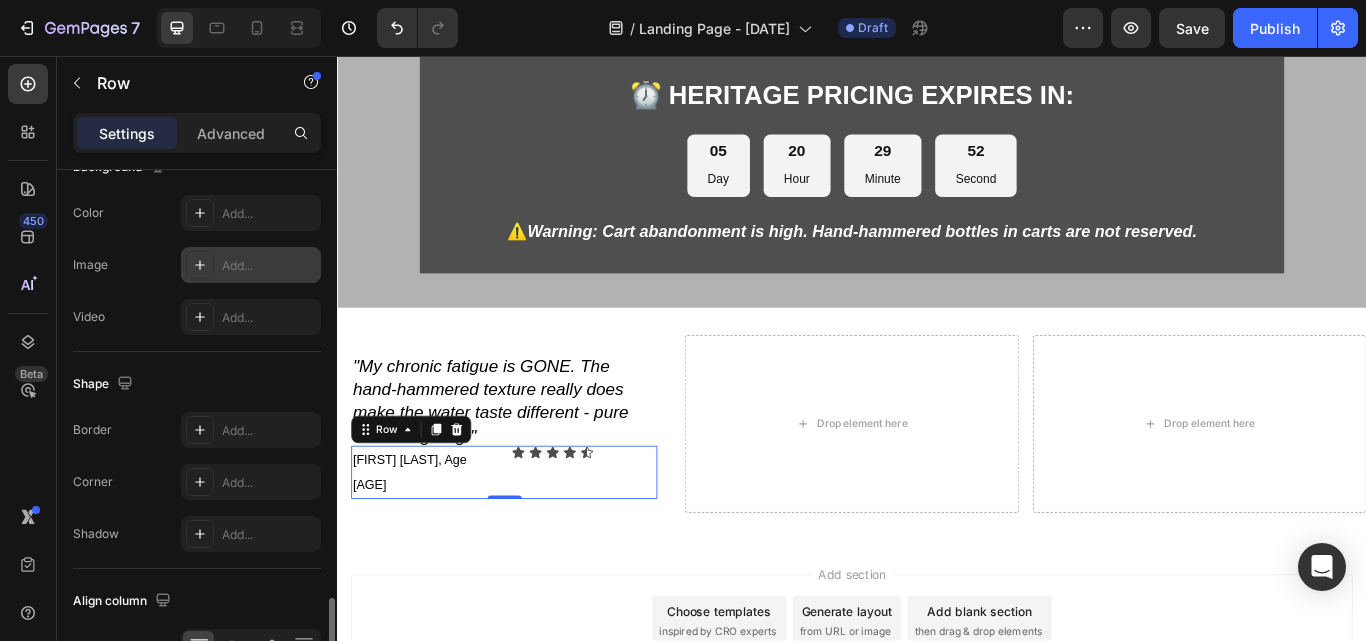 scroll, scrollTop: 920, scrollLeft: 0, axis: vertical 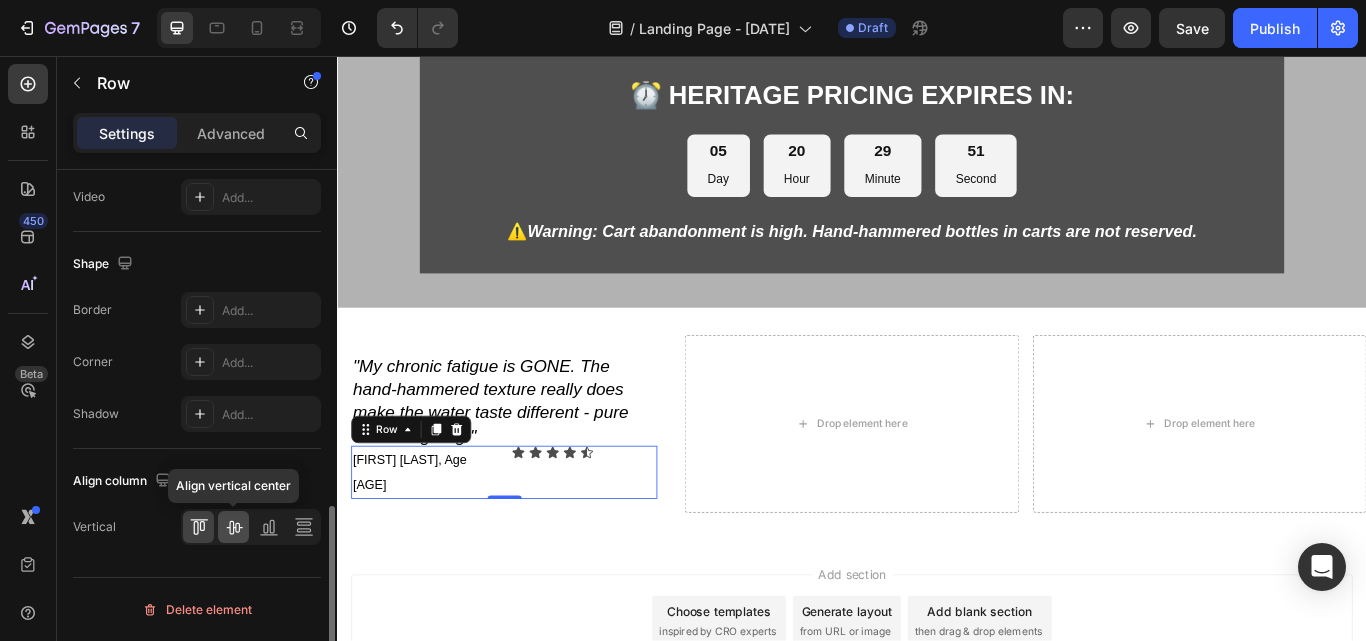 click 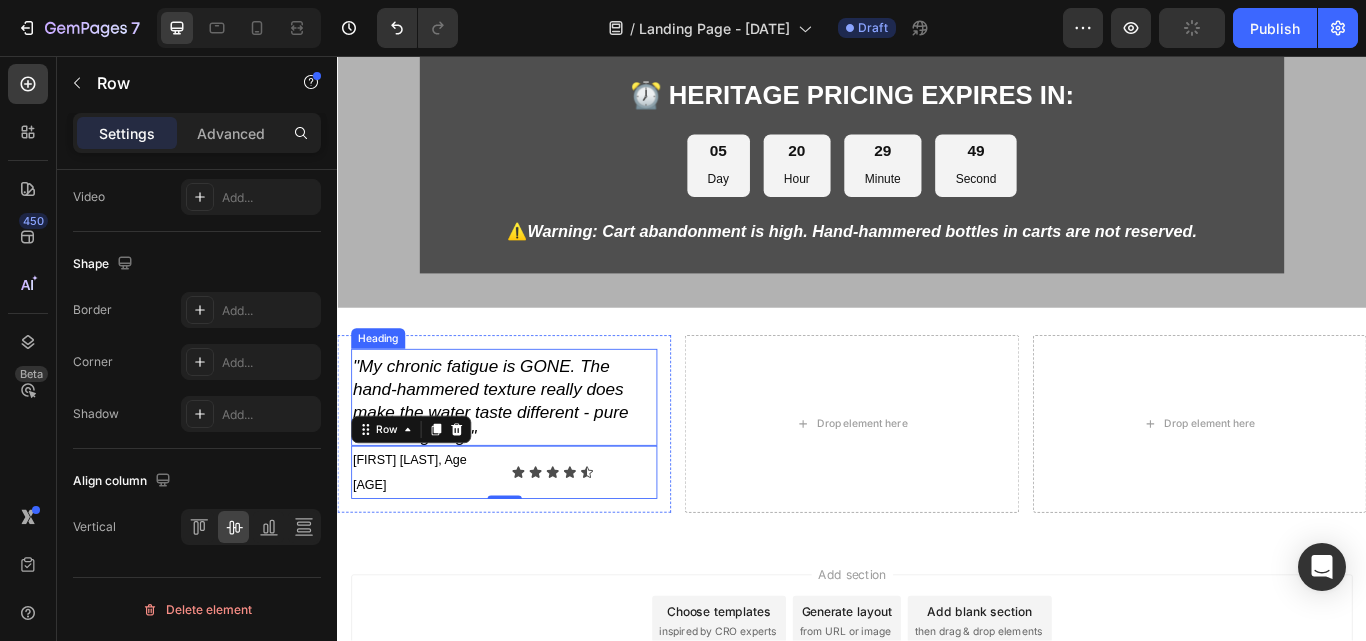 click on ""My chronic fatigue is GONE. The hand-hammered texture really does make the water taste different - pure and energizing."" at bounding box center [515, 459] 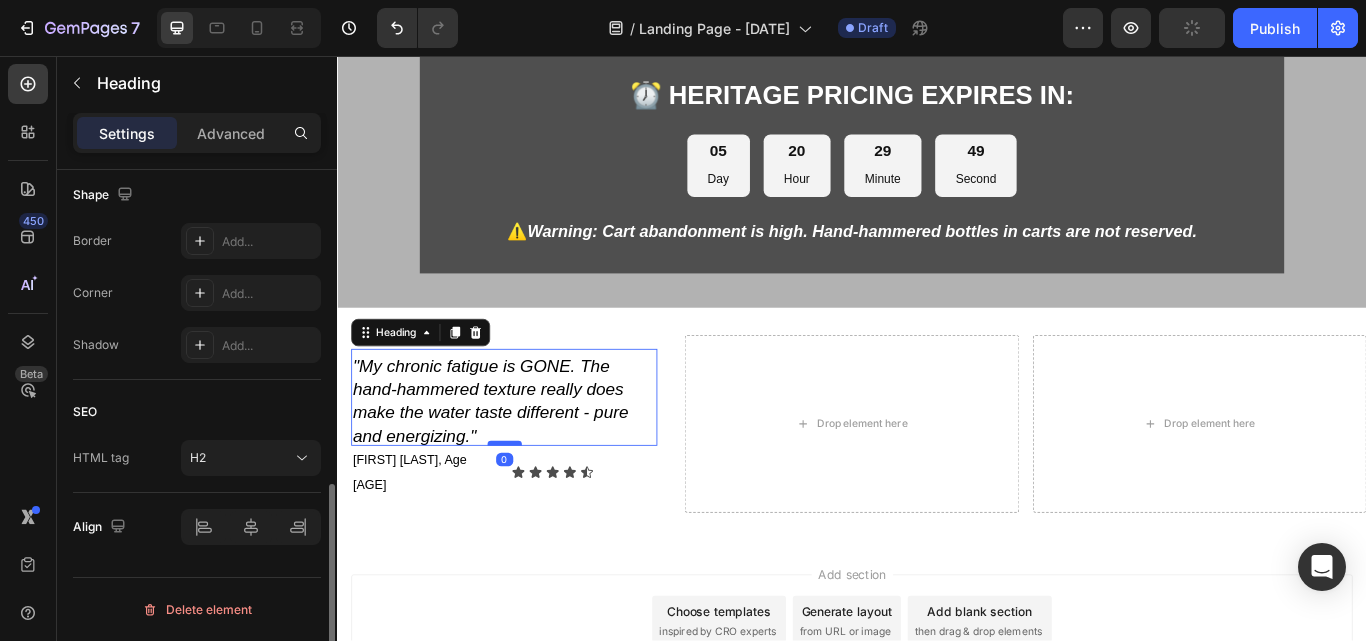 scroll, scrollTop: 0, scrollLeft: 0, axis: both 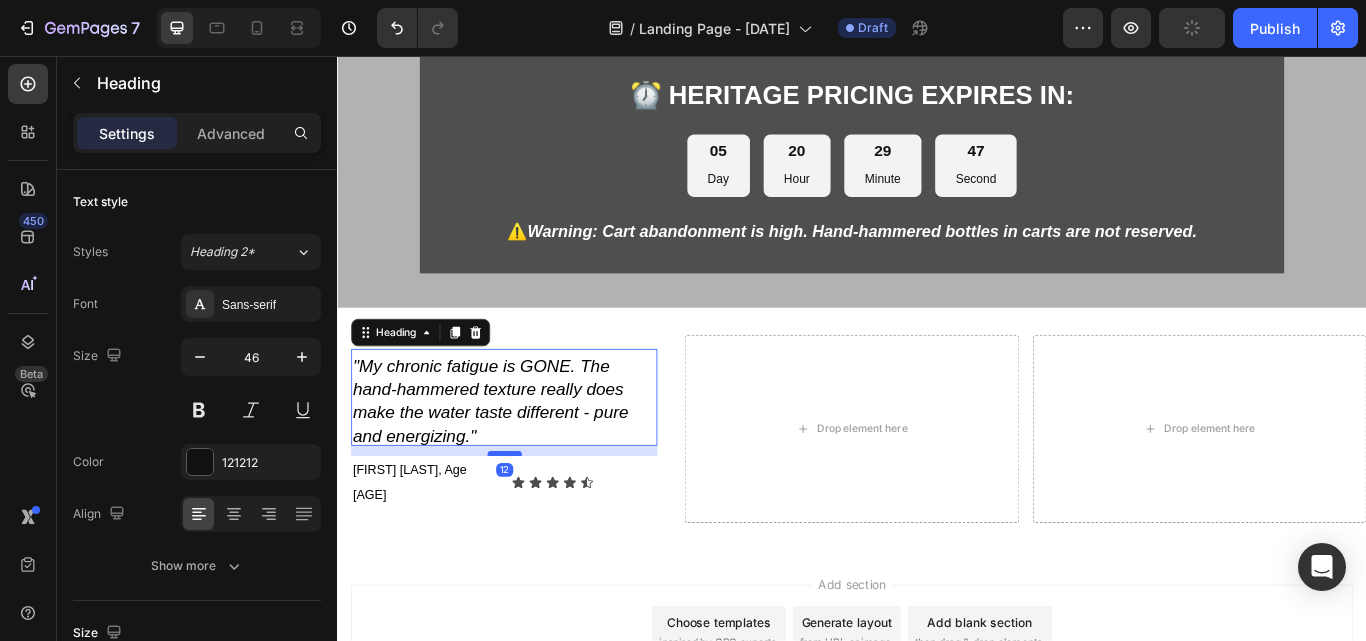 drag, startPoint x: 527, startPoint y: 508, endPoint x: 527, endPoint y: 520, distance: 12 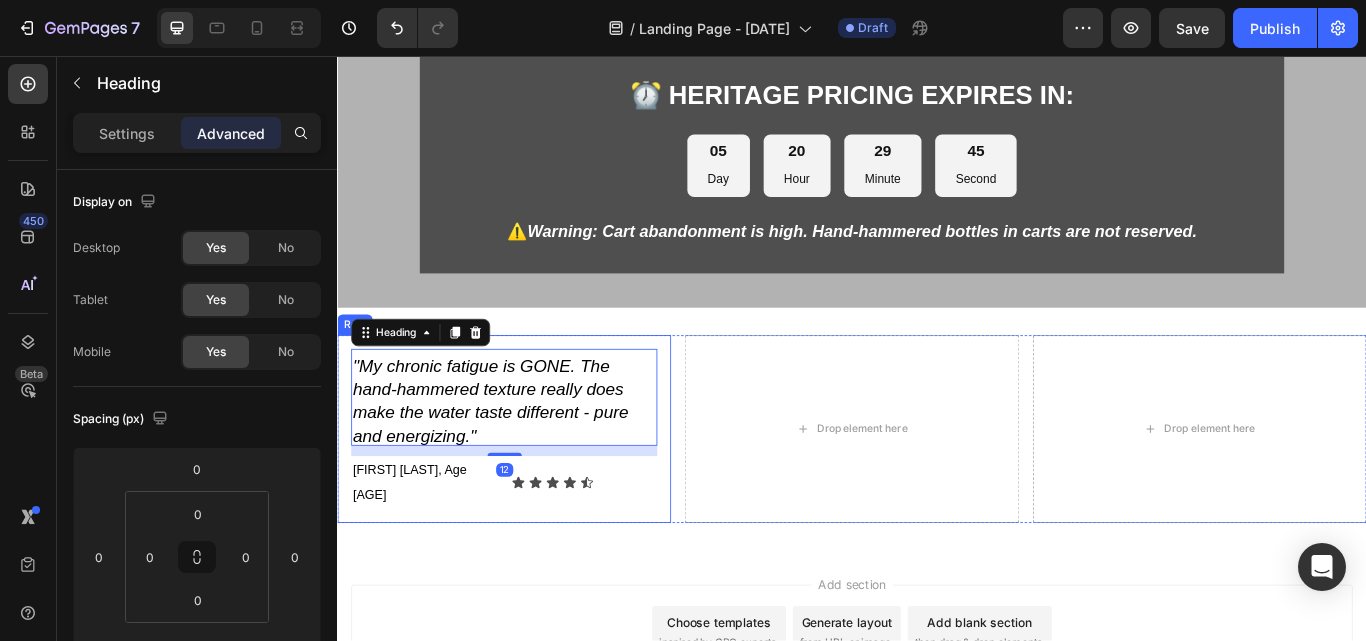 click on "⁠⁠⁠⁠⁠⁠⁠ "My chronic fatigue is GONE. The hand-hammered texture really does make the water taste different - pure and energizing." Heading   12 Amanda K., Age 67 Text Block Icon Icon Icon Icon Icon Icon List Row Row" at bounding box center [531, 491] 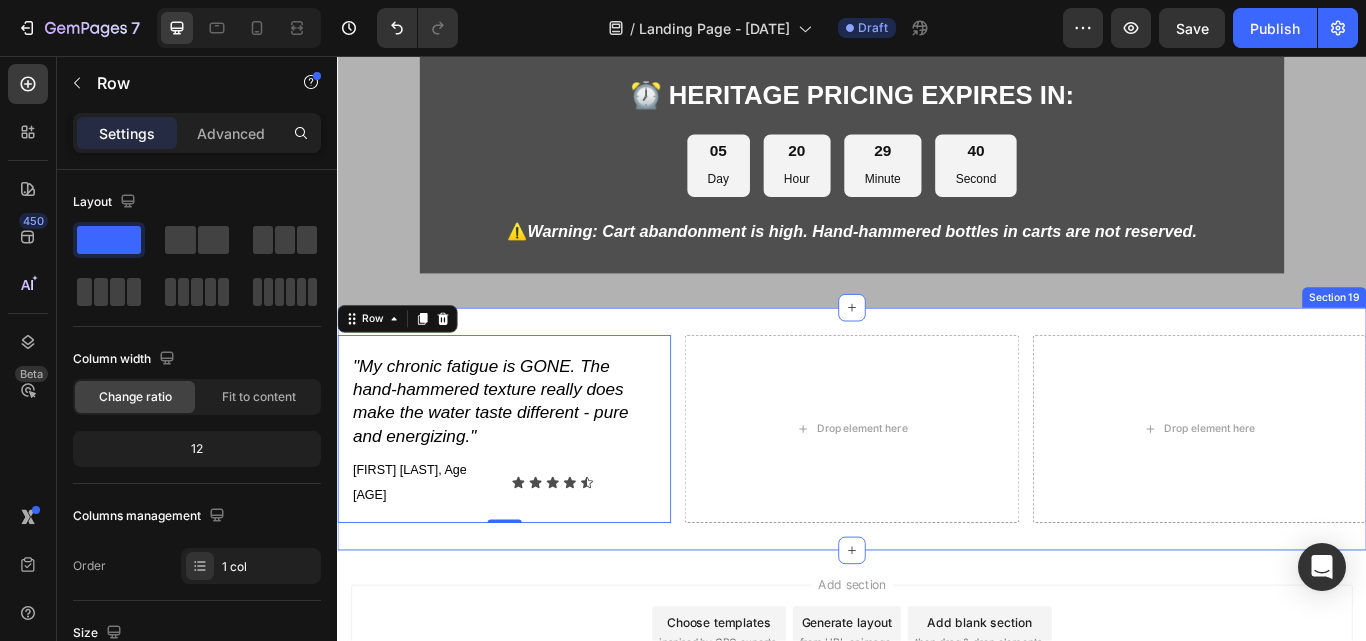 click on "⁠⁠⁠⁠⁠⁠⁠ "My chronic fatigue is GONE. The hand-hammered texture really does make the water taste different - pure and energizing." Heading Amanda K., Age 67 Text Block Icon Icon Icon Icon Icon Icon List Row Row   0
Drop element here
Drop element here Row Section 19" at bounding box center (937, 491) 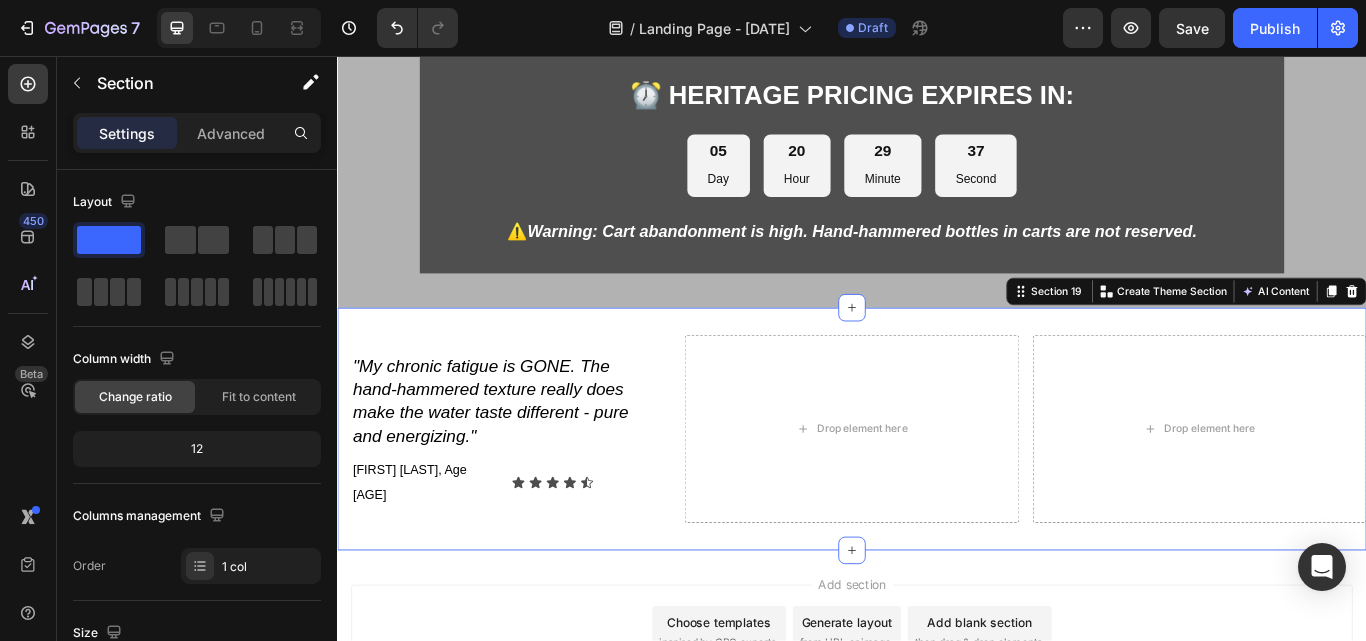 click on "⁠⁠⁠⁠⁠⁠⁠ "My chronic fatigue is GONE. The hand-hammered texture really does make the water taste different - pure and energizing." Heading Amanda K., Age 67 Text Block Icon Icon Icon Icon Icon Icon List Row Row
Drop element here
Drop element here Row Section 19   You can create reusable sections Create Theme Section AI Content Write with GemAI What would you like to describe here? Tone and Voice Persuasive Product Certified Ayurveda® Pure Copper Water Bottle - V2 Hand-Hammered Edition Show more Generate" at bounding box center (937, 491) 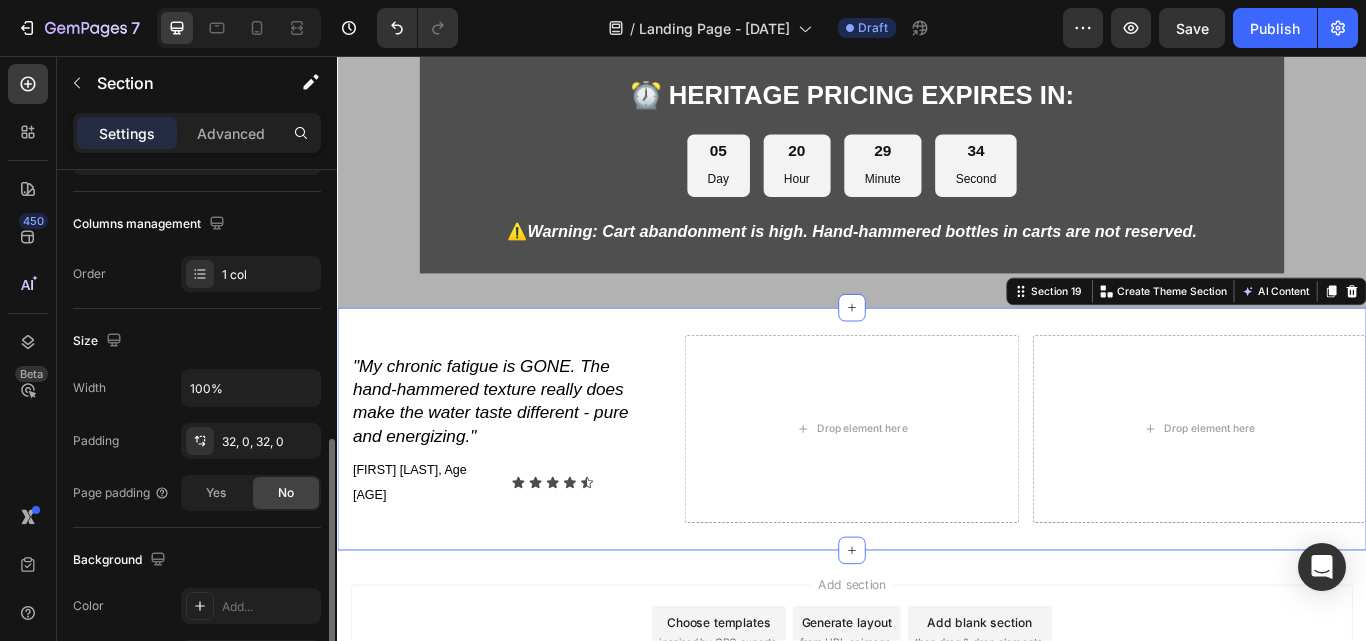 scroll, scrollTop: 192, scrollLeft: 0, axis: vertical 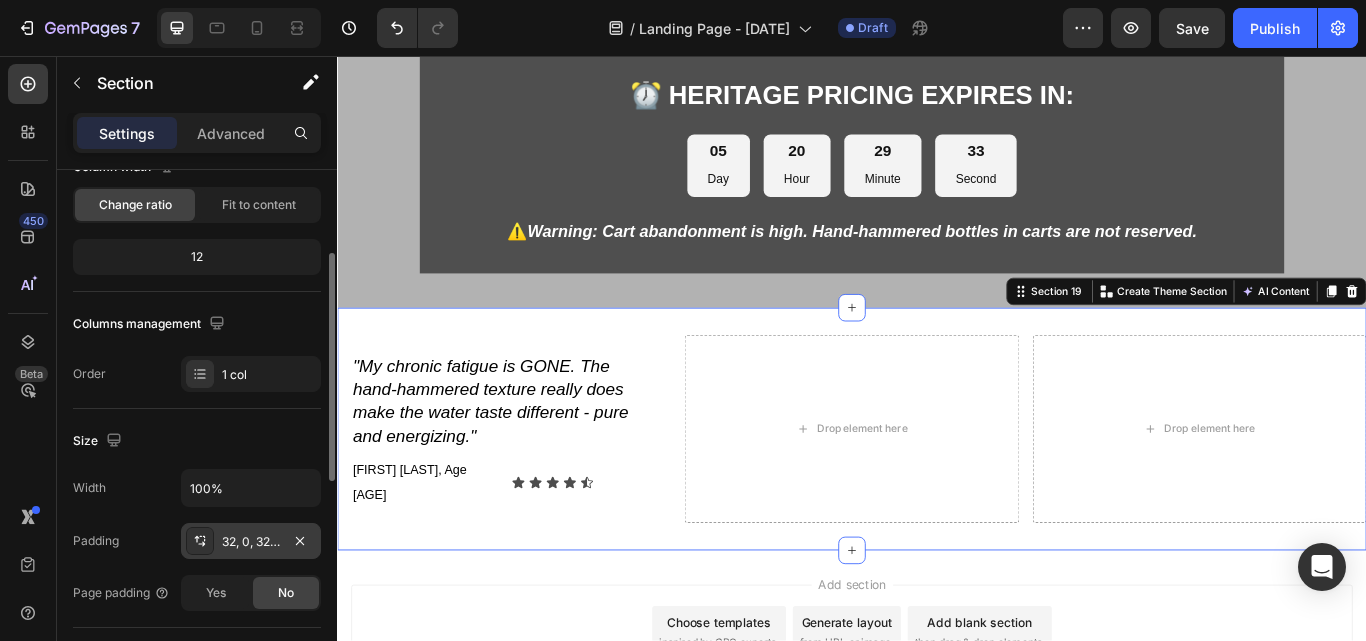 click on "32, 0, 32, 0" at bounding box center (251, 542) 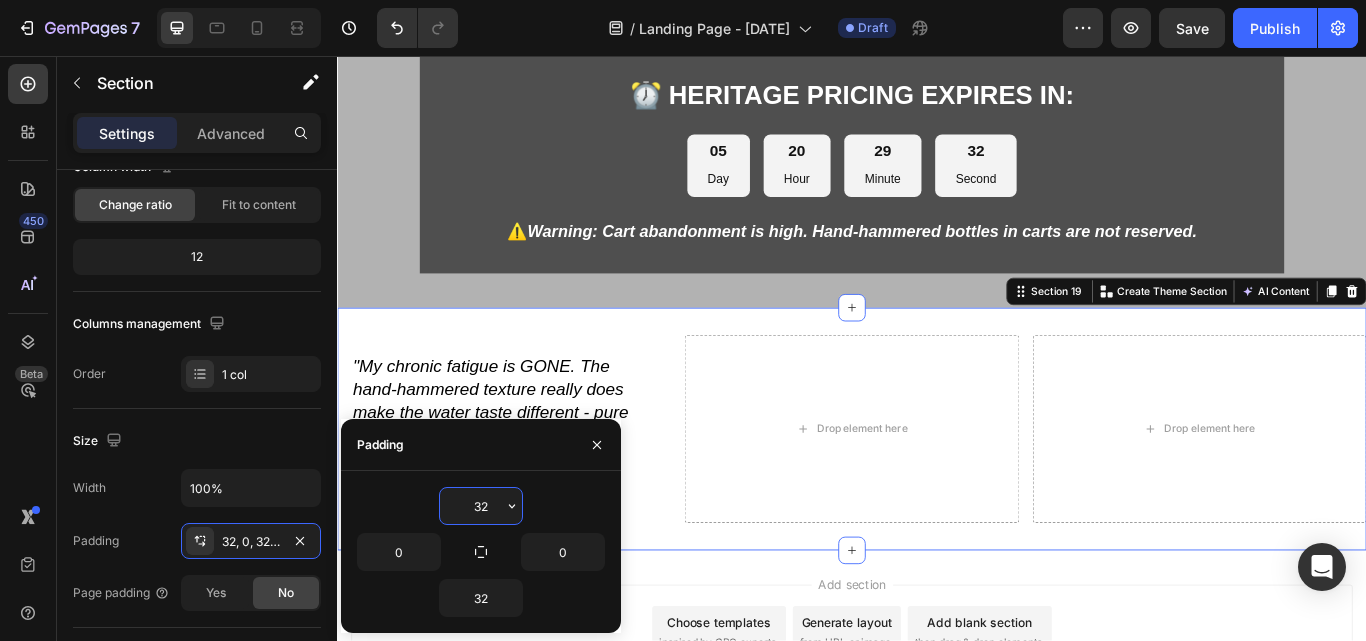 click on "32" at bounding box center [481, 506] 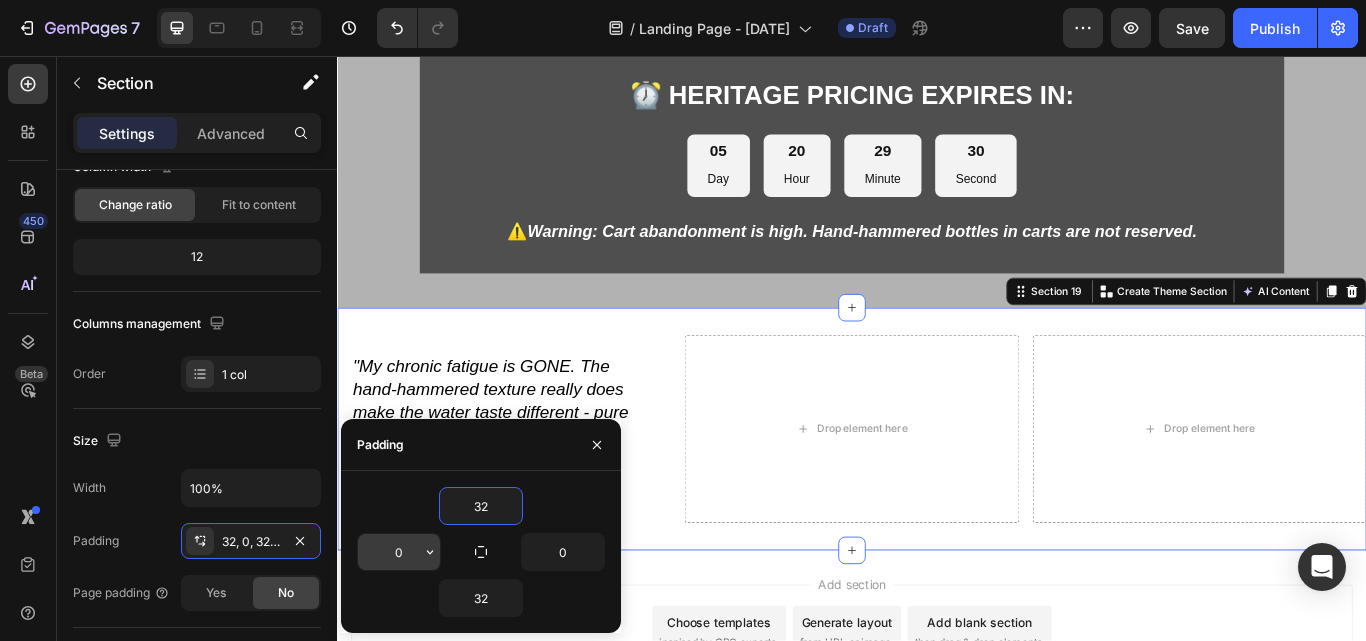 click on "0" at bounding box center [399, 552] 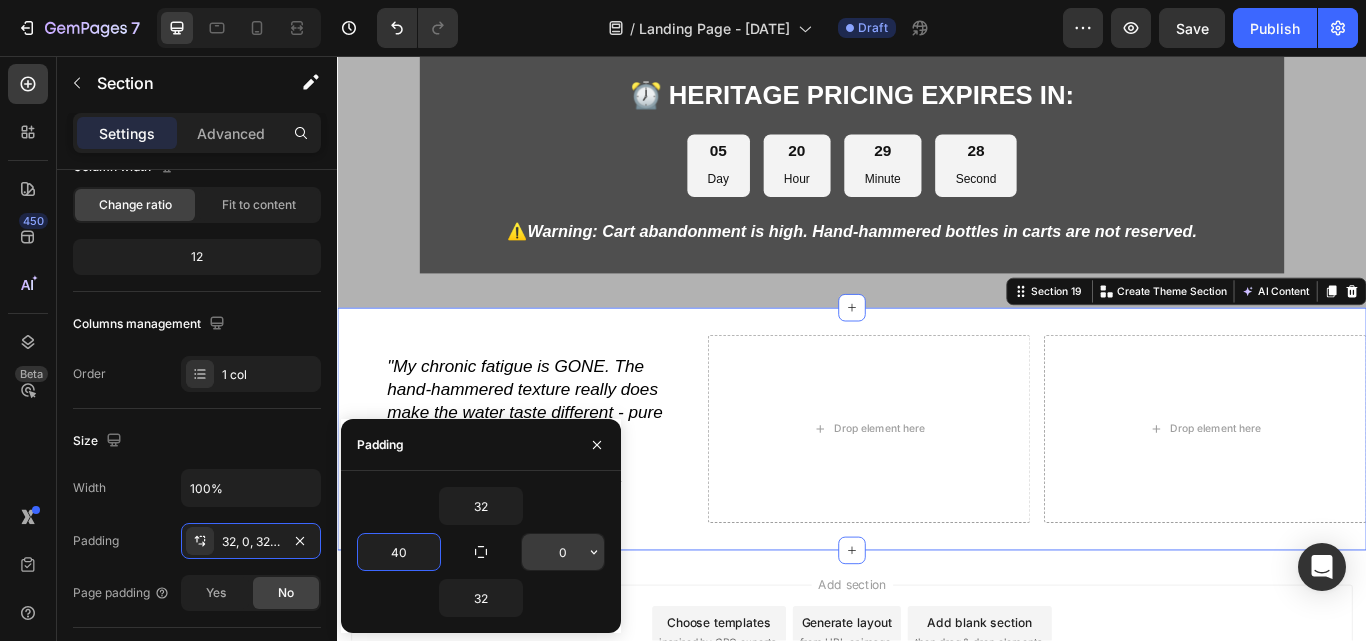 type on "40" 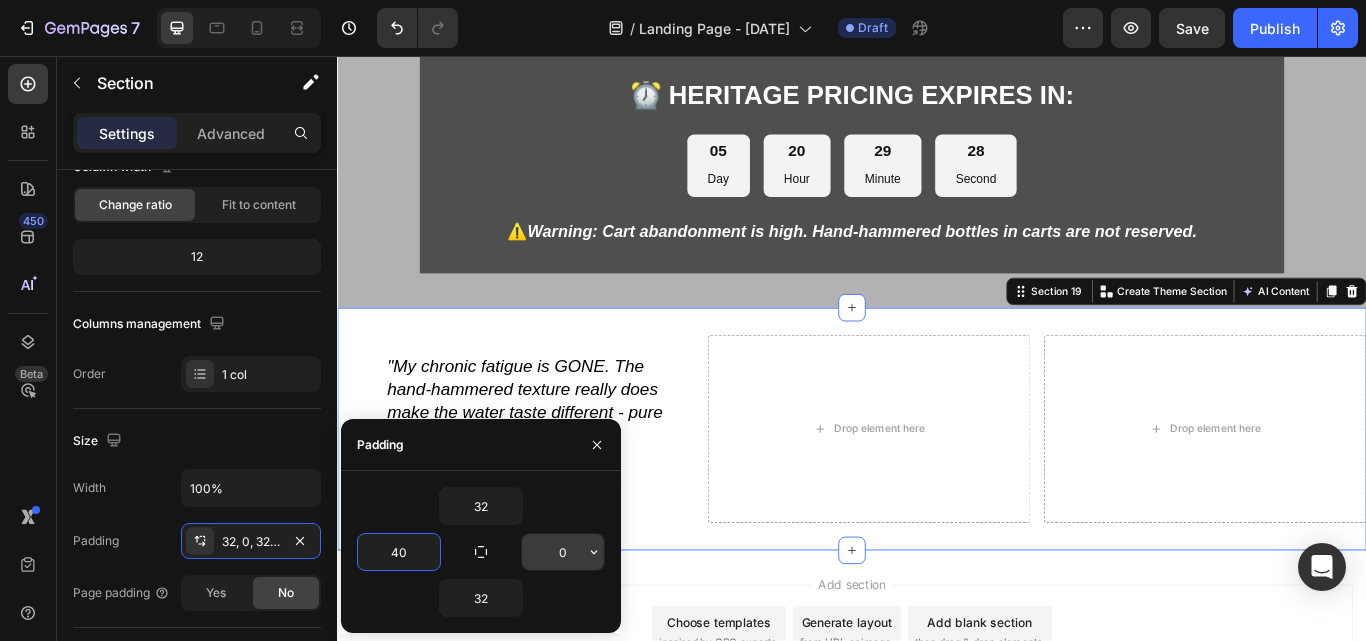 click on "0" at bounding box center [563, 552] 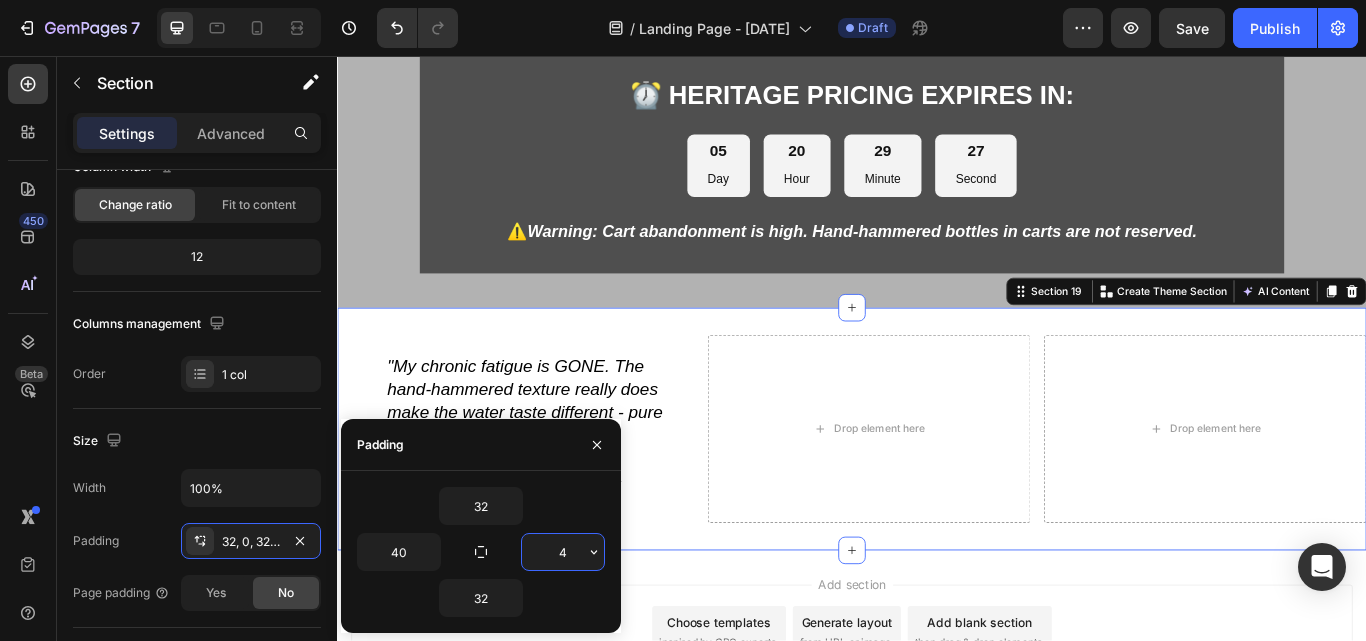 type on "40" 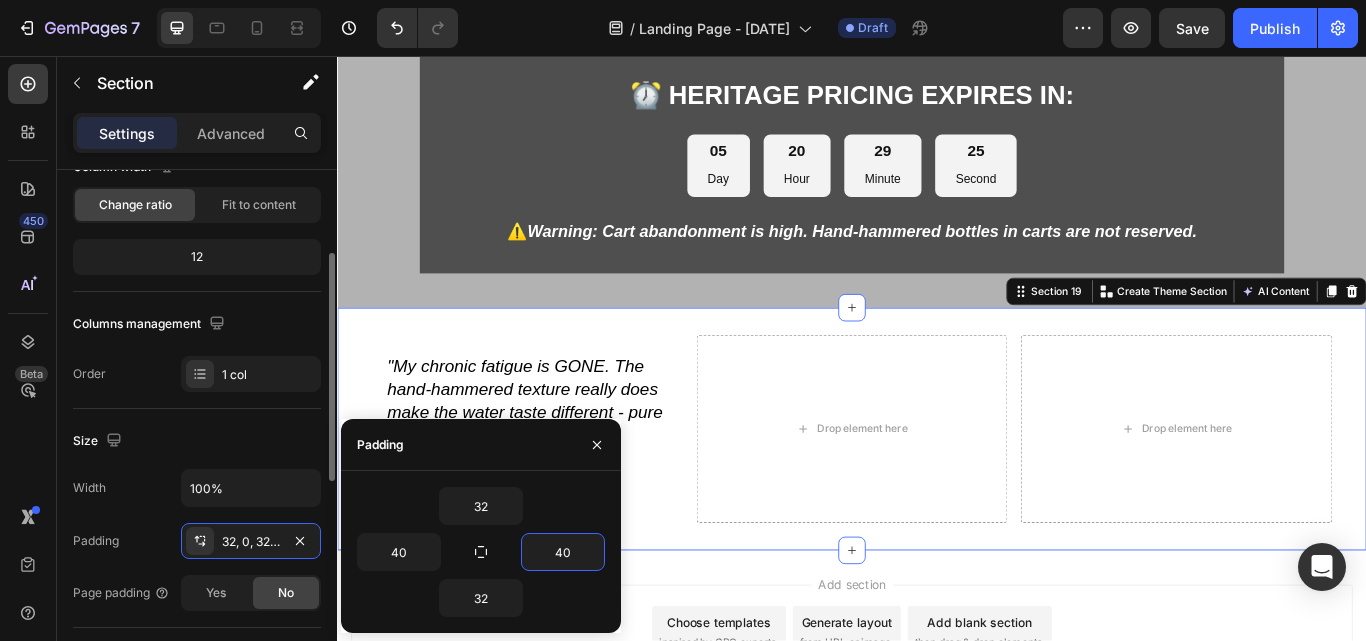 click on "Size" at bounding box center (197, 441) 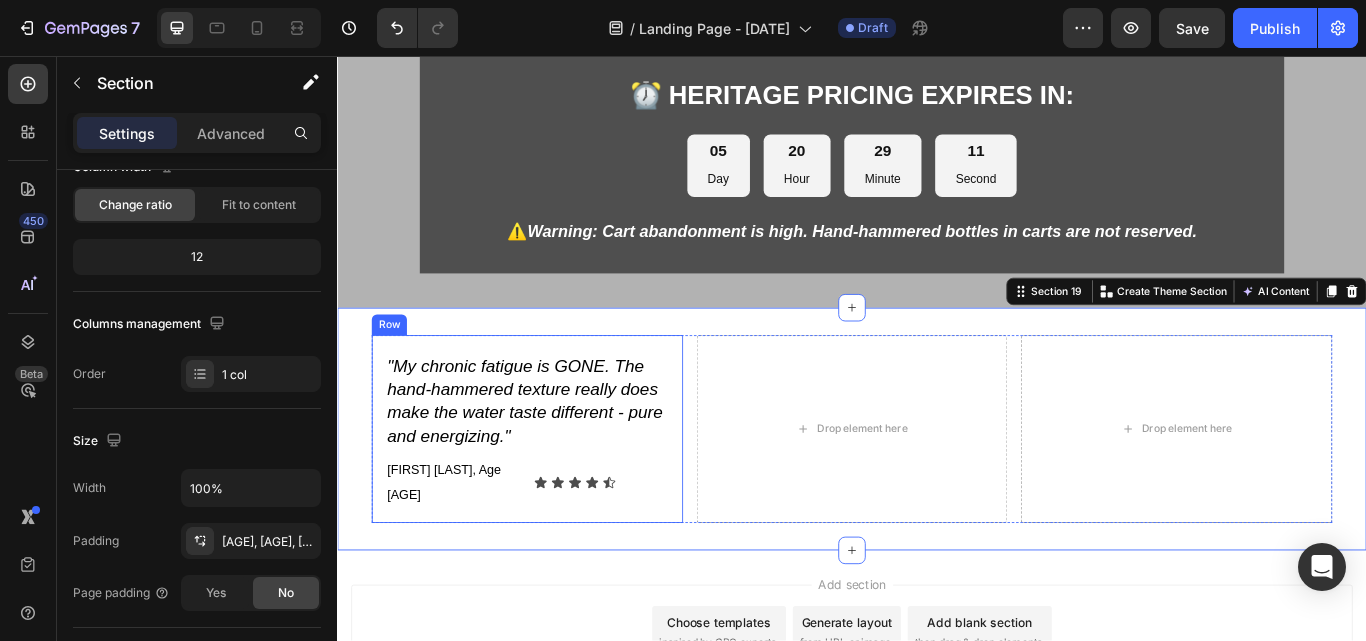 click on "⁠⁠⁠⁠⁠⁠⁠ "My chronic fatigue is GONE. The hand-hammered texture really does make the water taste different - pure and energizing." Heading Amanda K., Age 67 Text Block Icon Icon Icon Icon Icon Icon List Row Row" at bounding box center [558, 491] 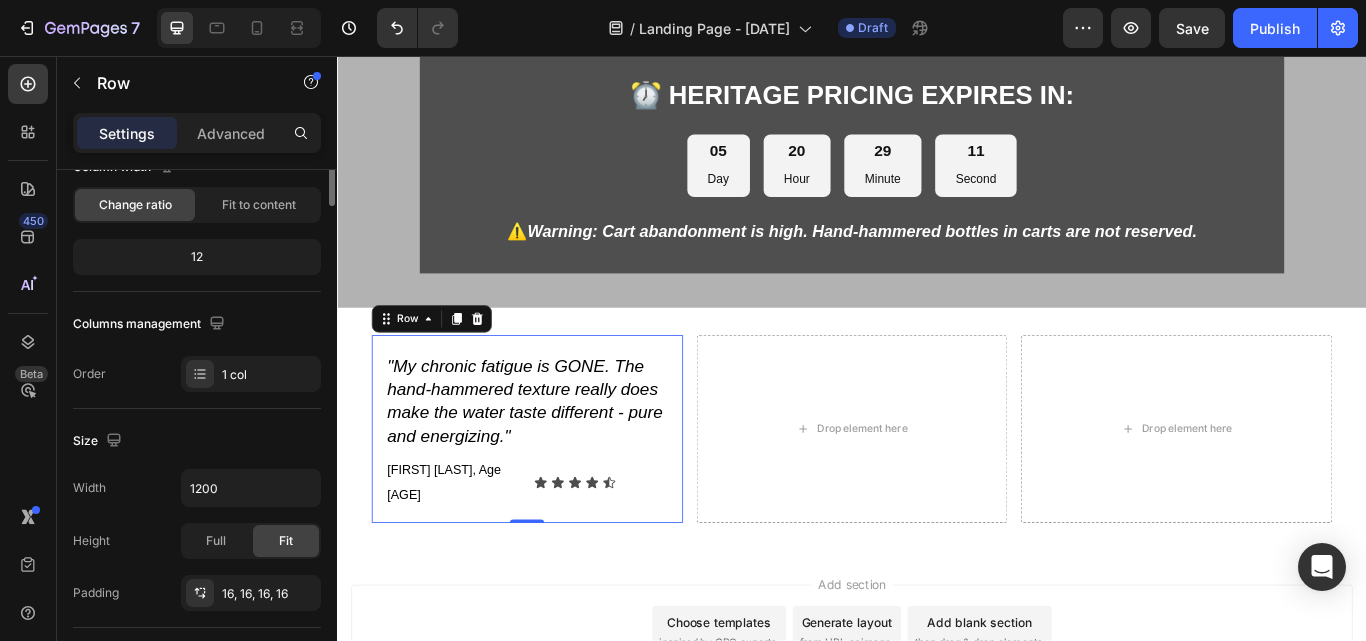 scroll, scrollTop: 0, scrollLeft: 0, axis: both 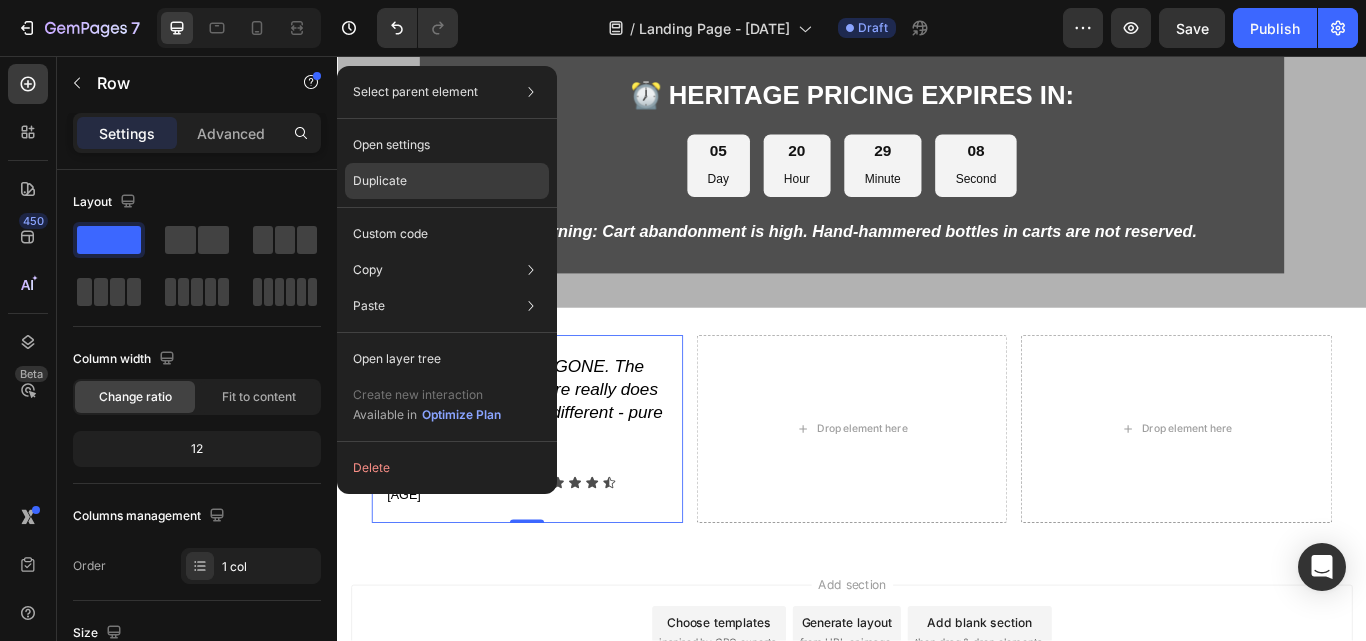 drag, startPoint x: 412, startPoint y: 177, endPoint x: 87, endPoint y: 144, distance: 326.67108 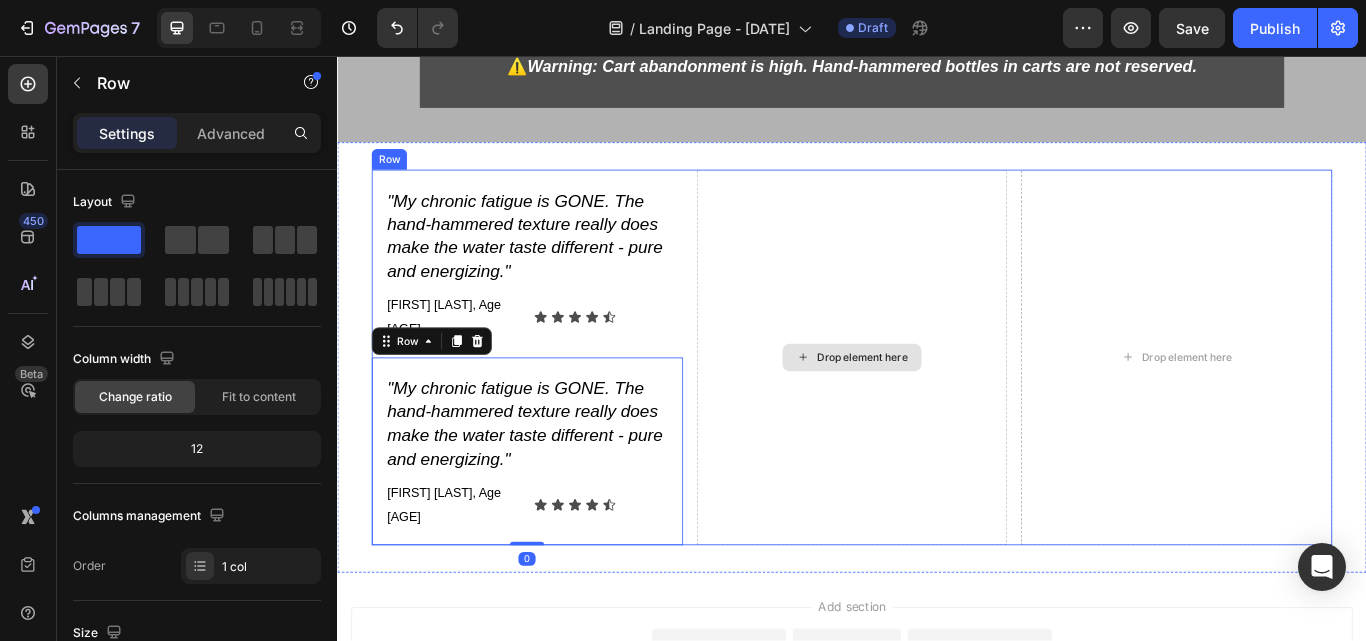 scroll, scrollTop: 16710, scrollLeft: 0, axis: vertical 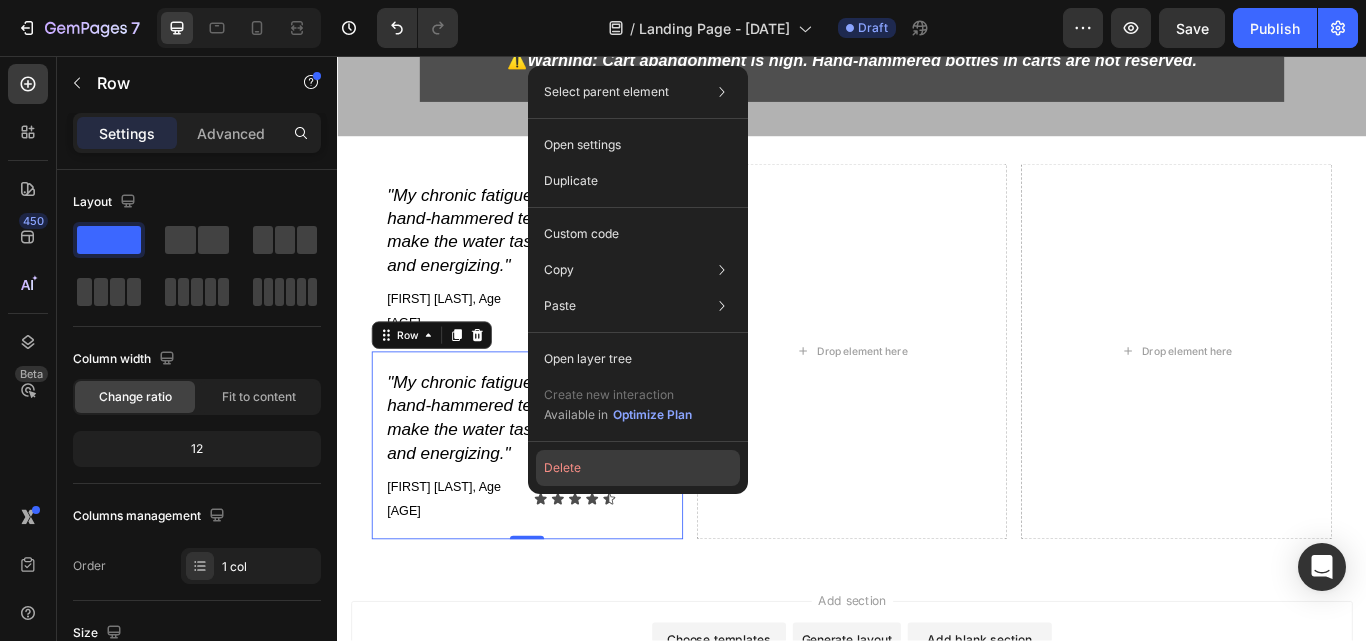 click on "Delete" 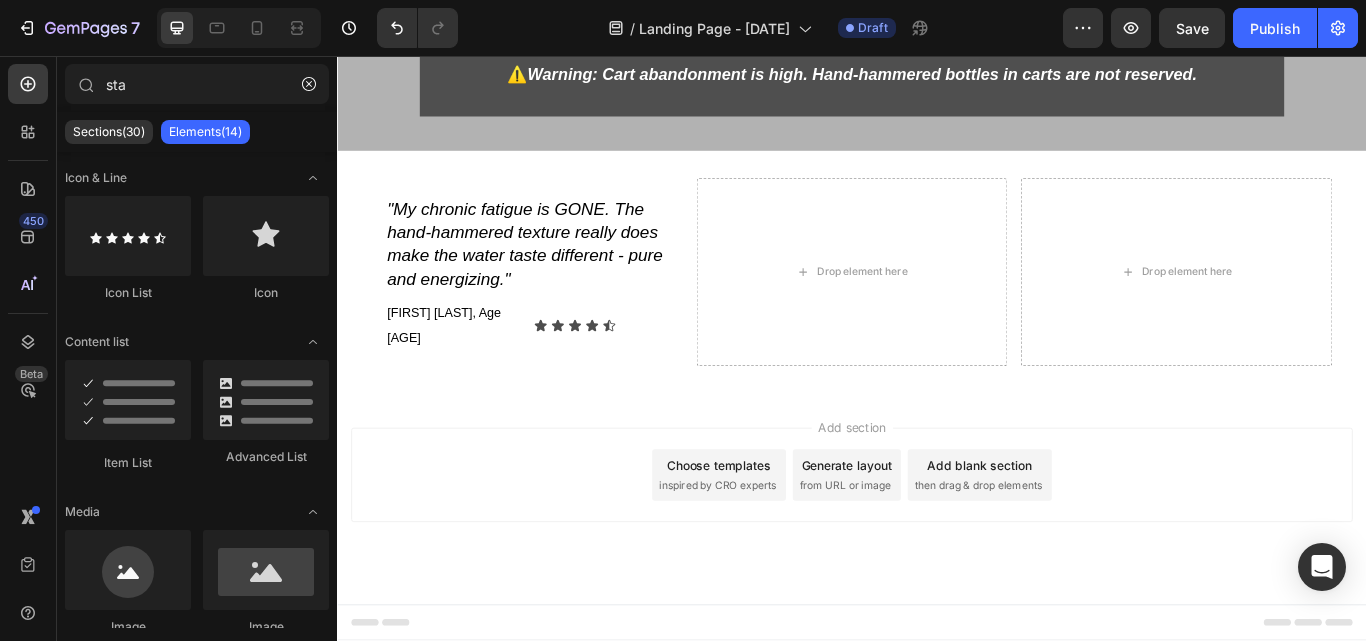 scroll, scrollTop: 16664, scrollLeft: 0, axis: vertical 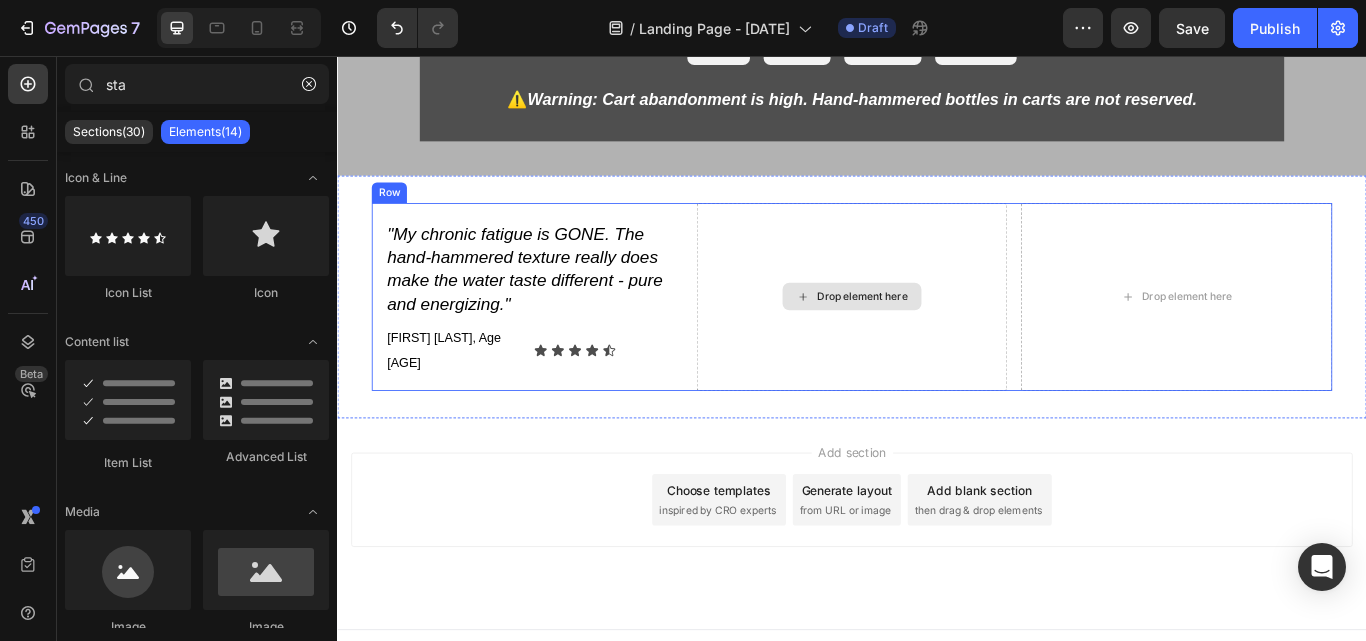 click on "Drop element here" at bounding box center (949, 337) 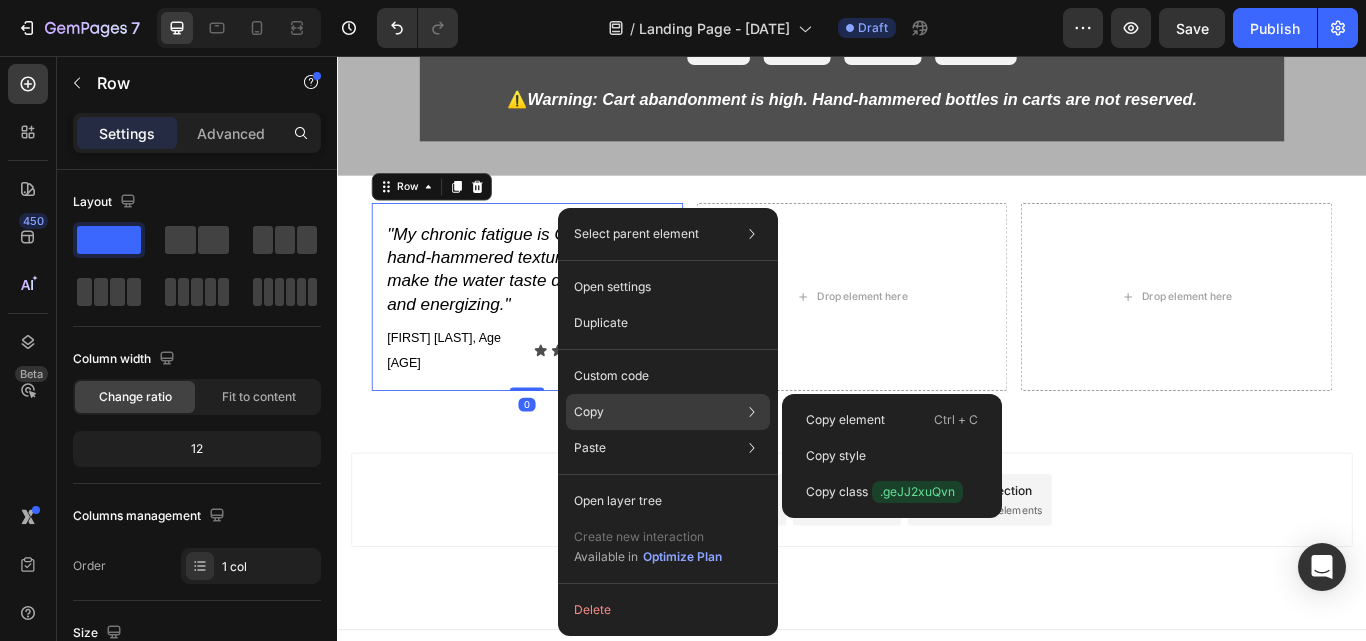 click on "Copy" at bounding box center (589, 412) 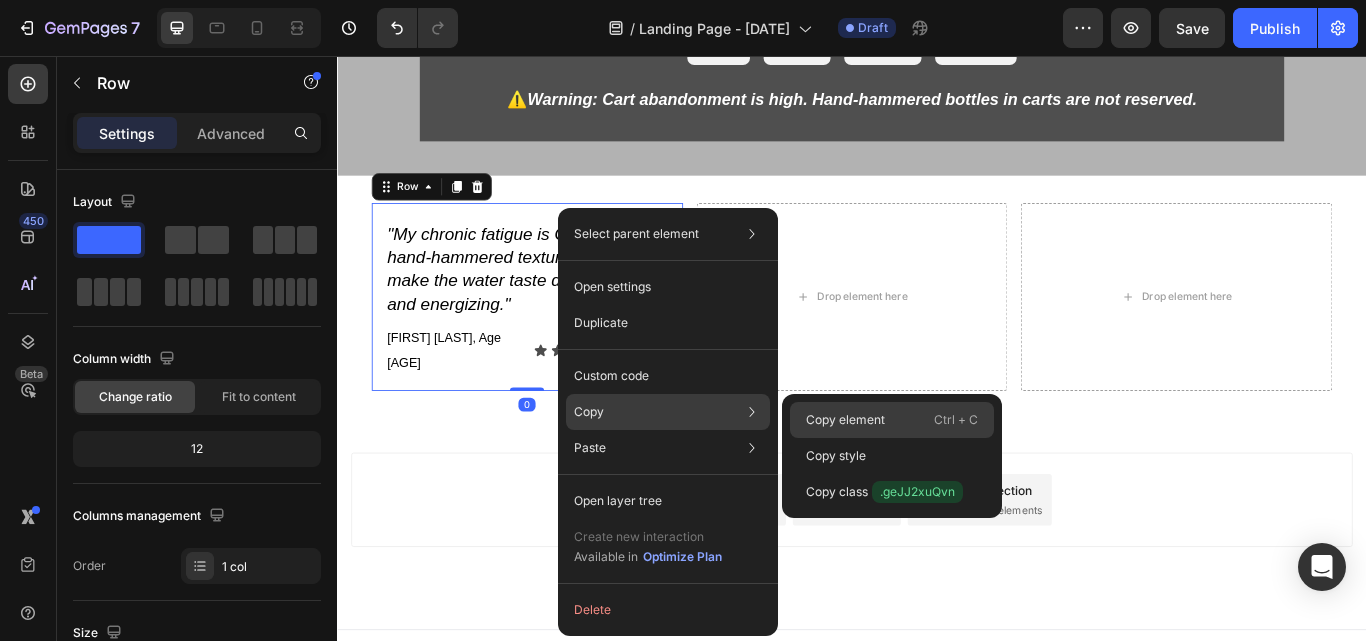 click on "Copy element  Ctrl + C" 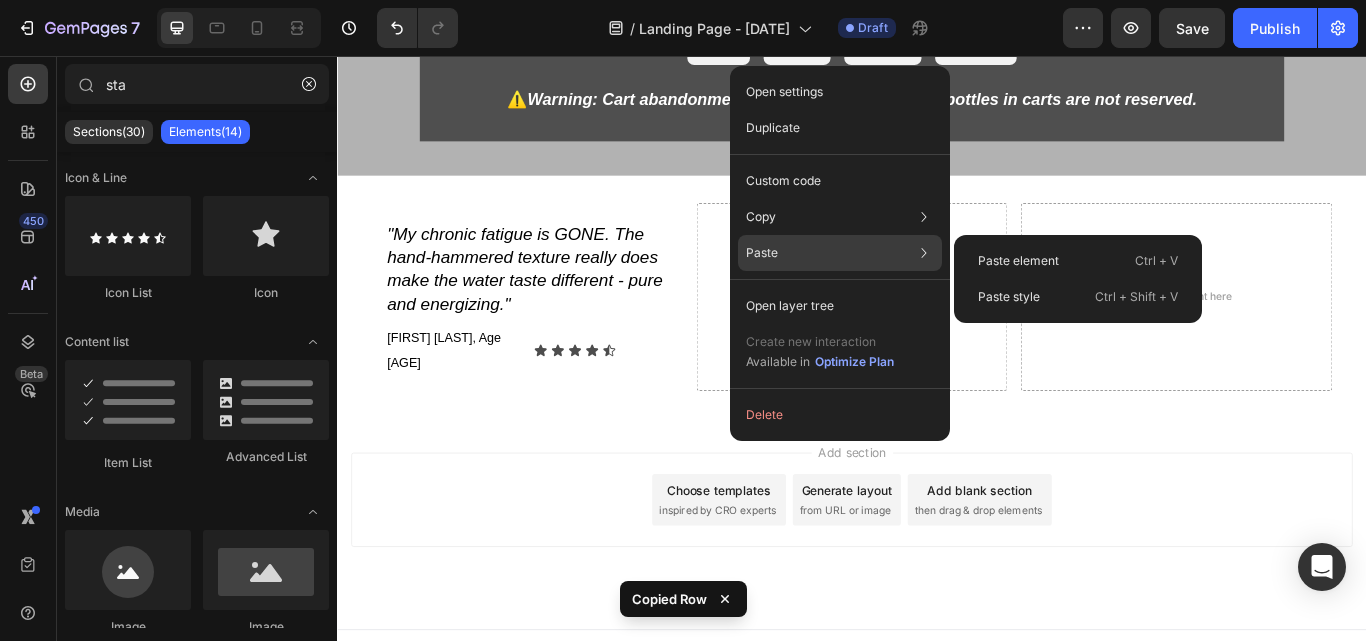 click on "Paste Paste element  Ctrl + V Paste style  Ctrl + Shift + V" 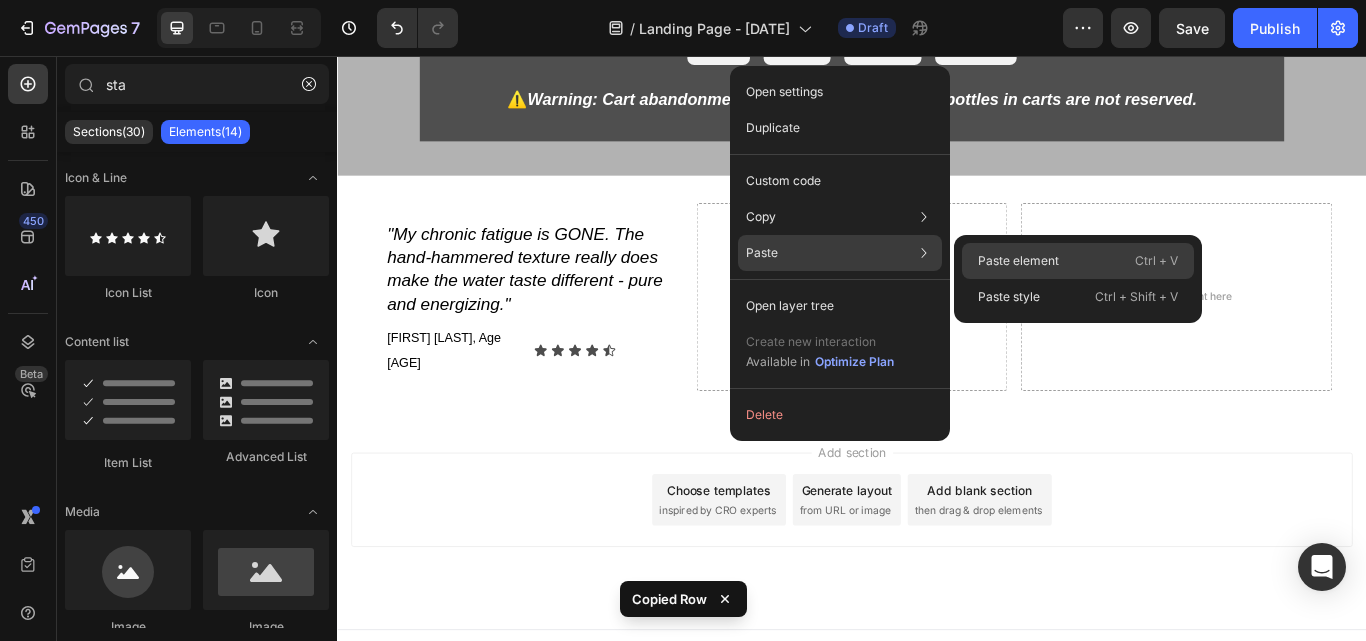 click on "Paste element" at bounding box center [1018, 261] 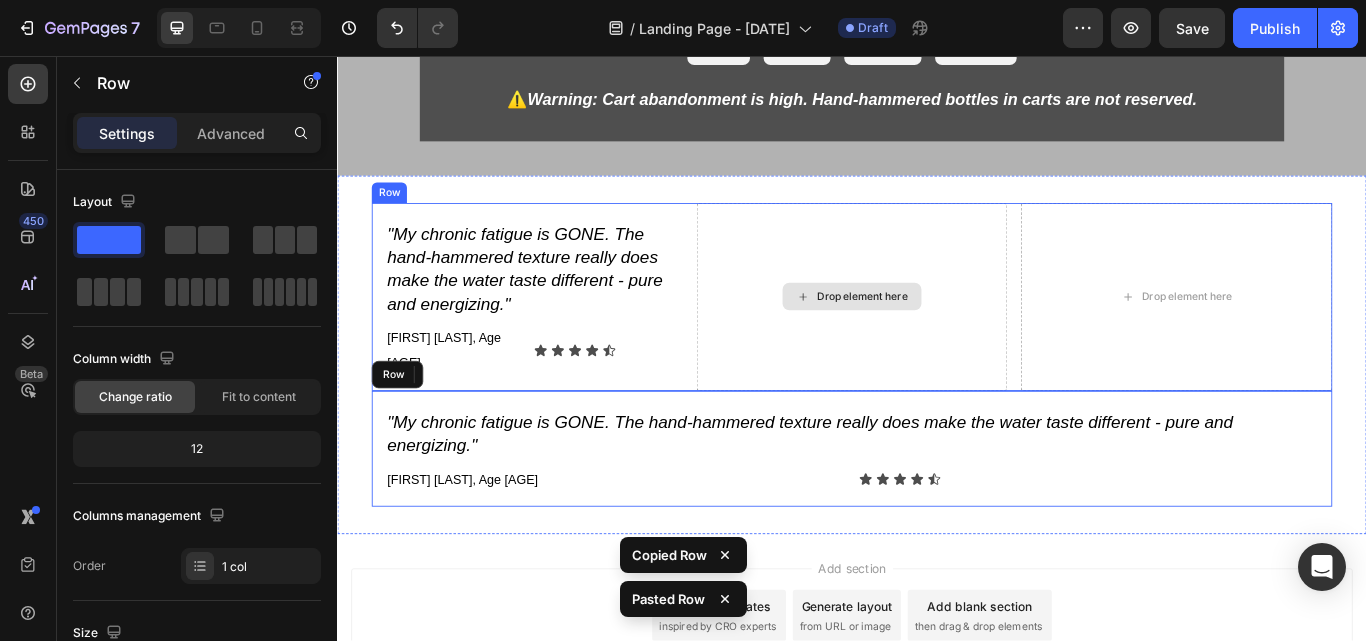 scroll, scrollTop: 16710, scrollLeft: 0, axis: vertical 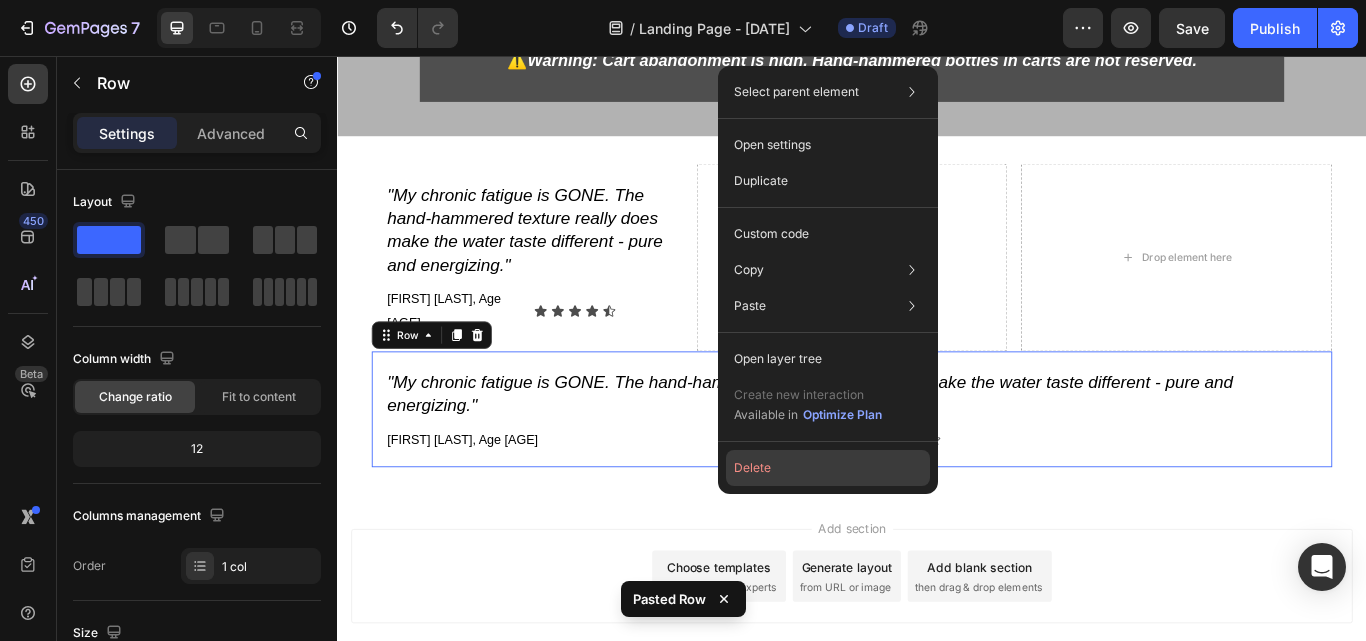 click on "Delete" 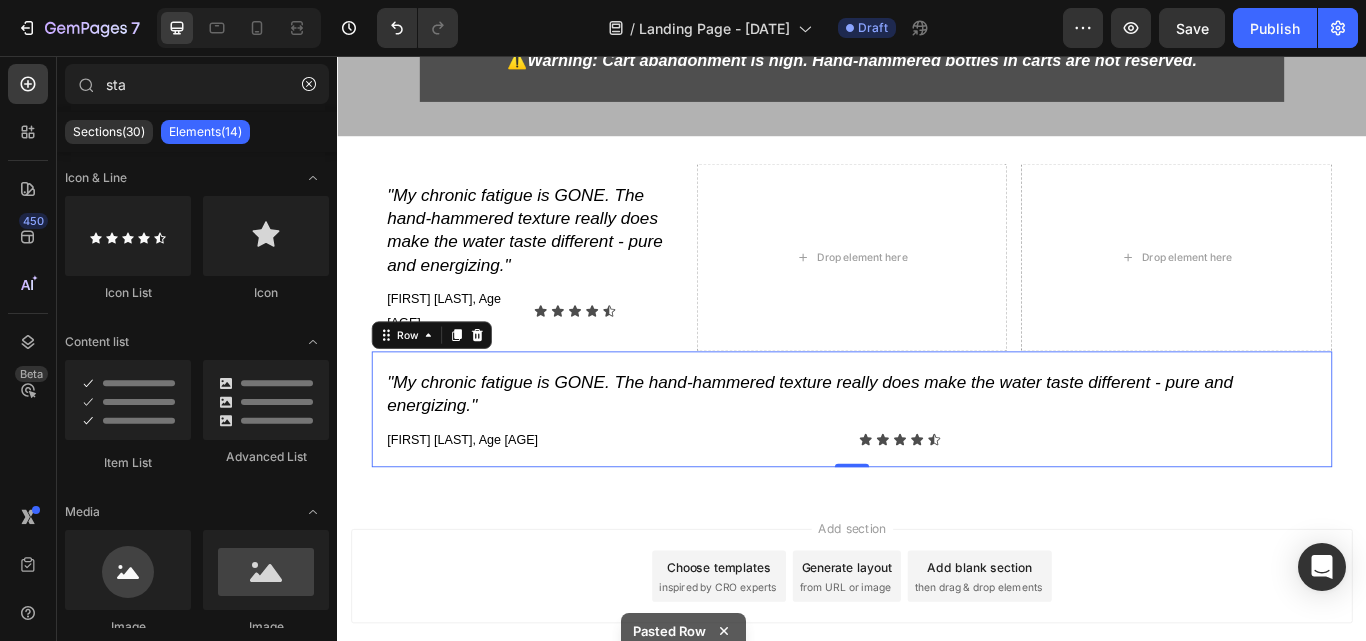 scroll, scrollTop: 16664, scrollLeft: 0, axis: vertical 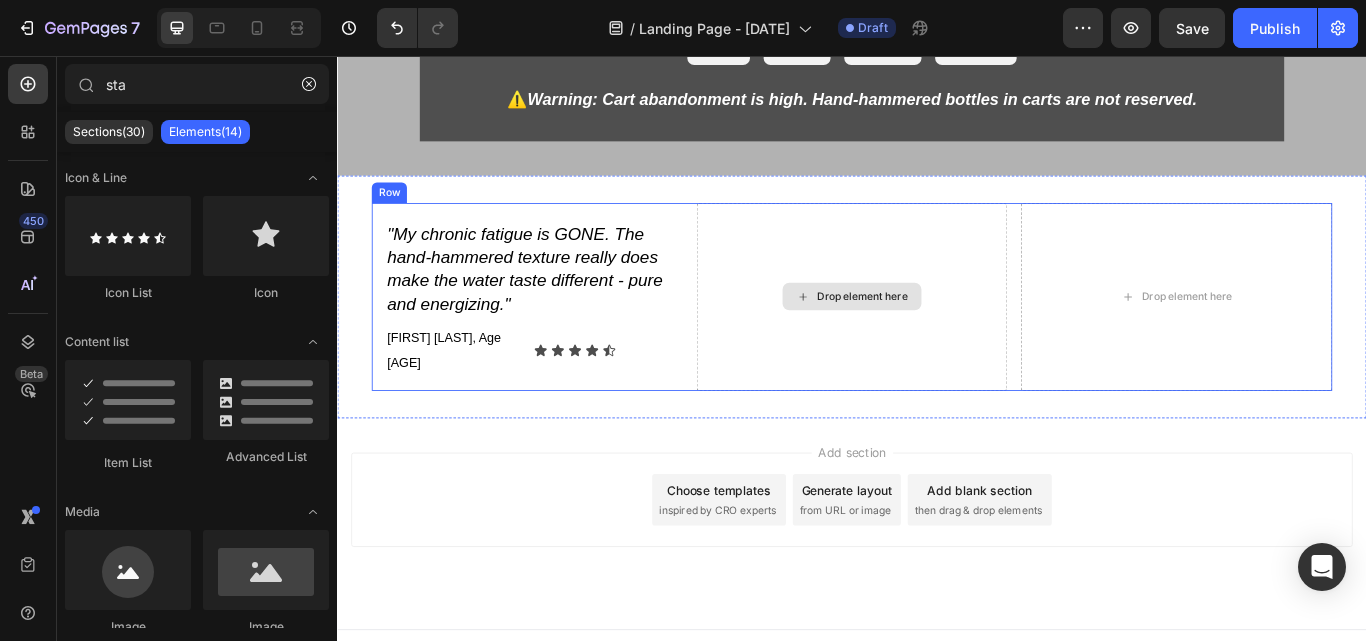 click on "Drop element here" at bounding box center (949, 337) 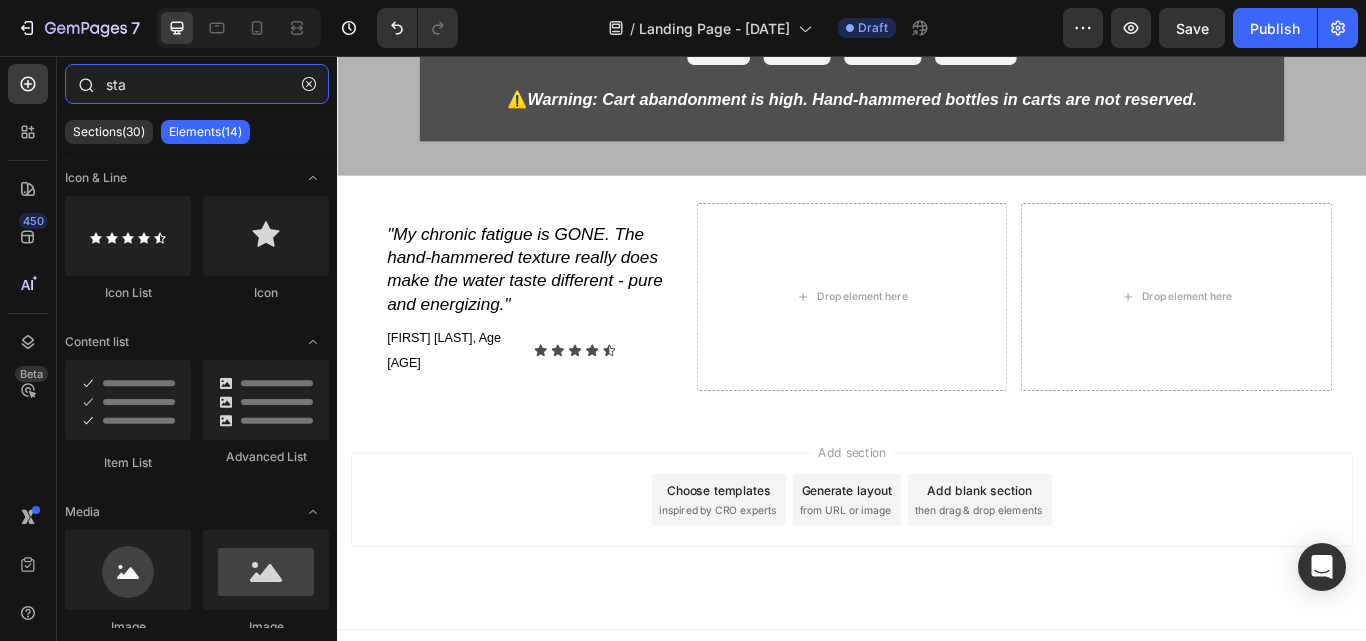 drag, startPoint x: 131, startPoint y: 83, endPoint x: 102, endPoint y: 83, distance: 29 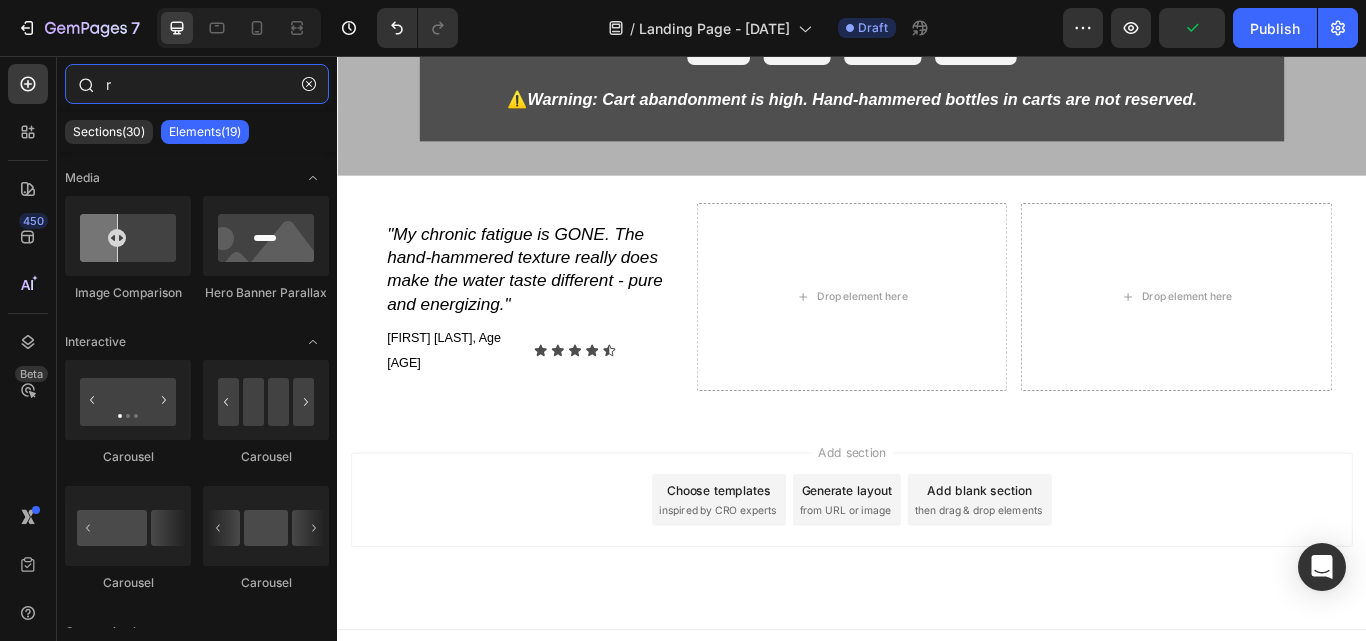 drag, startPoint x: 107, startPoint y: 83, endPoint x: 86, endPoint y: 83, distance: 21 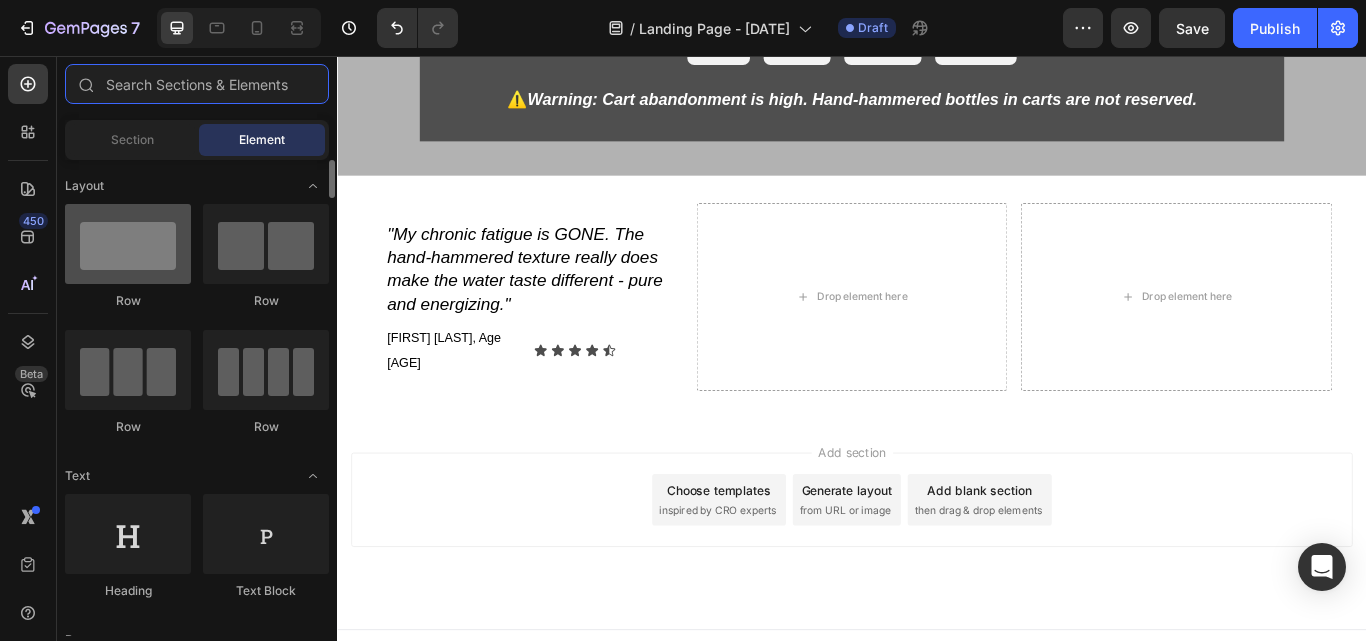 type 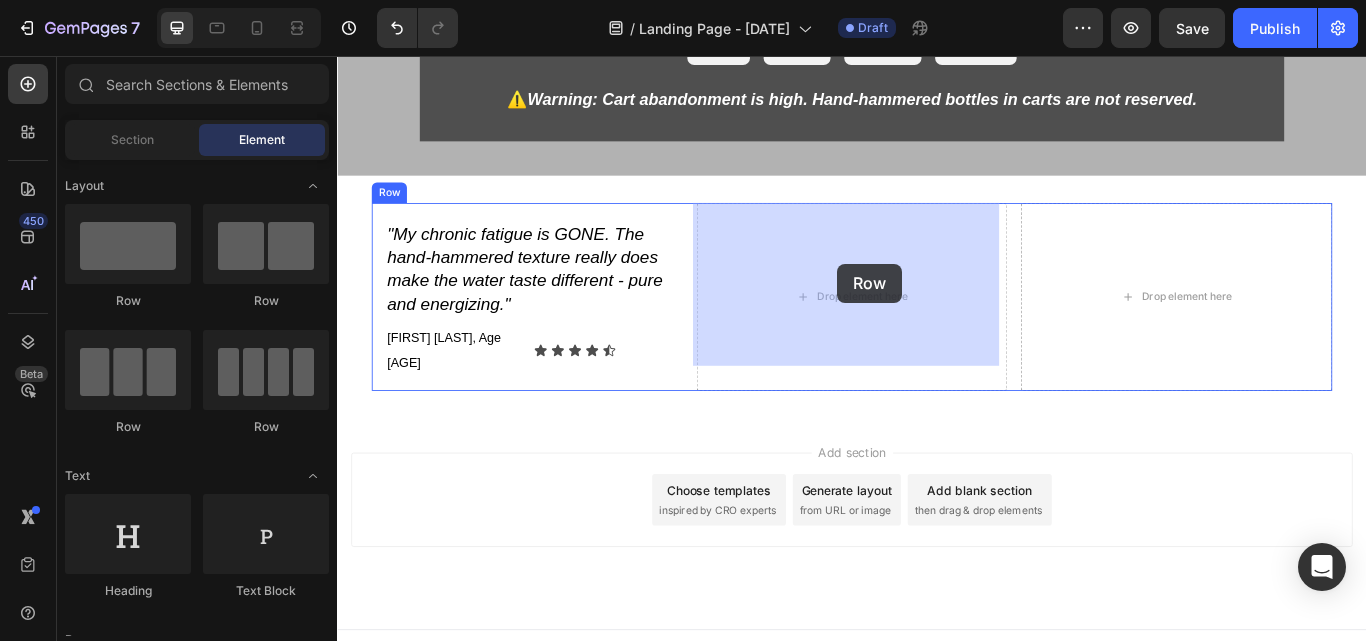 drag, startPoint x: 472, startPoint y: 323, endPoint x: 920, endPoint y: 298, distance: 448.697 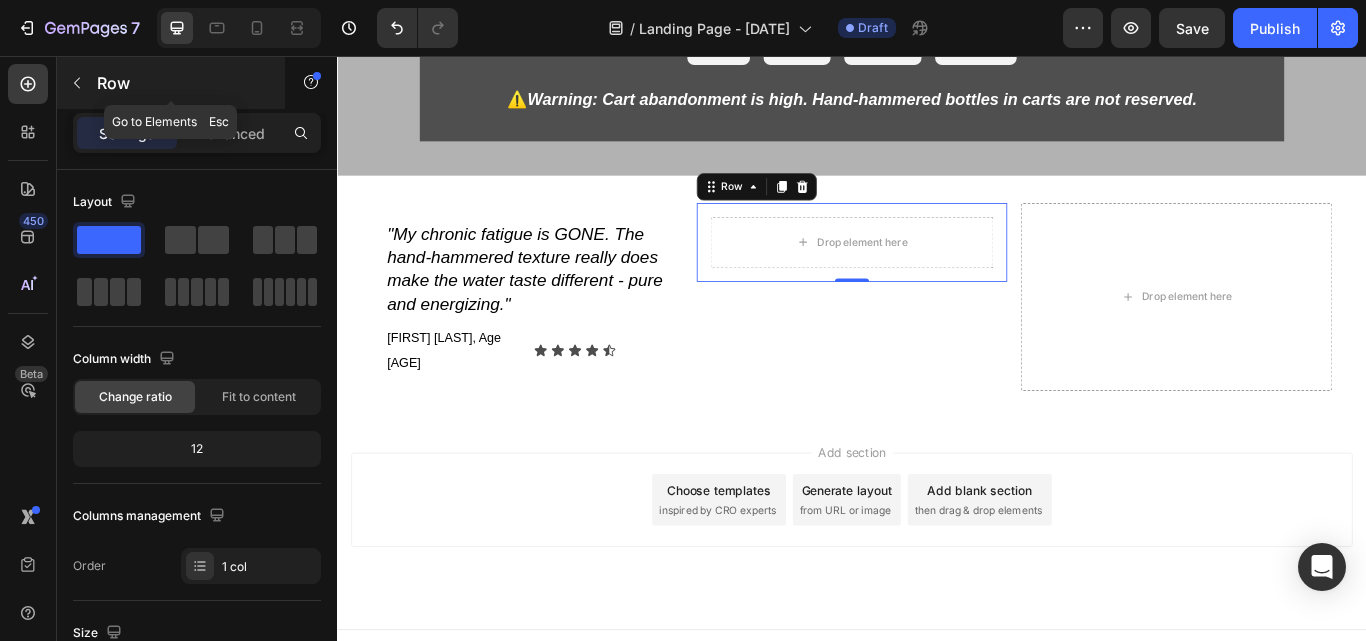 click 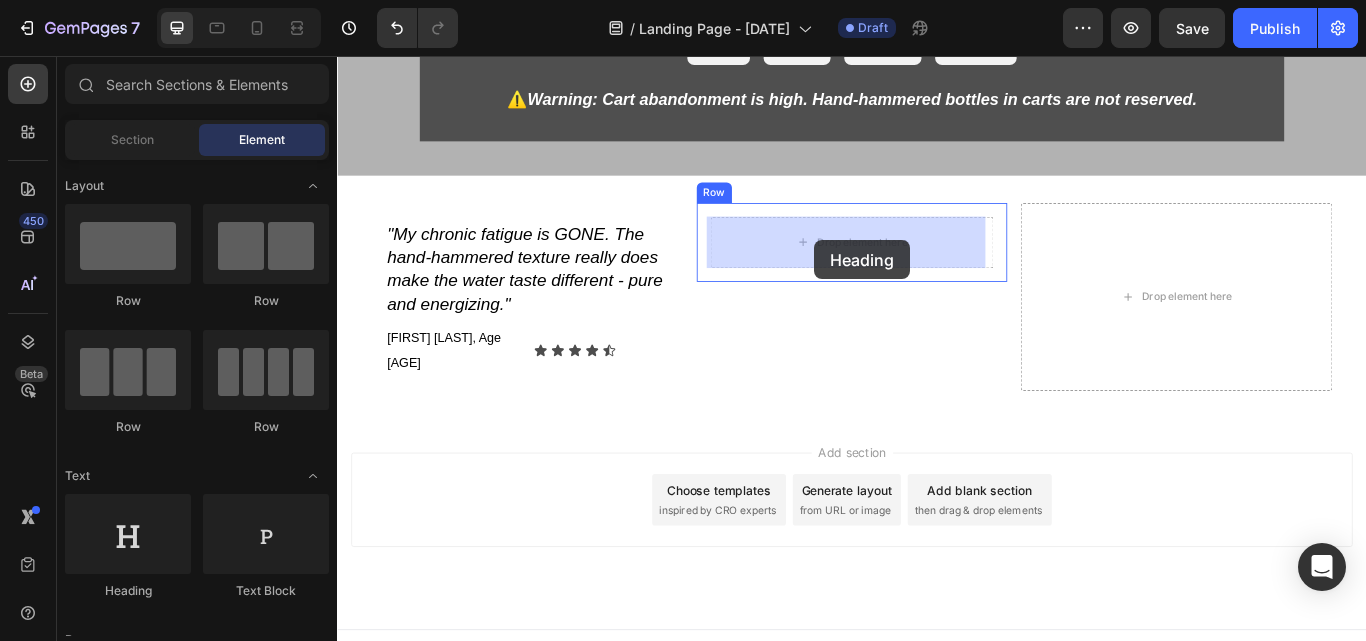drag, startPoint x: 451, startPoint y: 589, endPoint x: 893, endPoint y: 271, distance: 544.50714 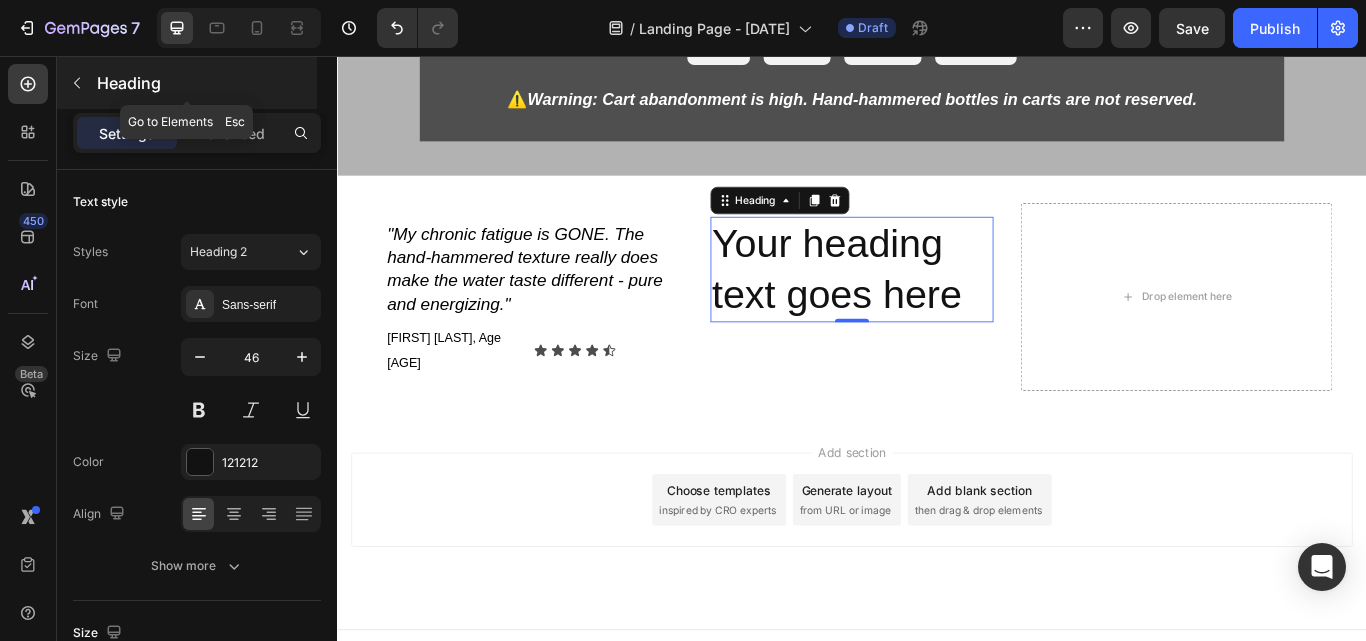 click 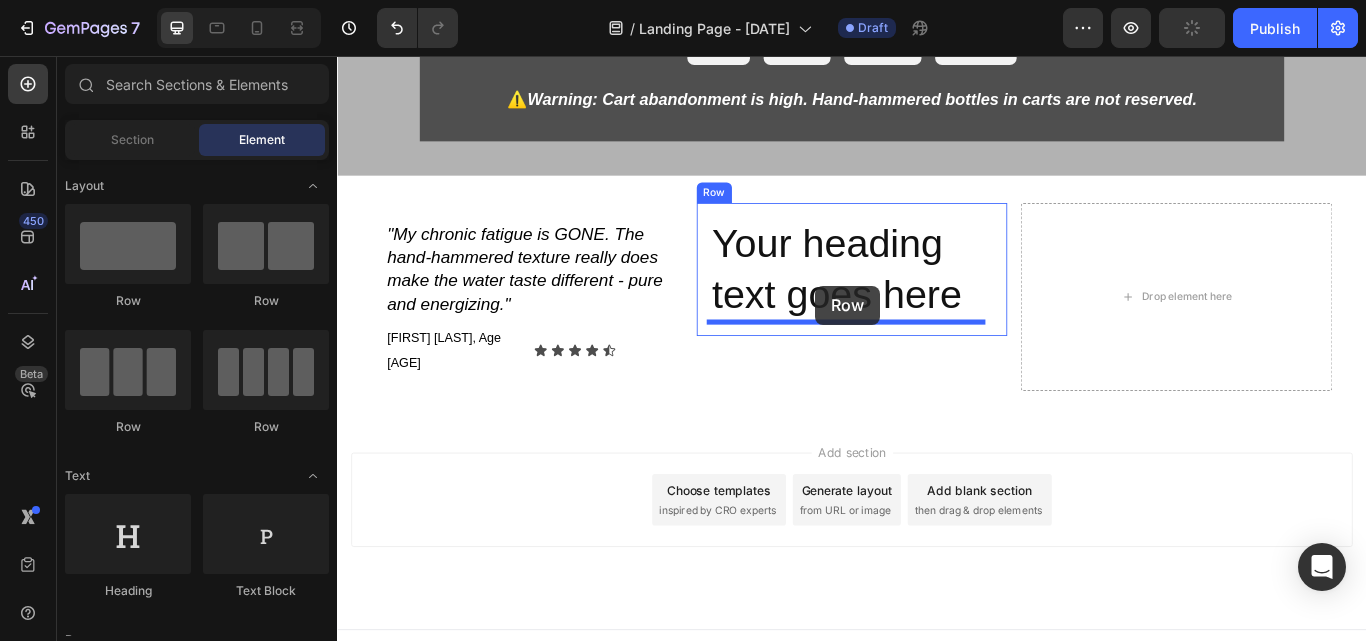 drag, startPoint x: 605, startPoint y: 305, endPoint x: 894, endPoint y: 324, distance: 289.6239 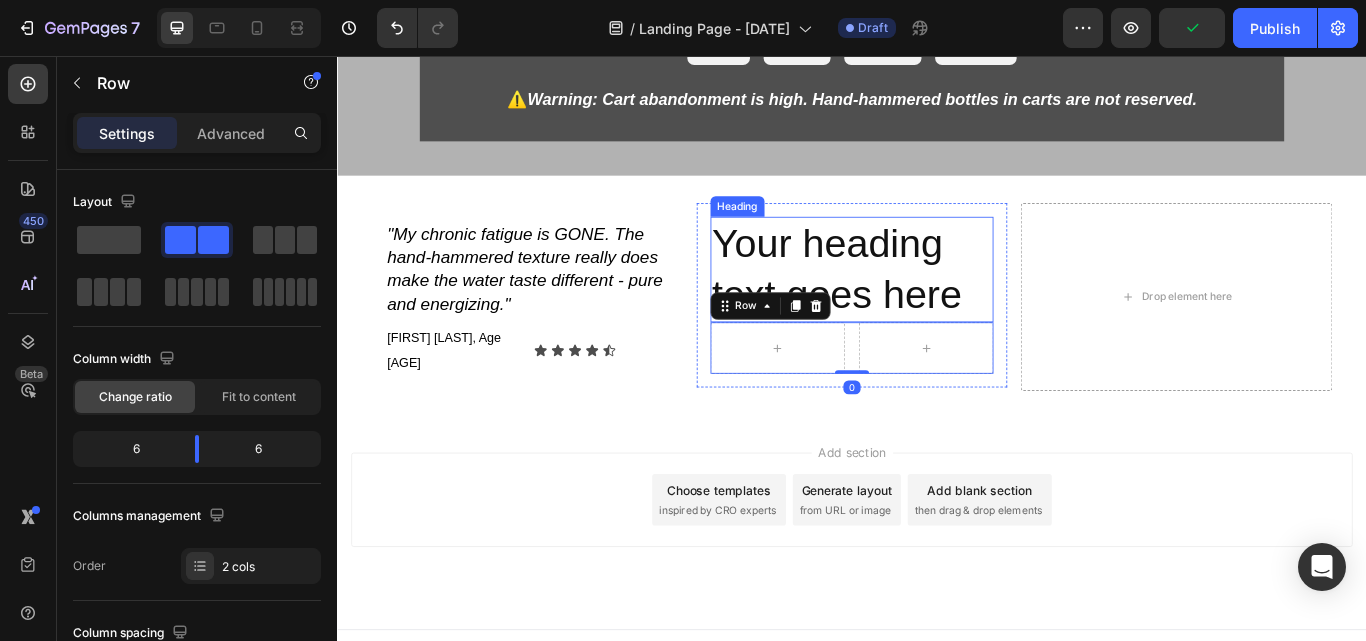 scroll, scrollTop: 16689, scrollLeft: 0, axis: vertical 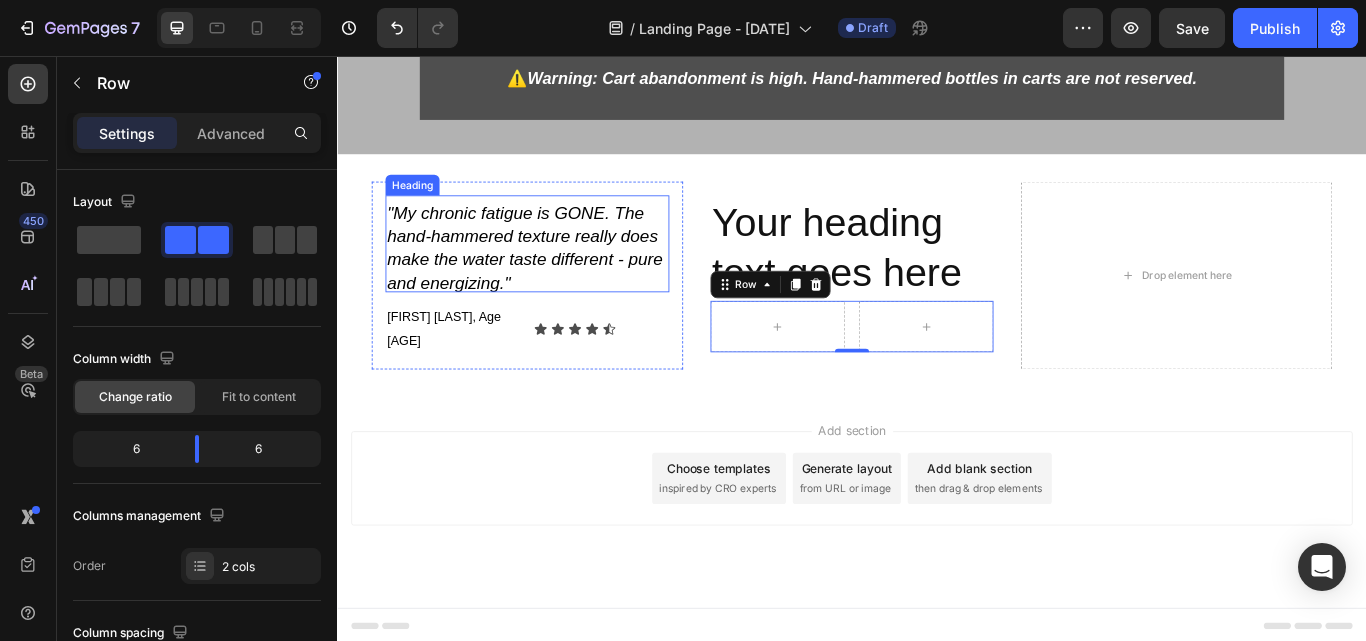 click on "⁠⁠⁠⁠⁠⁠⁠ "My chronic fatigue is GONE. The hand-hammered texture really does make the water taste different - pure and energizing."" at bounding box center (558, 276) 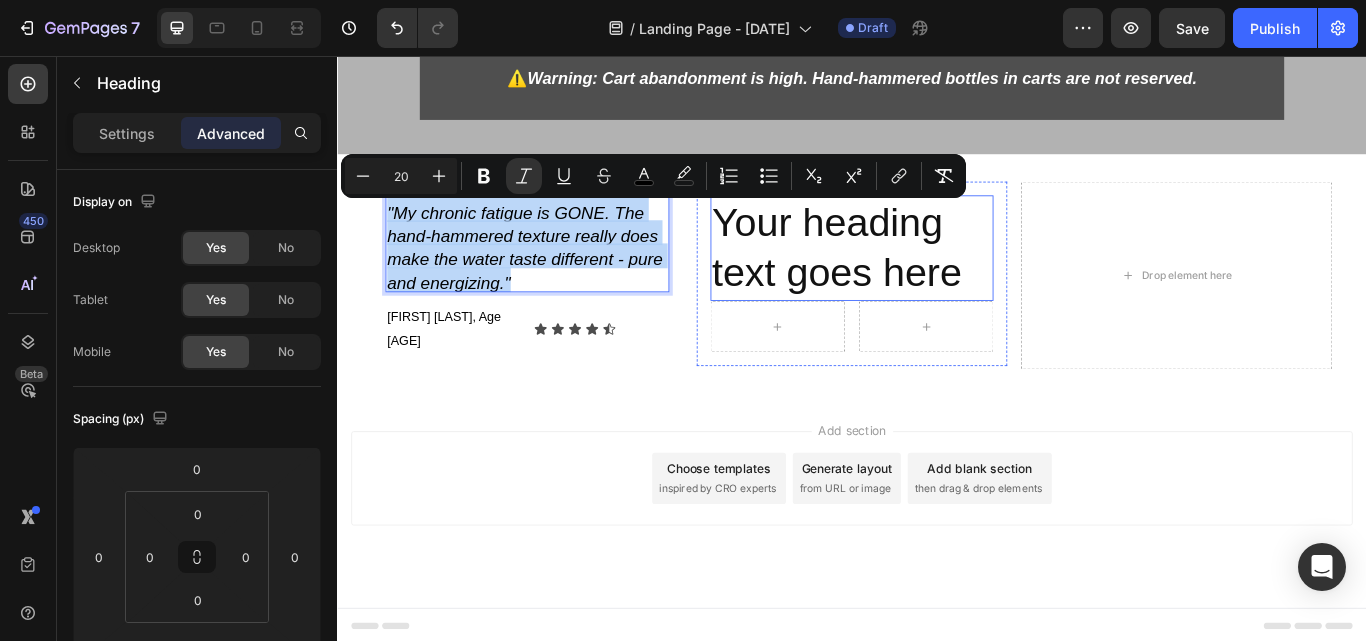 click on "Your heading text goes here" at bounding box center [937, 281] 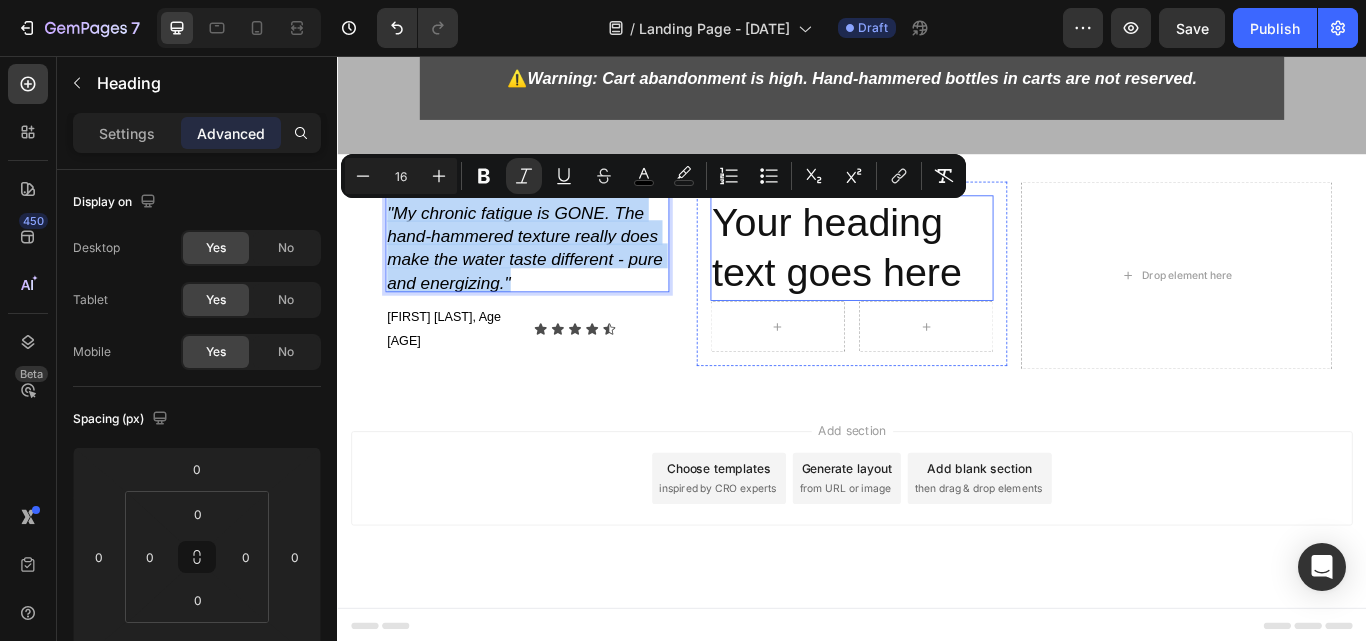 click on "Your heading text goes here" at bounding box center (937, 281) 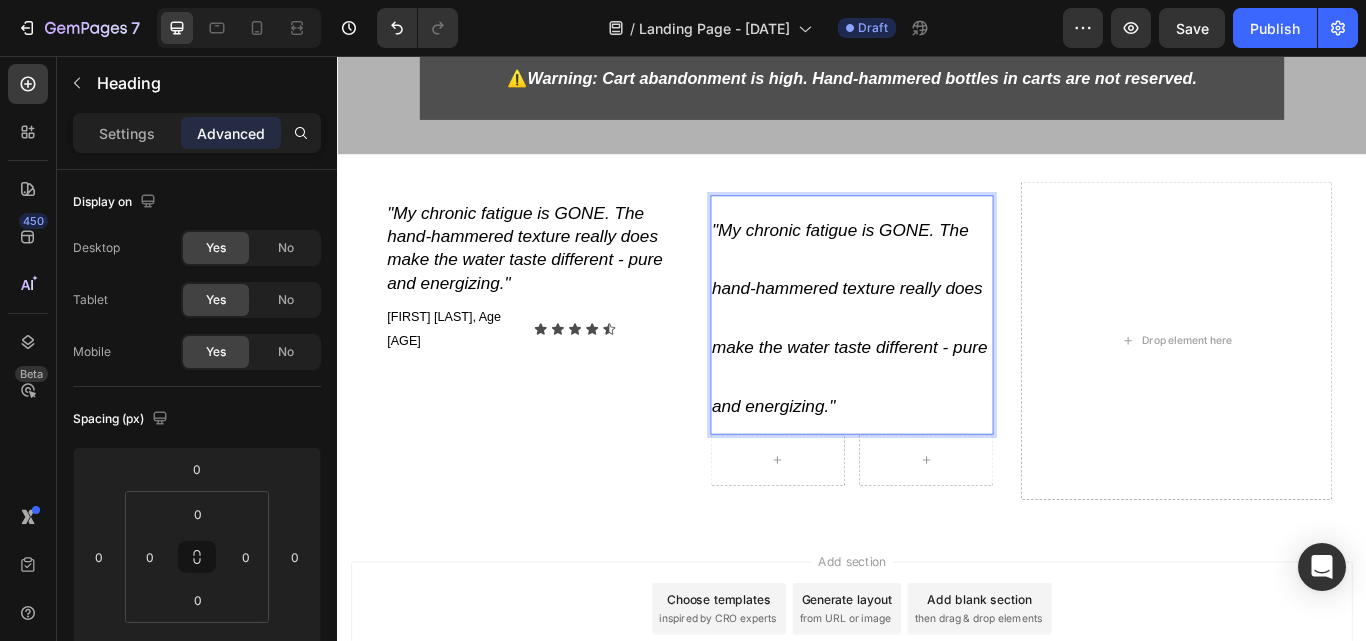 click on ""My chronic fatigue is GONE. The hand-hammered texture really does make the water taste different - pure and energizing."" at bounding box center (937, 358) 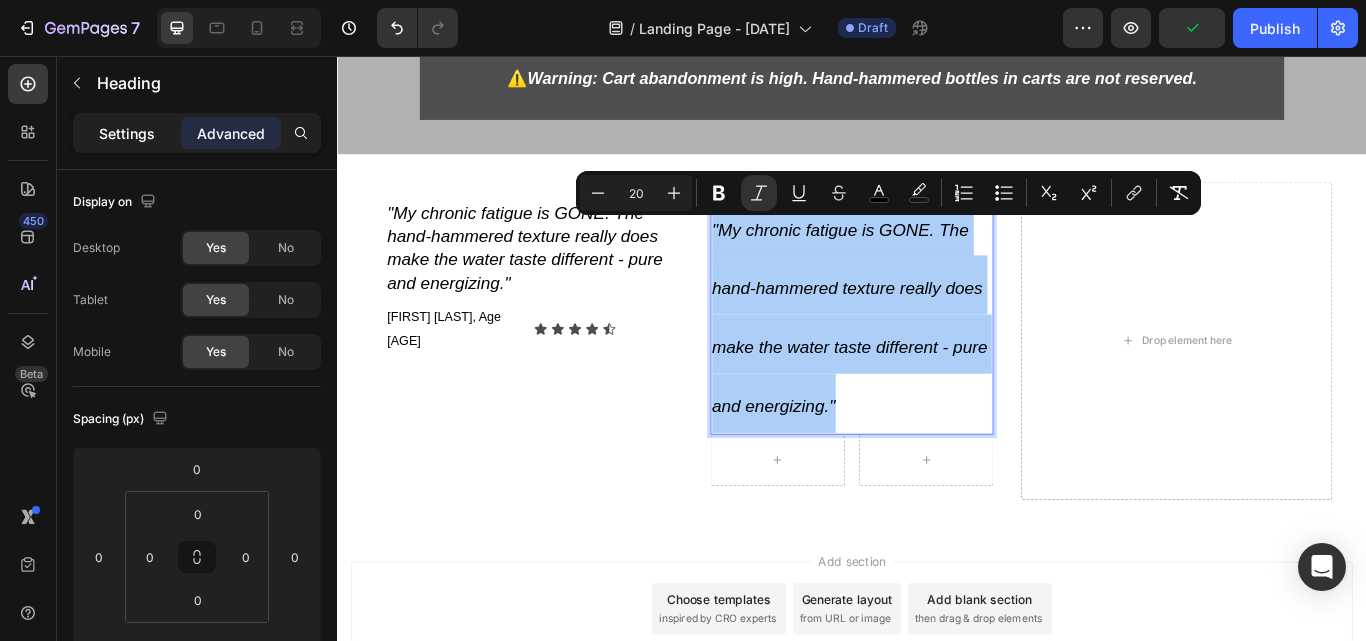 click on "Settings" at bounding box center (127, 133) 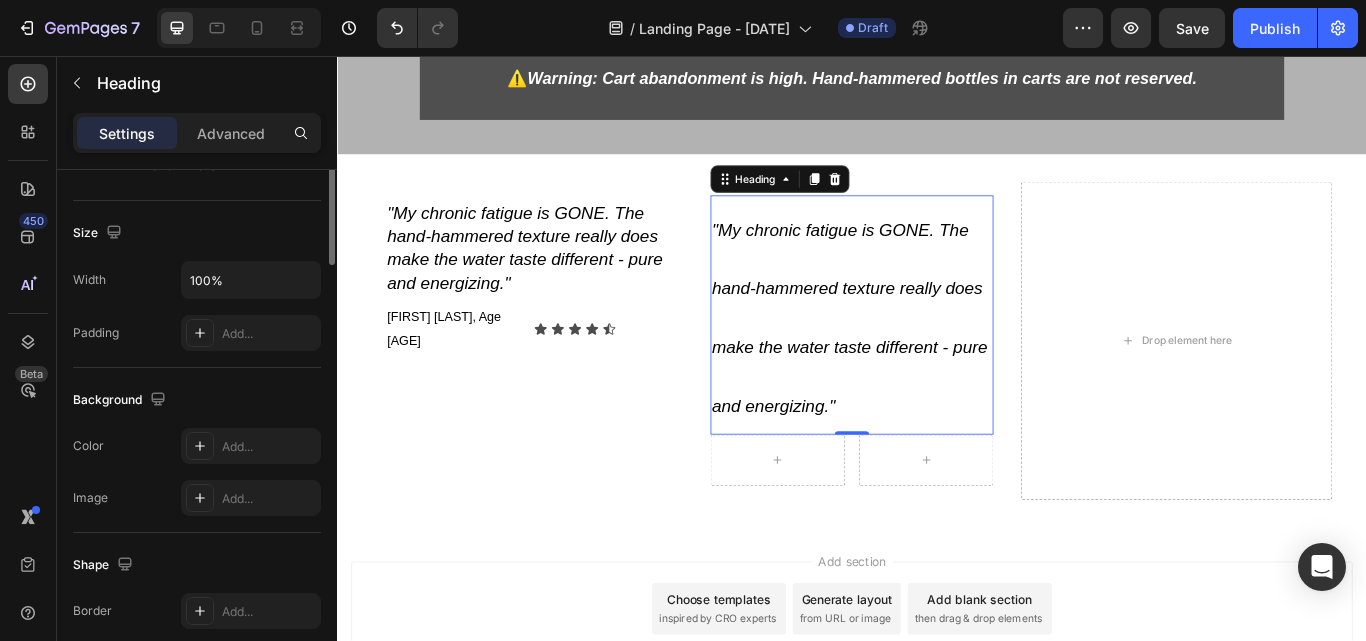 scroll, scrollTop: 200, scrollLeft: 0, axis: vertical 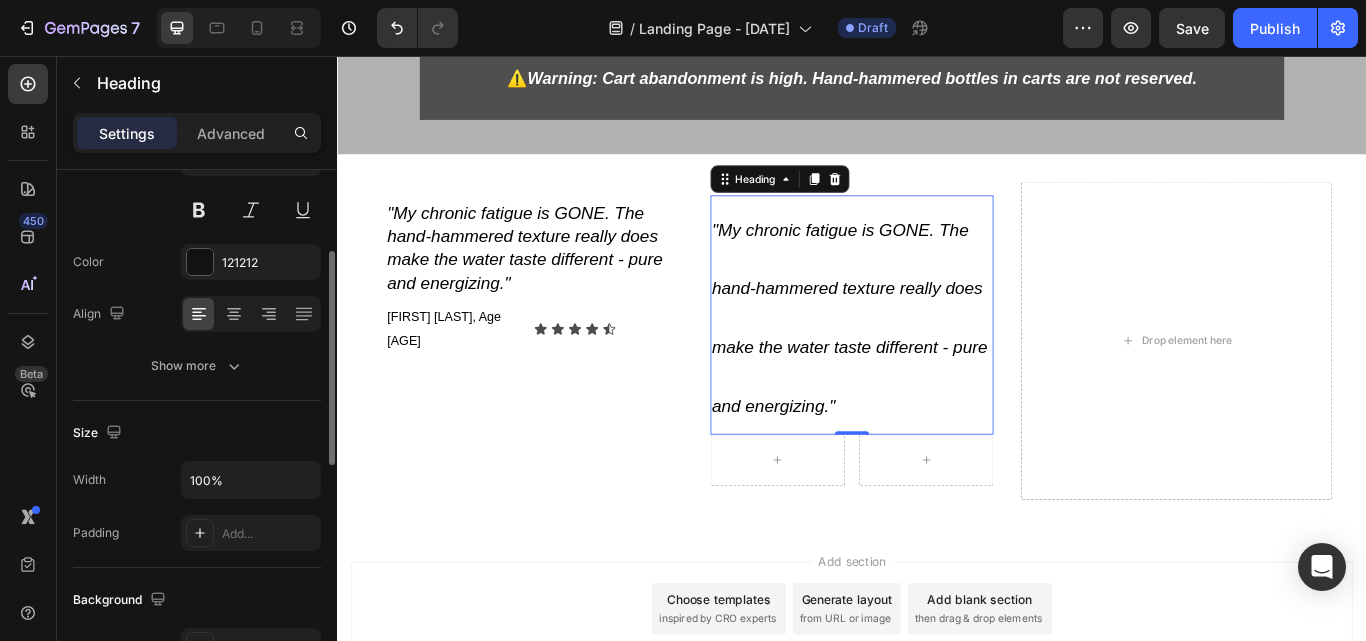 click on "Show more" at bounding box center [197, 366] 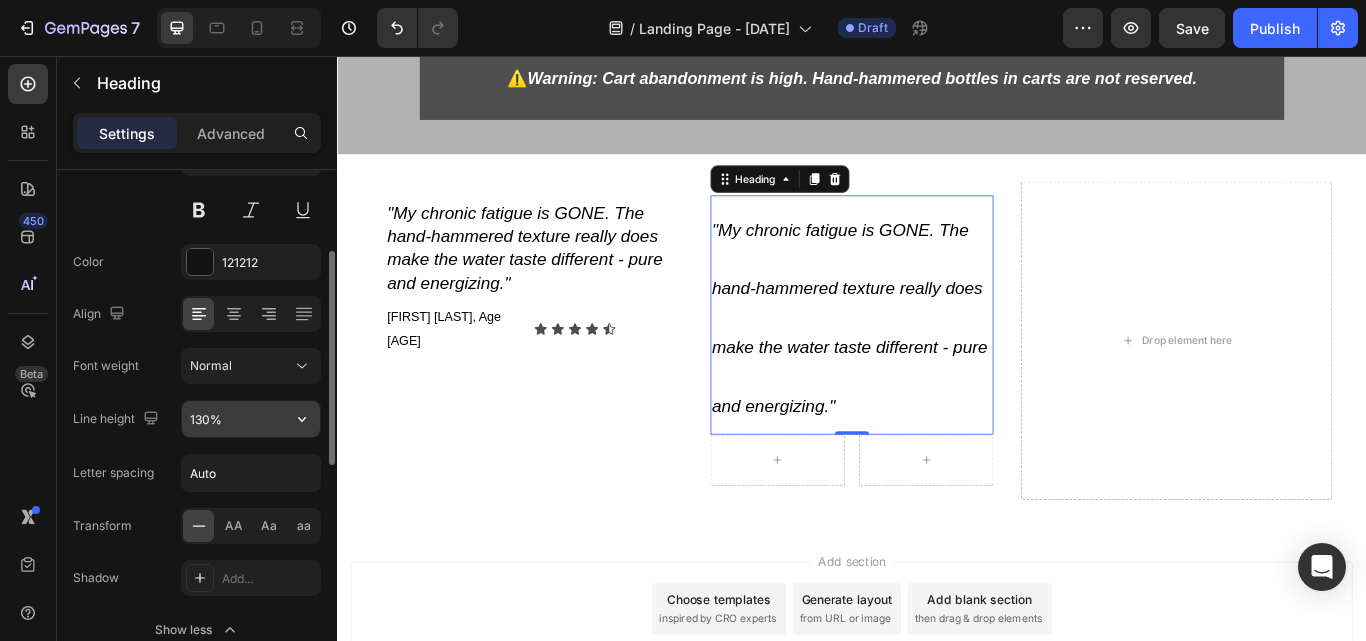 click on "130%" at bounding box center (251, 419) 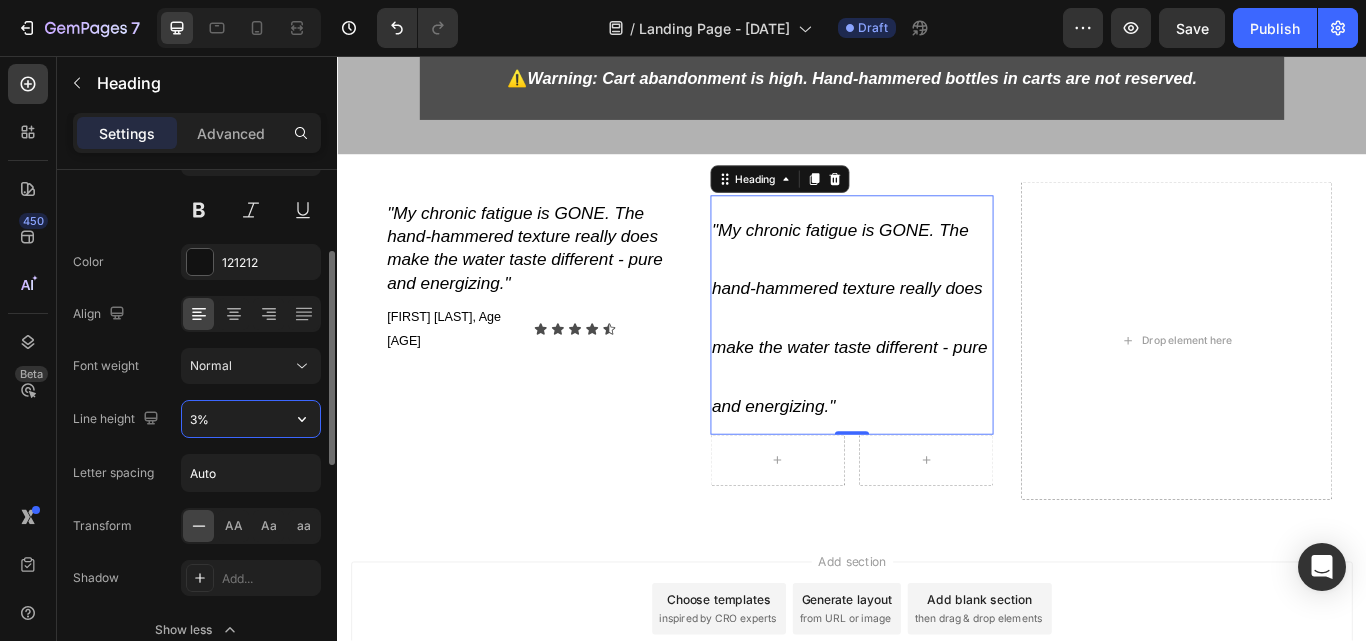 type on "30%" 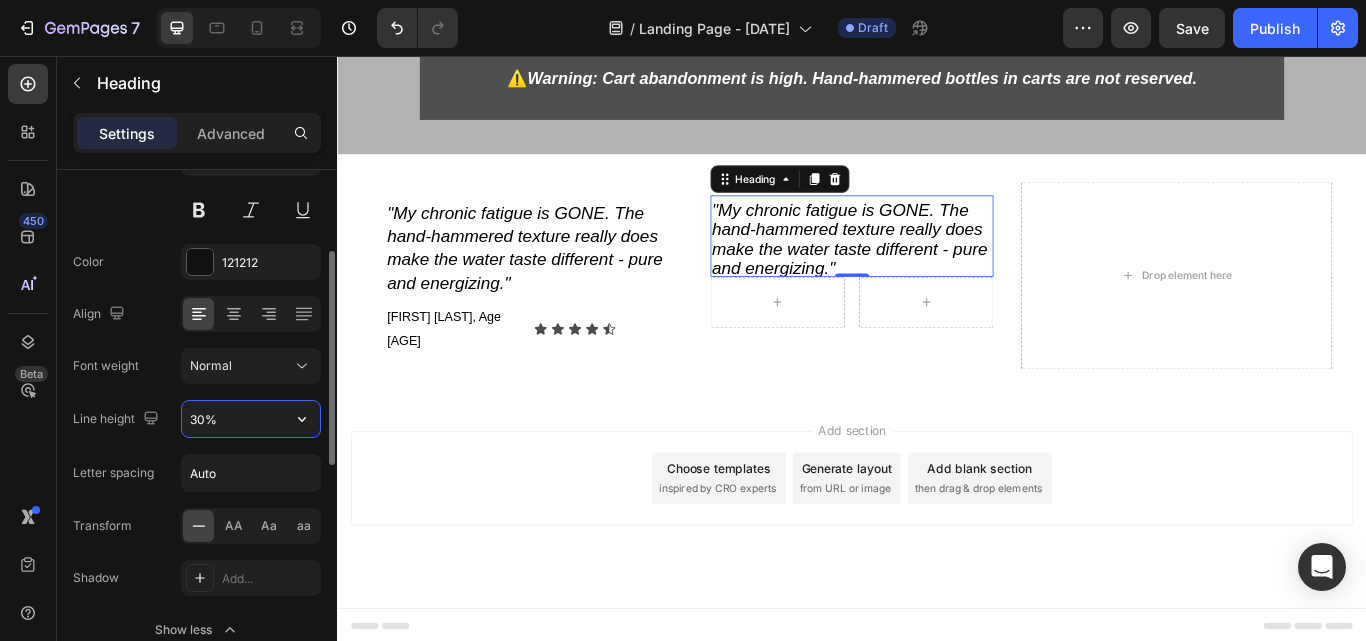scroll, scrollTop: 16664, scrollLeft: 0, axis: vertical 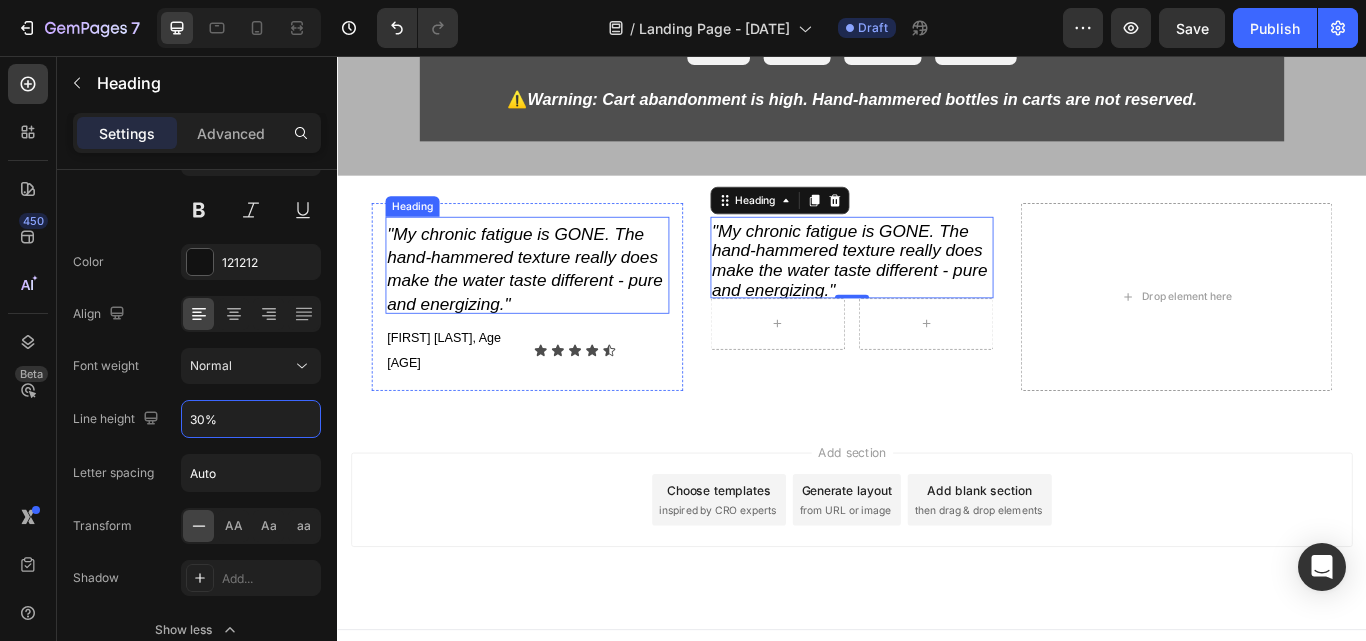 click on ""My chronic fatigue is GONE. The hand-hammered texture really does make the water taste different - pure and energizing."" at bounding box center [555, 305] 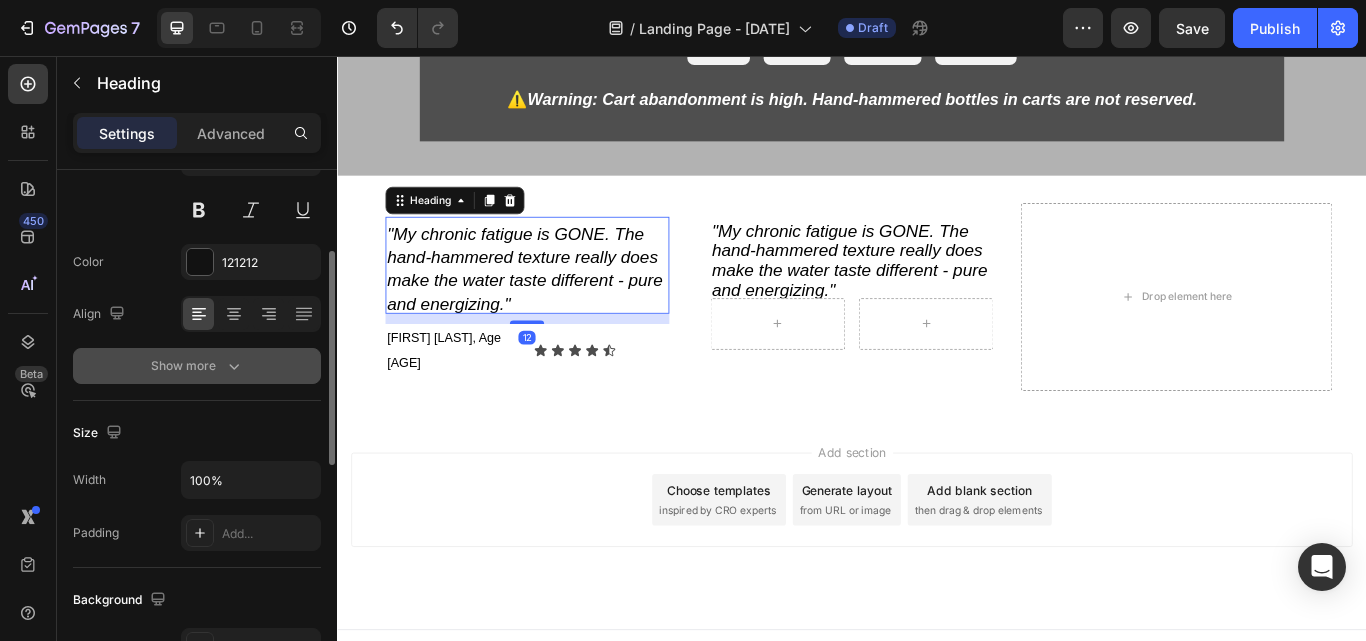 click on "Show more" at bounding box center [197, 366] 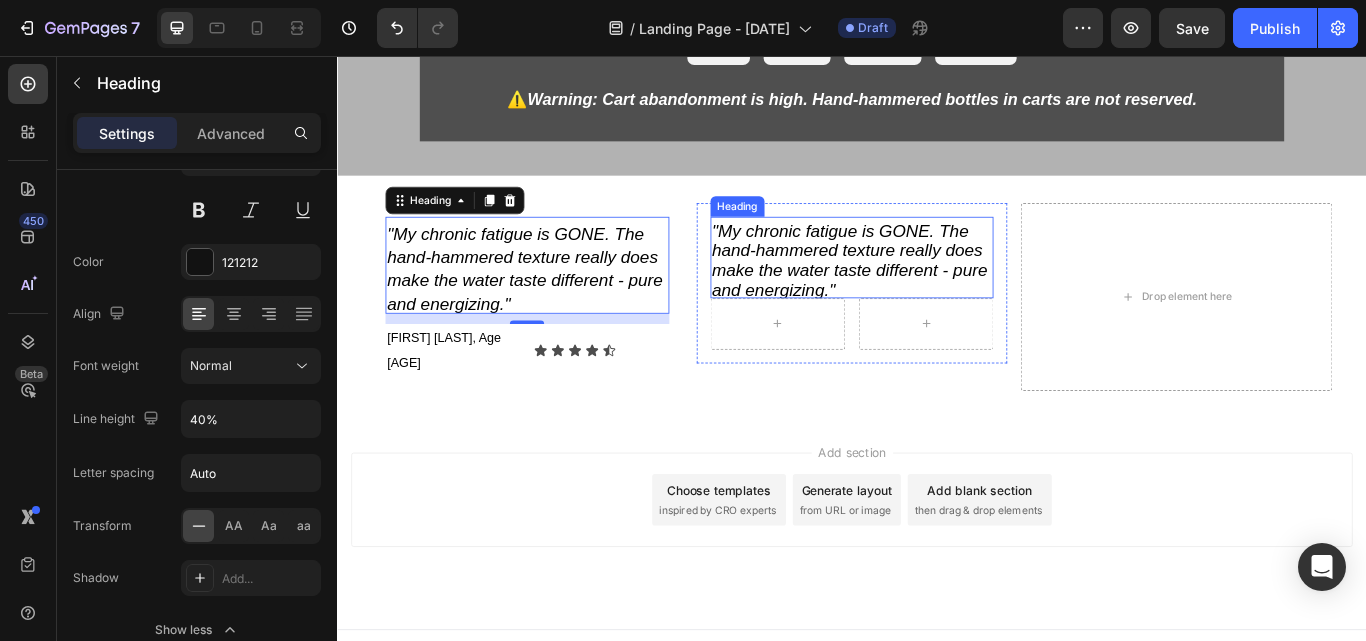 click on ""My chronic fatigue is GONE. The hand-hammered texture really does make the water taste different - pure and energizing."" at bounding box center (934, 295) 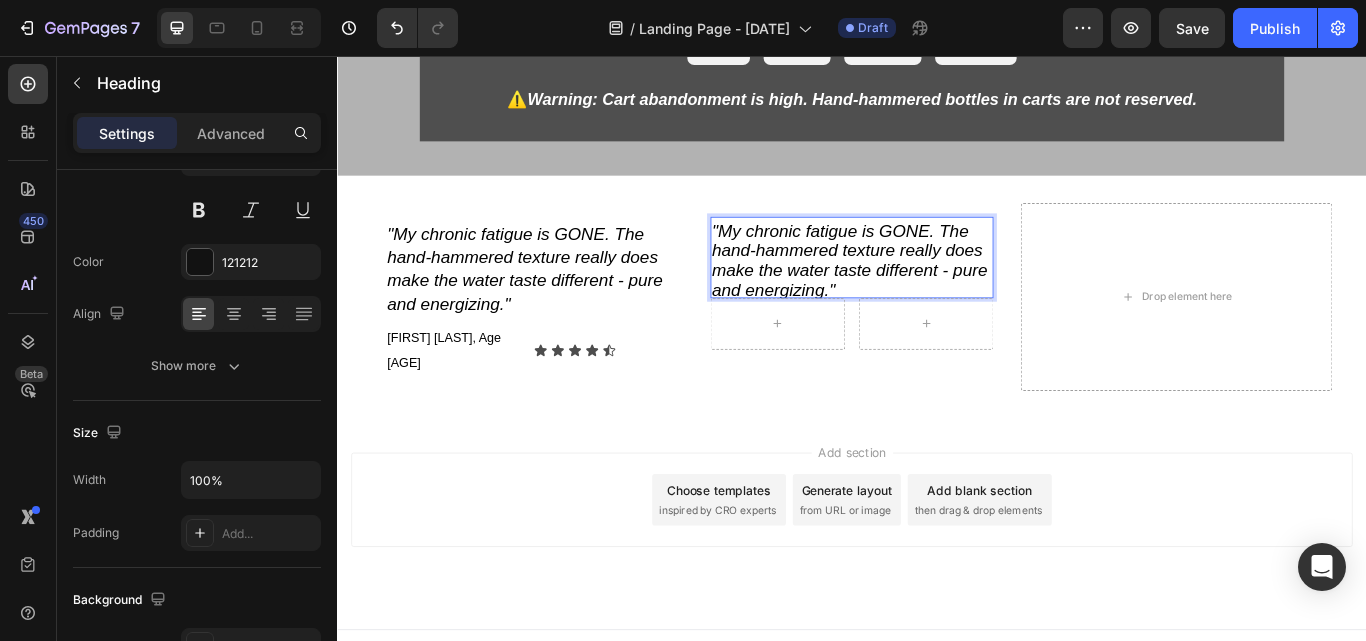 click on ""My chronic fatigue is GONE. The hand-hammered texture really does make the water taste different - pure and energizing."" at bounding box center (937, 291) 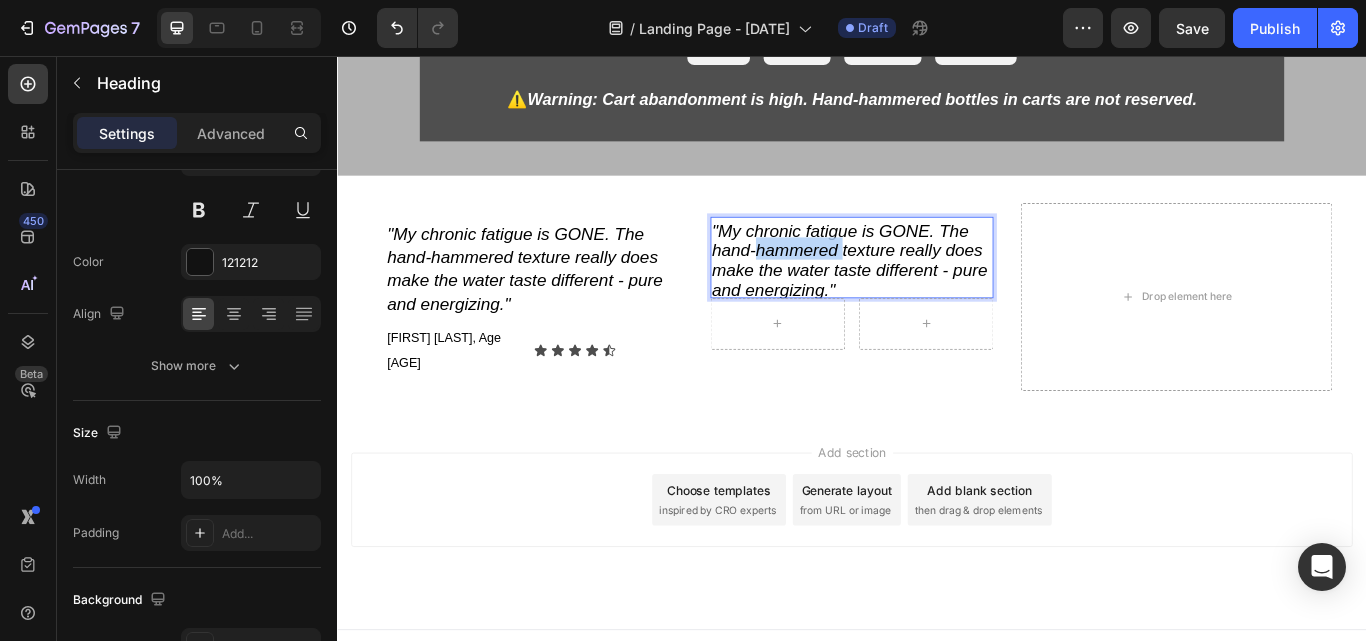 click on ""My chronic fatigue is GONE. The hand-hammered texture really does make the water taste different - pure and energizing."" at bounding box center (937, 291) 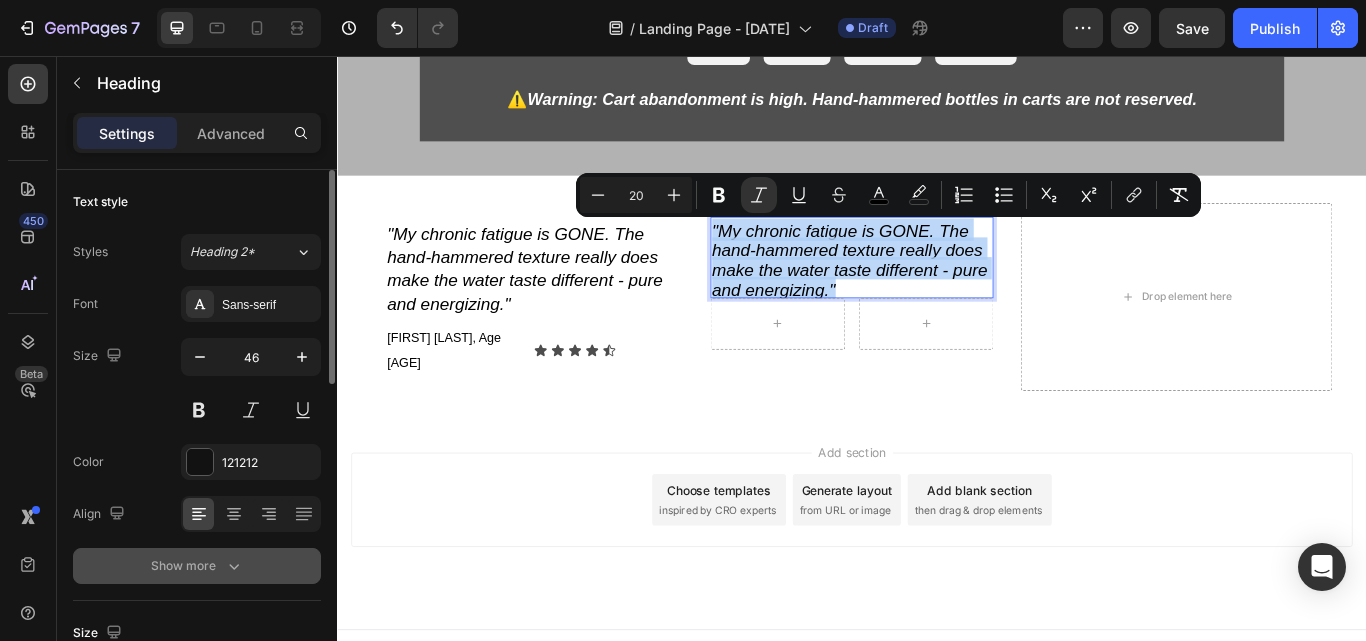 scroll, scrollTop: 200, scrollLeft: 0, axis: vertical 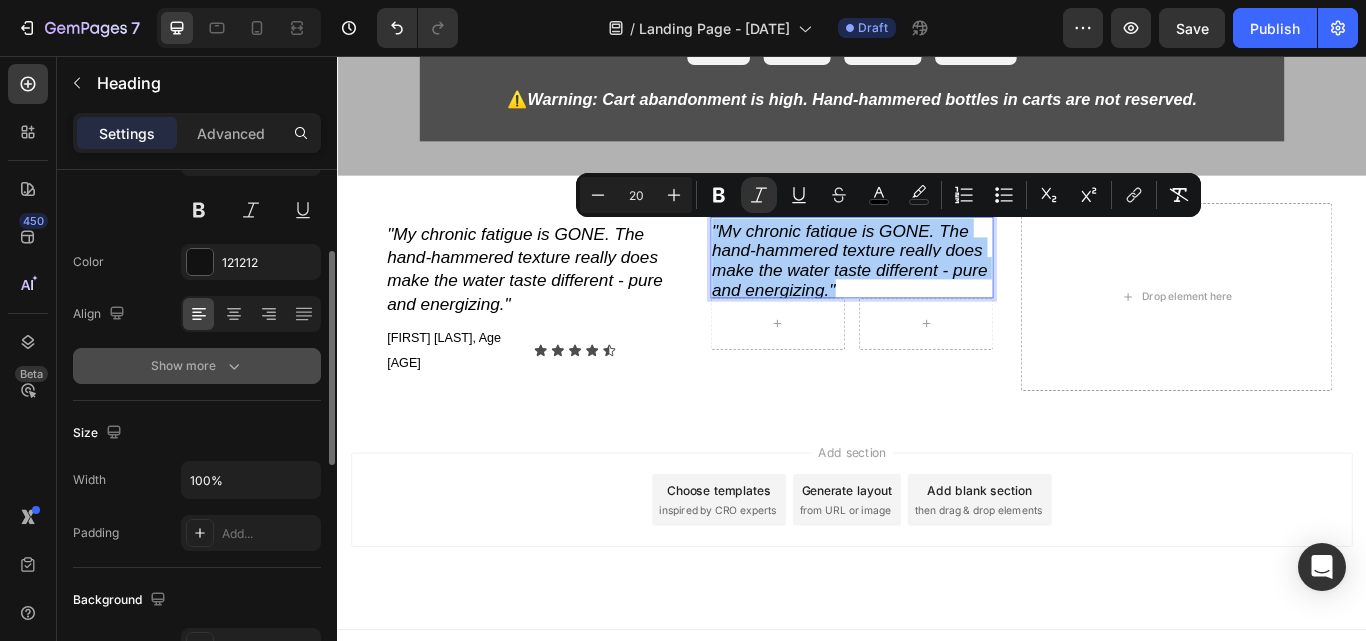 click on "Show more" at bounding box center [197, 366] 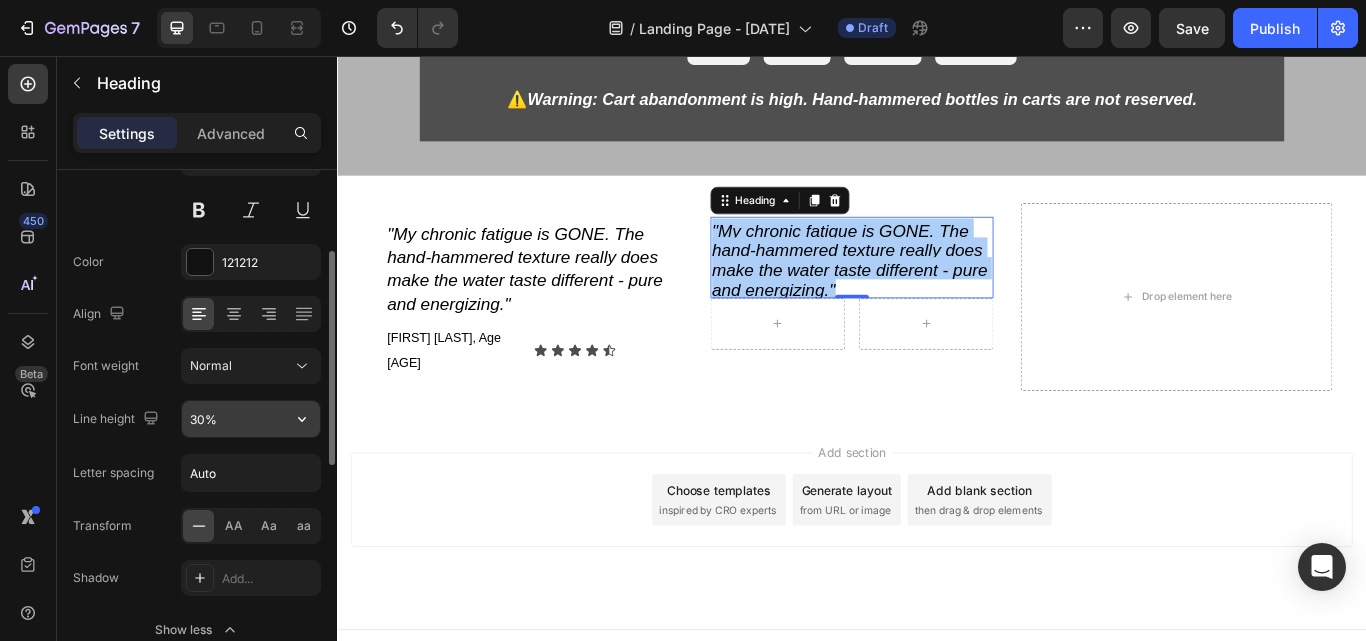 click on "30%" at bounding box center (251, 419) 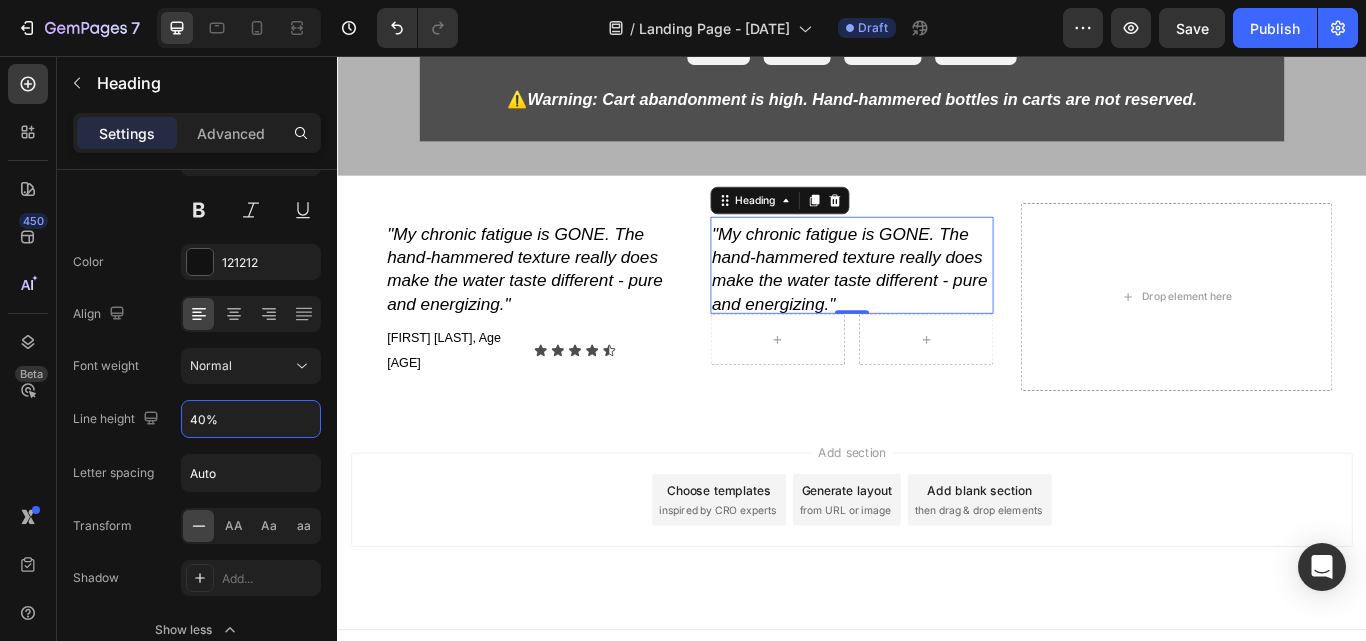 type on "40%" 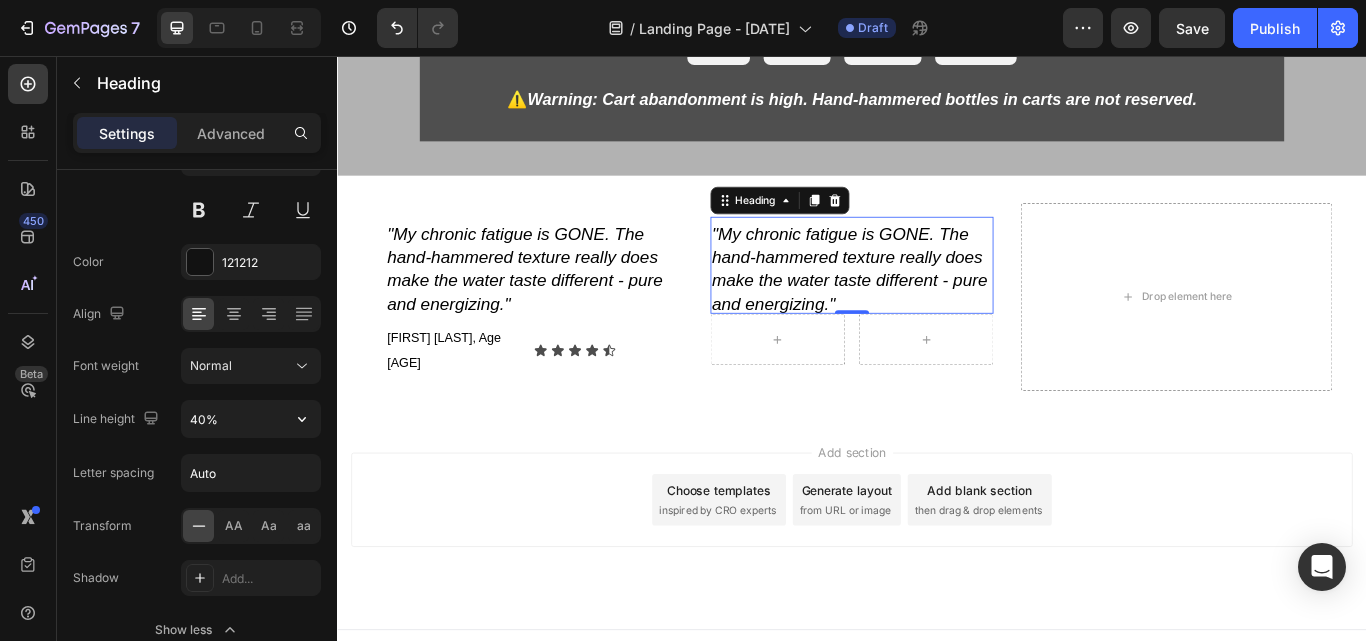 click on ""My chronic fatigue is GONE. The hand-hammered texture really does make the water taste different - pure and energizing."" at bounding box center (934, 305) 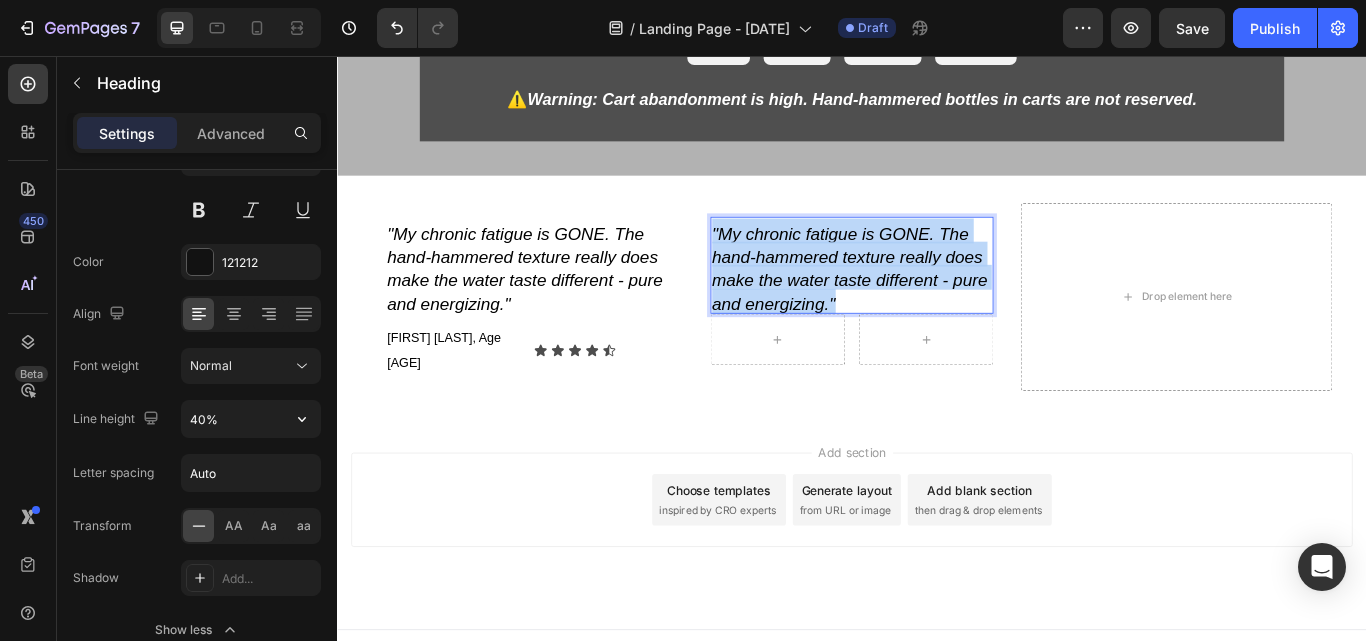 click on ""My chronic fatigue is GONE. The hand-hammered texture really does make the water taste different - pure and energizing."" at bounding box center (934, 305) 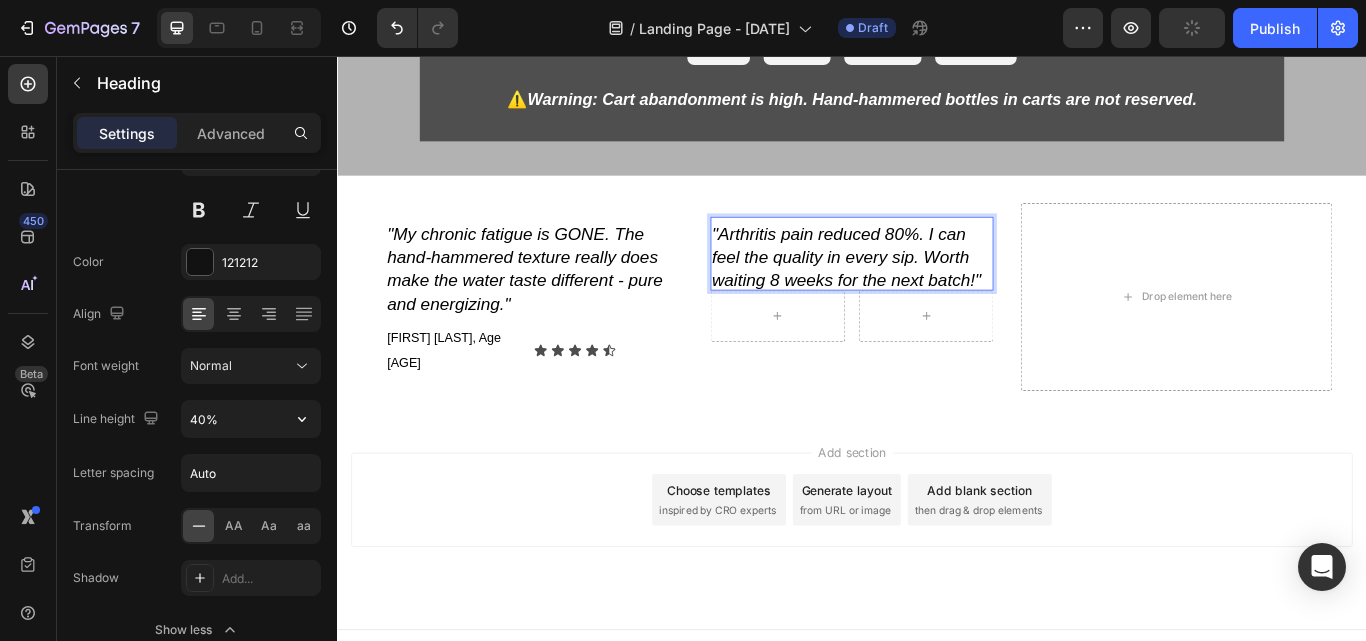 click on ""Arthritis pain reduced 80%. I can feel the quality in every sip. Worth waiting 8 weeks for the next batch!"" at bounding box center [931, 291] 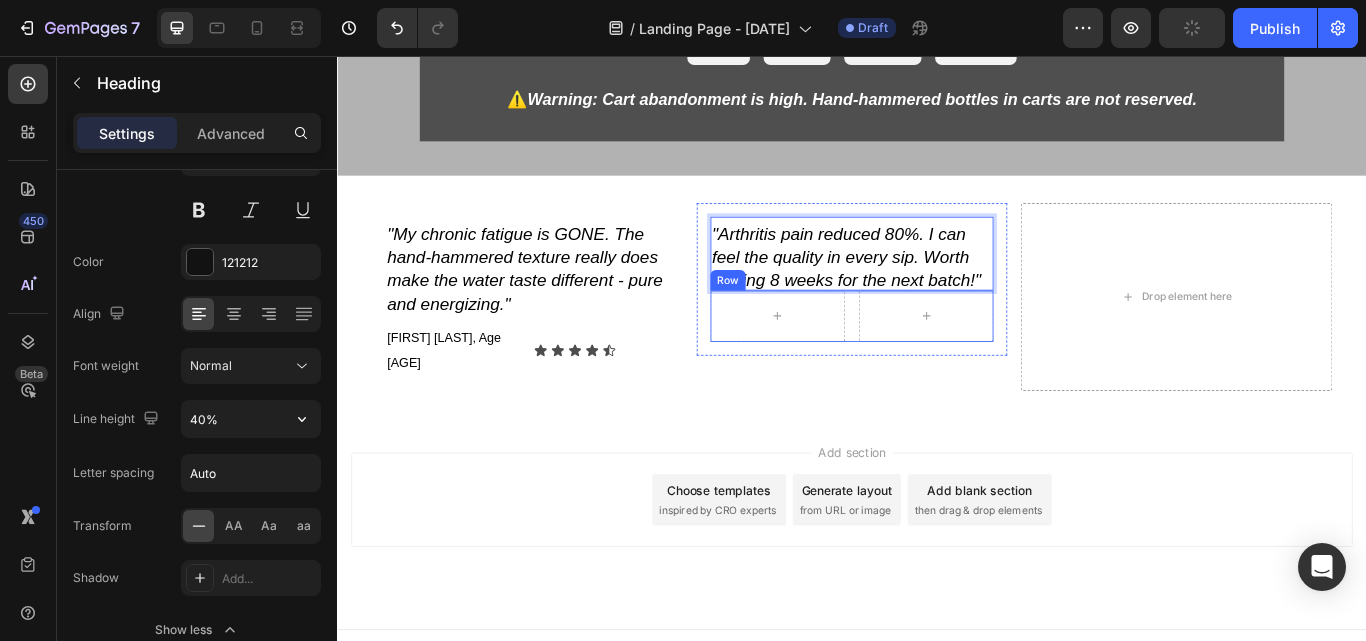 click on "Row" at bounding box center [937, 360] 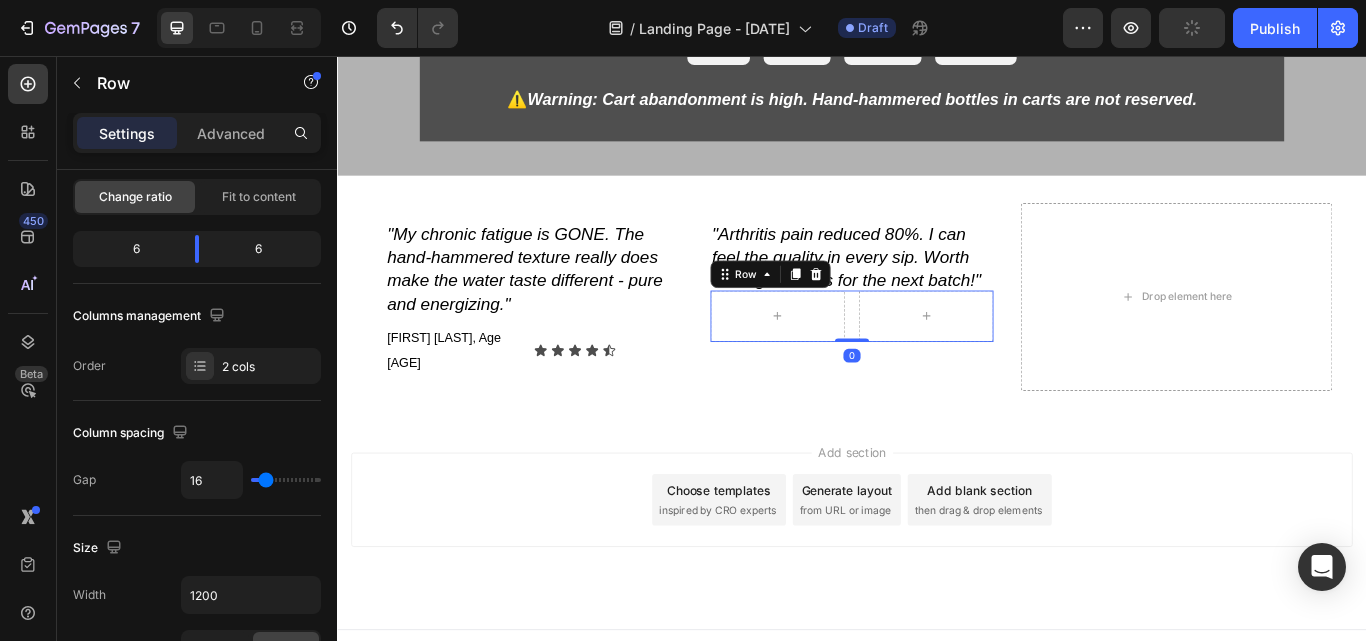 scroll, scrollTop: 0, scrollLeft: 0, axis: both 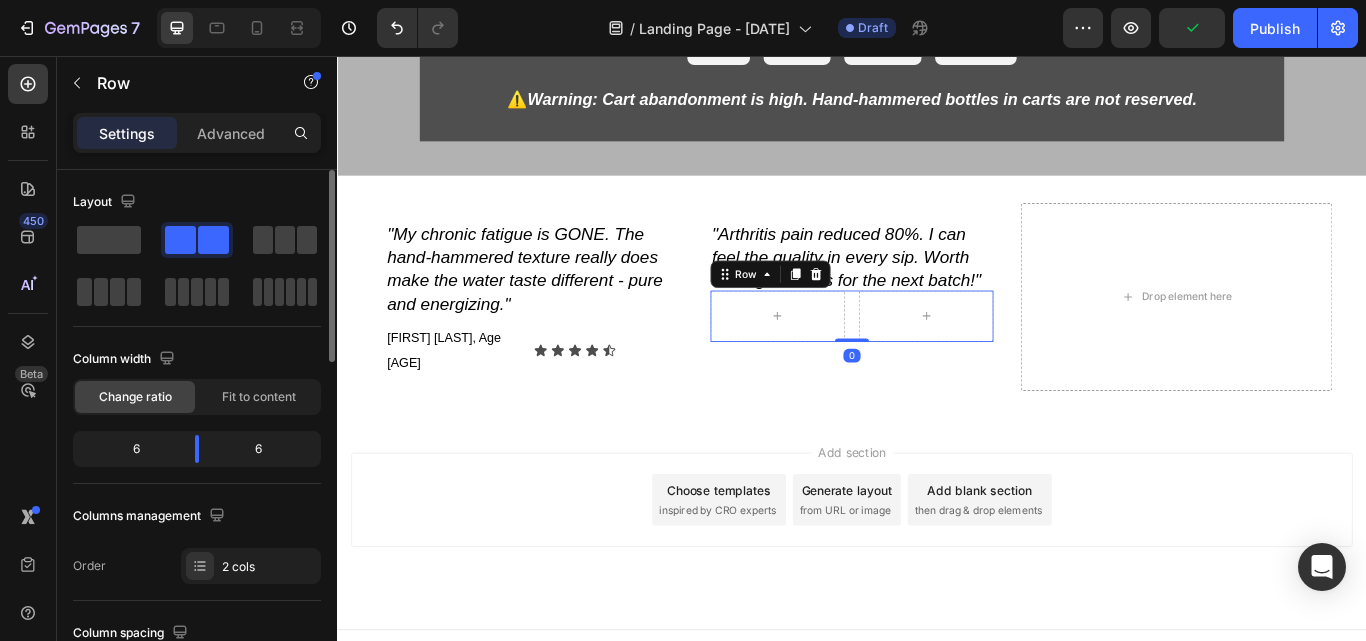 click on "Row   0" at bounding box center (937, 360) 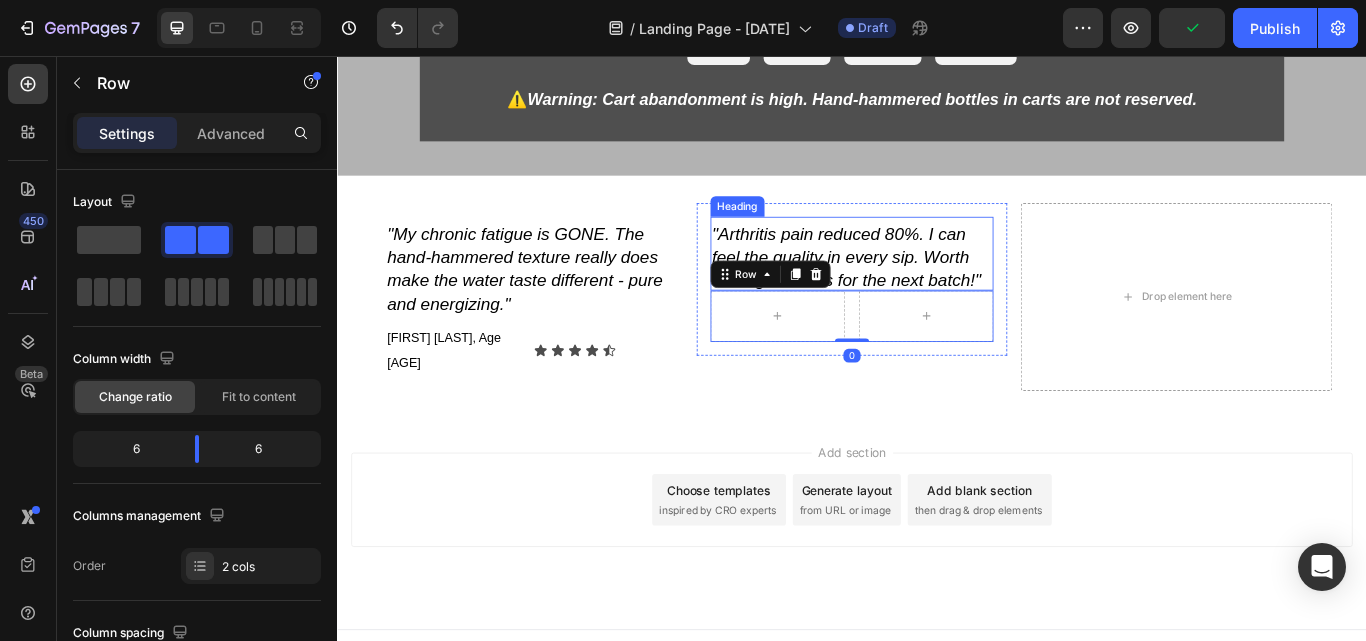 click on ""Arthritis pain reduced 80%. I can feel the quality in every sip. Worth waiting 8 weeks for the next batch!"" at bounding box center (931, 291) 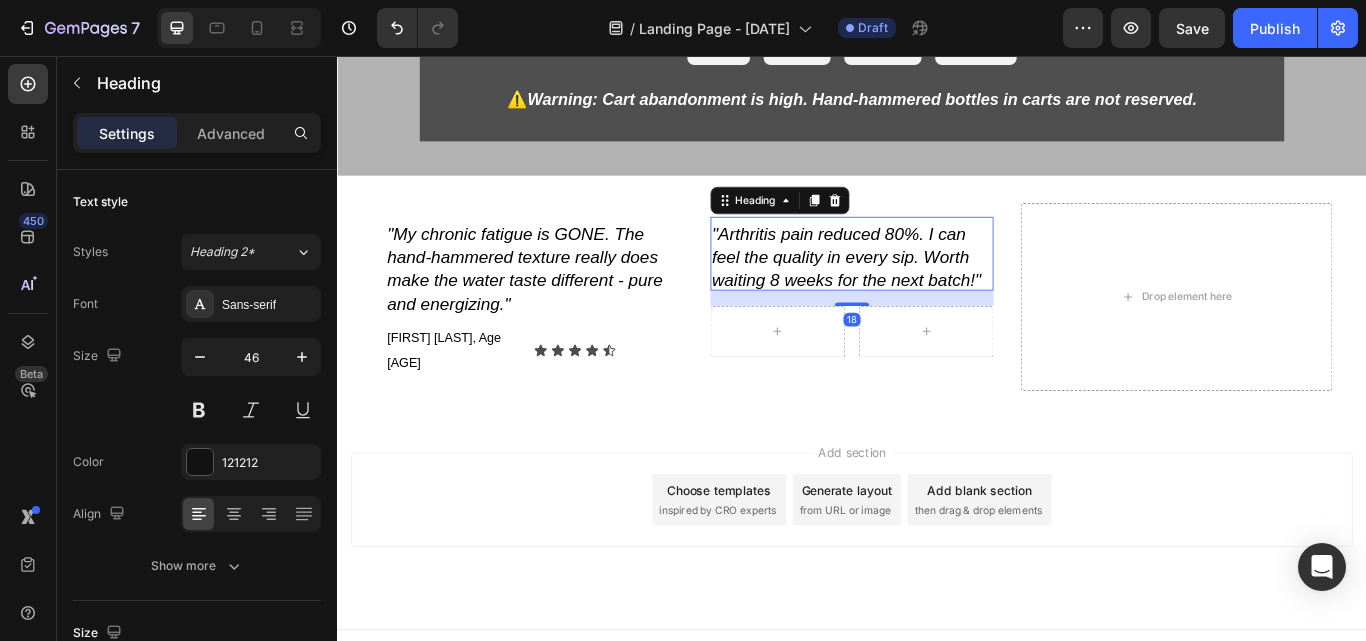 drag, startPoint x: 930, startPoint y: 327, endPoint x: 552, endPoint y: 359, distance: 379.35208 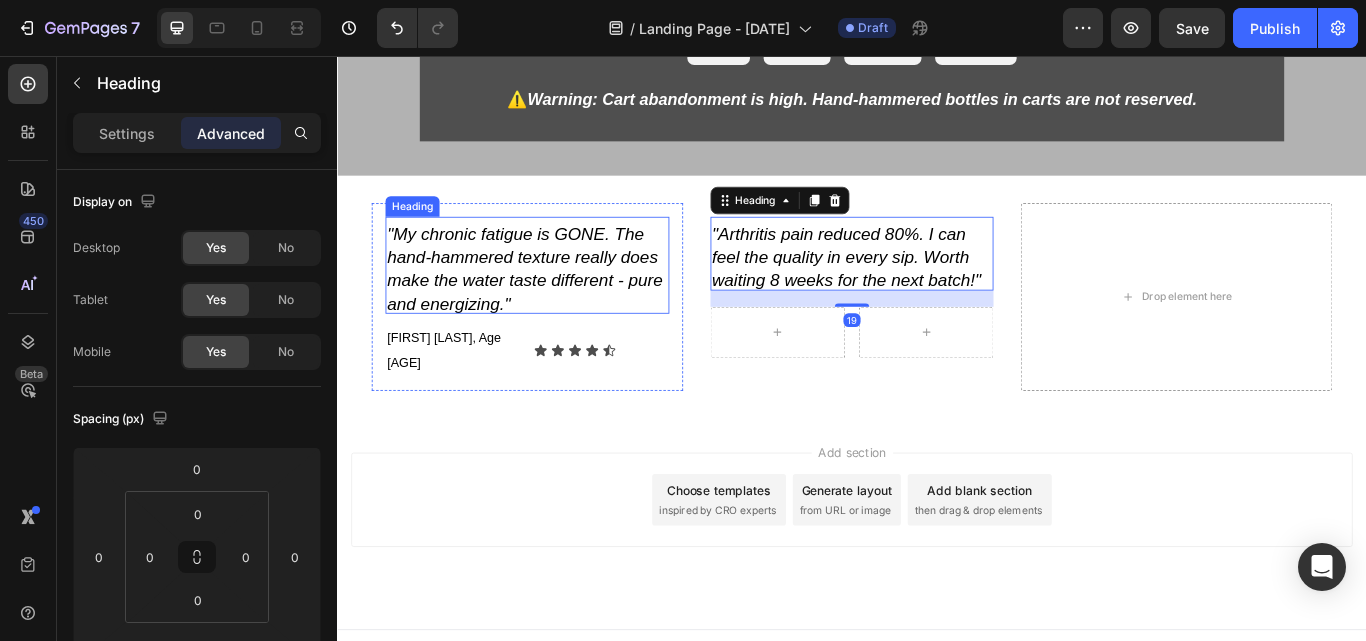 click on ""My chronic fatigue is GONE. The hand-hammered texture really does make the water taste different - pure and energizing."" at bounding box center [555, 305] 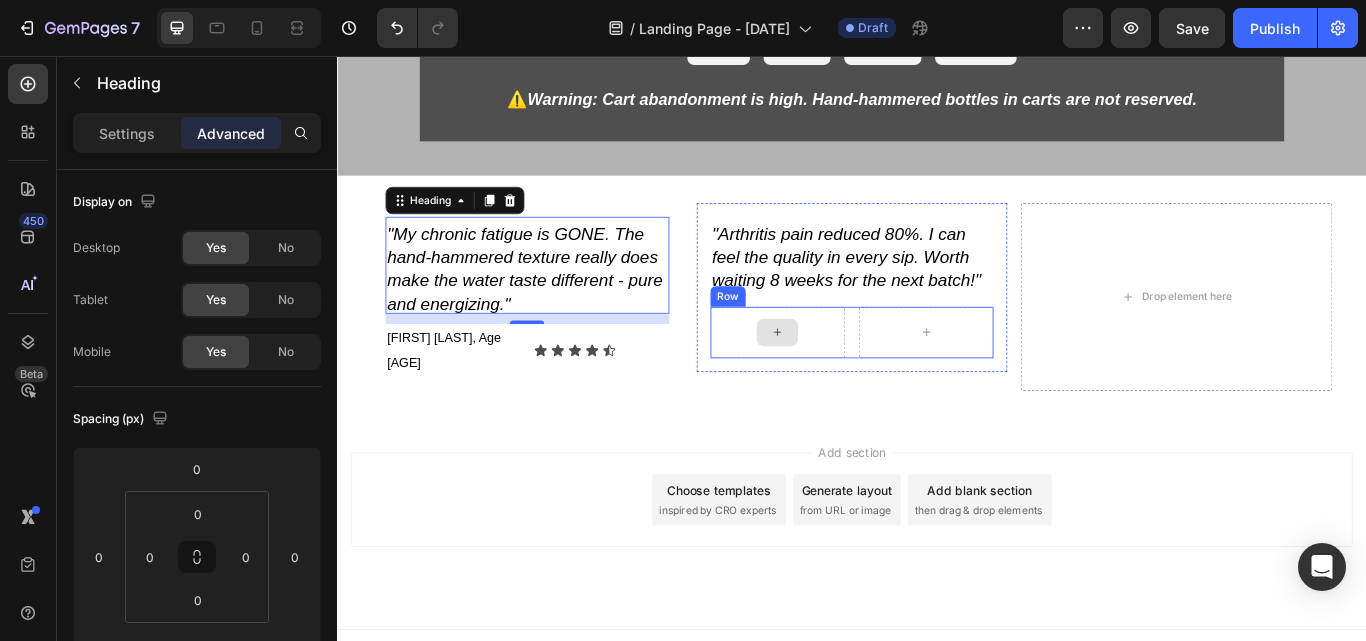 click at bounding box center (850, 379) 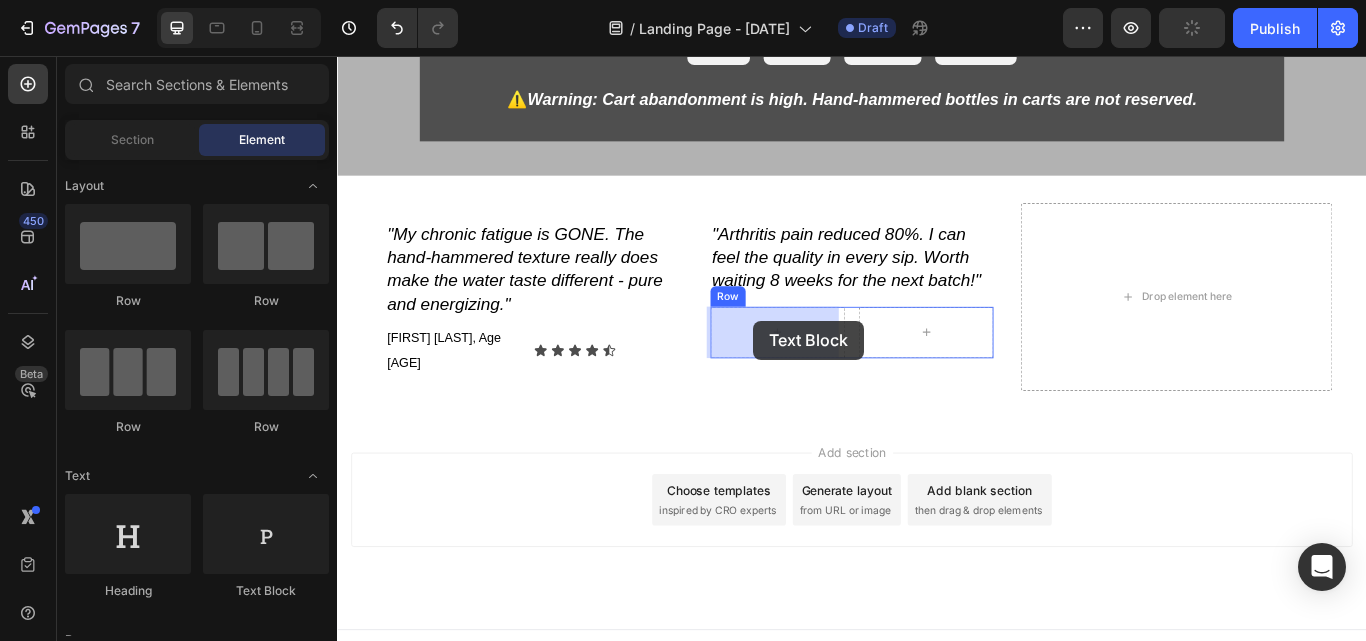 drag, startPoint x: 582, startPoint y: 603, endPoint x: 1065, endPoint y: 111, distance: 689.4585 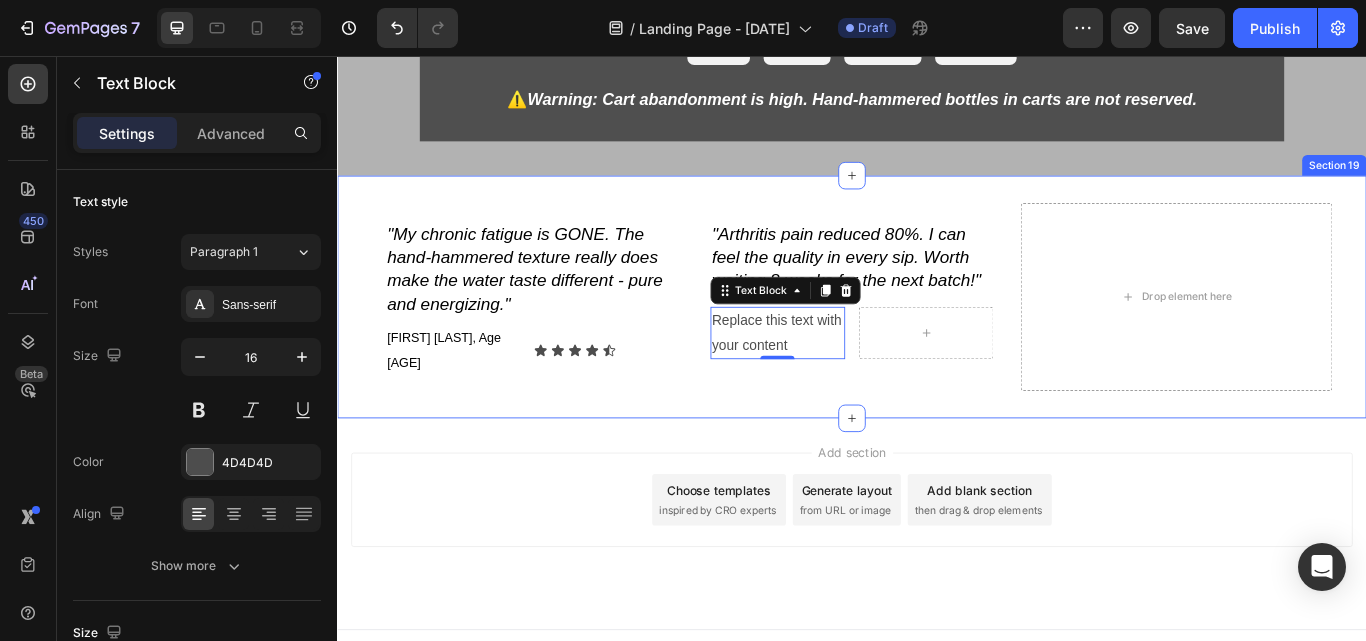 click on "Replace this text with your content" at bounding box center [850, 380] 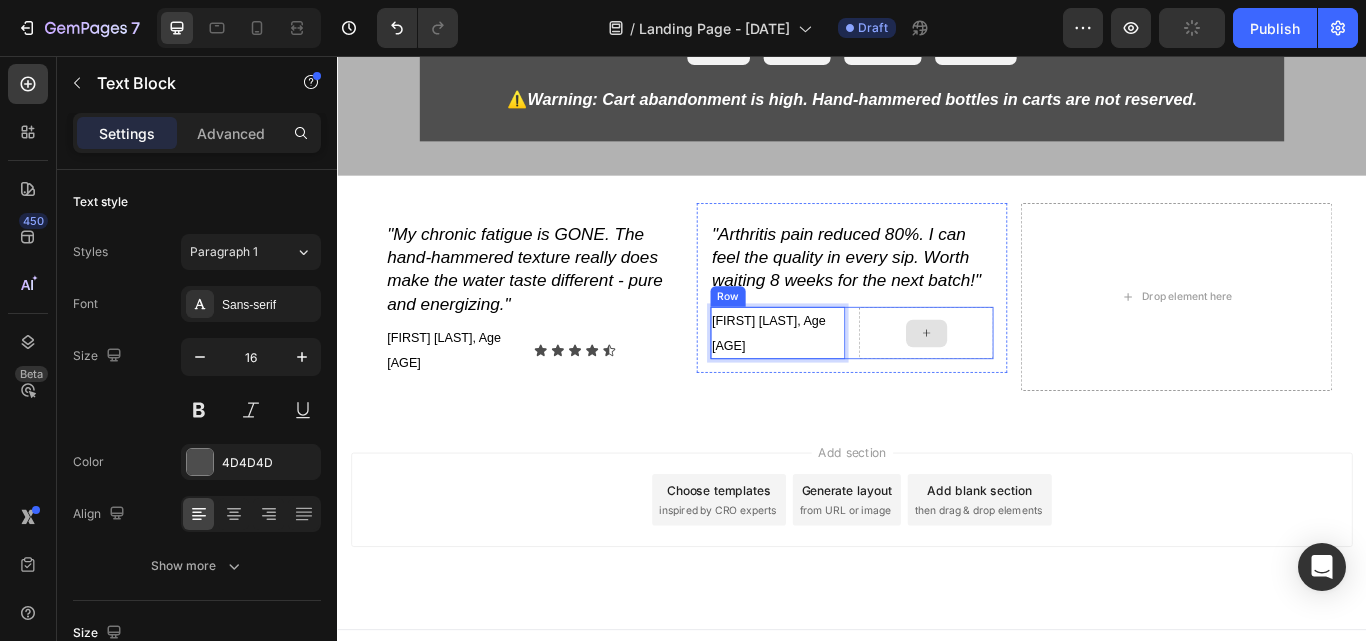 click 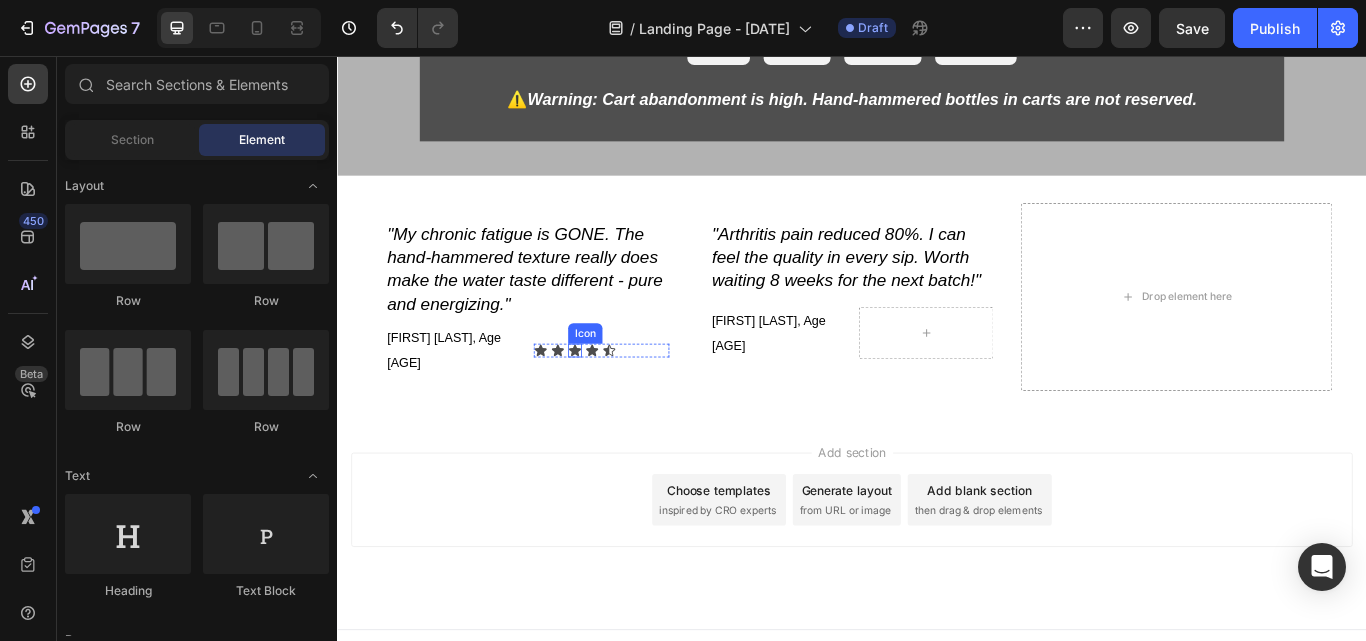 click 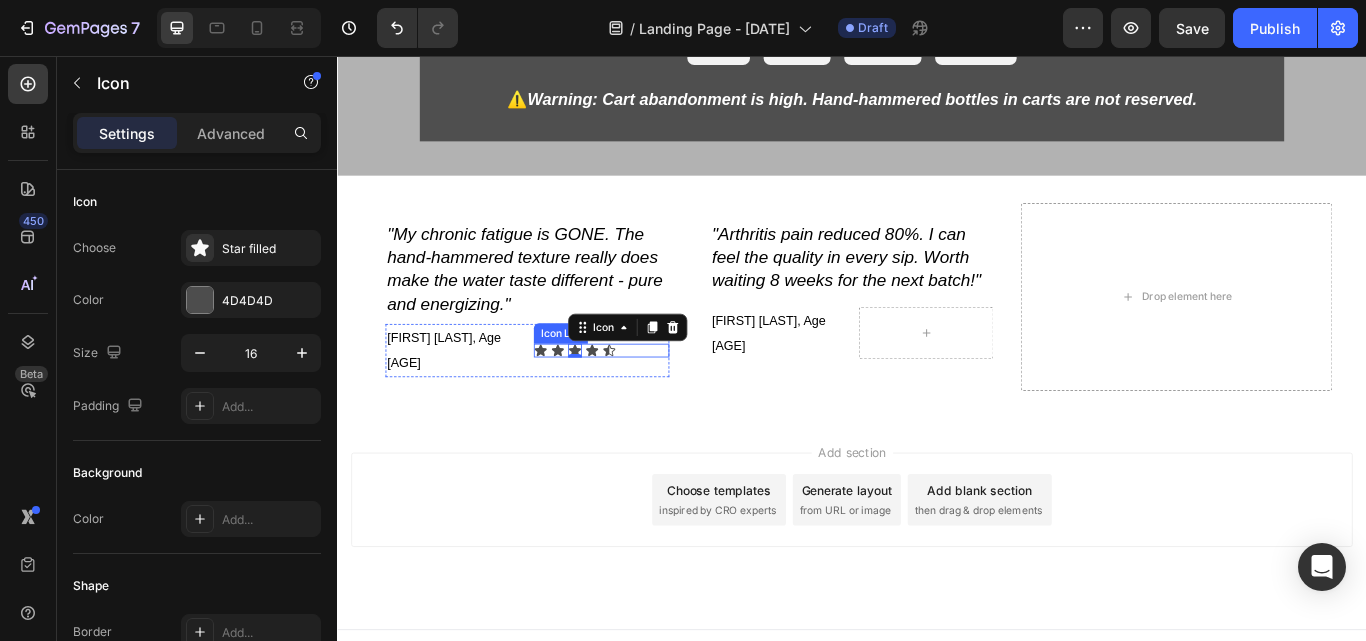 click on "Icon Icon Icon   0 Icon Icon" at bounding box center [644, 400] 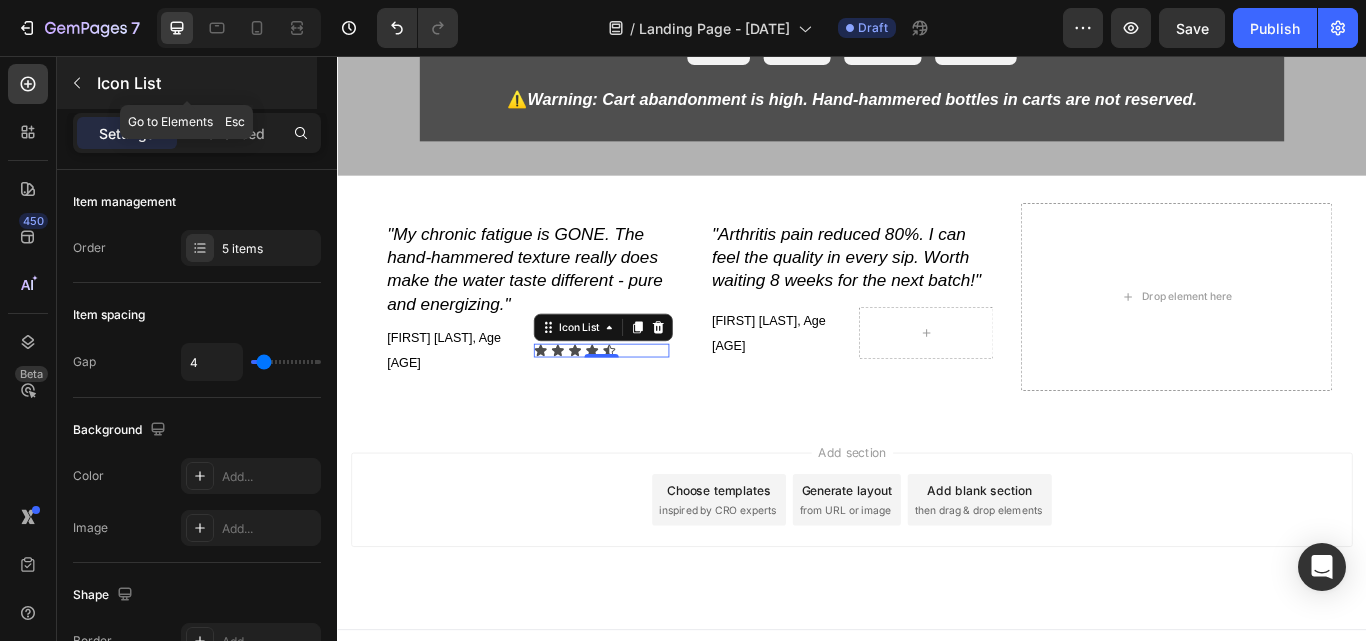 click 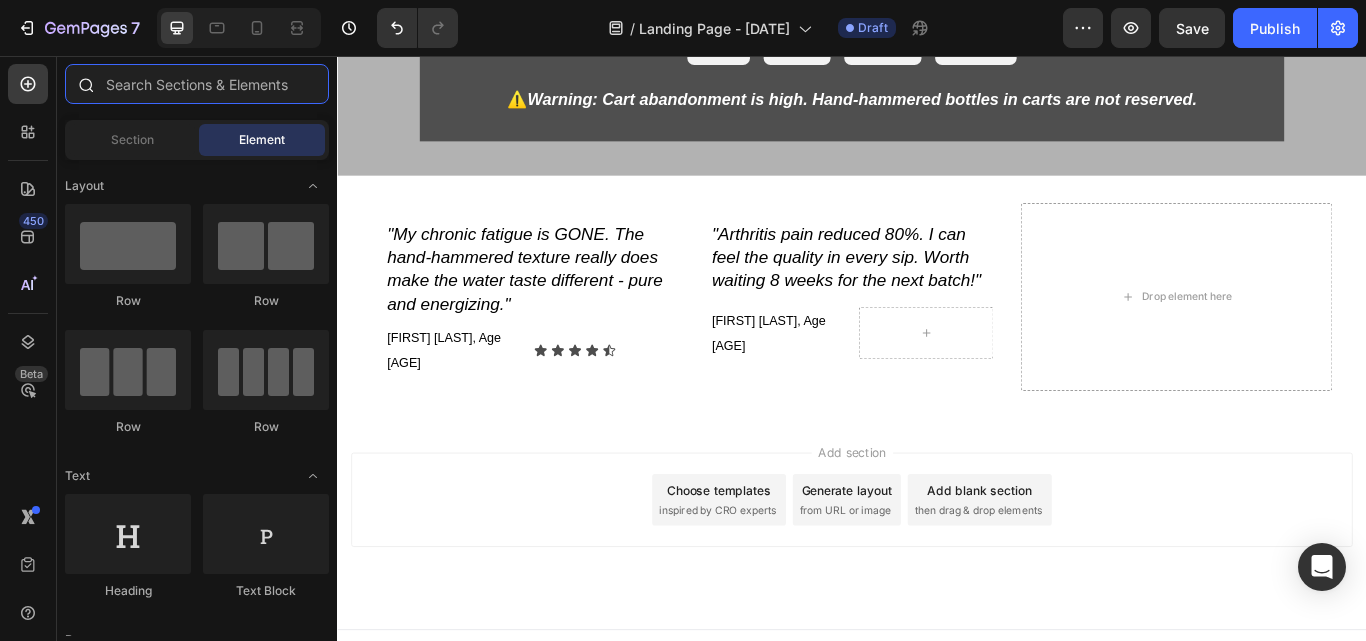 click at bounding box center (197, 84) 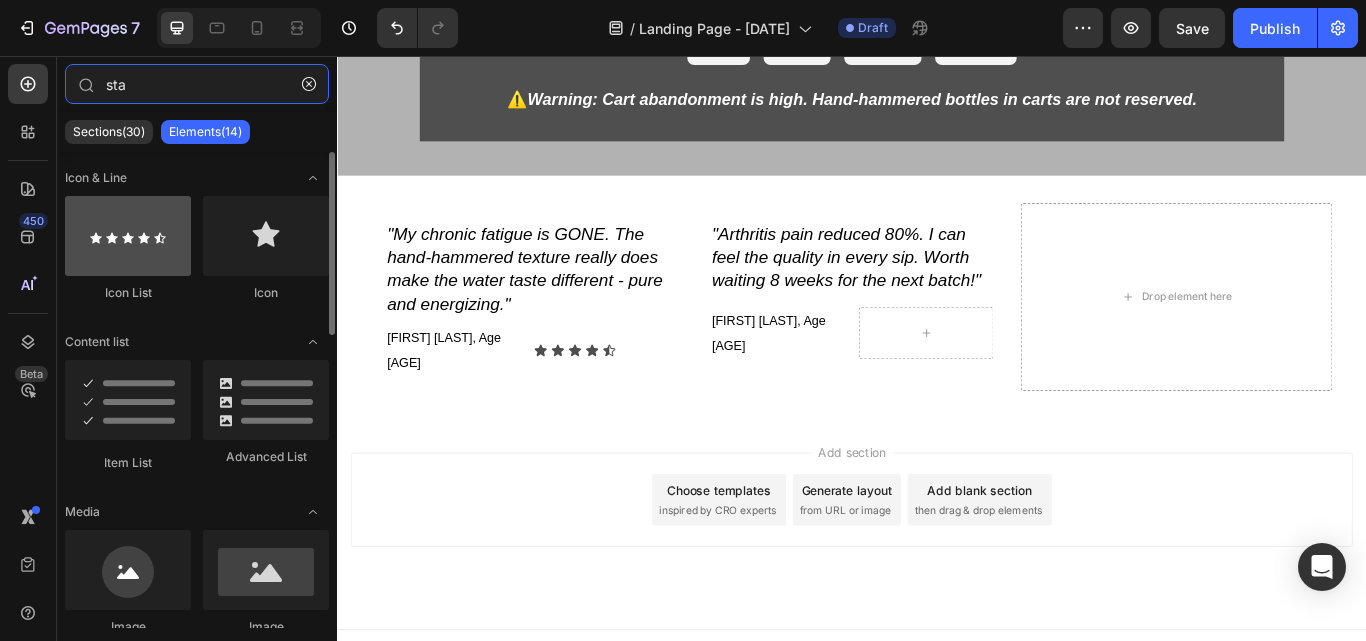 type on "sta" 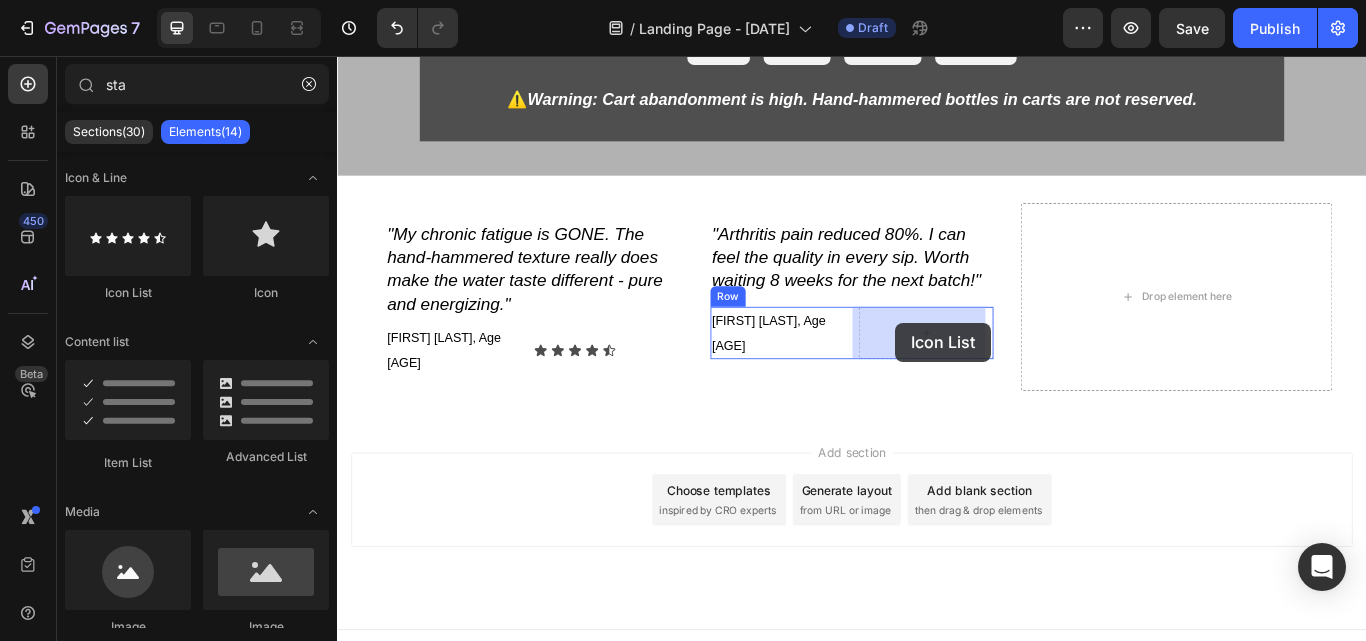 drag, startPoint x: 515, startPoint y: 306, endPoint x: 988, endPoint y: 367, distance: 476.91718 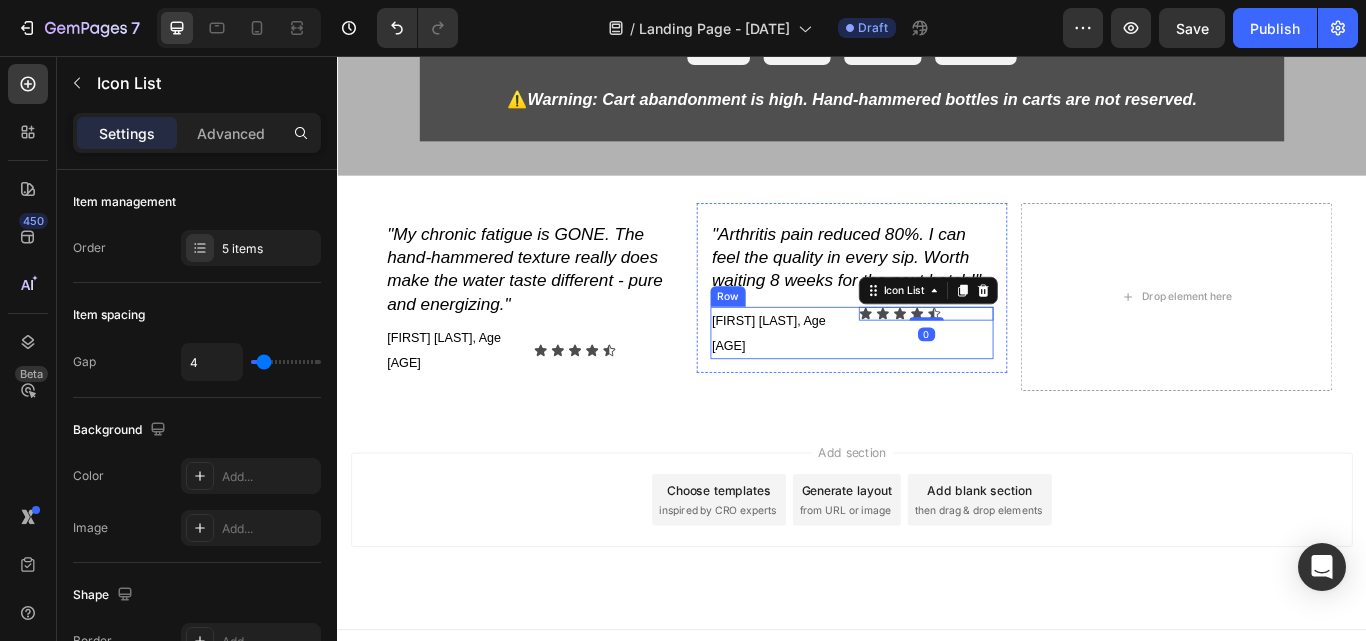 click on "Robert M., Age 71 Text Block Icon Icon Icon Icon Icon Icon List   0 Row" at bounding box center (937, 380) 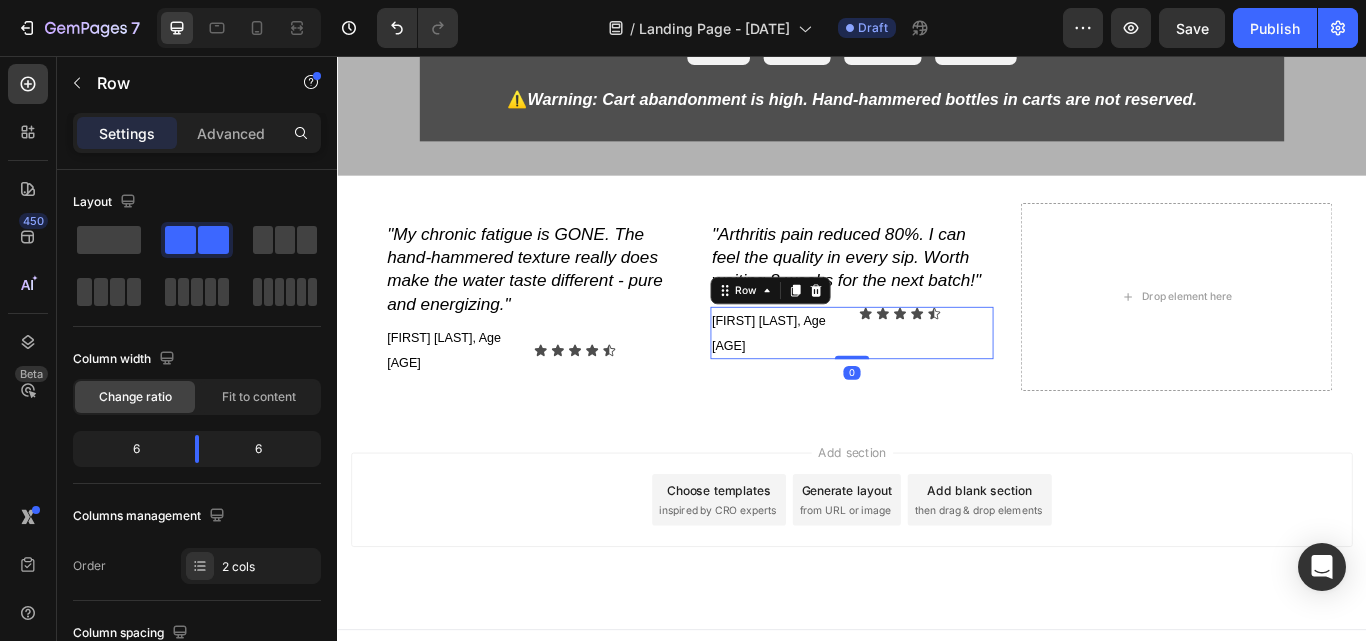 click on "Robert M., Age 71 Text Block Icon Icon Icon Icon Icon Icon List Row   0" at bounding box center (937, 380) 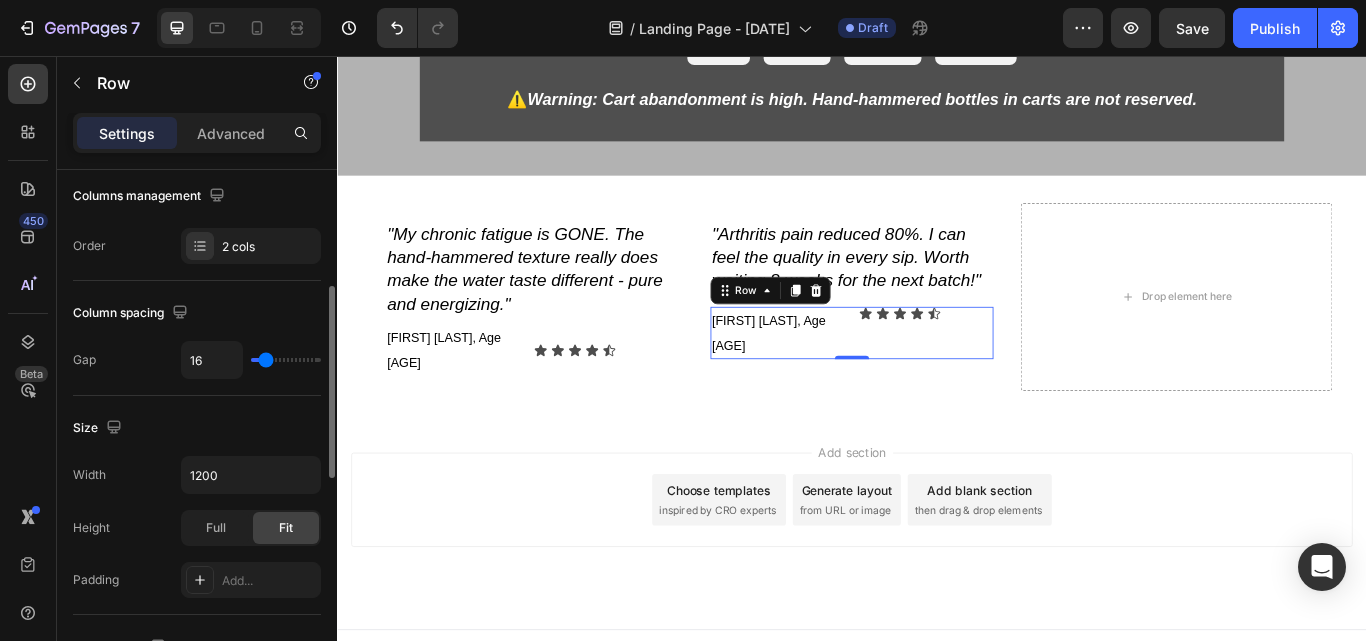 scroll, scrollTop: 920, scrollLeft: 0, axis: vertical 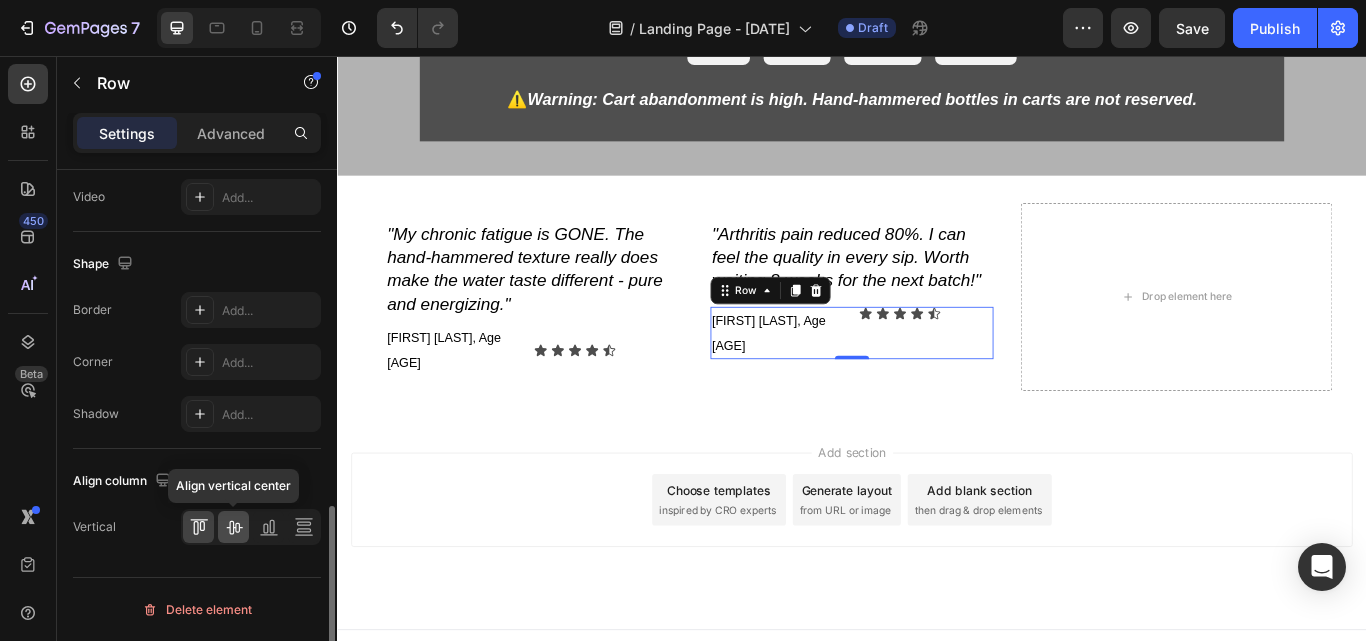 click 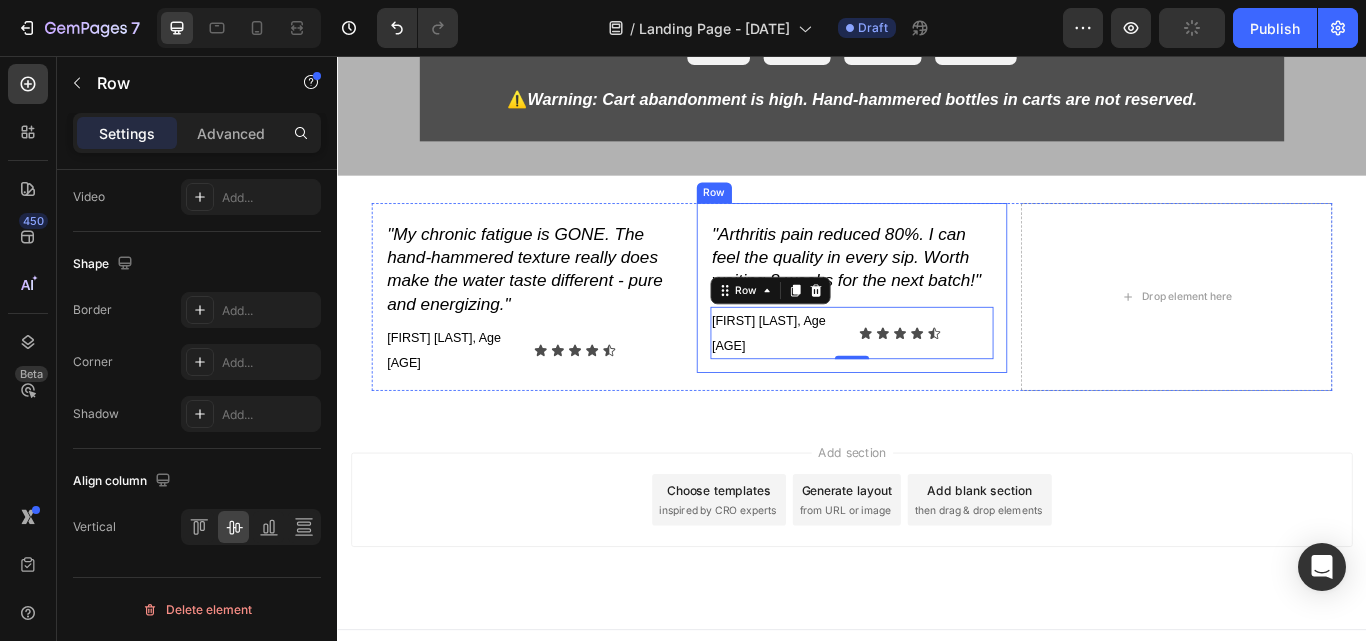 click on "⁠⁠⁠⁠⁠⁠⁠ "Arthritis pain reduced 80%. I can feel the quality in every sip. Worth waiting 8 weeks for the next batch!" Heading Robert M., Age 71 Text Block Icon Icon Icon Icon Icon Icon List Row   0 Row" at bounding box center [937, 327] 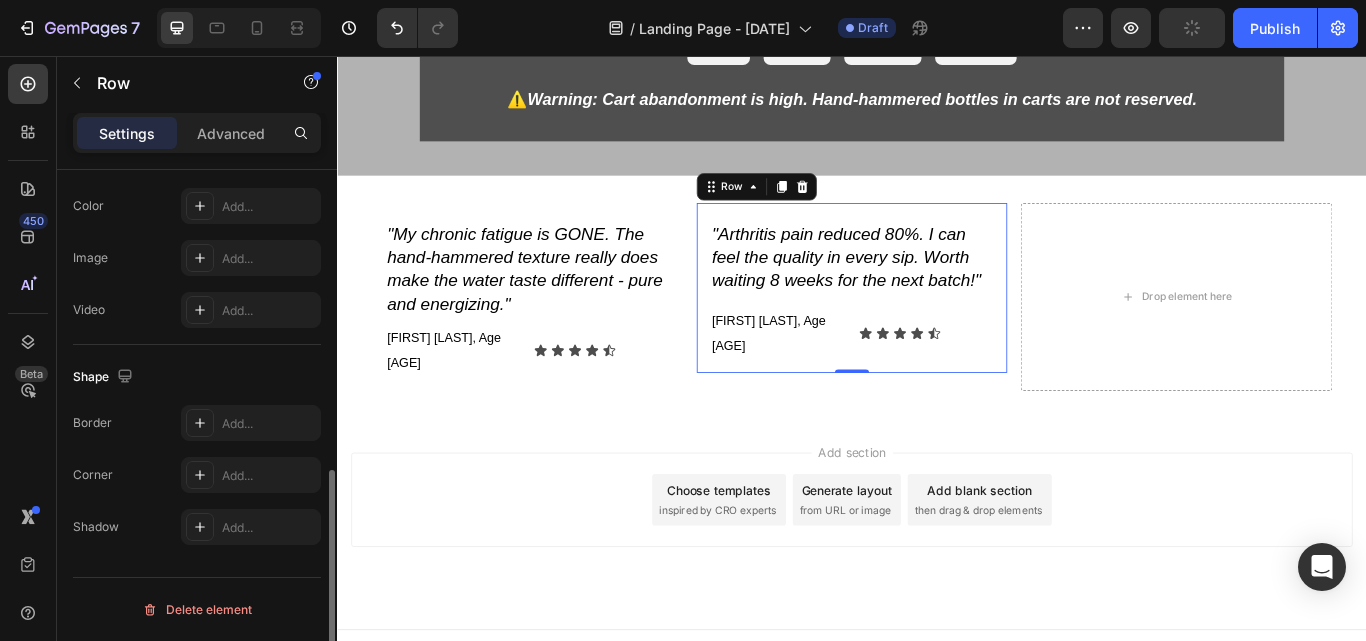 scroll, scrollTop: 692, scrollLeft: 0, axis: vertical 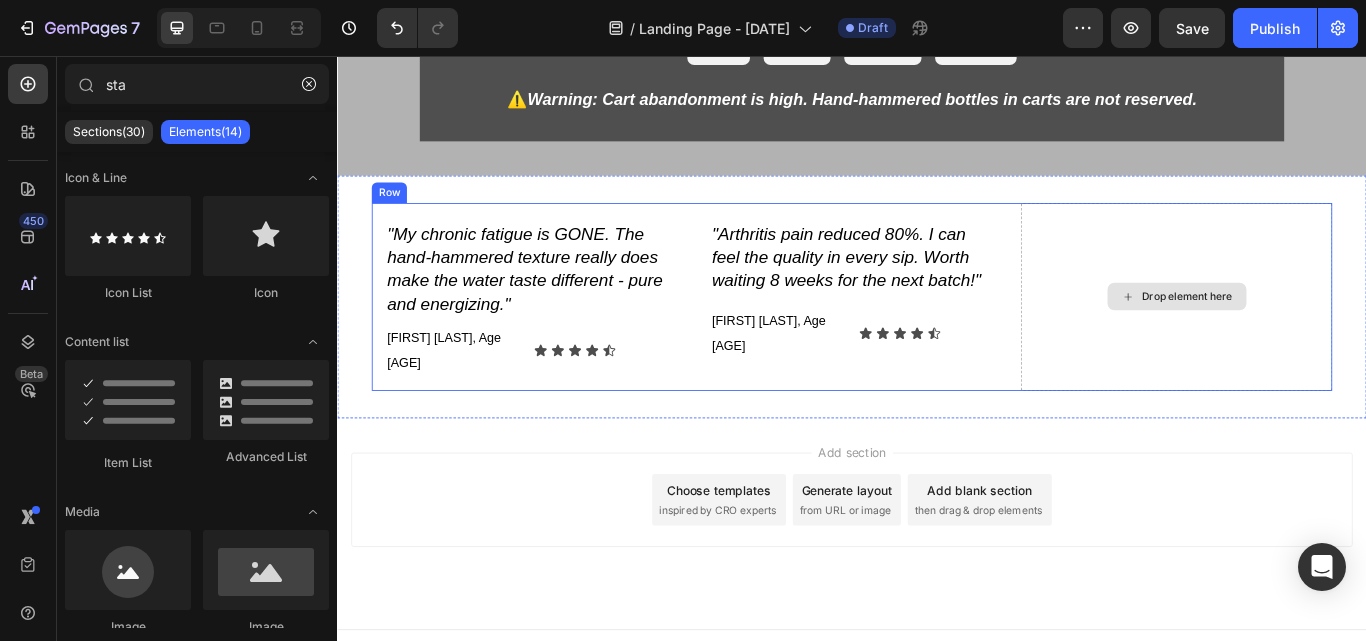 click 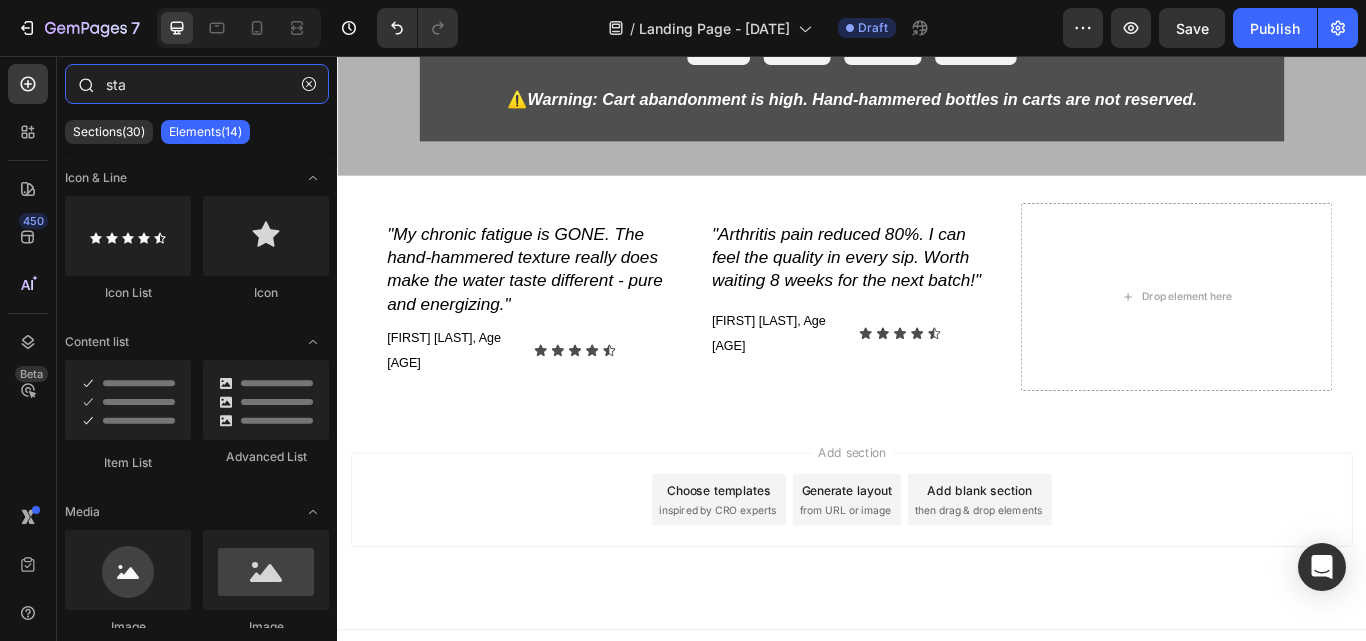 drag, startPoint x: 131, startPoint y: 88, endPoint x: 101, endPoint y: 85, distance: 30.149628 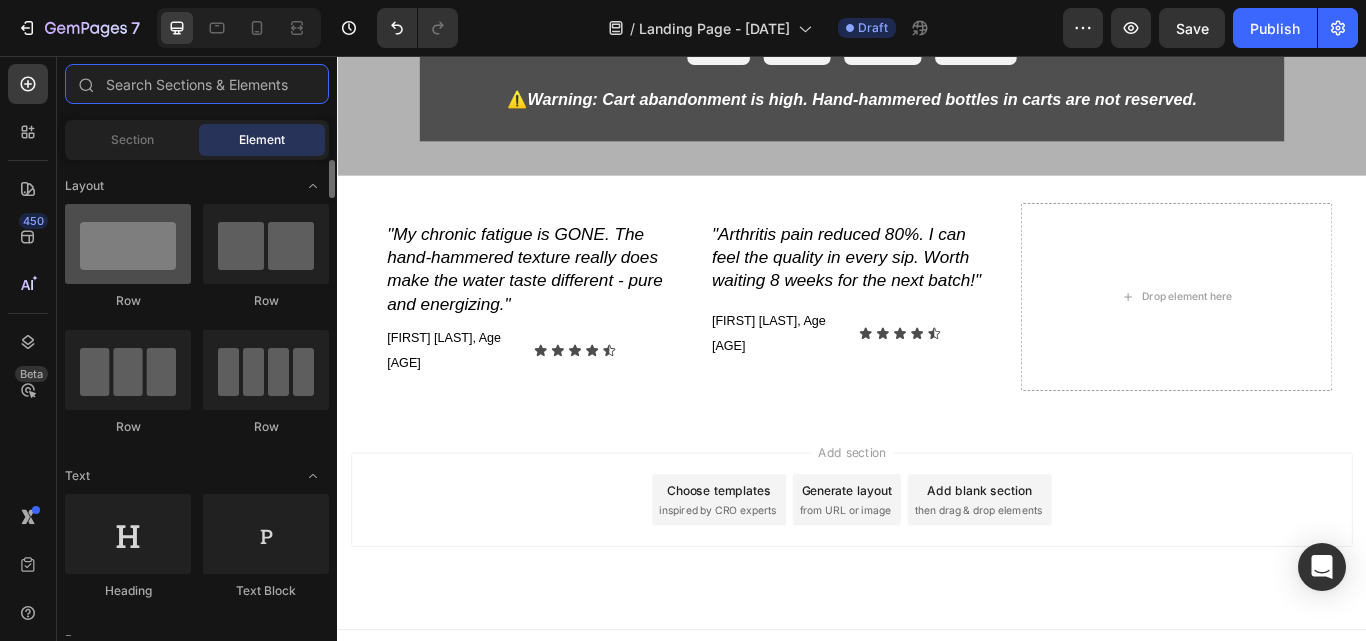 type 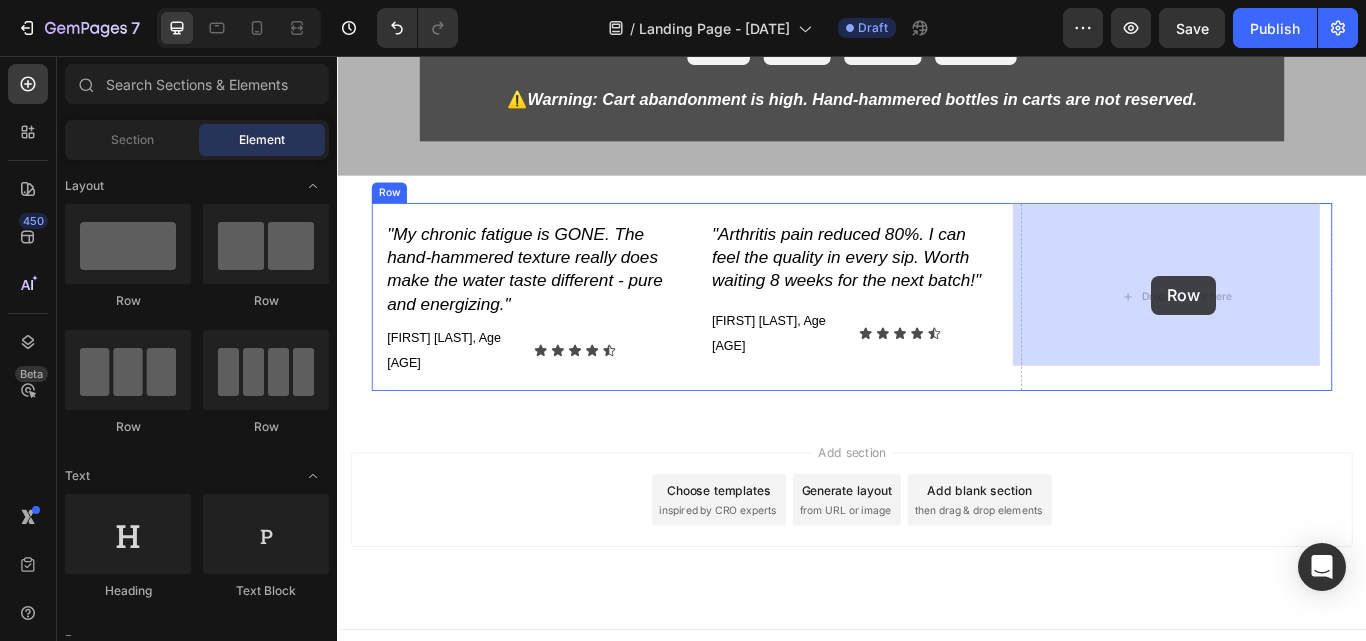 drag, startPoint x: 466, startPoint y: 312, endPoint x: 1286, endPoint y: 312, distance: 820 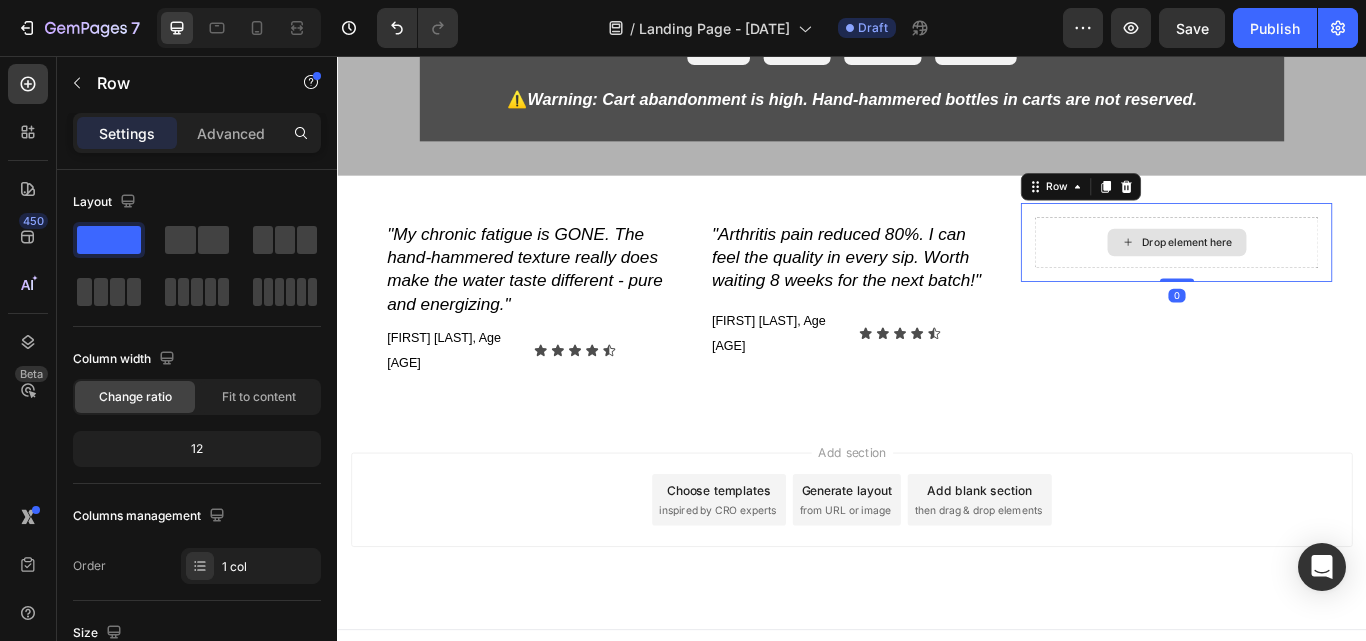 click on "Drop element here" at bounding box center [1328, 274] 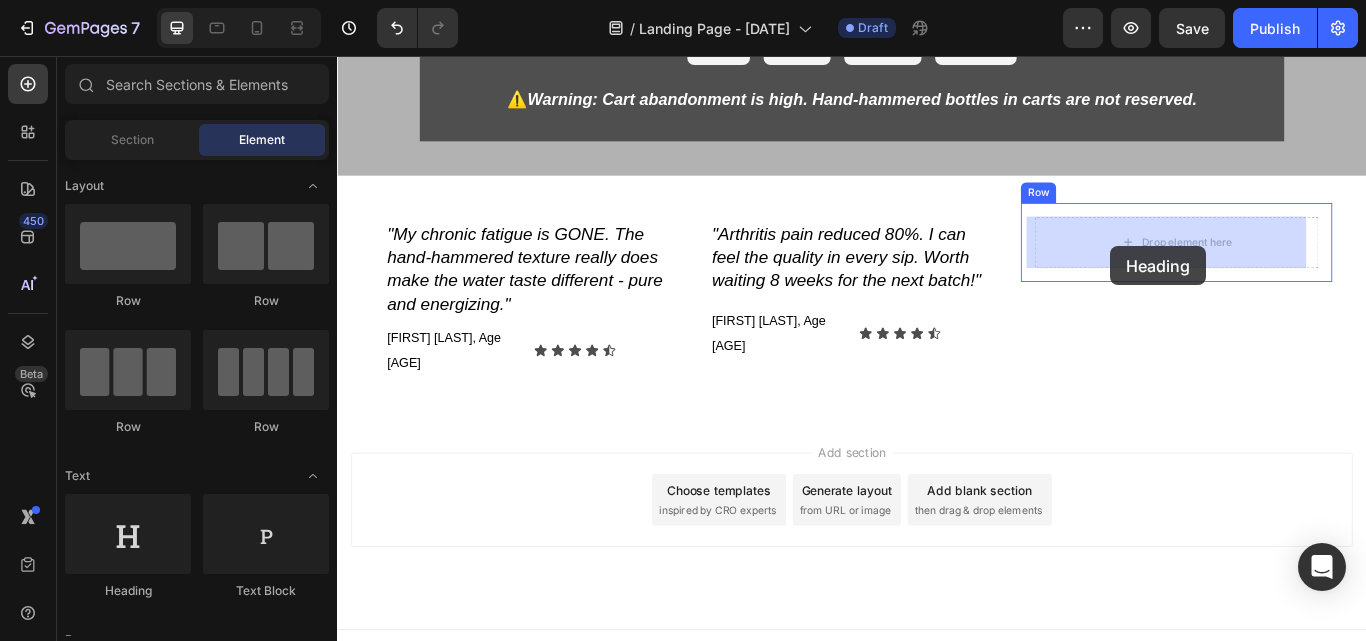drag, startPoint x: 463, startPoint y: 591, endPoint x: 1239, endPoint y: 278, distance: 836.7467 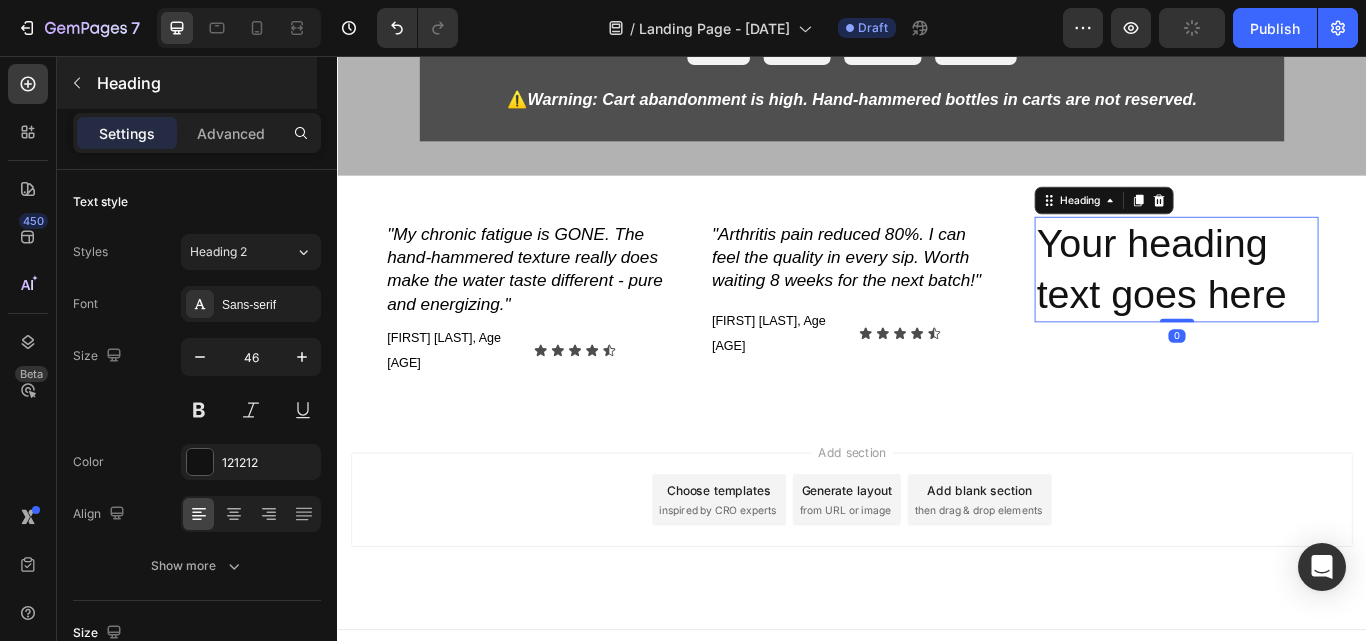 click 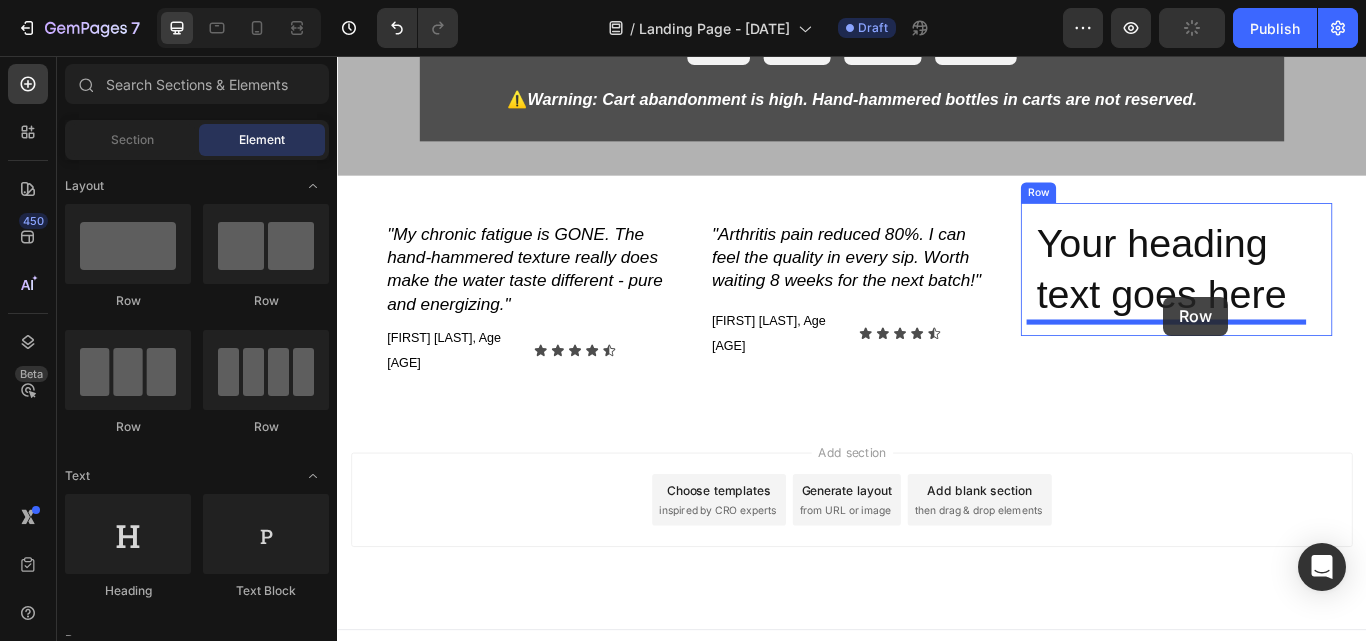 drag, startPoint x: 596, startPoint y: 319, endPoint x: 1297, endPoint y: 333, distance: 701.1398 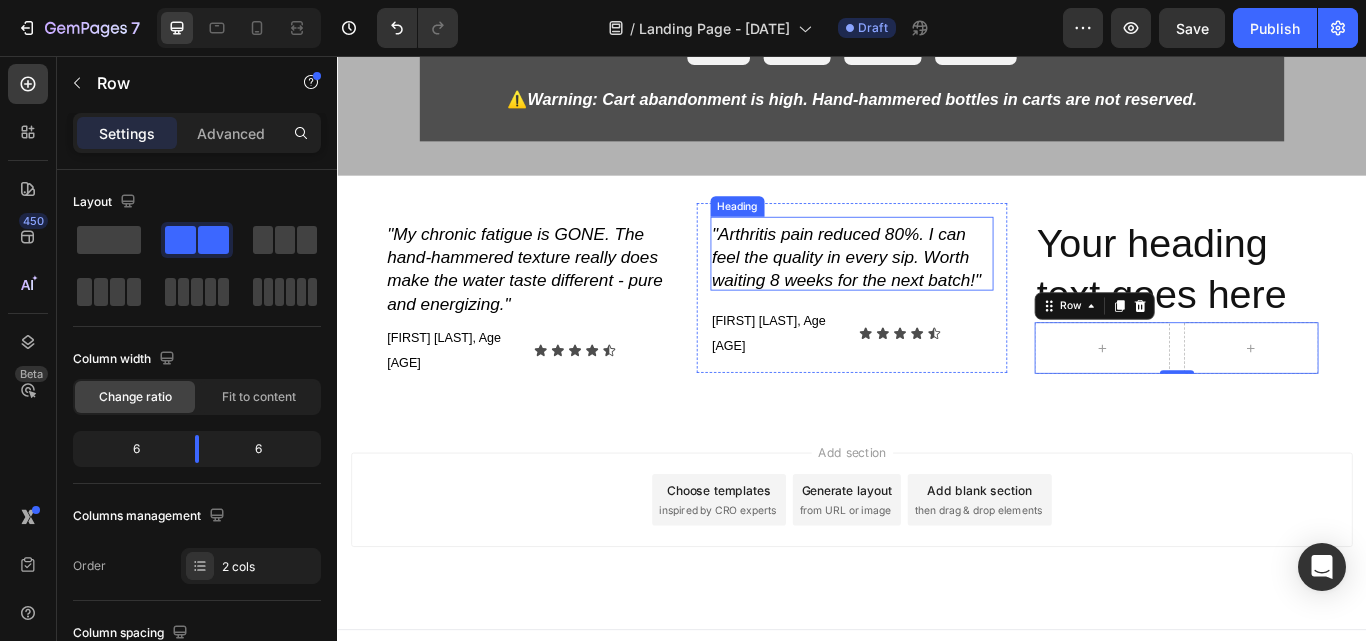 click on ""Arthritis pain reduced 80%. I can feel the quality in every sip. Worth waiting 8 weeks for the next batch!"" at bounding box center (931, 291) 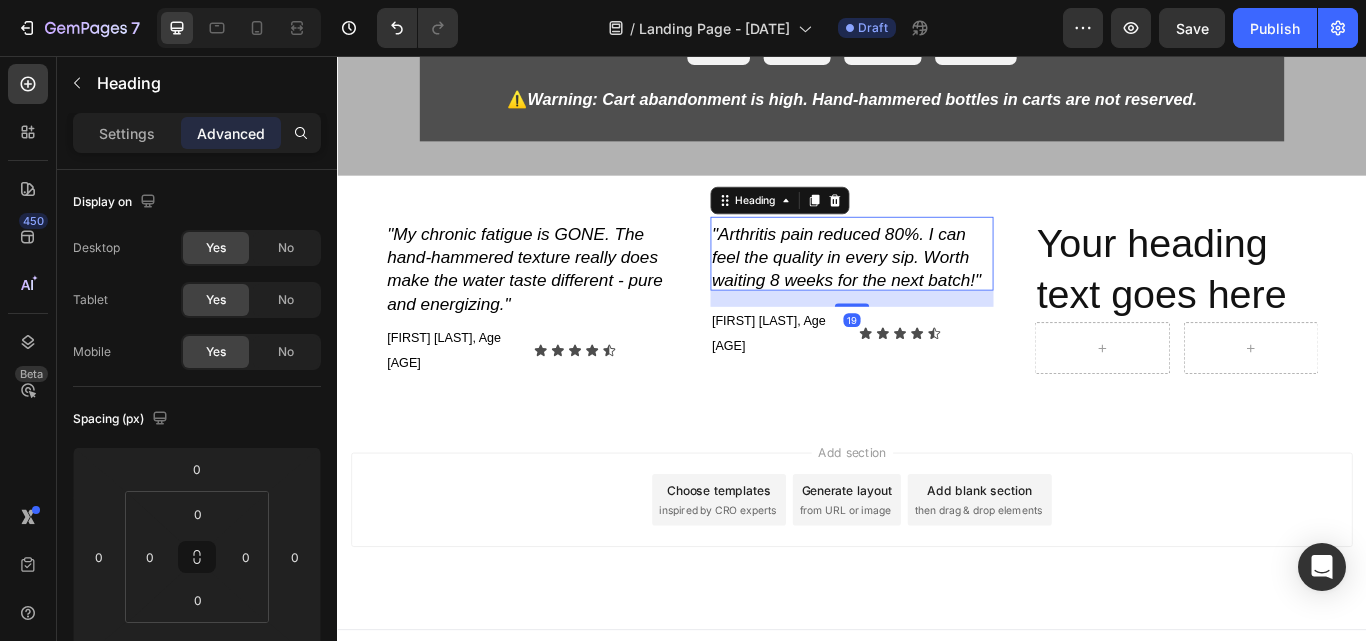 click on ""Arthritis pain reduced 80%. I can feel the quality in every sip. Worth waiting 8 weeks for the next batch!"" at bounding box center [931, 291] 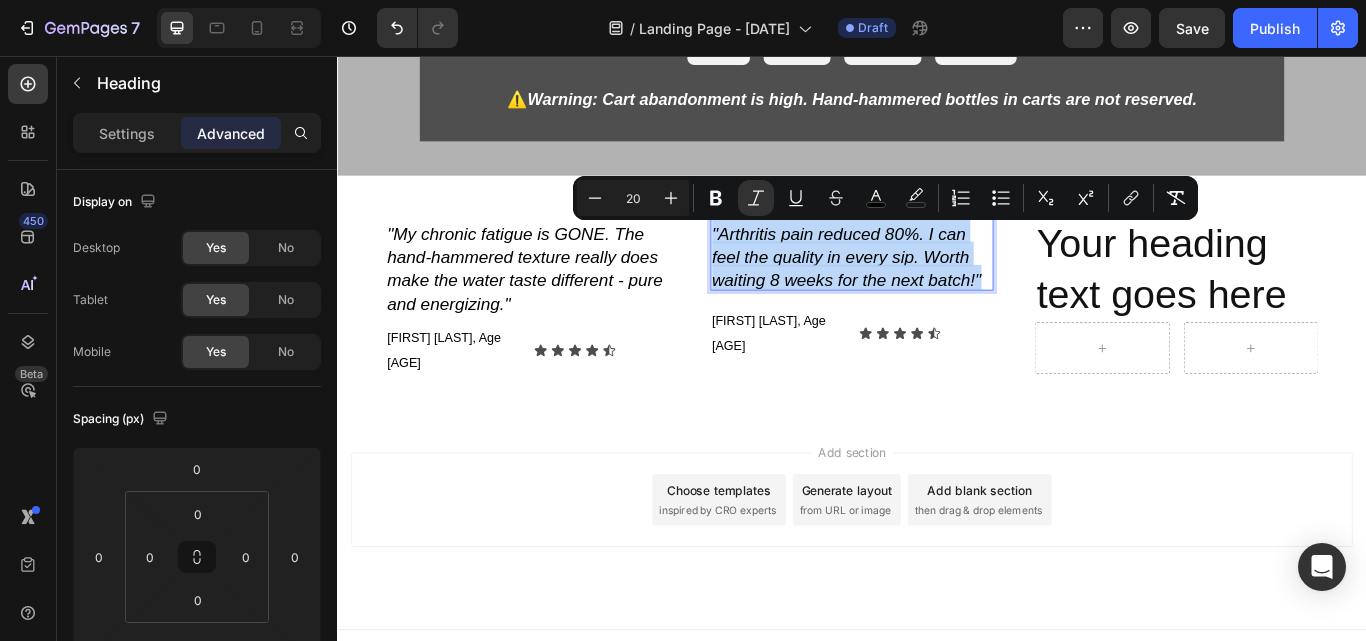 copy on ""Arthritis pain reduced 80%. I can feel the quality in every sip. Worth waiting 8 weeks for the next batch!"" 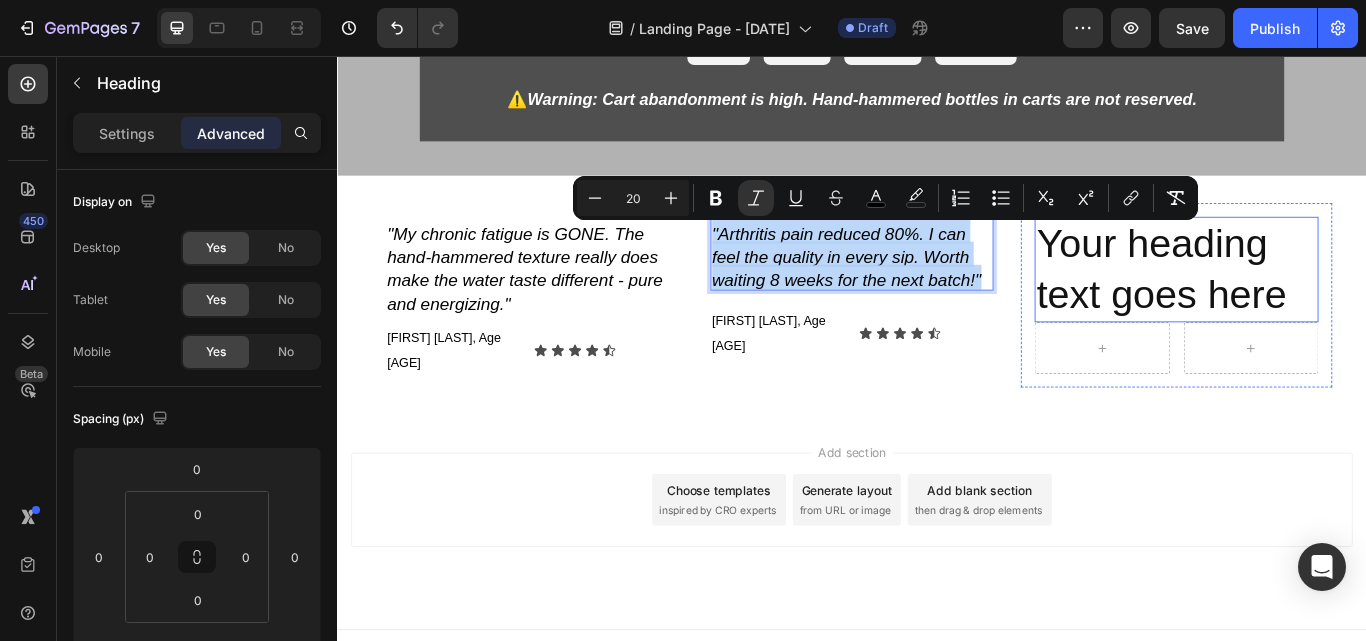 click on "Your heading text goes here" at bounding box center [1315, 306] 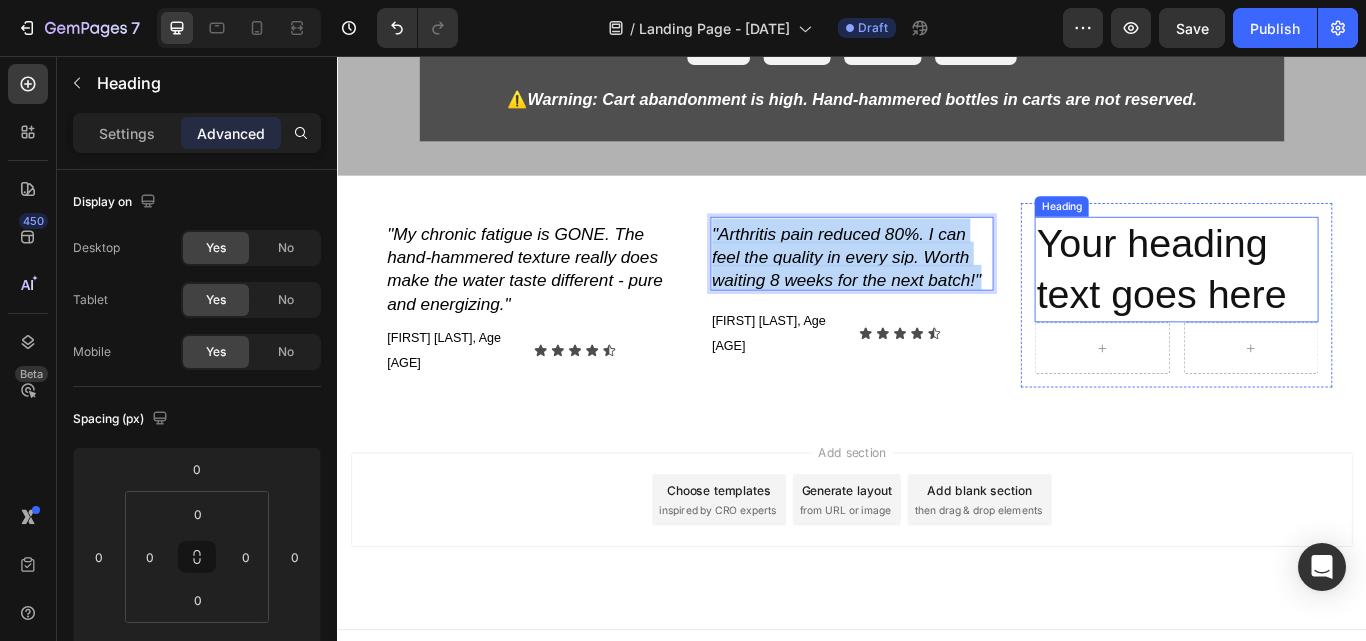 click on "Your heading text goes here" at bounding box center [1315, 306] 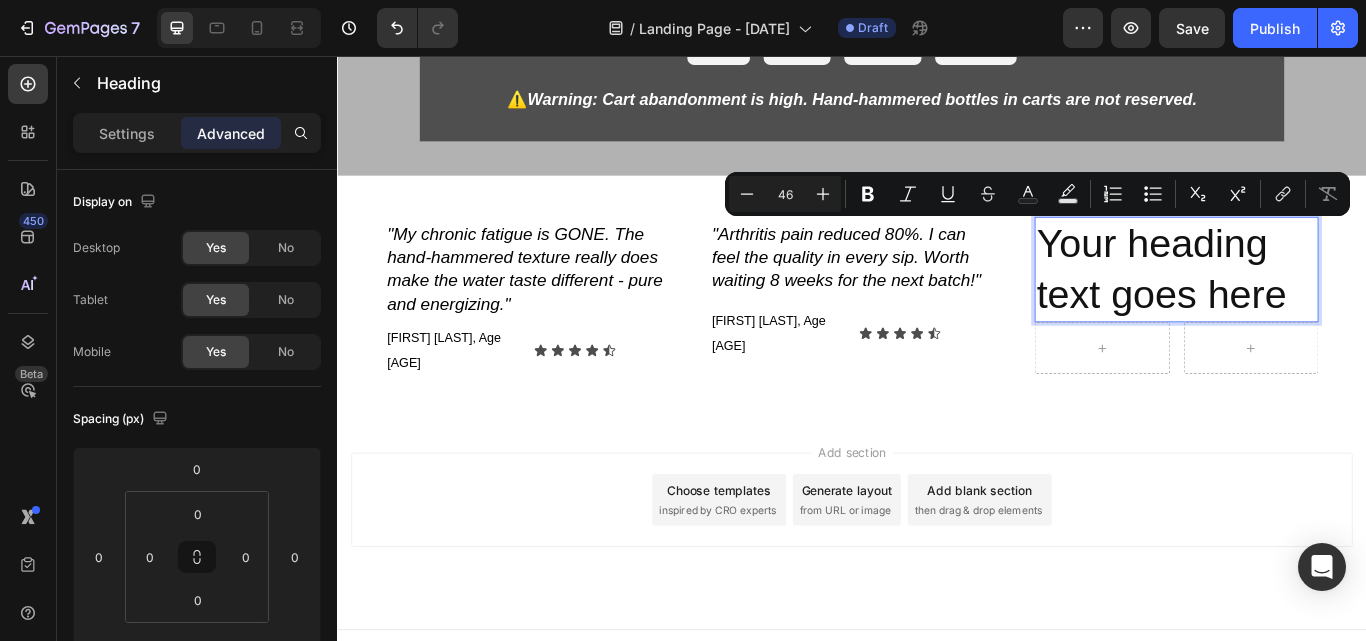scroll, scrollTop: 692, scrollLeft: 0, axis: vertical 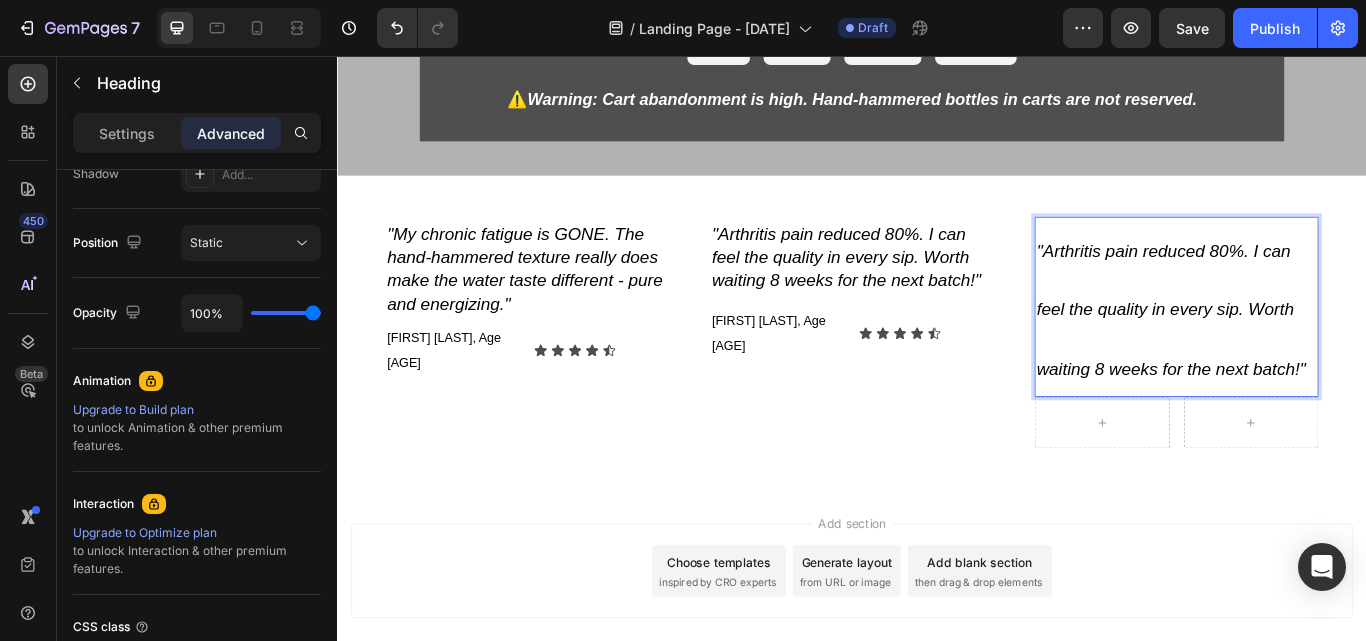 click on ""Arthritis pain reduced 80%. I can feel the quality in every sip. Worth waiting 8 weeks for the next batch!"" at bounding box center (1315, 349) 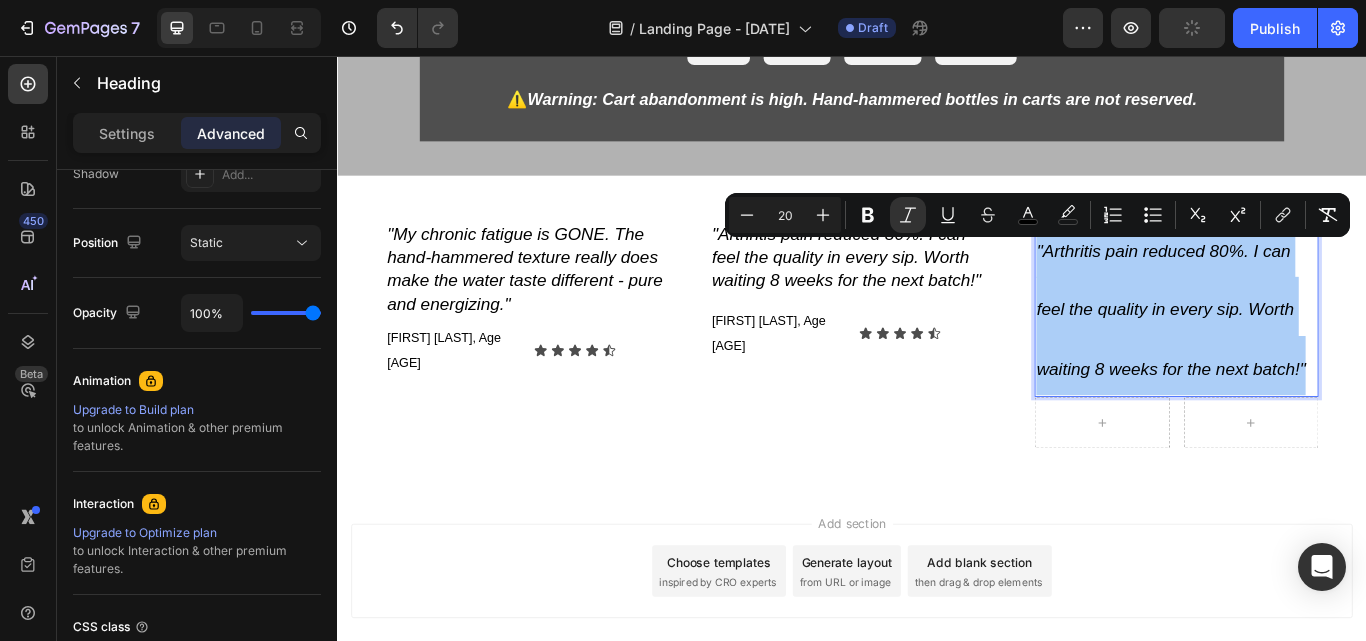 click on "Settings Advanced" at bounding box center [197, 133] 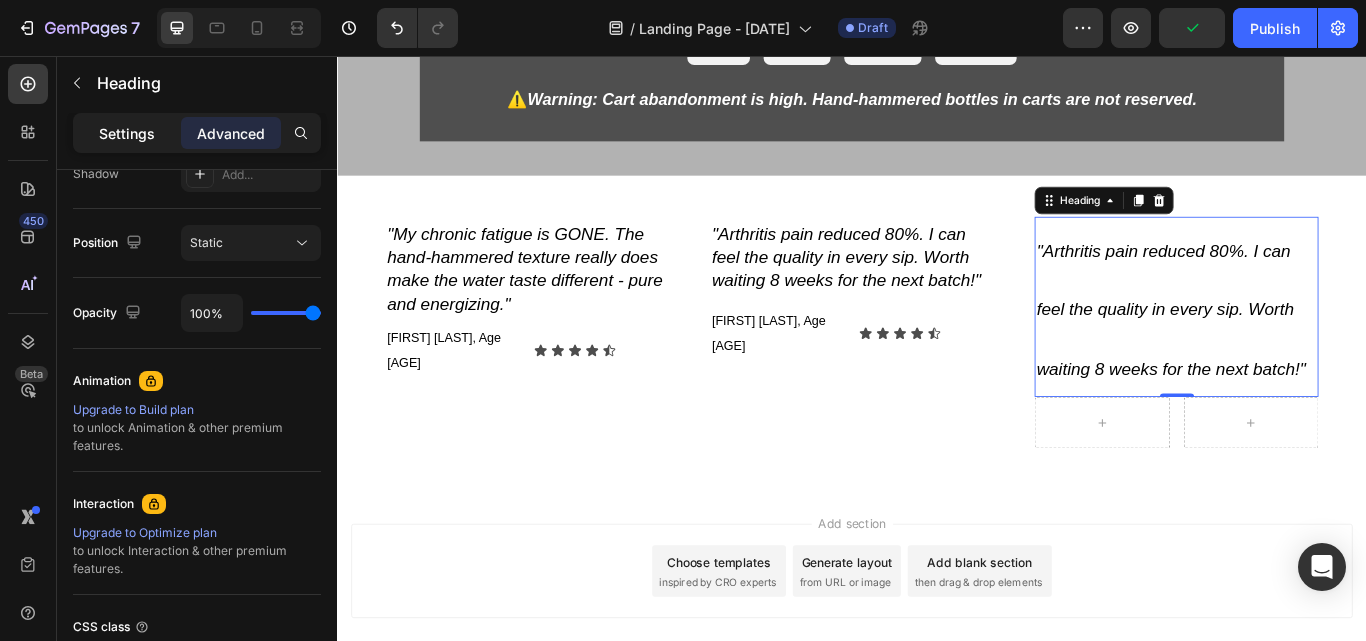 click on "Settings" at bounding box center [127, 133] 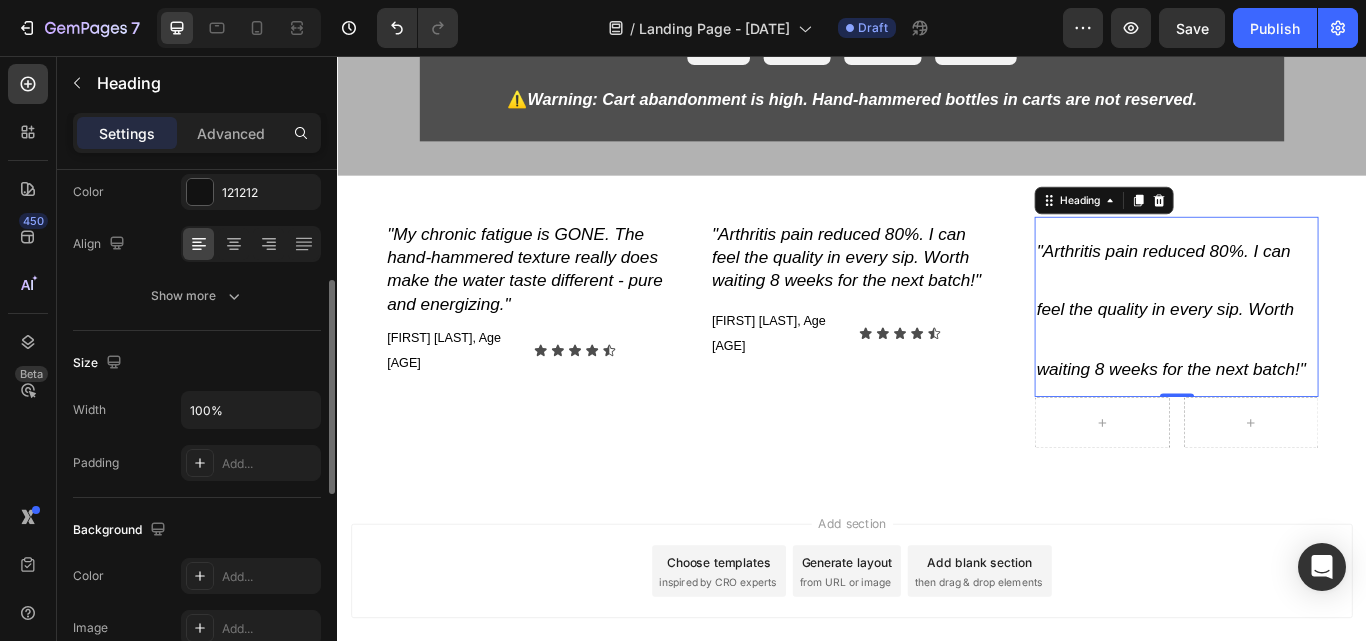 scroll, scrollTop: 170, scrollLeft: 0, axis: vertical 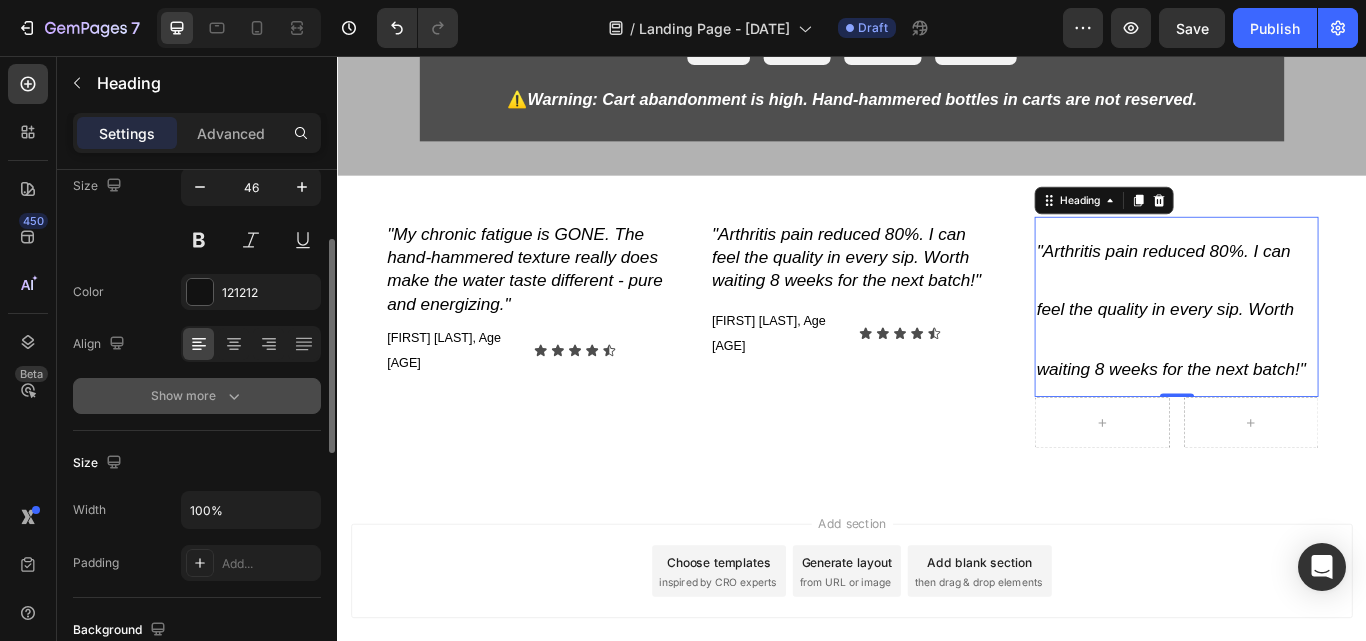 click on "Show more" at bounding box center (197, 396) 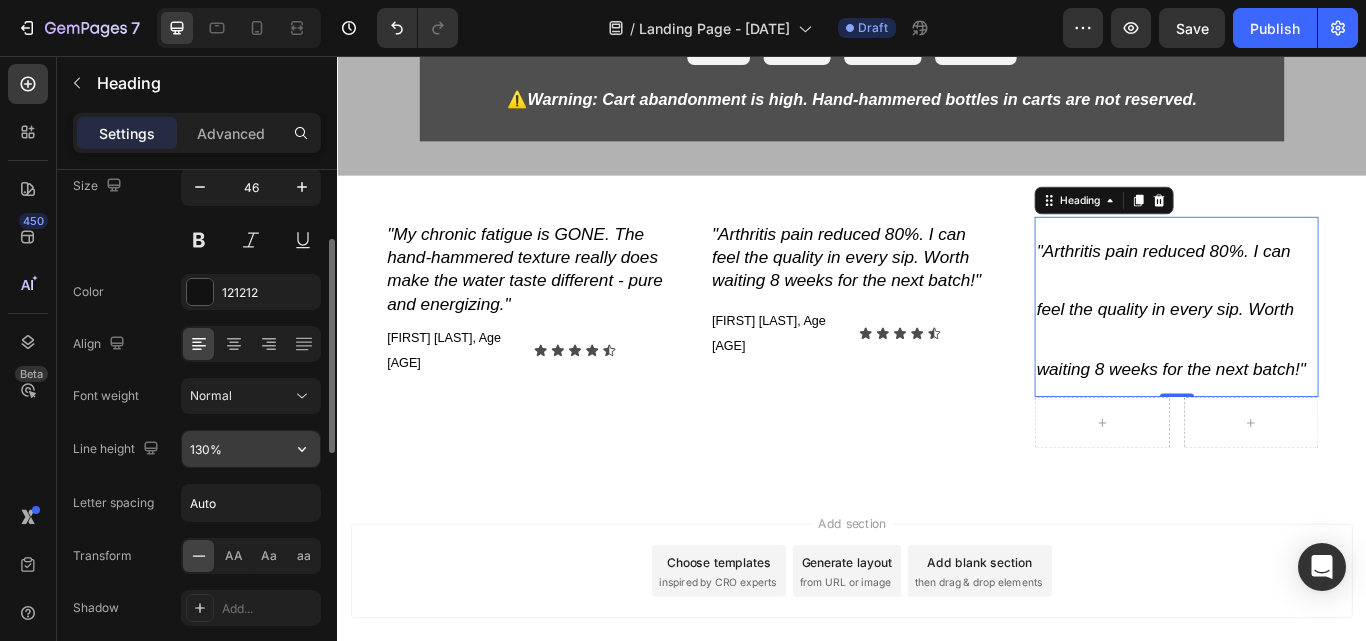 click on "130%" at bounding box center (251, 449) 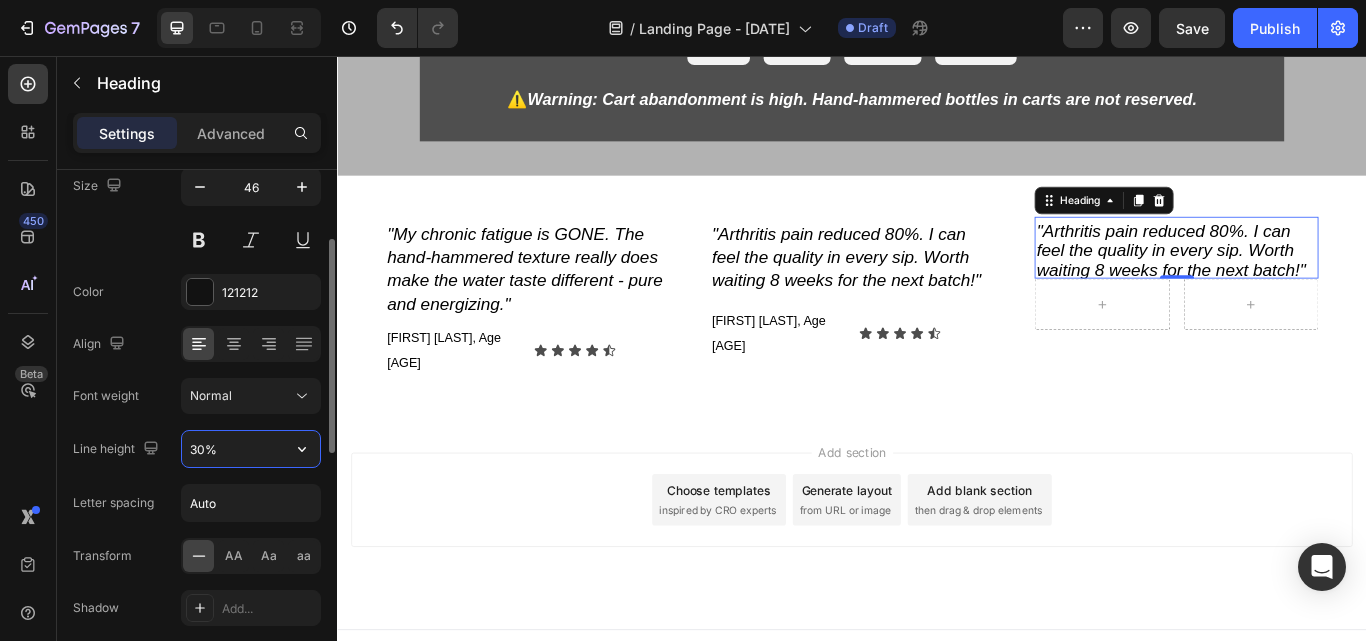 drag, startPoint x: 202, startPoint y: 451, endPoint x: 189, endPoint y: 452, distance: 13.038404 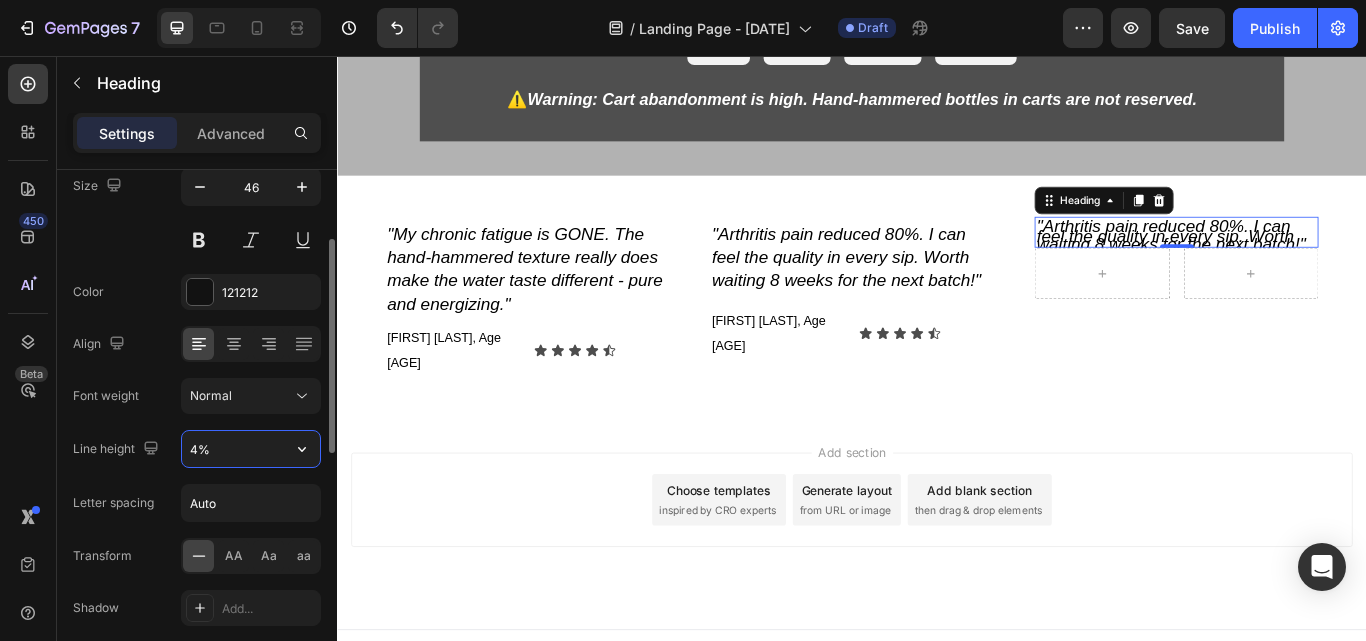 type on "40%" 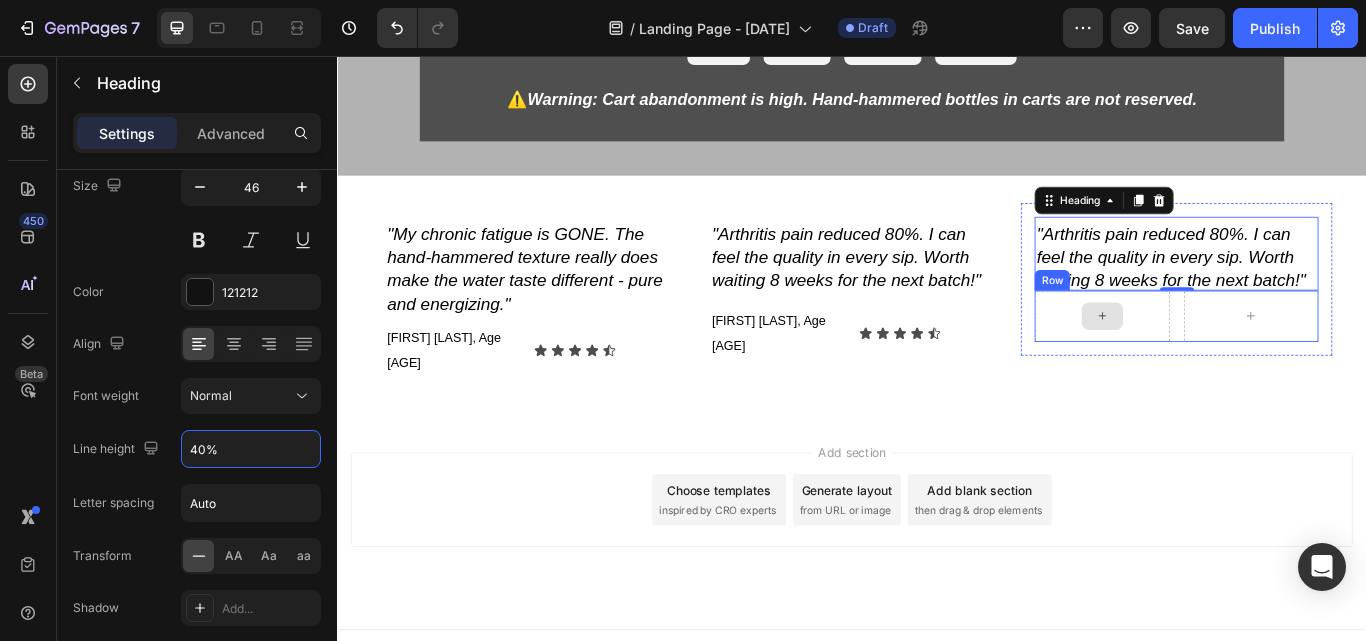 click 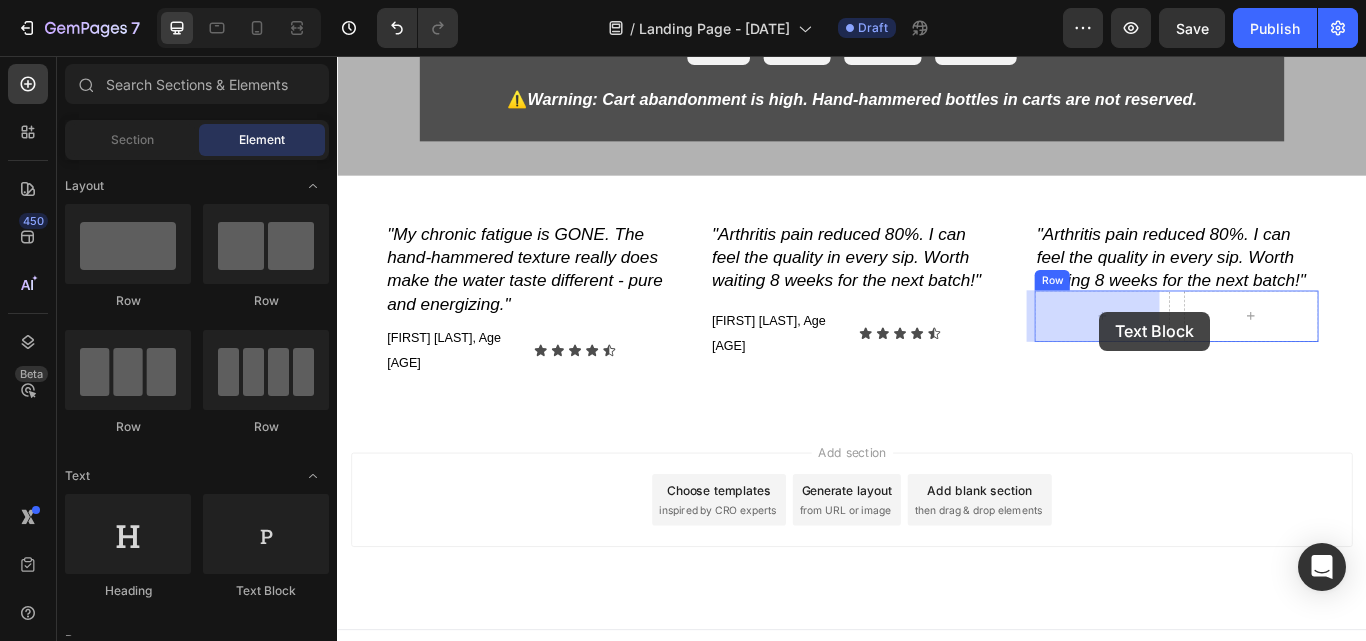 drag, startPoint x: 733, startPoint y: 522, endPoint x: 1226, endPoint y: 354, distance: 520.83875 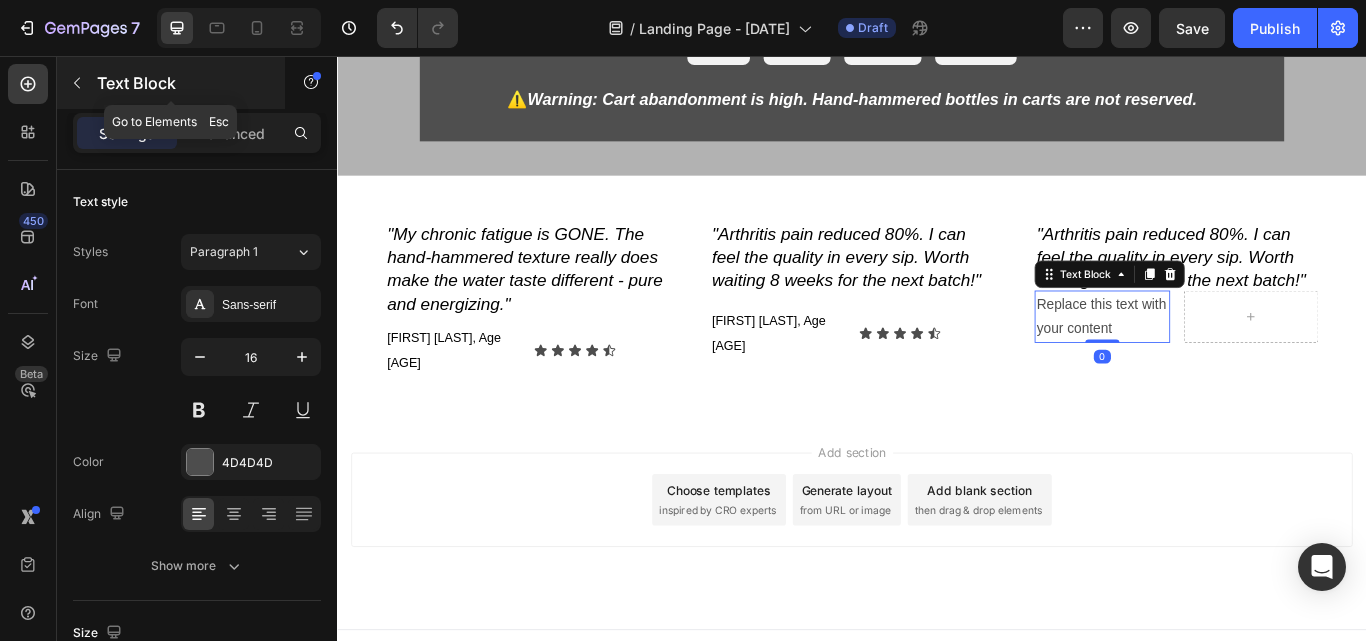 click 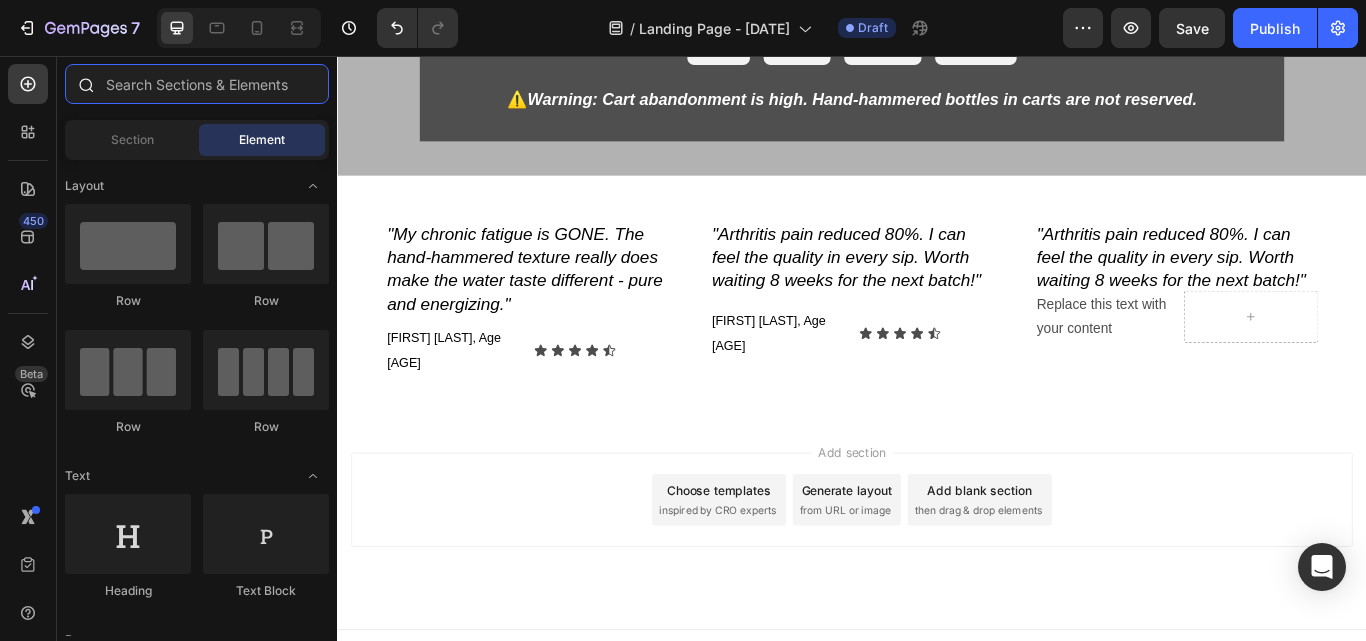 click at bounding box center (197, 84) 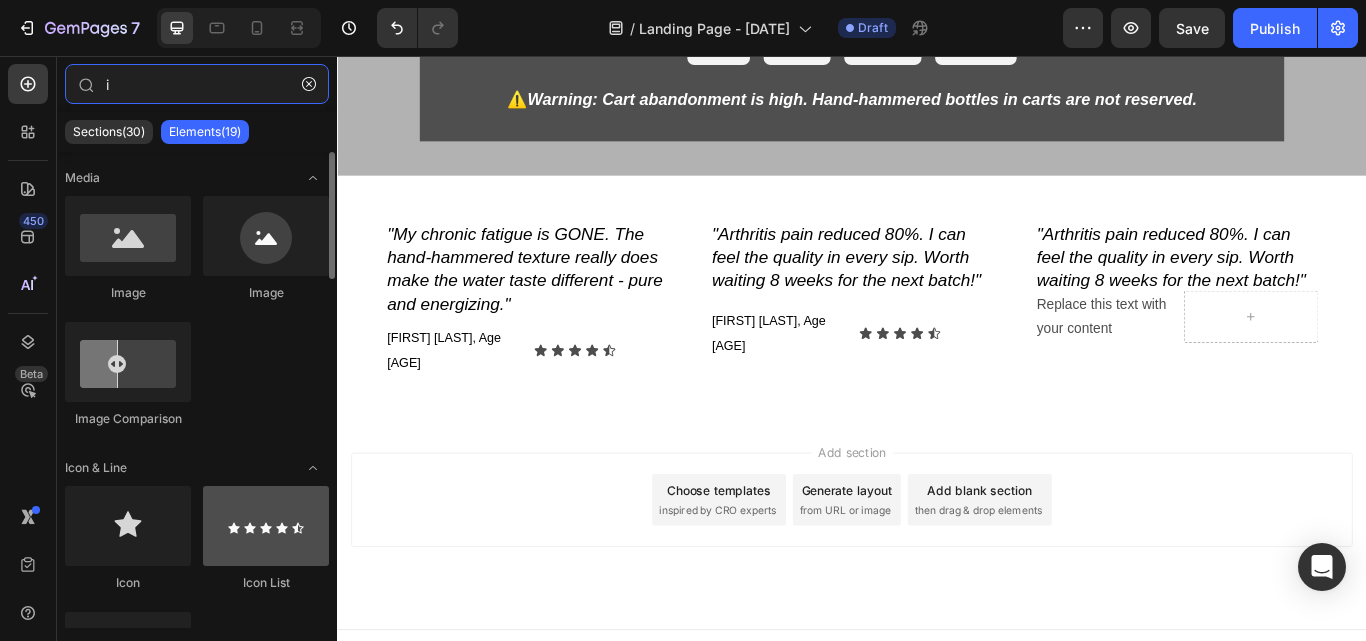 type on "i" 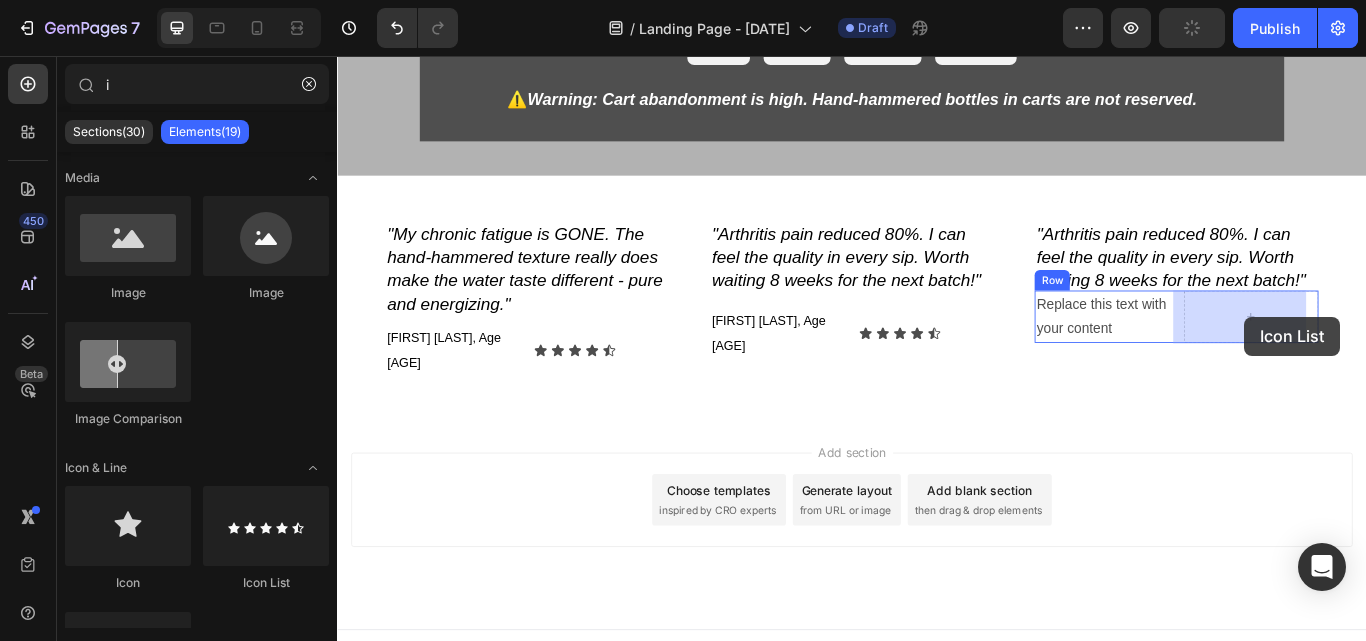 drag, startPoint x: 582, startPoint y: 602, endPoint x: 1395, endPoint y: 360, distance: 848.2529 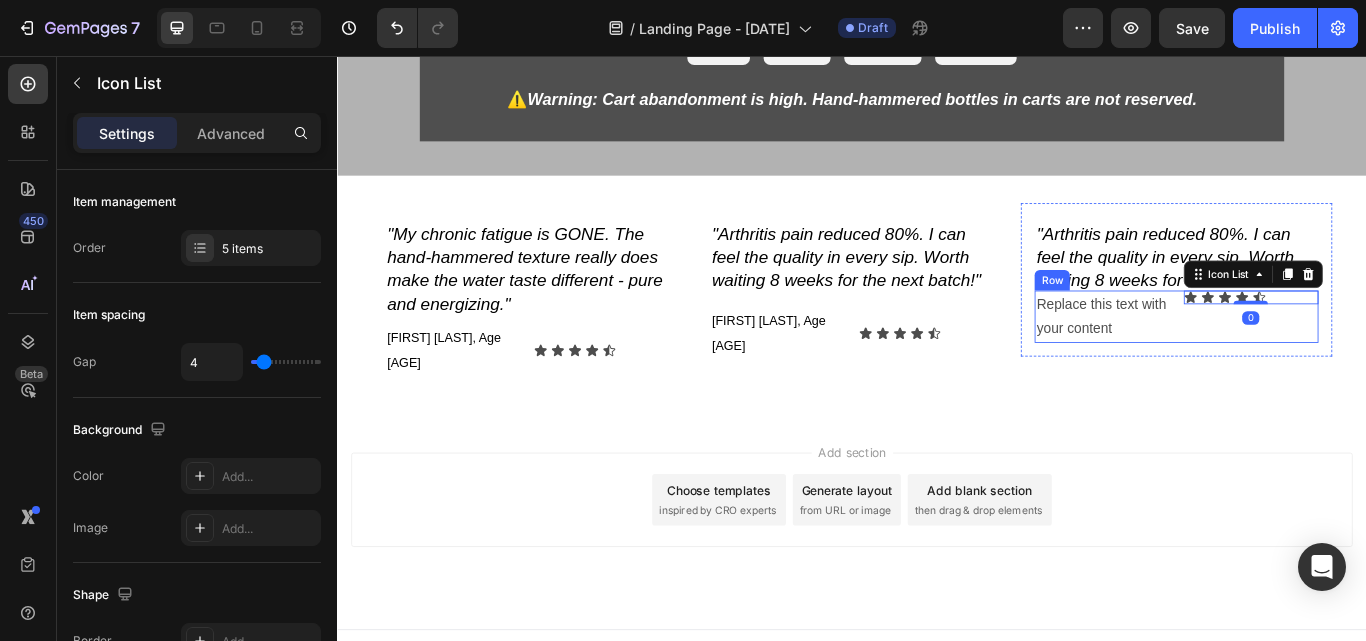 click on "Icon Icon Icon Icon Icon Icon List   0" at bounding box center [1402, 361] 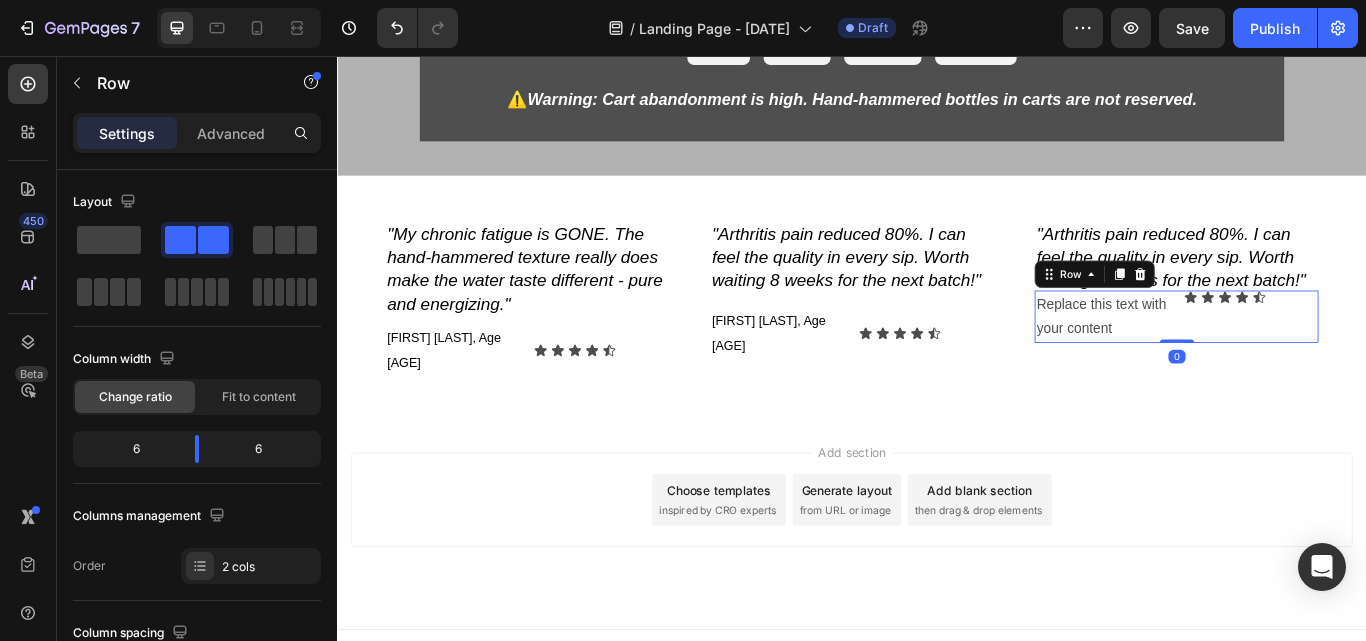 scroll, scrollTop: 920, scrollLeft: 0, axis: vertical 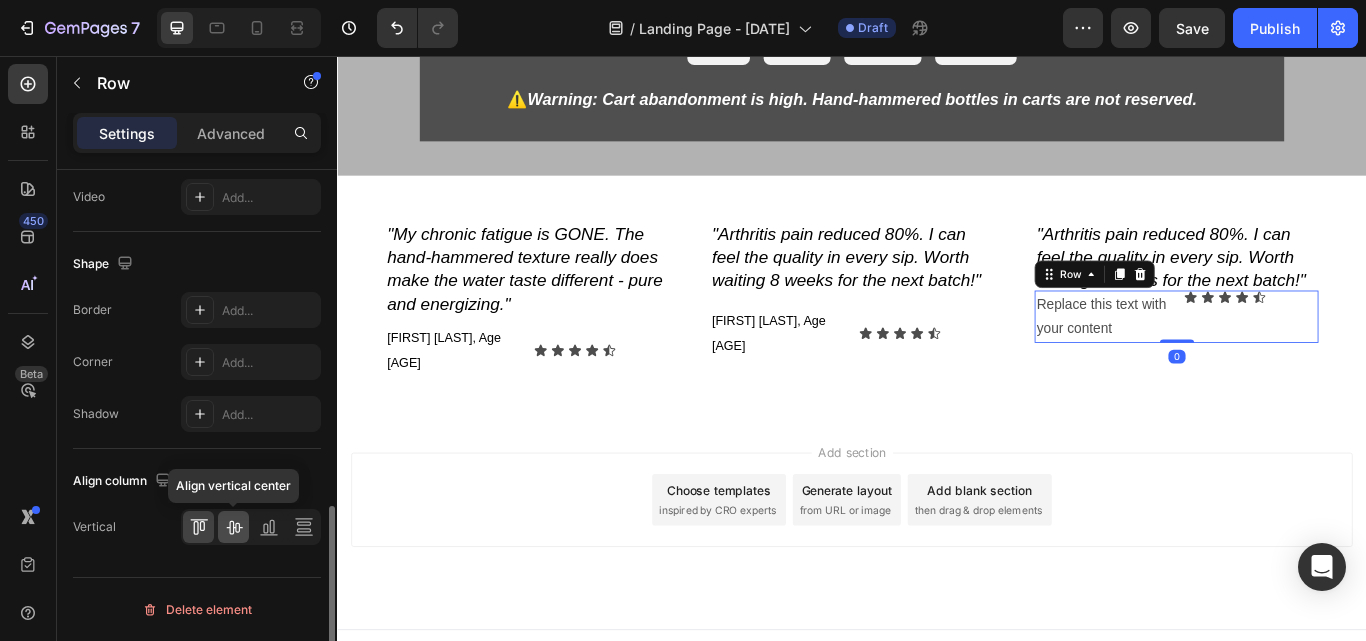 click 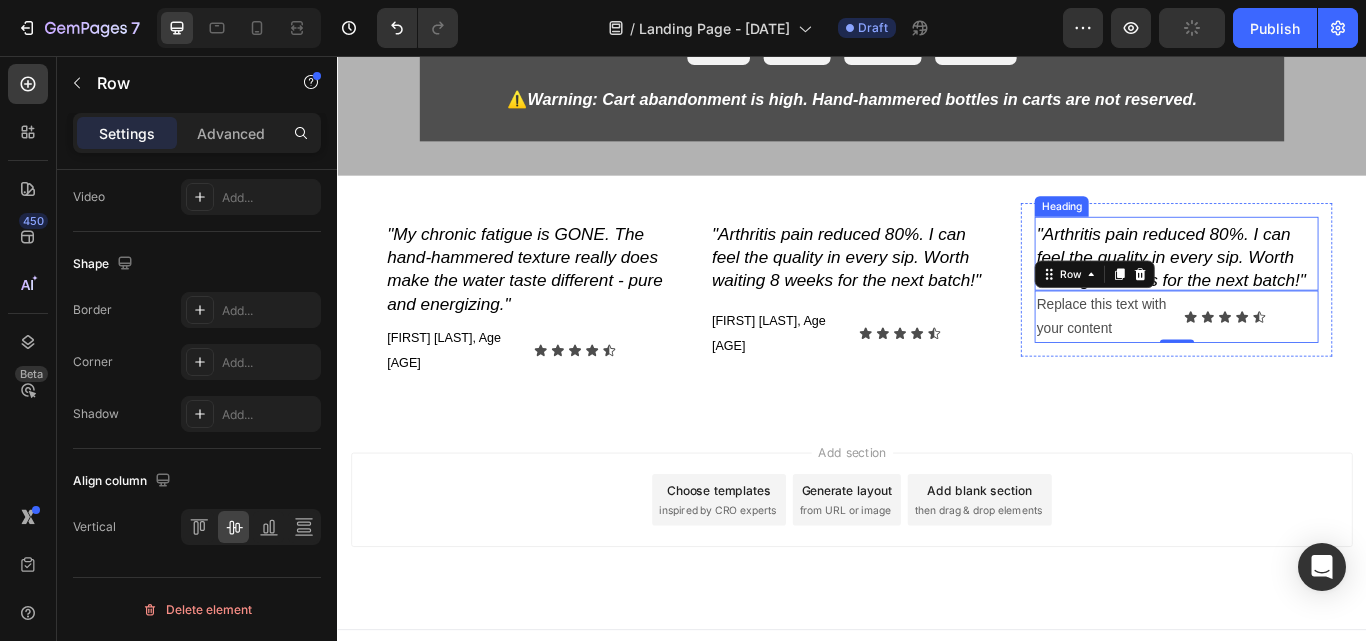 click on "⁠⁠⁠⁠⁠⁠⁠ "Arthritis pain reduced 80%. I can feel the quality in every sip. Worth waiting 8 weeks for the next batch!"" at bounding box center [1315, 287] 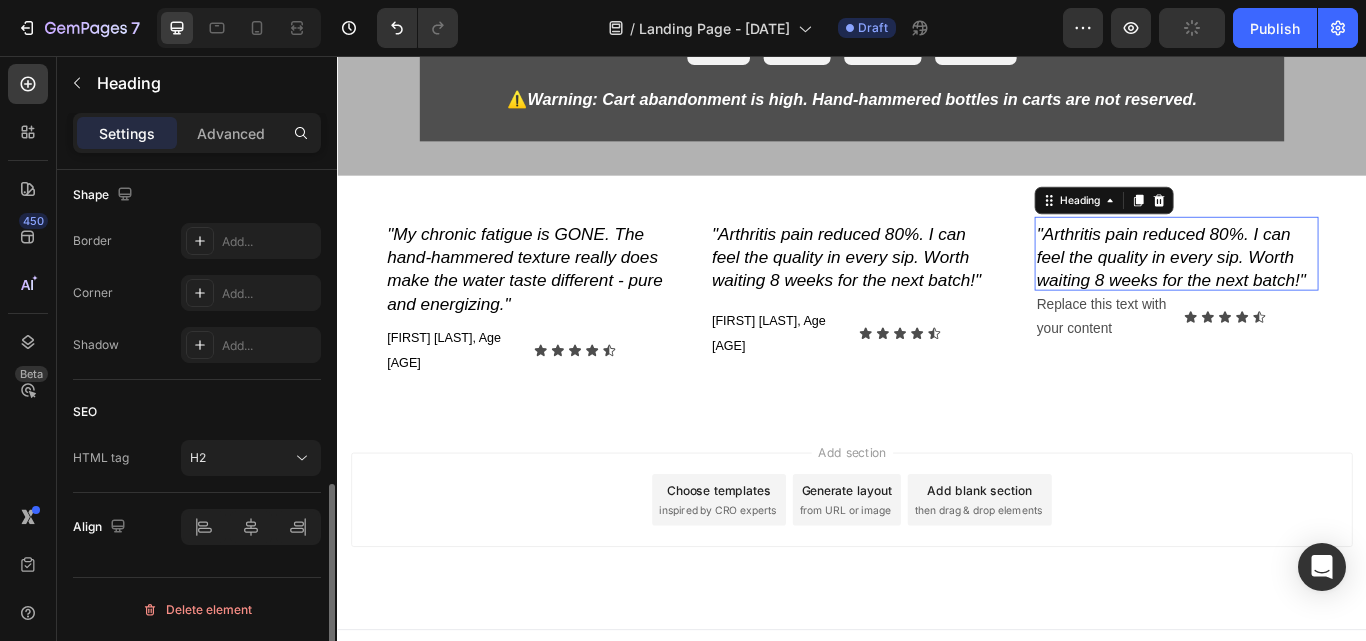 click on ""Arthritis pain reduced 80%. I can feel the quality in every sip. Worth waiting 8 weeks for the next batch!"" at bounding box center [1315, 287] 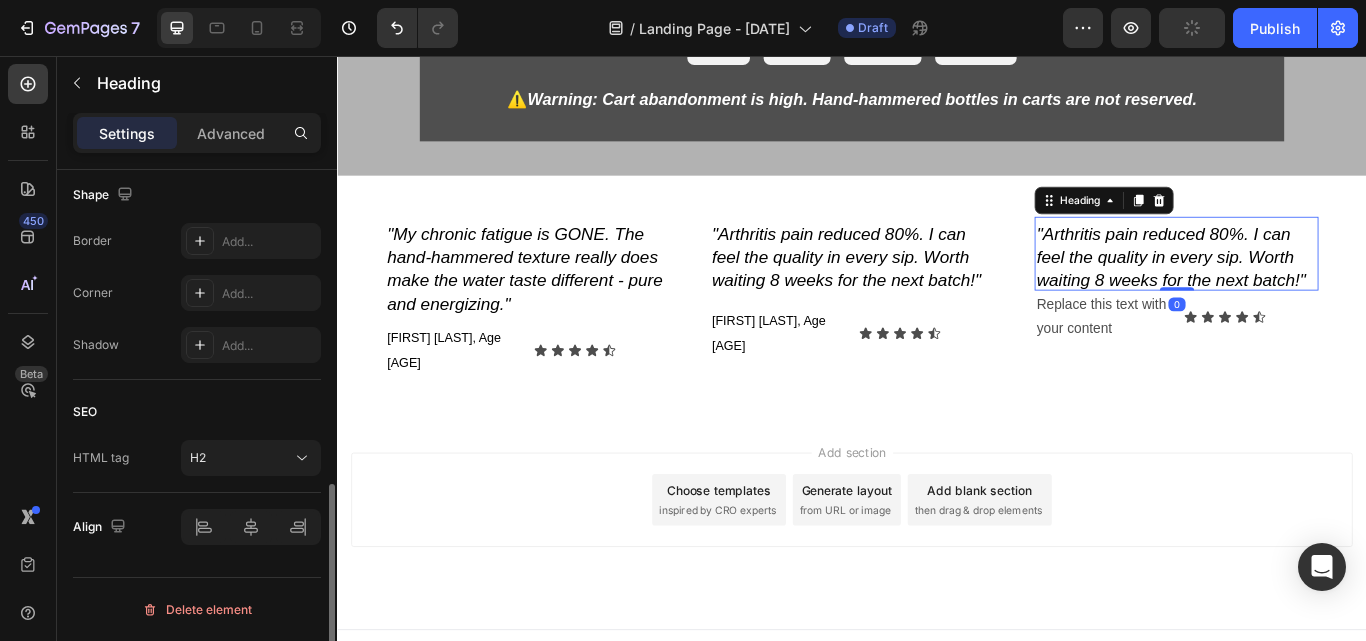 click on ""Arthritis pain reduced 80%. I can feel the quality in every sip. Worth waiting 8 weeks for the next batch!"" at bounding box center (1315, 287) 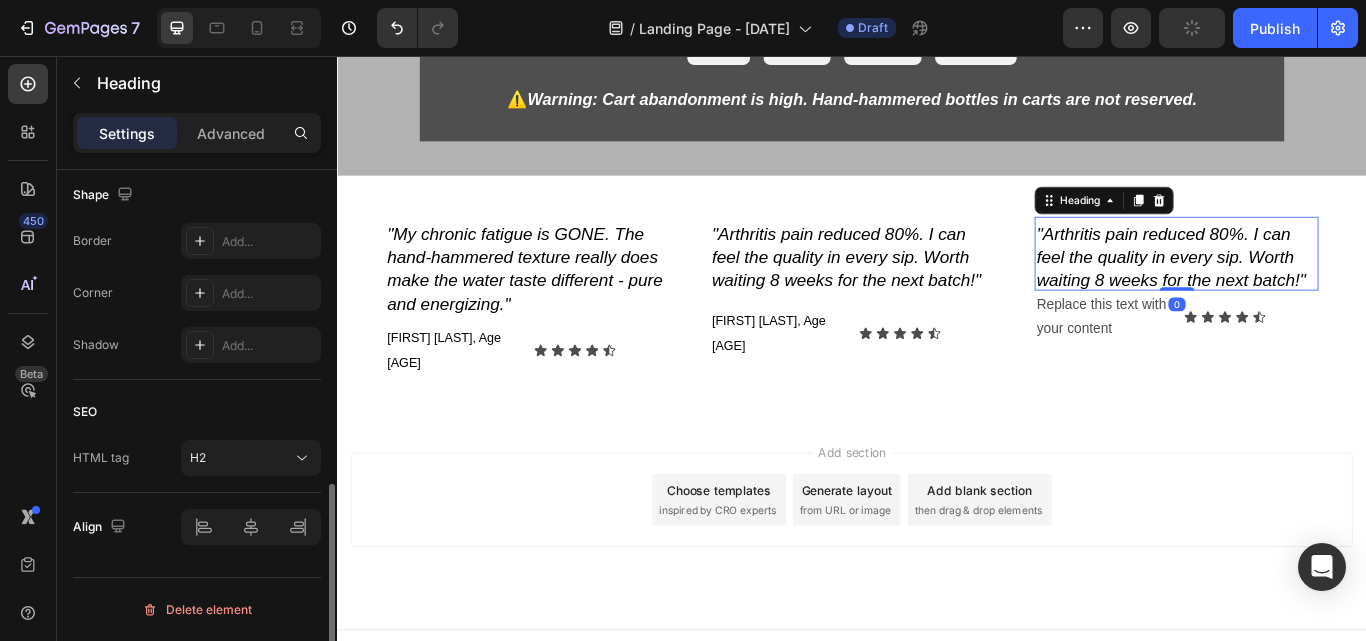 click on ""Arthritis pain reduced 80%. I can feel the quality in every sip. Worth waiting 8 weeks for the next batch!"" at bounding box center (1315, 287) 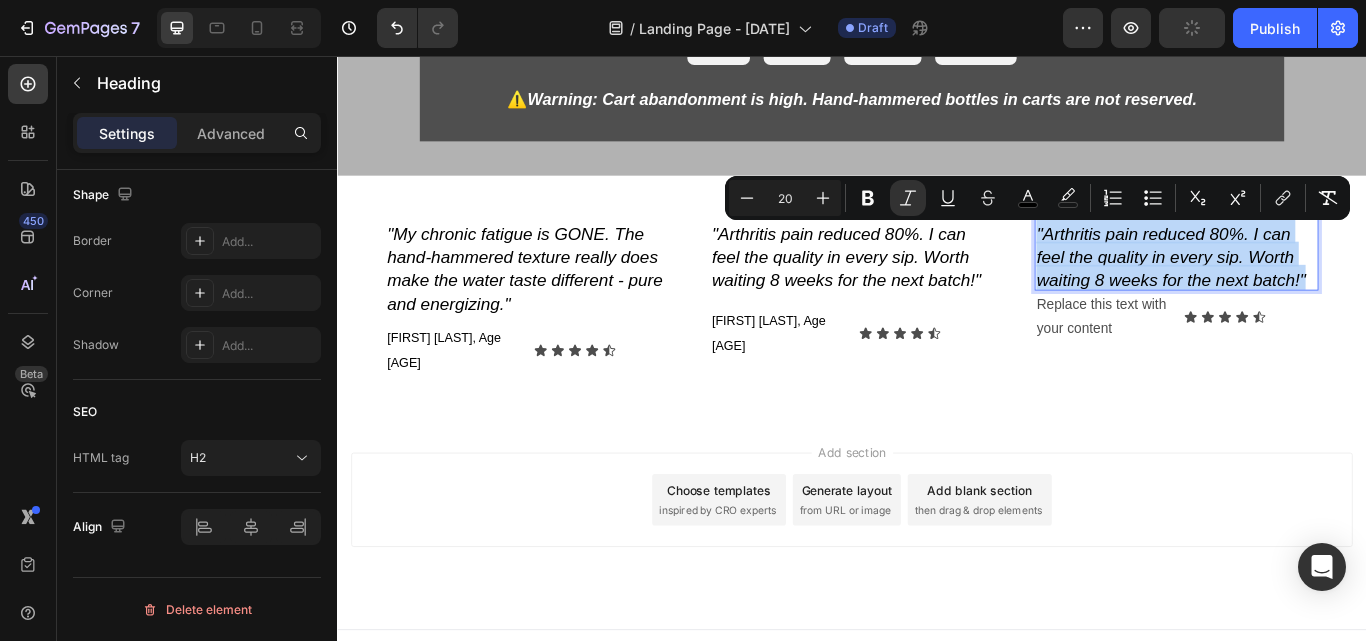 scroll, scrollTop: 0, scrollLeft: 0, axis: both 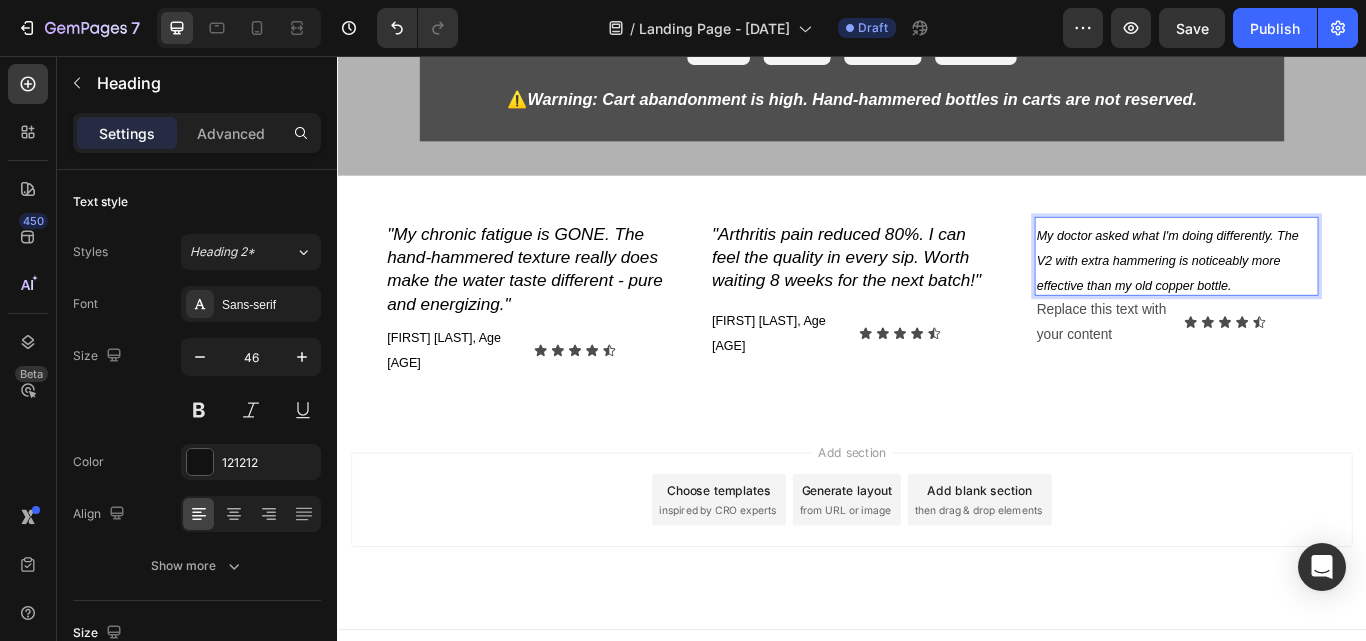 click on "My doctor asked what I'm doing differently. The V2 with extra hammering is noticeably more effective than my old copper bottle." at bounding box center [1315, 290] 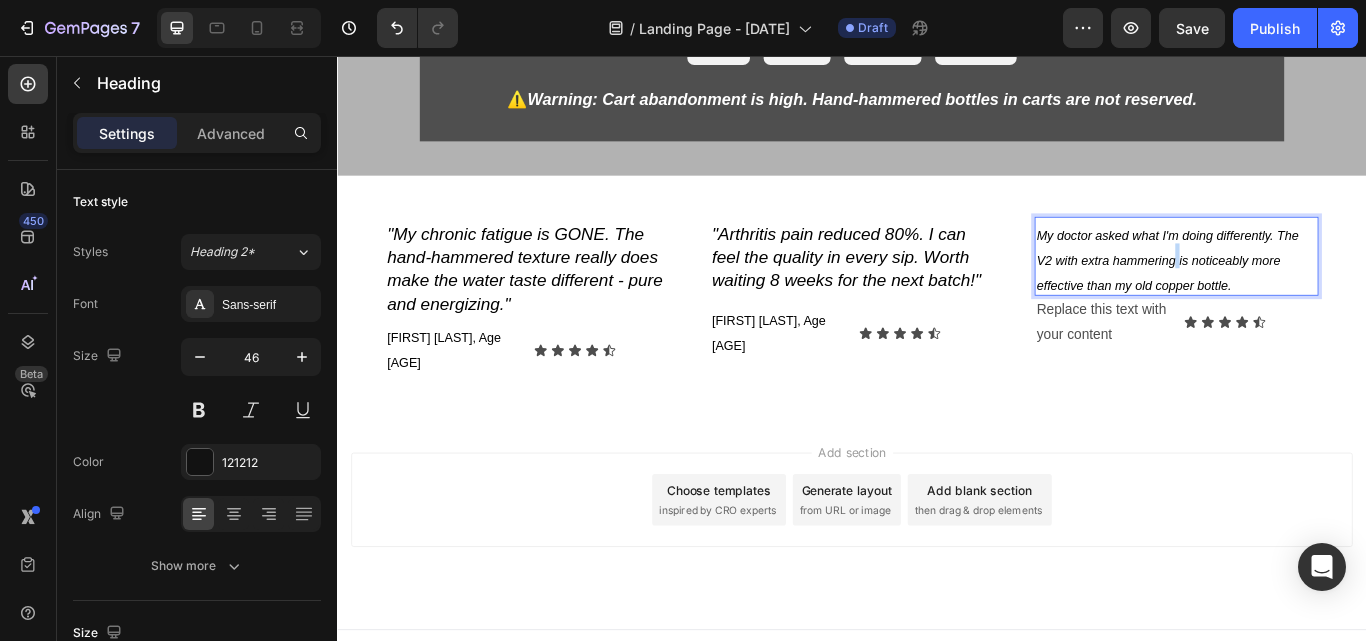 click on "My doctor asked what I'm doing differently. The V2 with extra hammering is noticeably more effective than my old copper bottle." at bounding box center (1315, 290) 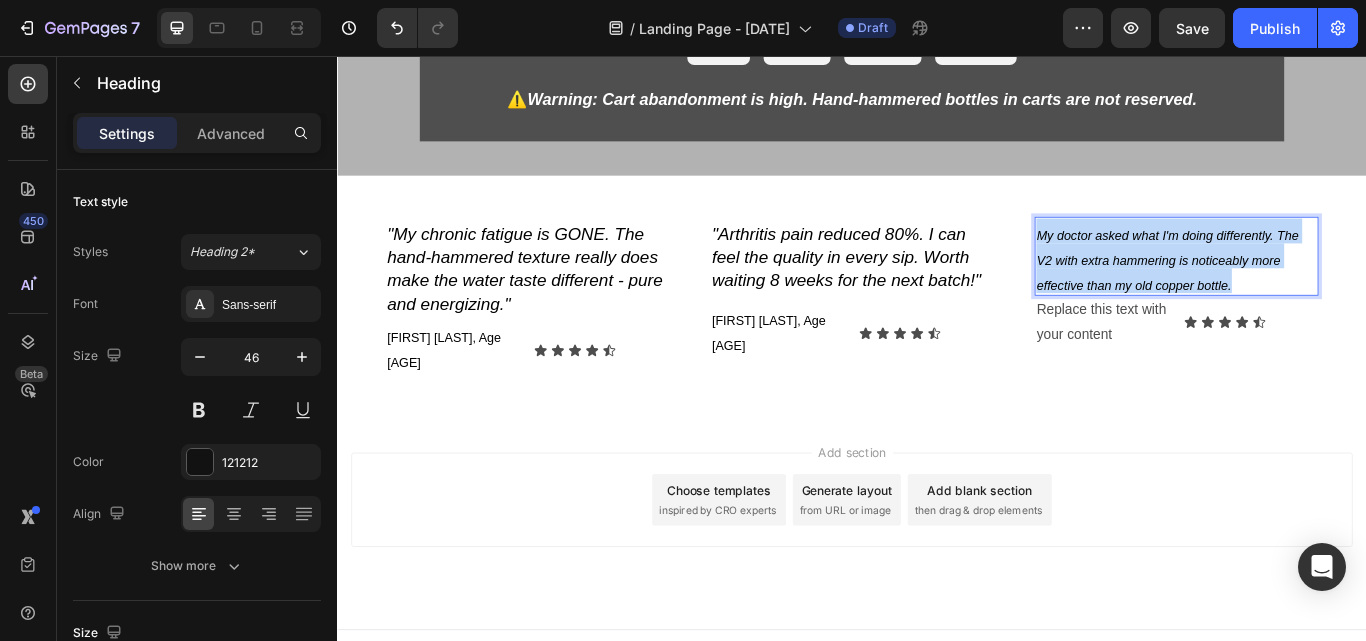 click on "My doctor asked what I'm doing differently. The V2 with extra hammering is noticeably more effective than my old copper bottle." at bounding box center [1315, 290] 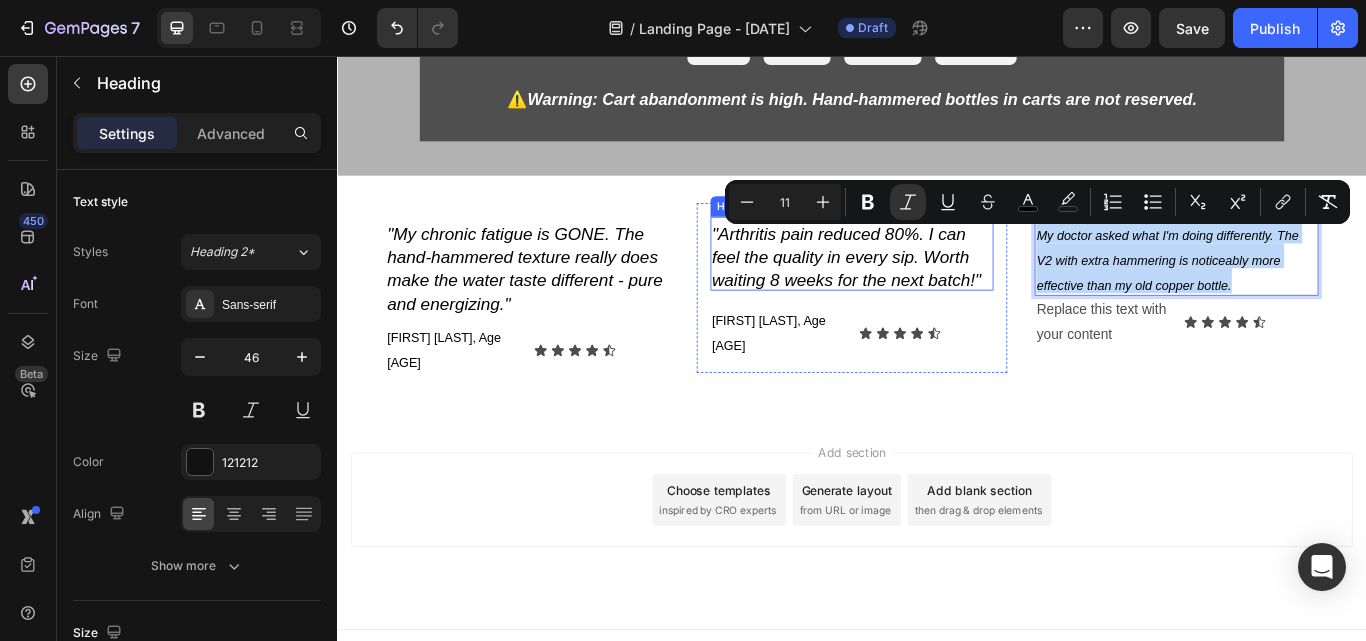 click on "⁠⁠⁠⁠⁠⁠⁠ "Arthritis pain reduced 80%. I can feel the quality in every sip. Worth waiting 8 weeks for the next batch!"" at bounding box center (937, 287) 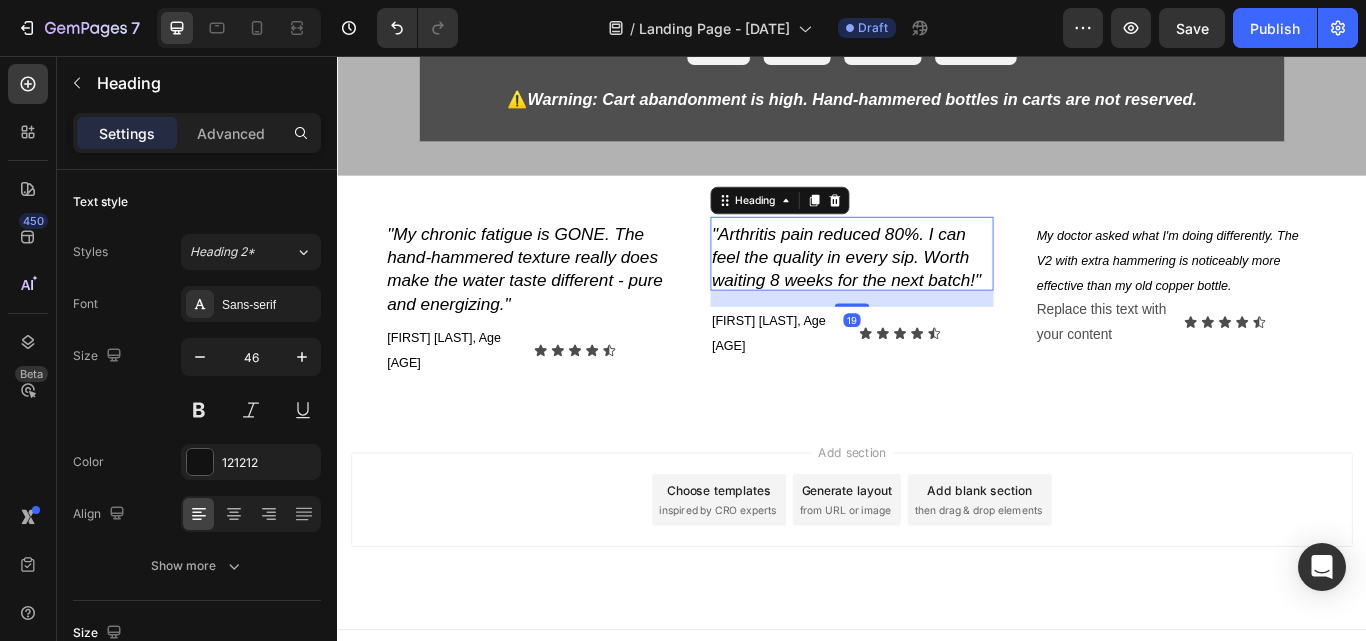 click on ""Arthritis pain reduced 80%. I can feel the quality in every sip. Worth waiting 8 weeks for the next batch!"" at bounding box center [931, 291] 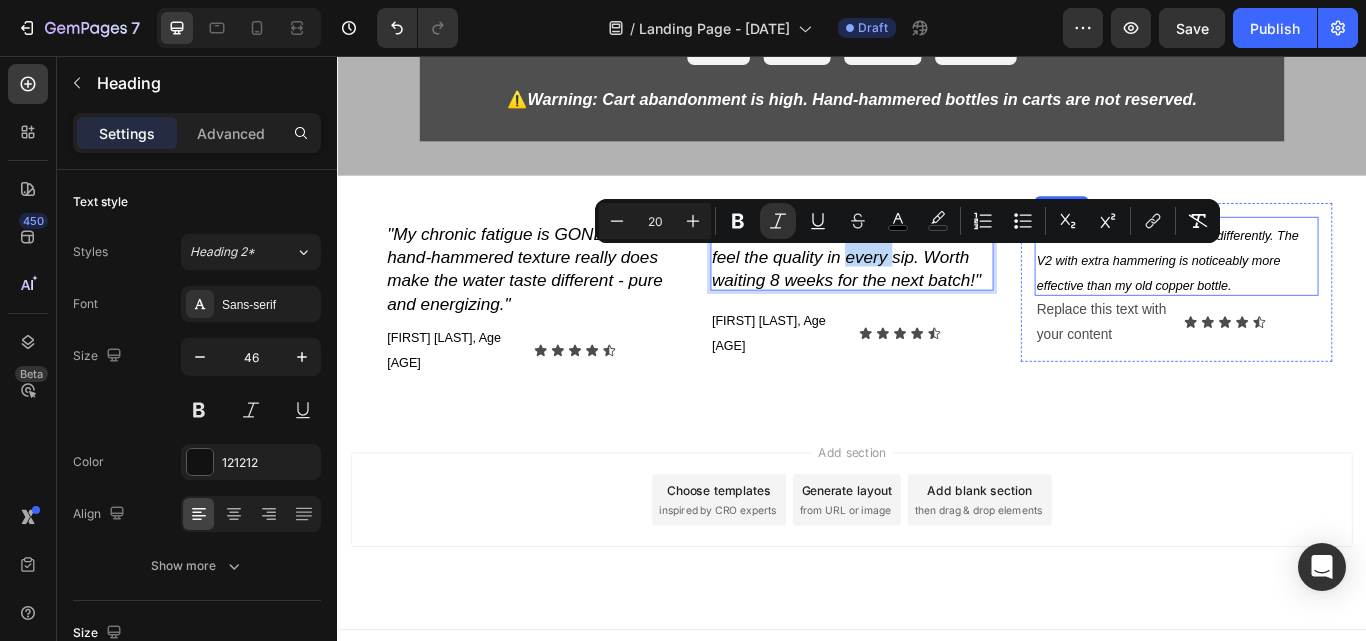click on "My doctor asked what I'm doing differently. The V2 with extra hammering is noticeably more effective than my old copper bottle." at bounding box center [1305, 295] 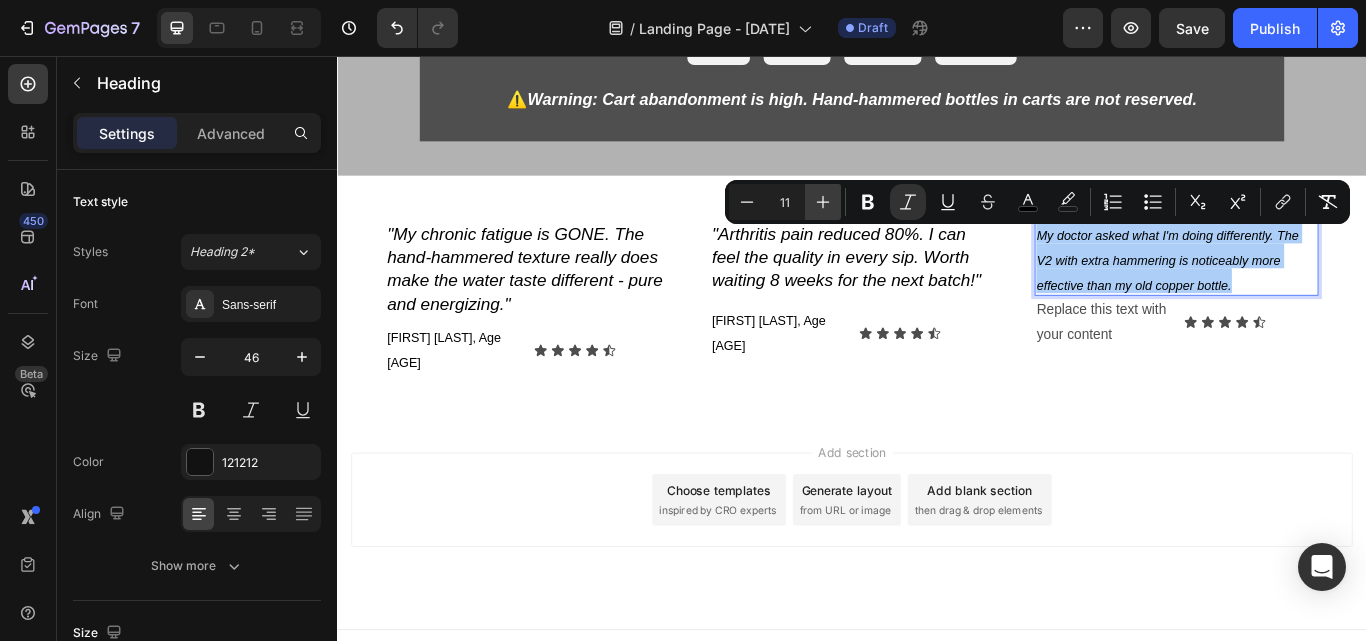 click on "Plus" at bounding box center (823, 202) 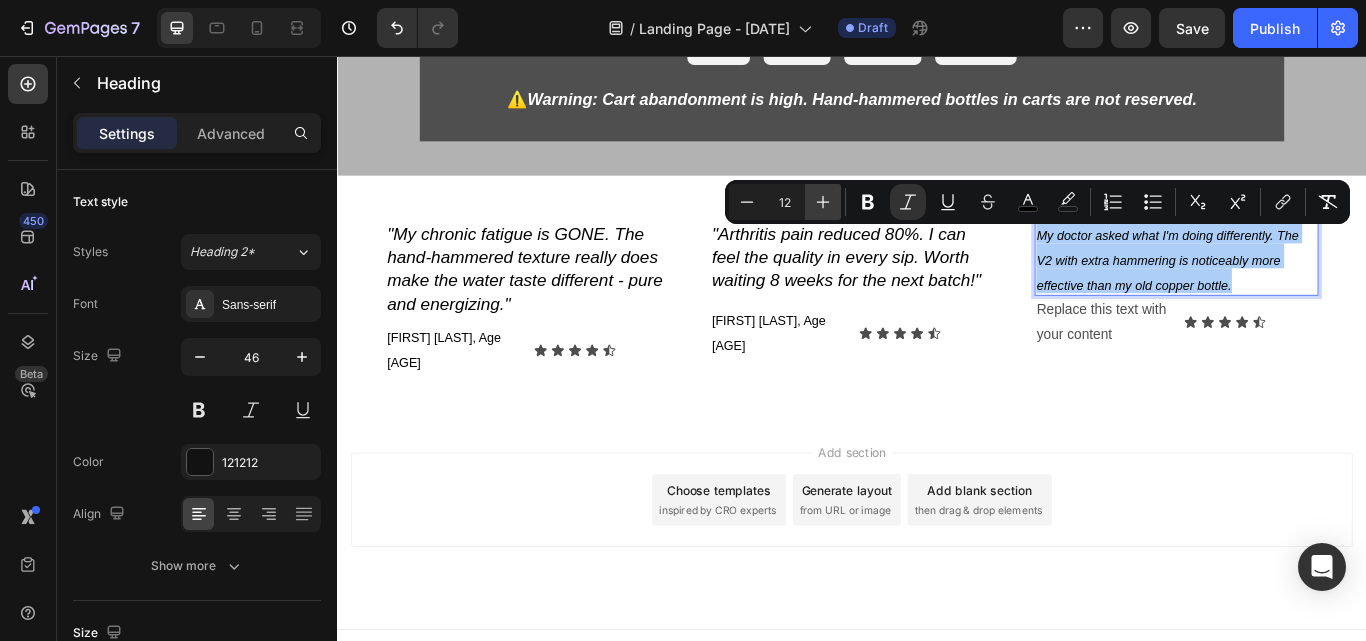 click on "Plus" at bounding box center [823, 202] 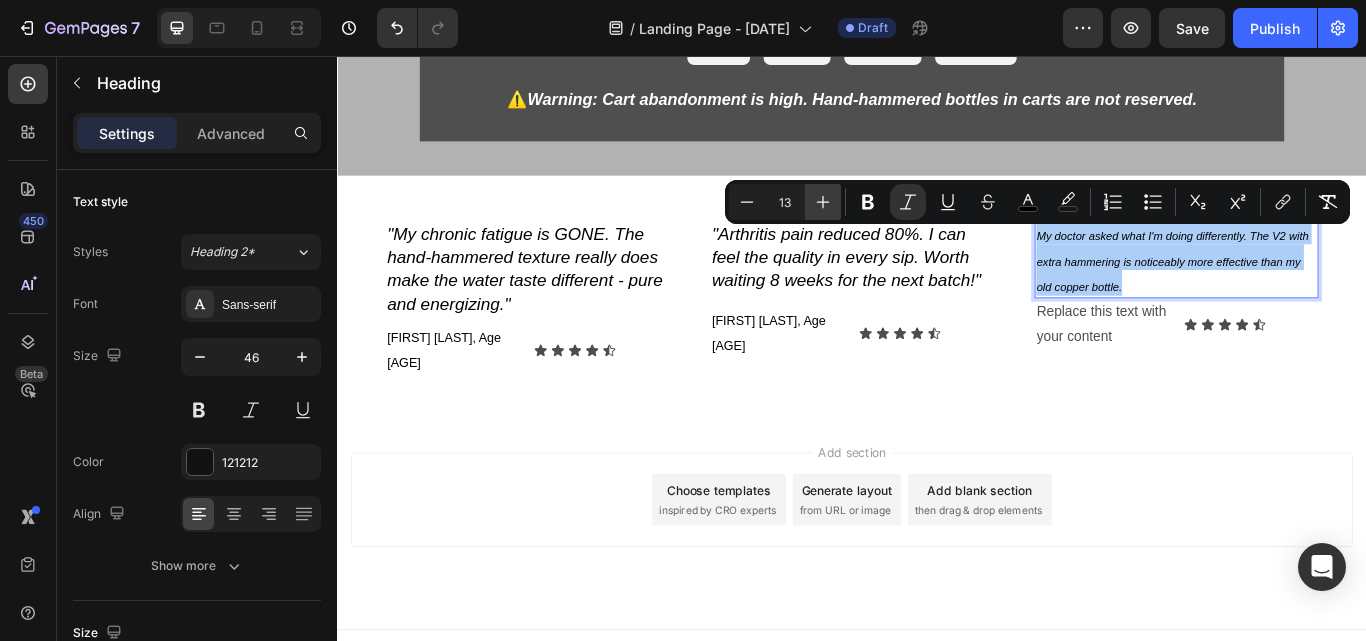 click on "Plus" at bounding box center (823, 202) 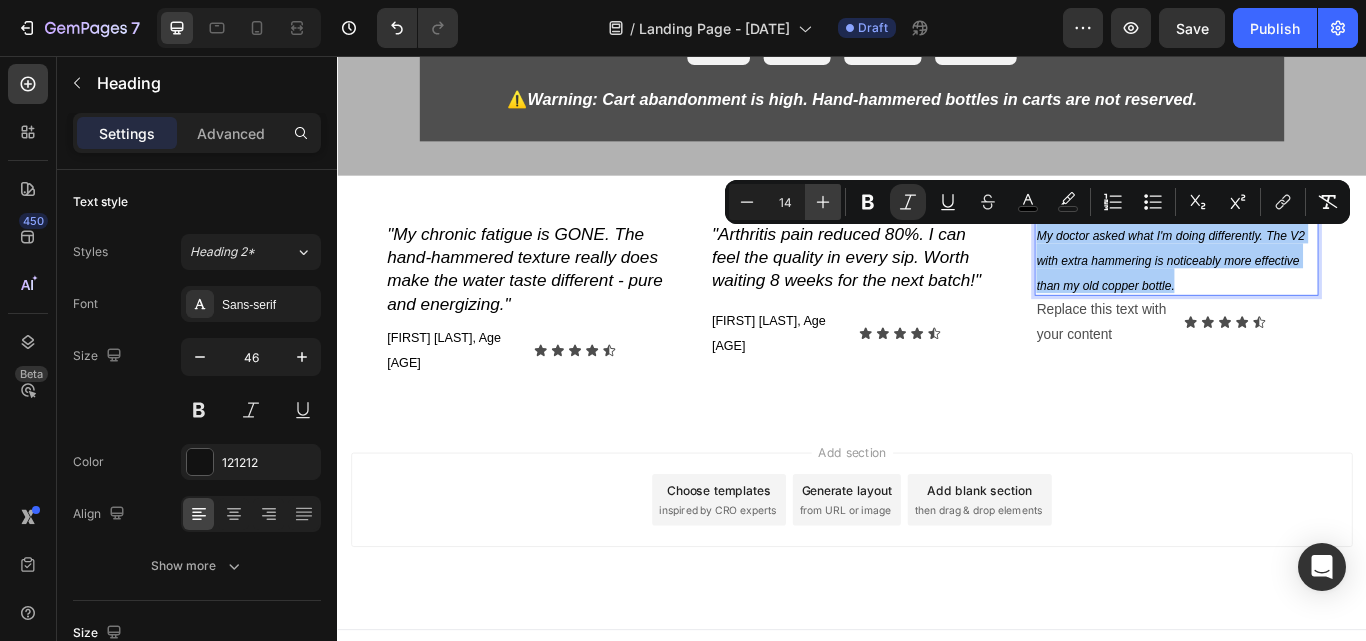click on "Plus" at bounding box center [823, 202] 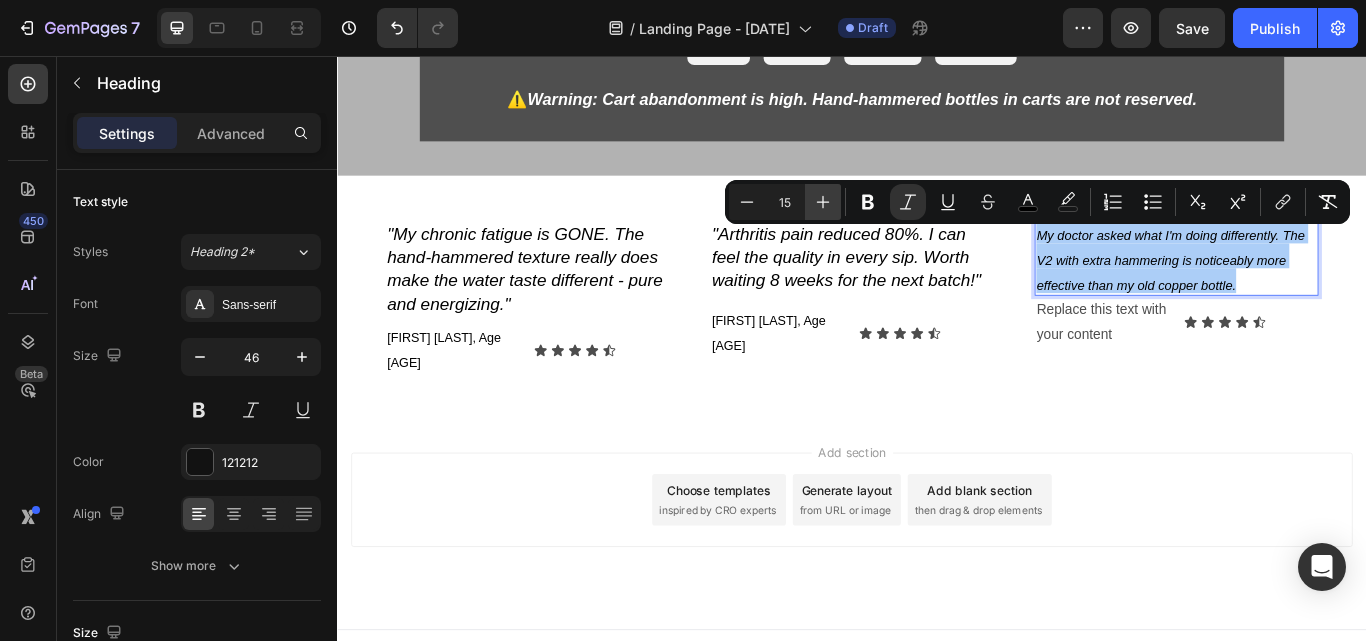 click on "Plus" at bounding box center [823, 202] 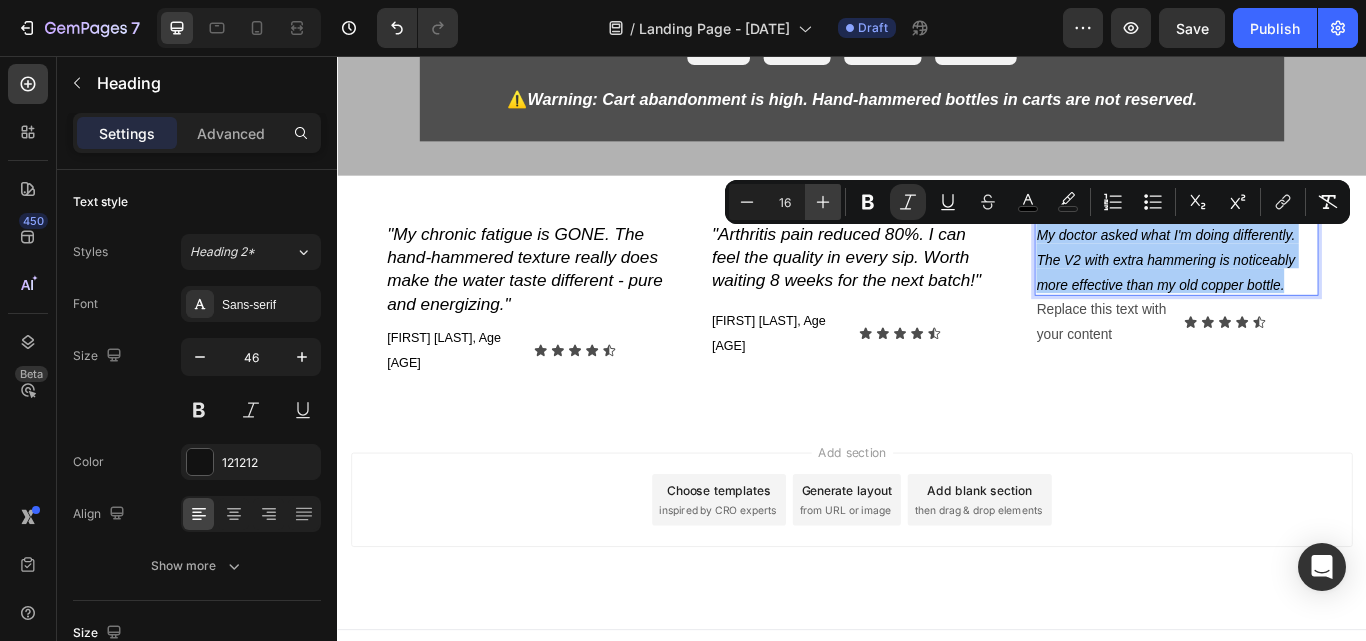 click on "Plus" at bounding box center [823, 202] 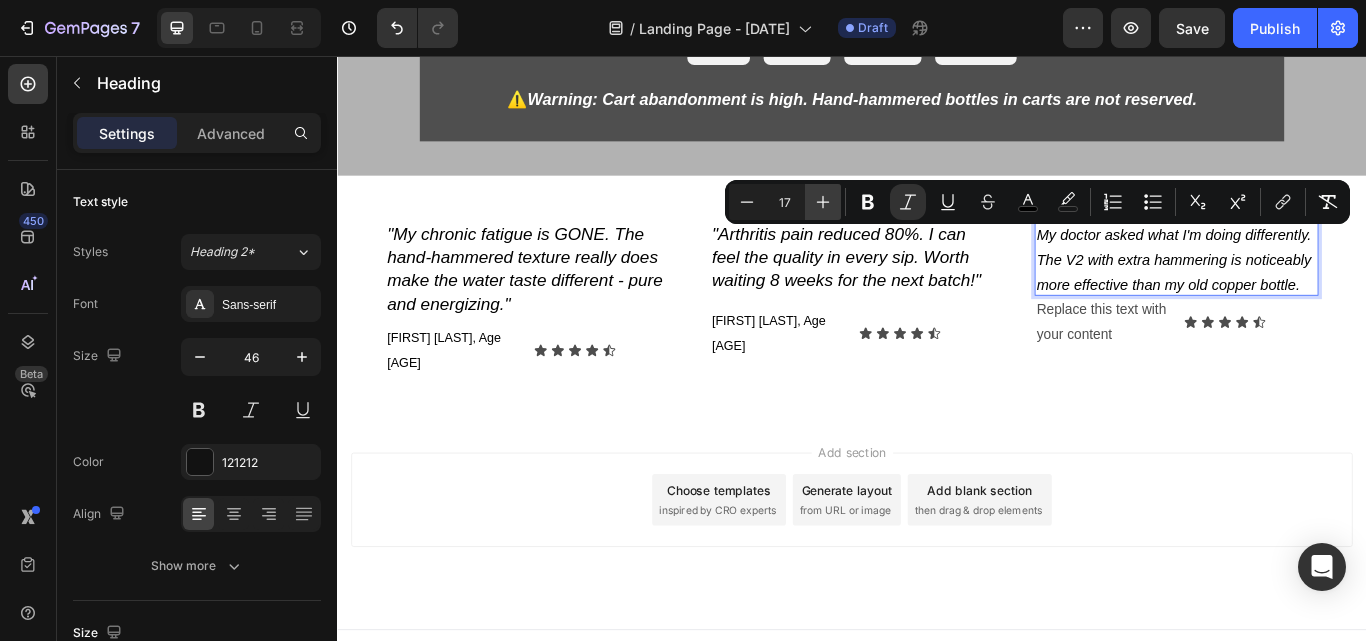 click on "Plus" at bounding box center (823, 202) 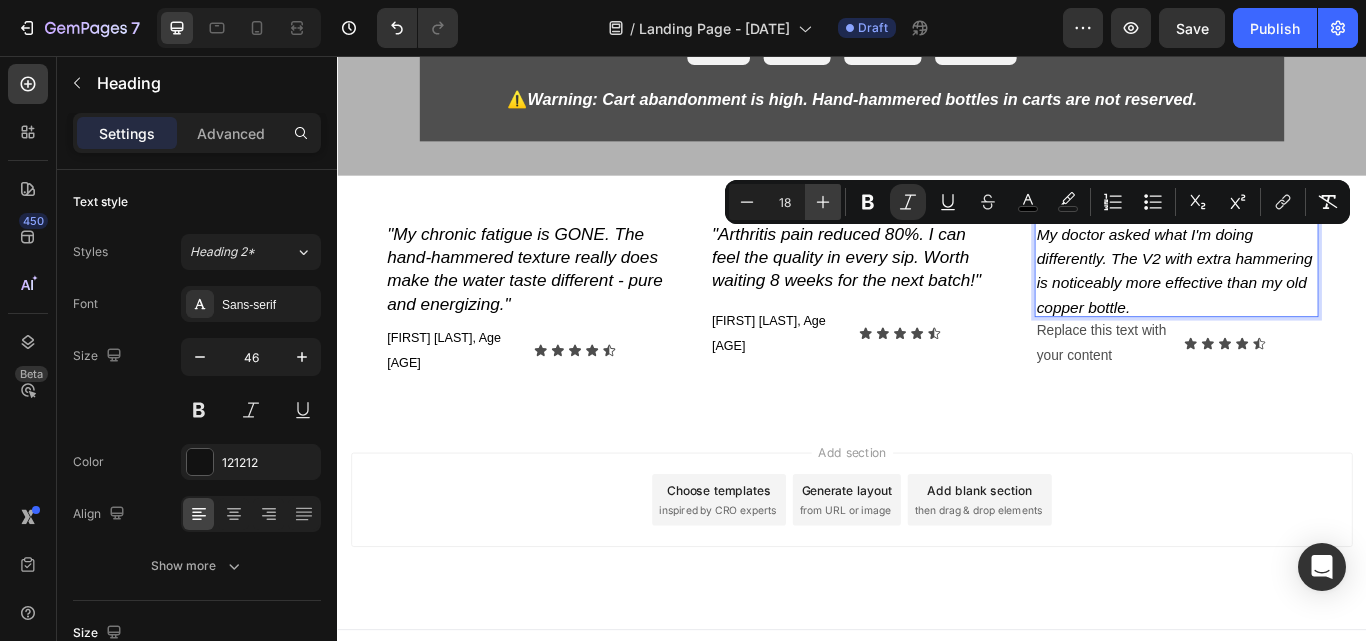 click on "Plus" at bounding box center (823, 202) 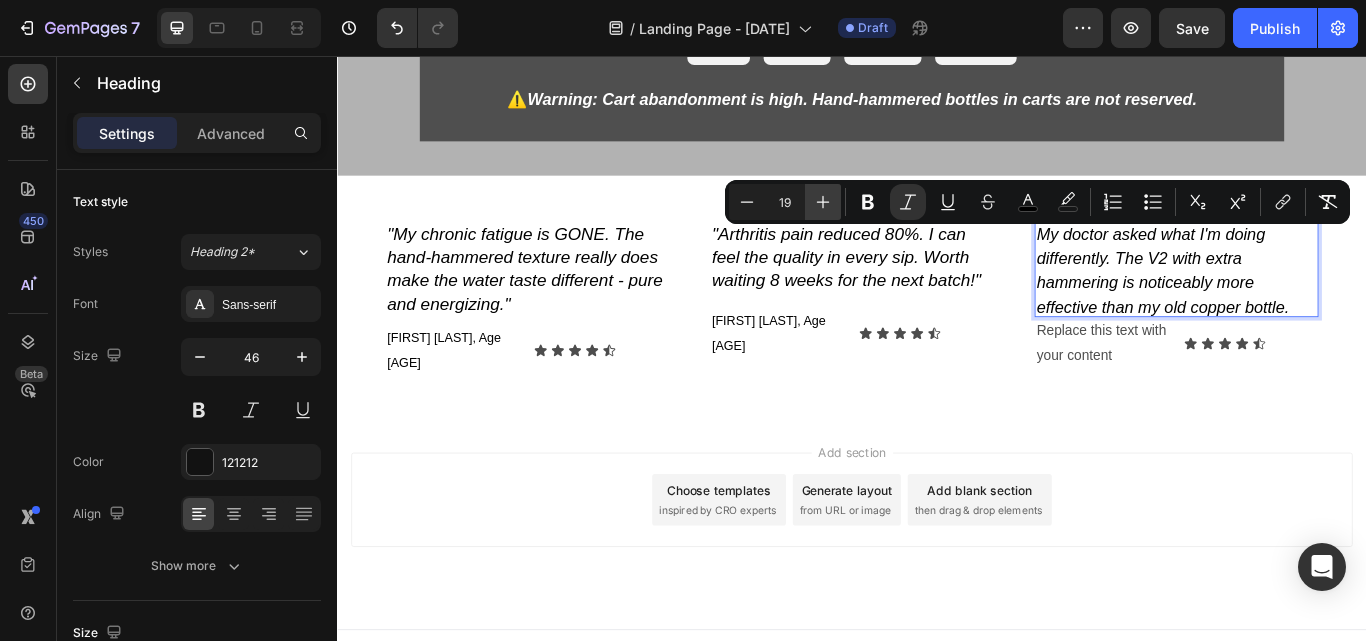 click on "Plus" at bounding box center (823, 202) 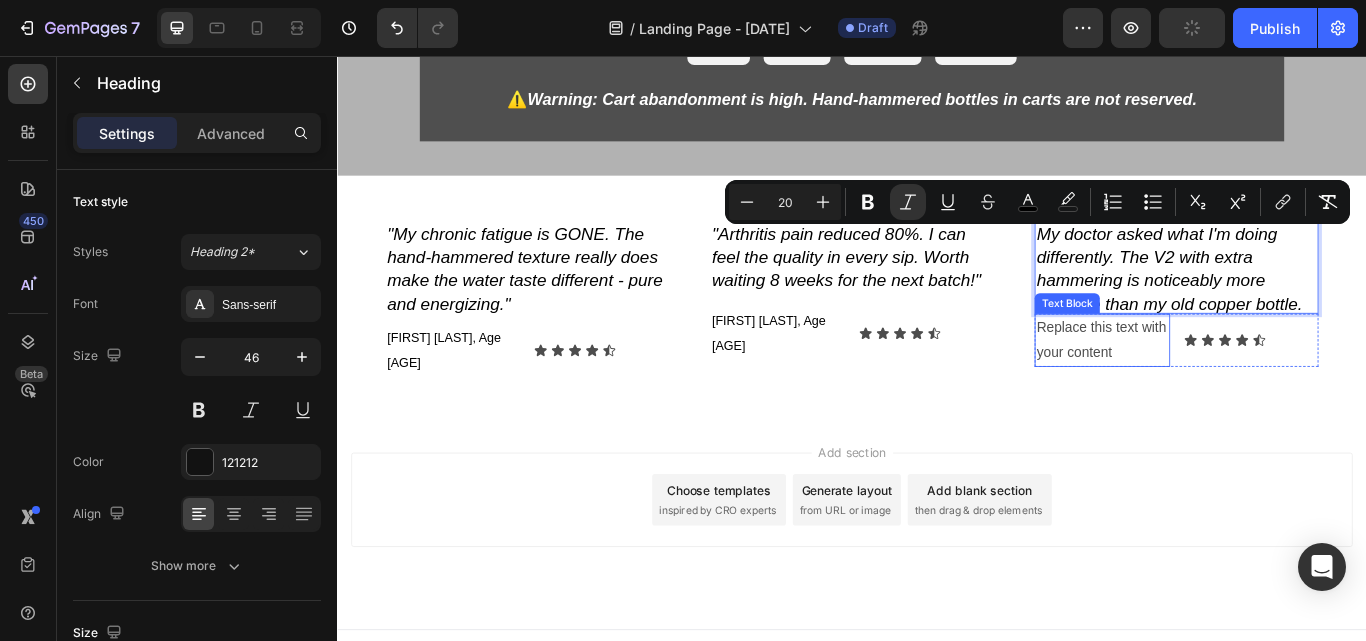 click on "Replace this text with your content" at bounding box center (1228, 388) 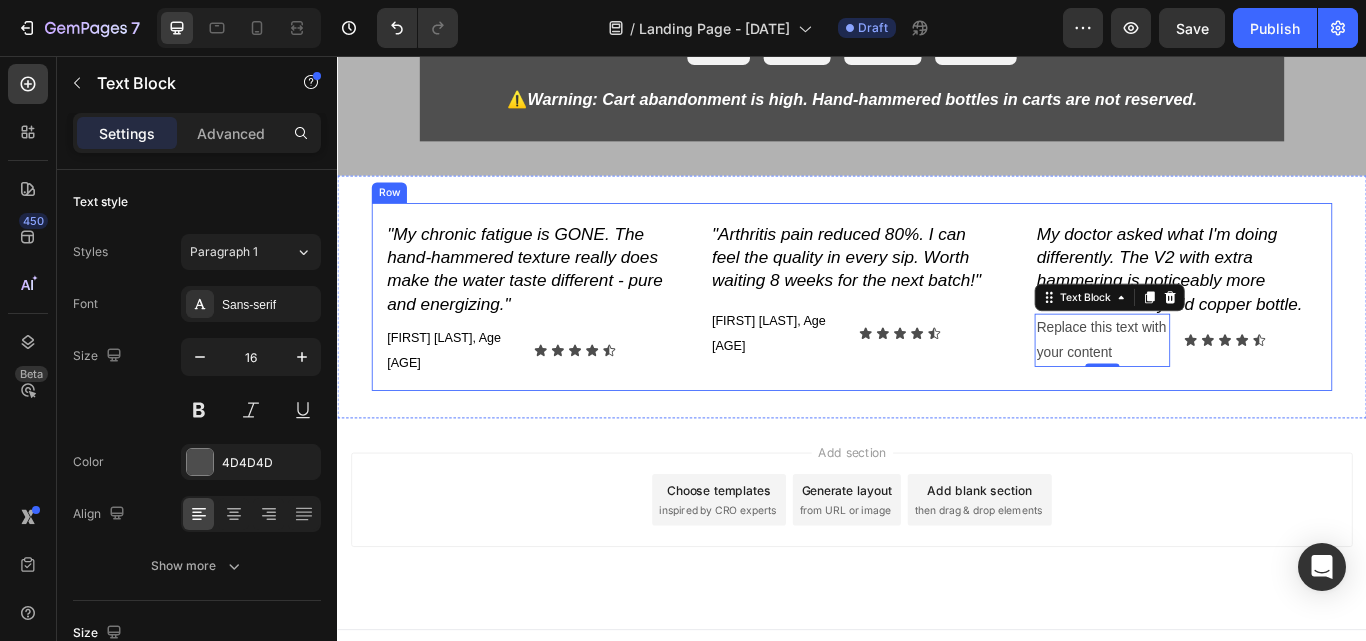 click on "Replace this text with your content" at bounding box center [1228, 388] 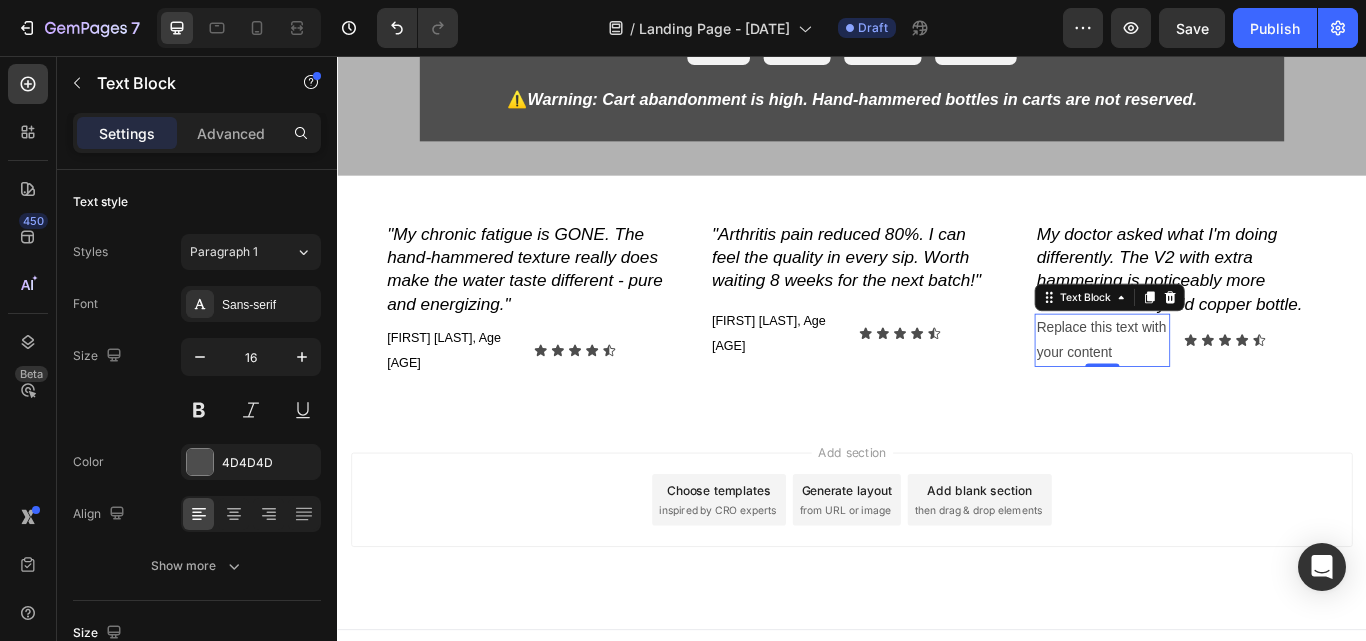 click on "Replace this text with your content" at bounding box center [1228, 388] 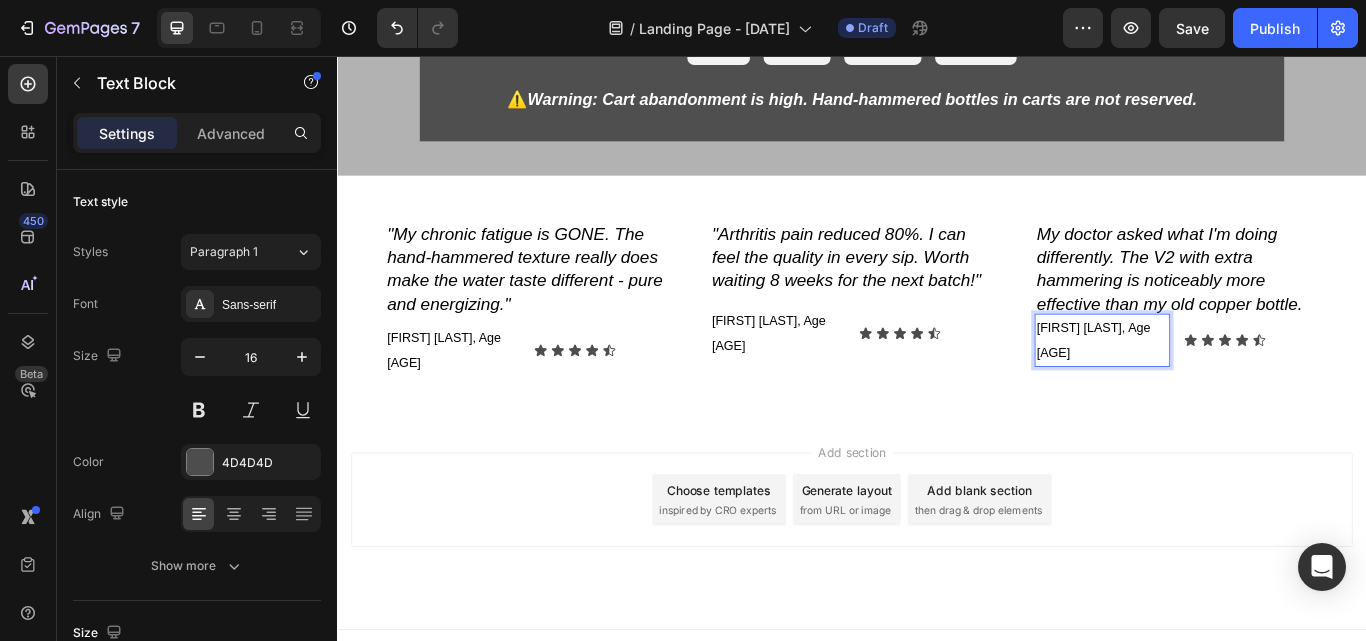 click on "Add section Choose templates inspired by CRO experts Generate layout from URL or image Add blank section then drag & drop elements" at bounding box center (937, 602) 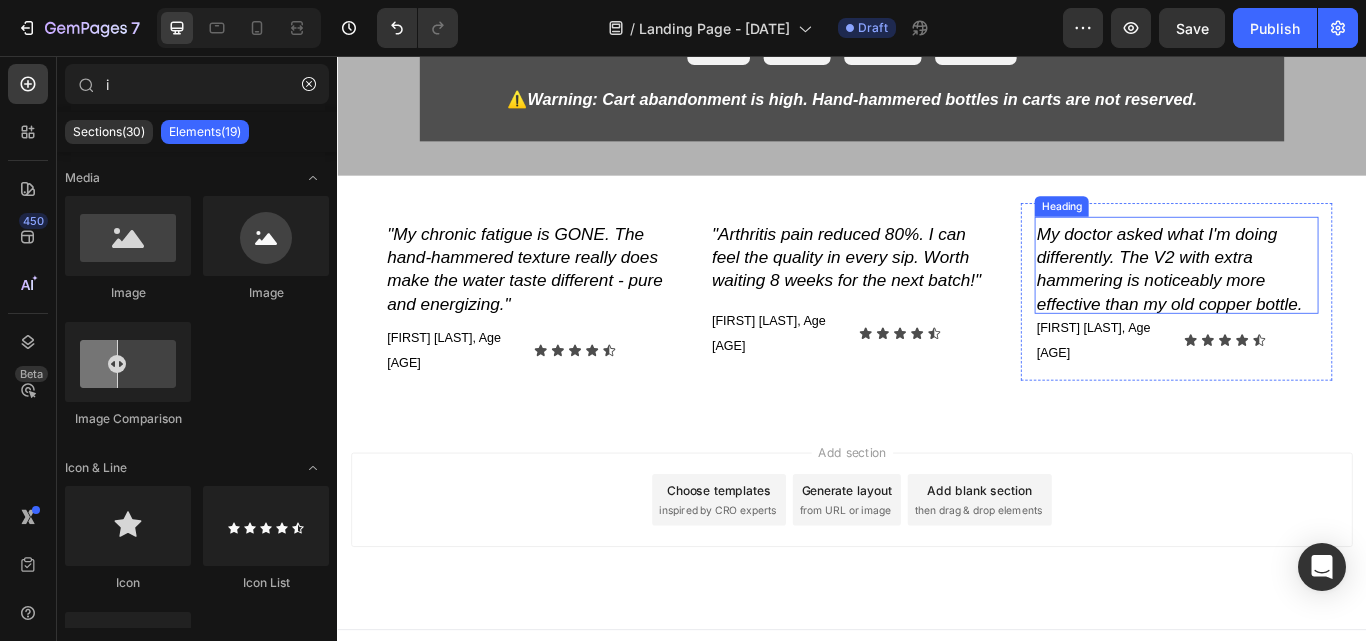click on "⁠⁠⁠⁠⁠⁠⁠ My doctor asked what I'm doing differently. The V2 with extra hammering is noticeably more effective than my old copper bottle." at bounding box center (1315, 301) 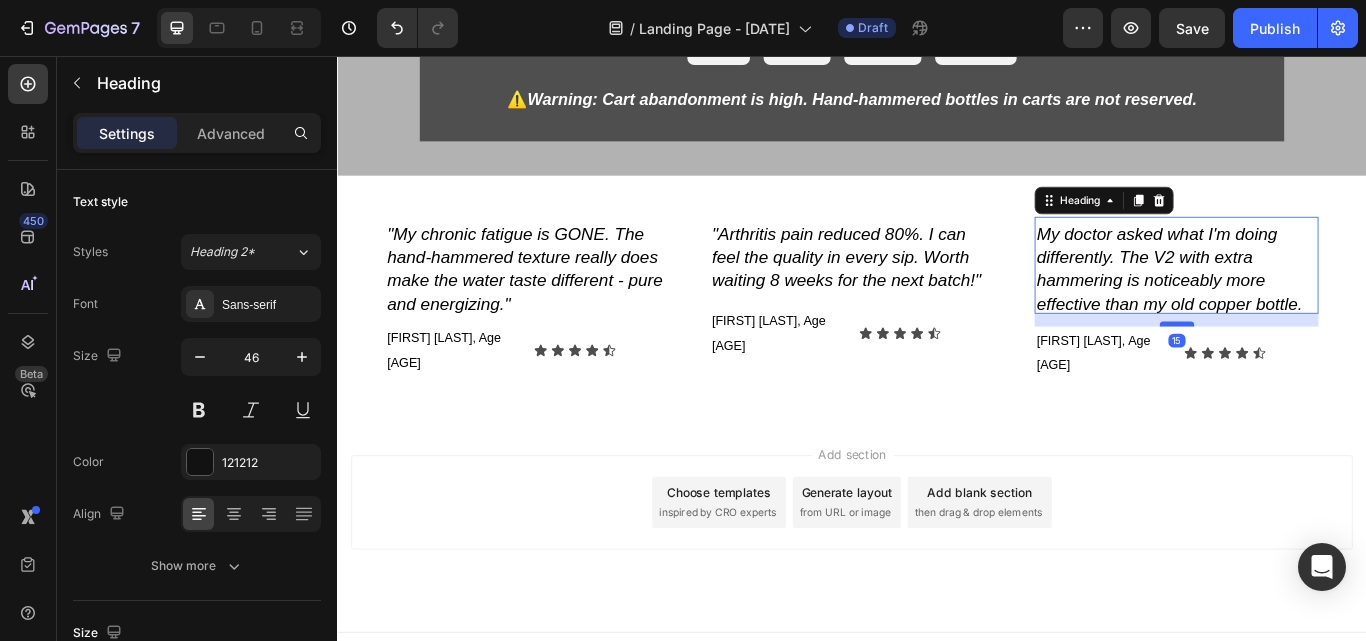 drag, startPoint x: 1303, startPoint y: 353, endPoint x: 1306, endPoint y: 368, distance: 15.297058 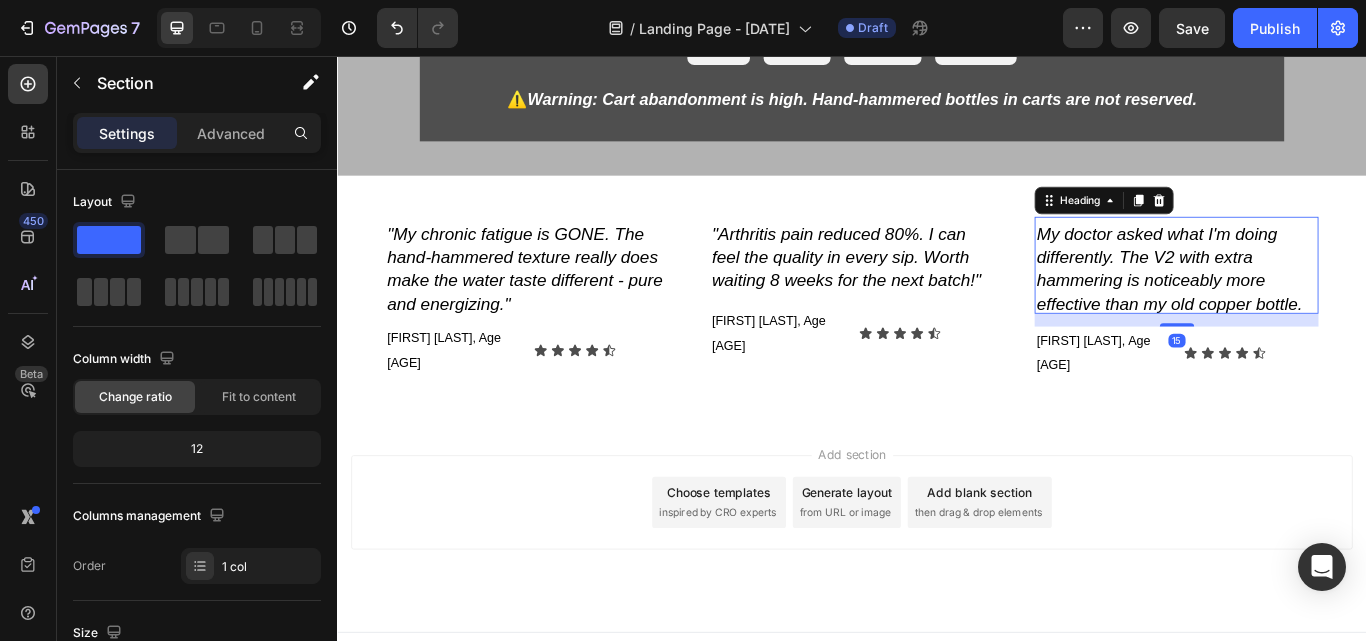 click on "⁠⁠⁠⁠⁠⁠⁠ "My chronic fatigue is GONE. The hand-hammered texture really does make the water taste different - pure and energizing." Heading Amanda K., Age 67 Text Block Icon Icon Icon Icon Icon Icon List Row Row ⁠⁠⁠⁠⁠⁠⁠ "Arthritis pain reduced 80%. I can feel the quality in every sip. Worth waiting 8 weeks for the next batch!" Heading Robert M., Age 71 Text Block Icon Icon Icon Icon Icon Icon List Row Row ⁠⁠⁠⁠⁠⁠⁠ My doctor asked what I'm doing differently. The V2 with extra hammering is noticeably more effective than my old copper bottle. Heading   15 Lisa T., Age 59 Text Block Icon Icon Icon Icon Icon Icon List Row Row Row Section 19" at bounding box center [937, 339] 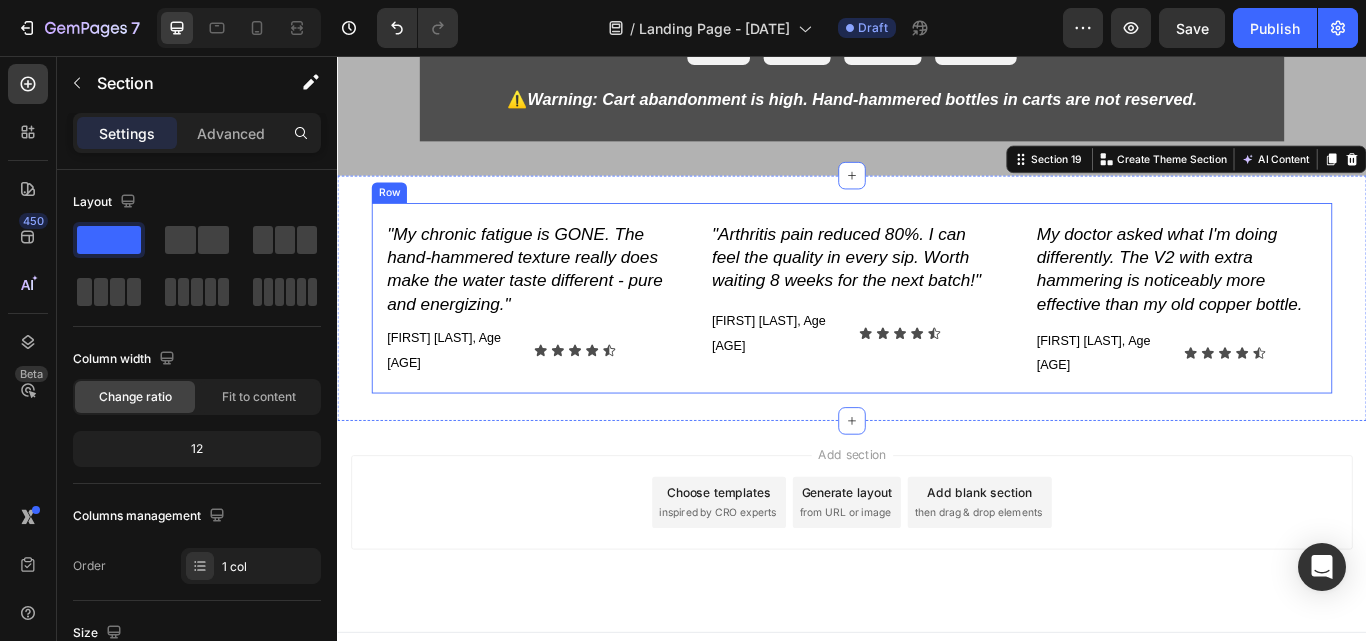 click on "⁠⁠⁠⁠⁠⁠⁠ "My chronic fatigue is GONE. The hand-hammered texture really does make the water taste different - pure and energizing." Heading Amanda K., Age 67 Text Block Icon Icon Icon Icon Icon Icon List Row Row ⁠⁠⁠⁠⁠⁠⁠ "Arthritis pain reduced 80%. I can feel the quality in every sip. Worth waiting 8 weeks for the next batch!" Heading Robert M., Age 71 Text Block Icon Icon Icon Icon Icon Icon List Row Row ⁠⁠⁠⁠⁠⁠⁠ My doctor asked what I'm doing differently. The V2 with extra hammering is noticeably more effective than my old copper bottle. Heading Lisa T., Age 59 Text Block Icon Icon Icon Icon Icon Icon List Row Row Row" at bounding box center [937, 339] 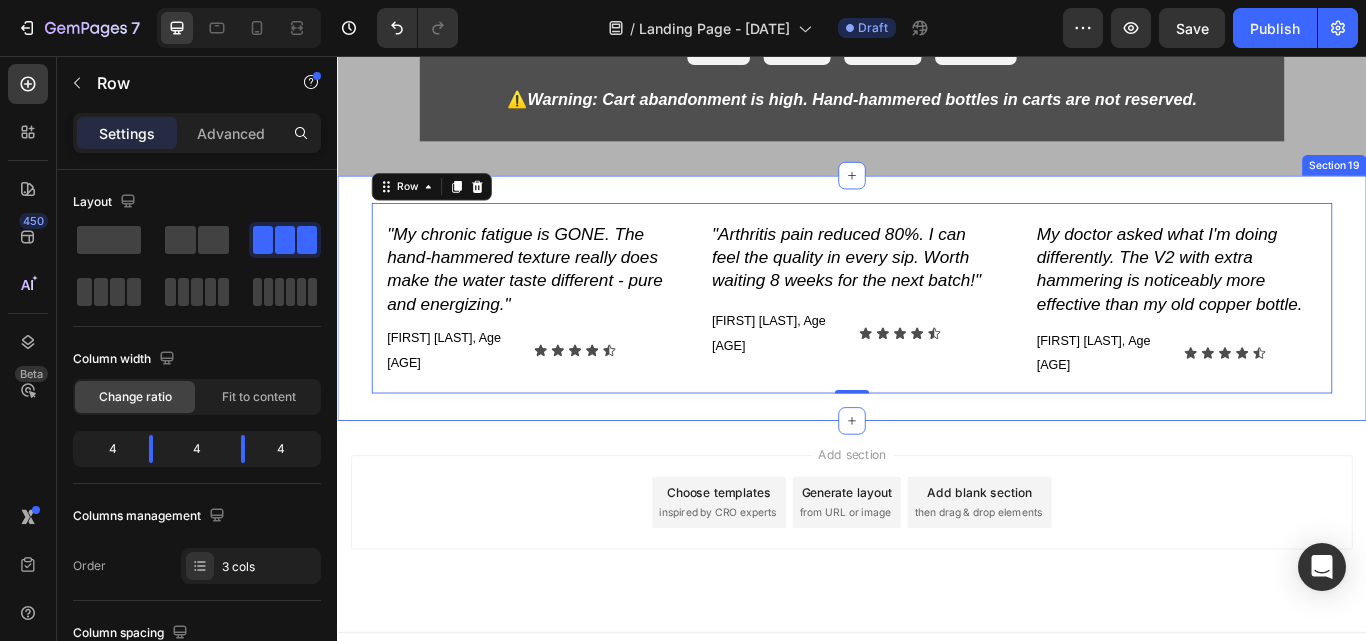 click on "⁠⁠⁠⁠⁠⁠⁠ "My chronic fatigue is GONE. The hand-hammered texture really does make the water taste different - pure and energizing." Heading Amanda K., Age 67 Text Block Icon Icon Icon Icon Icon Icon List Row Row ⁠⁠⁠⁠⁠⁠⁠ "Arthritis pain reduced 80%. I can feel the quality in every sip. Worth waiting 8 weeks for the next batch!" Heading Robert M., Age 71 Text Block Icon Icon Icon Icon Icon Icon List Row Row ⁠⁠⁠⁠⁠⁠⁠ My doctor asked what I'm doing differently. The V2 with extra hammering is noticeably more effective than my old copper bottle. Heading Lisa T., Age 59 Text Block Icon Icon Icon Icon Icon Icon List Row Row Row   0 Section 19" at bounding box center (937, 339) 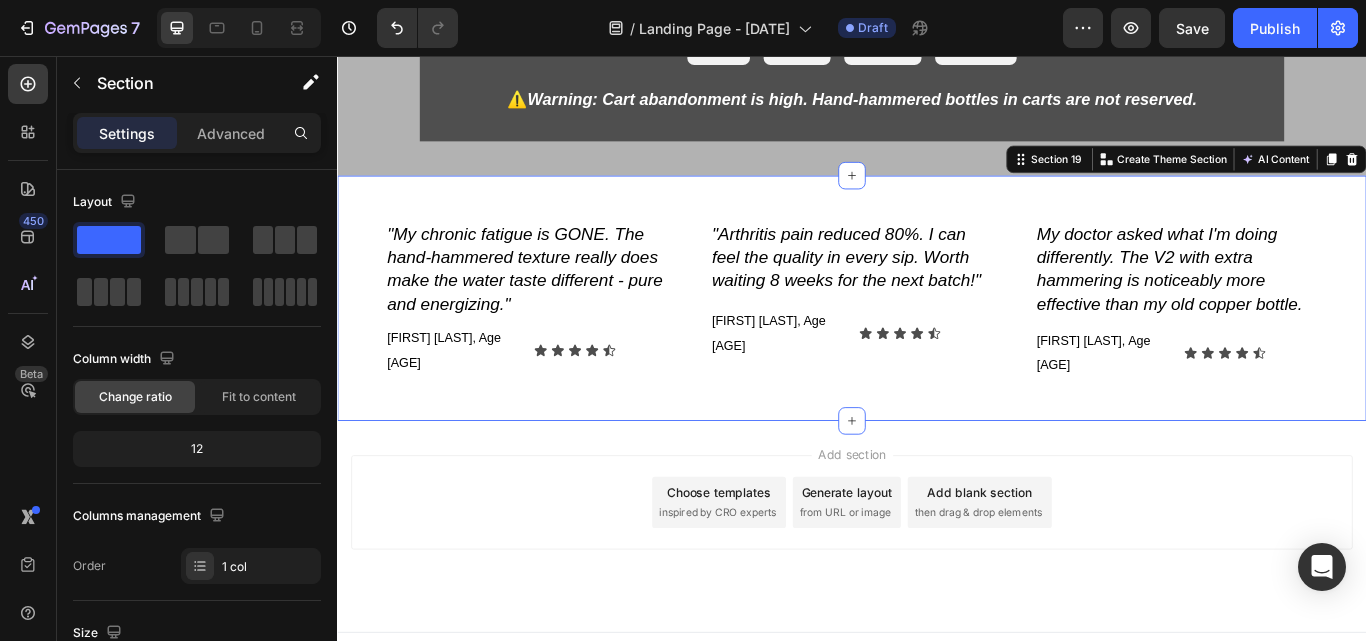 click on "⁠⁠⁠⁠⁠⁠⁠ "My chronic fatigue is GONE. The hand-hammered texture really does make the water taste different - pure and energizing." Heading Amanda K., Age 67 Text Block Icon Icon Icon Icon Icon Icon List Row Row ⁠⁠⁠⁠⁠⁠⁠ "Arthritis pain reduced 80%. I can feel the quality in every sip. Worth waiting 8 weeks for the next batch!" Heading Robert M., Age 71 Text Block Icon Icon Icon Icon Icon Icon List Row Row ⁠⁠⁠⁠⁠⁠⁠ My doctor asked what I'm doing differently. The V2 with extra hammering is noticeably more effective than my old copper bottle. Heading Lisa T., Age 59 Text Block Icon Icon Icon Icon Icon Icon List Row Row Row Section 19   You can create reusable sections Create Theme Section AI Content Write with GemAI What would you like to describe here? Tone and Voice Persuasive Product Certified Ayurveda® Pure Copper Water Bottle - V2 Hand-Hammered Edition Show more Generate" at bounding box center [937, 339] 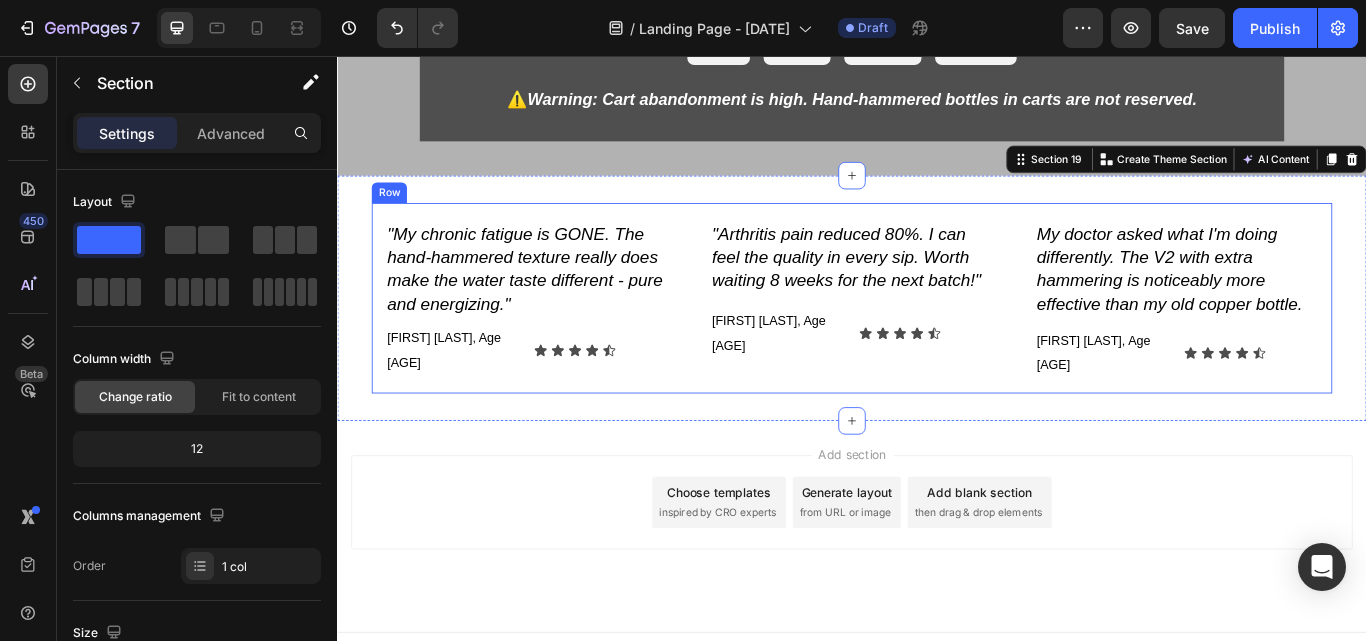 click on "⁠⁠⁠⁠⁠⁠⁠ "My chronic fatigue is GONE. The hand-hammered texture really does make the water taste different - pure and energizing." Heading Amanda K., Age 67 Text Block Icon Icon Icon Icon Icon Icon List Row Row" at bounding box center (558, 339) 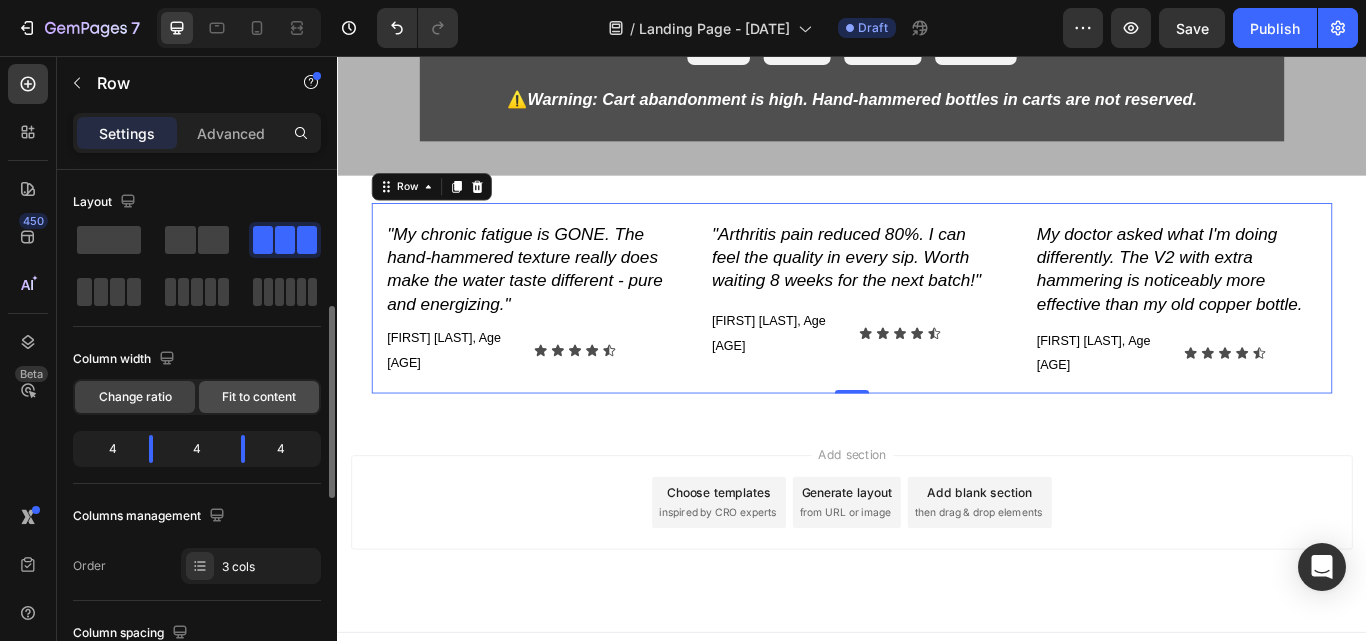 scroll, scrollTop: 200, scrollLeft: 0, axis: vertical 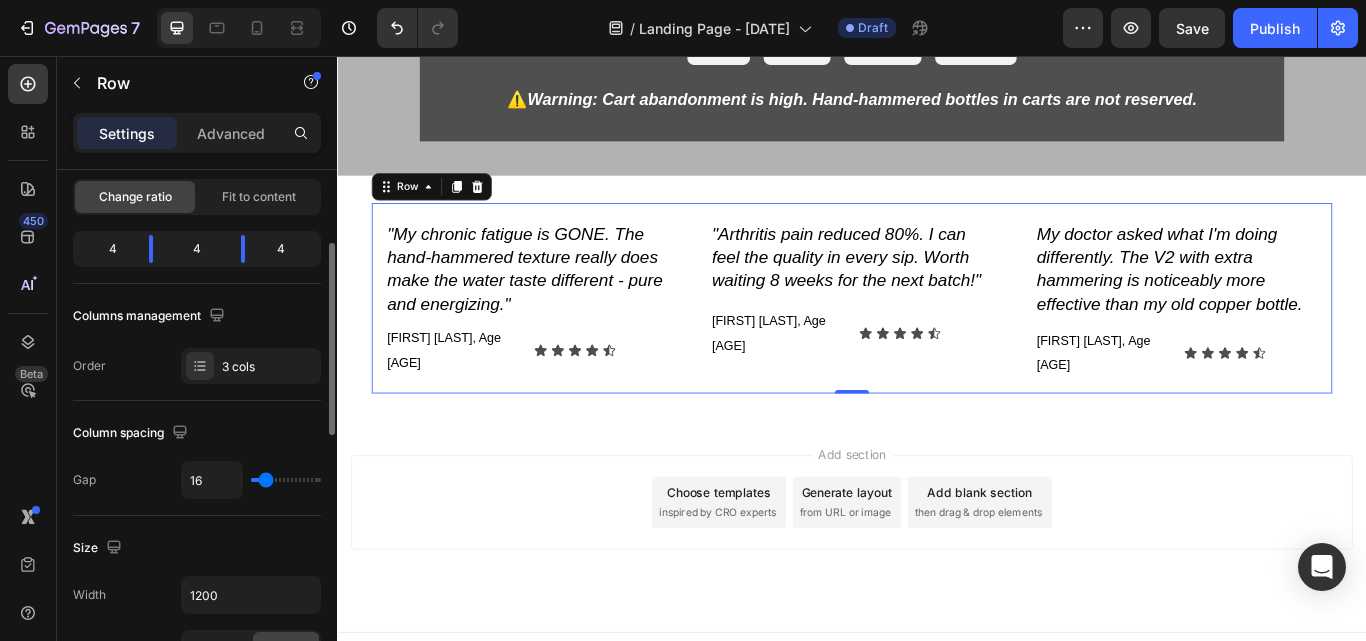 type on "29" 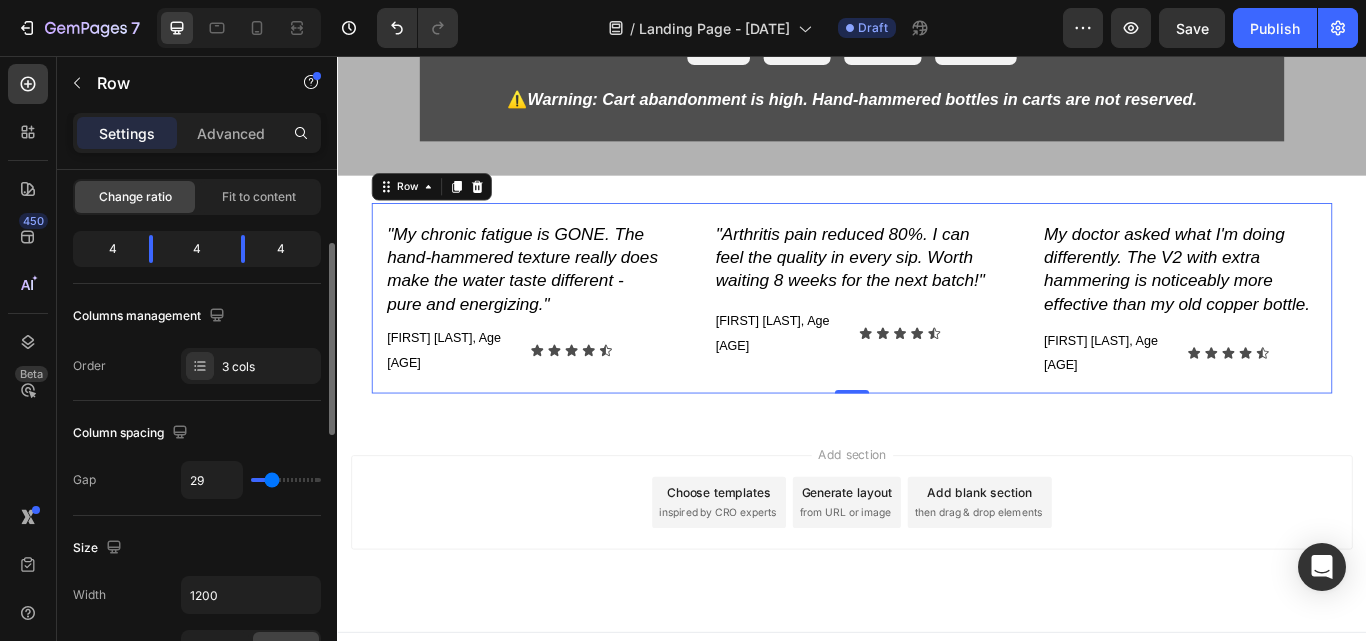 type on "31" 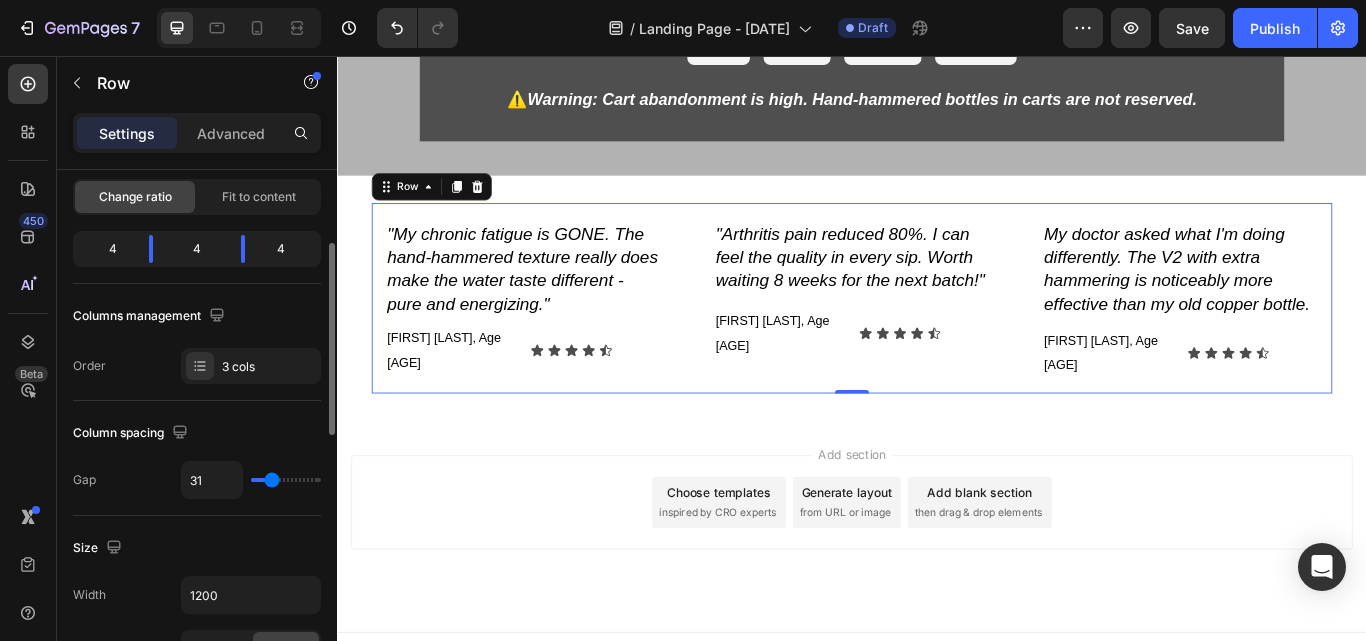 type on "31" 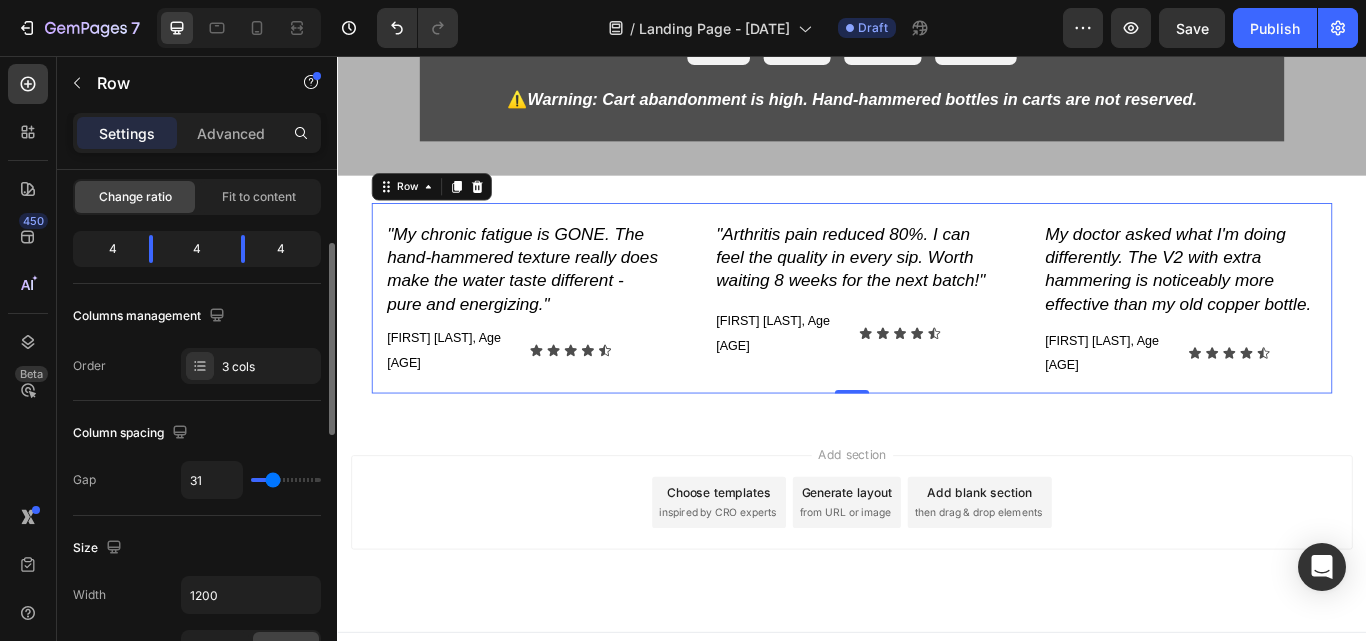 type on "36" 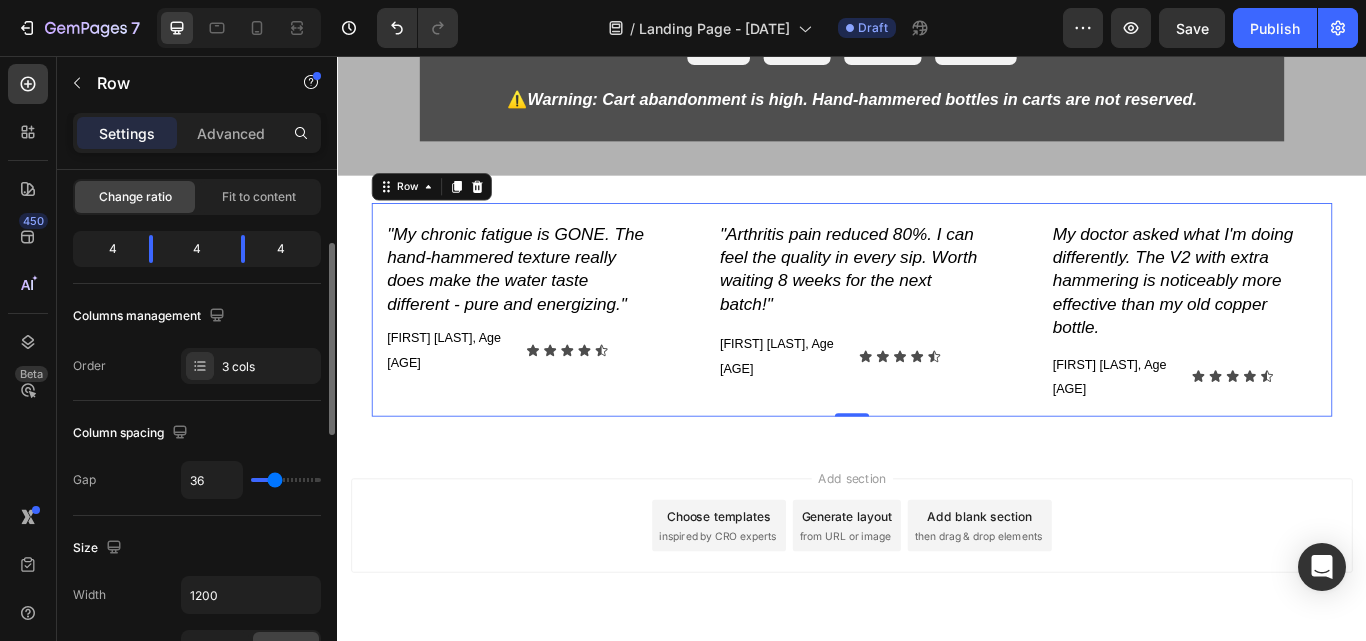 type on "44" 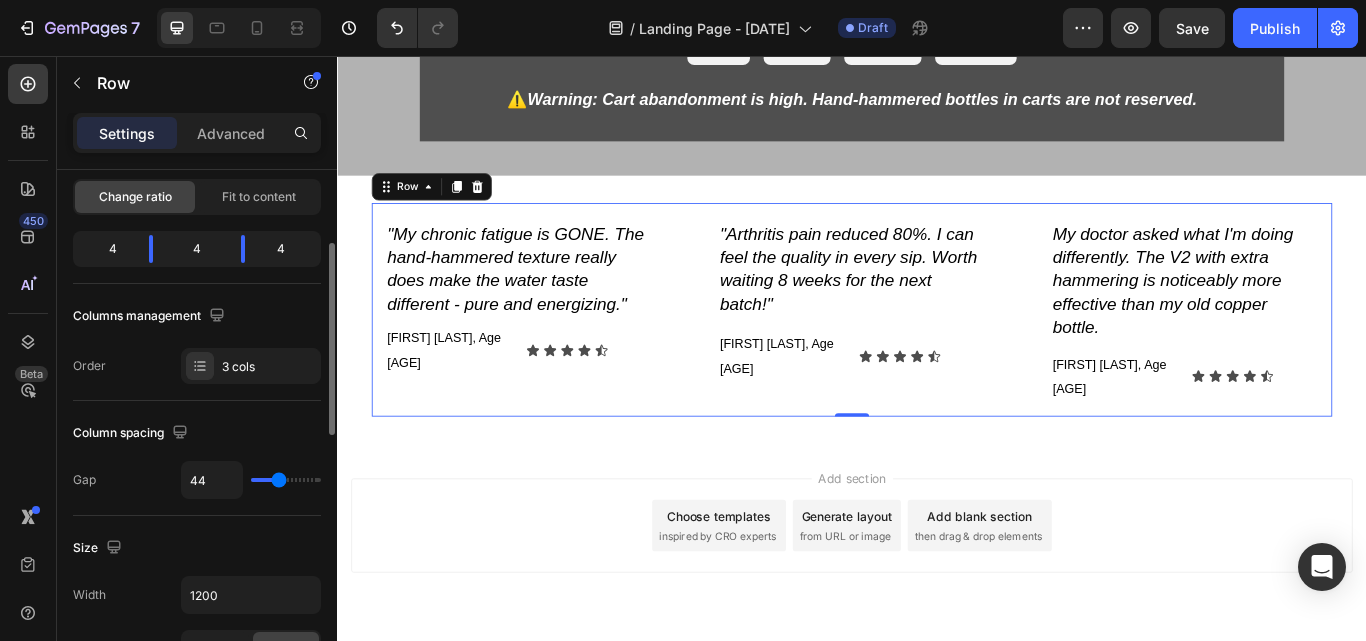 type on "44" 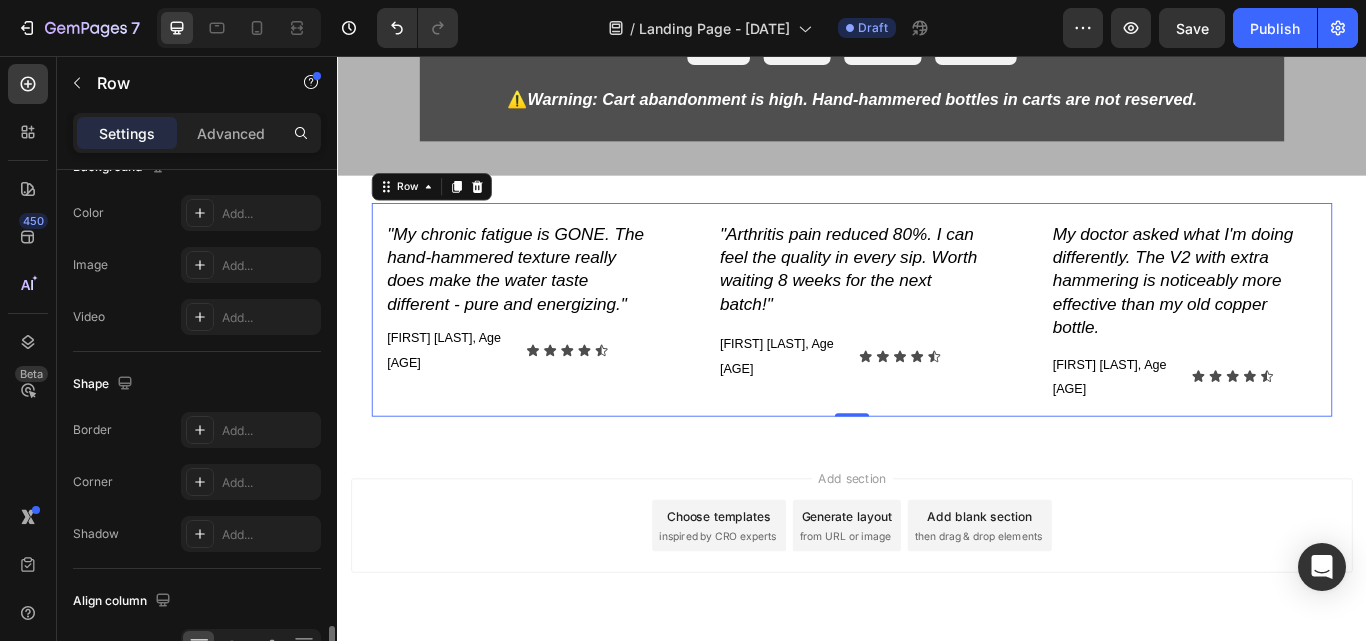 scroll, scrollTop: 920, scrollLeft: 0, axis: vertical 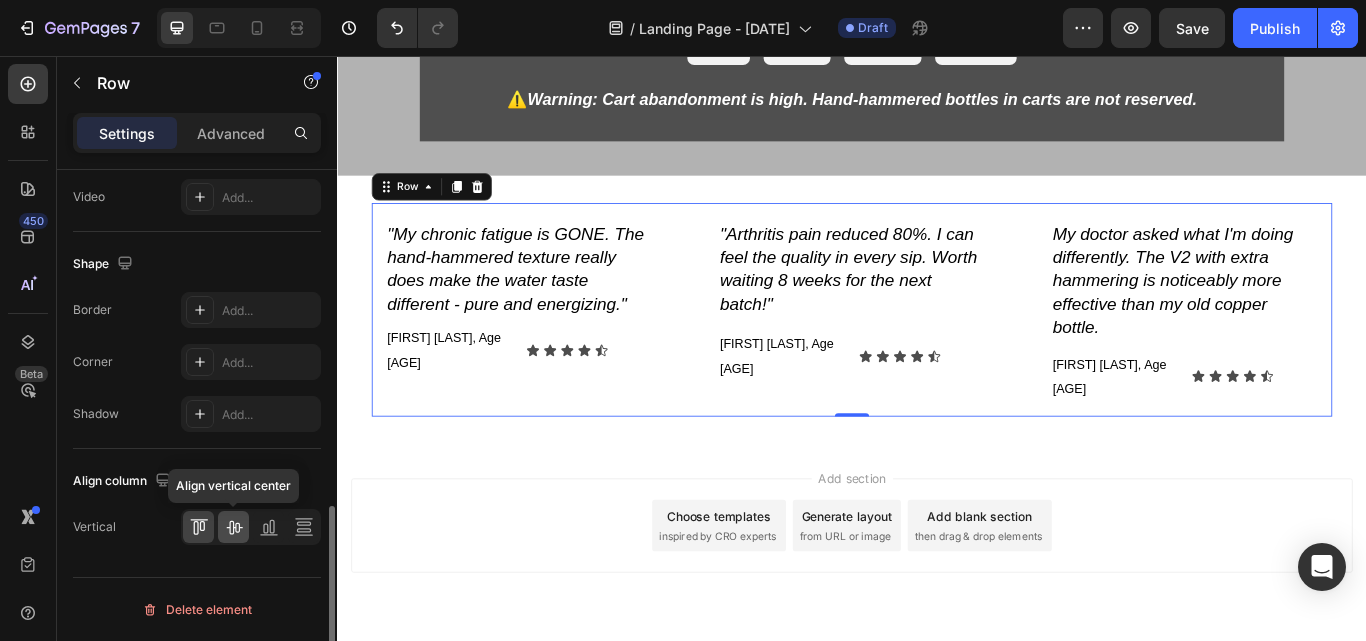 click 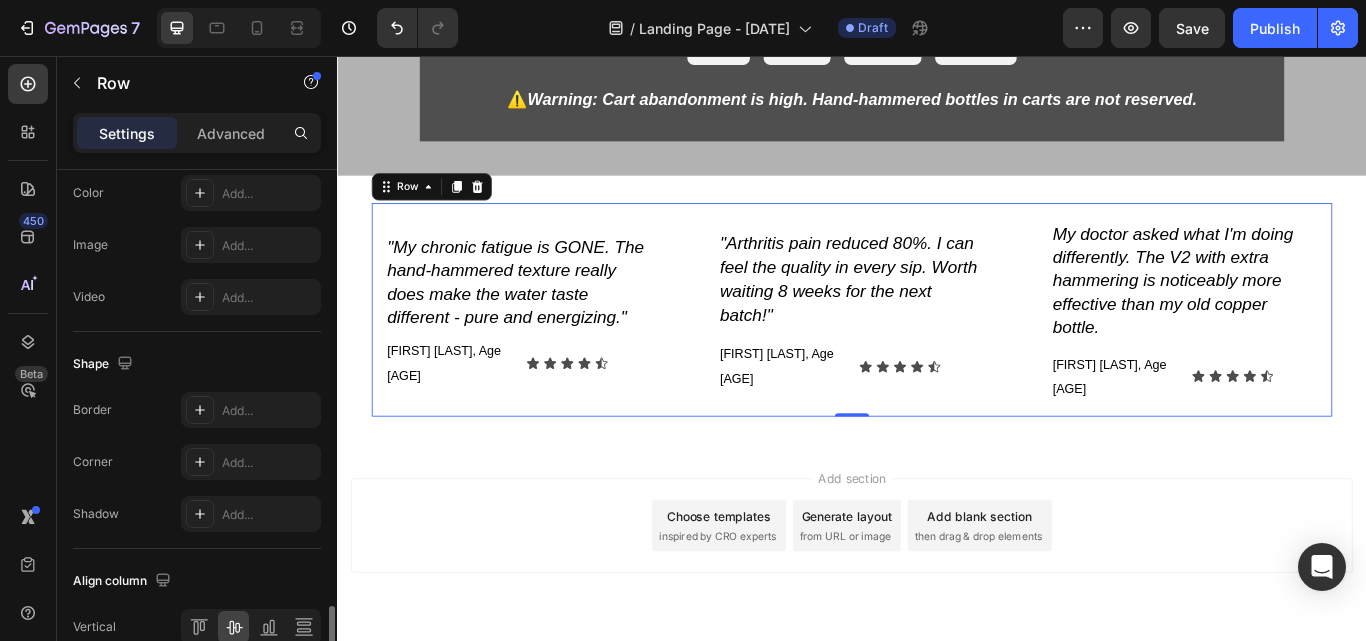 scroll, scrollTop: 920, scrollLeft: 0, axis: vertical 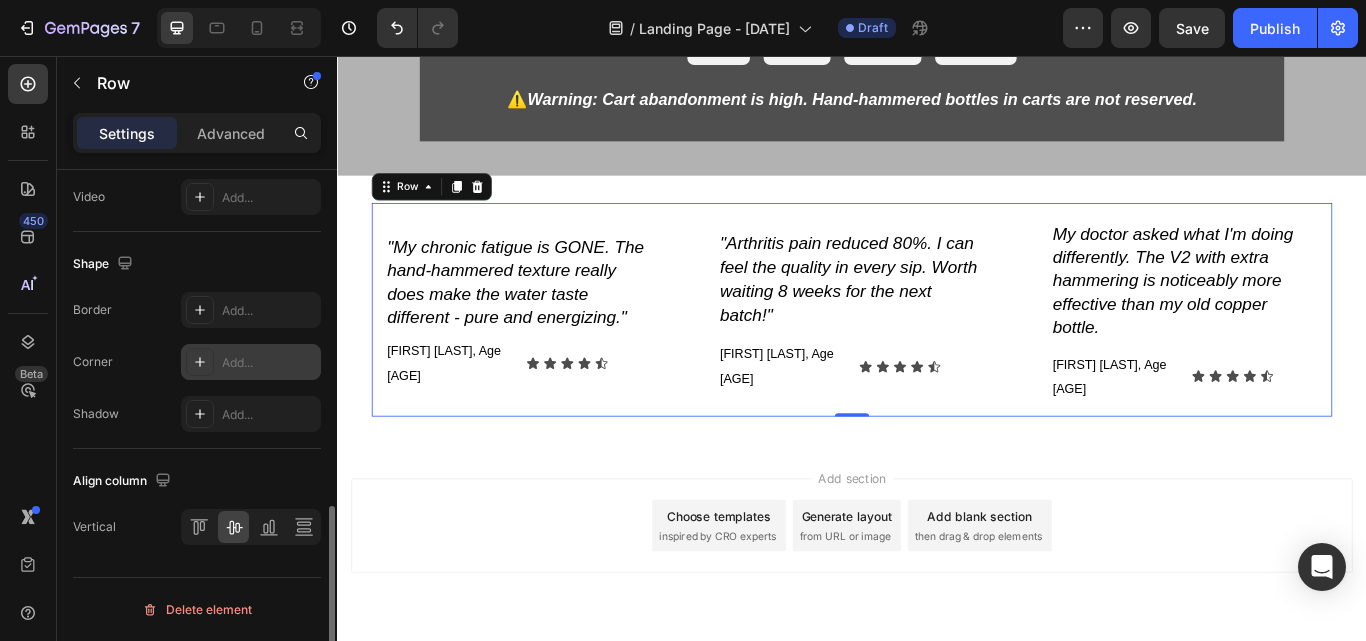 click on "Add..." at bounding box center [251, 362] 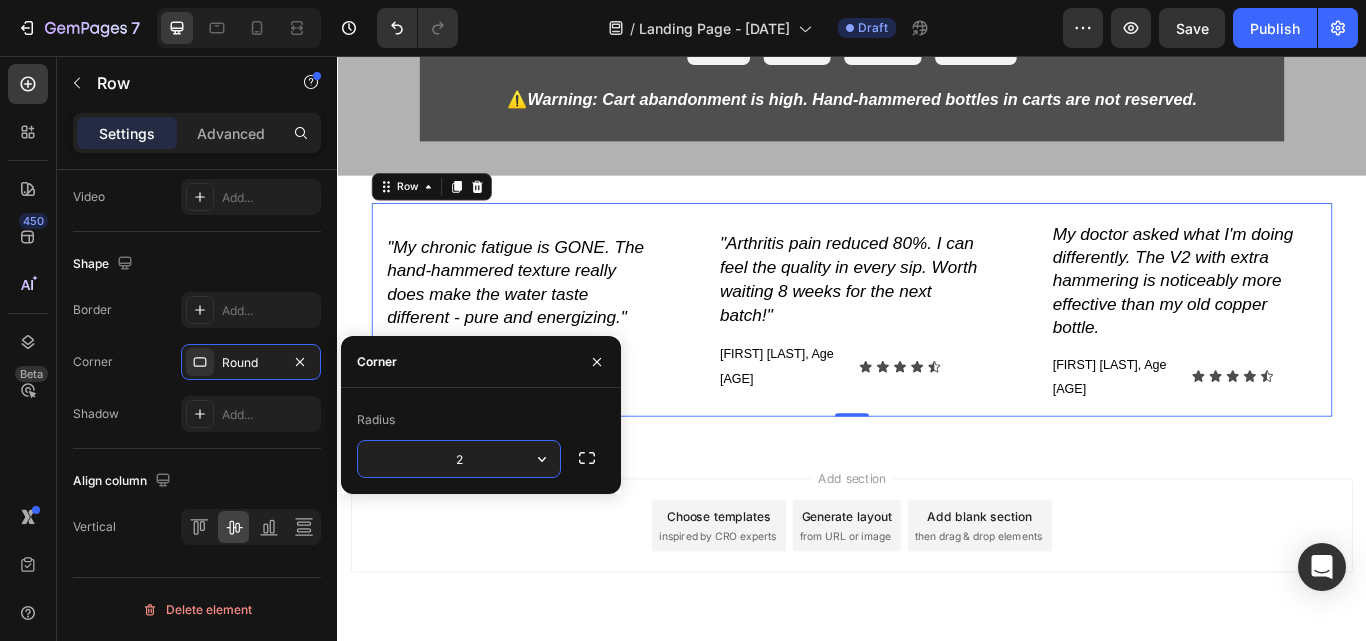 type on "20" 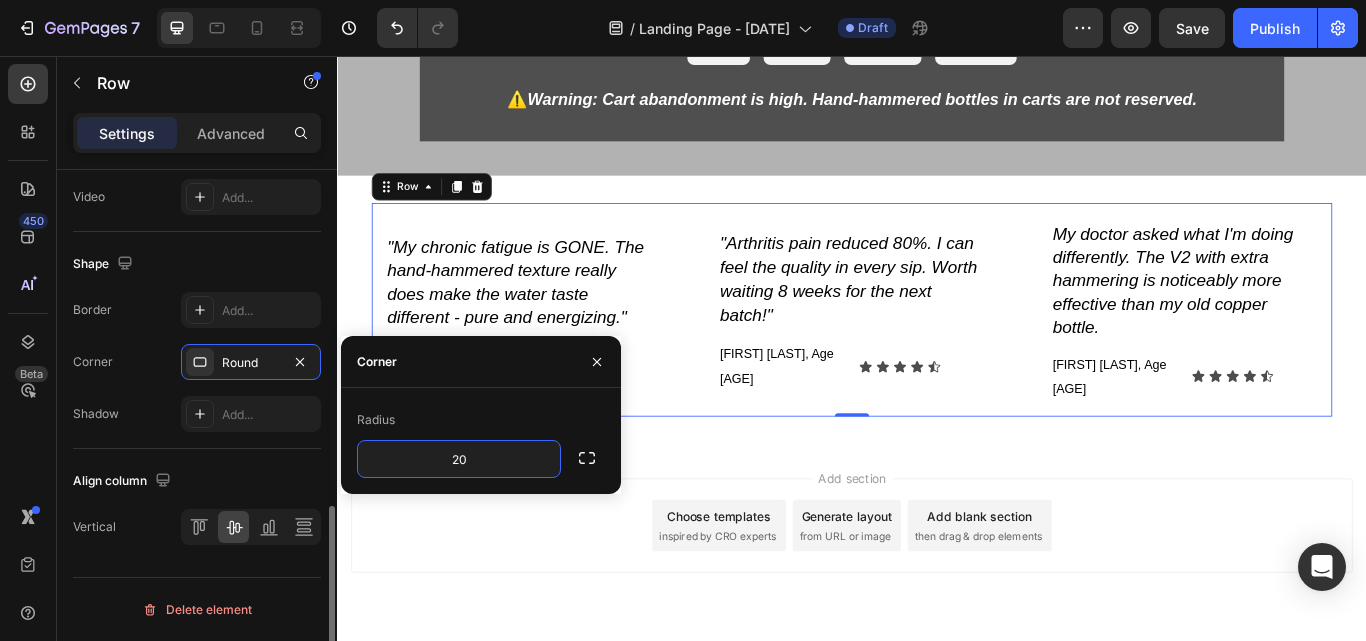 click on "Border Add... Corner Round Shadow Add..." at bounding box center (197, 362) 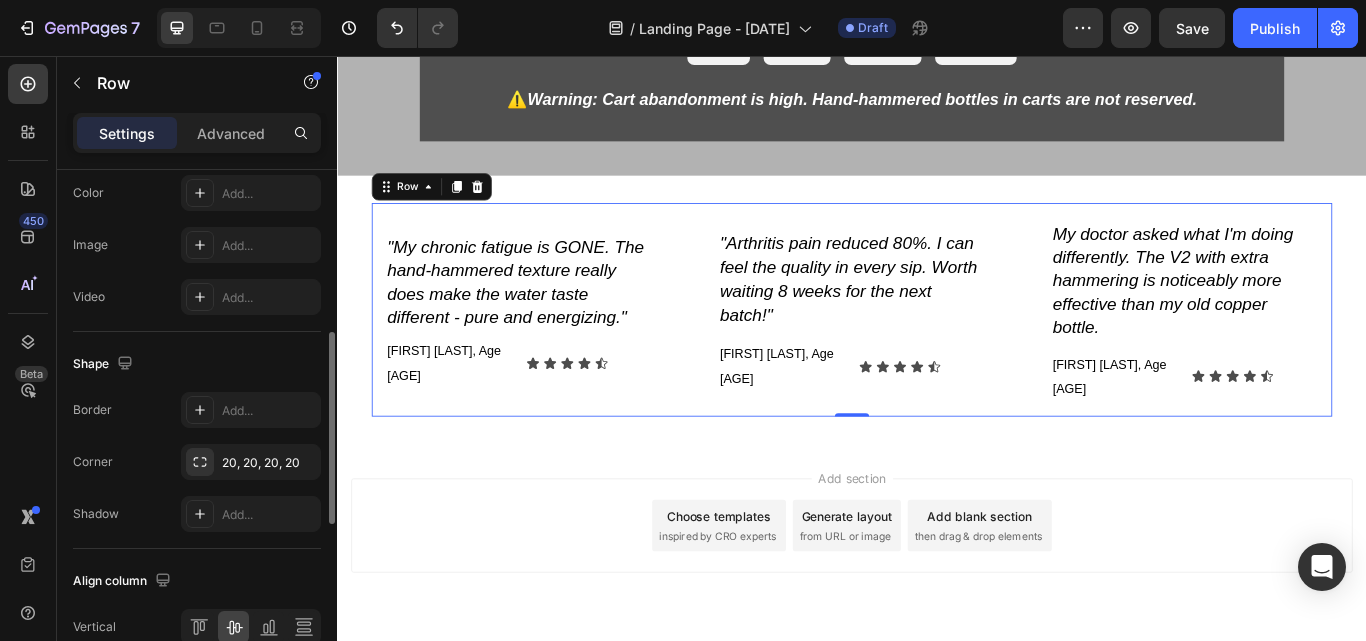 scroll, scrollTop: 720, scrollLeft: 0, axis: vertical 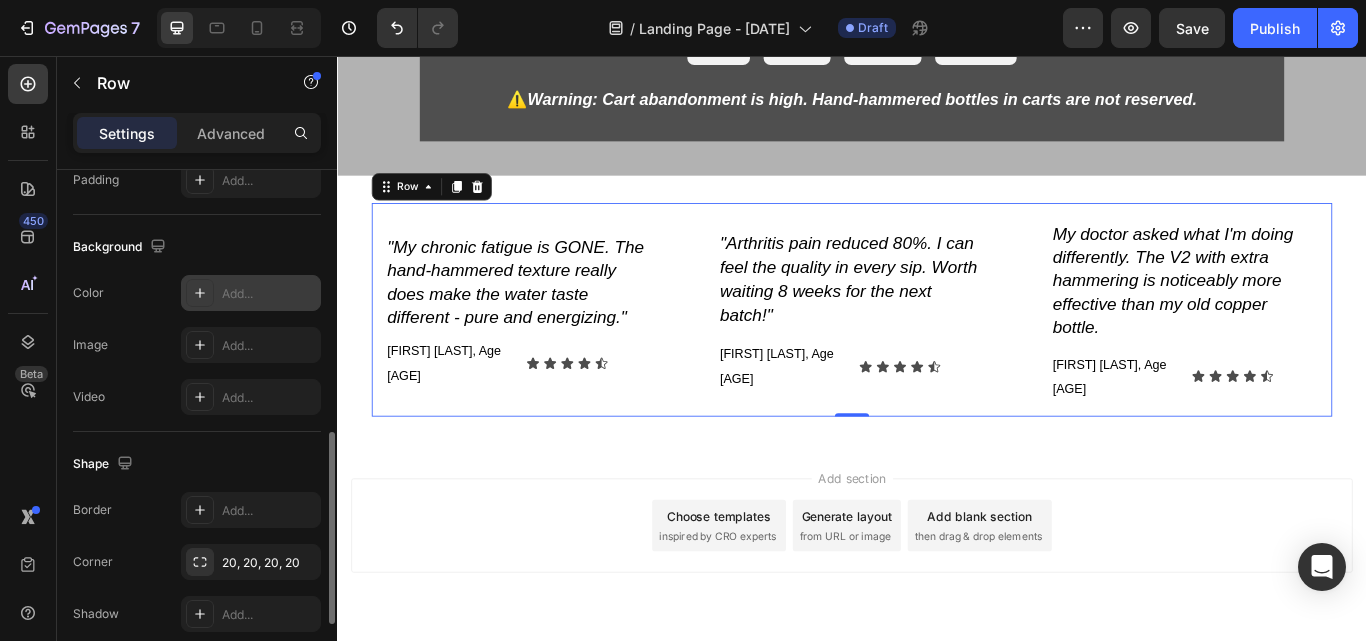 click on "Add..." at bounding box center [251, 293] 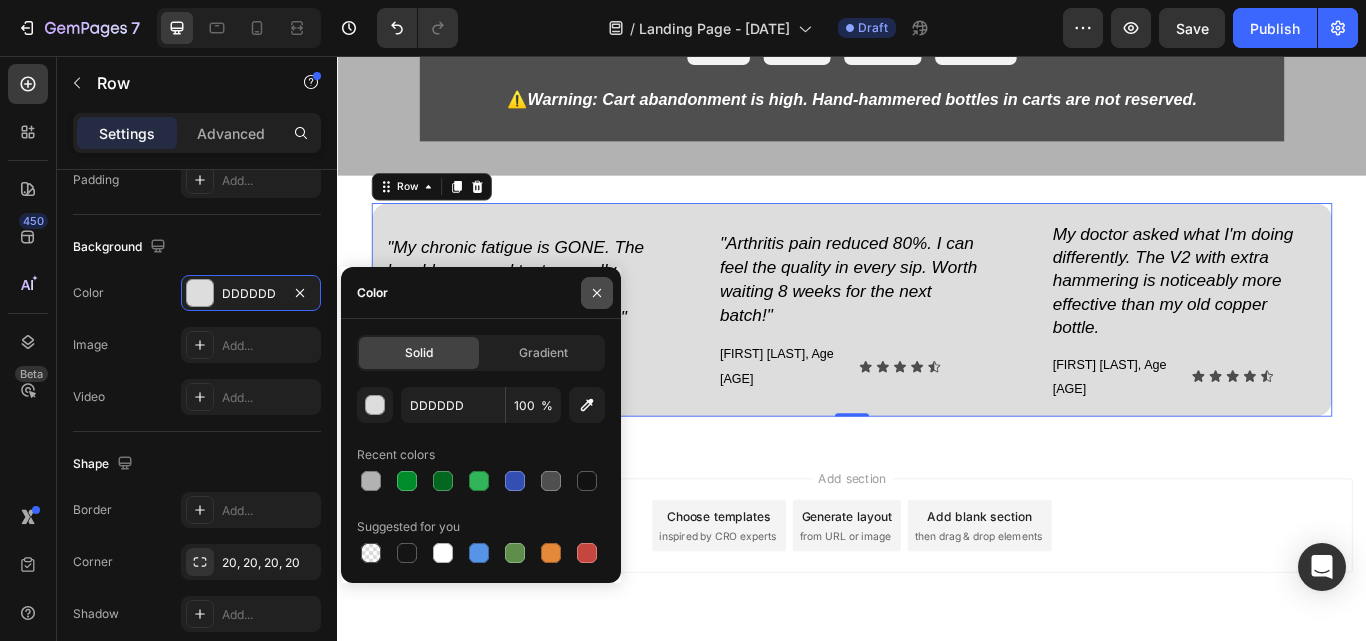 click at bounding box center [597, 293] 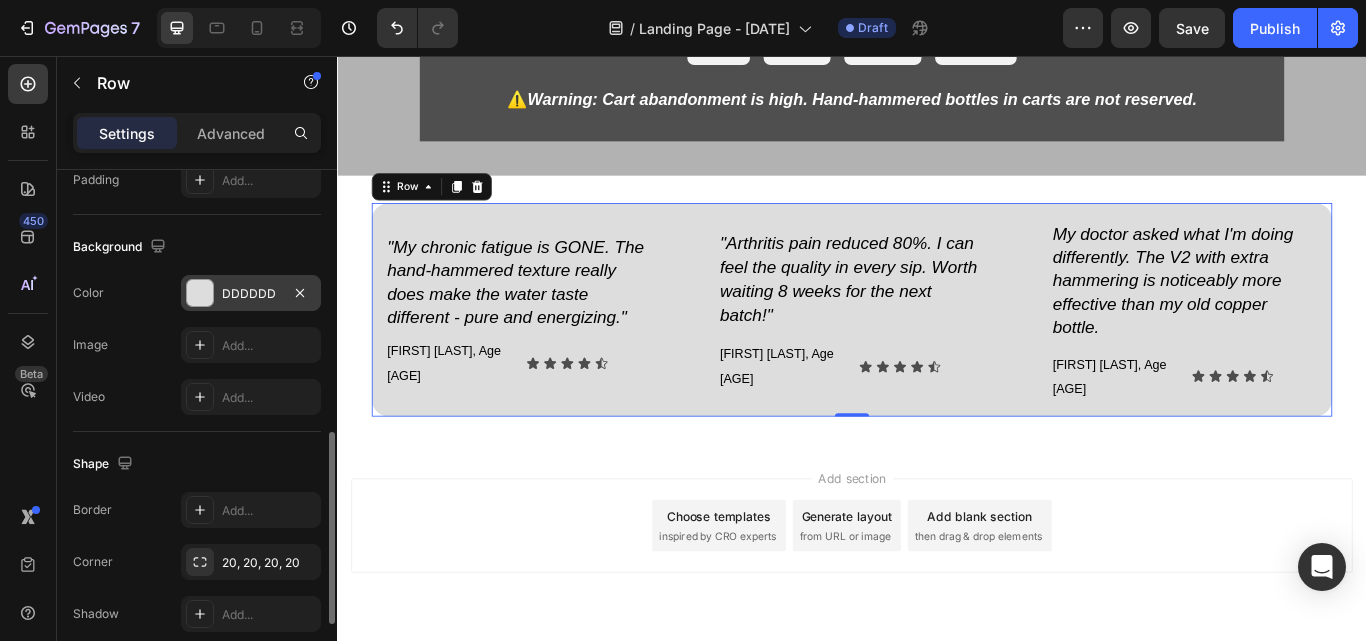 click at bounding box center (200, 293) 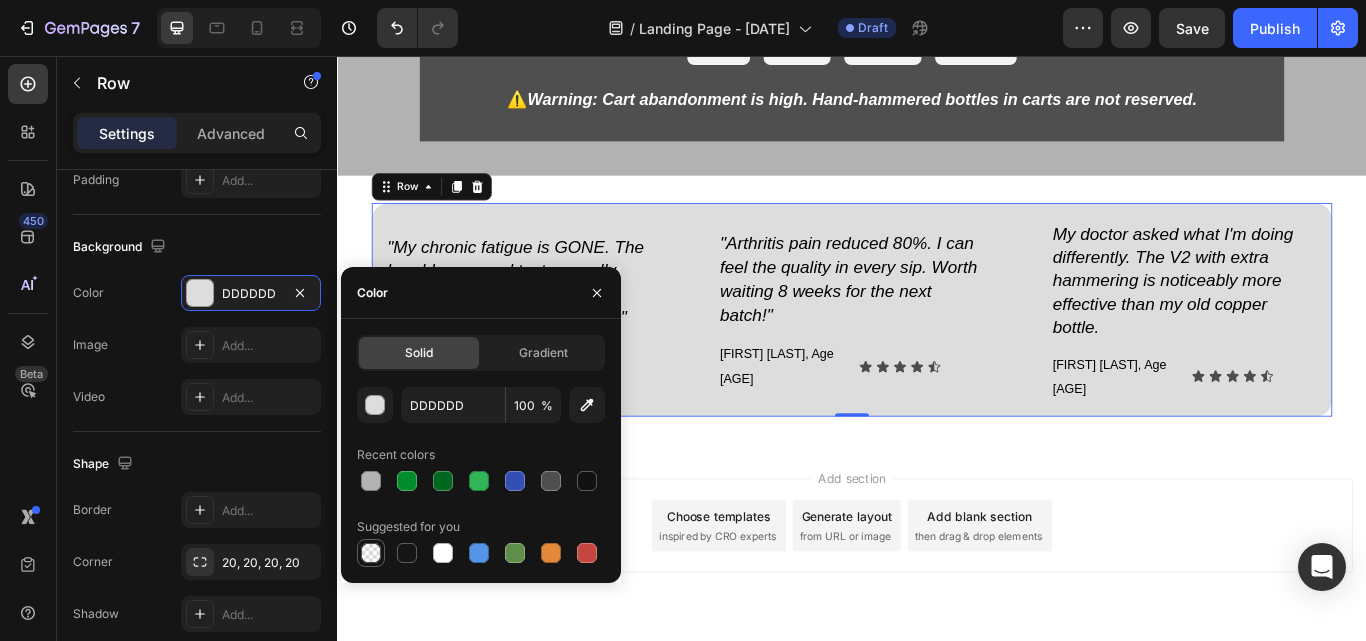 click at bounding box center [371, 553] 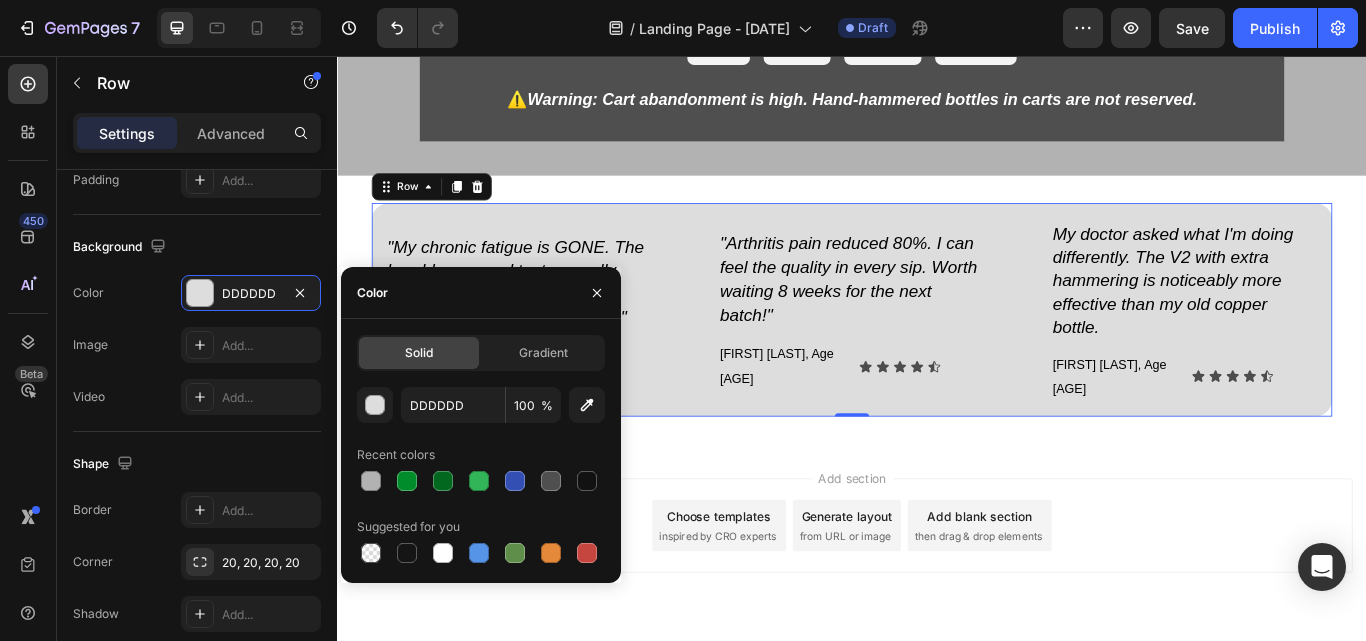 type on "000000" 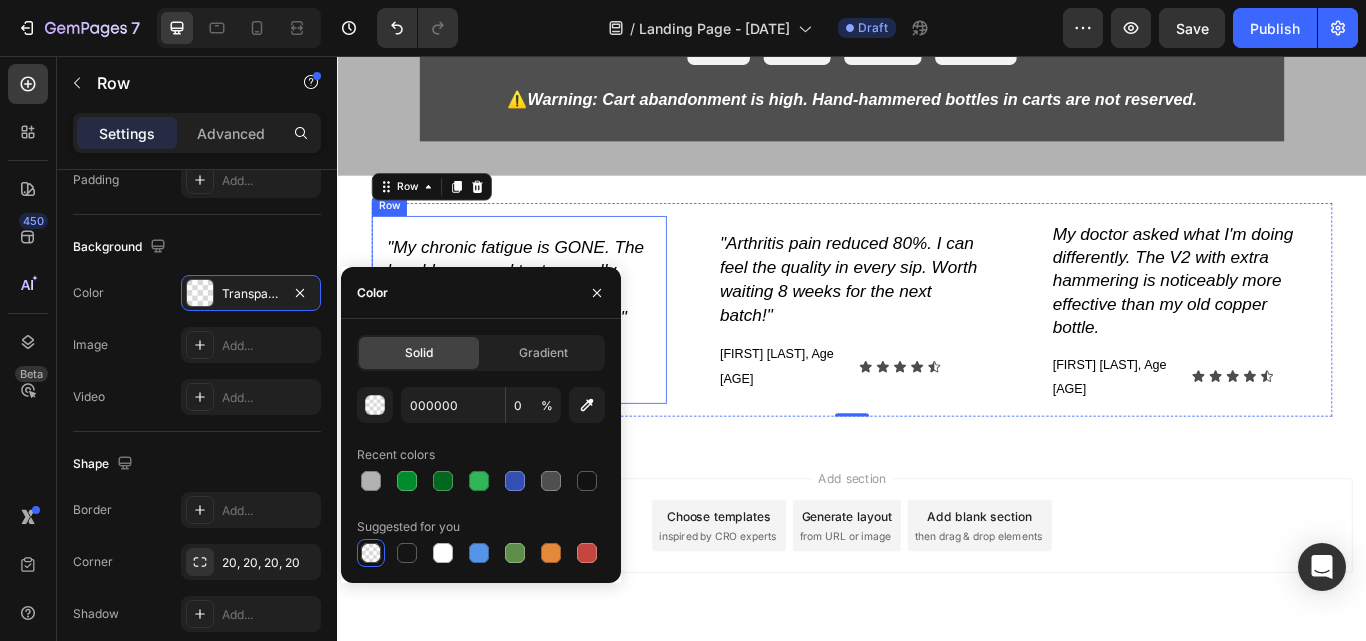 click on "⁠⁠⁠⁠⁠⁠⁠ "My chronic fatigue is GONE. The hand-hammered texture really does make the water taste different - pure and energizing." Heading Amanda K., Age 67 Text Block Icon Icon Icon Icon Icon Icon List Row Row" at bounding box center (549, 352) 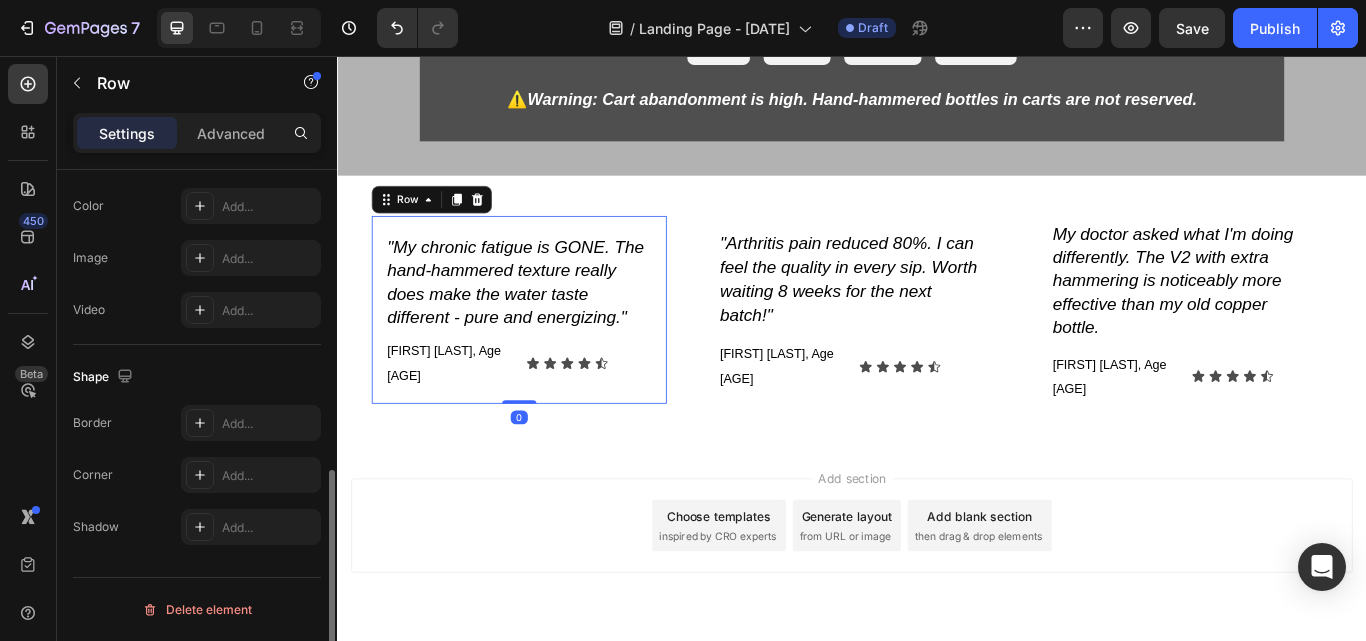 scroll, scrollTop: 692, scrollLeft: 0, axis: vertical 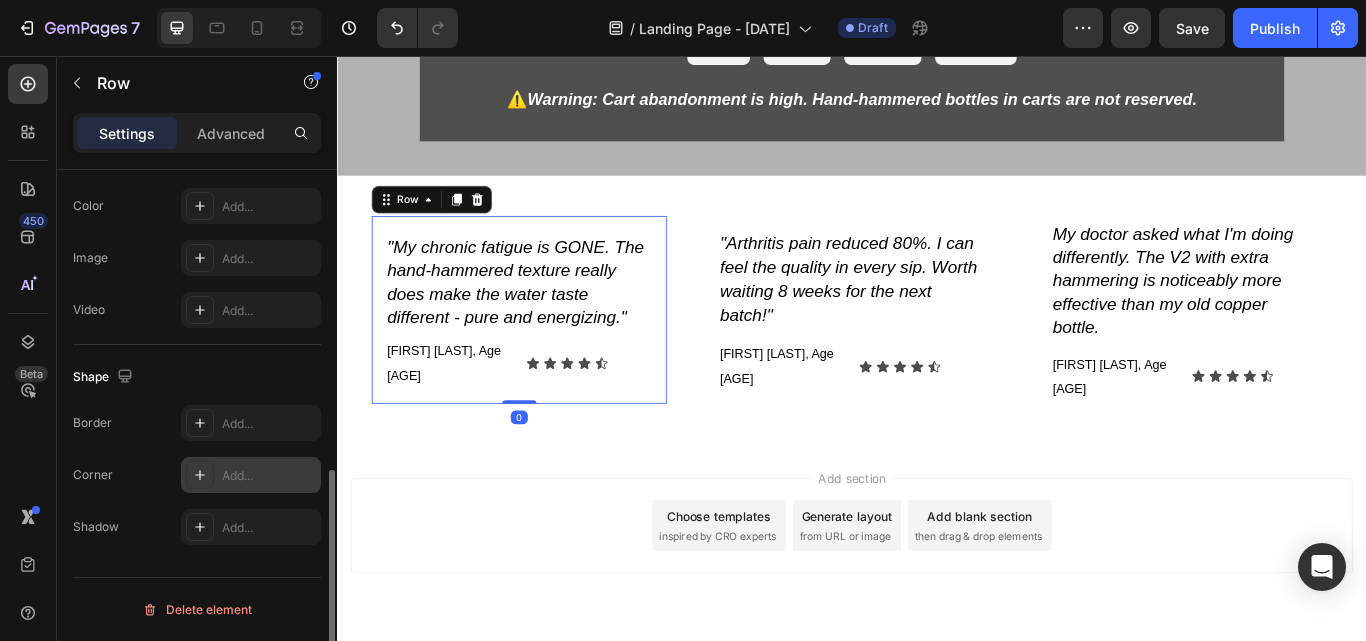 click on "Add..." at bounding box center [251, 475] 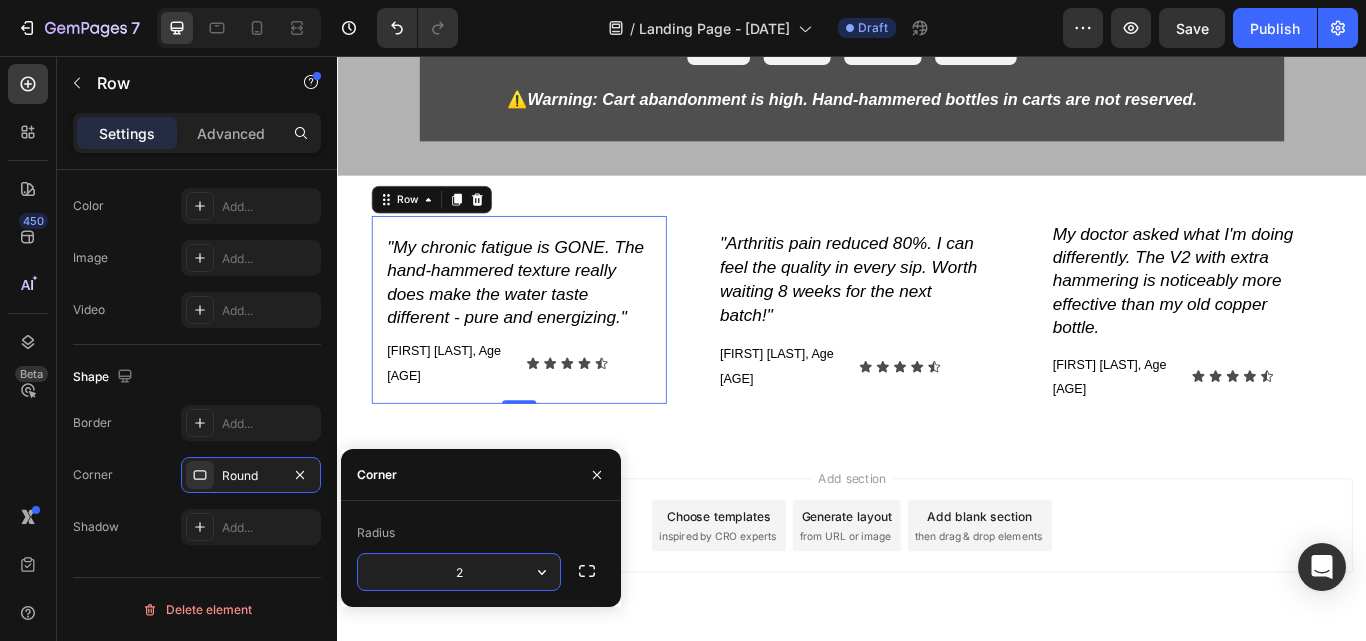 type on "20" 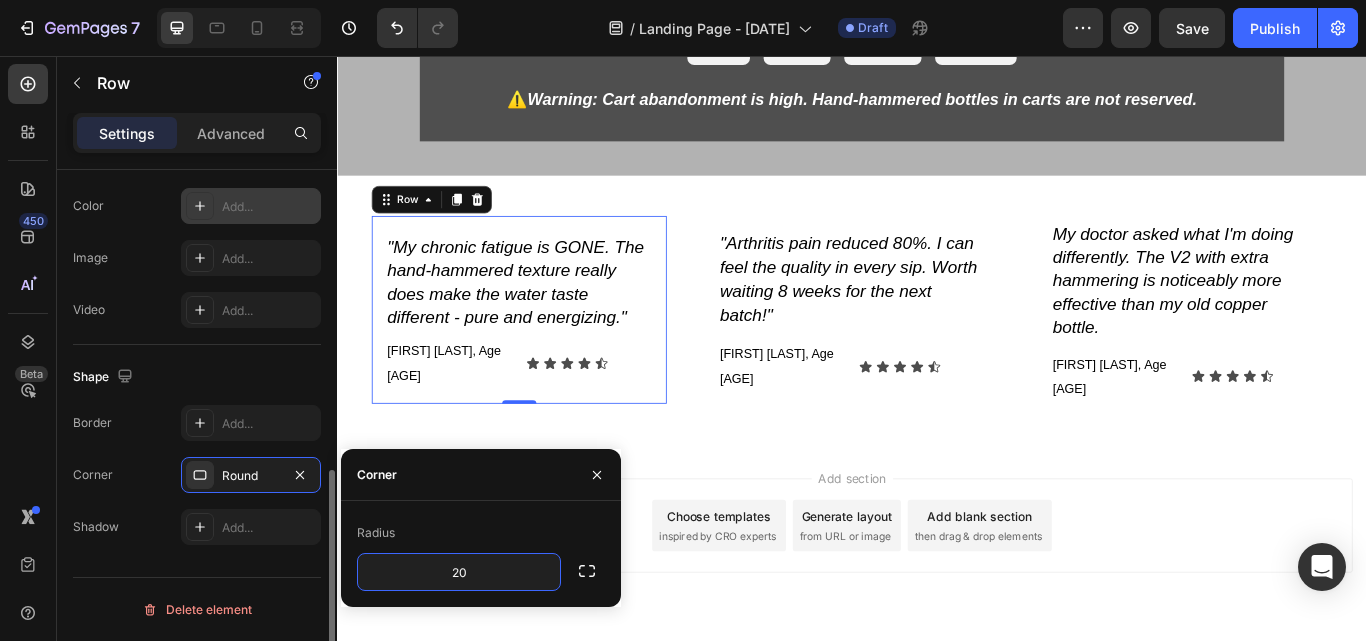click on "Add..." at bounding box center (251, 206) 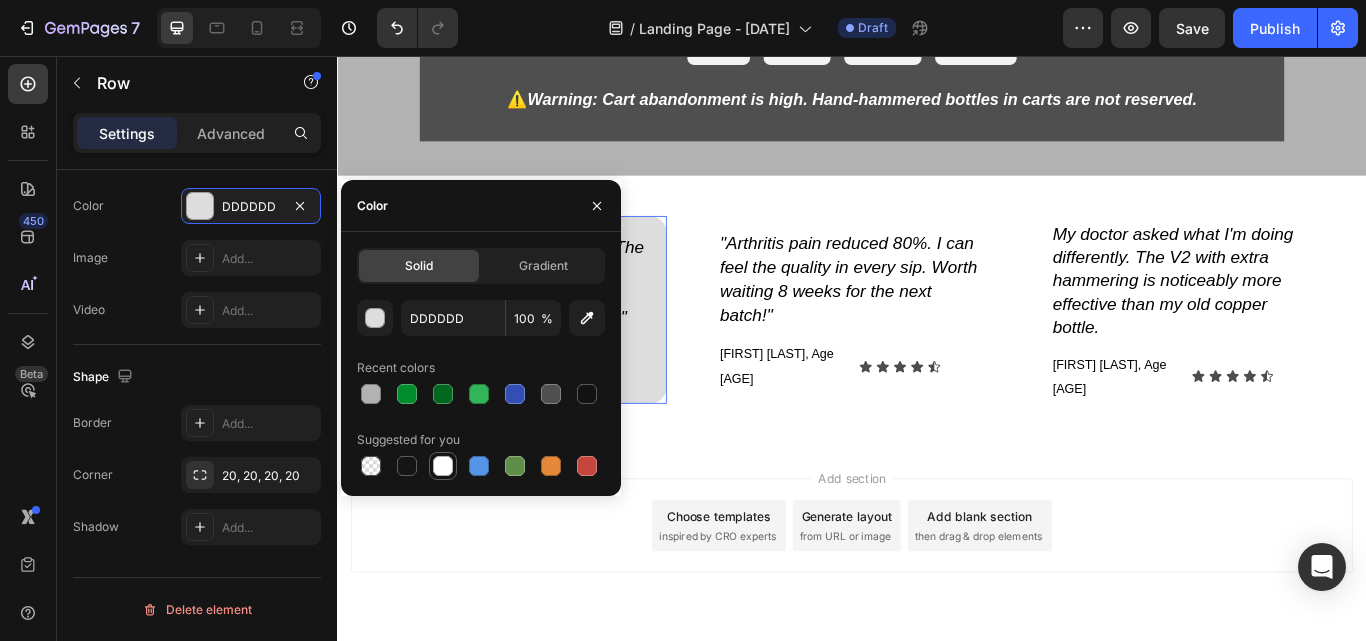 click at bounding box center [443, 466] 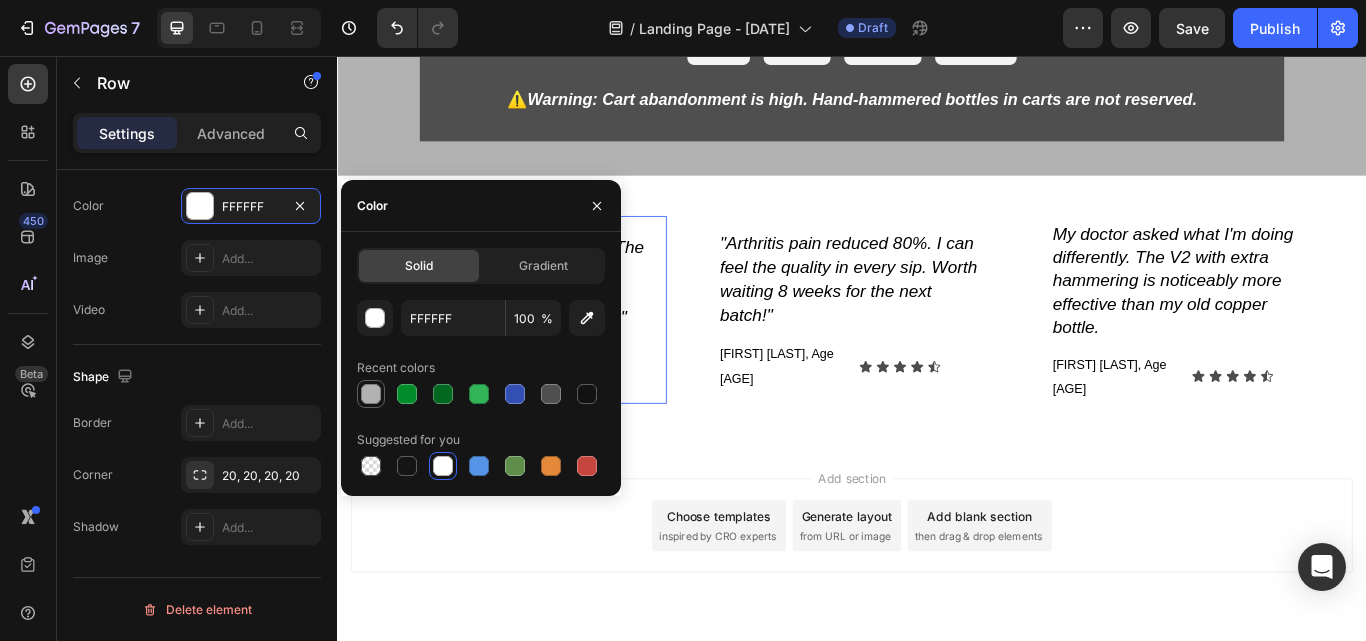 click at bounding box center (371, 394) 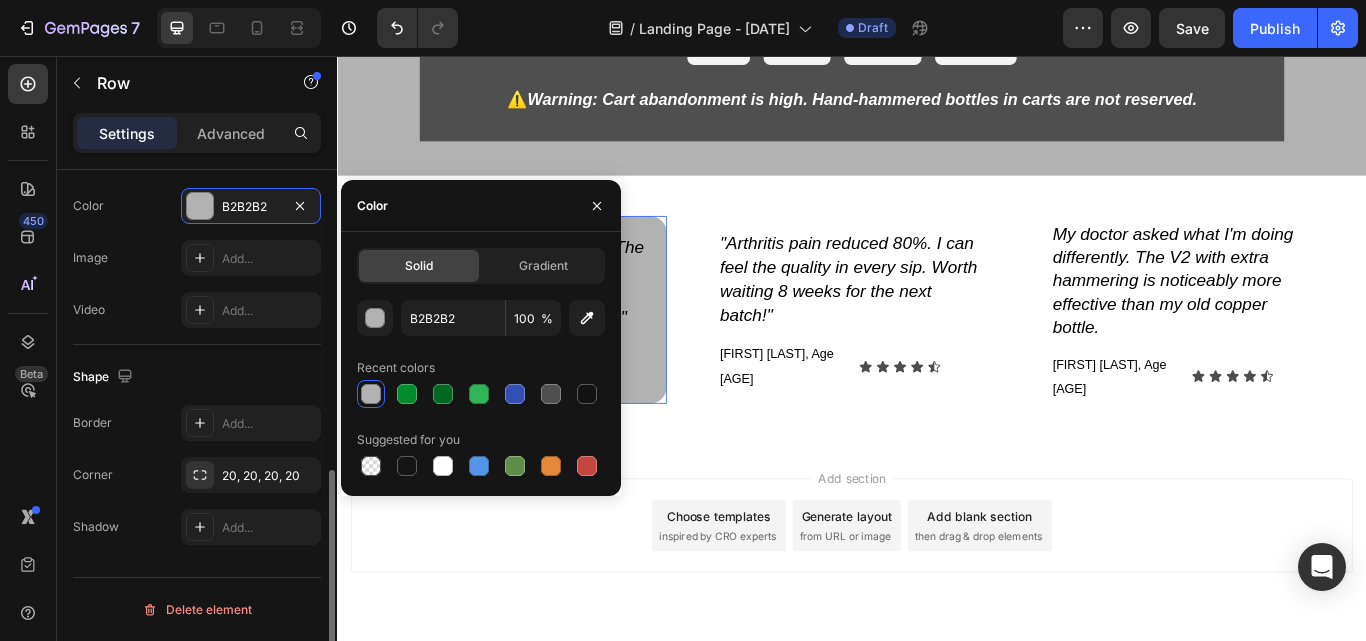 click on "Shape" at bounding box center [197, 377] 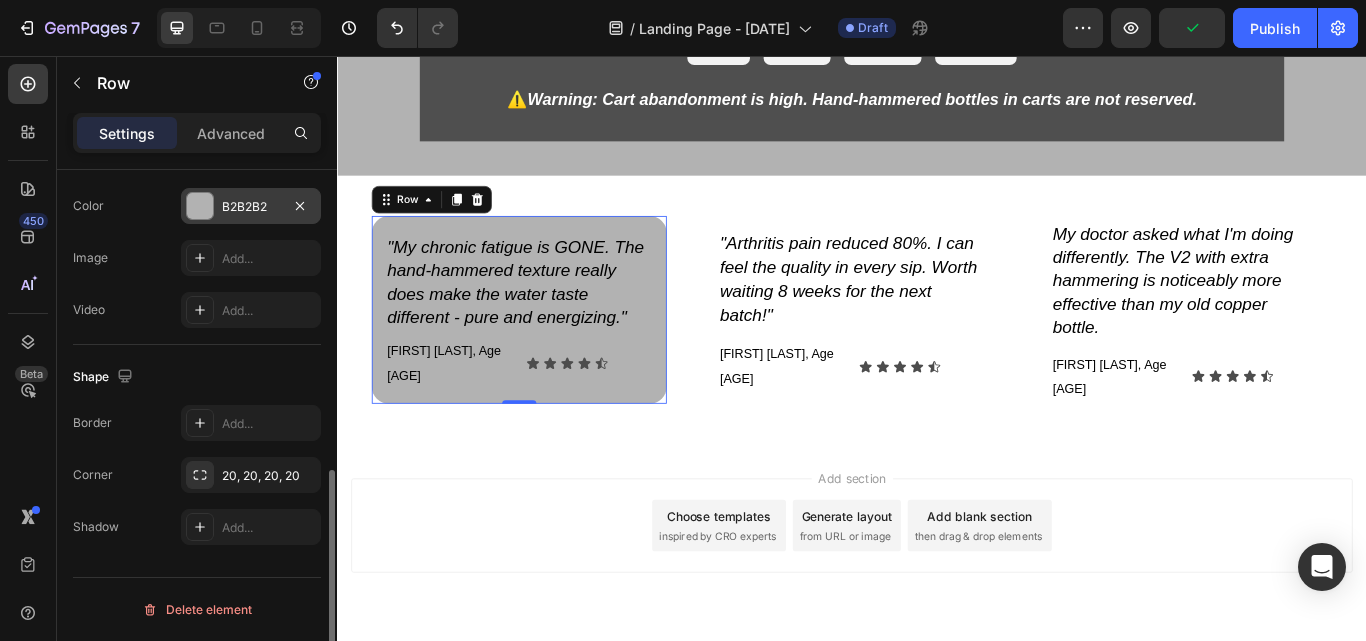 click at bounding box center (200, 206) 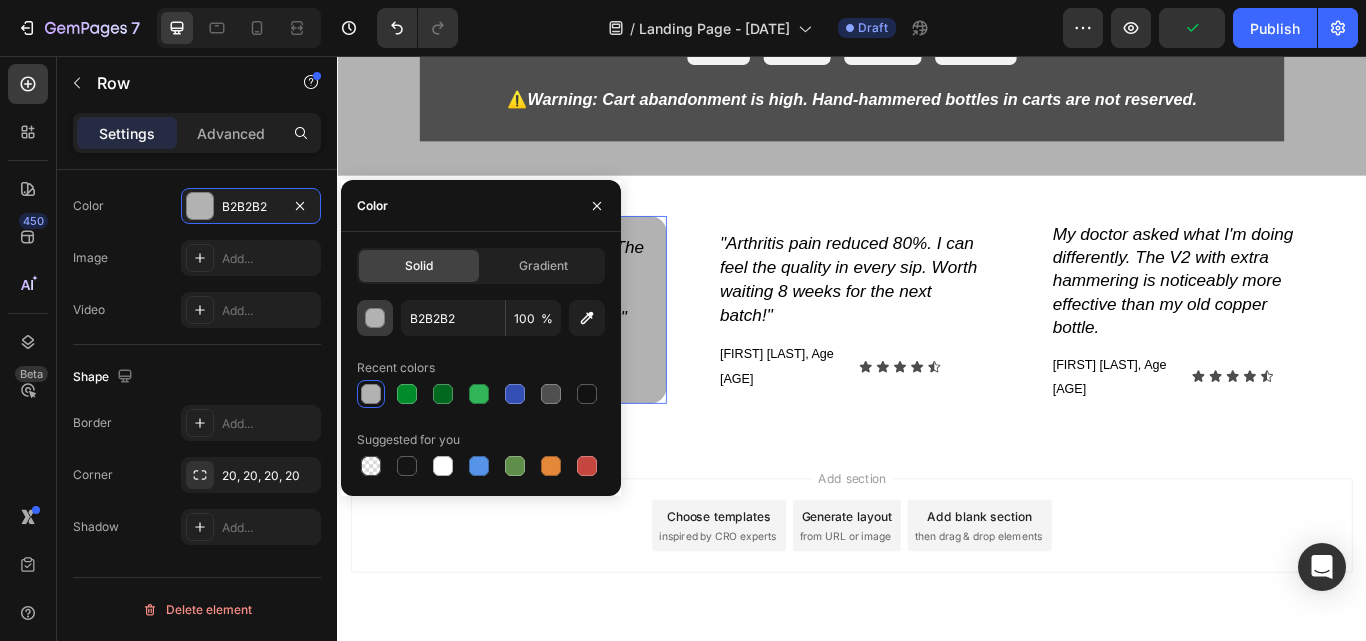 click at bounding box center (375, 318) 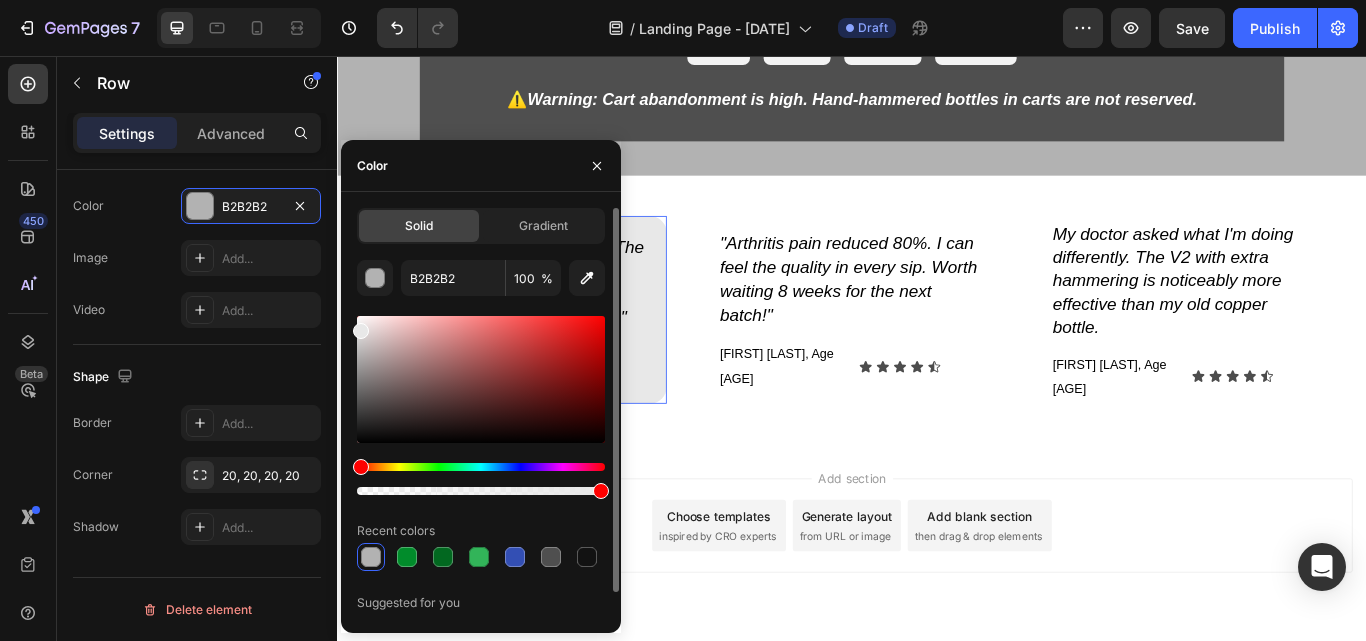type on "E8E8E8" 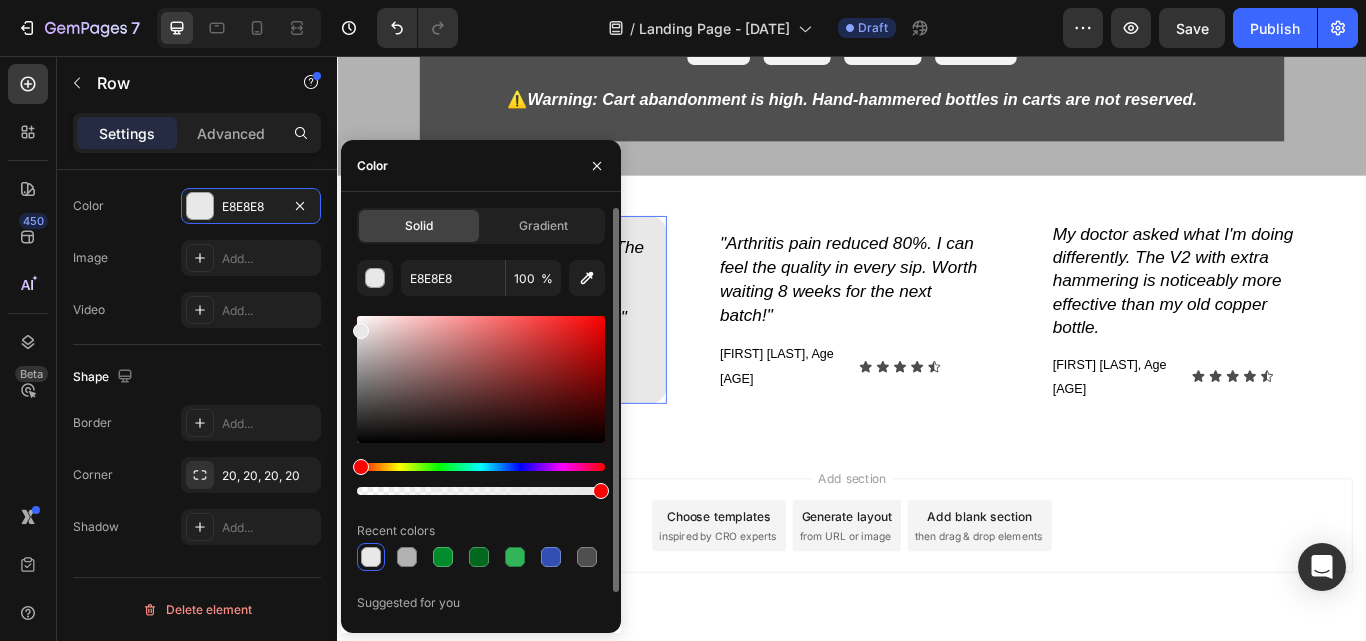 drag, startPoint x: 367, startPoint y: 351, endPoint x: 344, endPoint y: 327, distance: 33.24154 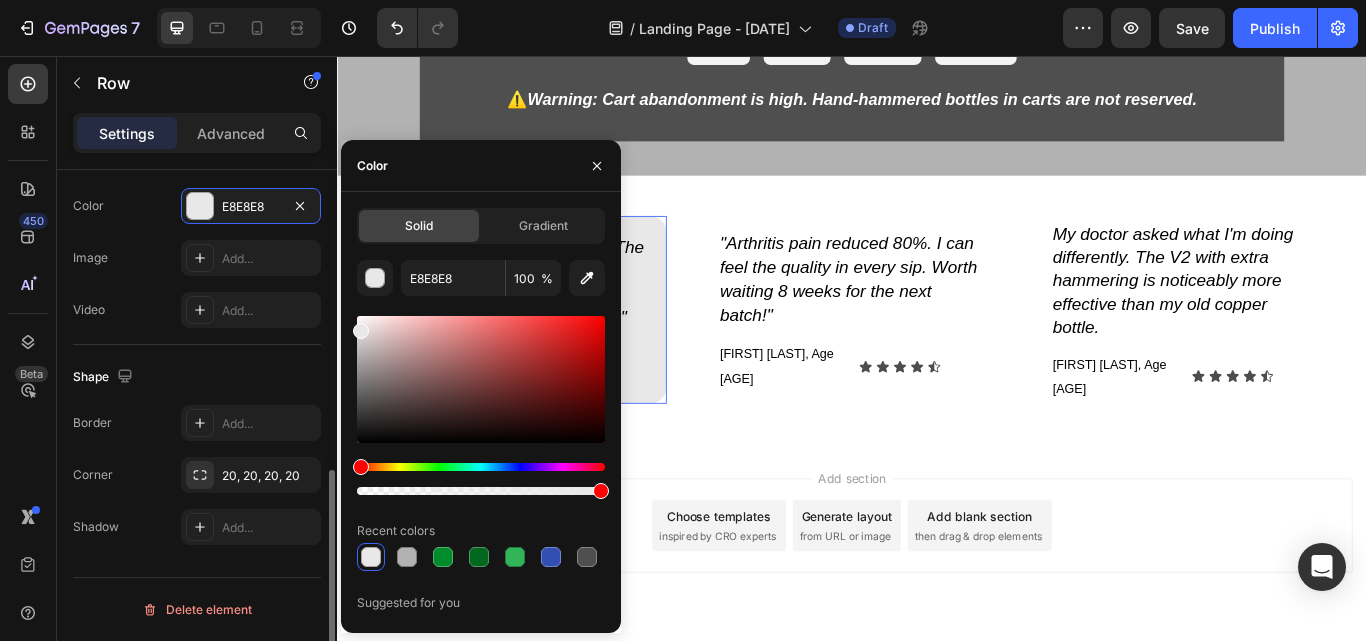 click on "The changes might be hidden by  the video. Color E8E8E8 Image Add... Video Add..." 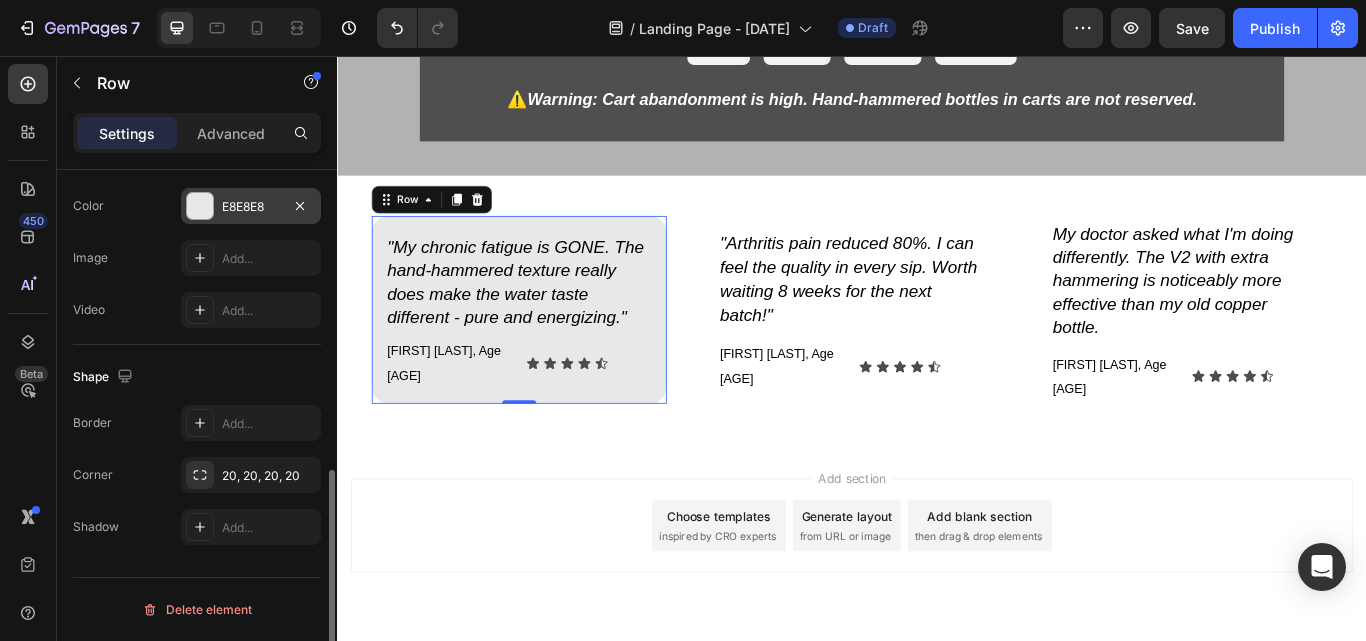click on "E8E8E8" at bounding box center [251, 207] 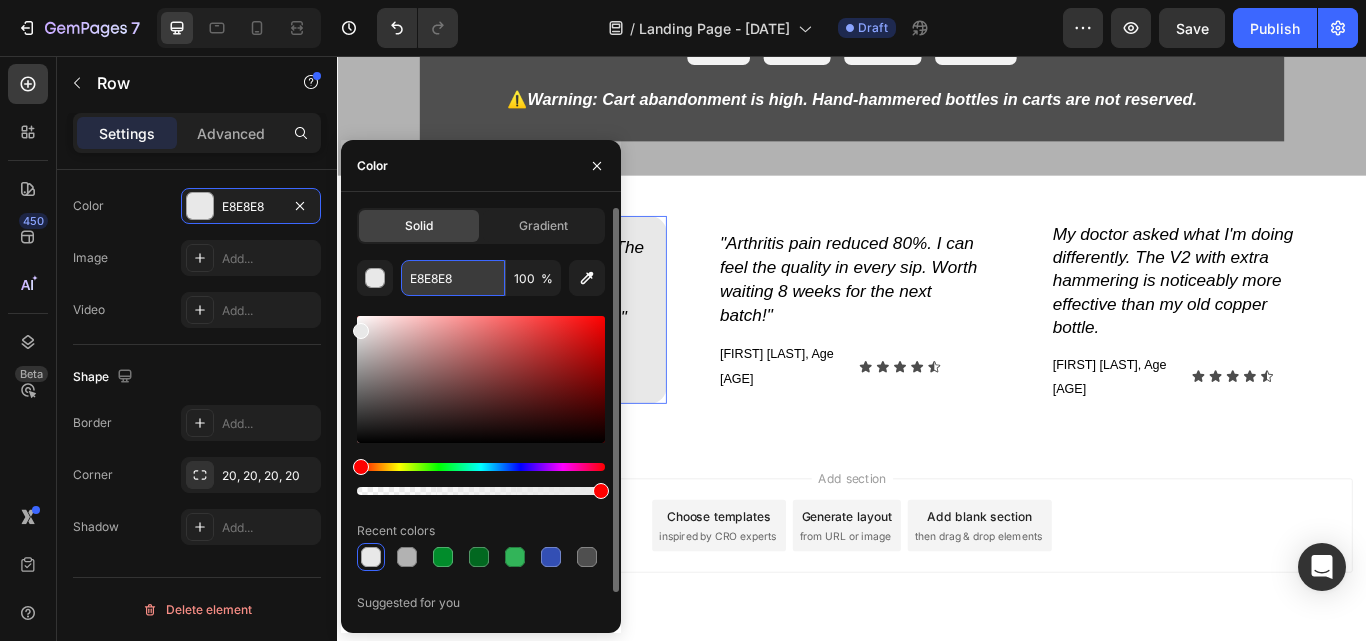 click on "E8E8E8" at bounding box center [453, 278] 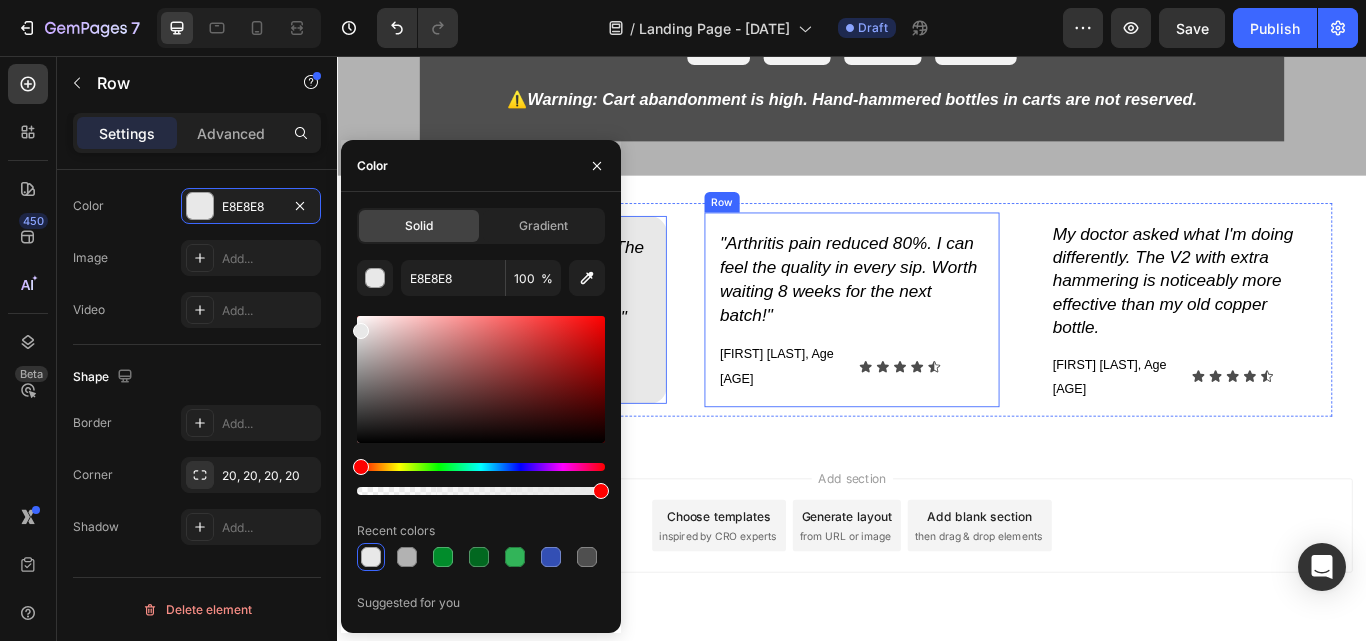 click on "⁠⁠⁠⁠⁠⁠⁠ "Arthritis pain reduced 80%. I can feel the quality in every sip. Worth waiting 8 weeks for the next batch!" Heading Robert M., Age 71 Text Block Icon Icon Icon Icon Icon Icon List Row Row" at bounding box center (937, 352) 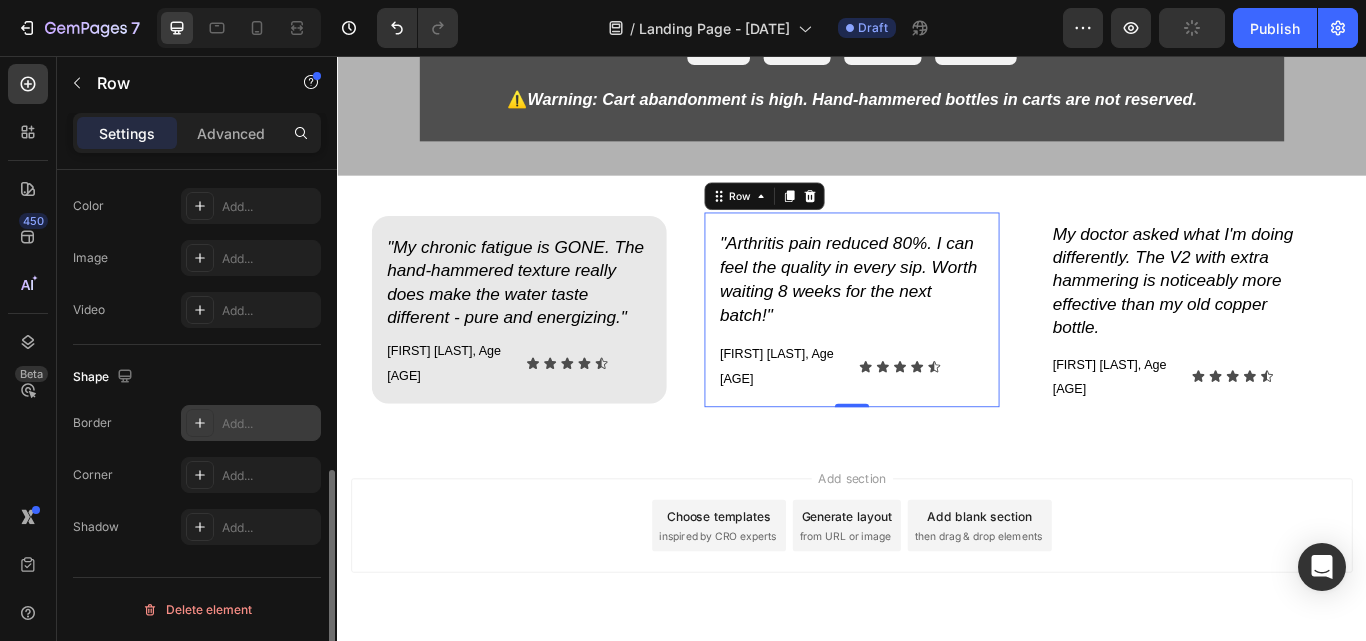 click on "Add..." at bounding box center (269, 424) 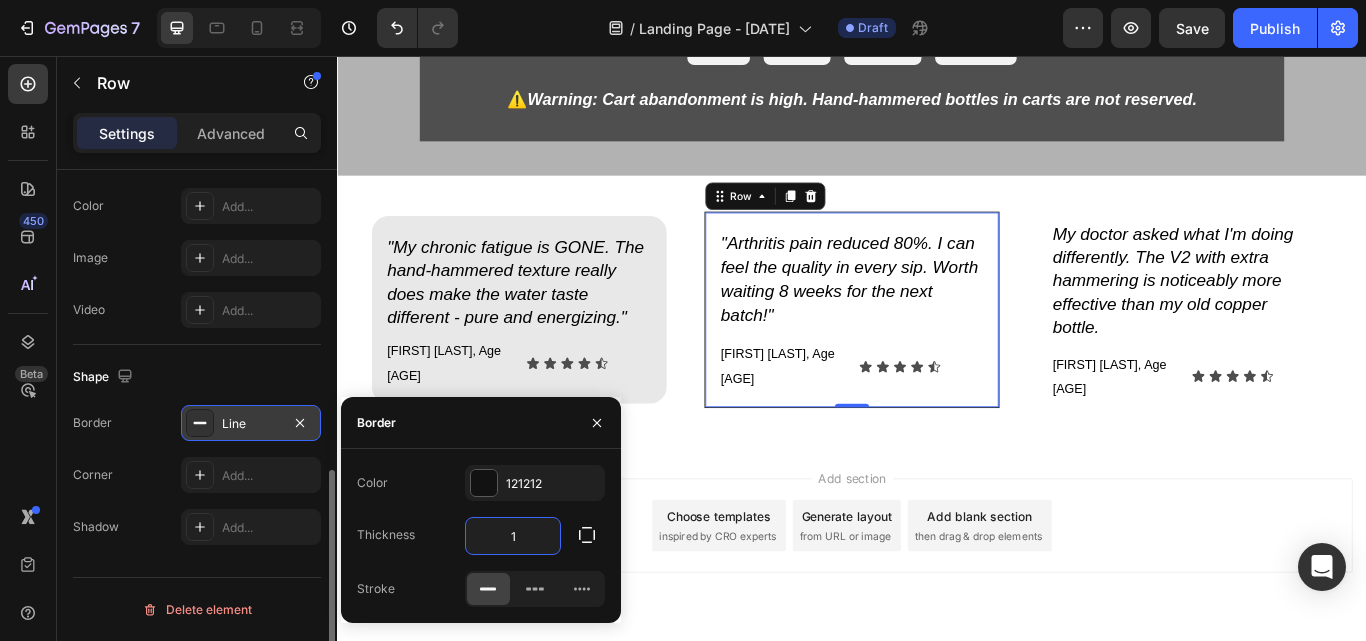 type 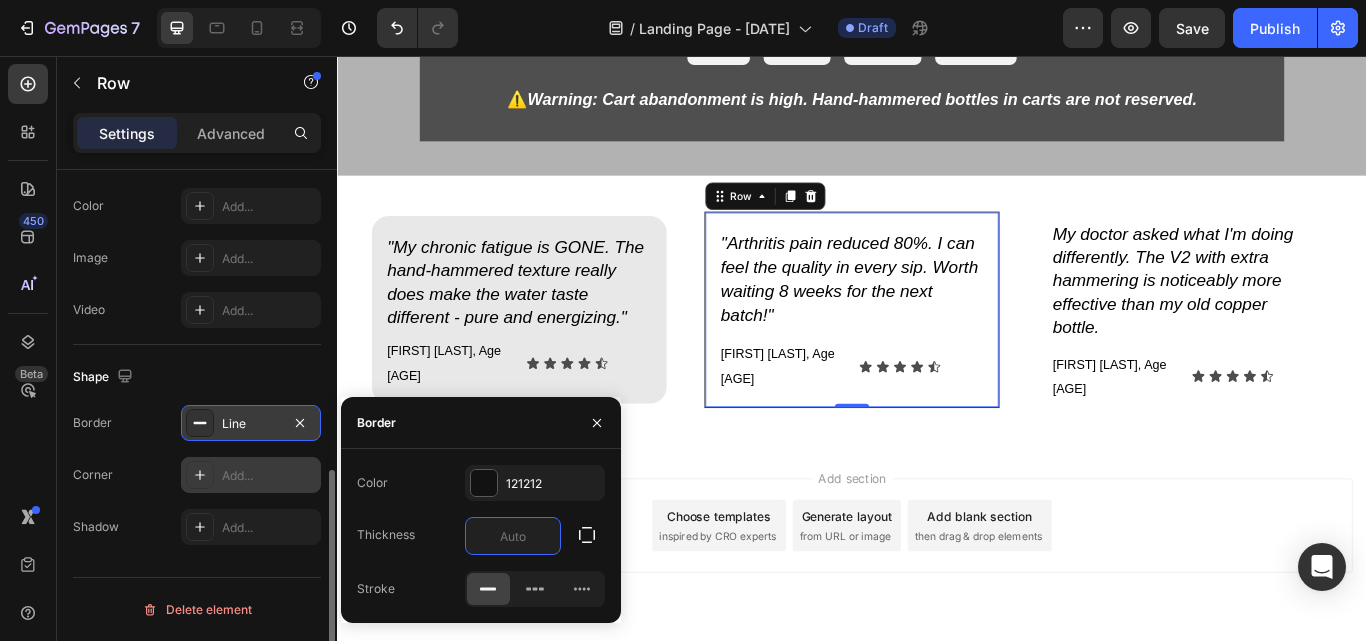 click on "Add..." at bounding box center (251, 475) 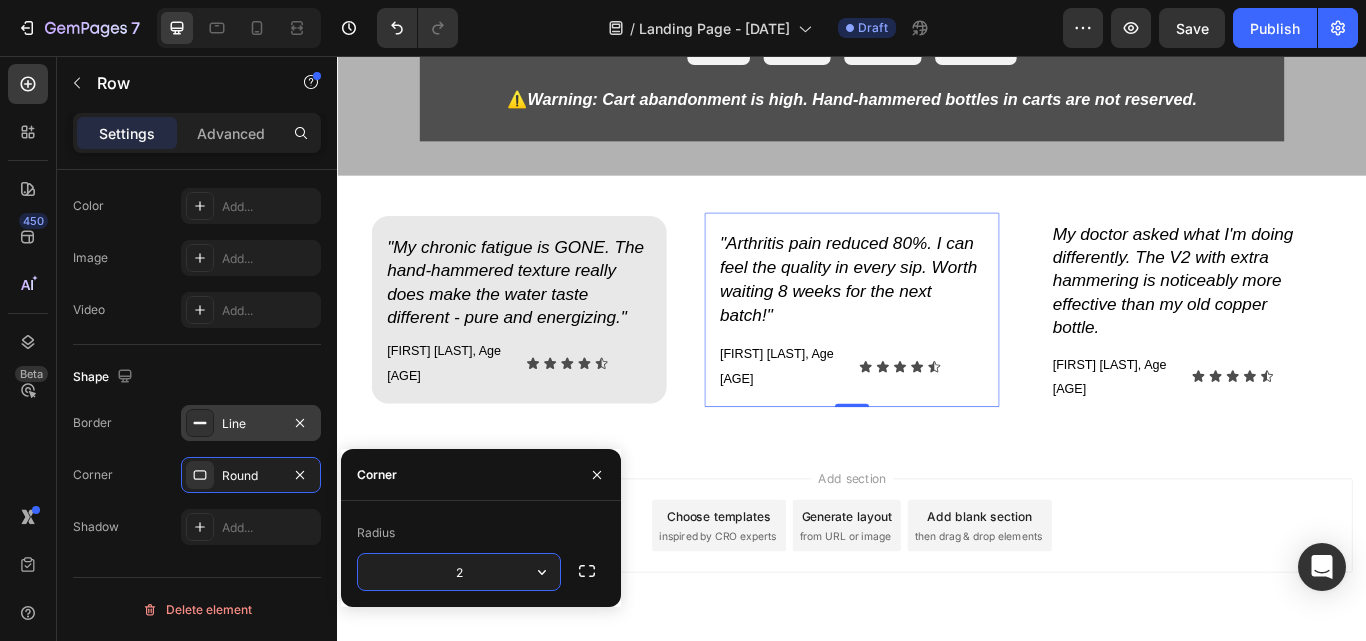type on "20" 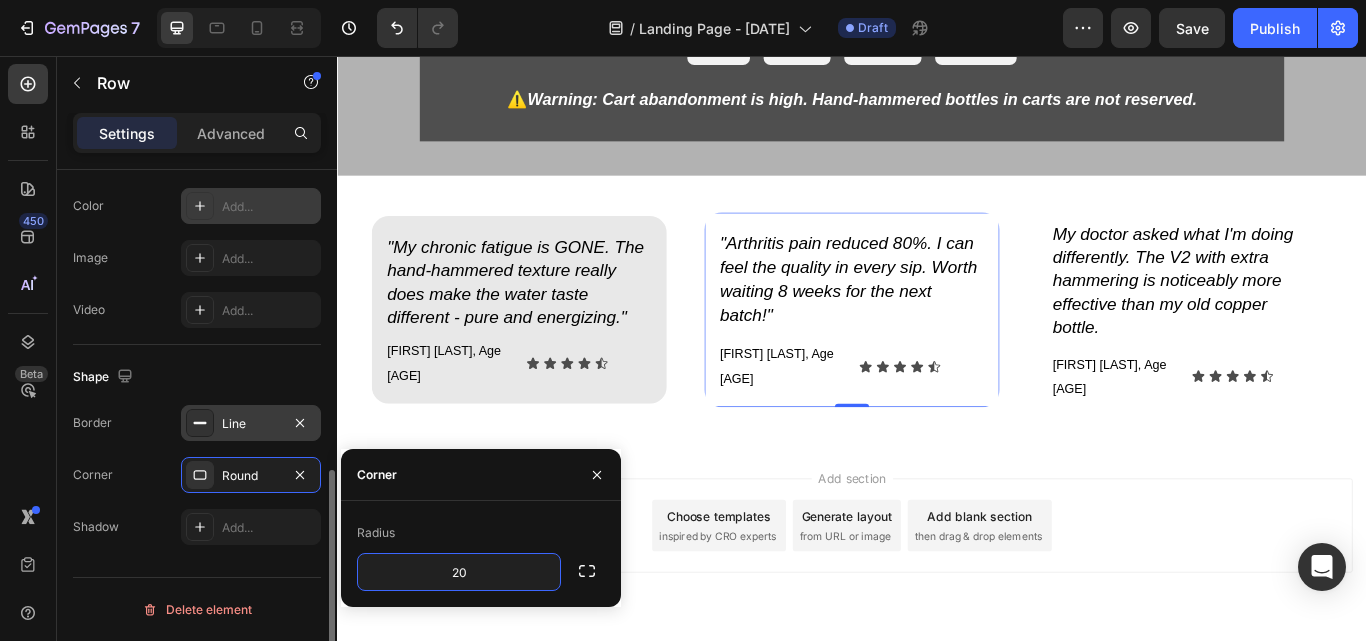 click on "Add..." at bounding box center [251, 206] 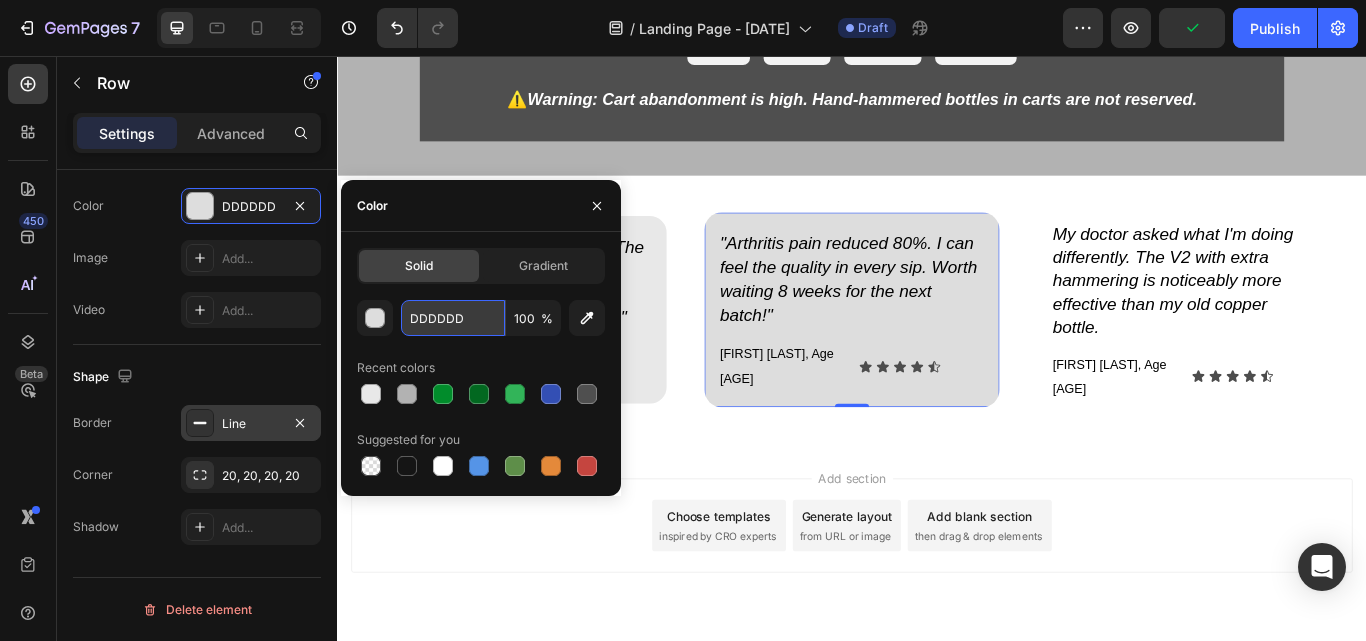 click on "DDDDDD" at bounding box center (453, 318) 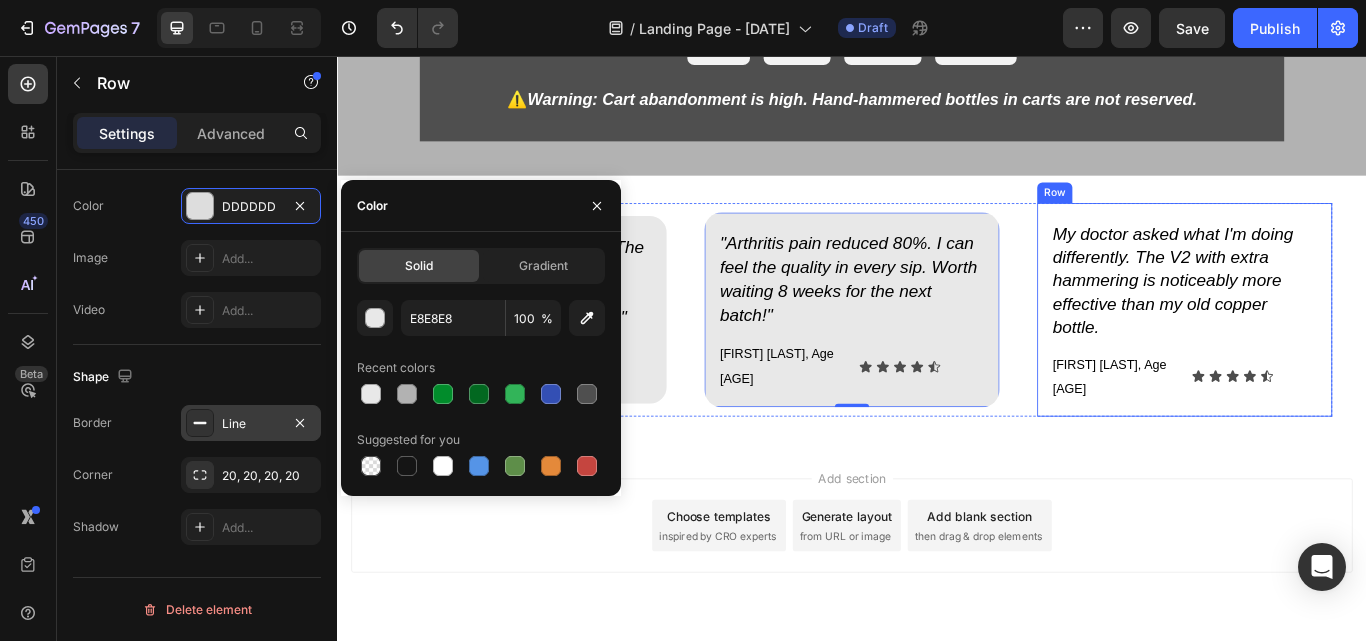 click on "⁠⁠⁠⁠⁠⁠⁠ My doctor asked what I'm doing differently. The V2 with extra hammering is noticeably more effective than my old copper bottle. Heading Lisa T., Age 59 Text Block Icon Icon Icon Icon Icon Icon List Row" at bounding box center [1325, 353] 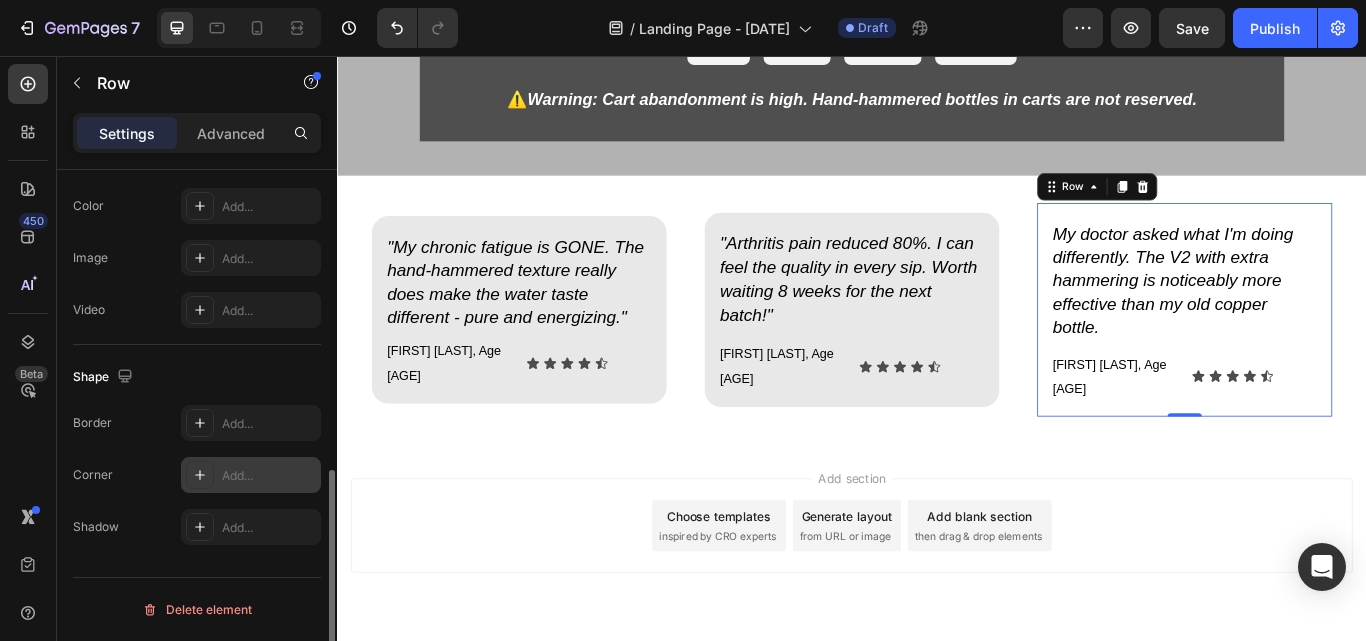 click on "Add..." at bounding box center [251, 475] 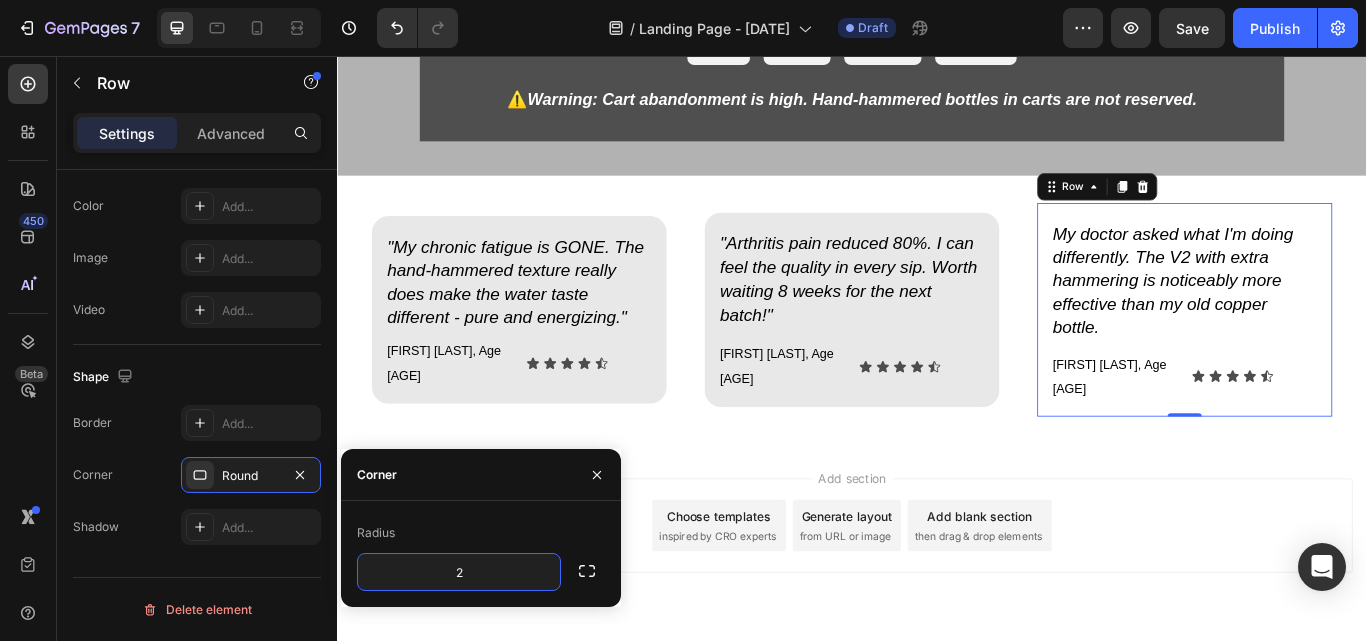 type on "20" 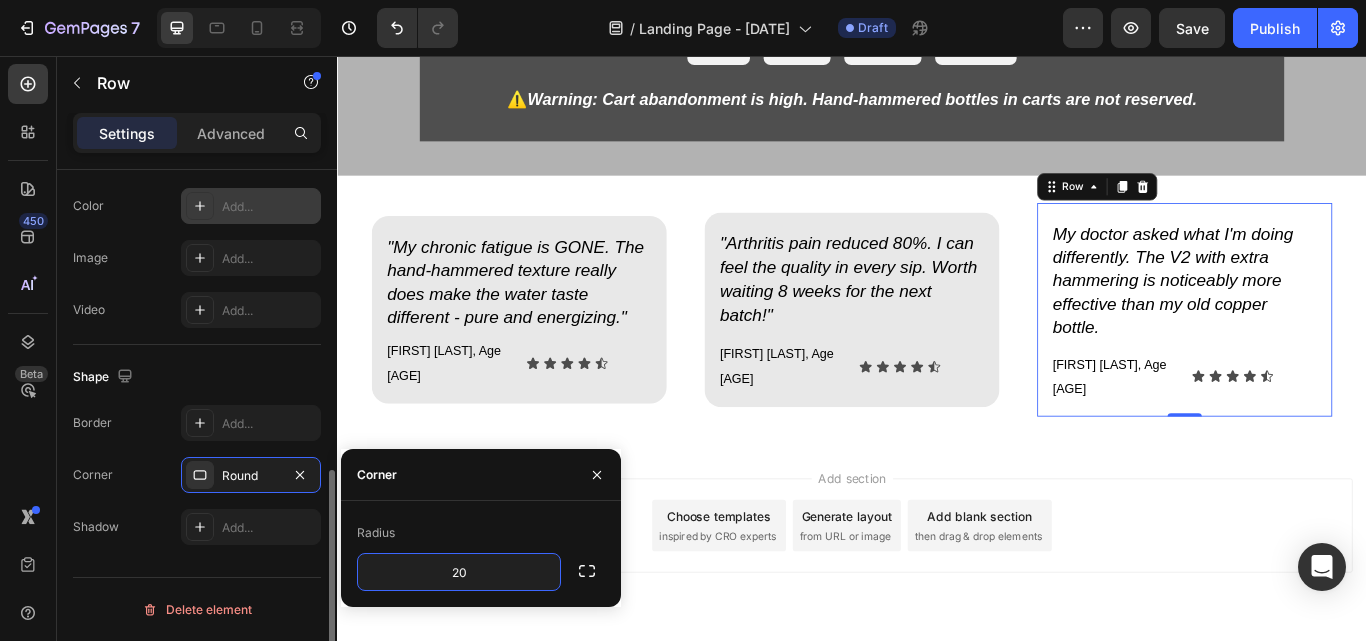 click on "Add..." at bounding box center [251, 206] 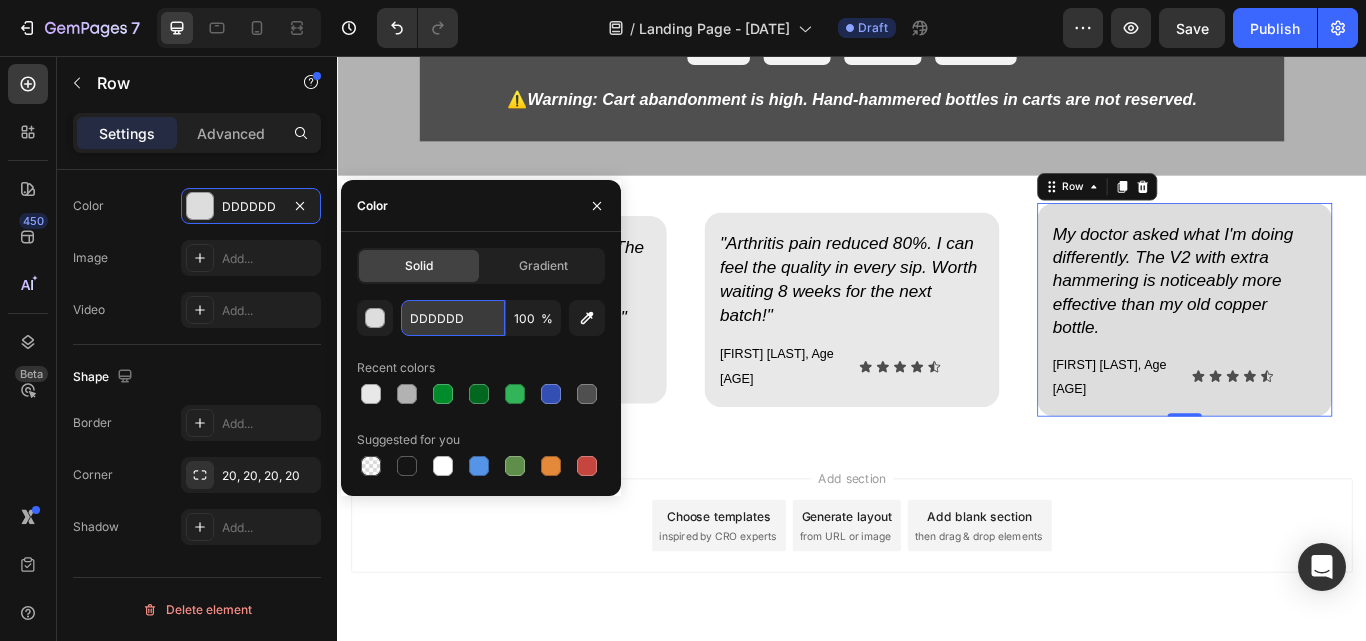 click on "DDDDDD" at bounding box center [453, 318] 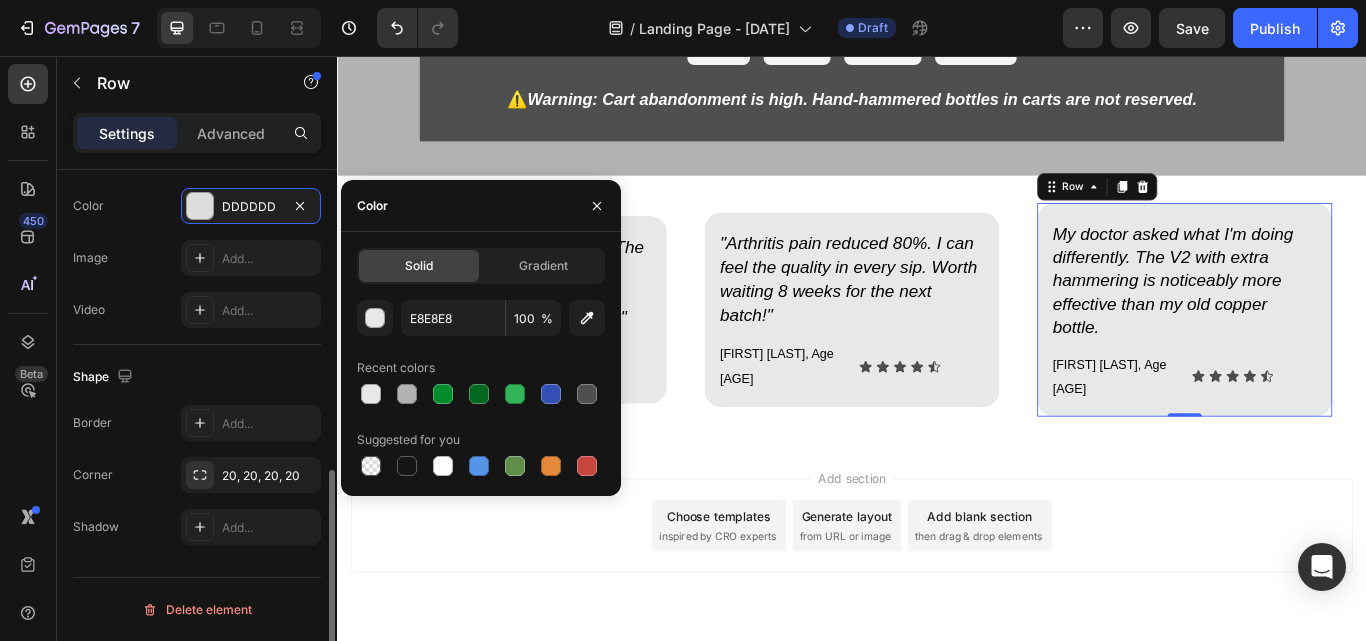 click on "Shape Border Add... Corner 20, 20, 20, 20 Shadow Add..." 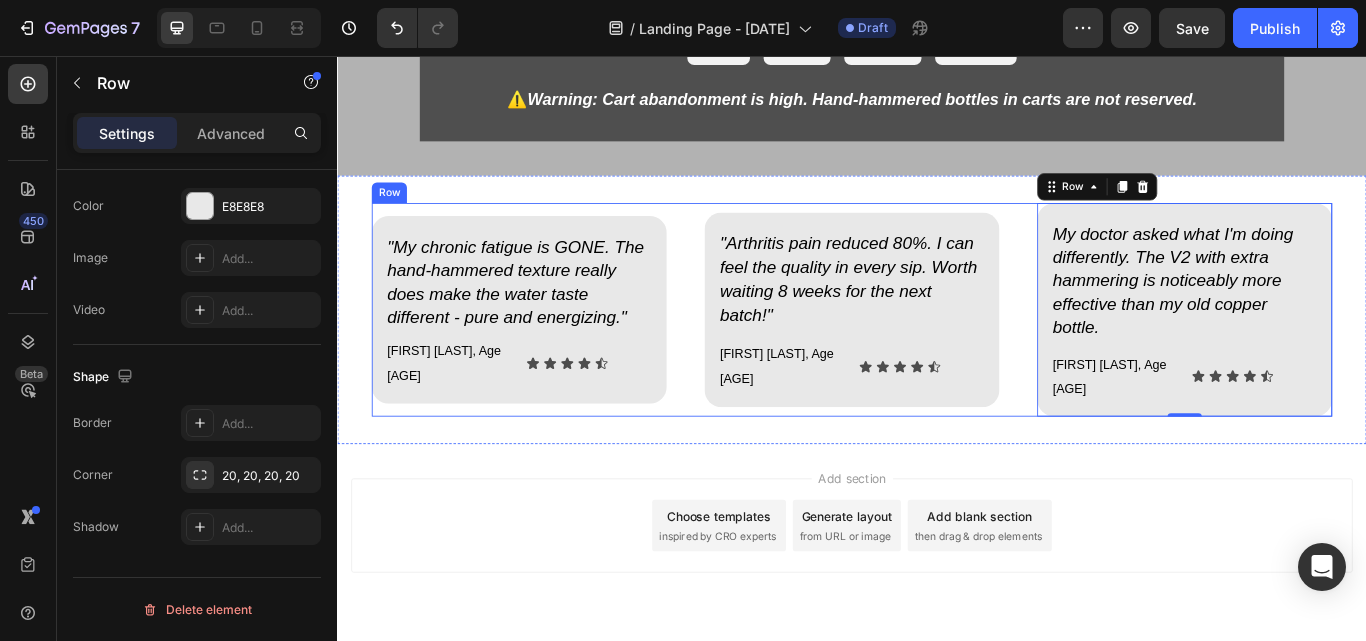 click on "⁠⁠⁠⁠⁠⁠⁠ "My chronic fatigue is GONE. The hand-hammered texture really does make the water taste different - pure and energizing." Heading Amanda K., Age 67 Text Block Icon Icon Icon Icon Icon Icon List Row Row" at bounding box center [549, 353] 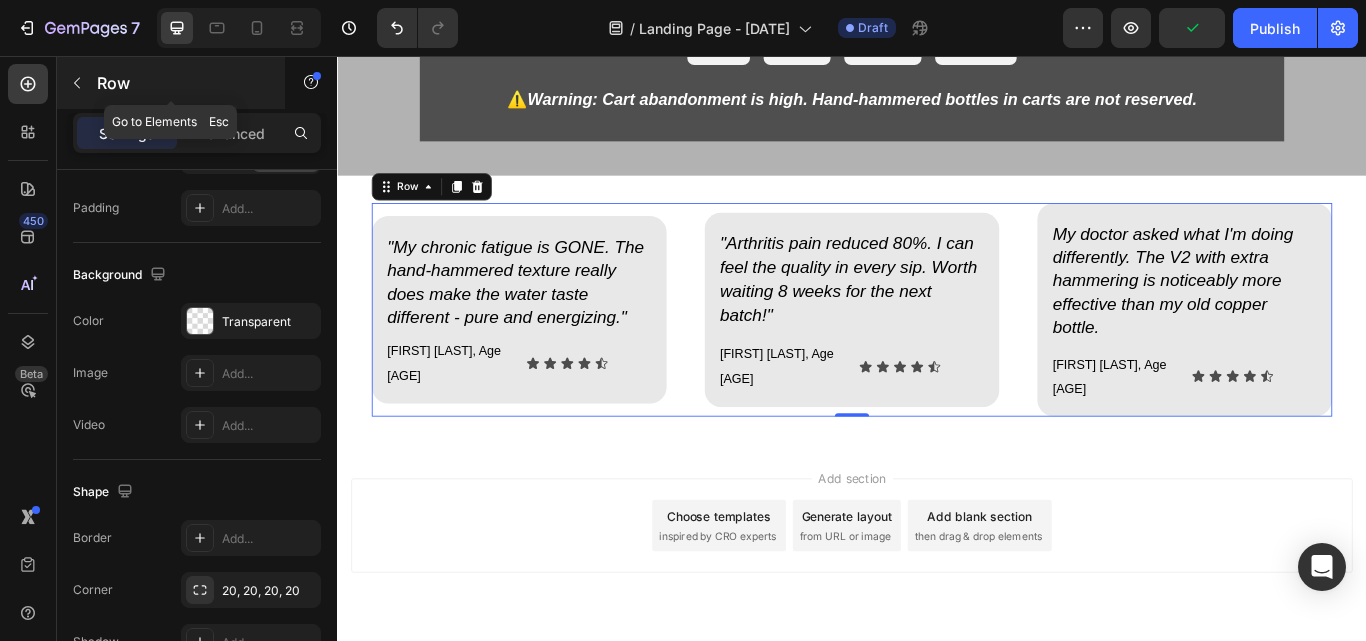click 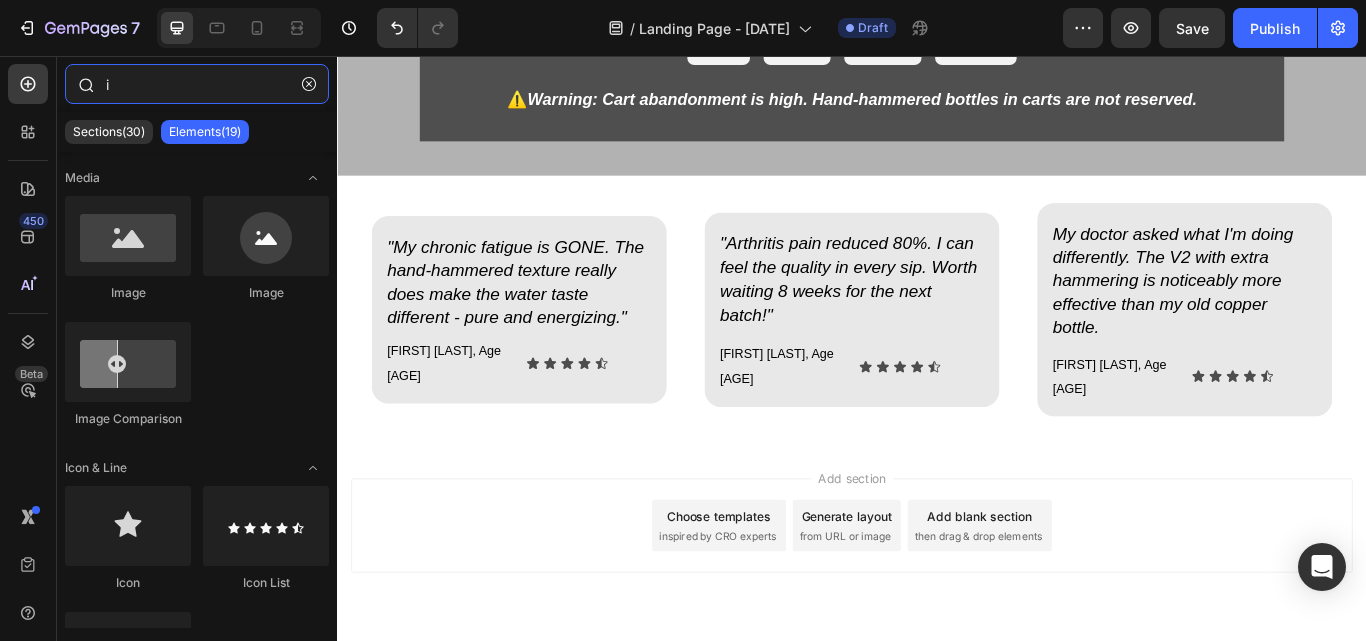 drag, startPoint x: 124, startPoint y: 91, endPoint x: 92, endPoint y: 90, distance: 32.01562 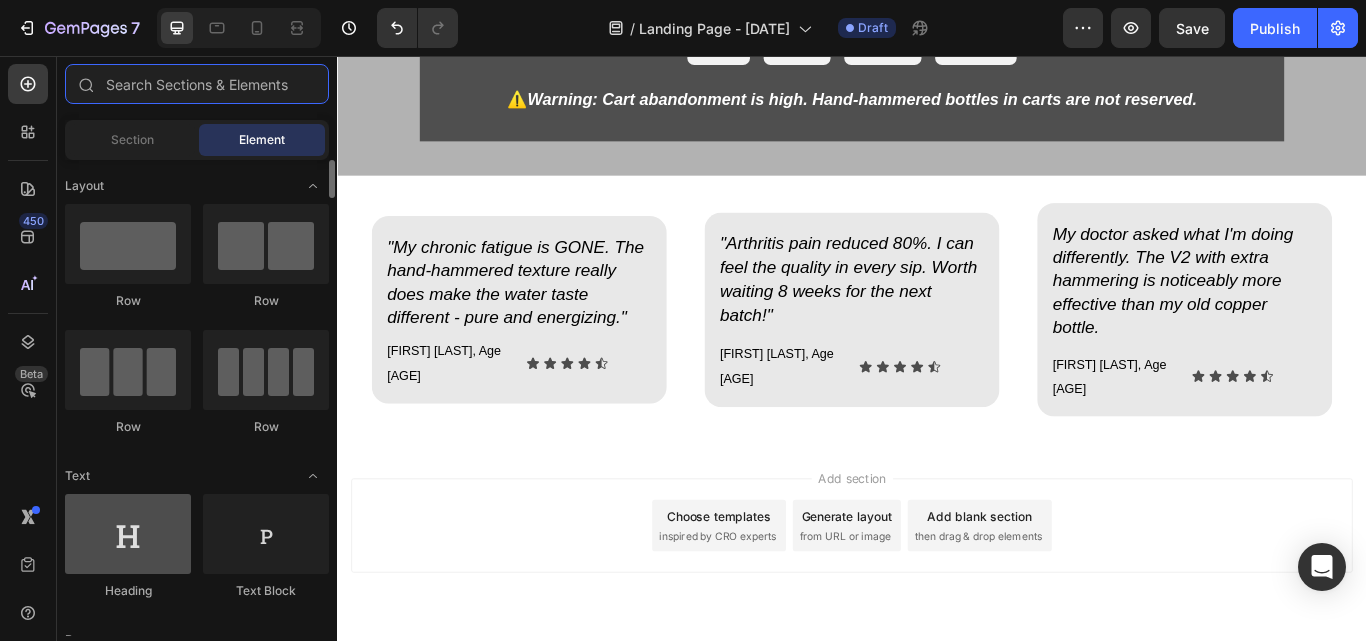 type 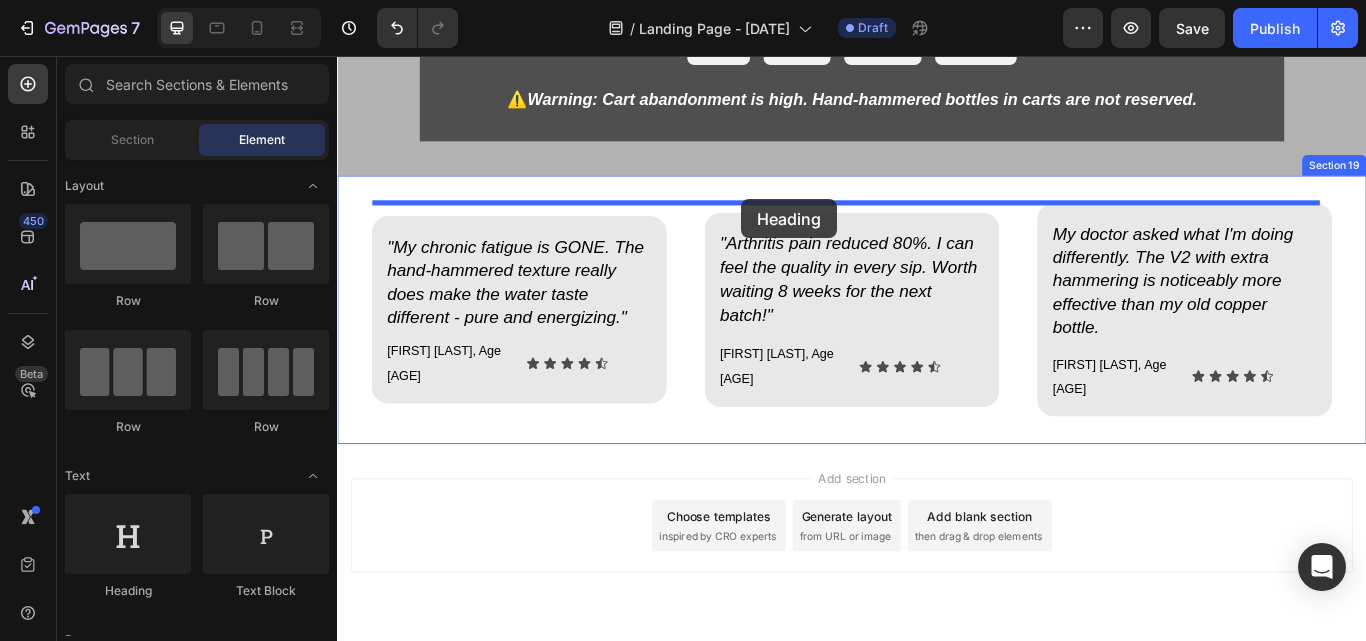 drag, startPoint x: 471, startPoint y: 587, endPoint x: 808, endPoint y: 223, distance: 496.0494 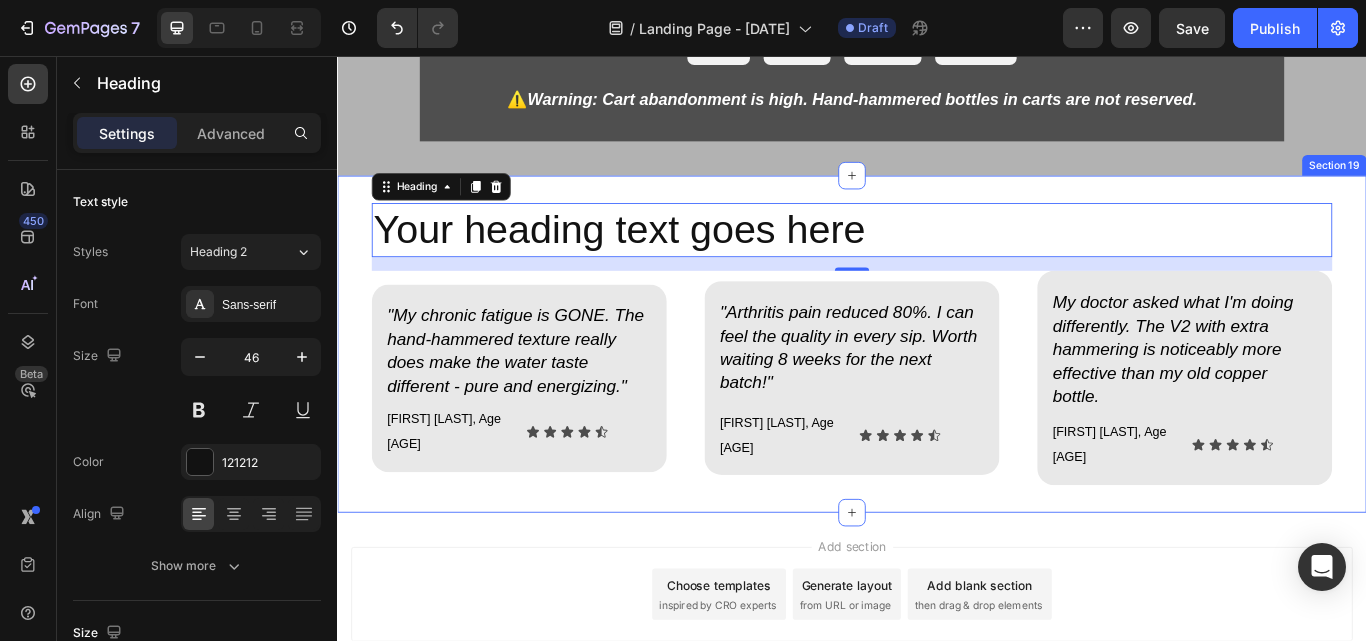 click on "Your heading text goes here" at bounding box center [937, 260] 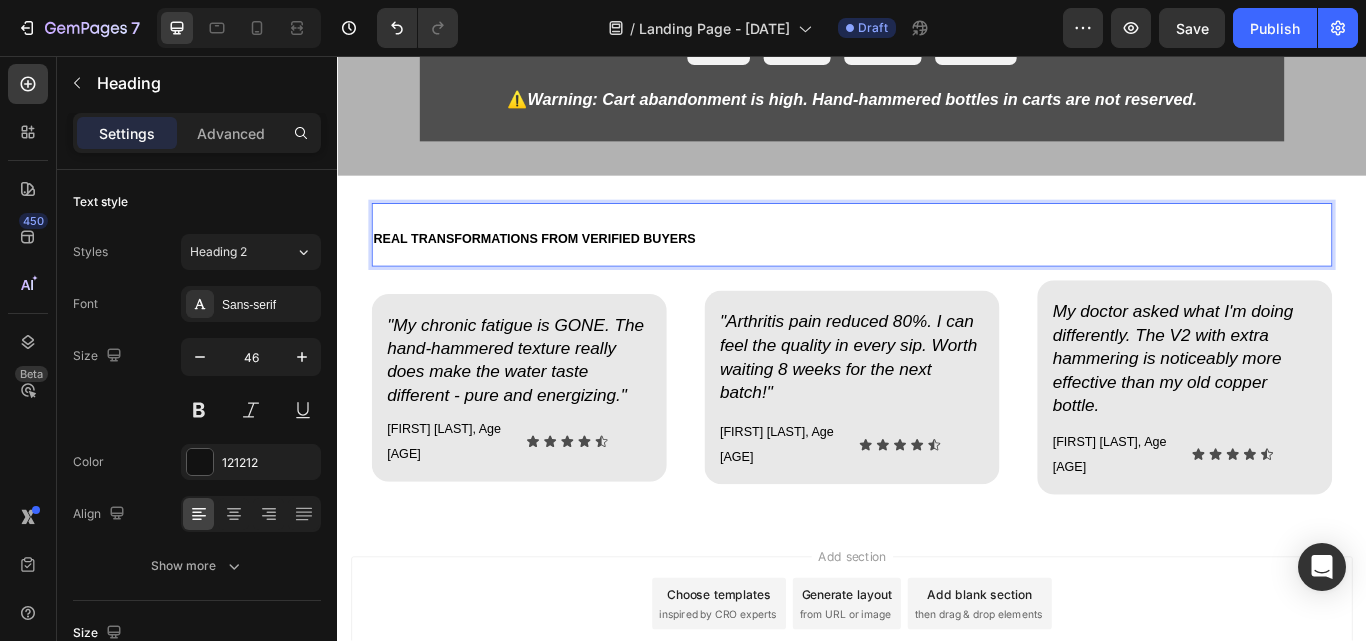 click on "REAL TRANSFORMATIONS FROM VERIFIED BUYERS" at bounding box center [567, 270] 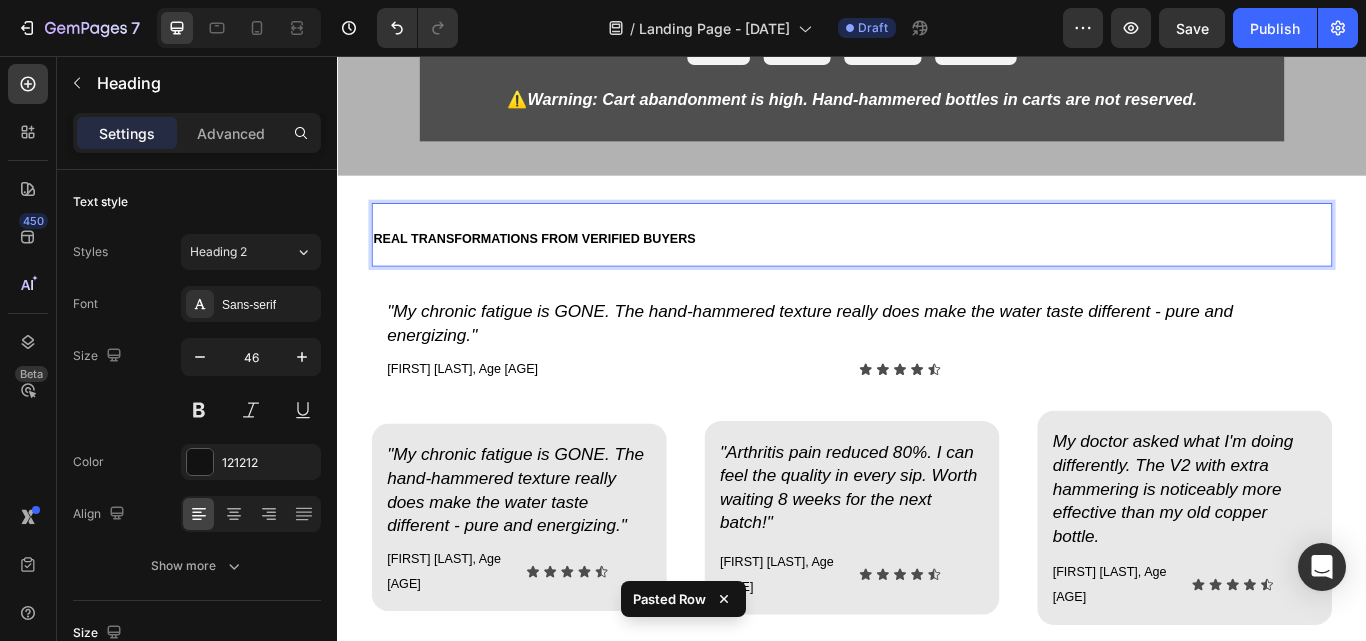 click on "REAL TRANSFORMATIONS FROM VERIFIED BUYERS" at bounding box center [567, 270] 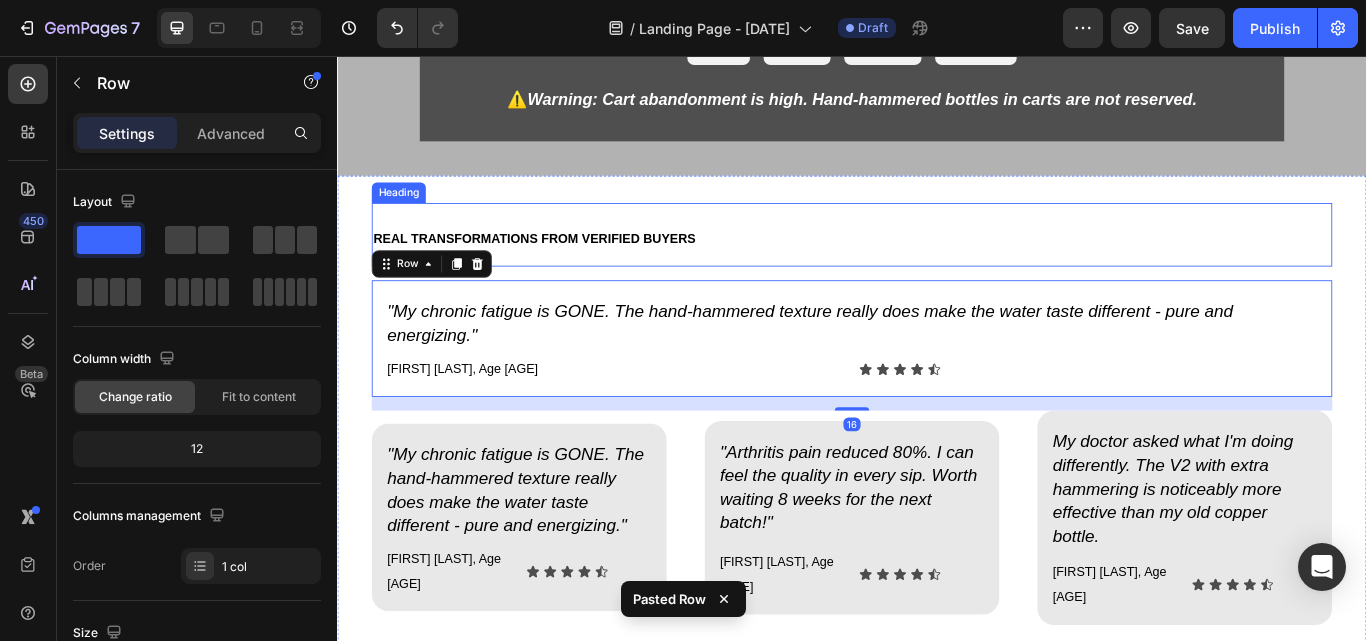 click on "REAL TRANSFORMATIONS FROM VERIFIED BUYERS" at bounding box center (567, 270) 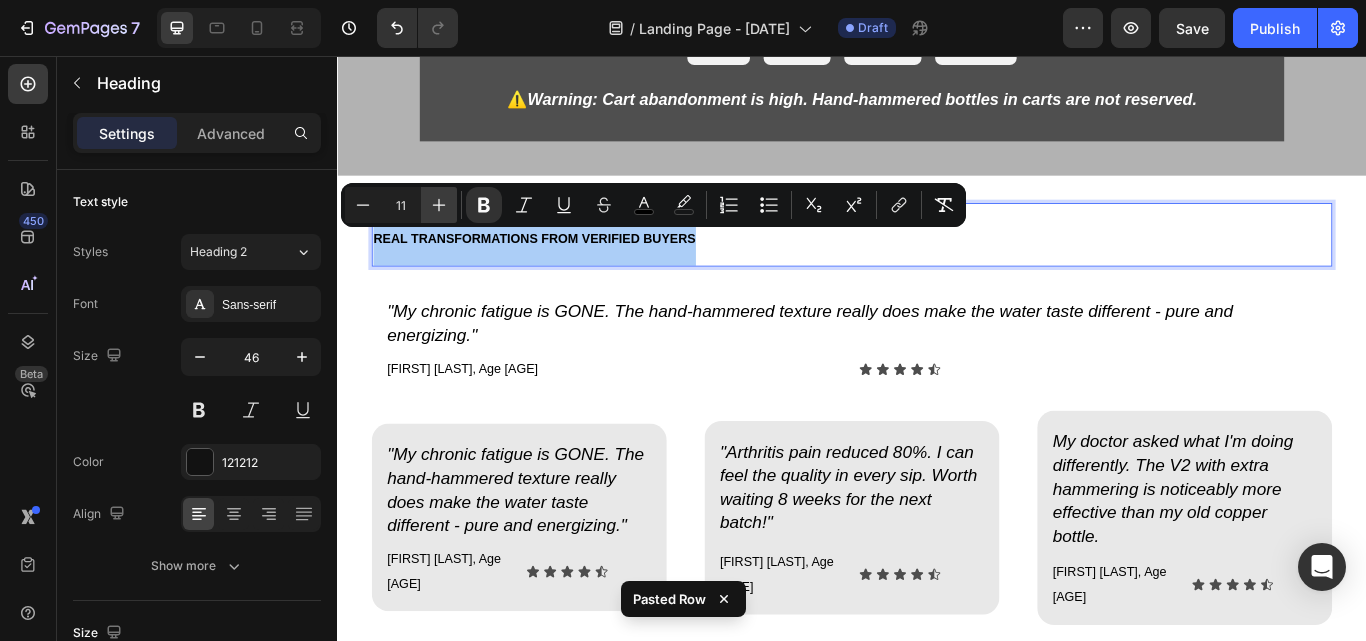 click on "Plus" at bounding box center [439, 205] 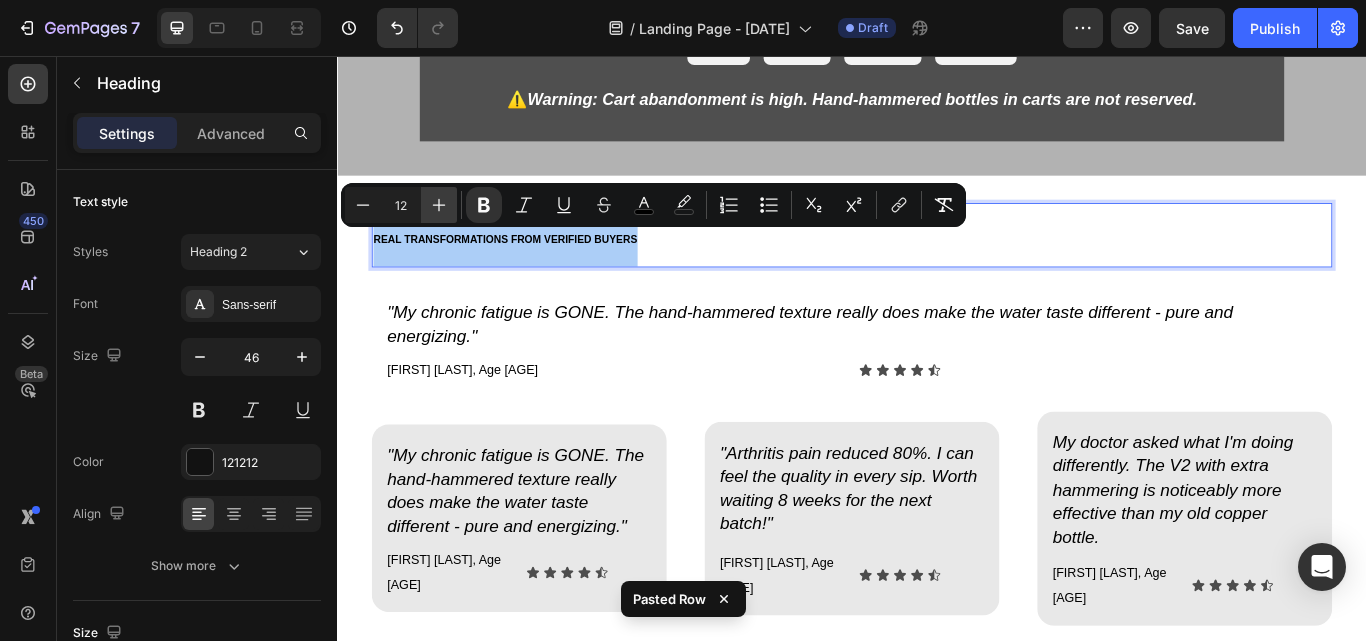 click on "Plus" at bounding box center (439, 205) 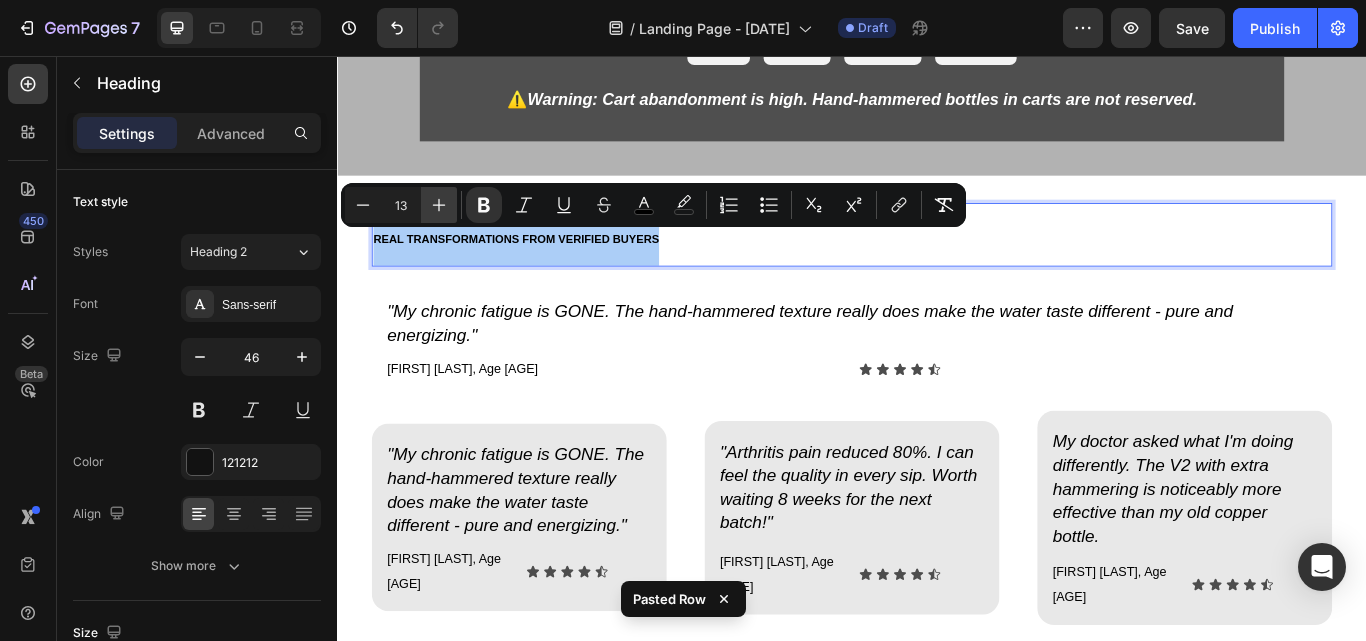 click on "Plus" at bounding box center [439, 205] 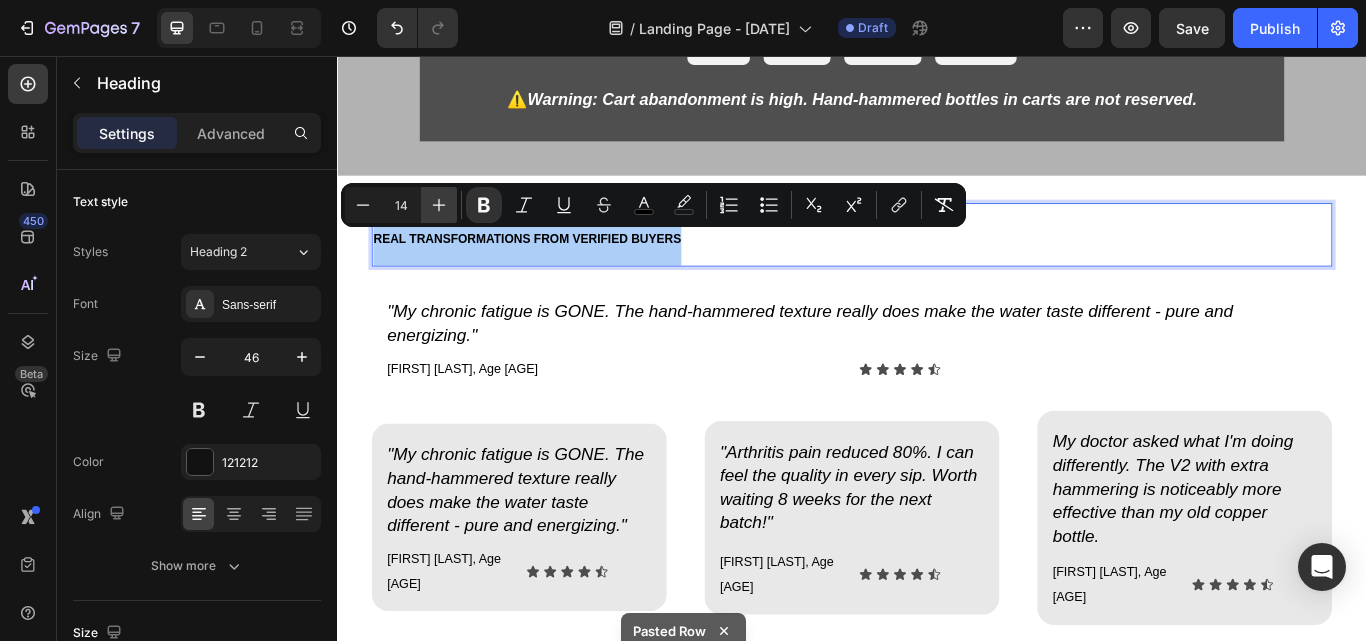 click on "Plus" at bounding box center (439, 205) 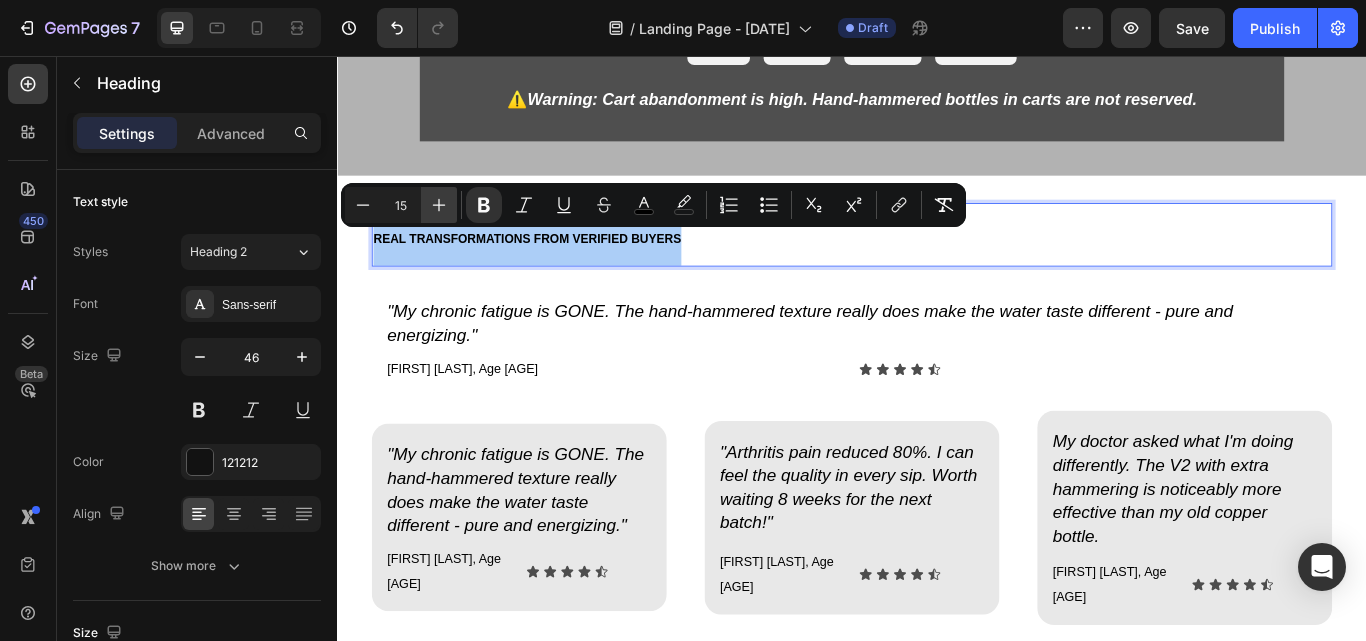 click on "Plus" at bounding box center (439, 205) 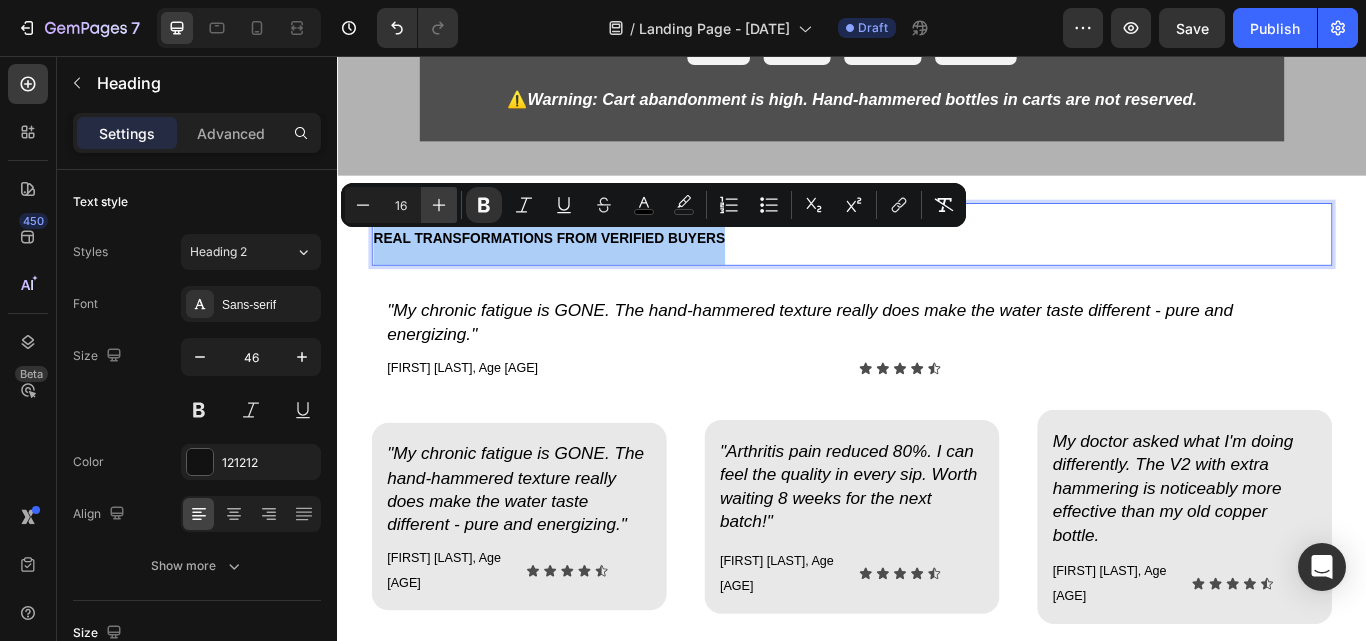 click on "Plus" at bounding box center (439, 205) 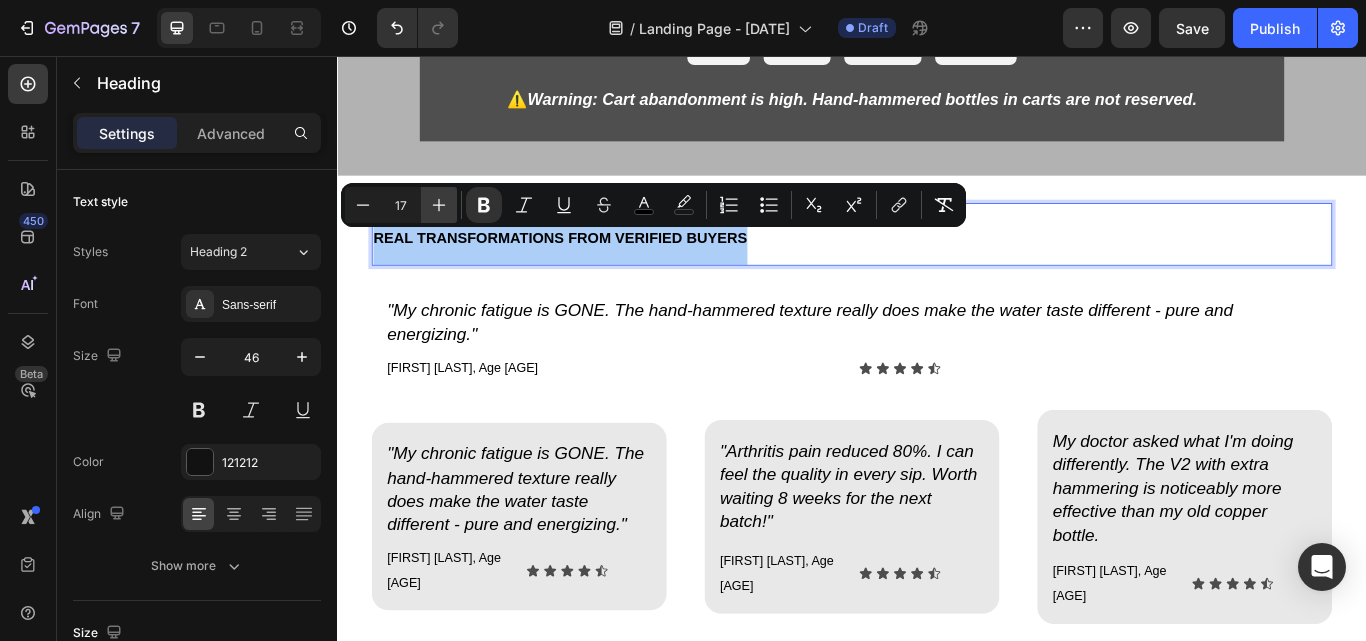 click on "Plus" at bounding box center [439, 205] 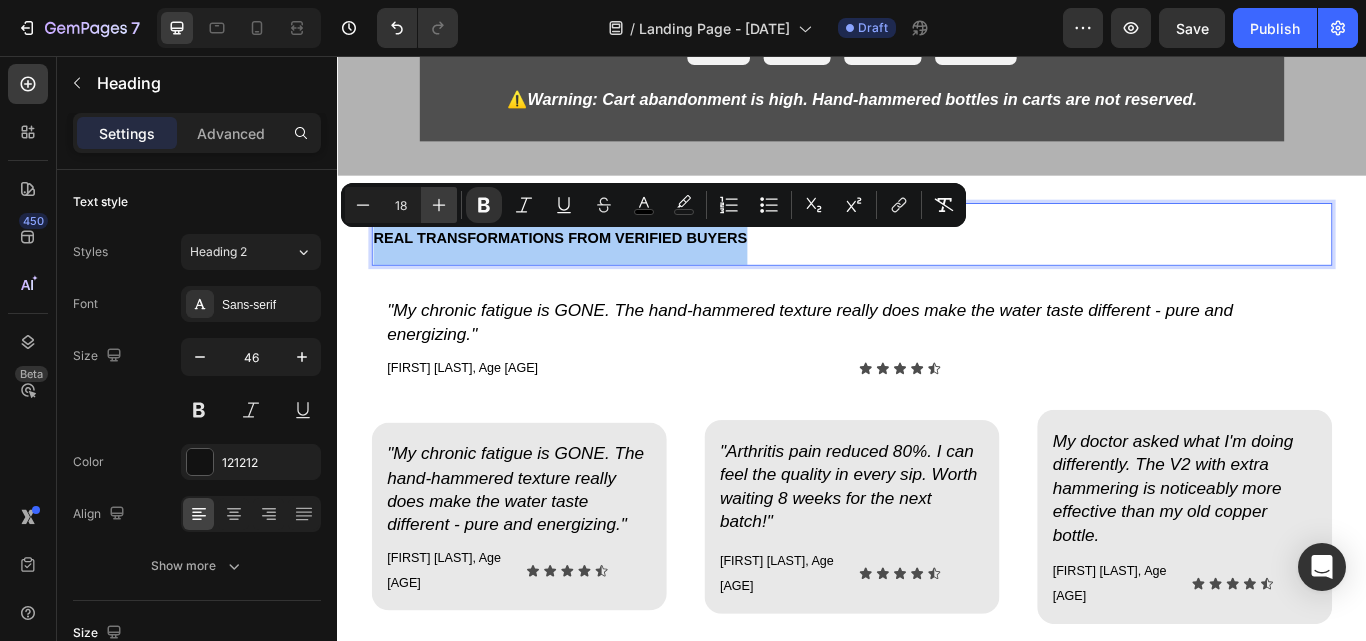 click on "Plus" at bounding box center (439, 205) 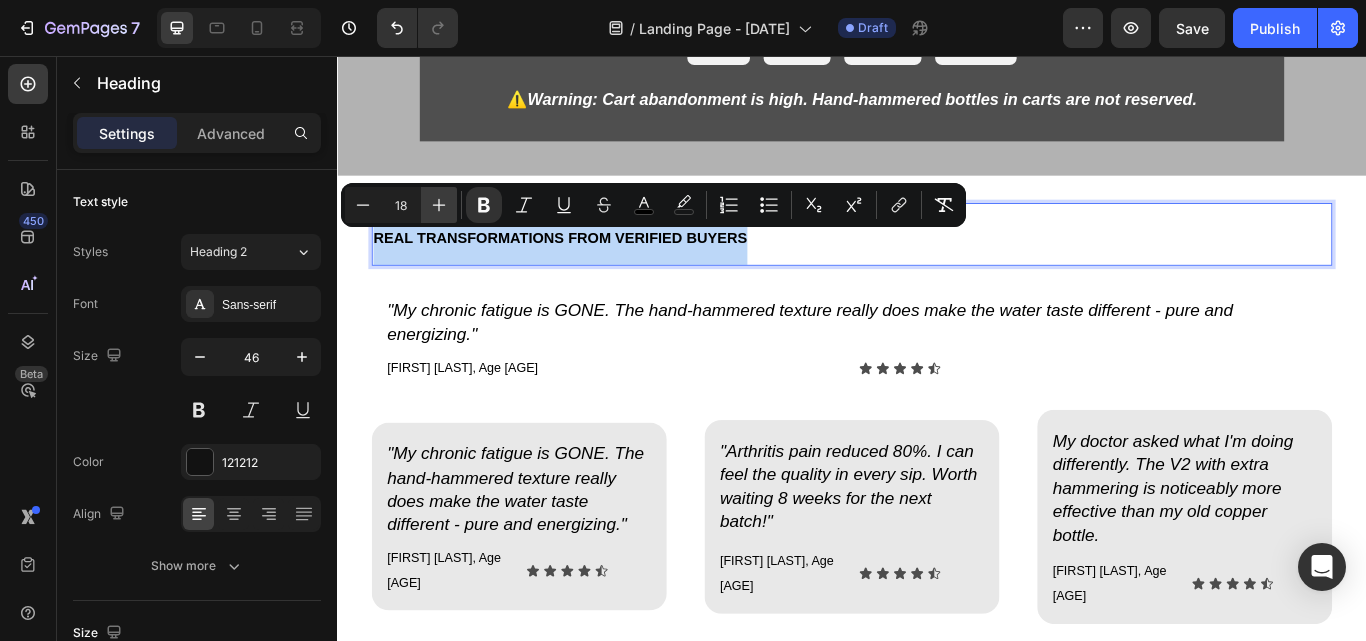 type on "19" 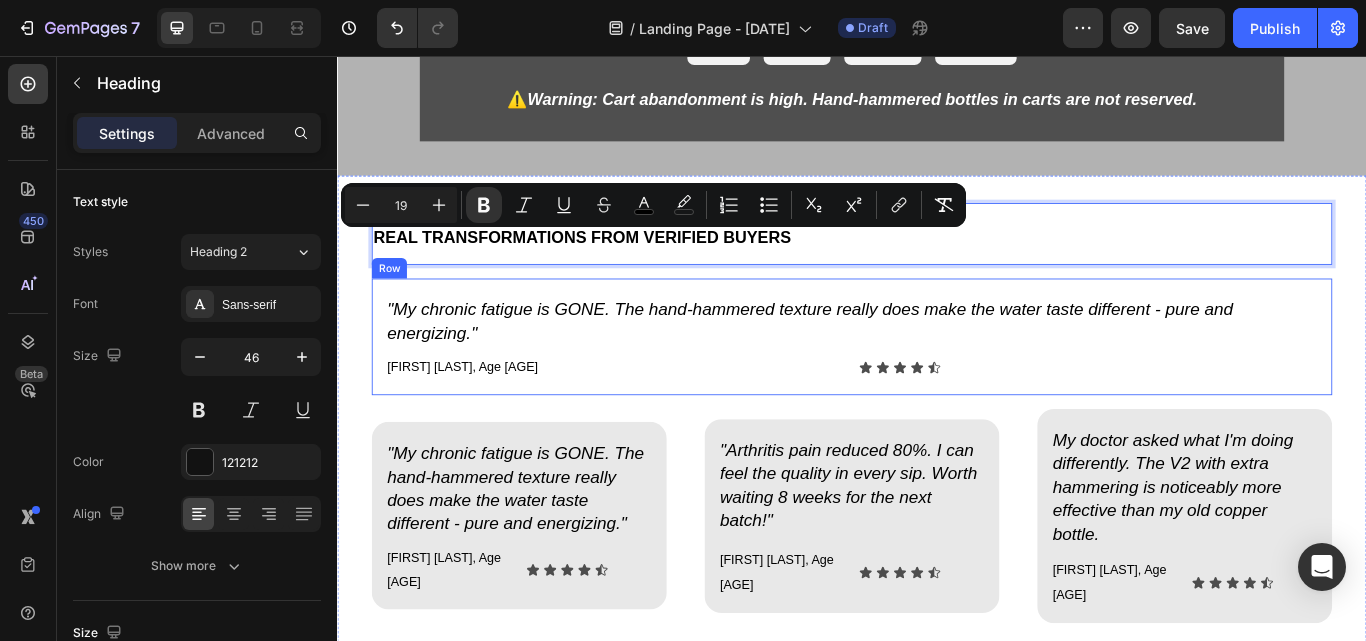 click on ""My chronic fatigue is GONE. The hand-hammered texture really does make the water taste different - pure and energizing." Heading Amanda K., Age 67 Text Block Icon Icon Icon Icon Icon Icon List Row Row" at bounding box center (937, 384) 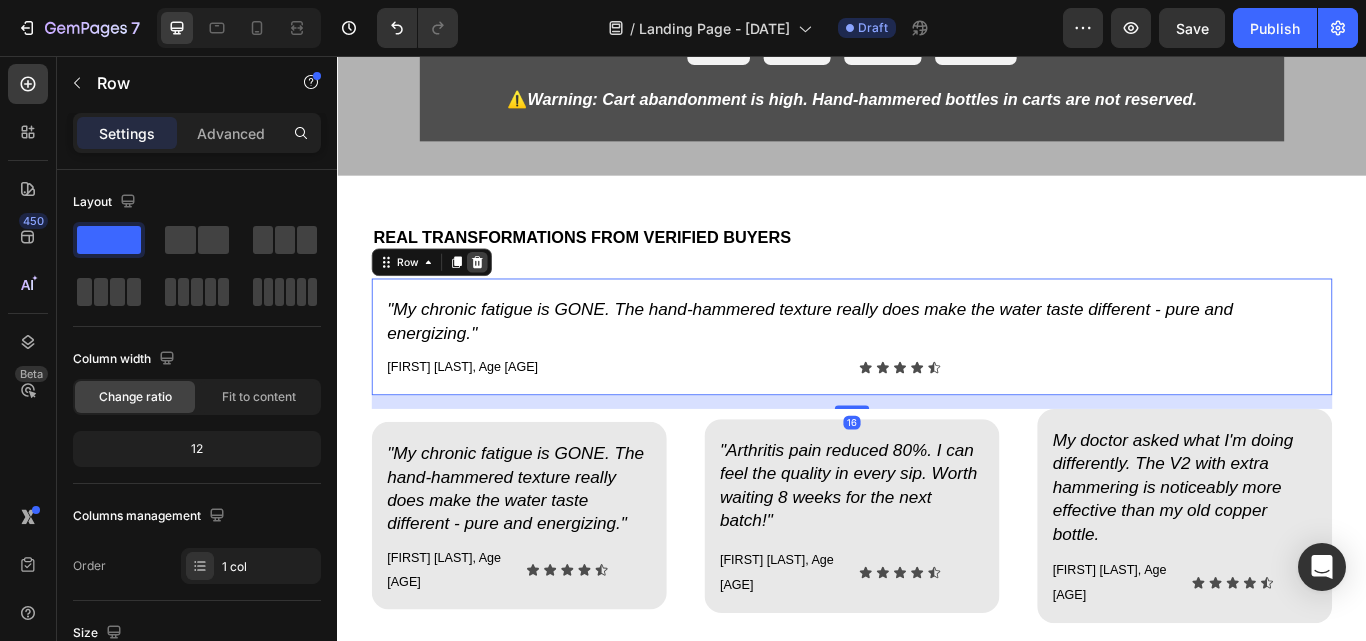 click 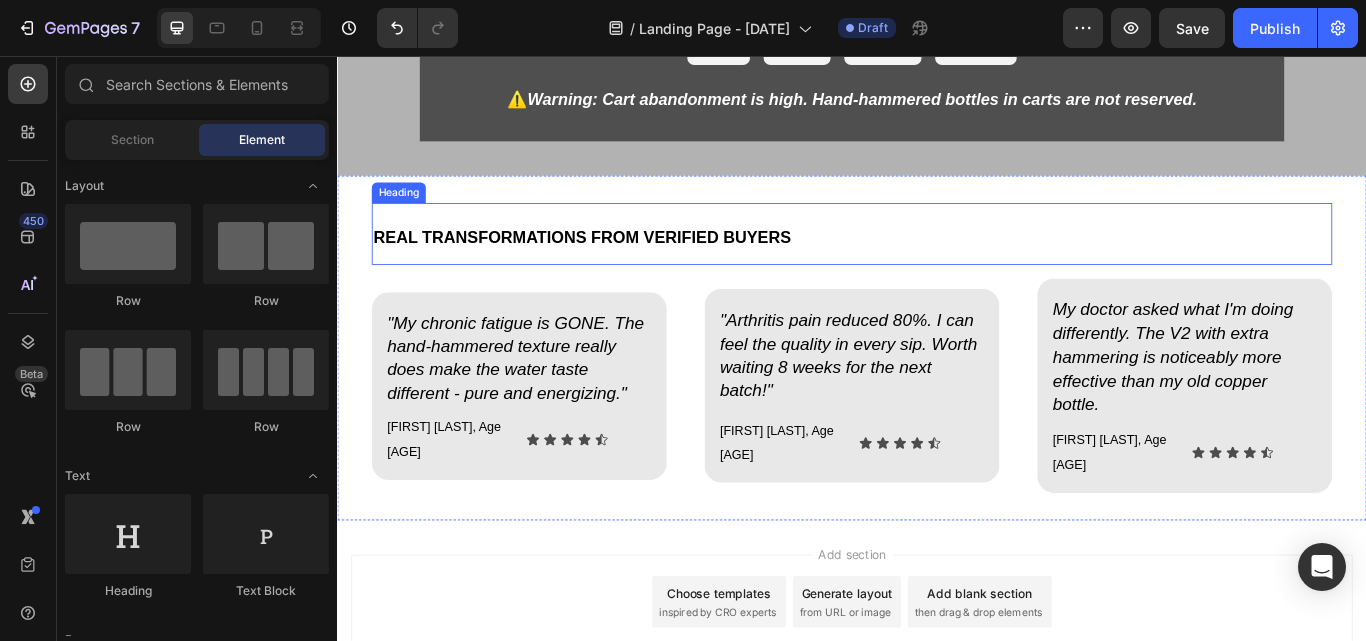 click on "⁠⁠⁠⁠⁠⁠⁠ REAL TRANSFORMATIONS FROM VERIFIED BUYERS" at bounding box center (937, 264) 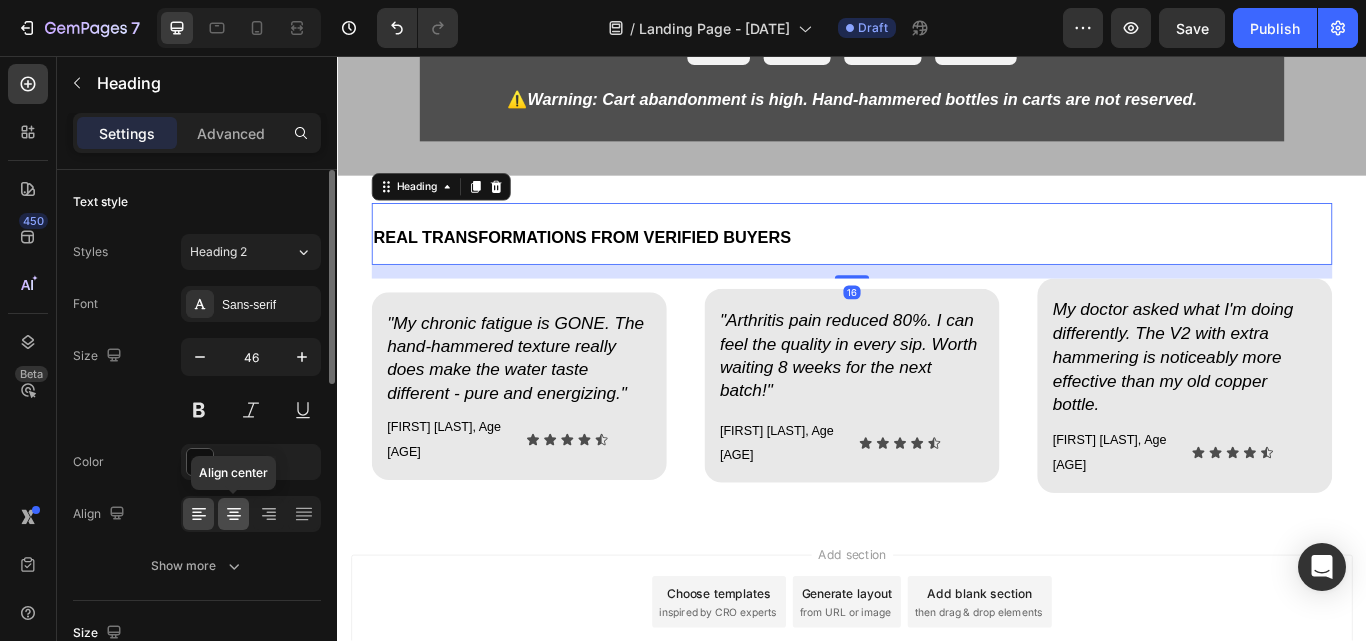 click 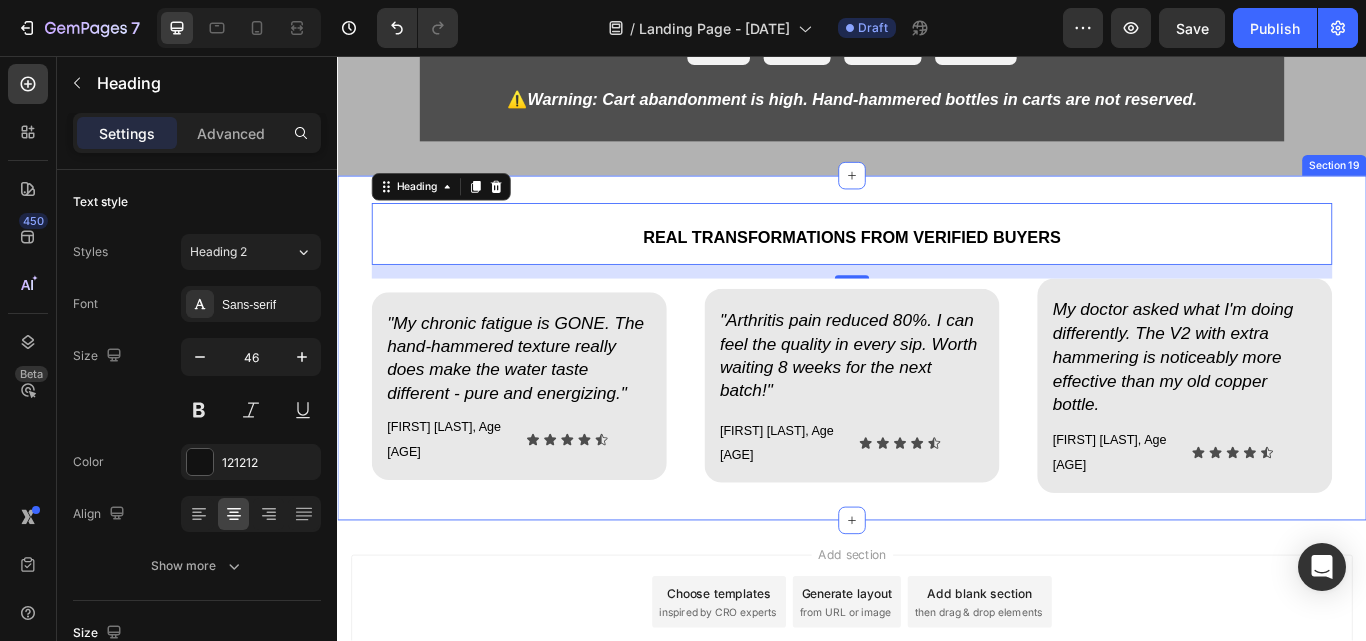 click on "⁠⁠⁠⁠⁠⁠⁠ REAL TRANSFORMATIONS FROM VERIFIED BUYERS Heading   16 ⁠⁠⁠⁠⁠⁠⁠ "My chronic fatigue is GONE. The hand-hammered texture really does make the water taste different - pure and energizing." Heading Amanda K., Age 67 Text Block Icon Icon Icon Icon Icon Icon List Row Row ⁠⁠⁠⁠⁠⁠⁠ "Arthritis pain reduced 80%. I can feel the quality in every sip. Worth waiting 8 weeks for the next batch!" Heading Robert M., Age 71 Text Block Icon Icon Icon Icon Icon Icon List Row Row ⁠⁠⁠⁠⁠⁠⁠ My doctor asked what I'm doing differently. The V2 with extra hammering is noticeably more effective than my old copper bottle. Heading Lisa T., Age 59 Text Block Icon Icon Icon Icon Icon Icon List Row Row Row Section 19" at bounding box center [937, 397] 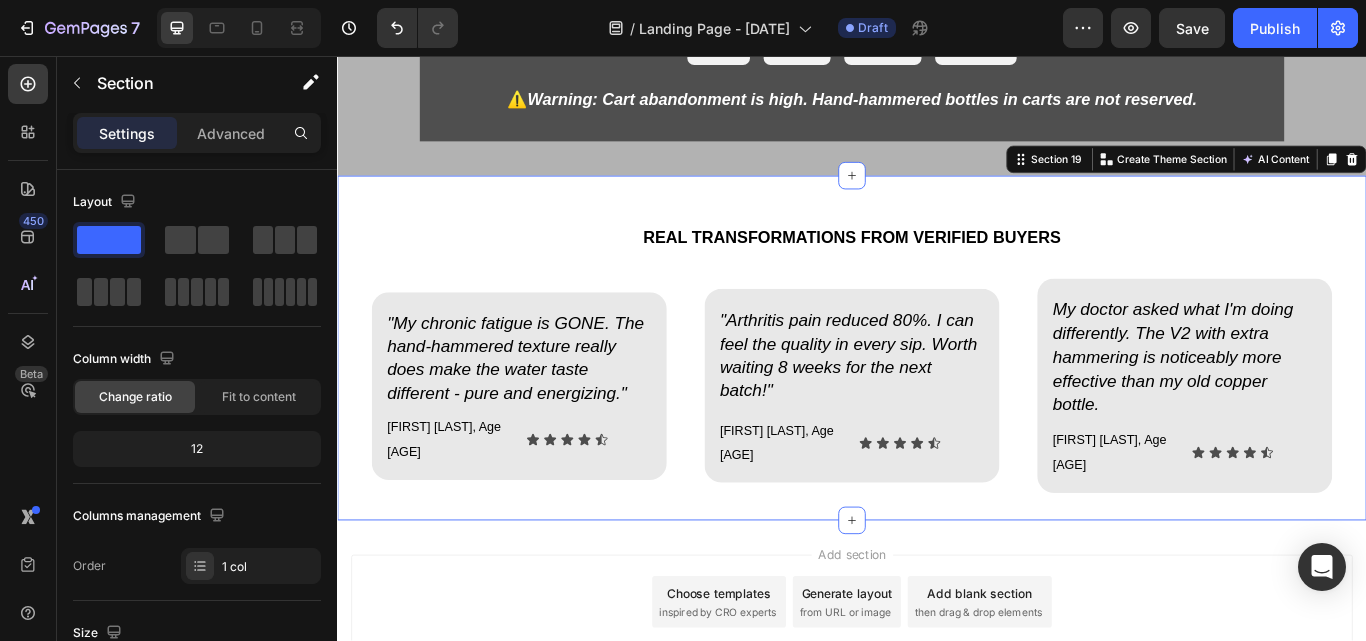 click on "⁠⁠⁠⁠⁠⁠⁠ REAL TRANSFORMATIONS FROM VERIFIED BUYERS Heading ⁠⁠⁠⁠⁠⁠⁠ "My chronic fatigue is GONE. The hand-hammered texture really does make the water taste different - pure and energizing." Heading Amanda K., Age 67 Text Block Icon Icon Icon Icon Icon Icon List Row Row ⁠⁠⁠⁠⁠⁠⁠ "Arthritis pain reduced 80%. I can feel the quality in every sip. Worth waiting 8 weeks for the next batch!" Heading Robert M., Age 71 Text Block Icon Icon Icon Icon Icon Icon List Row Row ⁠⁠⁠⁠⁠⁠⁠ My doctor asked what I'm doing differently. The V2 with extra hammering is noticeably more effective than my old copper bottle. Heading Lisa T., Age 59 Text Block Icon Icon Icon Icon Icon Icon List Row Row Row Section 19   You can create reusable sections Create Theme Section AI Content Write with GemAI What would you like to describe here? Tone and Voice Persuasive Product Certified Ayurveda® Pure Copper Water Bottle - V2 Hand-Hammered Edition Show more Generate" at bounding box center [937, 397] 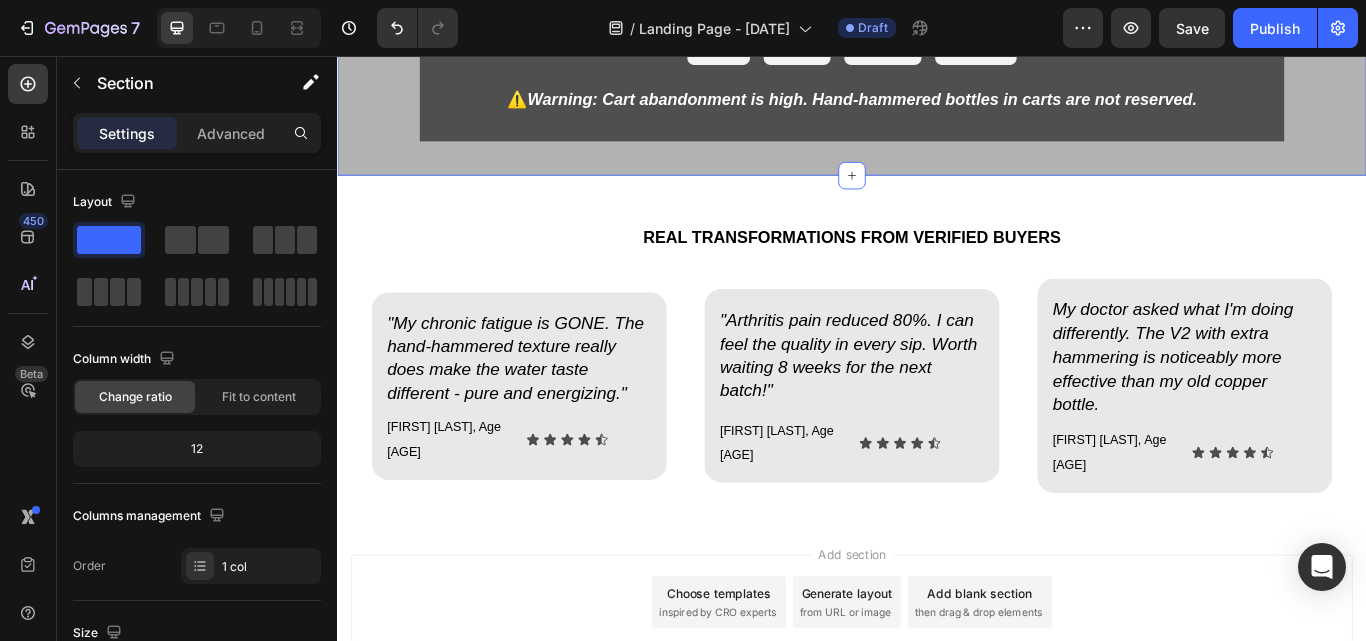 scroll, scrollTop: 692, scrollLeft: 0, axis: vertical 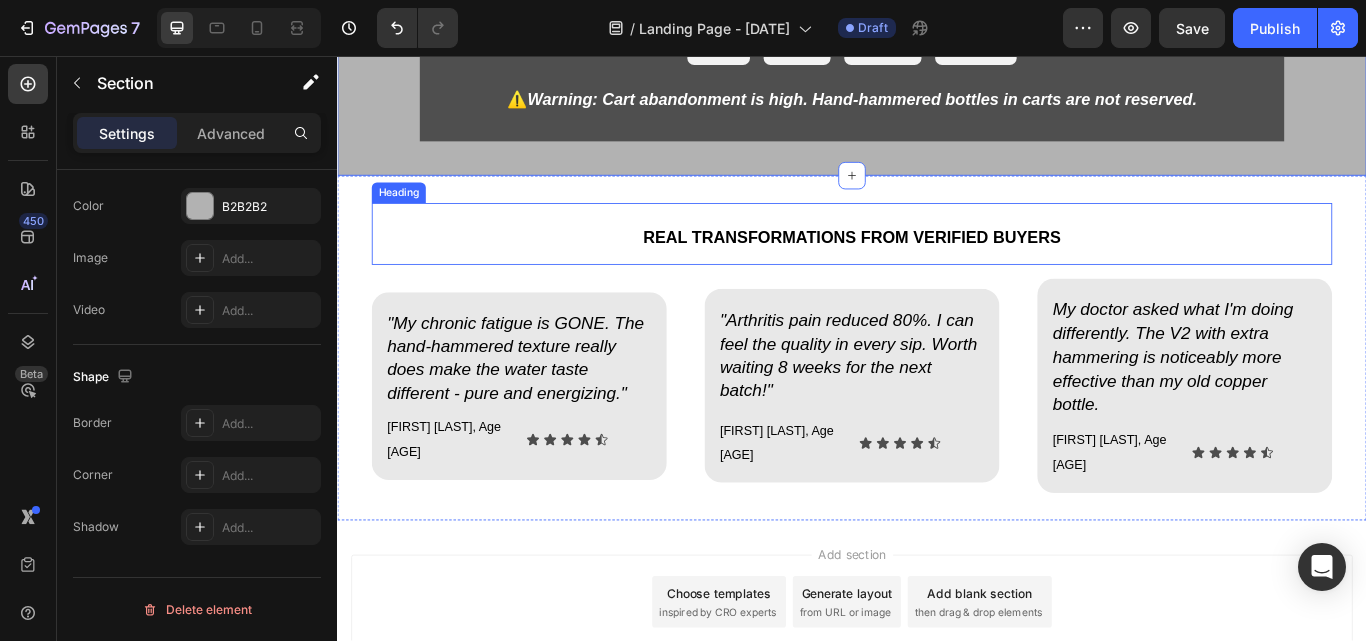click on "REAL TRANSFORMATIONS FROM VERIFIED BUYERS" at bounding box center [937, 268] 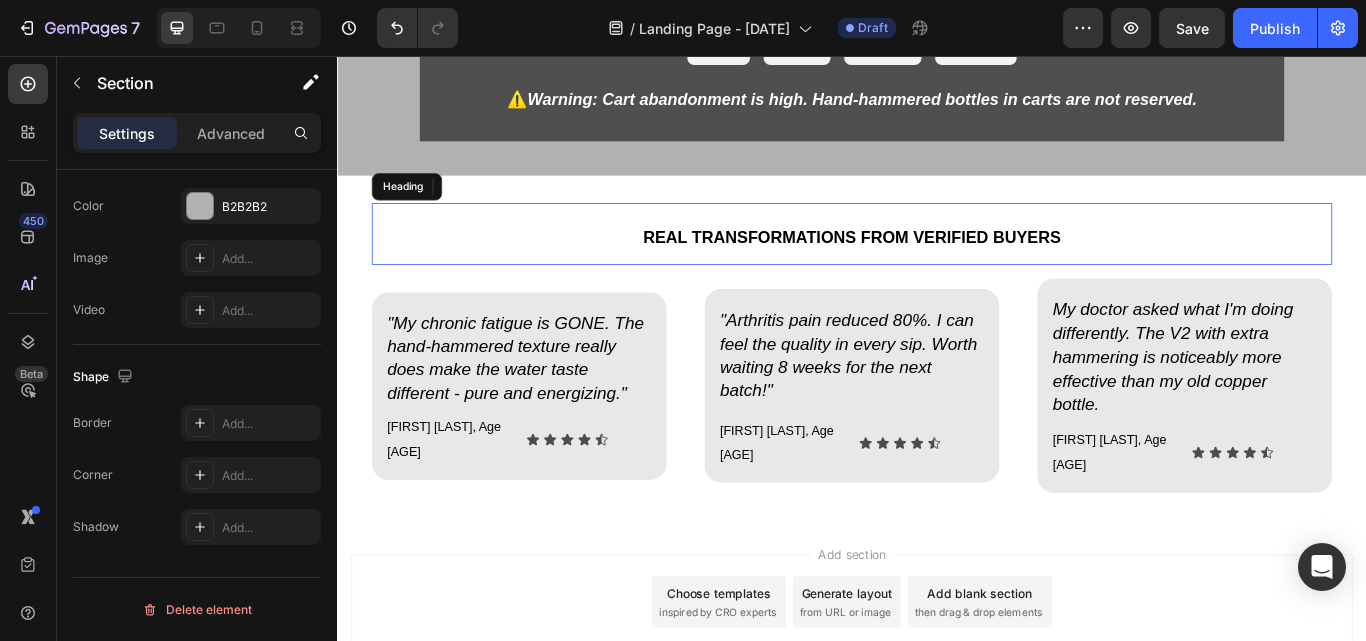 click on "REAL TRANSFORMATIONS FROM VERIFIED BUYERS" at bounding box center [937, 268] 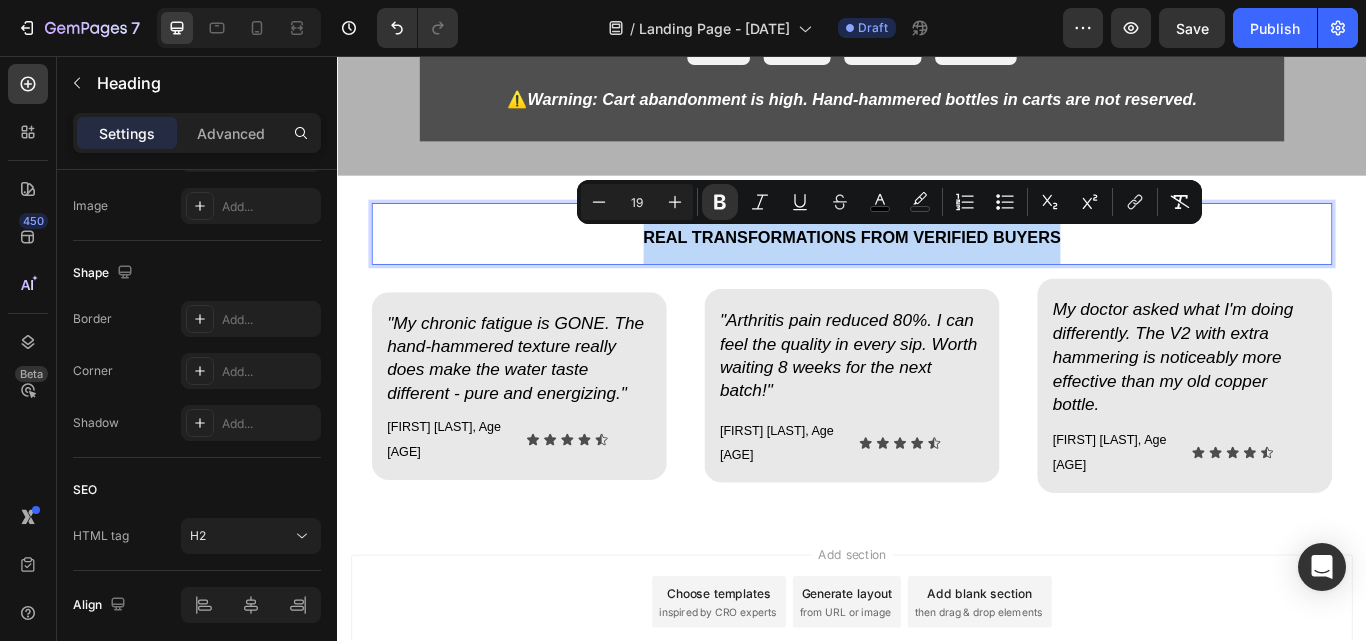 scroll, scrollTop: 0, scrollLeft: 0, axis: both 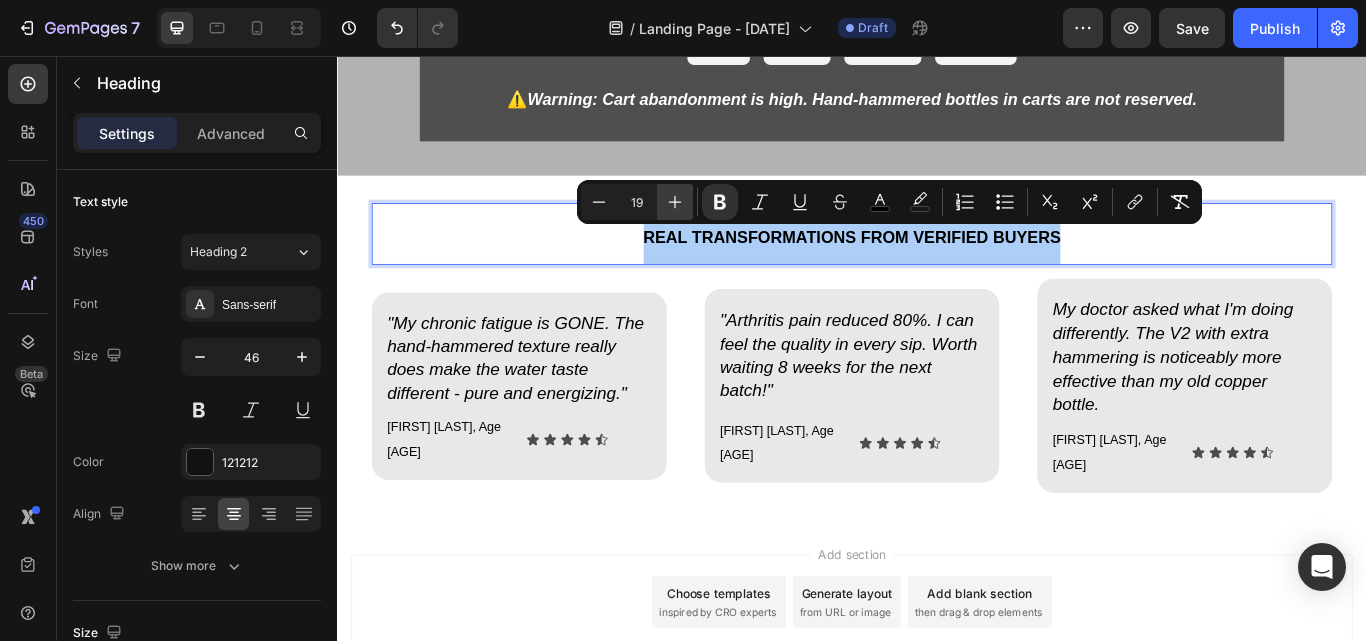 click 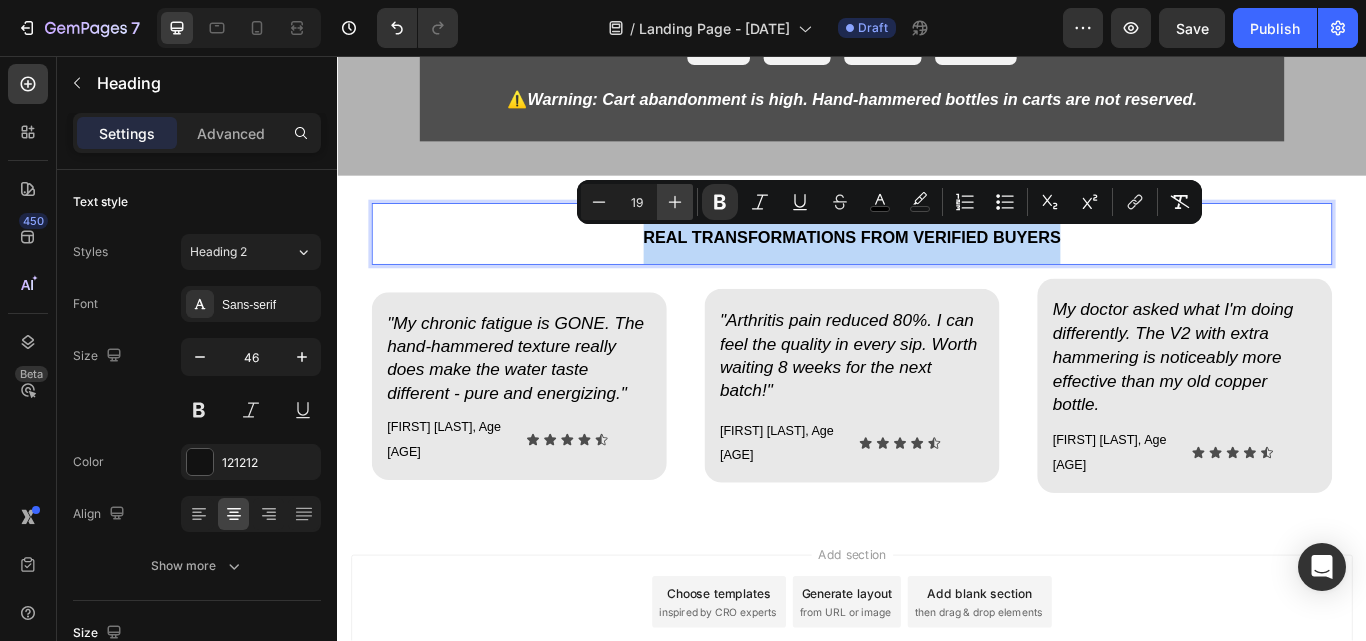 type on "20" 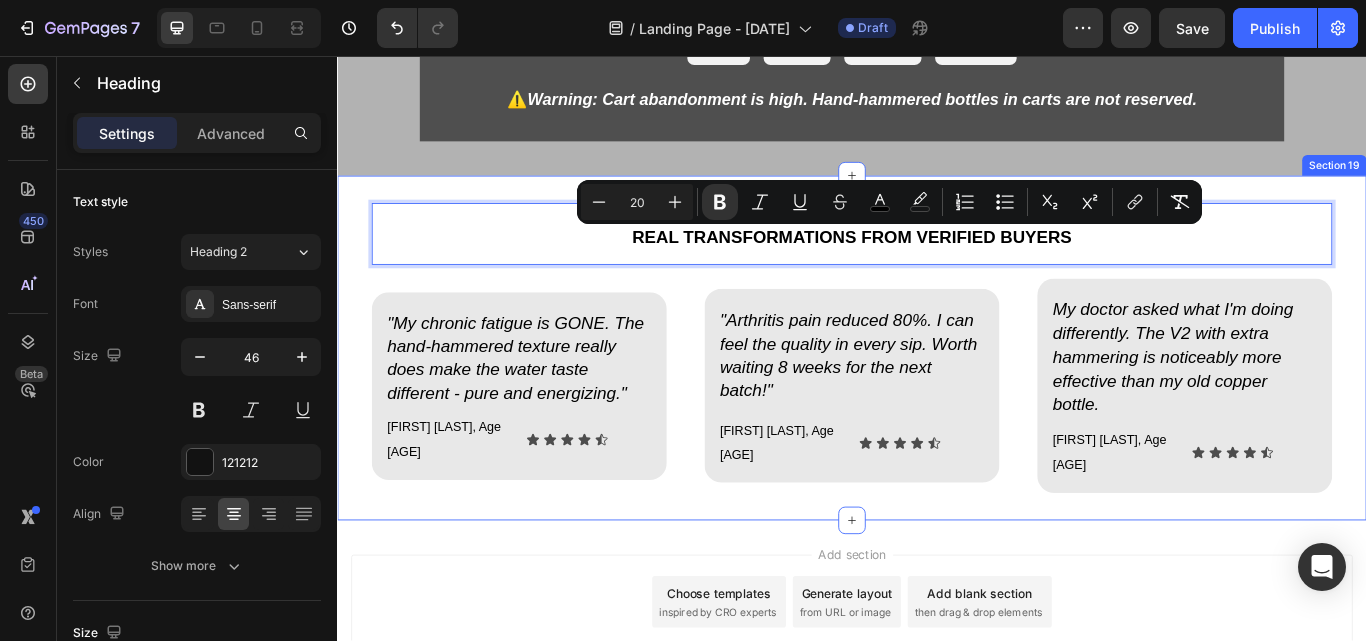 click on "⁠⁠⁠⁠⁠⁠⁠ "My chronic fatigue is GONE. The hand-hammered texture really does make the water taste different - pure and energizing." Heading Amanda K., Age 67 Text Block Icon Icon Icon Icon Icon Icon List Row Row" at bounding box center [549, 441] 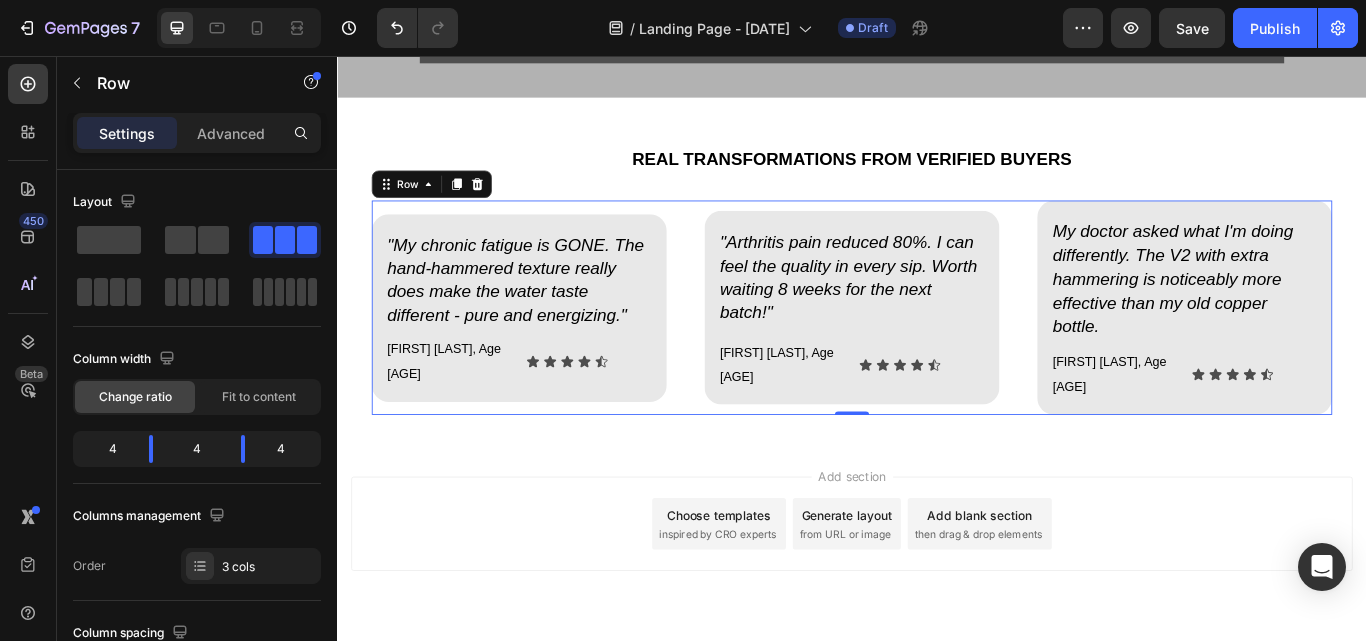 scroll, scrollTop: 16783, scrollLeft: 0, axis: vertical 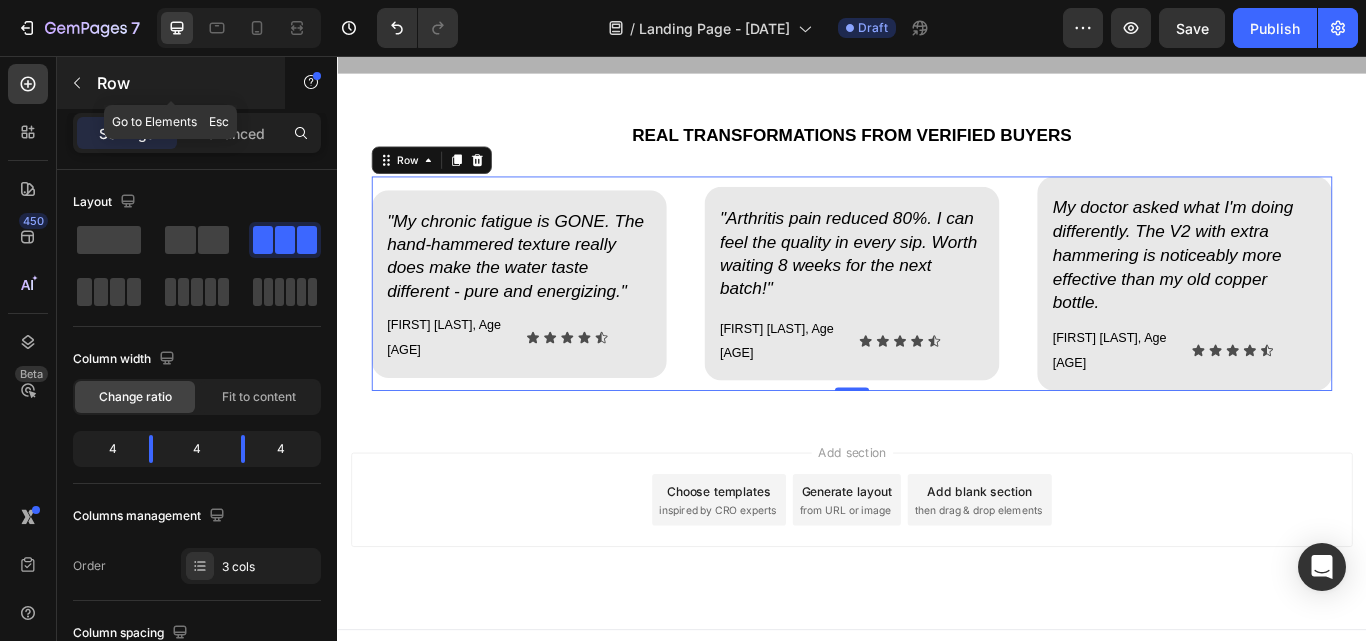 click 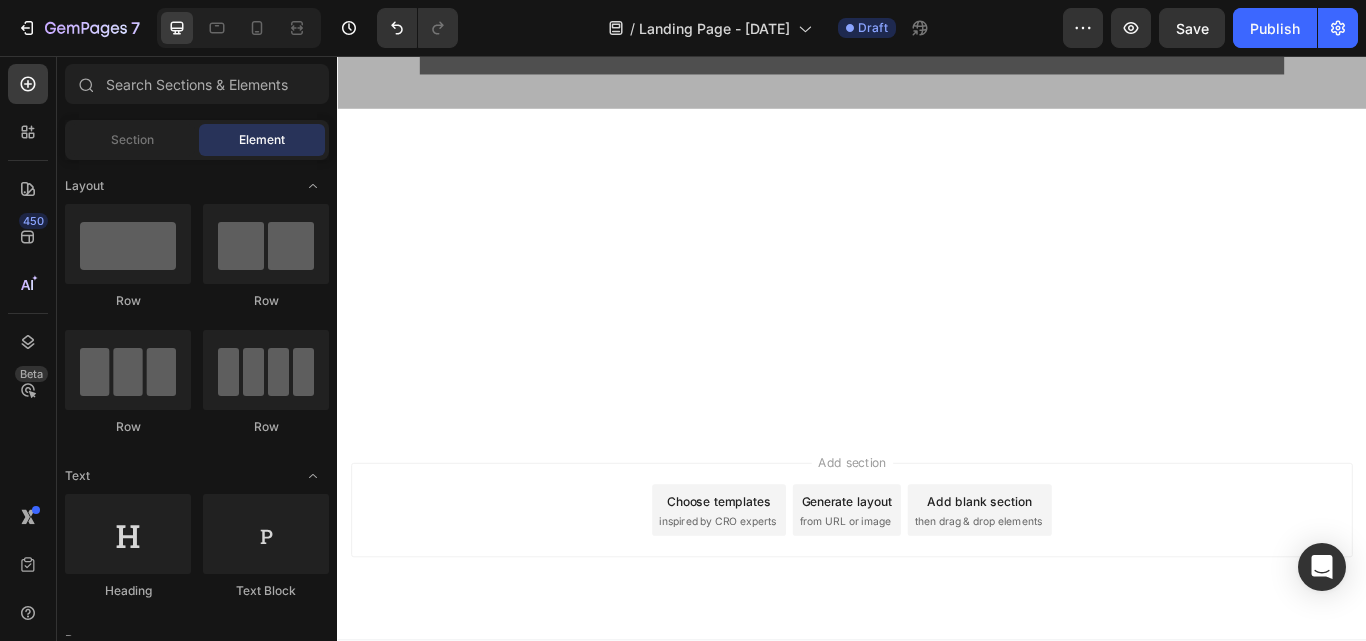 scroll, scrollTop: 16083, scrollLeft: 0, axis: vertical 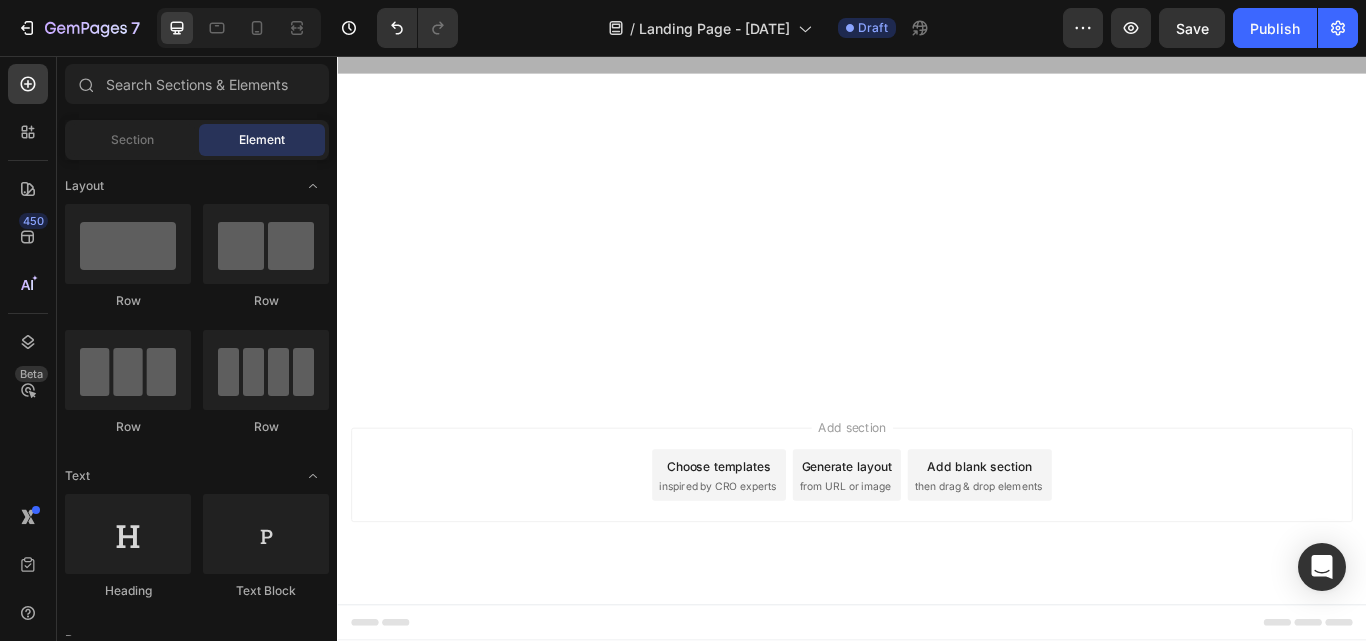 click on "Button" at bounding box center [383, -406] 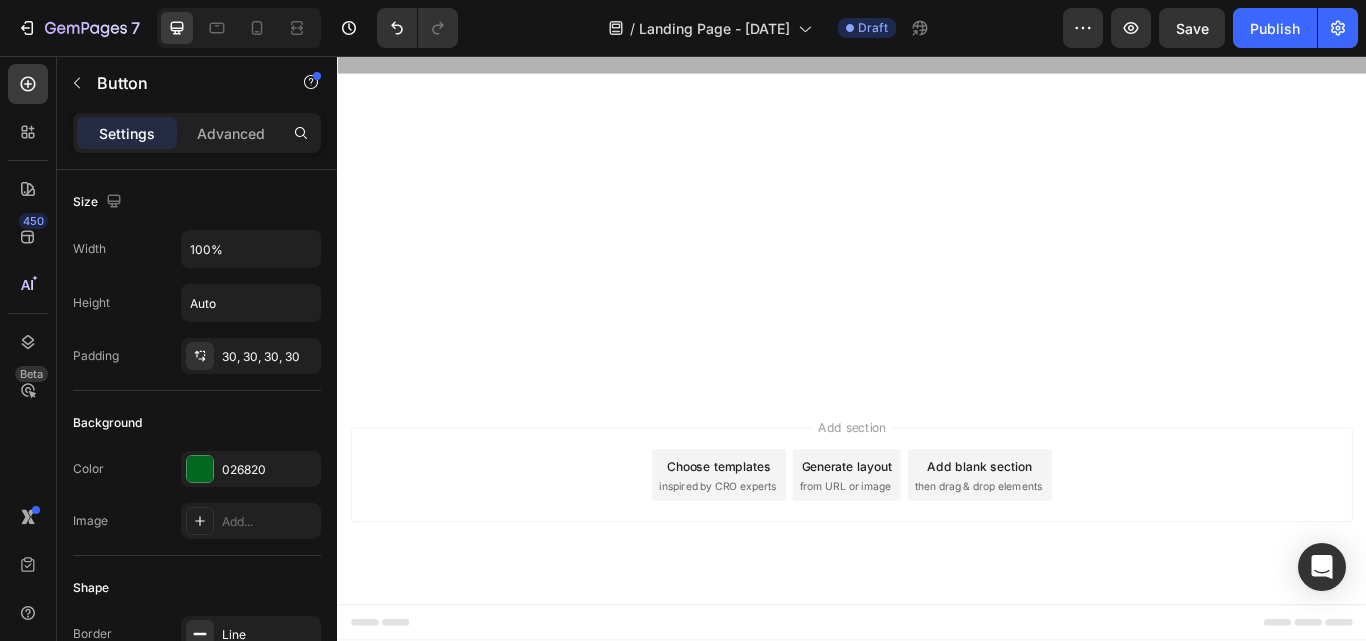 click 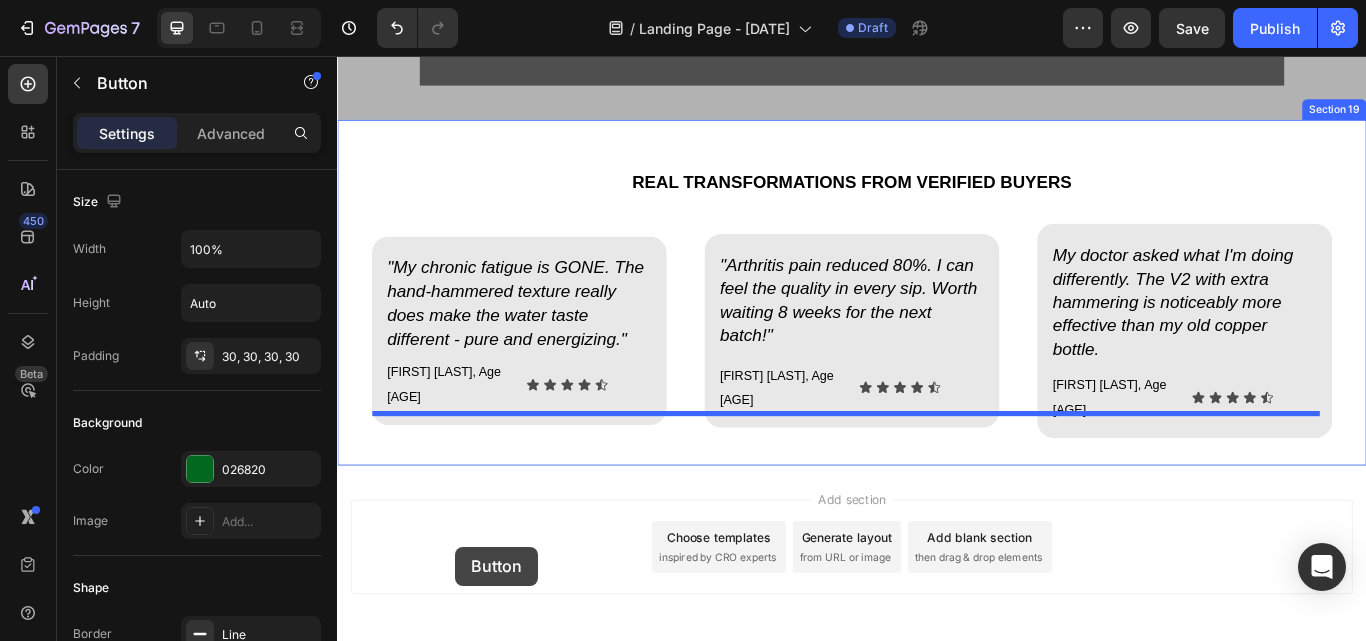 scroll, scrollTop: 16876, scrollLeft: 0, axis: vertical 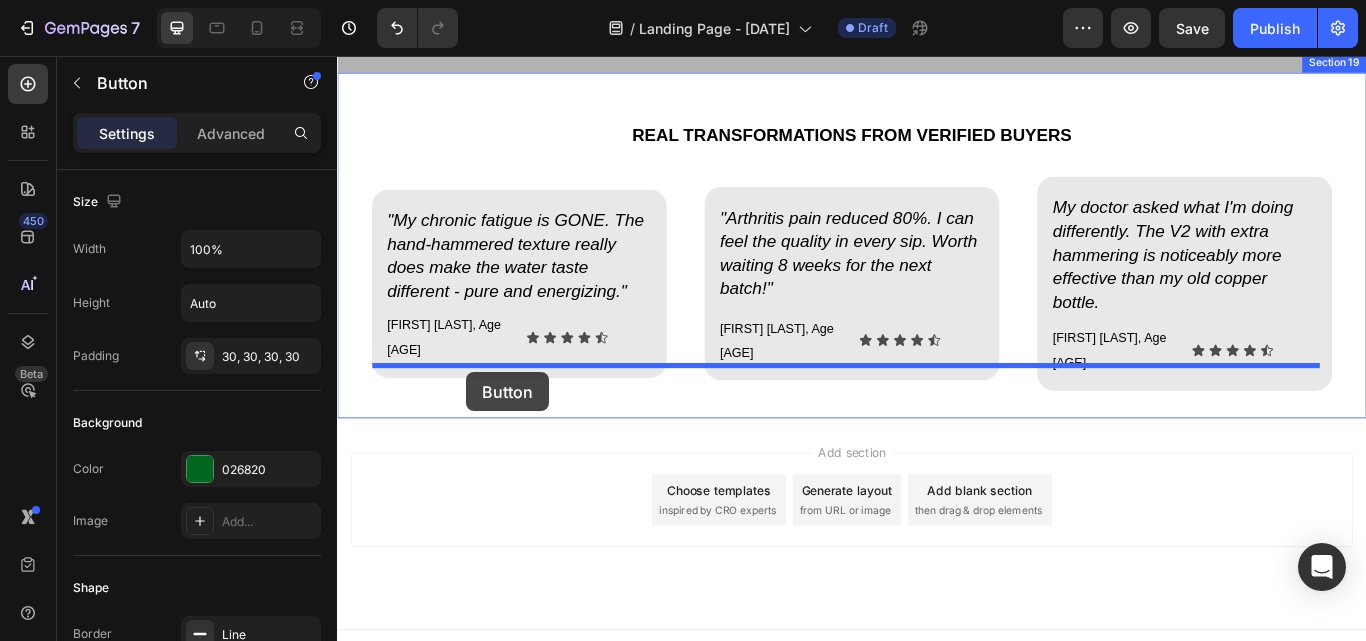 drag, startPoint x: 385, startPoint y: 382, endPoint x: 487, endPoint y: 426, distance: 111.085556 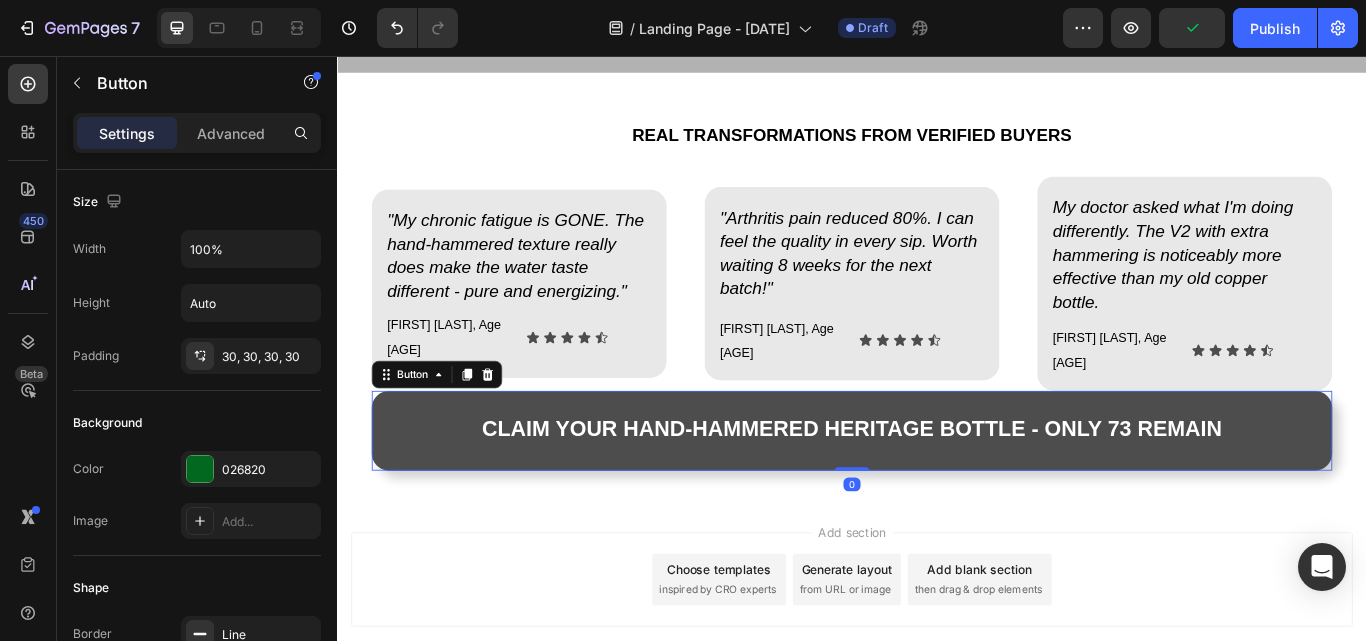 click on "CLAIM YOUR HAND-HAMMERED HERITAGE BOTTLE - ONLY 73 REMAIN" at bounding box center [937, 493] 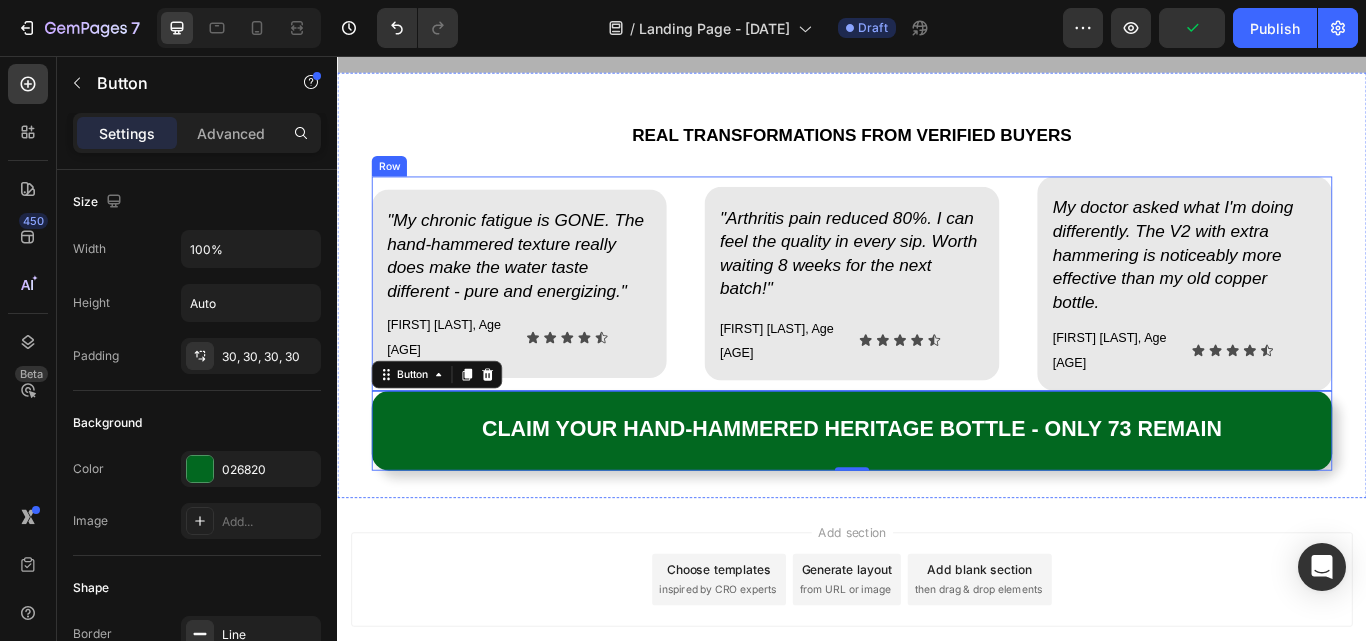 click on ""Arthritis pain reduced 80%. I can feel the quality in every sip. Worth waiting 8 weeks for the next batch!" Heading Robert M., Age 71 Text Block Icon Icon Icon Icon Icon Icon List Row Row" at bounding box center (937, 322) 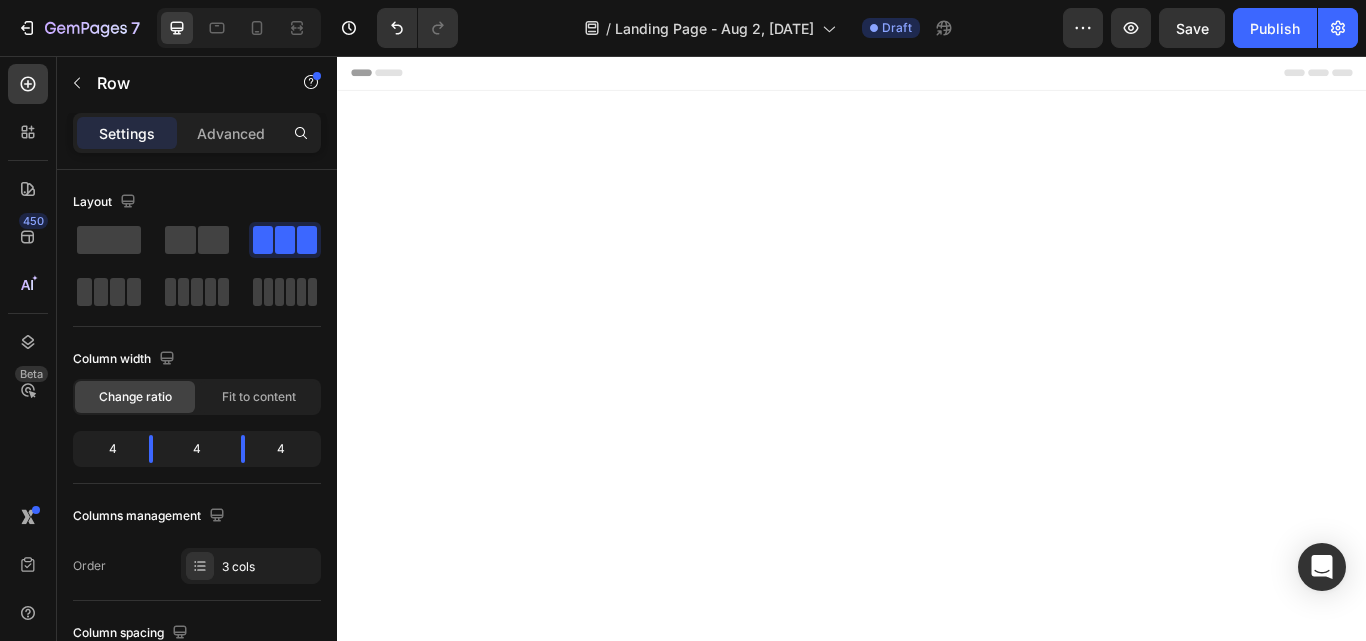scroll, scrollTop: 0, scrollLeft: 0, axis: both 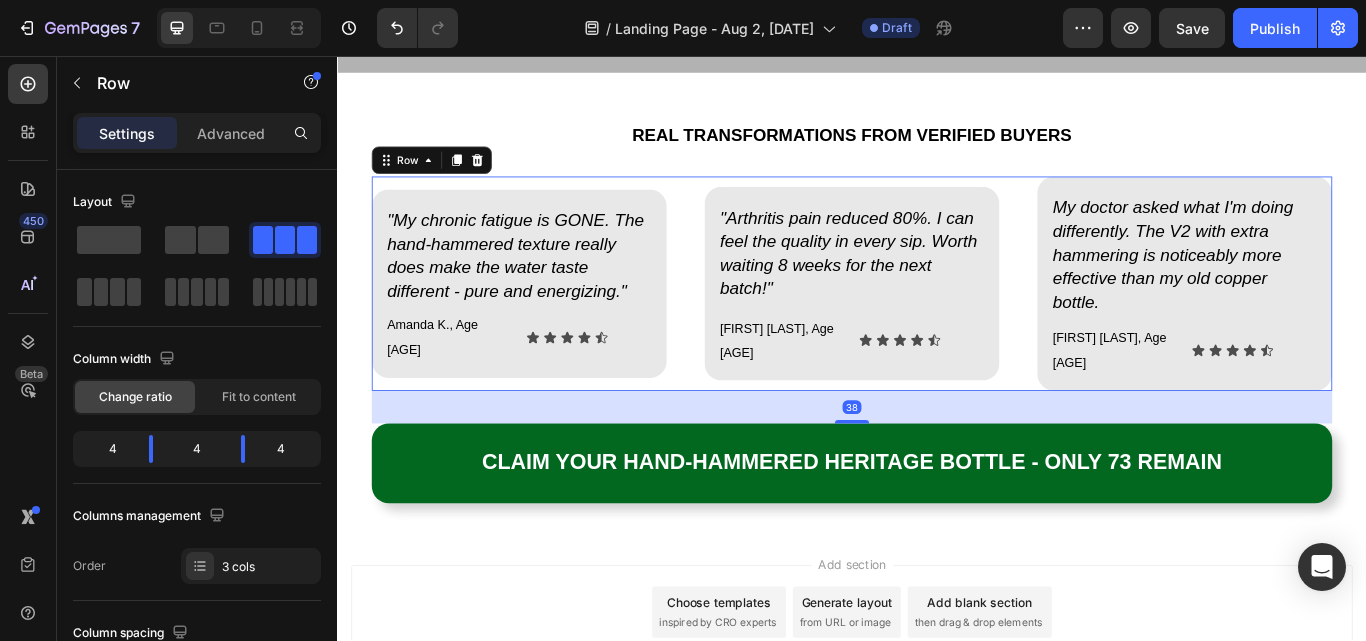click at bounding box center [937, 483] 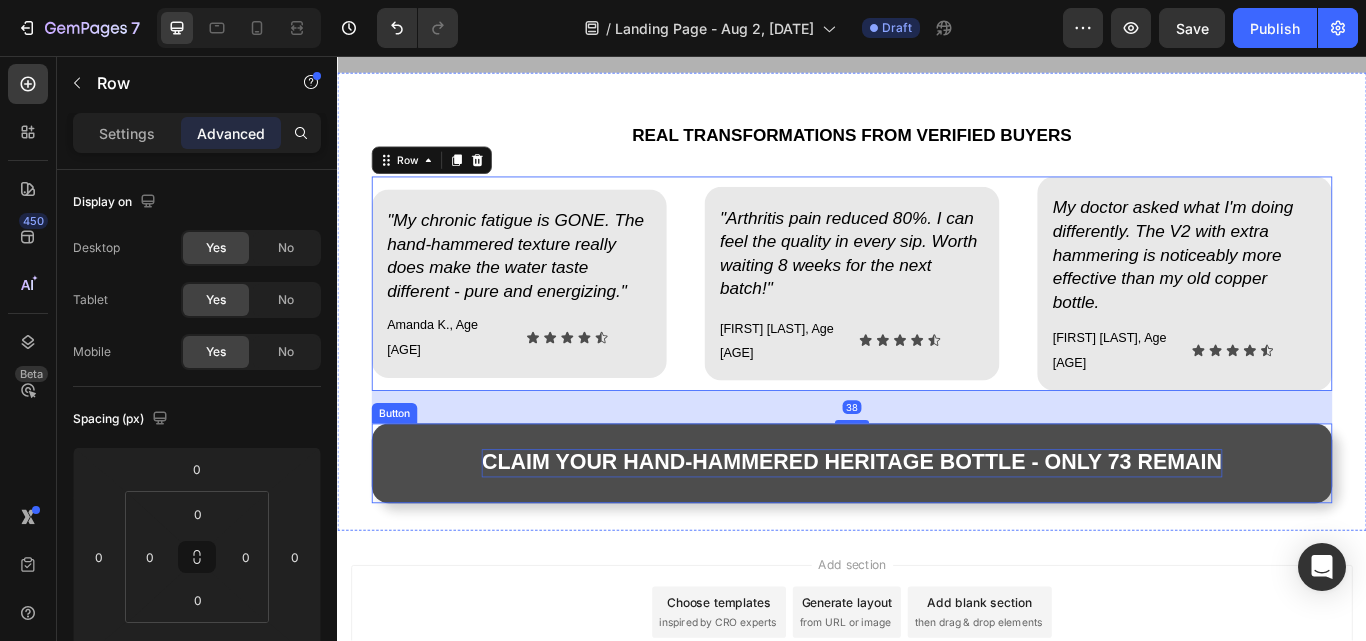 click on "CLAIM YOUR HAND-HAMMERED HERITAGE BOTTLE - ONLY 73 REMAIN" at bounding box center [936, 529] 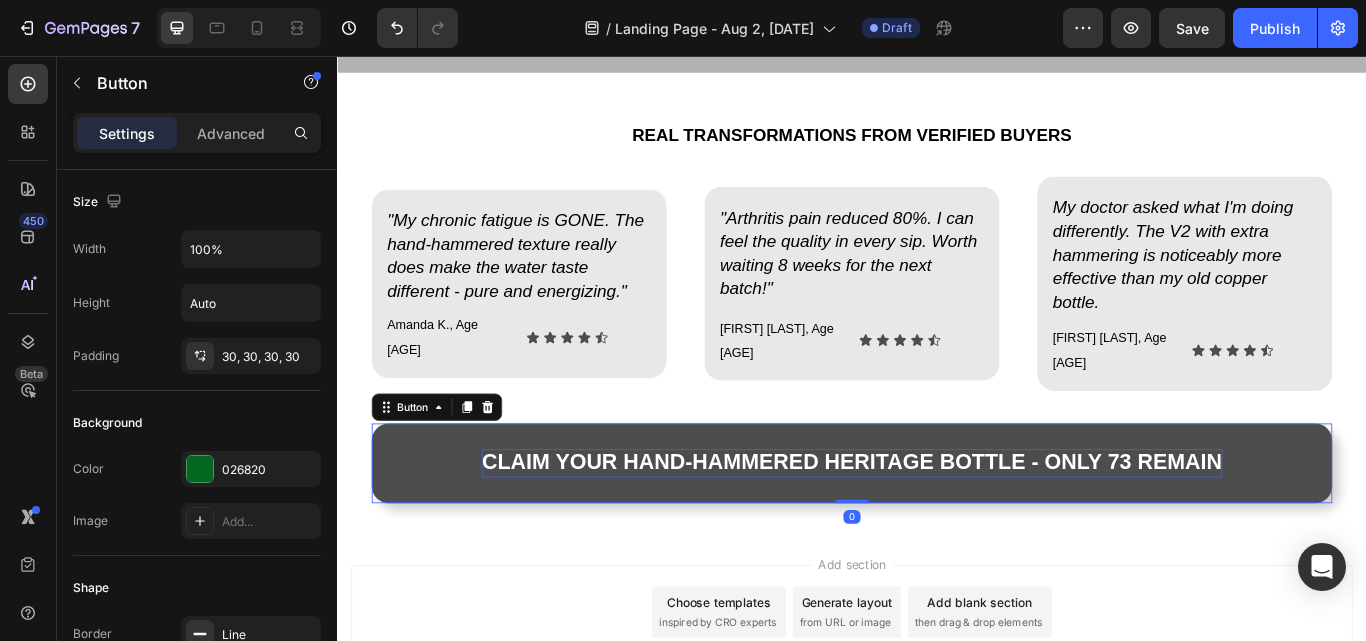 click on "CLAIM YOUR HAND-HAMMERED HERITAGE BOTTLE - ONLY 73 REMAIN" at bounding box center [936, 529] 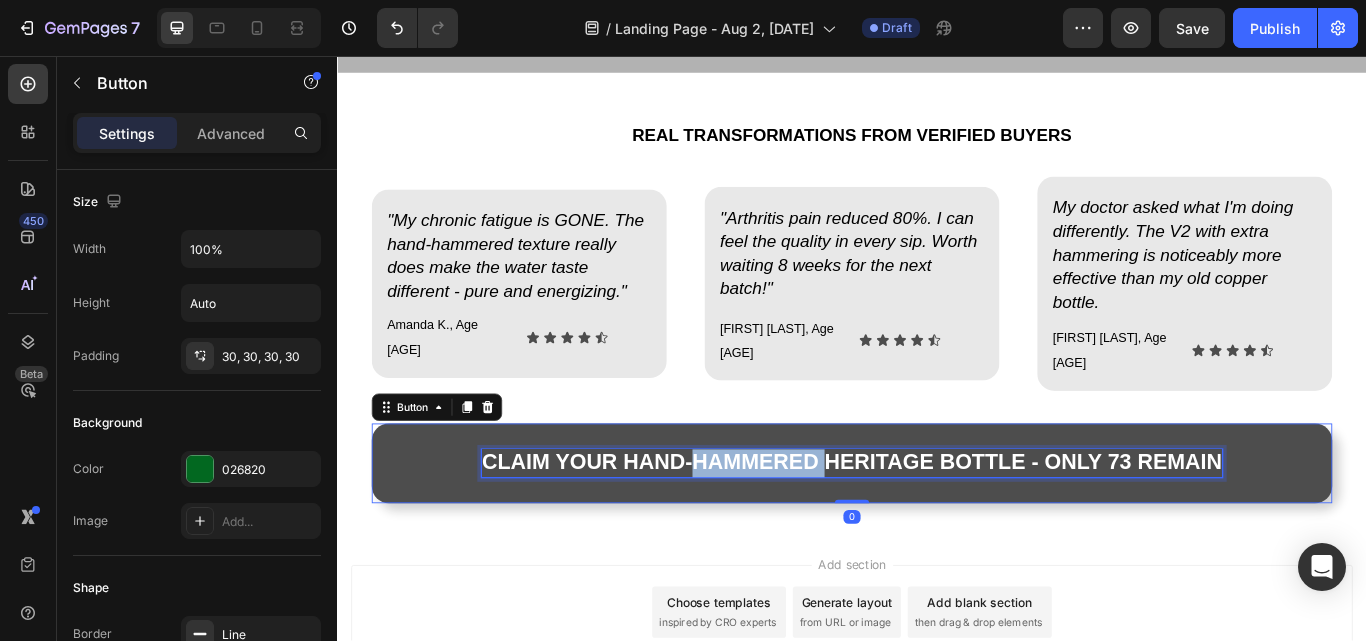 click on "CLAIM YOUR HAND-HAMMERED HERITAGE BOTTLE - ONLY 73 REMAIN" at bounding box center (936, 529) 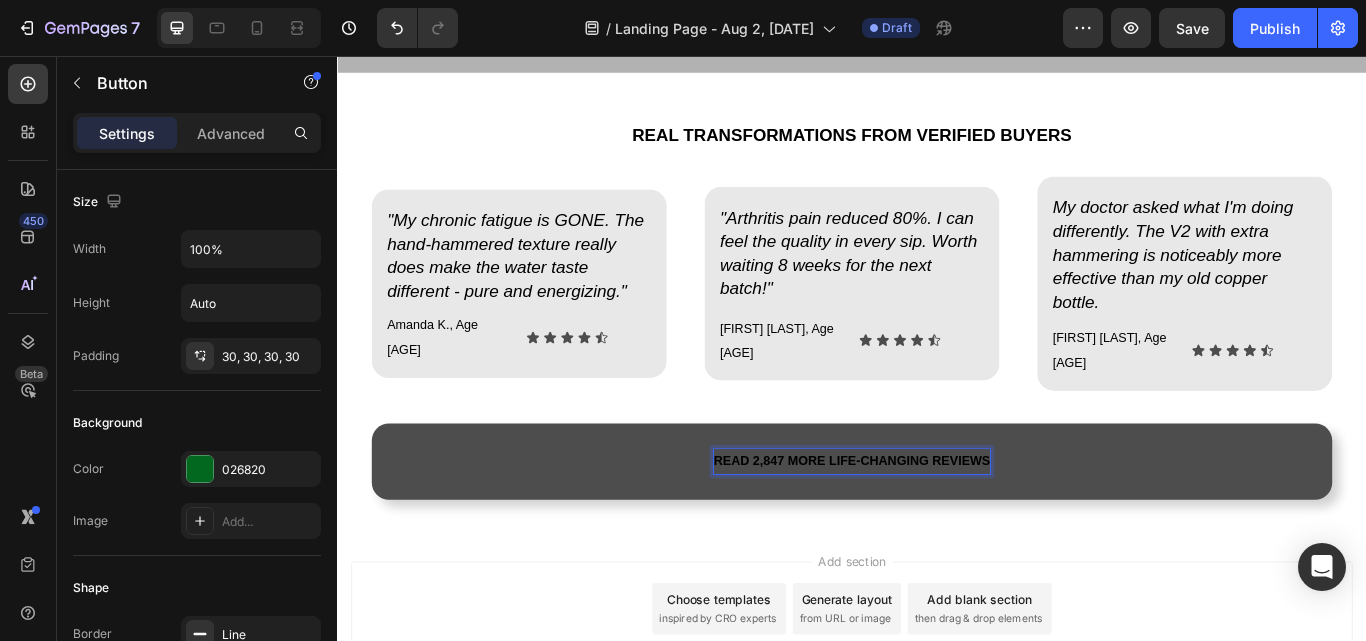 click on "READ 2,847 MORE LIFE-CHANGING REVIEWS" at bounding box center (937, 529) 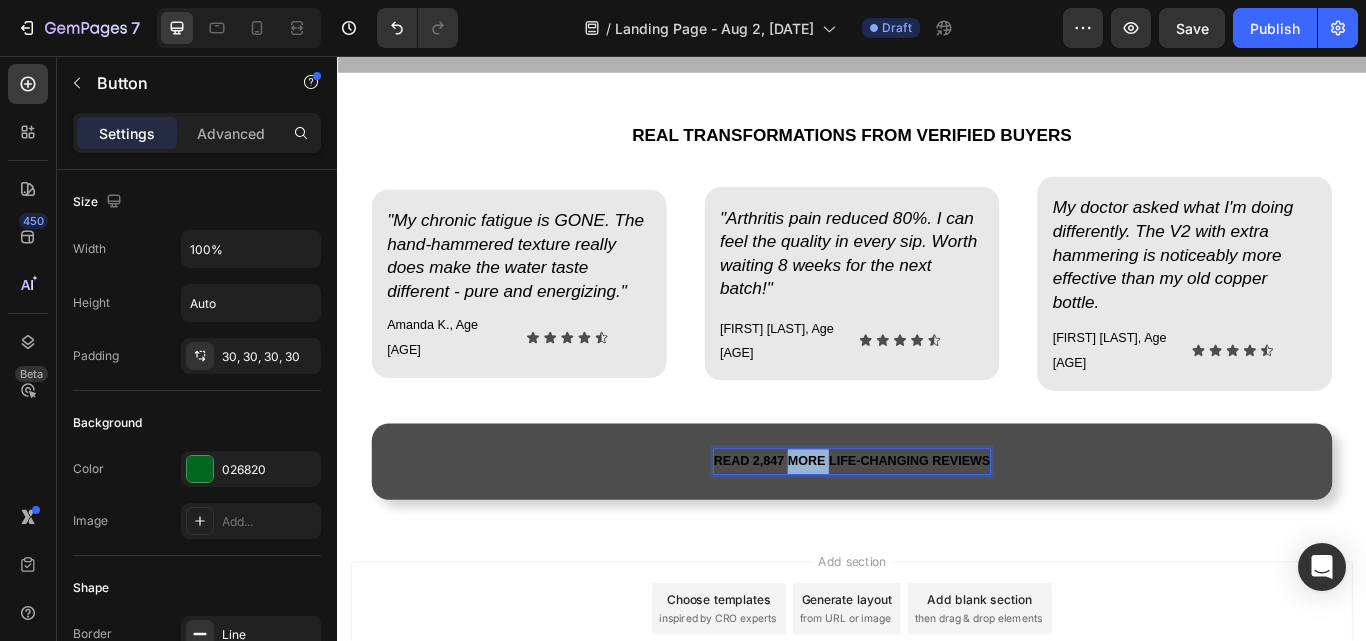 click on "READ 2,847 MORE LIFE-CHANGING REVIEWS" at bounding box center [937, 529] 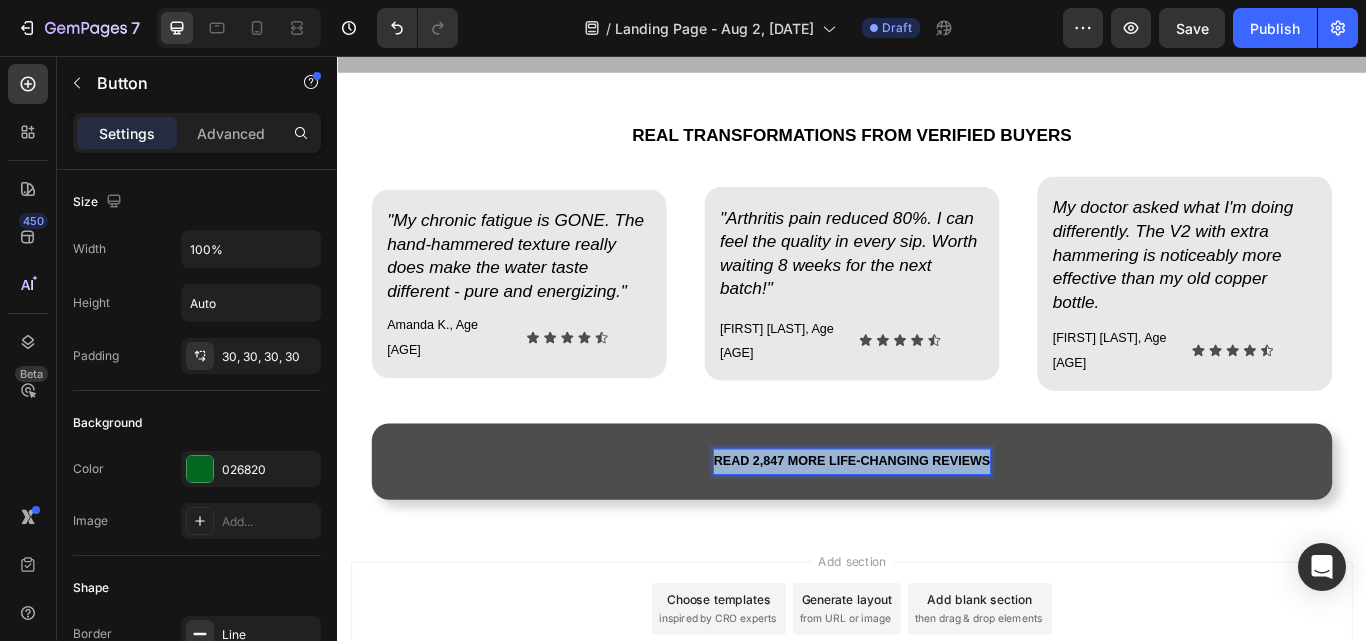 click on "READ 2,847 MORE LIFE-CHANGING REVIEWS" at bounding box center (937, 529) 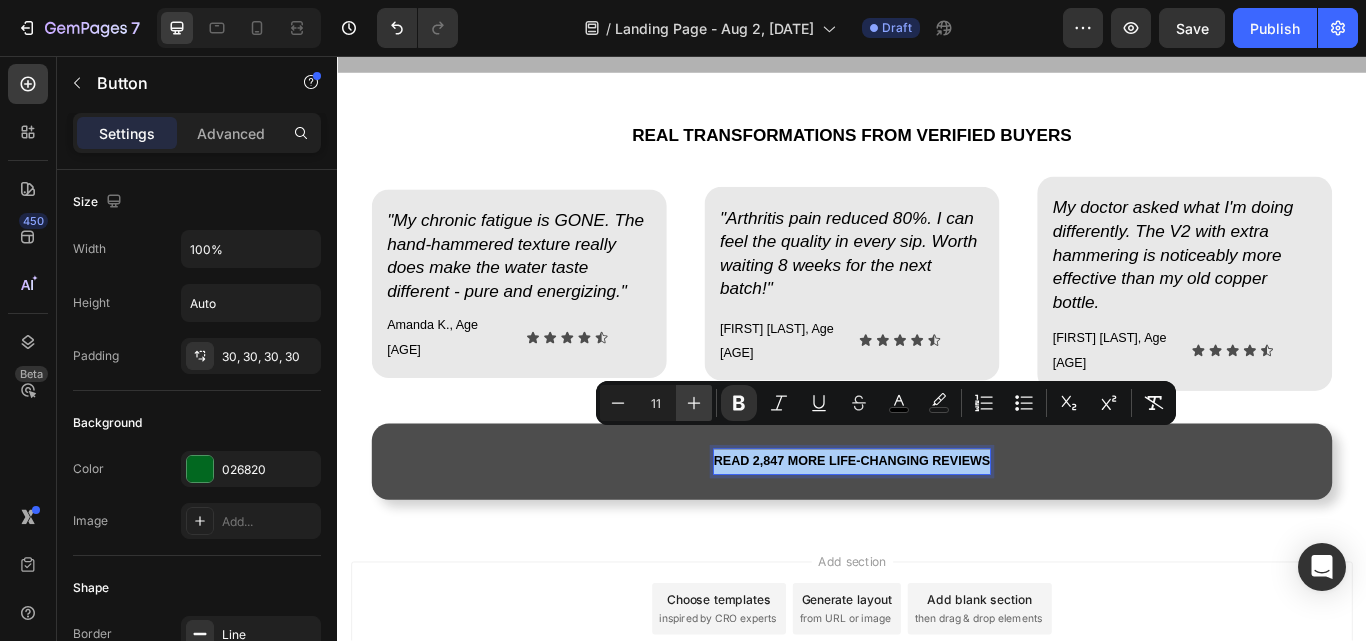 click 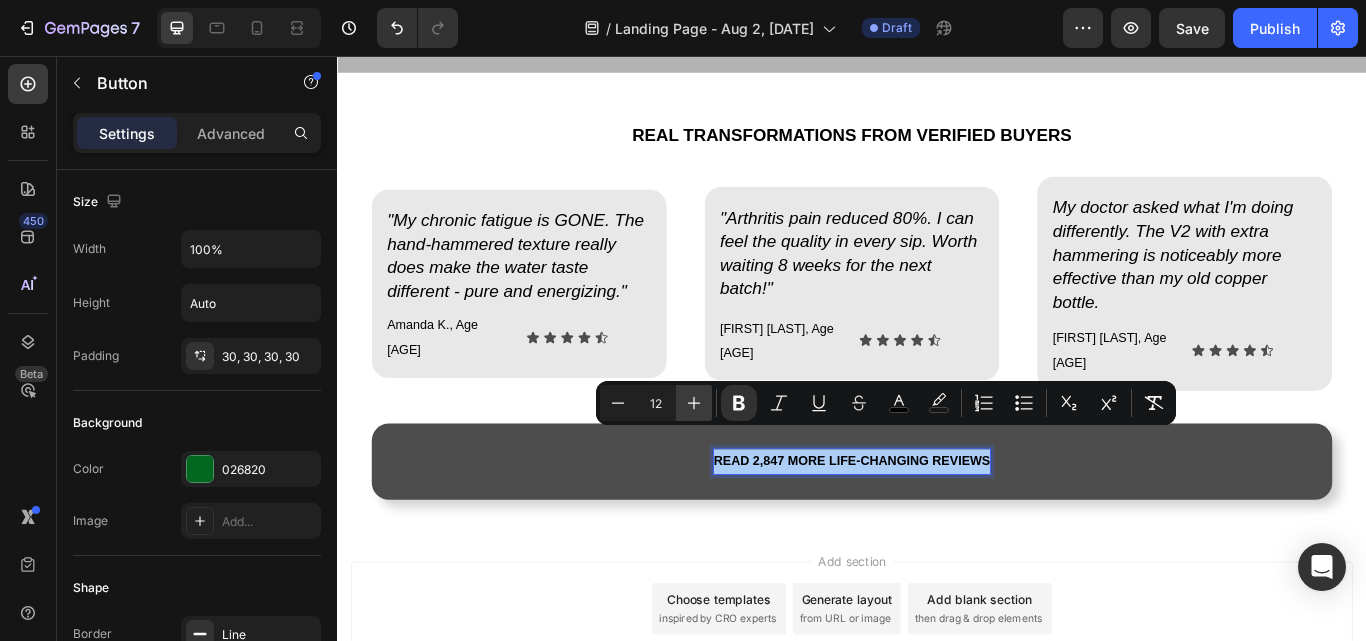 click 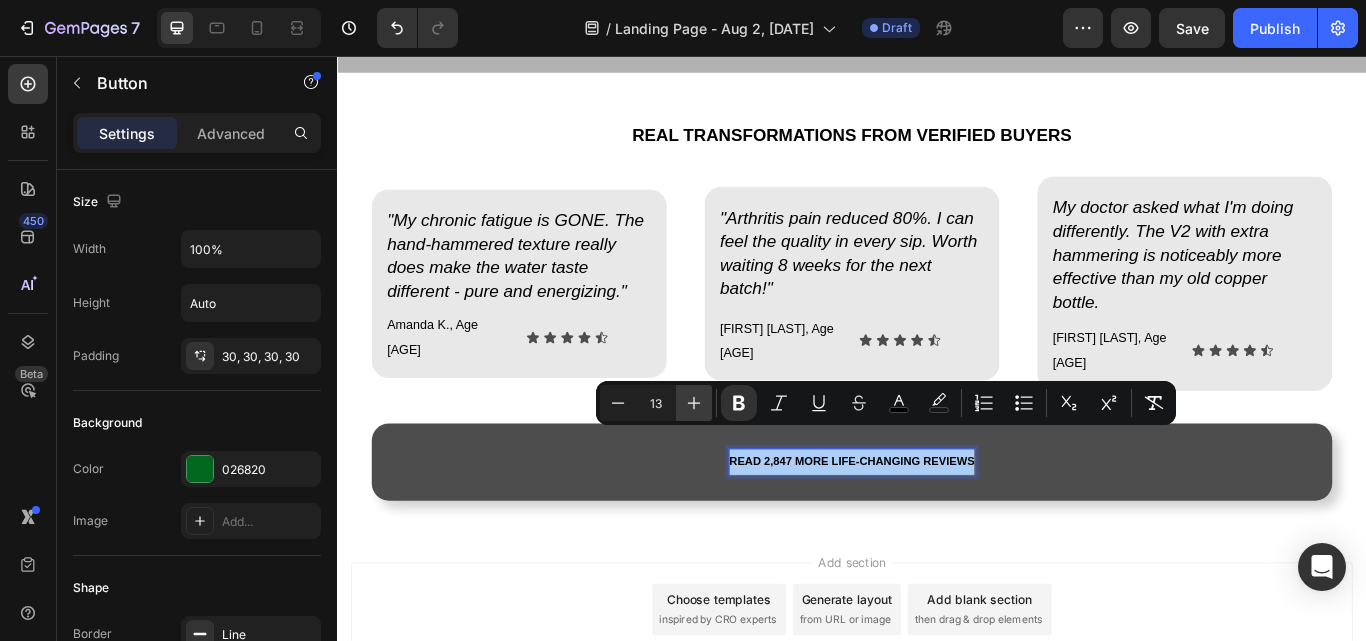 click 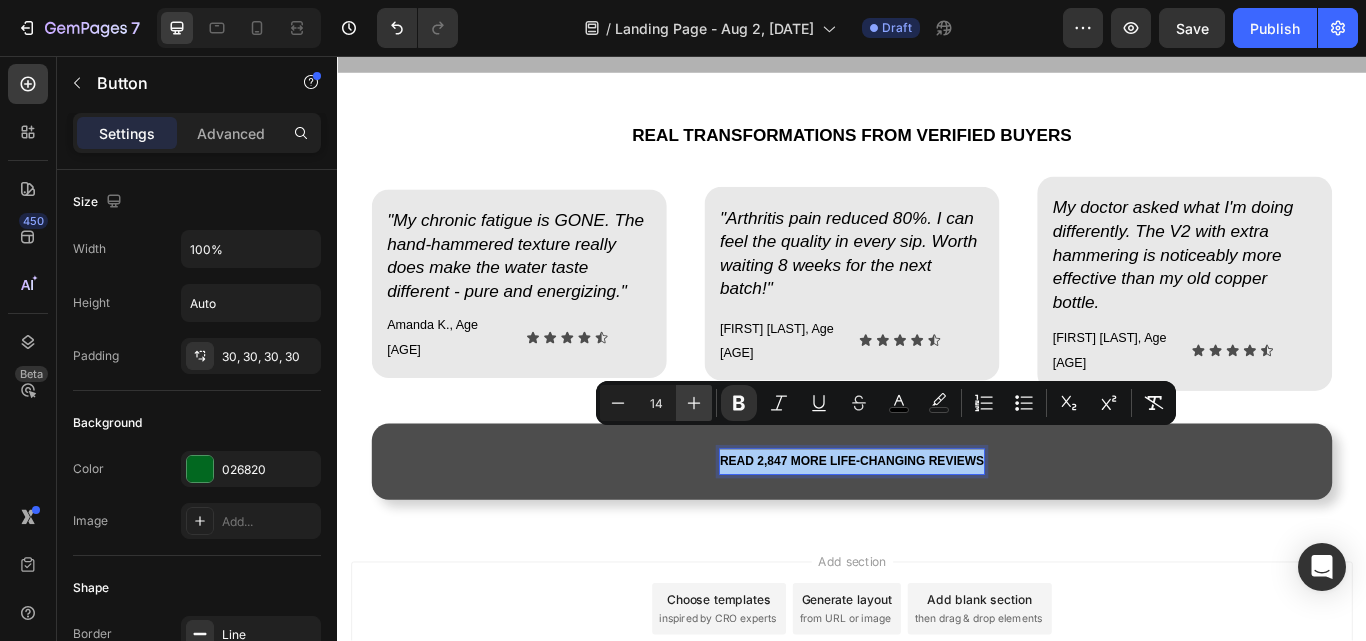 click 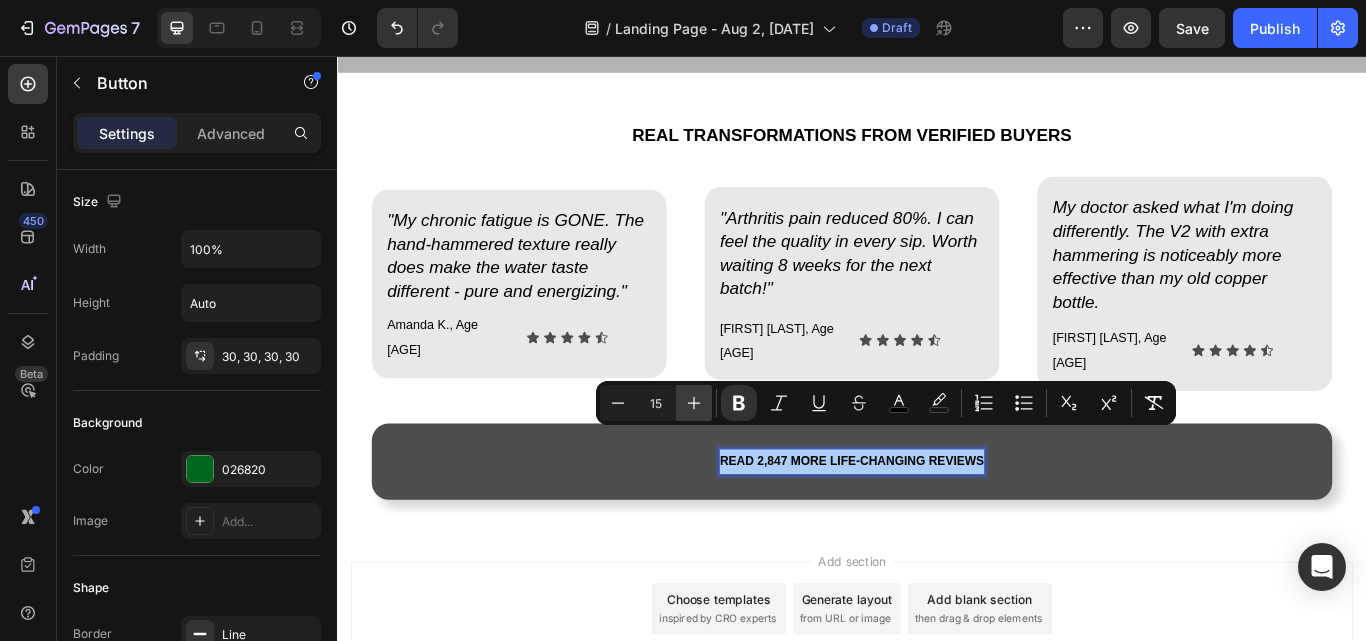 click 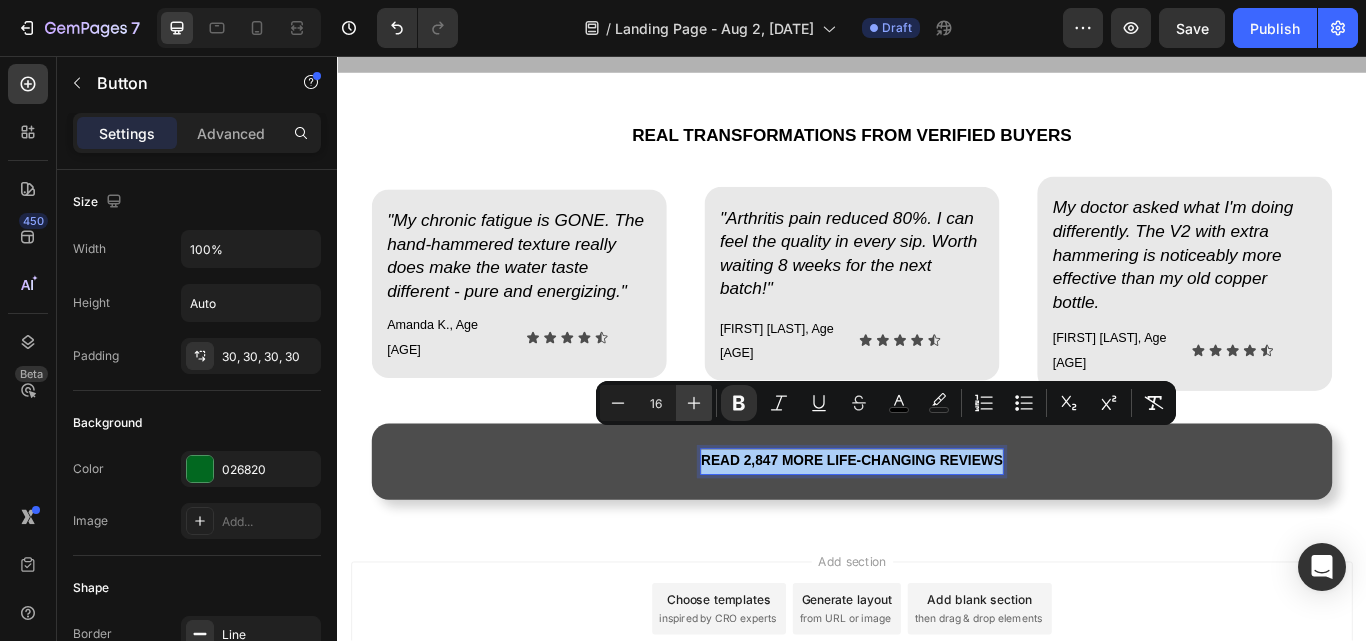 click 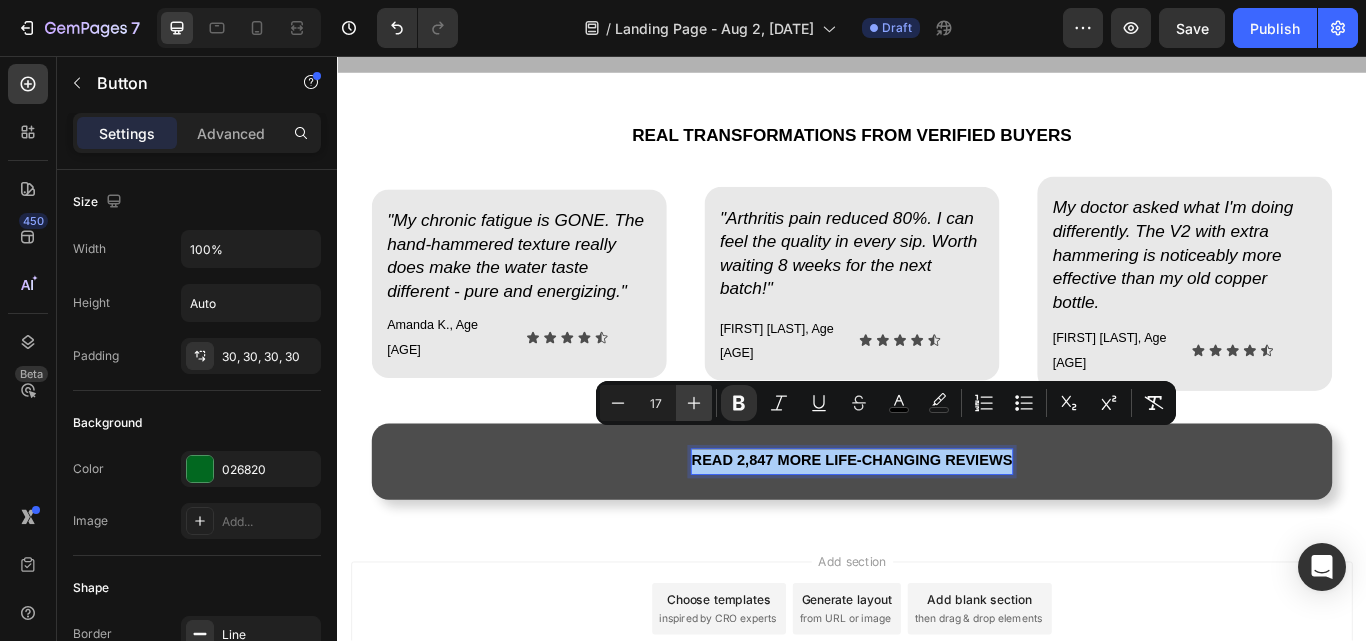 click 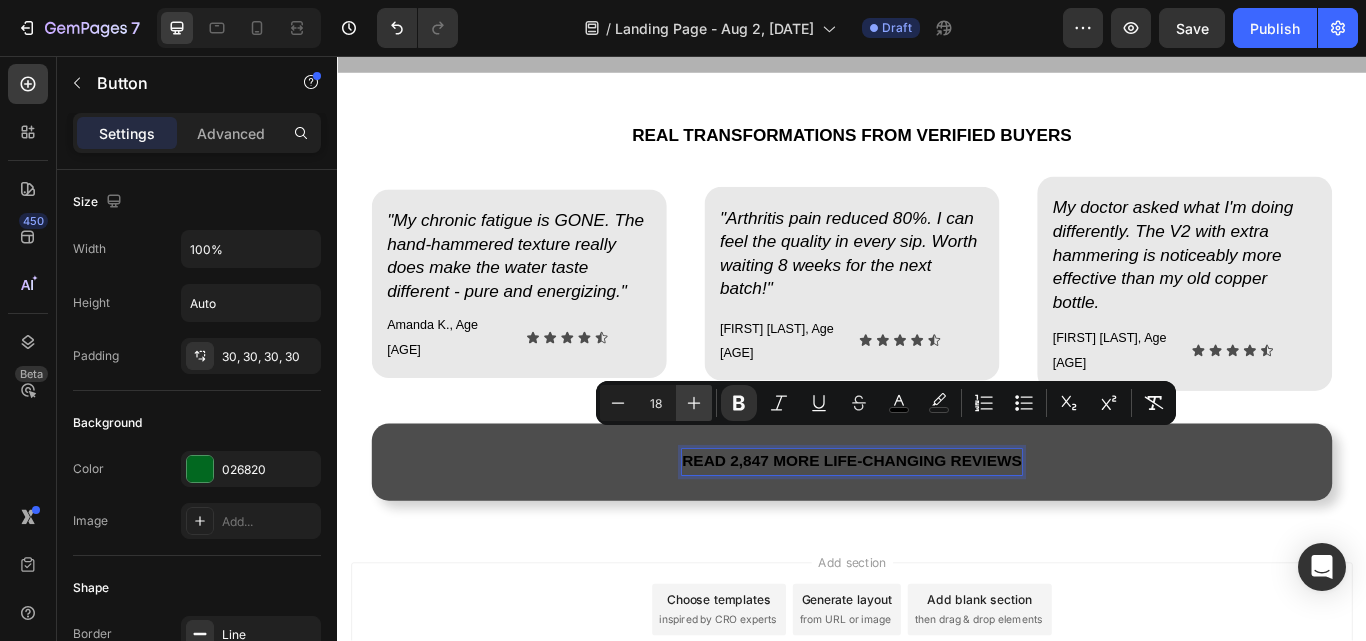 click 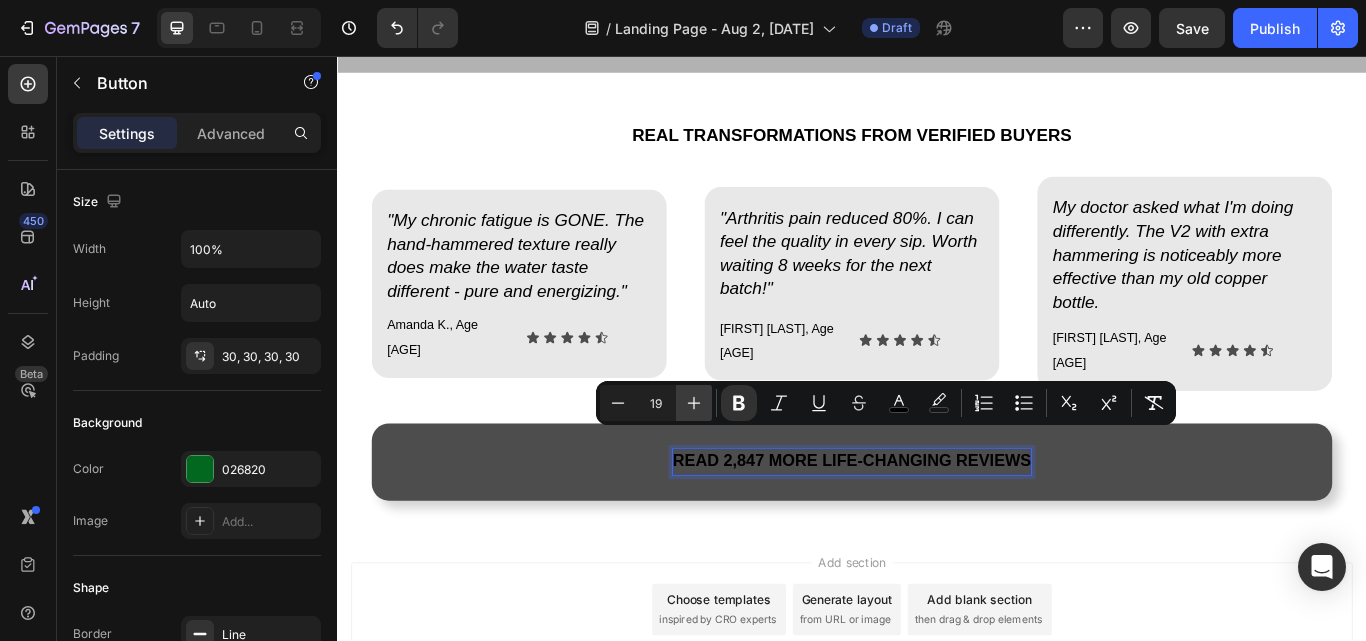 click 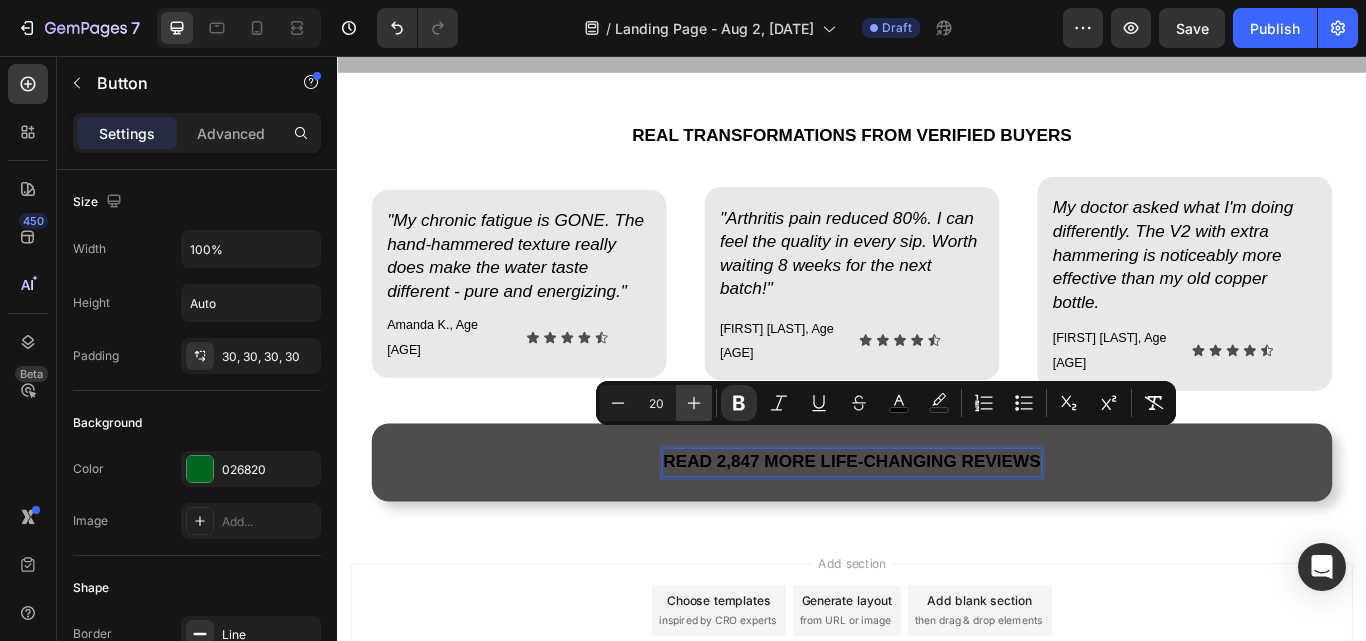 click 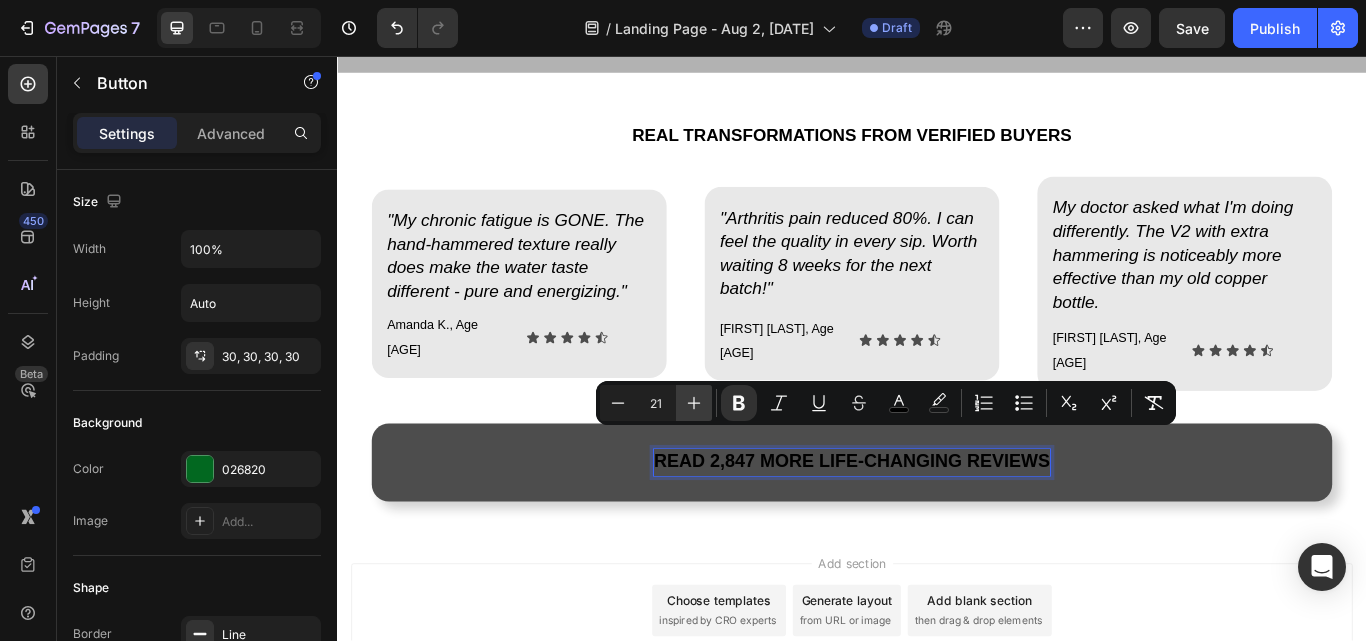 click 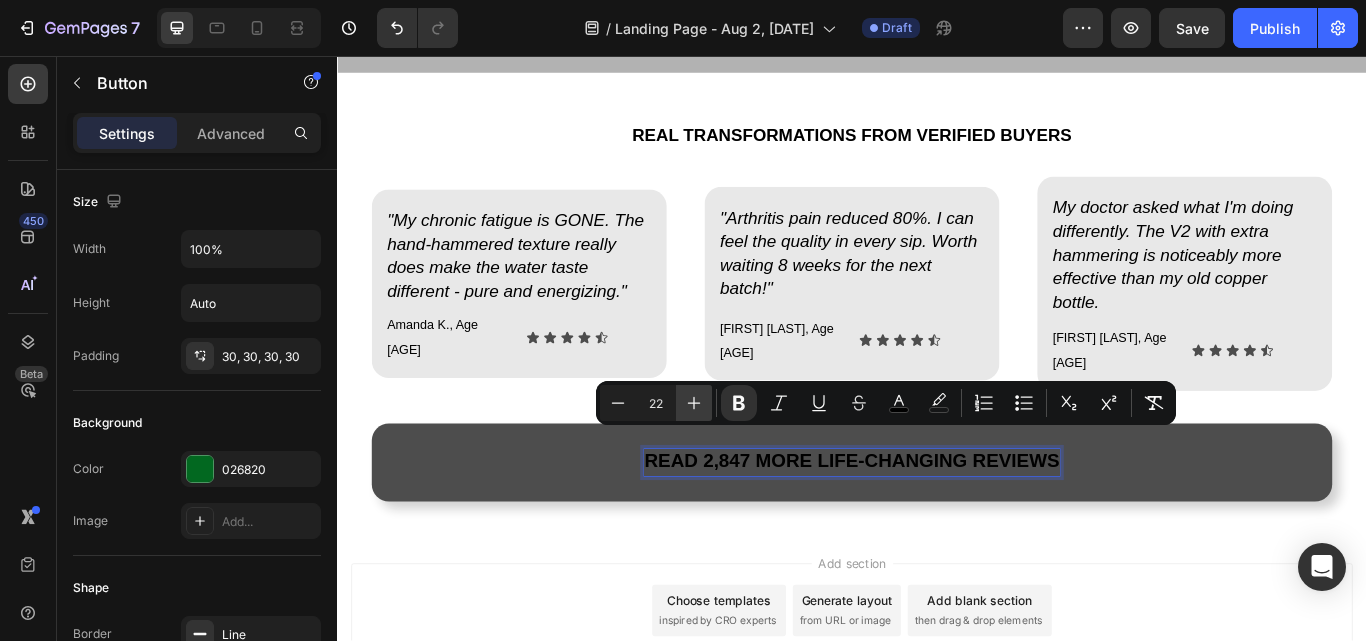 click 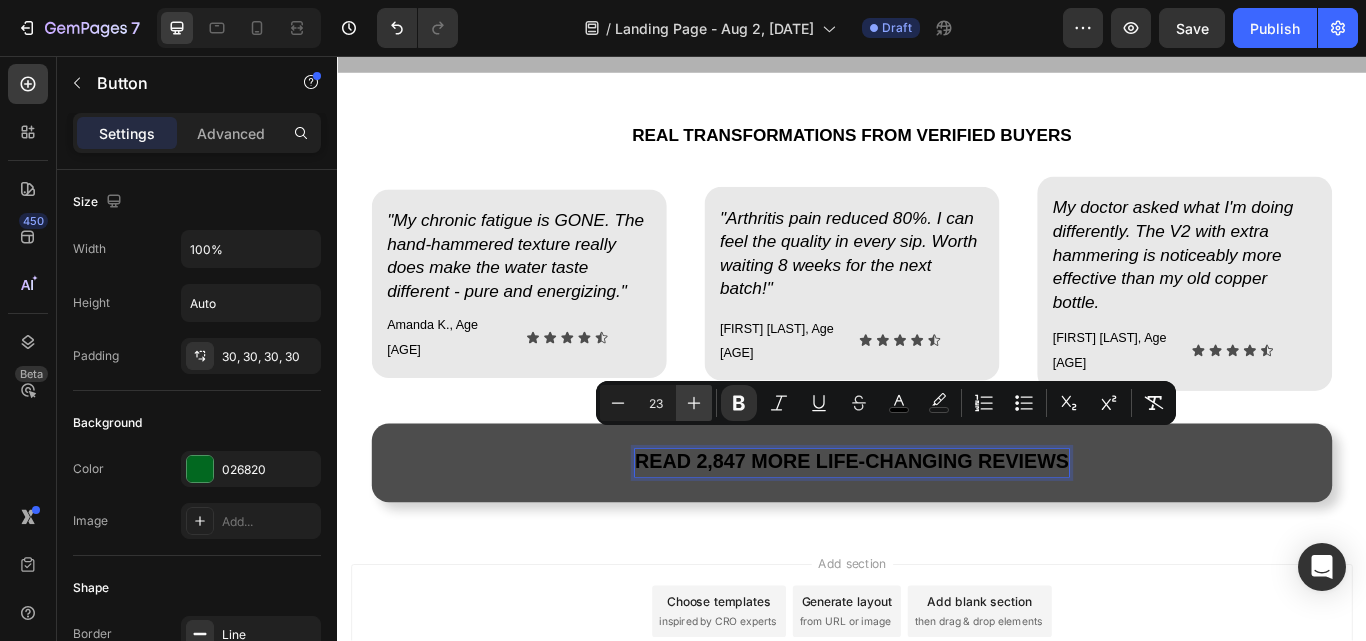 click 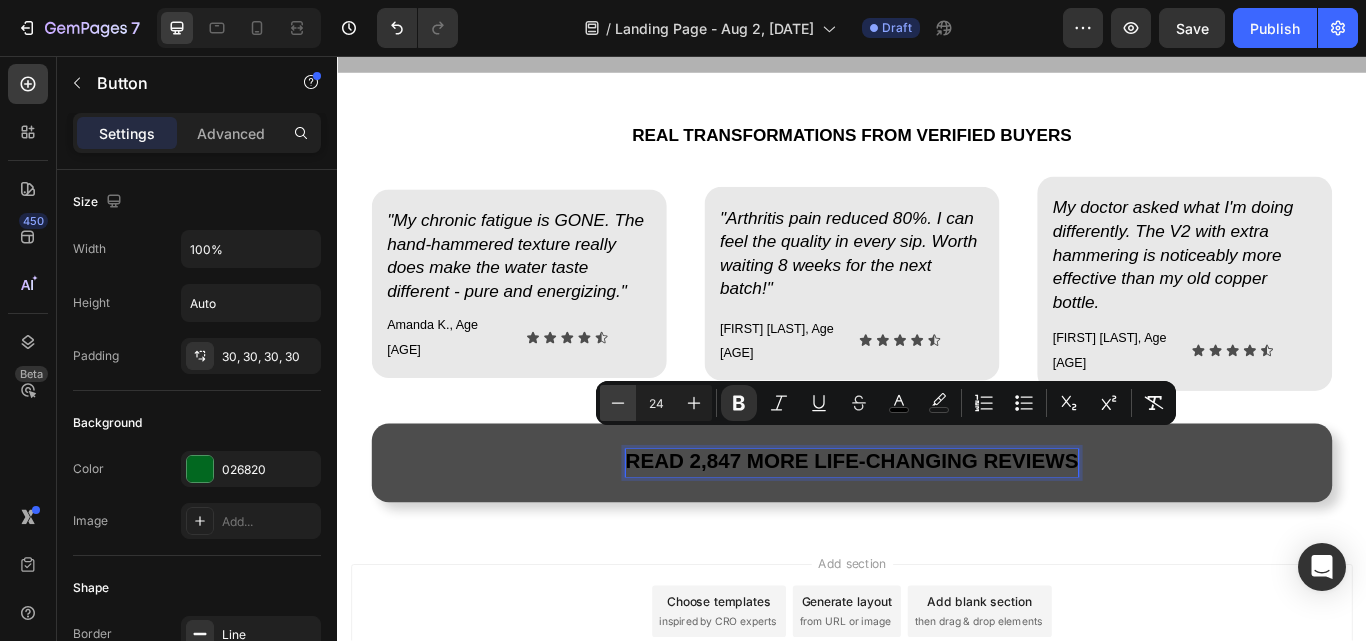 click 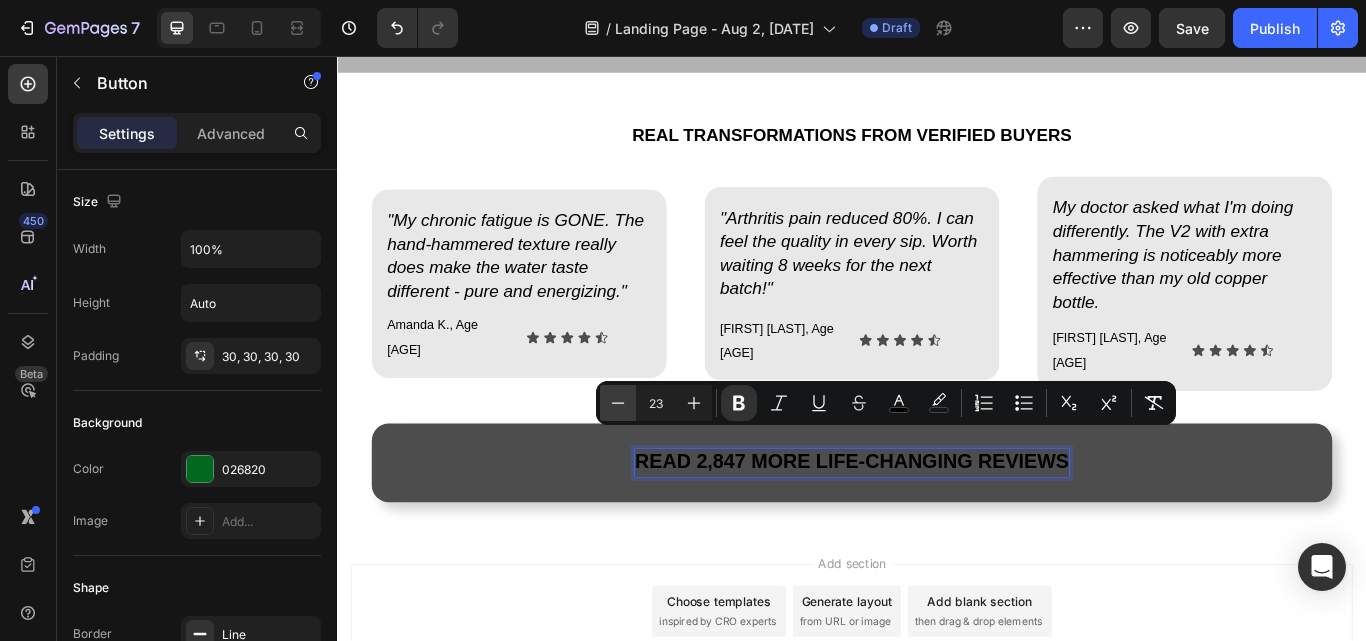 click 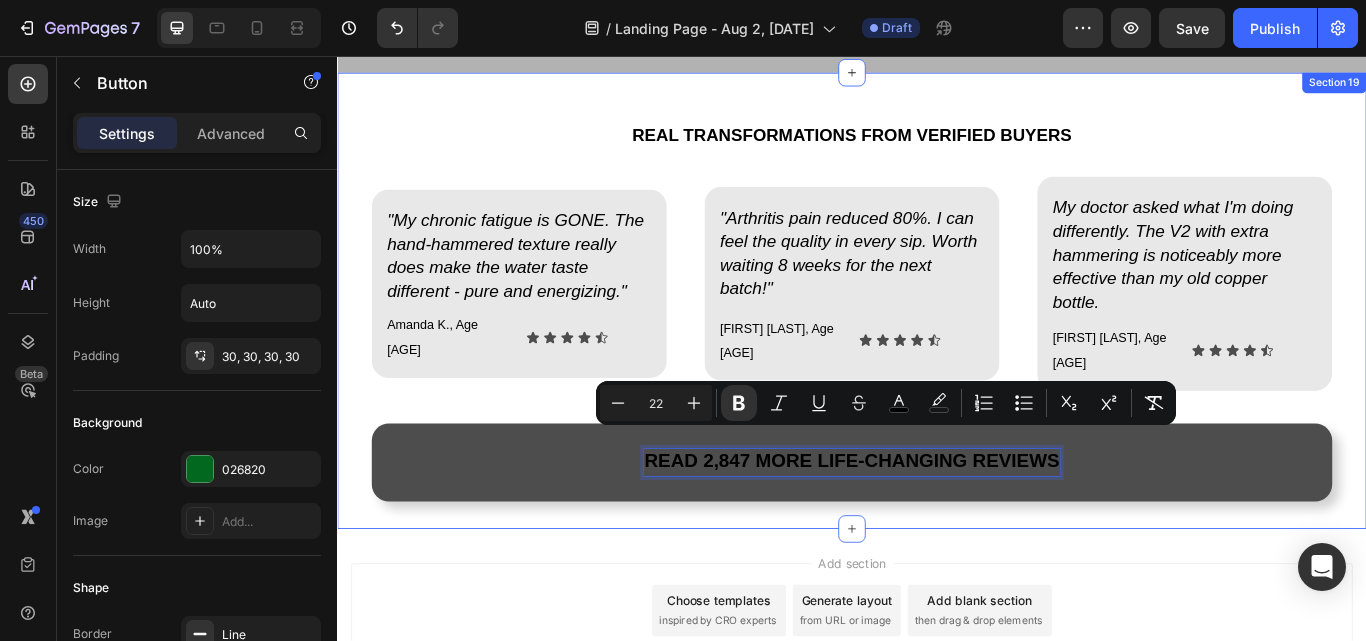 click on "REAL TRANSFORMATIONS FROM VERIFIED BUYERS Heading "My chronic fatigue is GONE. The hand-hammered texture really does make the water taste different - pure and energizing." Heading Amanda K., Age [AGE] Text Block Icon Icon Icon Icon Icon Icon List Row Row "Arthritis pain reduced [PERCENT]%. I can feel the quality in every sip. Worth waiting [NUMBER] weeks for the next batch!" Heading Robert M., Age [AGE] Text Block Icon Icon Icon Icon Icon Icon List Row Row My doctor asked what I'm doing differently. The V2 with extra hammering is noticeably more effective than my old copper bottle. Heading Lisa T., Age [AGE] Text Block Icon Icon Icon Icon Icon Icon List Row Row Row READ [NUMBER] MORE LIFE-CHANGING REVIEWS Button   0 Section 19" at bounding box center [937, 341] 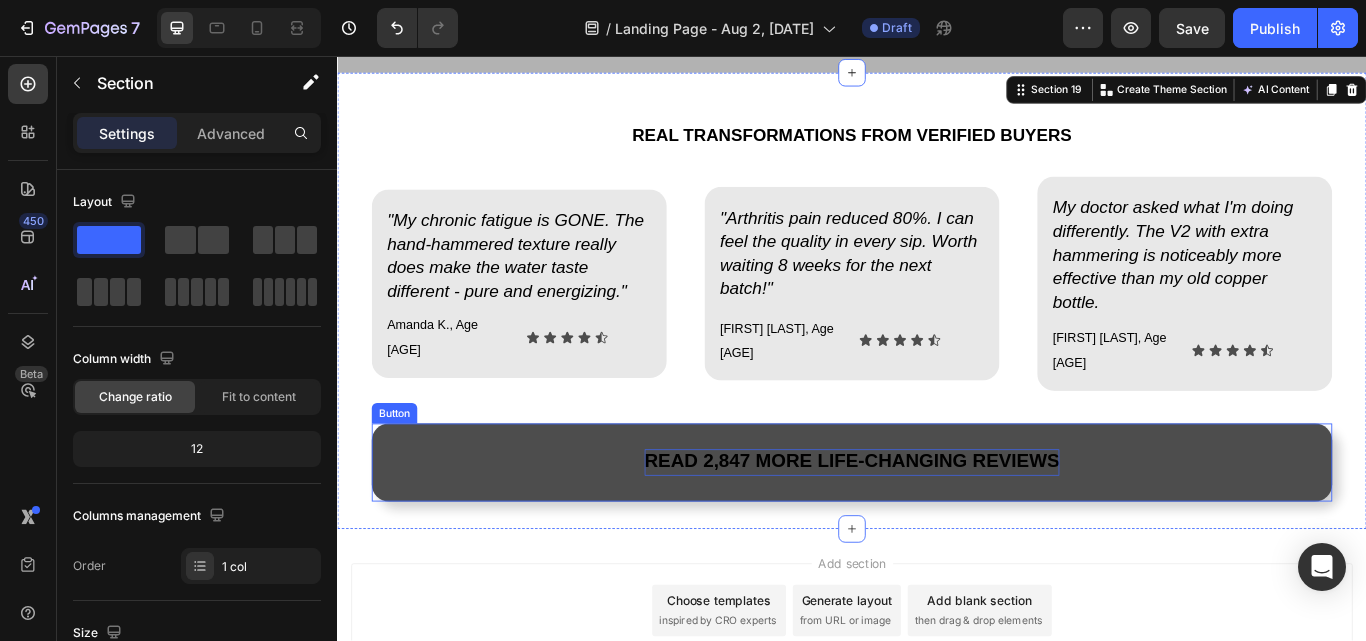 click on "READ 2,847 MORE LIFE-CHANGING REVIEWS" at bounding box center (937, 528) 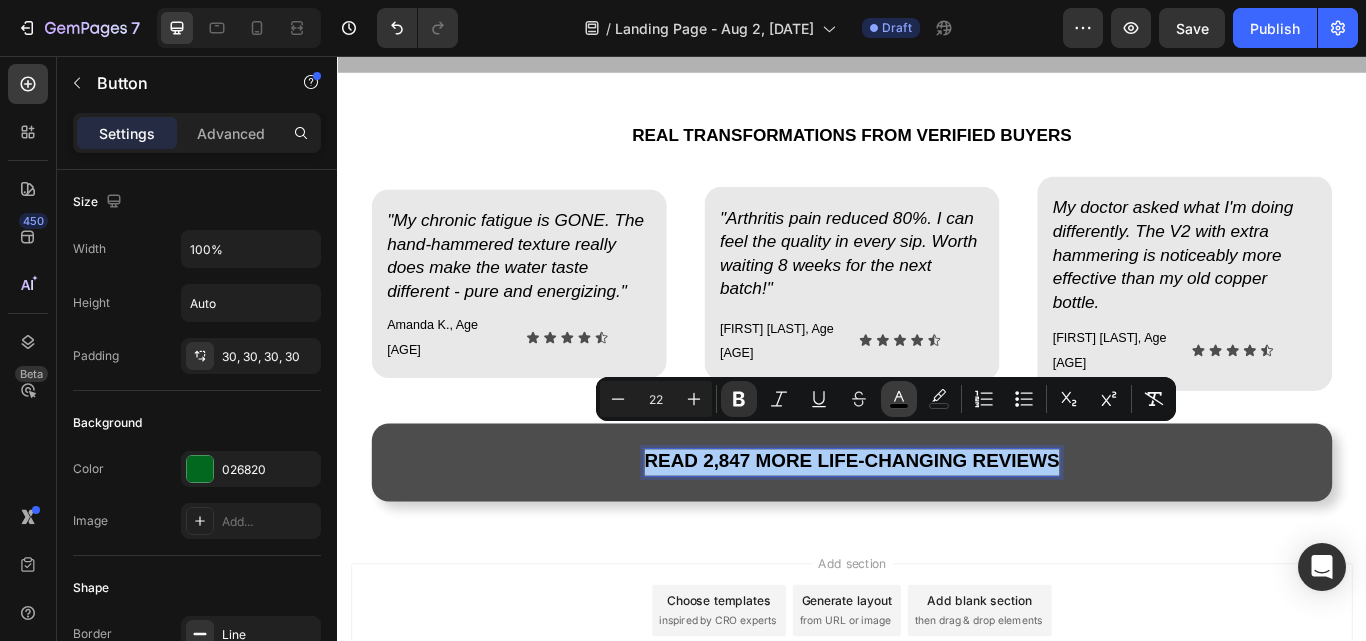 click 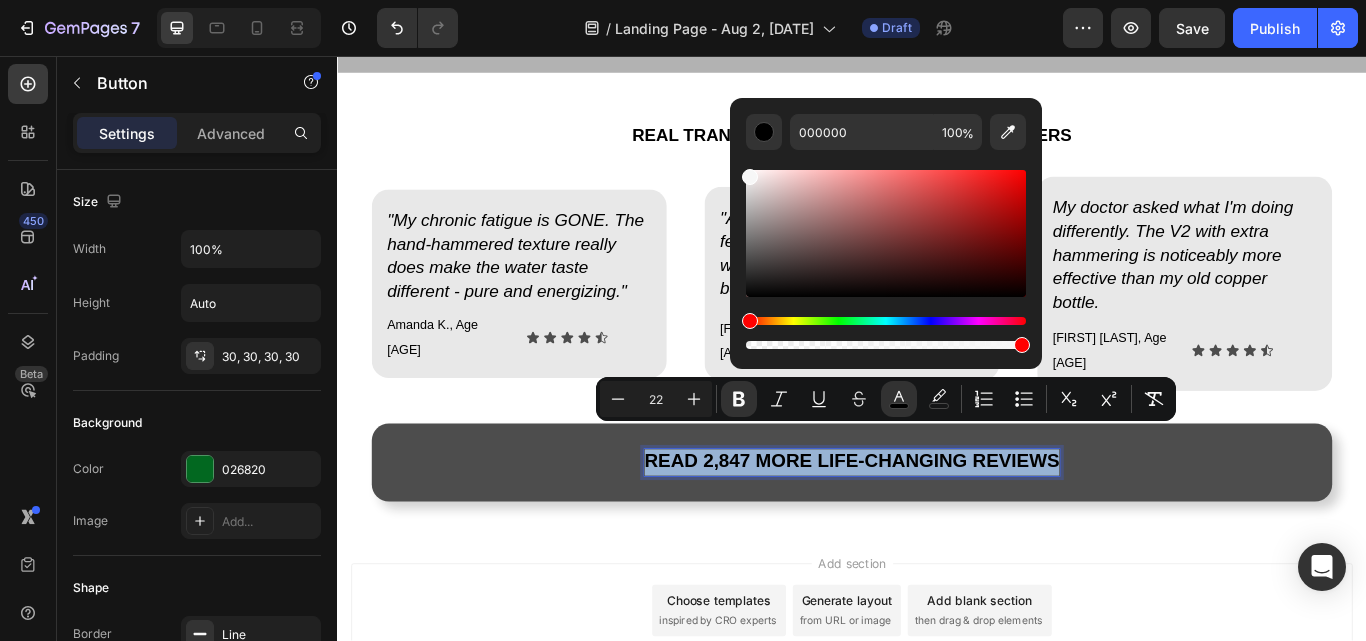 drag, startPoint x: 1133, startPoint y: 276, endPoint x: 760, endPoint y: 153, distance: 392.75693 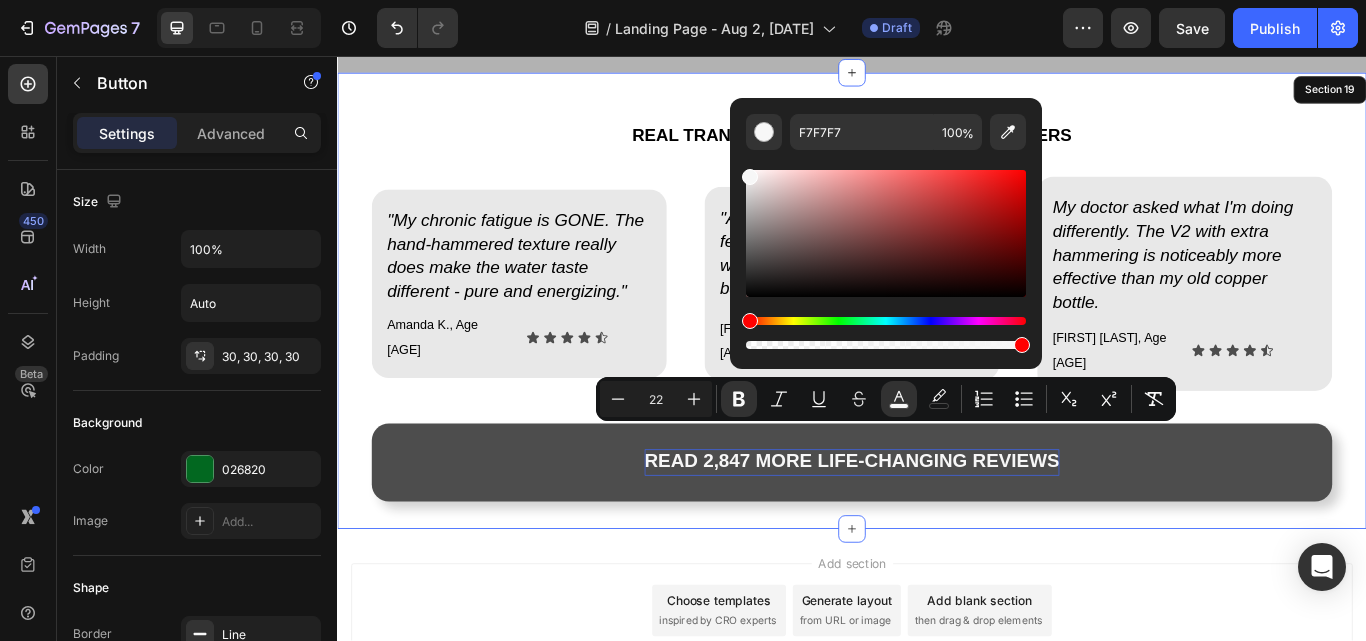 click on "REAL TRANSFORMATIONS FROM VERIFIED BUYERS Heading "My chronic fatigue is GONE. The hand-hammered texture really does make the water taste different - pure and energizing." Heading Amanda K., Age [AGE] Text Block Icon Icon Icon Icon Icon Icon List Row Row "Arthritis pain reduced [PERCENT]%. I can feel the quality in every sip. Worth waiting [NUMBER] weeks for the next batch!" Heading Robert M., Age [AGE] Text Block Icon Icon Icon Icon Icon Icon List Row Row My doctor asked what I'm doing differently. The V2 with extra hammering is noticeably more effective than my old copper bottle. Heading Lisa T., Age [AGE] Text Block Icon Icon Icon Icon Icon Icon List Row Row Row READ [NUMBER] MORE LIFE-CHANGING REVIEWS Button   0" at bounding box center (937, 341) 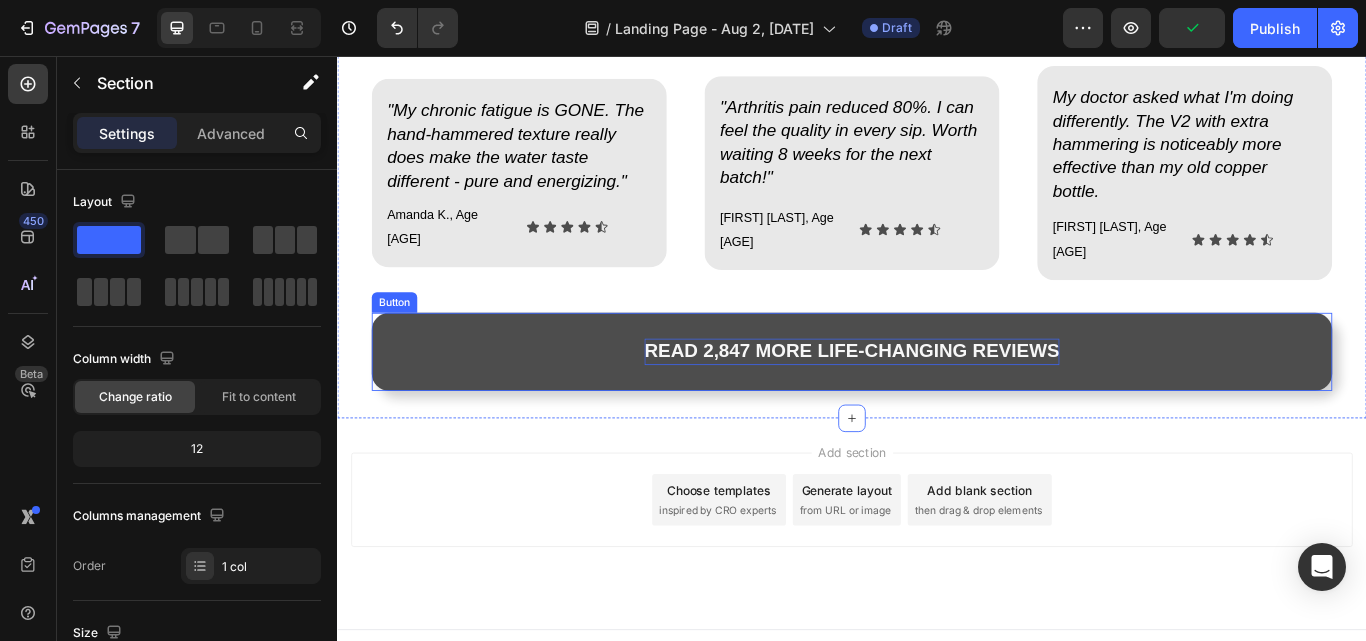 scroll, scrollTop: 16805, scrollLeft: 0, axis: vertical 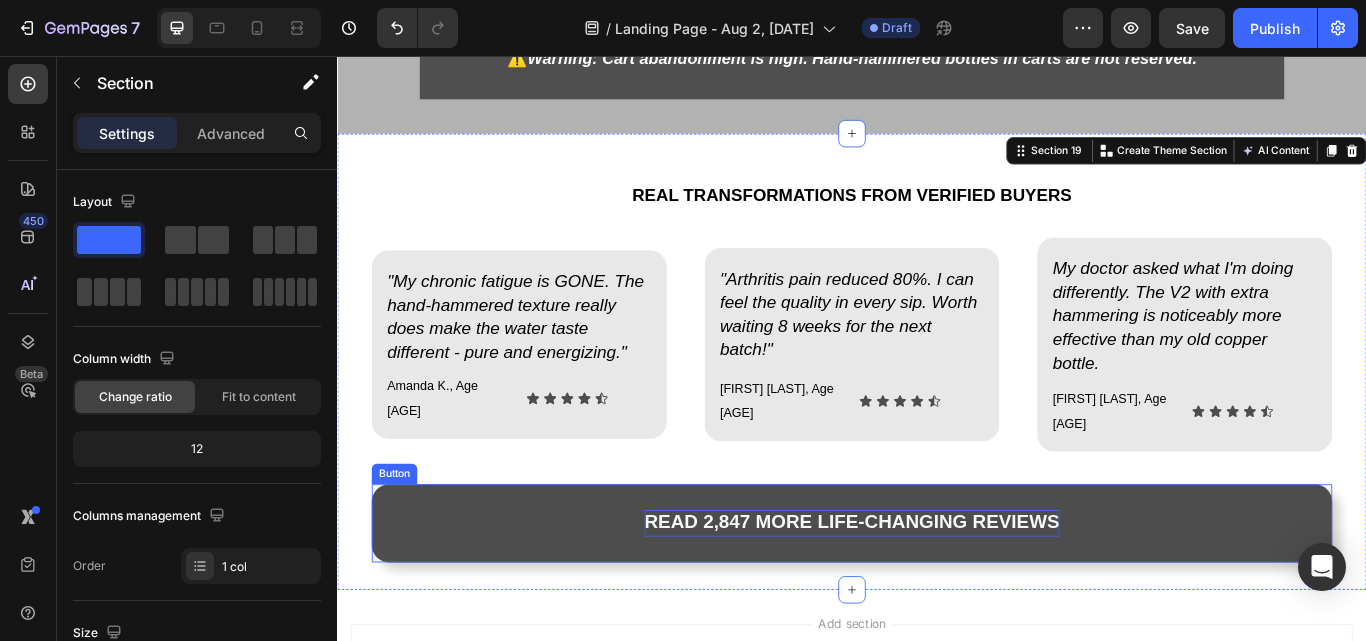 click on "READ 2,847 MORE LIFE-CHANGING REVIEWS" at bounding box center (937, 601) 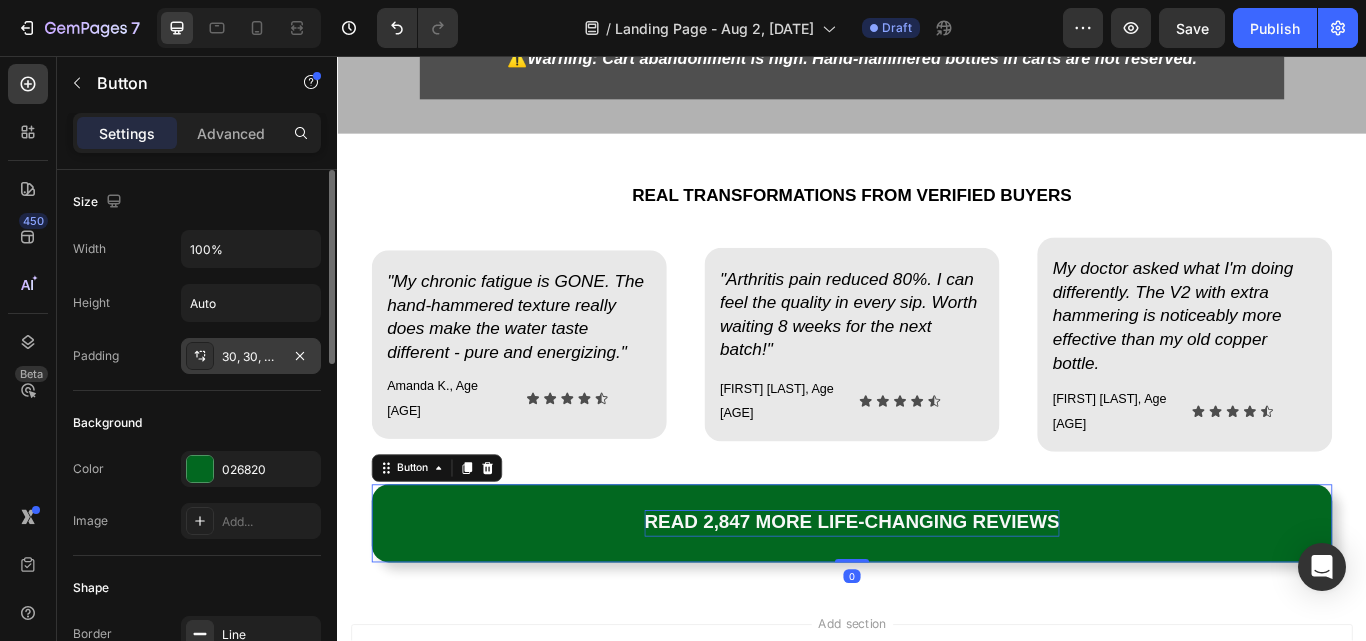 click on "30, 30, 30, 30" at bounding box center [251, 357] 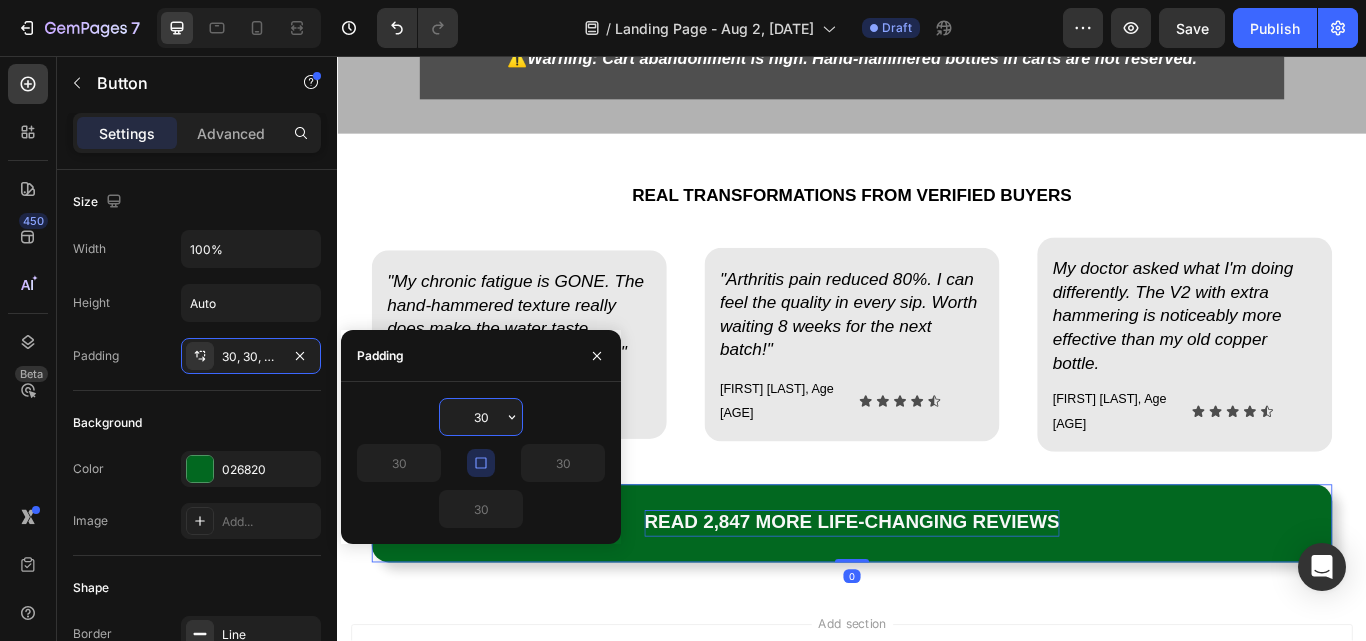 click on "30" at bounding box center [481, 417] 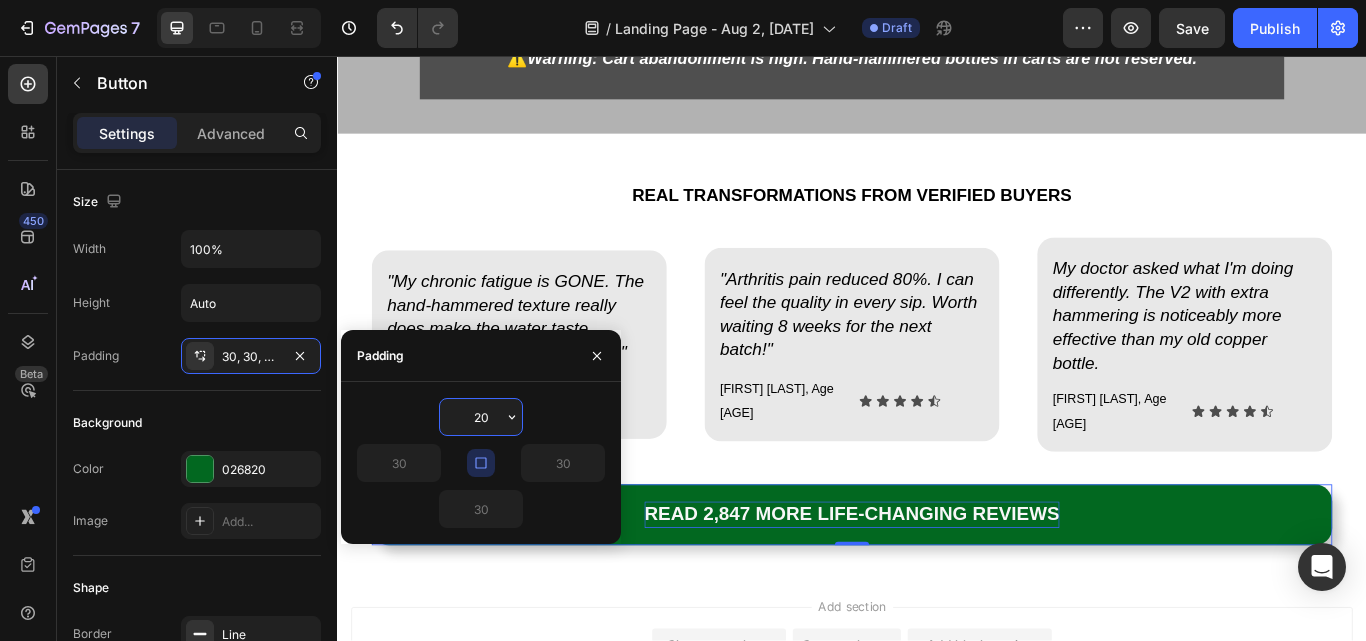 drag, startPoint x: 472, startPoint y: 416, endPoint x: 493, endPoint y: 417, distance: 21.023796 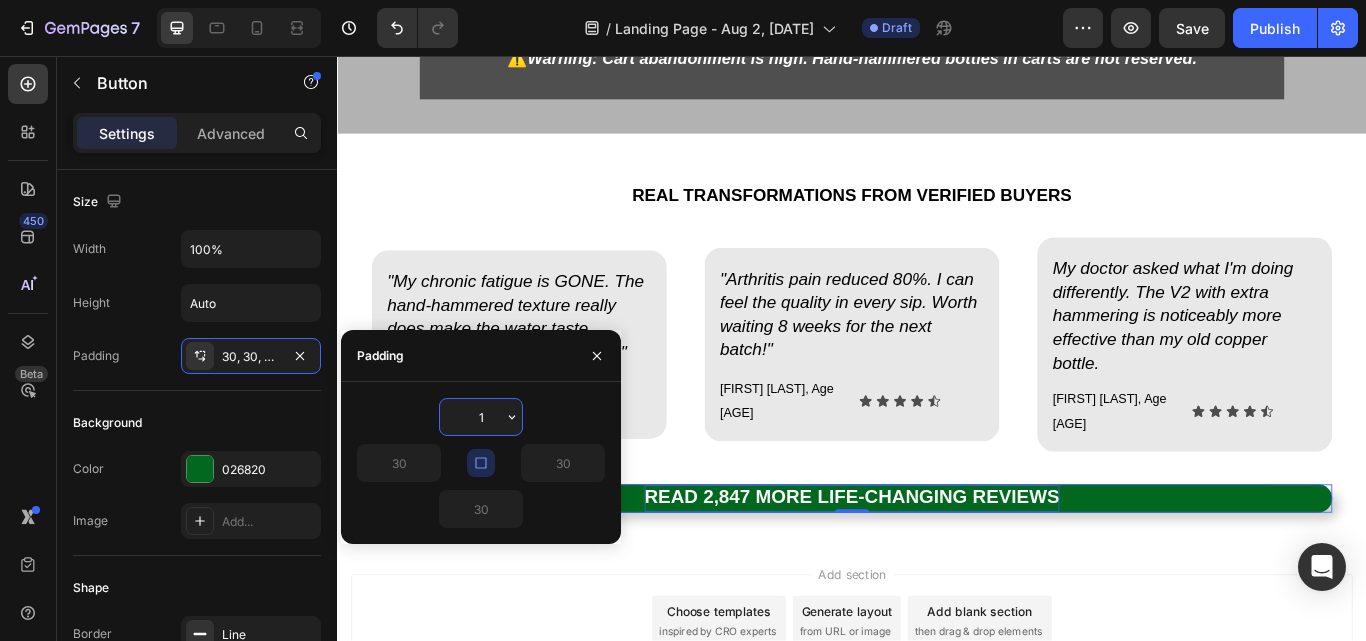 type on "15" 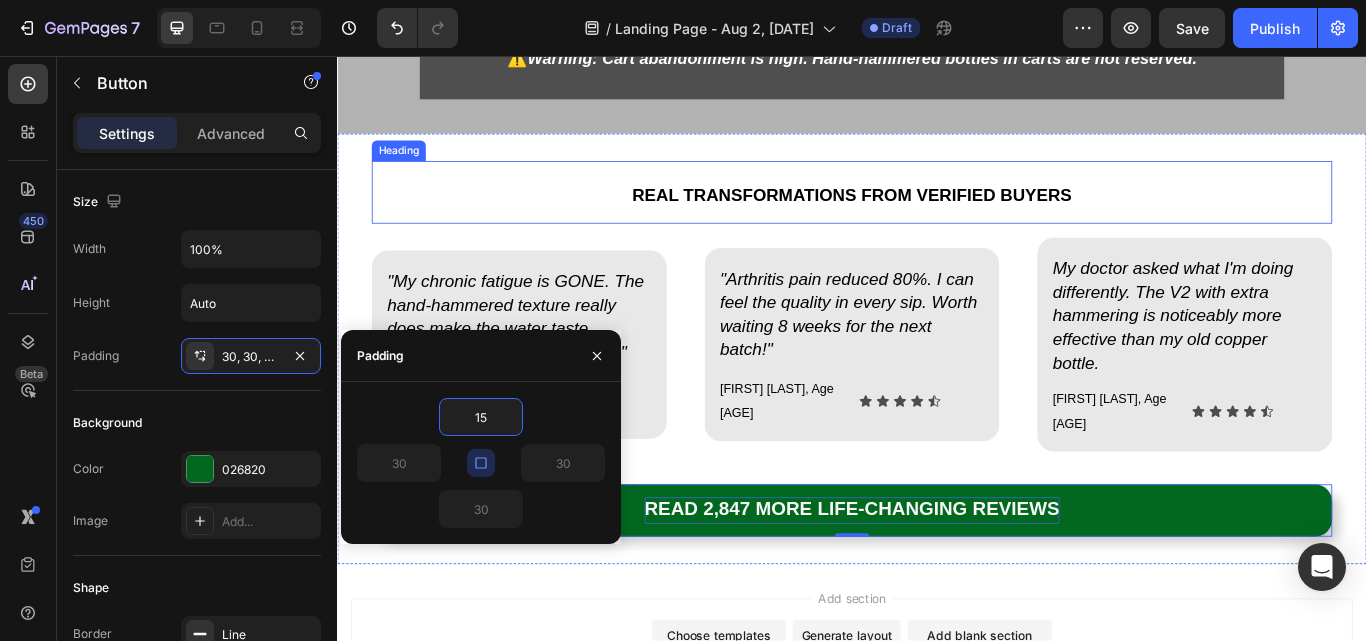 click on "REAL TRANSFORMATIONS FROM VERIFIED BUYERS" at bounding box center [937, 215] 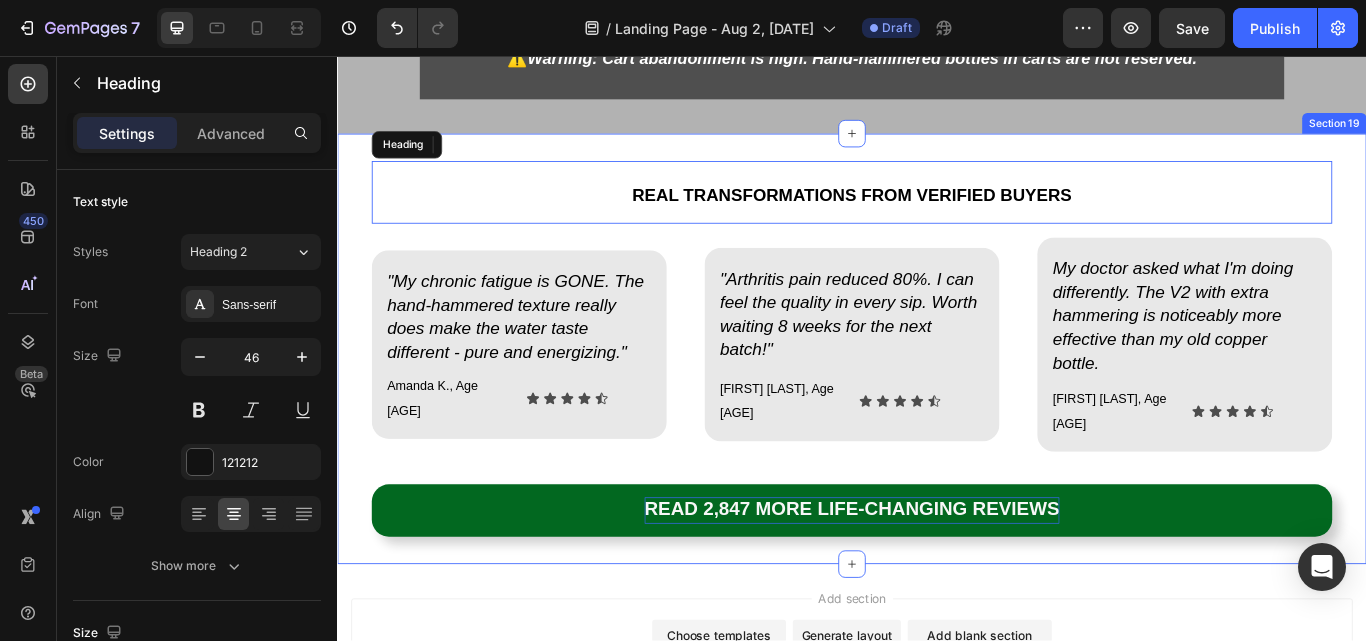 click on "REAL TRANSFORMATIONS FROM VERIFIED BUYERS Heading "My chronic fatigue is GONE. The hand-hammered texture really does make the water taste different - pure and energizing." Heading Amanda K., Age [AGE] Text Block Icon Icon Icon Icon Icon Icon List Row Row "Arthritis pain reduced [PERCENT]%. I can feel the quality in every sip. Worth waiting [NUMBER] weeks for the next batch!" Heading Robert M., Age [AGE] Text Block Icon Icon Icon Icon Icon Icon List Row Row My doctor asked what I'm doing differently. The V2 with extra hammering is noticeably more effective than my old copper bottle. Heading Lisa T., Age [AGE] Text Block Icon Icon Icon Icon Icon Icon List Row Row Row READ [NUMBER] MORE LIFE-CHANGING REVIEWS Button   0 Section 19" at bounding box center (937, 397) 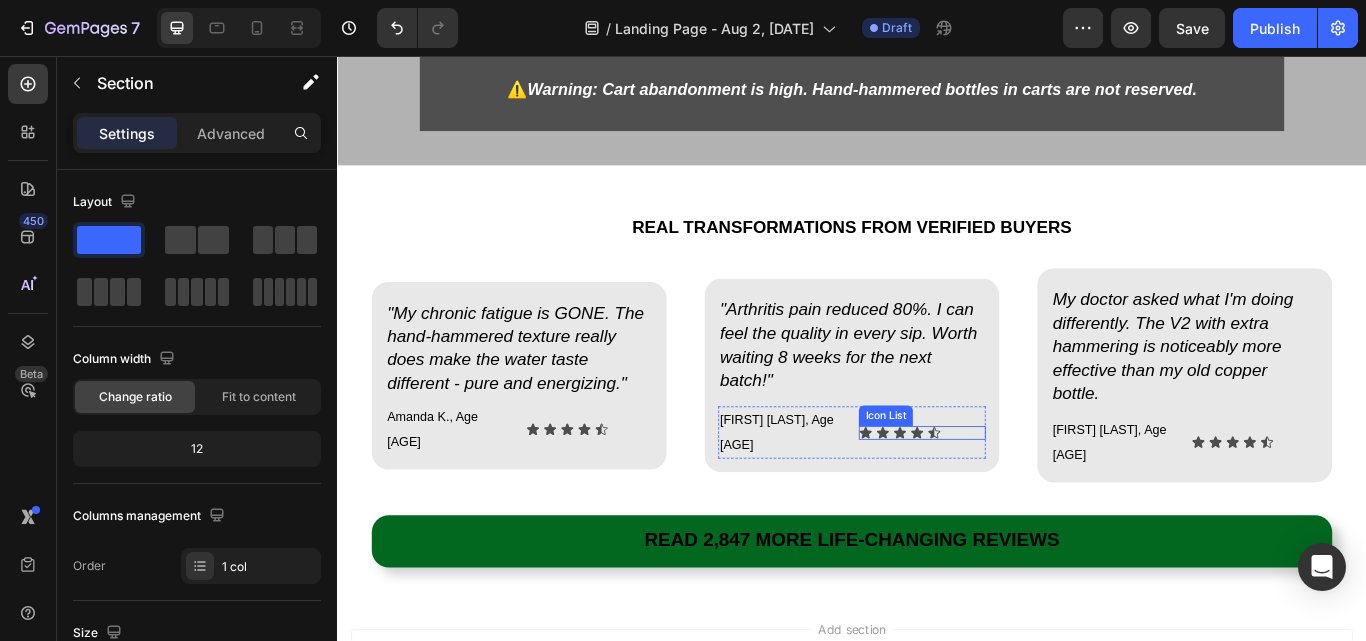 scroll, scrollTop: 16775, scrollLeft: 0, axis: vertical 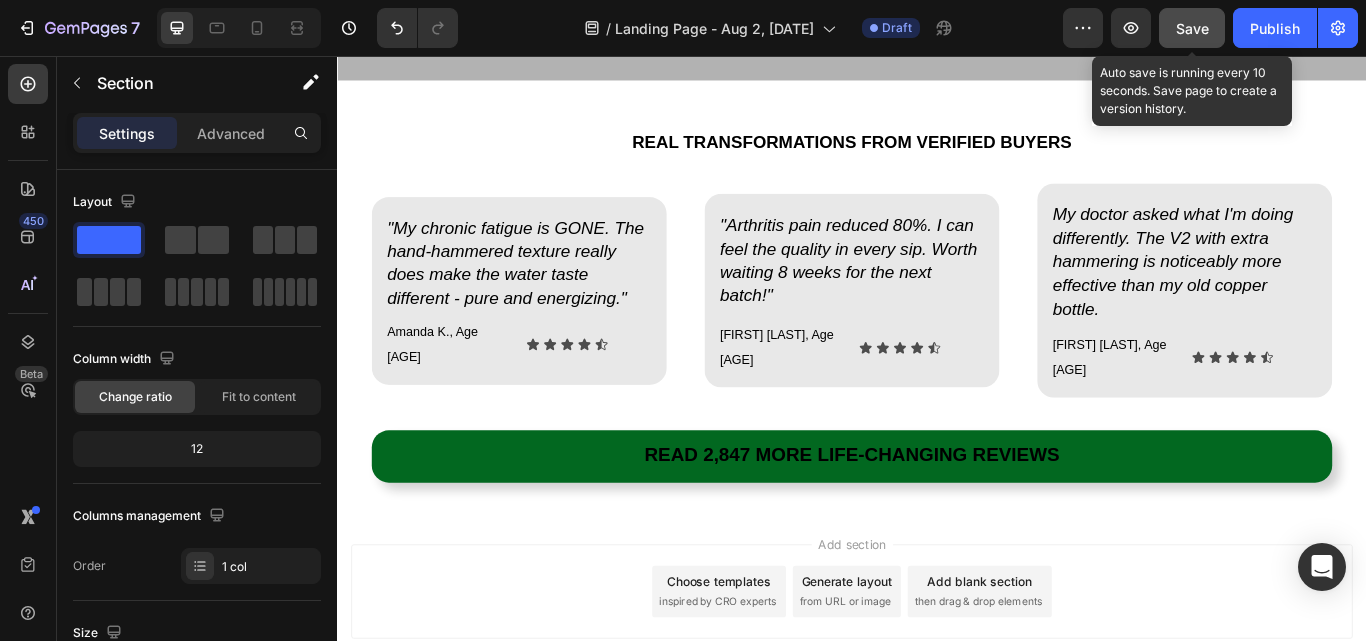 click on "Save" at bounding box center (1192, 28) 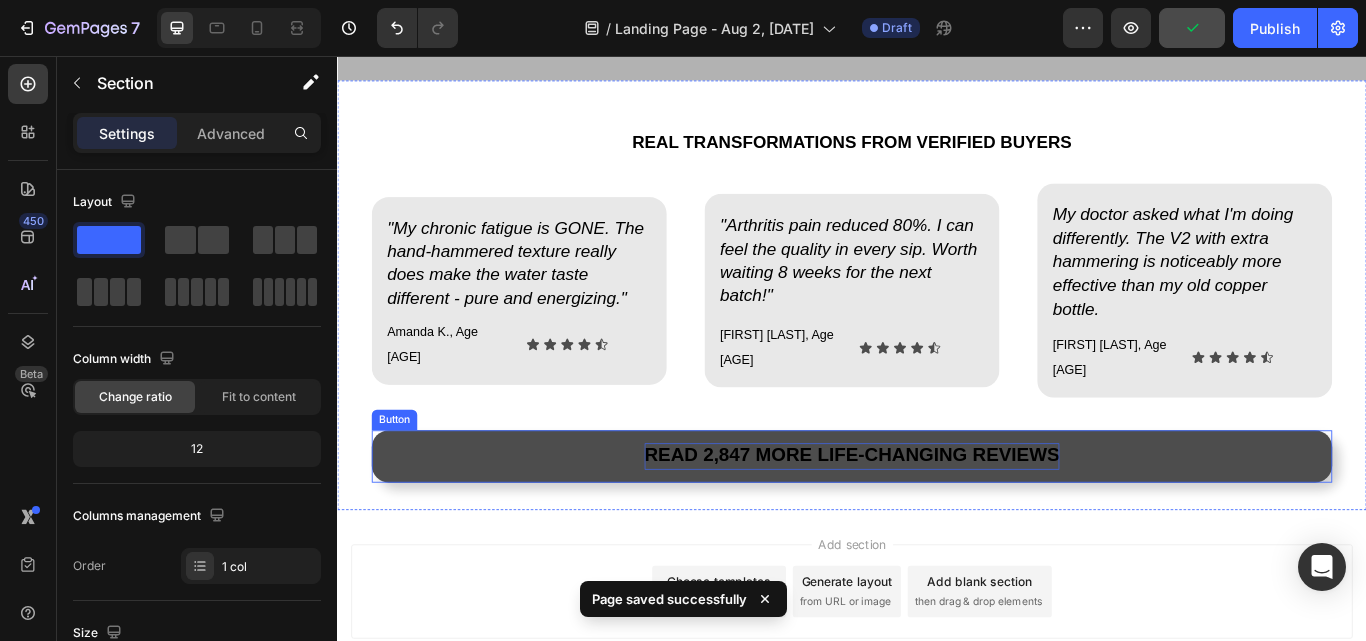 scroll, scrollTop: 16882, scrollLeft: 0, axis: vertical 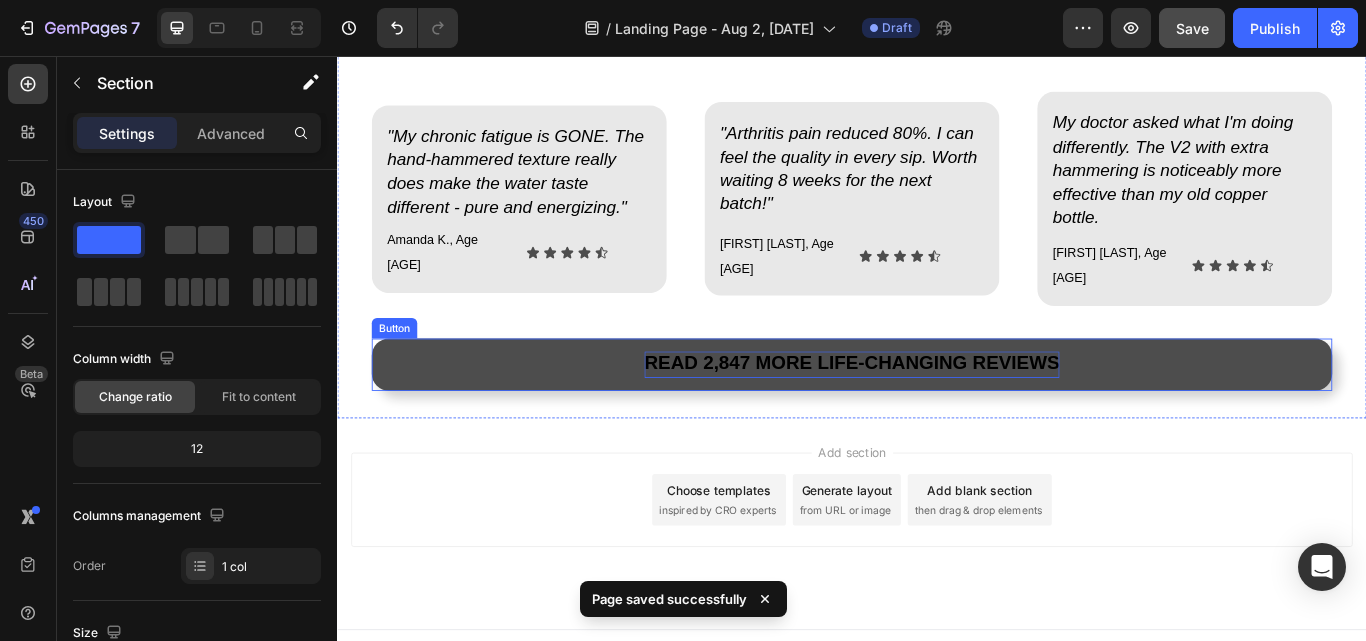 click on "READ 2,847 MORE LIFE-CHANGING REVIEWS" at bounding box center (937, 414) 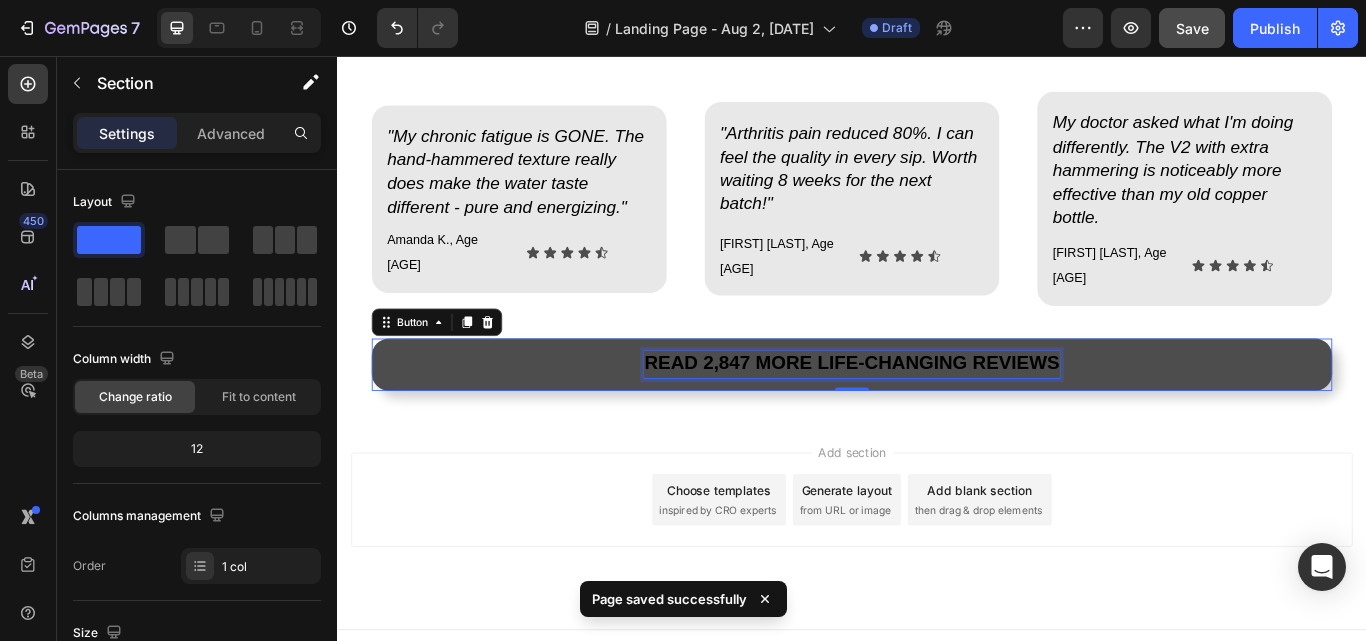 click on "READ 2,847 MORE LIFE-CHANGING REVIEWS" at bounding box center [937, 414] 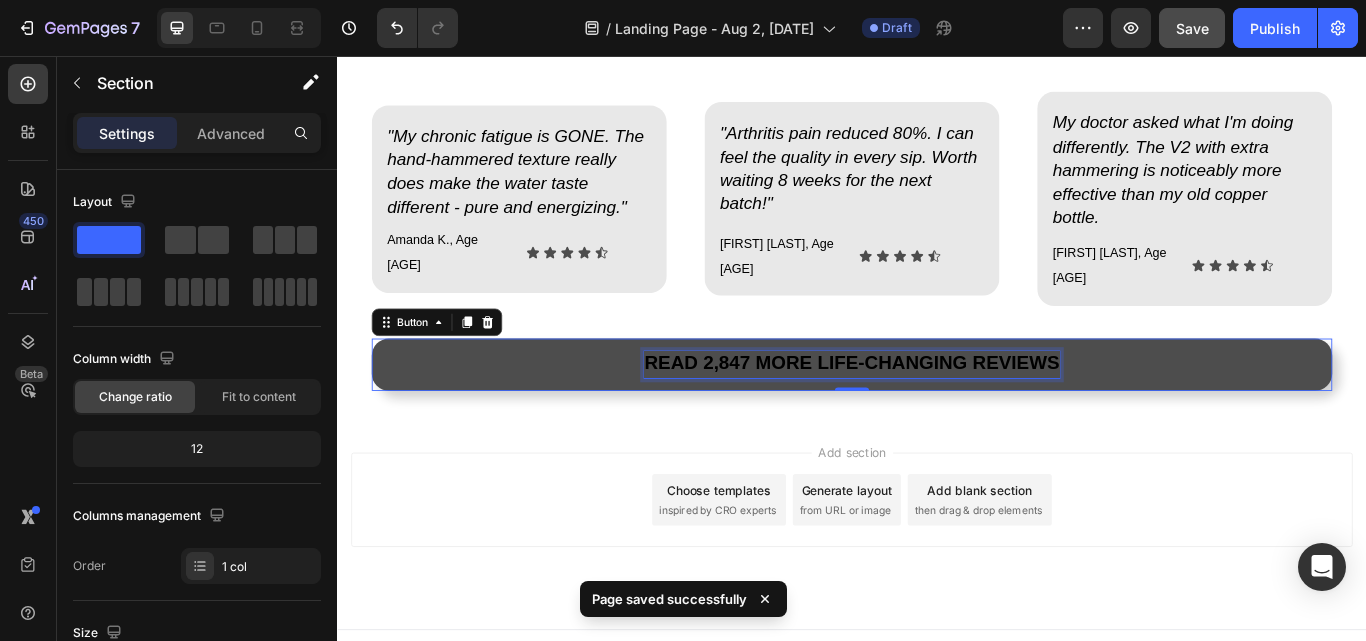 click on "READ 2,847 MORE LIFE-CHANGING REVIEWS" at bounding box center (937, 414) 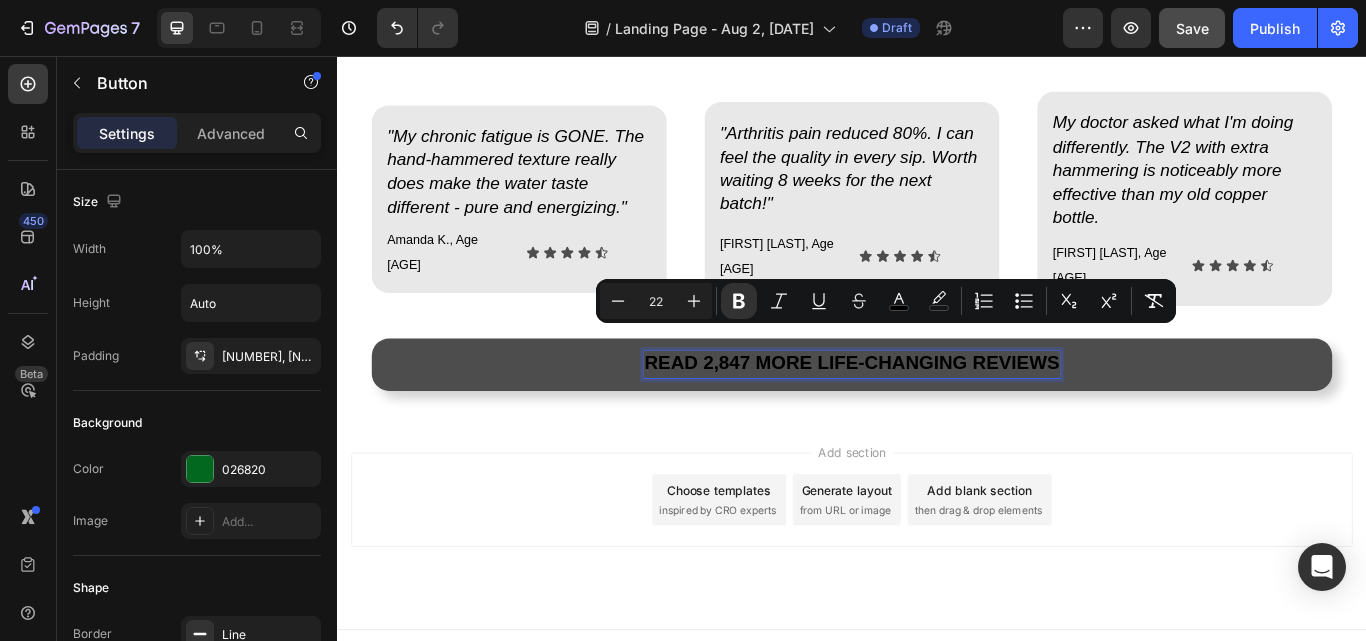 click 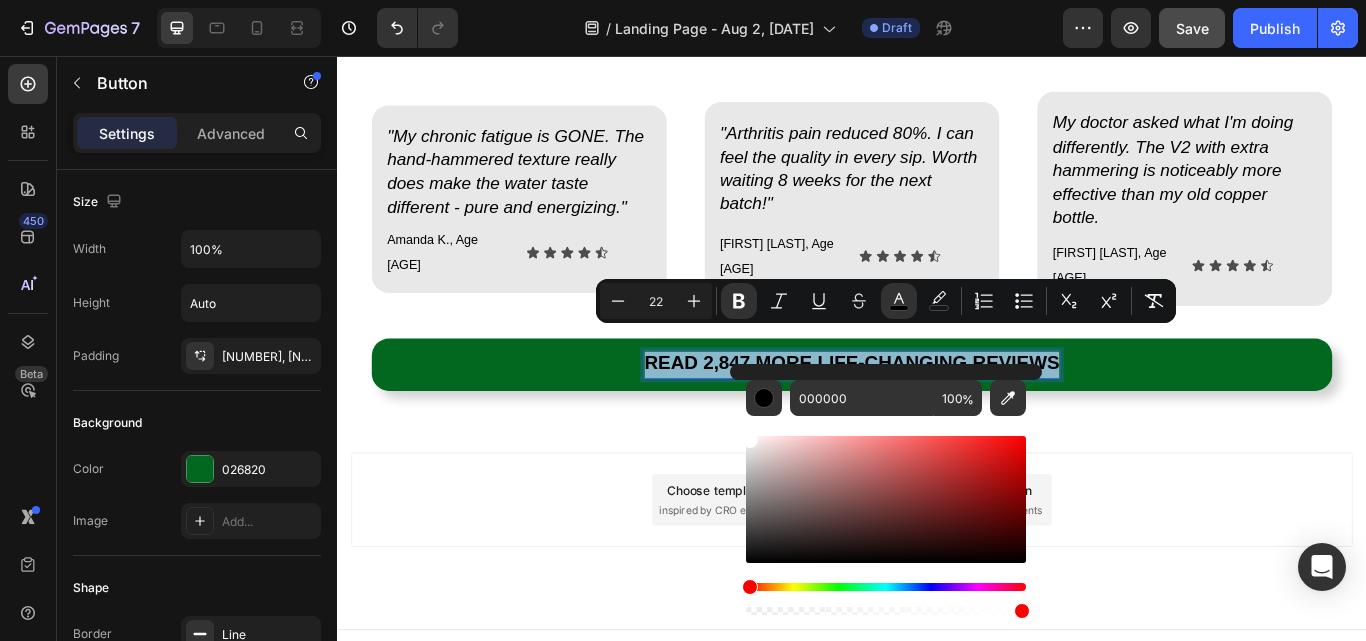 drag, startPoint x: 1134, startPoint y: 557, endPoint x: 780, endPoint y: 486, distance: 361.04987 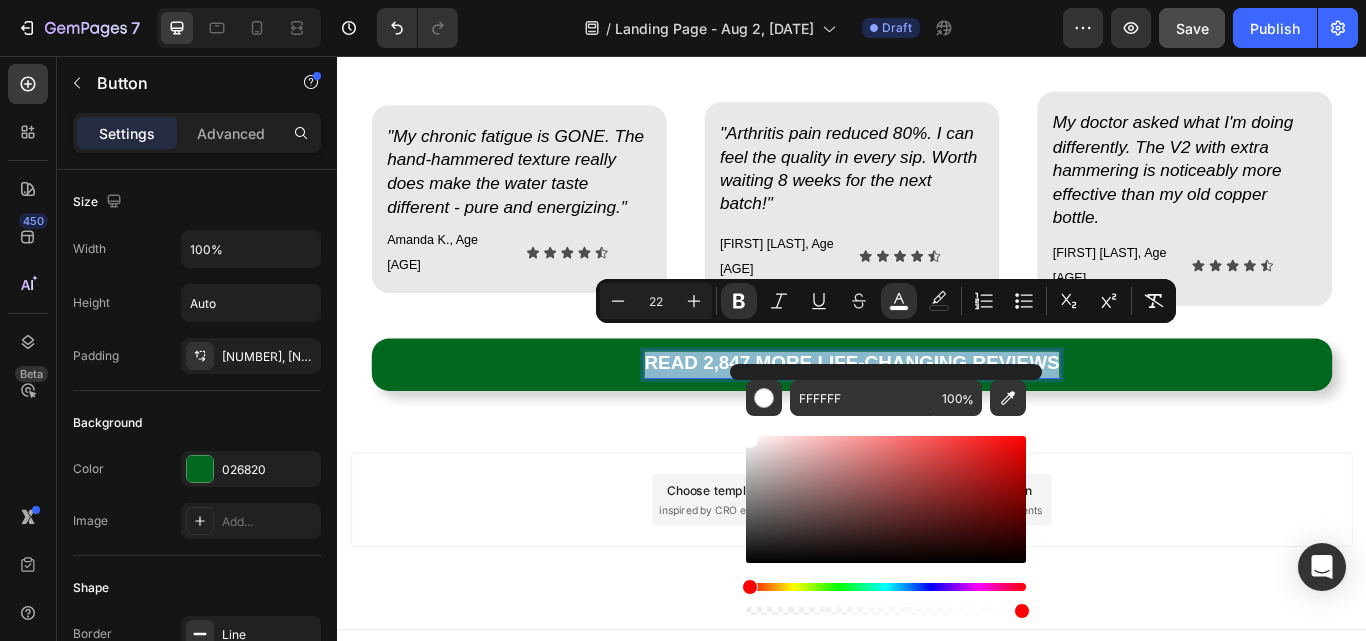 click on "Add section Choose templates inspired by CRO experts Generate layout from URL or image Add blank section then drag & drop elements" at bounding box center [937, 602] 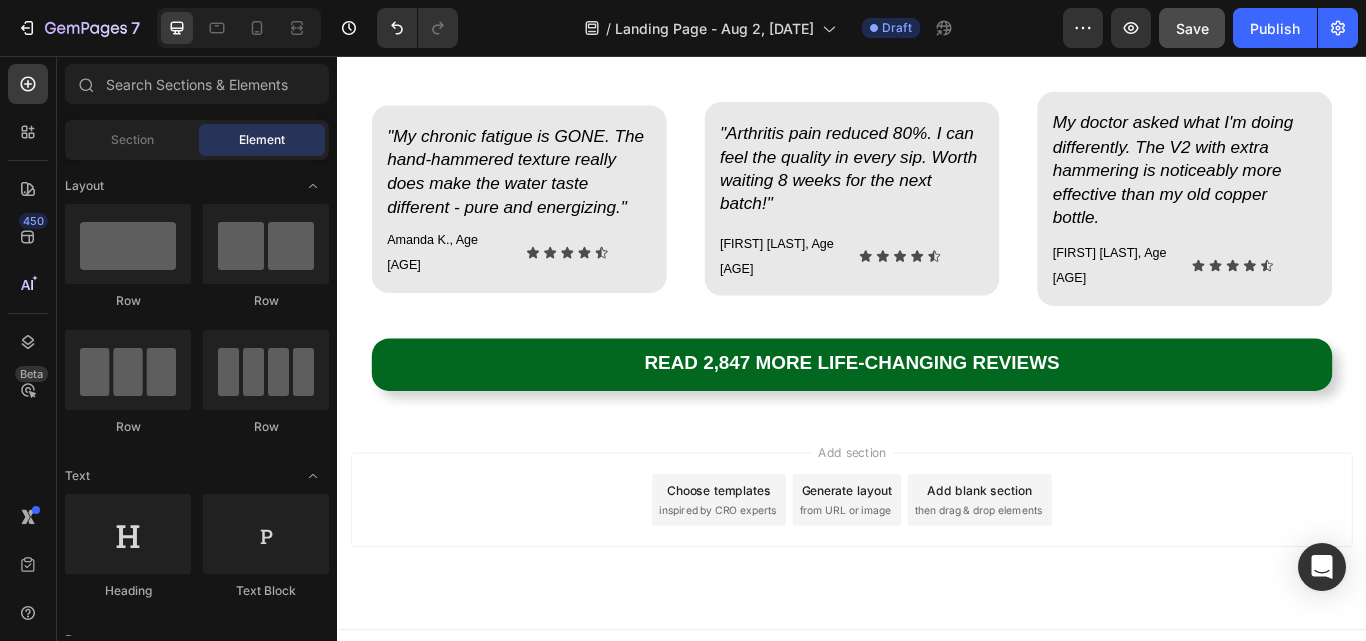 click on "Add blank section" at bounding box center (1086, 562) 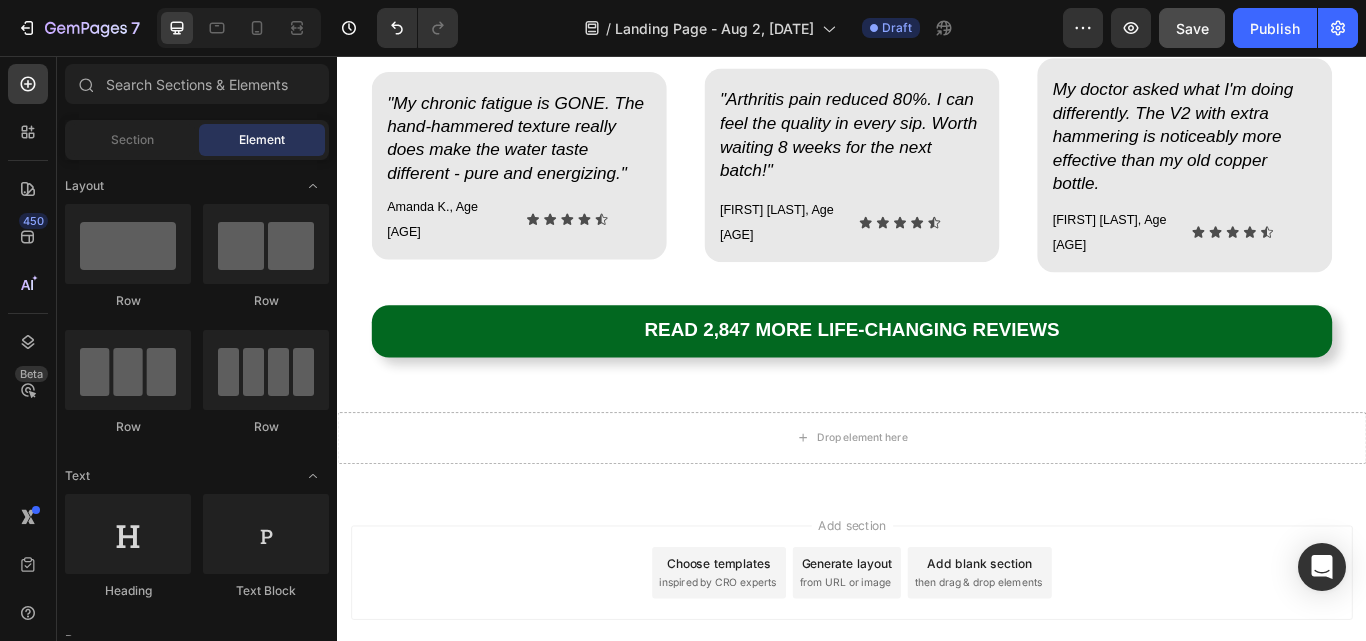 scroll, scrollTop: 16982, scrollLeft: 0, axis: vertical 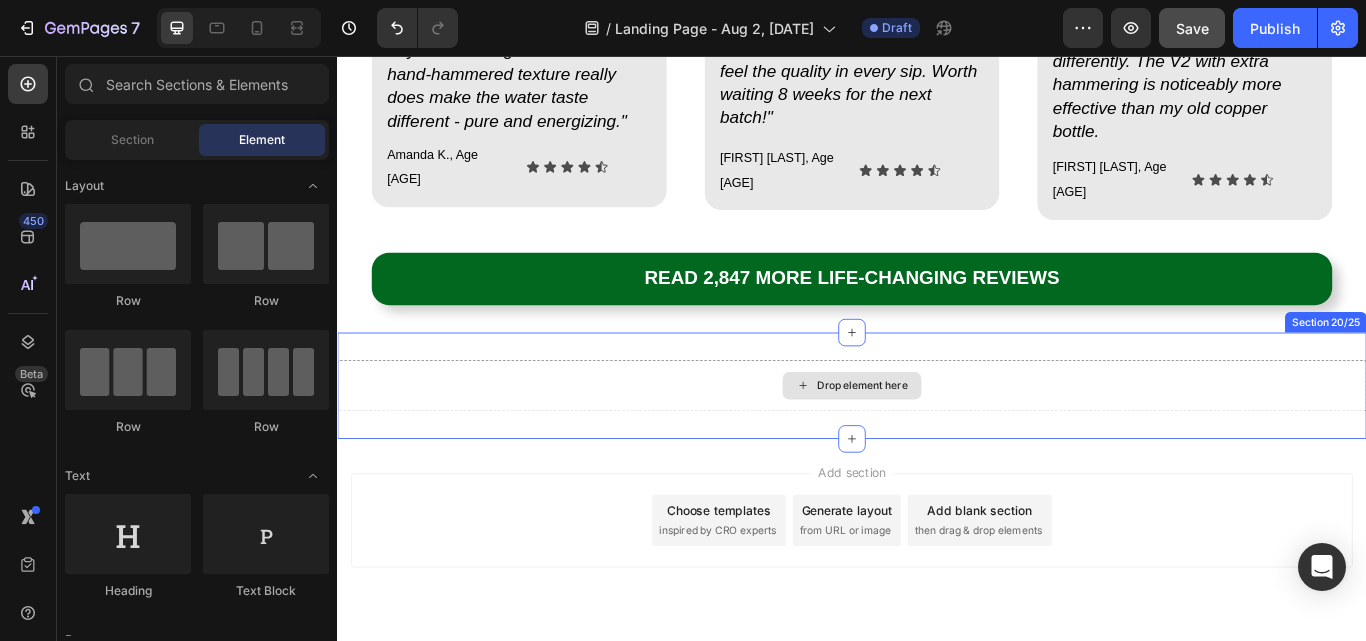 click on "Drop element here" at bounding box center (949, 441) 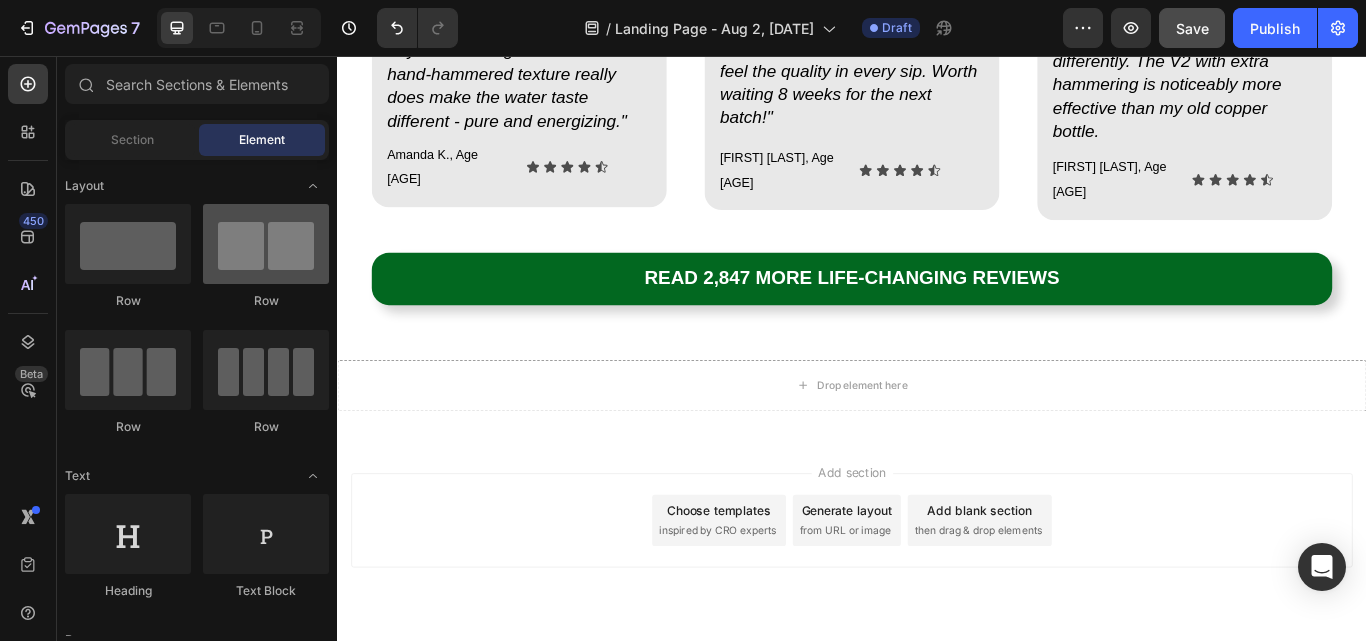 click at bounding box center [266, 244] 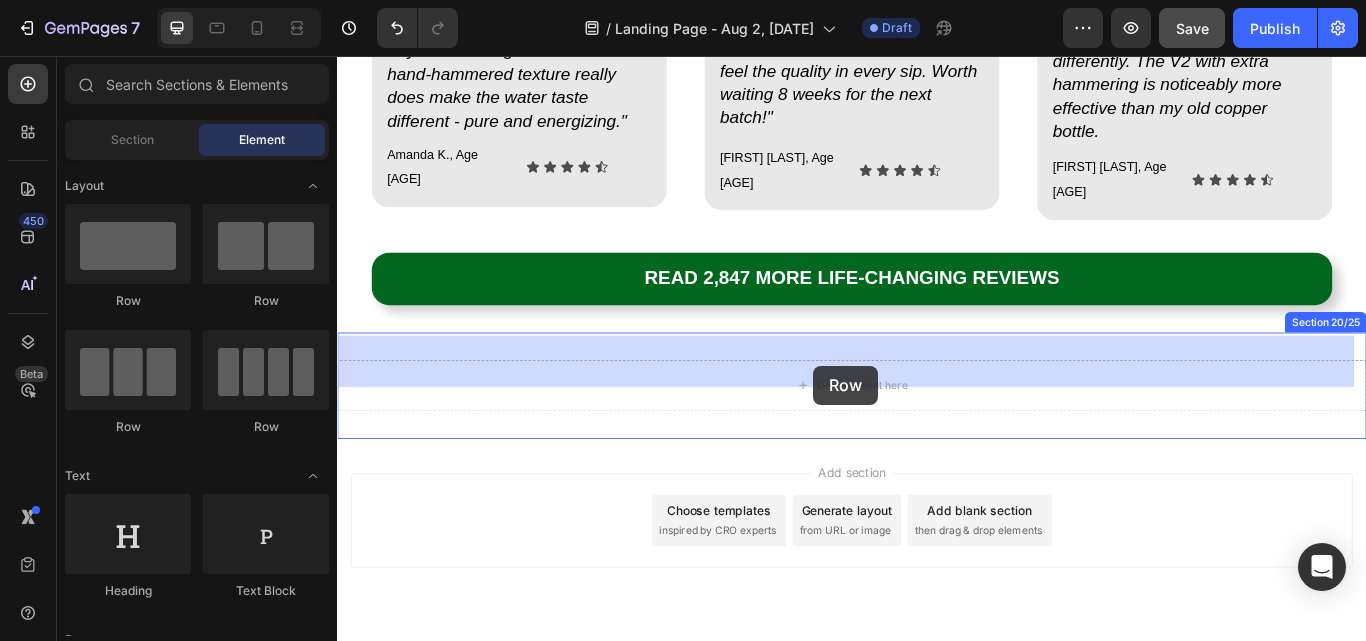 drag, startPoint x: 602, startPoint y: 309, endPoint x: 885, endPoint y: 415, distance: 302.20026 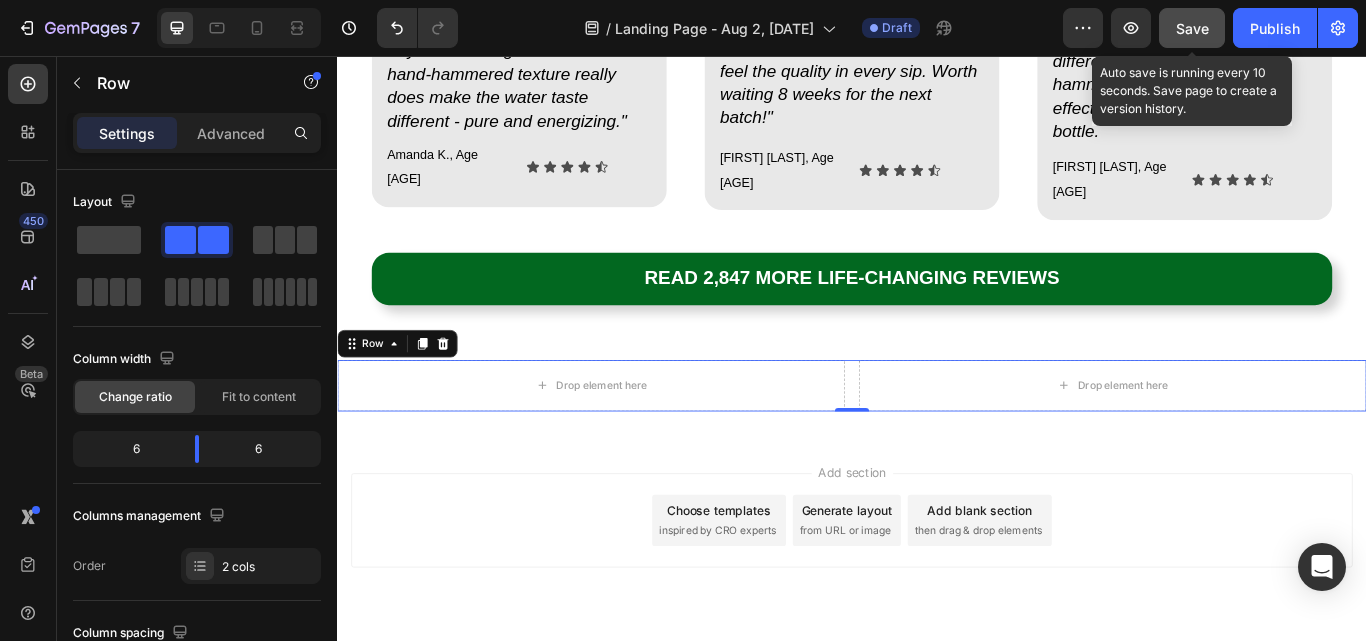 click on "Save" at bounding box center [1192, 28] 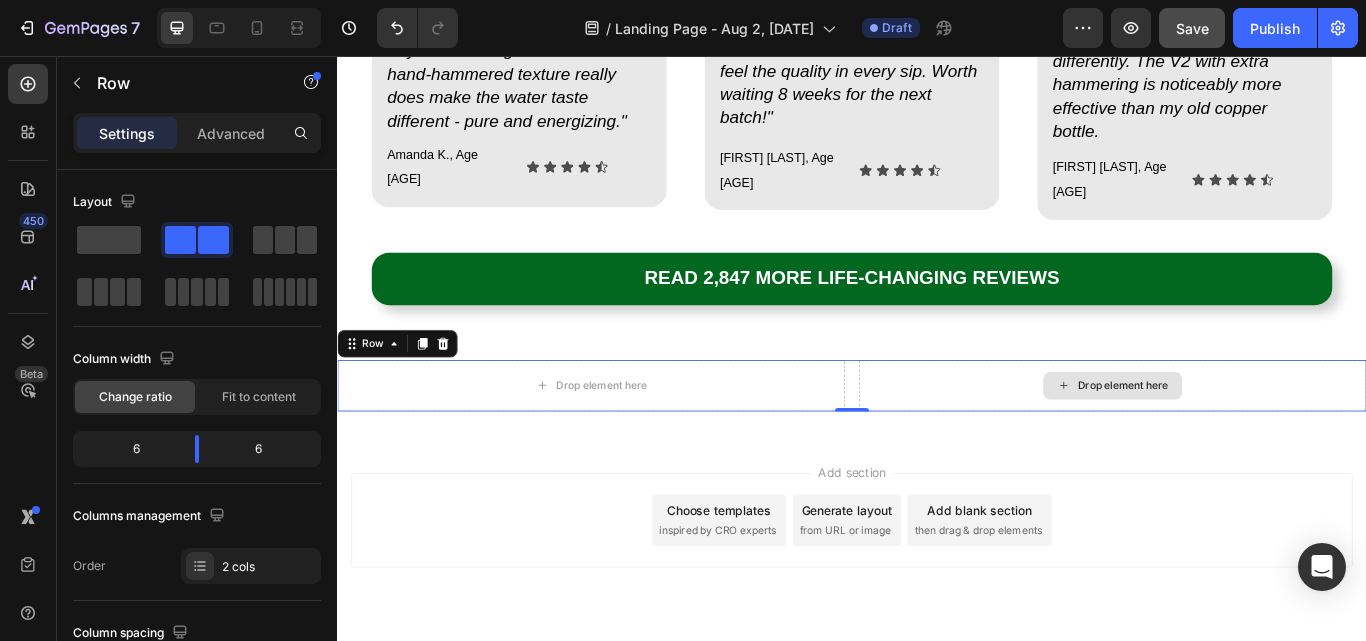 click on "Drop element here" at bounding box center (1253, 441) 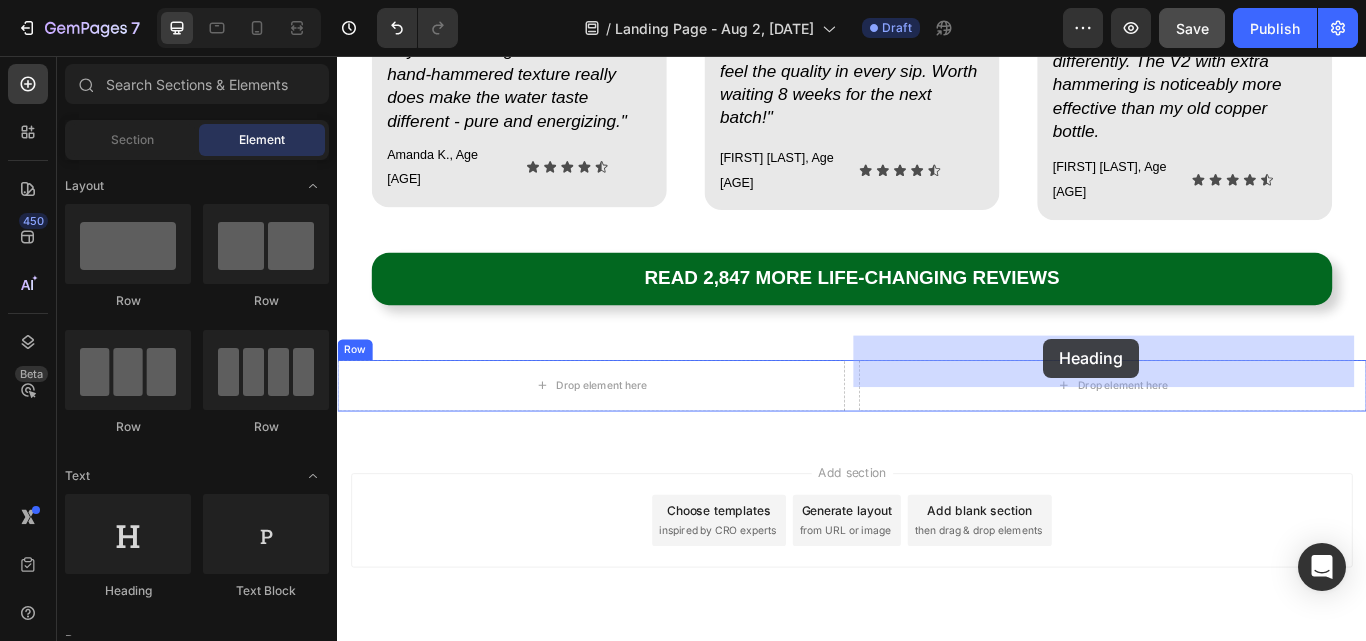 drag, startPoint x: 470, startPoint y: 608, endPoint x: 1160, endPoint y: 386, distance: 724.8338 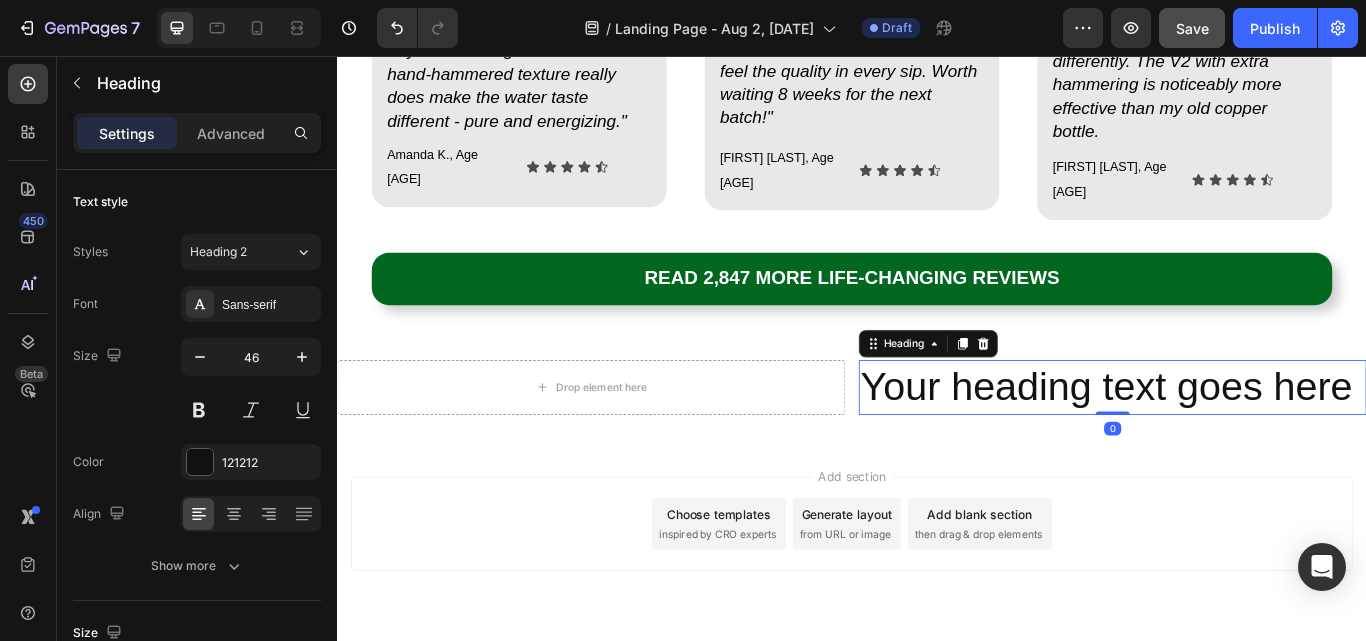 click on "Your heading text goes here" at bounding box center [1241, 443] 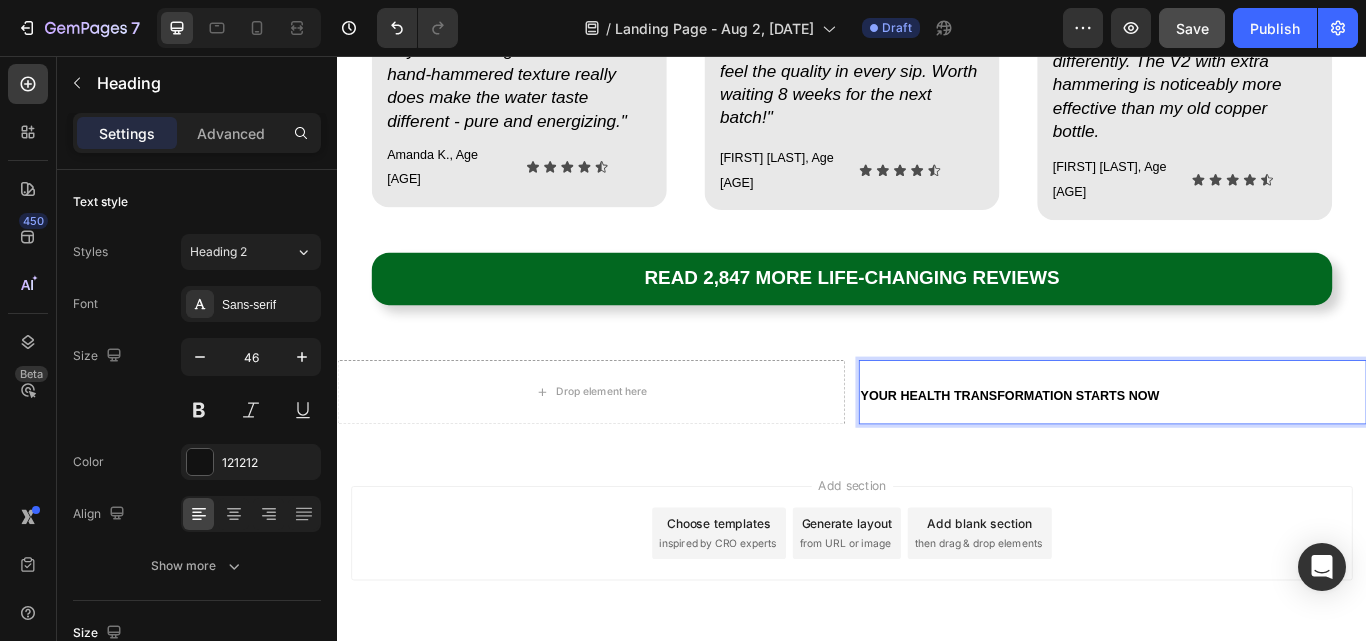 click on "YOUR HEALTH TRANSFORMATION STARTS NOW" at bounding box center [1121, 453] 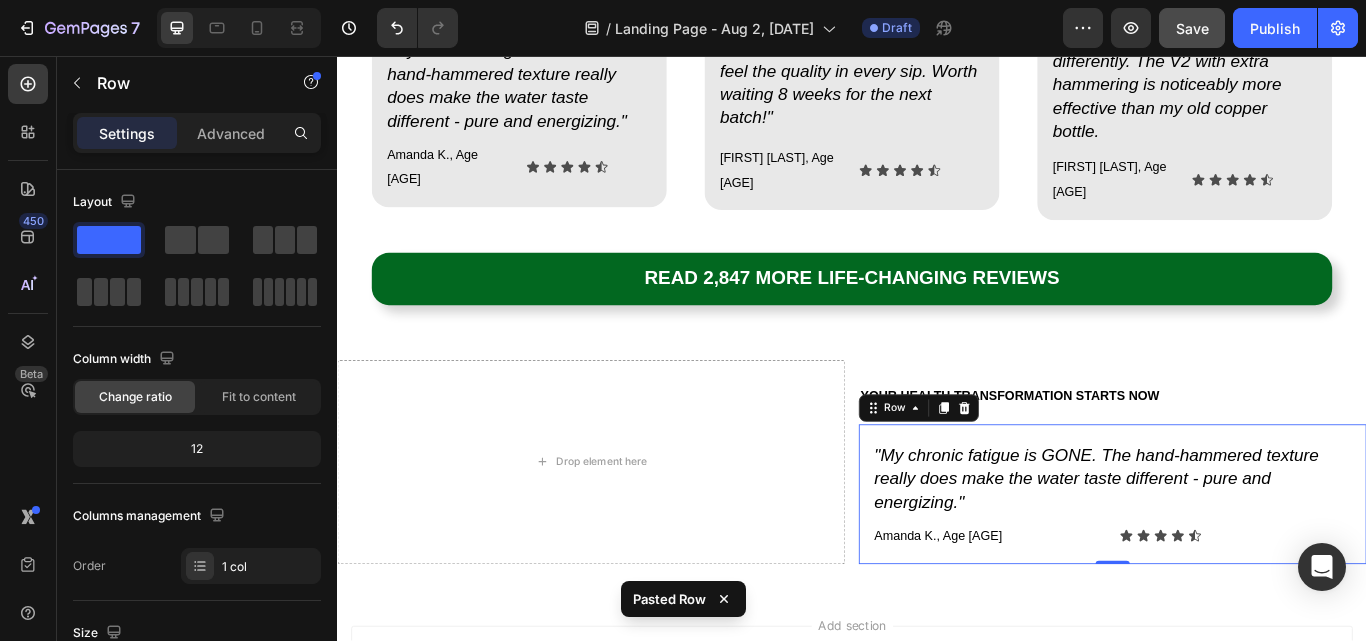 click on ""My chronic fatigue is GONE. The hand-hammered texture really does make the water taste different - pure and energizing." Heading [FIRST] [LAST], Age [AGE] Text Block Icon Icon Icon Icon Icon Icon List Row Row   0" at bounding box center (1241, 567) 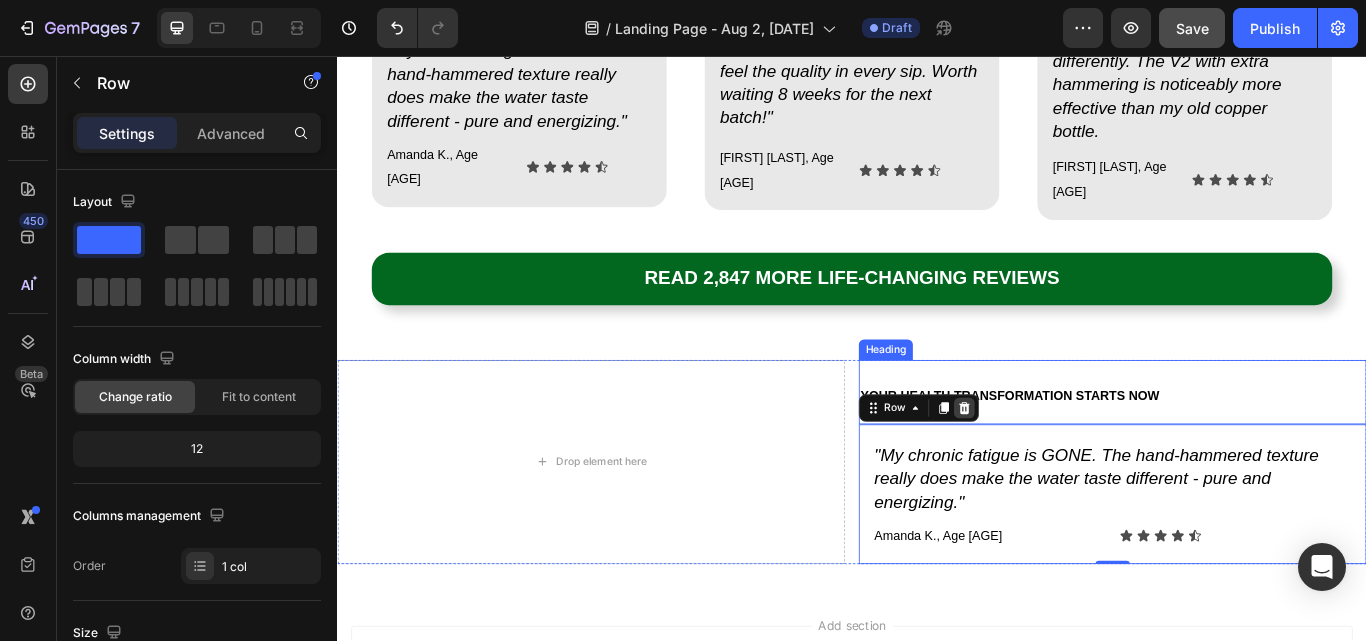 click 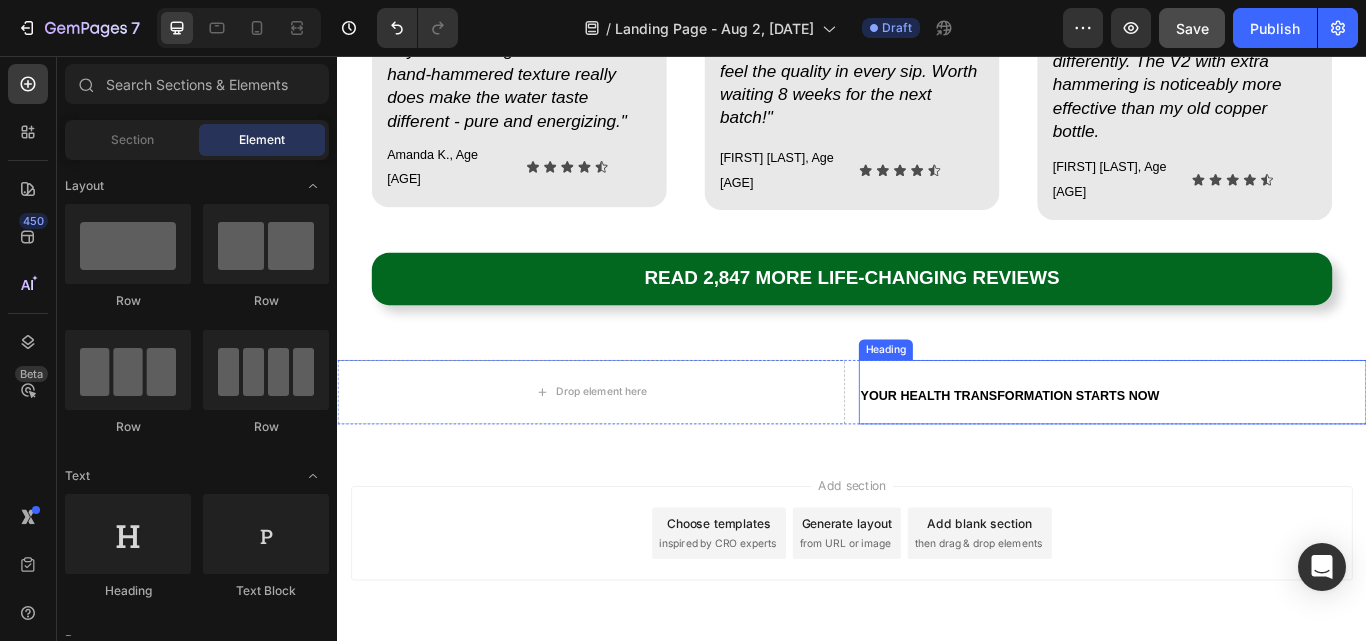 click on "YOUR HEALTH TRANSFORMATION STARTS NOW" at bounding box center (1121, 453) 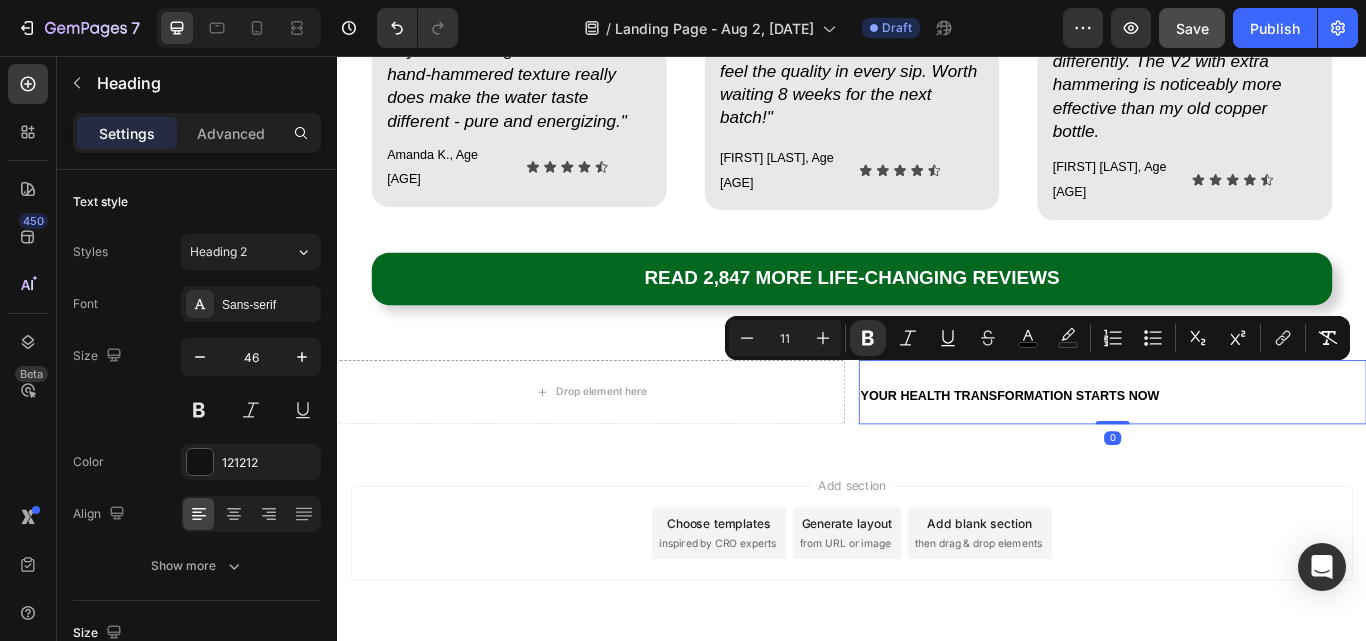 click on "YOUR HEALTH TRANSFORMATION STARTS NOW" at bounding box center (1121, 453) 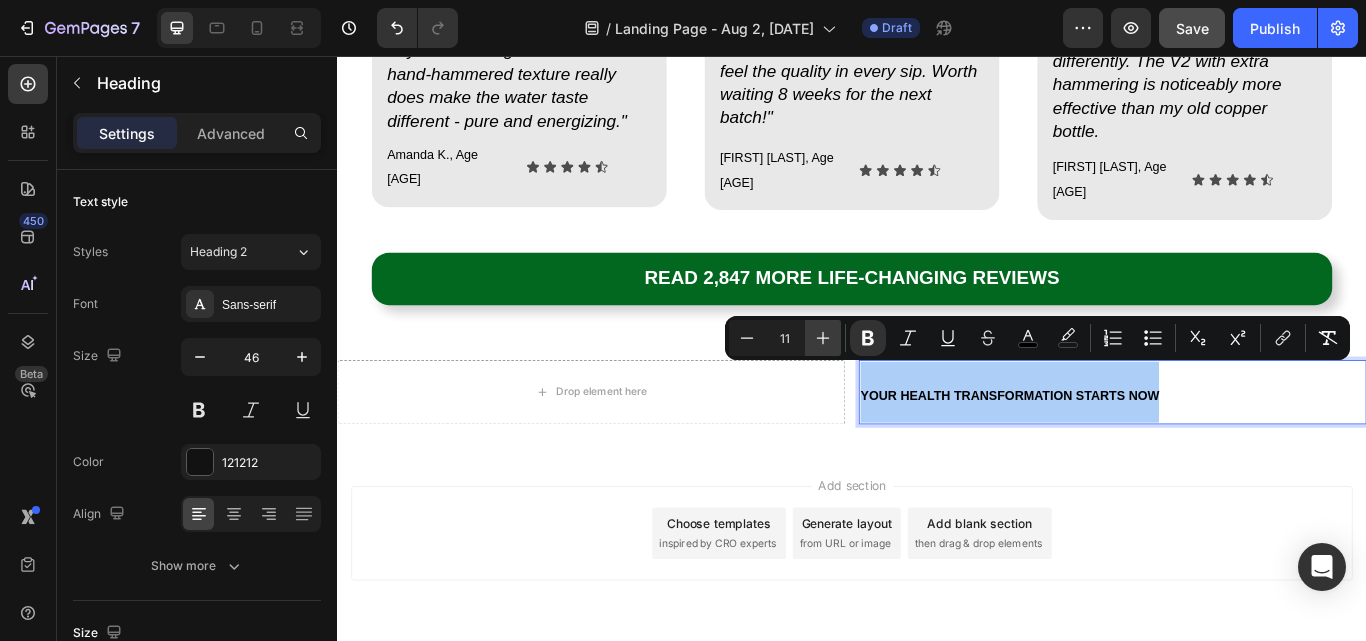 click 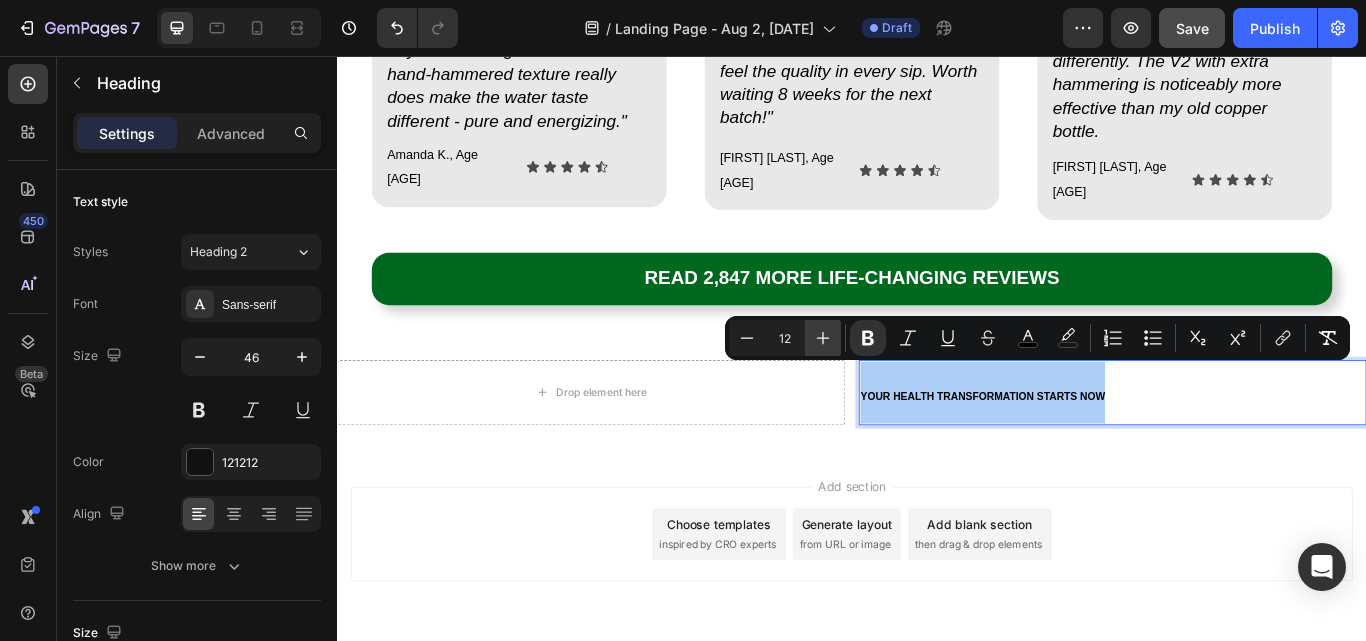 click 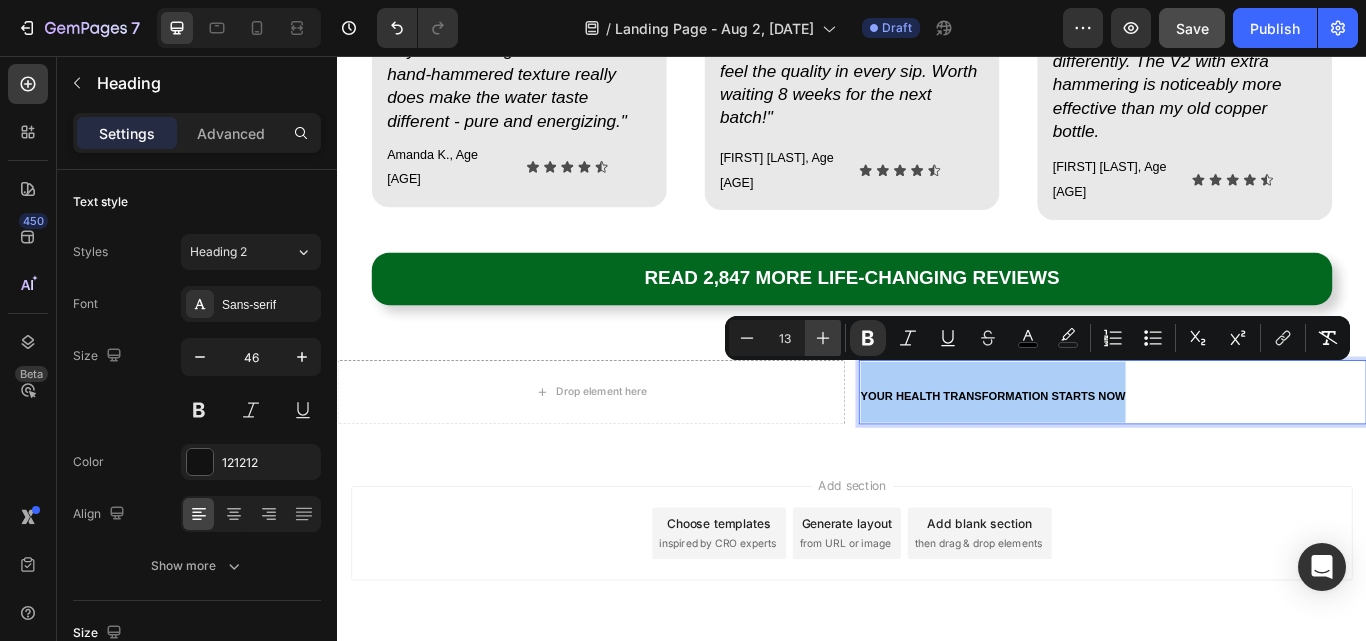 click 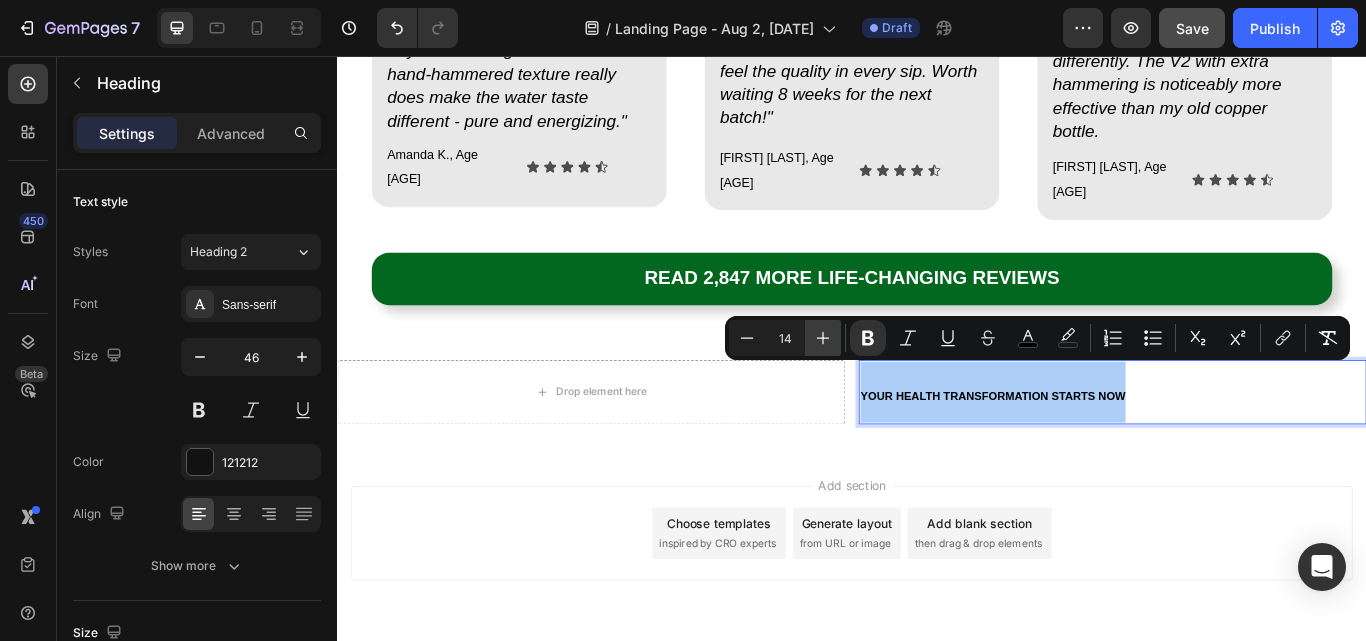 click 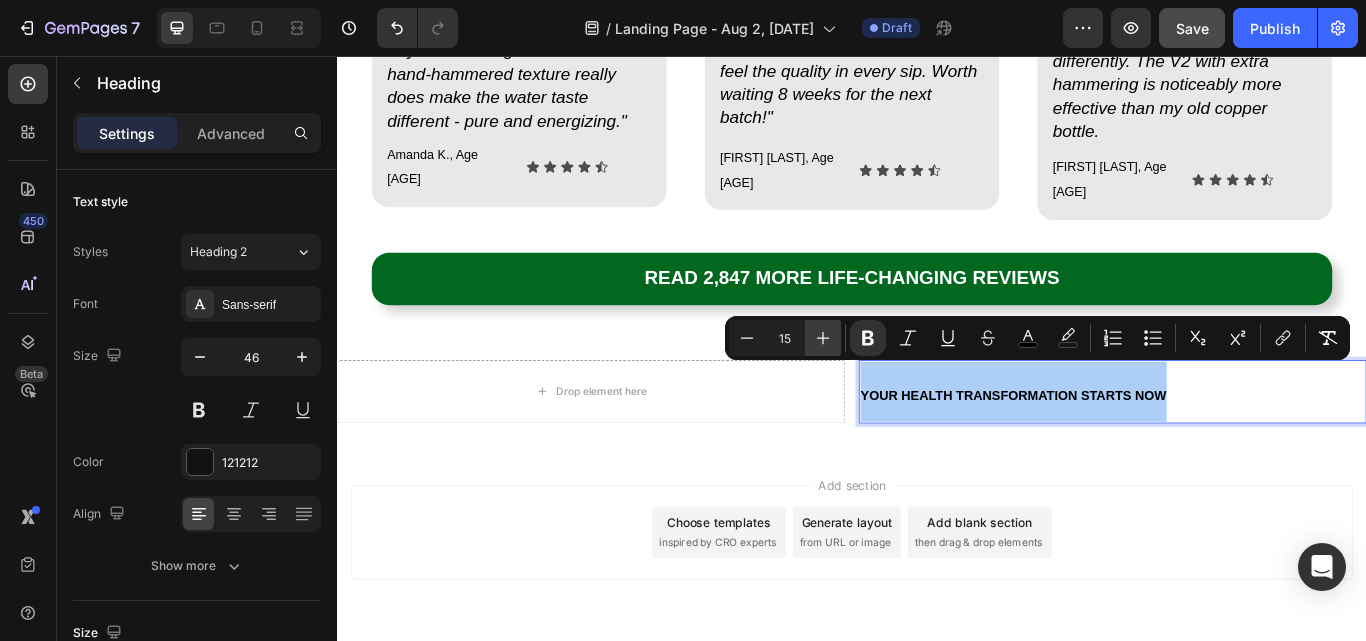 click 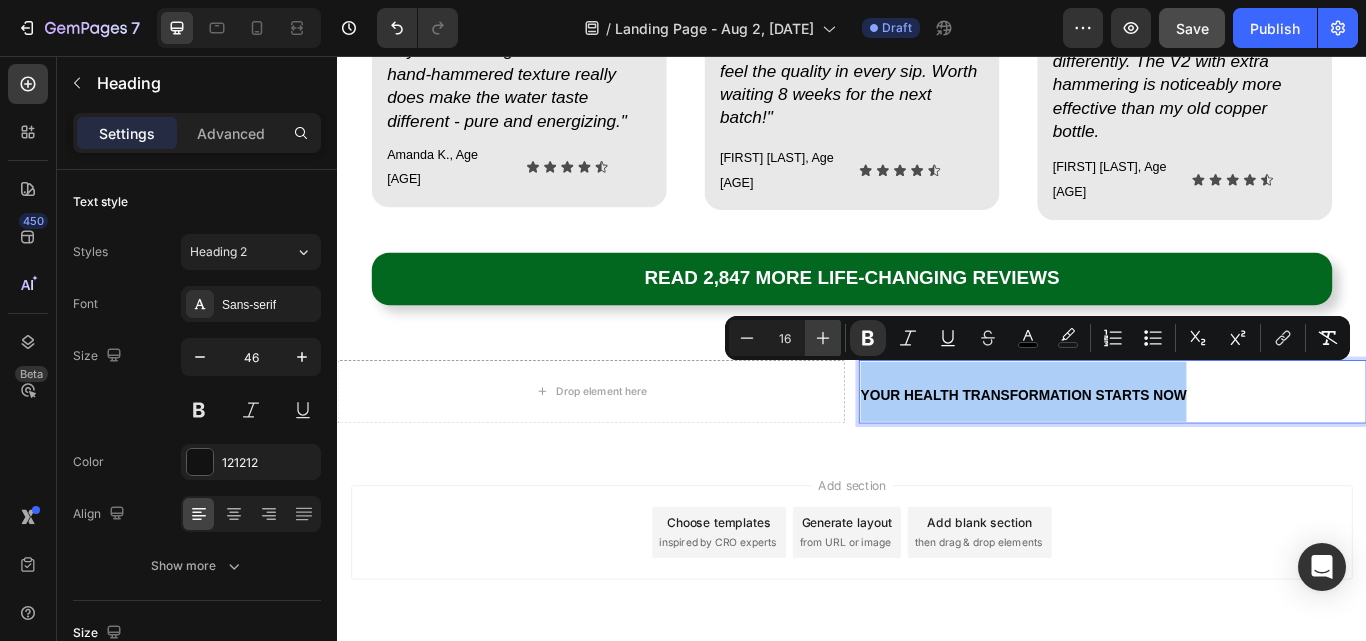 click 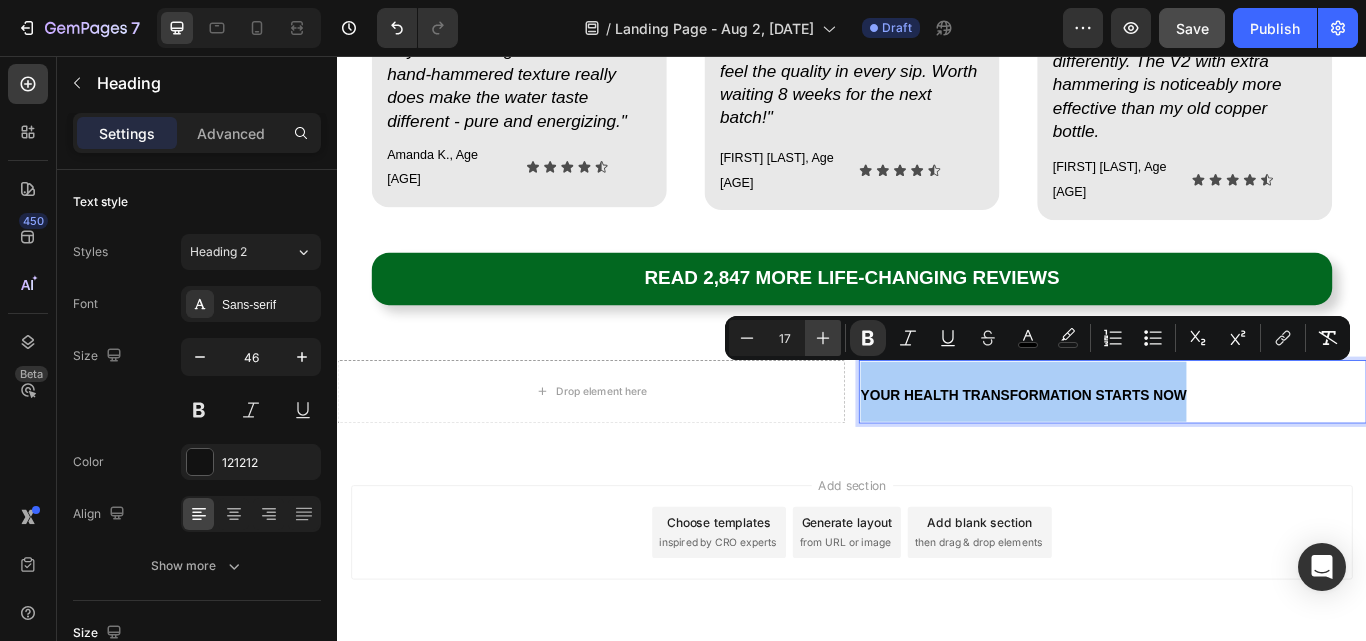 click 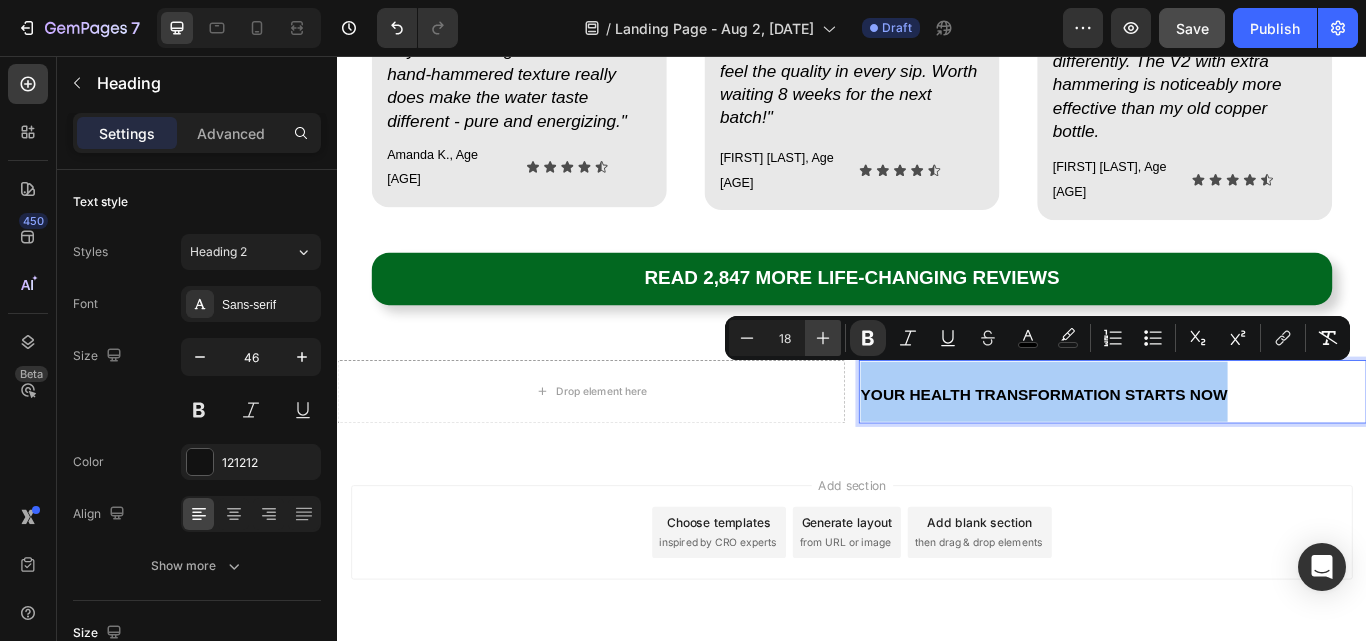 click 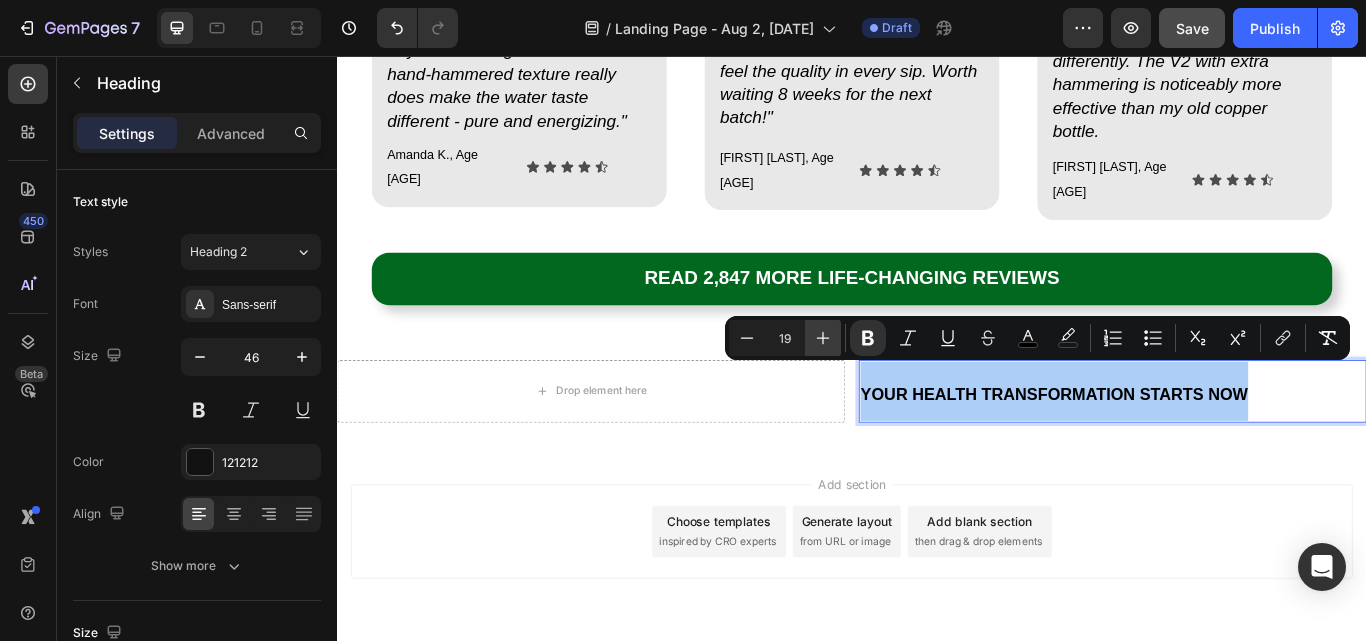 click 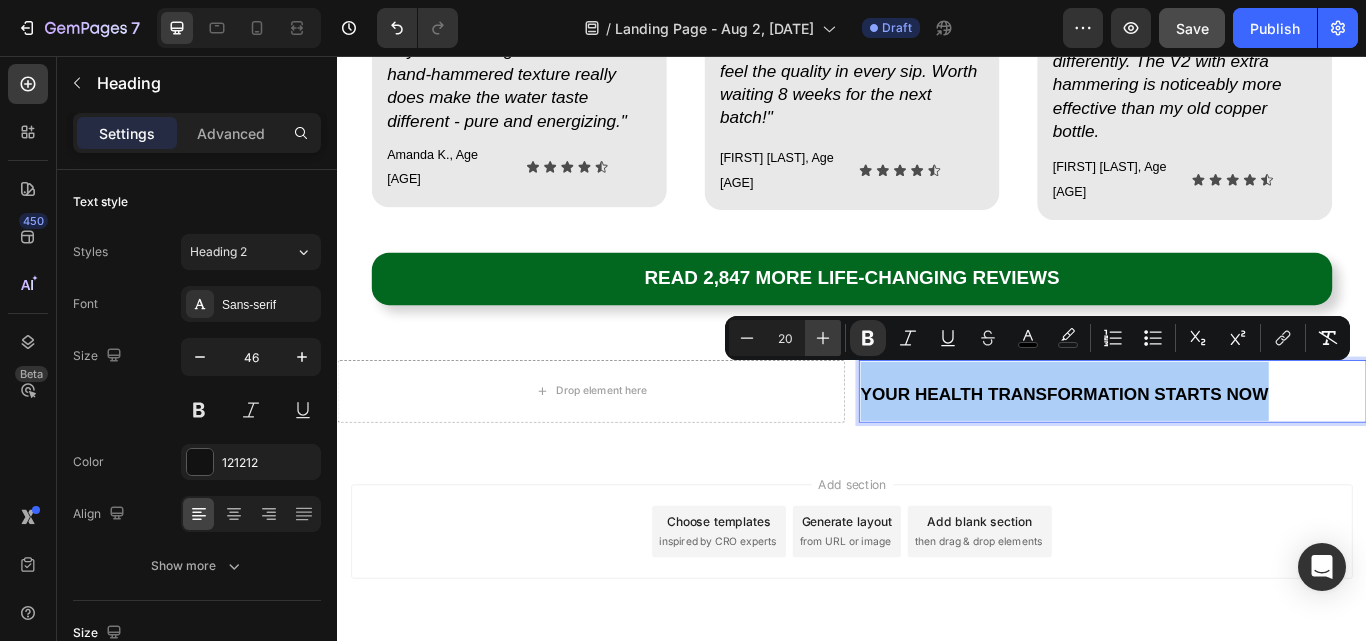 click 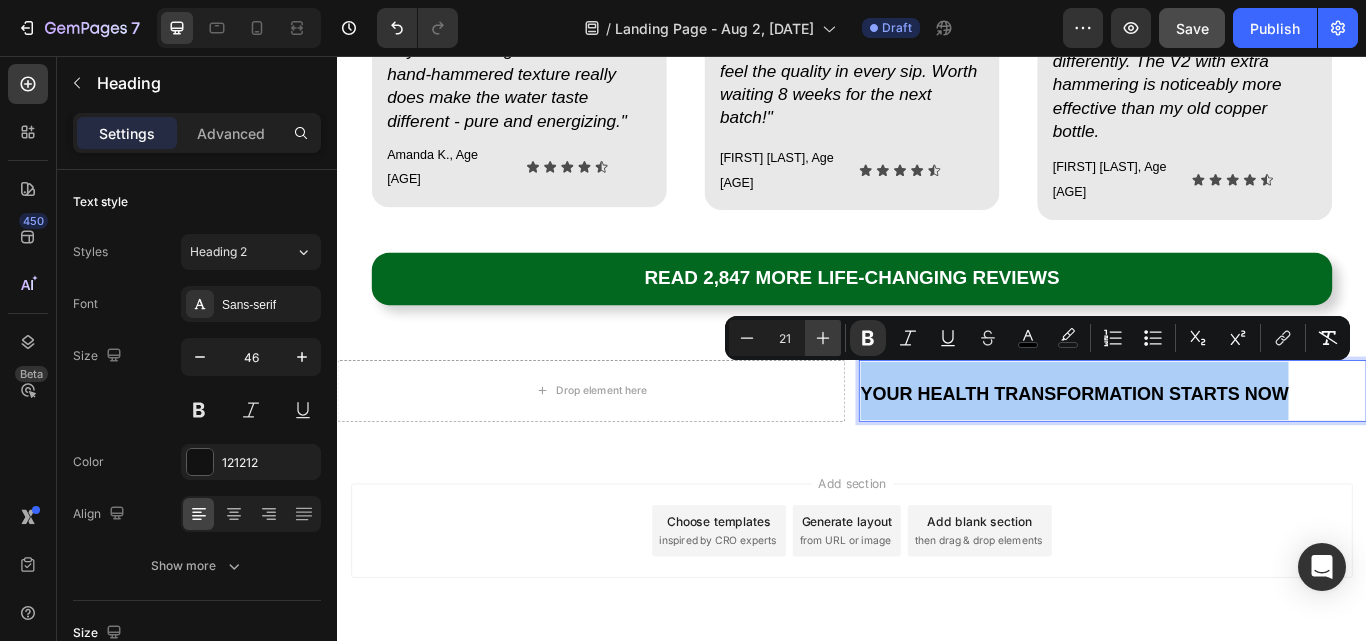 click 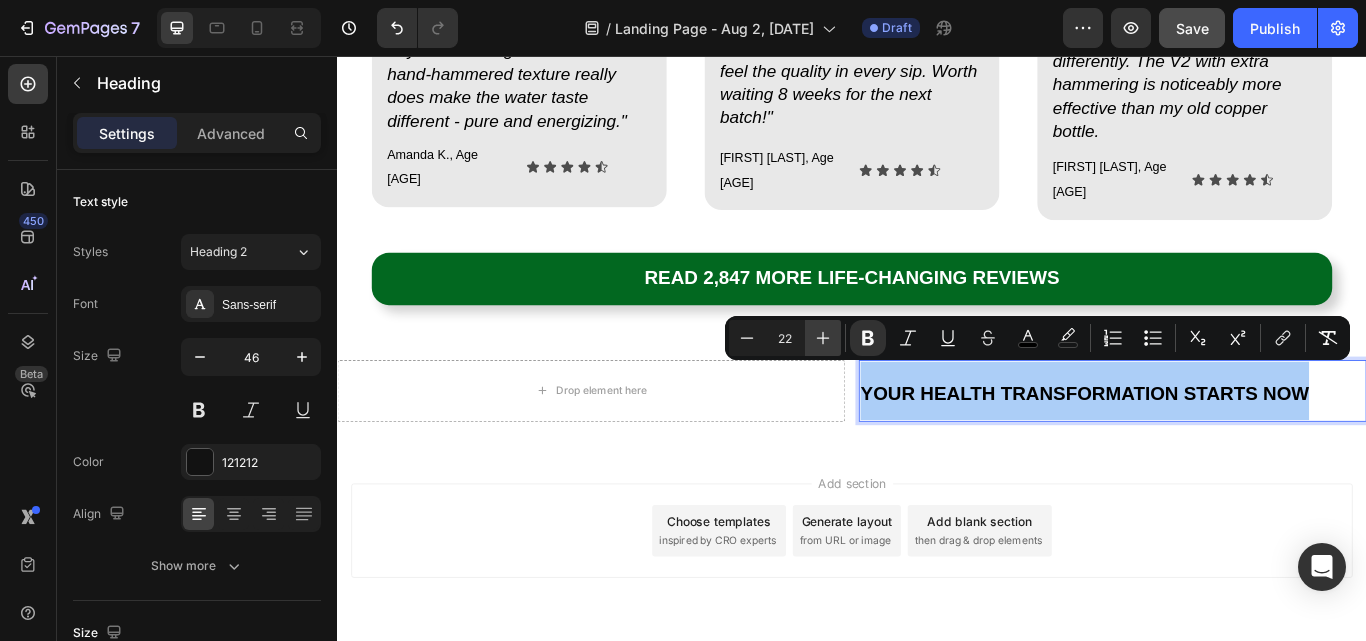 click 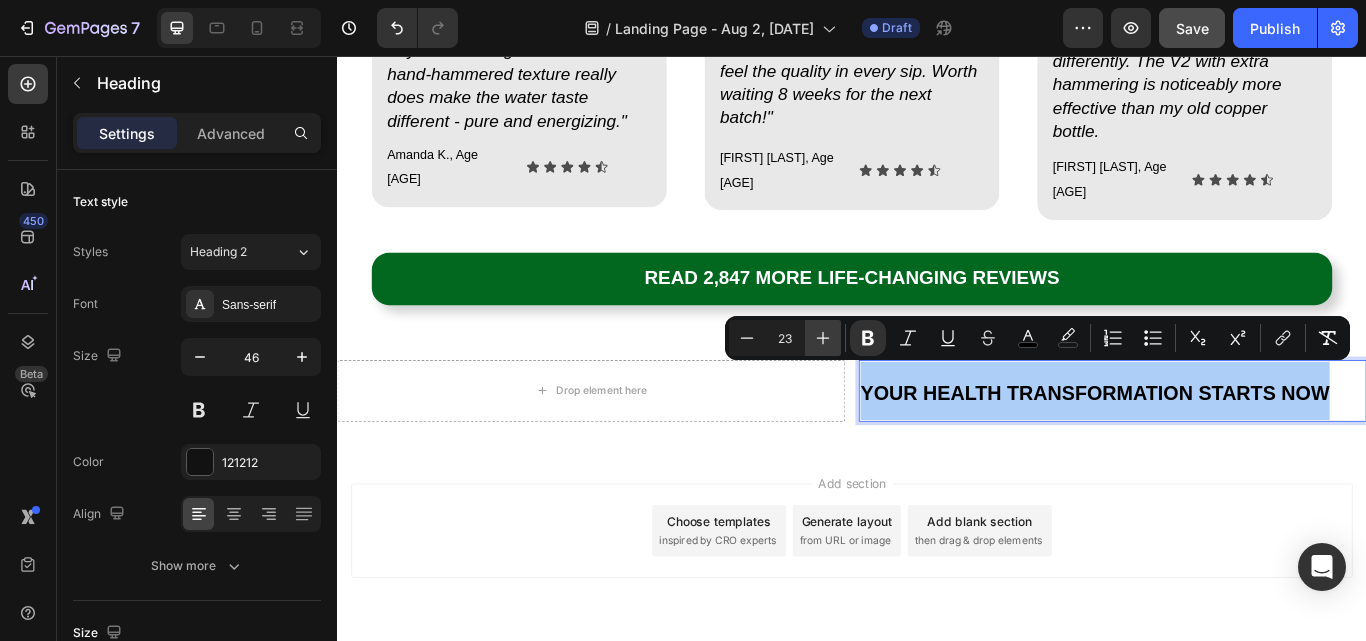 click 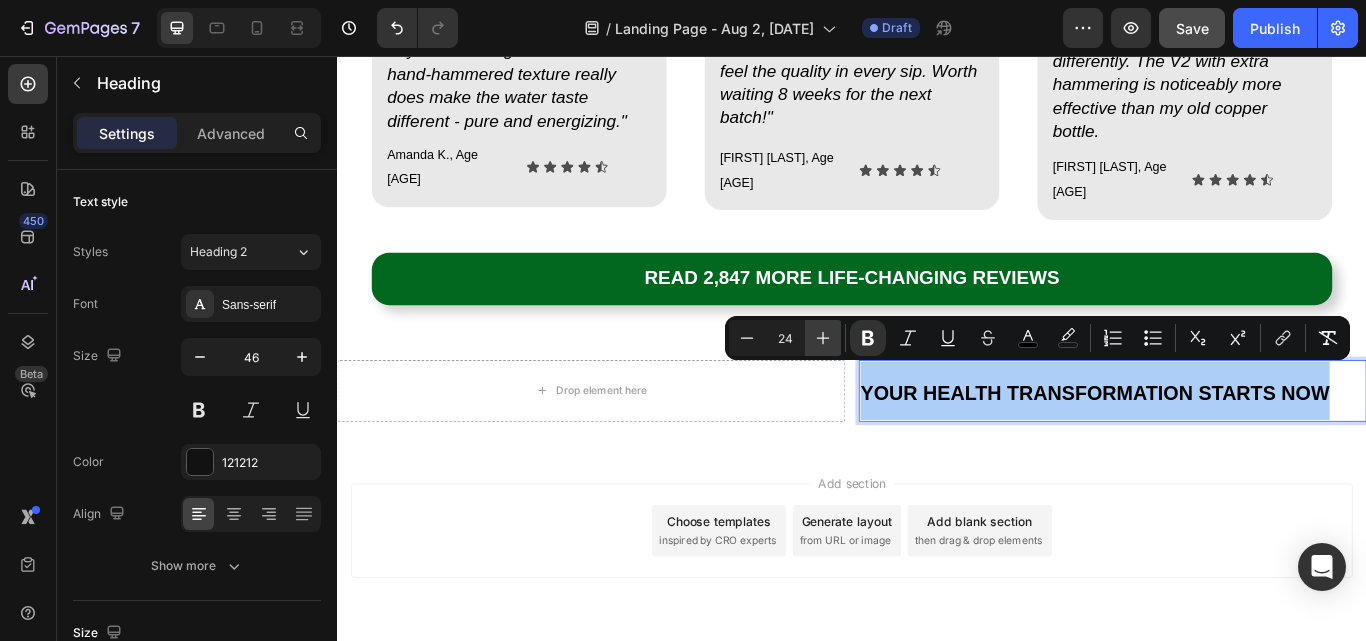 click 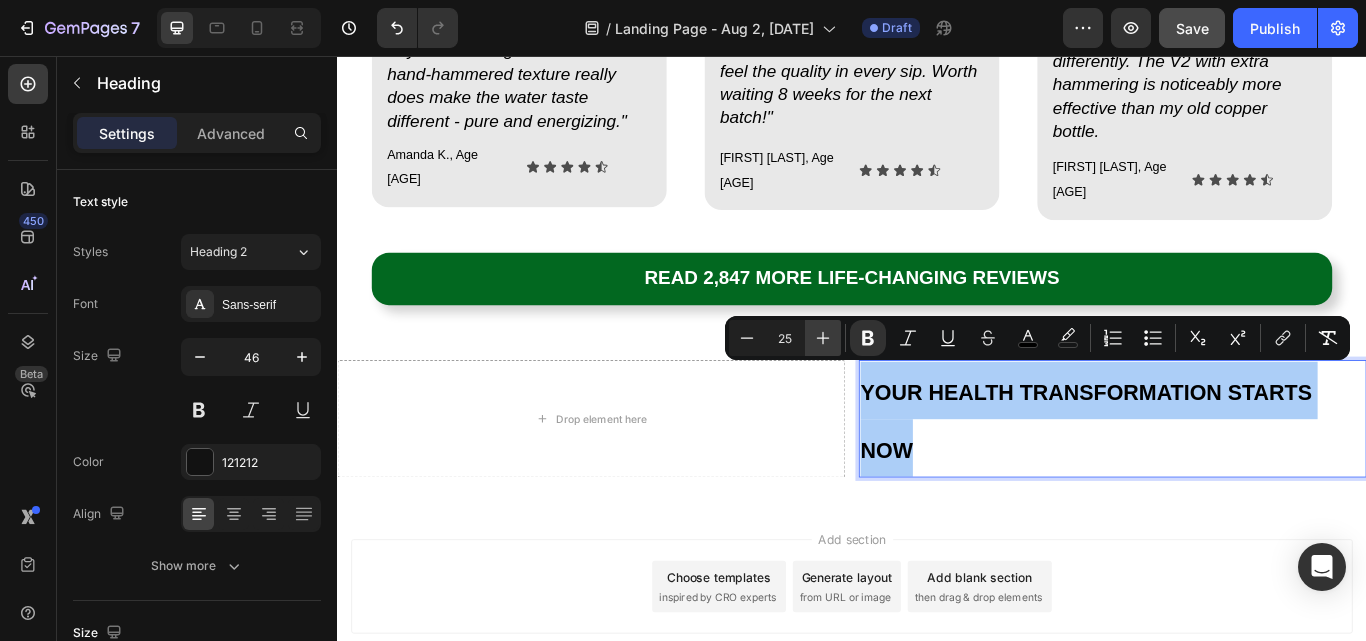 click 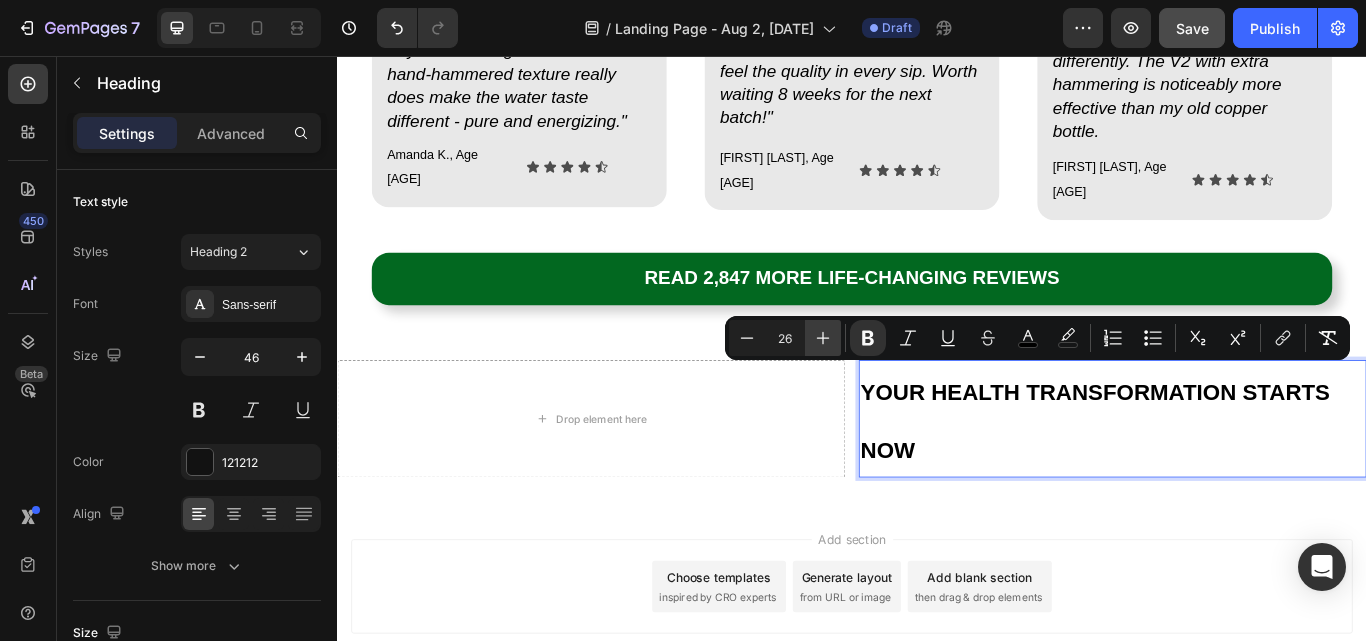 click 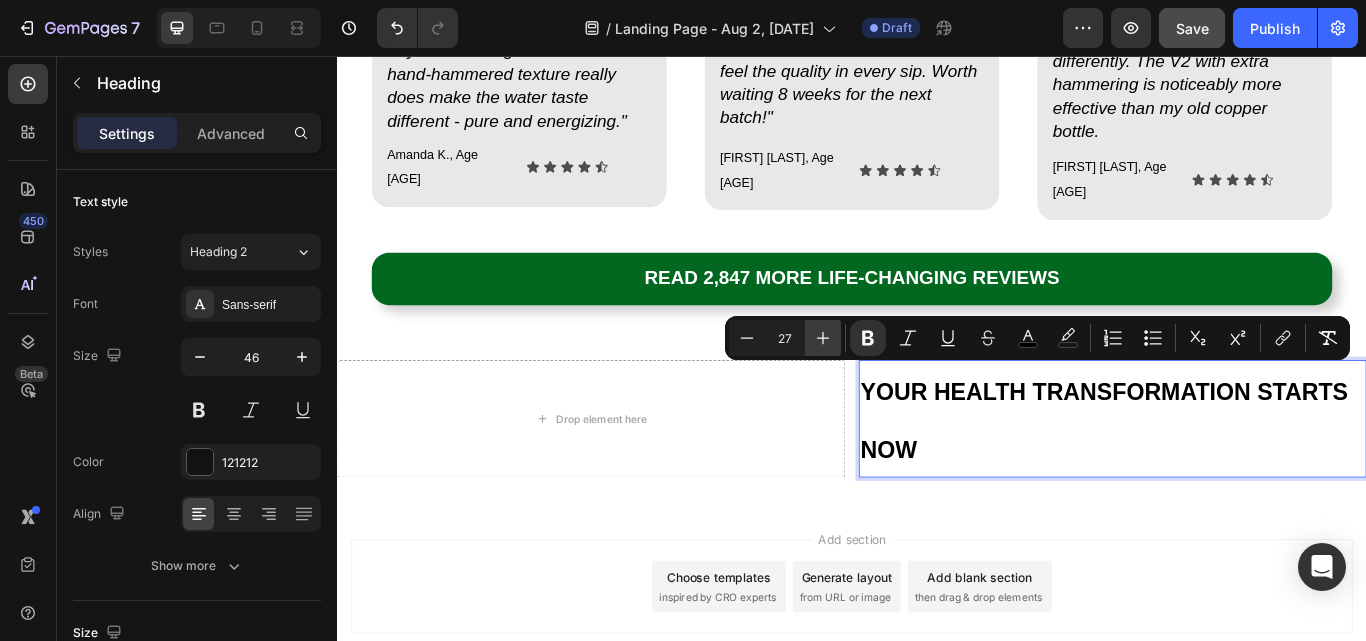 click 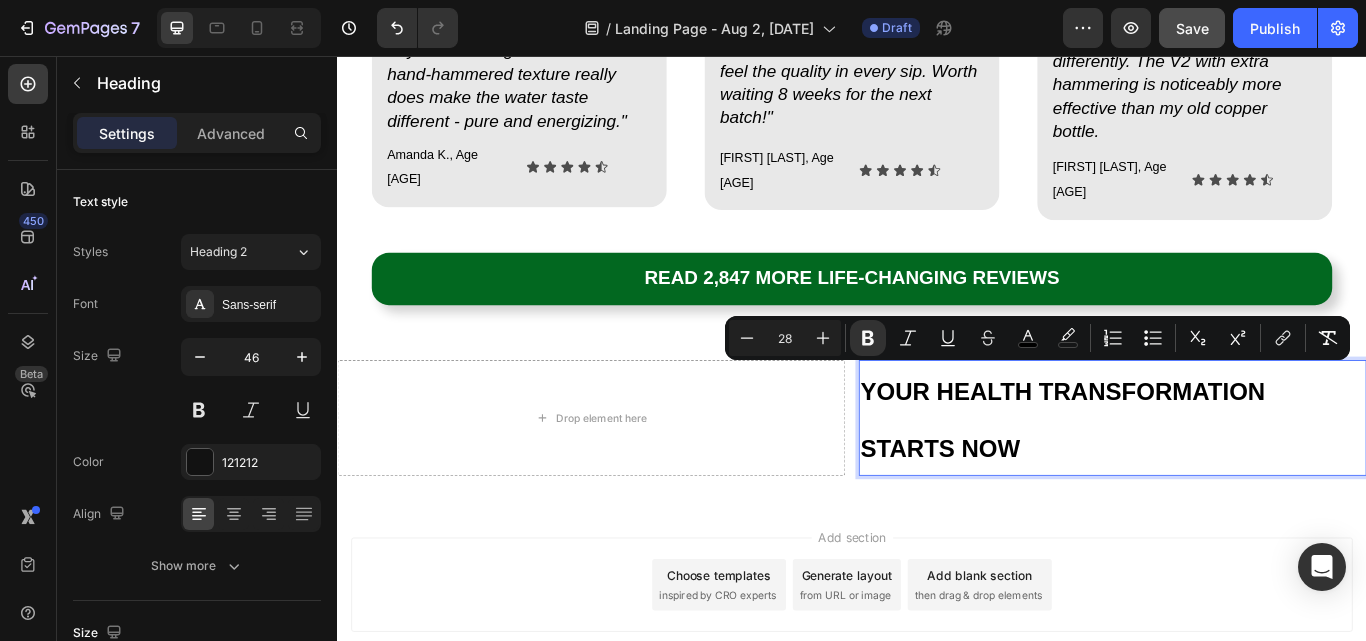 click on "YOUR HEALTH TRANSFORMATION STARTS NOW" at bounding box center (1241, 479) 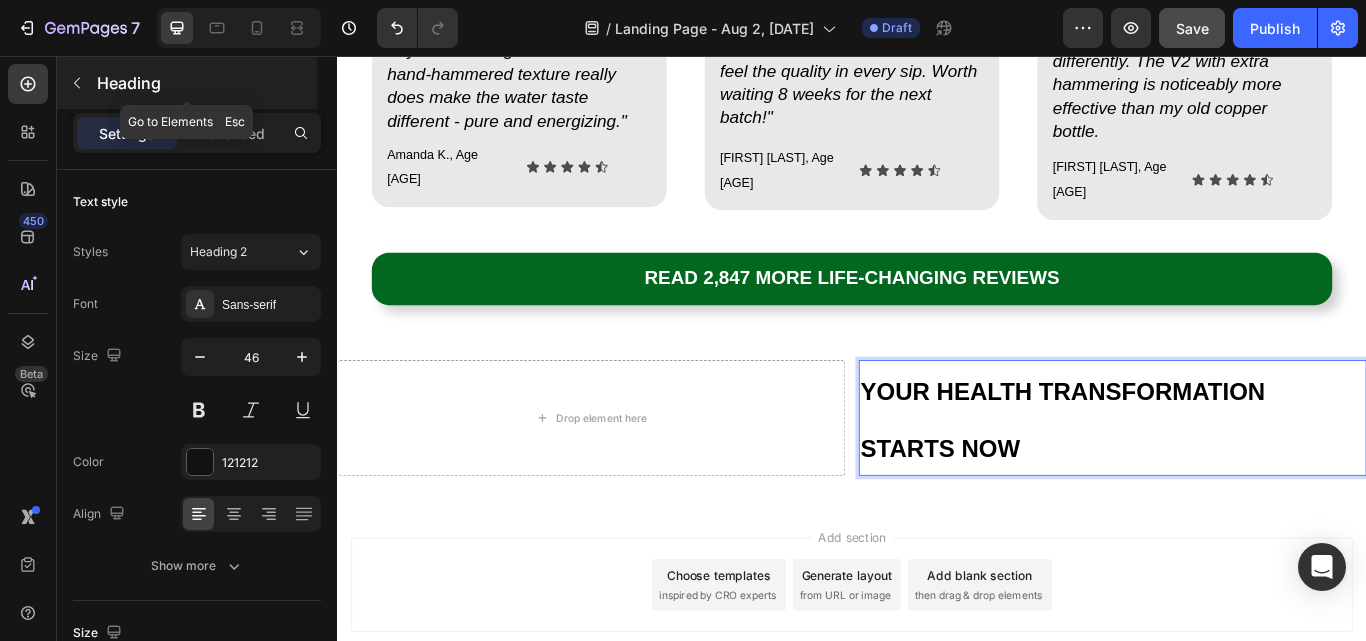click at bounding box center (77, 83) 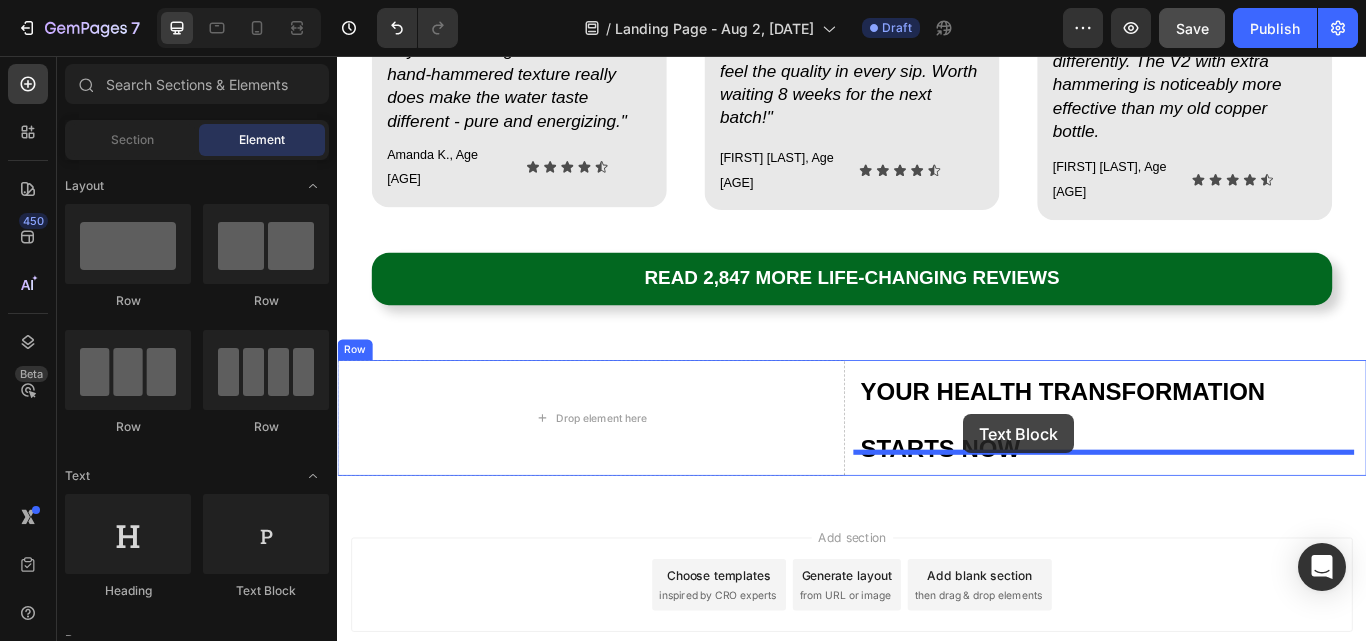 drag, startPoint x: 600, startPoint y: 611, endPoint x: 1067, endPoint y: 474, distance: 486.6806 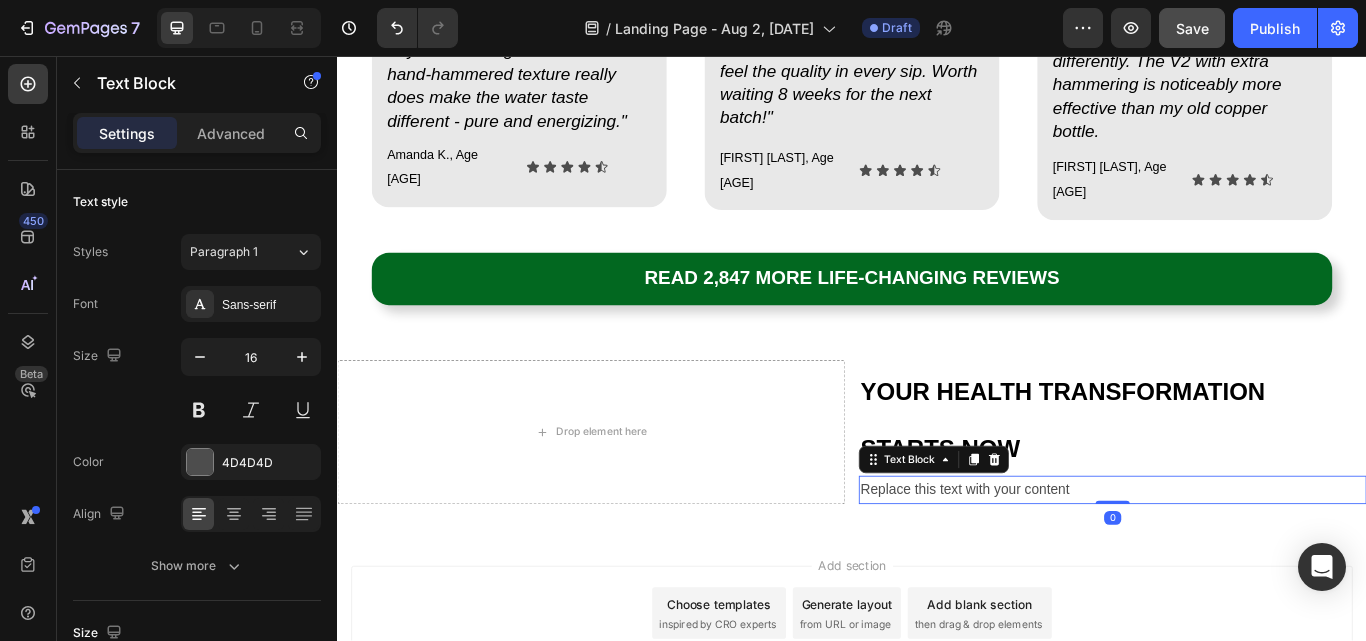 click on "Replace this text with your content" at bounding box center [1241, 562] 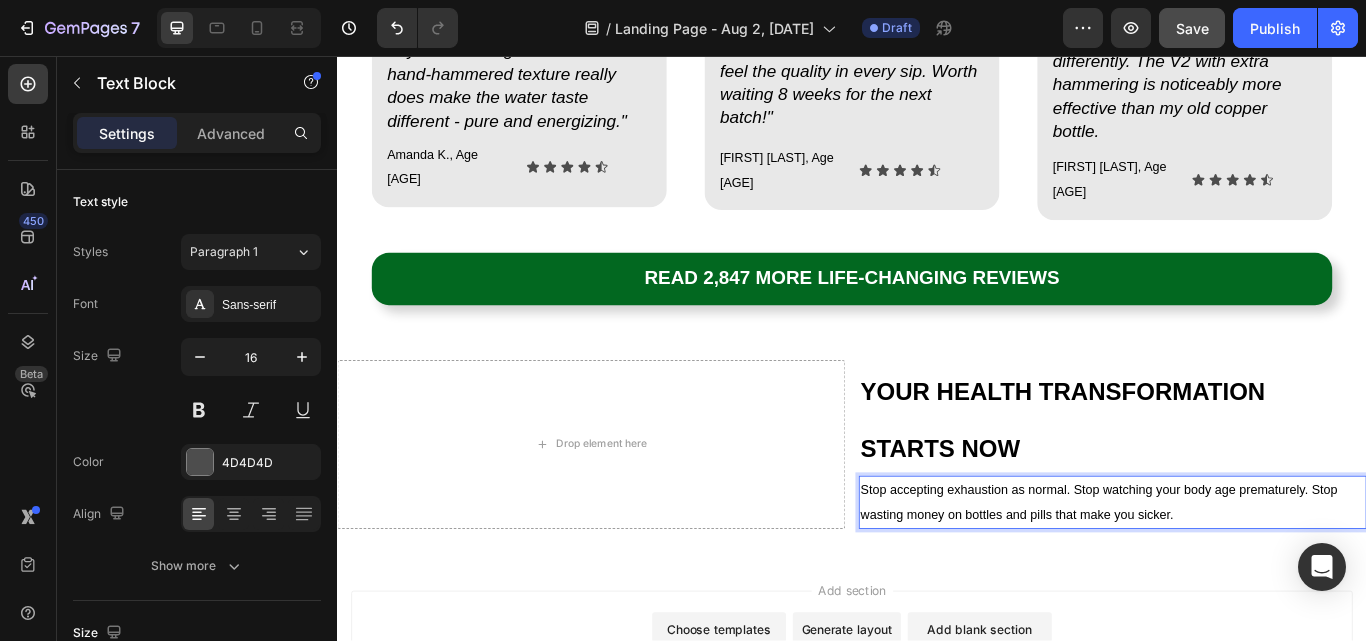 click on "Stop accepting exhaustion as normal. Stop watching your body age prematurely. Stop wasting money on bottles and pills that make you sicker." at bounding box center (1225, 576) 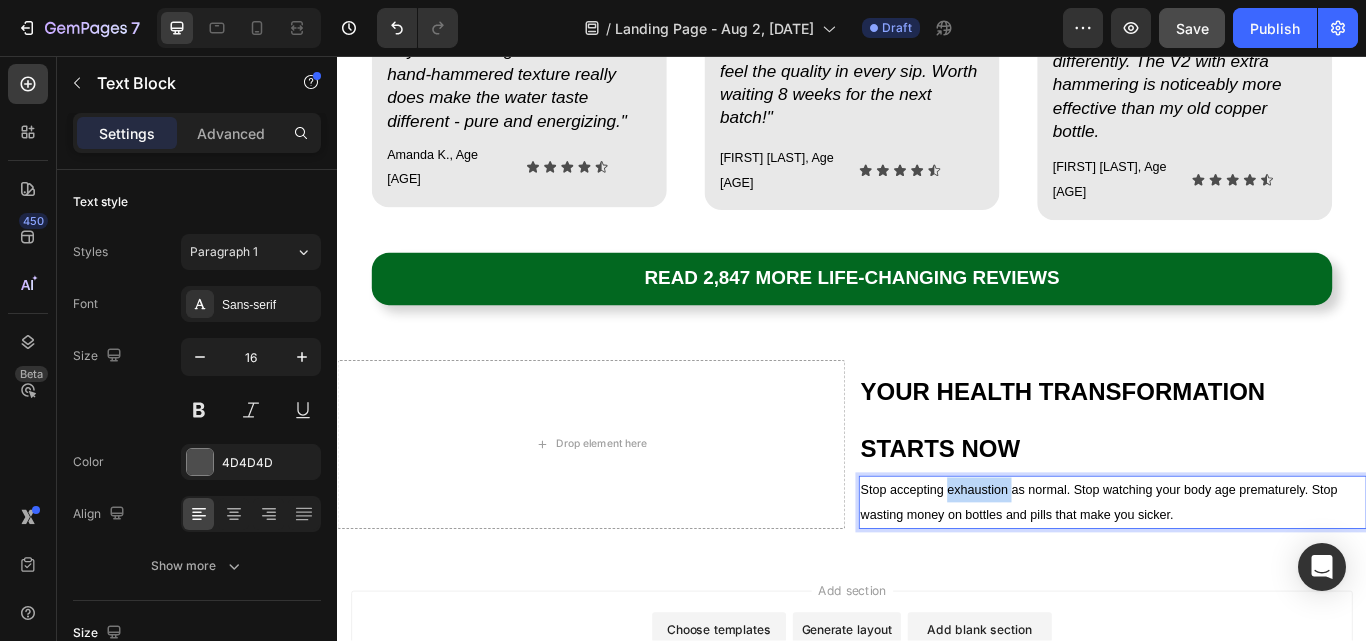 click on "Stop accepting exhaustion as normal. Stop watching your body age prematurely. Stop wasting money on bottles and pills that make you sicker." at bounding box center (1225, 576) 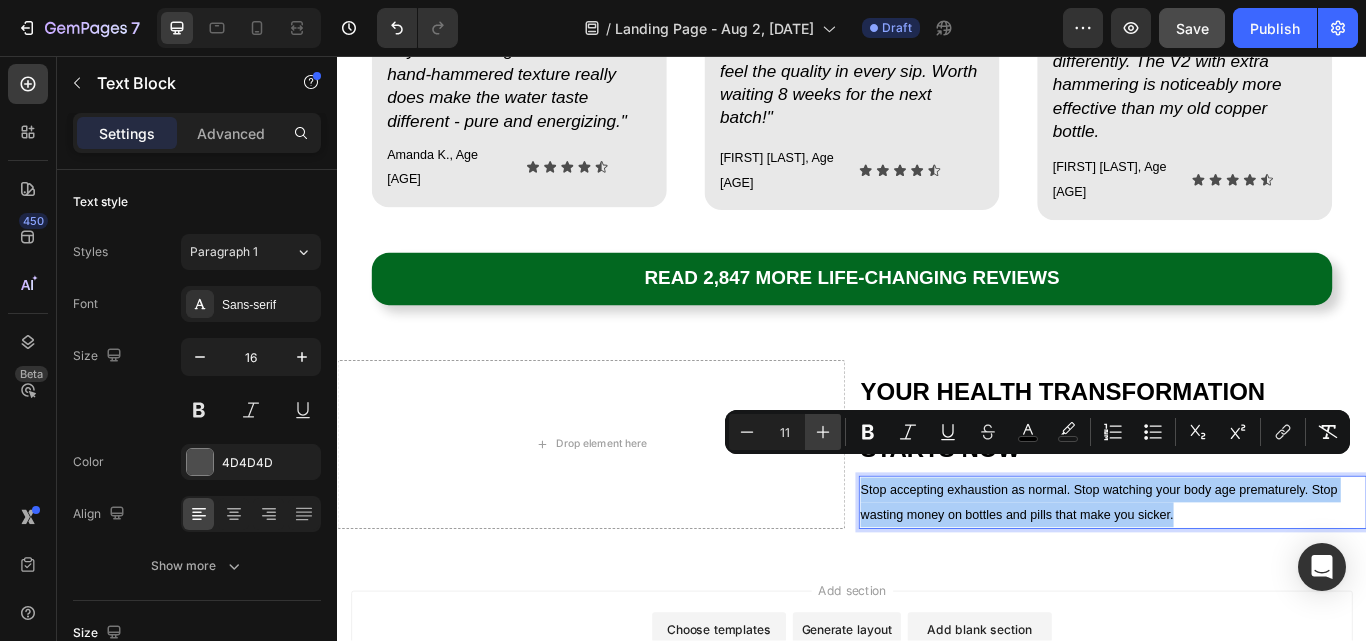 click on "Plus" at bounding box center (823, 432) 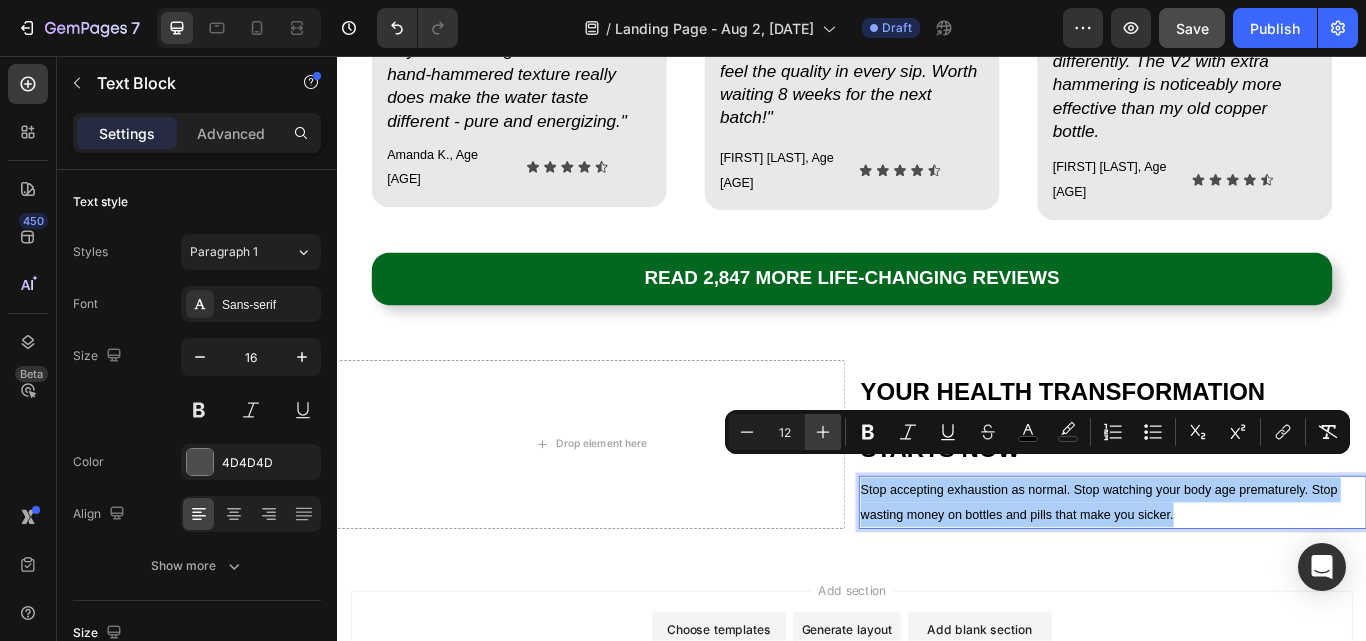 click on "Plus" at bounding box center [823, 432] 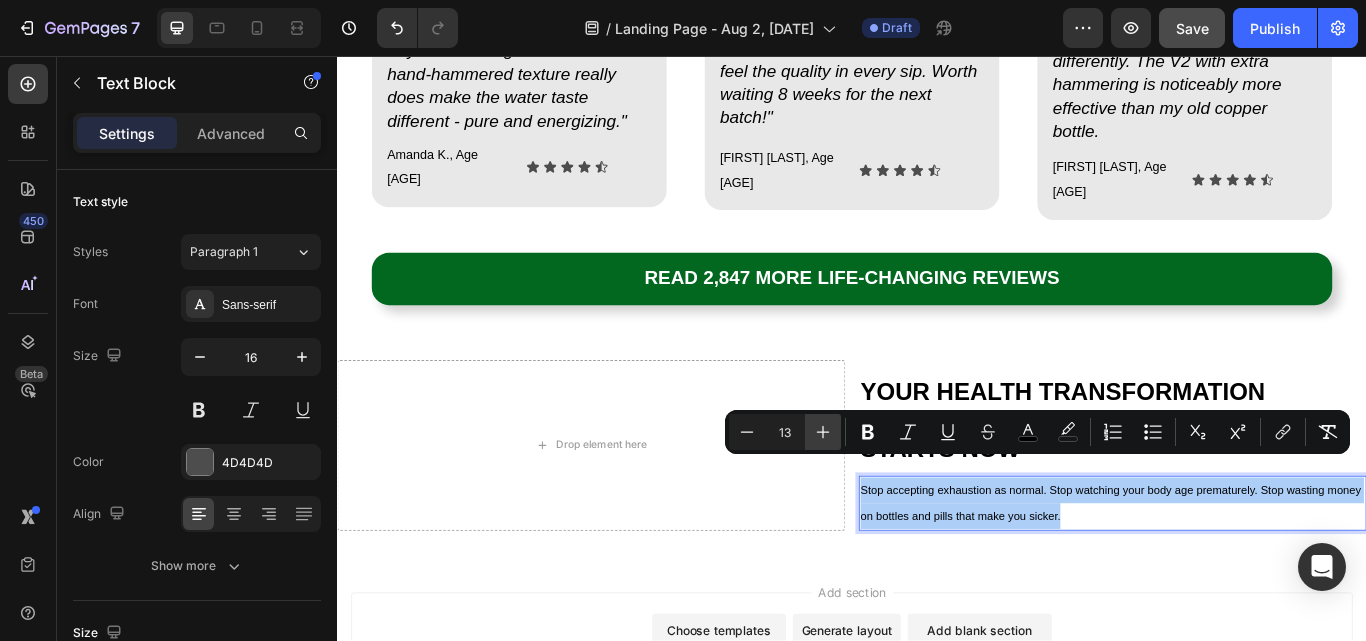 click on "Plus" at bounding box center (823, 432) 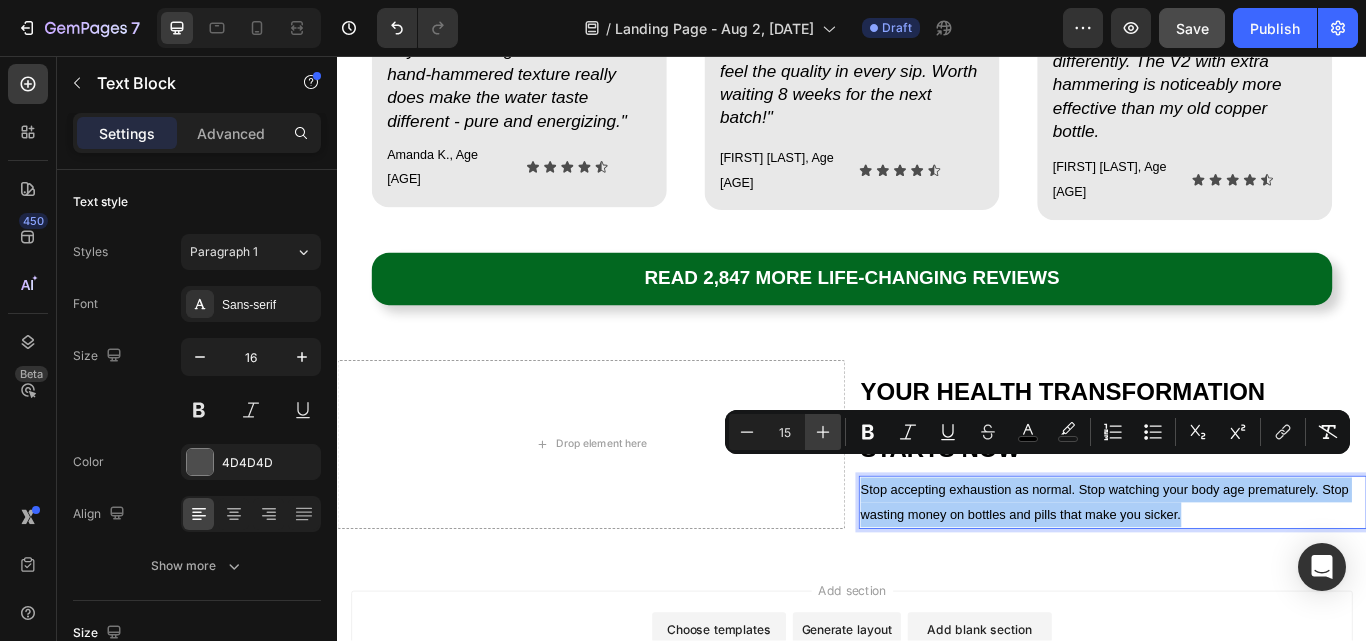 click on "Plus" at bounding box center (823, 432) 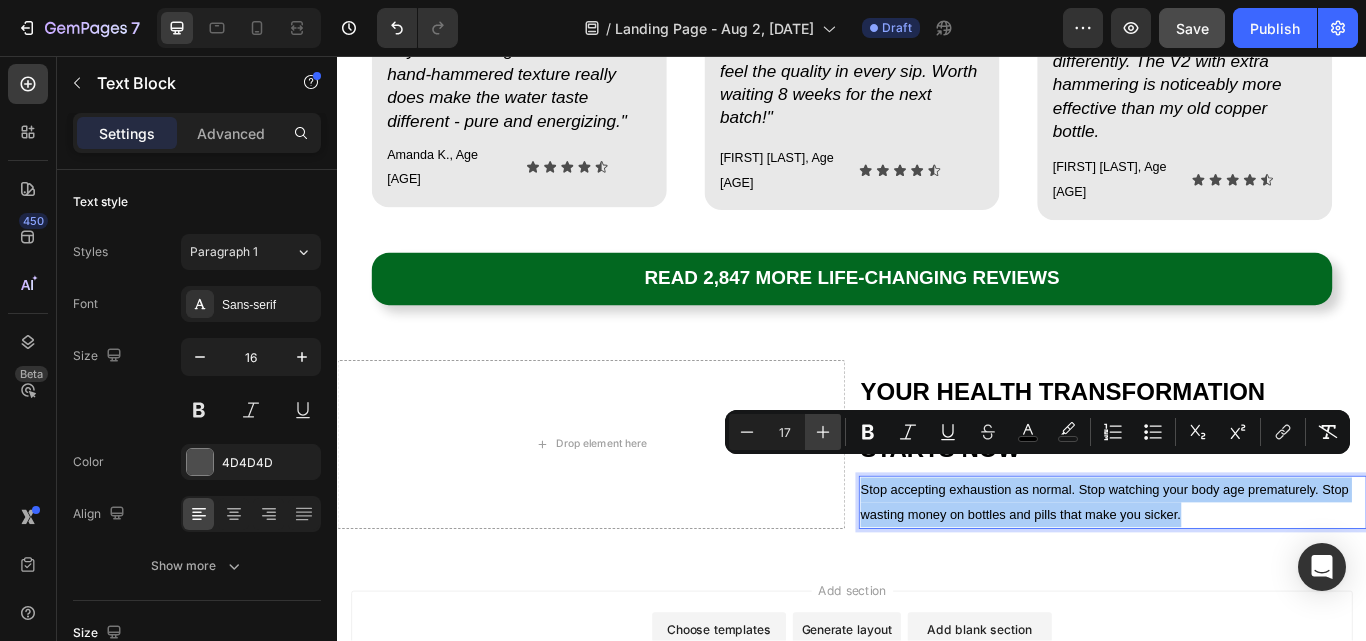 click on "Plus" at bounding box center [823, 432] 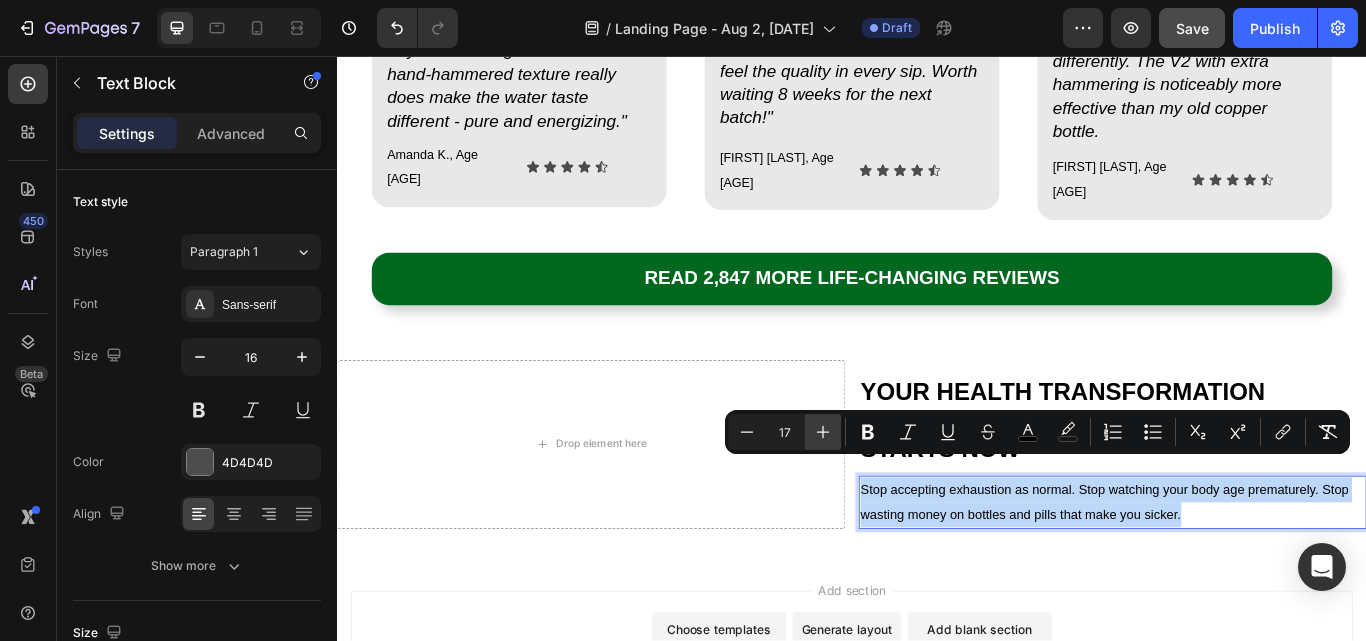 type on "19" 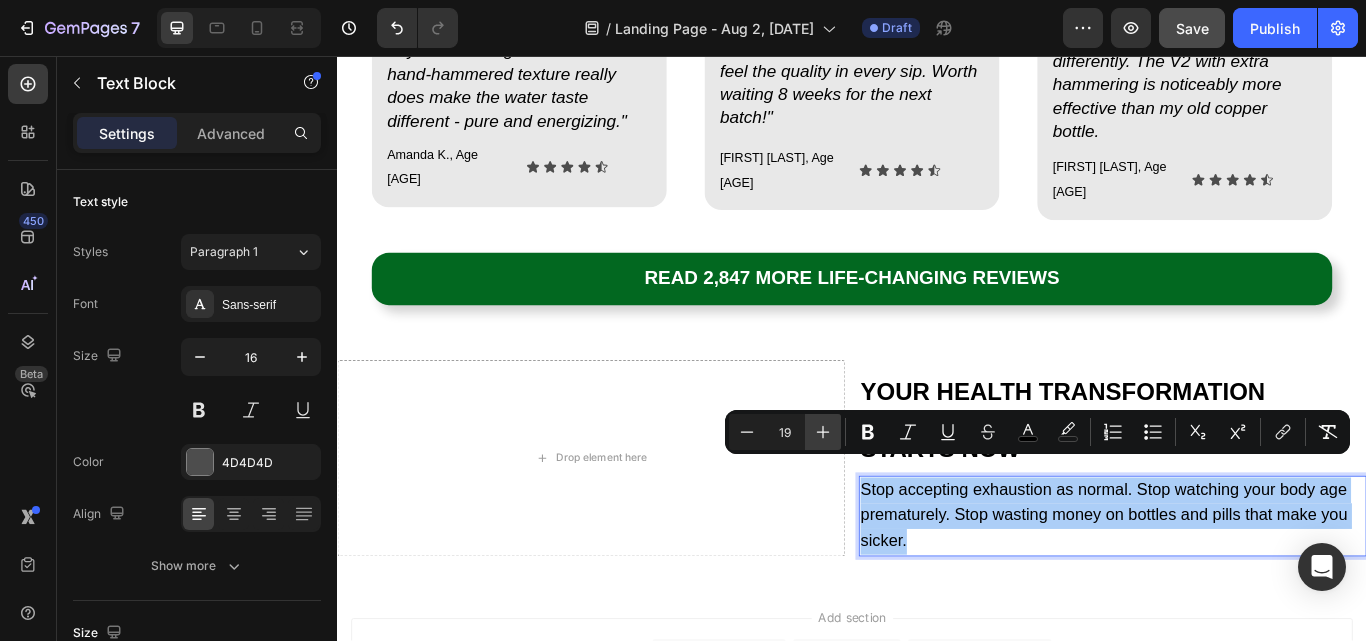 click on "Plus" at bounding box center [823, 432] 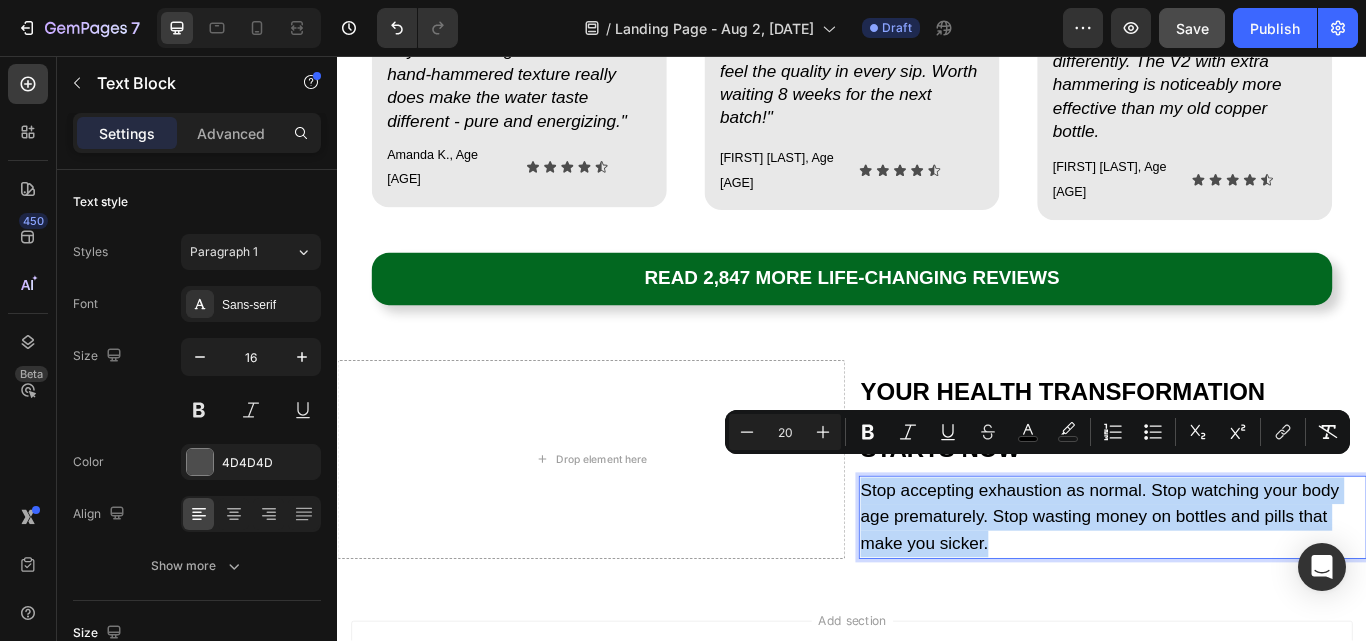 click on "⁠⁠⁠⁠⁠⁠⁠ YOUR HEALTH TRANSFORMATION STARTS NOW" at bounding box center [1241, 479] 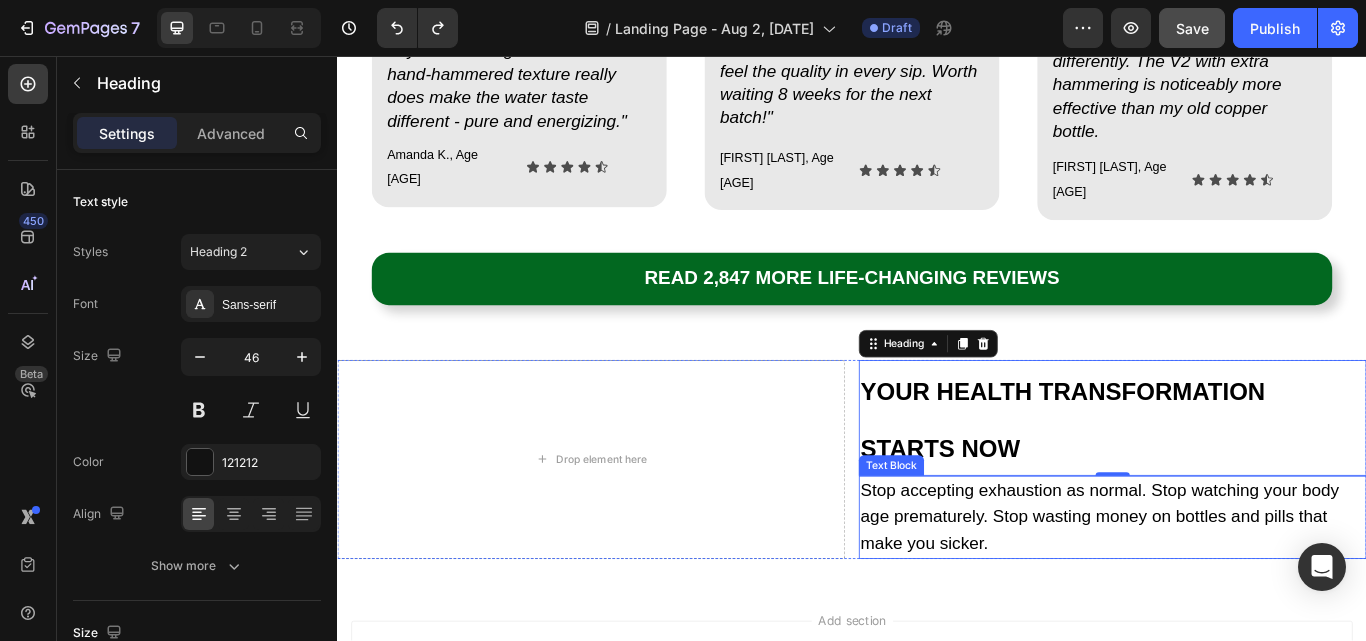 click on "Stop accepting exhaustion as normal. Stop watching your body age prematurely. Stop wasting money on bottles and pills that make you sicker." at bounding box center (1226, 593) 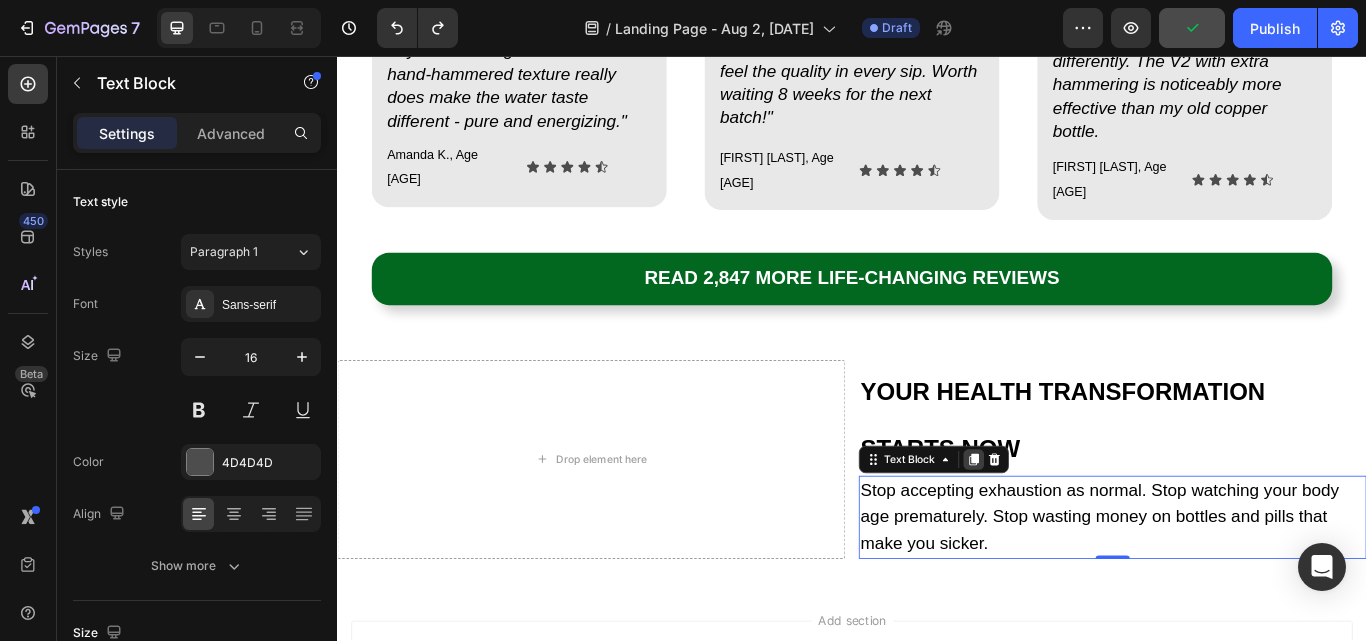 click 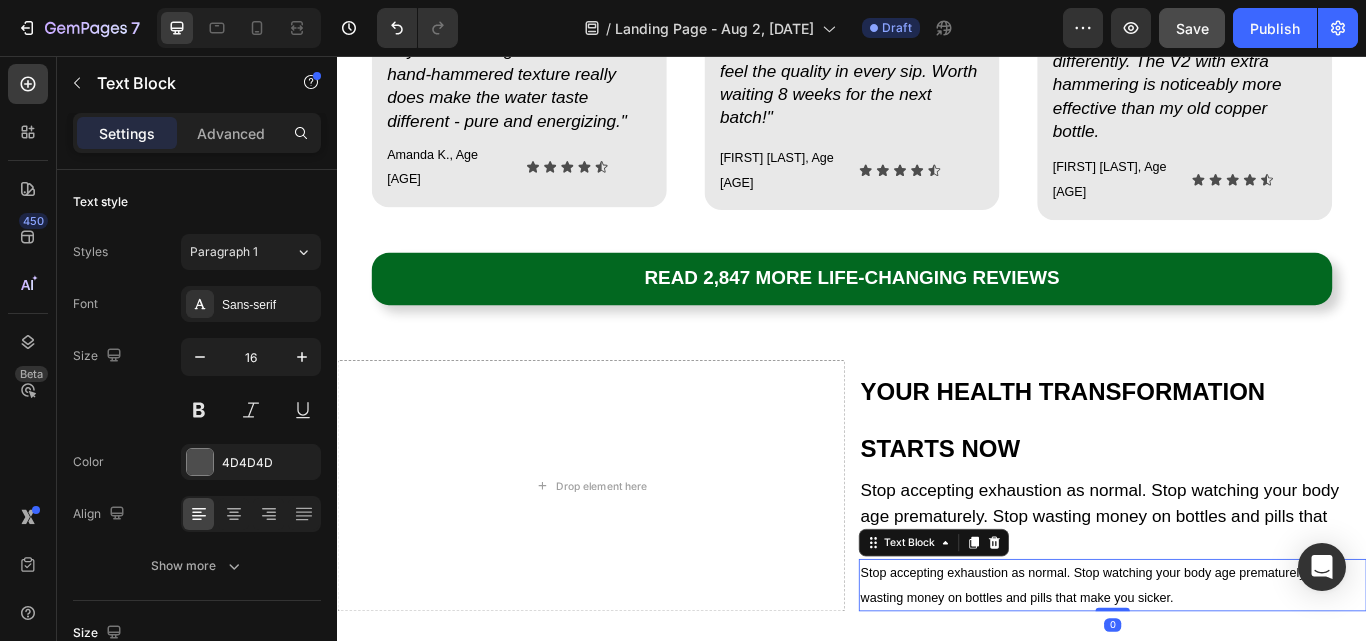 click on "Stop accepting exhaustion as normal. Stop watching your body age prematurely. Stop wasting money on bottles and pills that make you sicker." at bounding box center (1241, 674) 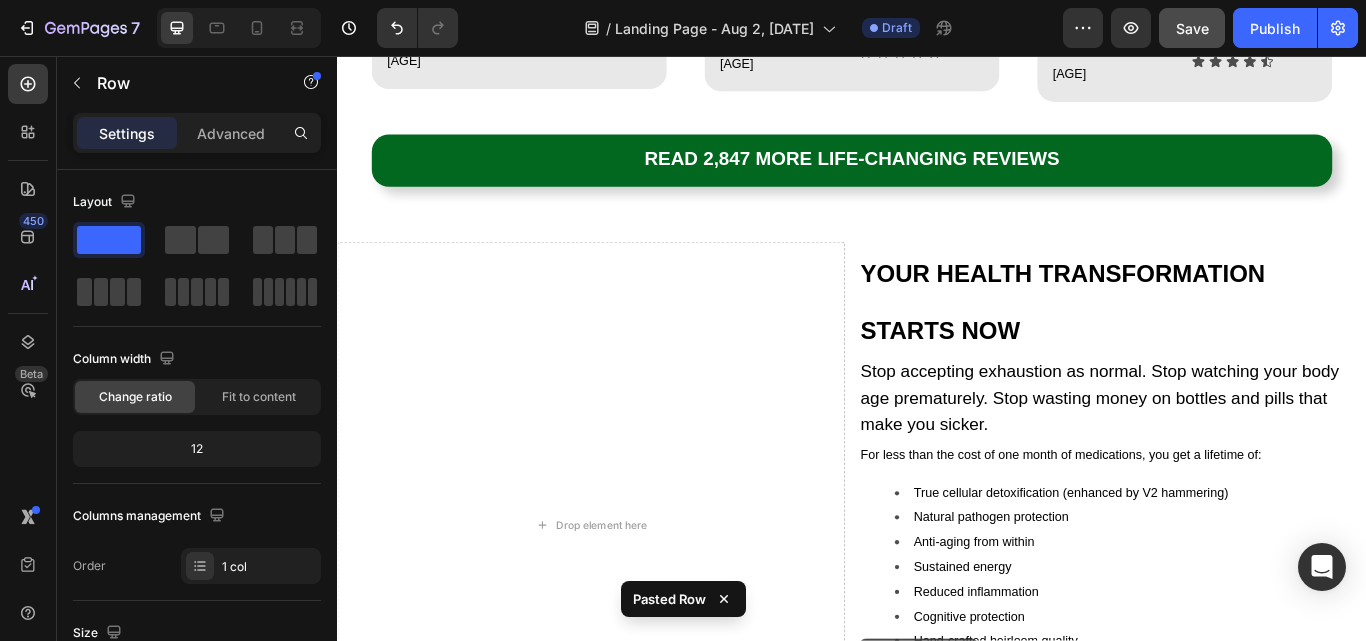 scroll, scrollTop: 17608, scrollLeft: 0, axis: vertical 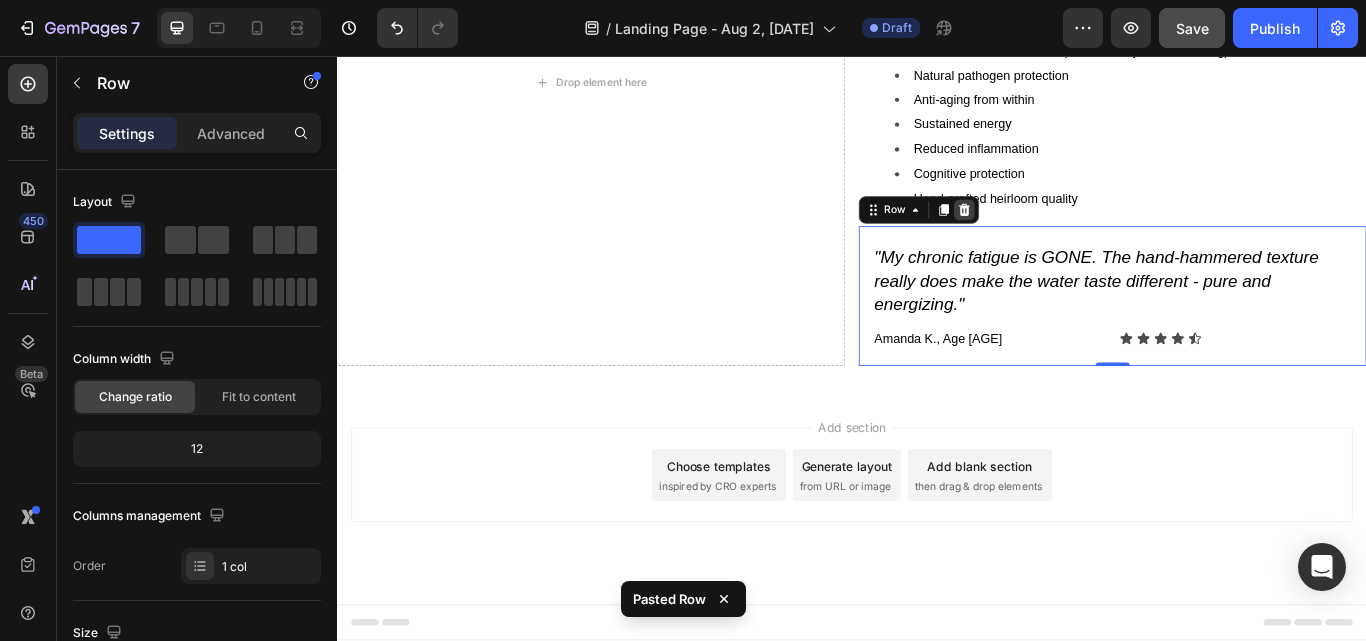 click at bounding box center [1068, 236] 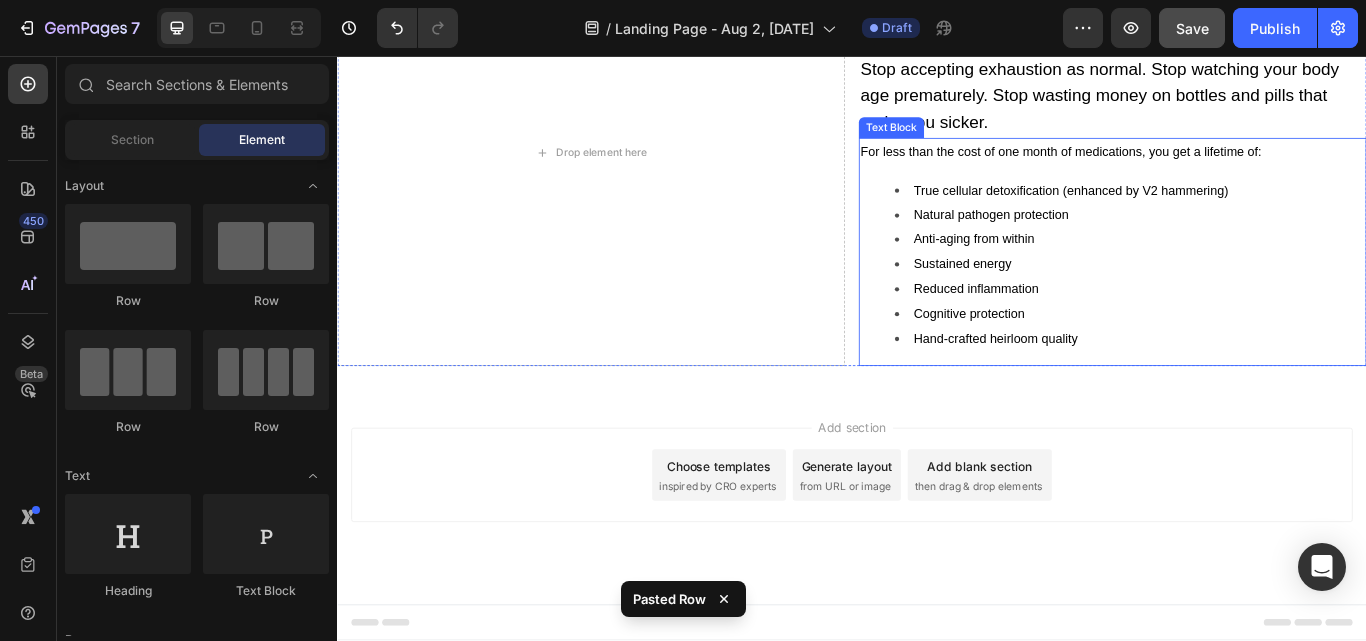 scroll, scrollTop: 17445, scrollLeft: 0, axis: vertical 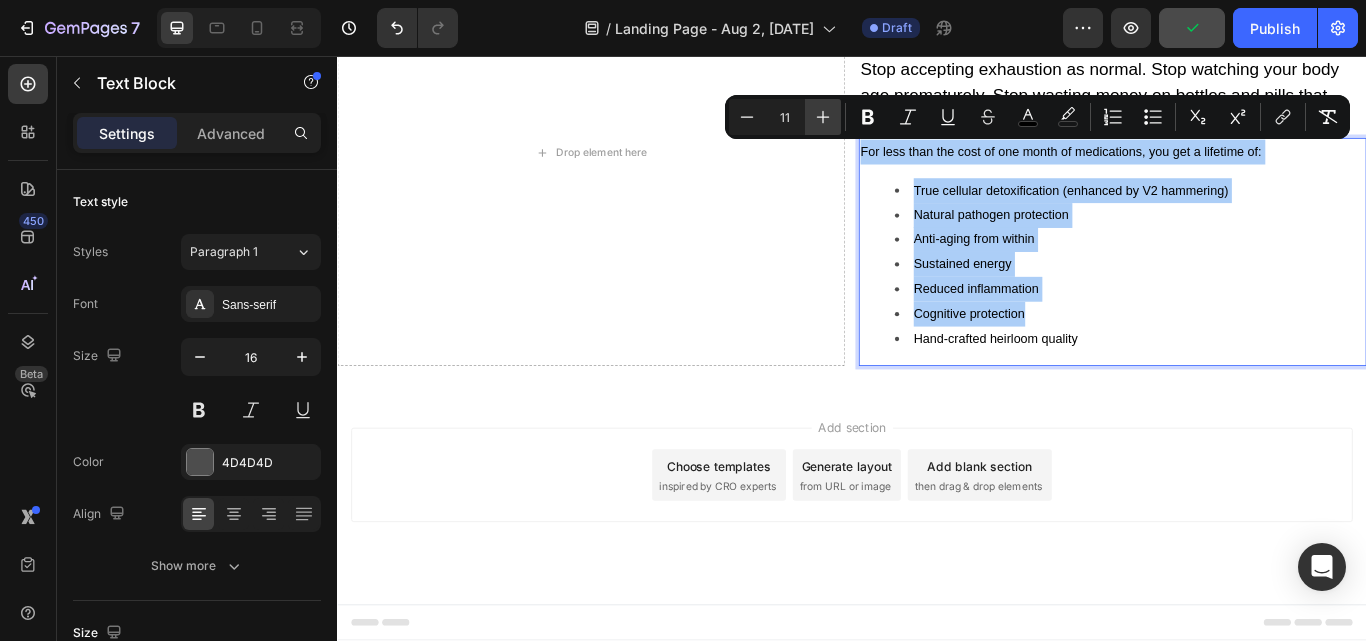 click 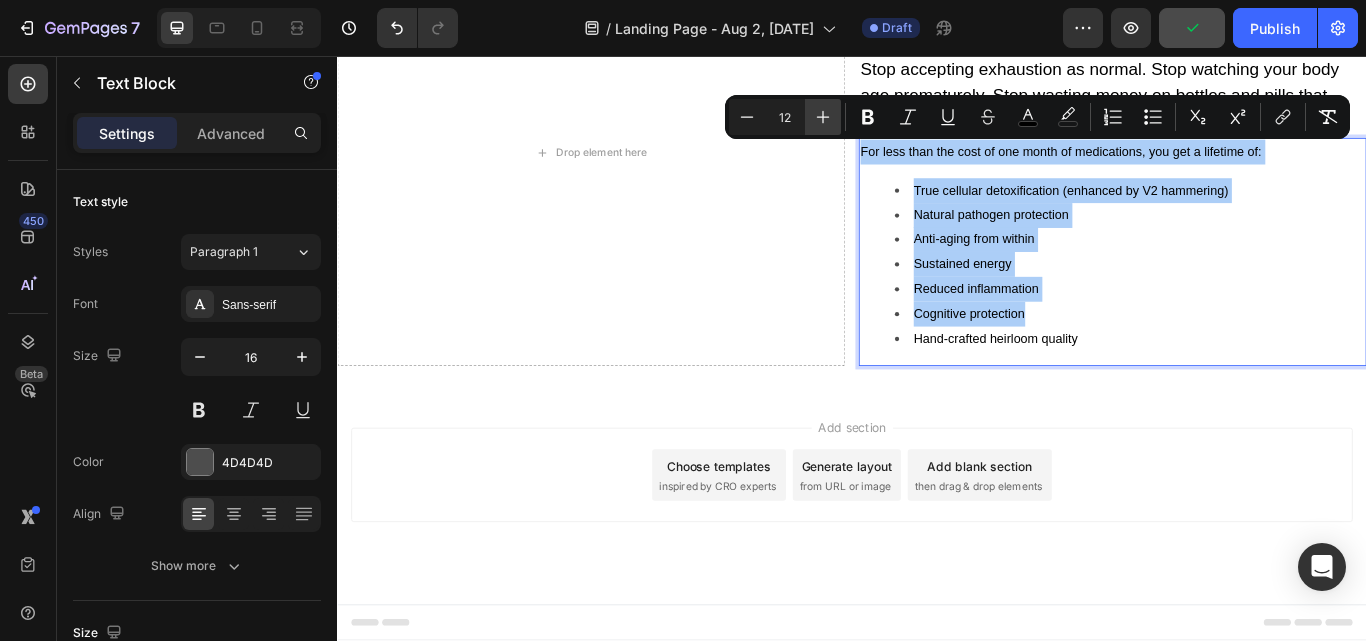 click 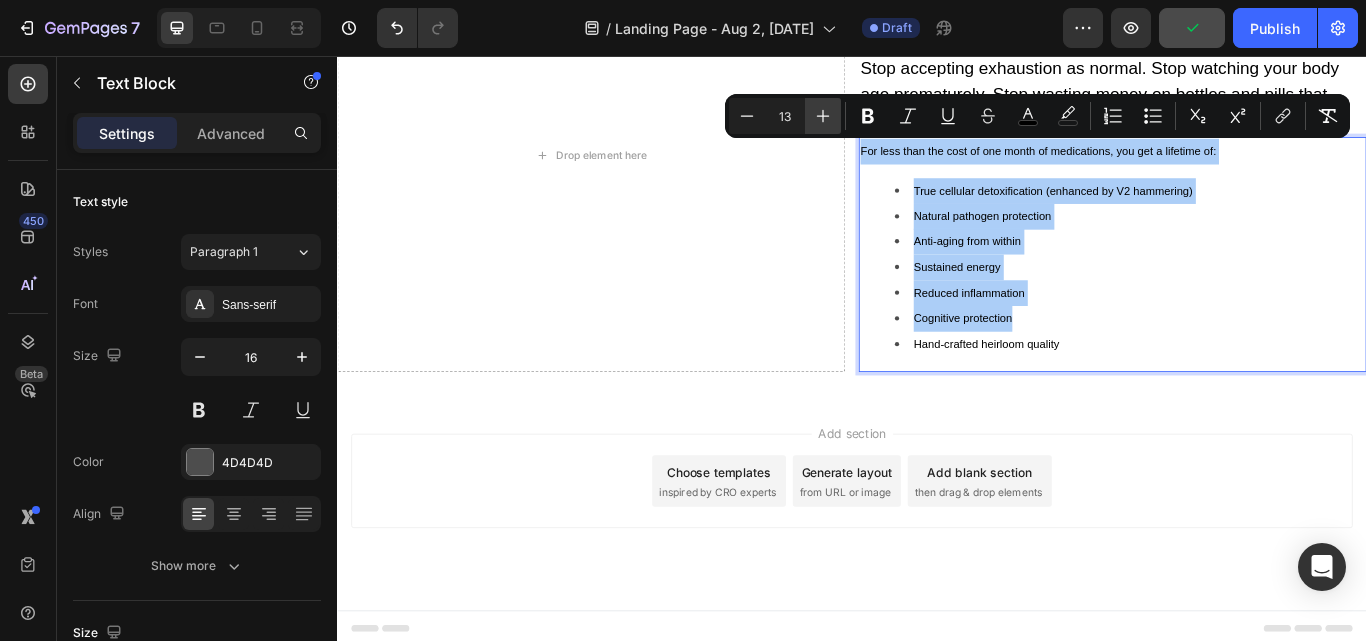 click 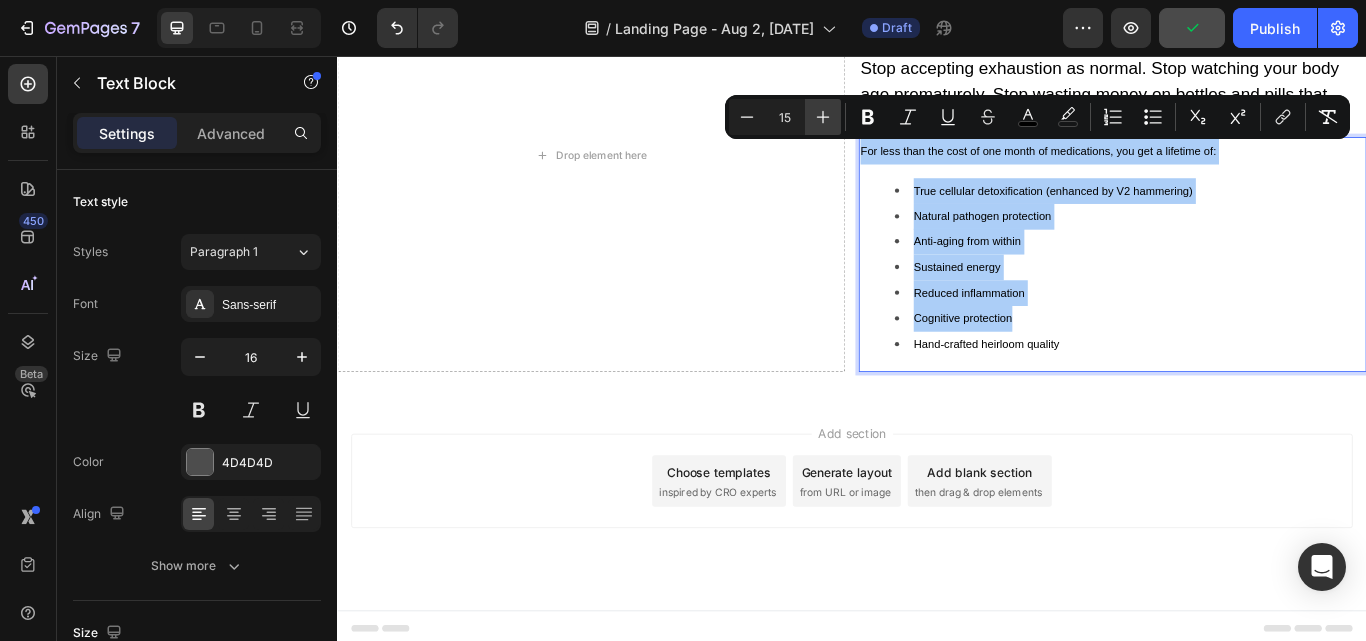 click 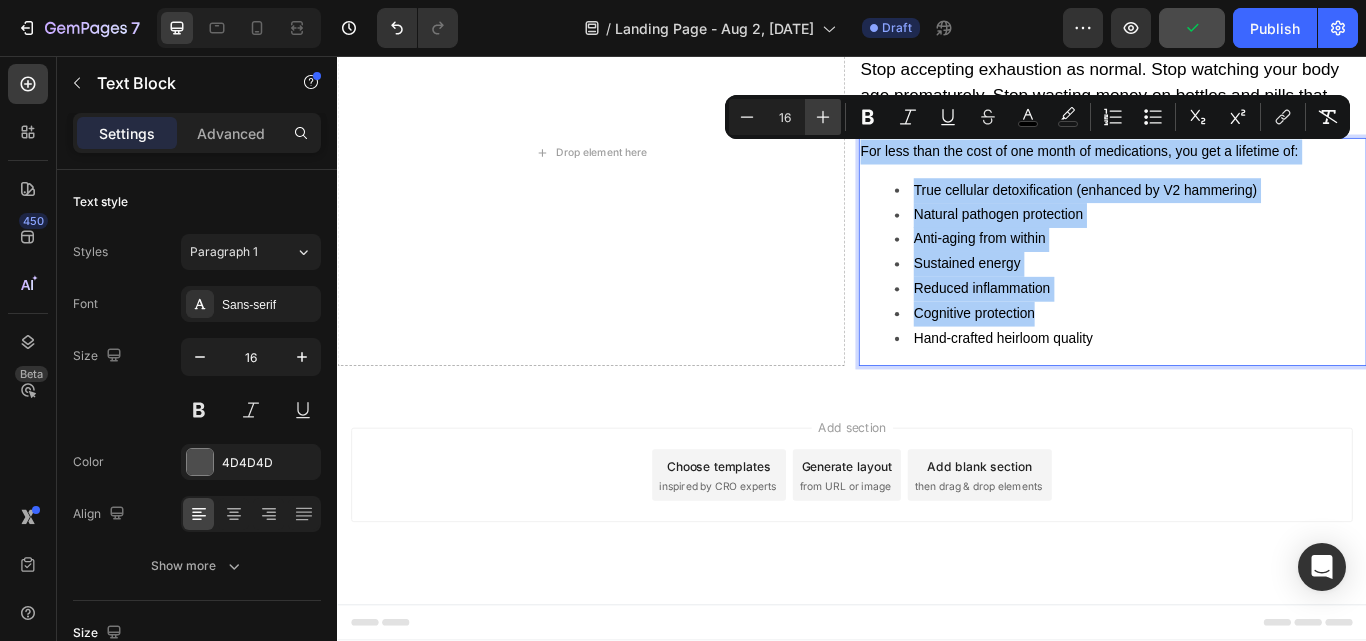 click 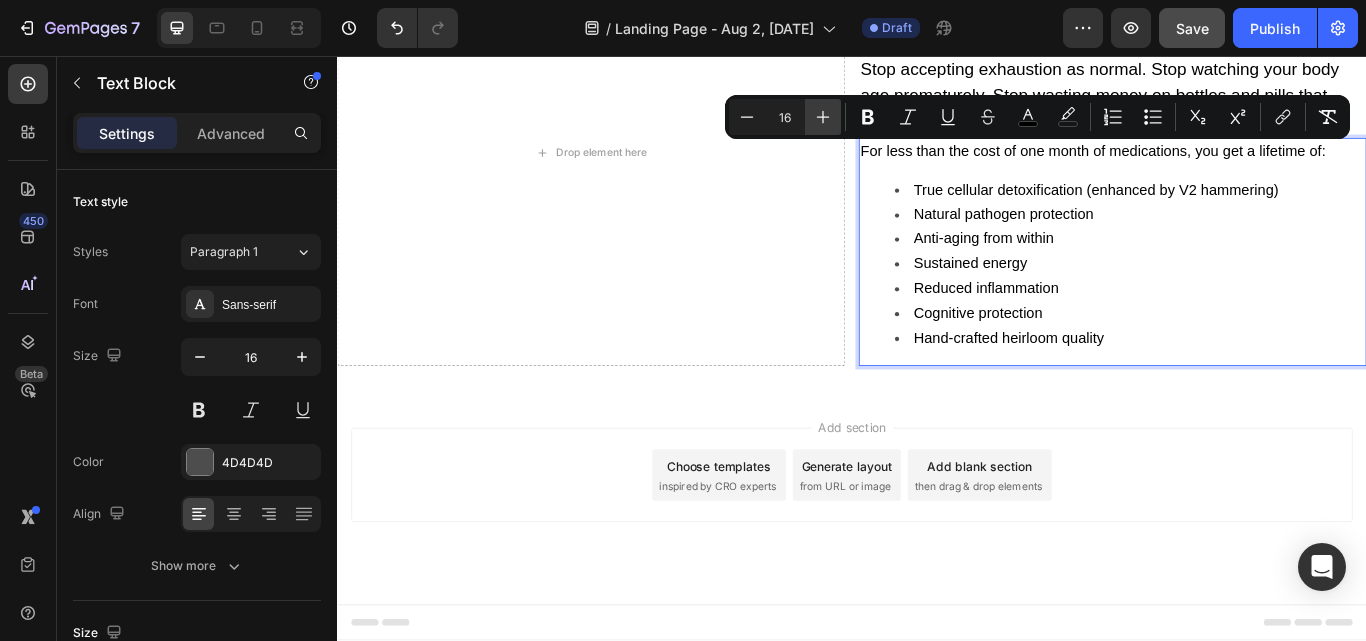 type on "17" 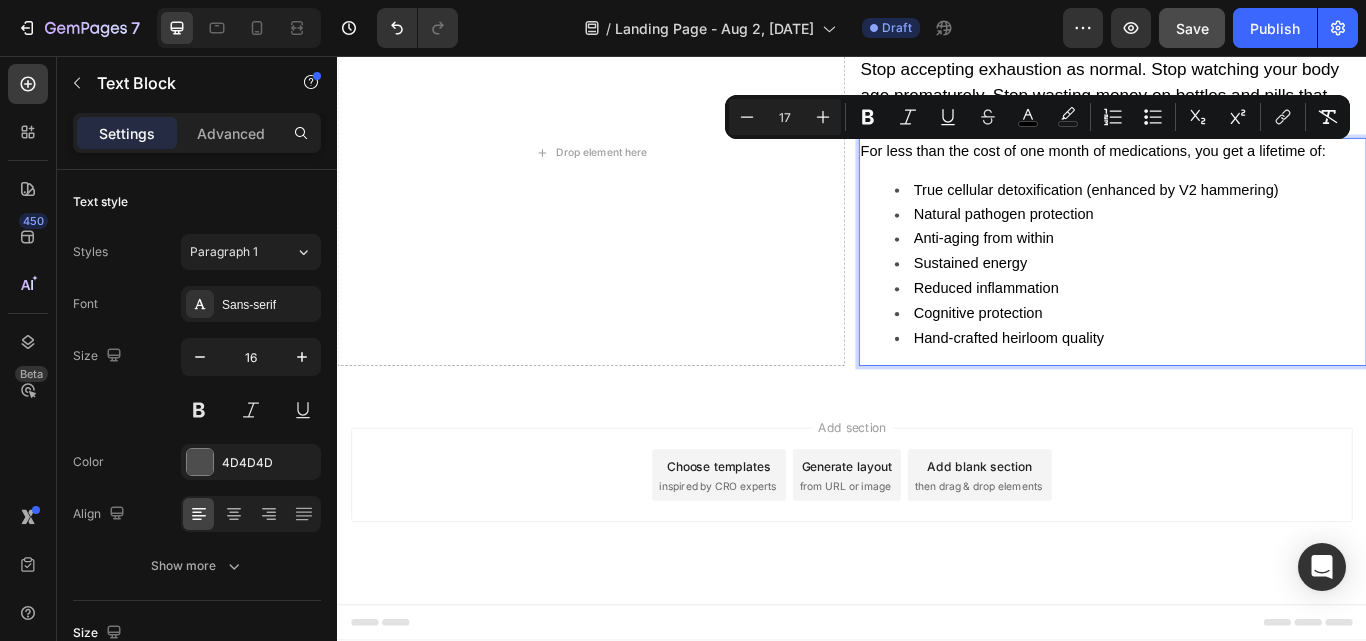 click on "Reduced inflammation" at bounding box center (1261, 328) 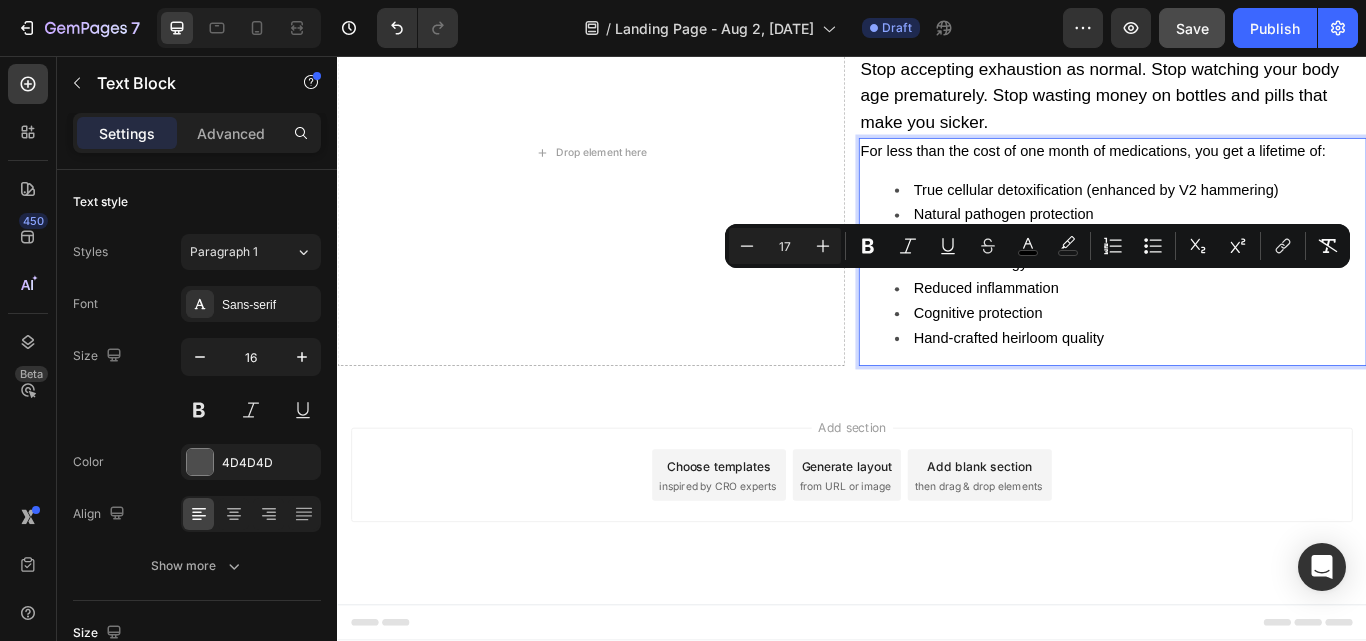 click on "For less than the cost of one month of medications, you get a lifetime of:" at bounding box center [1241, 168] 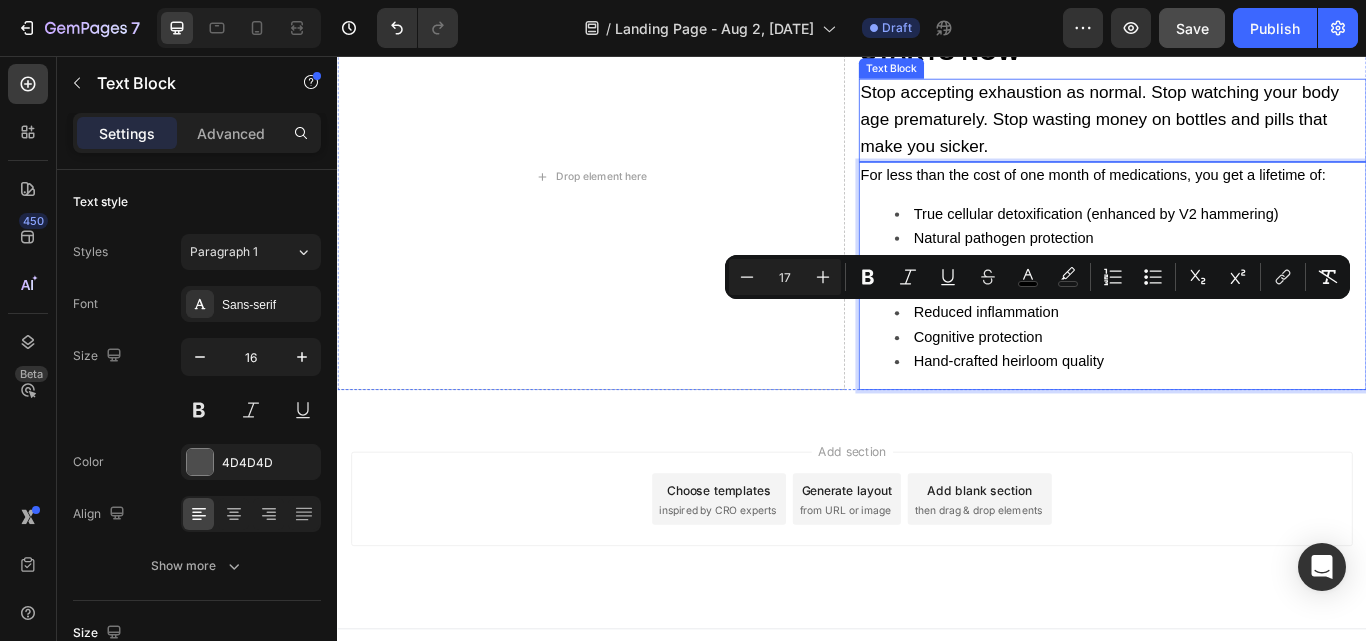 scroll, scrollTop: 17145, scrollLeft: 0, axis: vertical 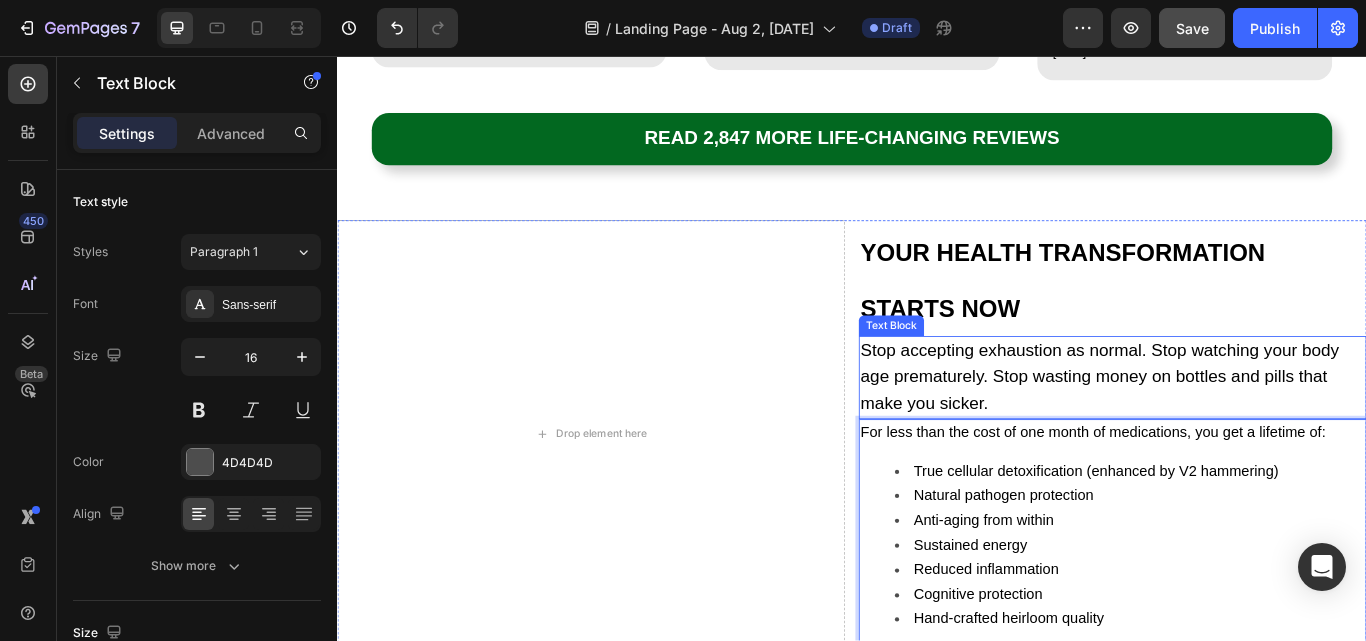 click on "Stop accepting exhaustion as normal. Stop watching your body age prematurely. Stop wasting money on bottles and pills that make you sicker." at bounding box center [1241, 431] 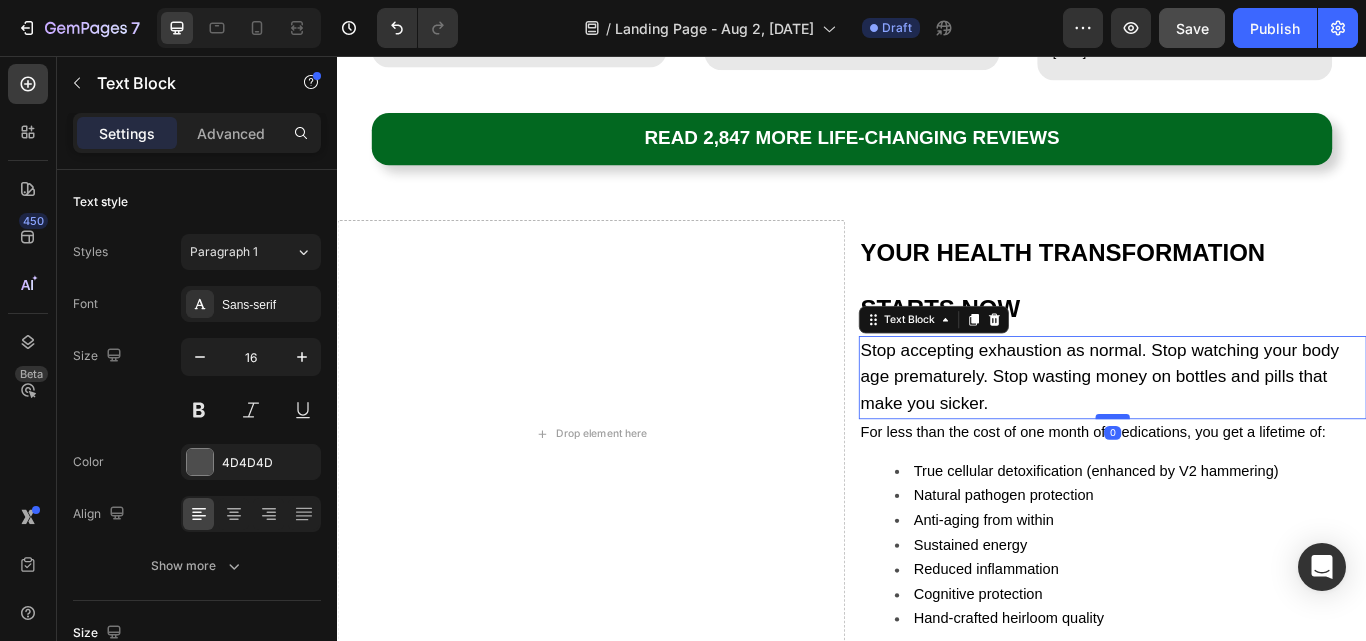 click at bounding box center [1241, 477] 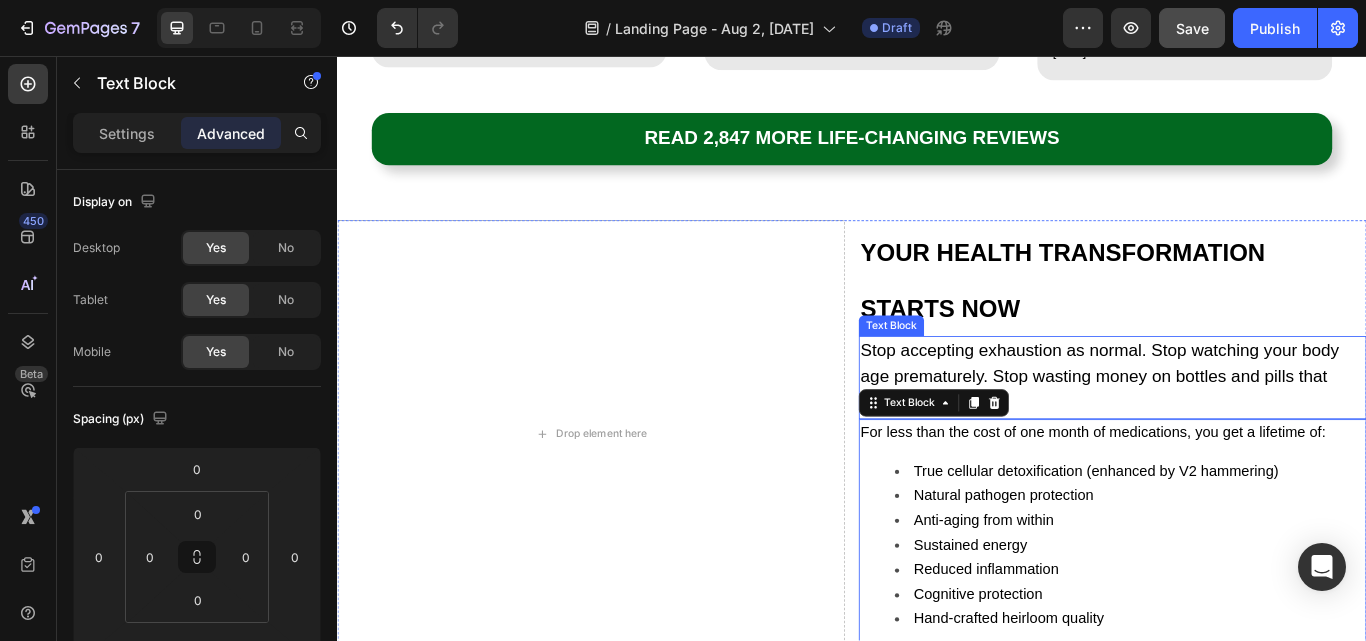 click on "Stop accepting exhaustion as normal. Stop watching your body age prematurely. Stop wasting money on bottles and pills that make you sicker." at bounding box center (1241, 431) 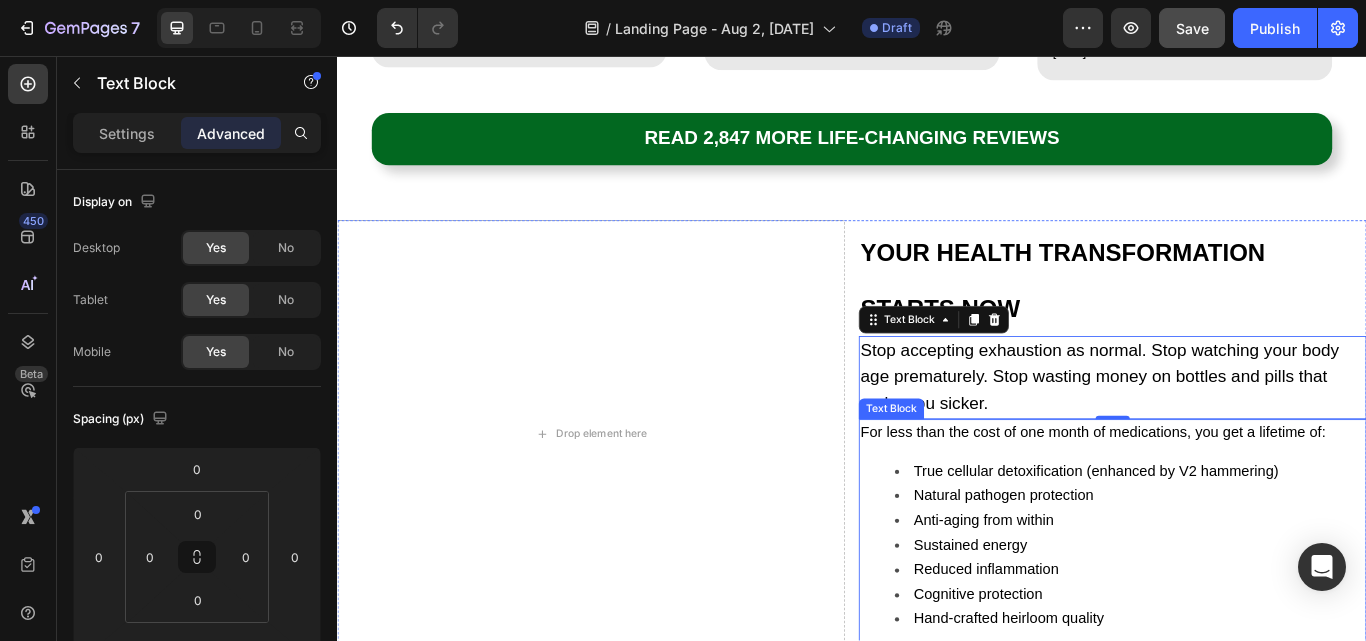 click on "For less than the cost of one month of medications, you get a lifetime of:" at bounding box center [1241, 496] 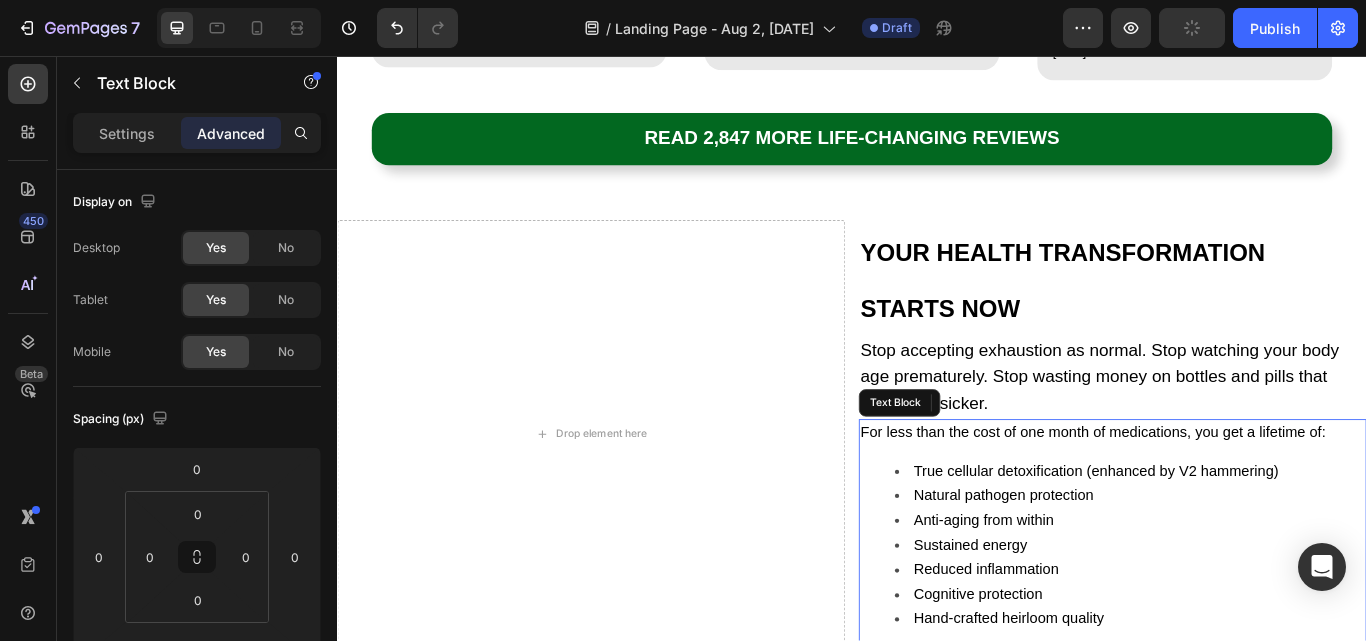 click on "Stop accepting exhaustion as normal. Stop watching your body age prematurely. Stop wasting money on bottles and pills that make you sicker." at bounding box center (1241, 431) 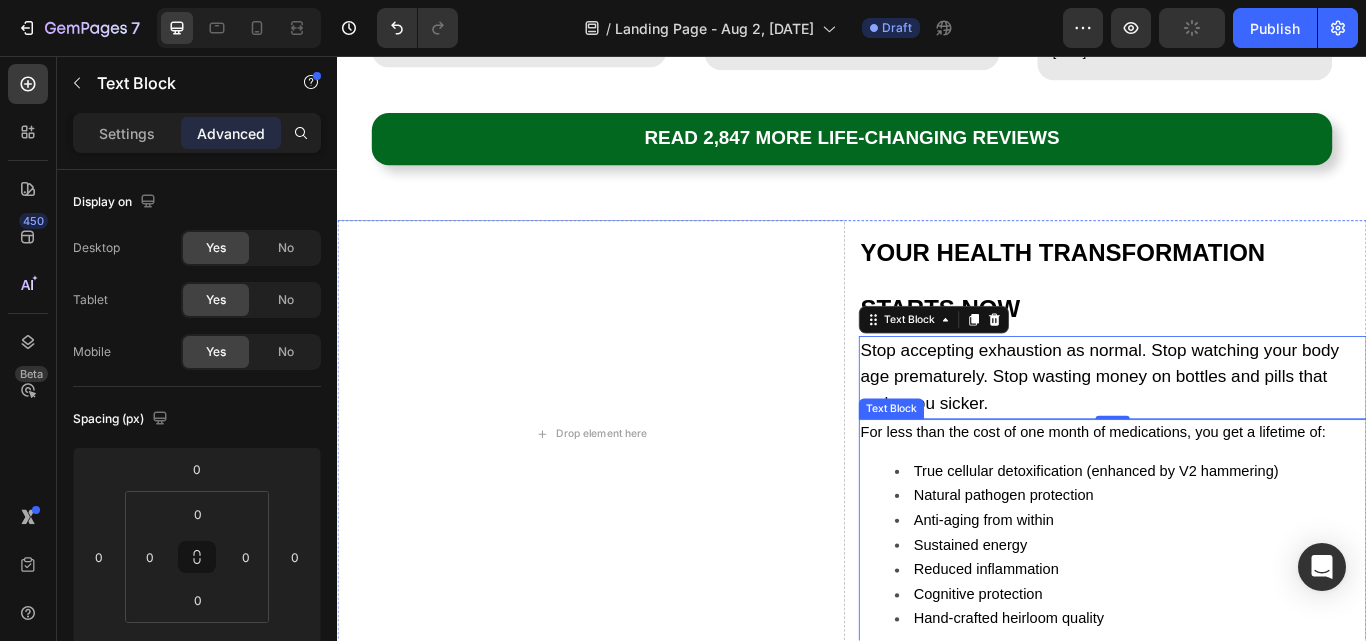 click on "For less than the cost of one month of medications, you get a lifetime of:" at bounding box center [1241, 496] 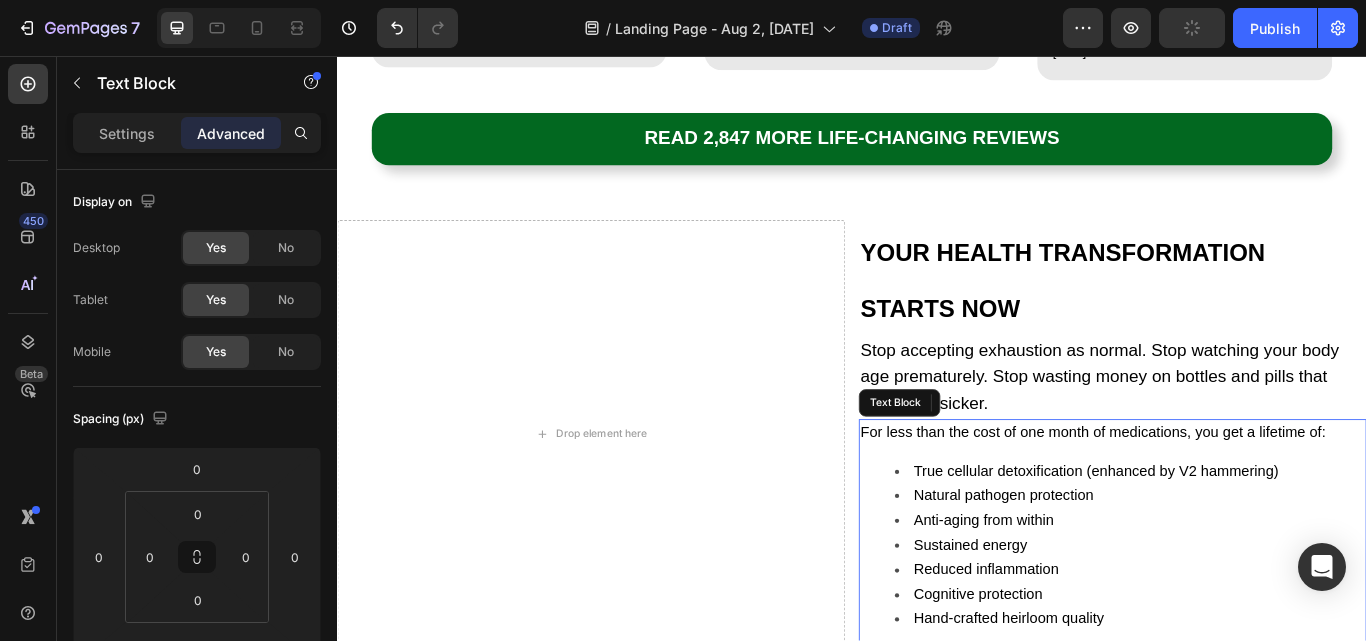 drag, startPoint x: 1234, startPoint y: 454, endPoint x: 1239, endPoint y: 508, distance: 54.230988 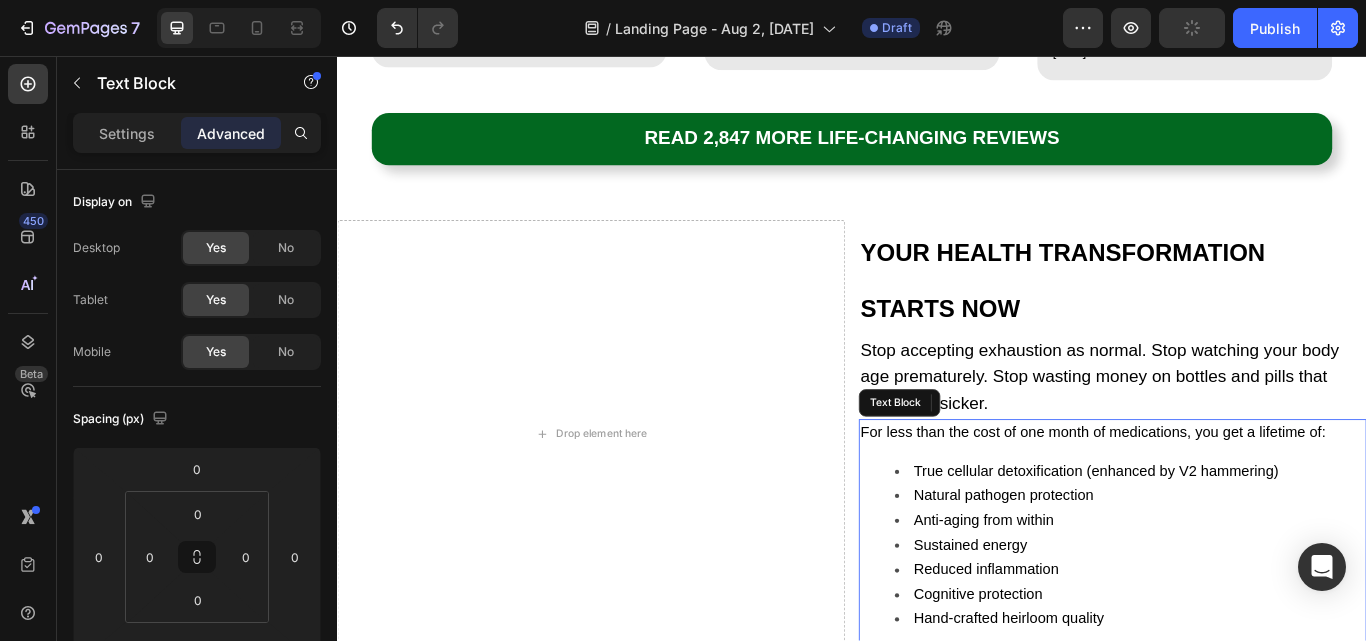click on "For less than the cost of one month of medications, you get a lifetime of:" at bounding box center (1241, 496) 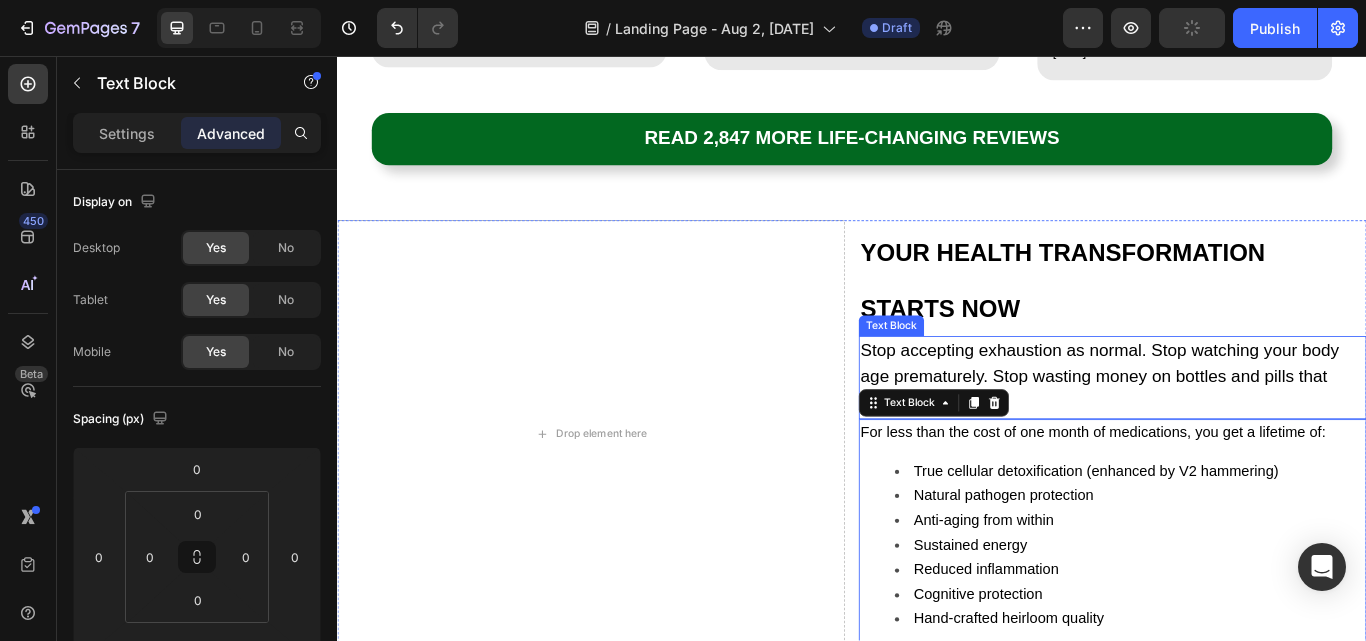 click on "Stop accepting exhaustion as normal. Stop watching your body age prematurely. Stop wasting money on bottles and pills that make you sicker." at bounding box center (1226, 430) 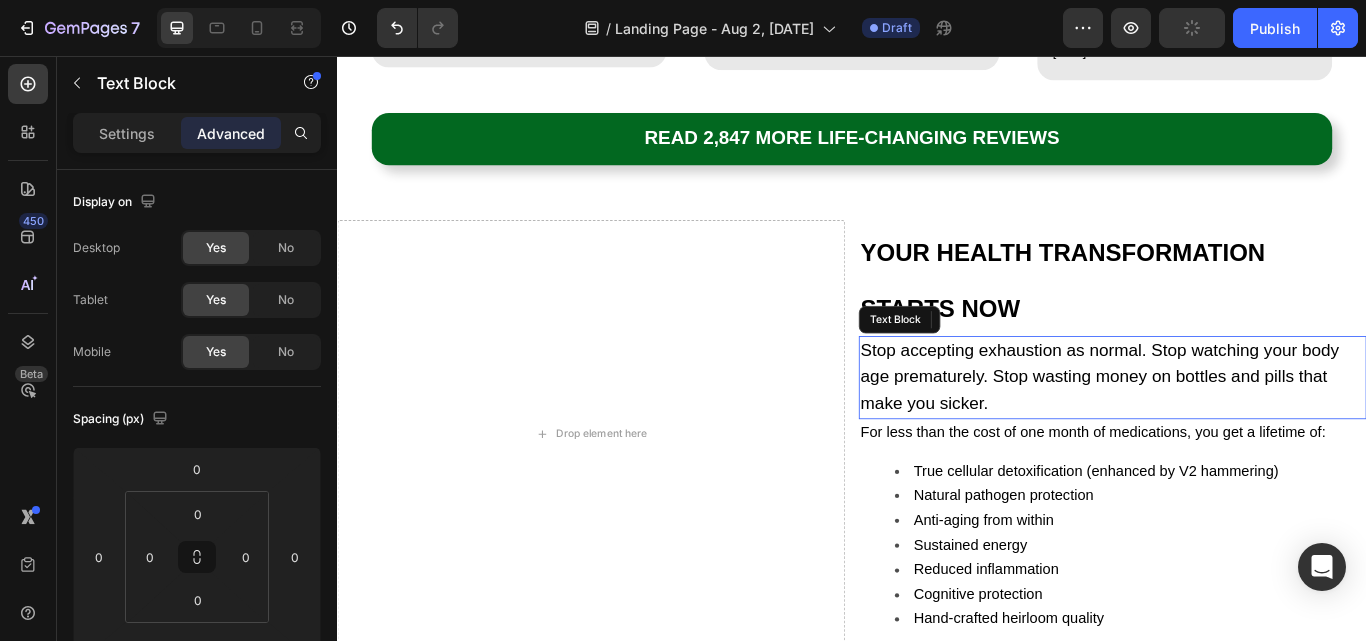 click on "For less than the cost of one month of medications, you get a lifetime of:" at bounding box center (1218, 495) 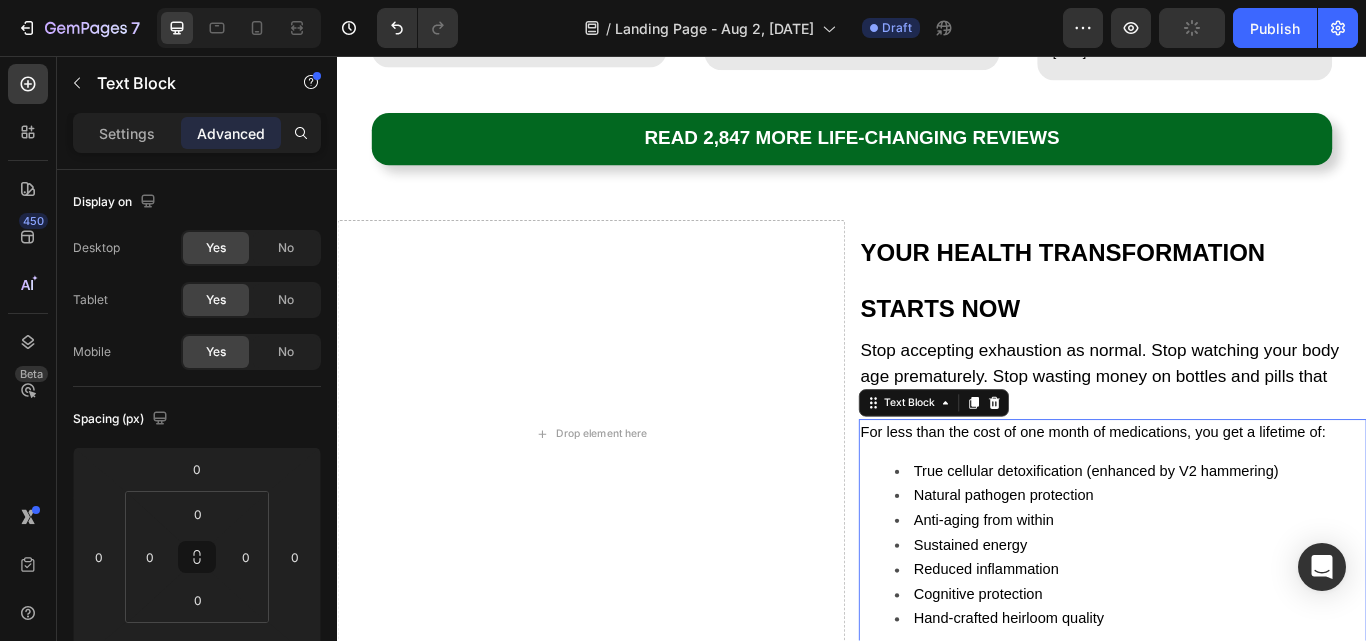 click on "True cellular detoxification (enhanced by V2 hammering)" at bounding box center [1222, 540] 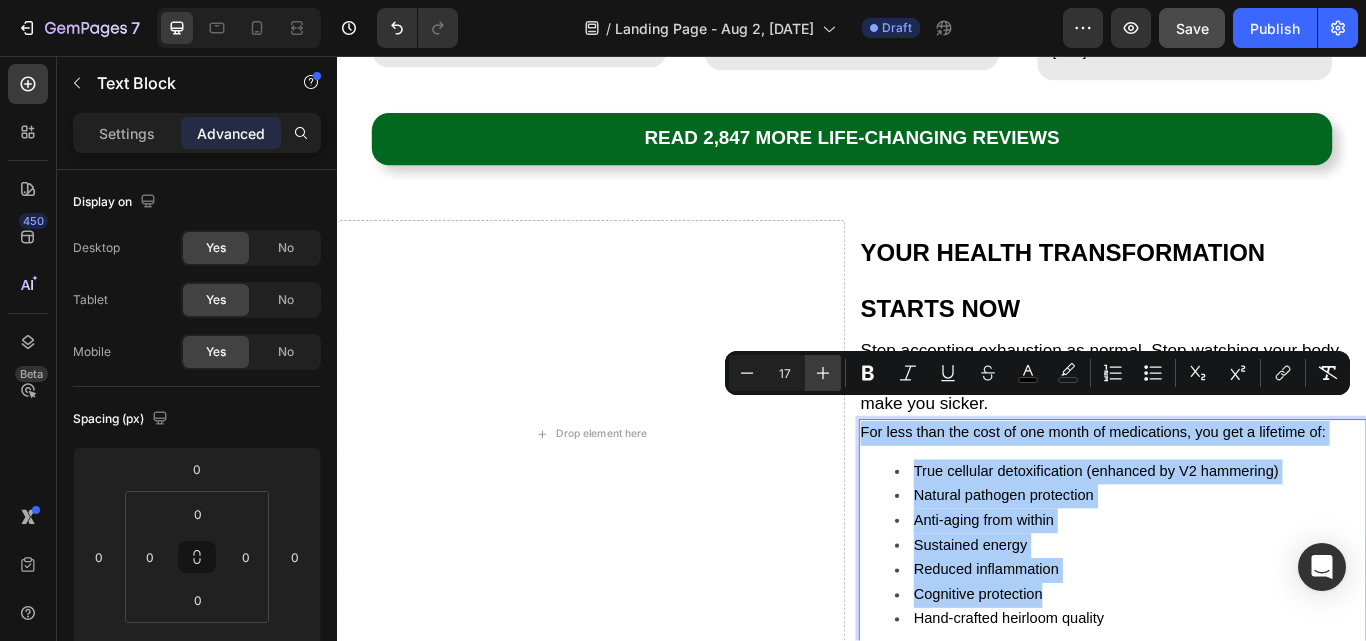 click 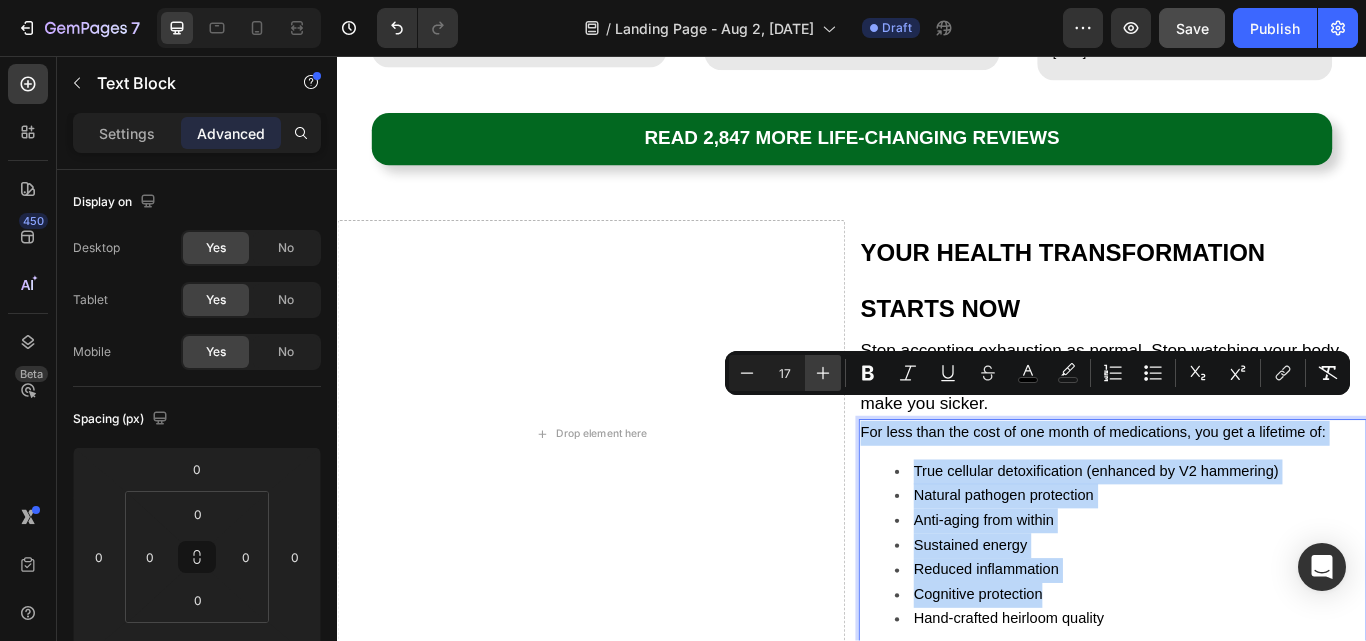 type on "18" 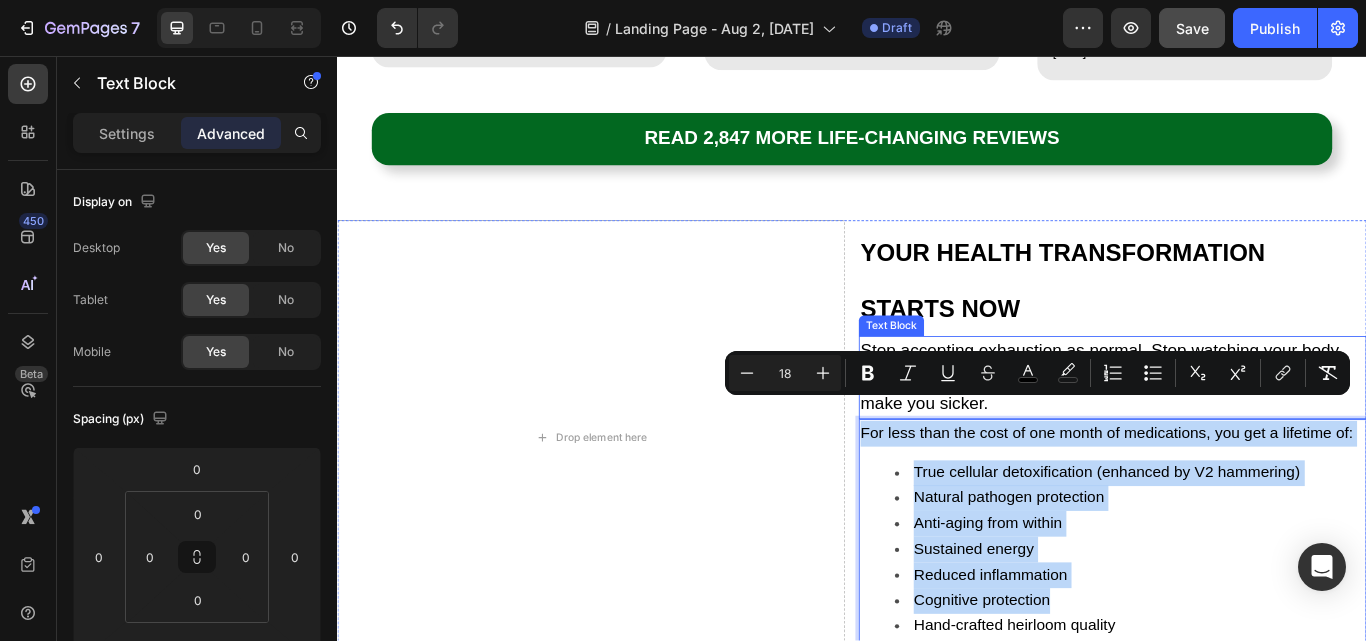 click on "Stop accepting exhaustion as normal. Stop watching your body age prematurely. Stop wasting money on bottles and pills that make you sicker." at bounding box center (1226, 430) 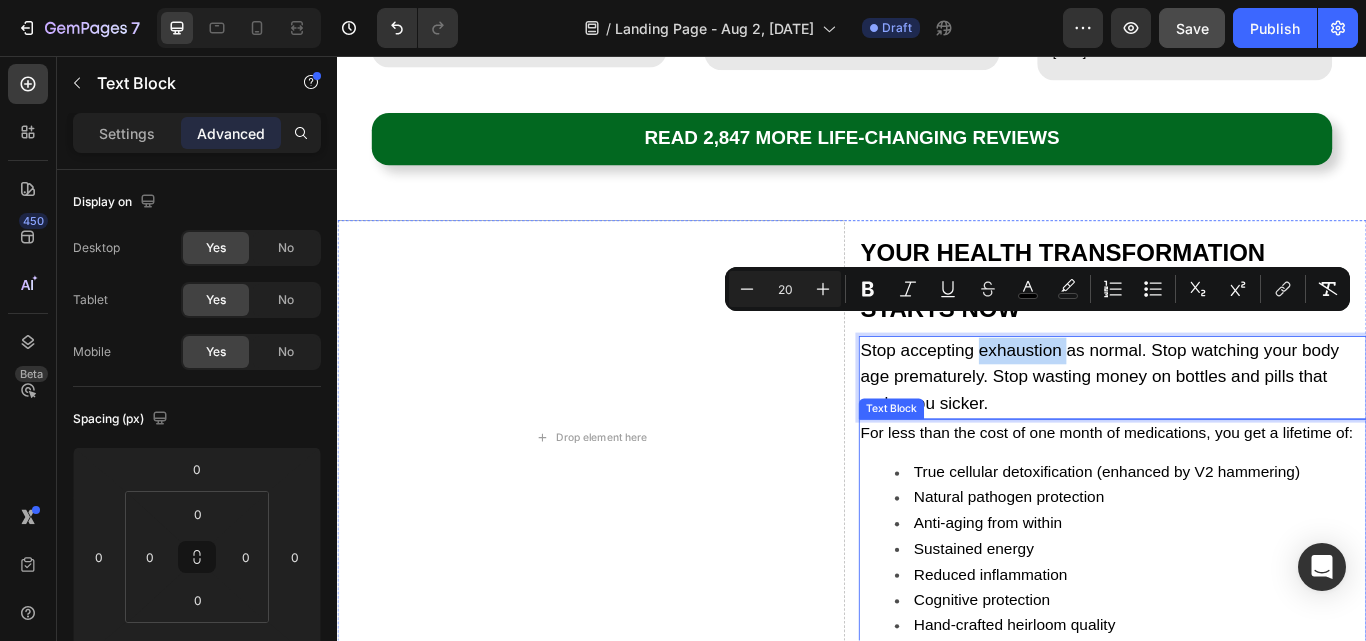 click on "For less than the cost of one month of medications, you get a lifetime of:" at bounding box center [1234, 496] 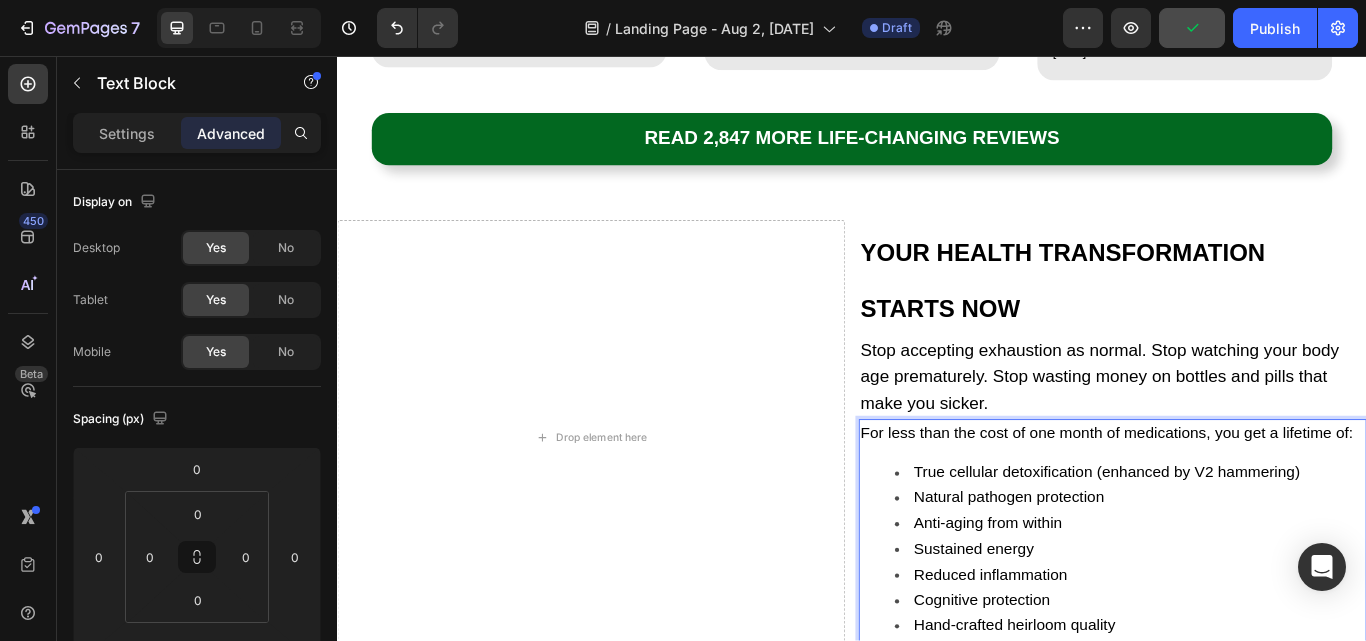 click on "For less than the cost of one month of medications, you get a lifetime of:" at bounding box center (1234, 496) 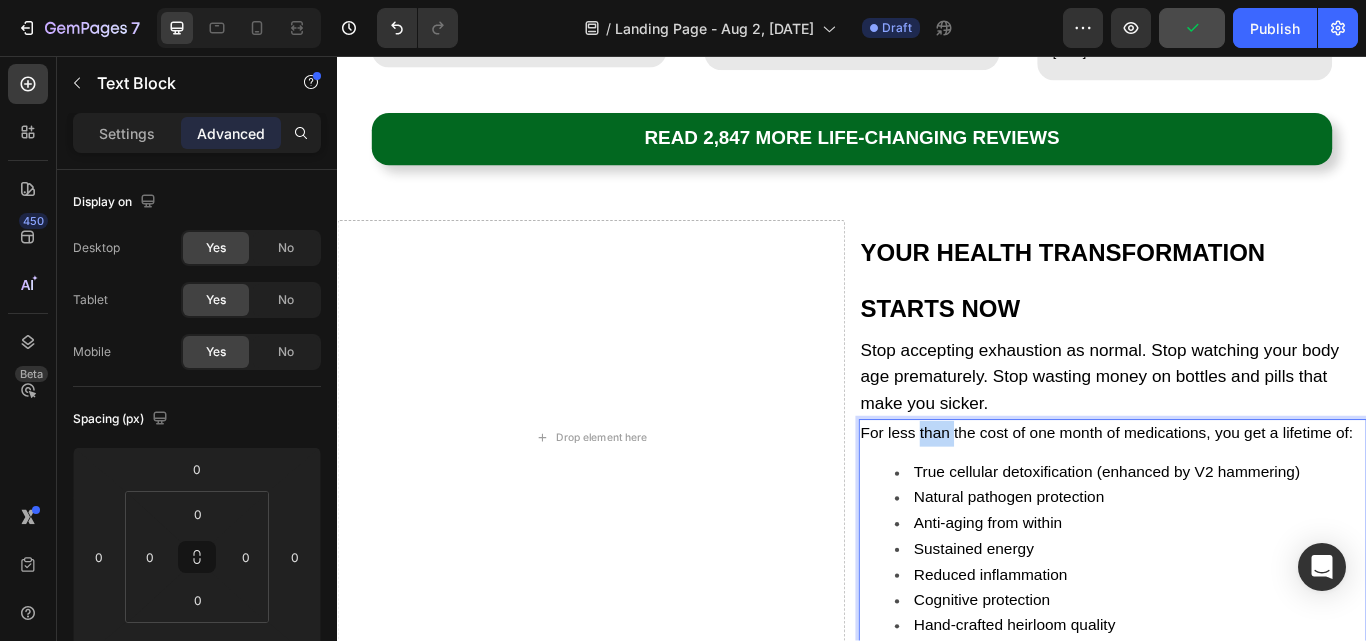 click on "For less than the cost of one month of medications, you get a lifetime of:" at bounding box center [1234, 496] 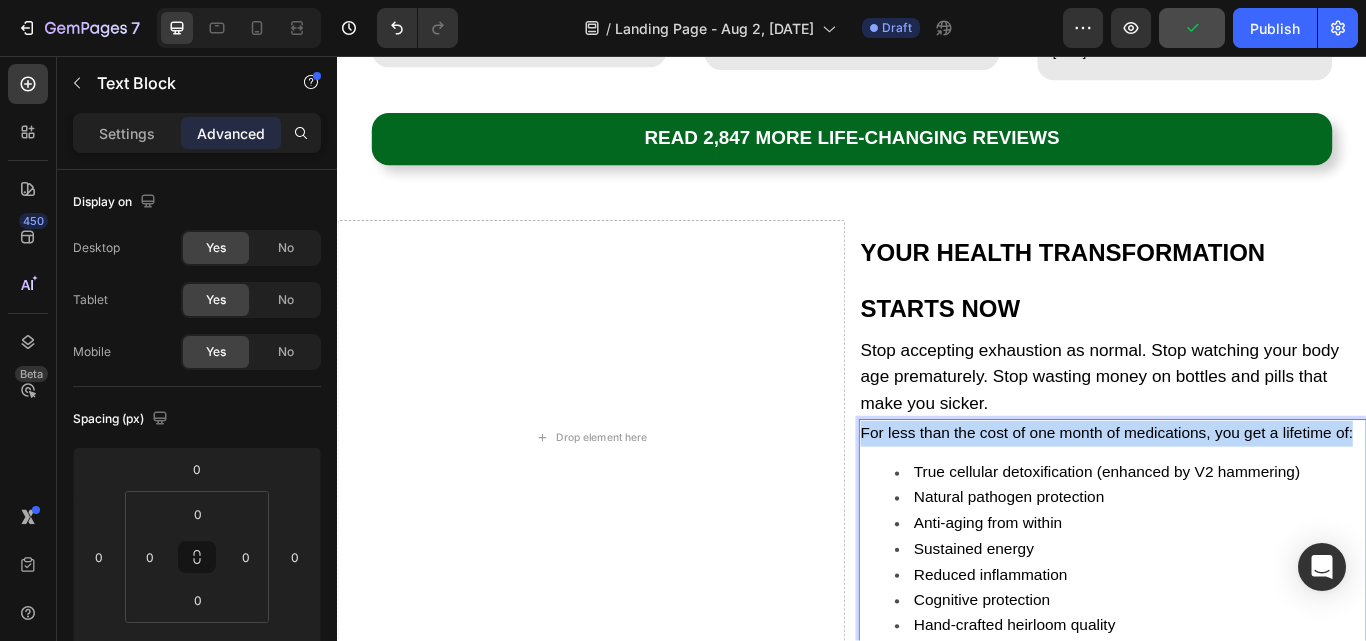 click on "For less than the cost of one month of medications, you get a lifetime of:" at bounding box center [1234, 496] 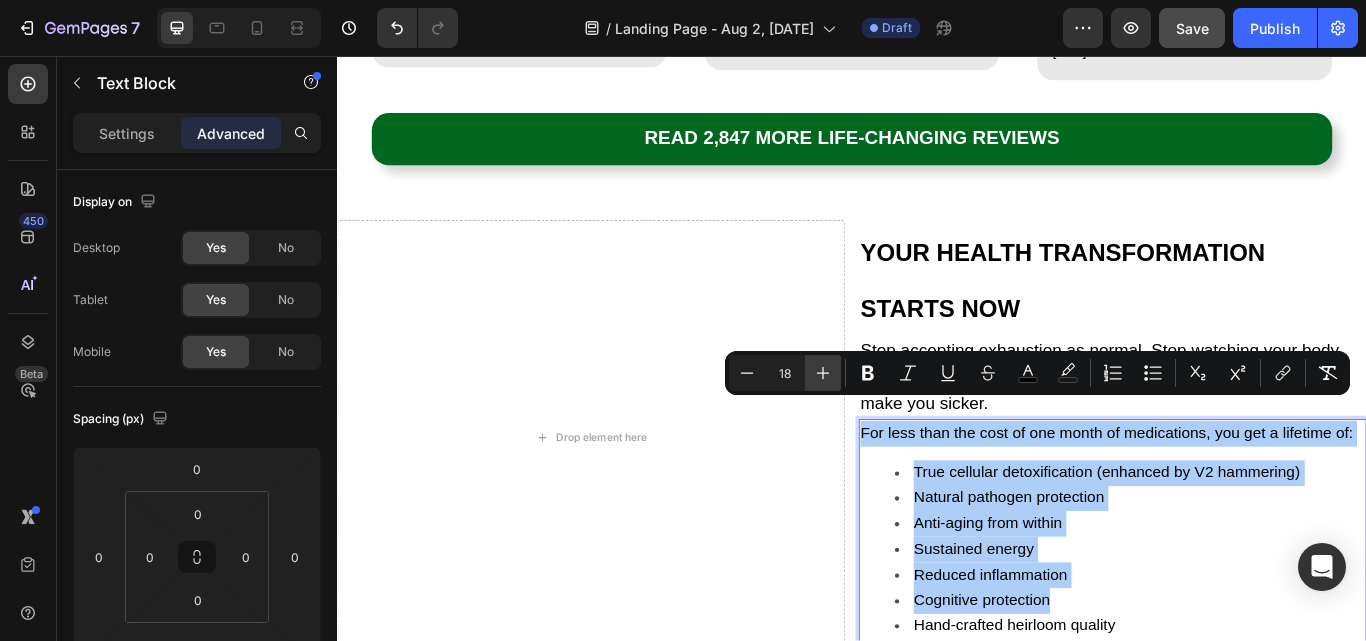 click 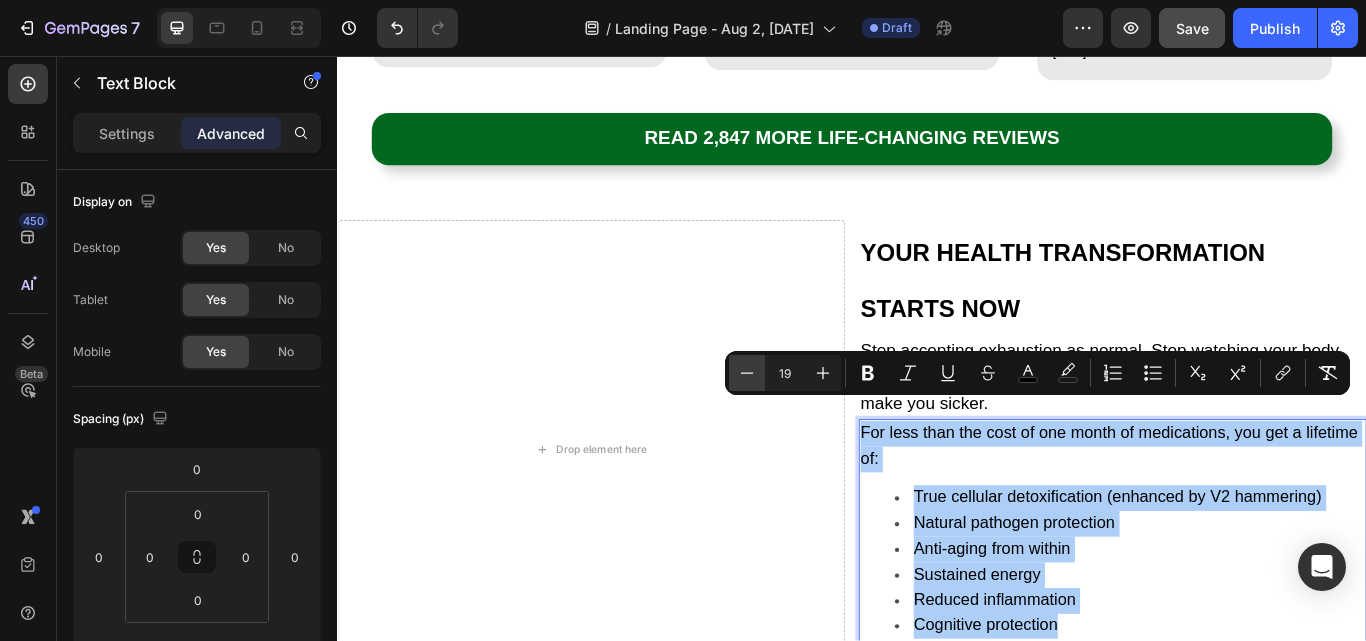 click 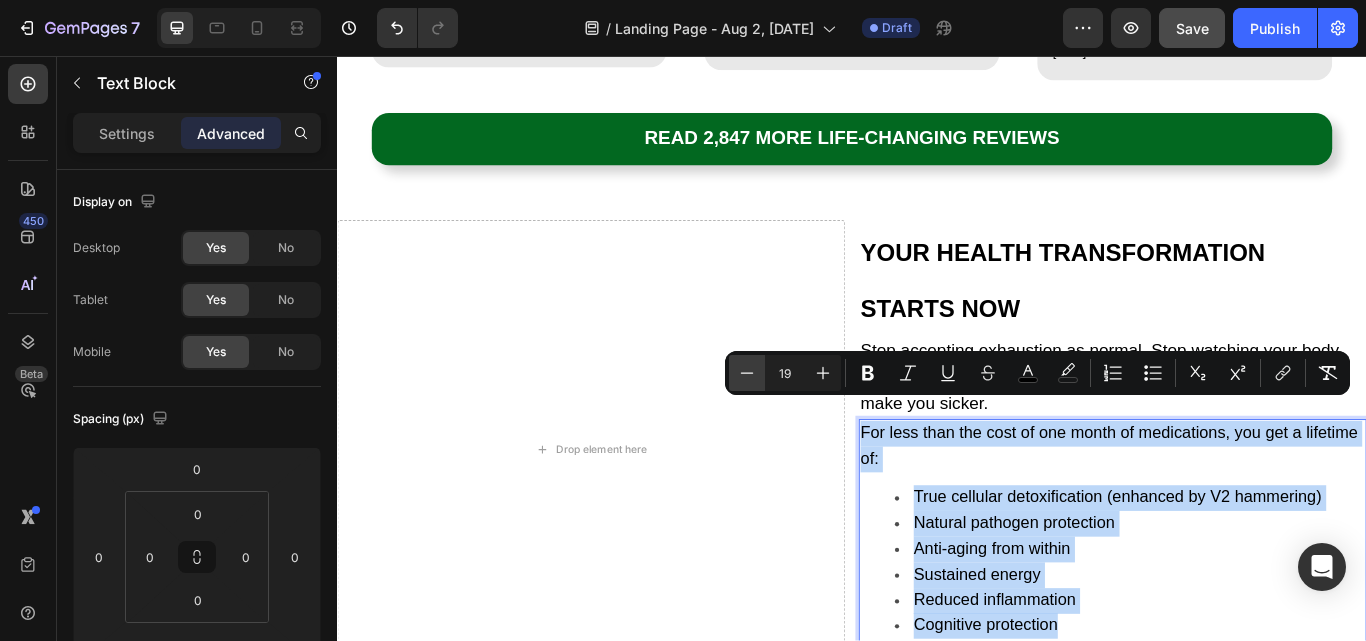 type on "18" 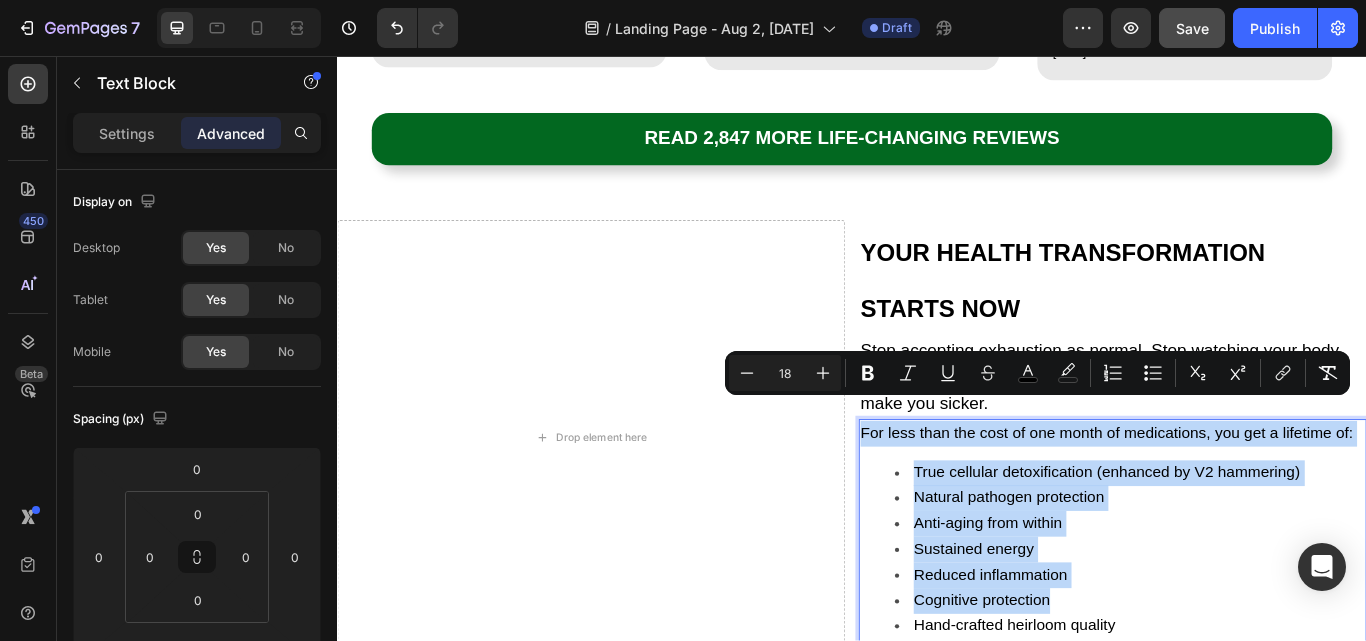 click on "Anti-aging from within" at bounding box center (1095, 601) 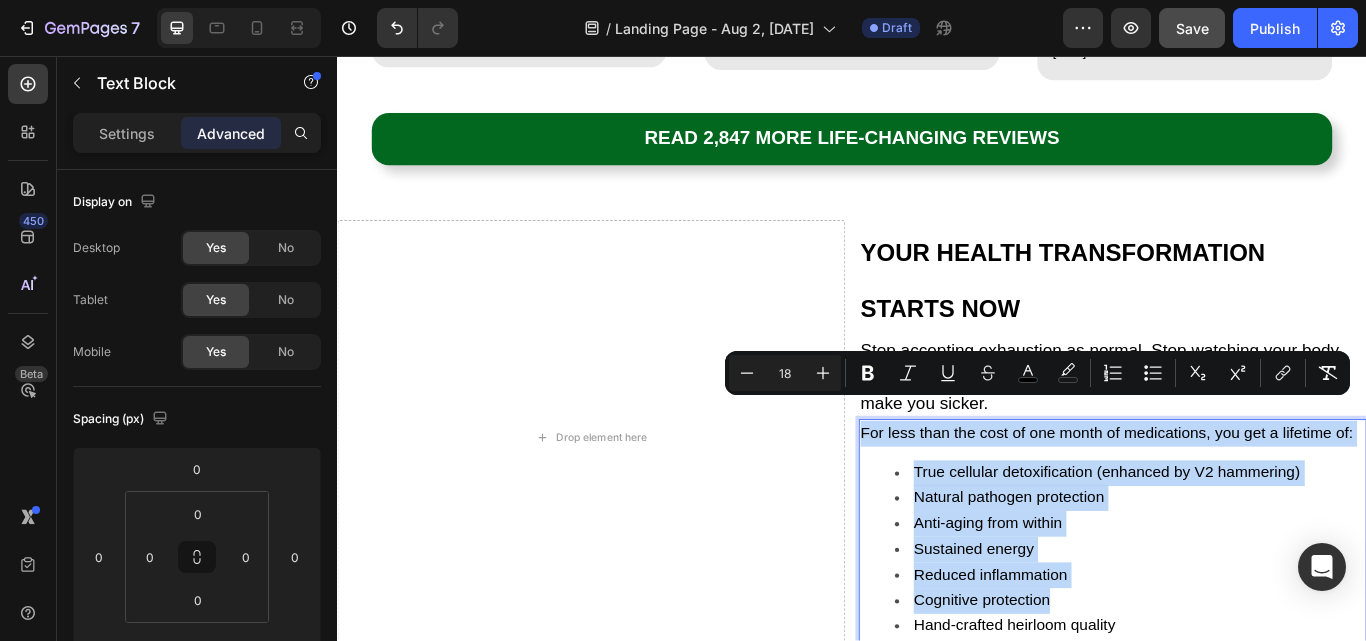 click on "Natural pathogen protection" at bounding box center (1261, 572) 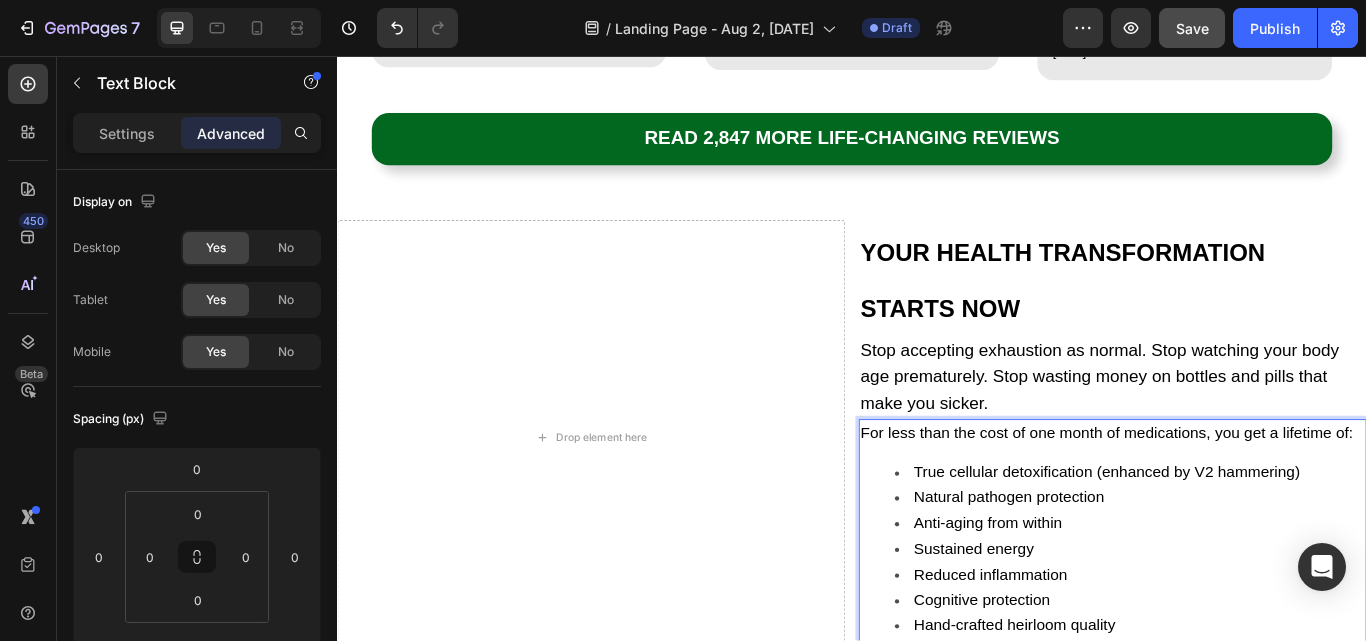 scroll, scrollTop: 17245, scrollLeft: 0, axis: vertical 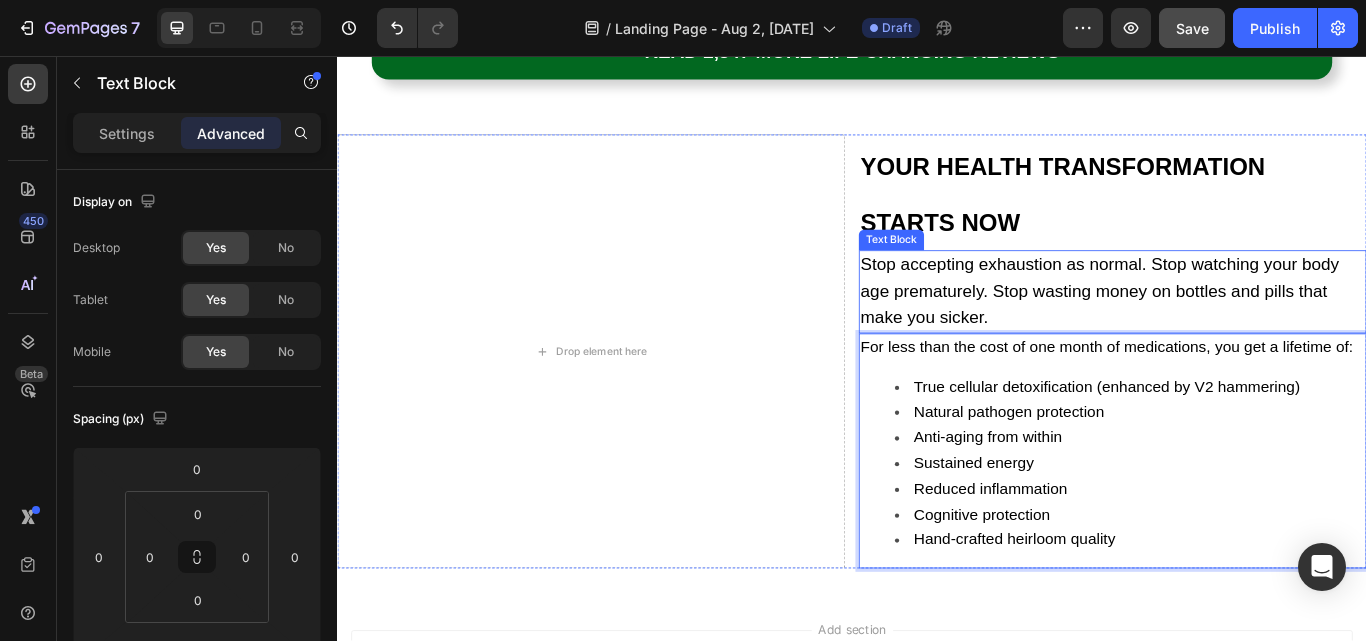 click on "Stop accepting exhaustion as normal. Stop watching your body age prematurely. Stop wasting money on bottles and pills that make you sicker." at bounding box center [1226, 330] 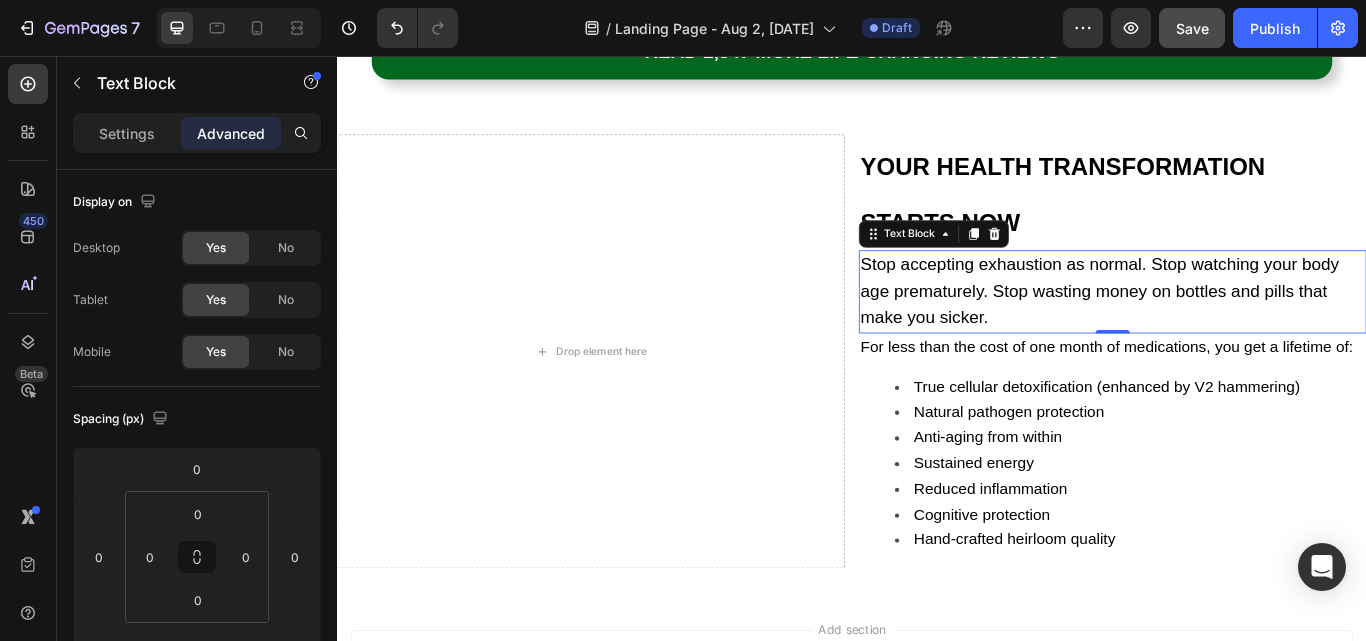 click on "Stop accepting exhaustion as normal. Stop watching your body age prematurely. Stop wasting money on bottles and pills that make you sicker." at bounding box center (1226, 330) 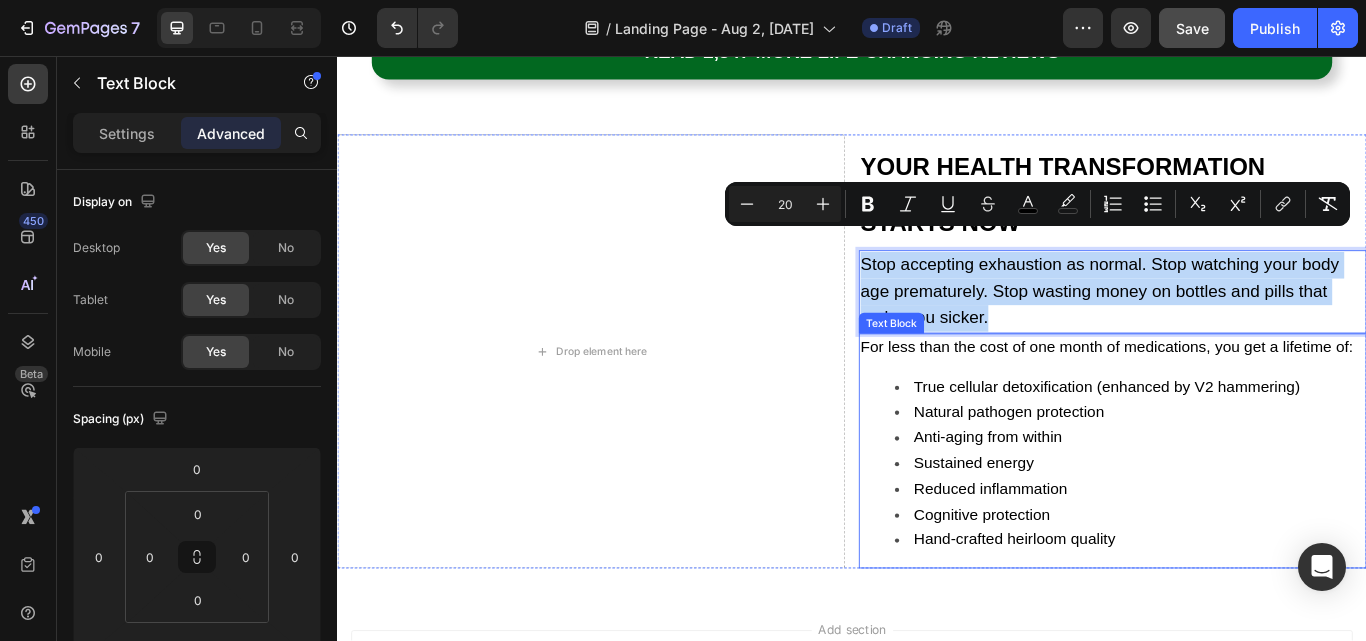 click on "Anti-aging from within" at bounding box center [1095, 501] 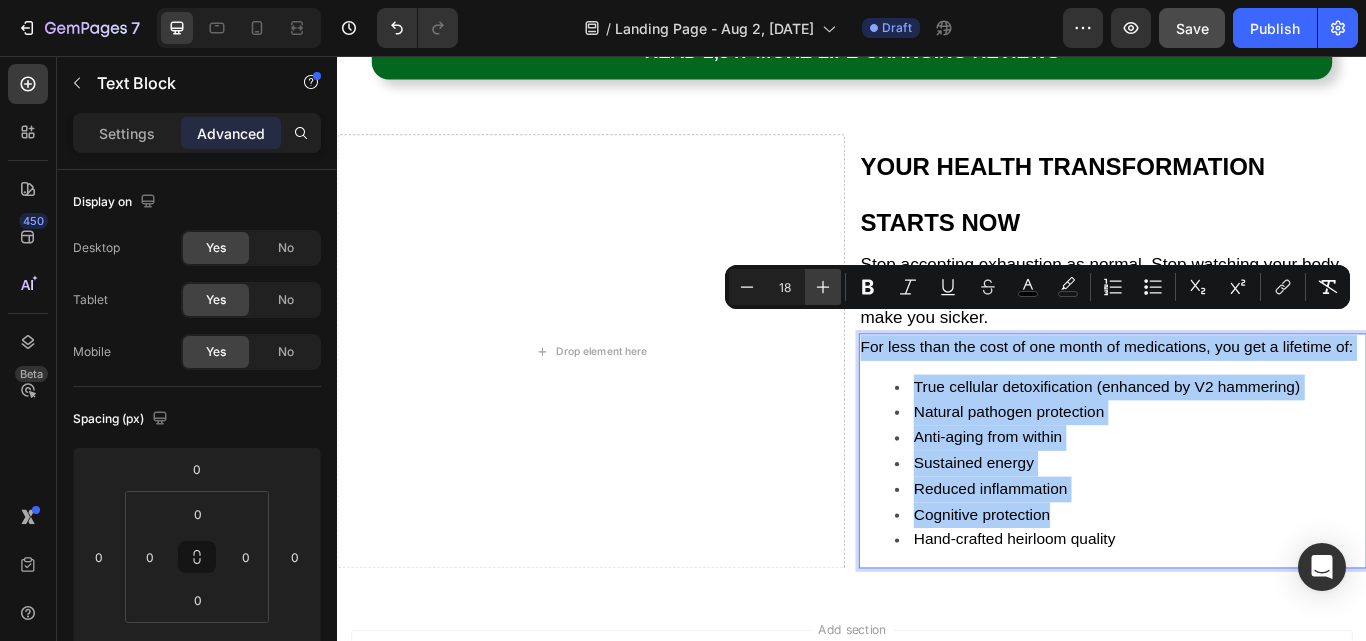 click 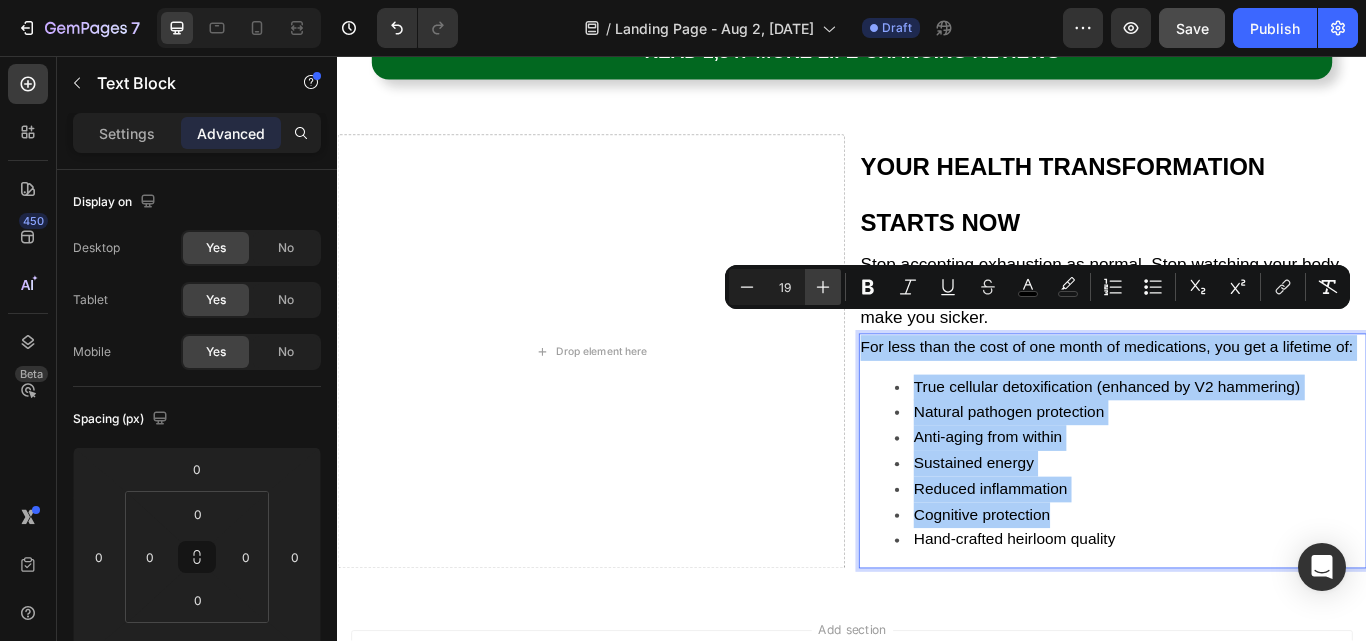 click 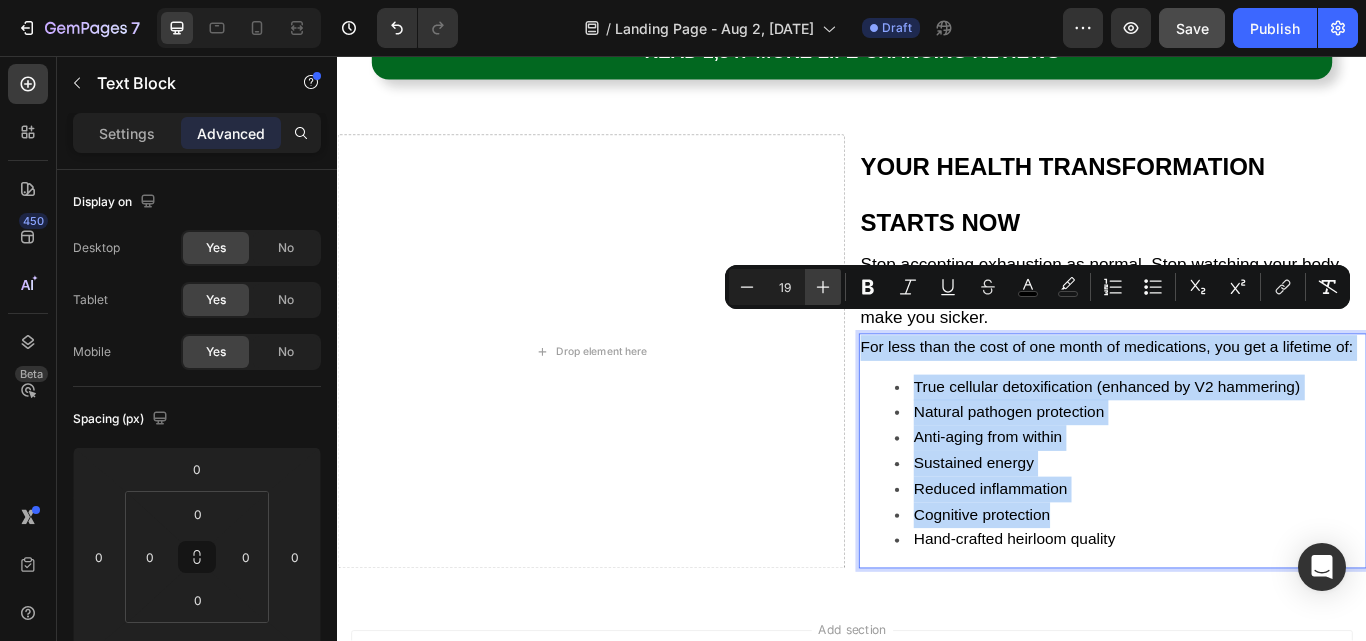 type on "20" 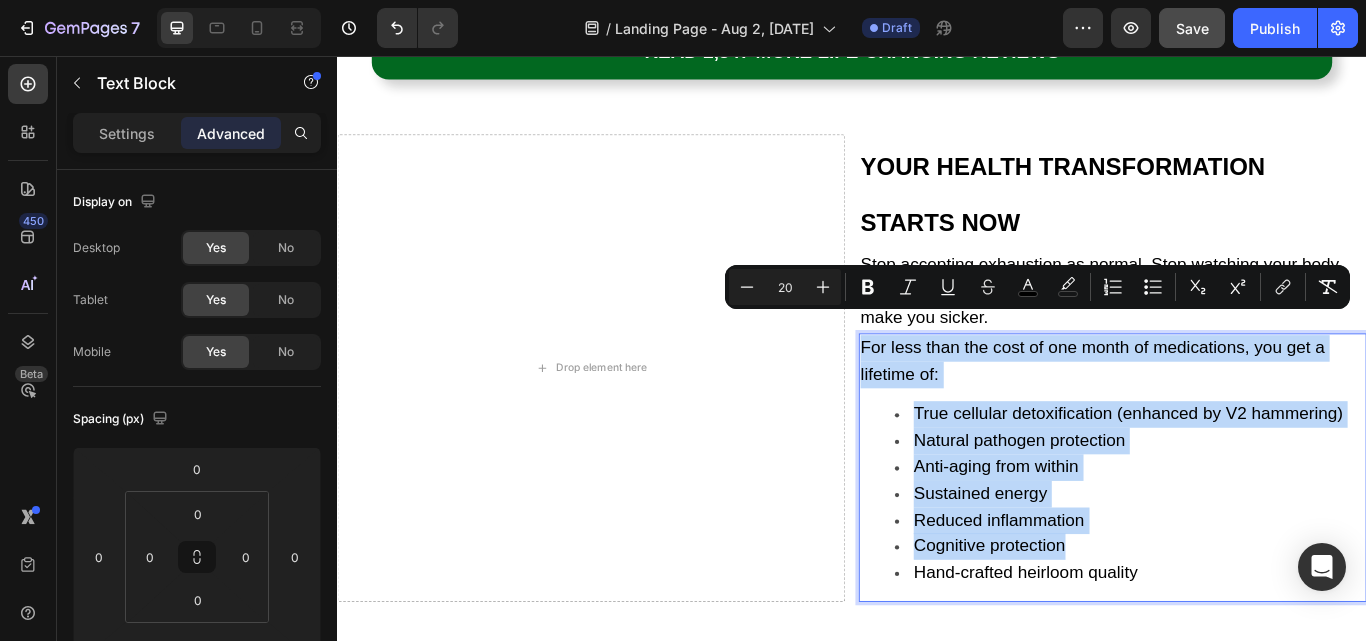 click on "Reduced inflammation" at bounding box center [1261, 598] 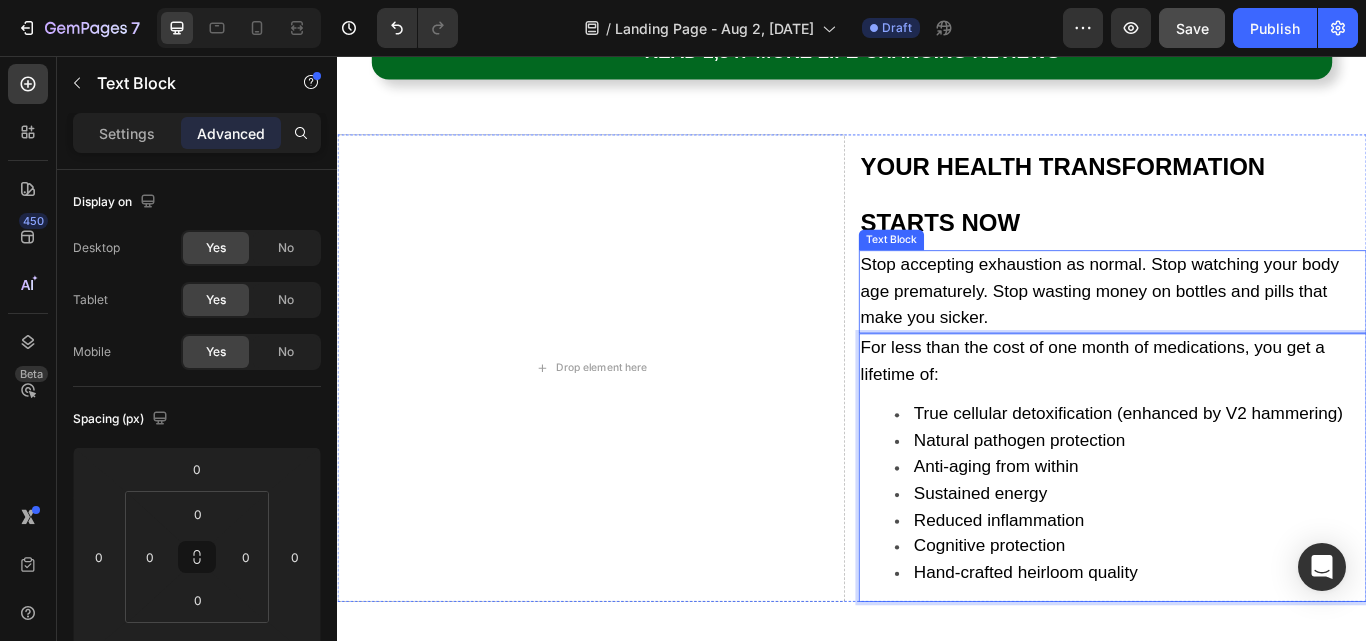 click on "Stop accepting exhaustion as normal. Stop watching your body age prematurely. Stop wasting money on bottles and pills that make you sicker." at bounding box center (1241, 331) 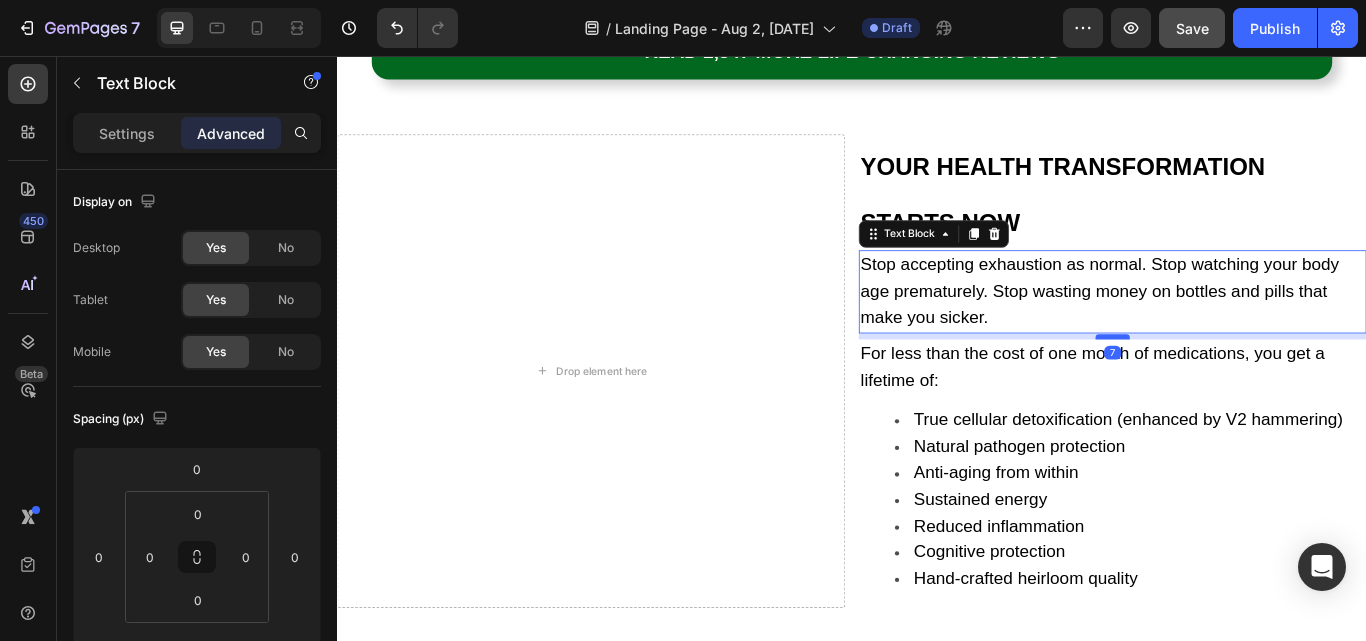click at bounding box center (1241, 384) 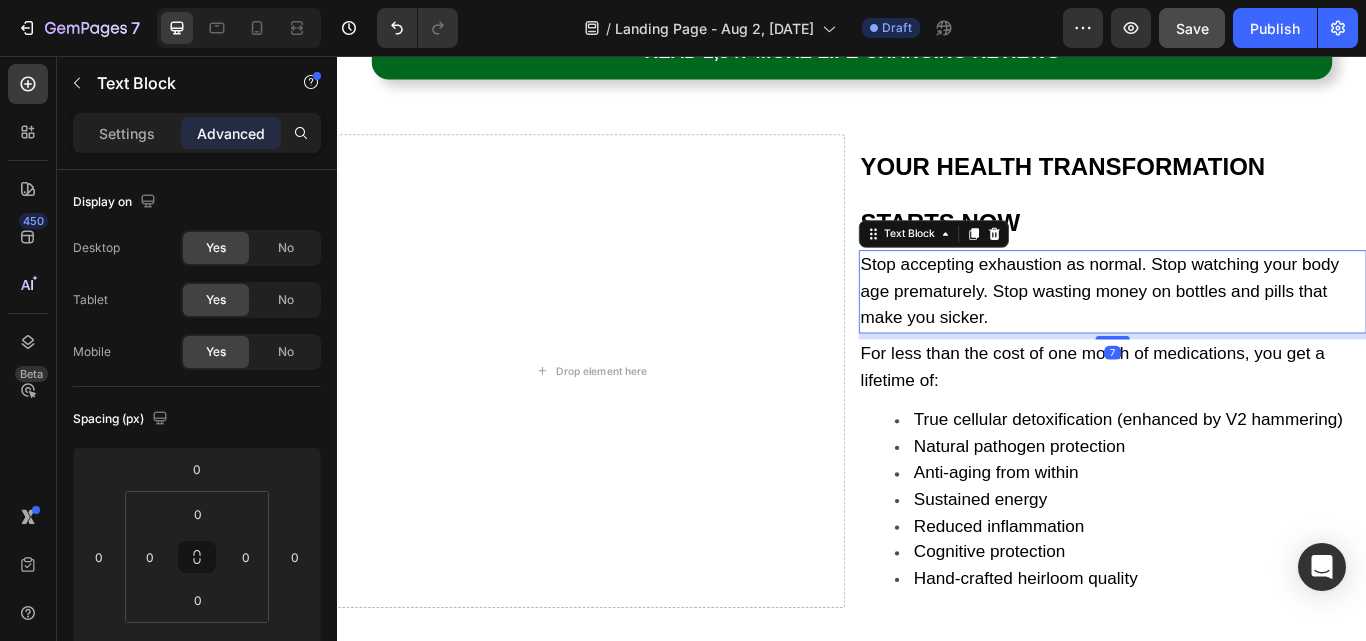 type on "7" 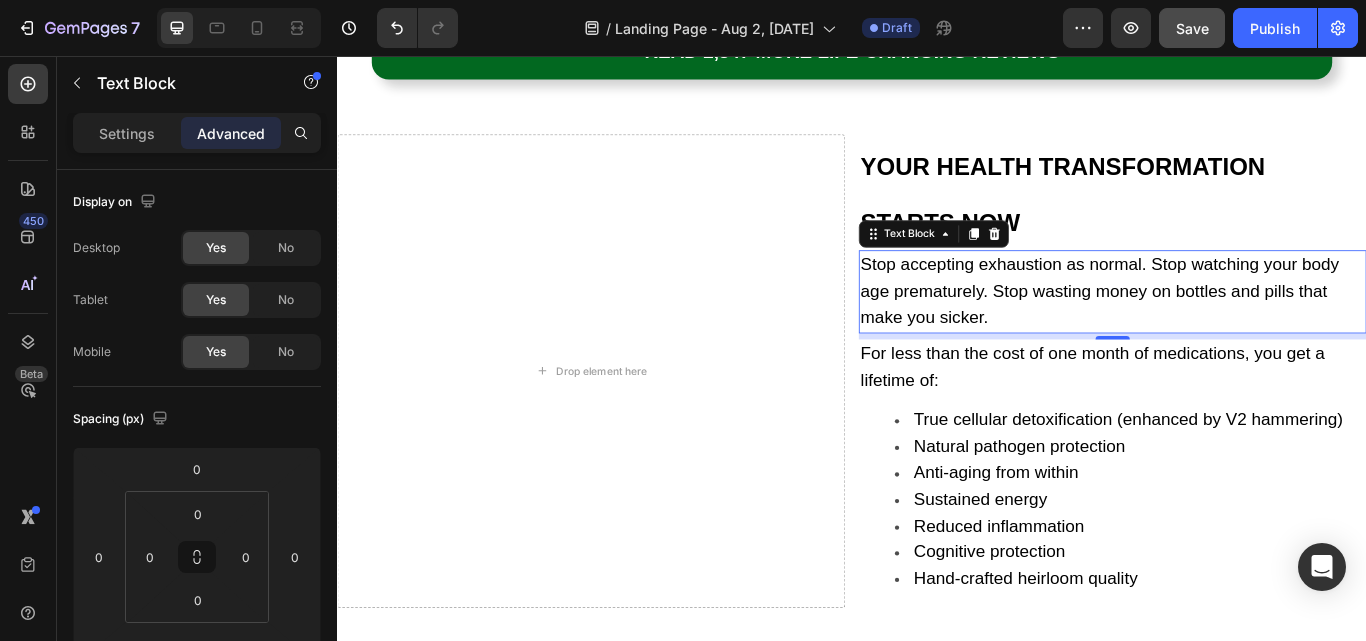 click 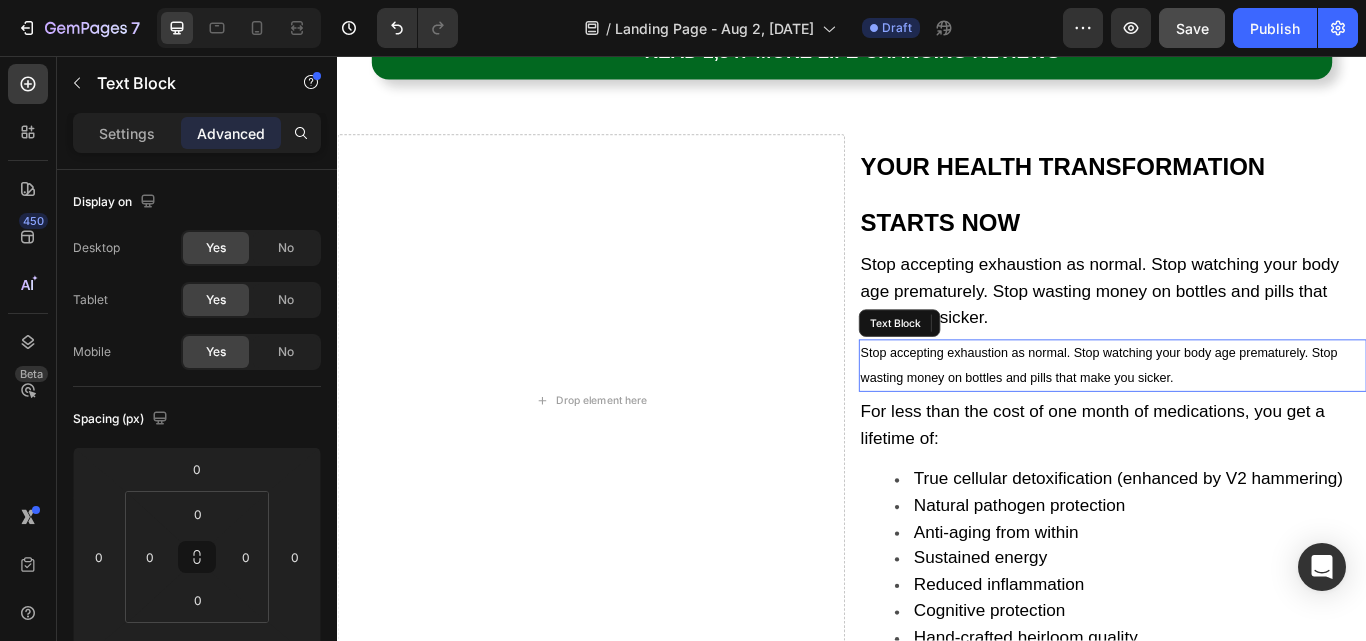 click on "Stop accepting exhaustion as normal. Stop watching your body age prematurely. Stop wasting money on bottles and pills that make you sicker." at bounding box center [1225, 417] 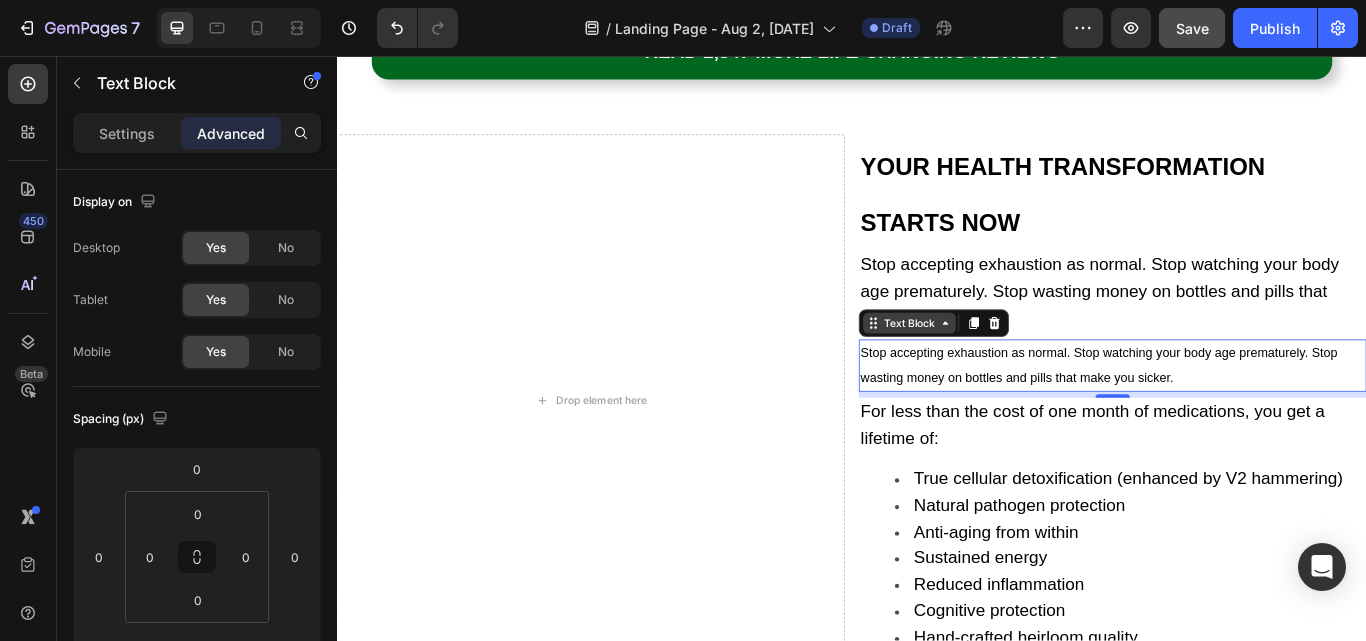 click on "Text Block" at bounding box center [1004, 368] 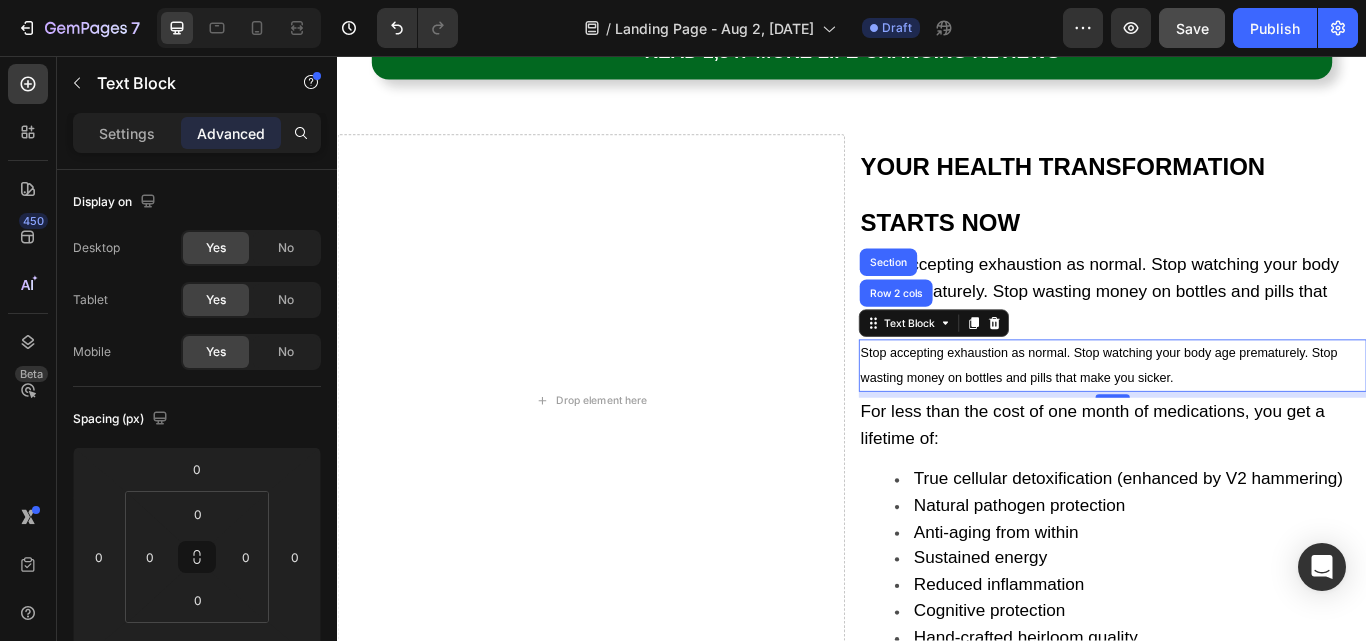 drag, startPoint x: 959, startPoint y: 340, endPoint x: 1027, endPoint y: 396, distance: 88.09086 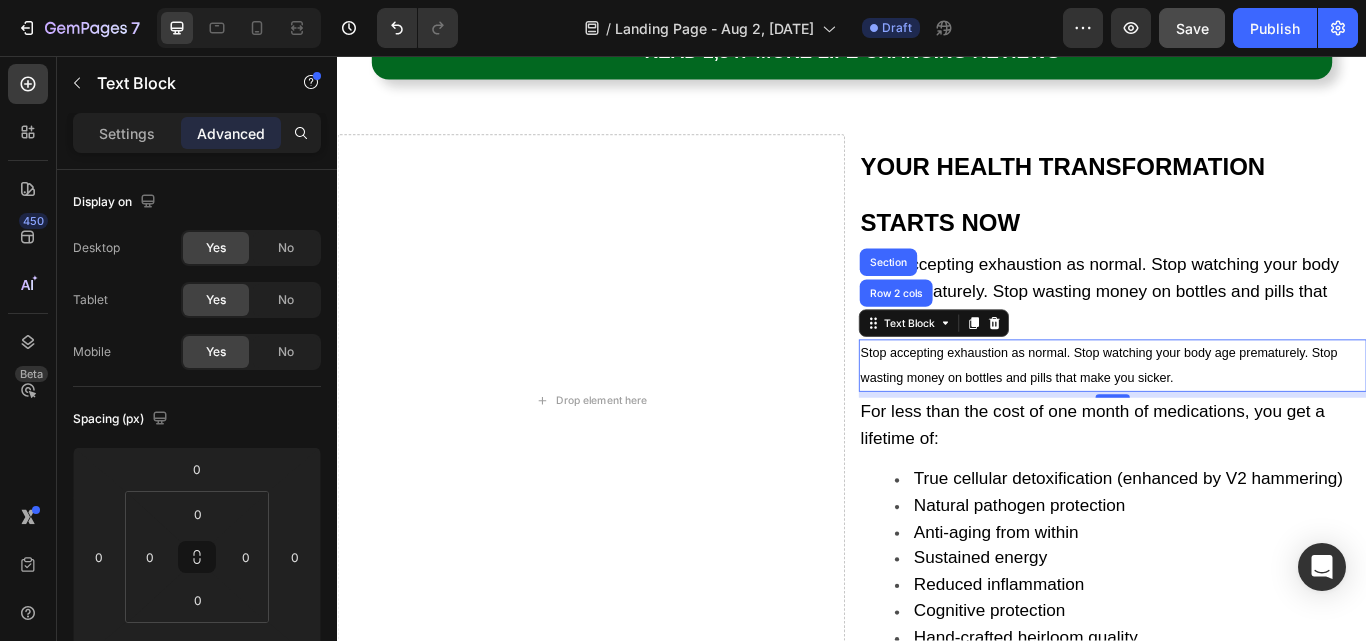 click on "Stop accepting exhaustion as normal. Stop watching your body age prematurely. Stop wasting money on bottles and pills that make you sicker. Text Block Row 2 cols Section   7" at bounding box center (1241, 418) 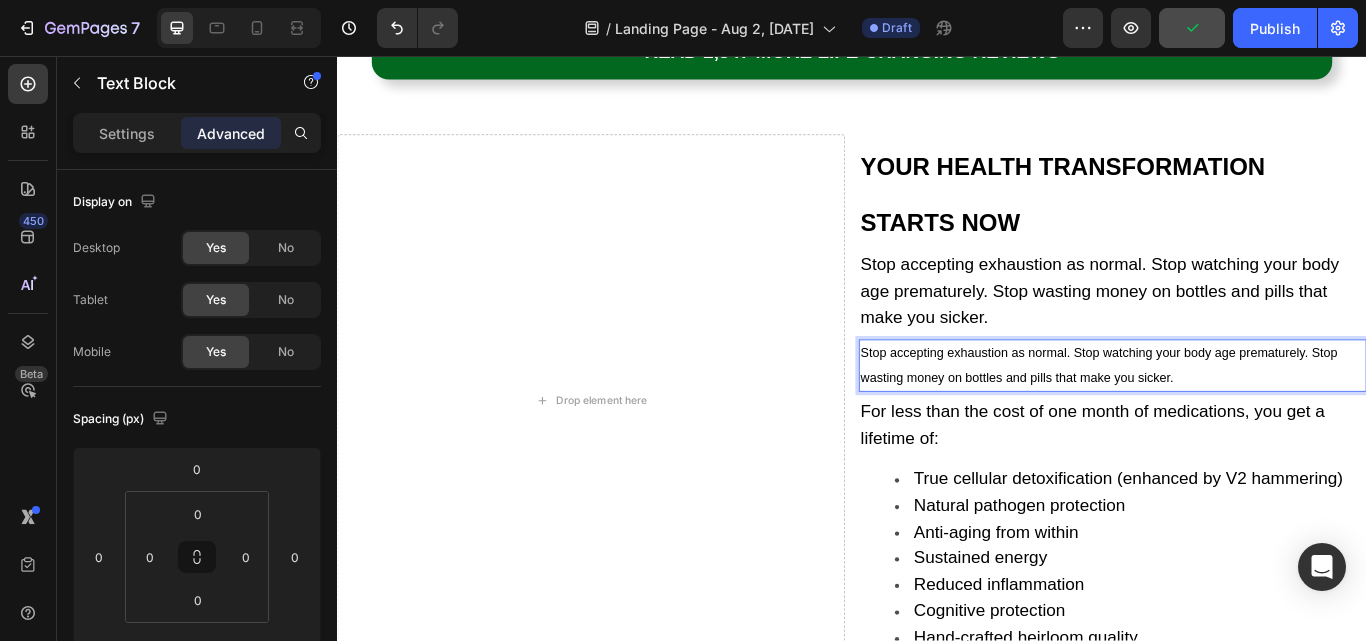scroll, scrollTop: 17345, scrollLeft: 0, axis: vertical 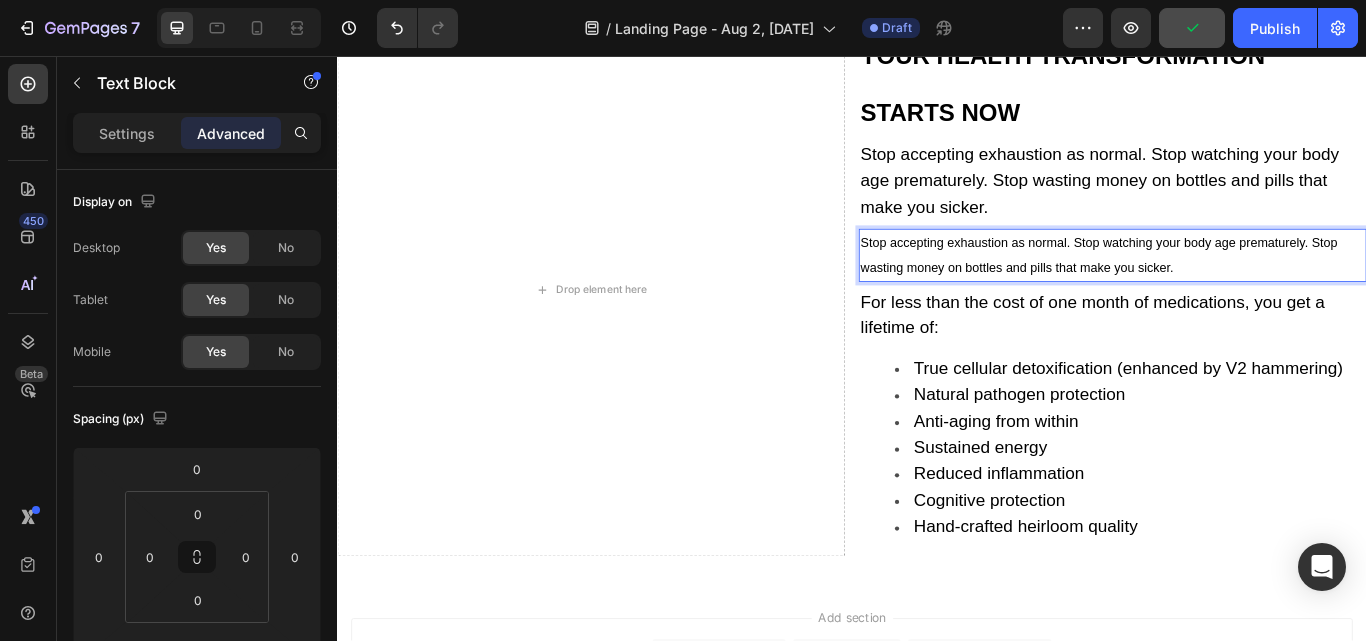 click on "Stop accepting exhaustion as normal. Stop watching your body age prematurely. Stop wasting money on bottles and pills that make you sicker." at bounding box center (1241, 289) 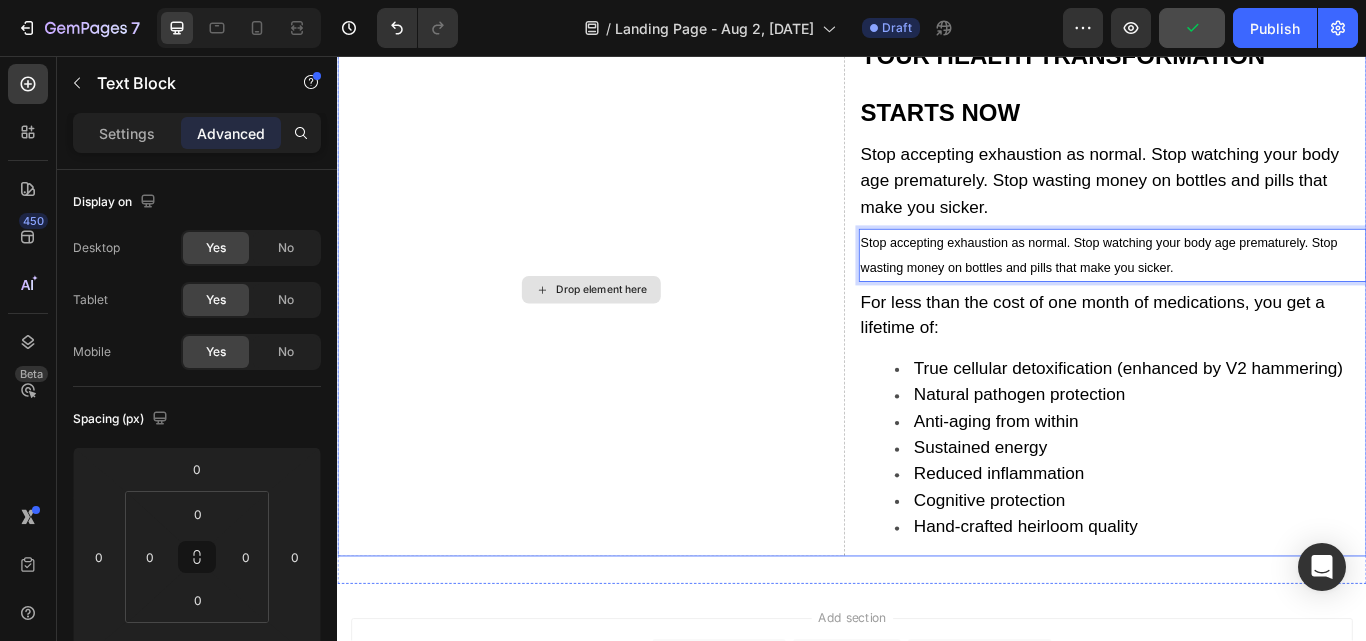 click on "Drop element here" at bounding box center [633, 329] 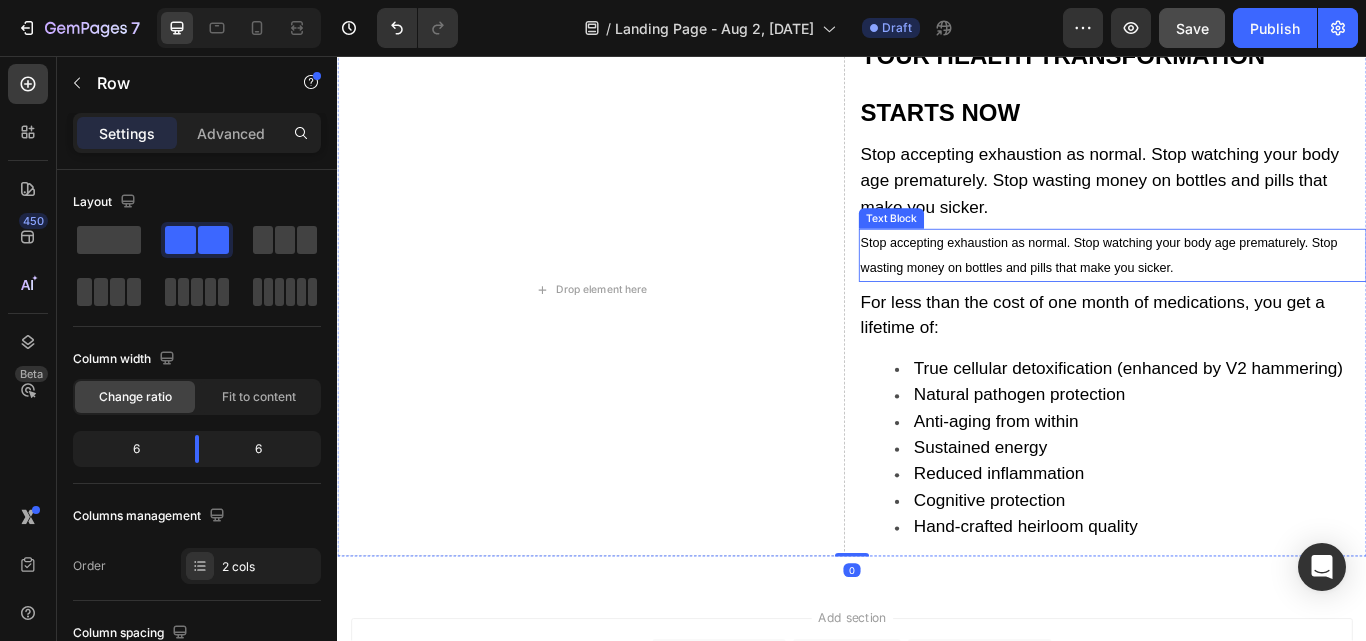 click on "Stop accepting exhaustion as normal. Stop watching your body age prematurely. Stop wasting money on bottles and pills that make you sicker." at bounding box center (1225, 288) 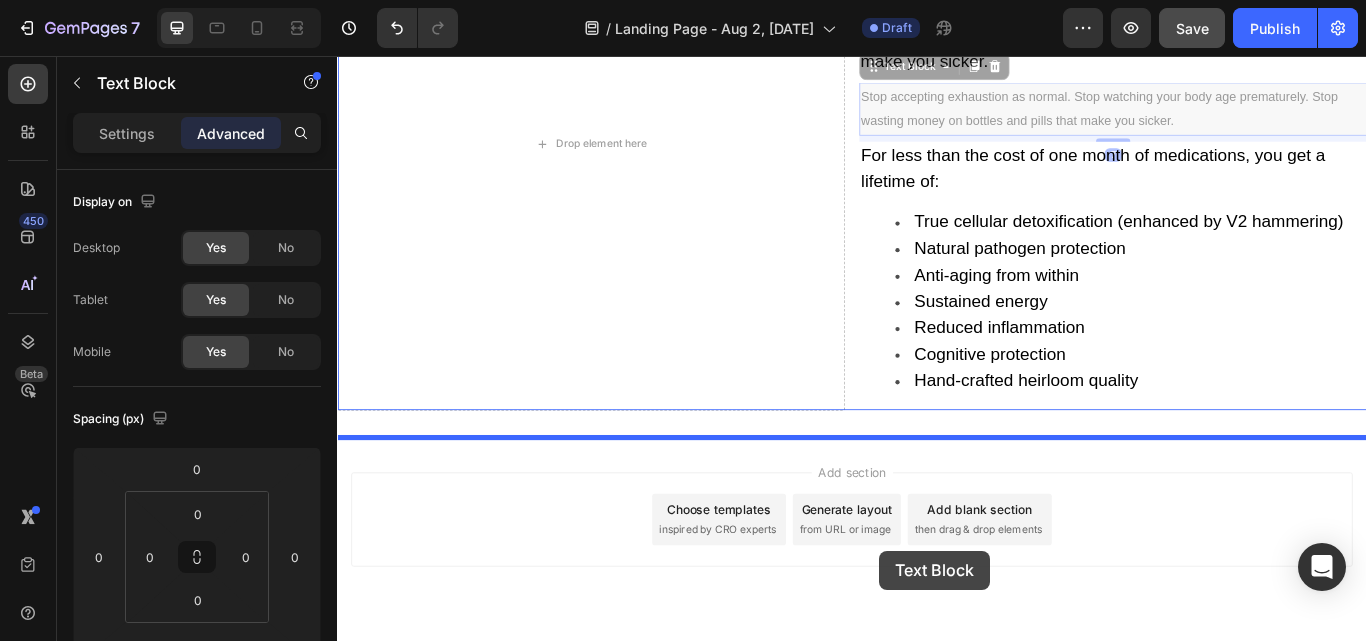 scroll, scrollTop: 17567, scrollLeft: 0, axis: vertical 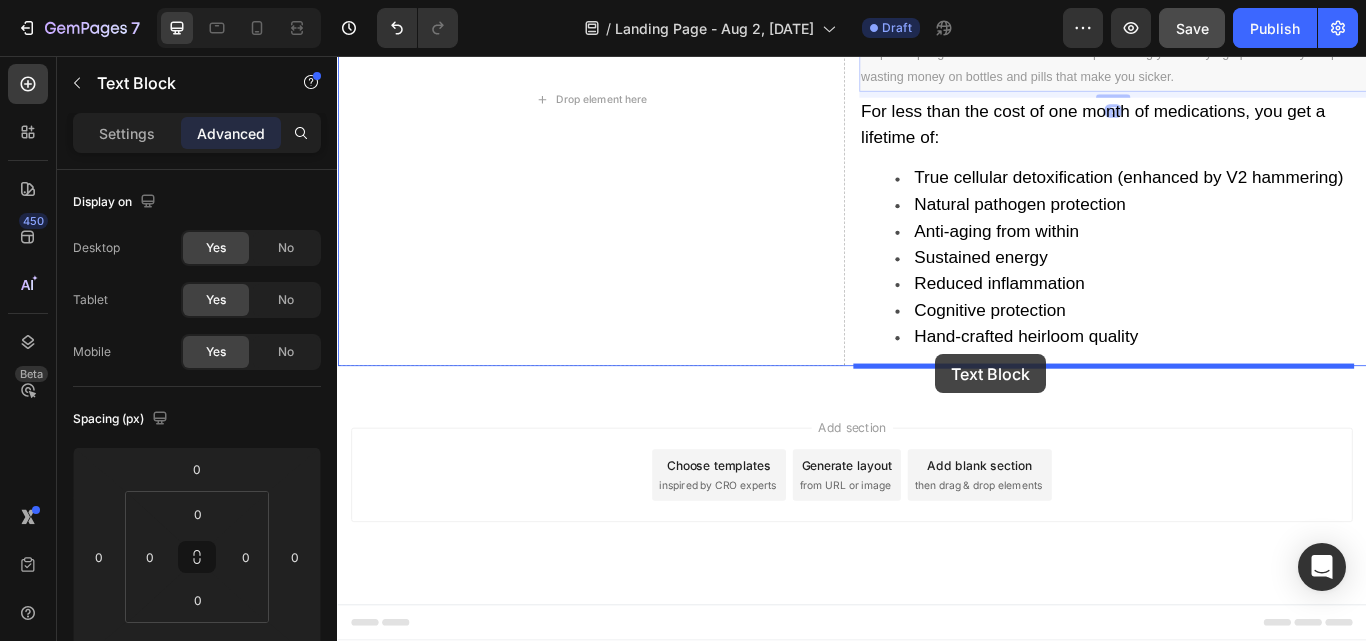 drag, startPoint x: 955, startPoint y: 239, endPoint x: 1034, endPoint y: 404, distance: 182.93715 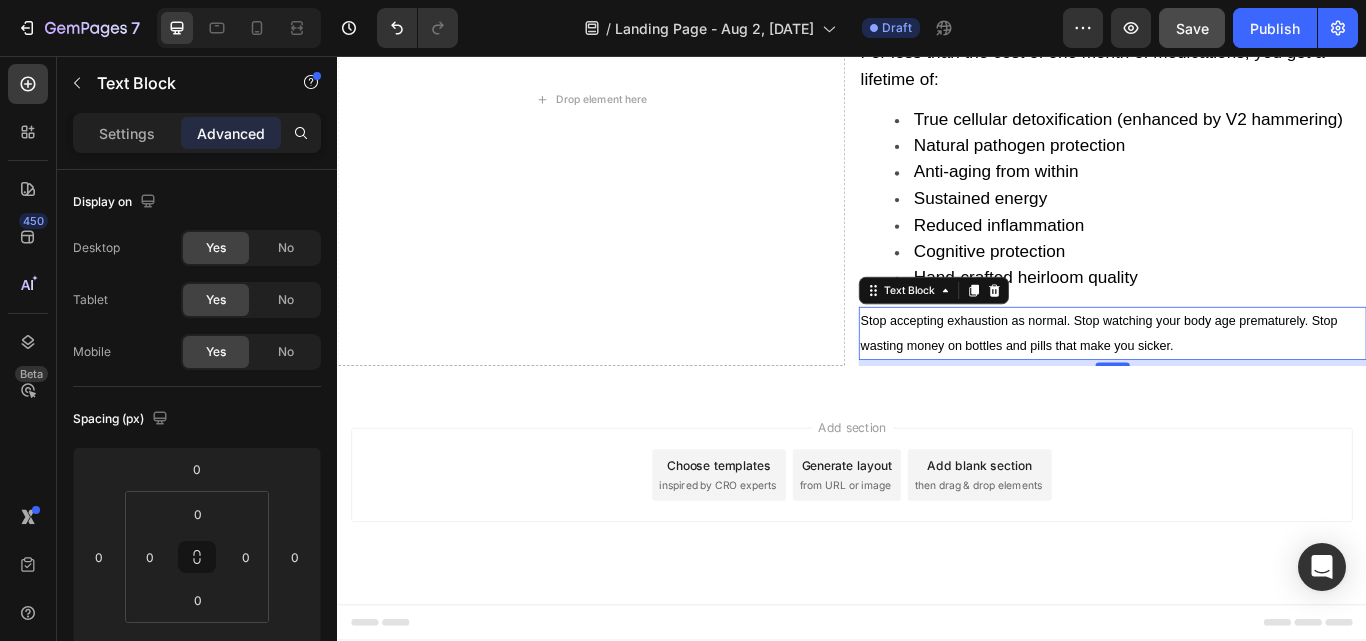 click on "Stop accepting exhaustion as normal. Stop watching your body age prematurely. Stop wasting money on bottles and pills that make you sicker." at bounding box center [1225, 379] 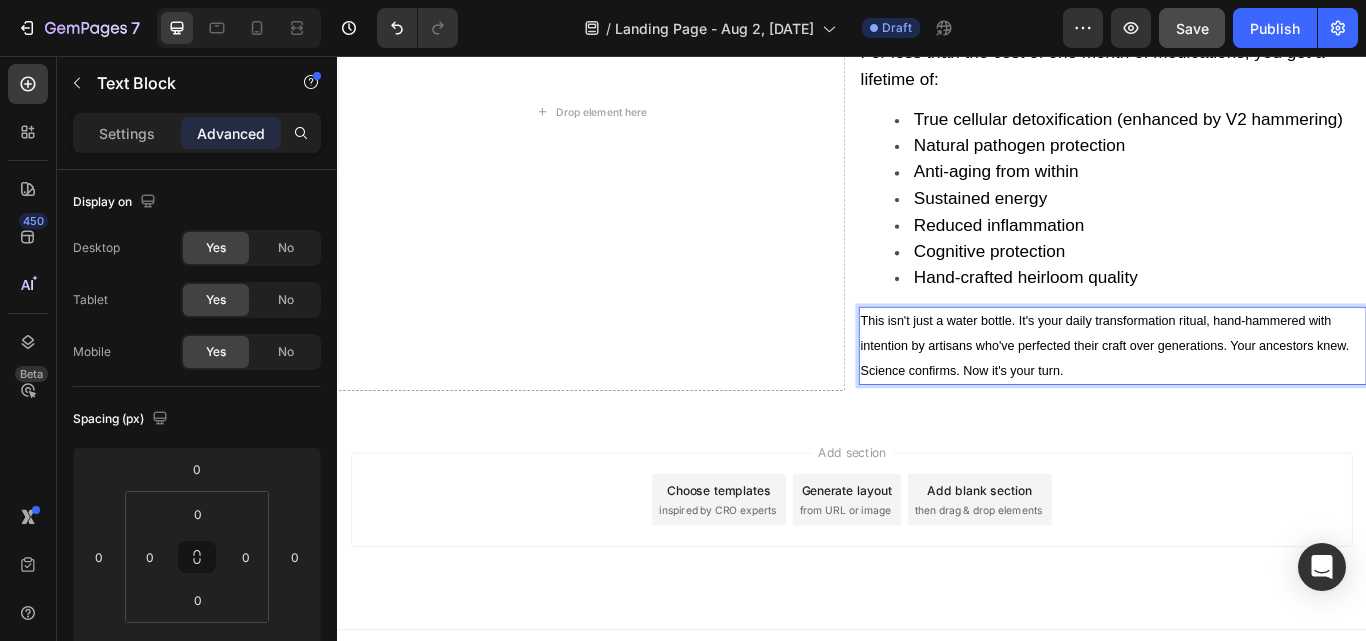 click on "This isn't just a water bottle. It's your daily transformation ritual, hand-hammered with intention by artisans who've perfected their craft over generations. Your ancestors knew. Science confirms. Now it's your turn." at bounding box center [1232, 394] 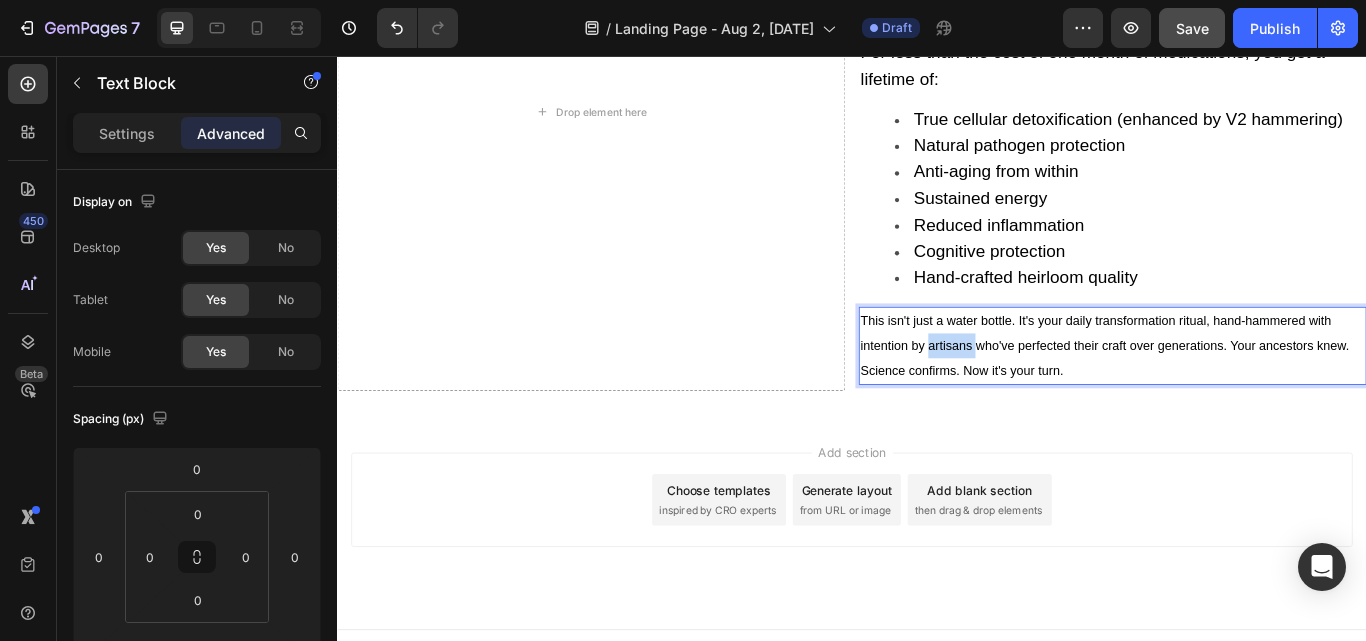click on "This isn't just a water bottle. It's your daily transformation ritual, hand-hammered with intention by artisans who've perfected their craft over generations. Your ancestors knew. Science confirms. Now it's your turn." at bounding box center [1232, 394] 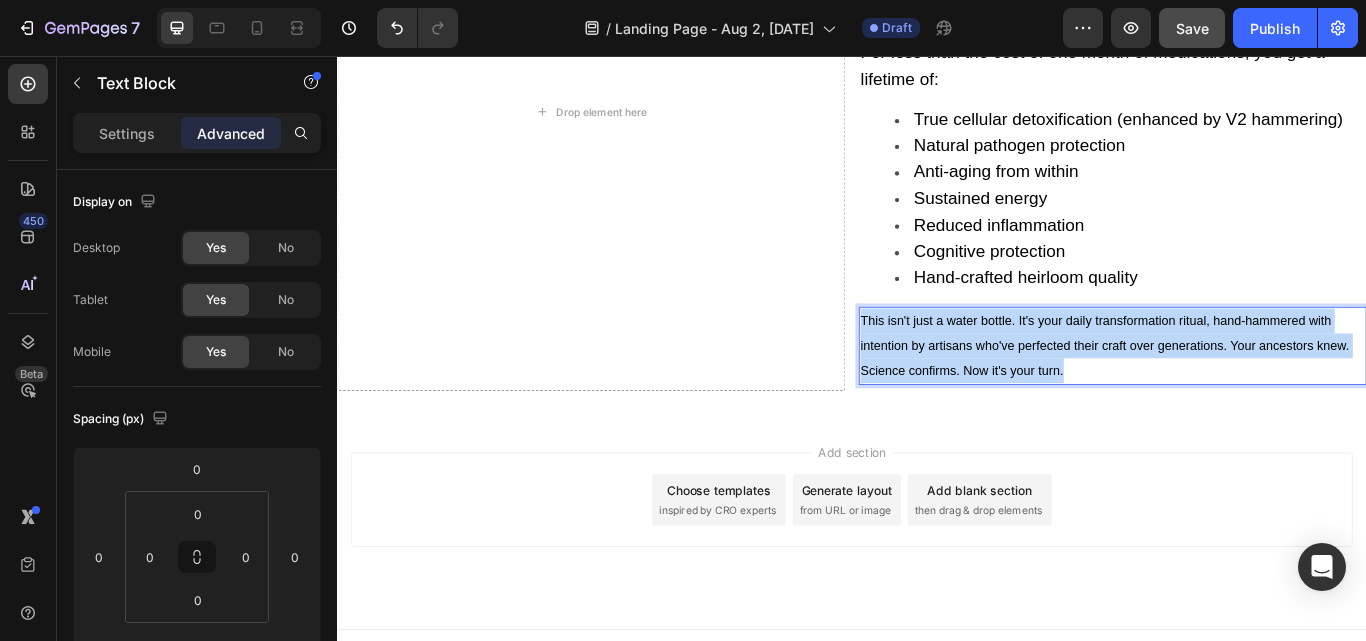 click on "This isn't just a water bottle. It's your daily transformation ritual, hand-hammered with intention by artisans who've perfected their craft over generations. Your ancestors knew. Science confirms. Now it's your turn." at bounding box center (1232, 394) 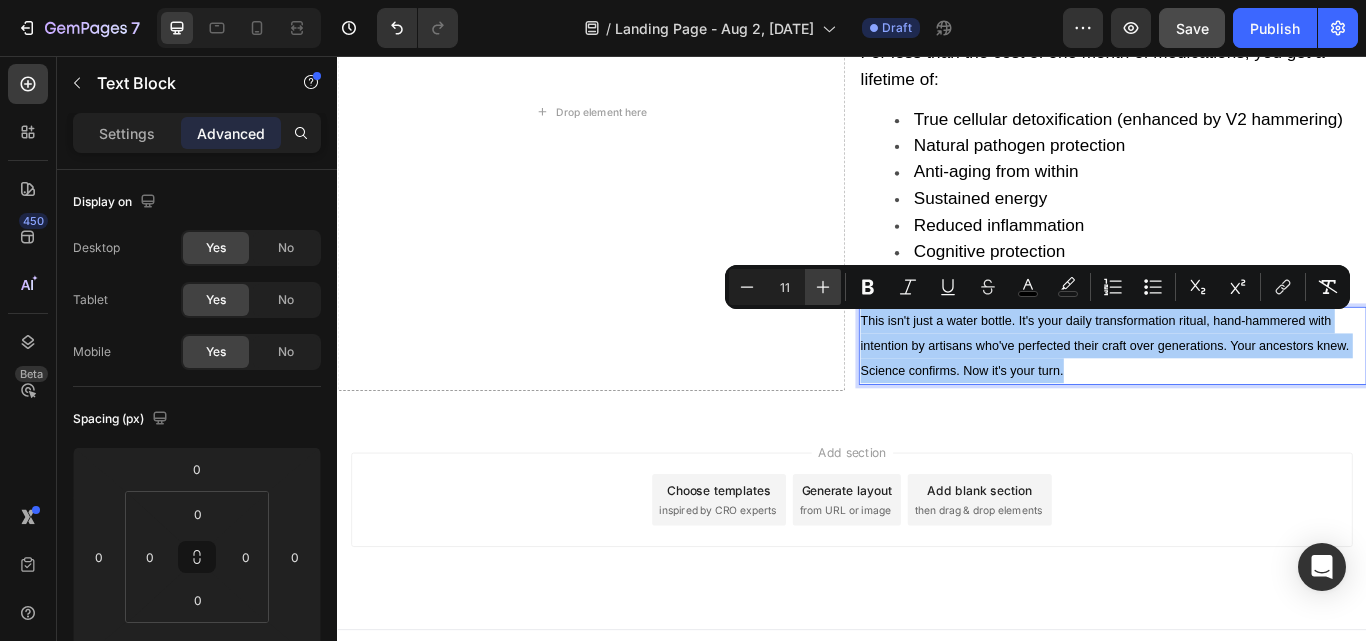 click 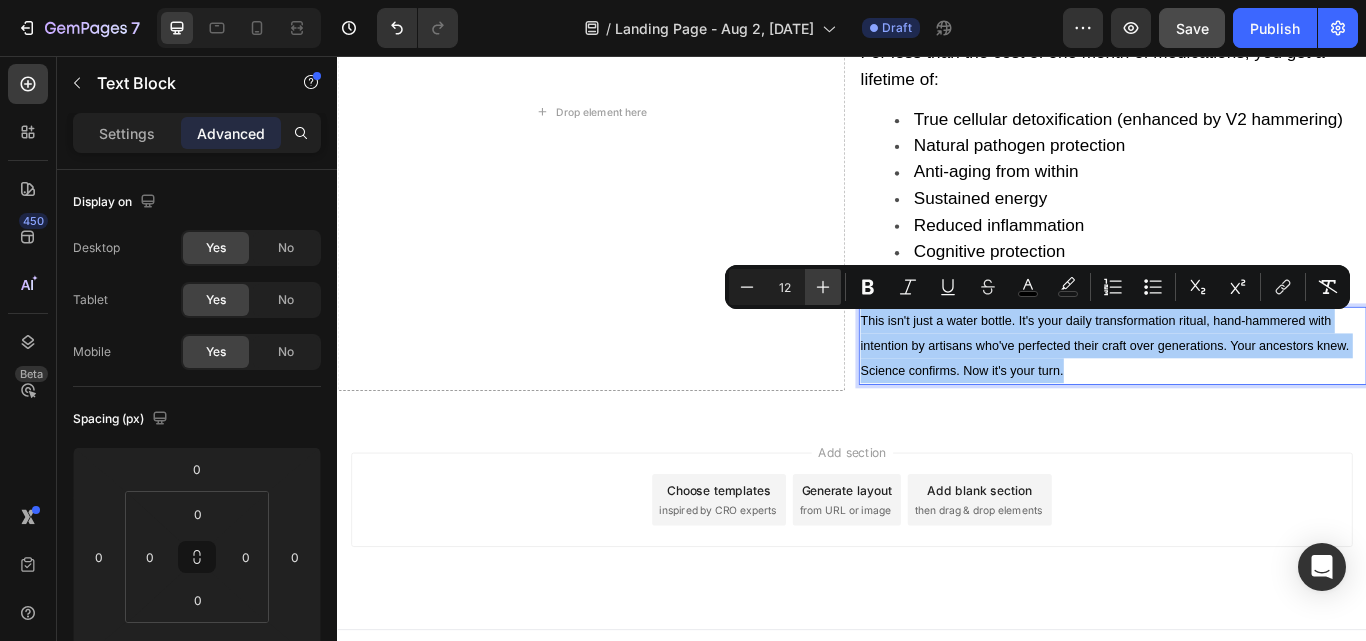 click on "Plus" at bounding box center [823, 287] 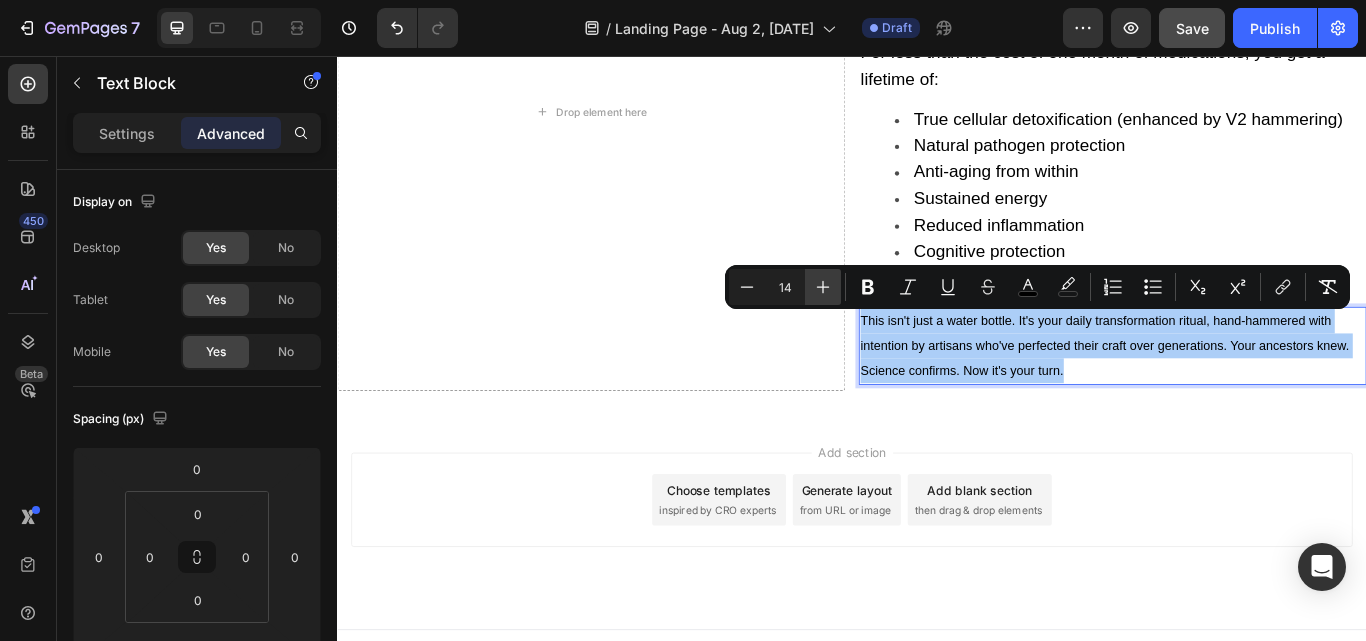 click 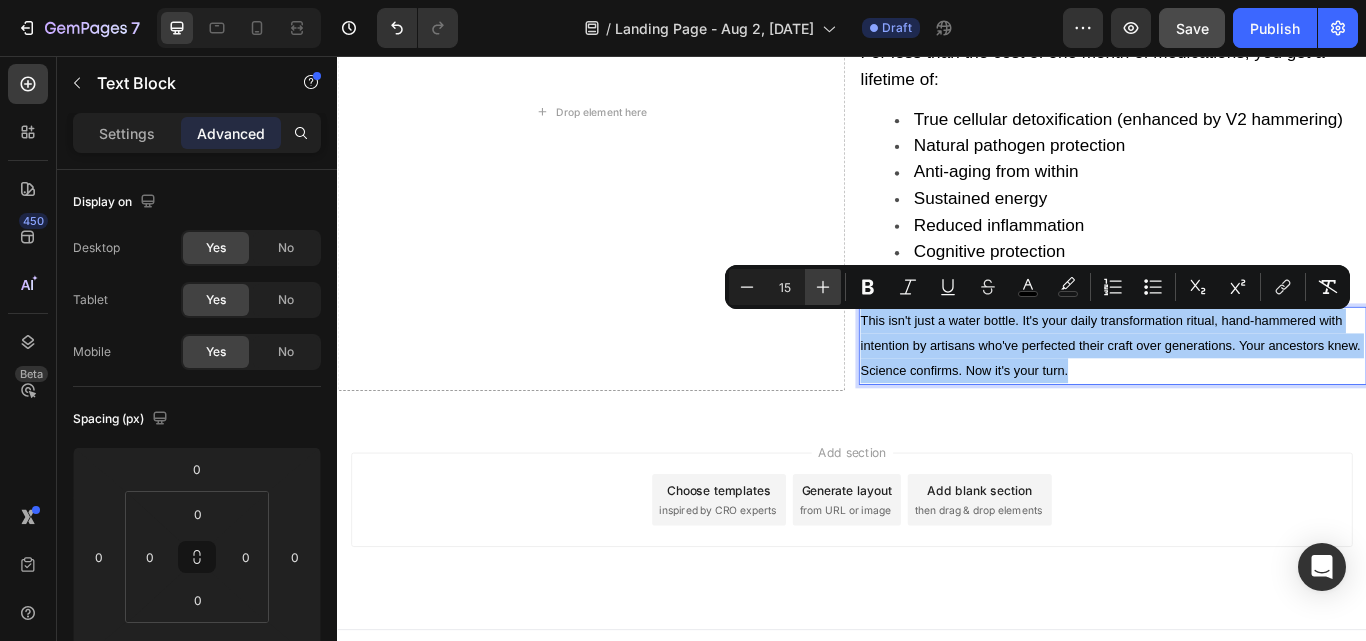 click 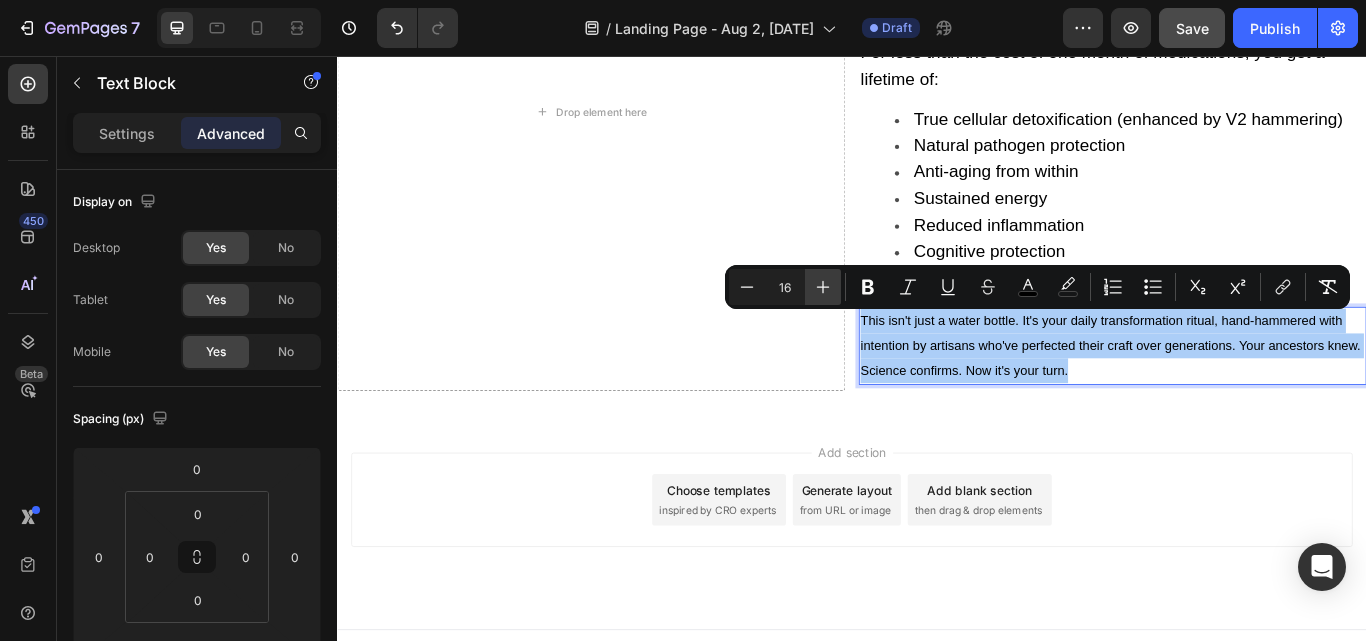 click 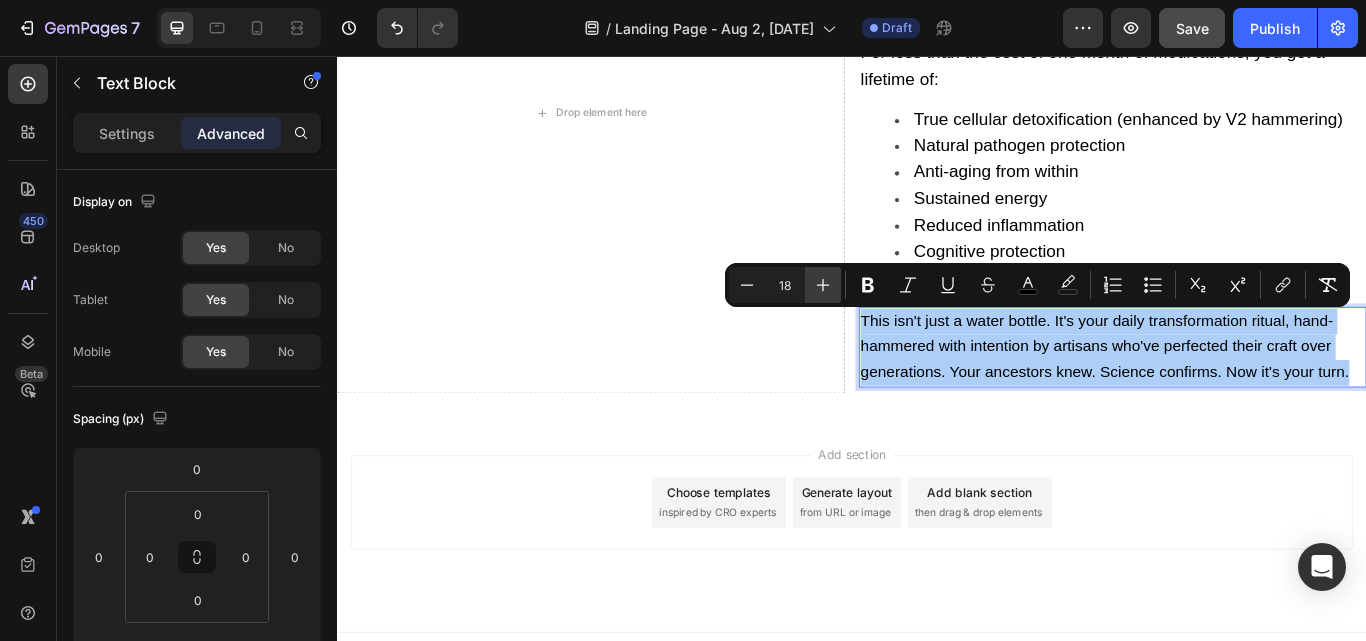 click 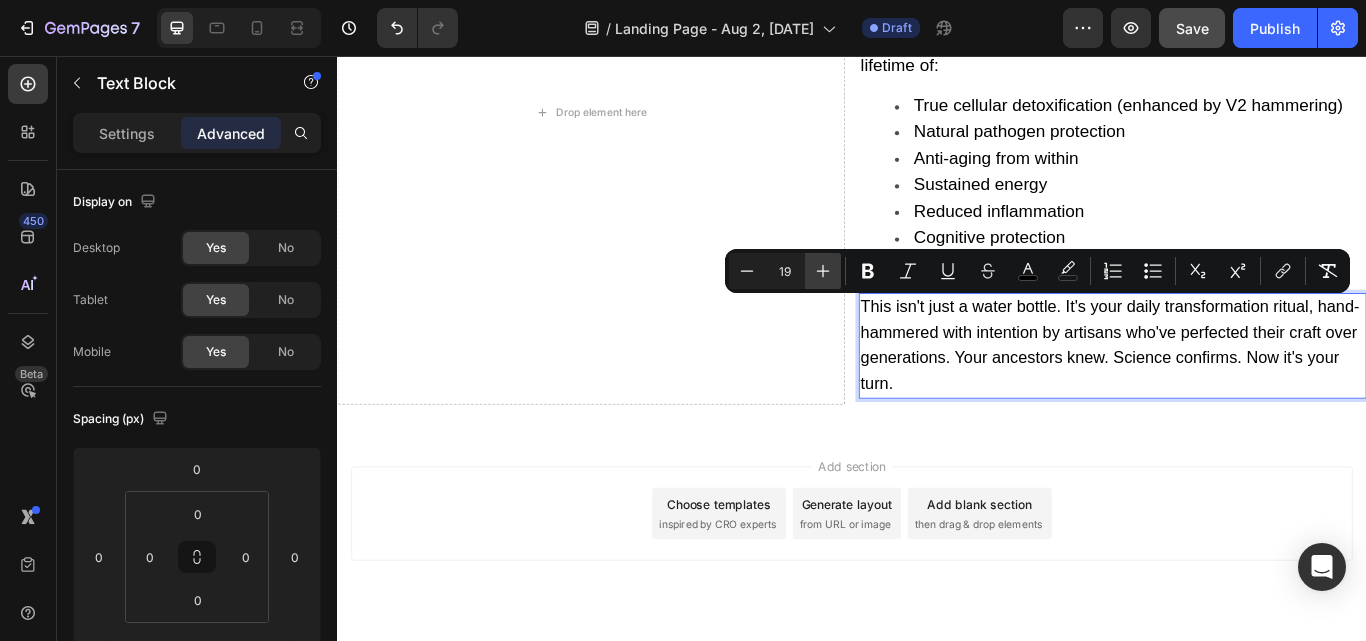 click on "Plus" at bounding box center (823, 271) 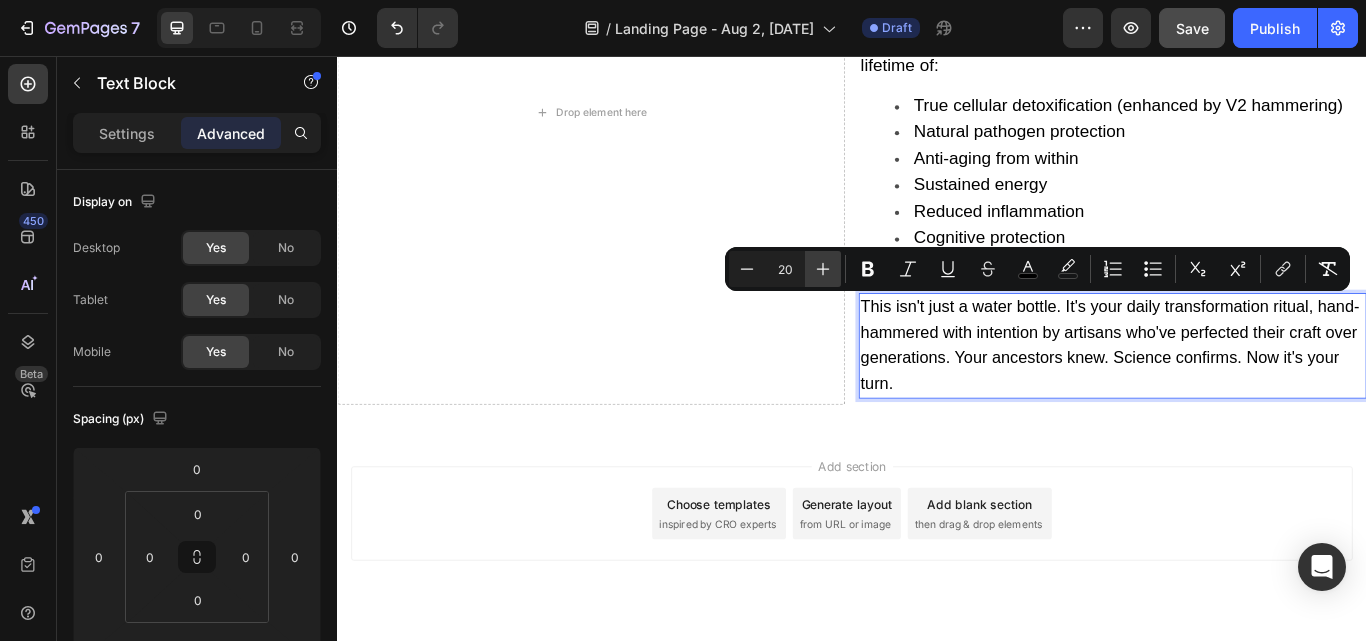 scroll, scrollTop: 17585, scrollLeft: 0, axis: vertical 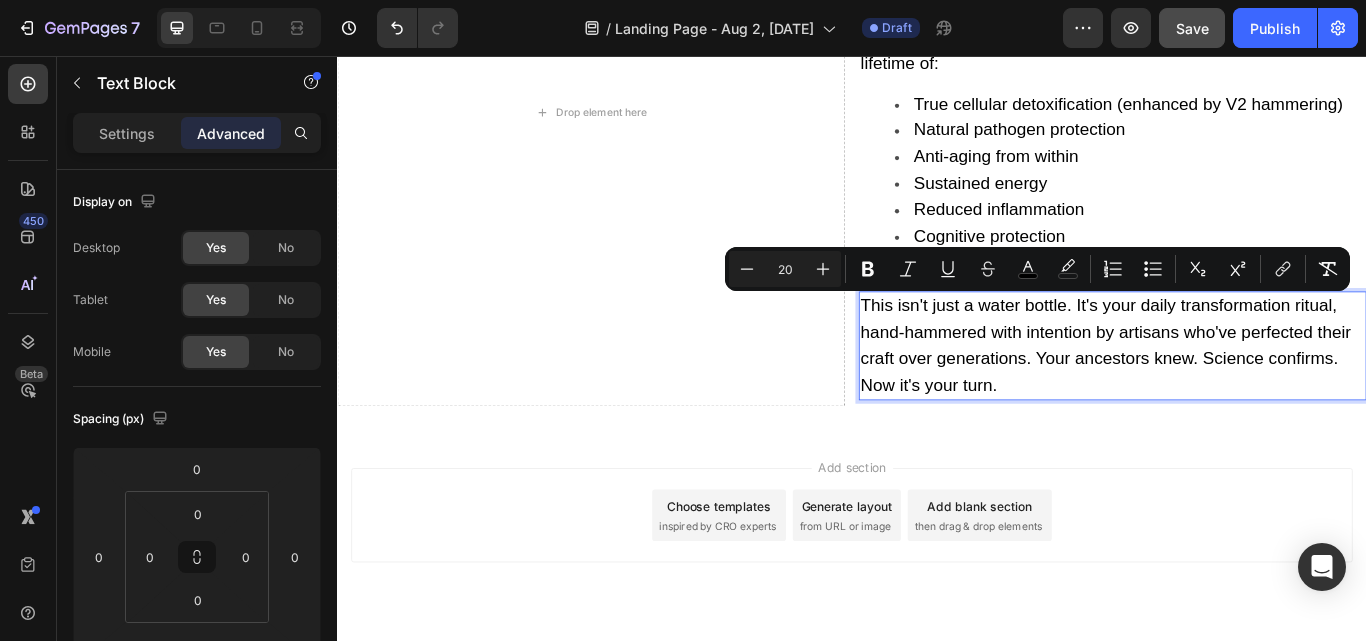 click on "This isn't just a water bottle. It's your daily transformation ritual, hand-hammered with intention by artisans who've perfected their craft over generations. Your ancestors knew. Science confirms. Now it's your turn." at bounding box center (1241, 394) 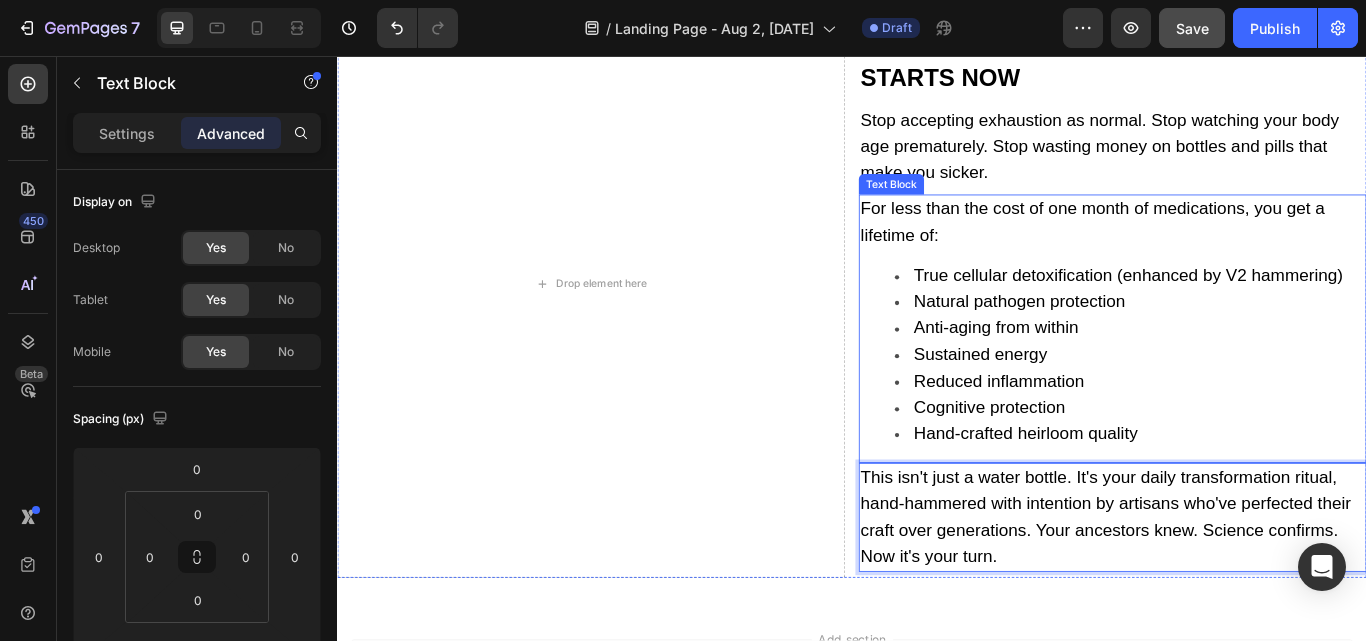 scroll, scrollTop: 17485, scrollLeft: 0, axis: vertical 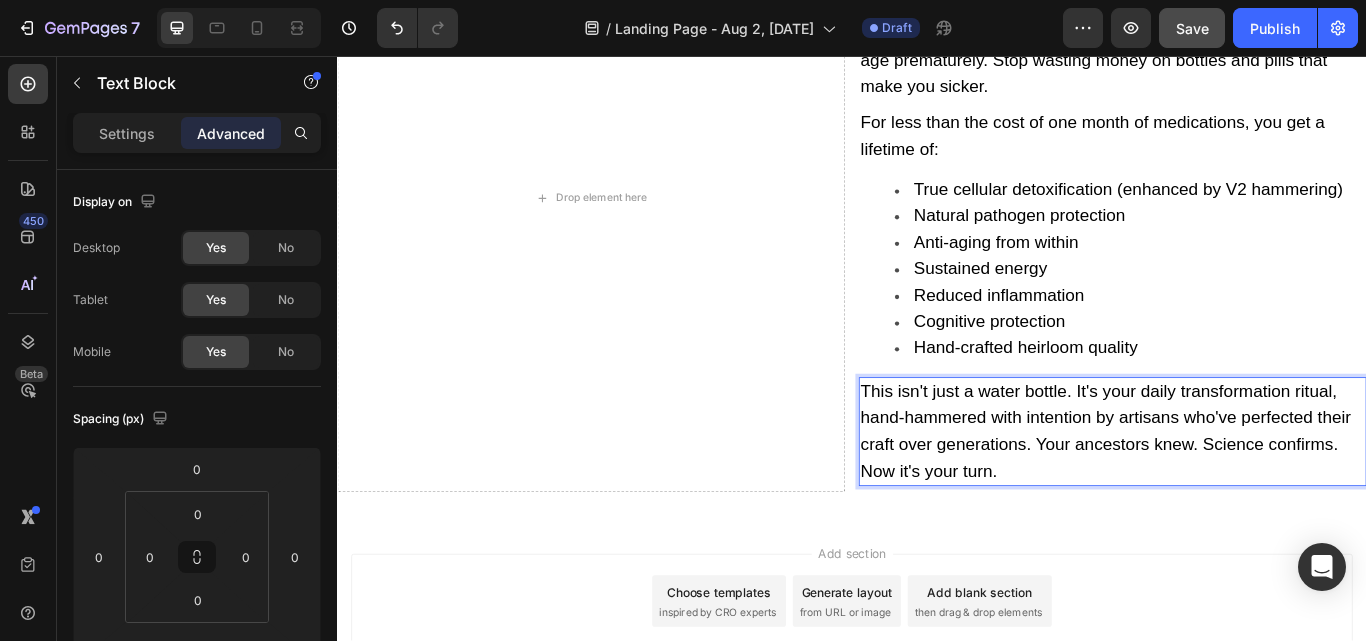 click on "This isn't just a water bottle. It's your daily transformation ritual, hand-hammered with intention by artisans who've perfected their craft over generations. Your ancestors knew. Science confirms. Now it's your turn." at bounding box center [1241, 494] 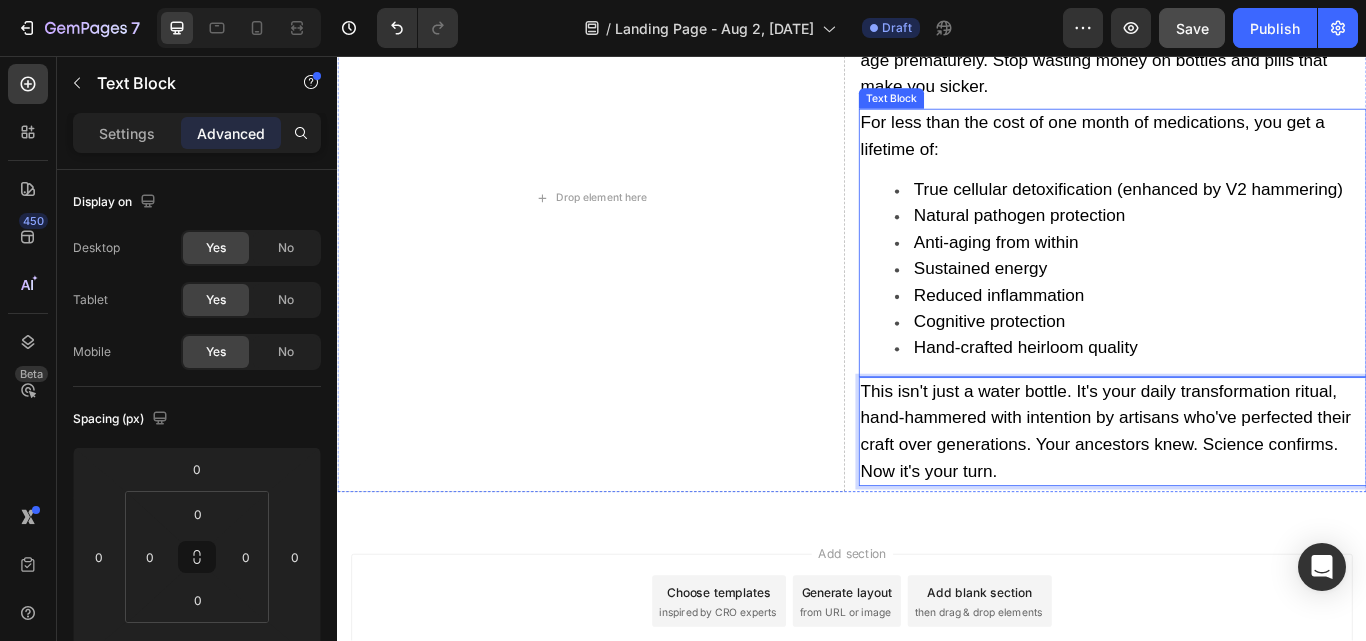 click on "For less than the cost of one month of medications, you get a lifetime of: True cellular detoxification (enhanced by V2 hammering) Natural pathogen protection Anti-aging from within Sustained energy Reduced inflammation Cognitive protection" at bounding box center [1241, 274] 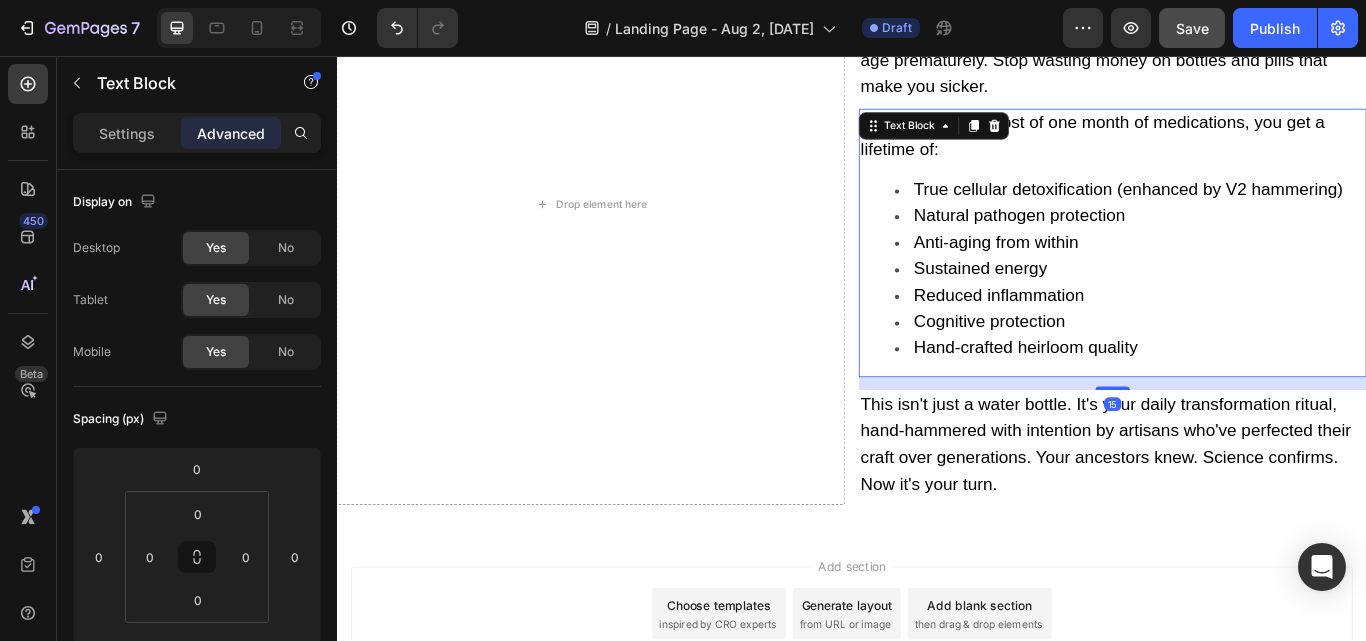 drag, startPoint x: 1227, startPoint y: 425, endPoint x: 1226, endPoint y: 445, distance: 20.024984 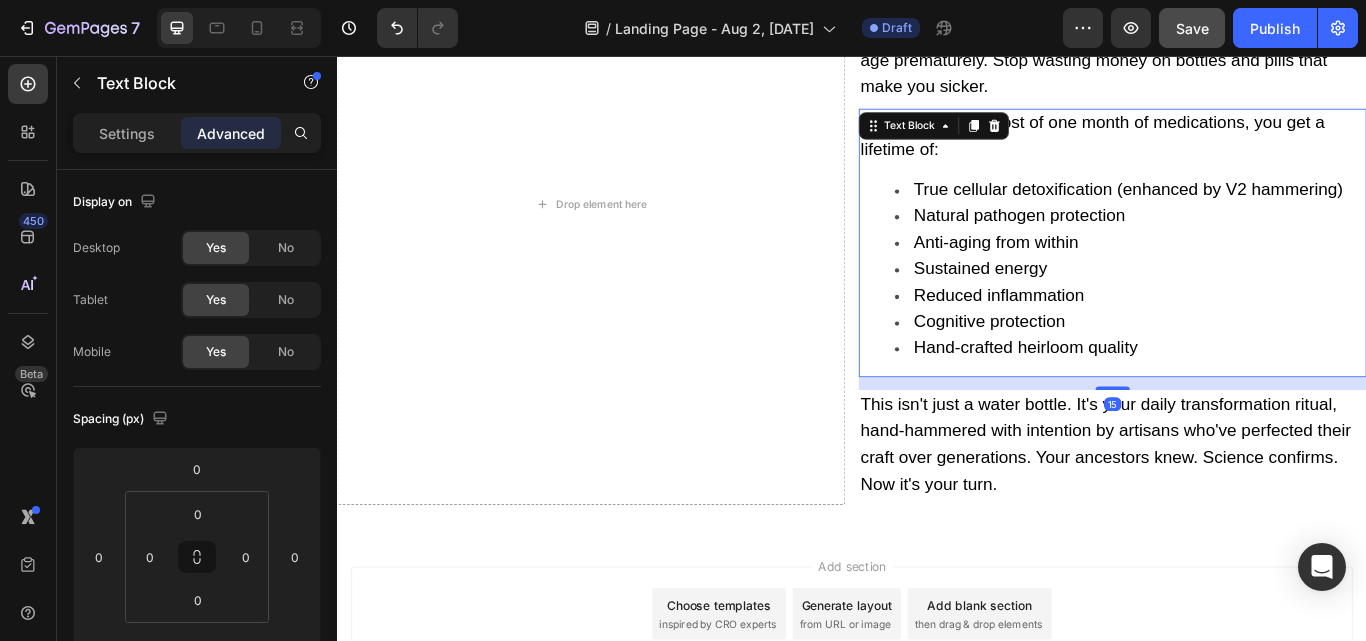 click on "15" at bounding box center [1241, 431] 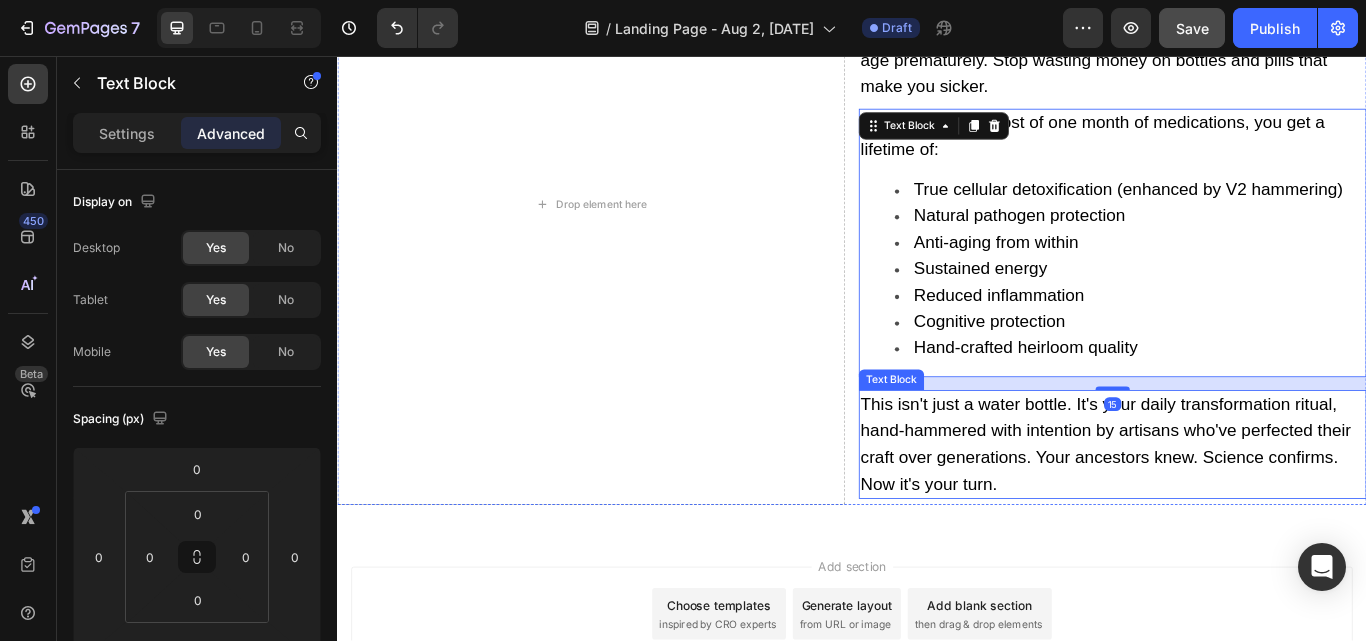 scroll, scrollTop: 17493, scrollLeft: 0, axis: vertical 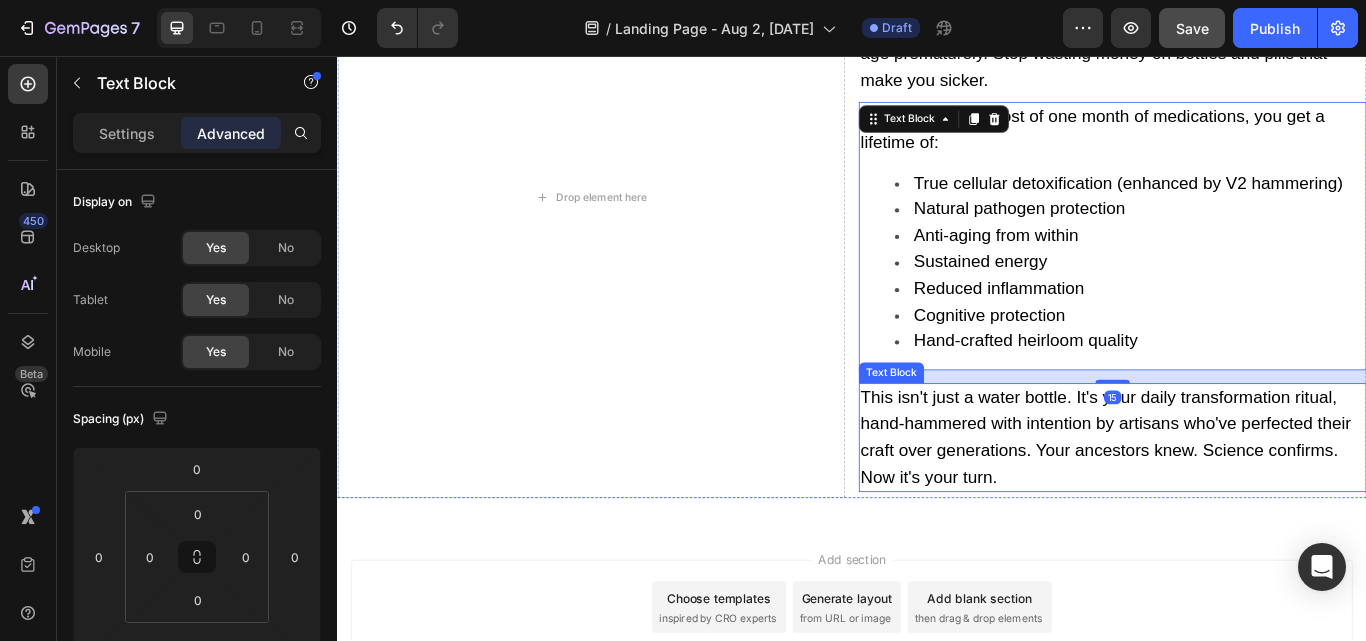 click on "This isn't just a water bottle. It's your daily transformation ritual, hand-hammered with intention by artisans who've perfected their craft over generations. Your ancestors knew. Science confirms. Now it's your turn." at bounding box center [1233, 500] 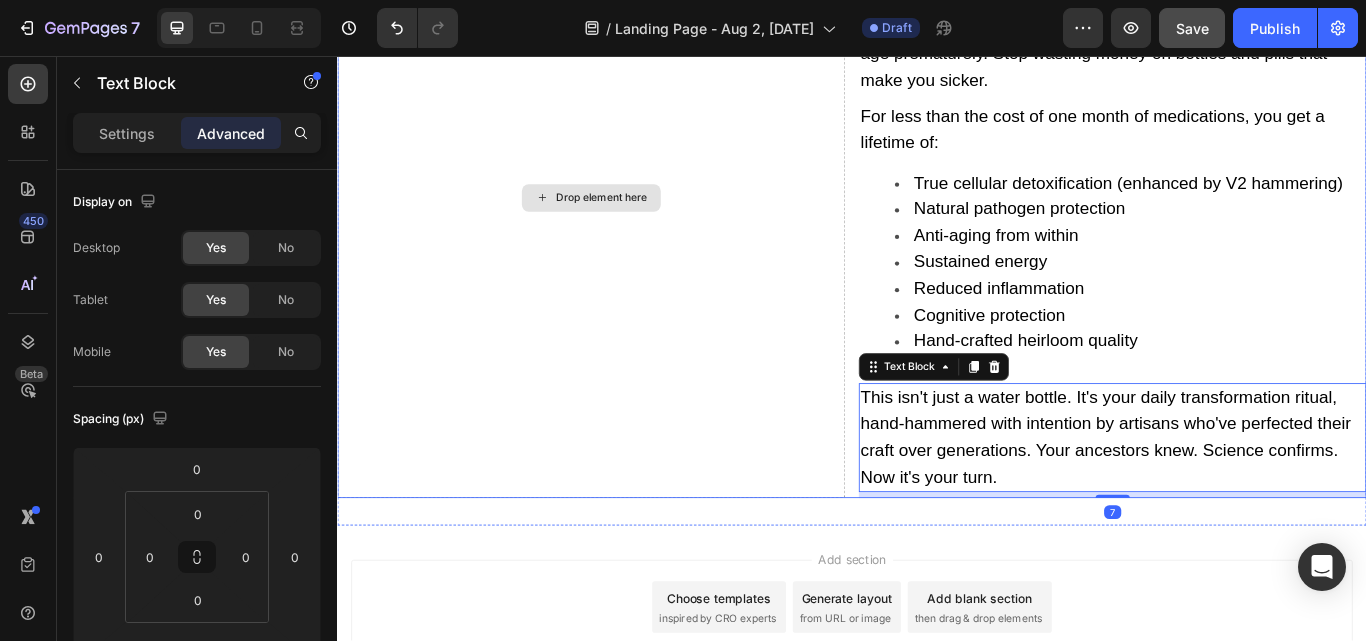 scroll, scrollTop: 17593, scrollLeft: 0, axis: vertical 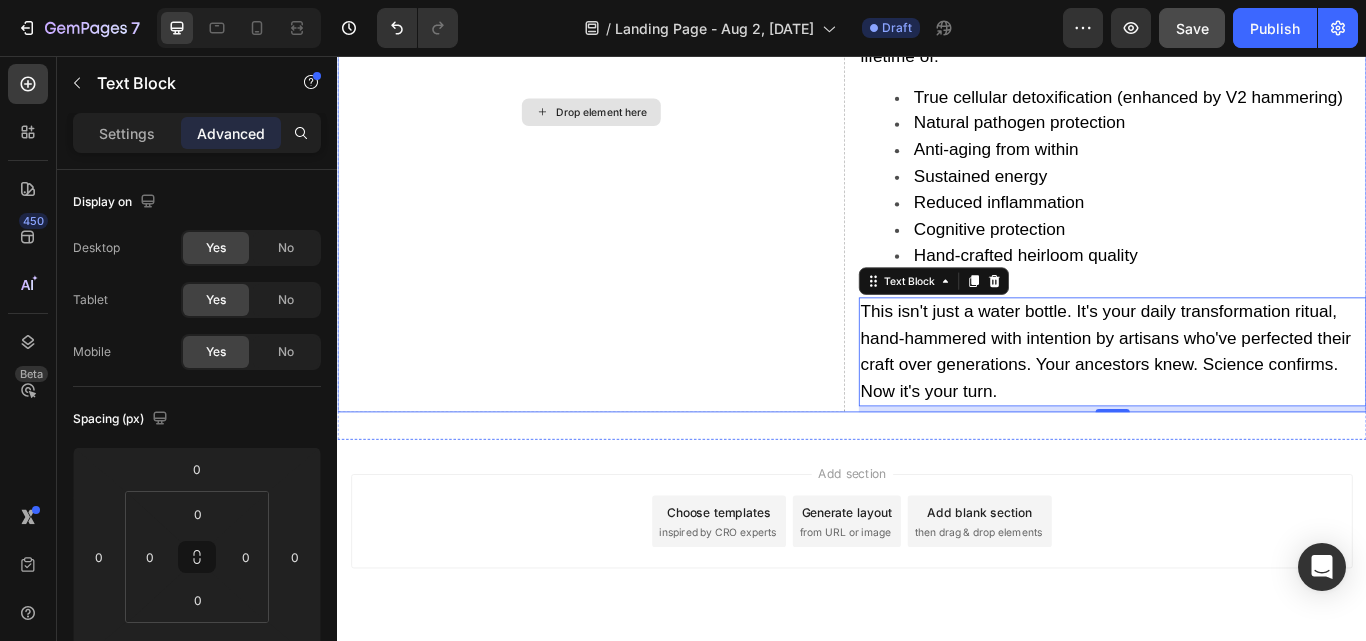 click on "Drop element here" at bounding box center (645, 122) 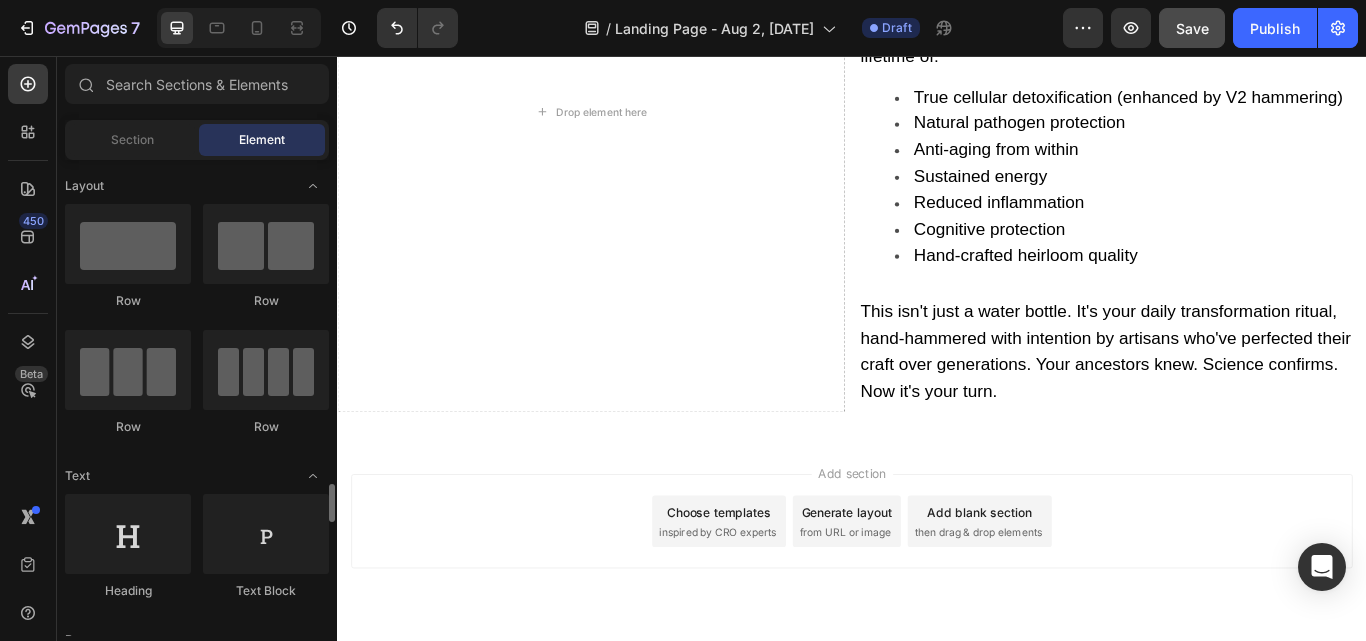 scroll, scrollTop: 300, scrollLeft: 0, axis: vertical 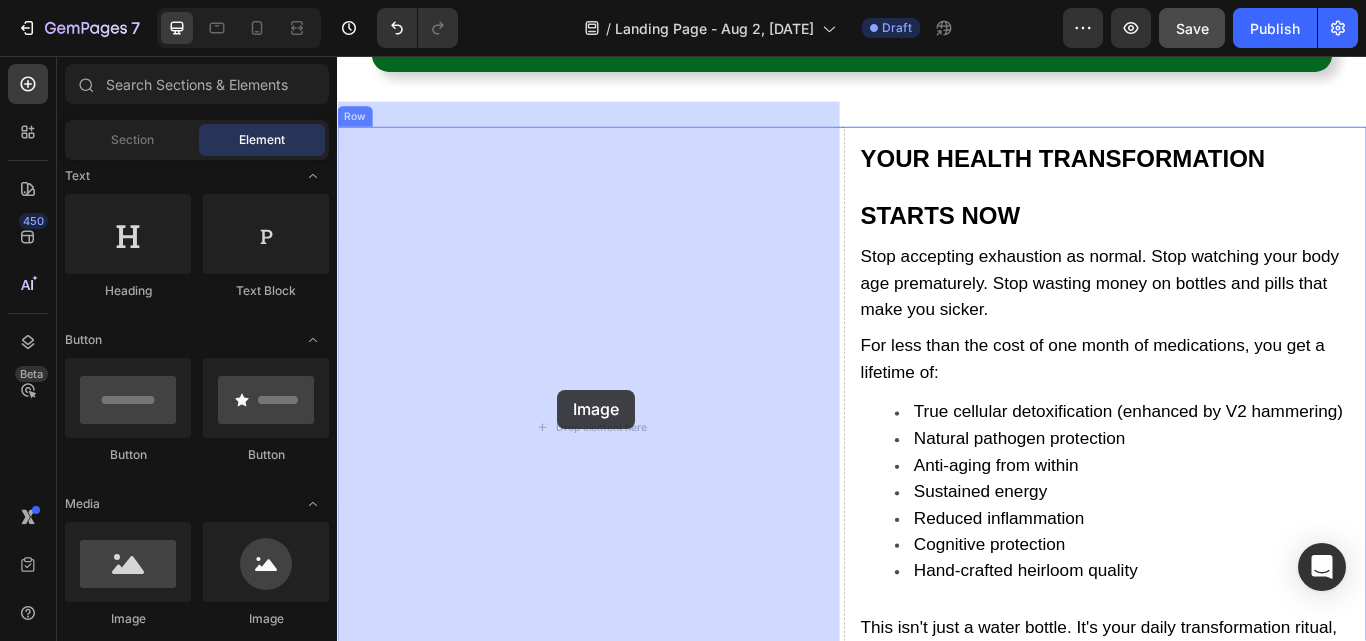 drag, startPoint x: 465, startPoint y: 622, endPoint x: 594, endPoint y: 444, distance: 219.82948 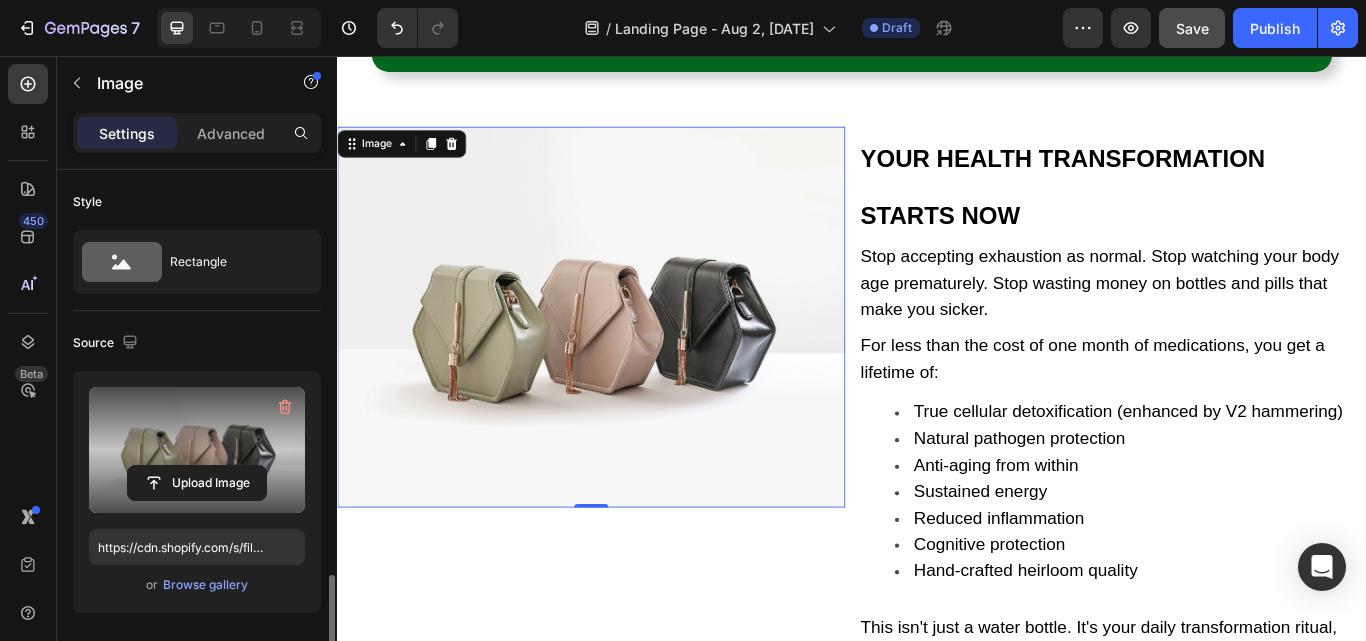scroll, scrollTop: 300, scrollLeft: 0, axis: vertical 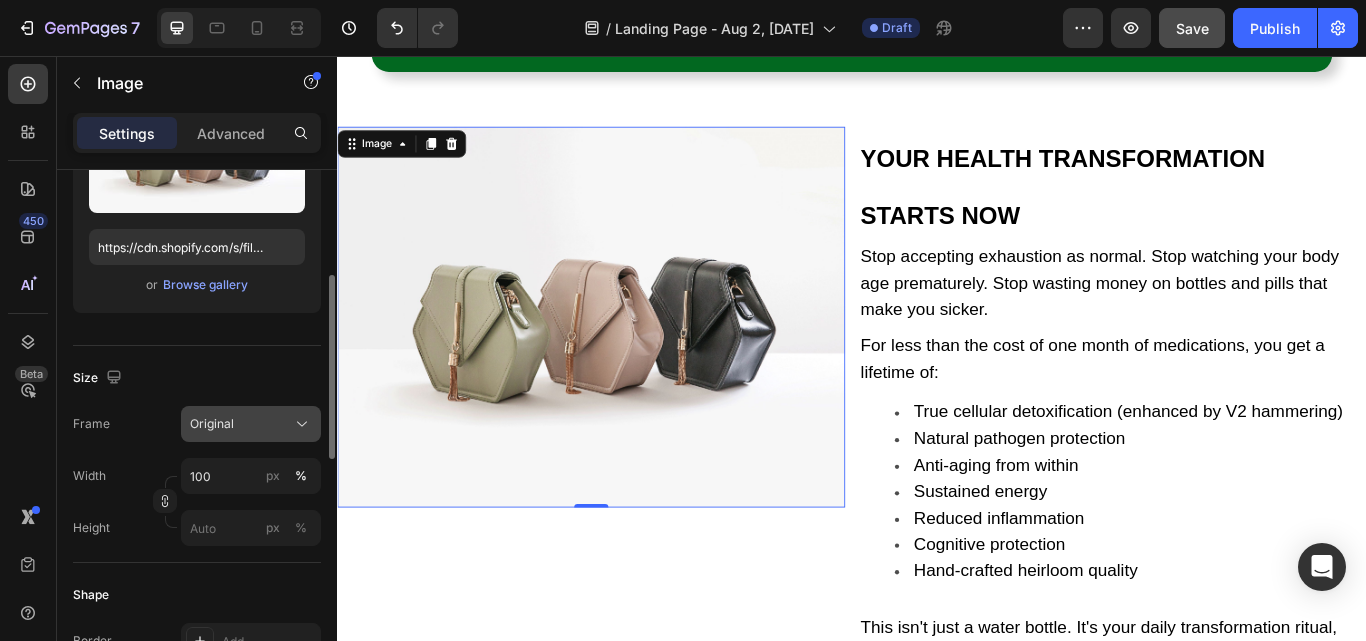 click on "Original" 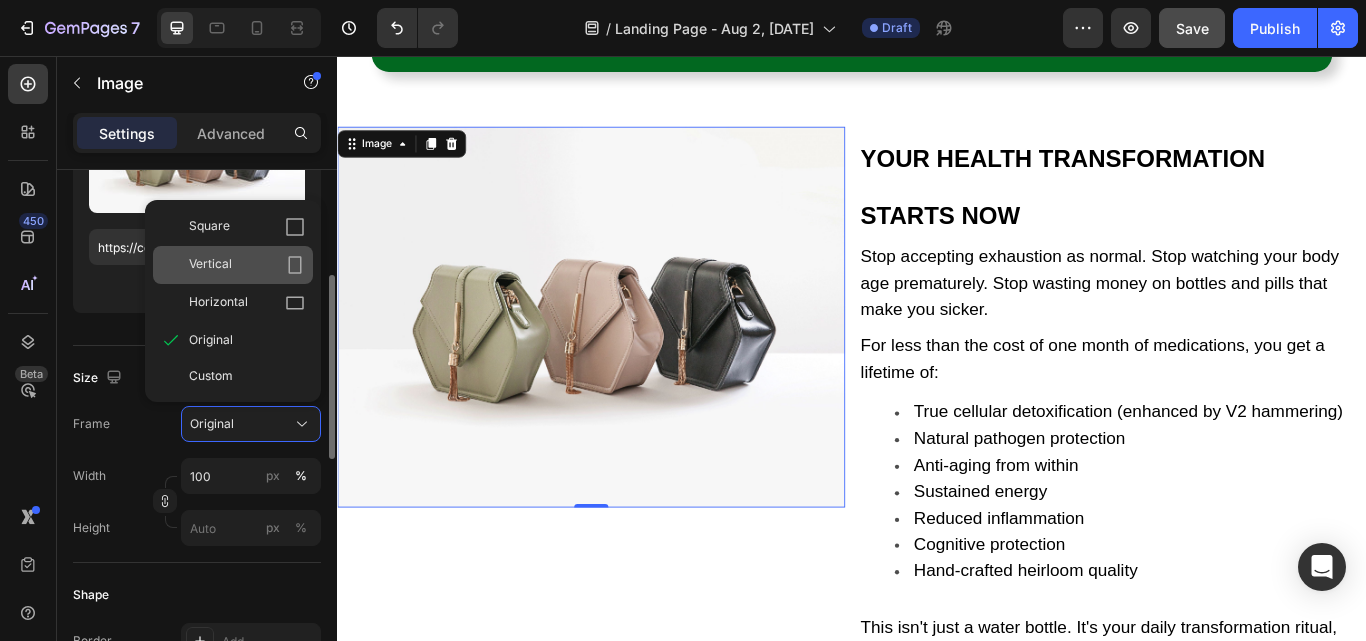 click on "Vertical" at bounding box center [210, 265] 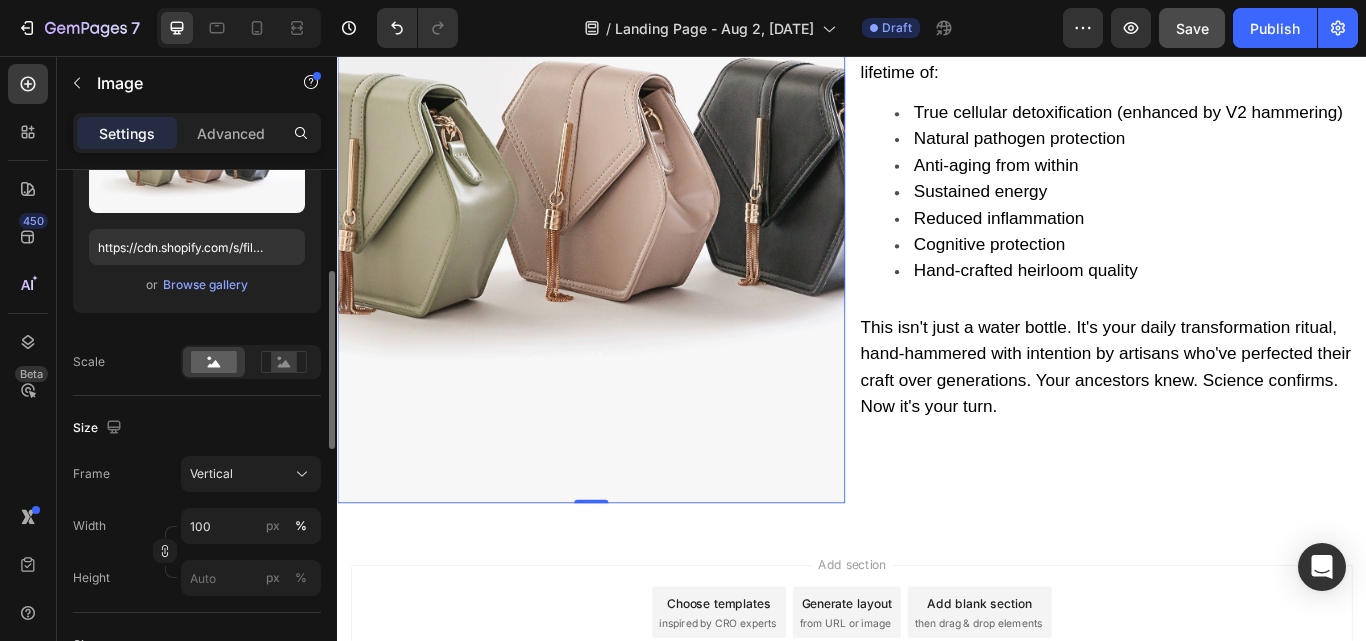 scroll, scrollTop: 17654, scrollLeft: 0, axis: vertical 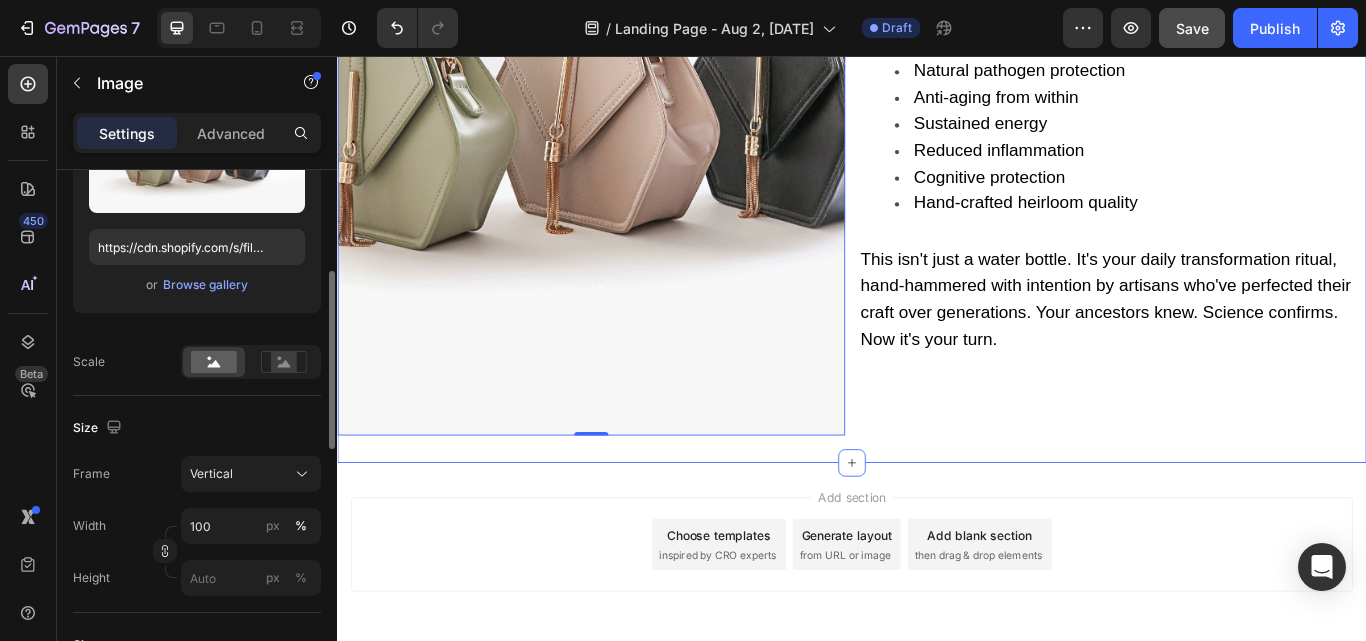 click on "Image   0 YOUR HEALTH TRANSFORMATION STARTS NOW Heading Stop accepting exhaustion as normal. Stop watching your body age prematurely. Stop wasting money on bottles and pills that make you sicker. Text Block For less than the cost of one month of medications, you get a lifetime of: True cellular detoxification (enhanced by V2 hammering) Natural pathogen protection Anti-aging from within Sustained energy Reduced inflammation Cognitive protection Hand-crafted heirloom quality Text Block This isn't just a water bottle. It's your daily transformation ritual, hand-hammered with intention by artisans who've perfected their craft over generations. Your ancestors knew. Science confirms. Now it's your turn. Text Block Row Section 20/25" at bounding box center (937, 104) 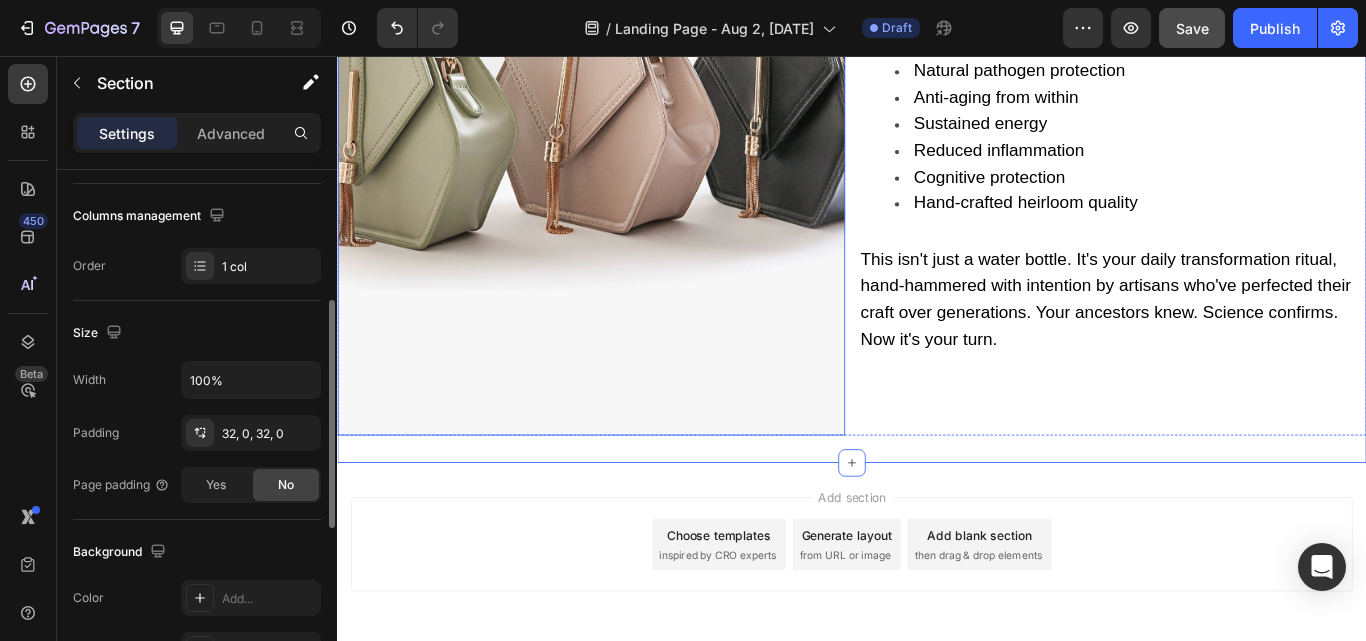 scroll, scrollTop: 0, scrollLeft: 0, axis: both 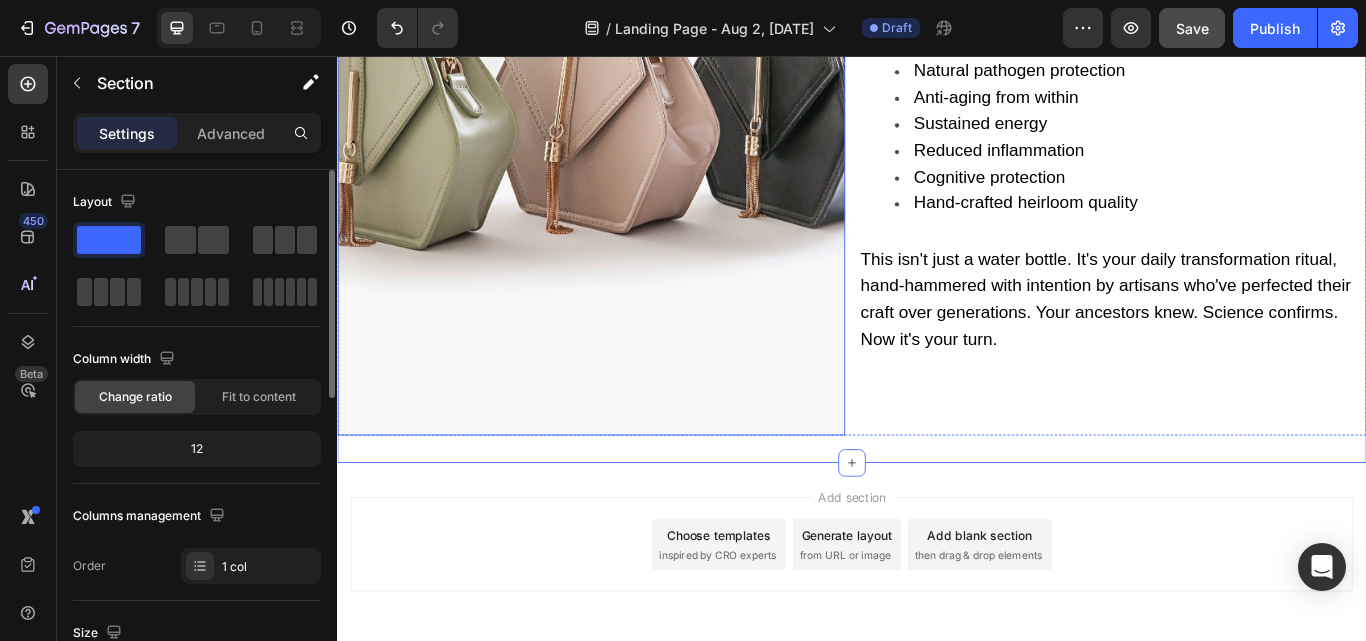 click at bounding box center [633, 104] 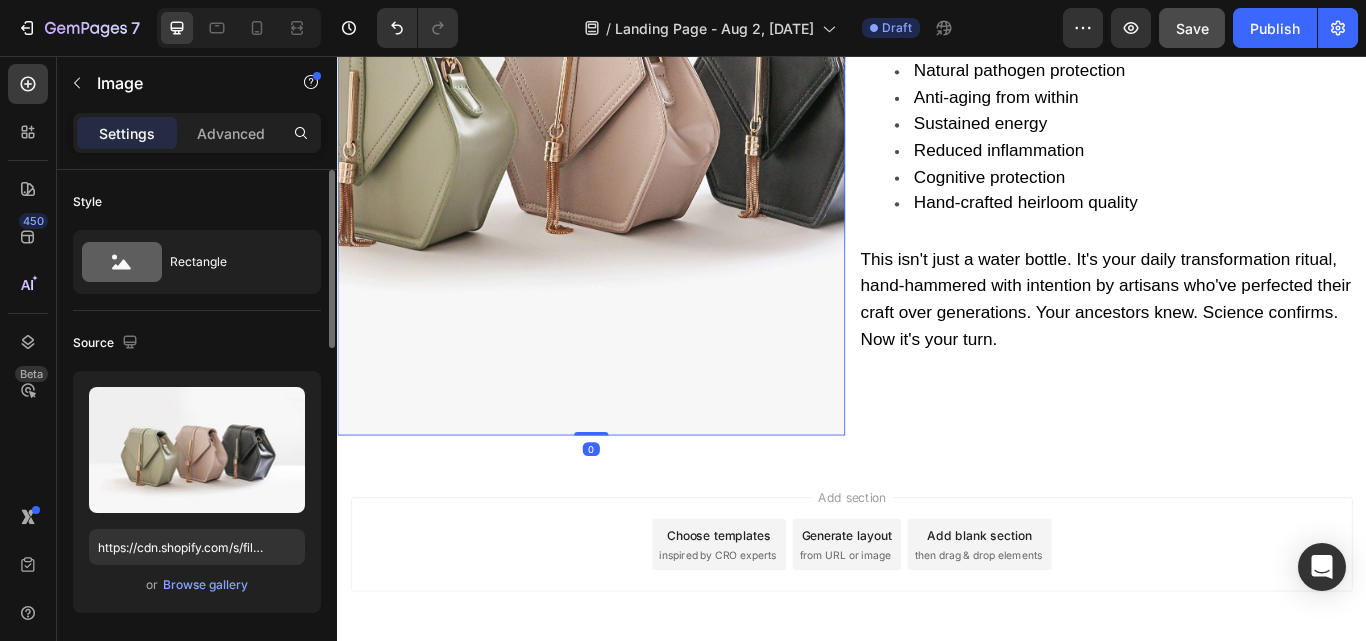 drag, startPoint x: 626, startPoint y: 486, endPoint x: 627, endPoint y: 454, distance: 32.01562 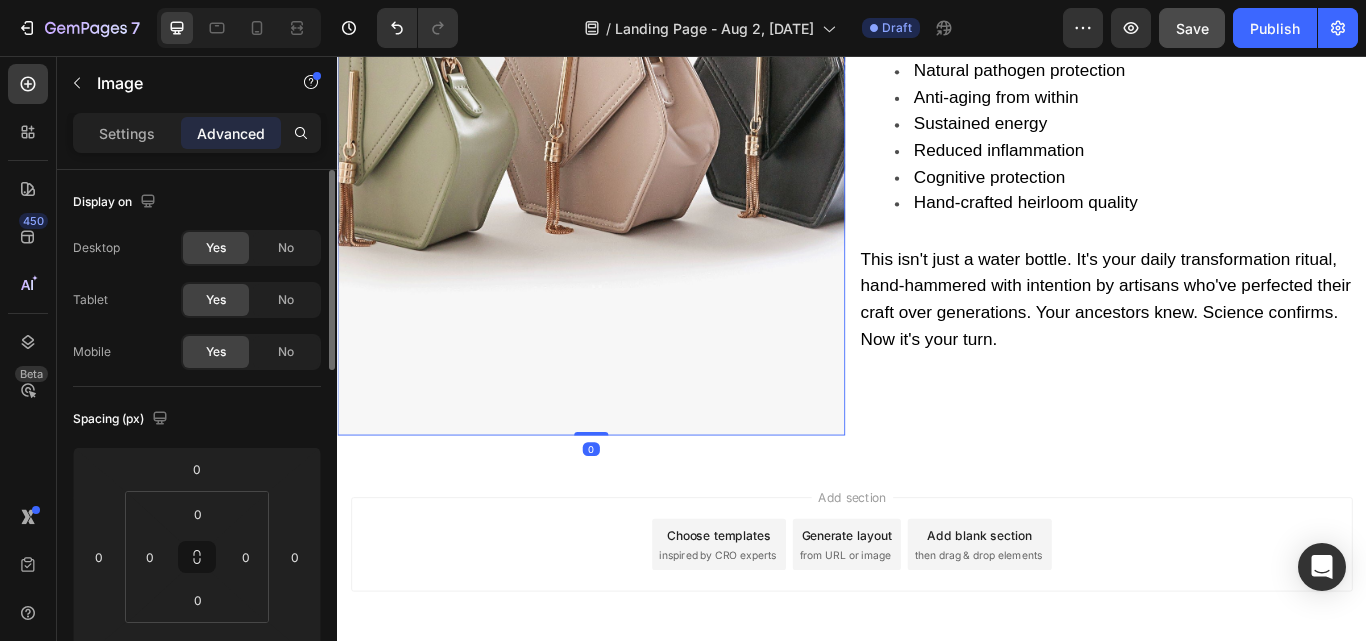 drag, startPoint x: 628, startPoint y: 486, endPoint x: 628, endPoint y: 453, distance: 33 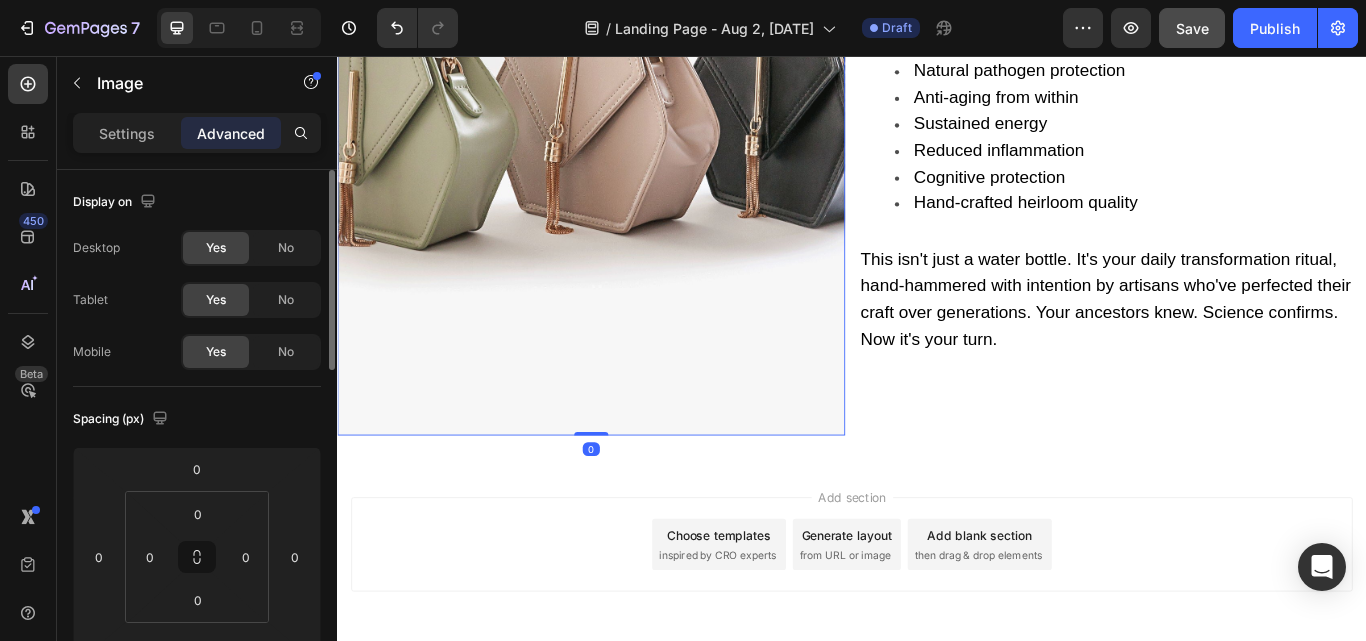 click on "Image   0" at bounding box center [633, 104] 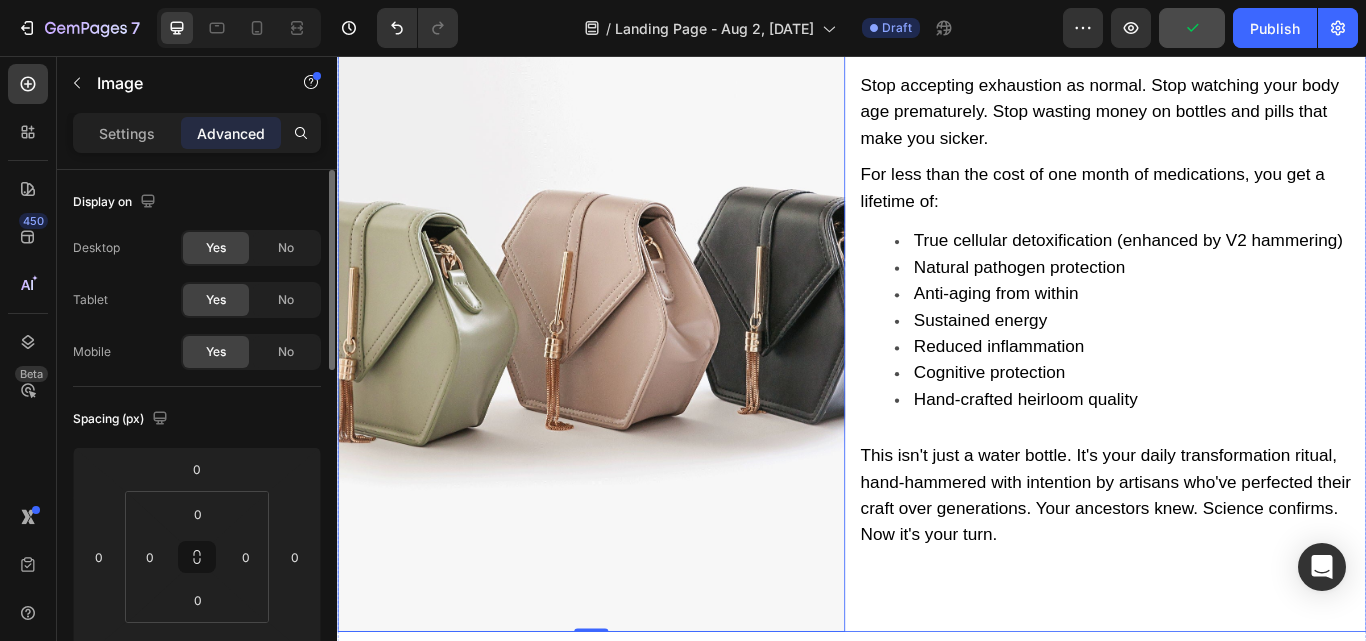 scroll, scrollTop: 17054, scrollLeft: 0, axis: vertical 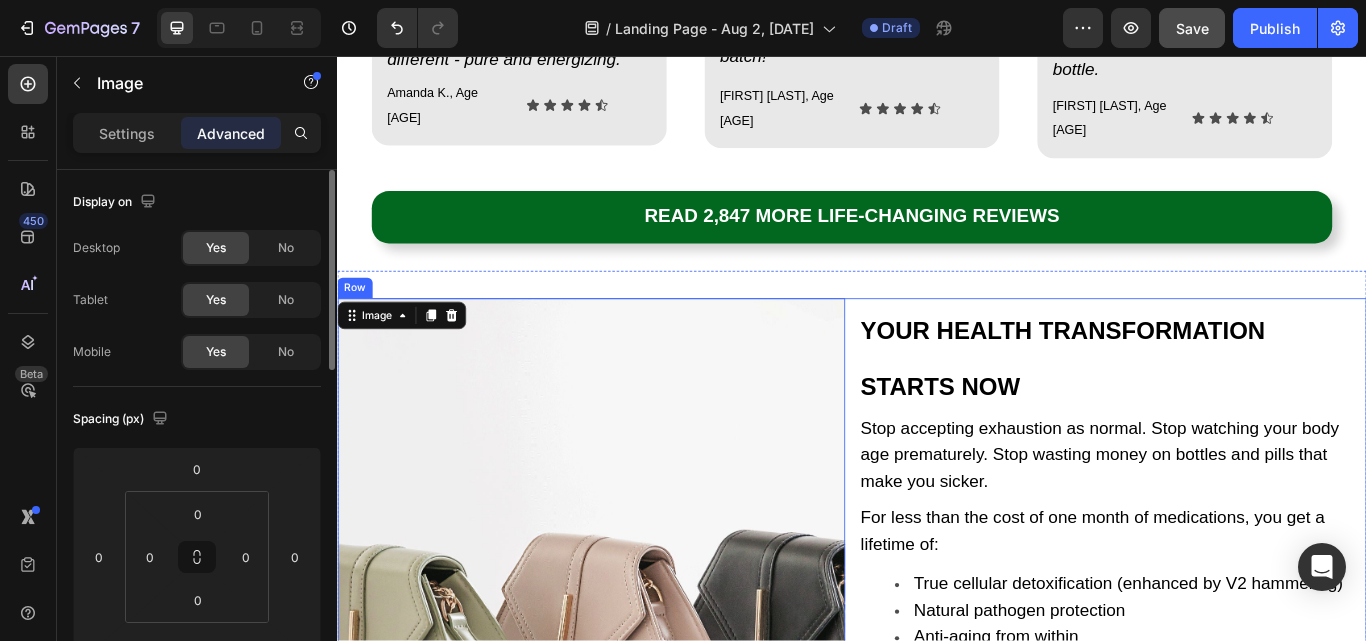 click on "Image   0 YOUR HEALTH TRANSFORMATION STARTS NOW Heading Stop accepting exhaustion as normal. Stop watching your body age prematurely. Stop wasting money on bottles and pills that make you sicker. Text Block For less than the cost of one month of medications, you get a lifetime of: True cellular detoxification (enhanced by V2 hammering) Natural pathogen protection Anti-aging from within Sustained energy Reduced inflammation Cognitive protection Hand-crafted heirloom quality Text Block This isn't just a water bottle. It's your daily transformation ritual, hand-hammered with intention by artisans who've perfected their craft over generations. Your ancestors knew. Science confirms. Now it's your turn. Text Block Row" at bounding box center [937, 733] 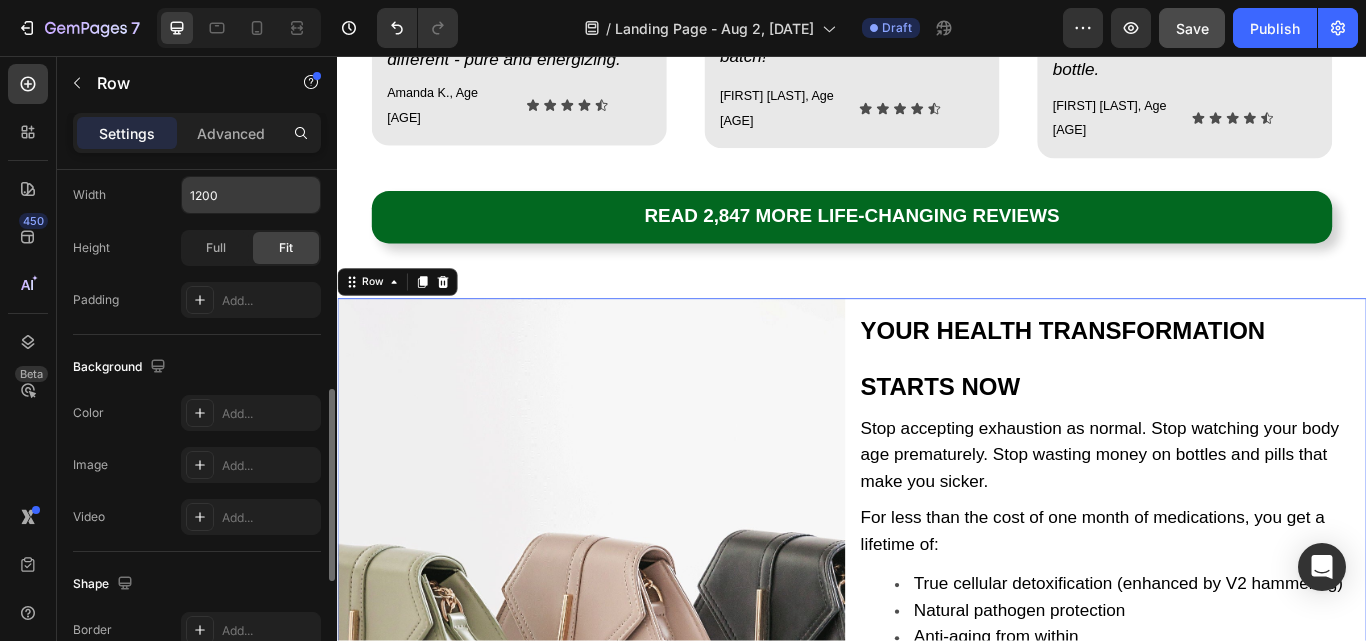 scroll, scrollTop: 920, scrollLeft: 0, axis: vertical 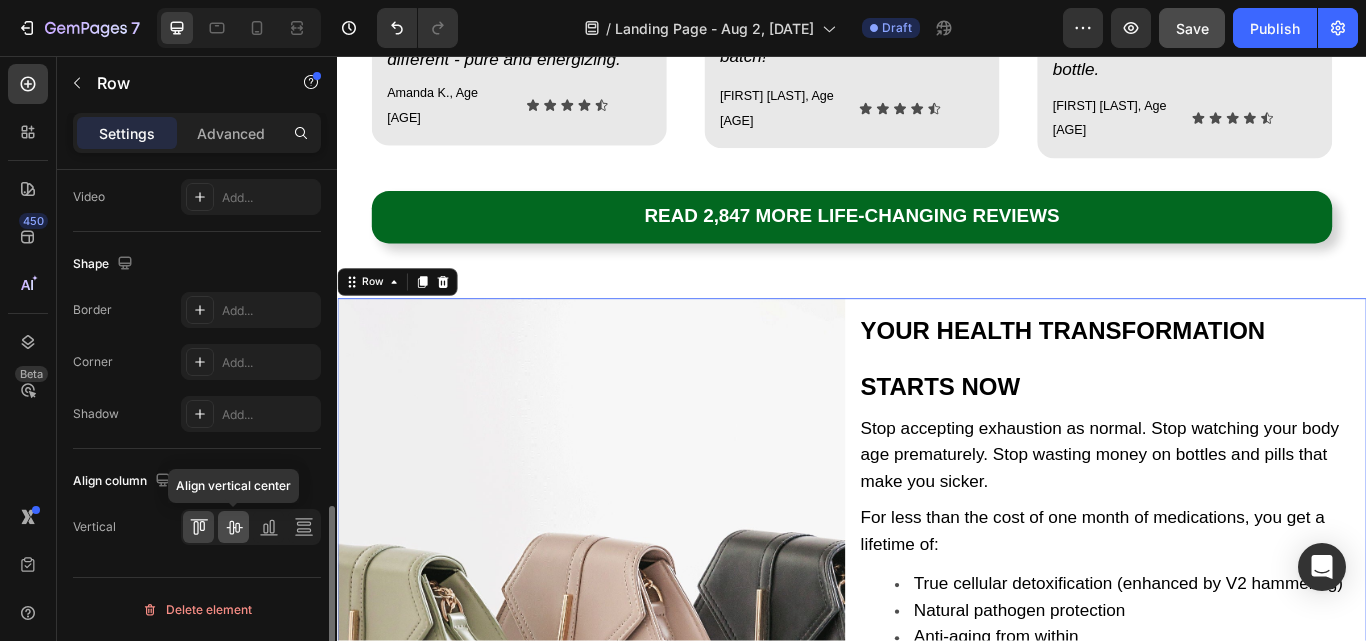 click 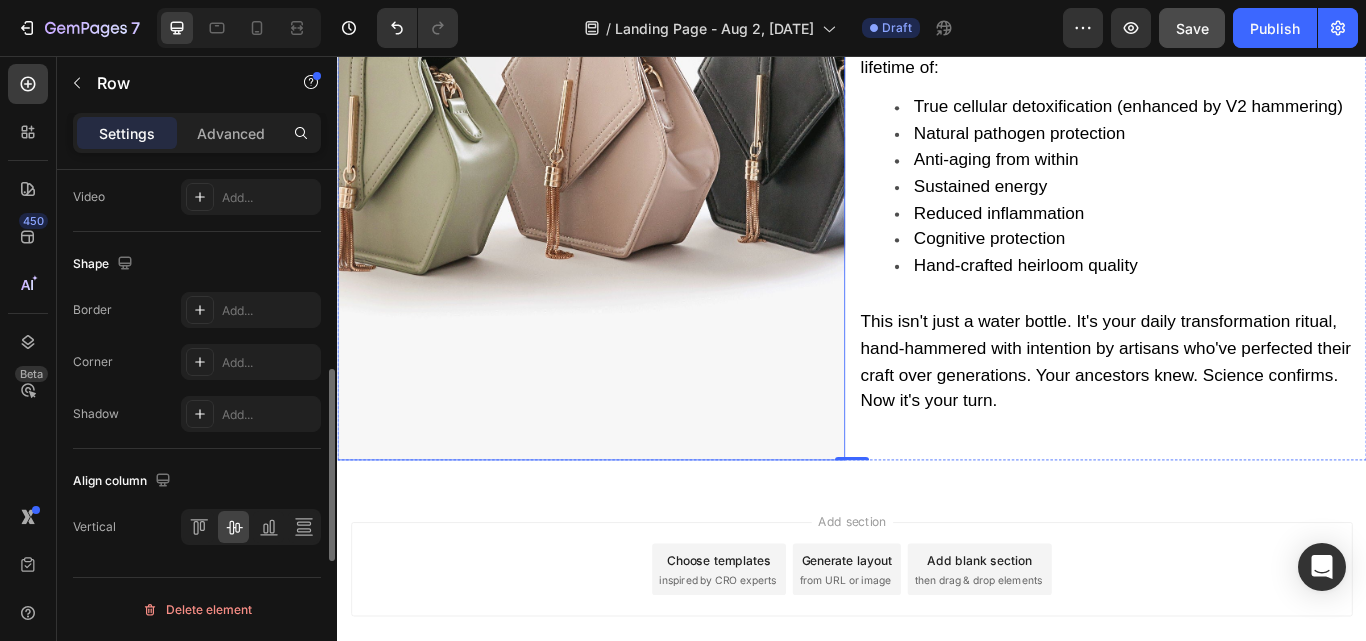 scroll, scrollTop: 17261, scrollLeft: 0, axis: vertical 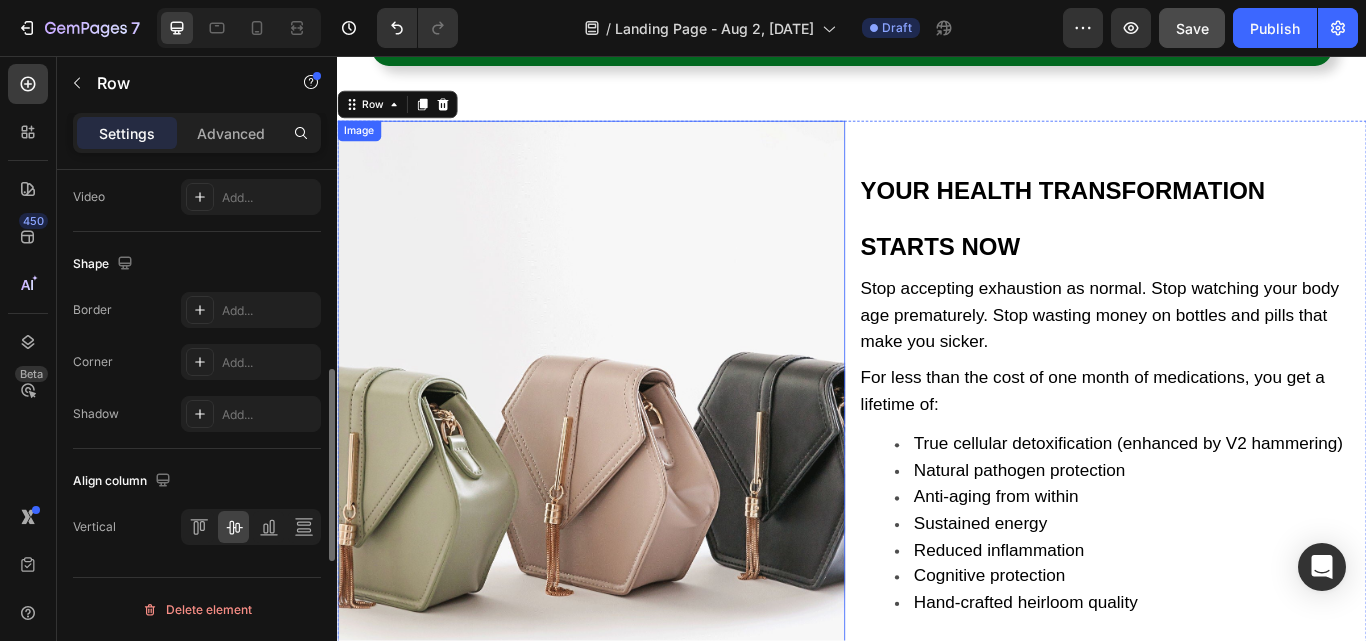 click at bounding box center (633, 526) 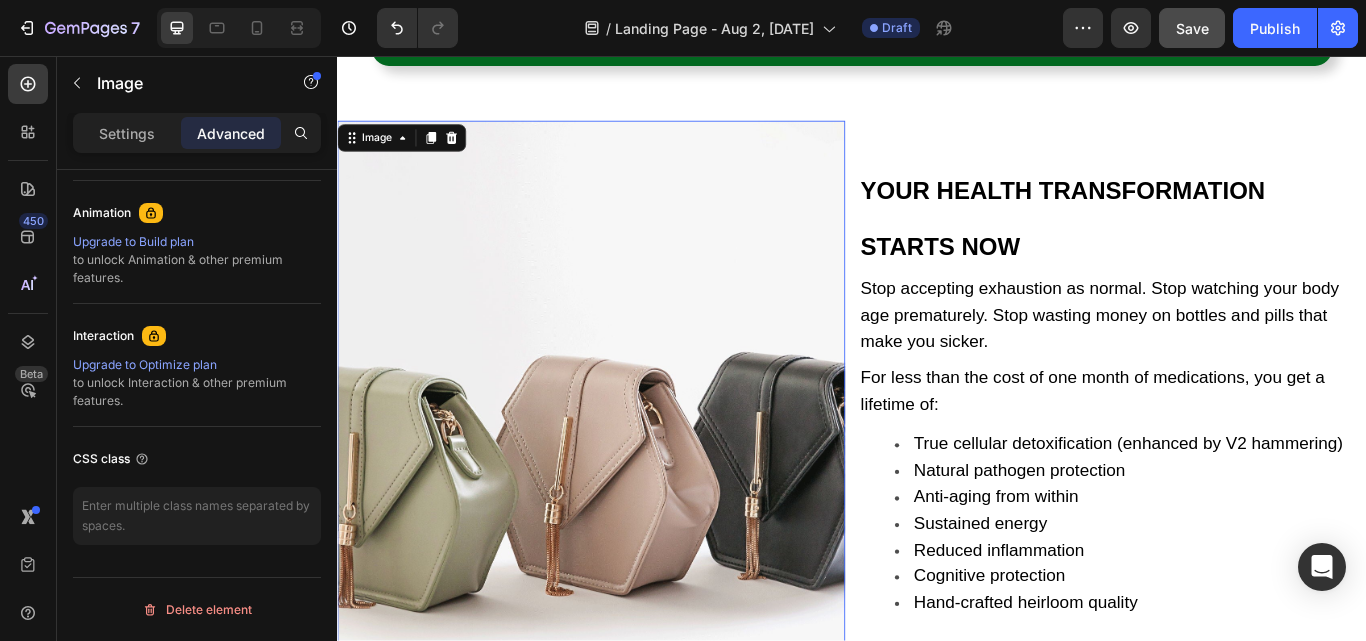 scroll, scrollTop: 17254, scrollLeft: 0, axis: vertical 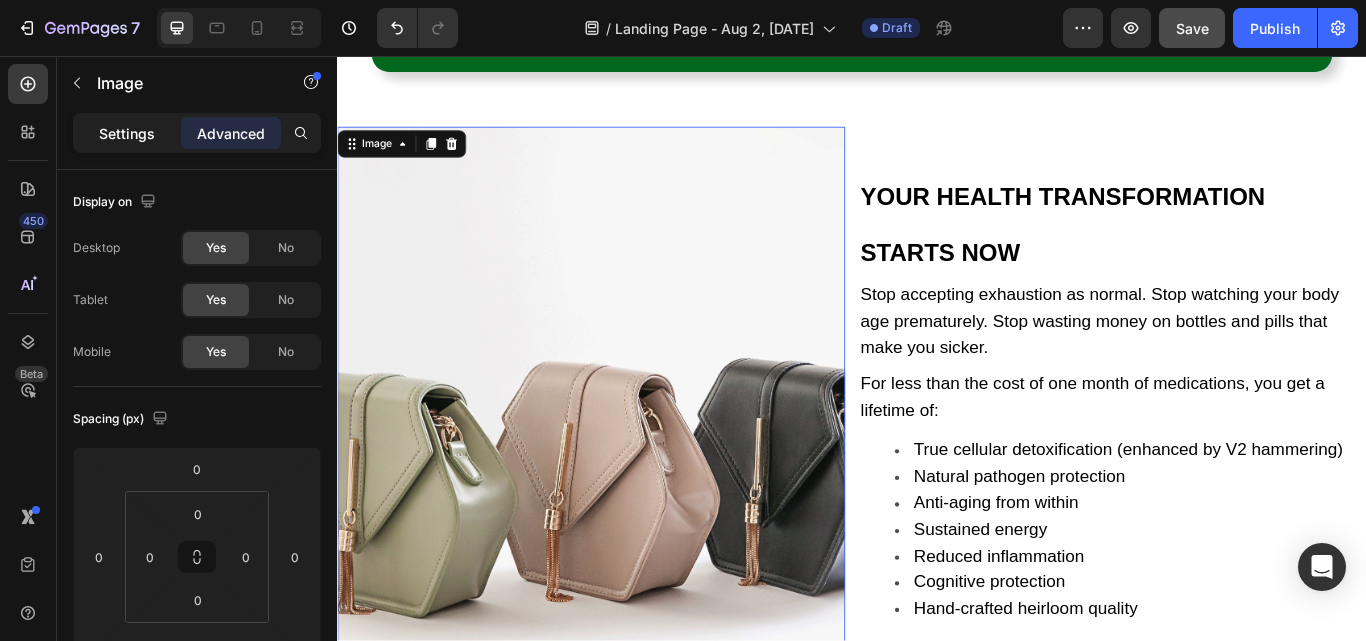 click on "Settings" at bounding box center [127, 133] 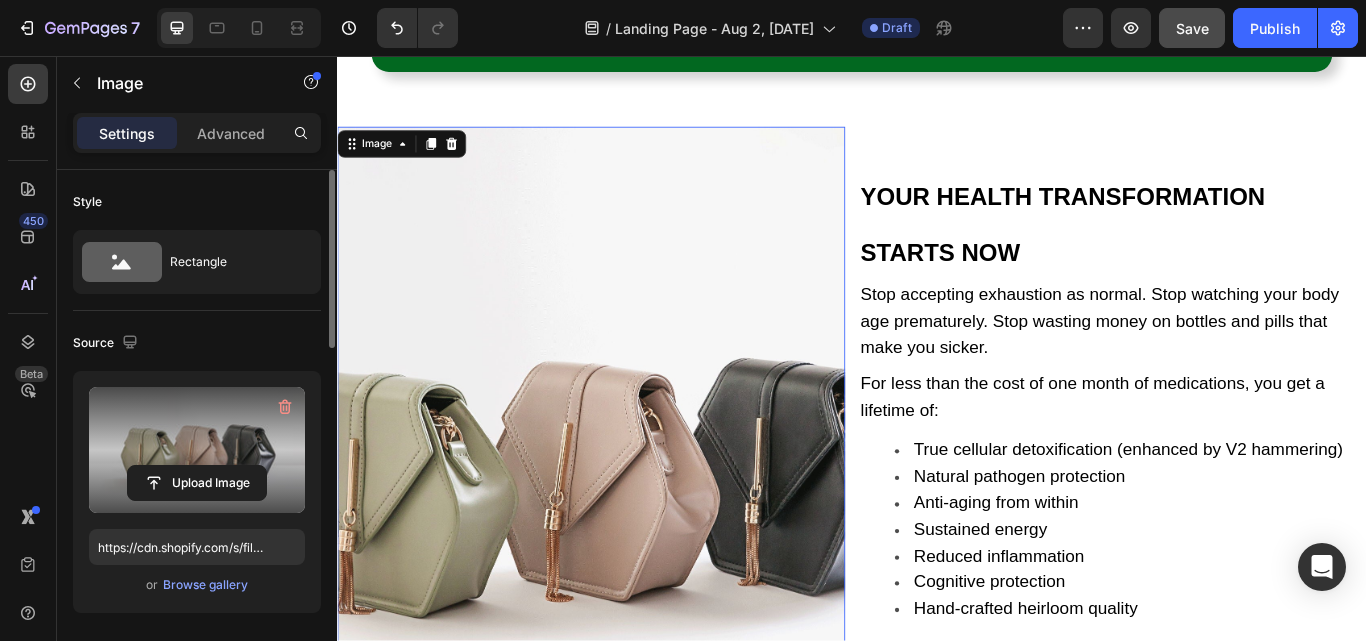 scroll, scrollTop: 500, scrollLeft: 0, axis: vertical 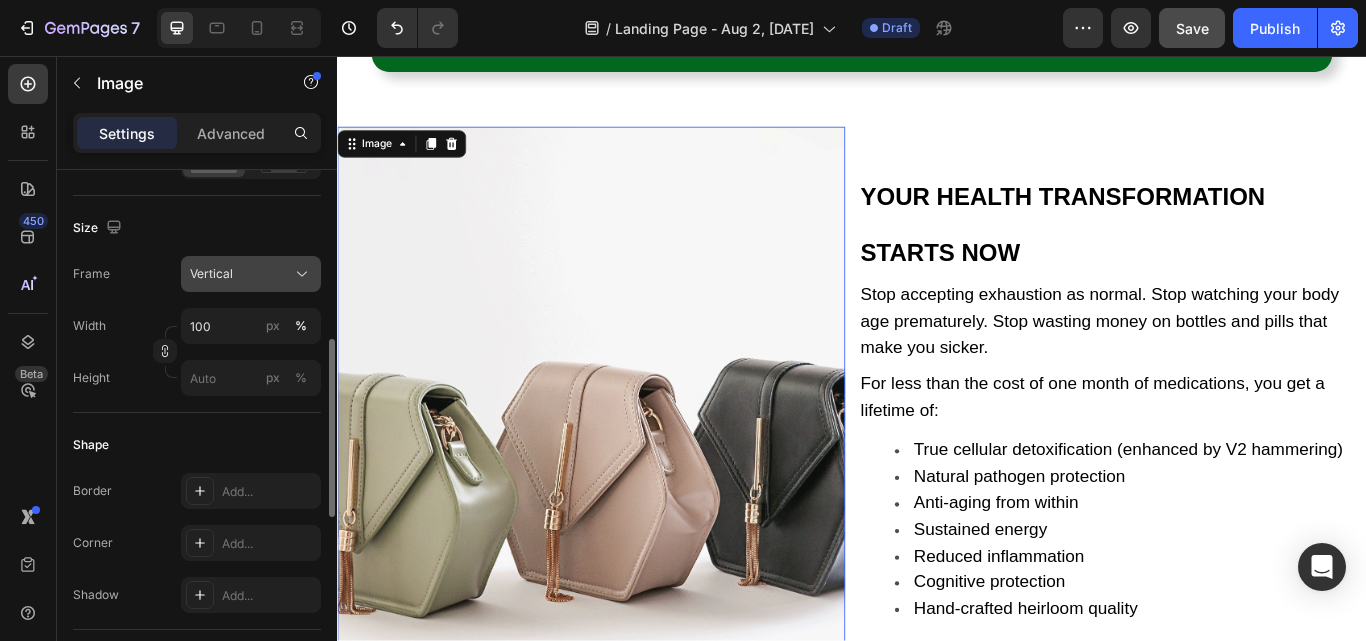 click on "Vertical" 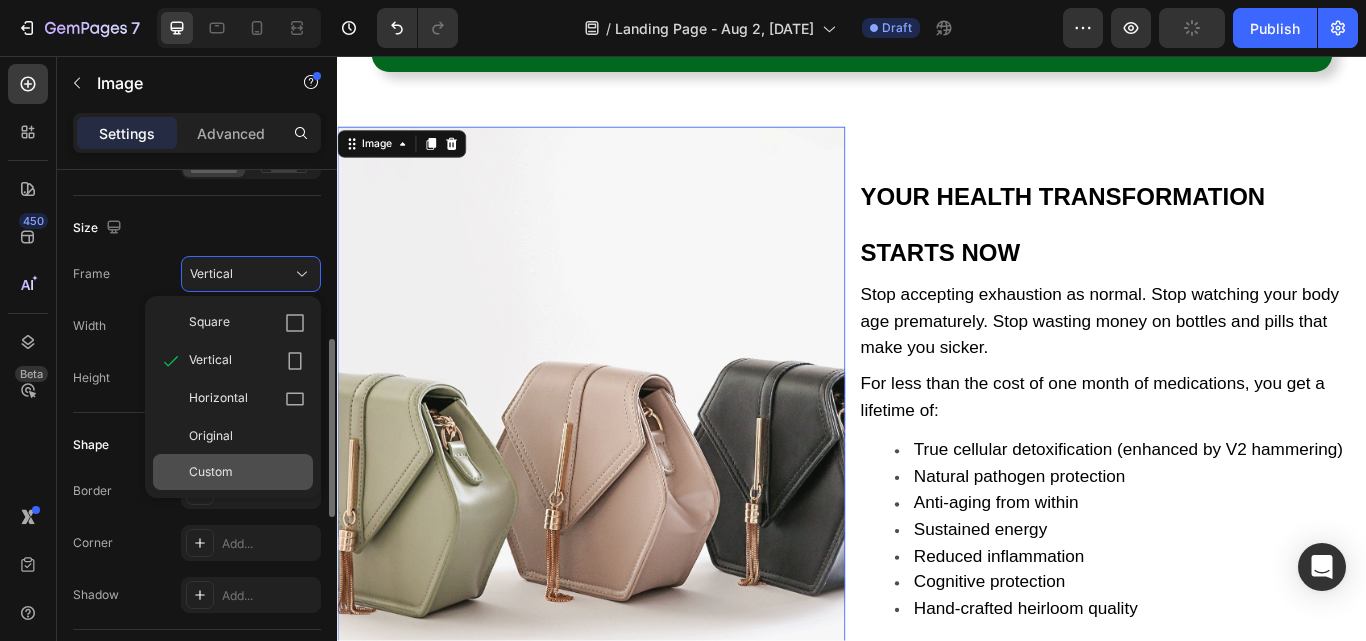 click on "Custom" at bounding box center [211, 472] 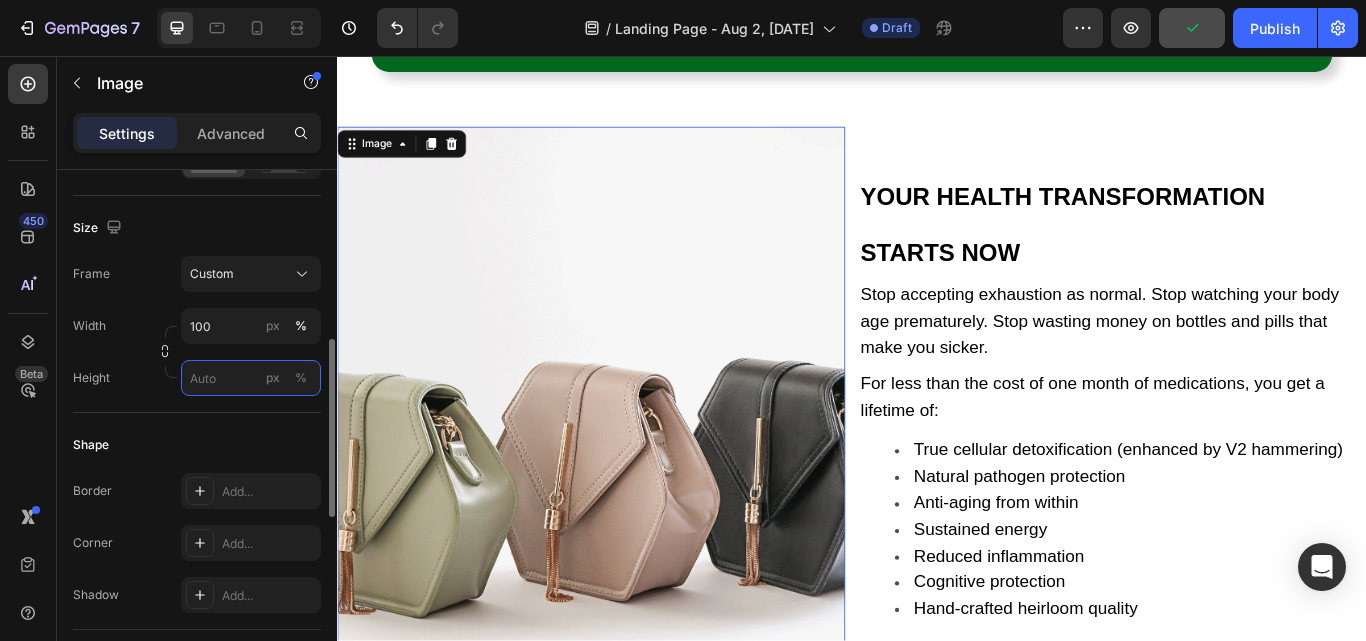 click on "px %" at bounding box center (251, 378) 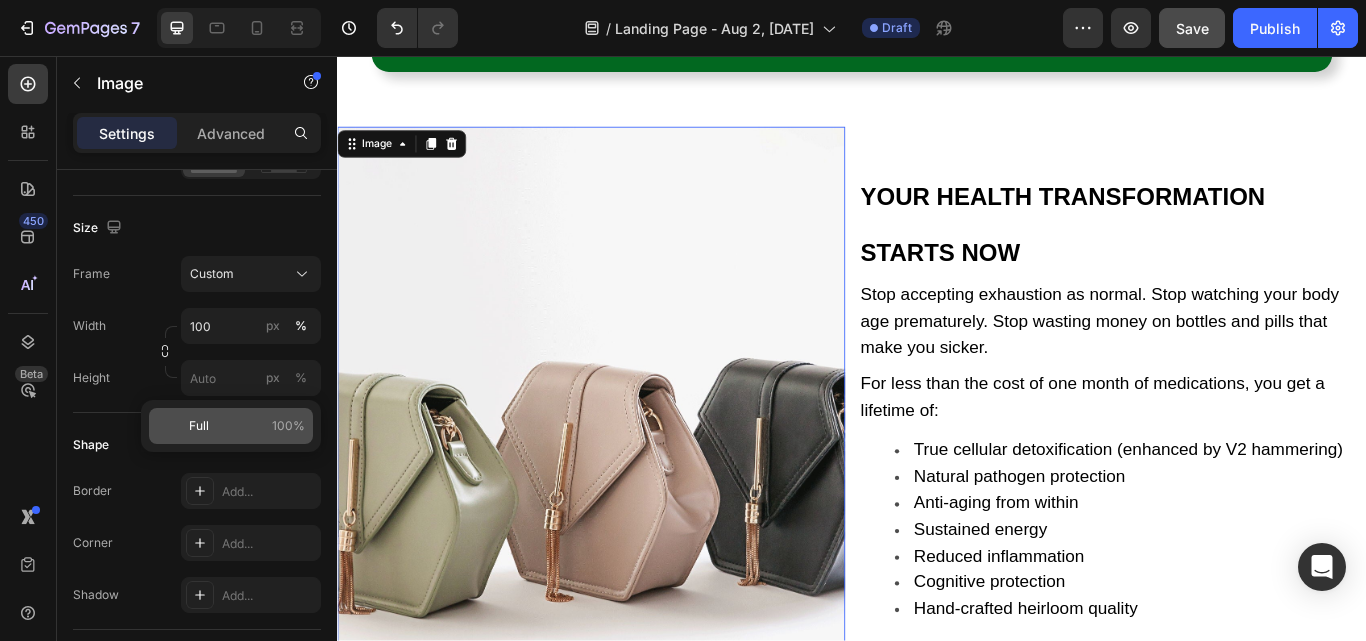 click on "Full" at bounding box center [199, 426] 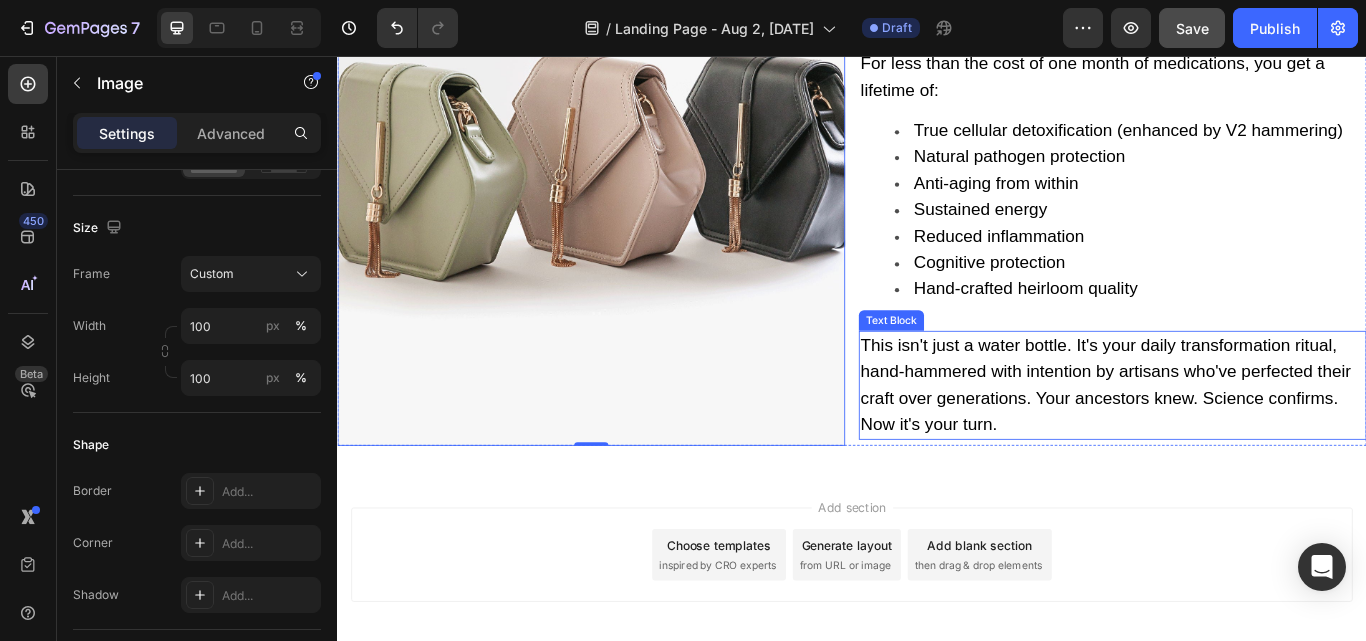 scroll, scrollTop: 17648, scrollLeft: 0, axis: vertical 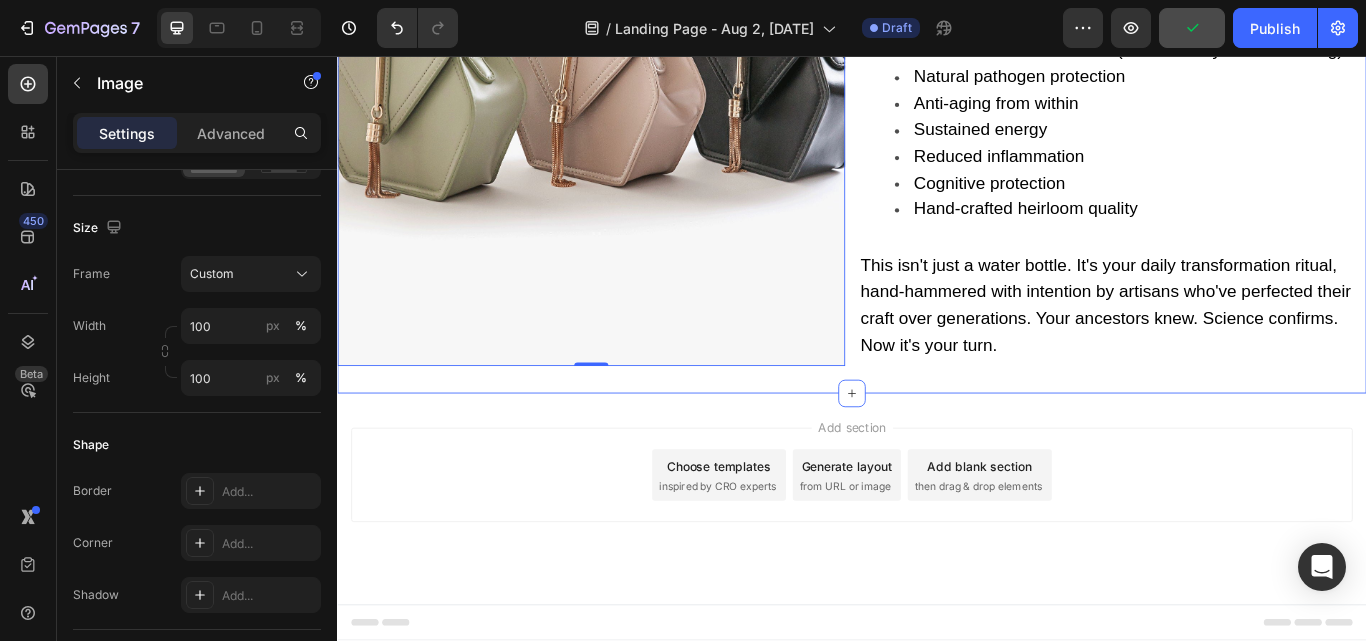 click on "Image   0 YOUR HEALTH TRANSFORMATION STARTS NOW Heading Stop accepting exhaustion as normal. Stop watching your body age prematurely. Stop wasting money on bottles and pills that make you sicker. Text Block For less than the cost of one month of medications, you get a lifetime of: True cellular detoxification (enhanced by V2 hammering) Natural pathogen protection Anti-aging from within Sustained energy Reduced inflammation Cognitive protection Hand-crafted heirloom quality Text Block This isn't just a water bottle. It's your daily transformation ritual, hand-hammered with intention by artisans who've perfected their craft over generations. Your ancestors knew. Science confirms. Now it's your turn. Text Block Row Section 20/25" at bounding box center (937, 67) 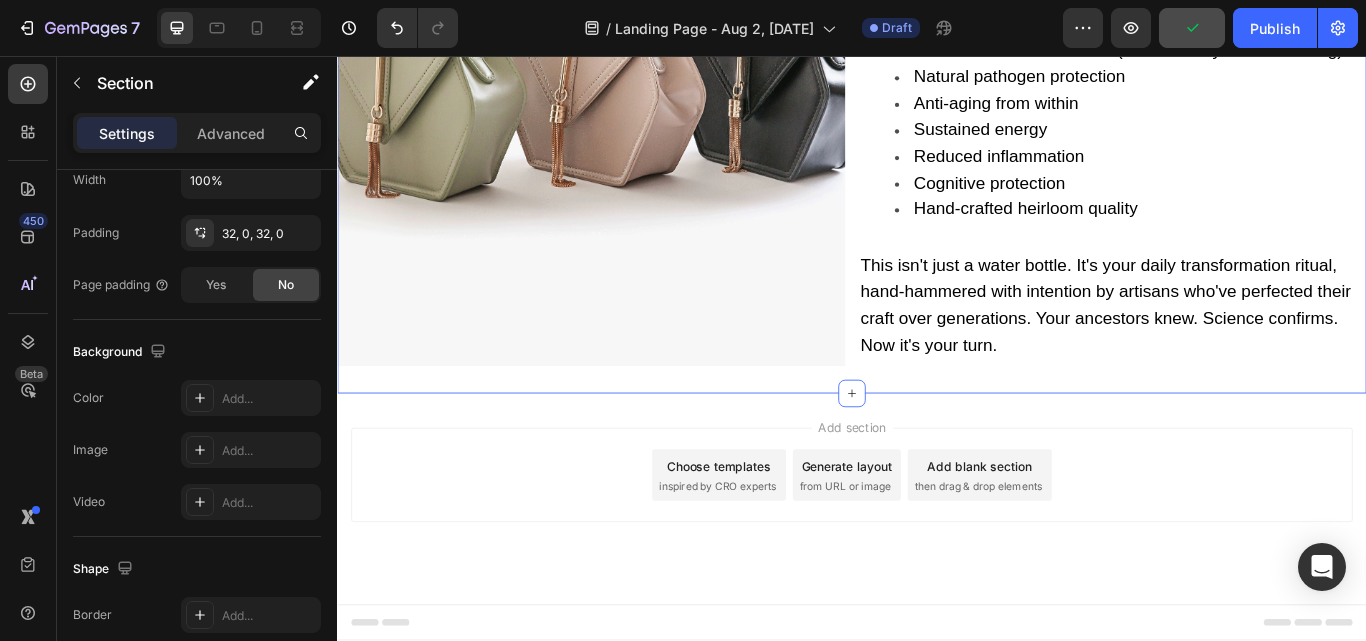 scroll, scrollTop: 0, scrollLeft: 0, axis: both 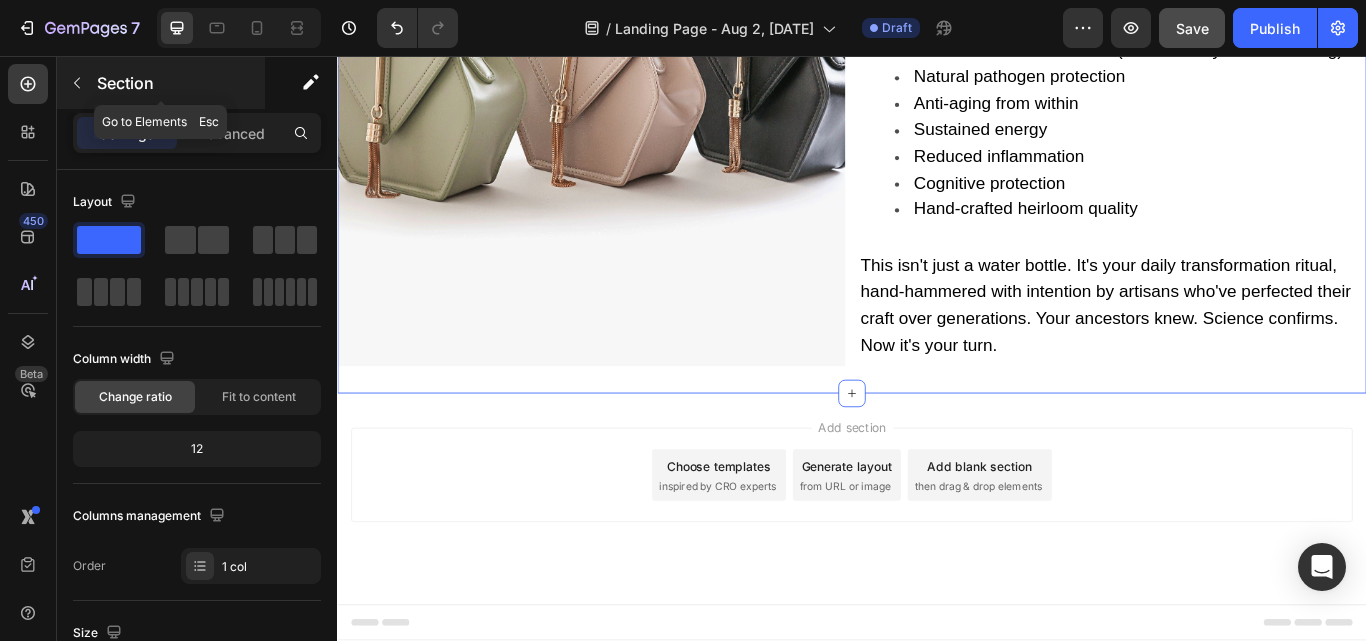 click 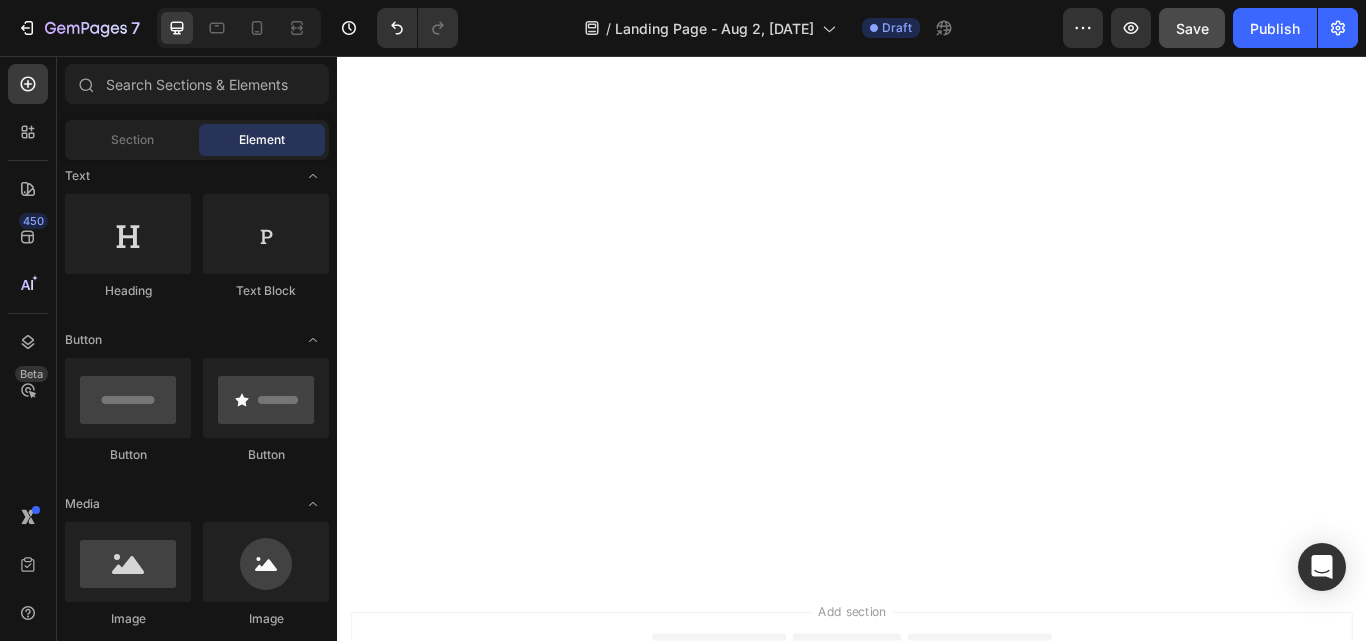scroll, scrollTop: 16548, scrollLeft: 0, axis: vertical 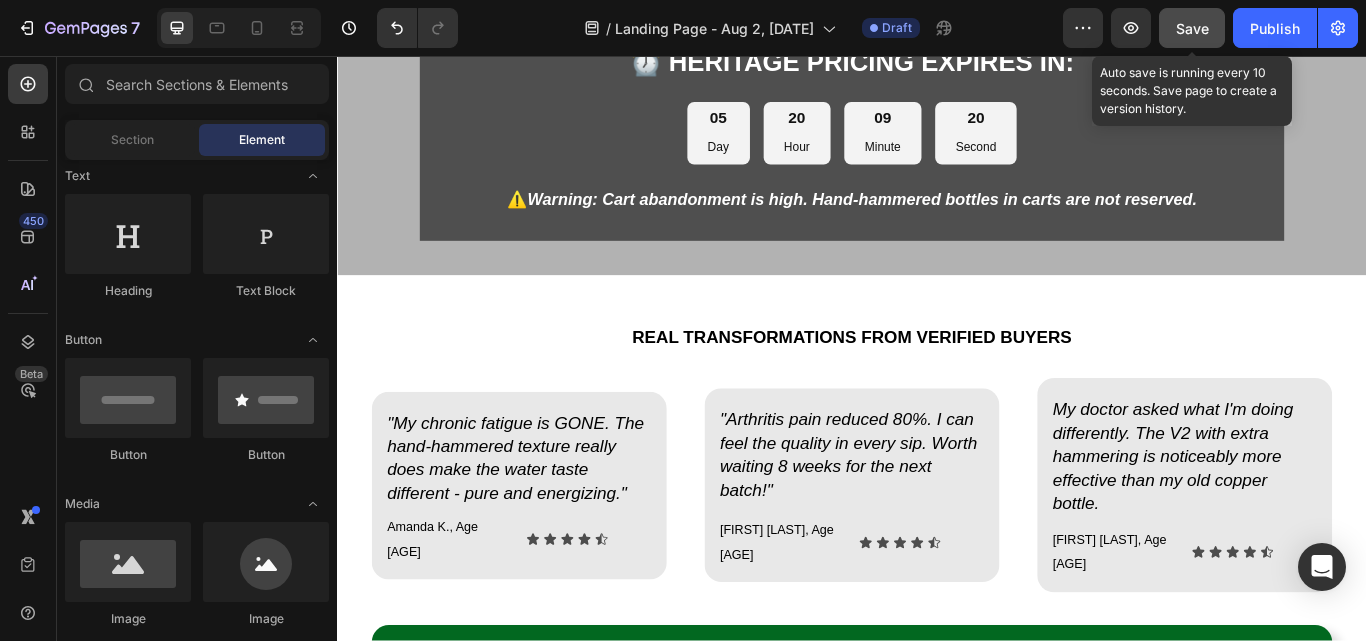 click on "Save" at bounding box center (1192, 28) 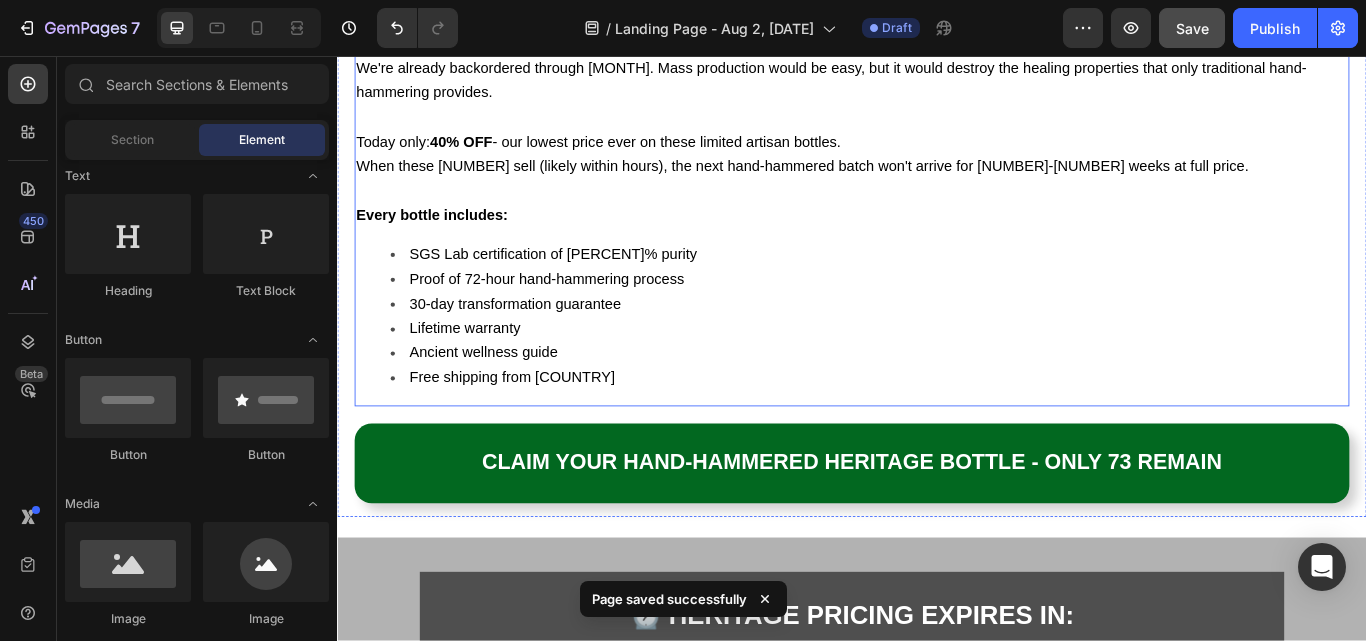 scroll, scrollTop: 15948, scrollLeft: 0, axis: vertical 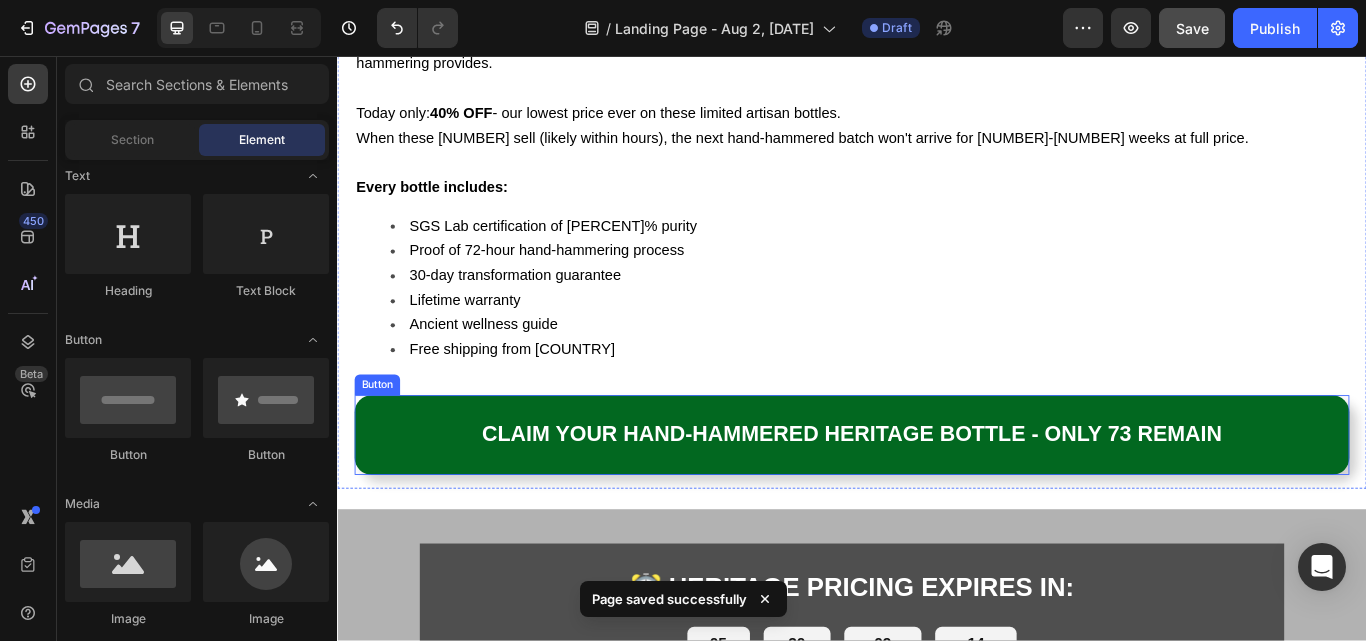 click on "Button" at bounding box center [383, 440] 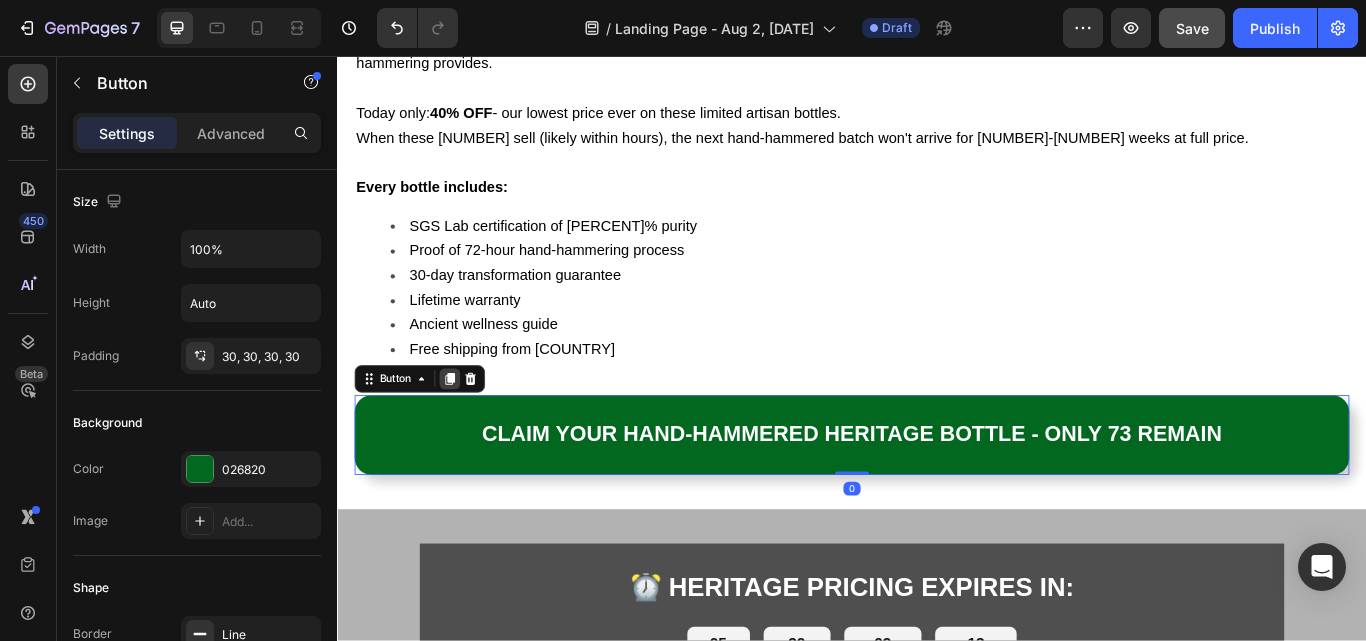 click 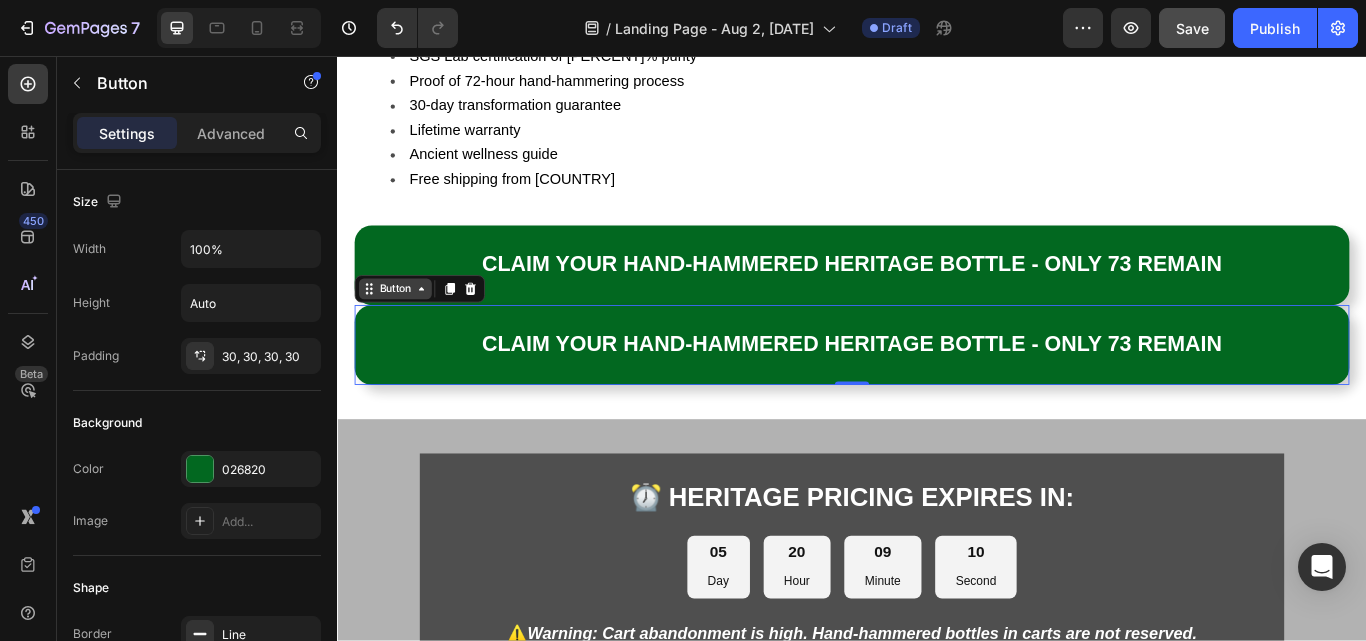 scroll, scrollTop: 16148, scrollLeft: 0, axis: vertical 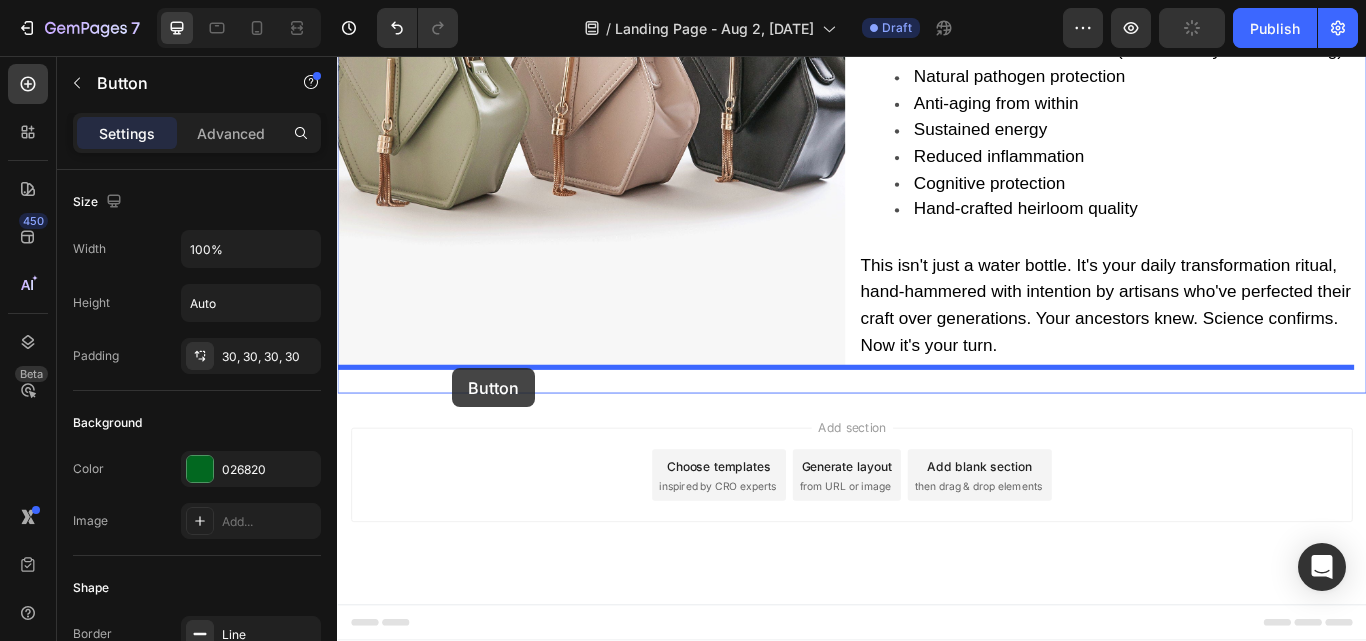 drag, startPoint x: 387, startPoint y: 319, endPoint x: 471, endPoint y: 420, distance: 131.3659 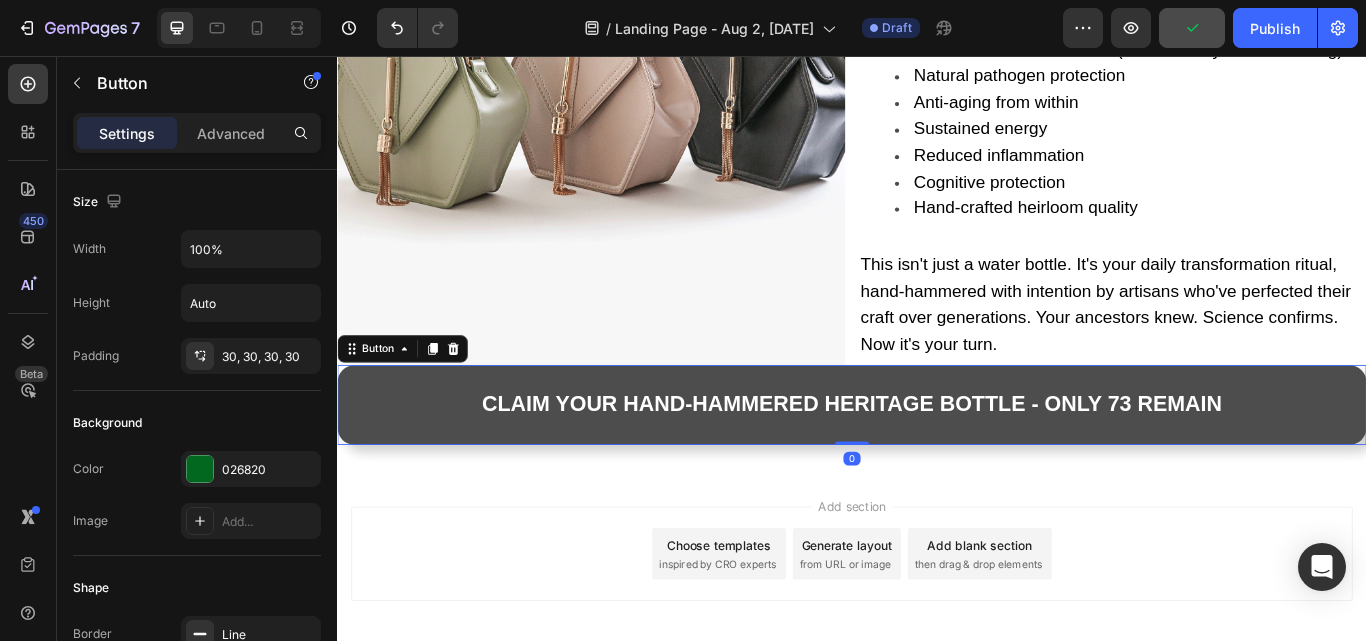 click on "CLAIM YOUR HAND-HAMMERED HERITAGE BOTTLE - ONLY 73 REMAIN" at bounding box center (937, 463) 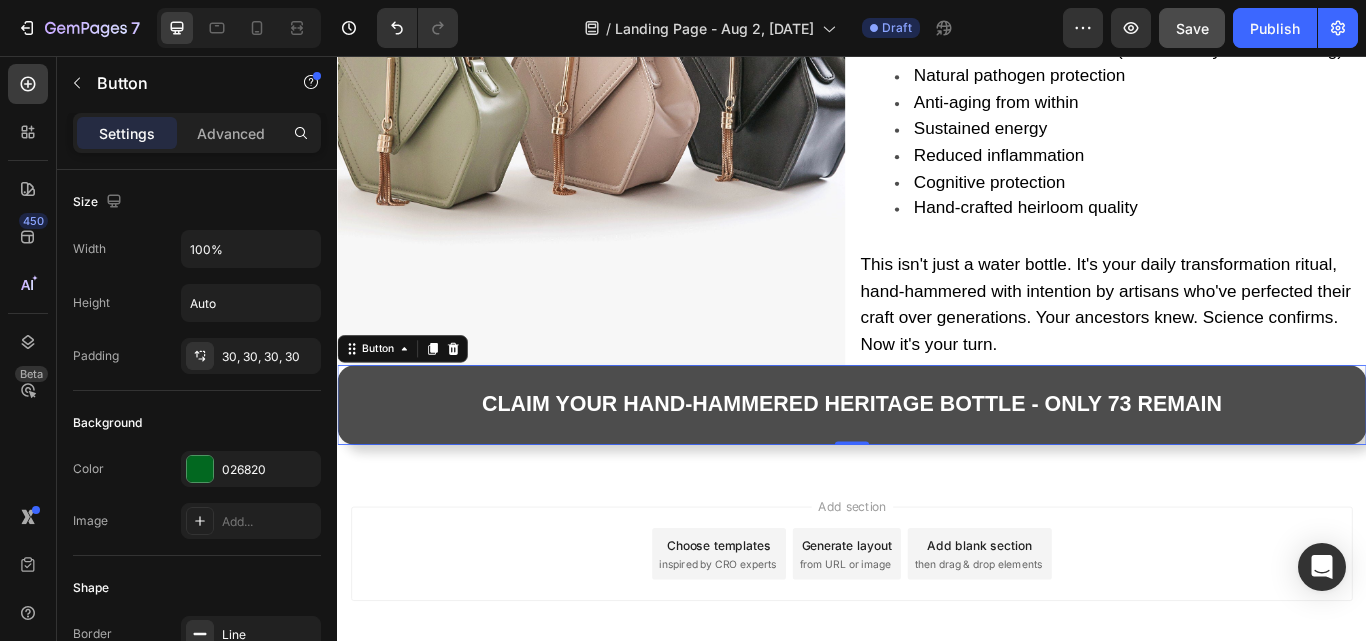 click on "CLAIM YOUR HAND-HAMMERED HERITAGE BOTTLE - ONLY 73 REMAIN" at bounding box center (937, 463) 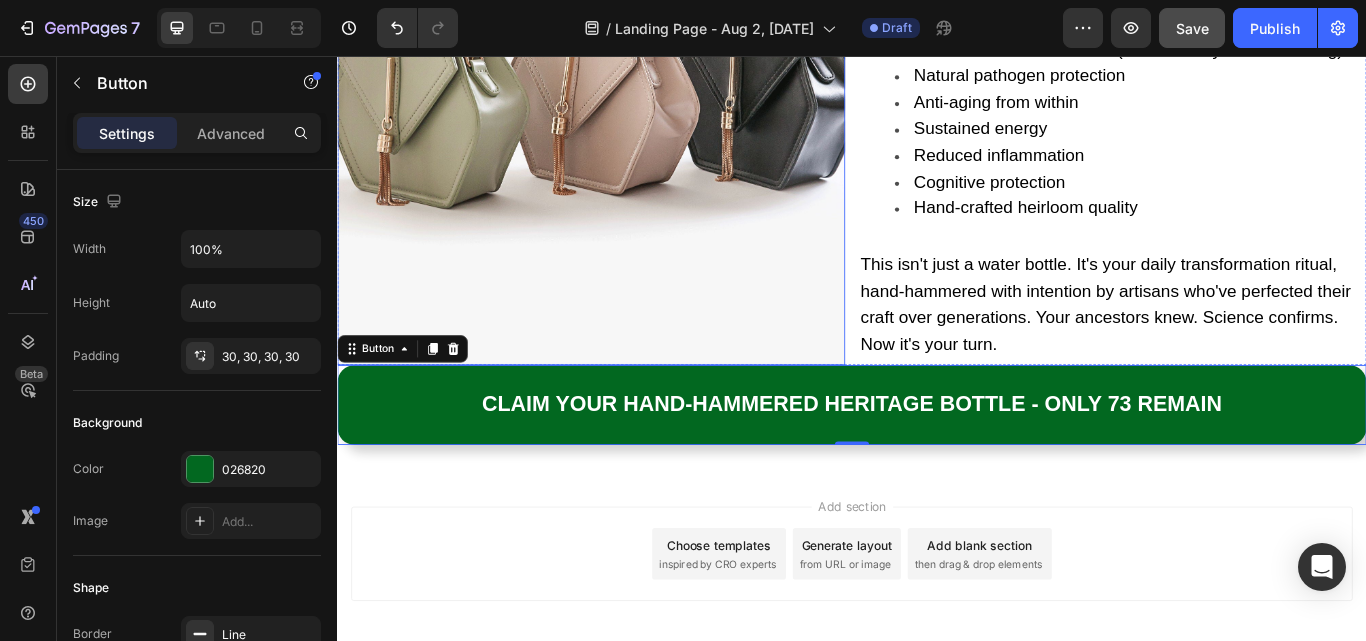 click at bounding box center [633, 84] 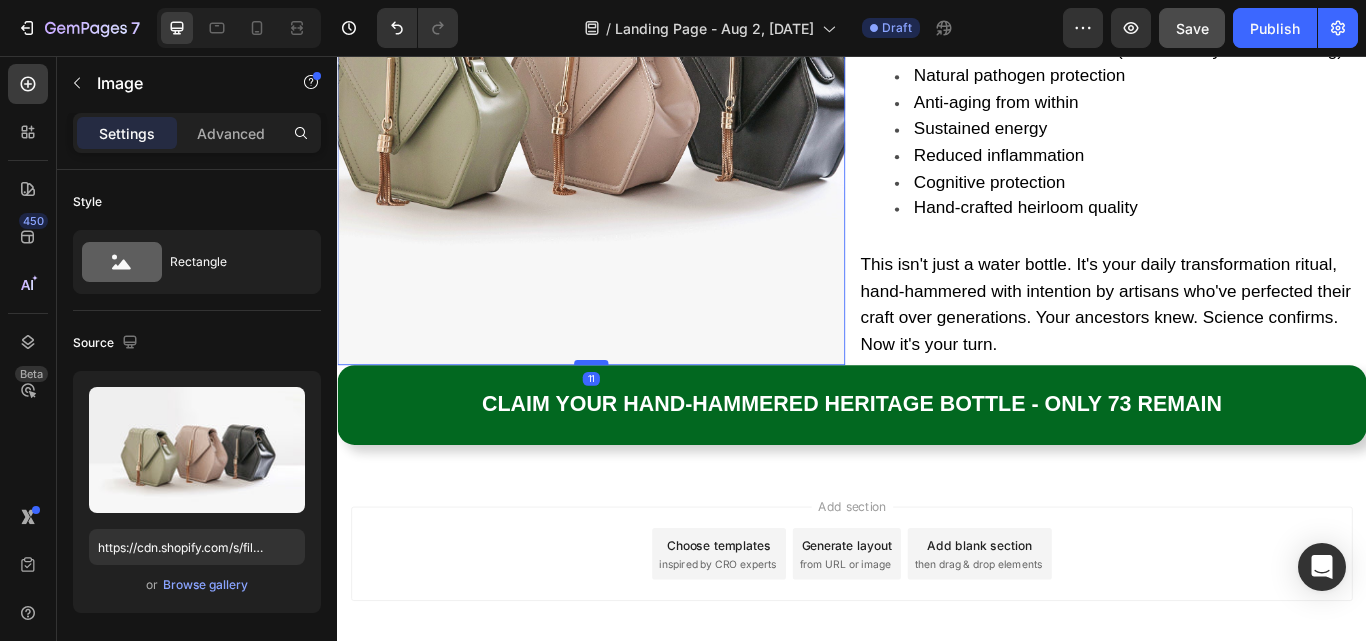 click at bounding box center (633, 414) 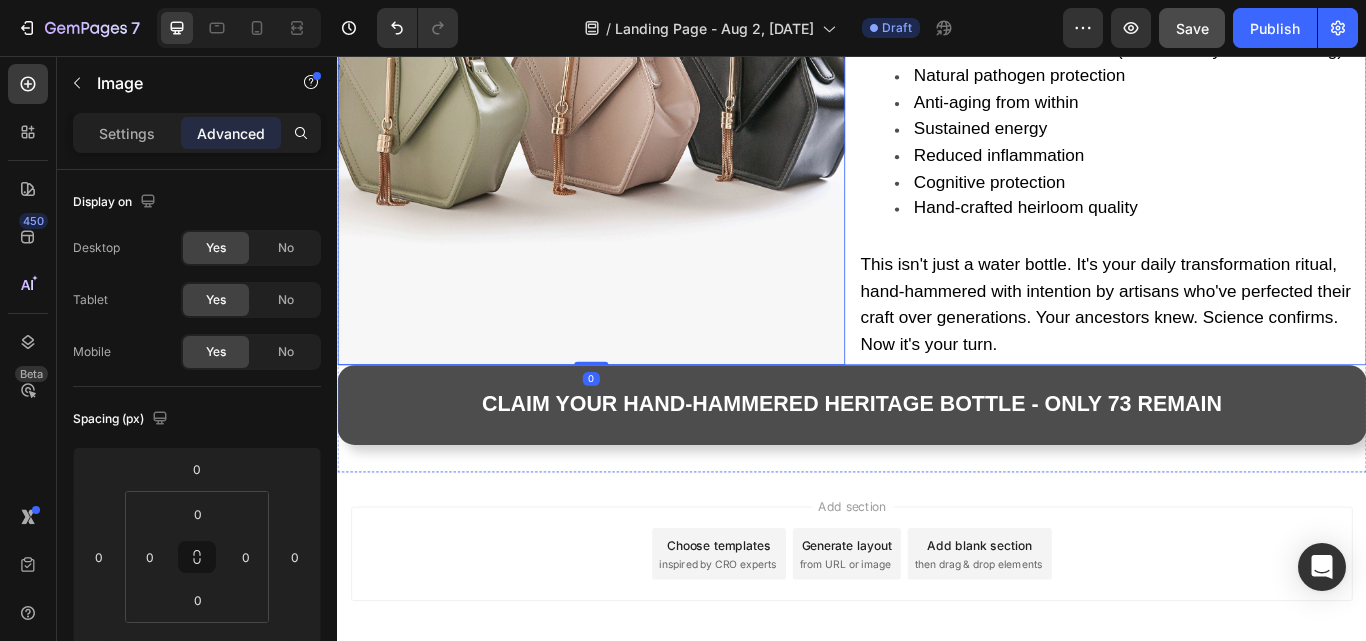 click on "YOUR HEALTH TRANSFORMATION STARTS NOW Heading Stop accepting exhaustion as normal. Stop watching your body age prematurely. Stop wasting money on bottles and pills that make you sicker. Text Block For less than the cost of one month of medications, you get a lifetime of: True cellular detoxification (enhanced by V2 hammering) Natural pathogen protection Anti-aging from within Sustained energy Reduced inflammation Cognitive protection Hand-crafted heirloom quality Text Block This isn't just a water bottle. It's your daily transformation ritual, hand-hammered with intention by artisans who've perfected their craft over generations. Your ancestors knew. Science confirms. Now it's your turn. Text Block" at bounding box center [1241, 84] 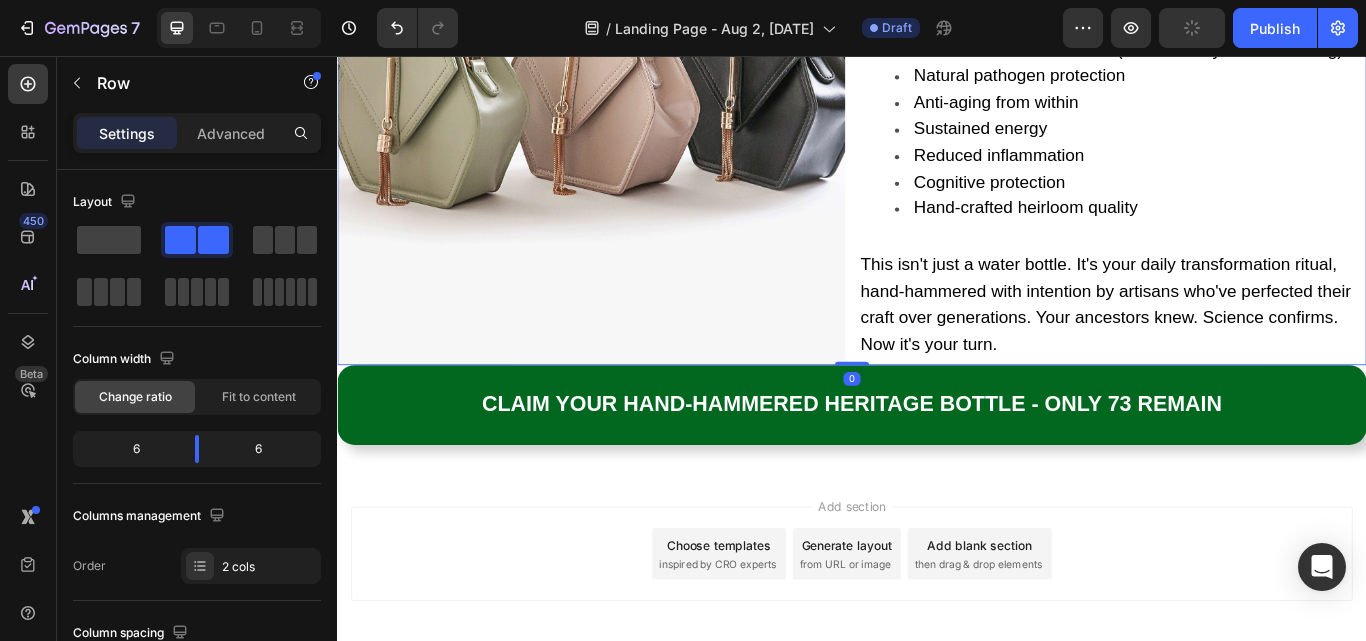 drag, startPoint x: 931, startPoint y: 414, endPoint x: 931, endPoint y: 431, distance: 17 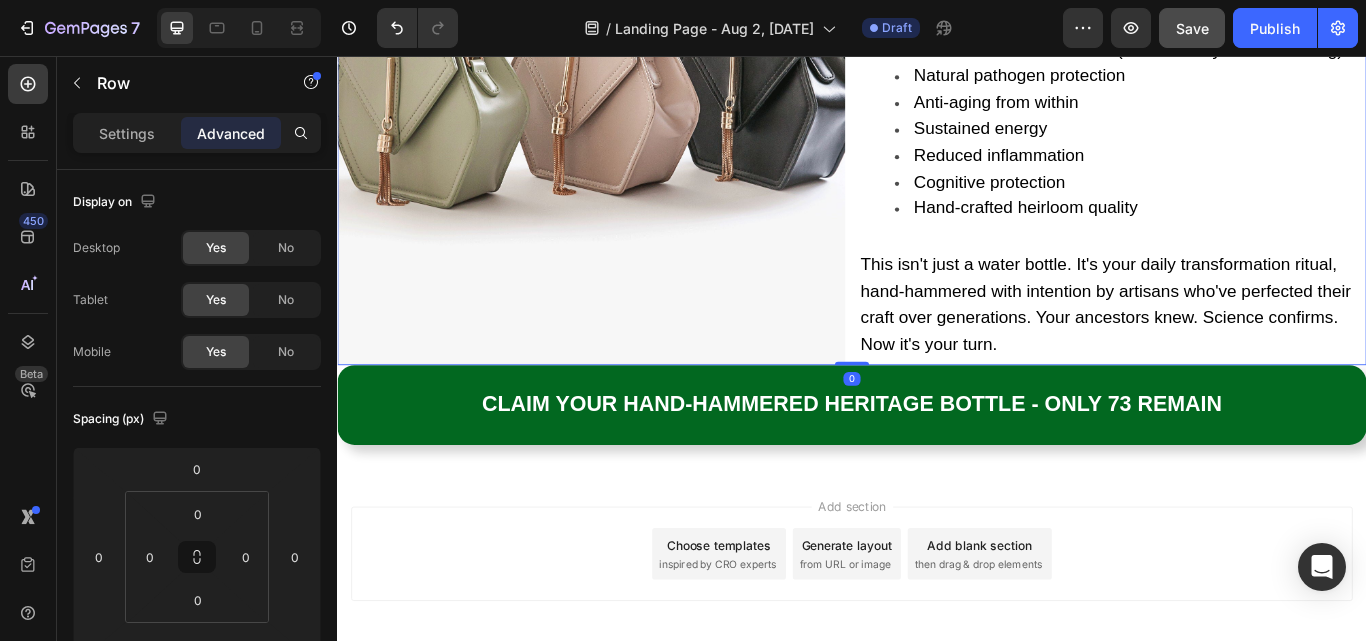 drag, startPoint x: 931, startPoint y: 414, endPoint x: 931, endPoint y: 400, distance: 14 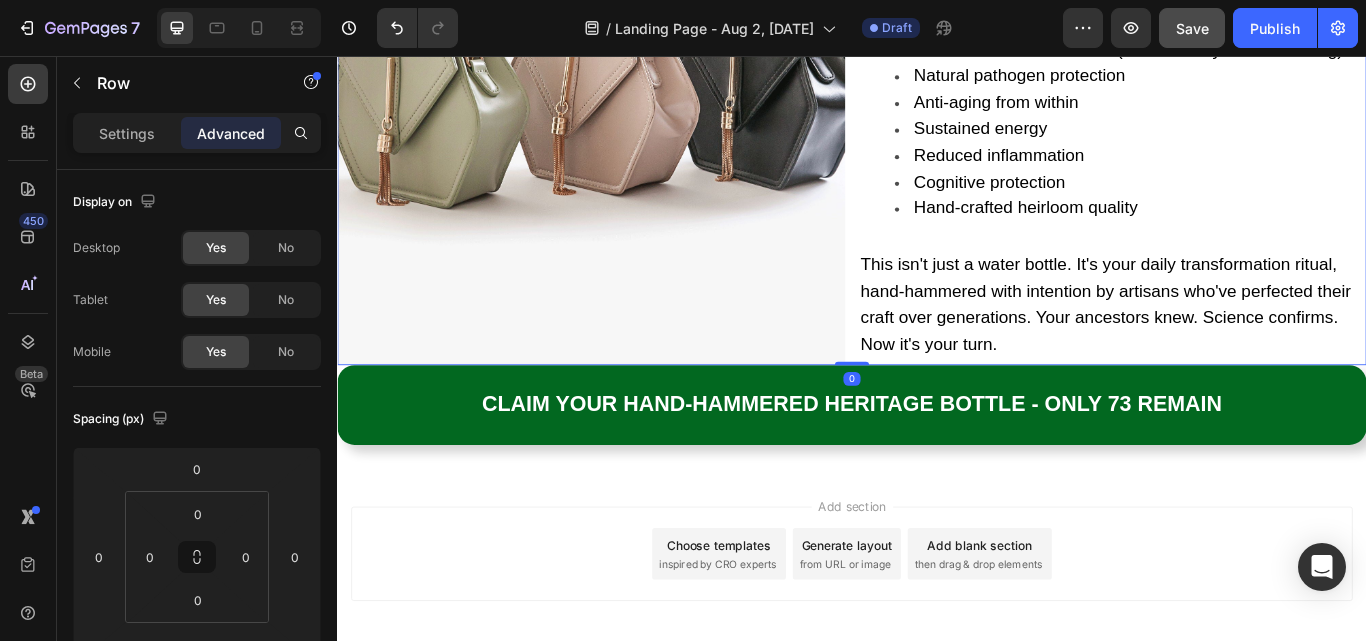 click on "Image YOUR HEALTH TRANSFORMATION STARTS NOW Heading Stop accepting exhaustion as normal. Stop watching your body age prematurely. Stop wasting money on bottles and pills that make you sicker. Text Block For less than the cost of one month of medications, you get a lifetime of: True cellular detoxification (enhanced by V2 hammering) Natural pathogen protection Anti-aging from within Sustained energy Reduced inflammation Cognitive protection Hand-crafted heirloom quality Text Block This isn't just a water bottle. It's your daily transformation ritual, hand-hammered with intention by artisans who've perfected their craft over generations. Your ancestors knew. Science confirms. Now it's your turn. Text Block Row   0" at bounding box center [937, 84] 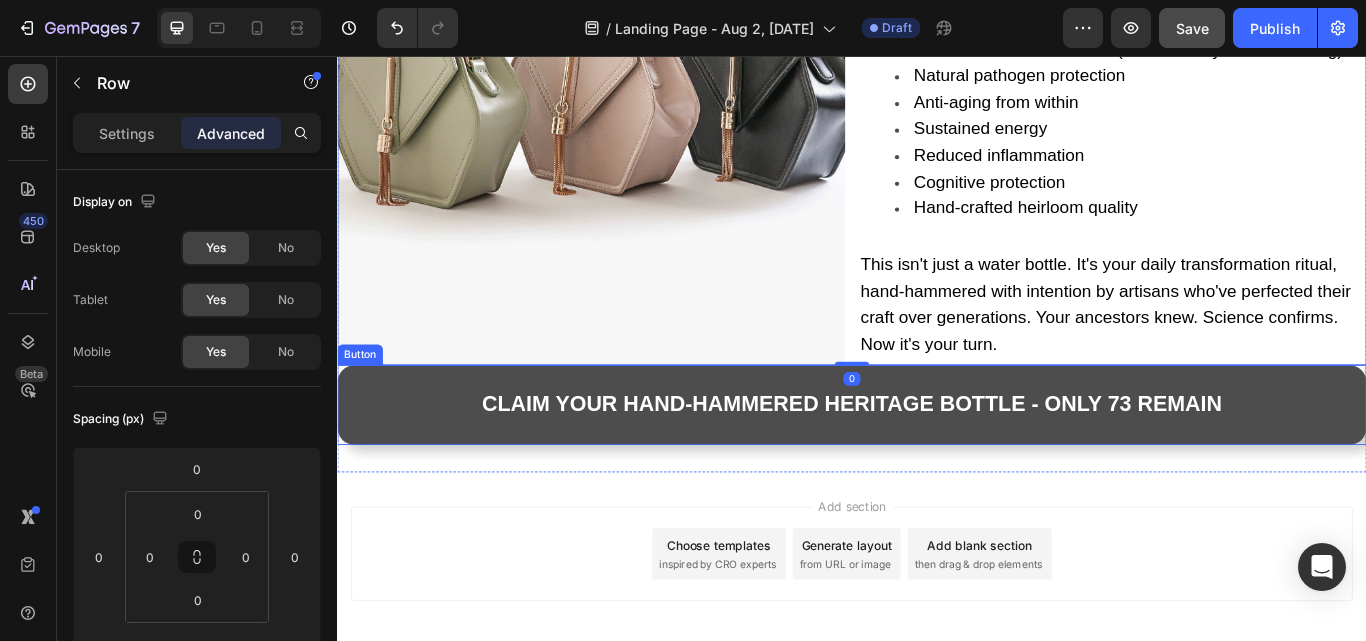 click on "CLAIM YOUR HAND-HAMMERED HERITAGE BOTTLE - ONLY 73 REMAIN" at bounding box center [937, 463] 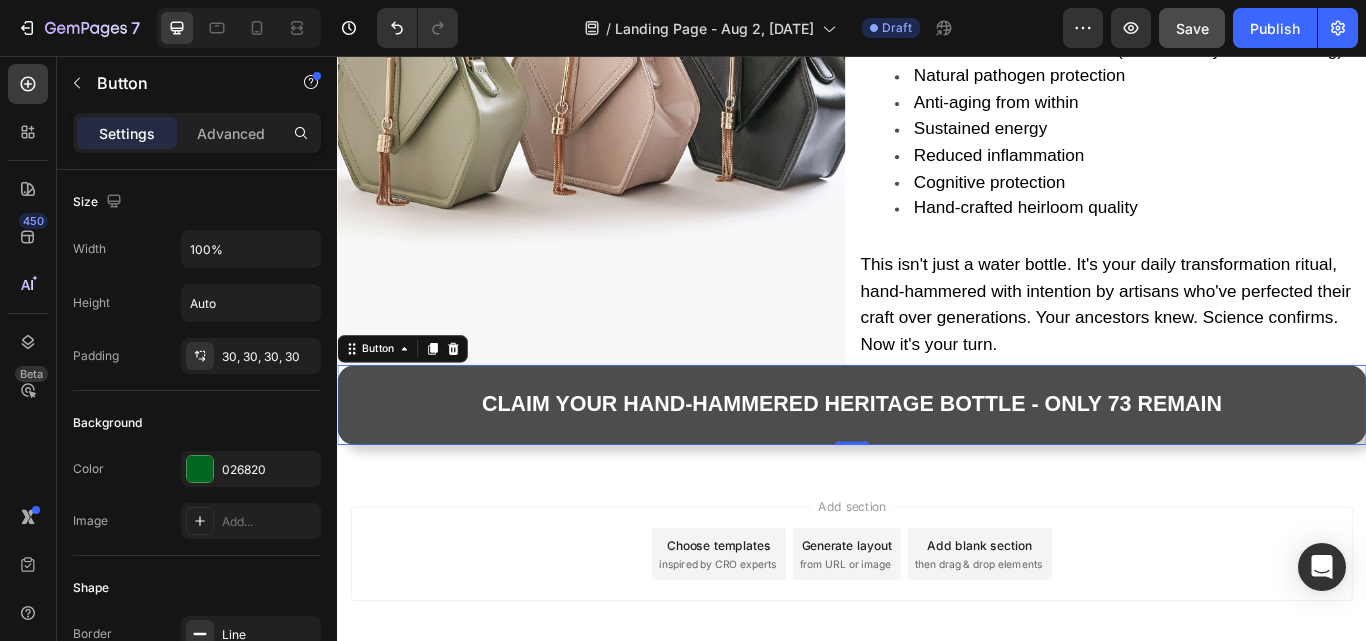 click on "CLAIM YOUR HAND-HAMMERED HERITAGE BOTTLE - ONLY 73 REMAIN" at bounding box center [937, 463] 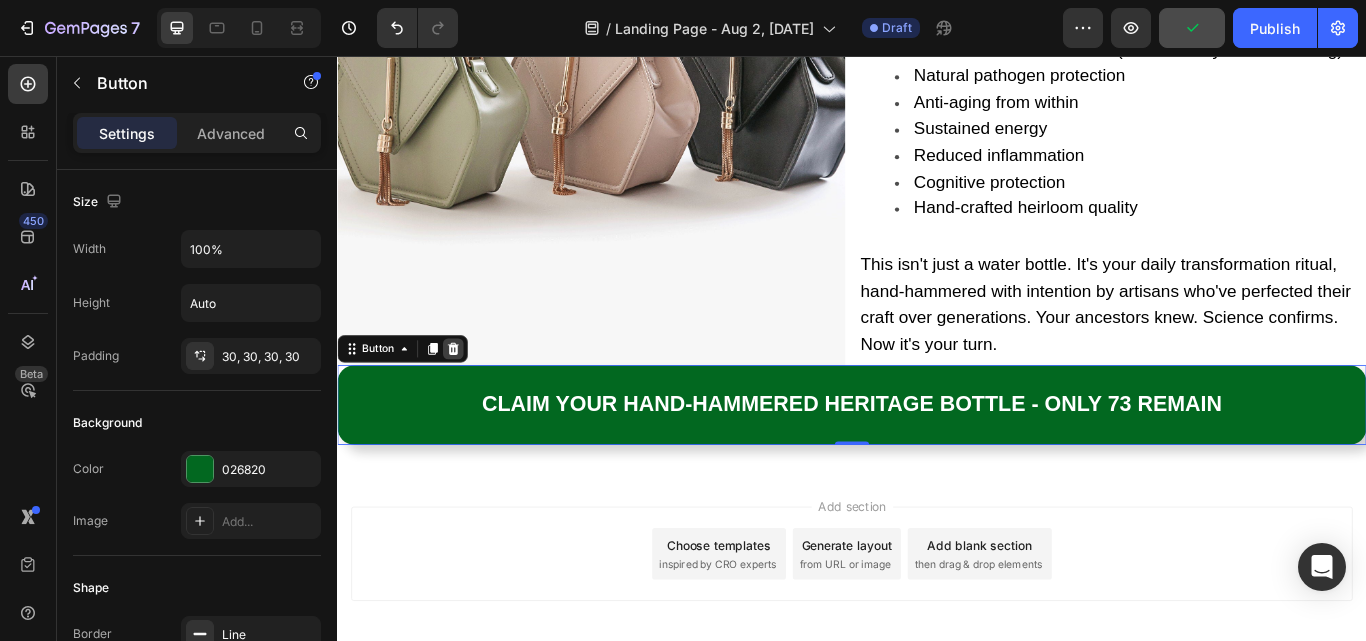 click 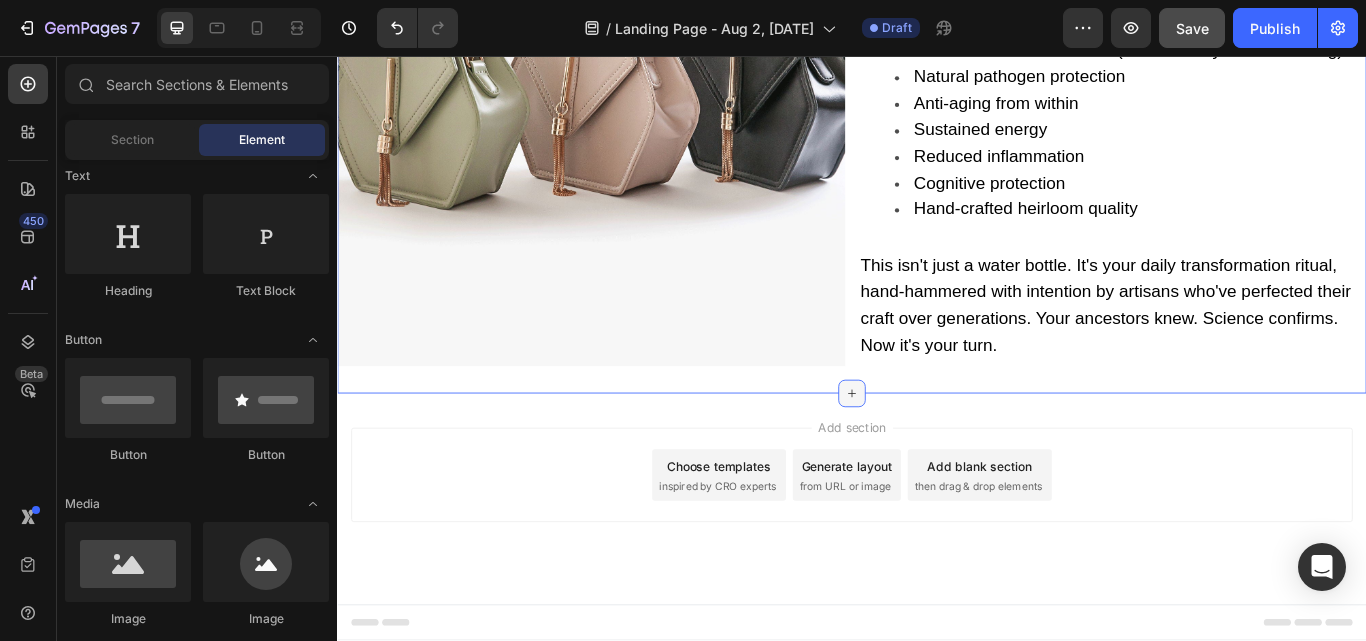 click 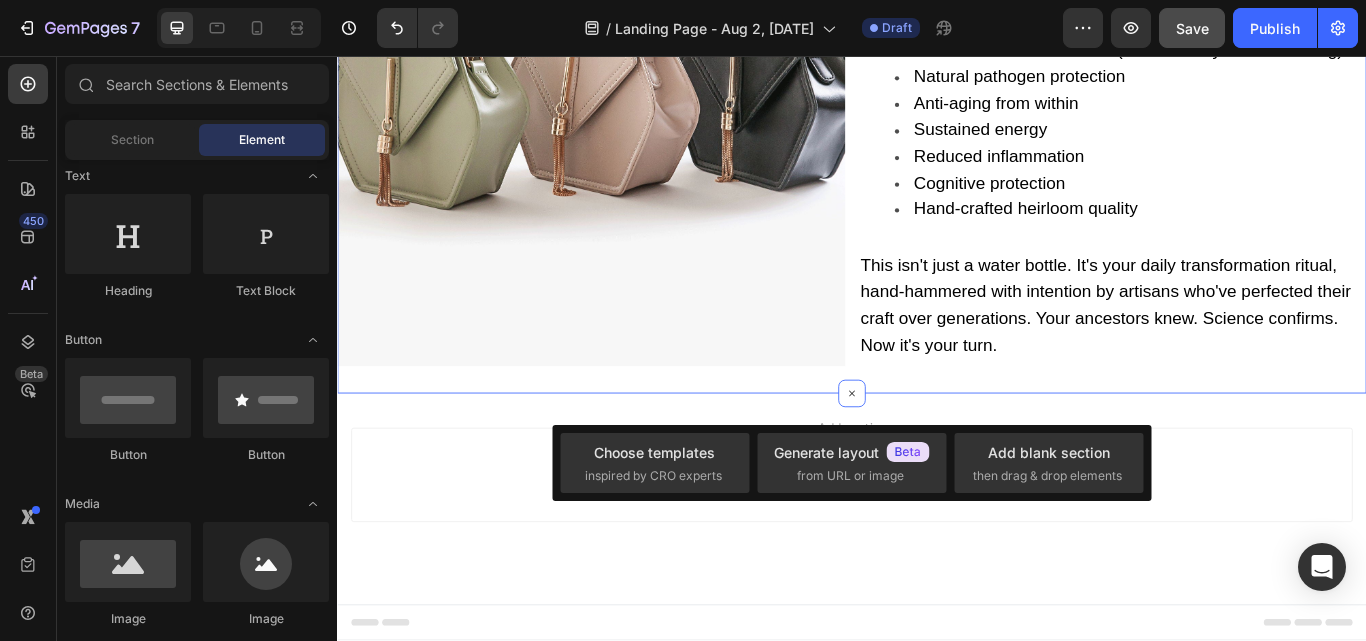 click on "Image YOUR HEALTH TRANSFORMATION STARTS NOW Heading Stop accepting exhaustion as normal. Stop watching your body age prematurely. Stop wasting money on bottles and pills that make you sicker. Text Block For less than the cost of one month of medications, you get a lifetime of: True cellular detoxification (enhanced by V2 hammering) Natural pathogen protection Anti-aging from within Sustained energy Reduced inflammation Cognitive protection Hand-crafted heirloom quality Text Block This isn't just a water bottle. It's your daily transformation ritual, hand-hammered with intention by artisans who've perfected their craft over generations. Your ancestors knew. Science confirms. Now it's your turn. Text Block Row Section 20/25" at bounding box center (937, 85) 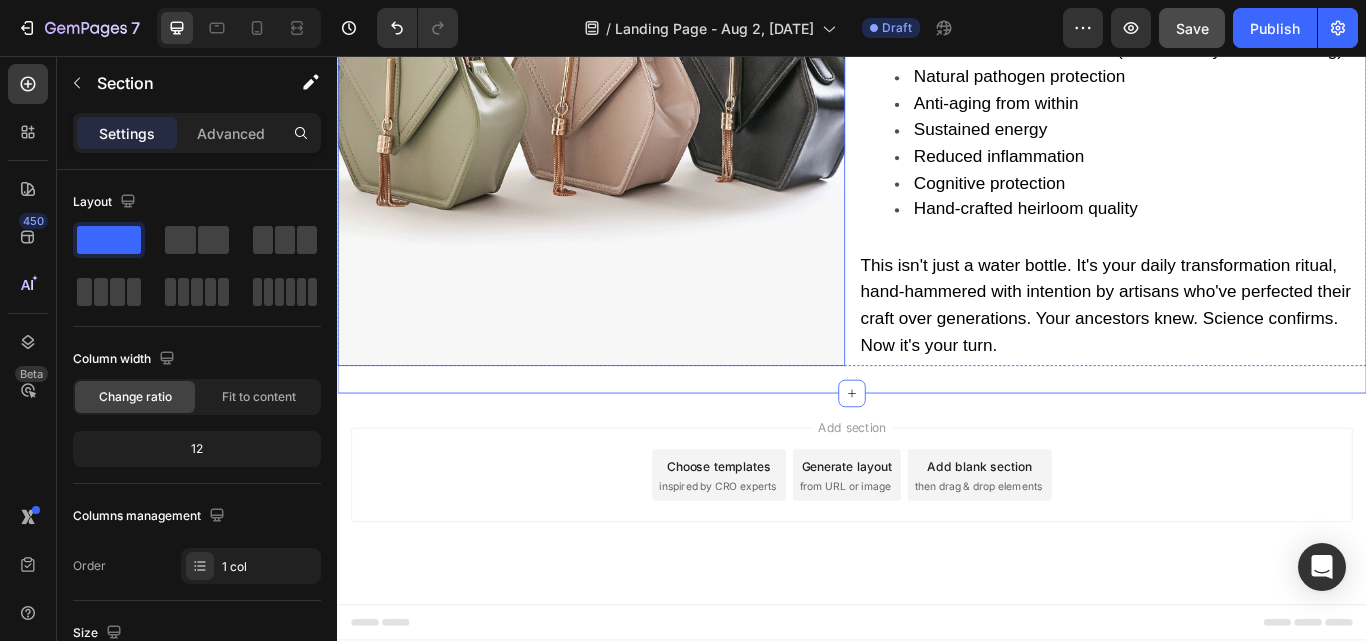 click at bounding box center [633, 85] 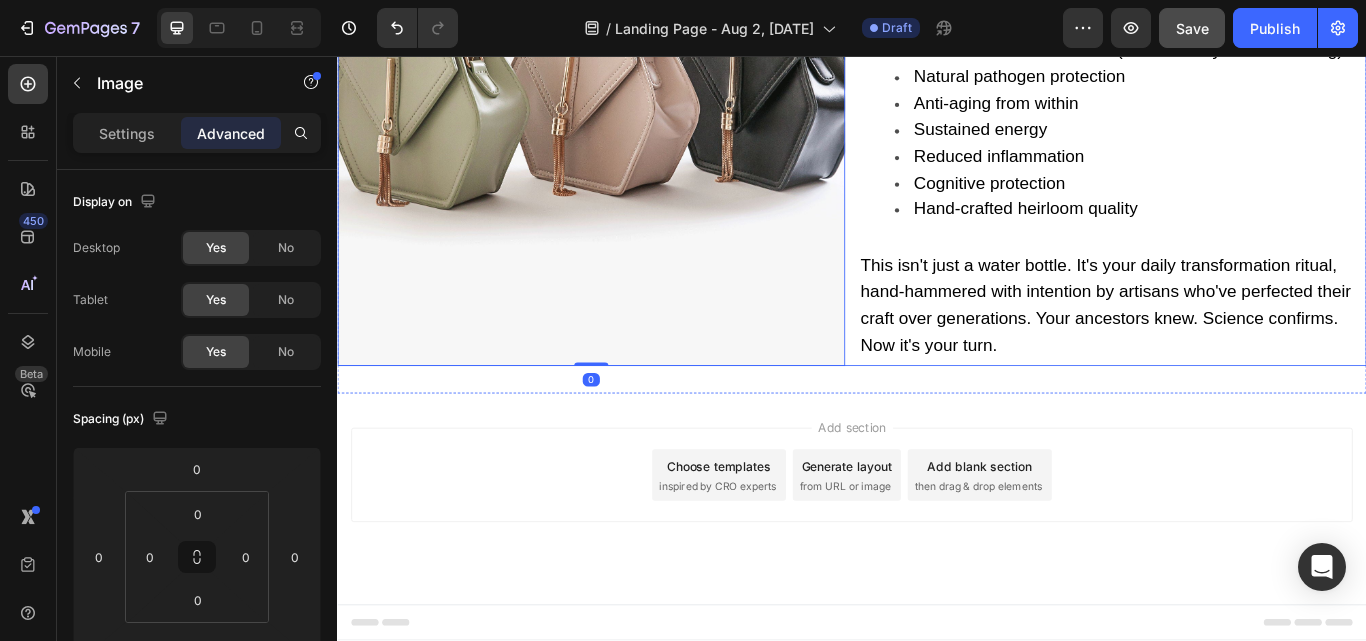 click on "Image   0 YOUR HEALTH TRANSFORMATION STARTS NOW Heading Stop accepting exhaustion as normal. Stop watching your body age prematurely. Stop wasting money on bottles and pills that make you sicker. Text Block For less than the cost of one month of medications, you get a lifetime of: True cellular detoxification (enhanced by V2 hammering) Natural pathogen protection Anti-aging from within Sustained energy Reduced inflammation Cognitive protection Hand-crafted heirloom quality Text Block This isn't just a water bottle. It's your daily transformation ritual, hand-hammered with intention by artisans who've perfected their craft over generations. Your ancestors knew. Science confirms. Now it's your turn. Text Block Row" at bounding box center (937, 85) 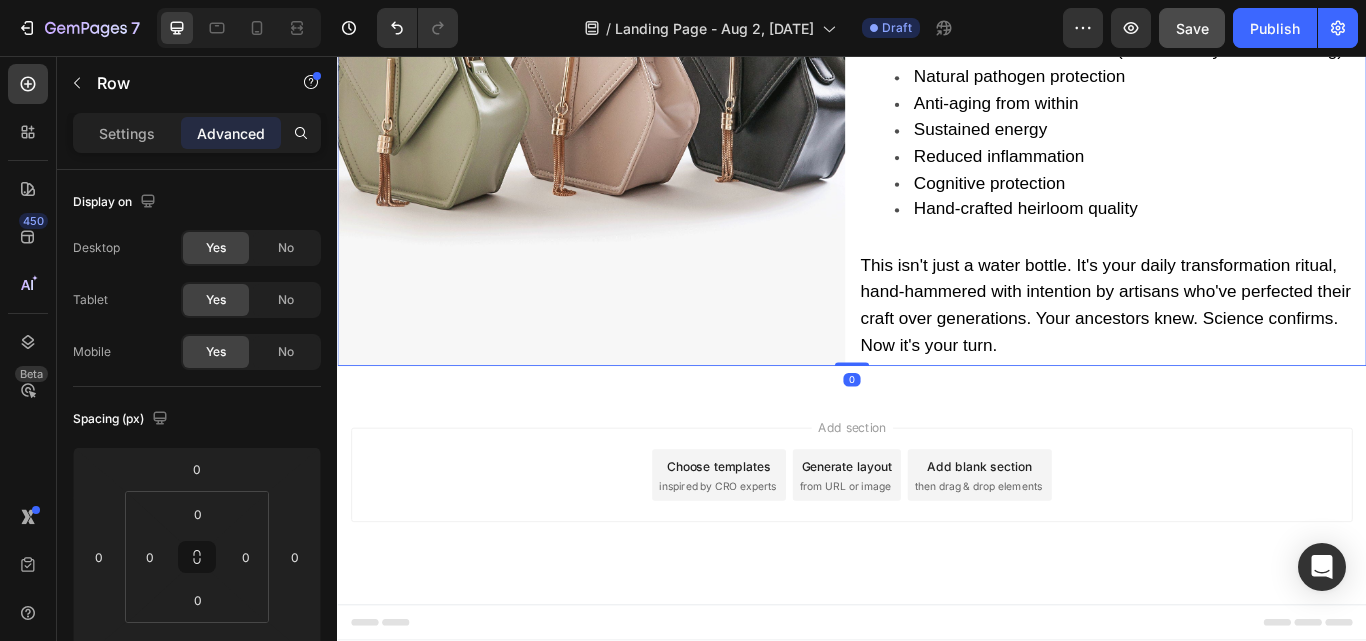drag, startPoint x: 932, startPoint y: 417, endPoint x: 932, endPoint y: 445, distance: 28 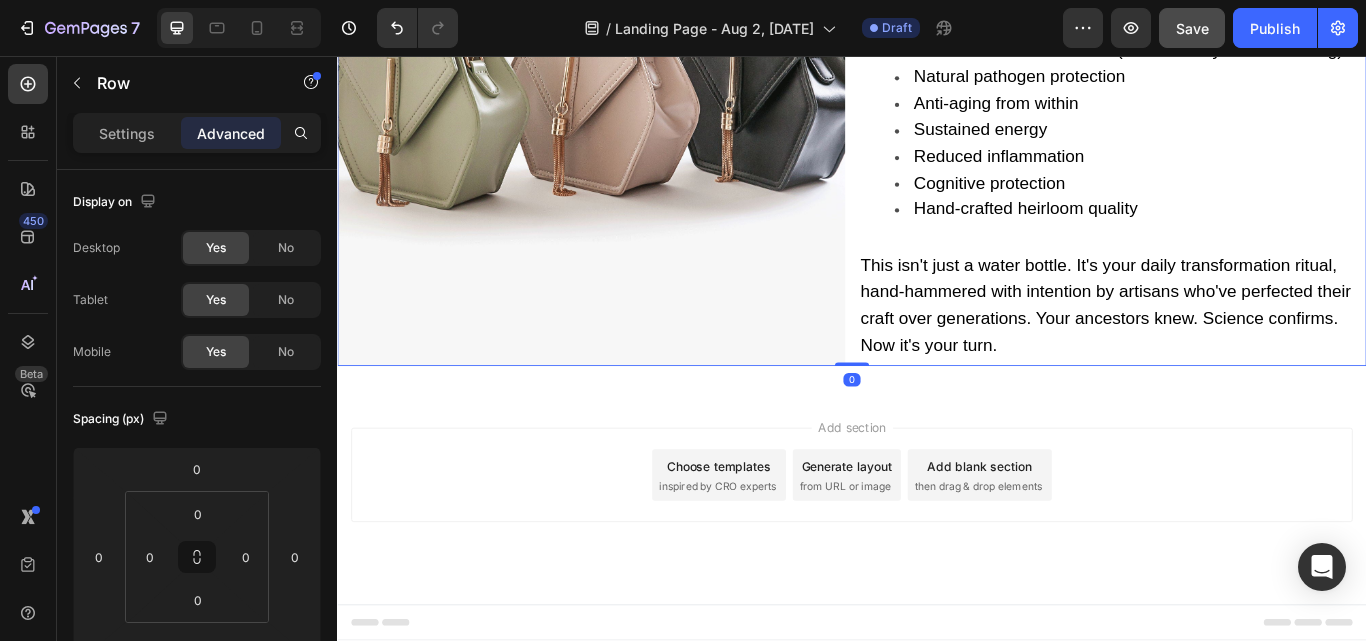 click on "Image YOUR HEALTH TRANSFORMATION STARTS NOW Heading Stop accepting exhaustion as normal. Stop watching your body age prematurely. Stop wasting money on bottles and pills that make you sicker. Text Block For less than the cost of one month of medications, you get a lifetime of: True cellular detoxification (enhanced by V2 hammering) Natural pathogen protection Anti-aging from within Sustained energy Reduced inflammation Cognitive protection Hand-crafted heirloom quality Text Block This isn't just a water bottle. It's your daily transformation ritual, hand-hammered with intention by artisans who've perfected their craft over generations. Your ancestors knew. Science confirms. Now it's your turn. Text Block Row   0 Section 20/25" at bounding box center (937, 85) 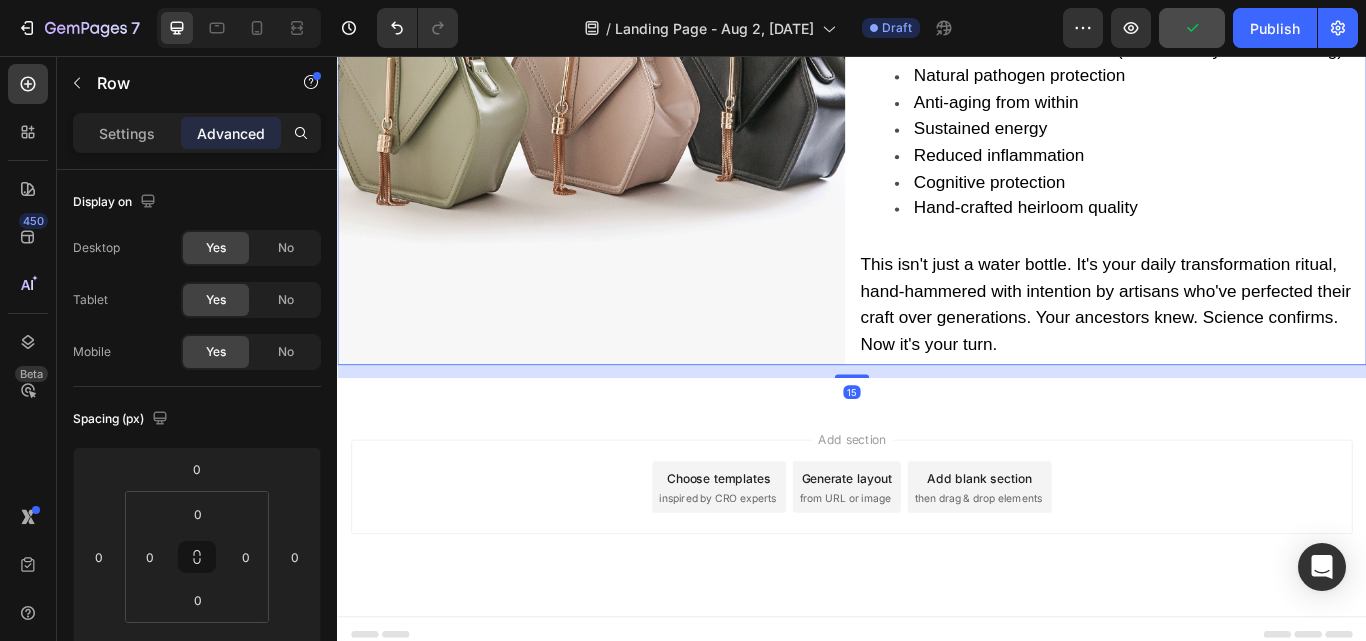click on "Image YOUR HEALTH TRANSFORMATION STARTS NOW Heading Stop accepting exhaustion as normal. Stop watching your body age prematurely. Stop wasting money on bottles and pills that make you sicker. Text Block For less than the cost of one month of medications, you get a lifetime of: True cellular detoxification (enhanced by V2 hammering) Natural pathogen protection Anti-aging from within Sustained energy Reduced inflammation Cognitive protection Hand-crafted heirloom quality Text Block This isn't just a water bottle. It's your daily transformation ritual, hand-hammered with intention by artisans who've perfected their craft over generations. Your ancestors knew. Science confirms. Now it's your turn. Text Block Row   15 Section 20/25" at bounding box center (937, 92) 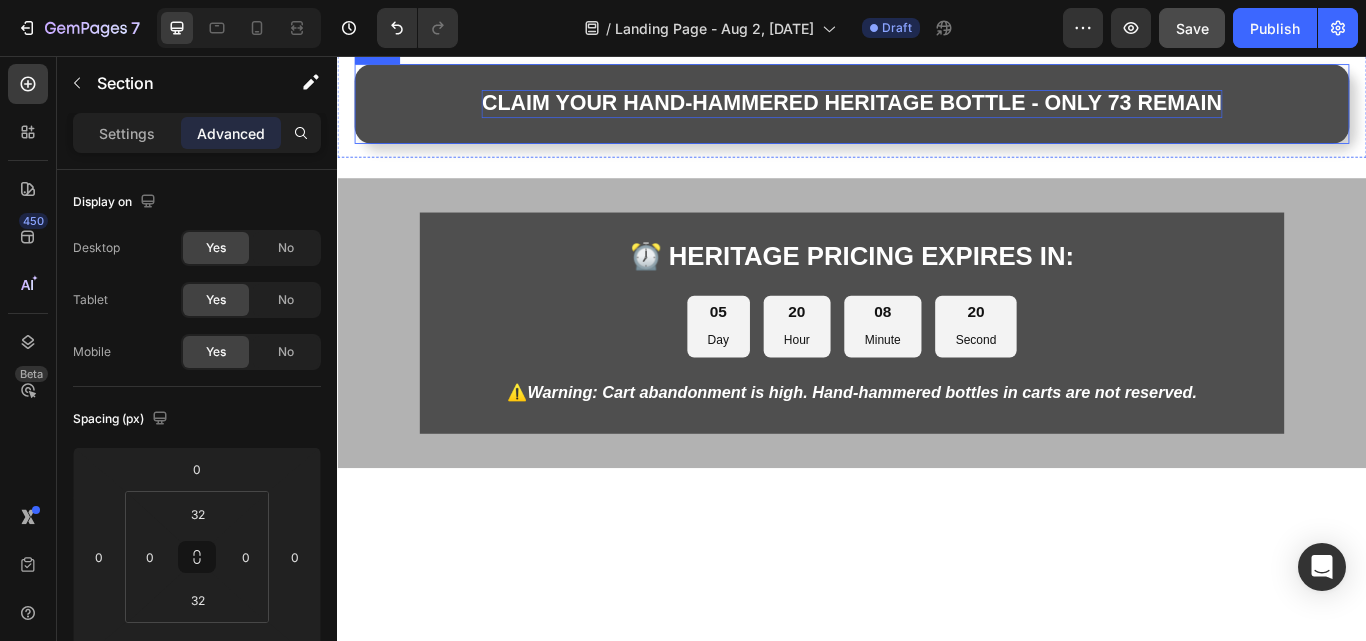 scroll, scrollTop: 16006, scrollLeft: 0, axis: vertical 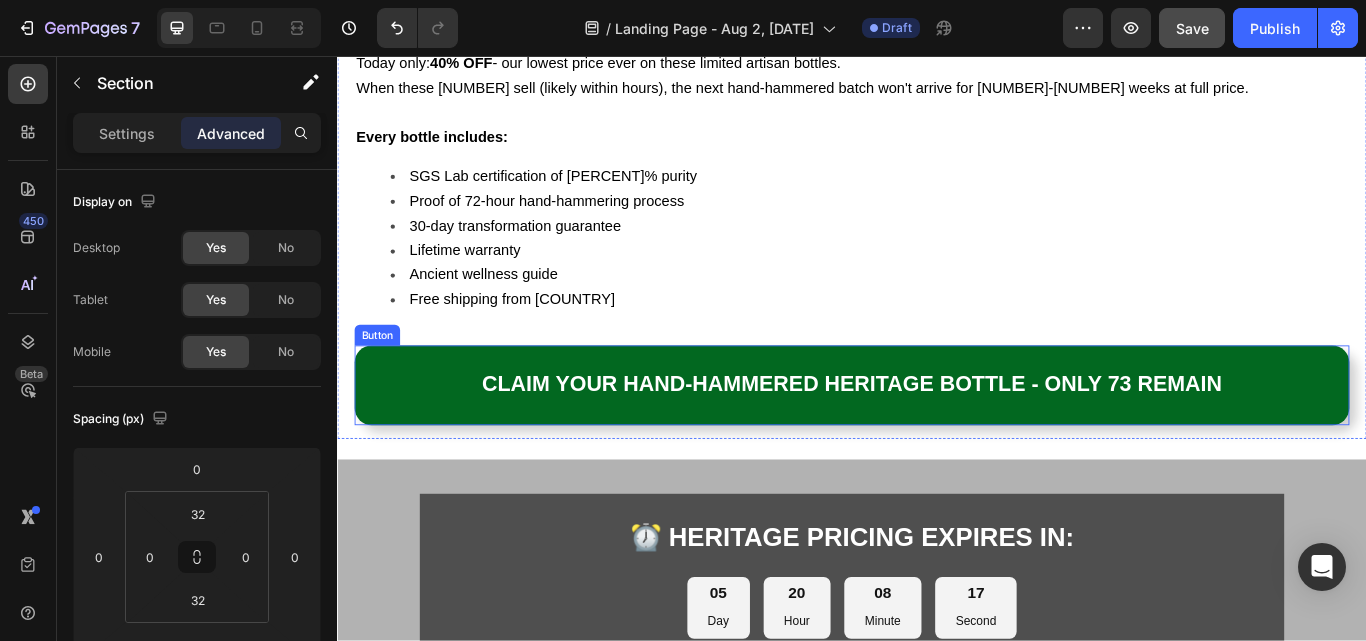 click on "Button" at bounding box center (383, 382) 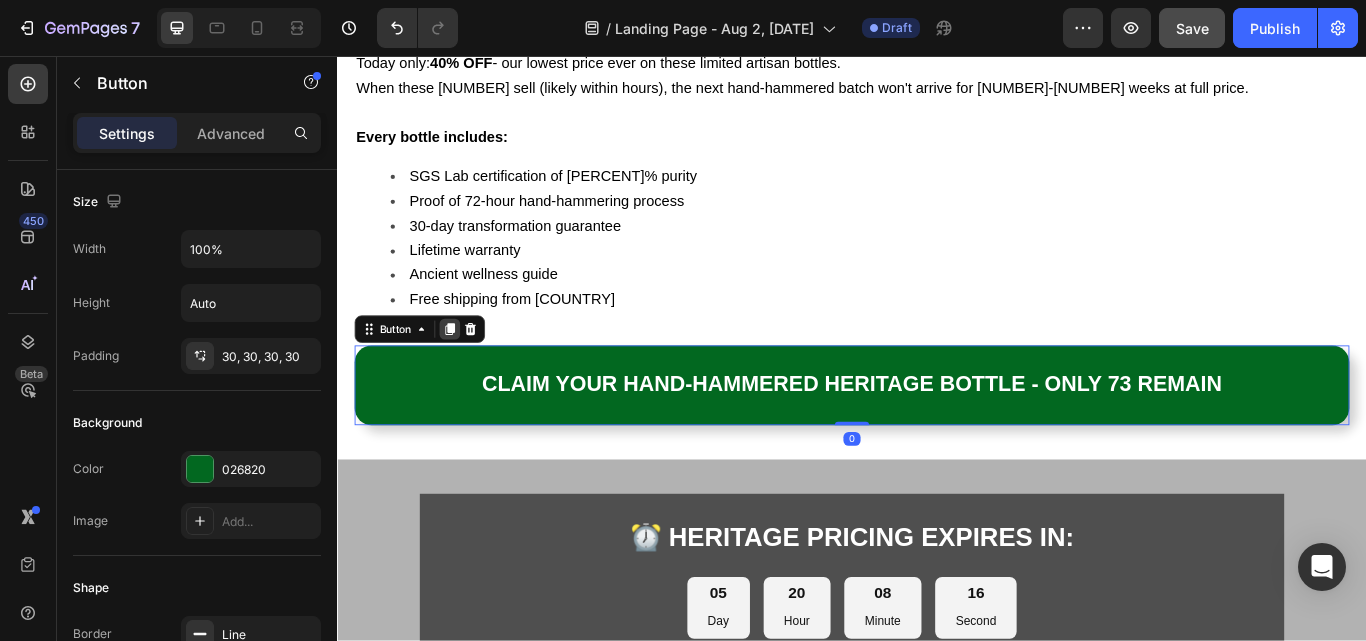 click 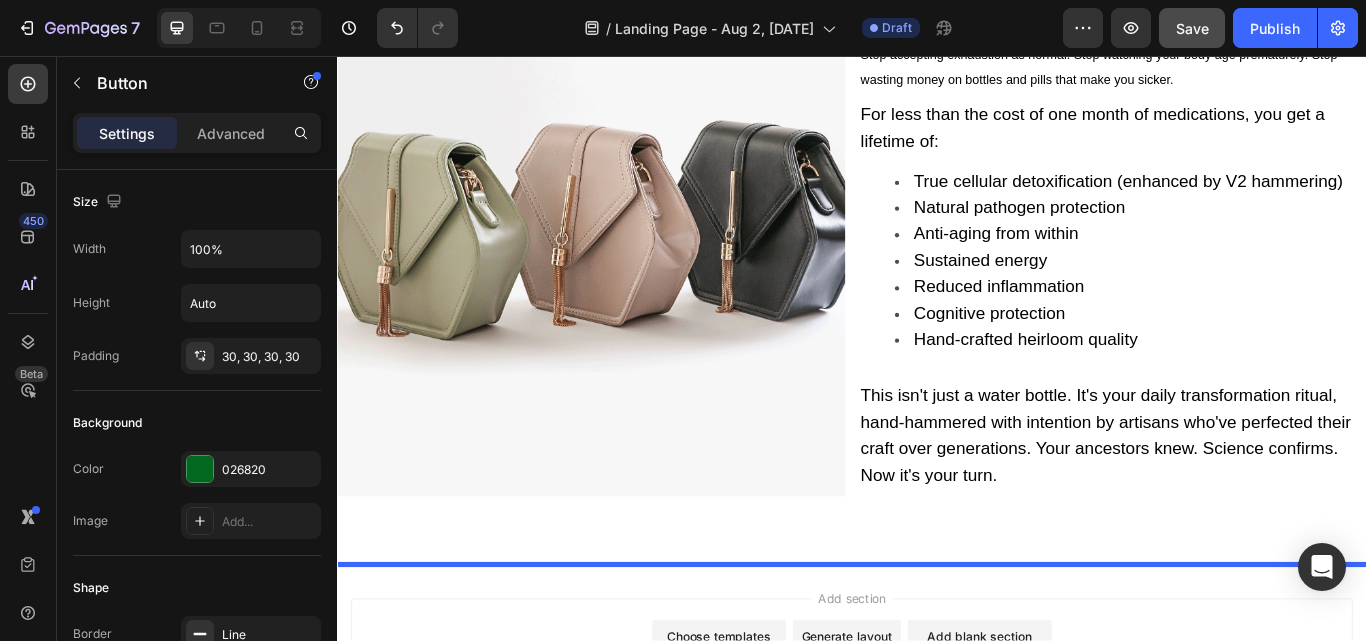 scroll, scrollTop: 17785, scrollLeft: 0, axis: vertical 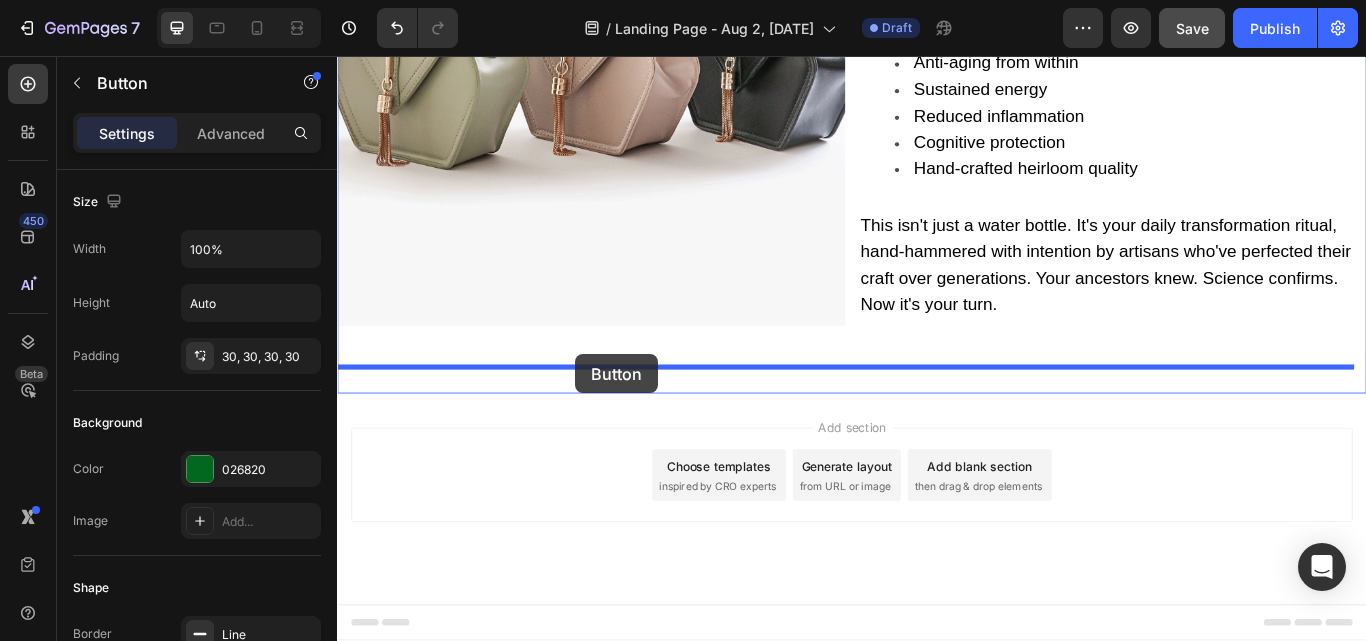 drag, startPoint x: 385, startPoint y: 453, endPoint x: 615, endPoint y: 404, distance: 235.16165 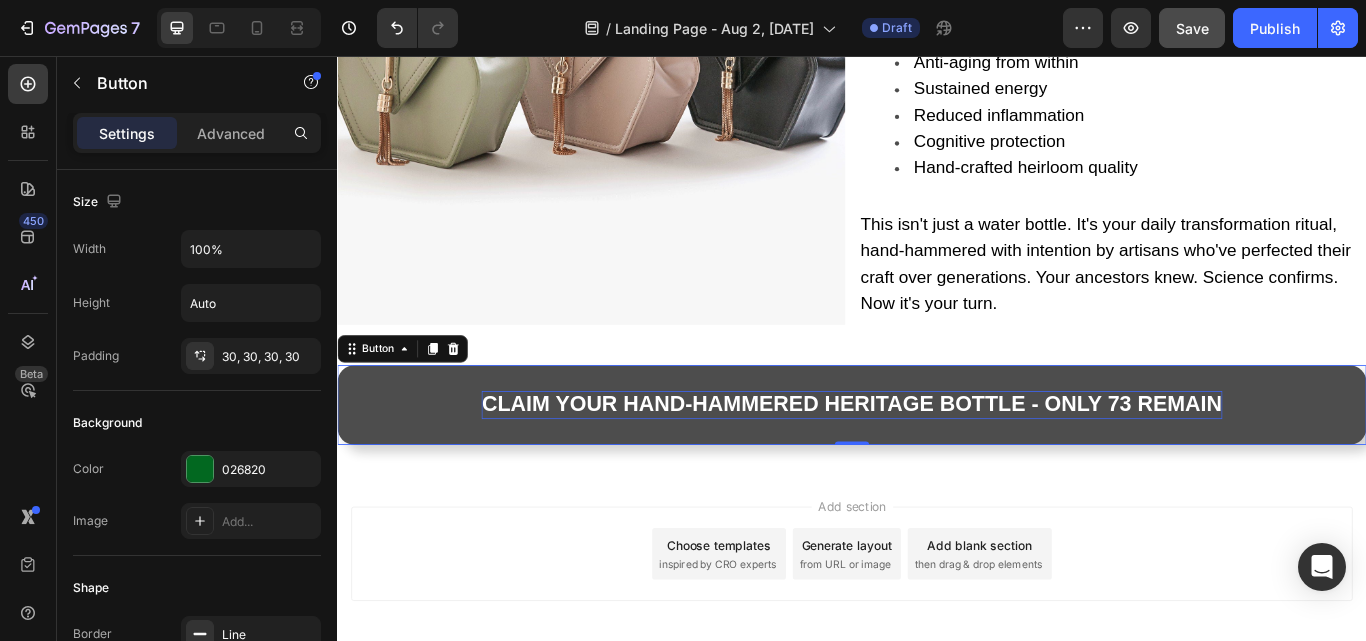 click on "CLAIM YOUR HAND-HAMMERED HERITAGE BOTTLE - ONLY 73 REMAIN" at bounding box center [936, 461] 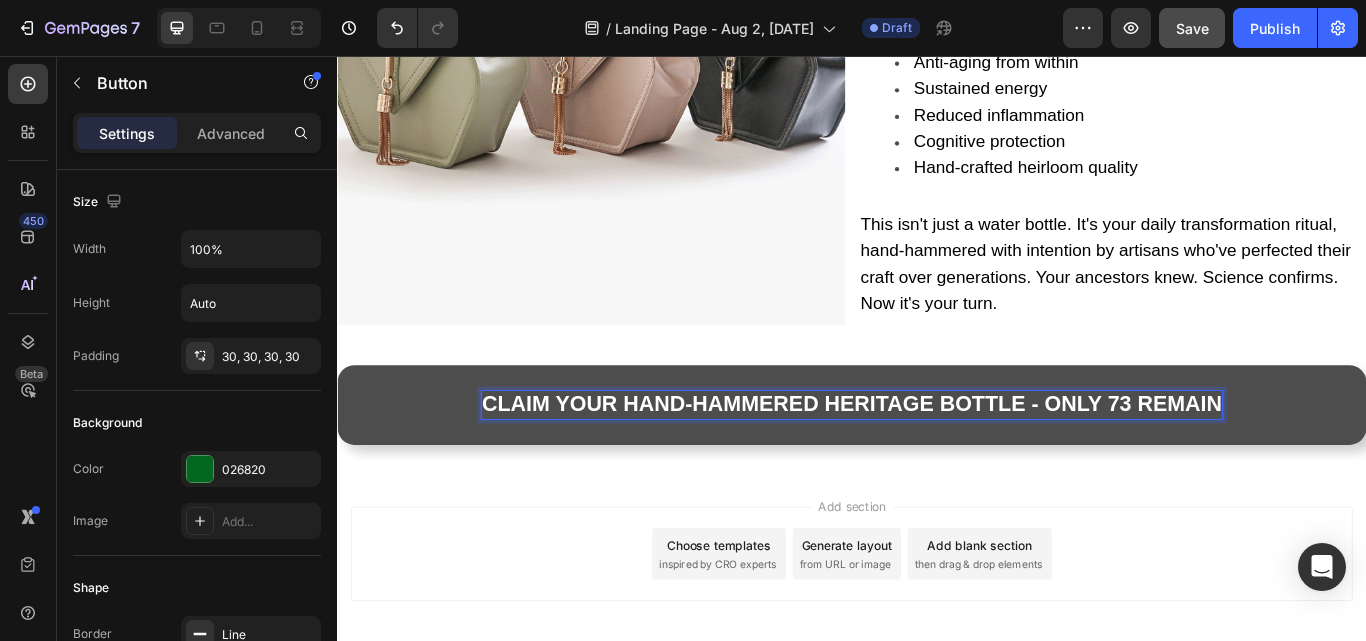 click on "CLAIM YOUR HAND-HAMMERED HERITAGE BOTTLE - ONLY 73 REMAIN" at bounding box center (936, 461) 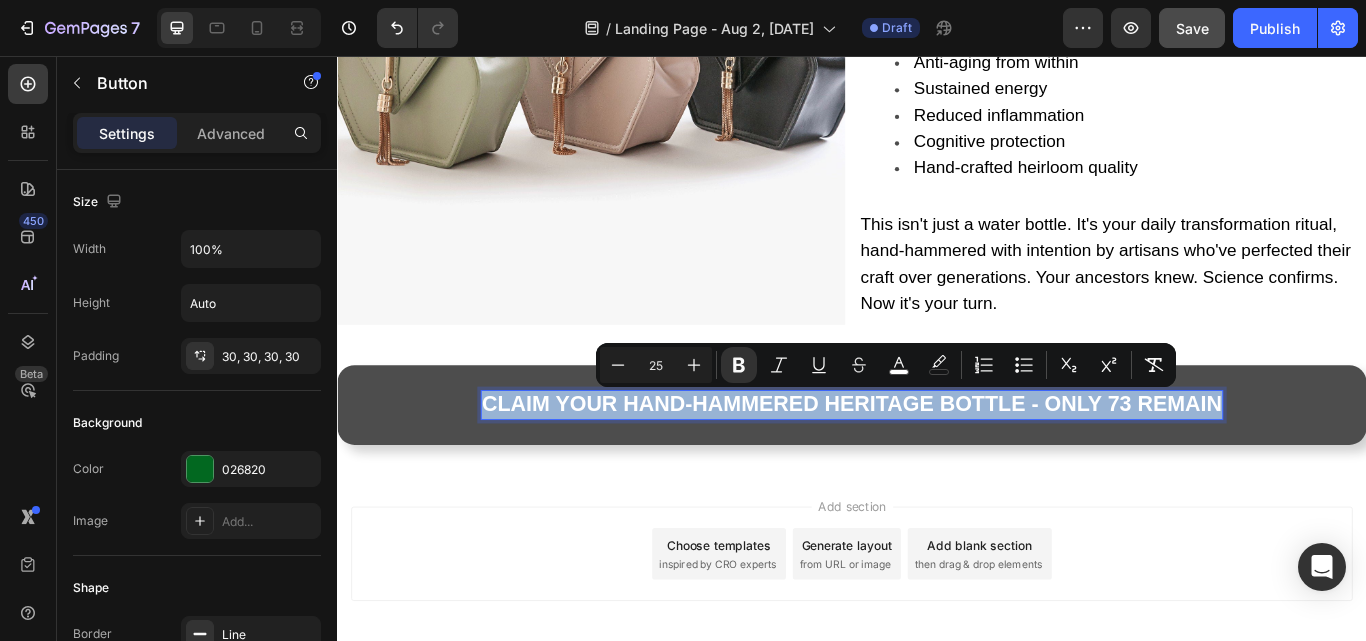 type on "11" 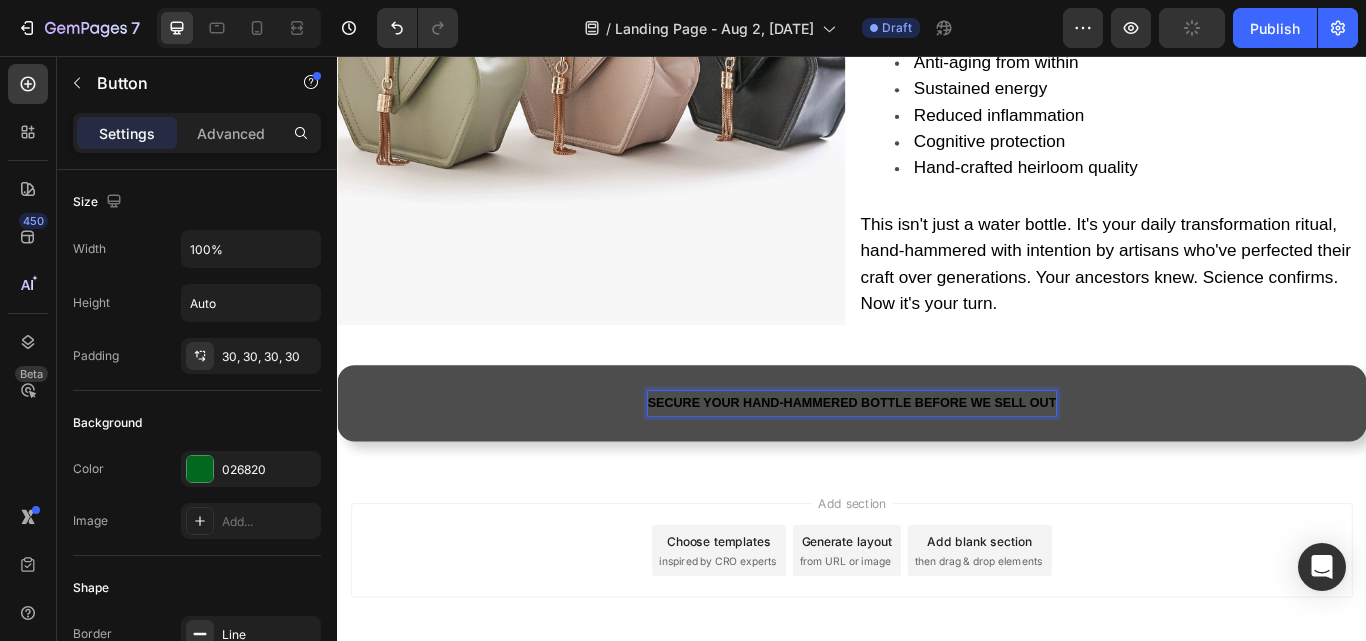 click on "SECURE YOUR HAND-HAMMERED BOTTLE BEFORE WE SELL OUT" at bounding box center (937, 461) 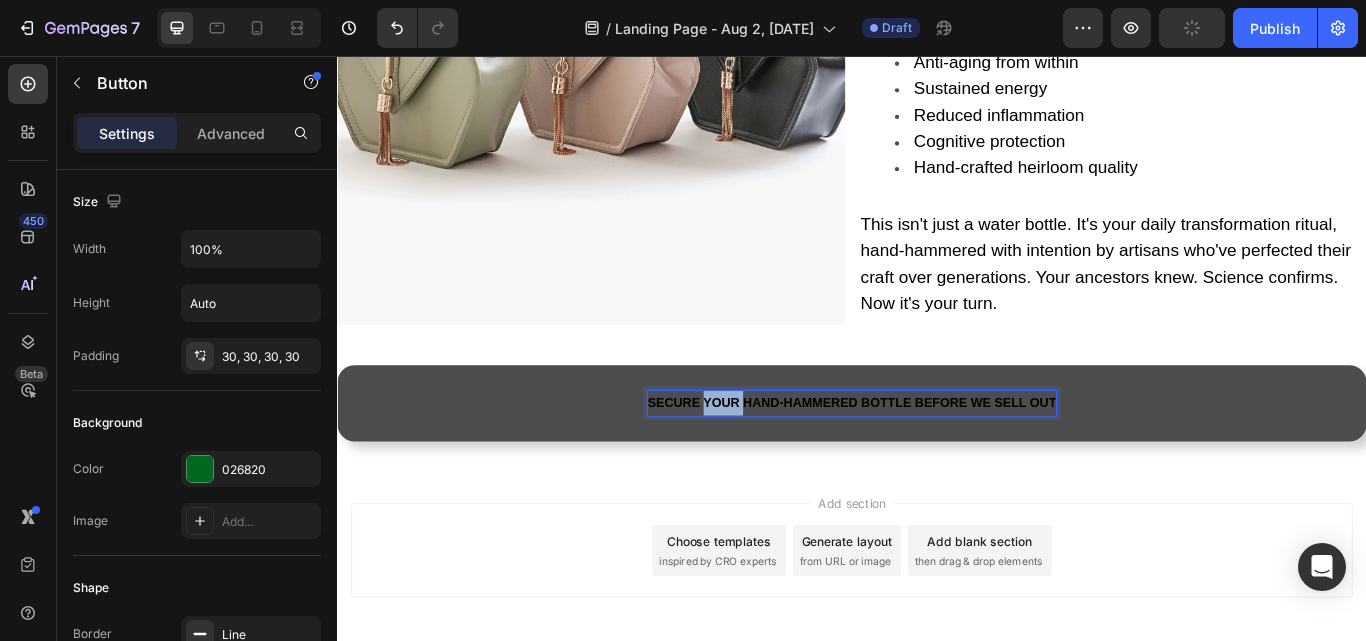 click on "SECURE YOUR HAND-HAMMERED BOTTLE BEFORE WE SELL OUT" at bounding box center [937, 461] 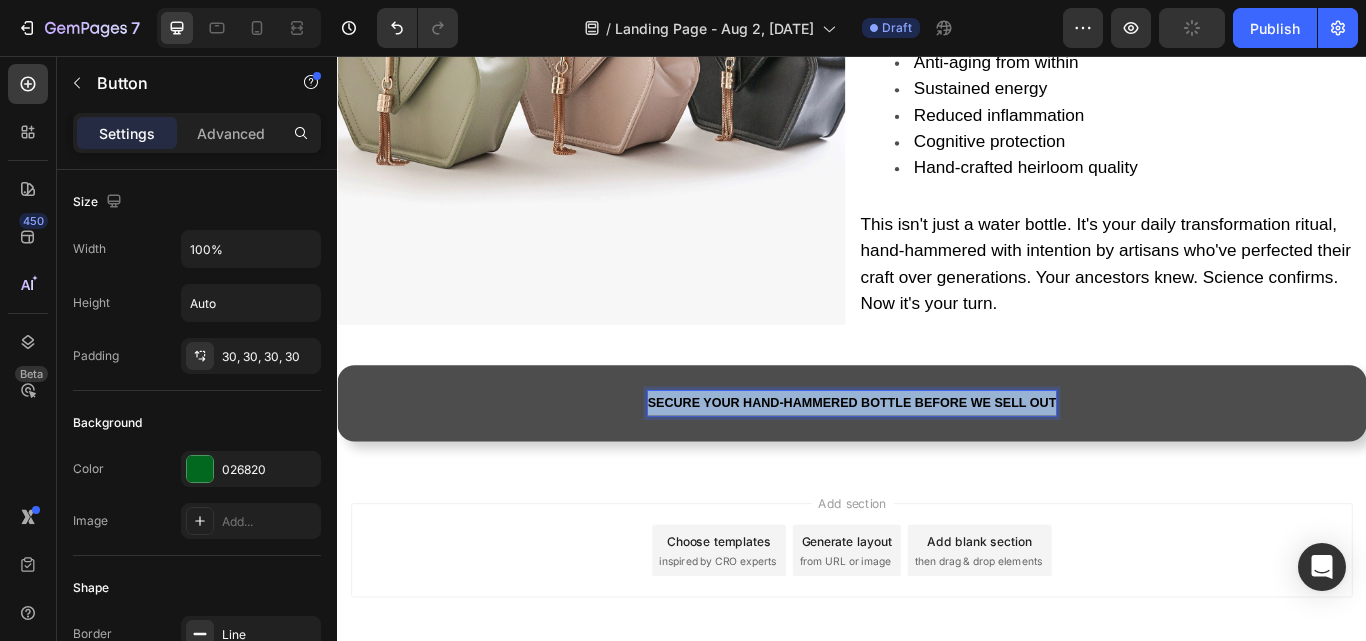 click on "SECURE YOUR HAND-HAMMERED BOTTLE BEFORE WE SELL OUT" at bounding box center (937, 461) 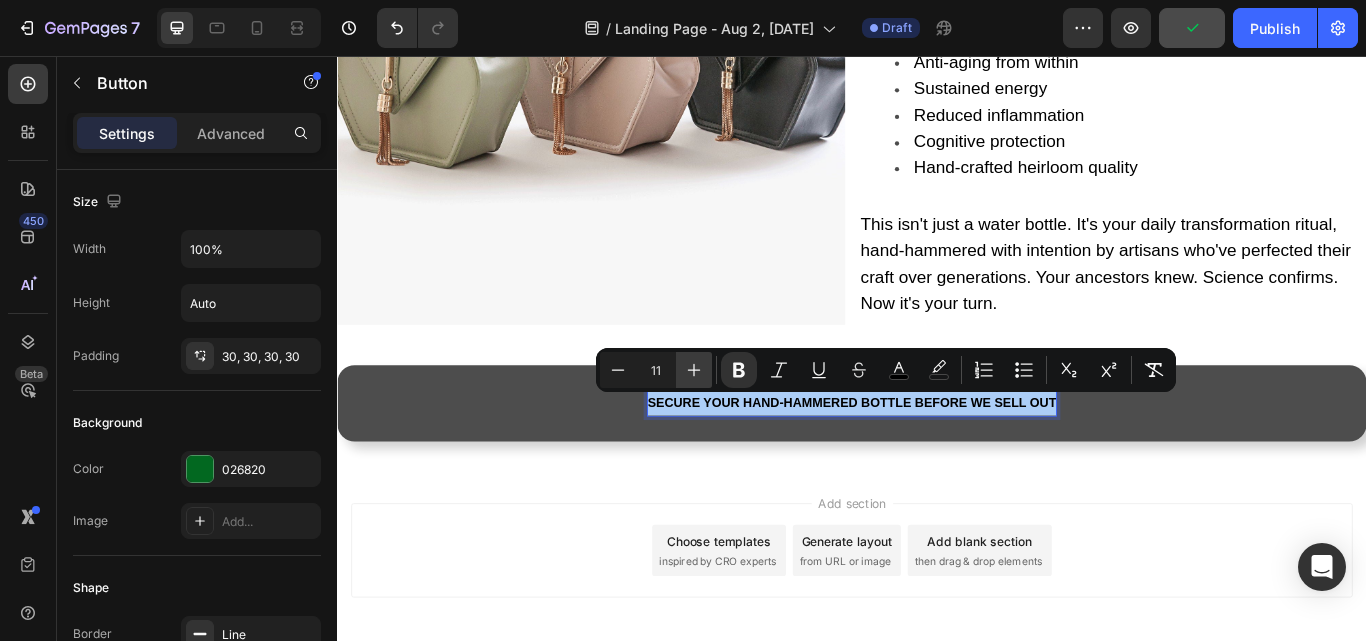 click 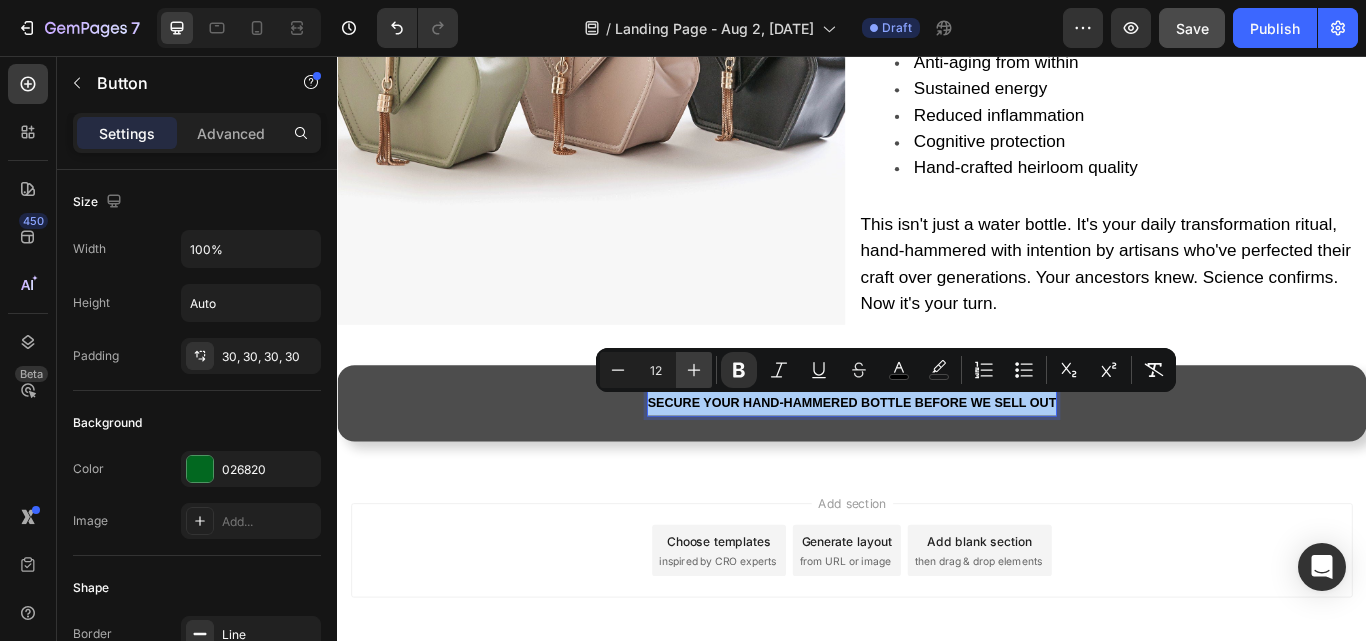 click 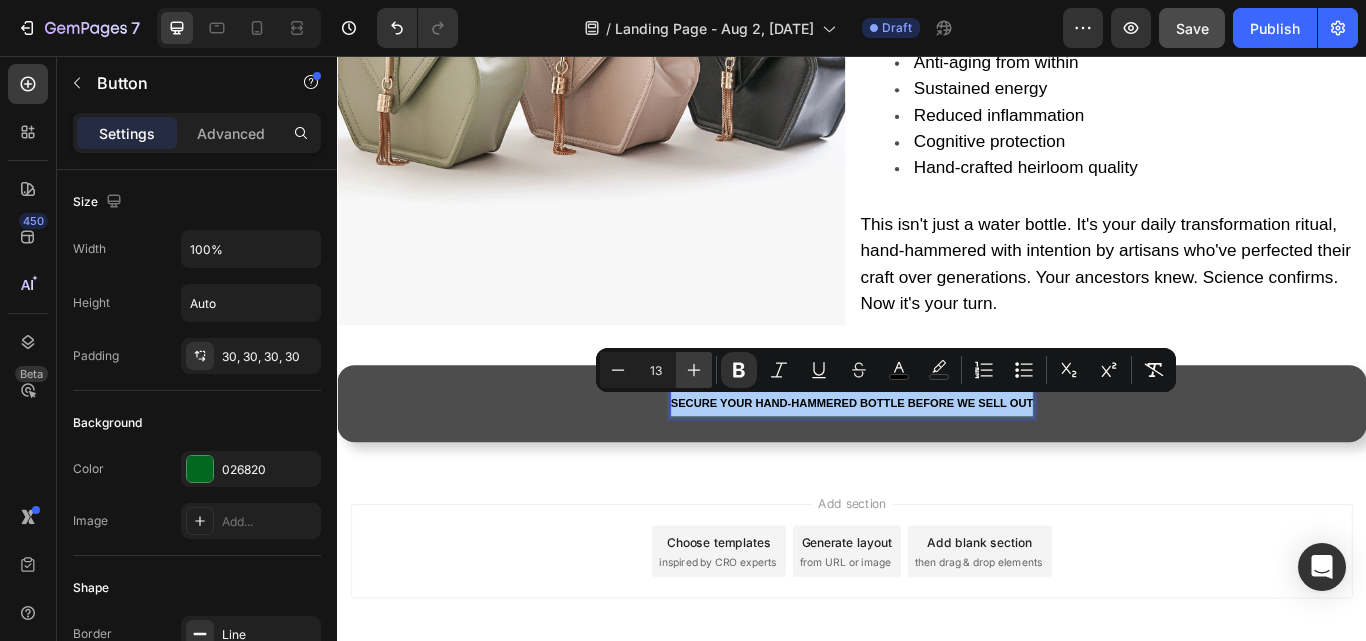 click 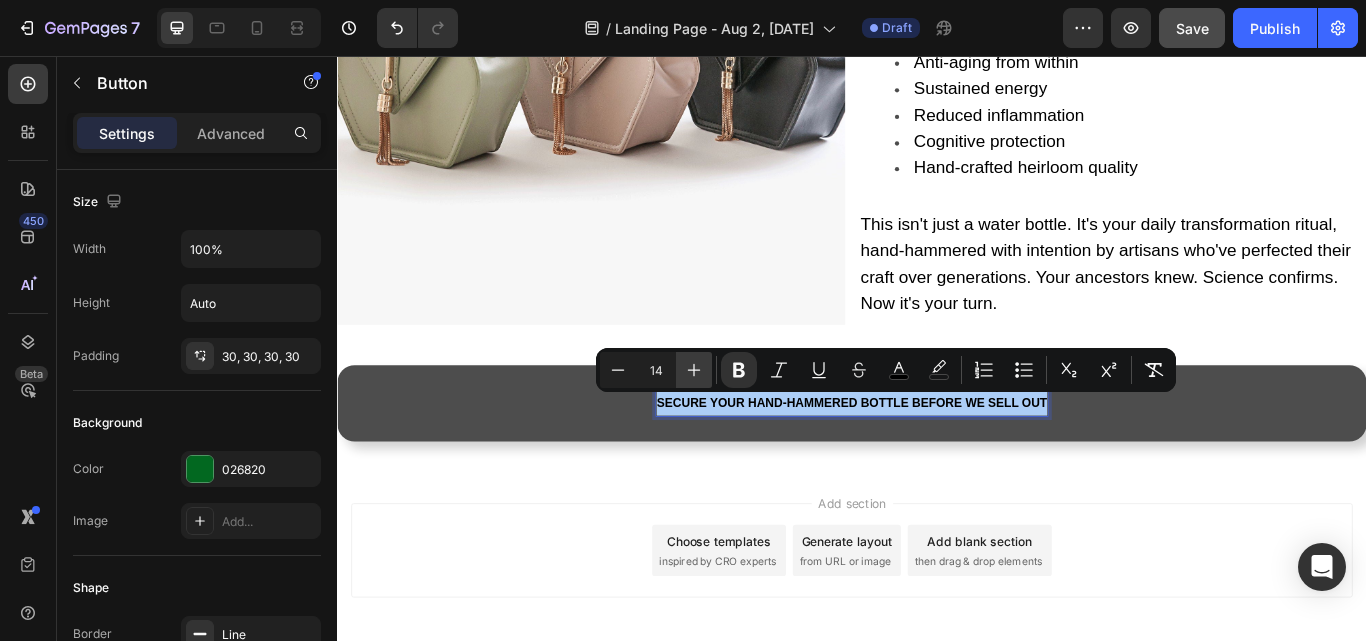 click 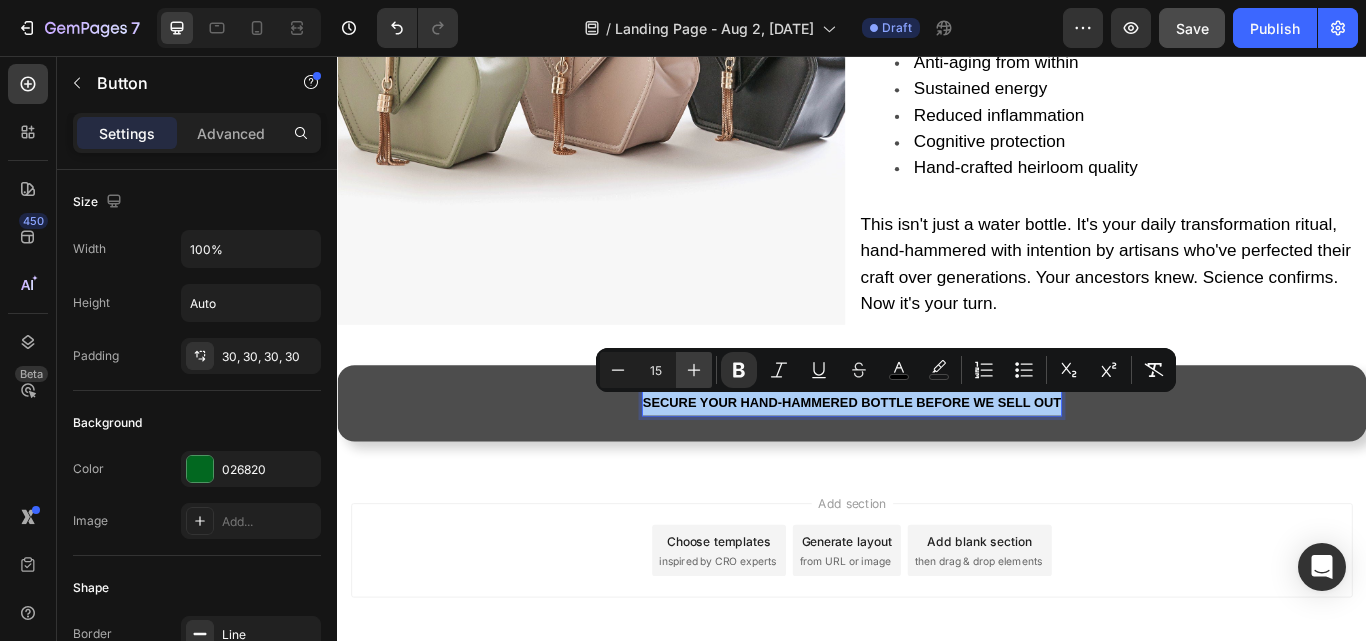click 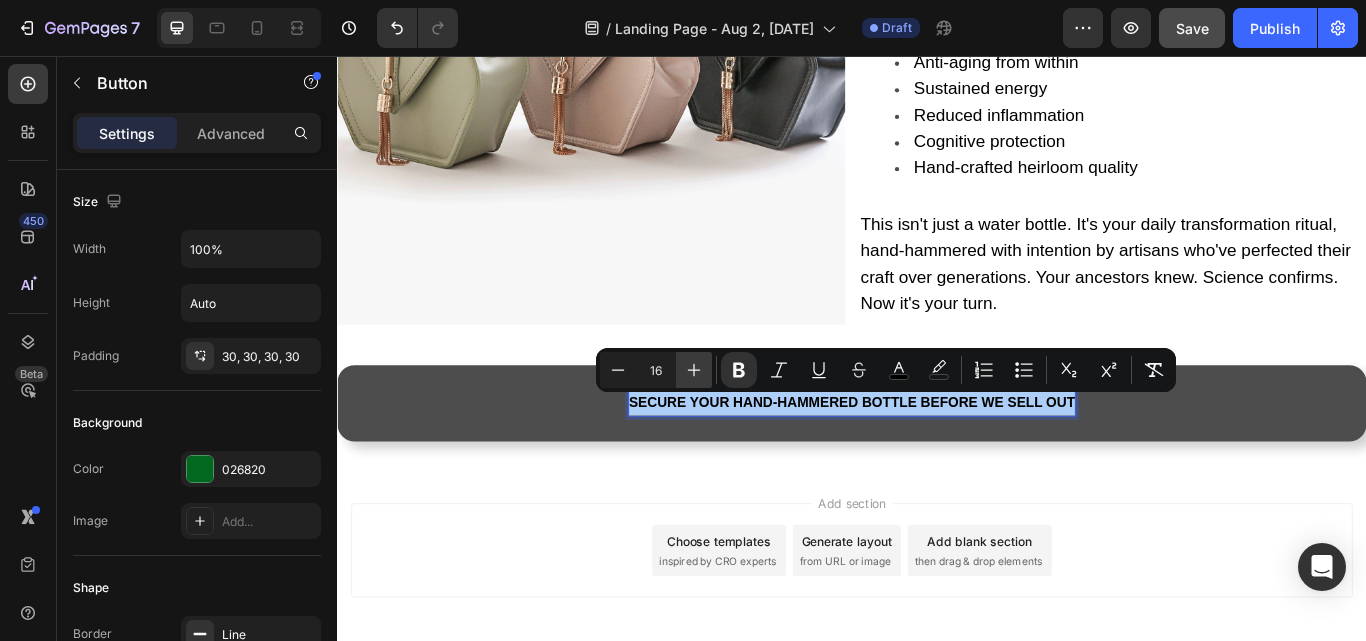 click 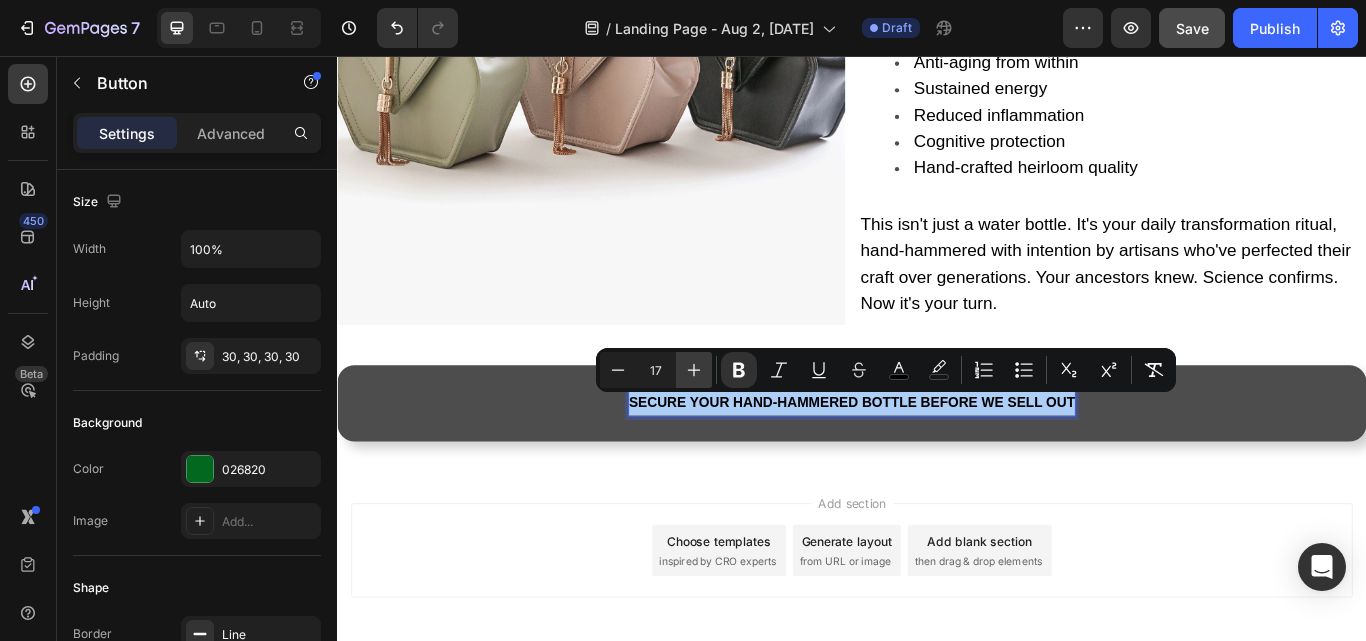 click 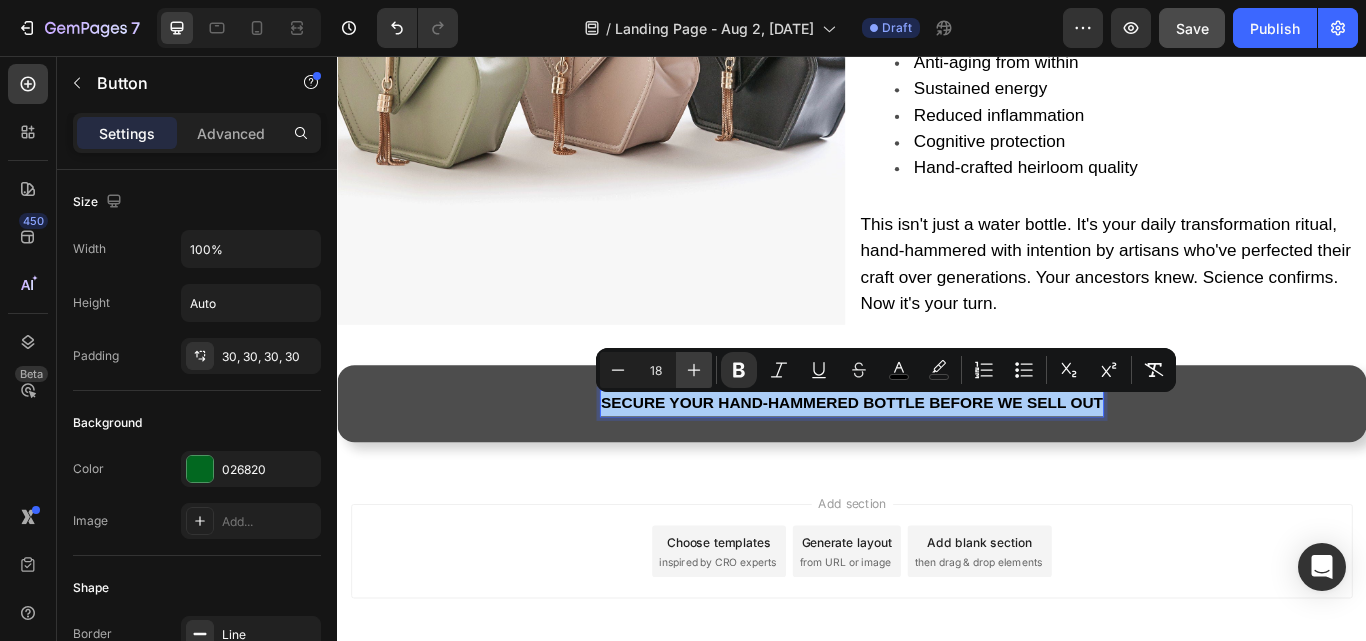 click 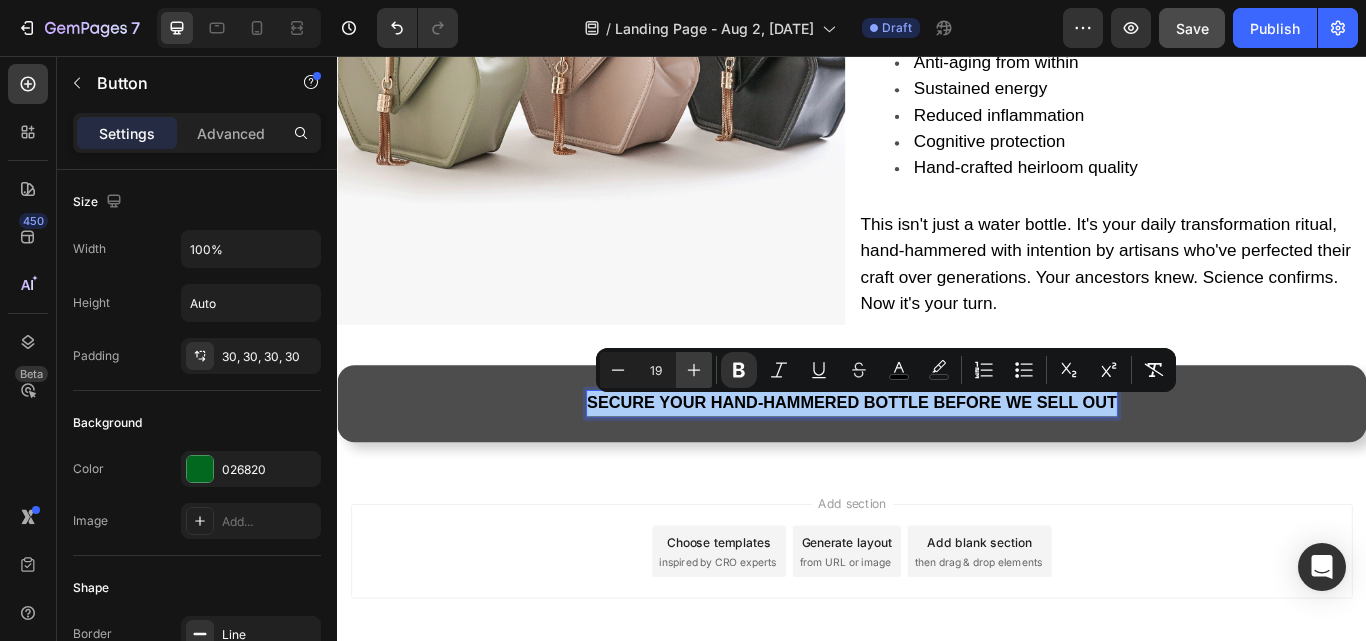 click 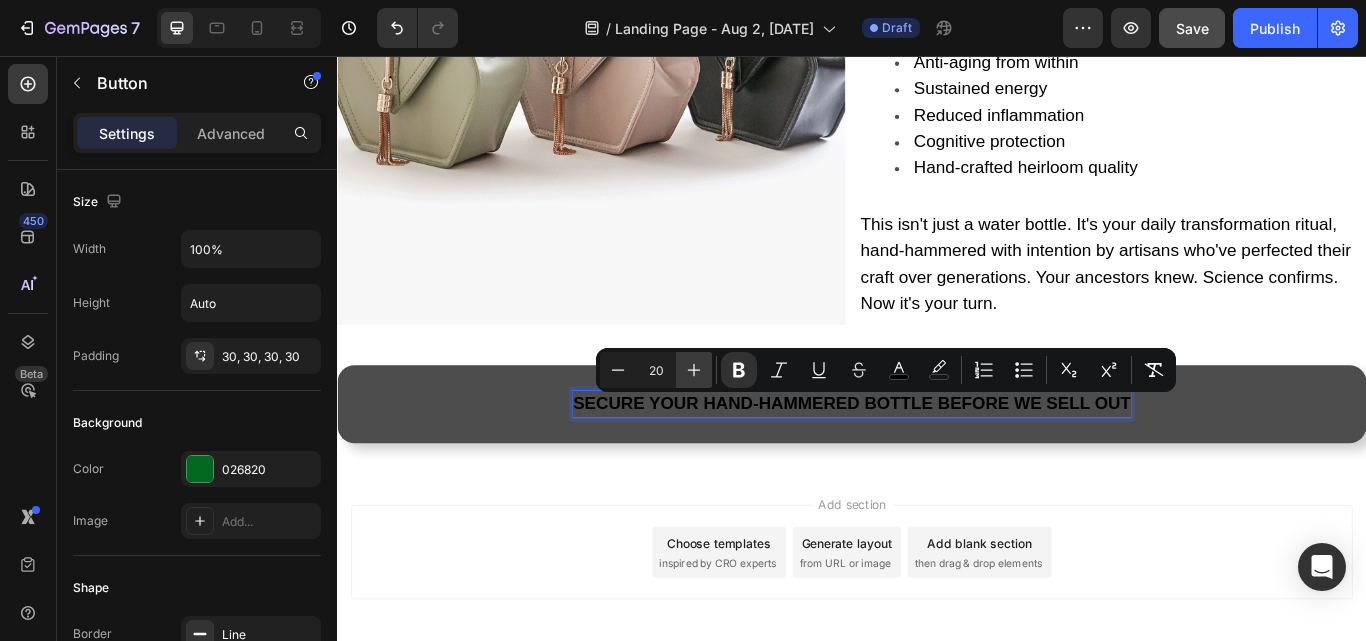 click 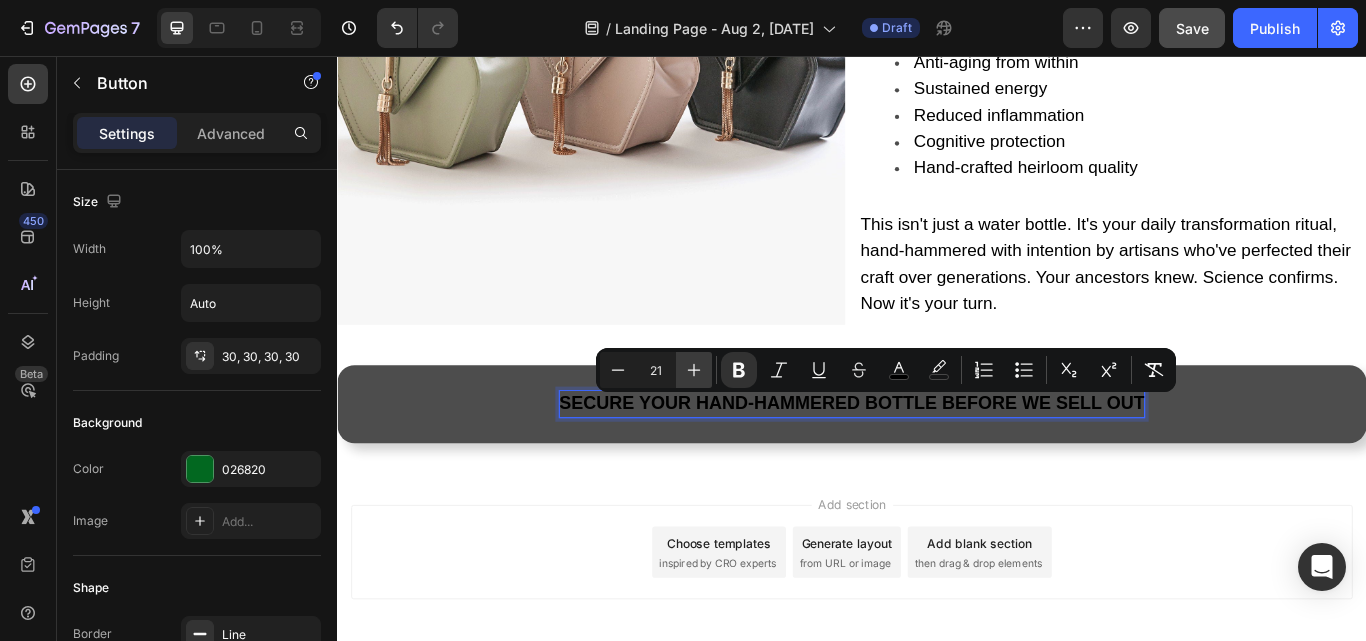 click 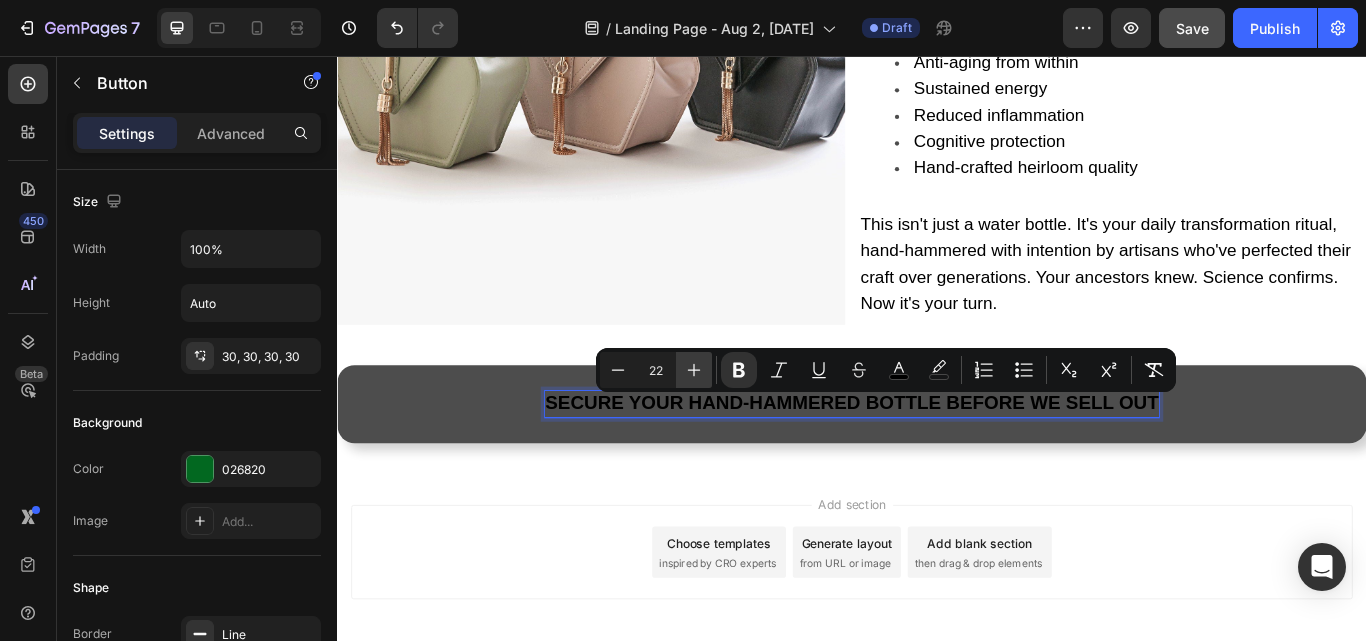 click 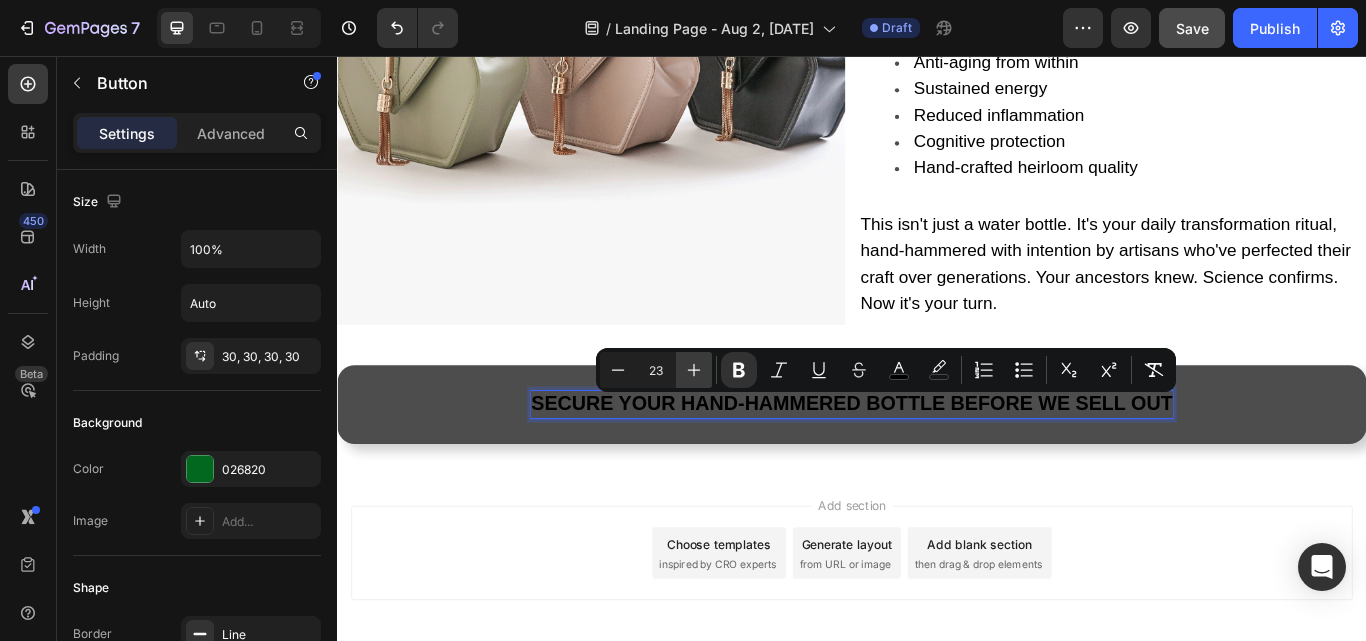 click 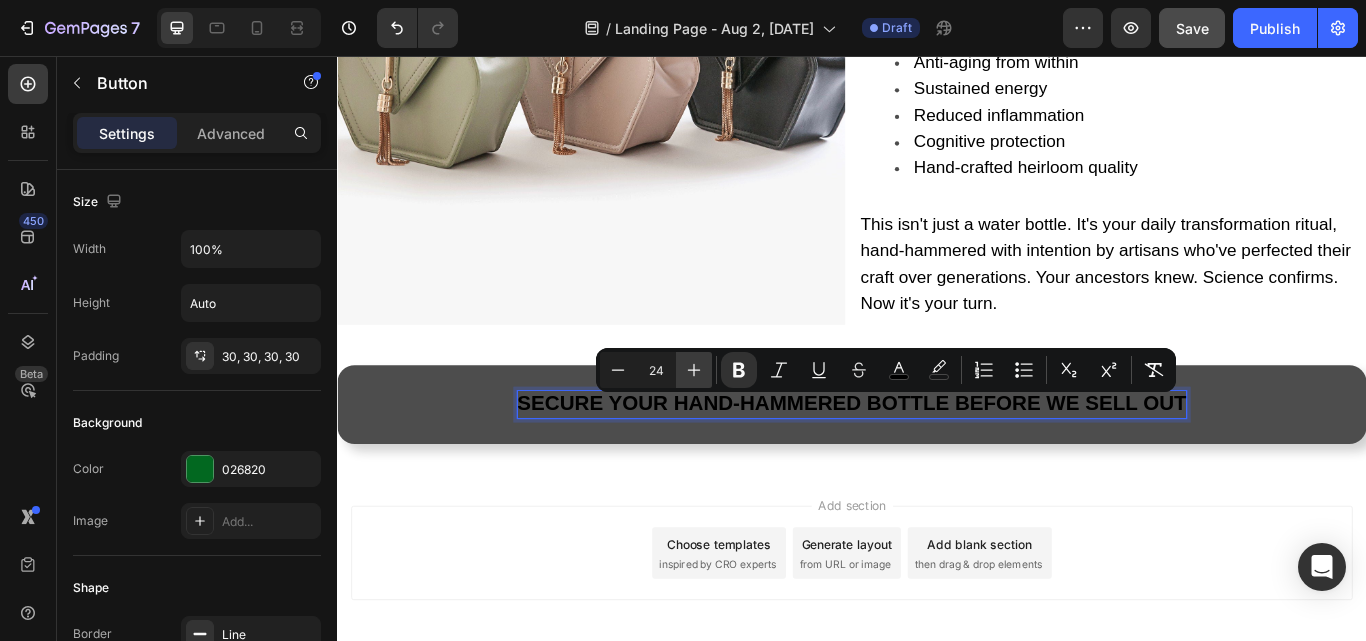click 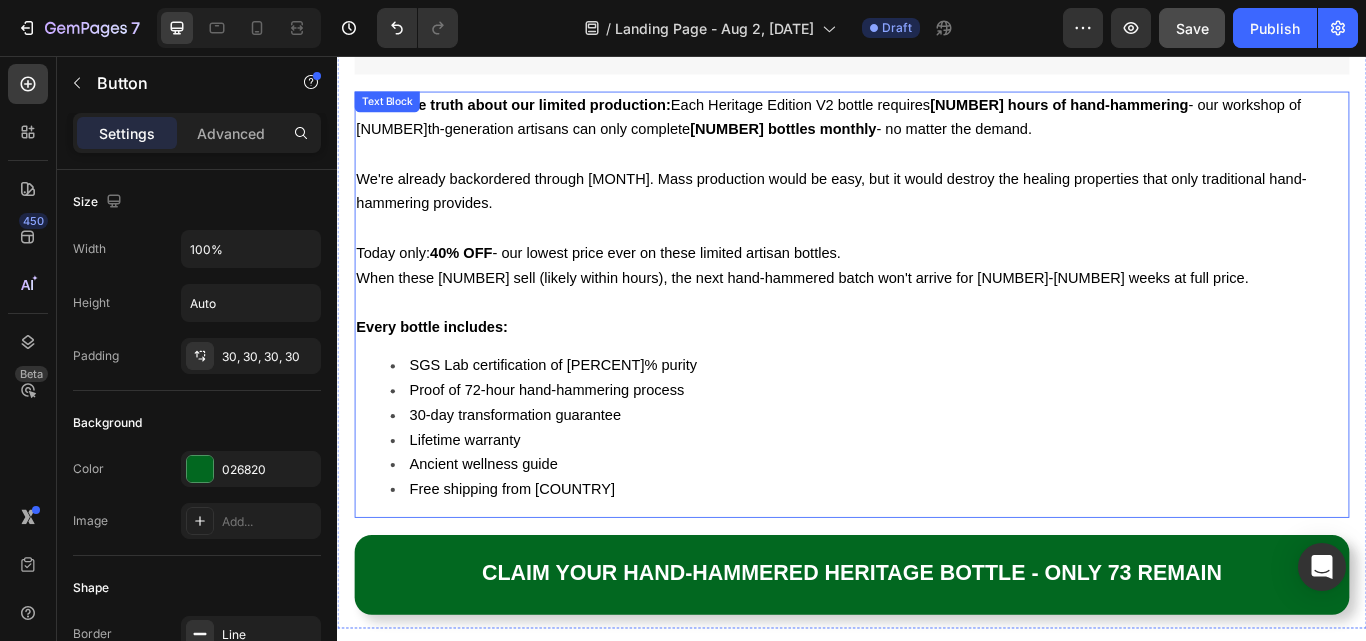 scroll, scrollTop: 15985, scrollLeft: 0, axis: vertical 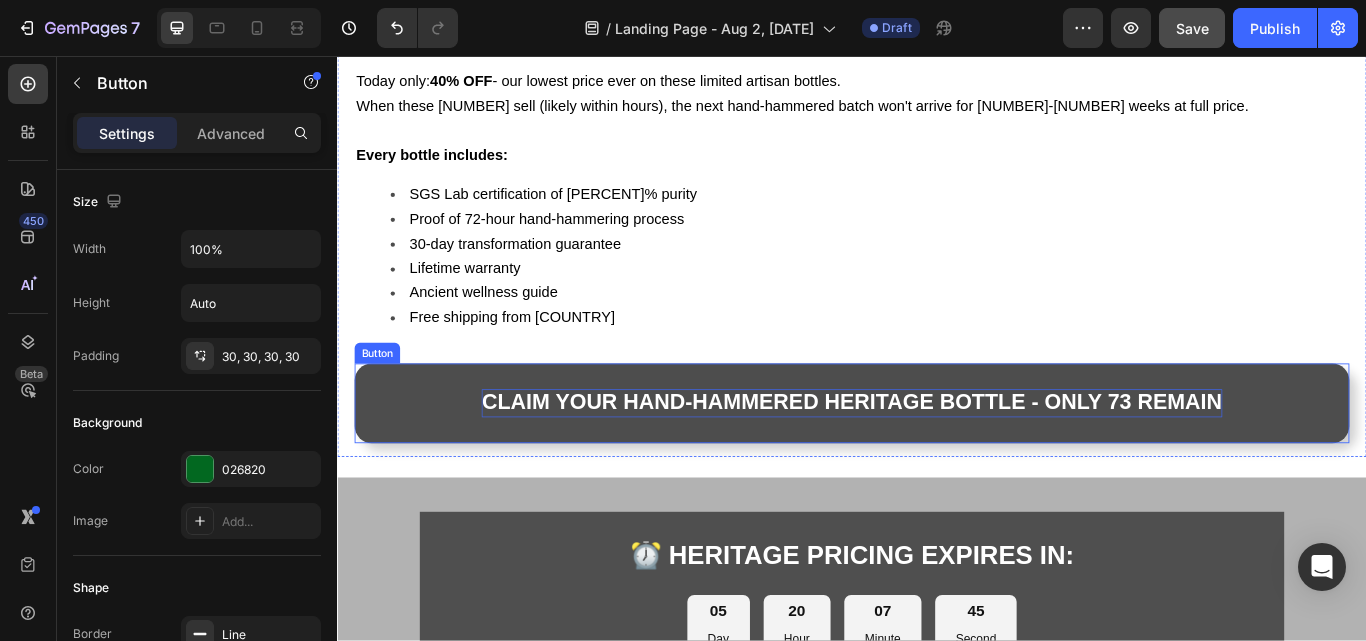 click on "CLAIM YOUR HAND-HAMMERED HERITAGE BOTTLE - ONLY 73 REMAIN" at bounding box center [936, 459] 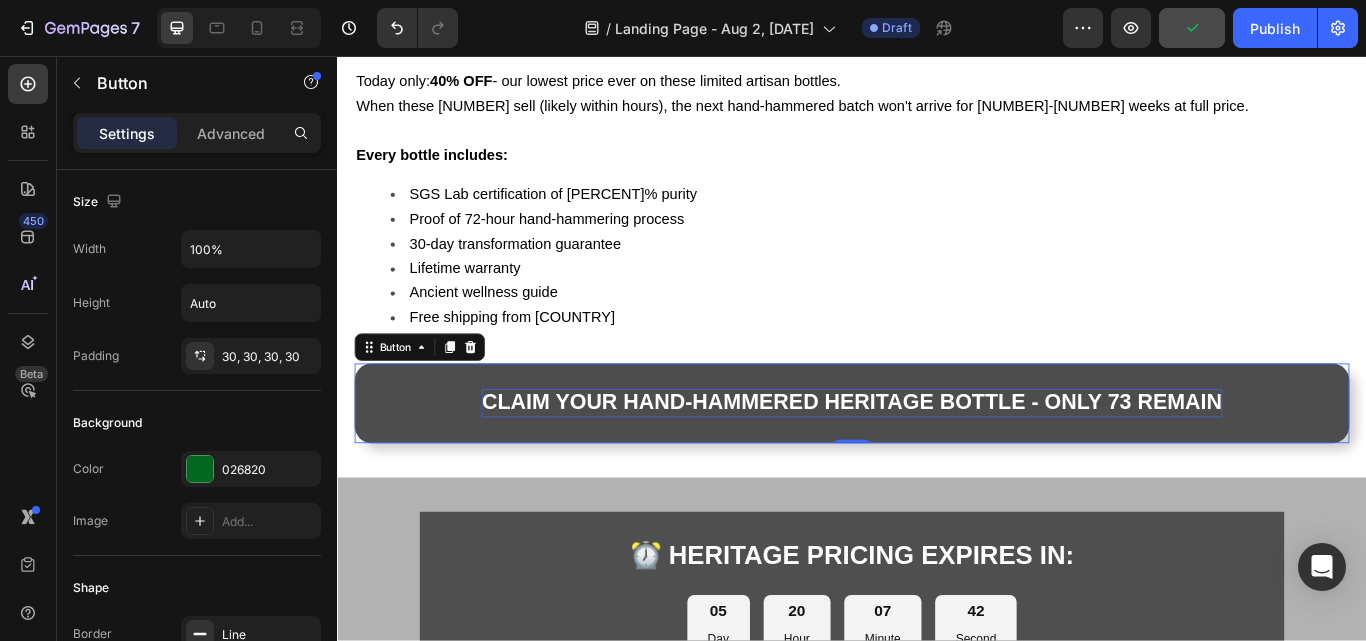 click on "CLAIM YOUR HAND-HAMMERED HERITAGE BOTTLE - ONLY 73 REMAIN" at bounding box center [936, 459] 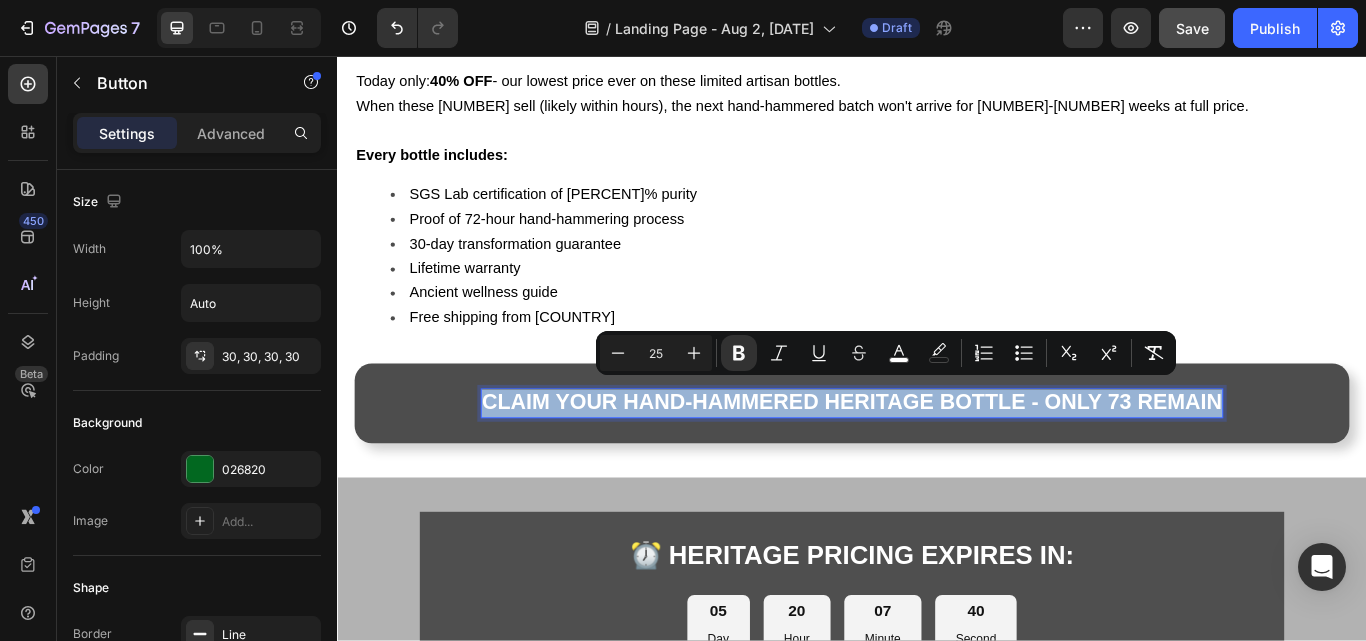click on "CLAIM YOUR HAND-HAMMERED HERITAGE BOTTLE - ONLY 73 REMAIN" at bounding box center (936, 459) 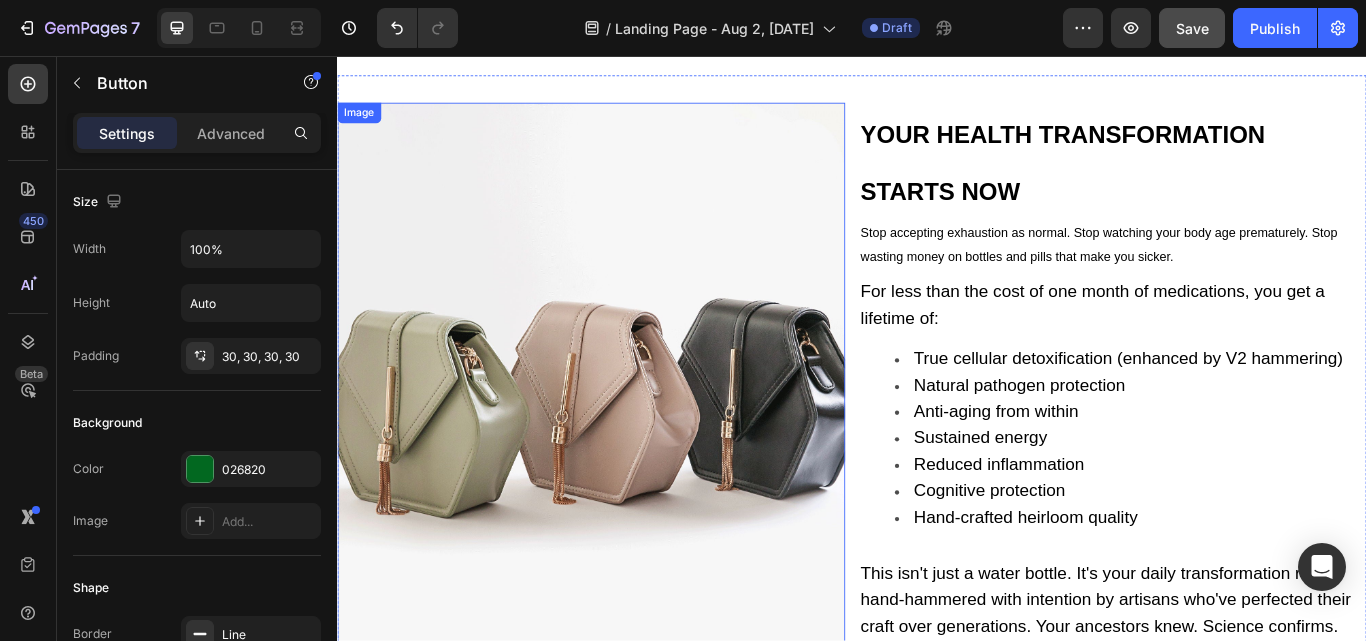 scroll, scrollTop: 17785, scrollLeft: 0, axis: vertical 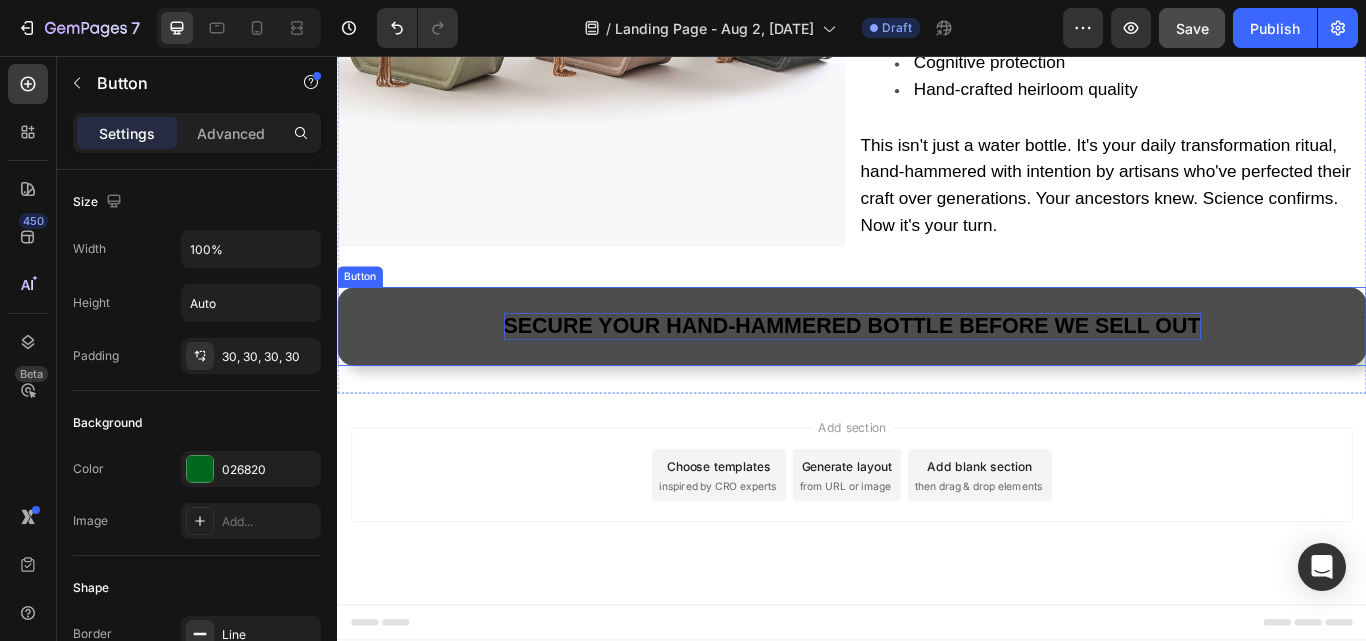 click on "SECURE YOUR HAND-HAMMERED BOTTLE BEFORE WE SELL OUT" at bounding box center (937, 370) 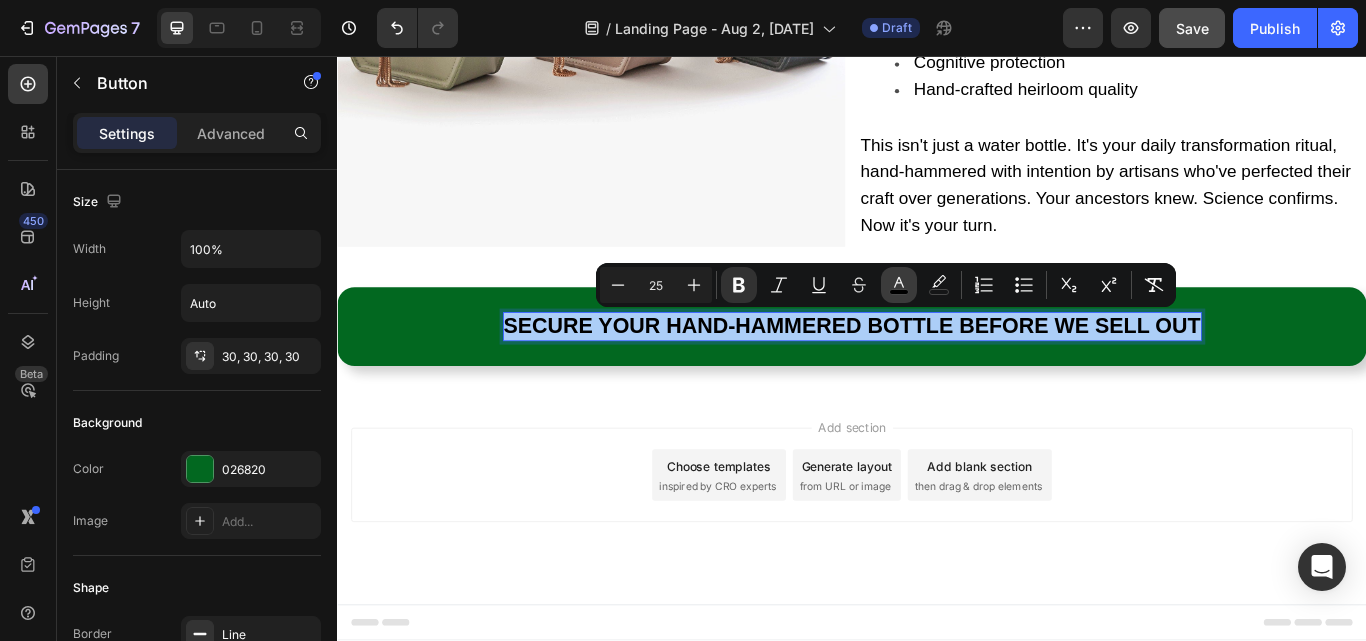 click 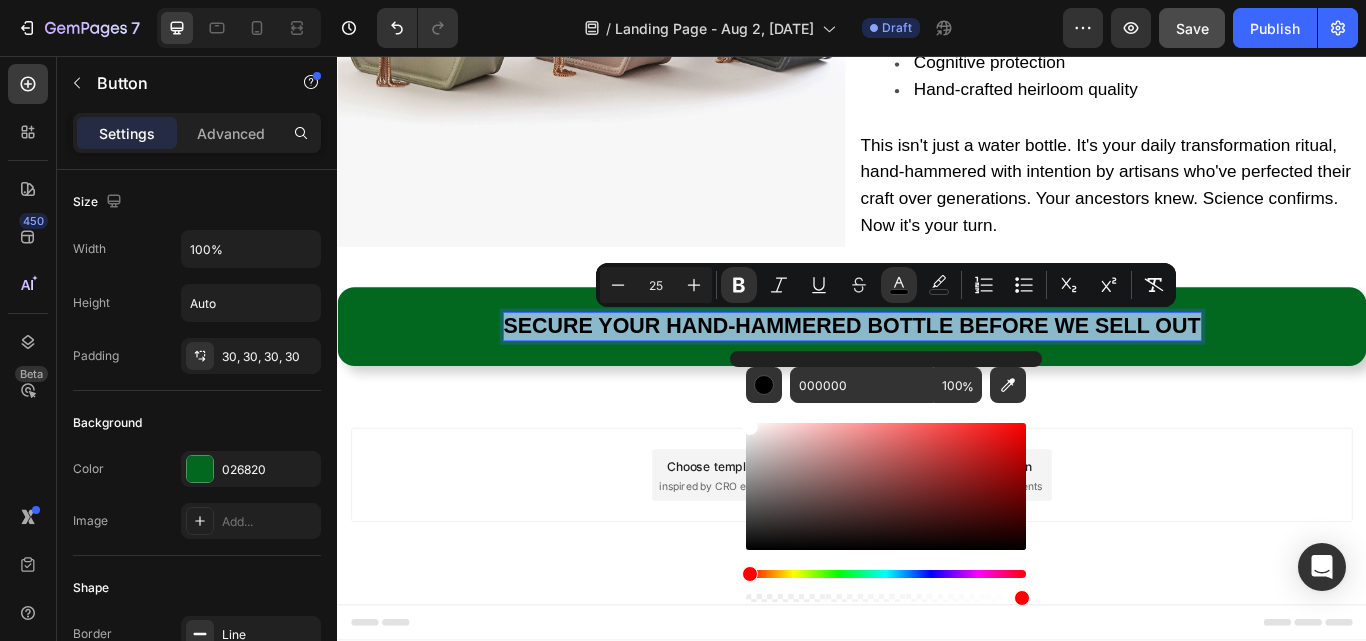 type on "FFFFFF" 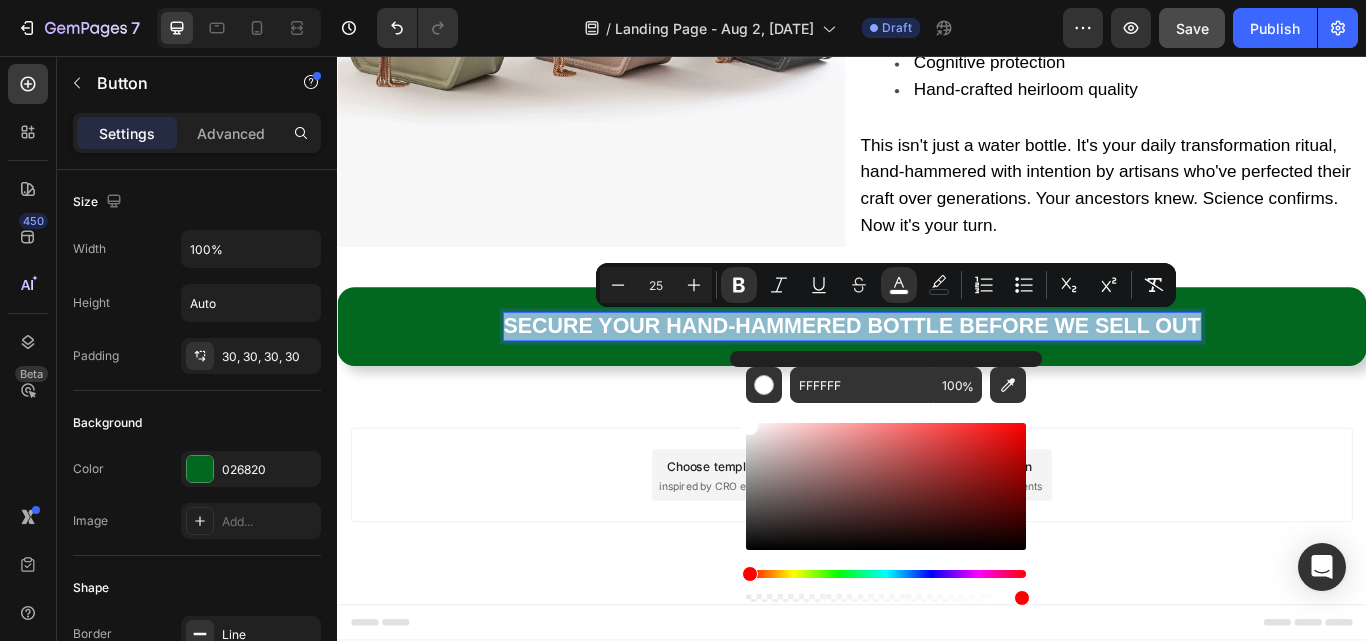 drag, startPoint x: 772, startPoint y: 452, endPoint x: 731, endPoint y: 415, distance: 55.226807 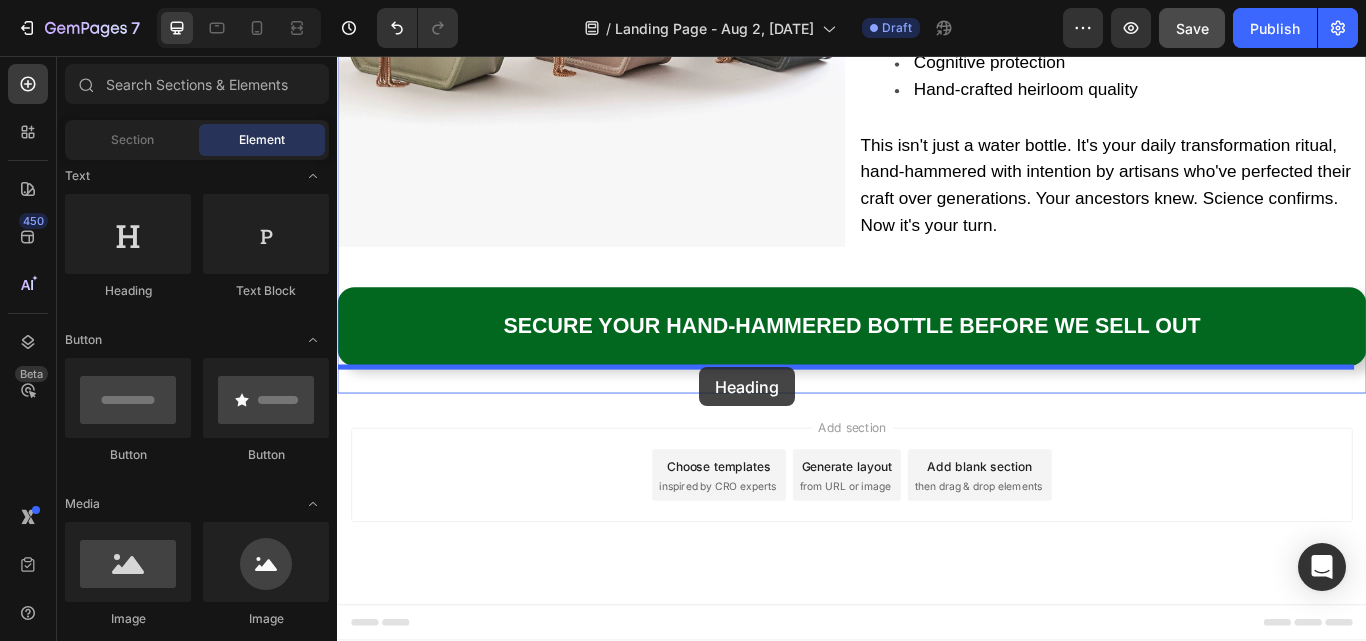 drag, startPoint x: 462, startPoint y: 298, endPoint x: 759, endPoint y: 419, distance: 320.70236 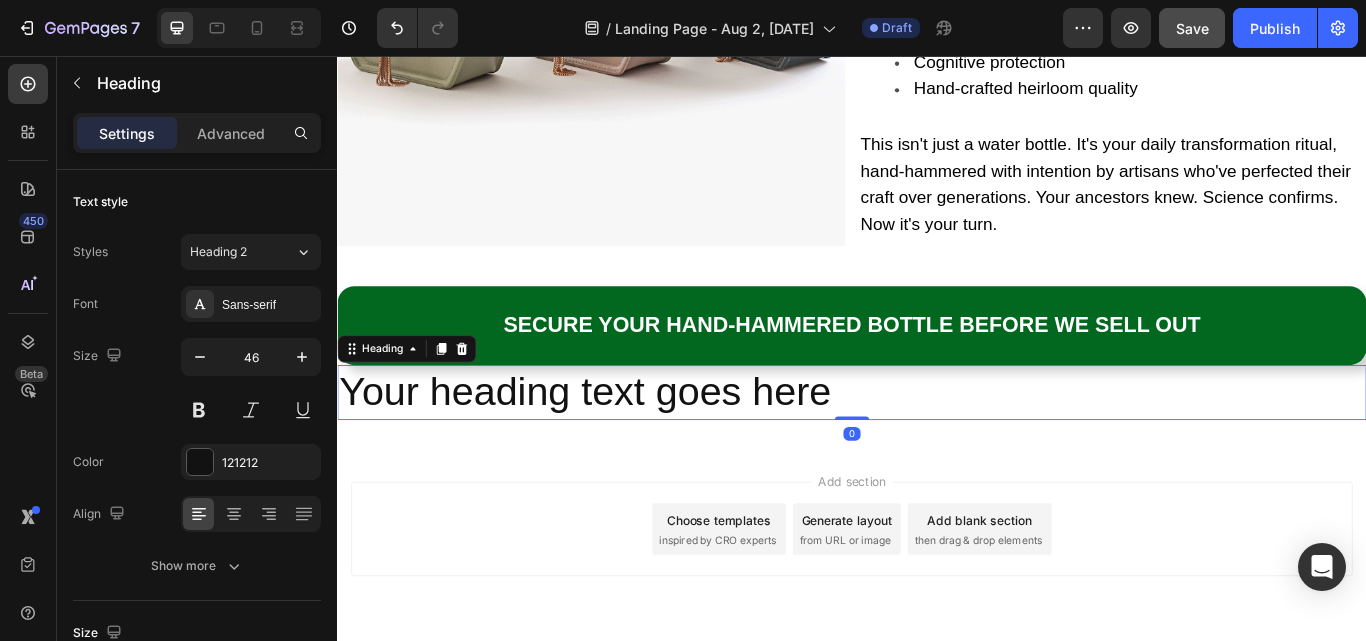 click on "Your heading text goes here" at bounding box center [937, 449] 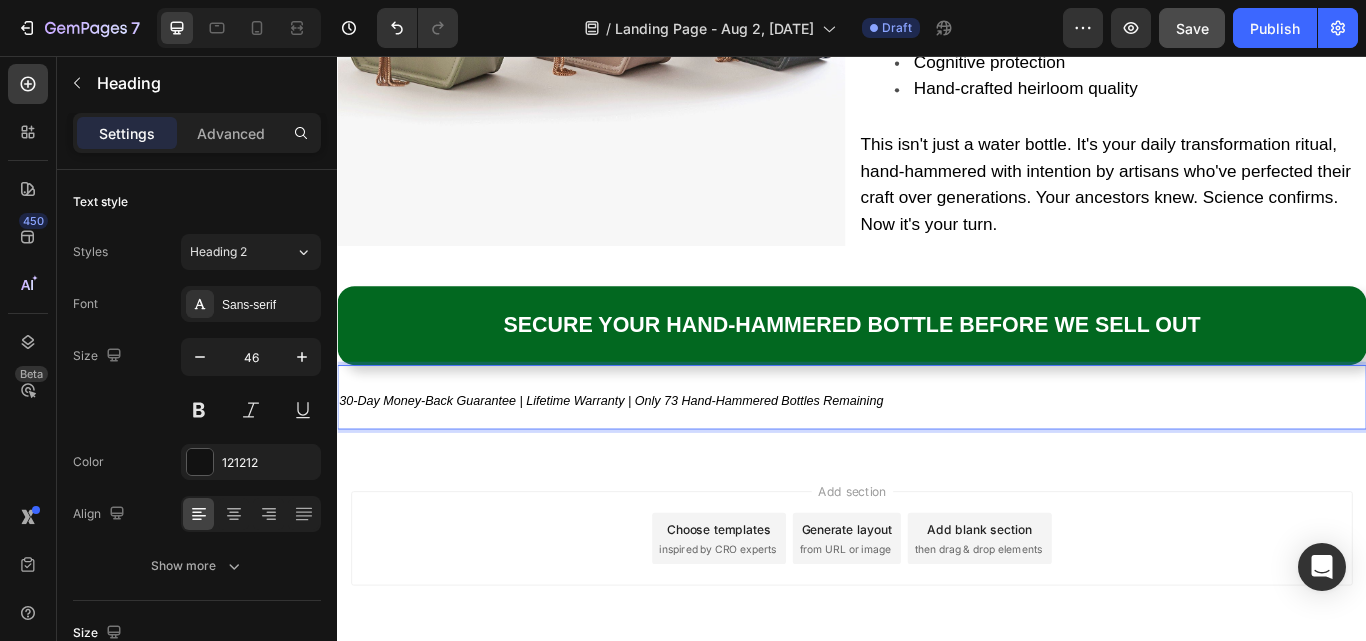 click on "30-Day Money-Back Guarantee | Lifetime Warranty | Only 73 Hand-Hammered Bottles Remaining" at bounding box center (937, 454) 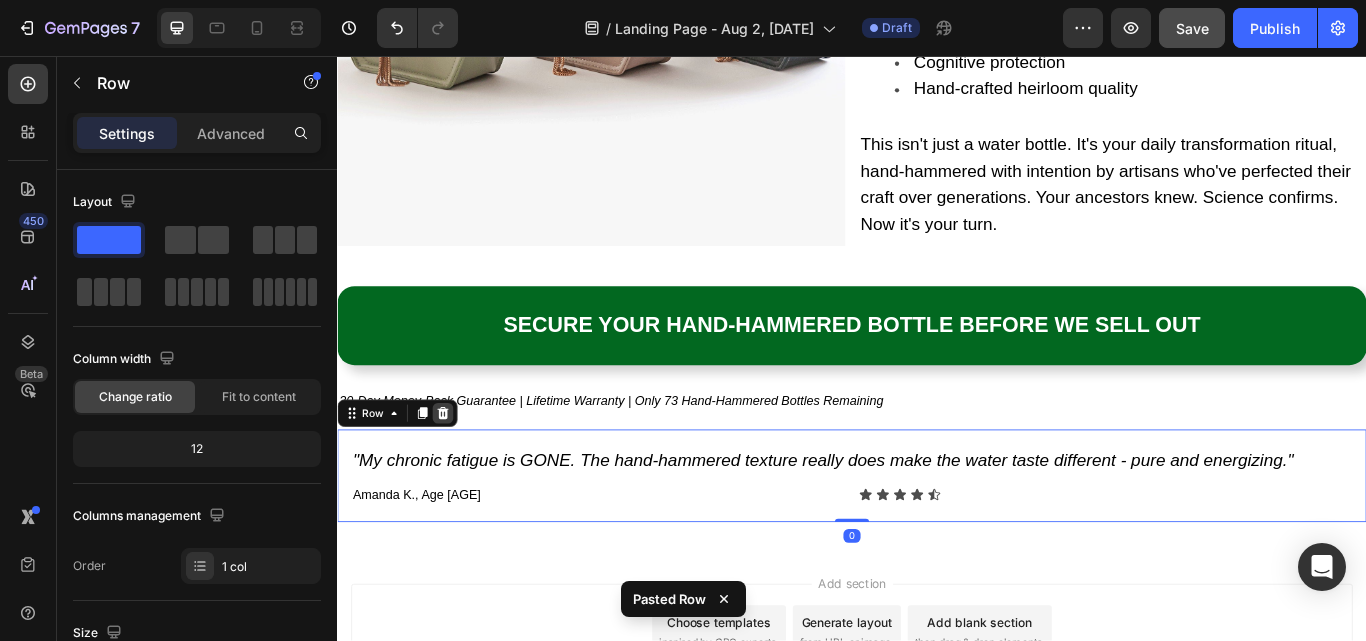 click 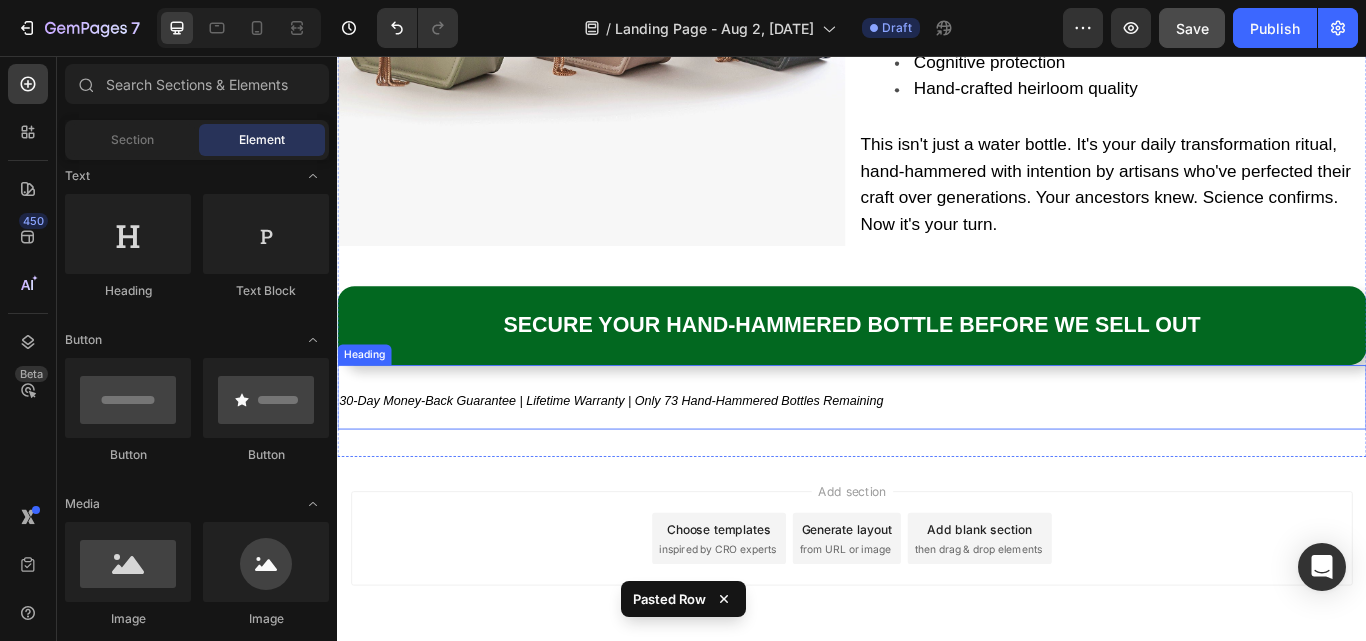 click on "30-Day Money-Back Guarantee | Lifetime Warranty | Only 73 Hand-Hammered Bottles Remaining" at bounding box center (656, 459) 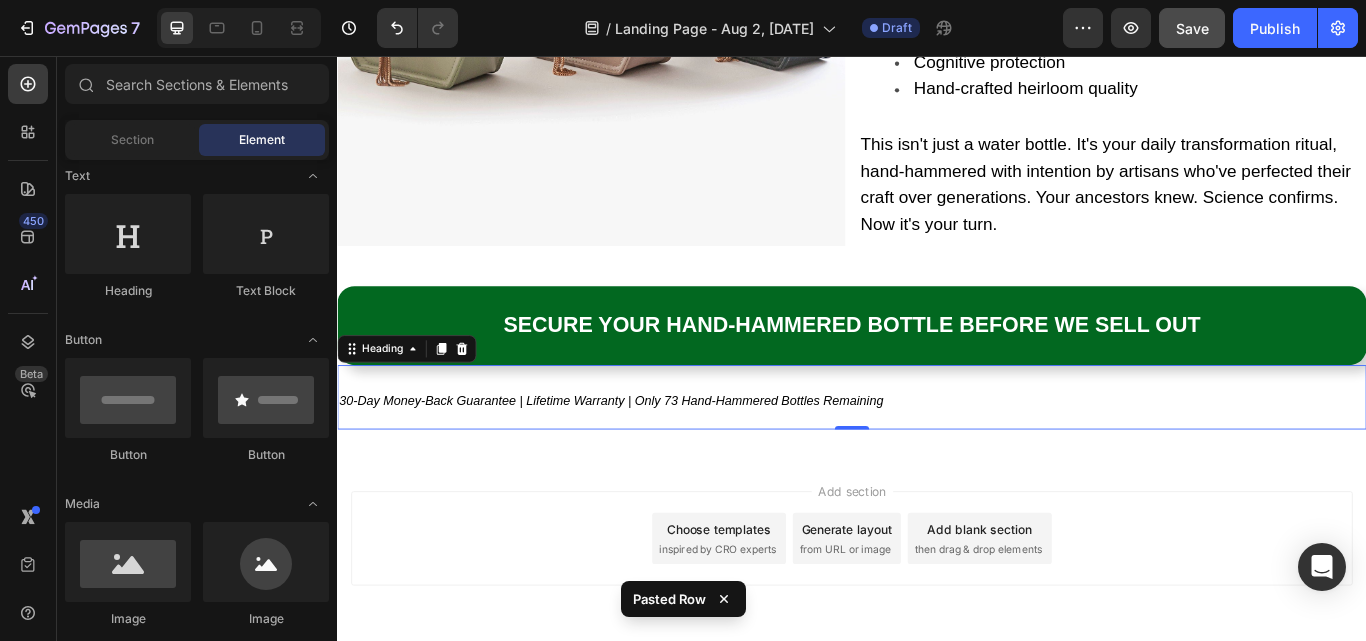 click on "30-Day Money-Back Guarantee | Lifetime Warranty | Only 73 Hand-Hammered Bottles Remaining" at bounding box center (656, 459) 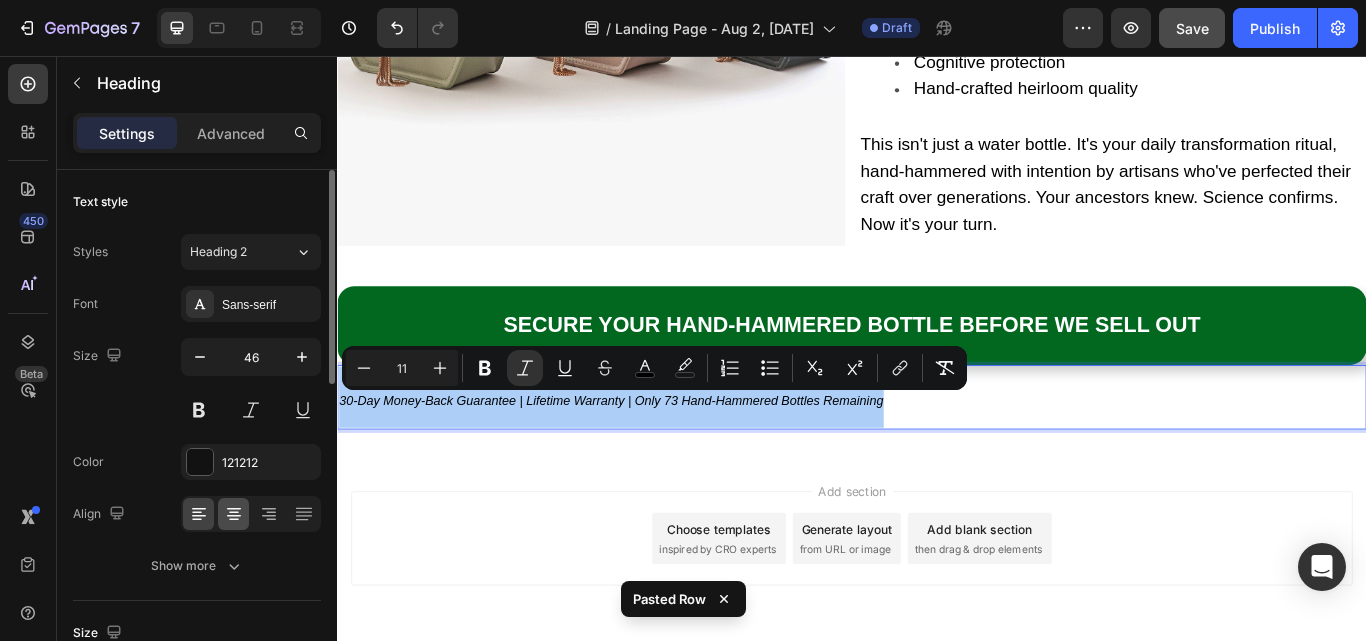 click 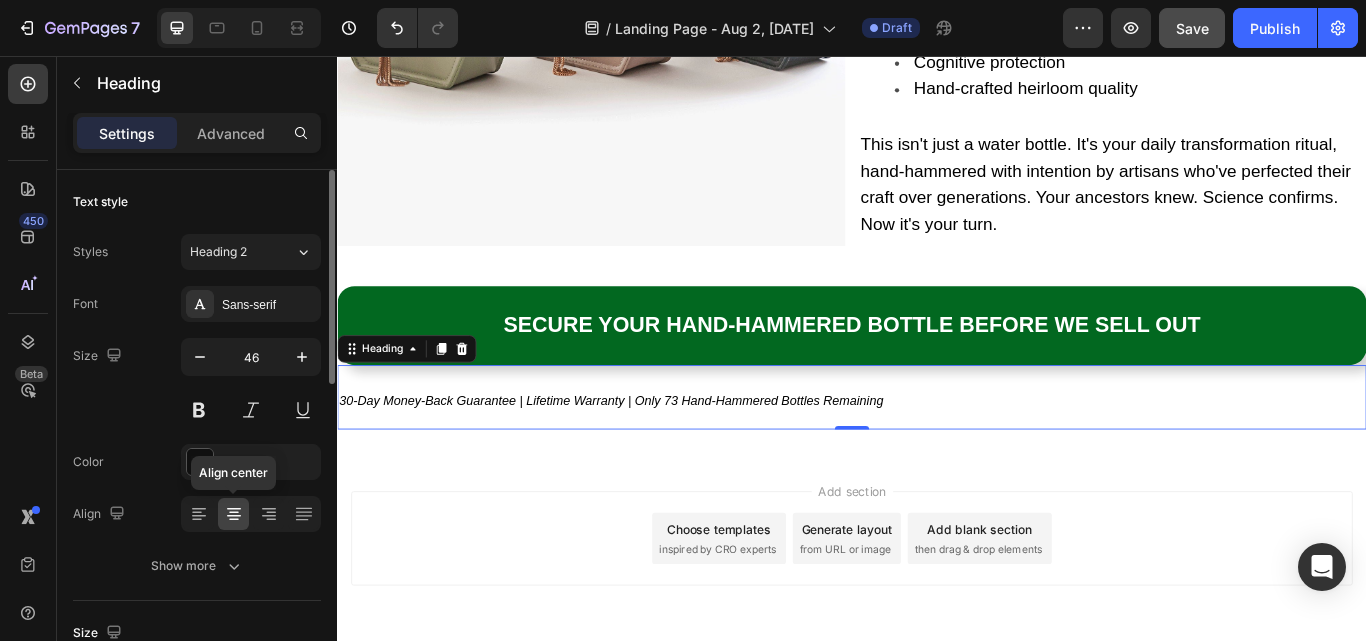 click 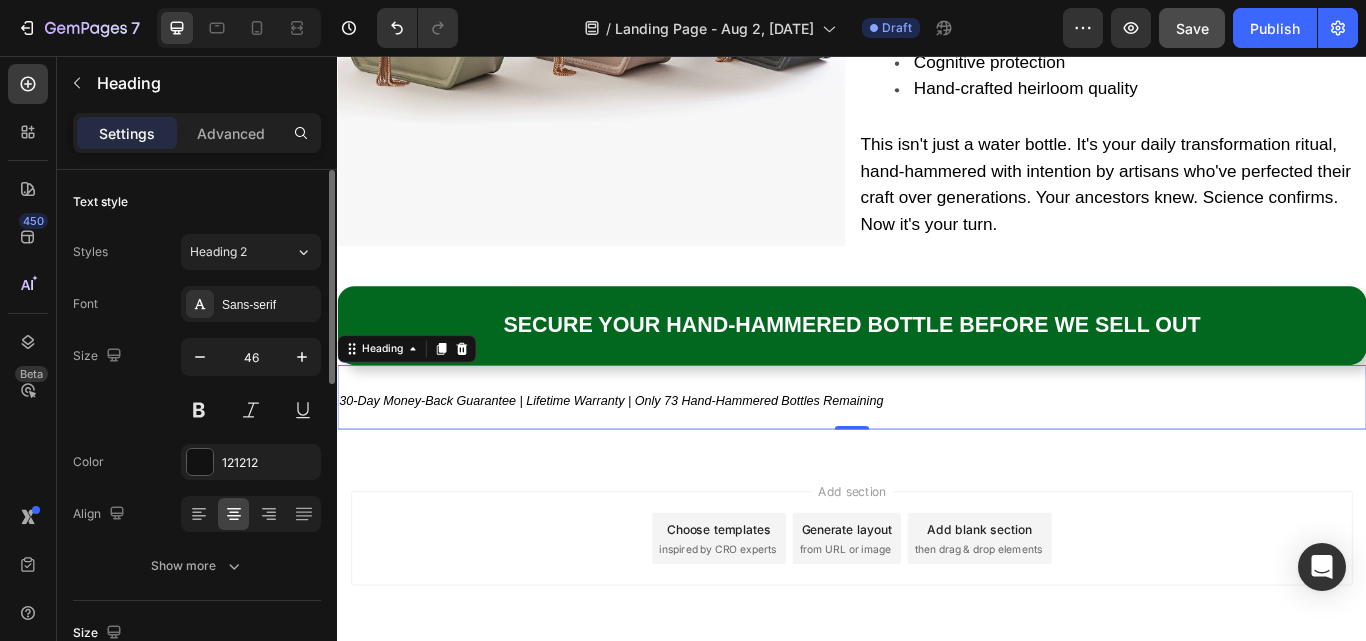 click on "Font Sans-serif Size 46 Color 121212 Align Show more" at bounding box center (197, 435) 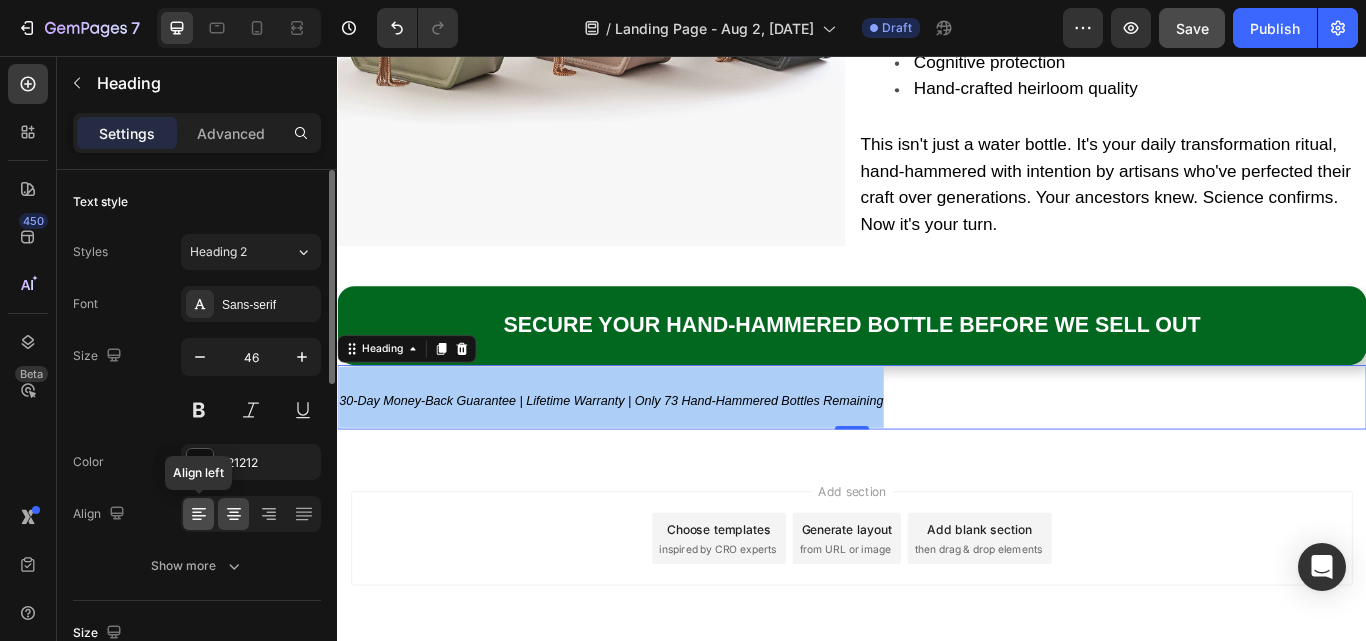 click 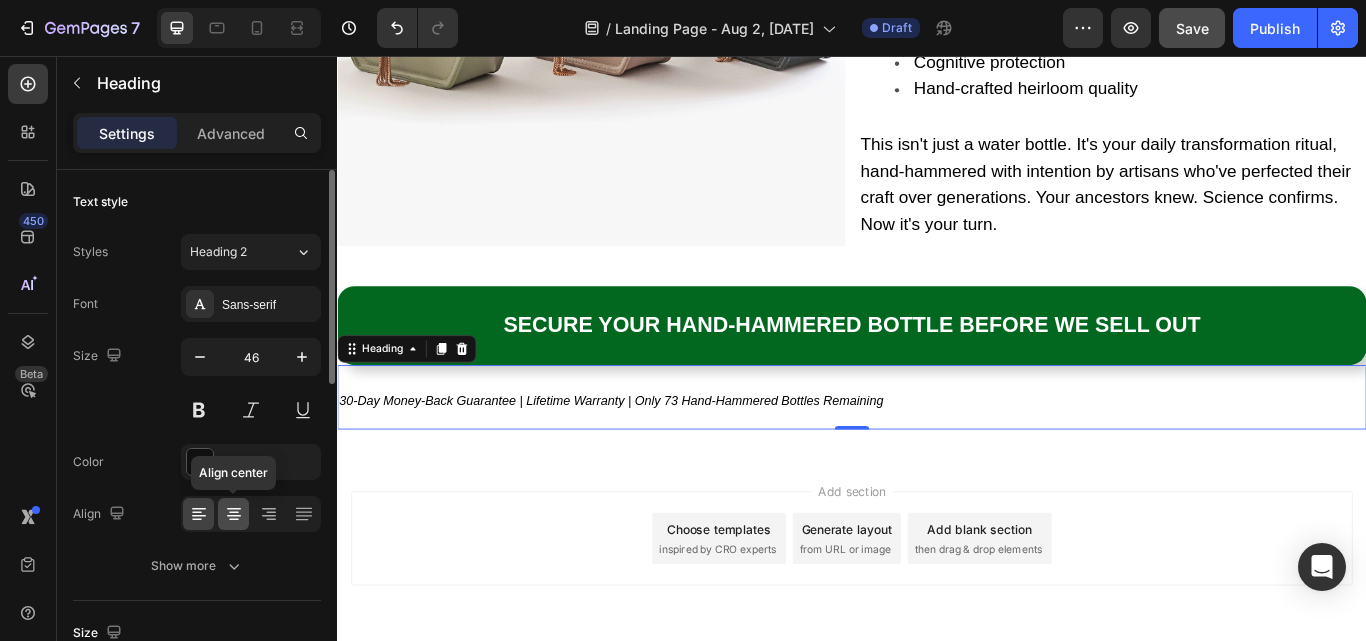 click 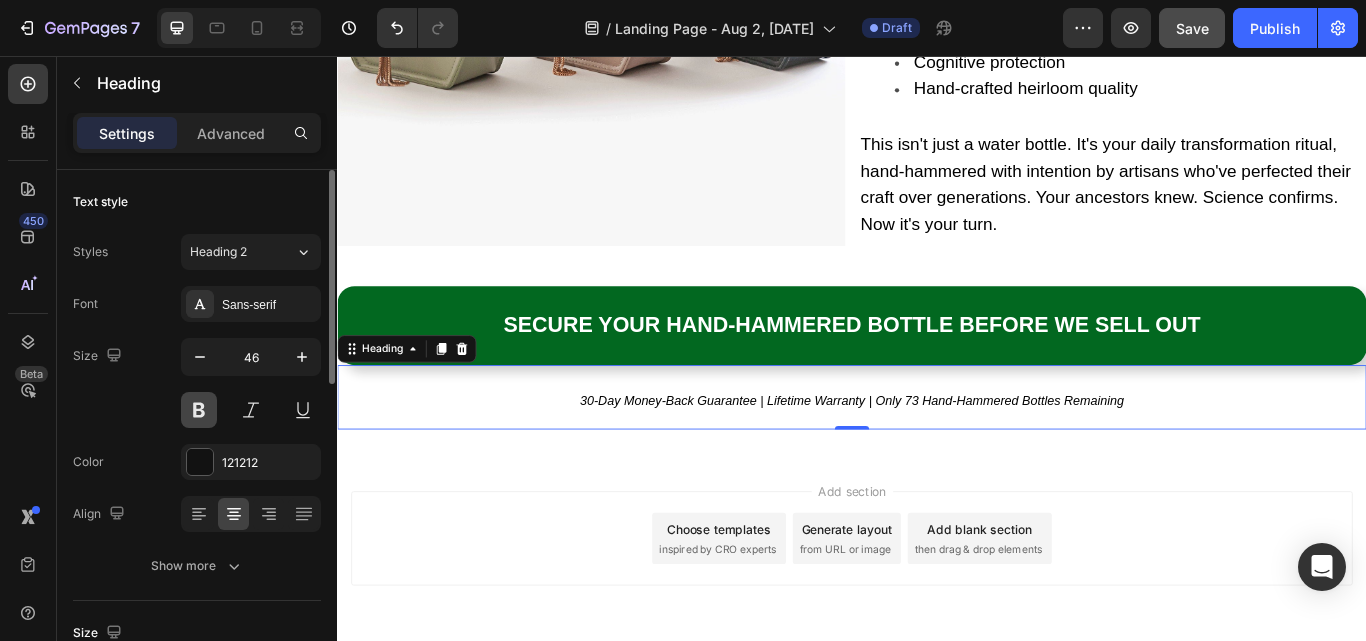 click at bounding box center [199, 410] 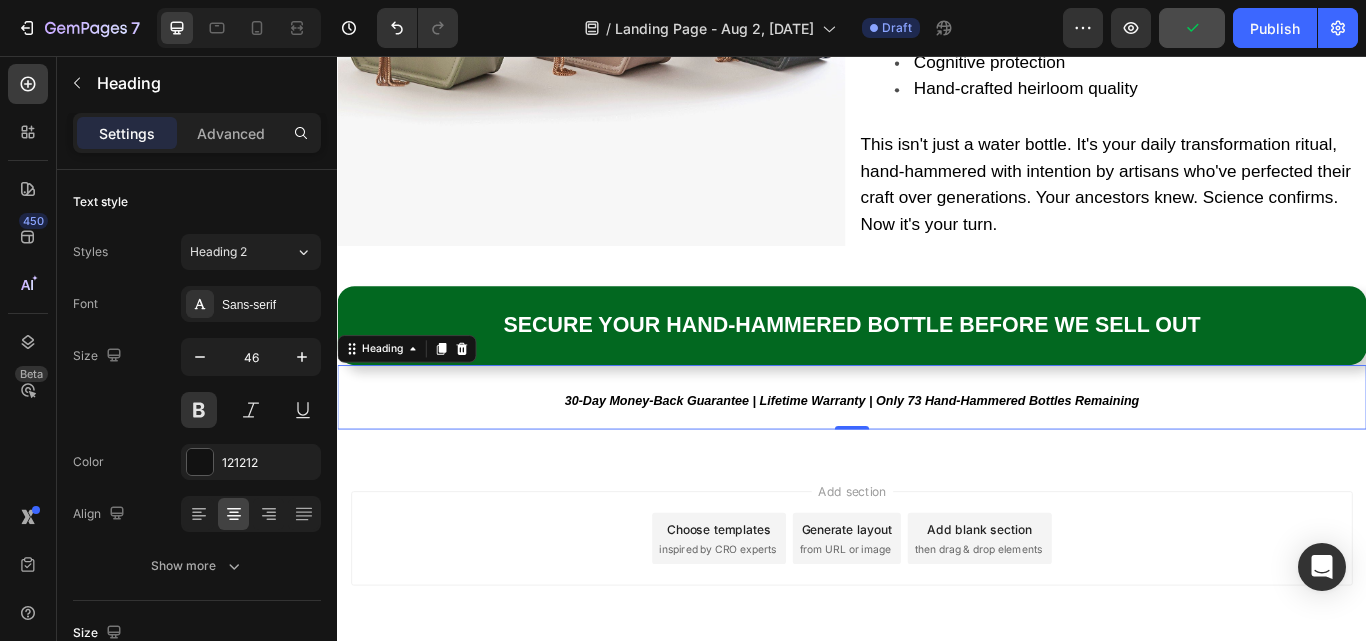 click on "30-Day Money-Back Guarantee | Lifetime Warranty | Only 73 Hand-Hammered Bottles Remaining" at bounding box center (937, 459) 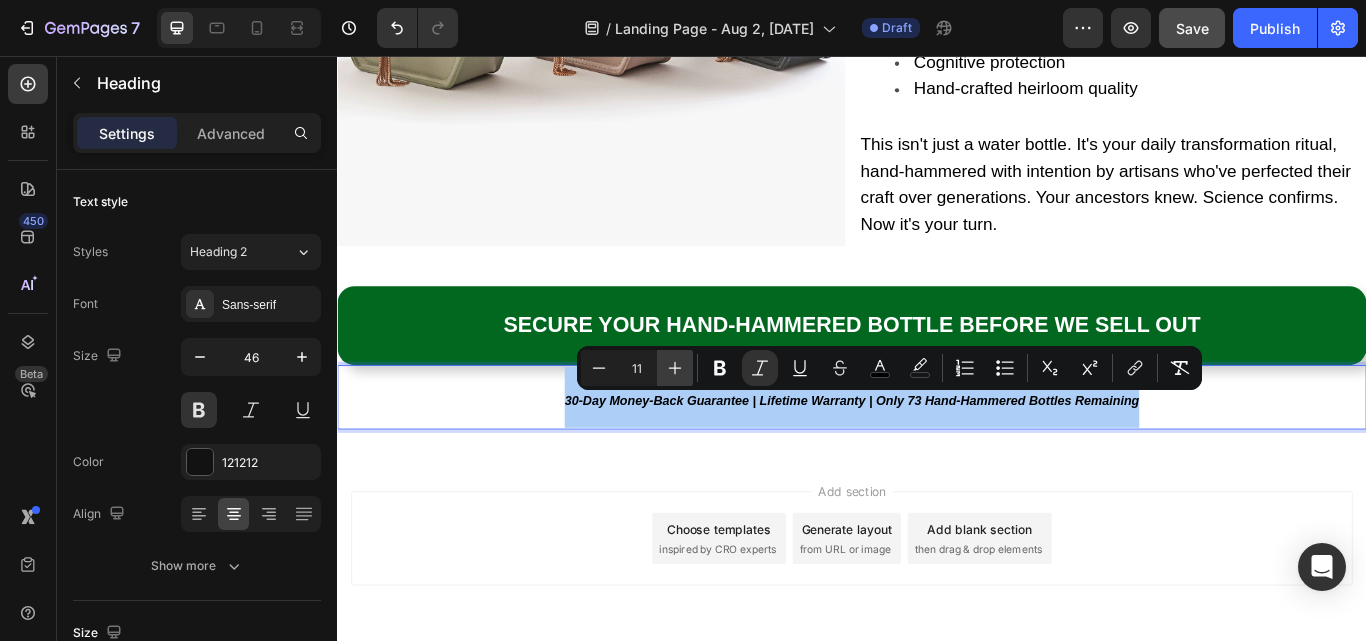 click 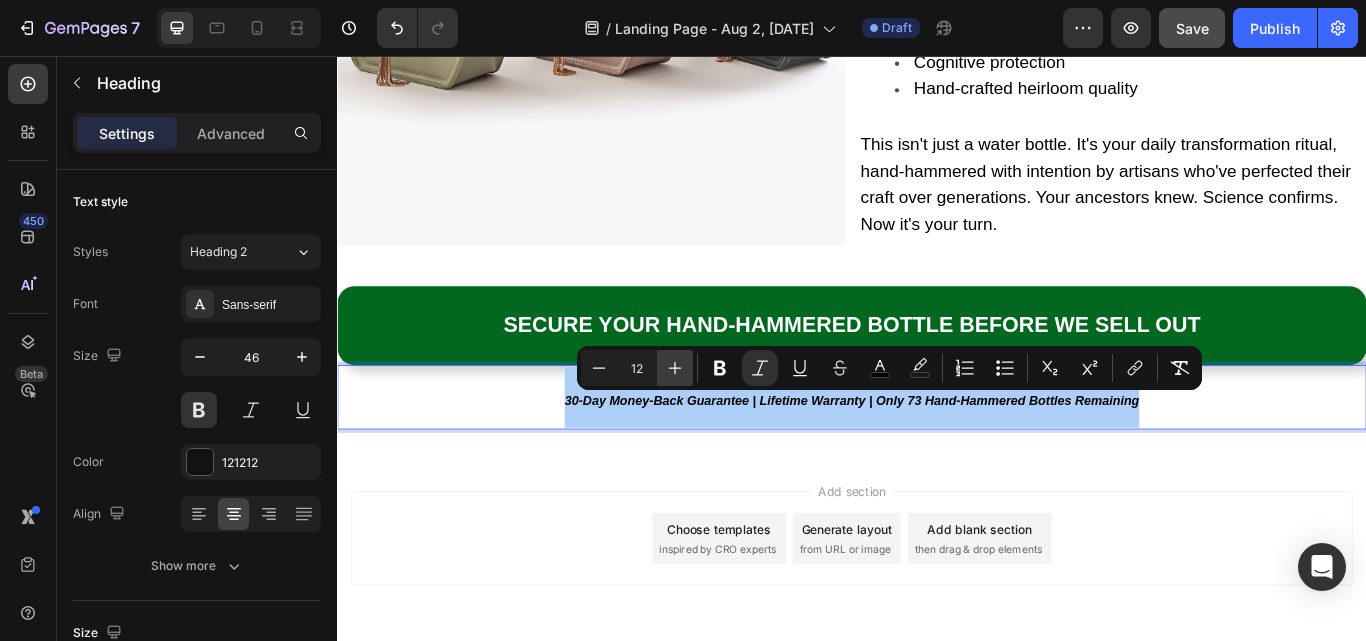 click 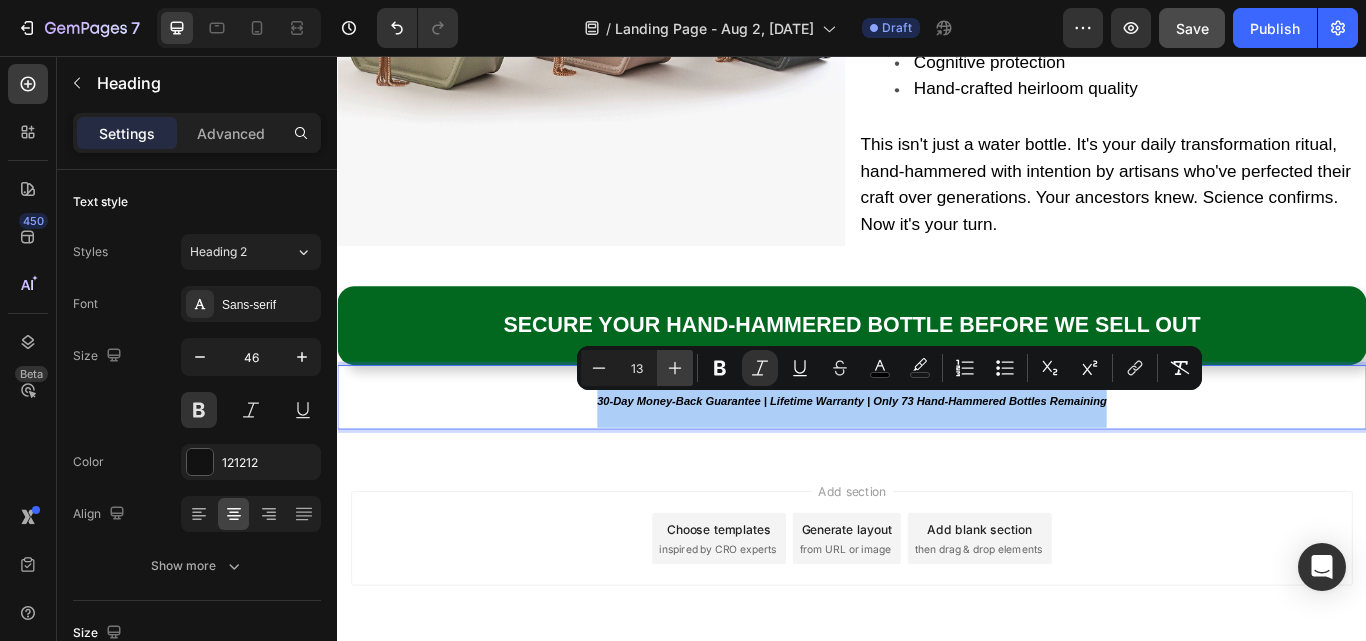click 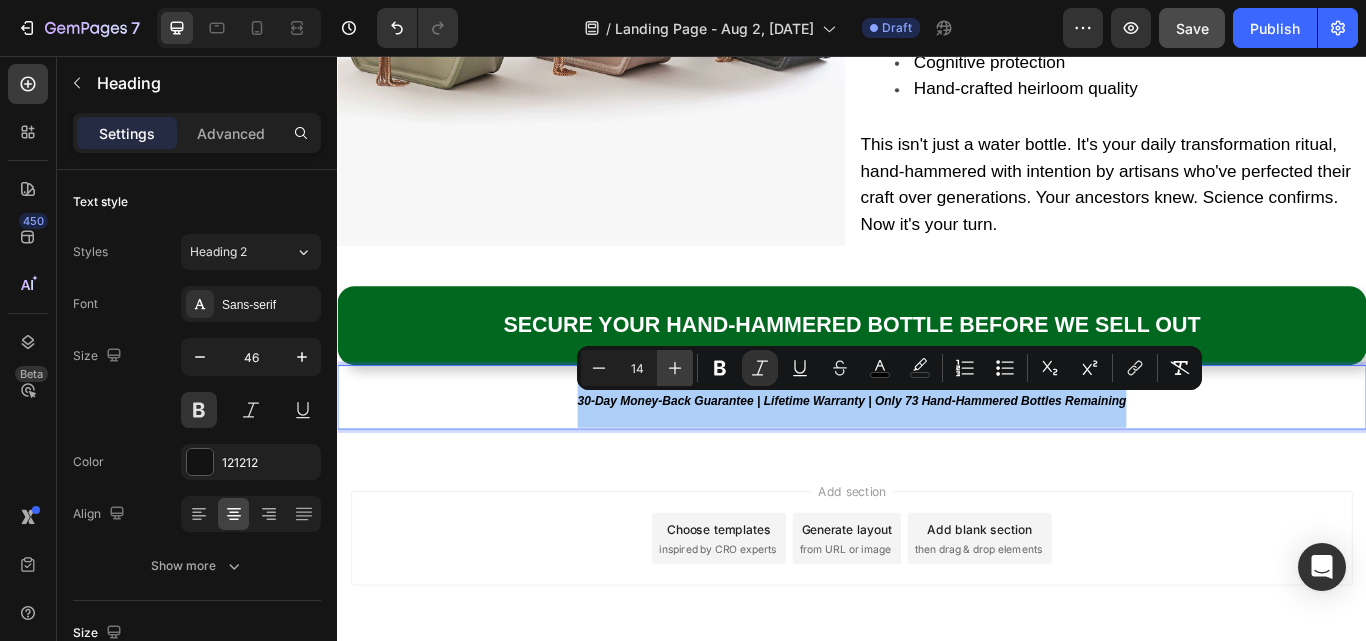 click 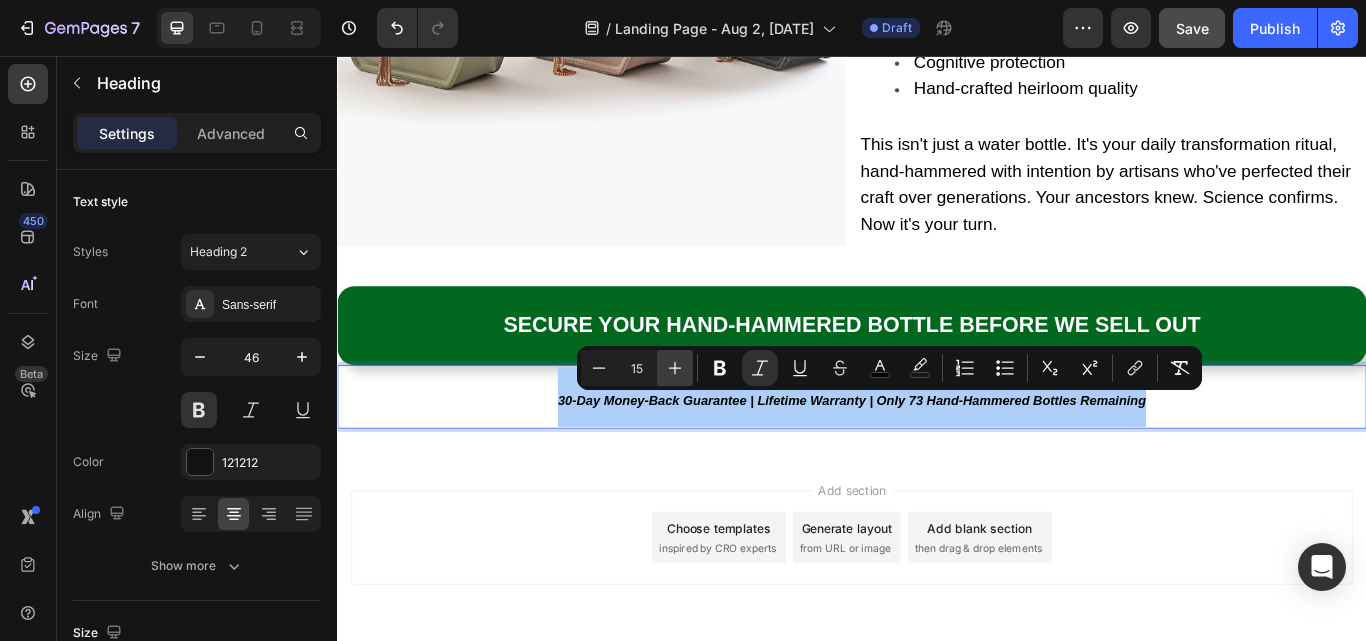 click 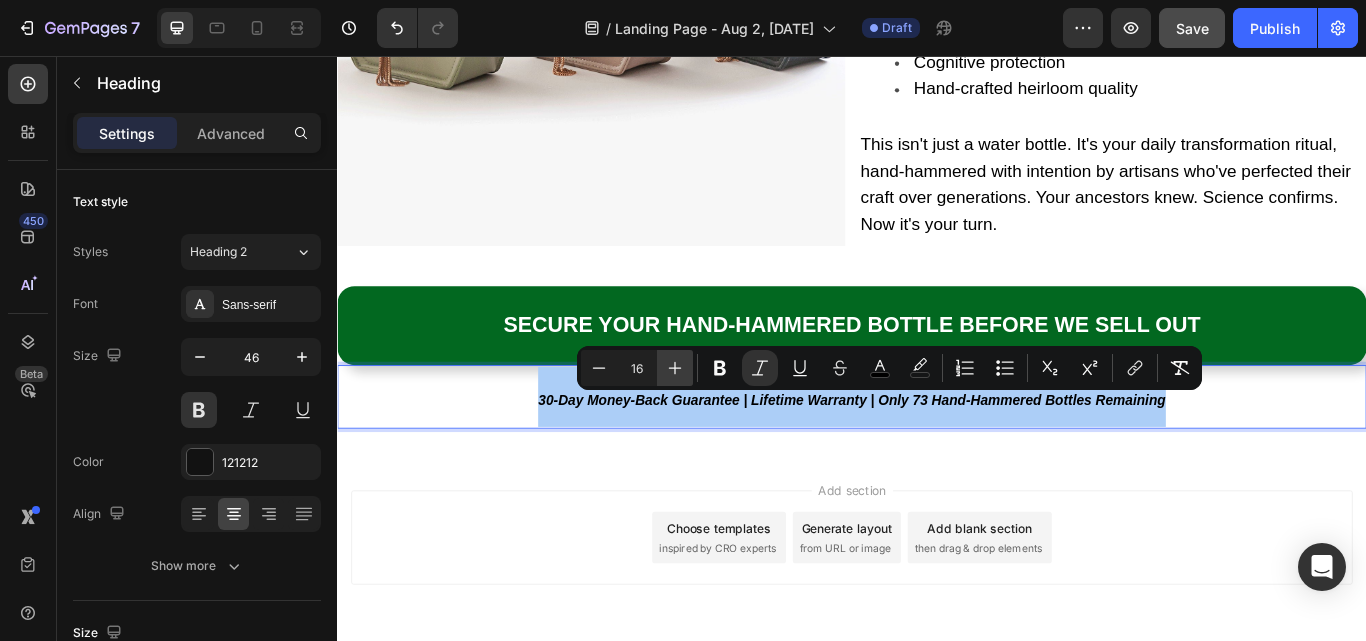 click 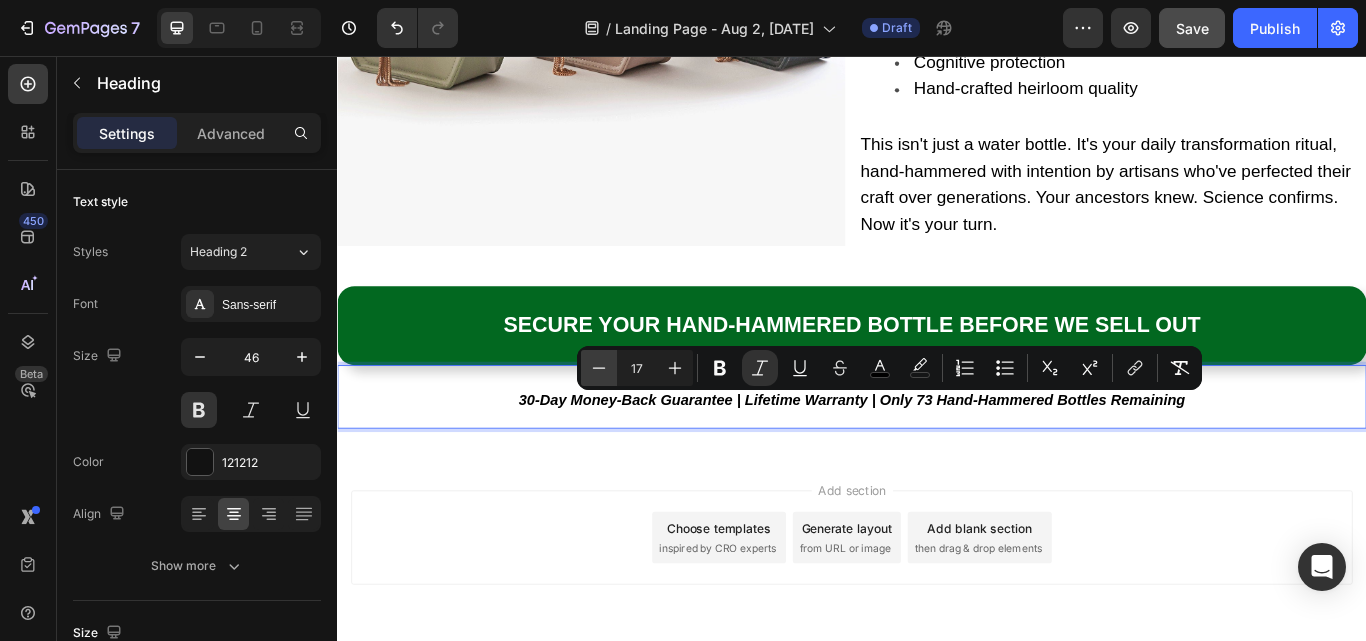 click 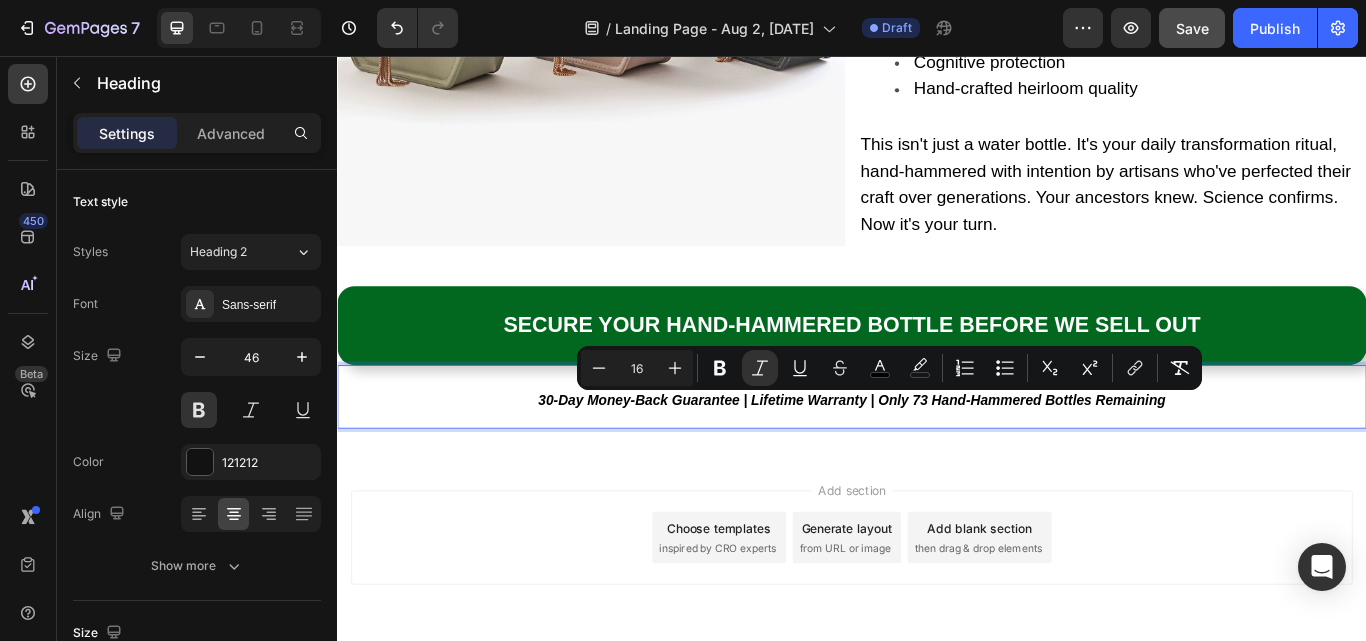 click on "Add section Choose templates inspired by CRO experts Generate layout from URL or image Add blank section then drag & drop elements" at bounding box center (937, 646) 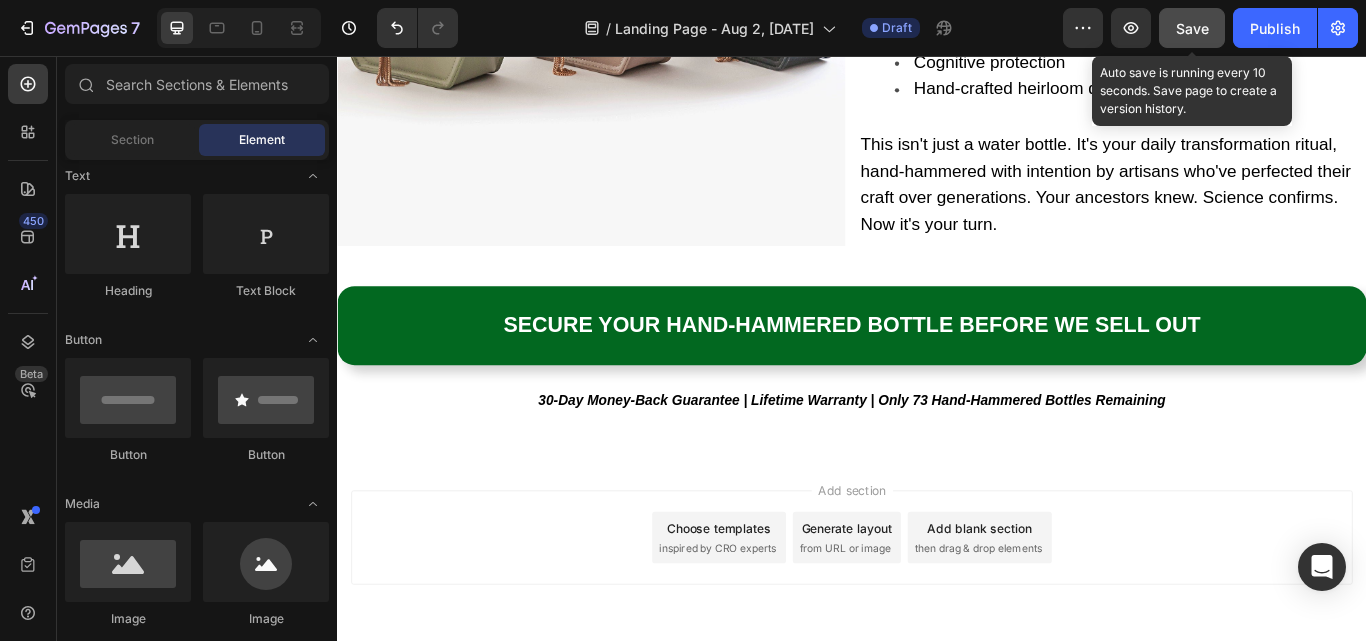 click on "Save" 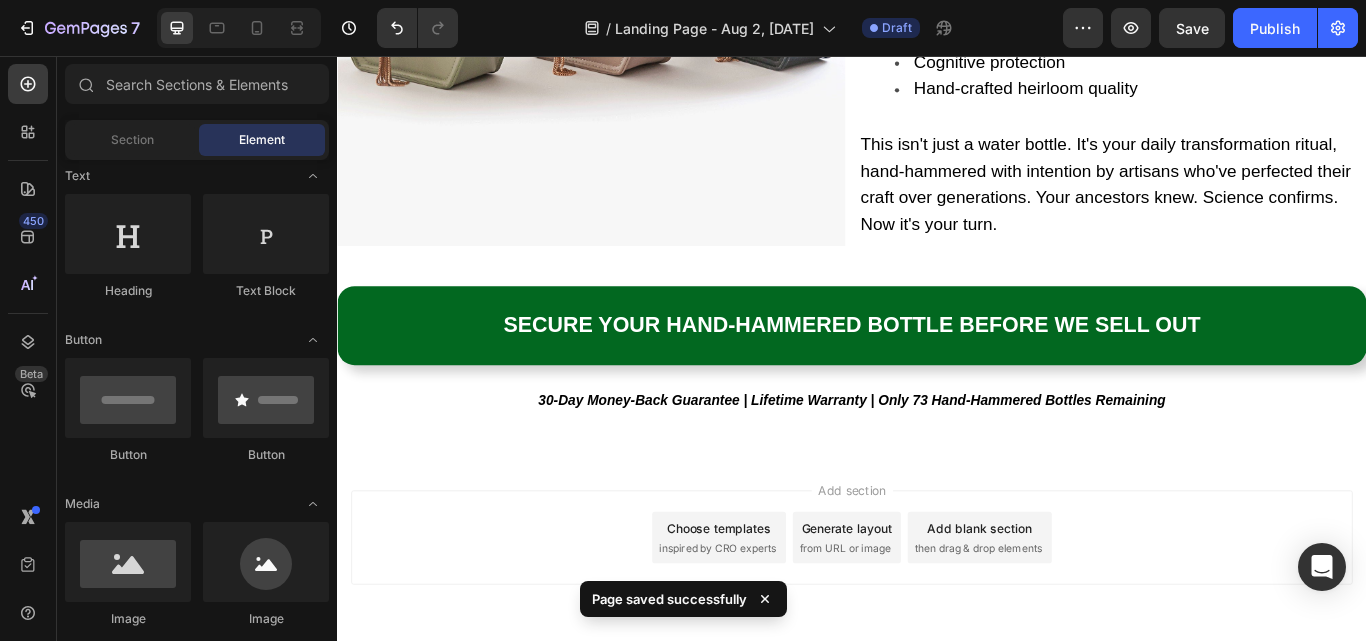 drag, startPoint x: 1530, startPoint y: 707, endPoint x: 1670, endPoint y: 604, distance: 173.80736 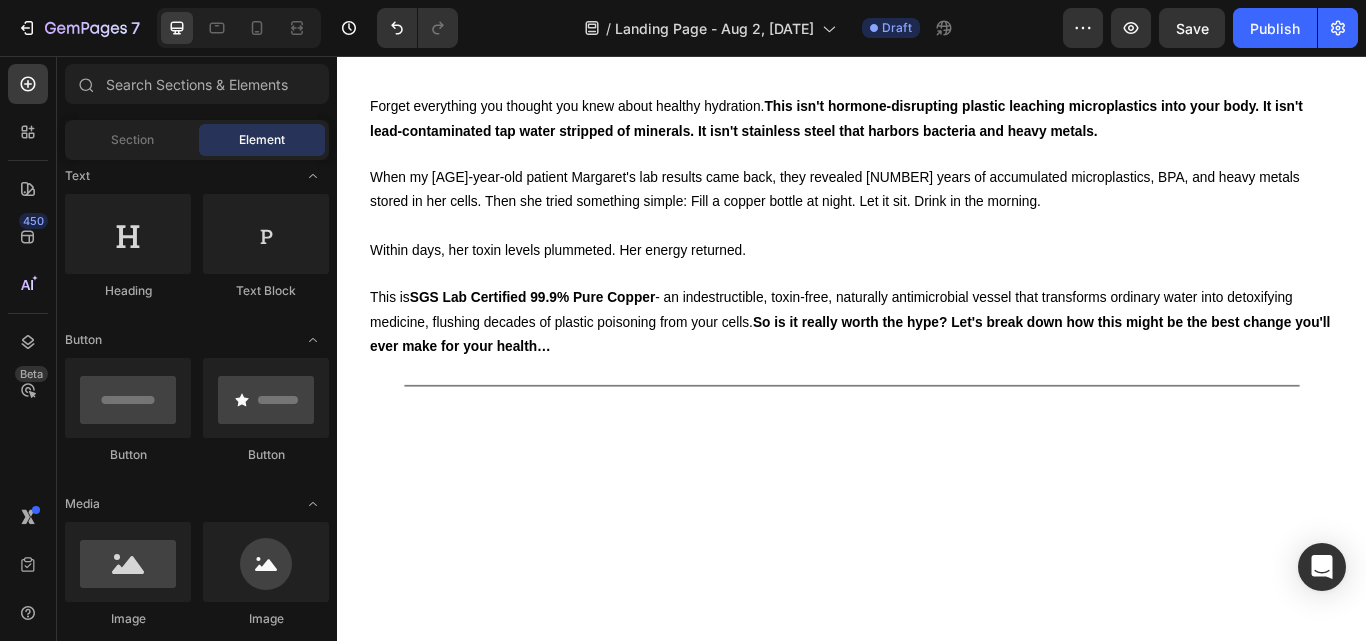 scroll, scrollTop: 0, scrollLeft: 0, axis: both 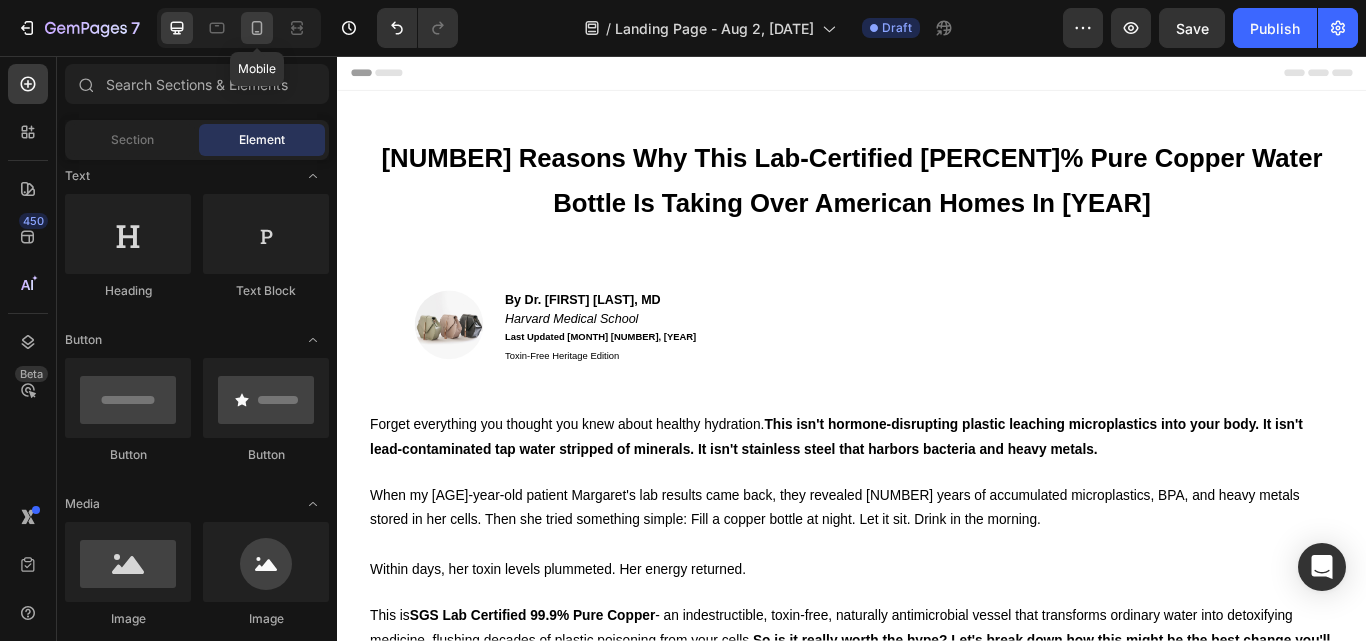 click 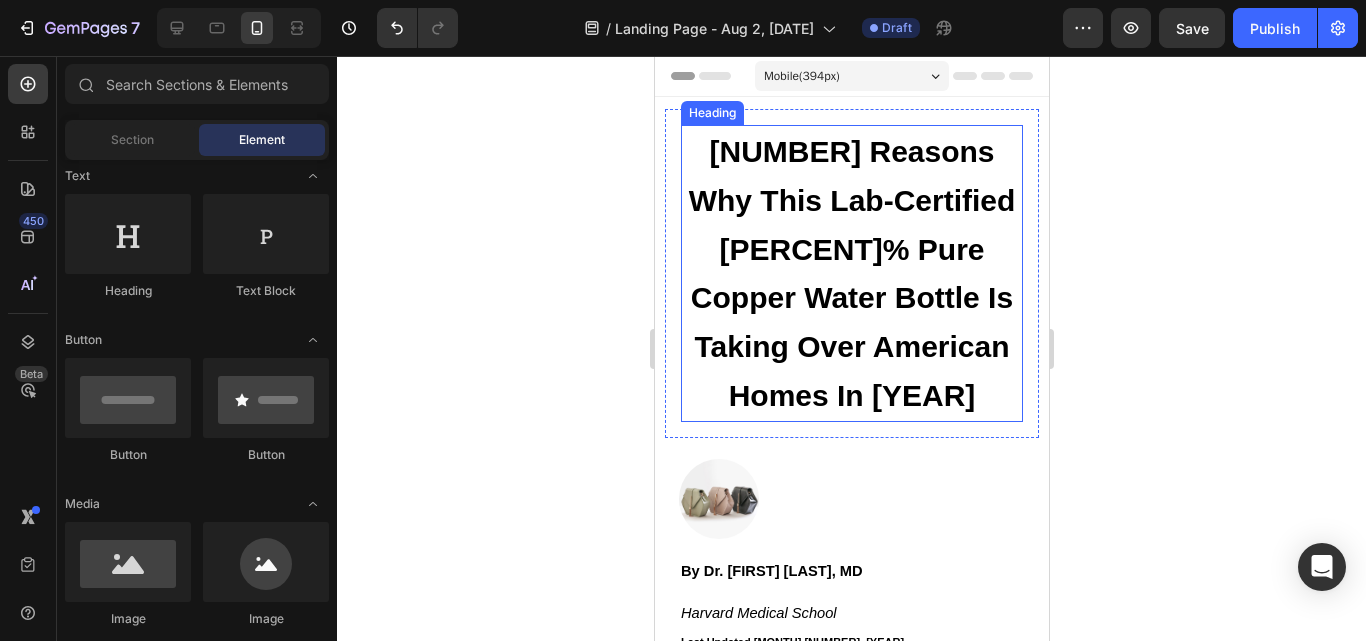 click on "[NUMBER] Reasons Why This Lab-Certified [PERCENT]% Pure Copper Water Bottle Is Taking Over American Homes In [YEAR]" at bounding box center (851, 273) 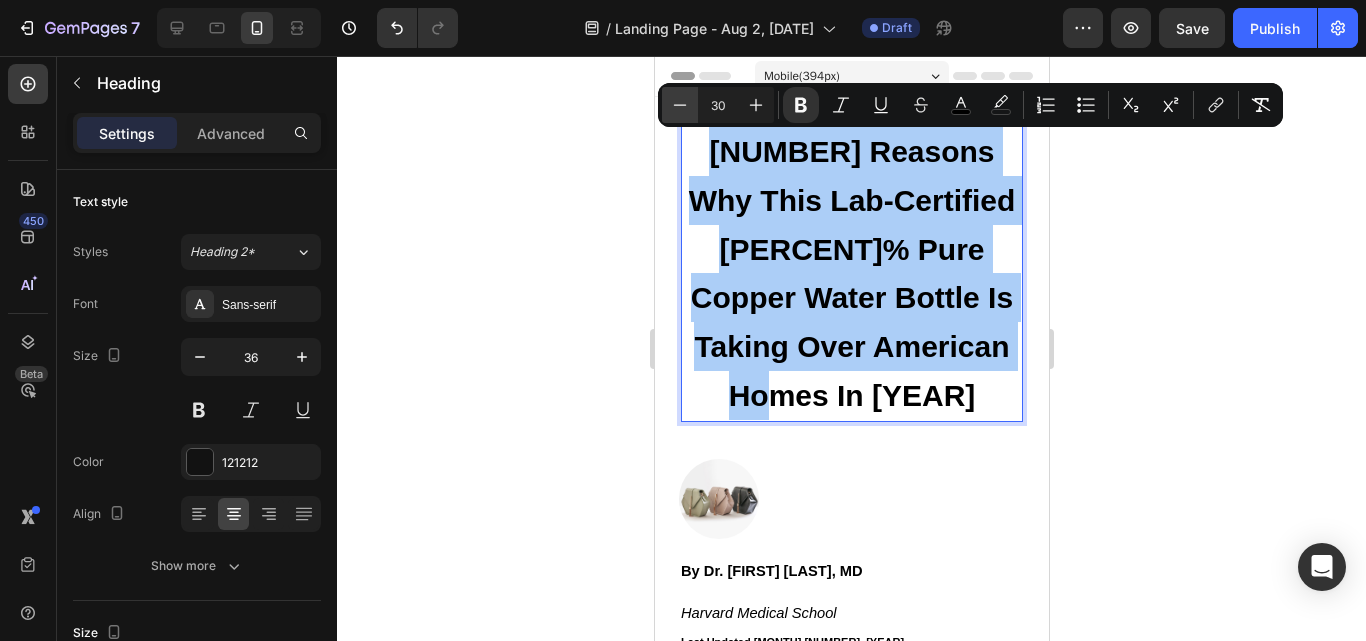 click 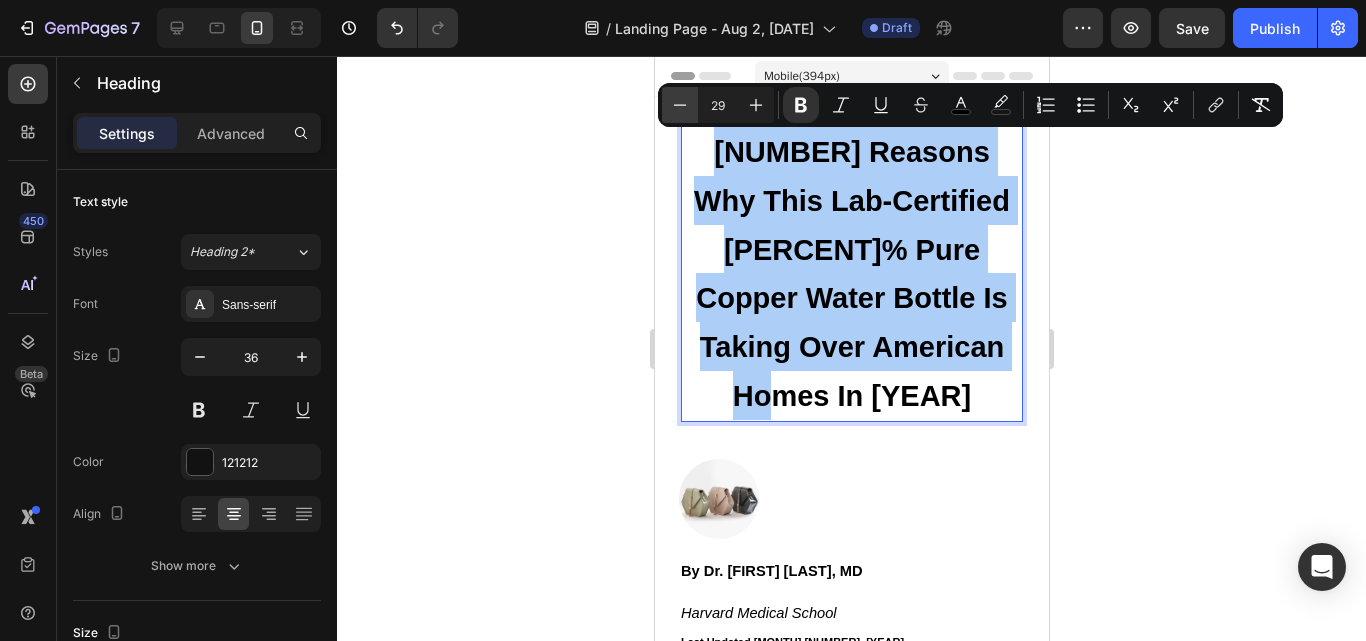 click 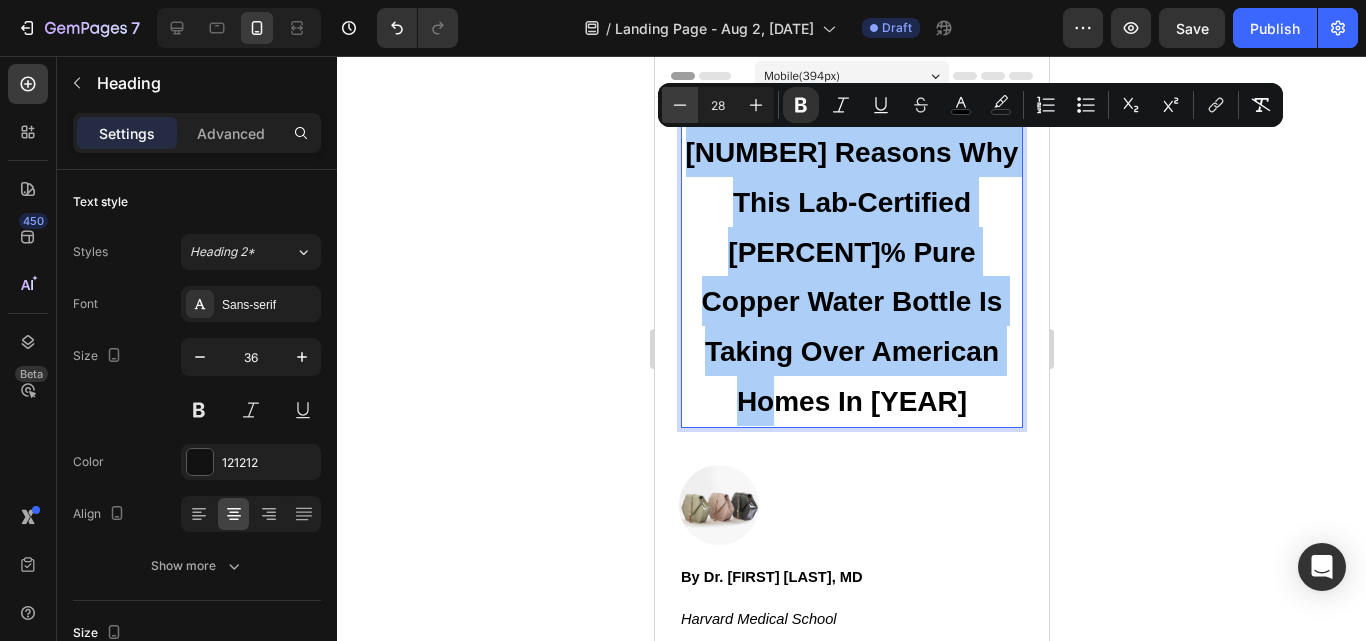 click 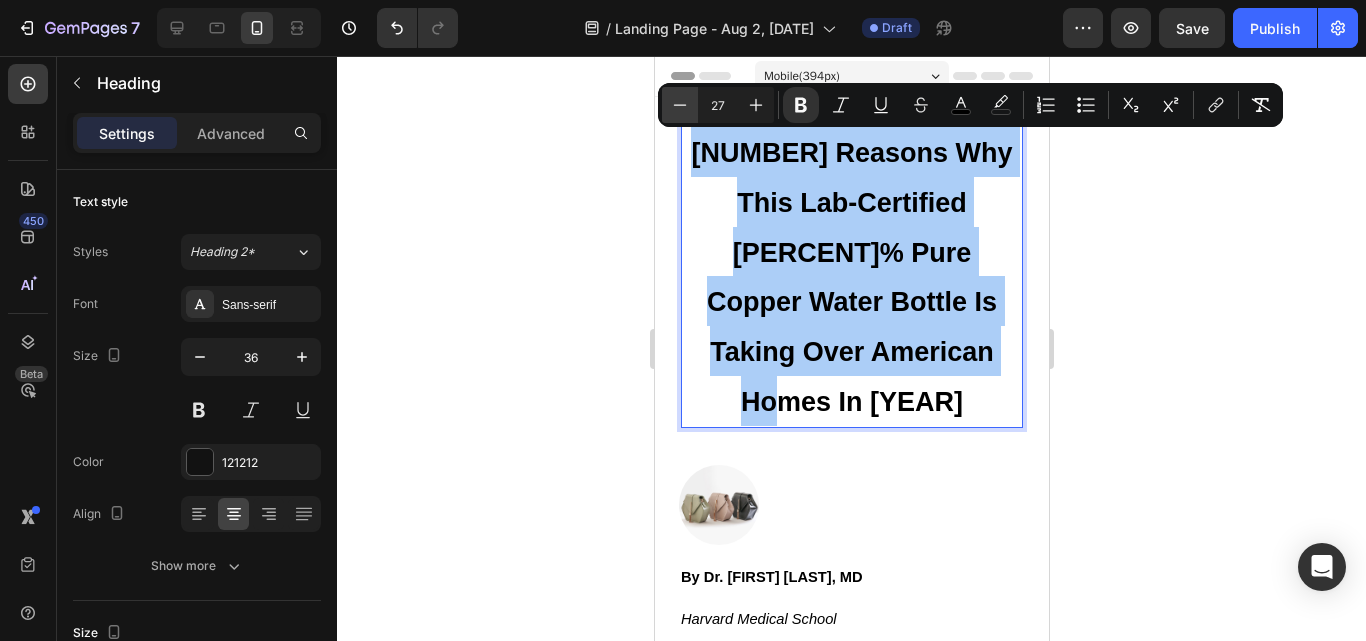 click 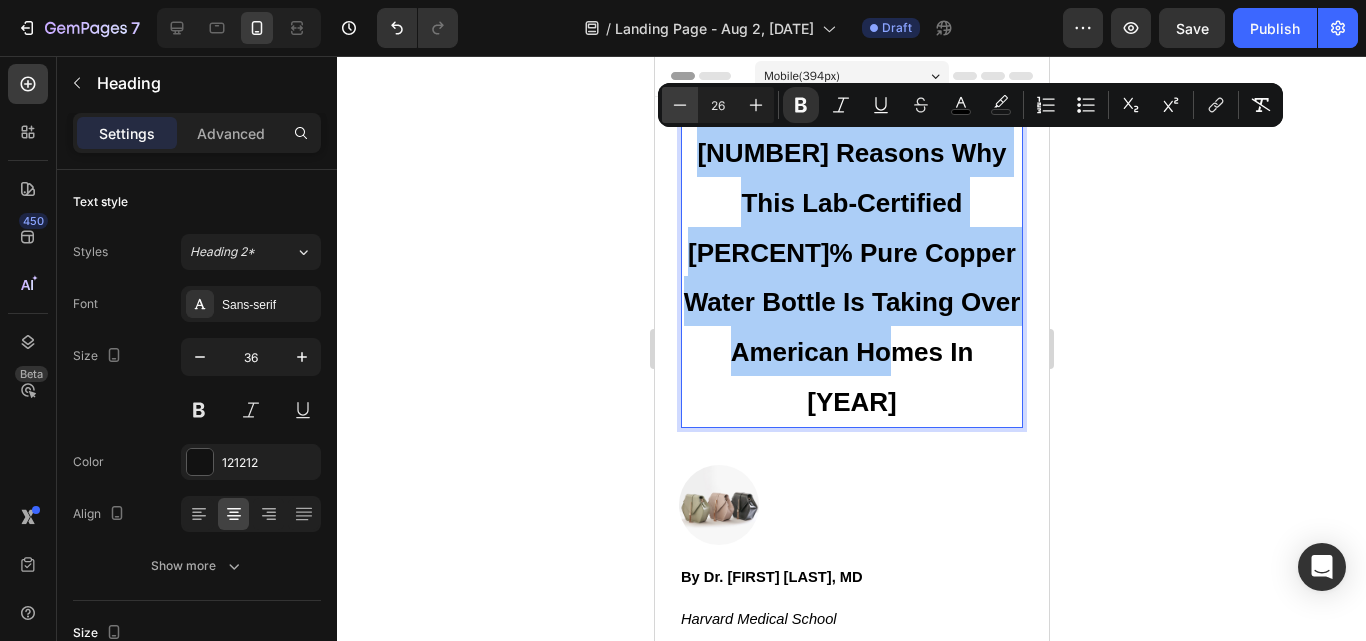 click 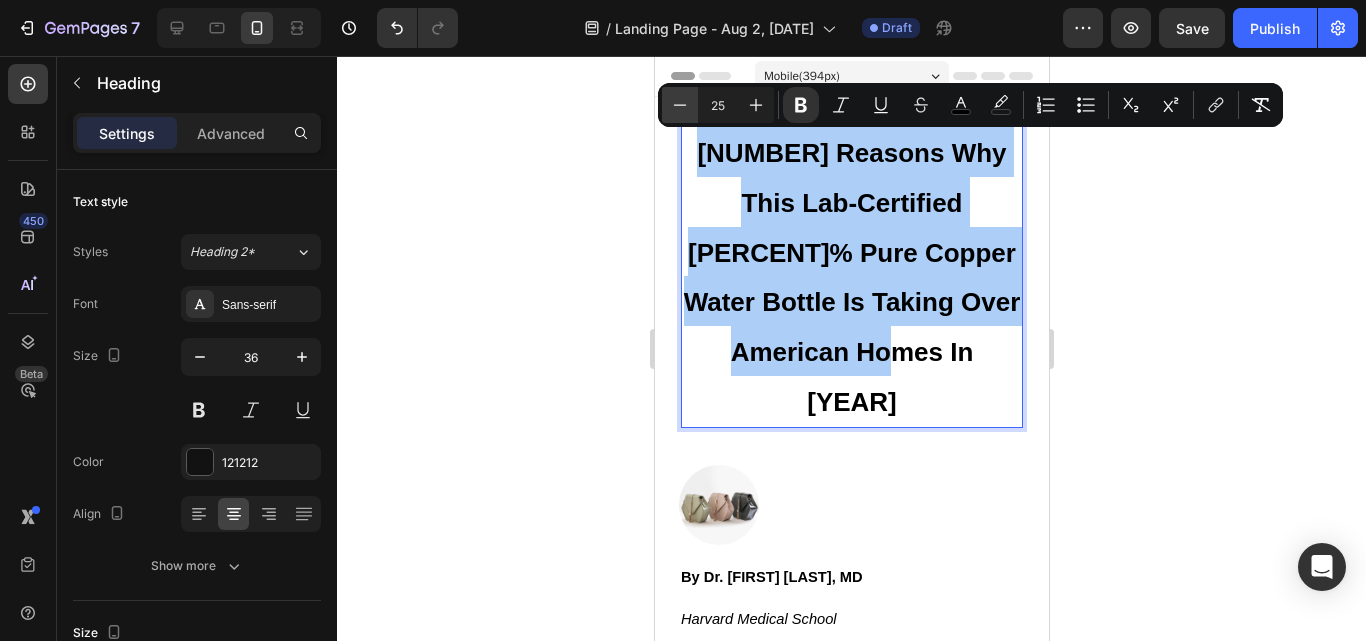 click 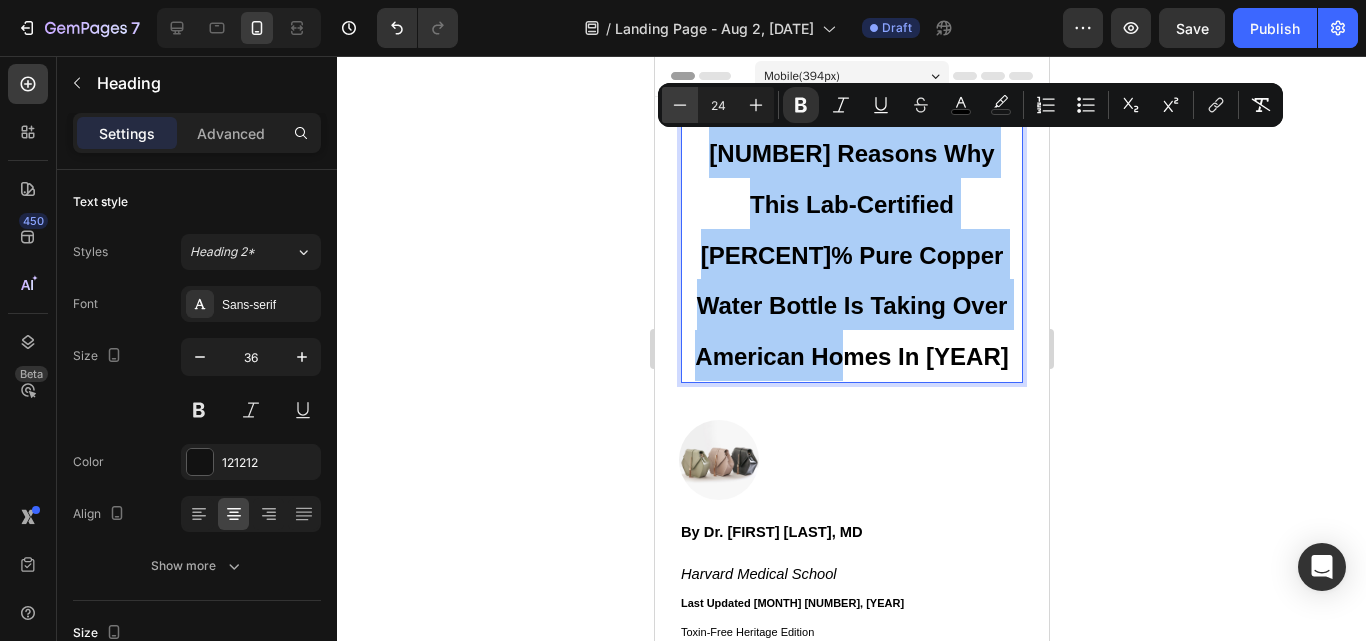 click 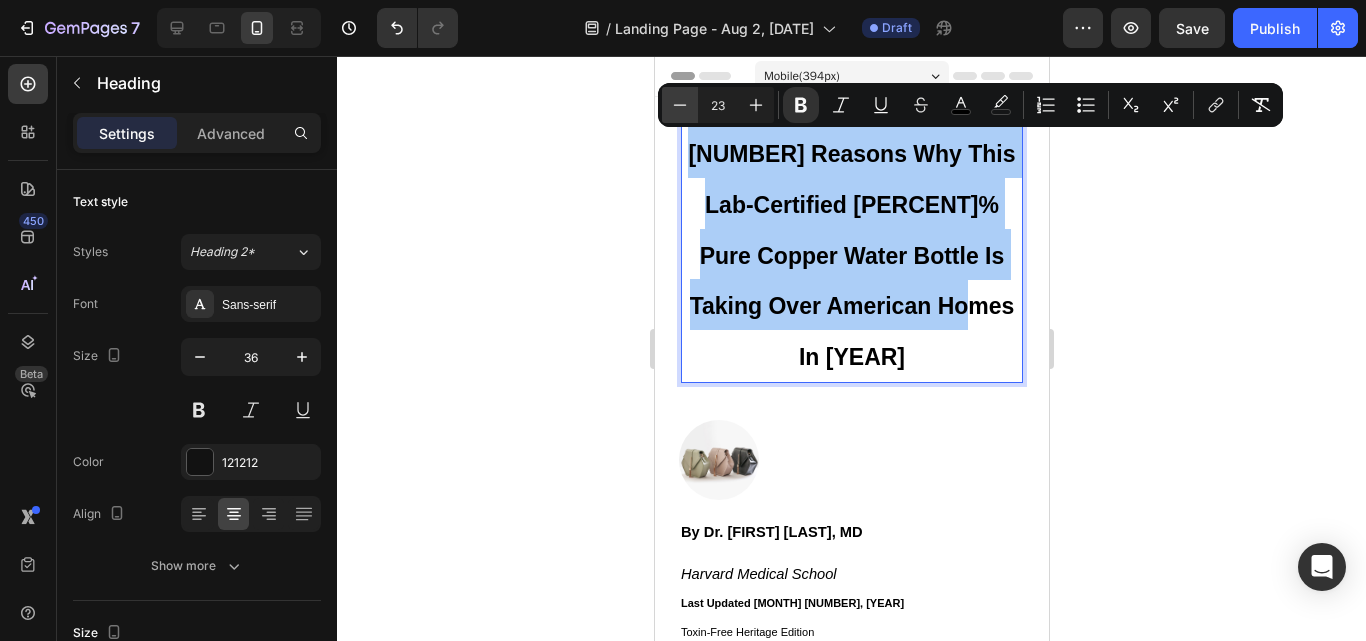 click 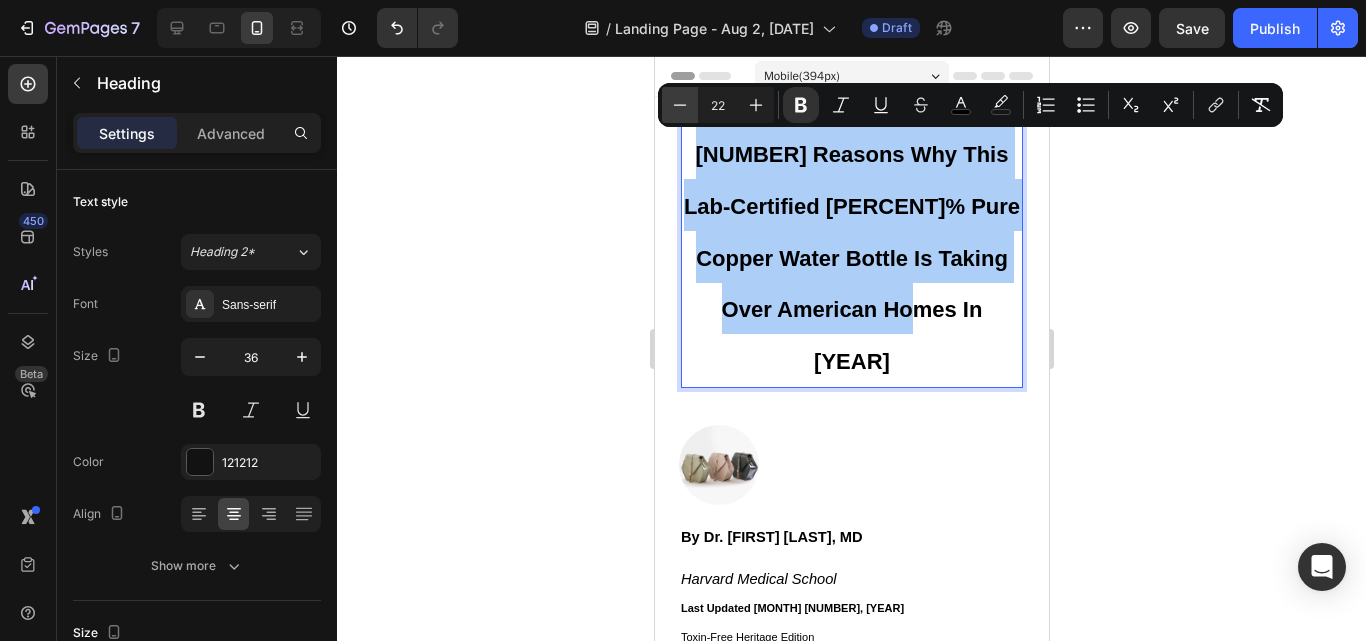click 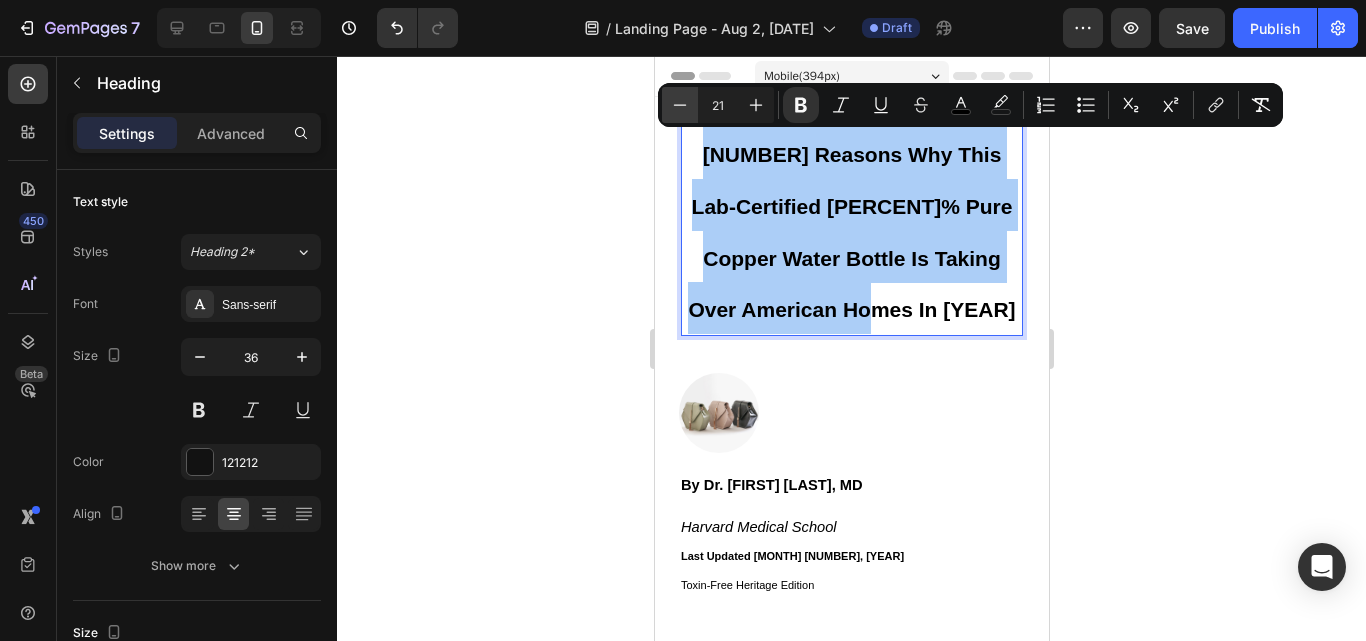 click 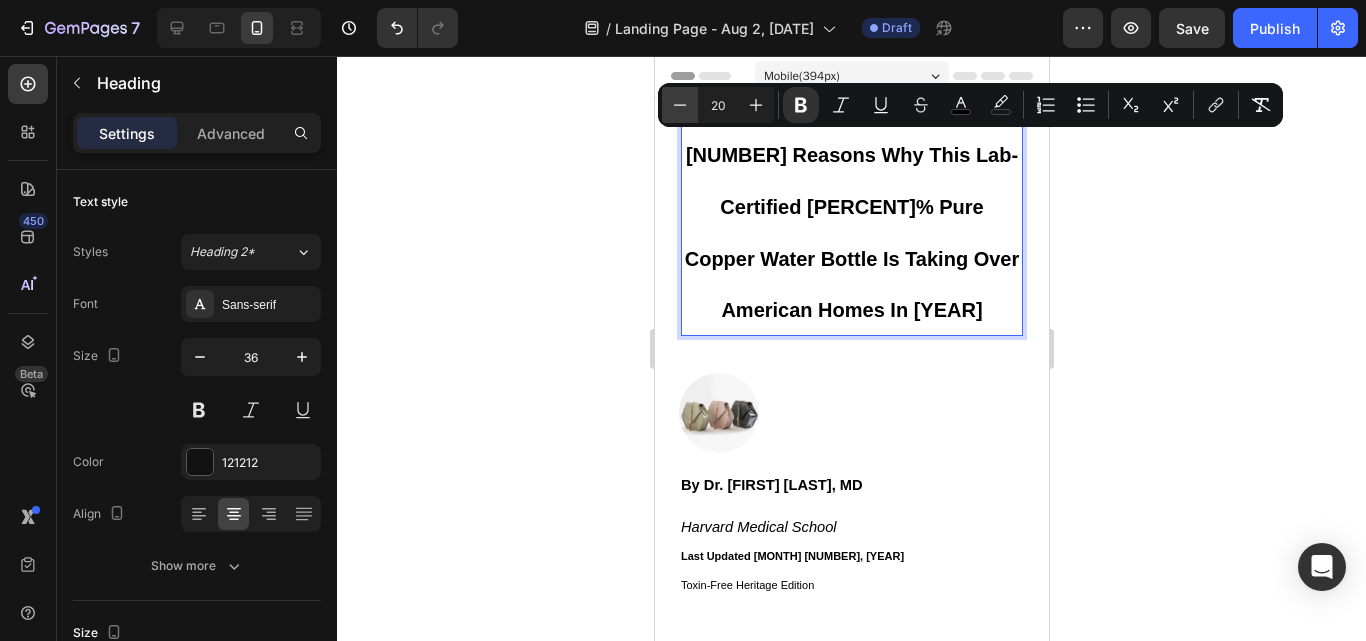 click 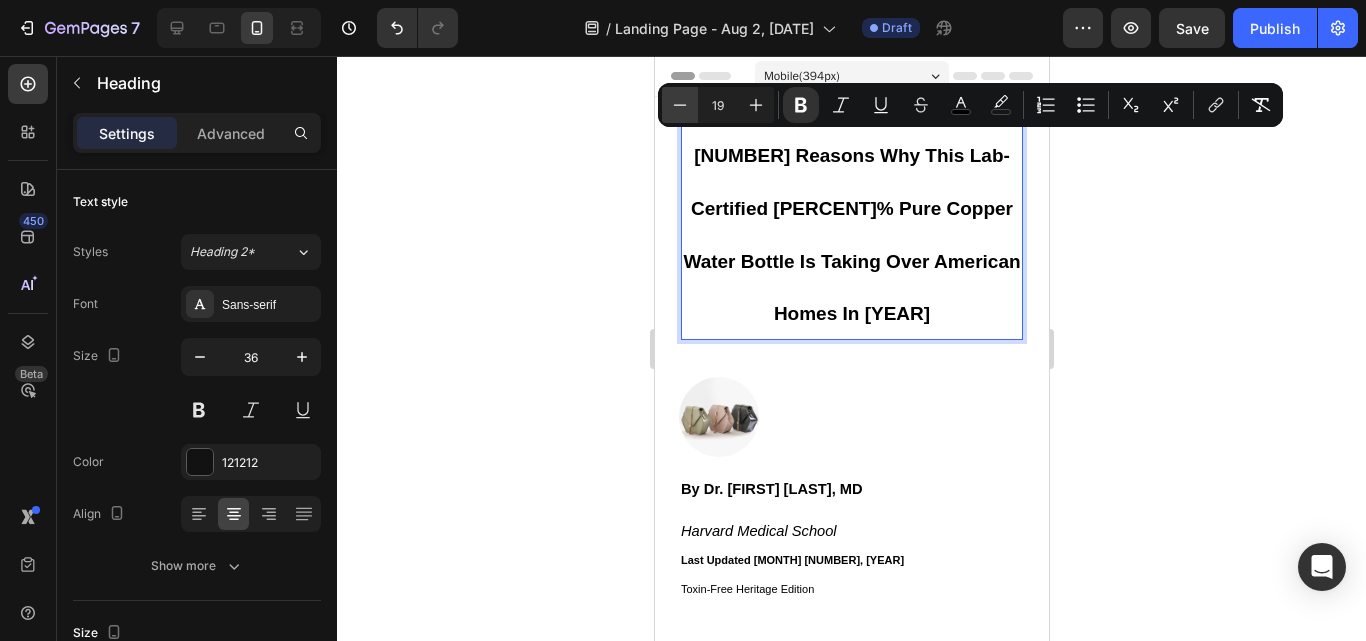 click 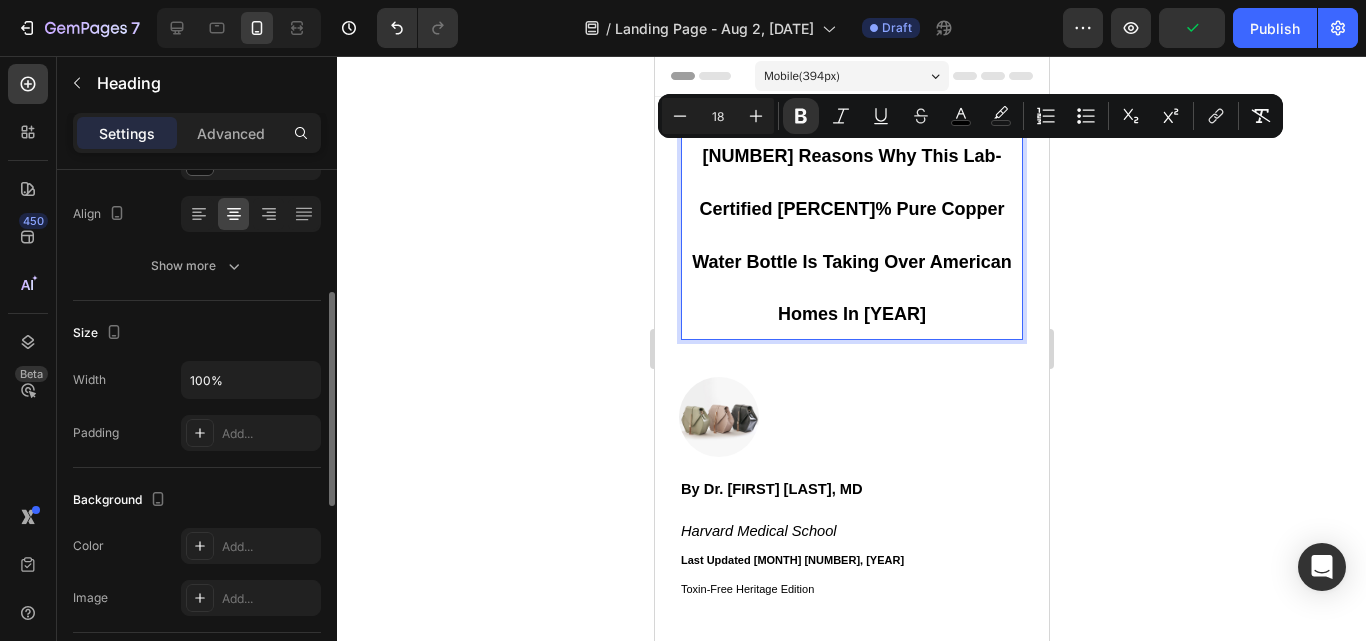 scroll, scrollTop: 200, scrollLeft: 0, axis: vertical 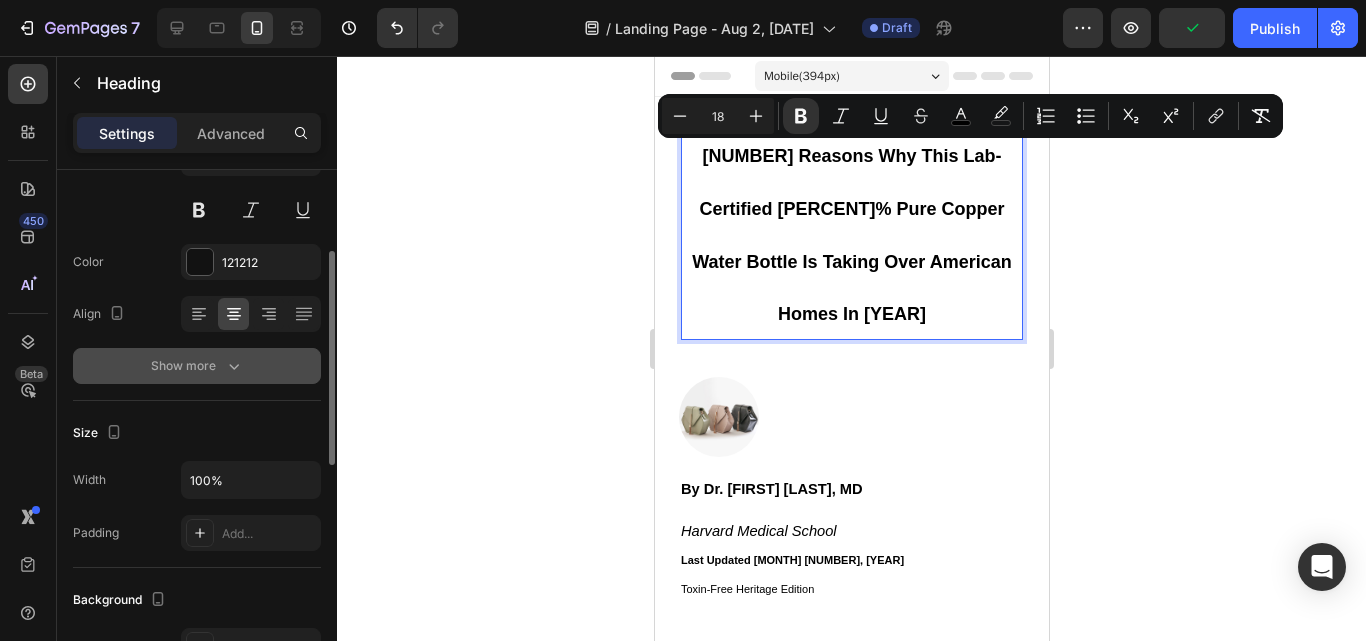 click on "Show more" at bounding box center (197, 366) 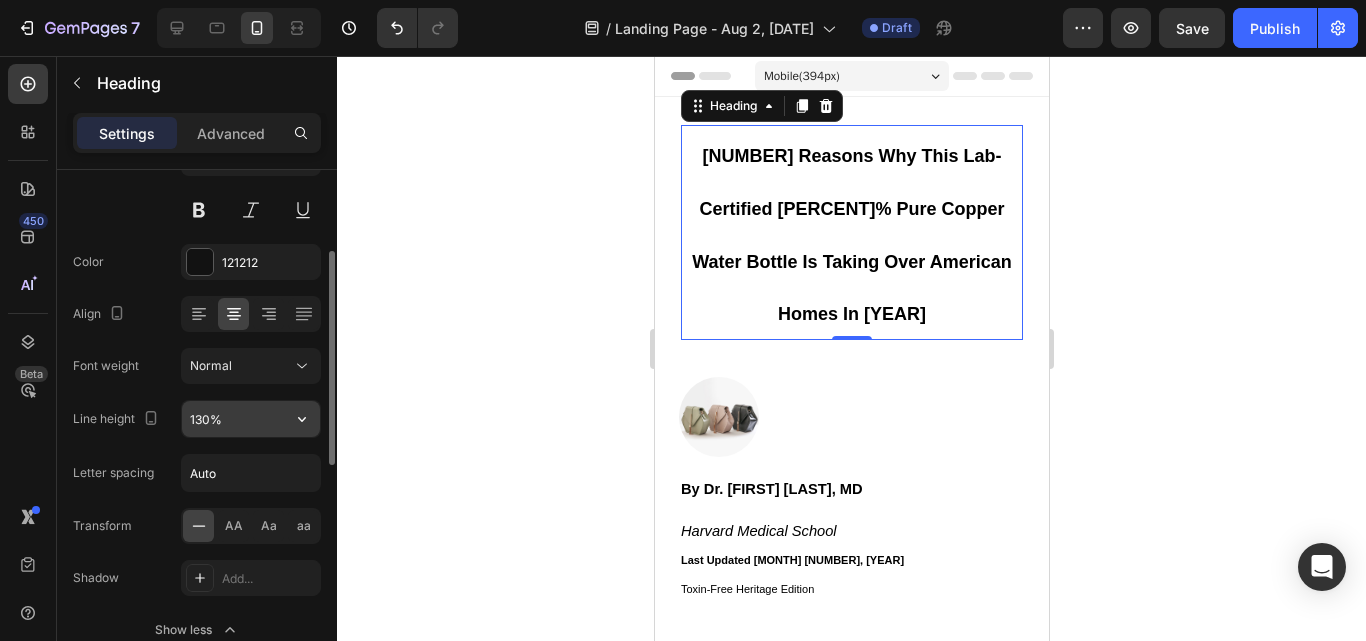 click on "130%" at bounding box center (251, 419) 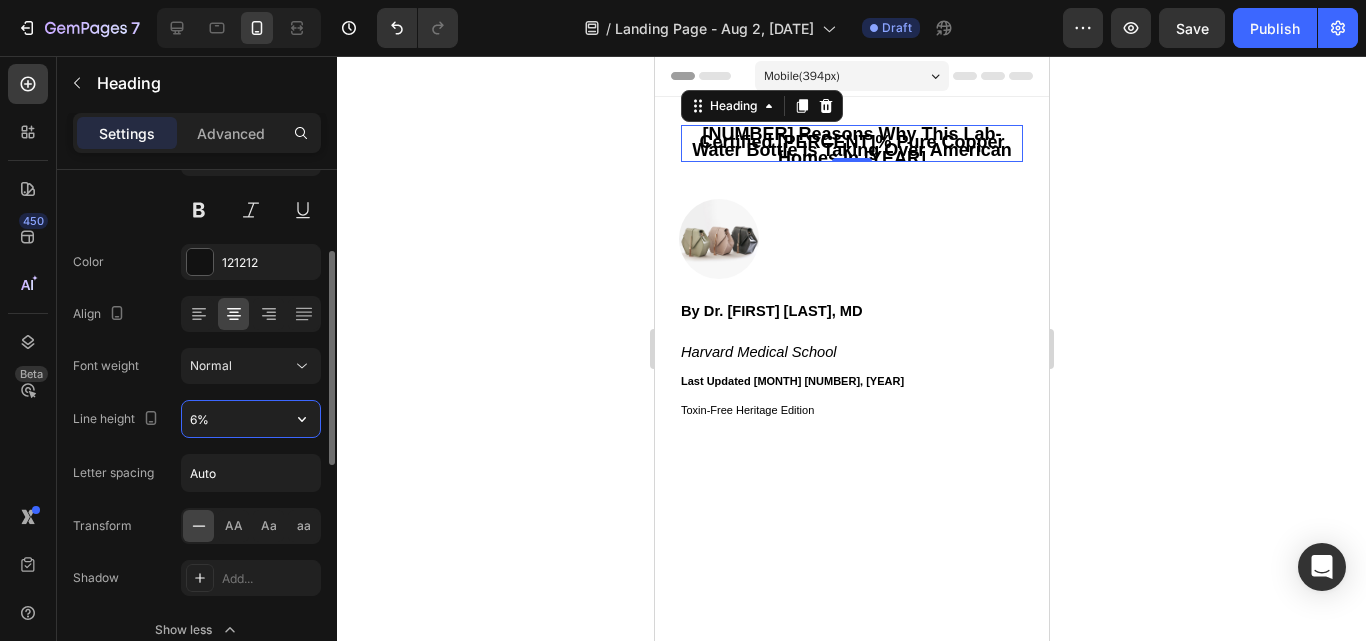 type on "60%" 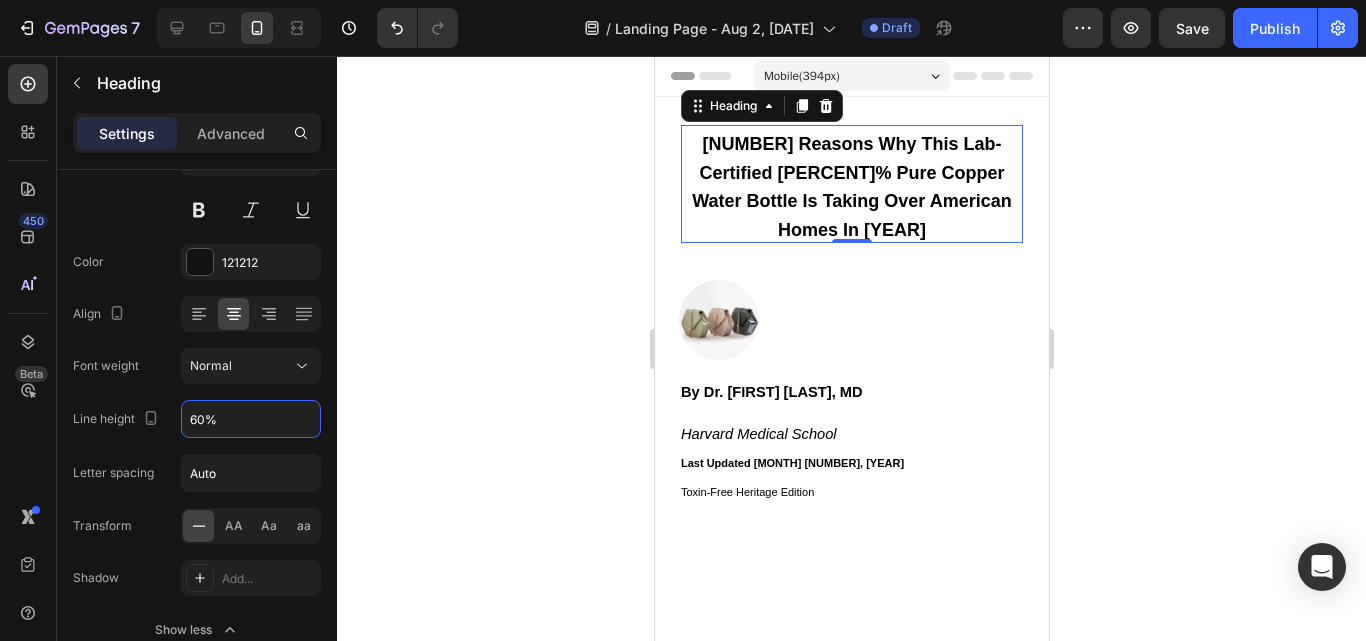 click 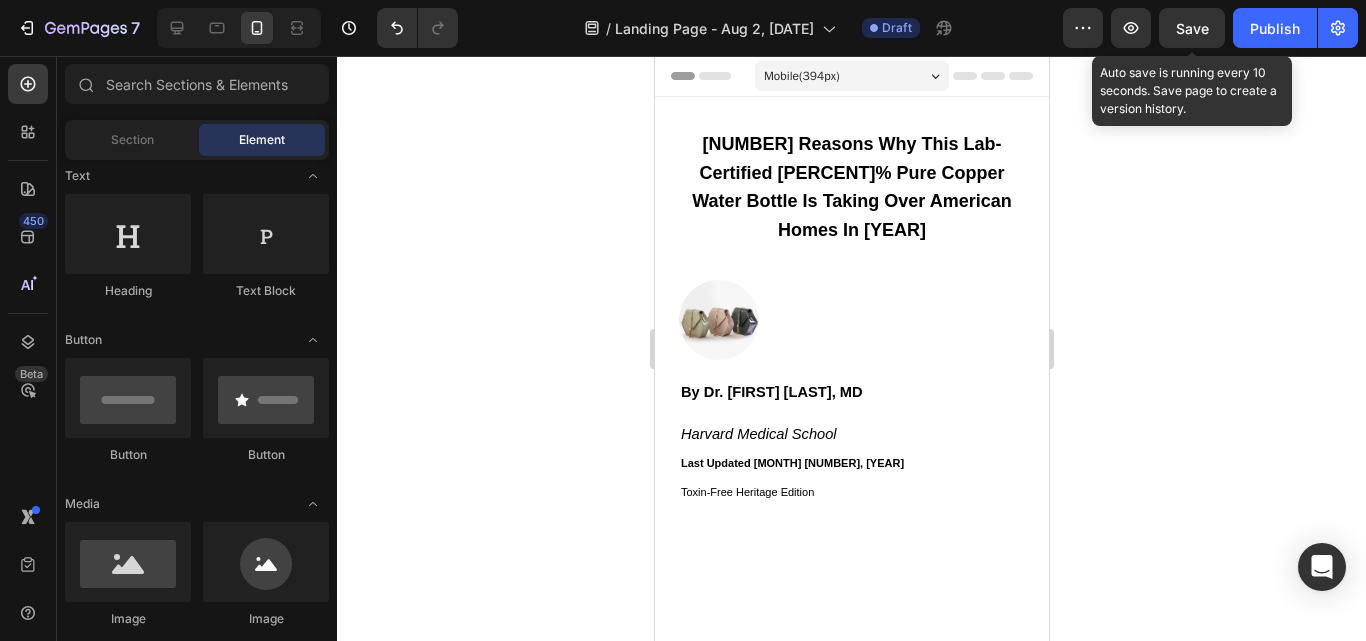 click on "Save" at bounding box center (1192, 28) 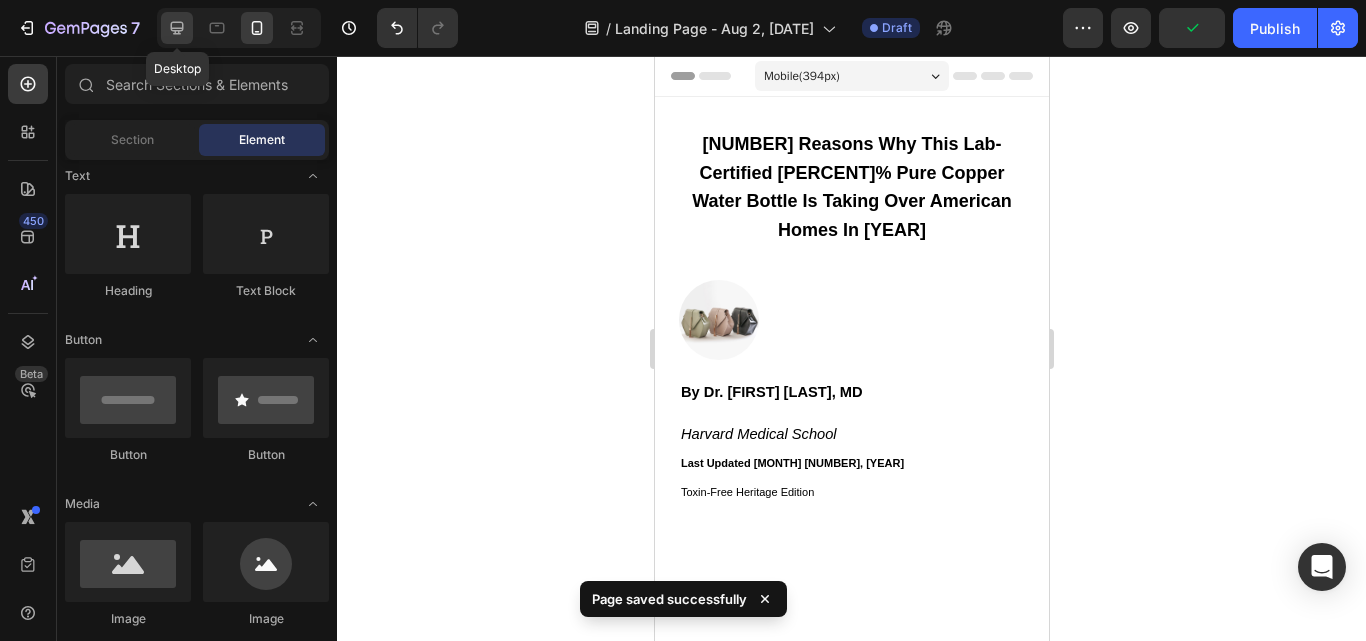 click 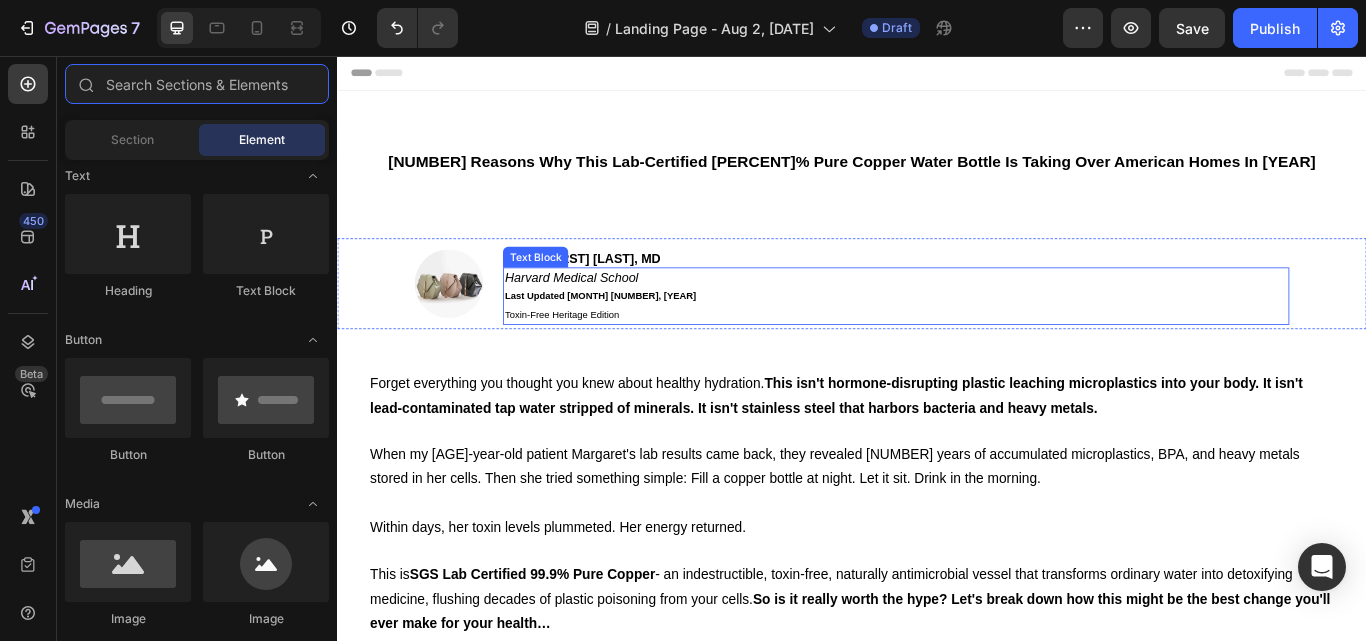 type on "i" 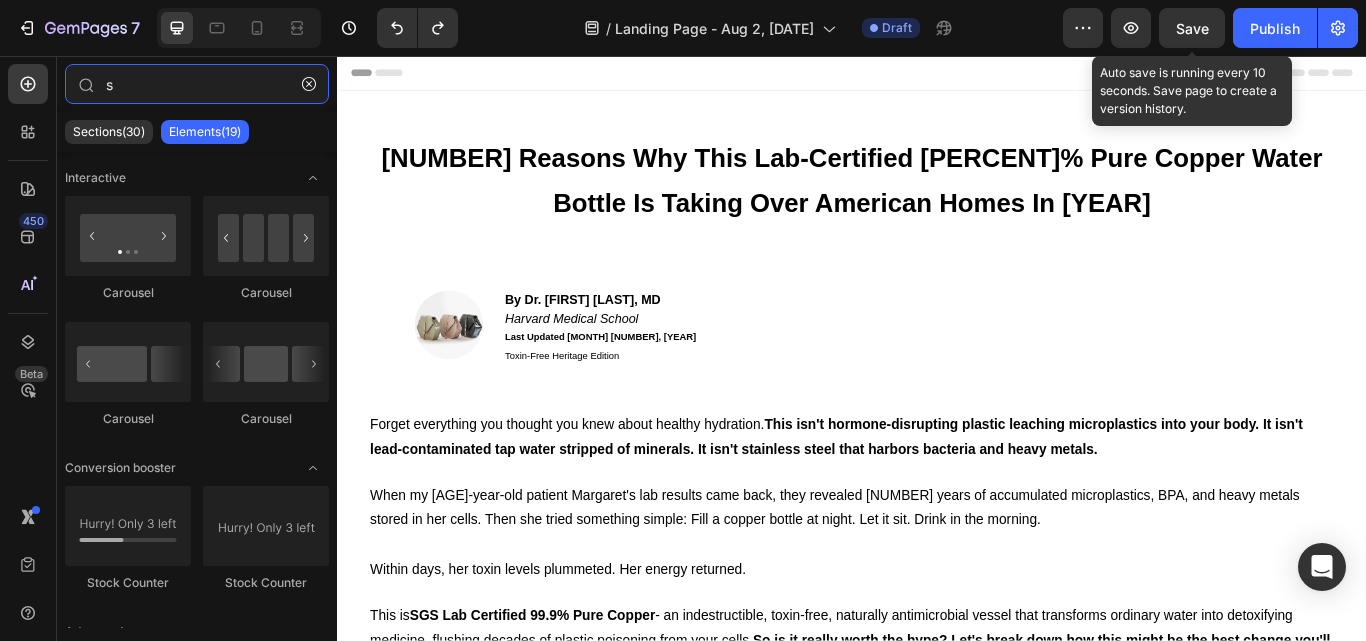 type on "s" 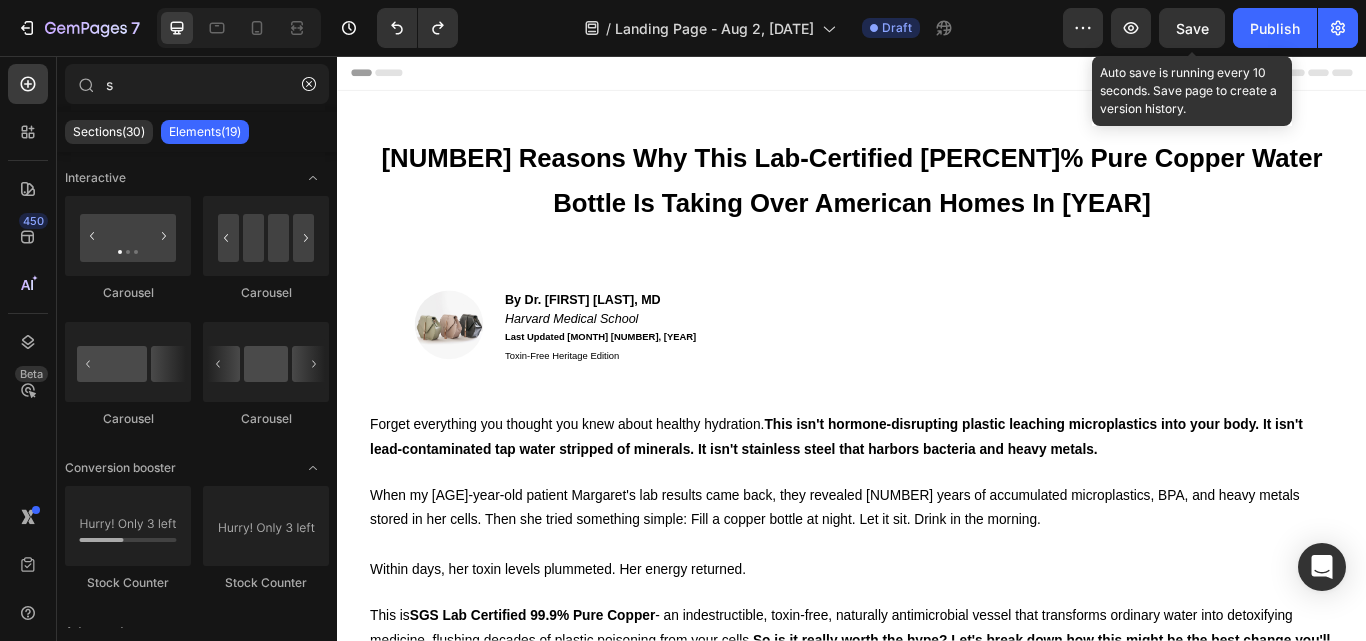 click on "Save" at bounding box center [1192, 28] 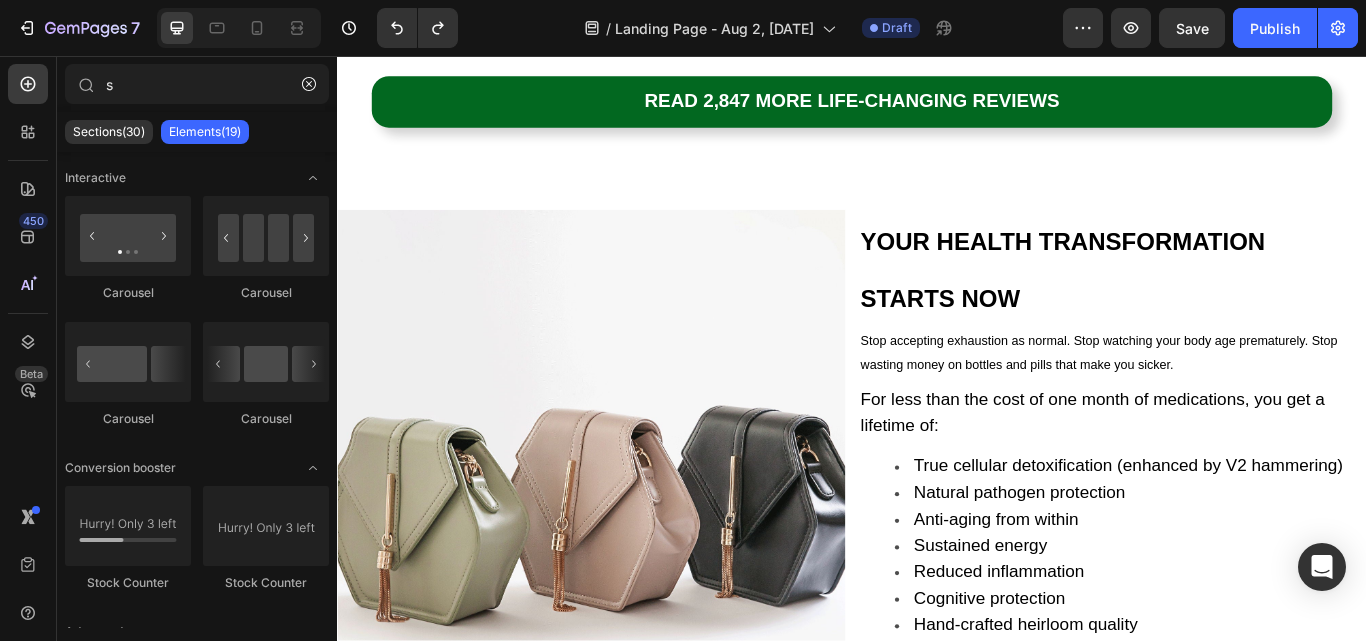 scroll, scrollTop: 16931, scrollLeft: 0, axis: vertical 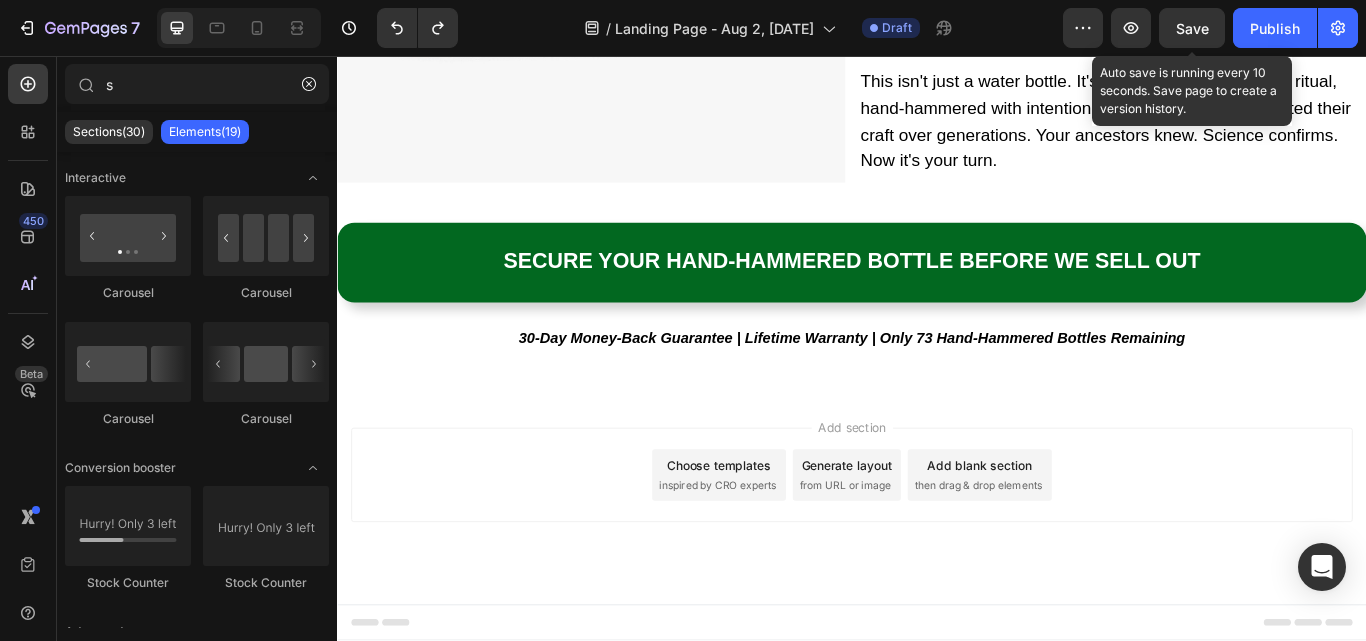 click on "Save" at bounding box center (1192, 28) 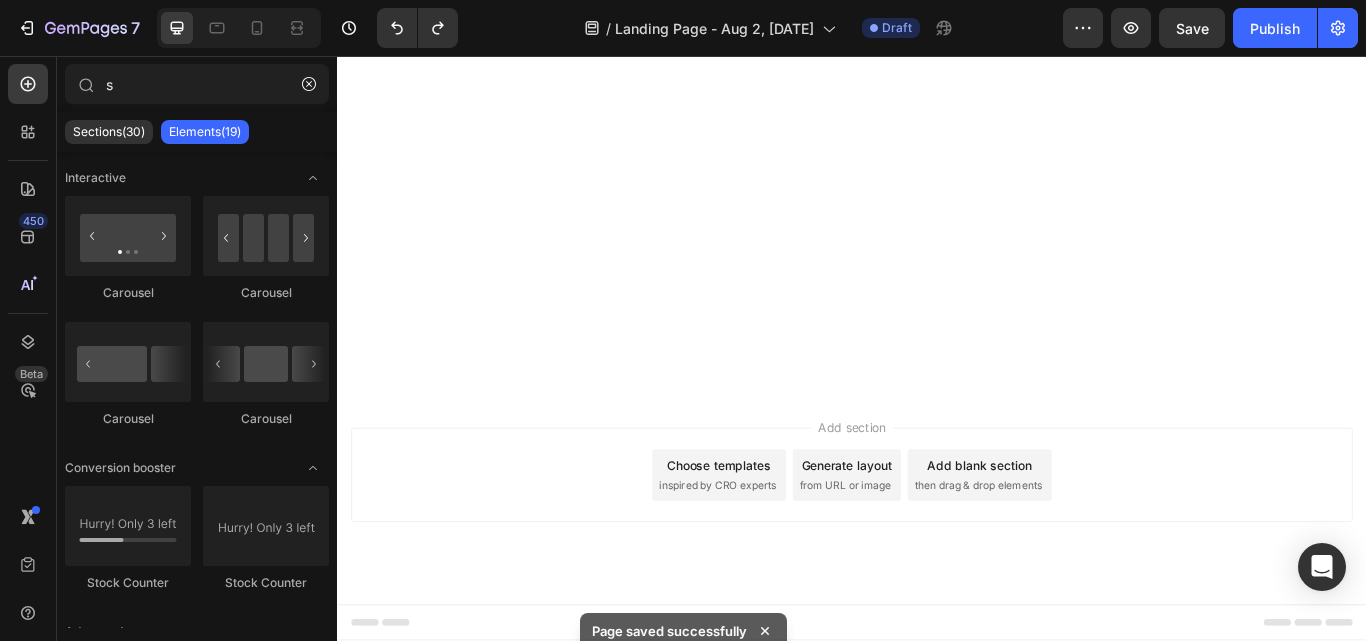 scroll, scrollTop: 0, scrollLeft: 0, axis: both 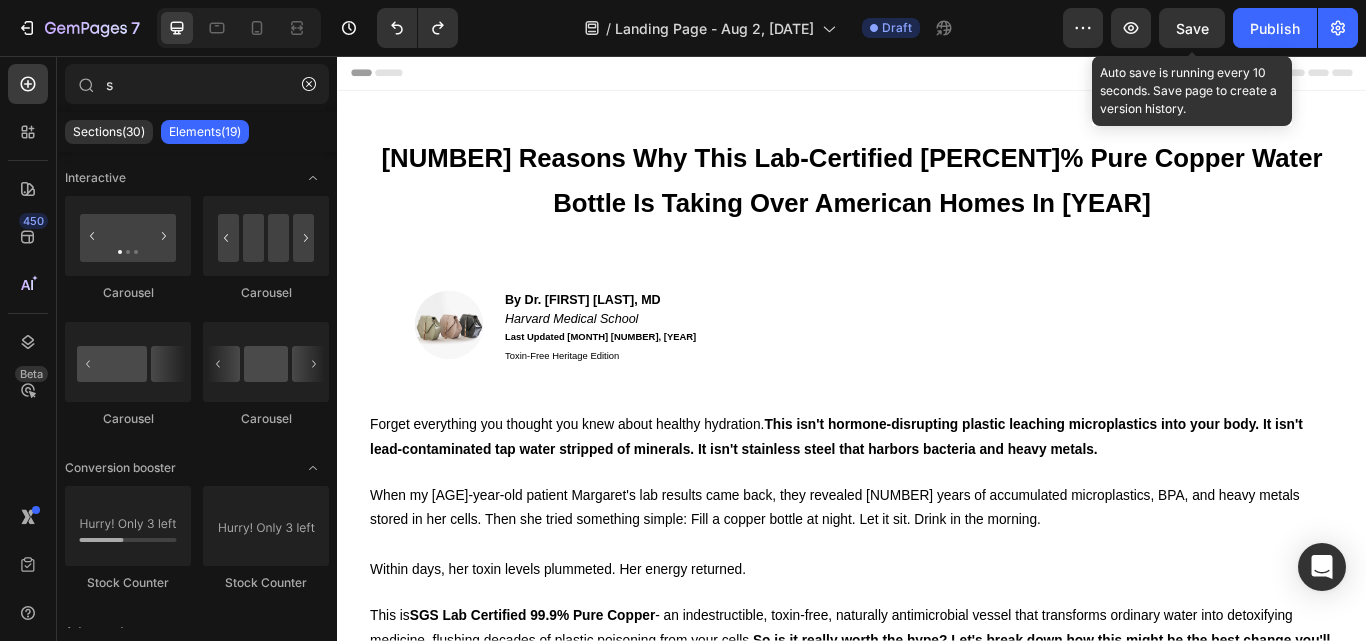 click on "Save" at bounding box center [1192, 28] 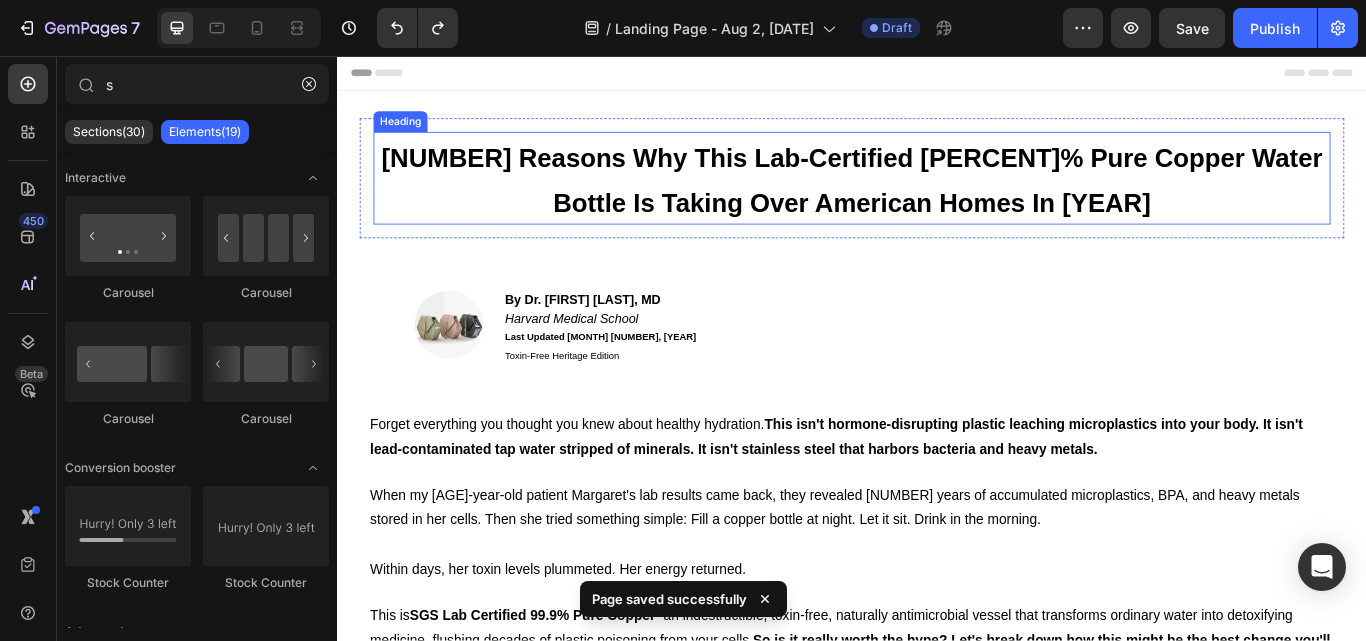 click on "[NUMBER] Reasons Why This Lab-Certified [PERCENT]% Pure Copper Water Bottle Is Taking Over American Homes In [YEAR]" at bounding box center (937, 199) 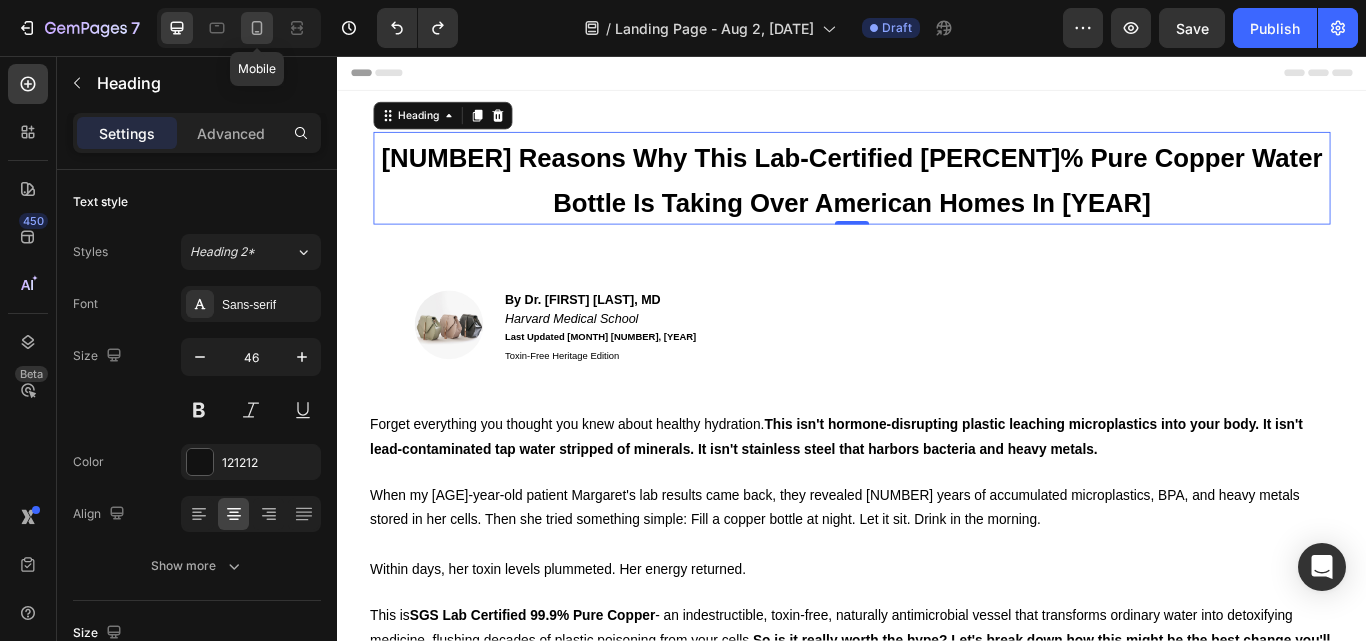 click 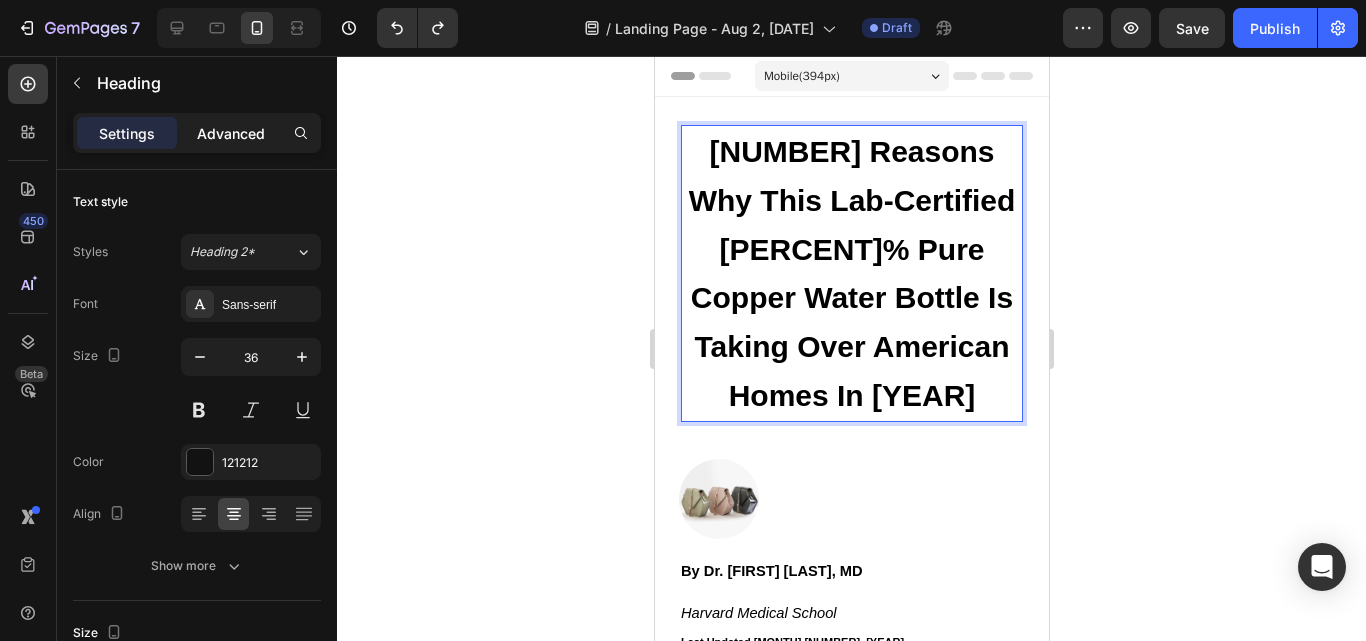 click on "Advanced" at bounding box center (231, 133) 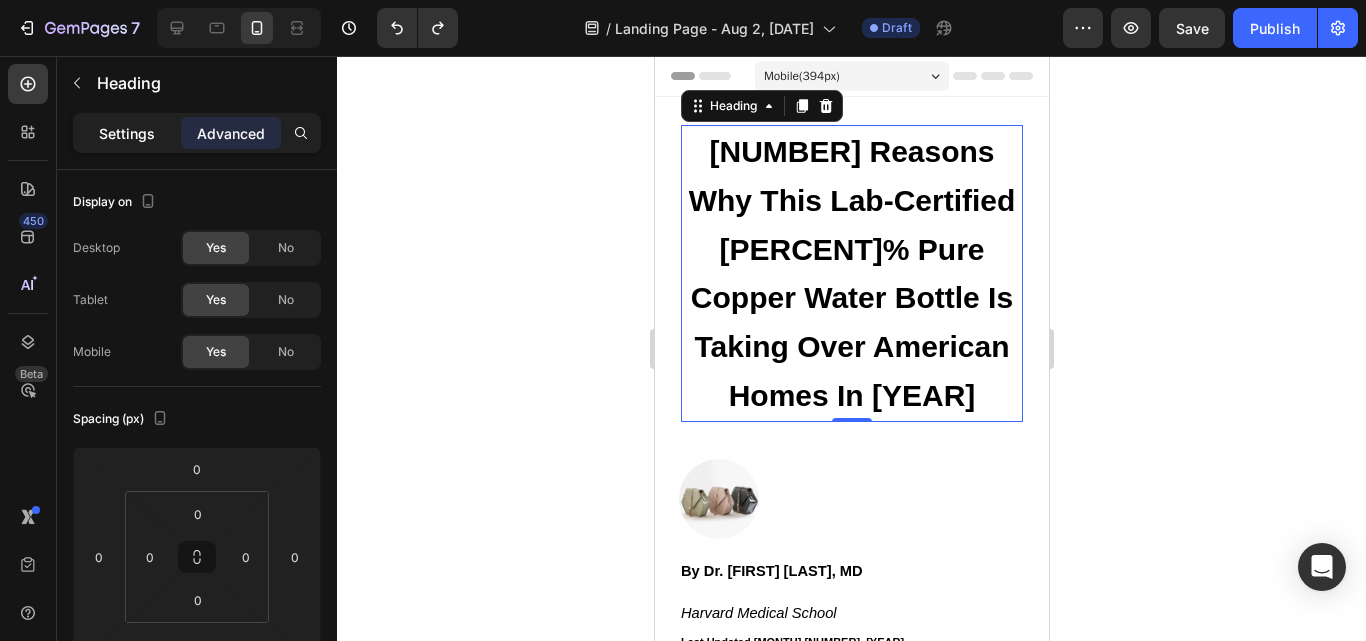 click on "Settings" at bounding box center (127, 133) 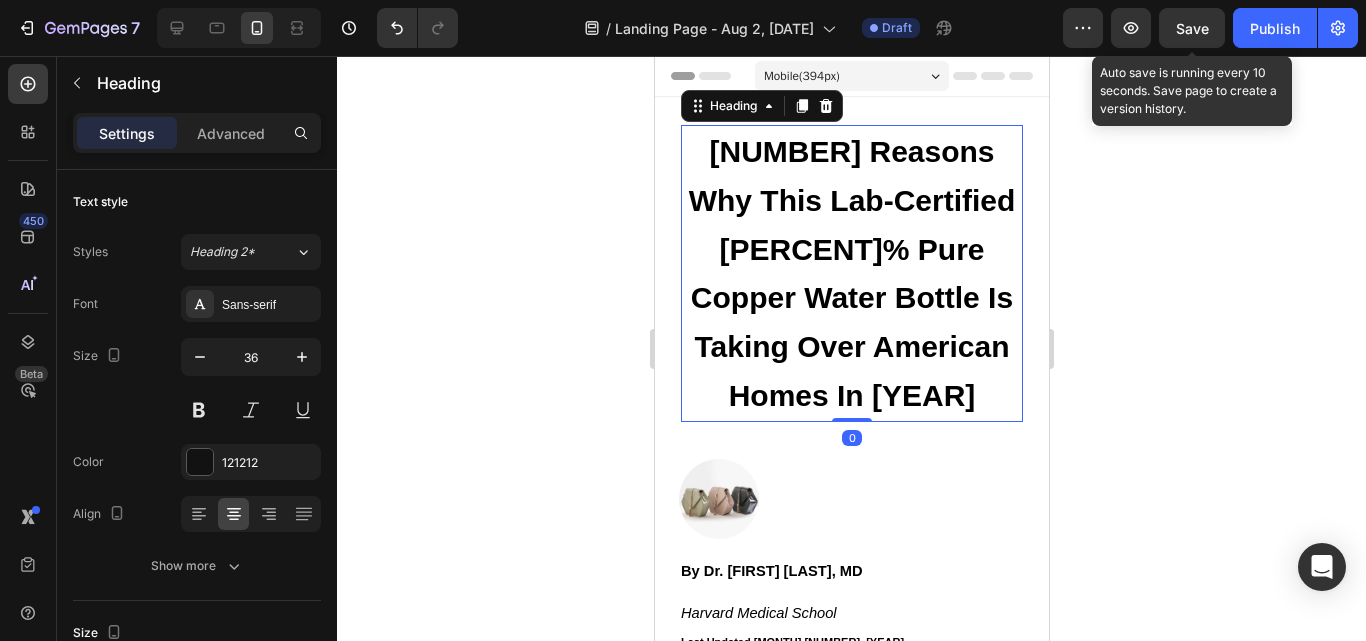 click on "Save" at bounding box center [1192, 28] 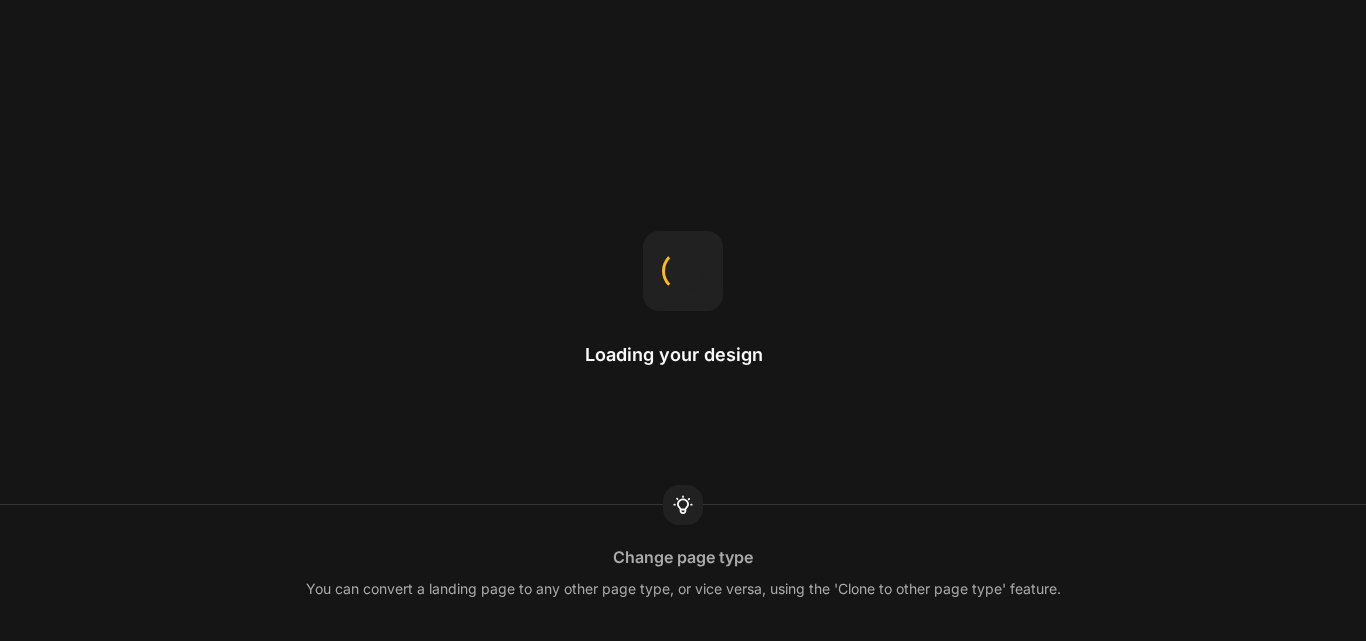 scroll, scrollTop: 0, scrollLeft: 0, axis: both 